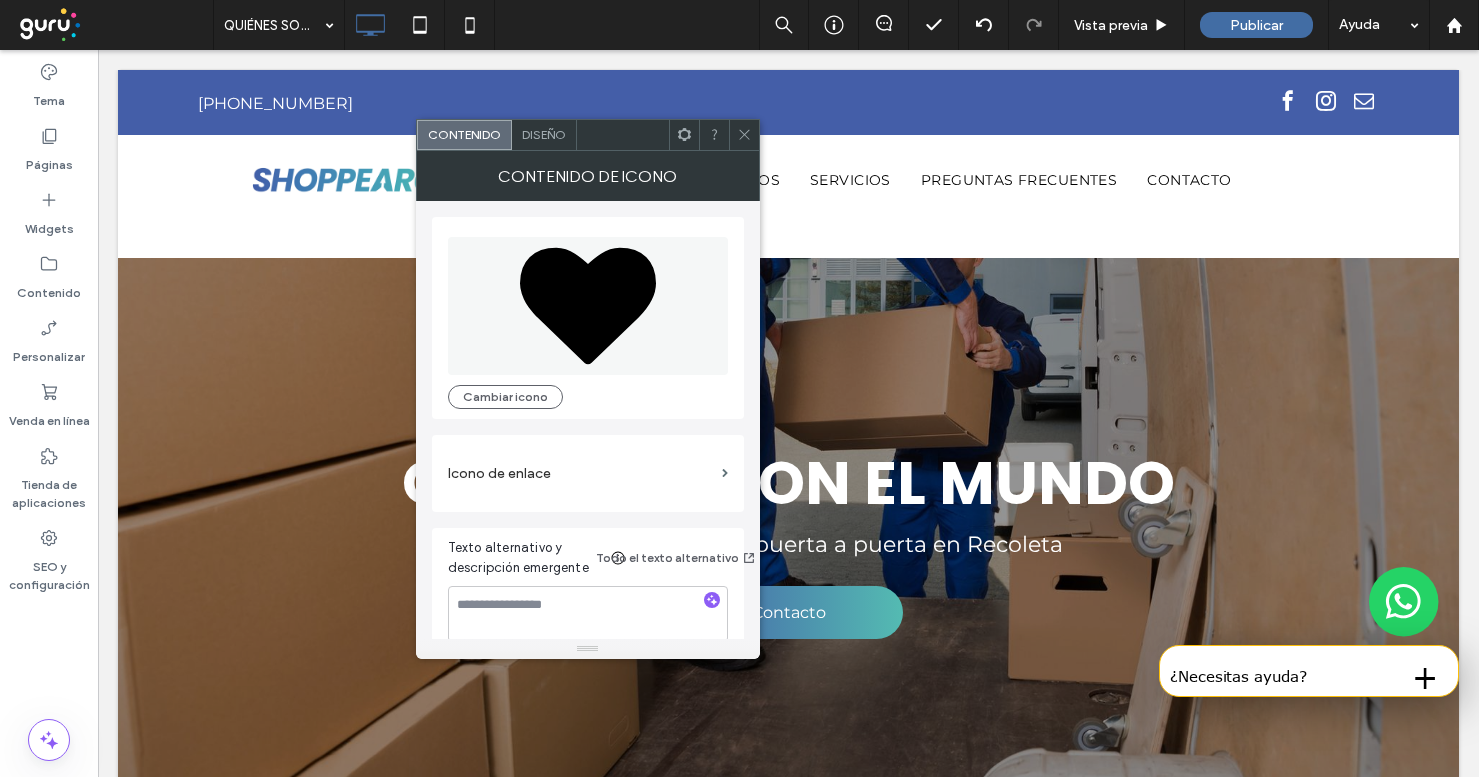 scroll, scrollTop: 1780, scrollLeft: 0, axis: vertical 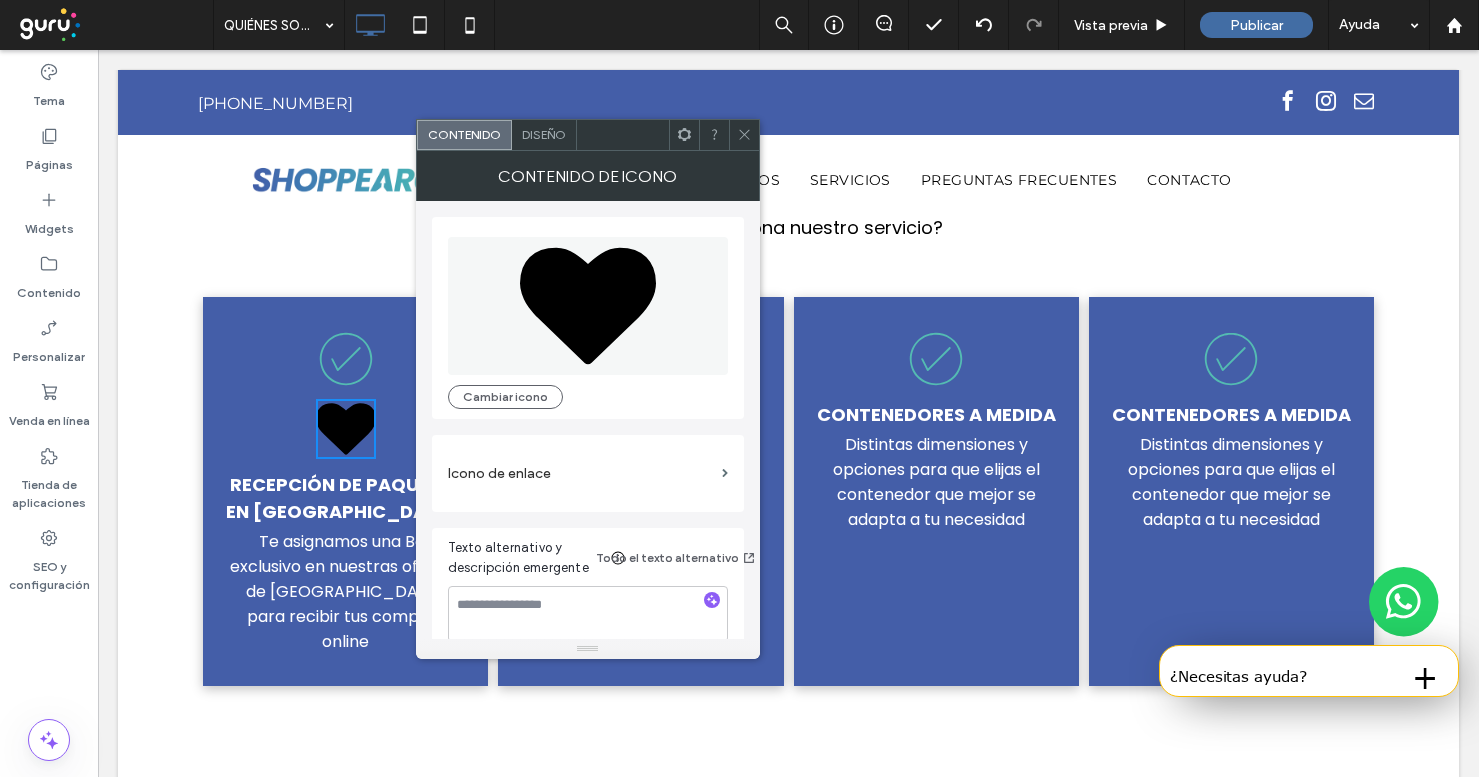 click at bounding box center (588, 614) 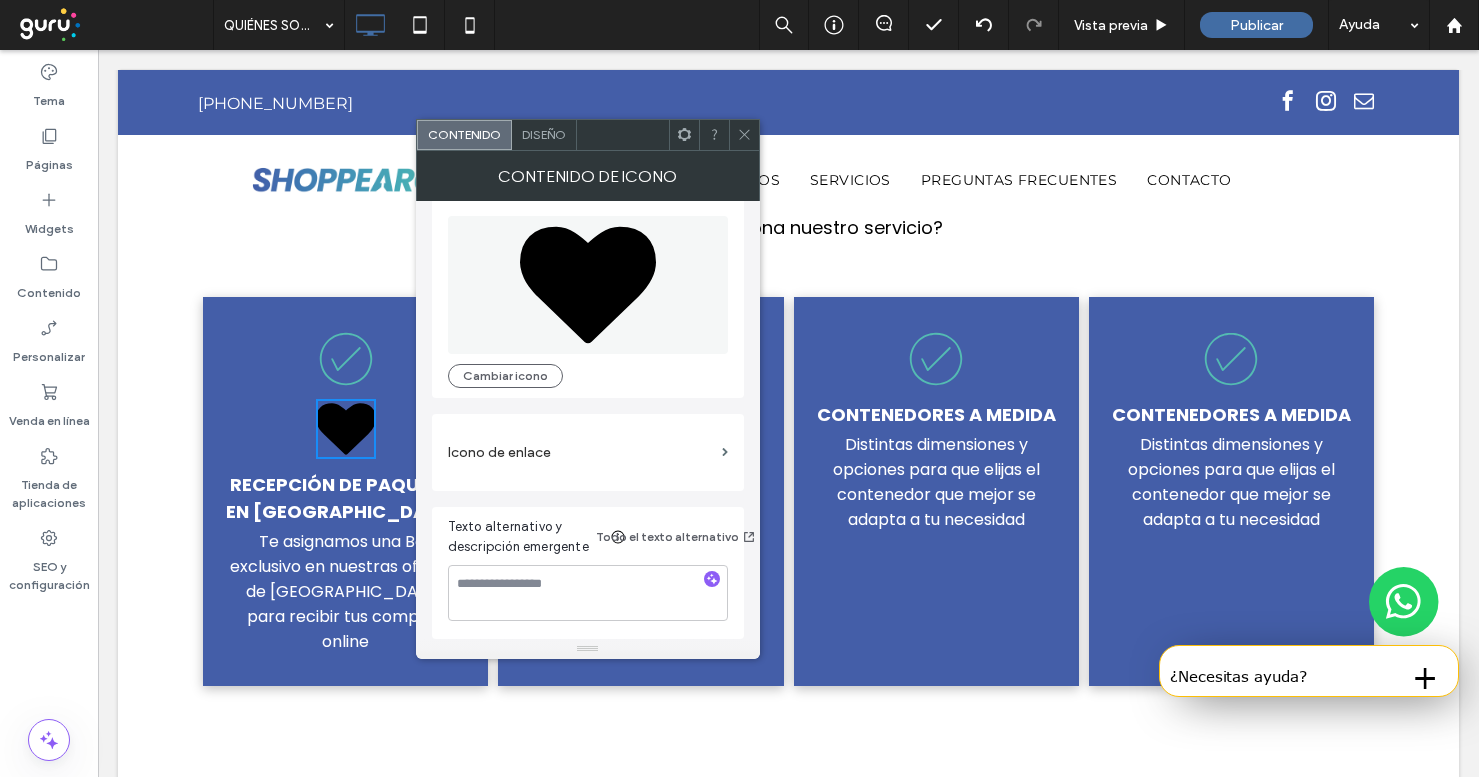 scroll, scrollTop: 0, scrollLeft: 0, axis: both 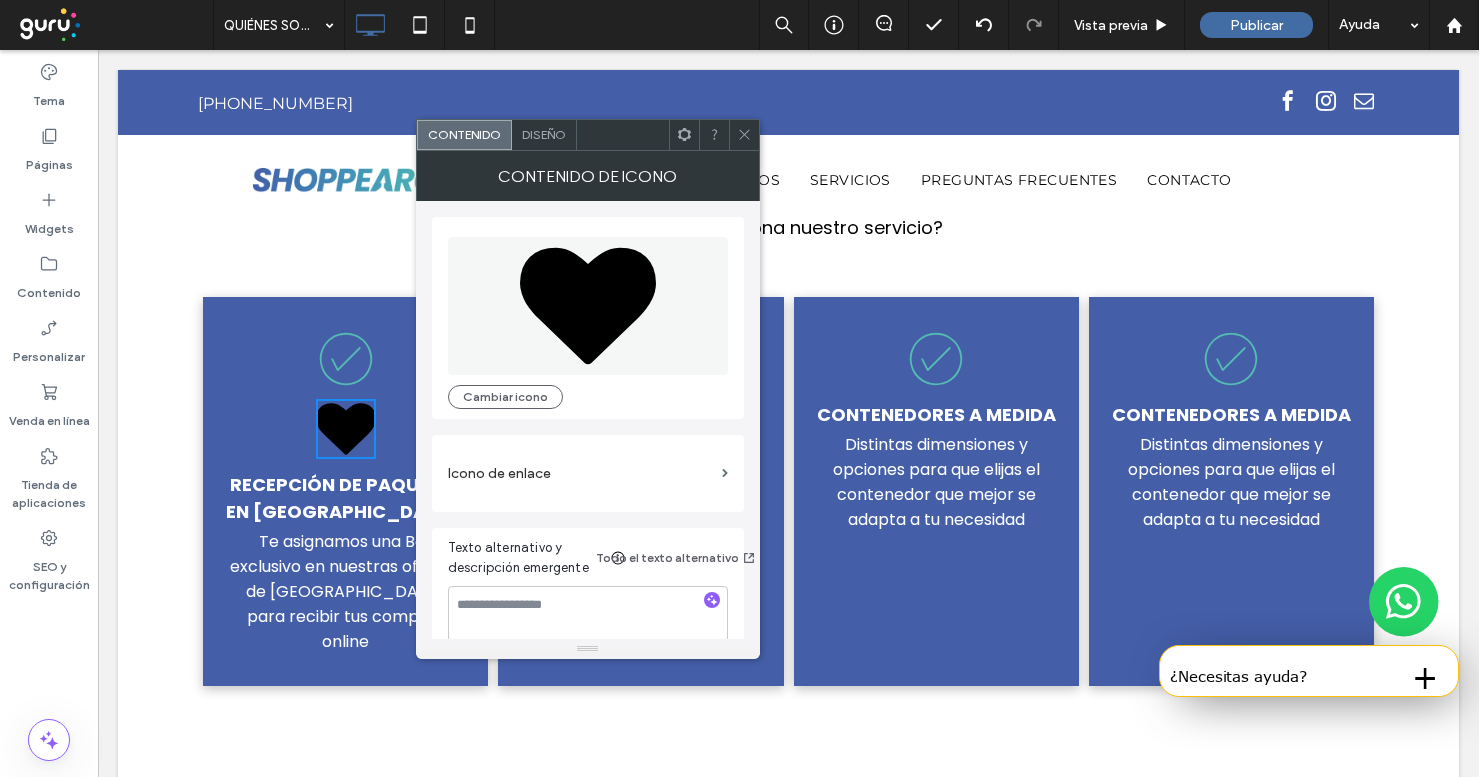 click 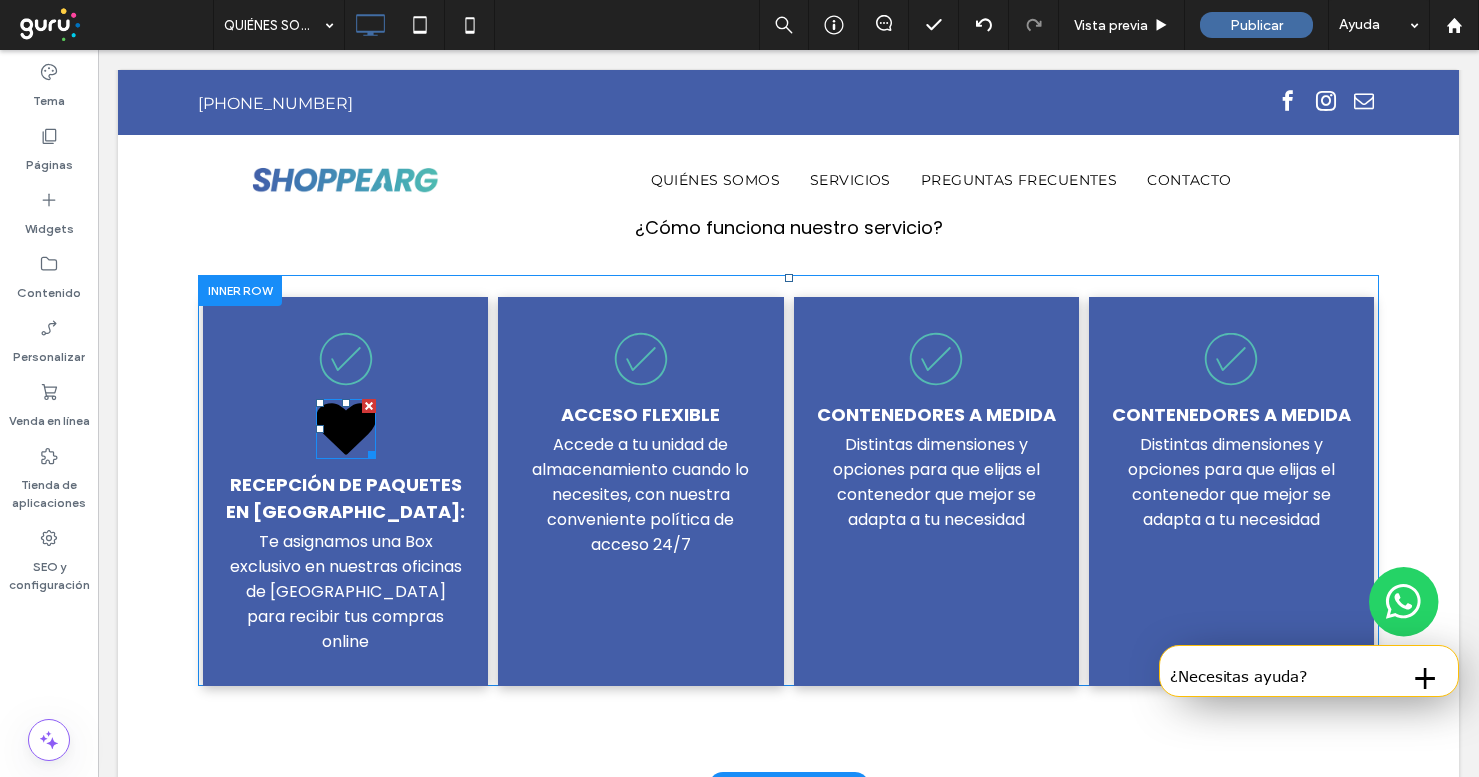 click at bounding box center [369, 406] 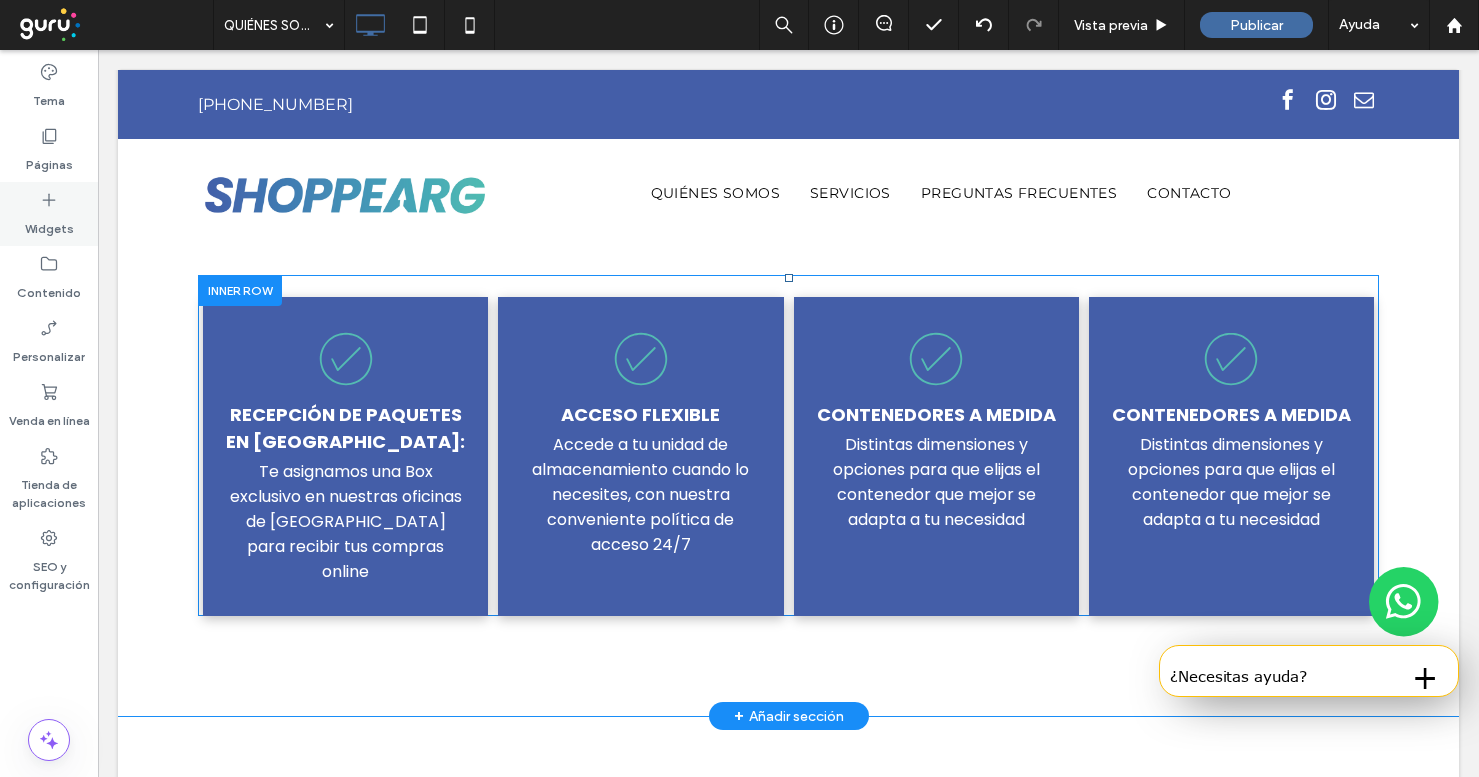 click on "Widgets" at bounding box center (49, 224) 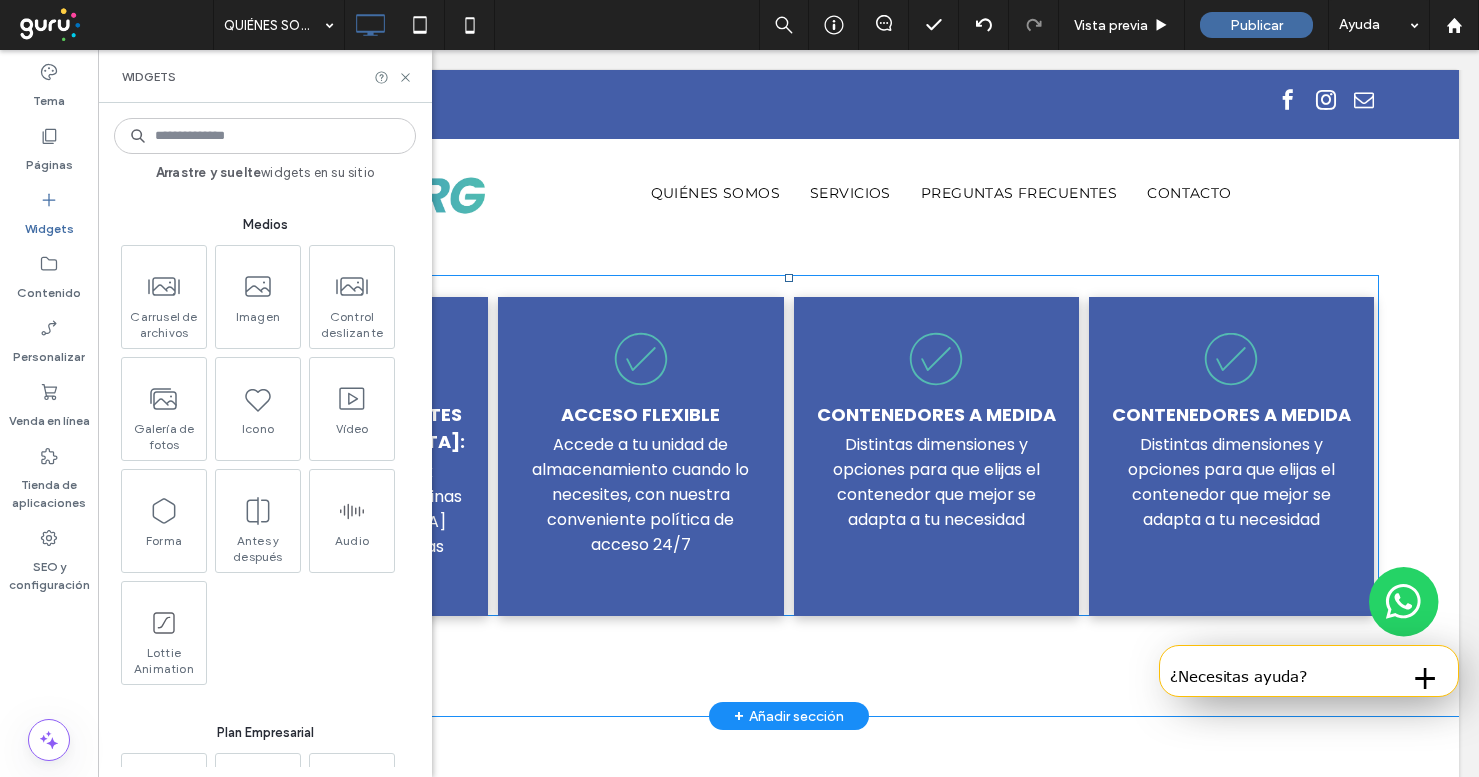 scroll, scrollTop: 1857, scrollLeft: 0, axis: vertical 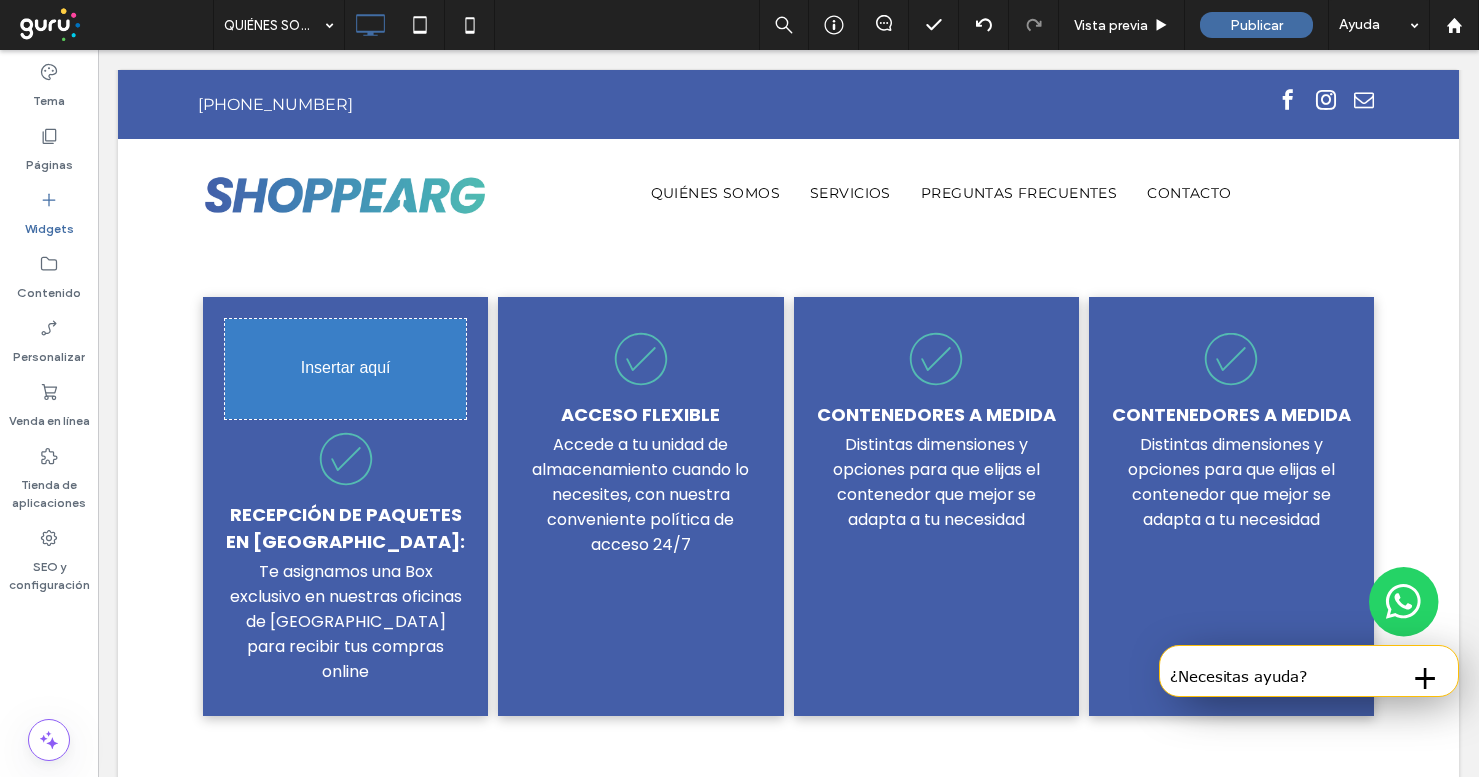 drag, startPoint x: 157, startPoint y: 506, endPoint x: 349, endPoint y: 305, distance: 277.96582 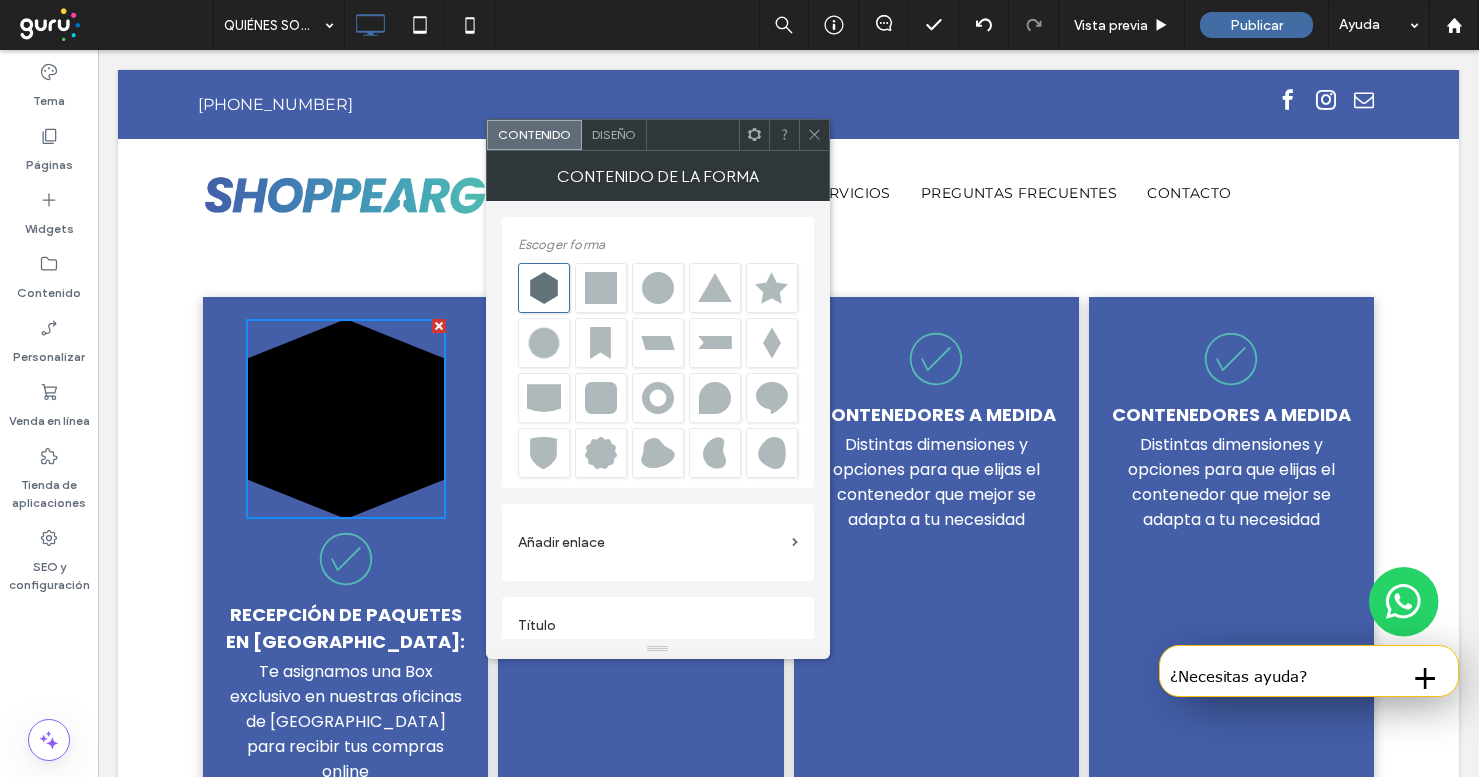 click at bounding box center [601, 398] 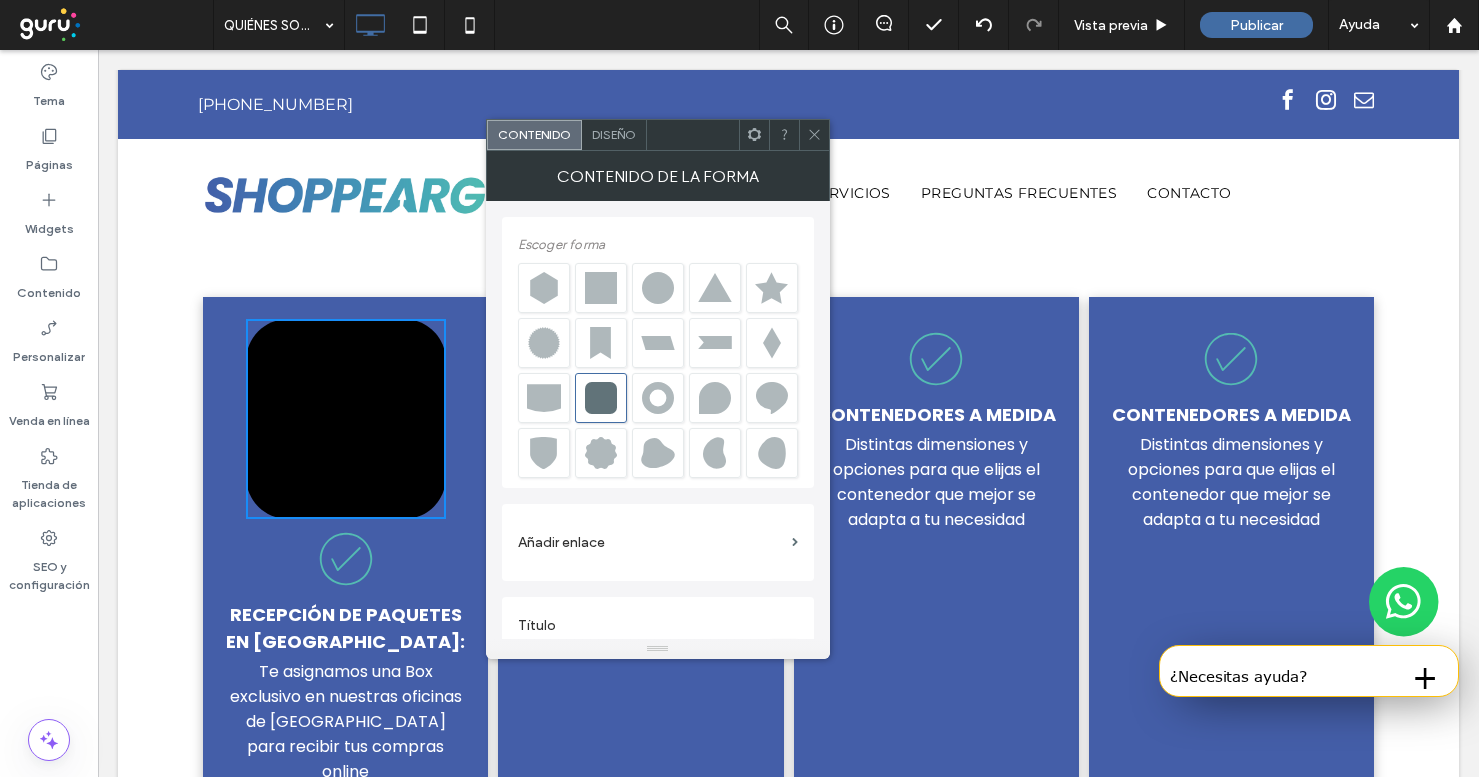 click at bounding box center [658, 288] 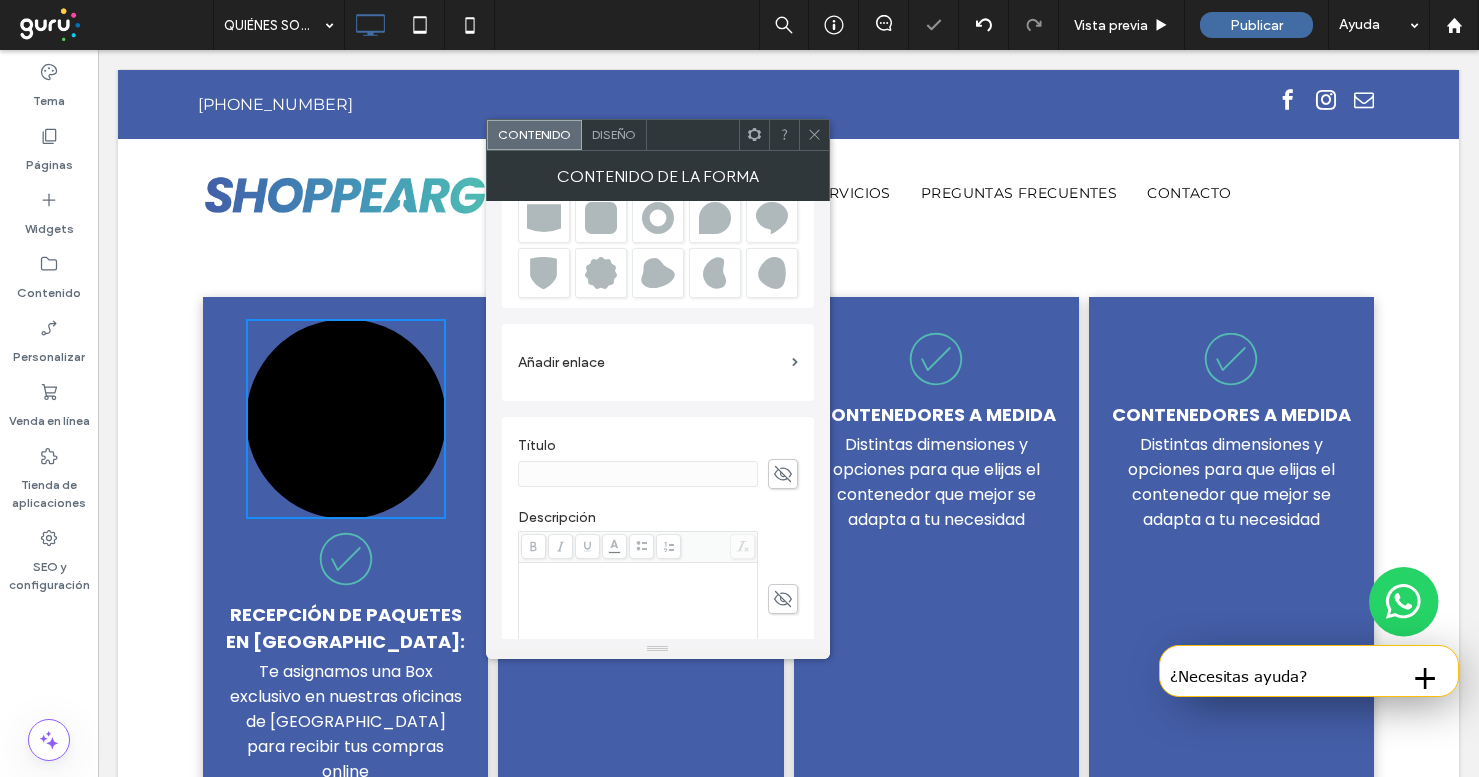 scroll, scrollTop: 206, scrollLeft: 0, axis: vertical 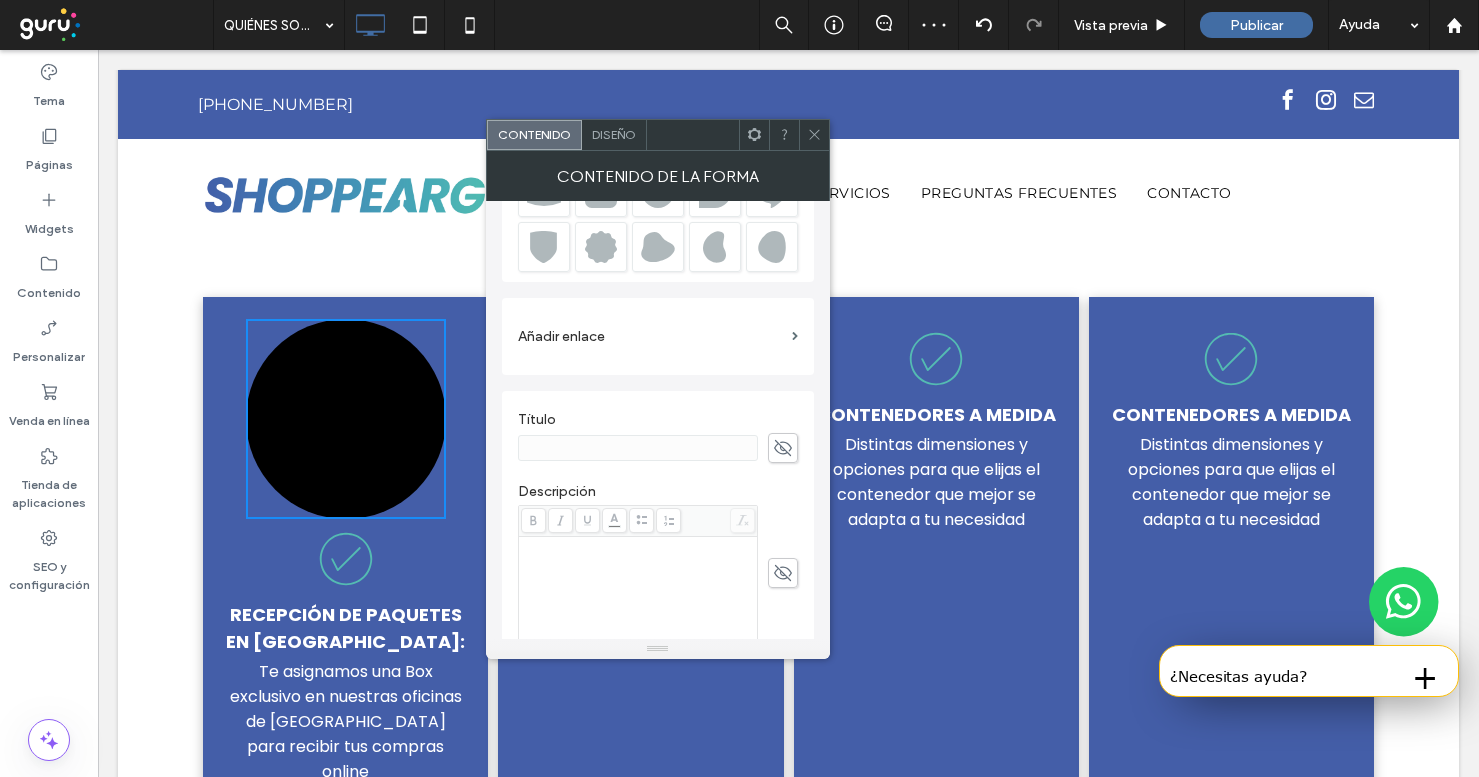 click 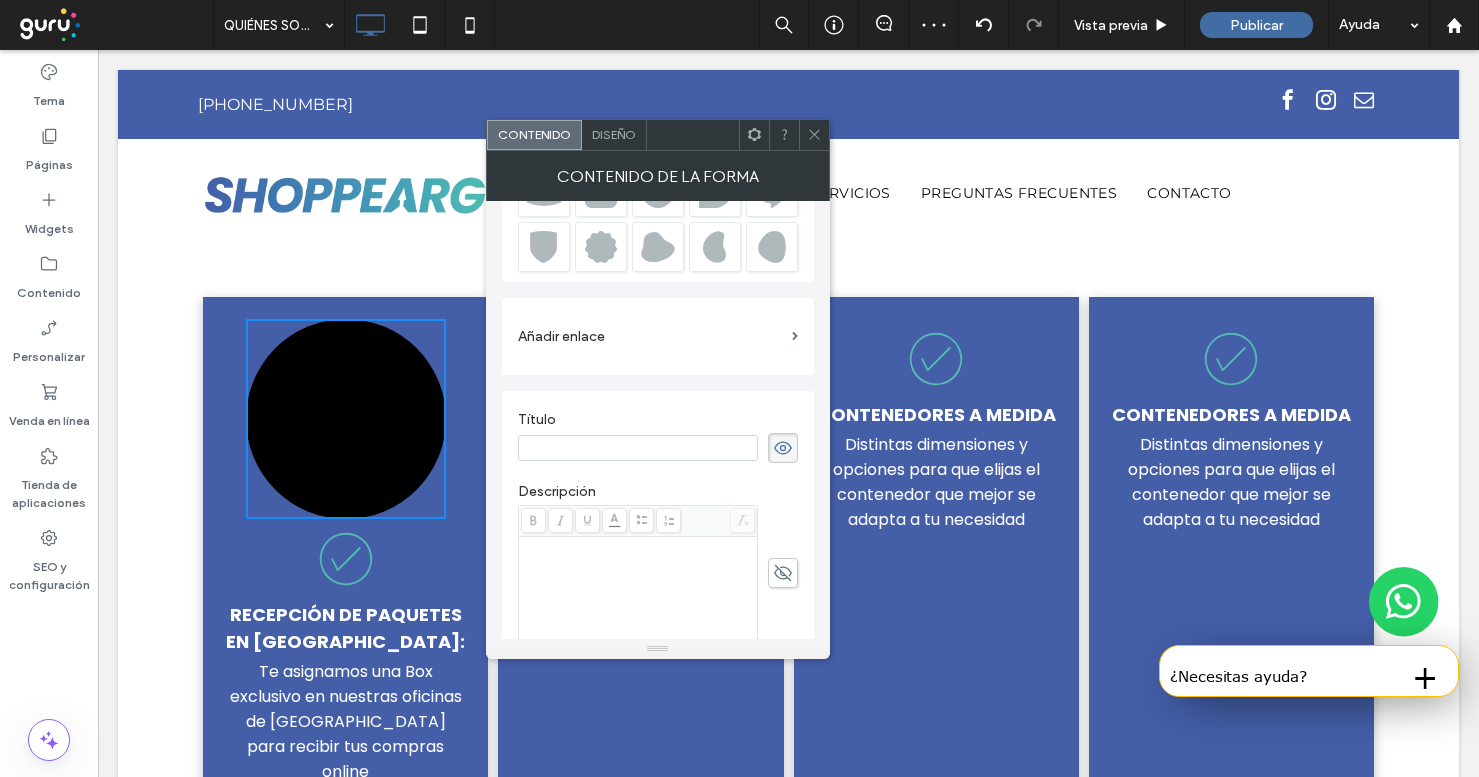 click at bounding box center (638, 448) 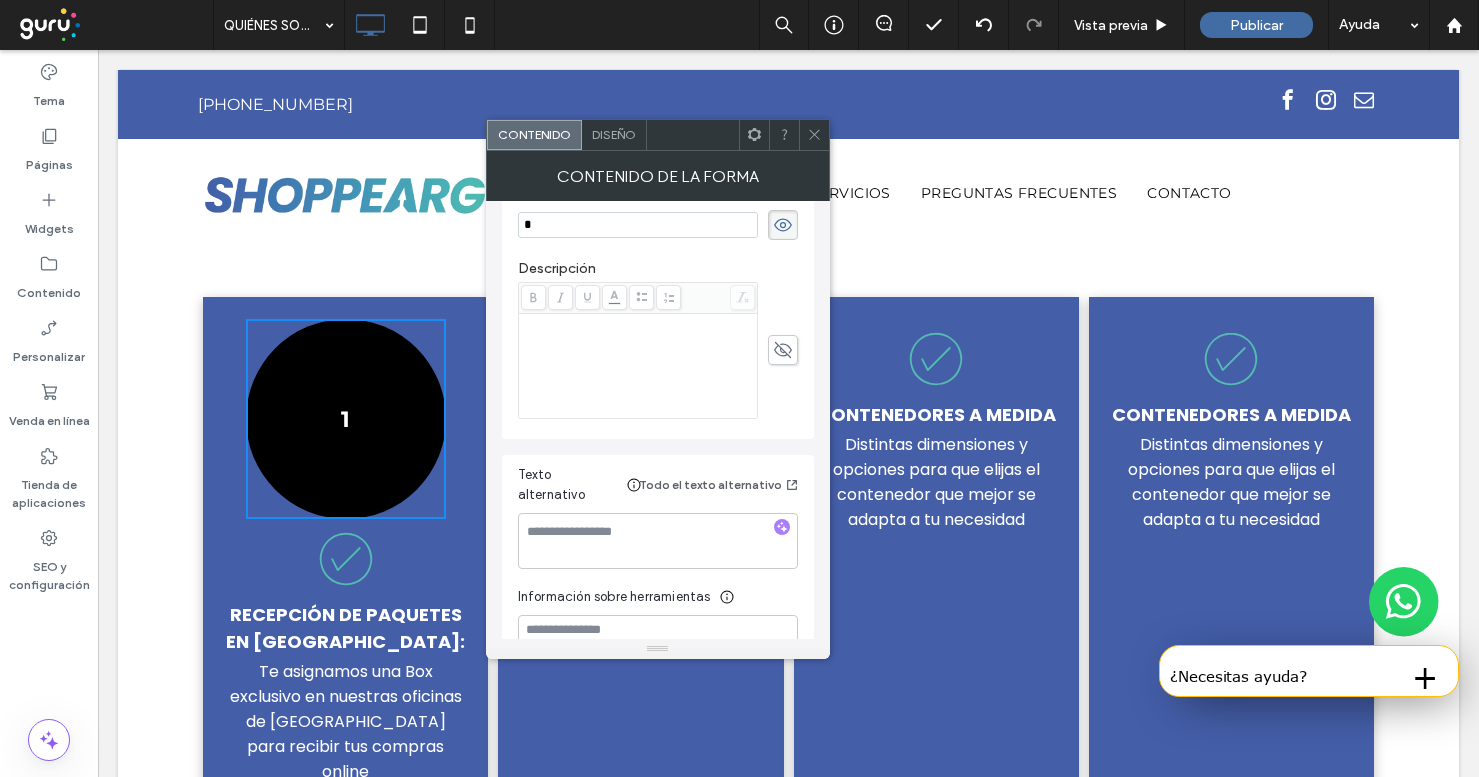 scroll, scrollTop: 0, scrollLeft: 0, axis: both 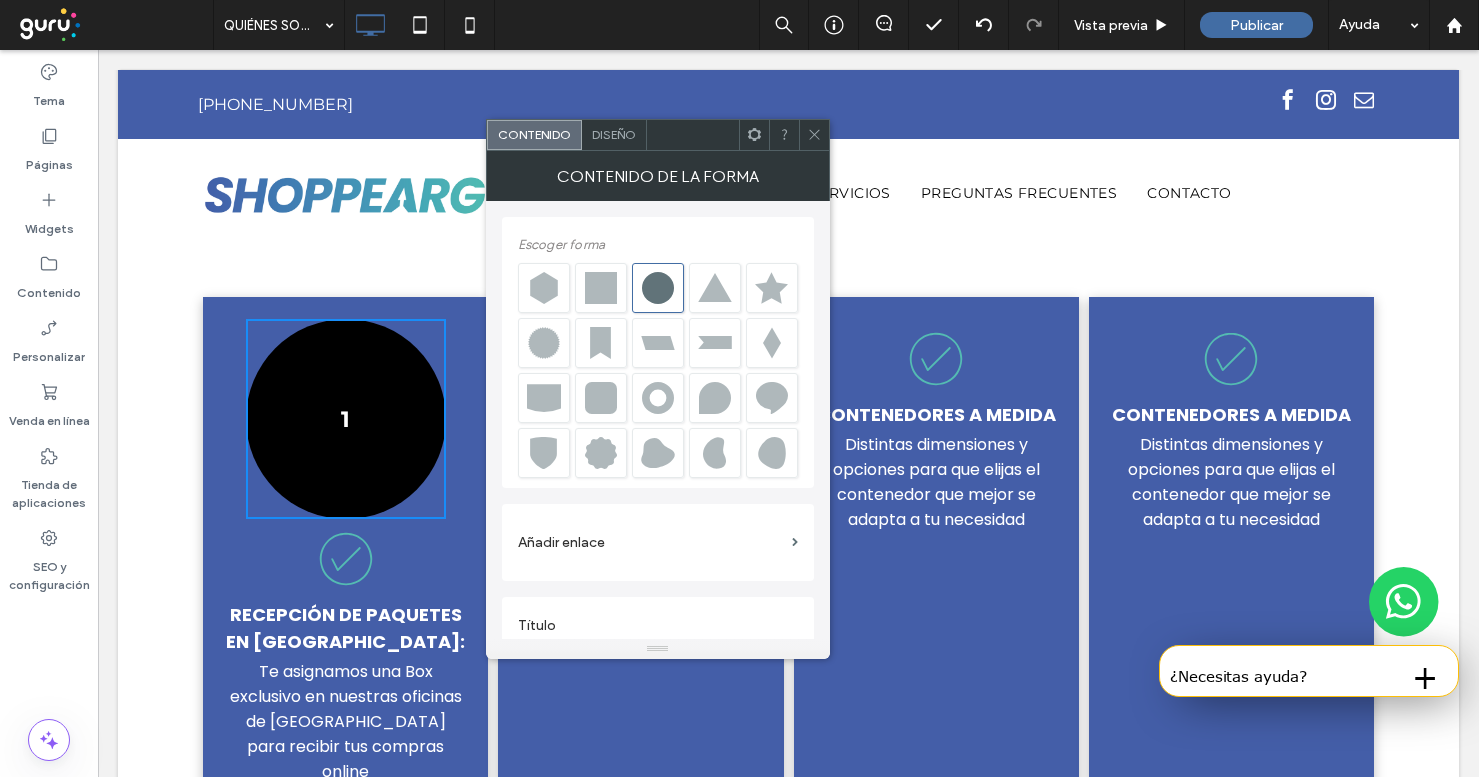 click on "Diseño" at bounding box center (614, 134) 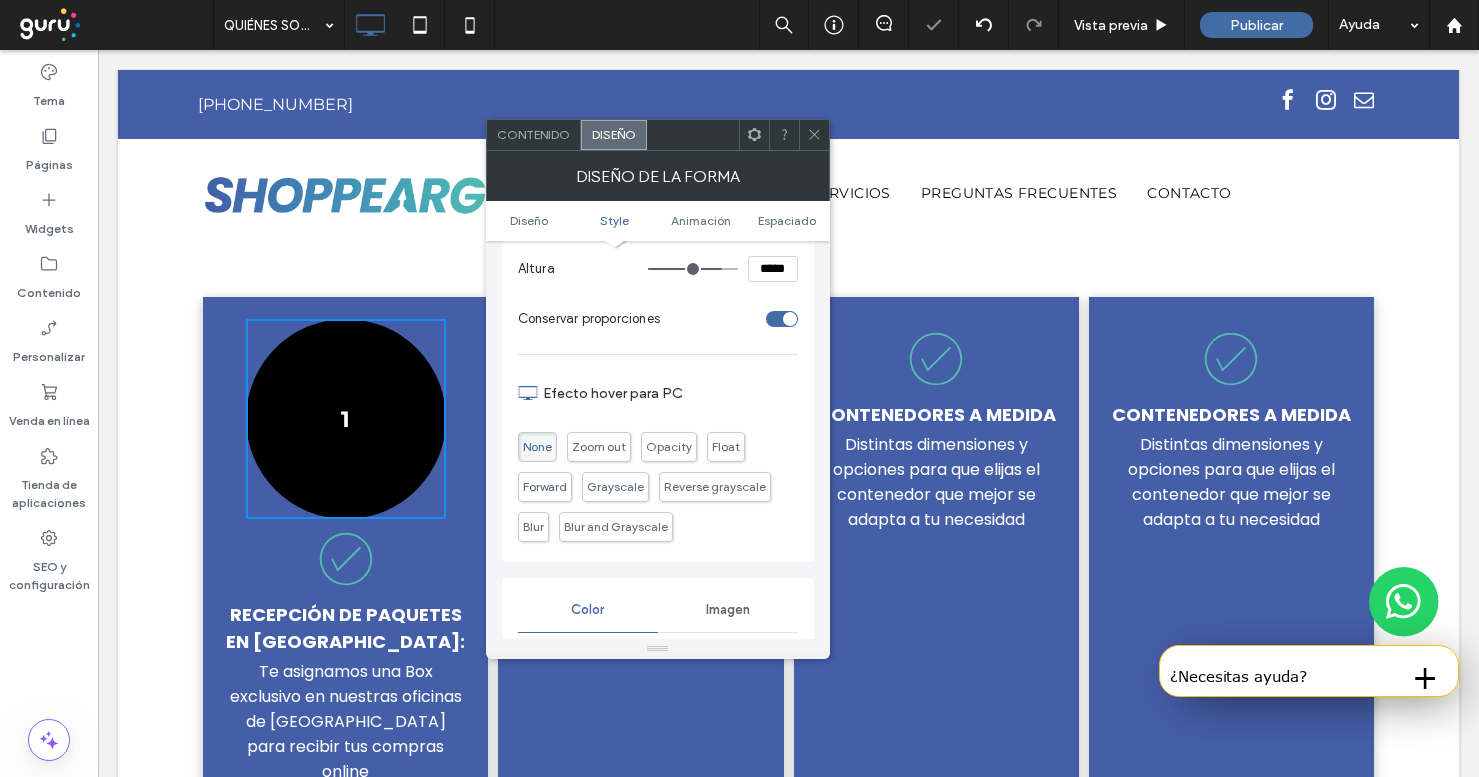 scroll, scrollTop: 375, scrollLeft: 0, axis: vertical 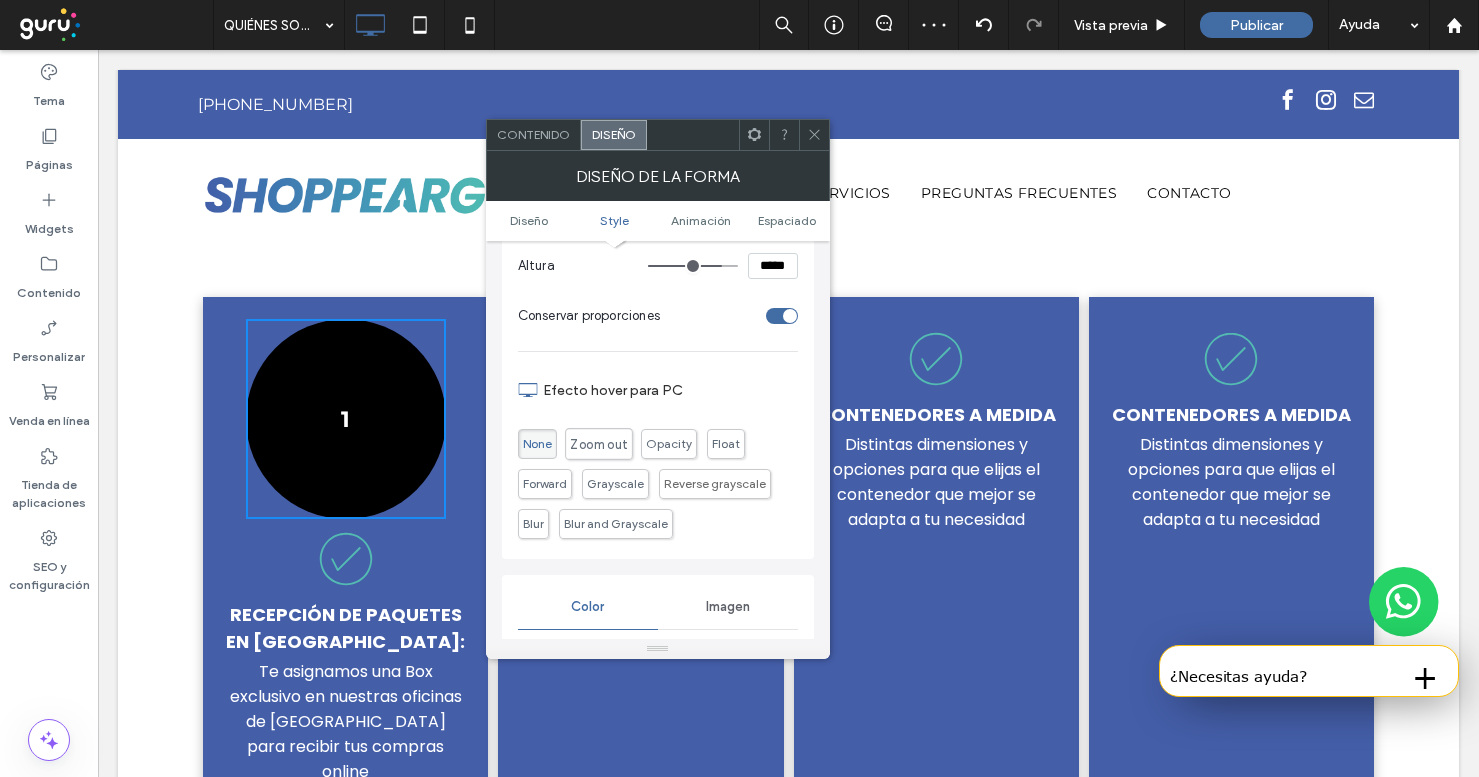 click on "Zoom out" at bounding box center (598, 444) 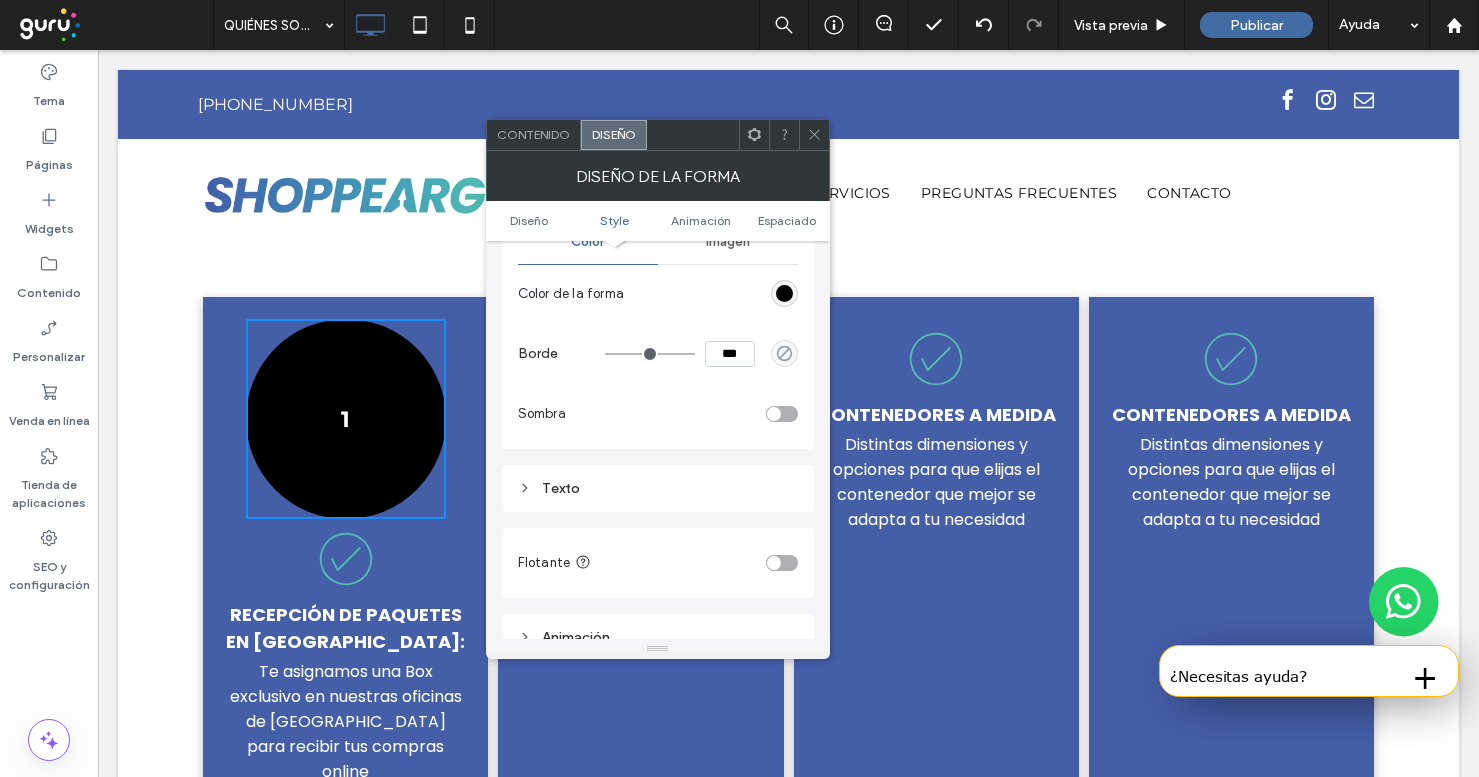 scroll, scrollTop: 806, scrollLeft: 0, axis: vertical 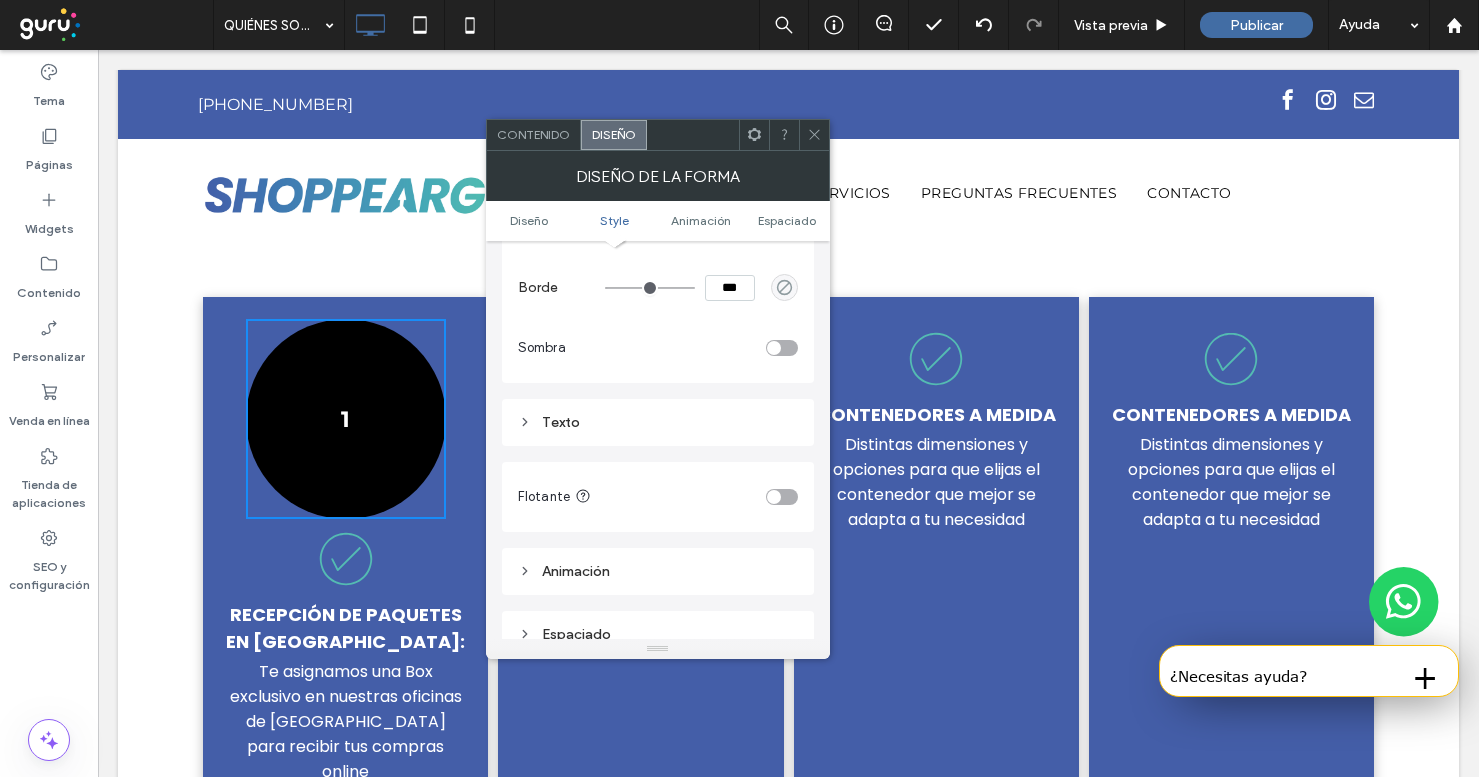 click on "Texto" at bounding box center [658, 422] 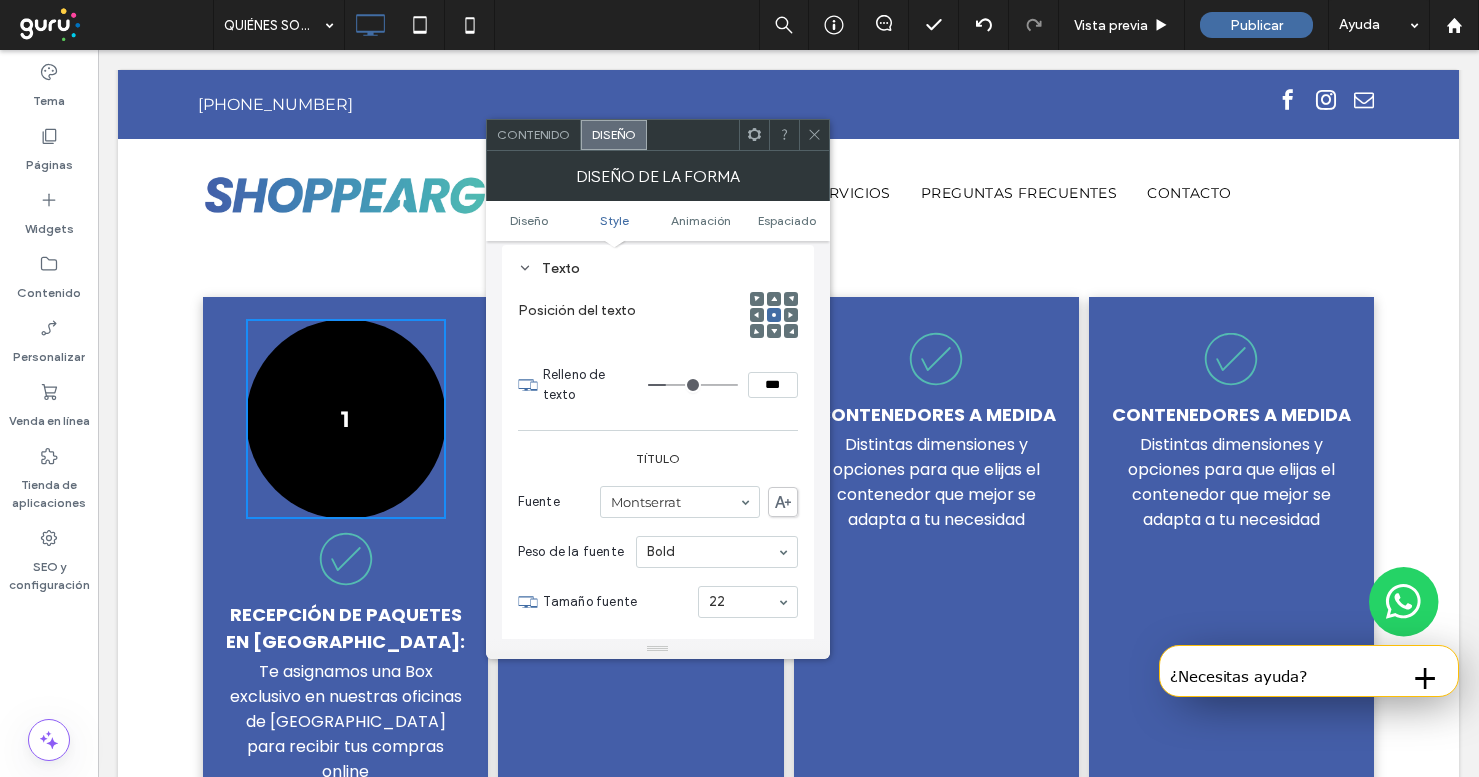 scroll, scrollTop: 997, scrollLeft: 0, axis: vertical 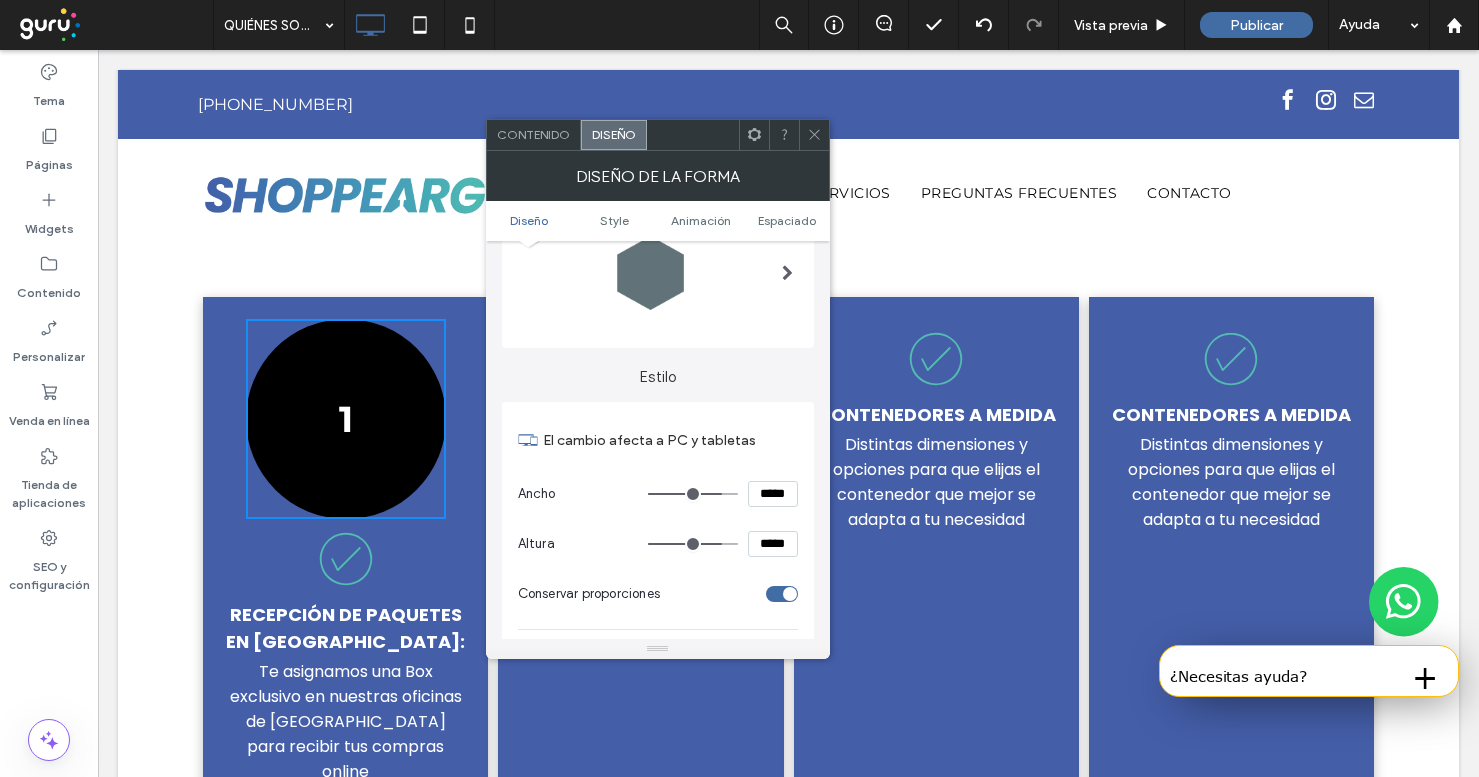 type on "***" 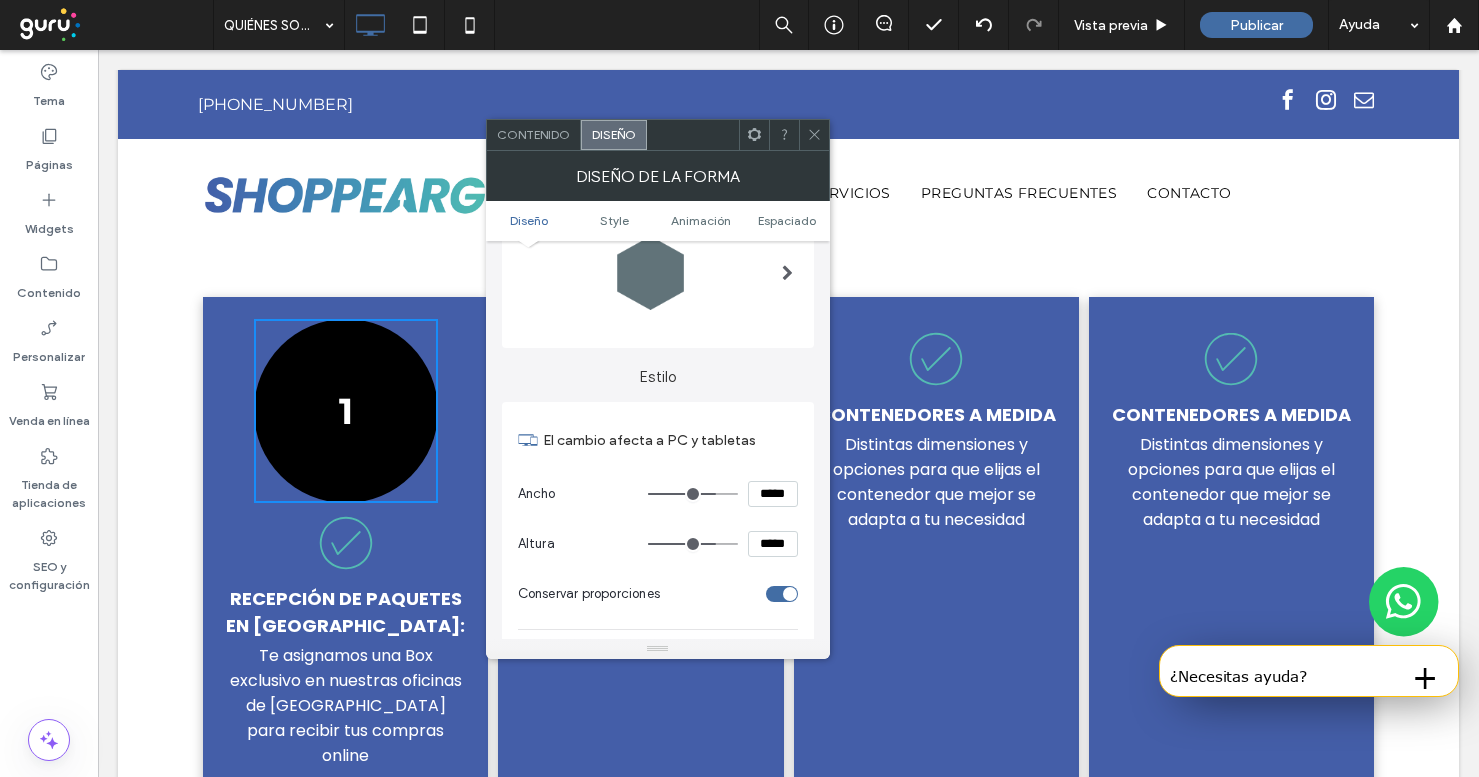 type on "***" 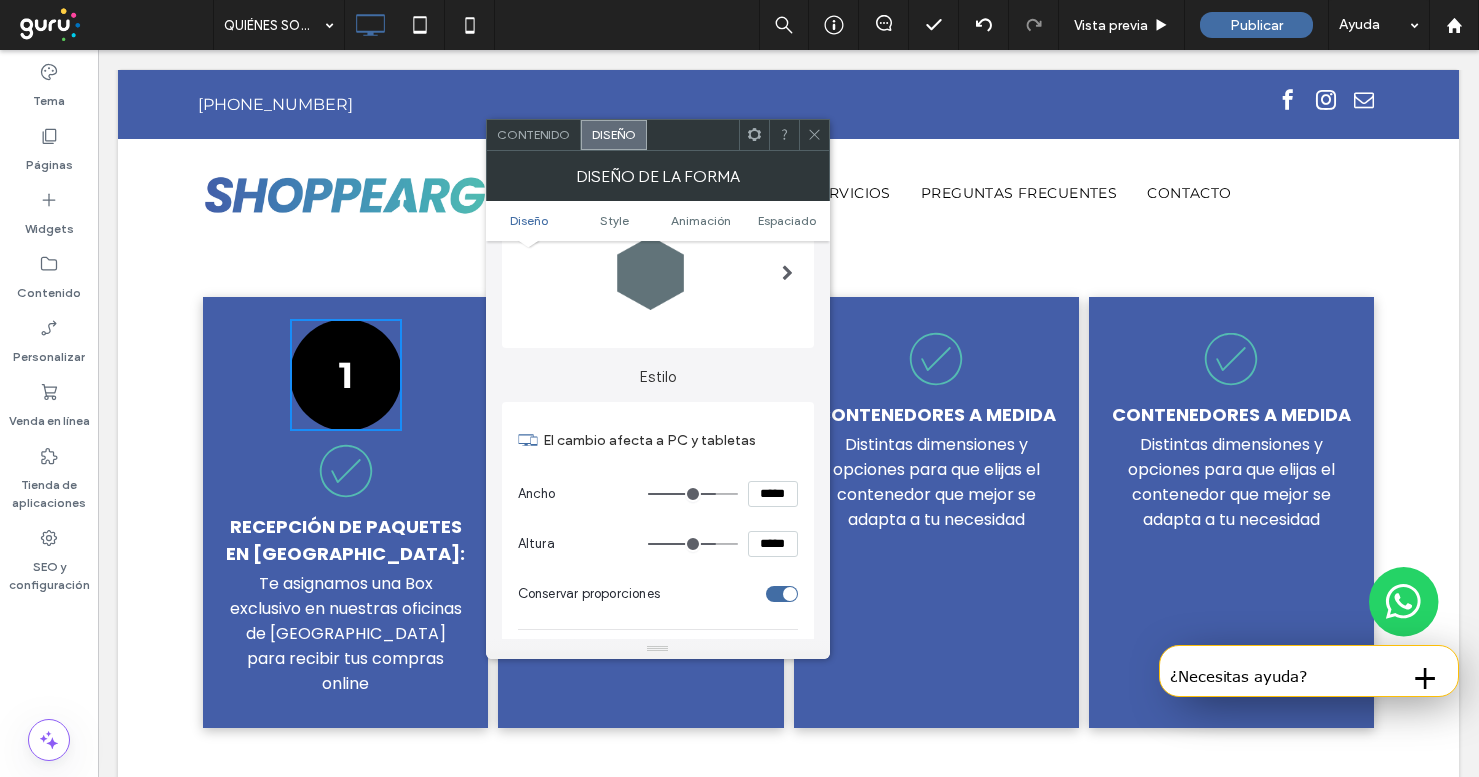 type on "***" 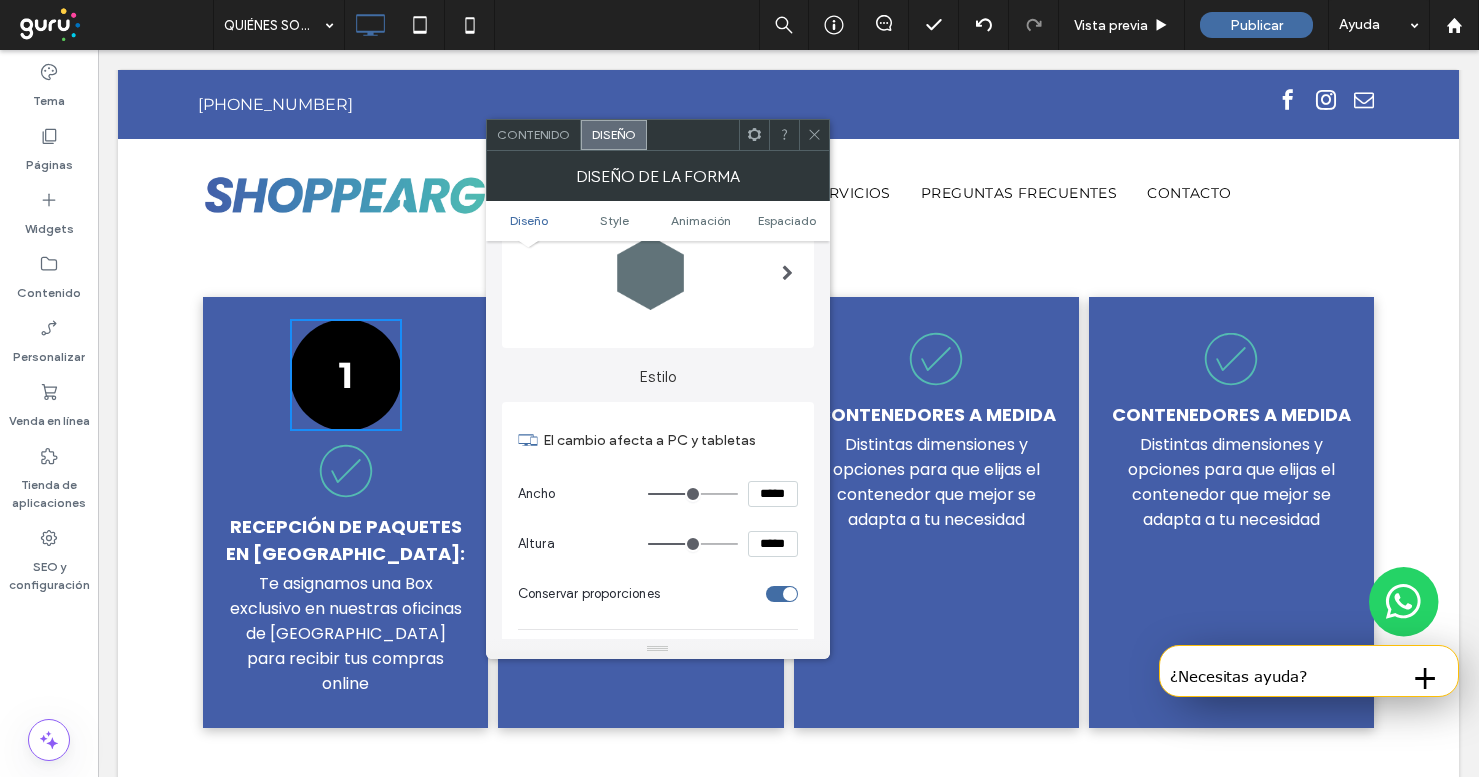 type on "**" 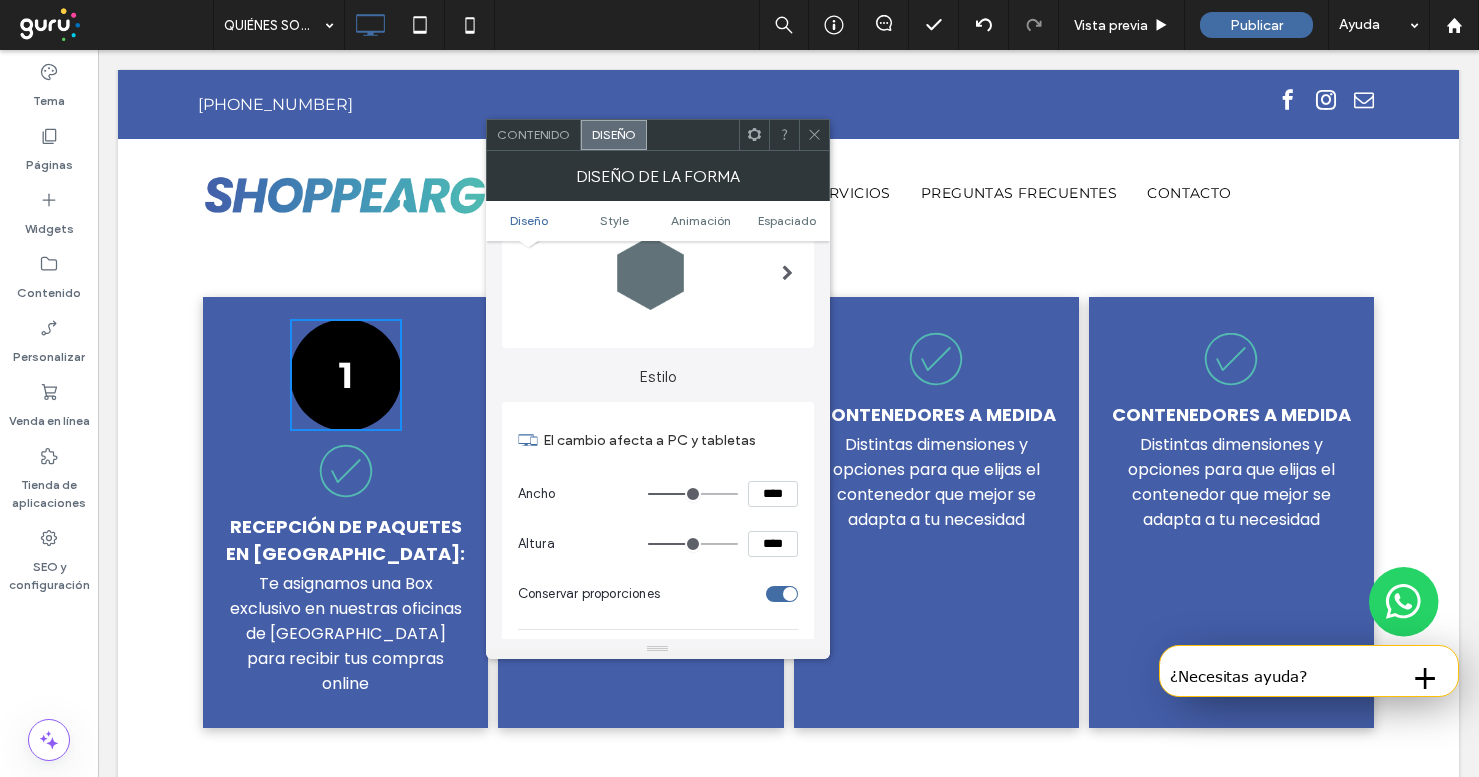 type on "**" 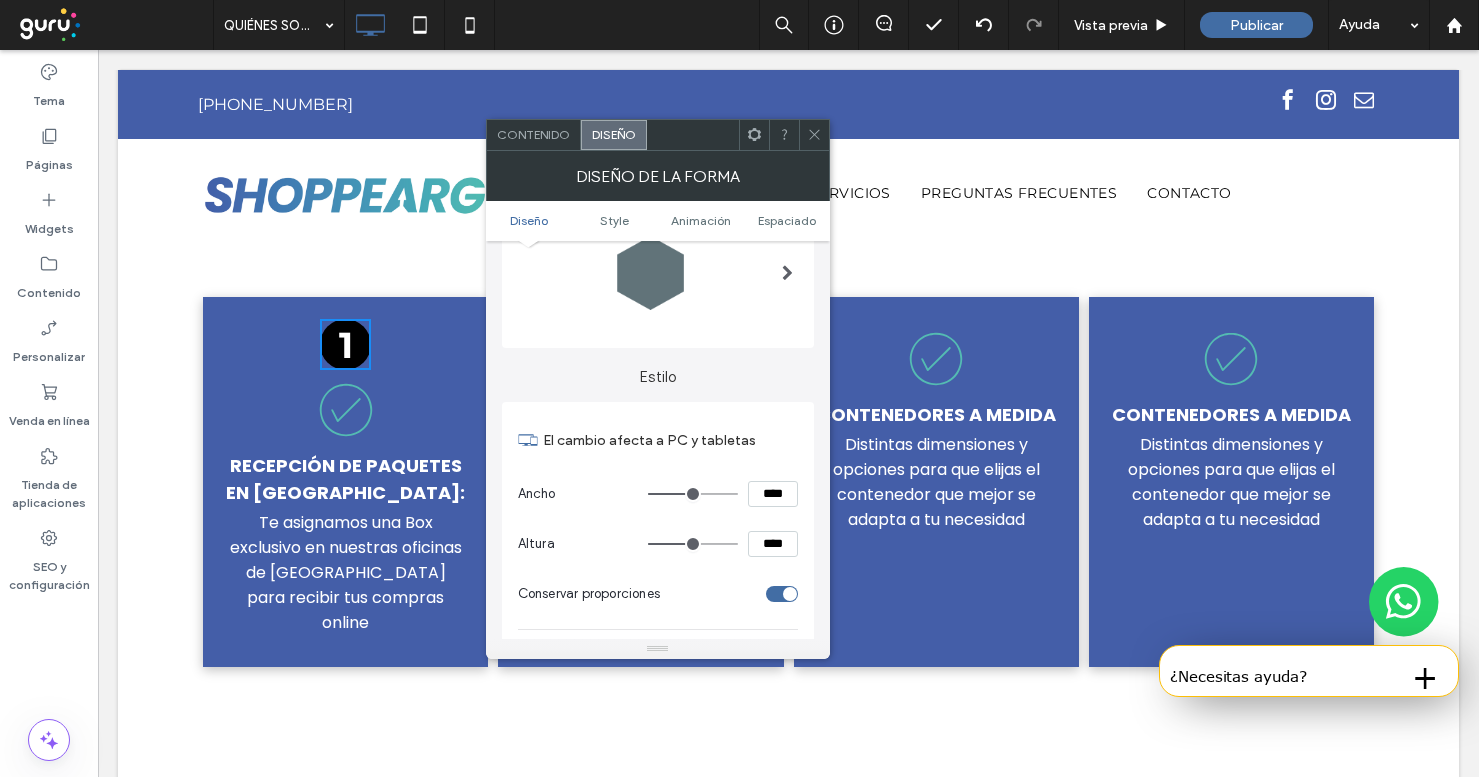 type on "**" 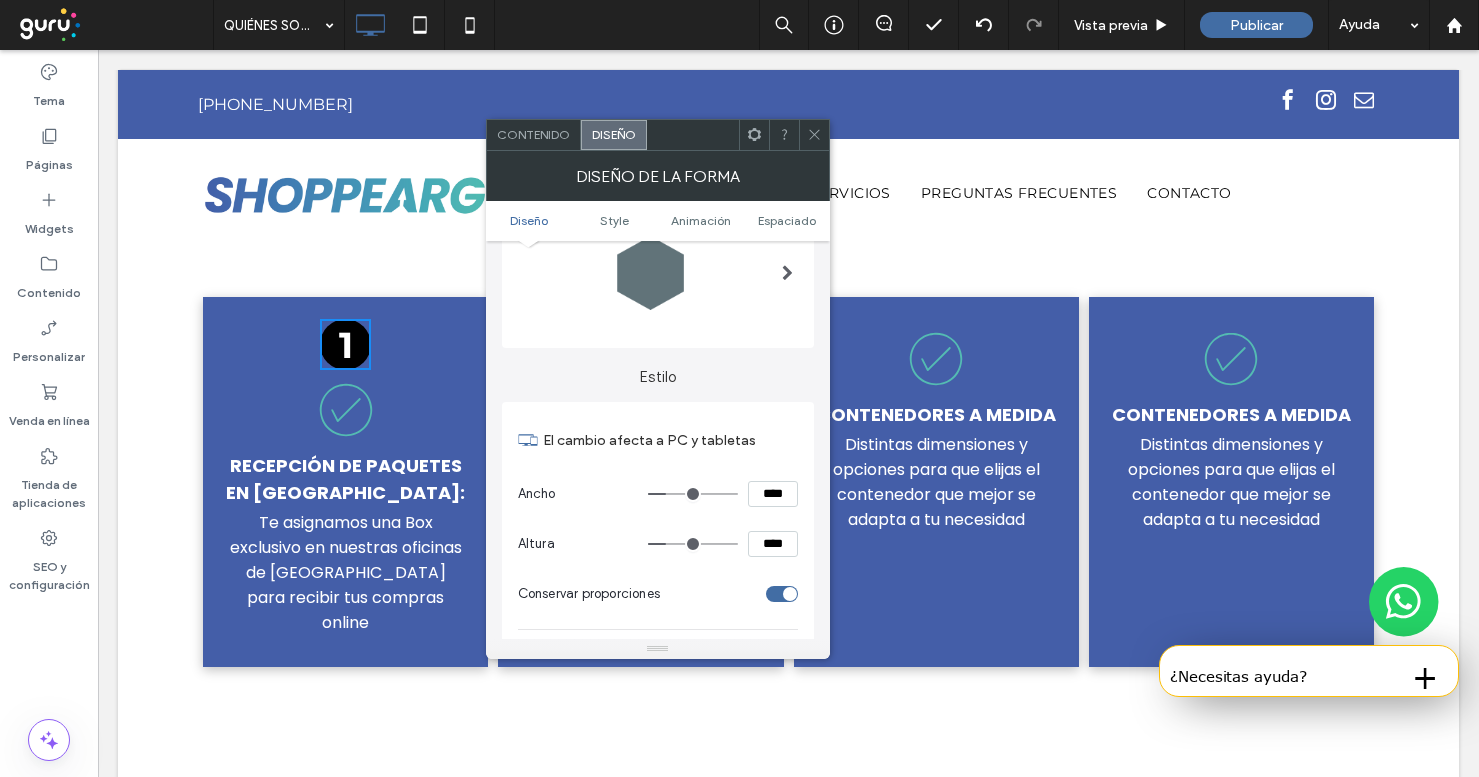 type on "**" 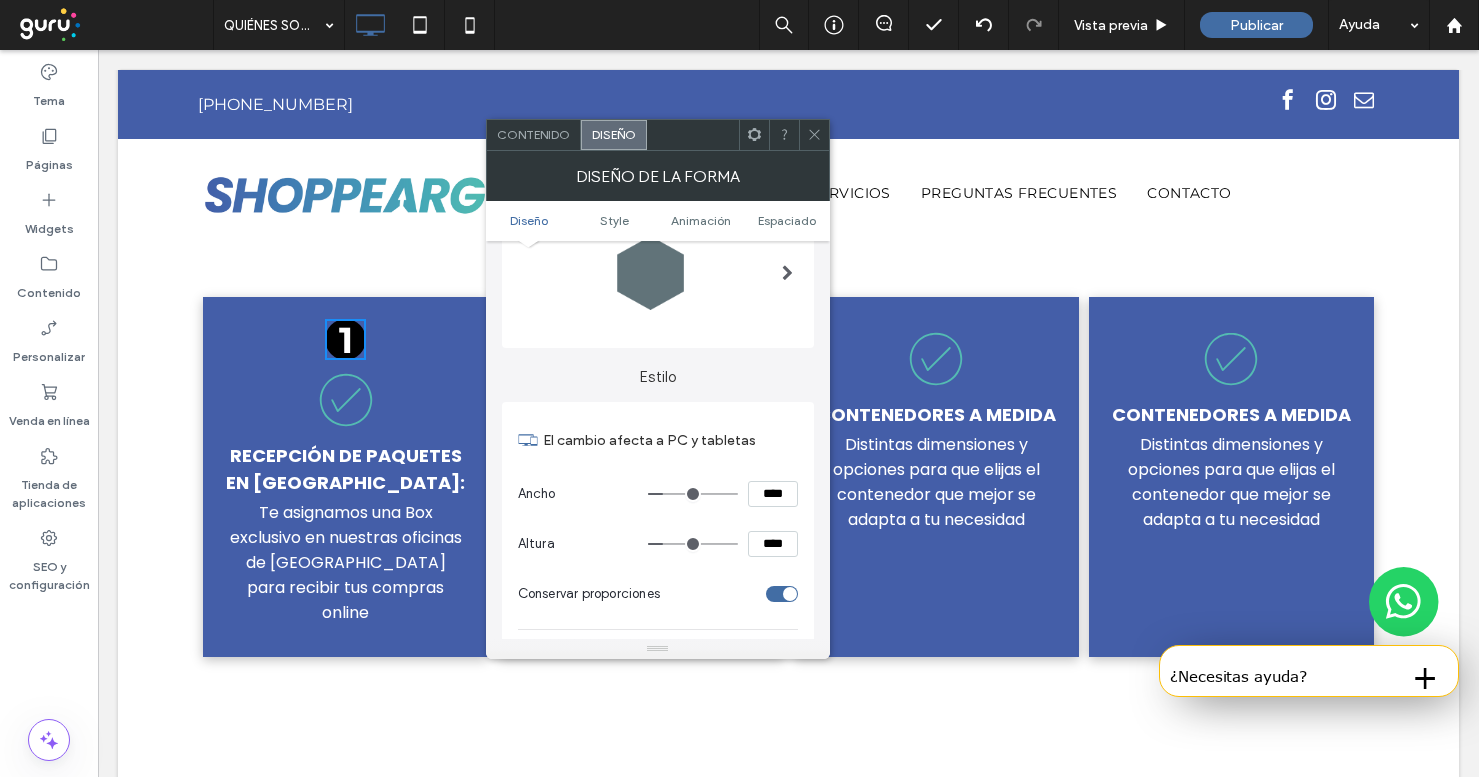 type on "**" 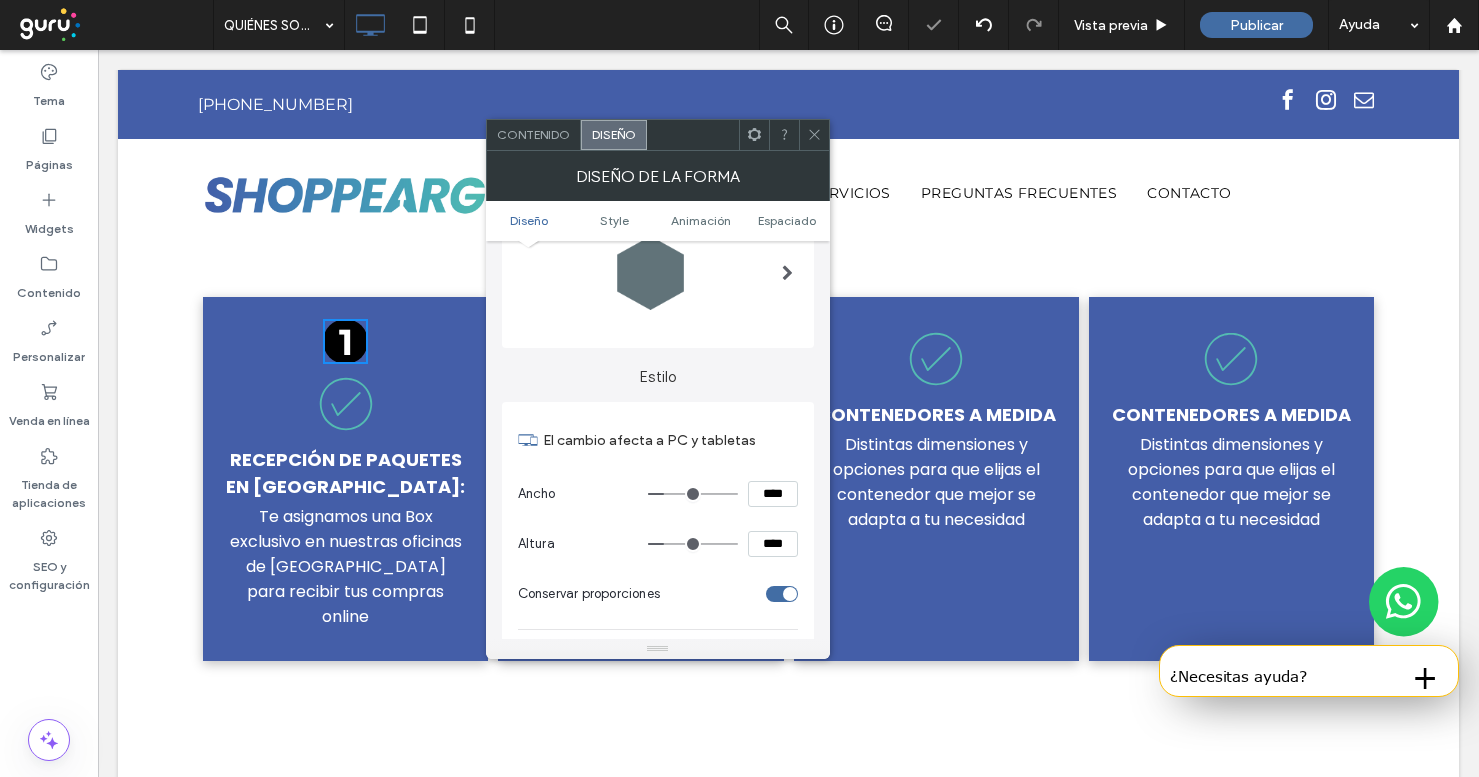 type on "**" 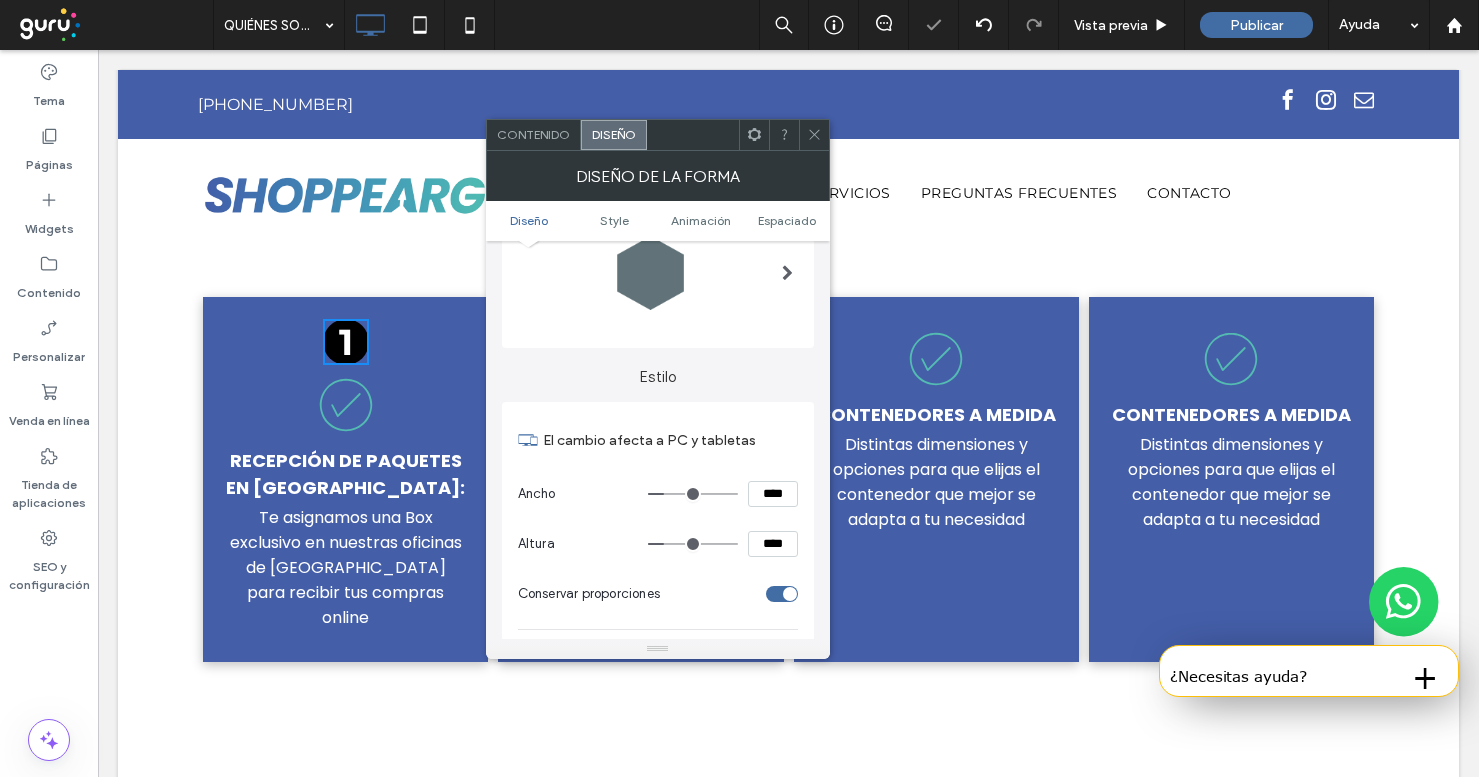 type on "**" 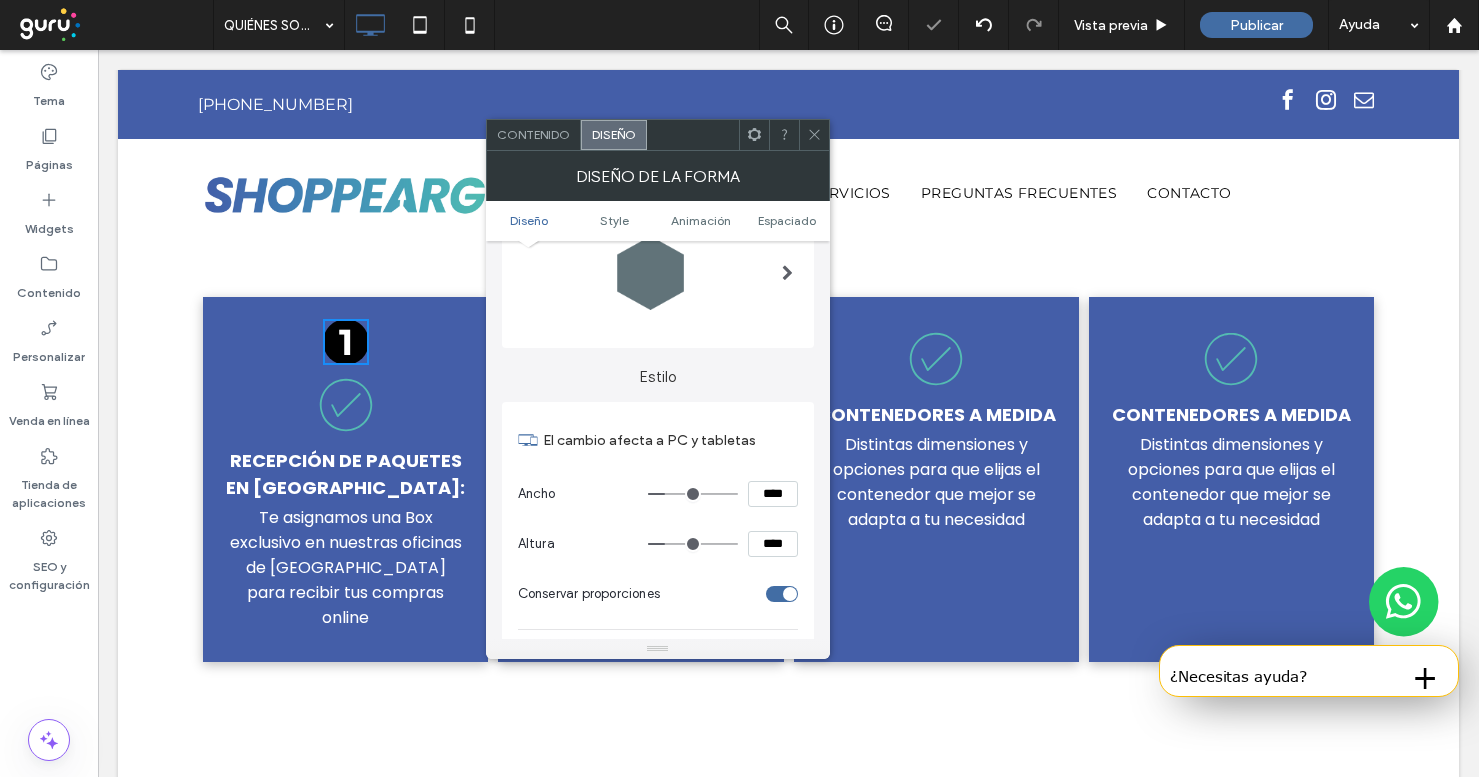 type on "**" 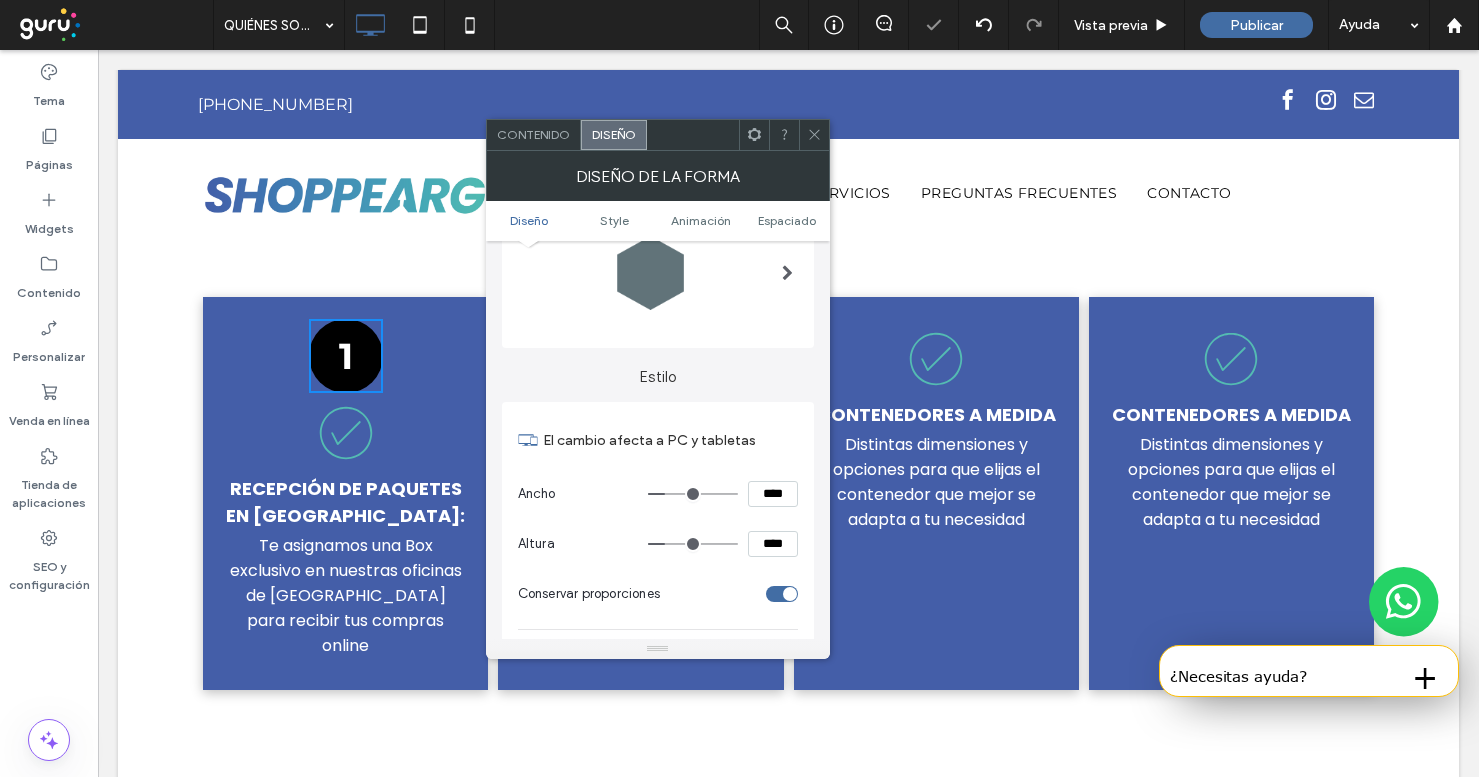 type on "**" 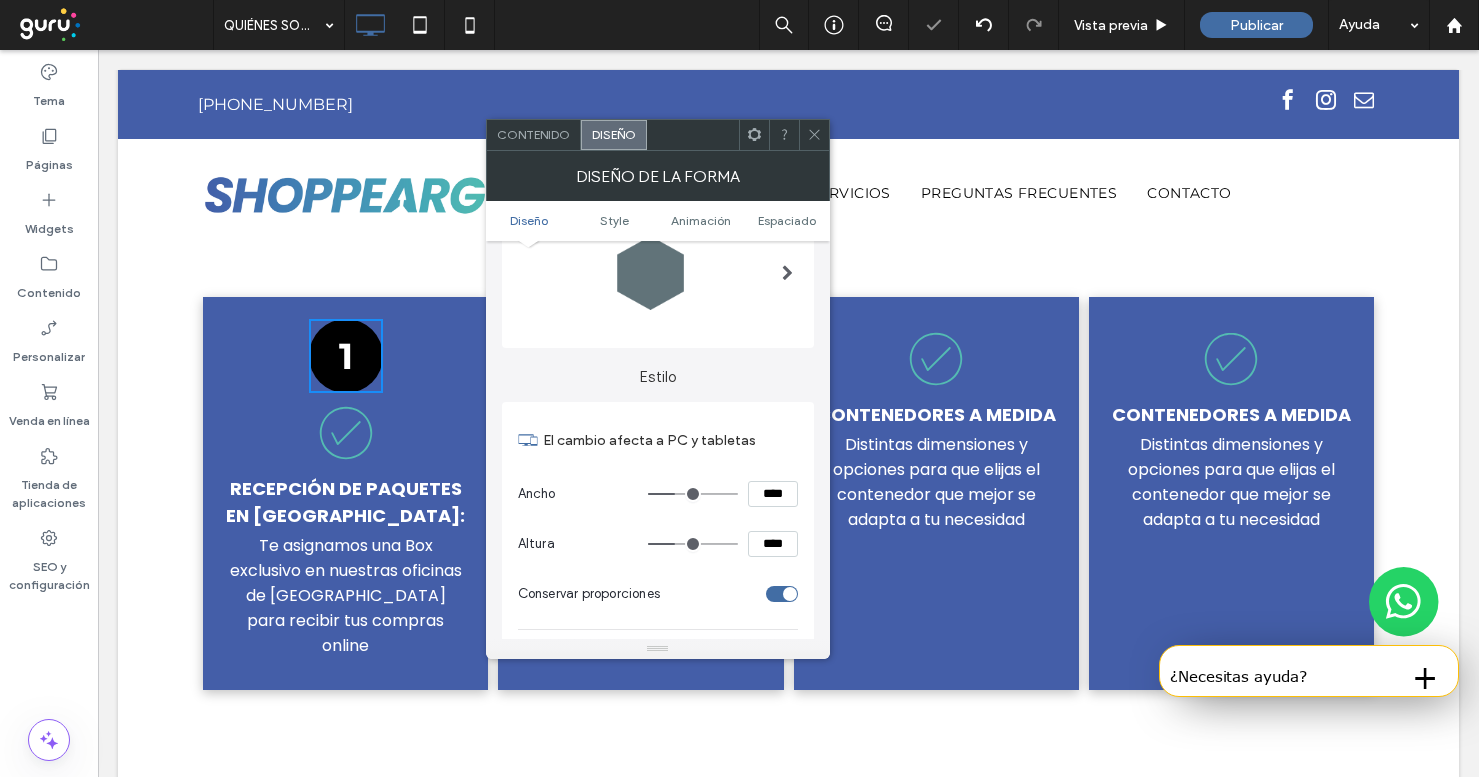 type on "**" 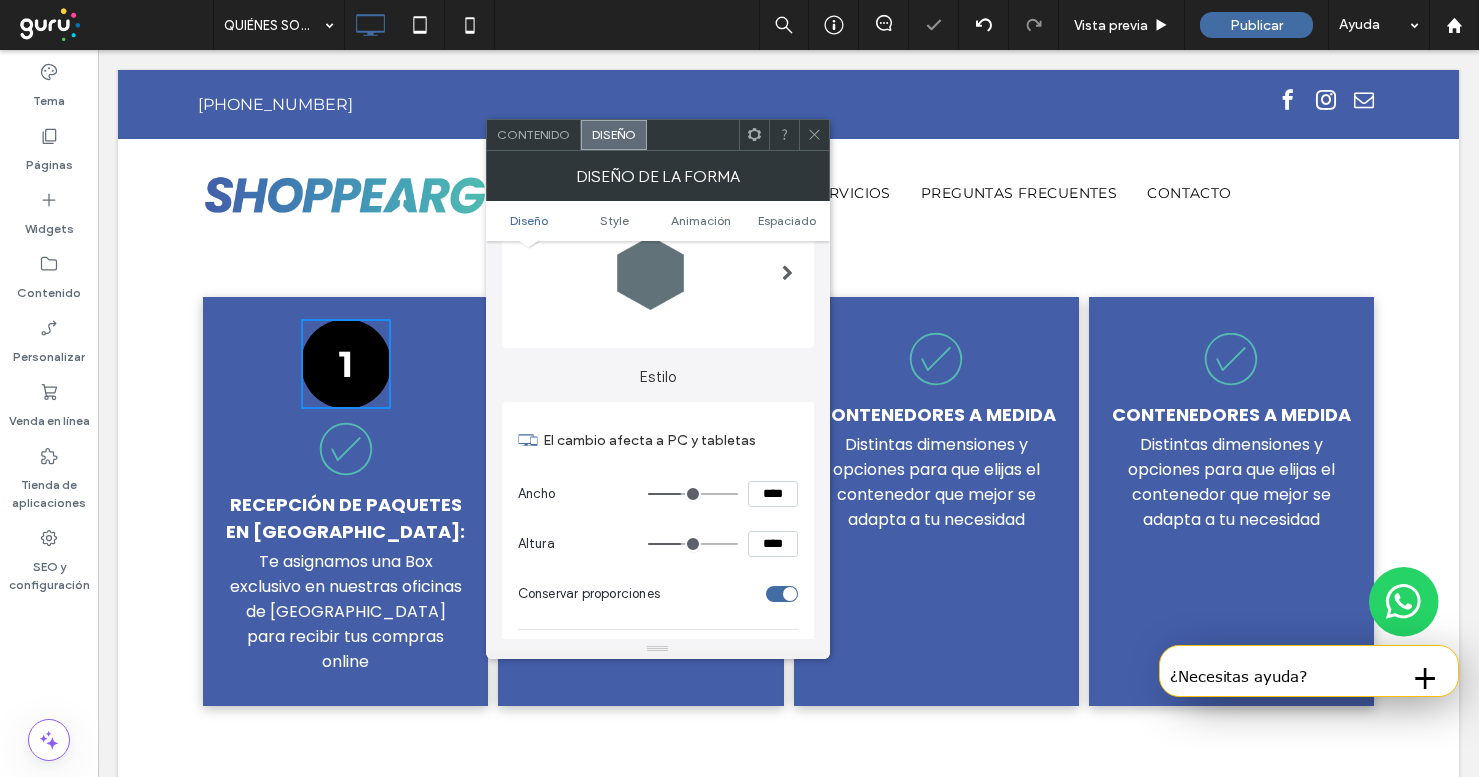 type on "**" 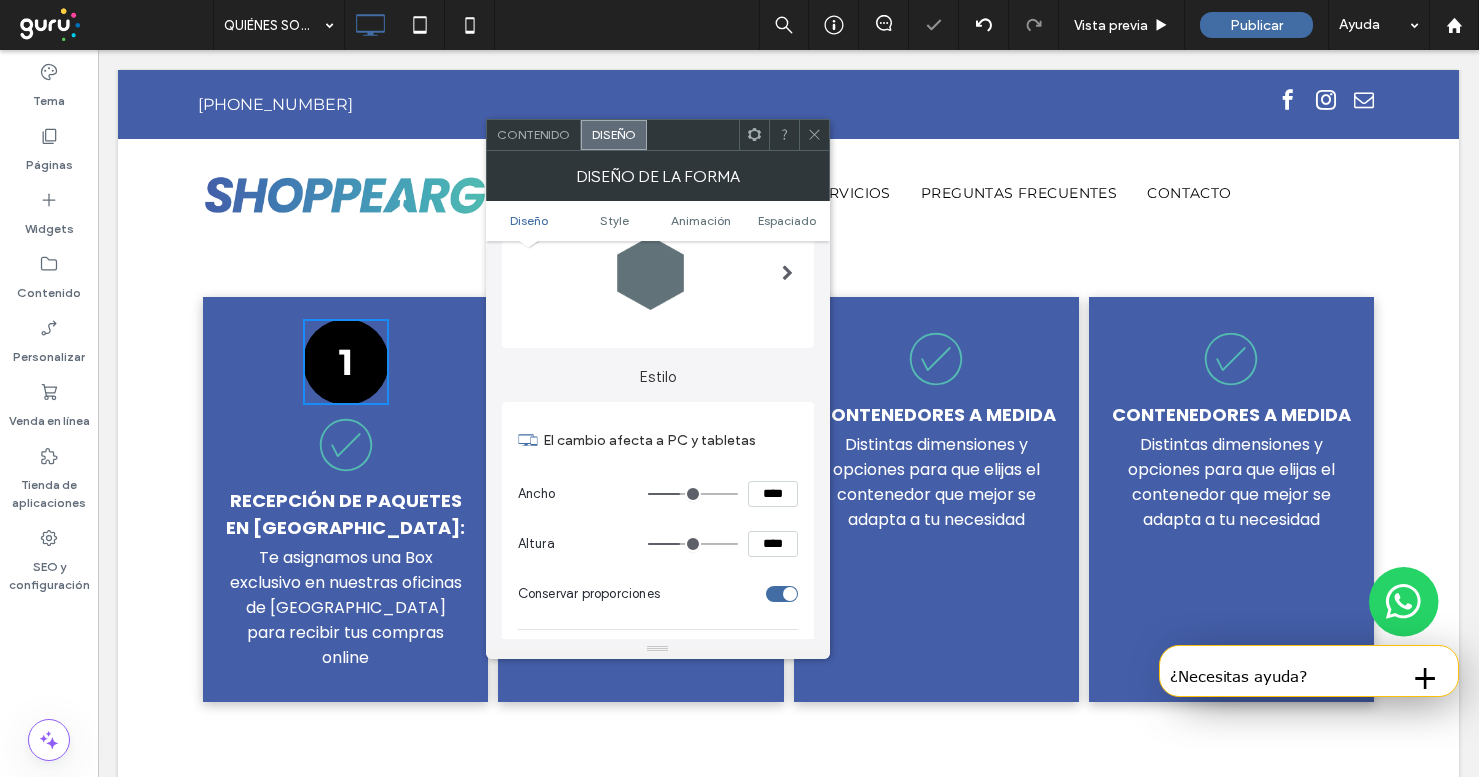 type on "**" 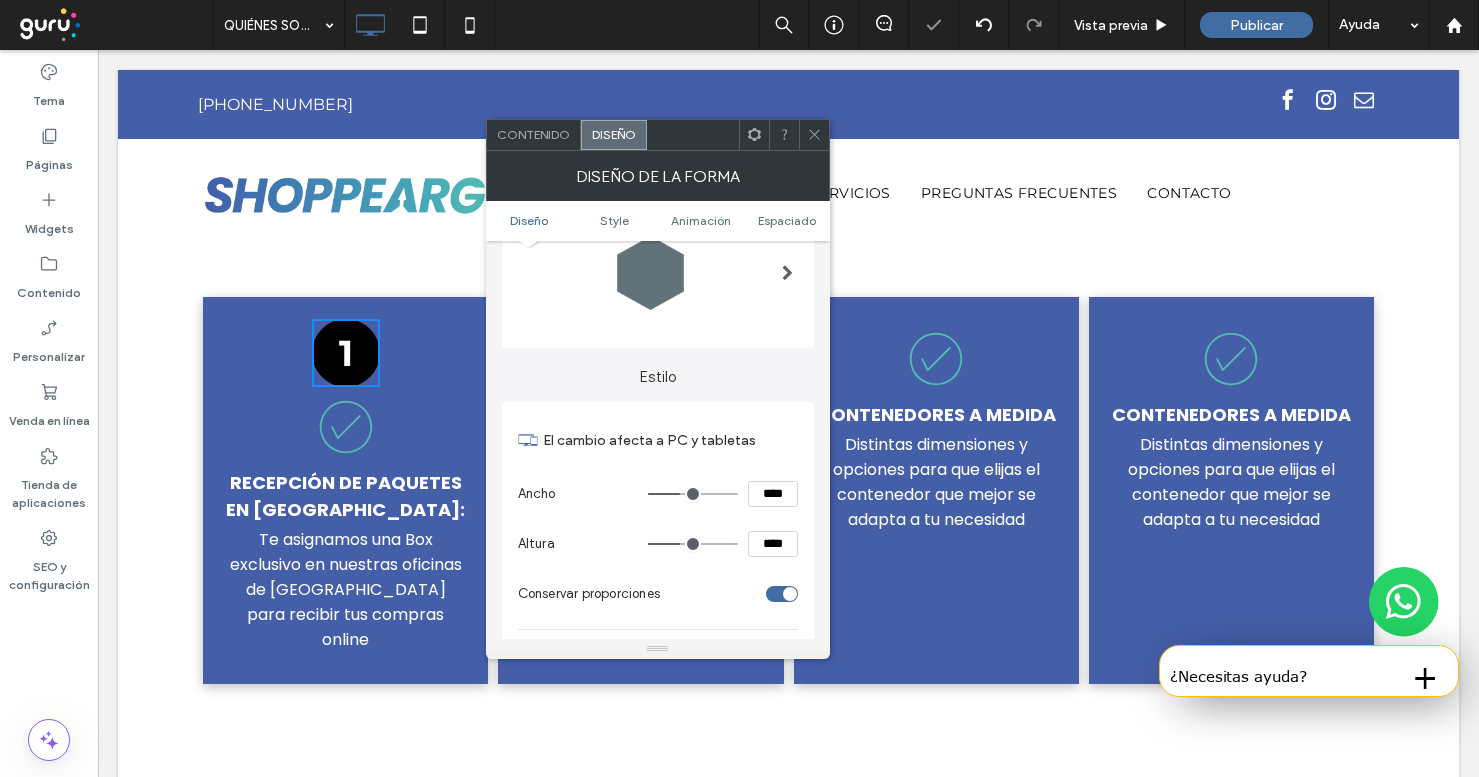 type on "**" 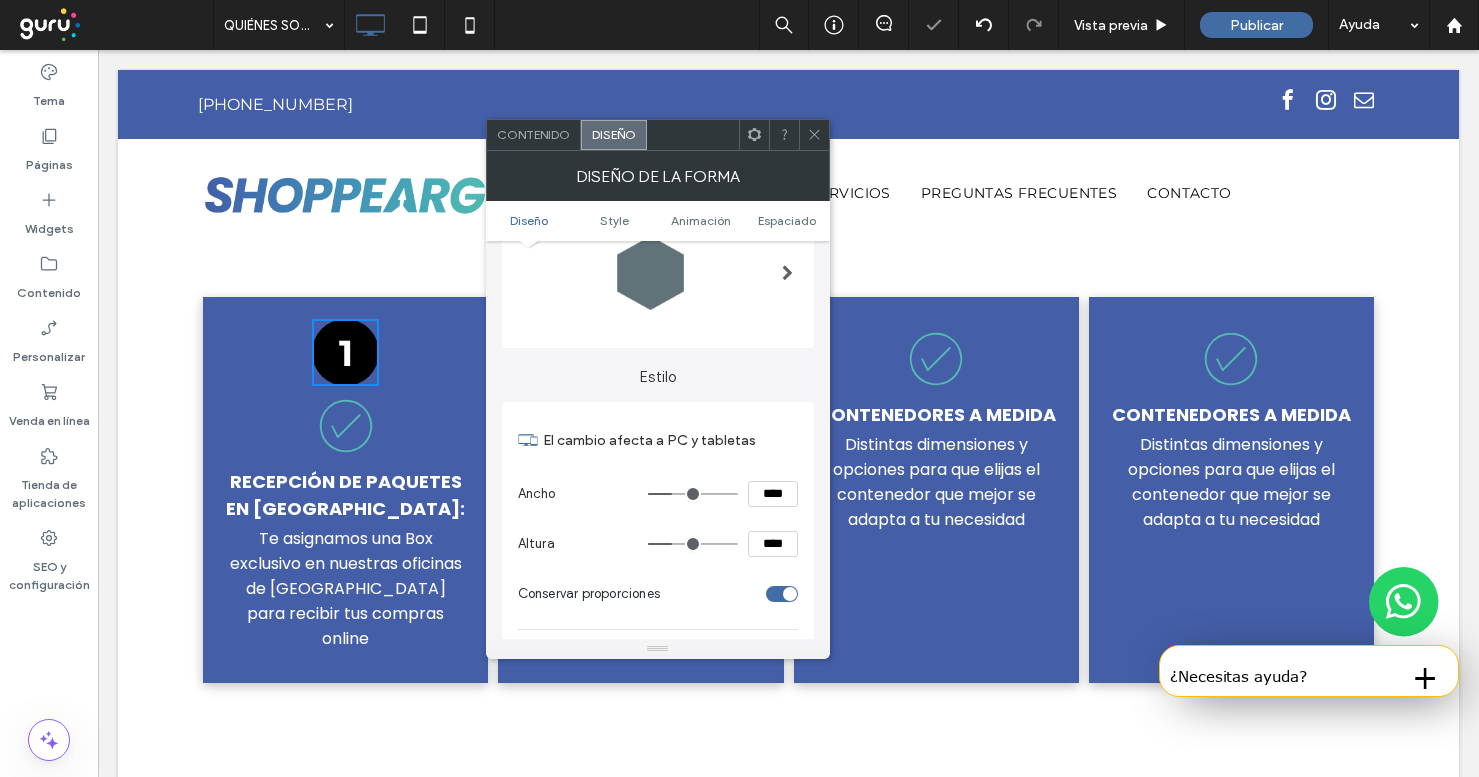 type on "**" 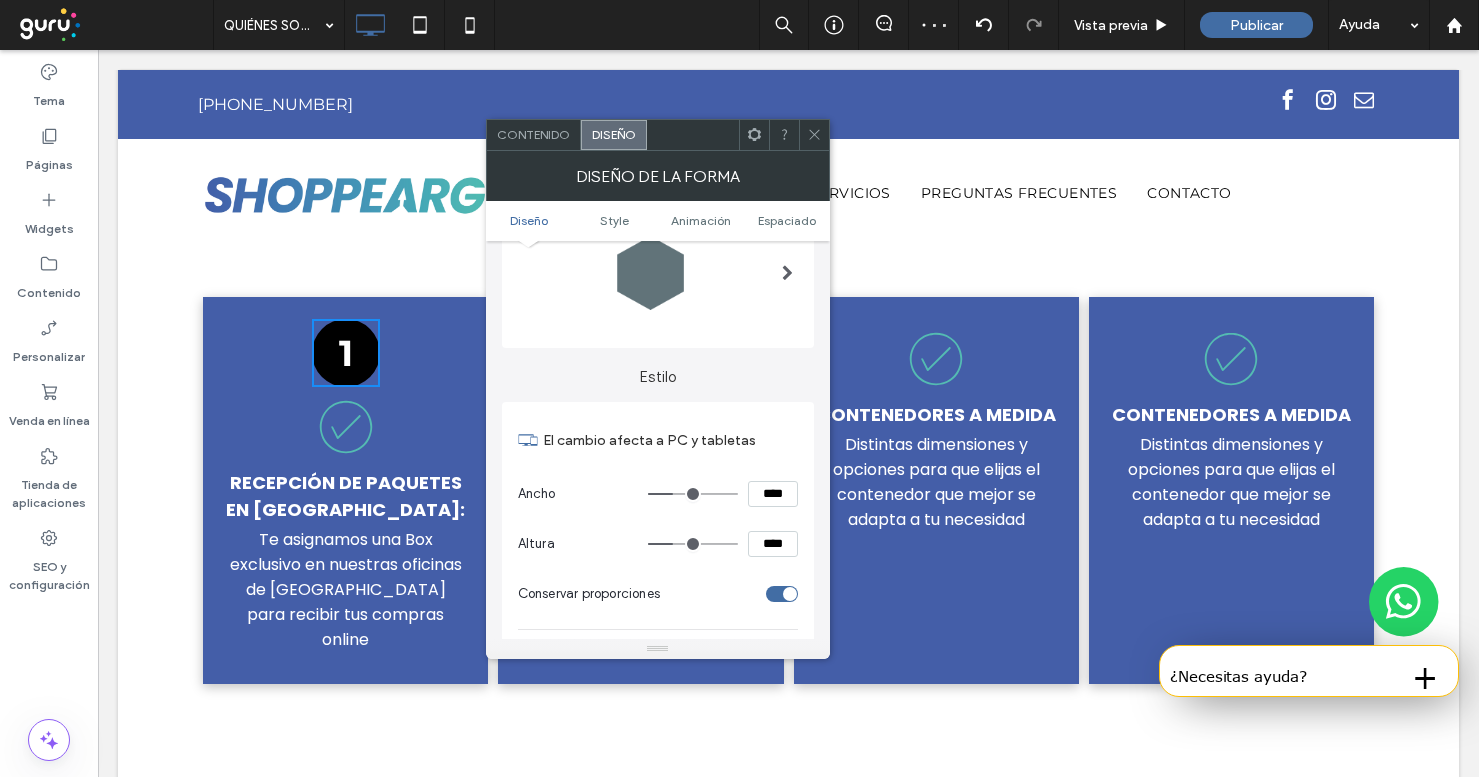 type on "**" 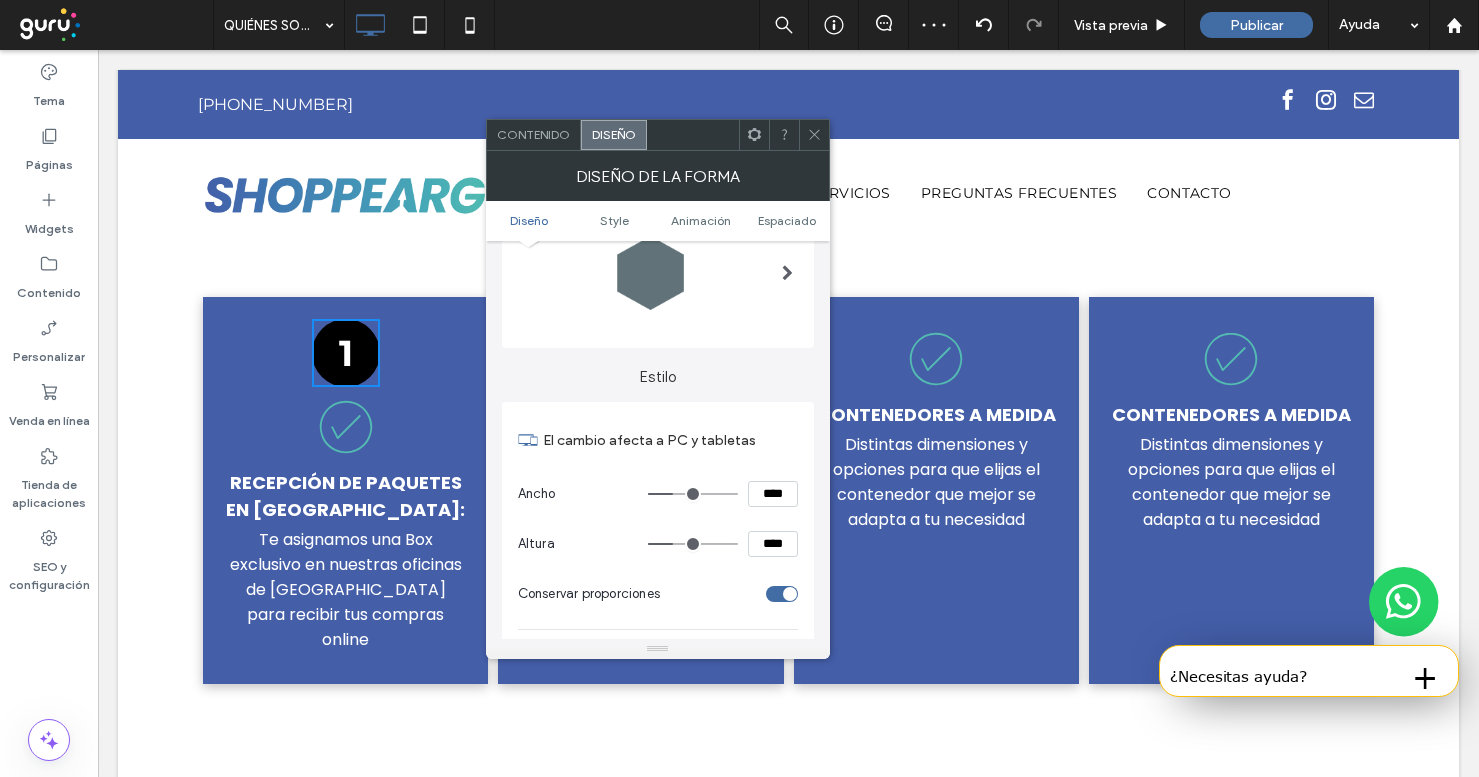 type on "****" 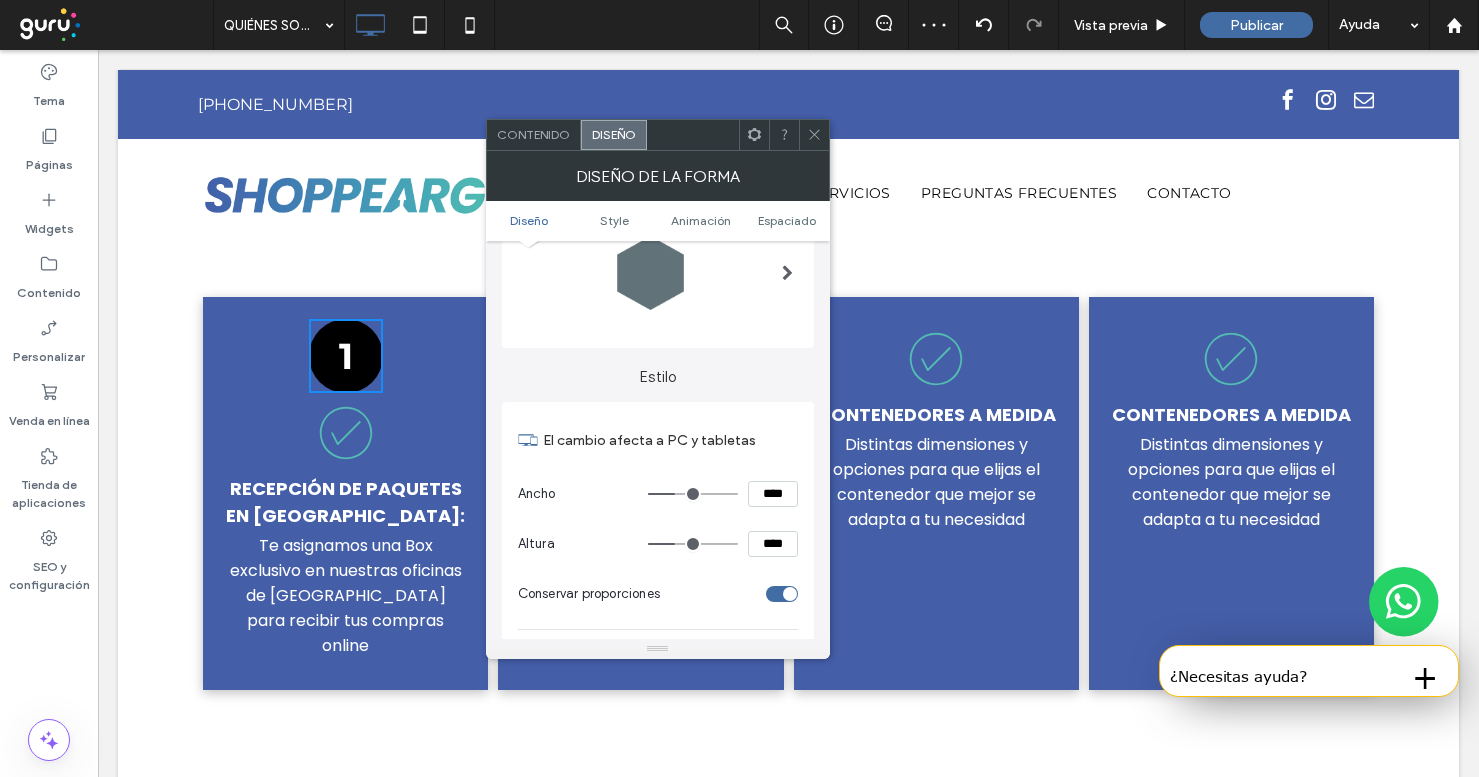 type on "**" 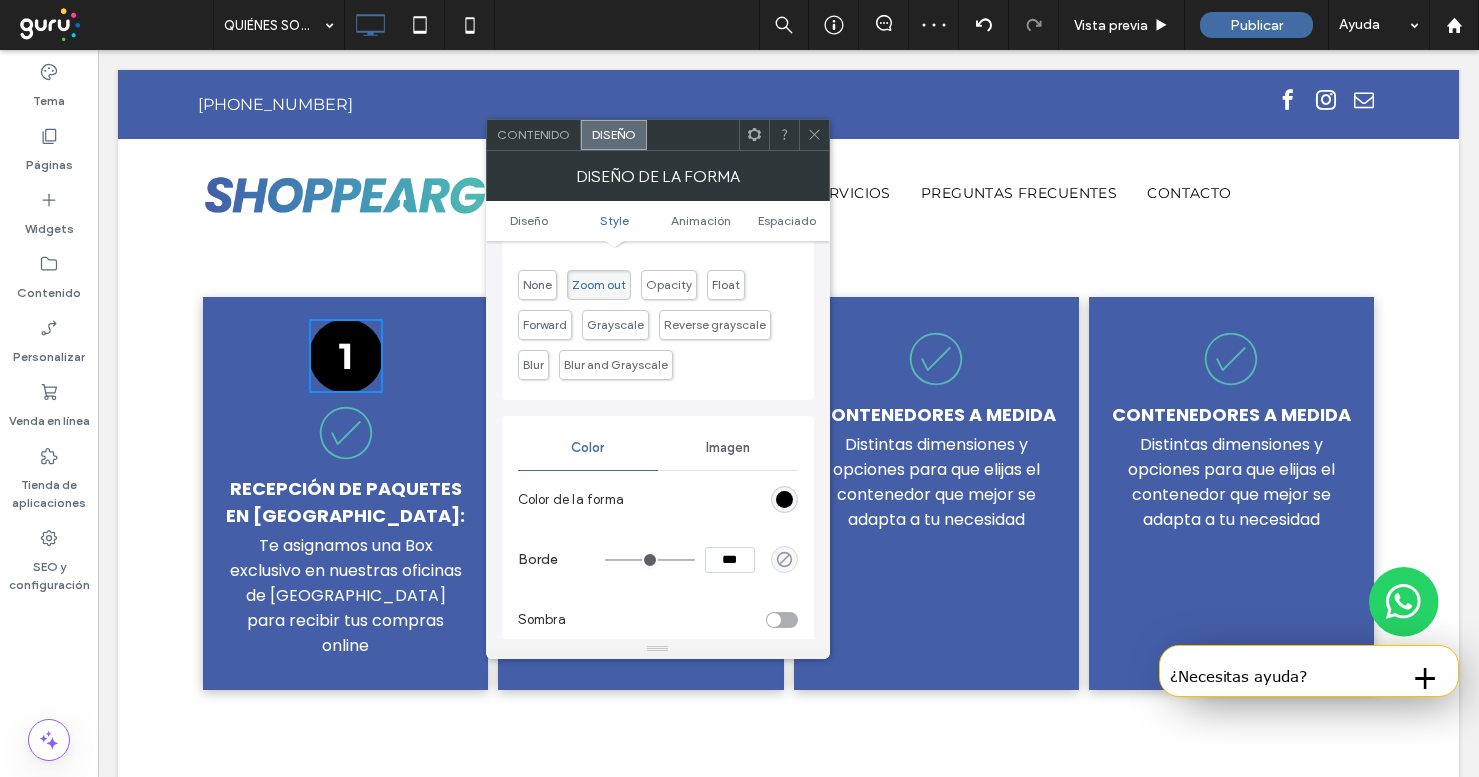 scroll, scrollTop: 586, scrollLeft: 0, axis: vertical 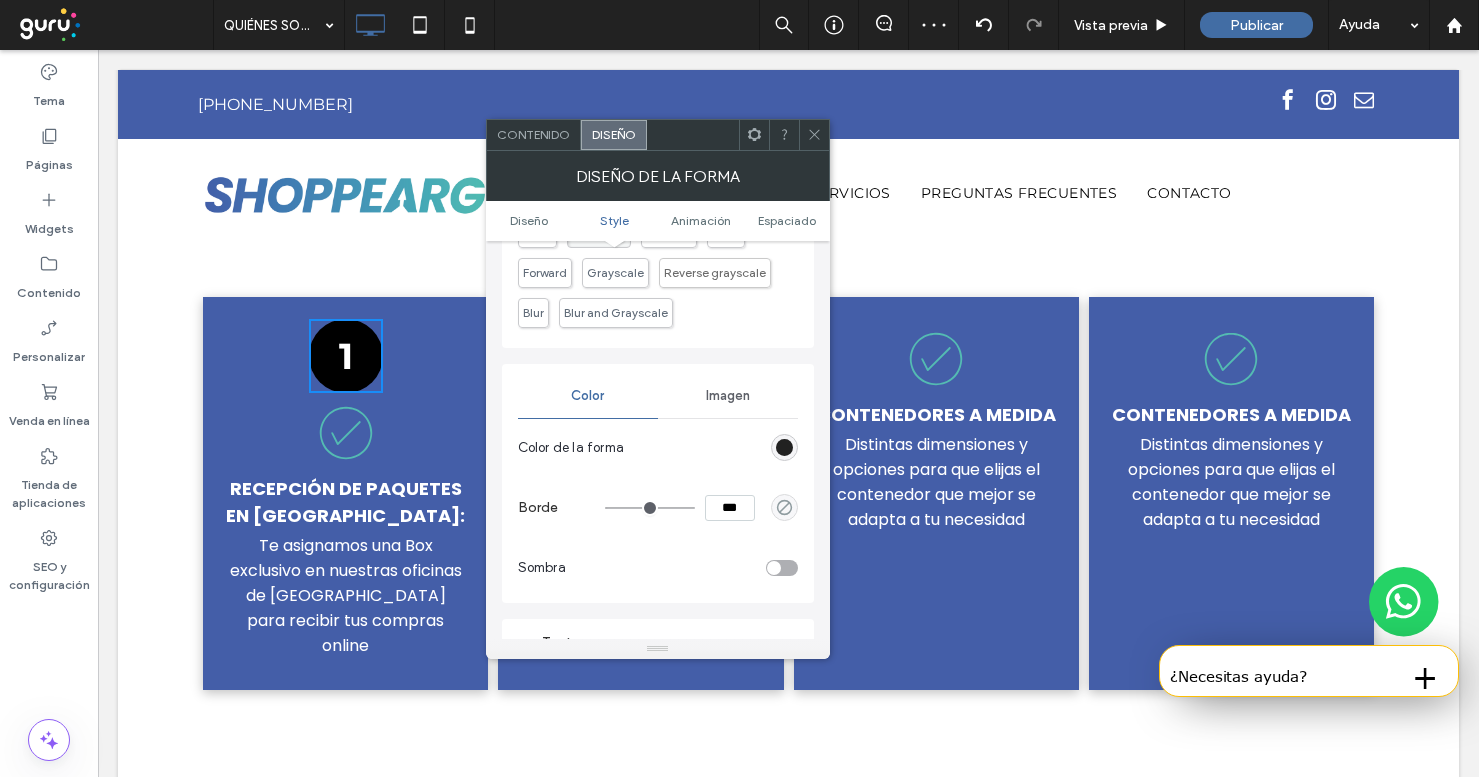 click at bounding box center [784, 447] 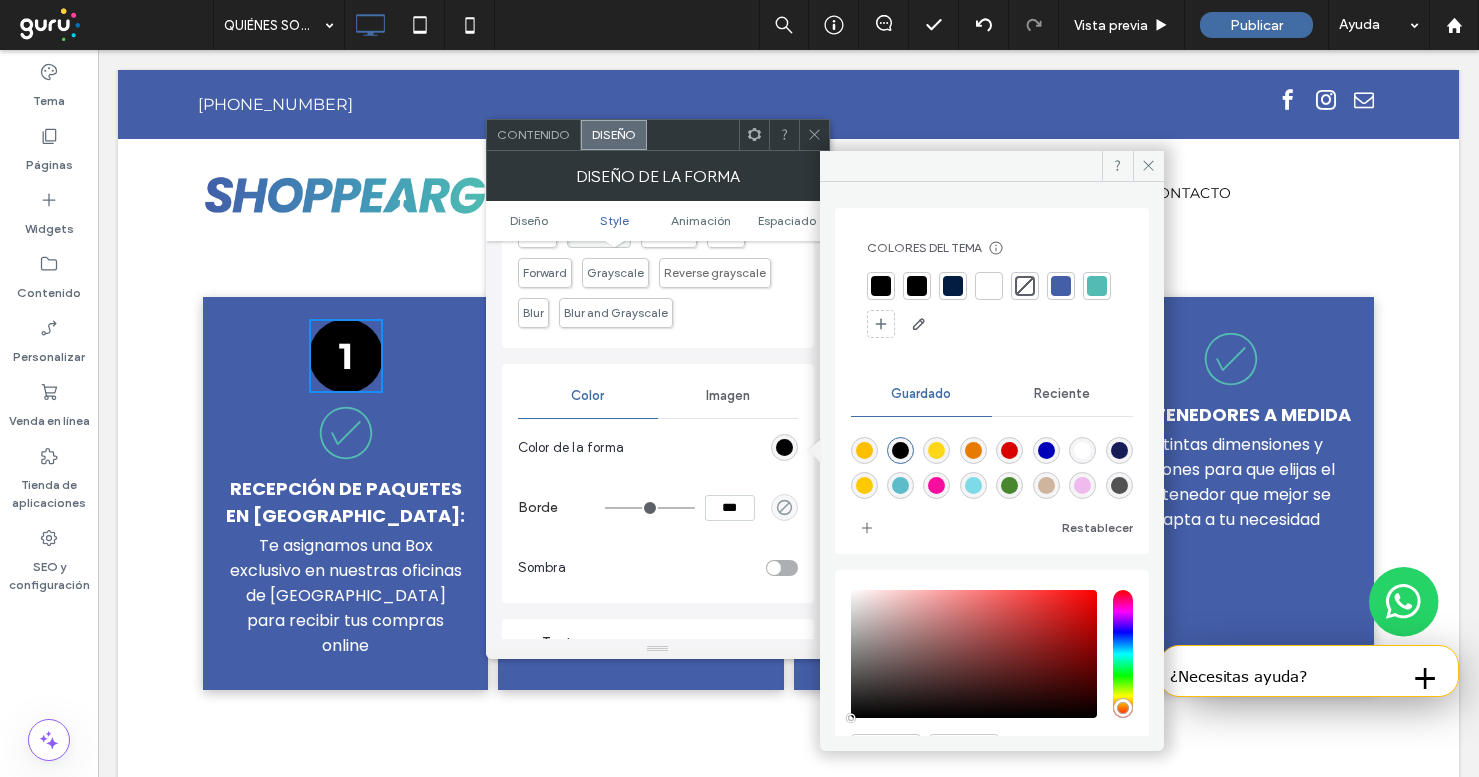 click at bounding box center [1097, 286] 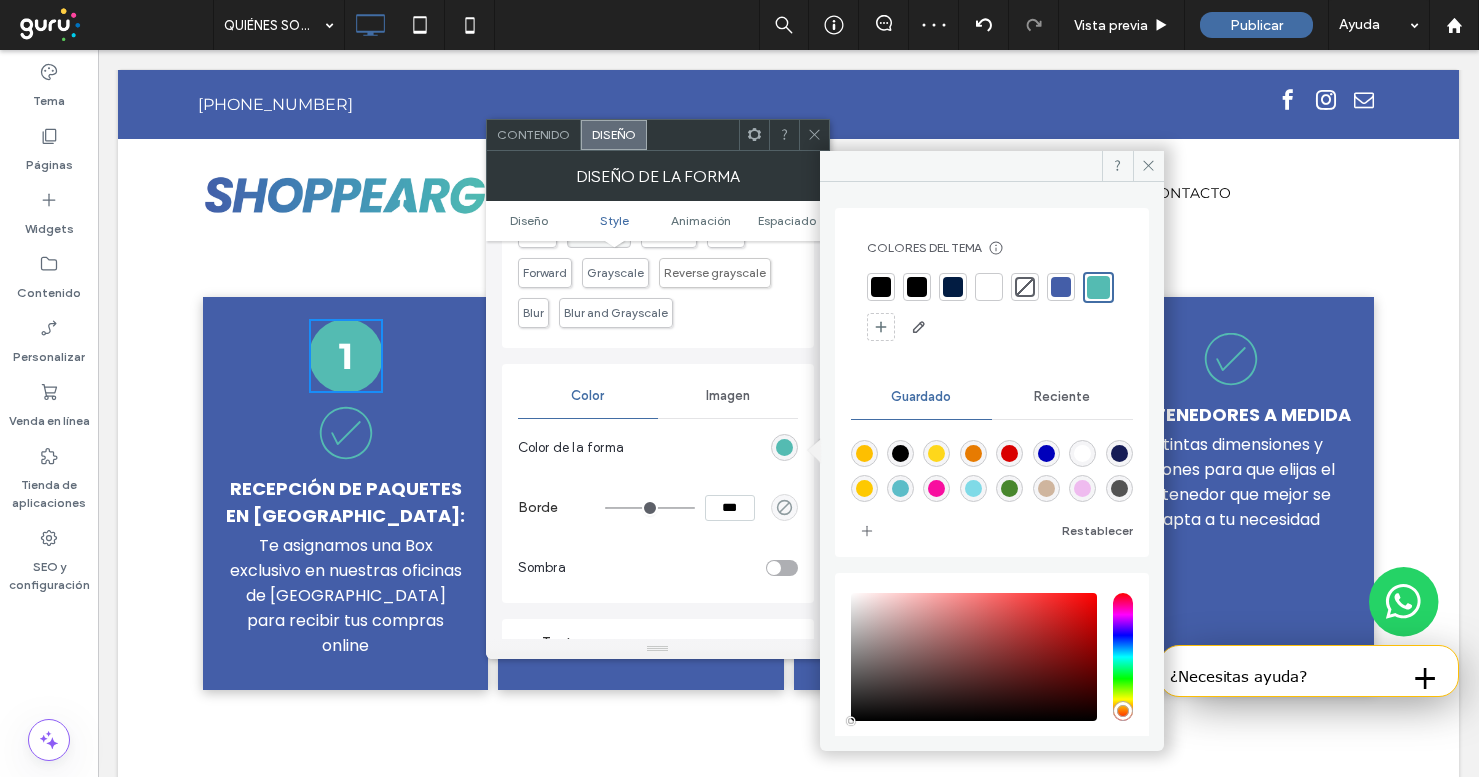 click 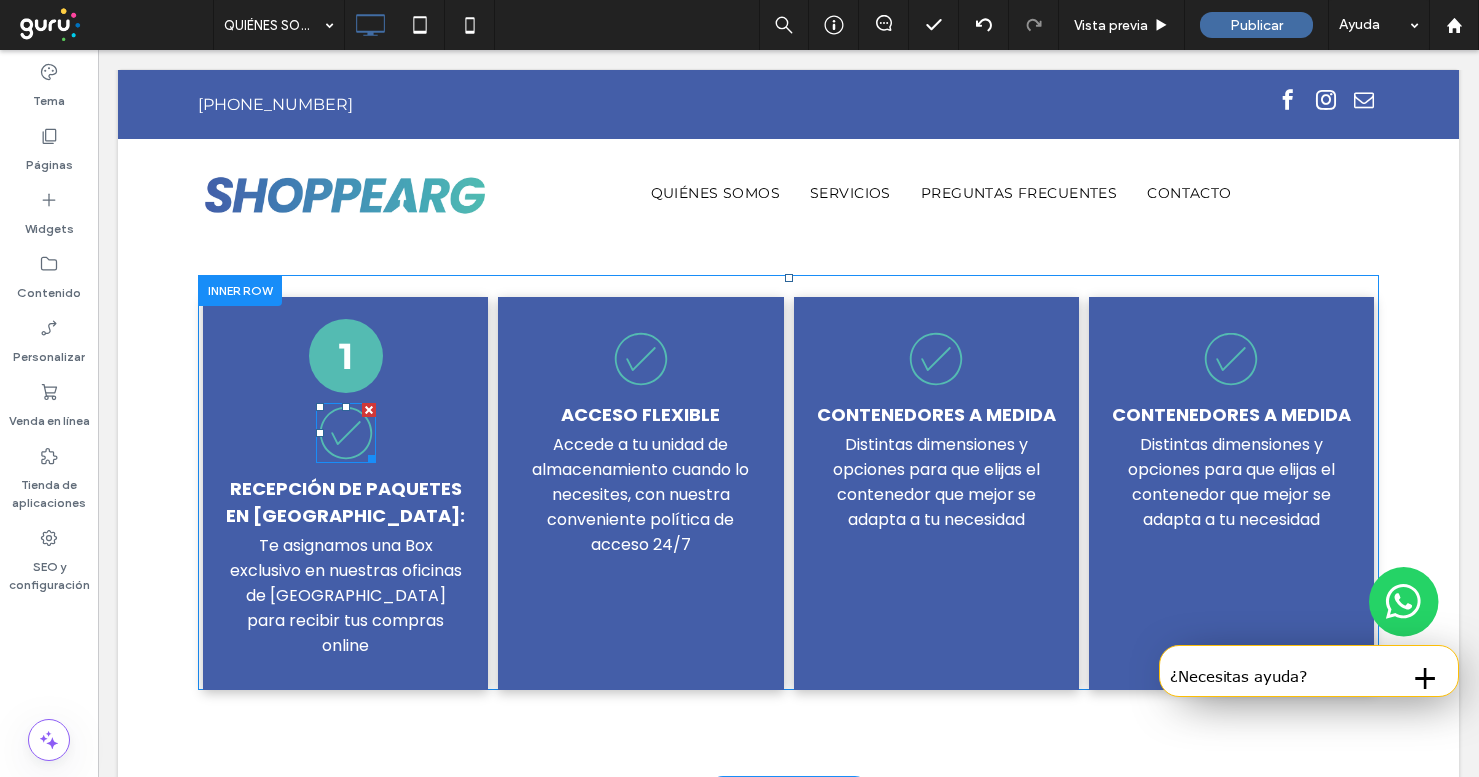 click at bounding box center [369, 410] 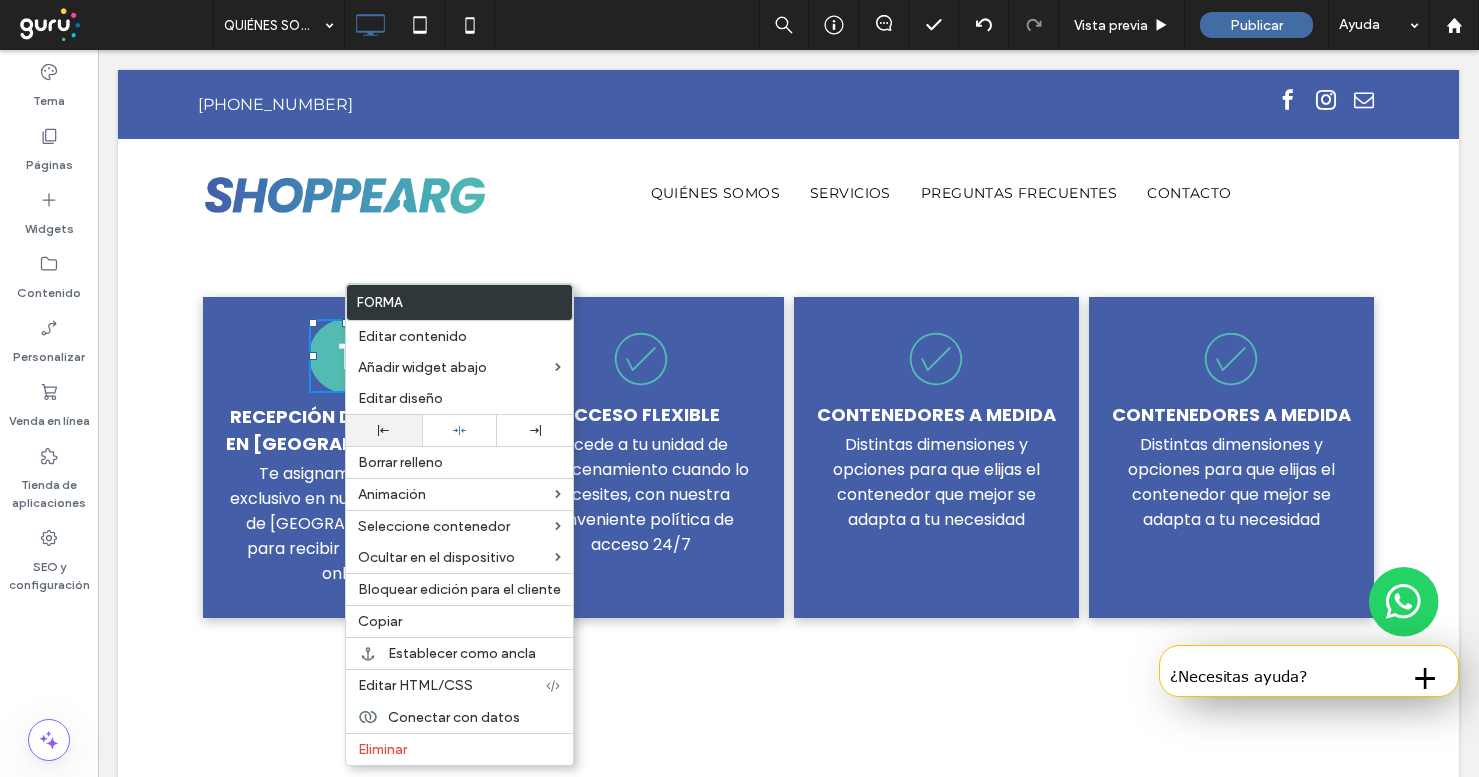 click at bounding box center (384, 430) 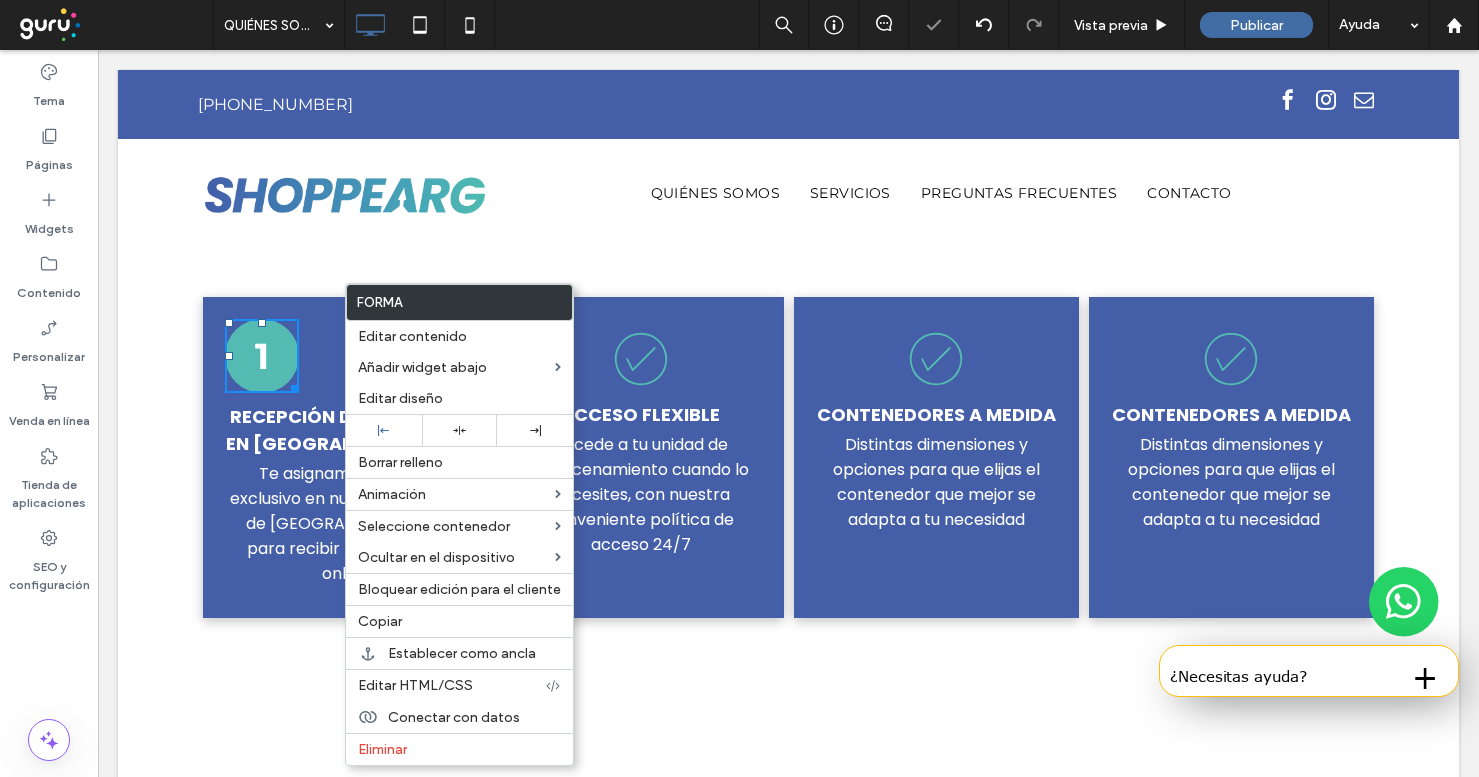 click on "1
Recepción de paquetes en [GEOGRAPHIC_DATA]:
Te asignamos una Box exclusivo en nuestras oficinas de [GEOGRAPHIC_DATA] para recibir tus compras online
Click To Paste" at bounding box center (345, 457) 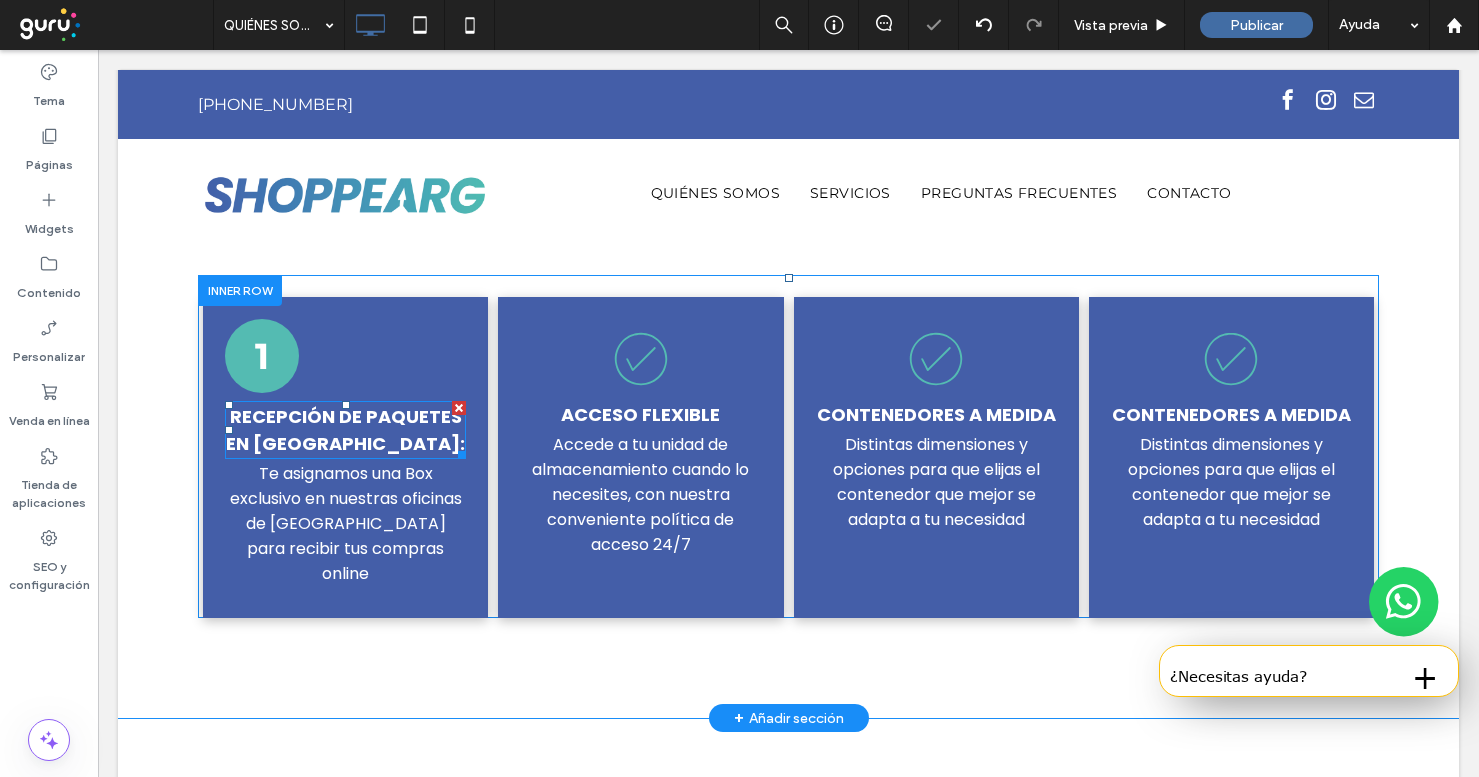 click on "Recepción de paquetes en [GEOGRAPHIC_DATA]:" at bounding box center [345, 430] 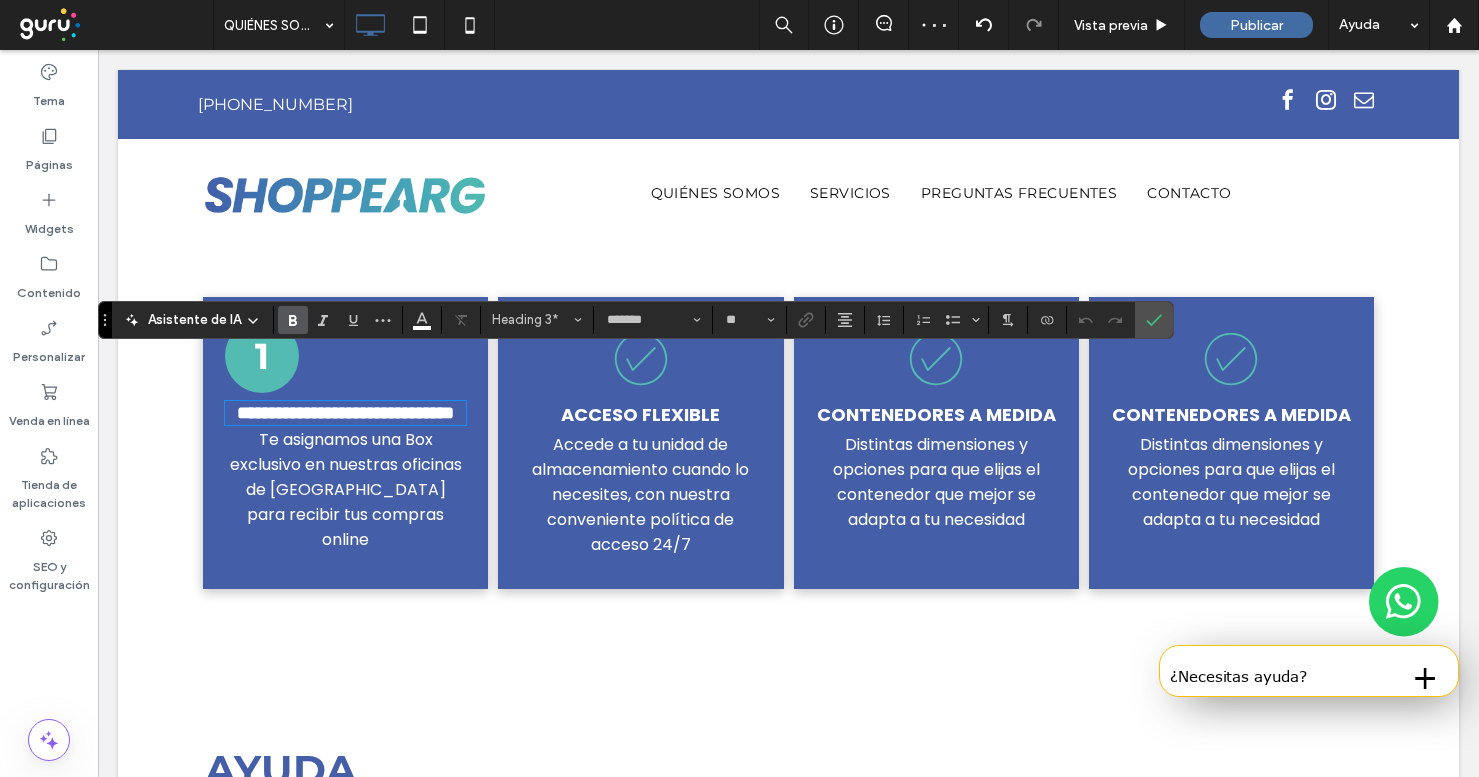 click on "**********" at bounding box center (345, 413) 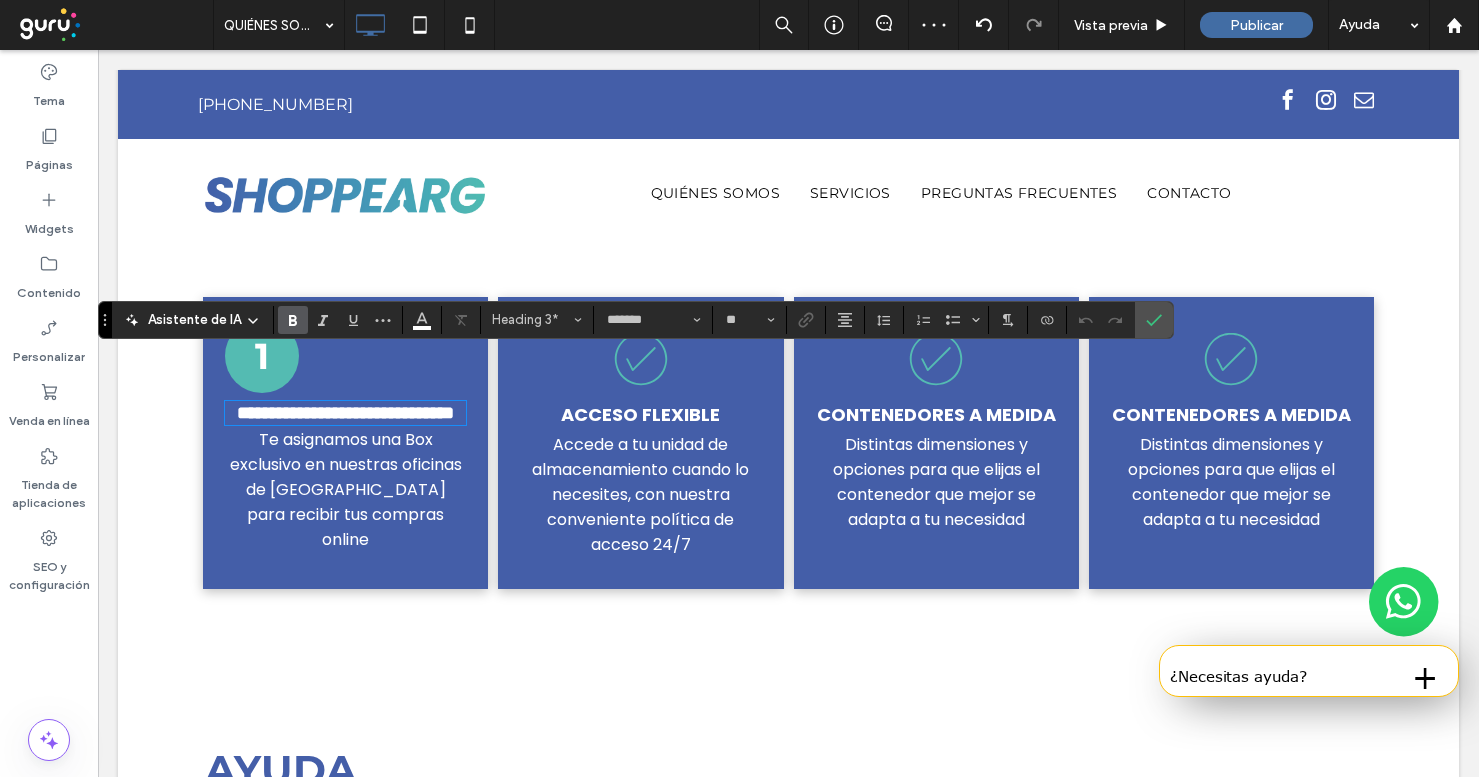 click on "**********" at bounding box center (345, 413) 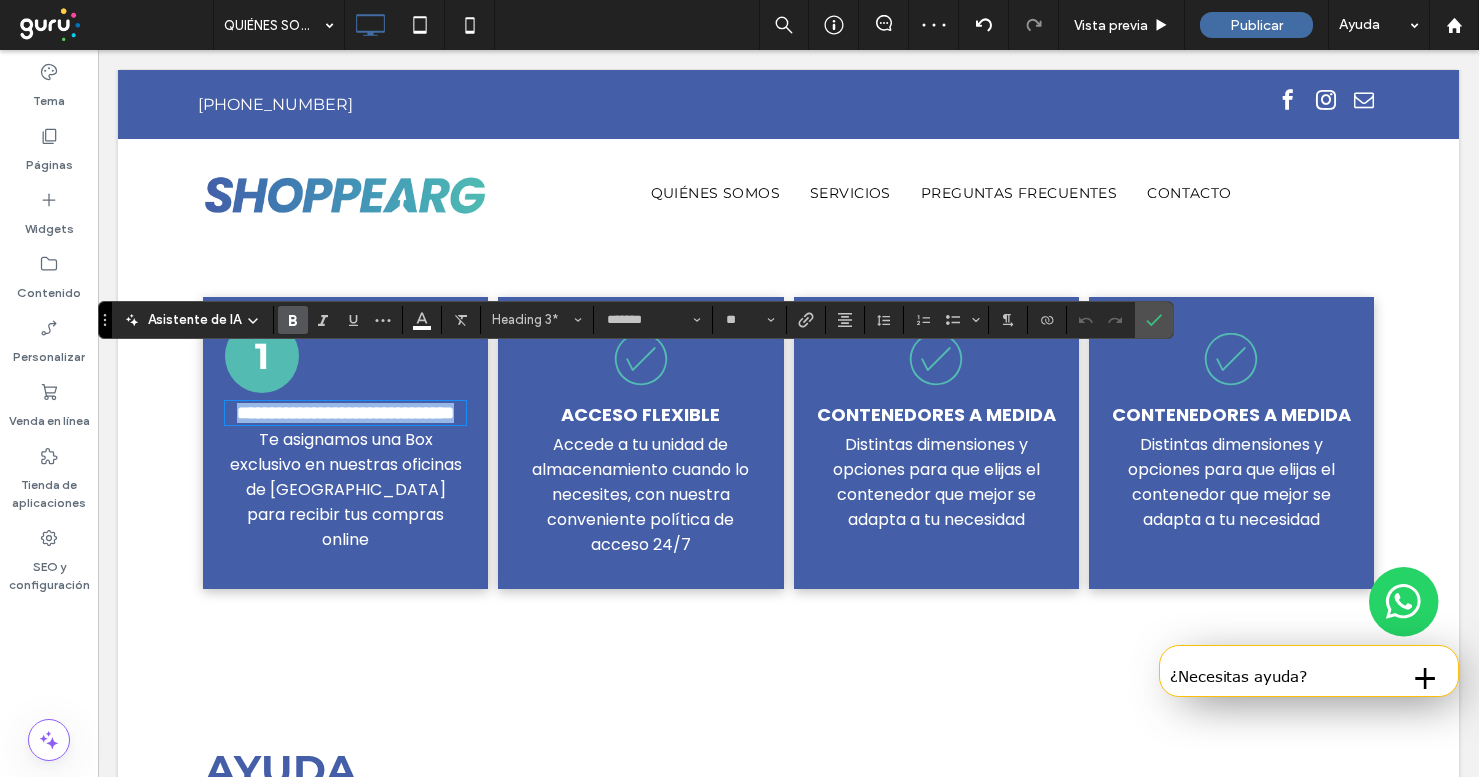 click on "**********" at bounding box center [345, 413] 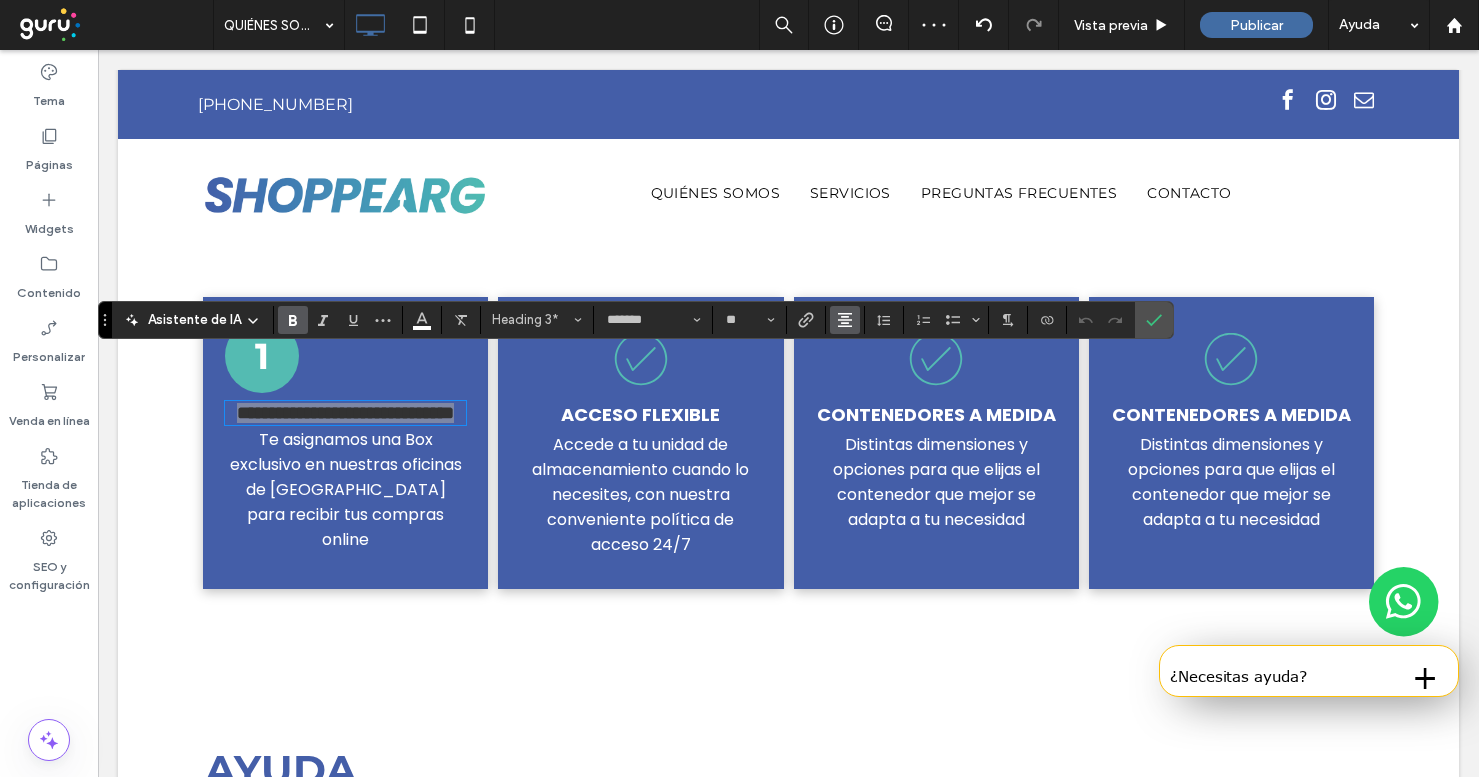 click 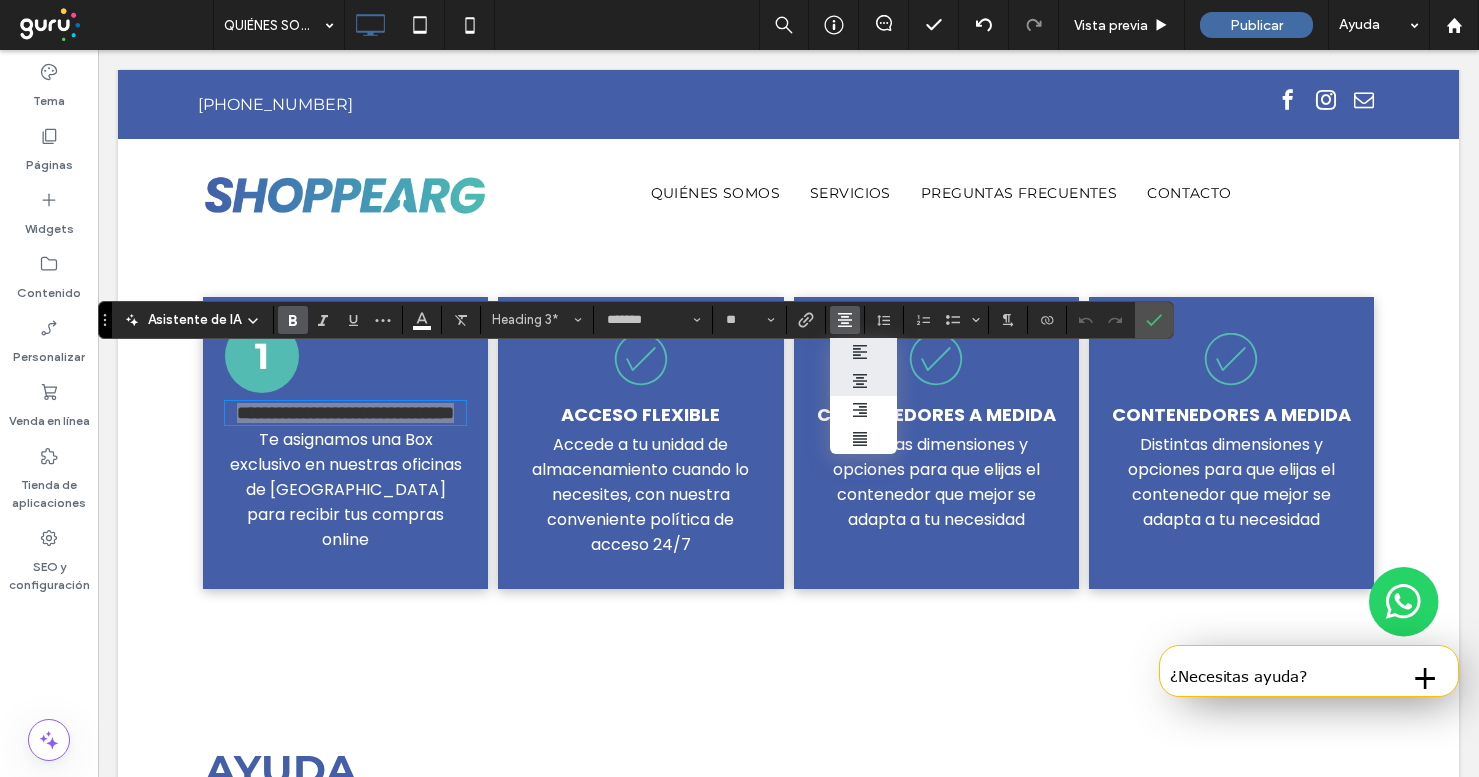 click at bounding box center (841, 352) 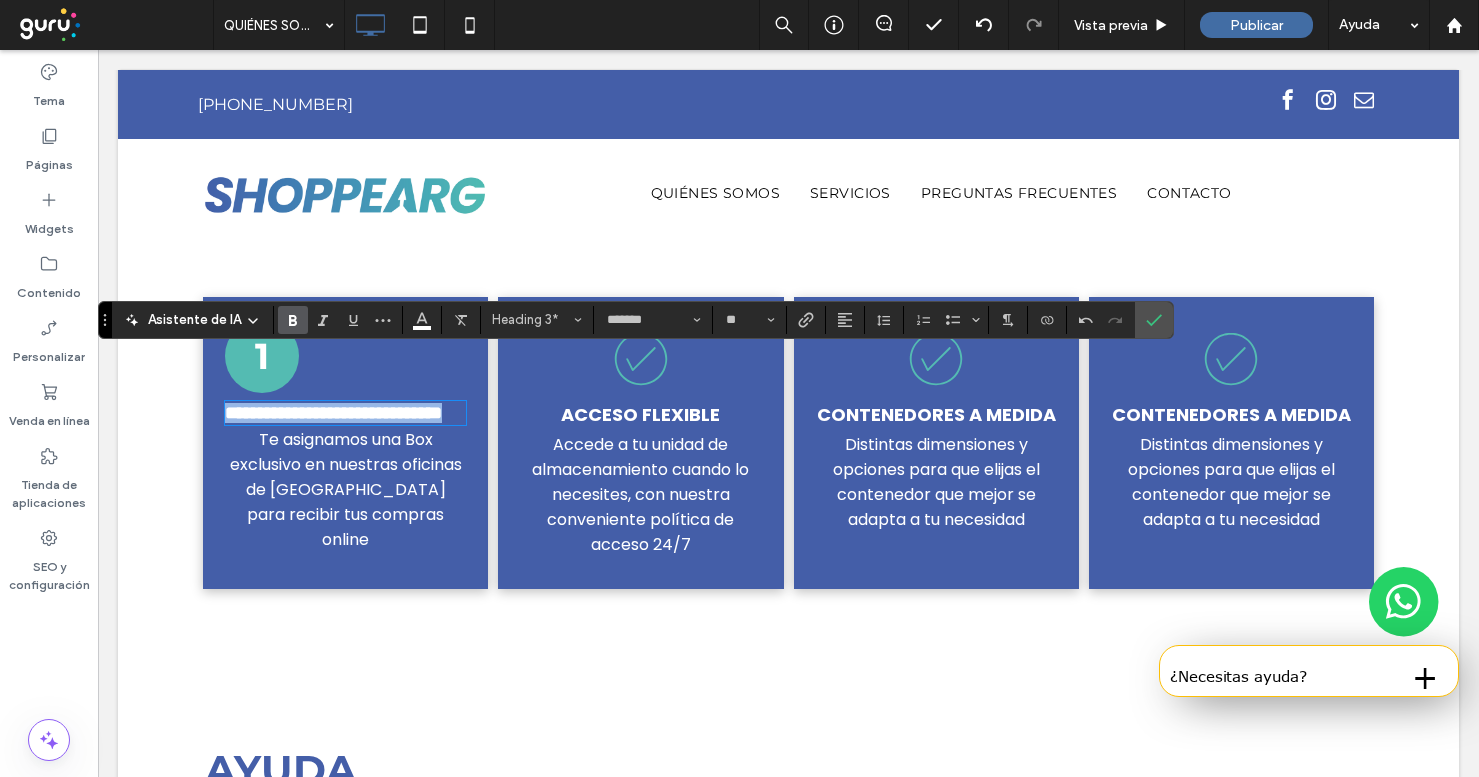 click on "Te asignamos una Box exclusivo en nuestras oficinas de [GEOGRAPHIC_DATA] para recibir tus compras online" at bounding box center [346, 489] 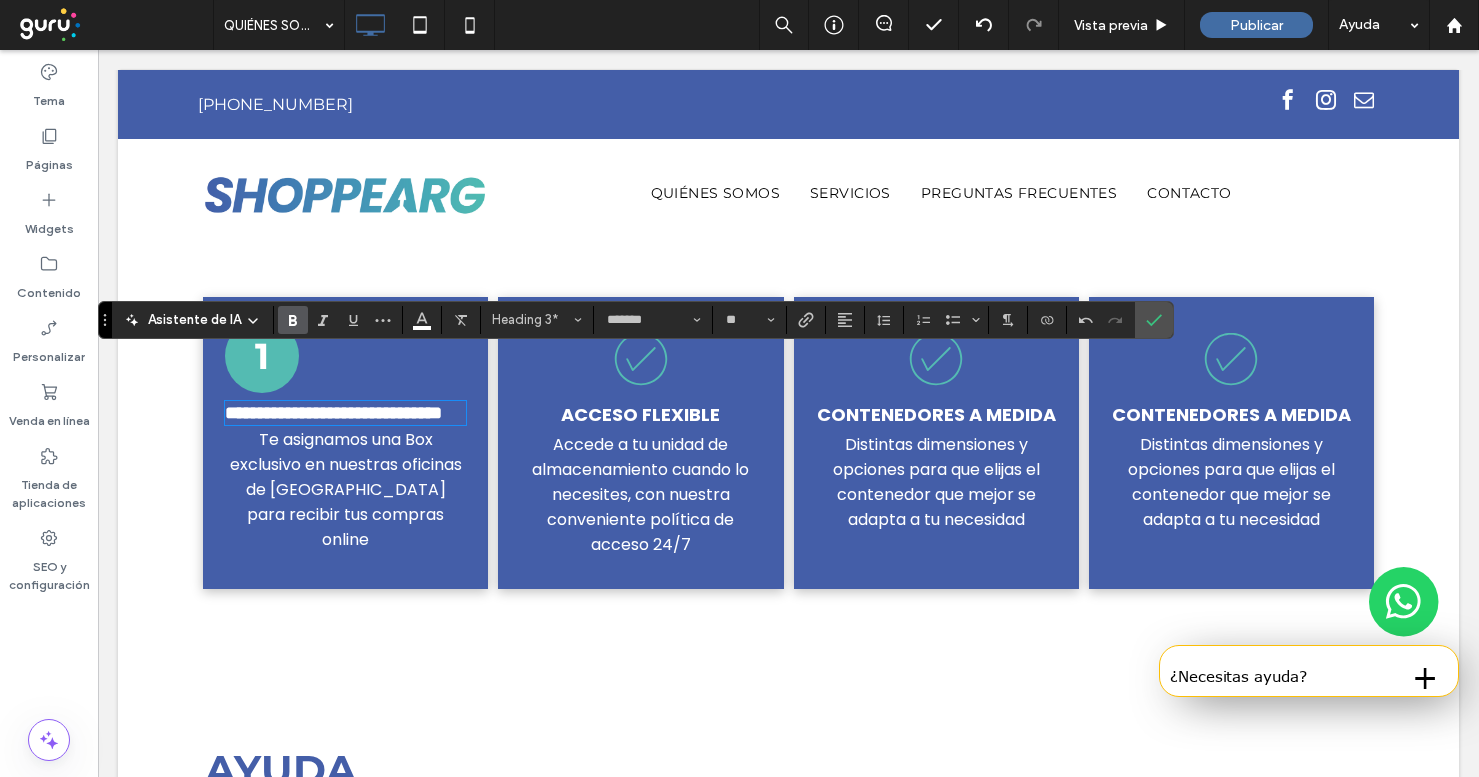 click on "Te asignamos una Box exclusivo en nuestras oficinas de [GEOGRAPHIC_DATA] para recibir tus compras online" at bounding box center (346, 489) 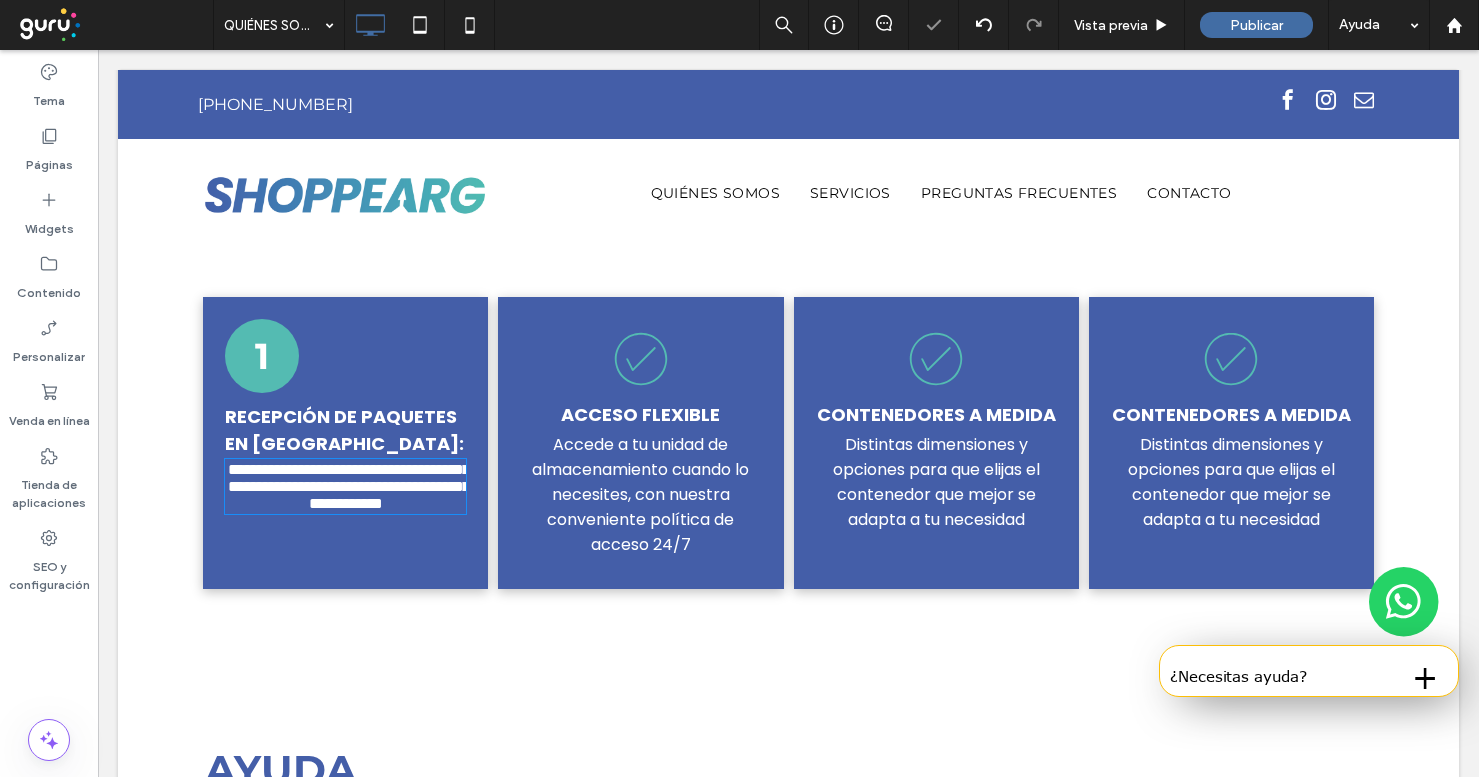 click on "**********" at bounding box center (349, 486) 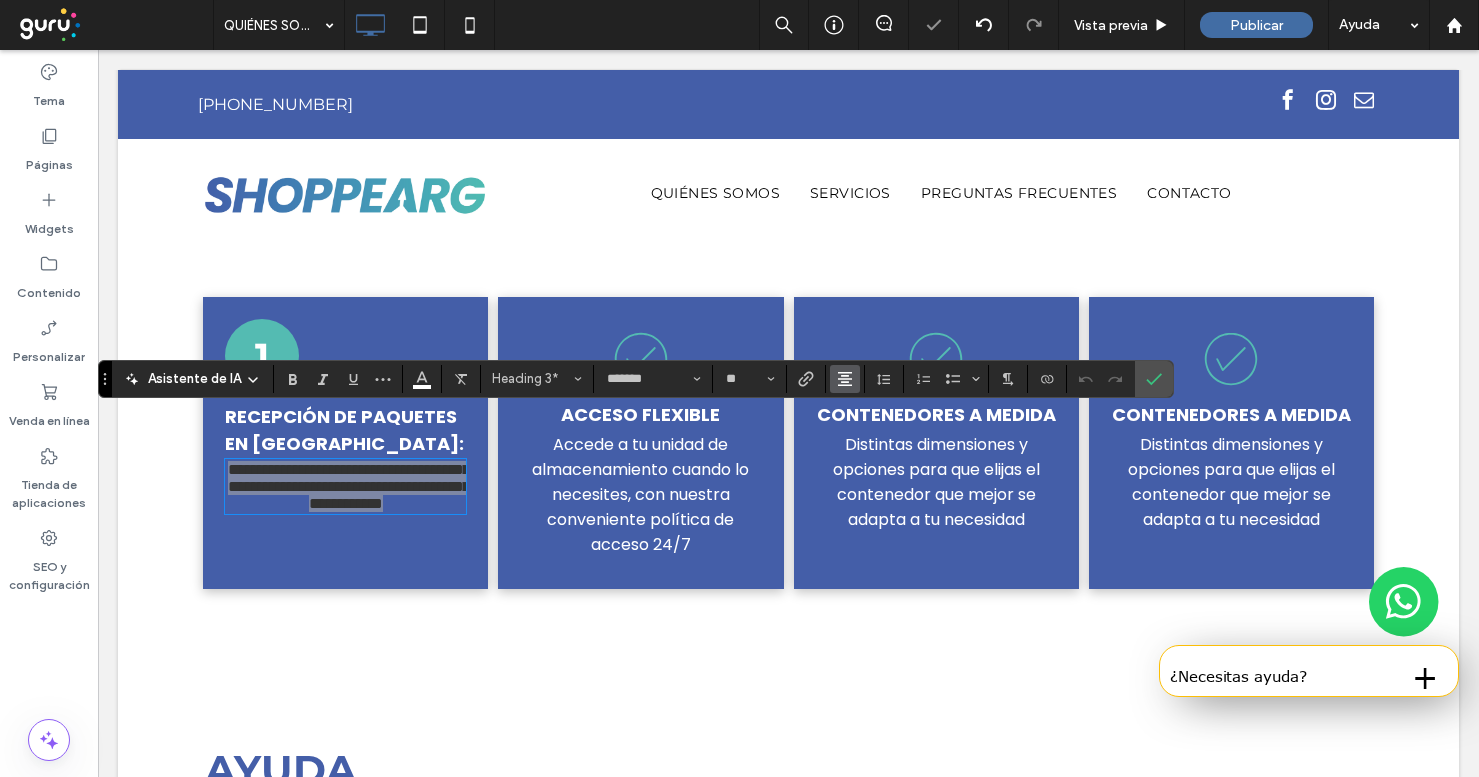 click 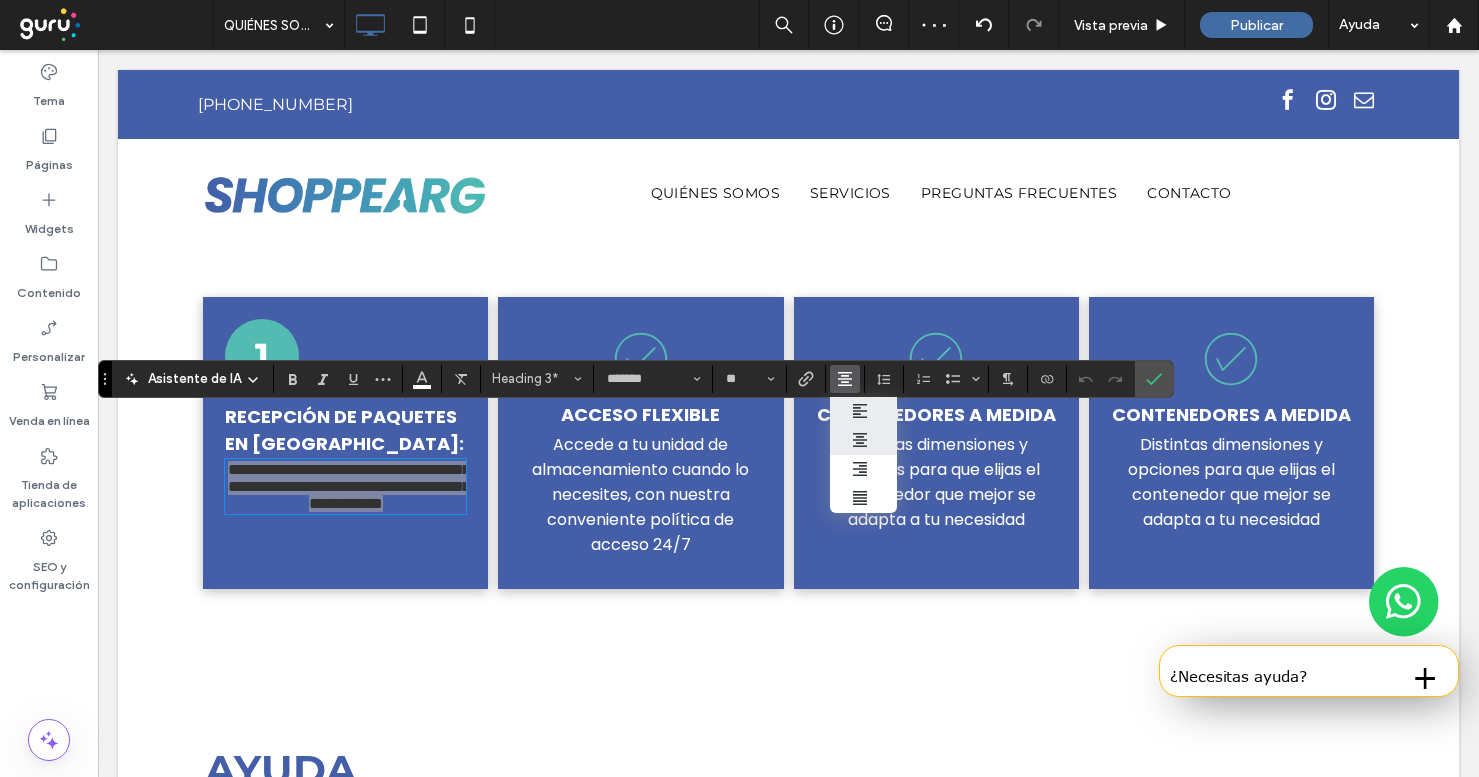 click at bounding box center [841, 411] 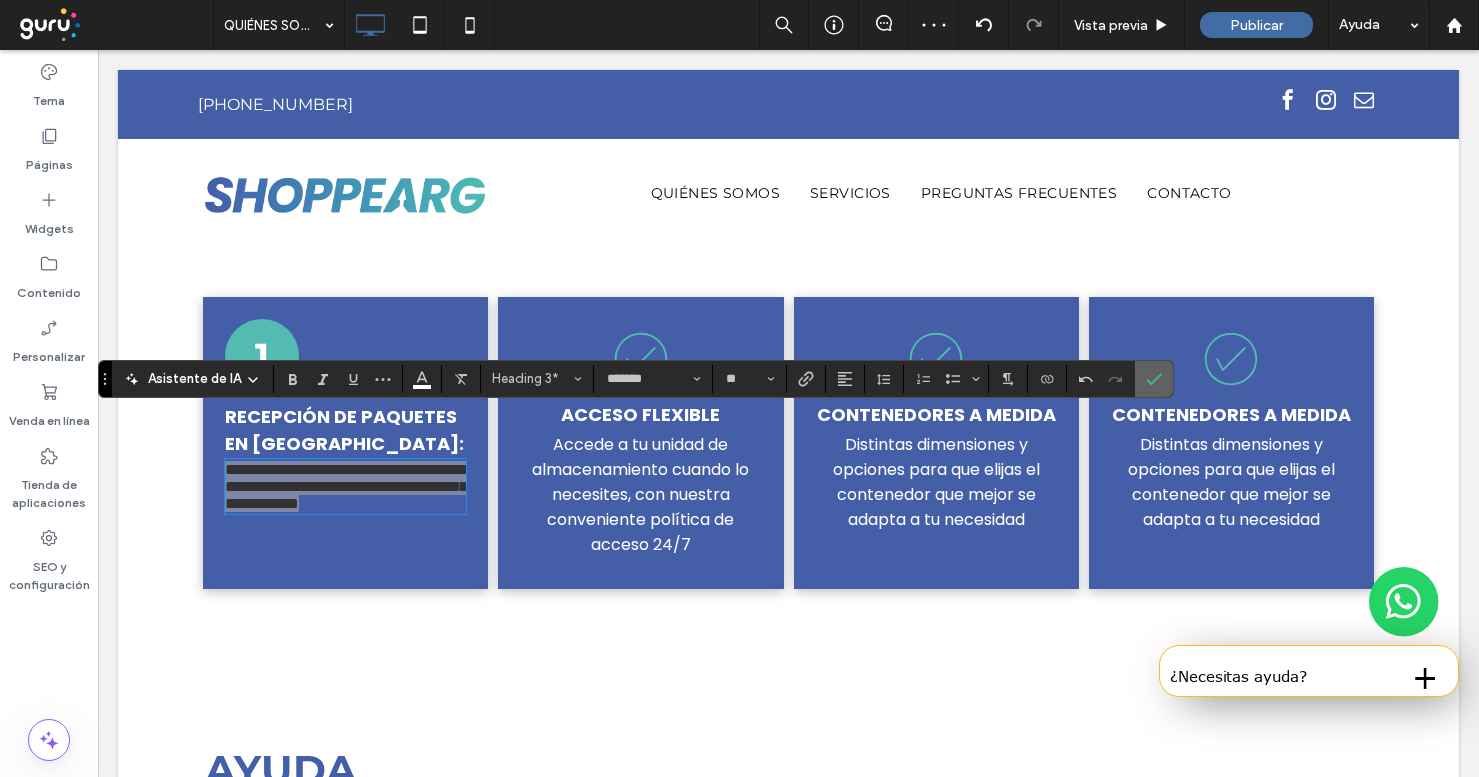 click 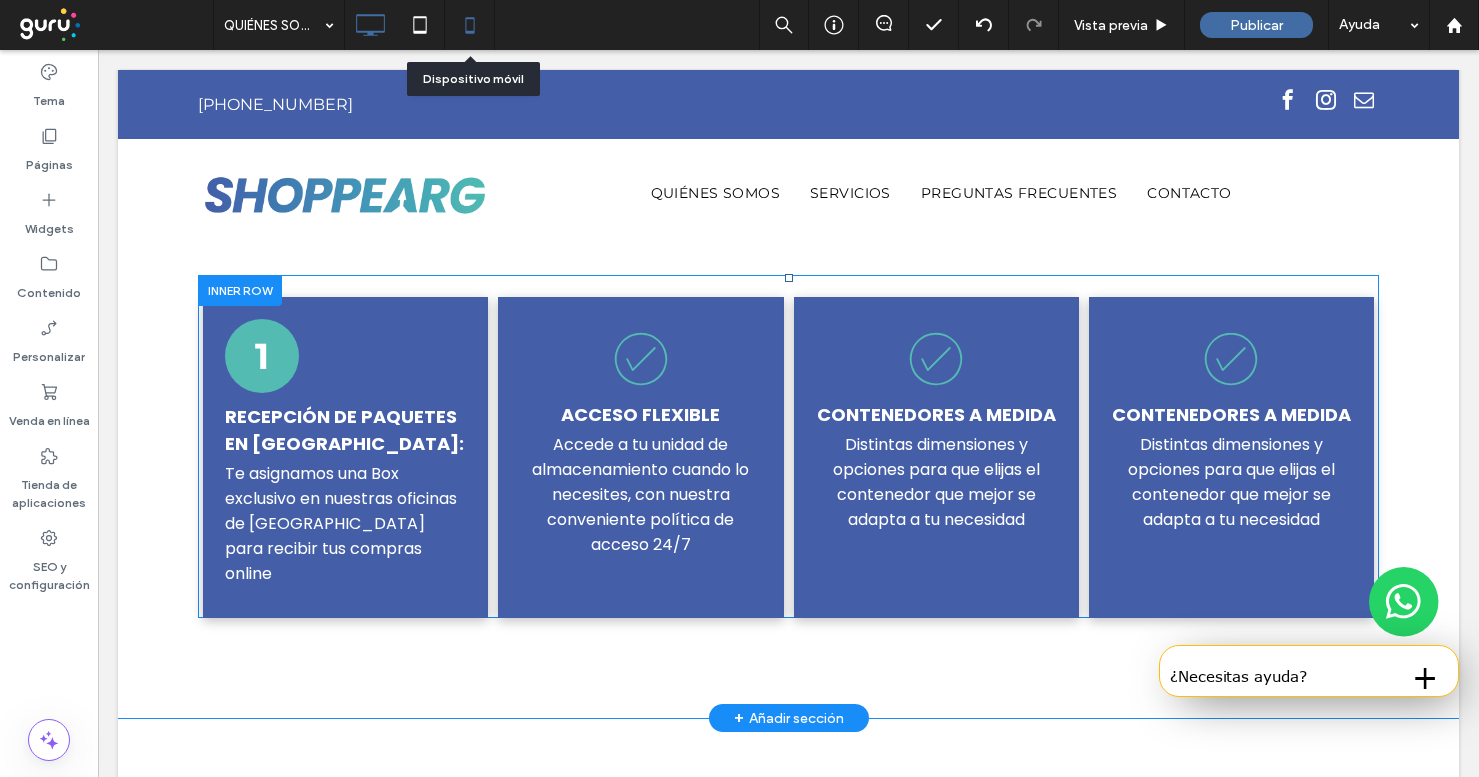 click 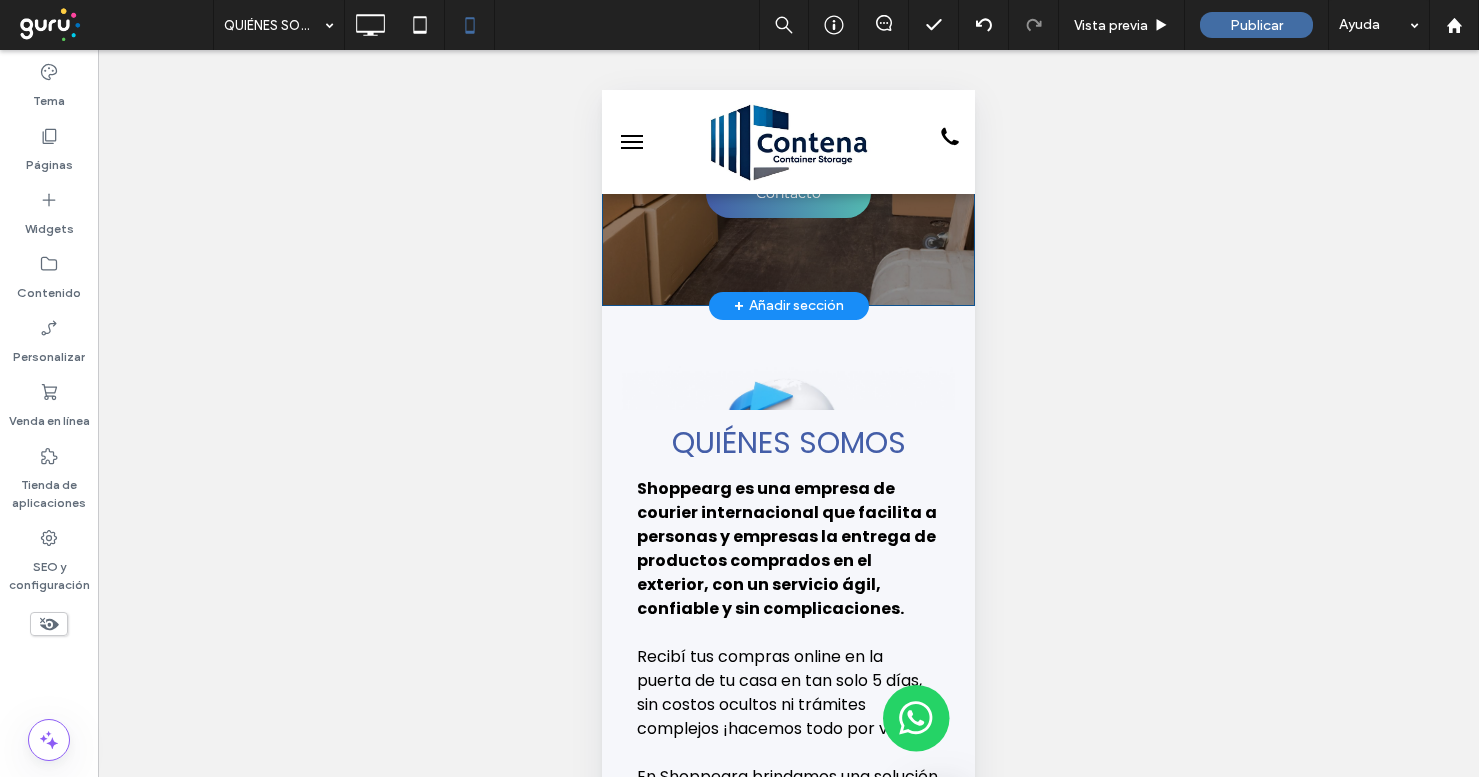 scroll, scrollTop: 440, scrollLeft: 0, axis: vertical 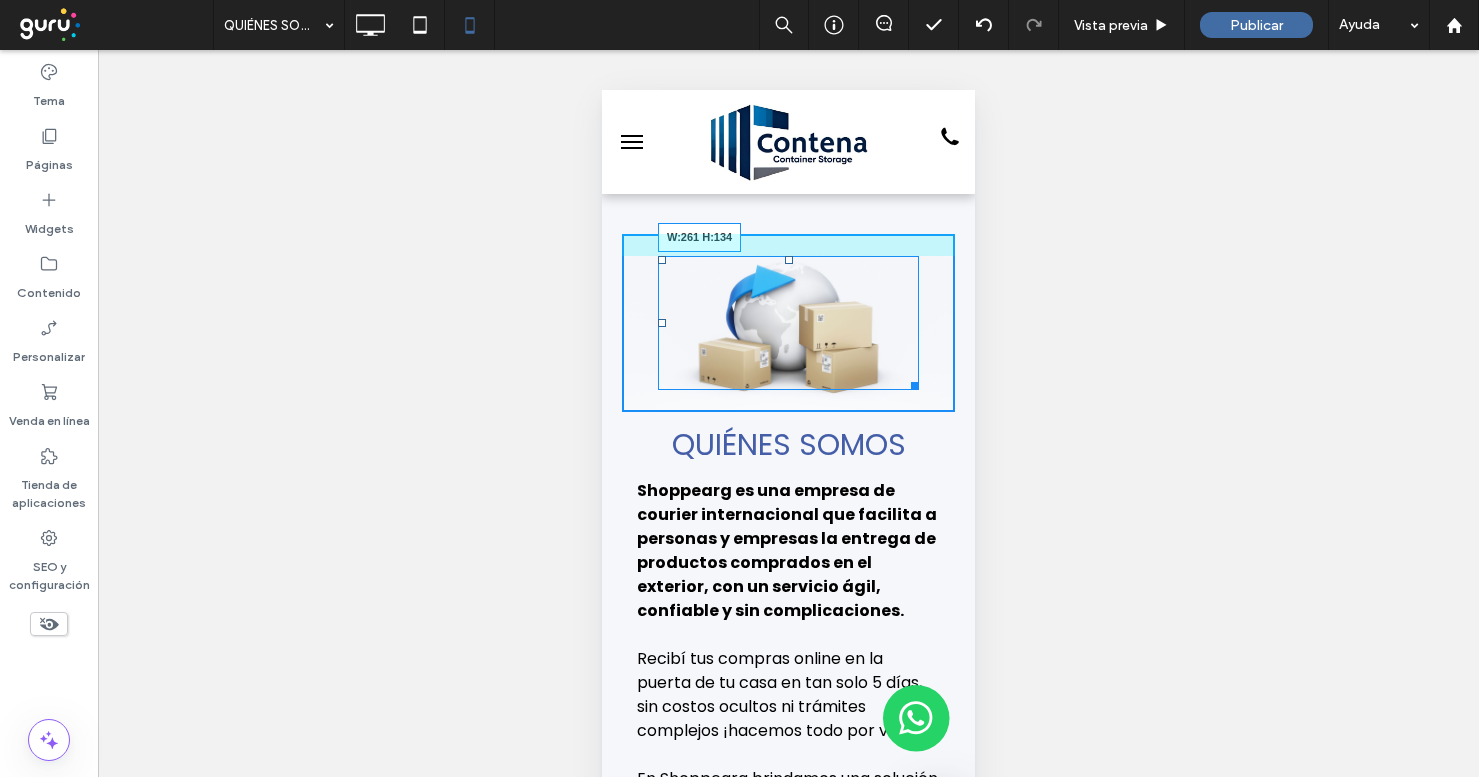 drag, startPoint x: 929, startPoint y: 264, endPoint x: 915, endPoint y: 383, distance: 119.8207 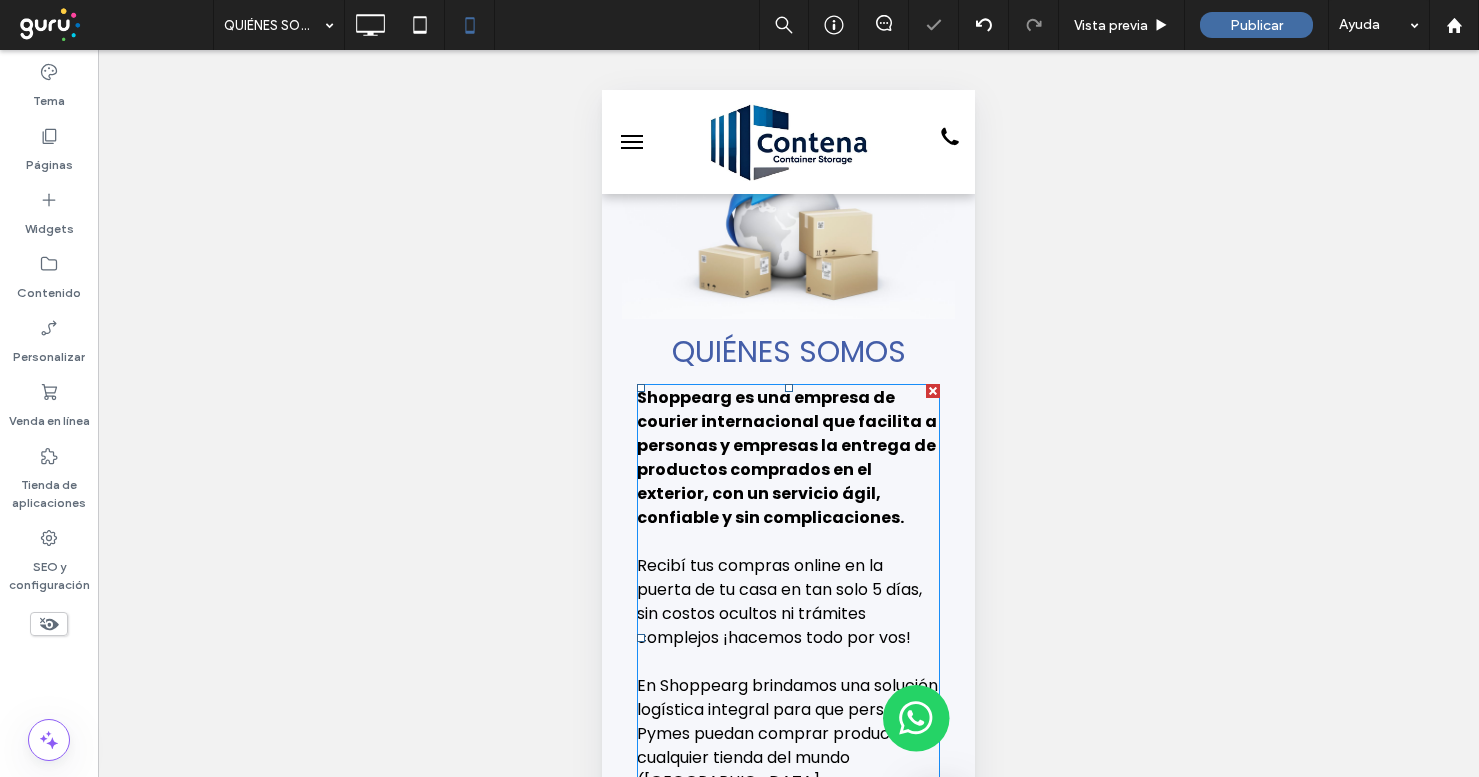 scroll, scrollTop: 547, scrollLeft: 0, axis: vertical 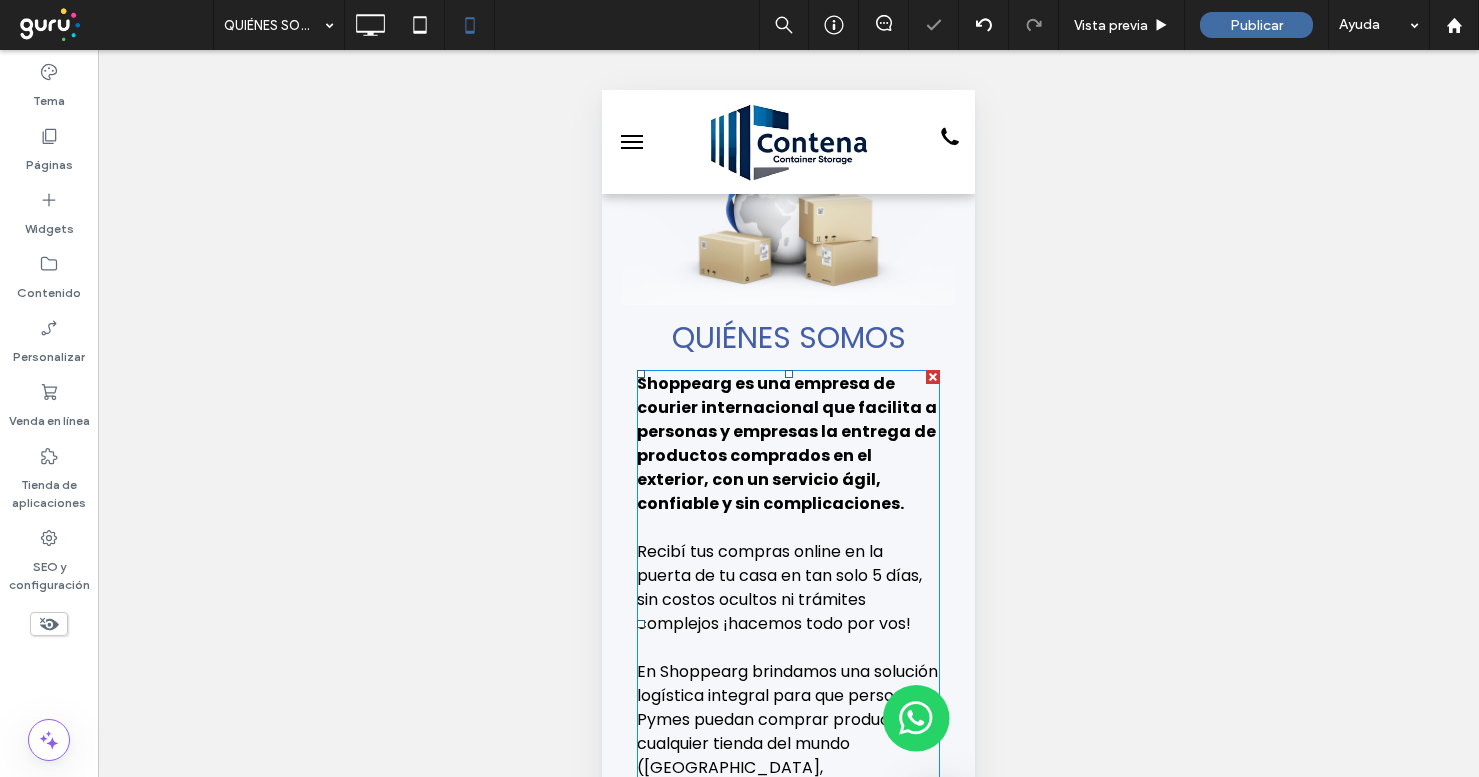 click on "Shoppearg es una empresa de courier internacional que facilita a personas y empresas la entrega de productos comprados en el exterior, con un servicio ágil, confiable y sin complicaciones." at bounding box center (787, 443) 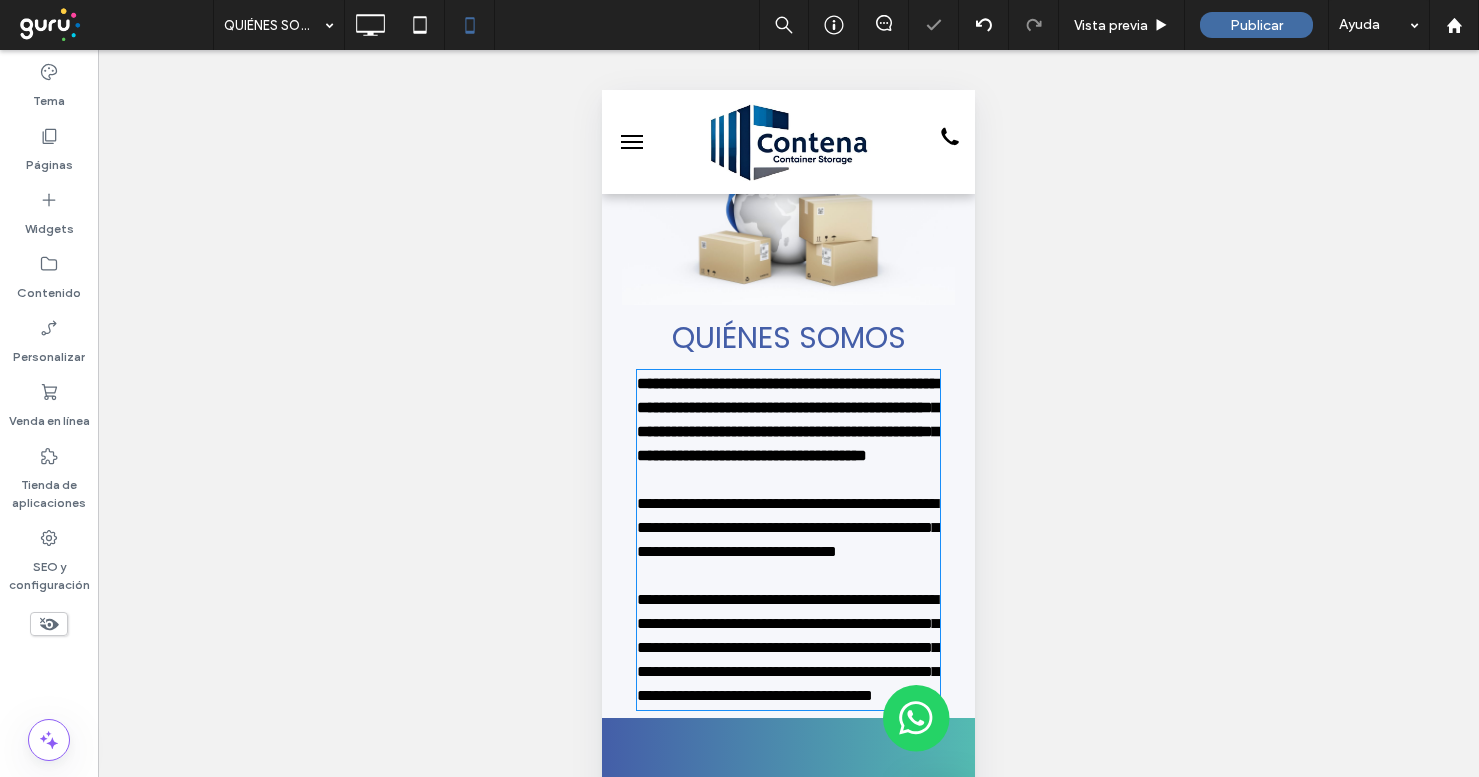 click on "**********" at bounding box center [788, 419] 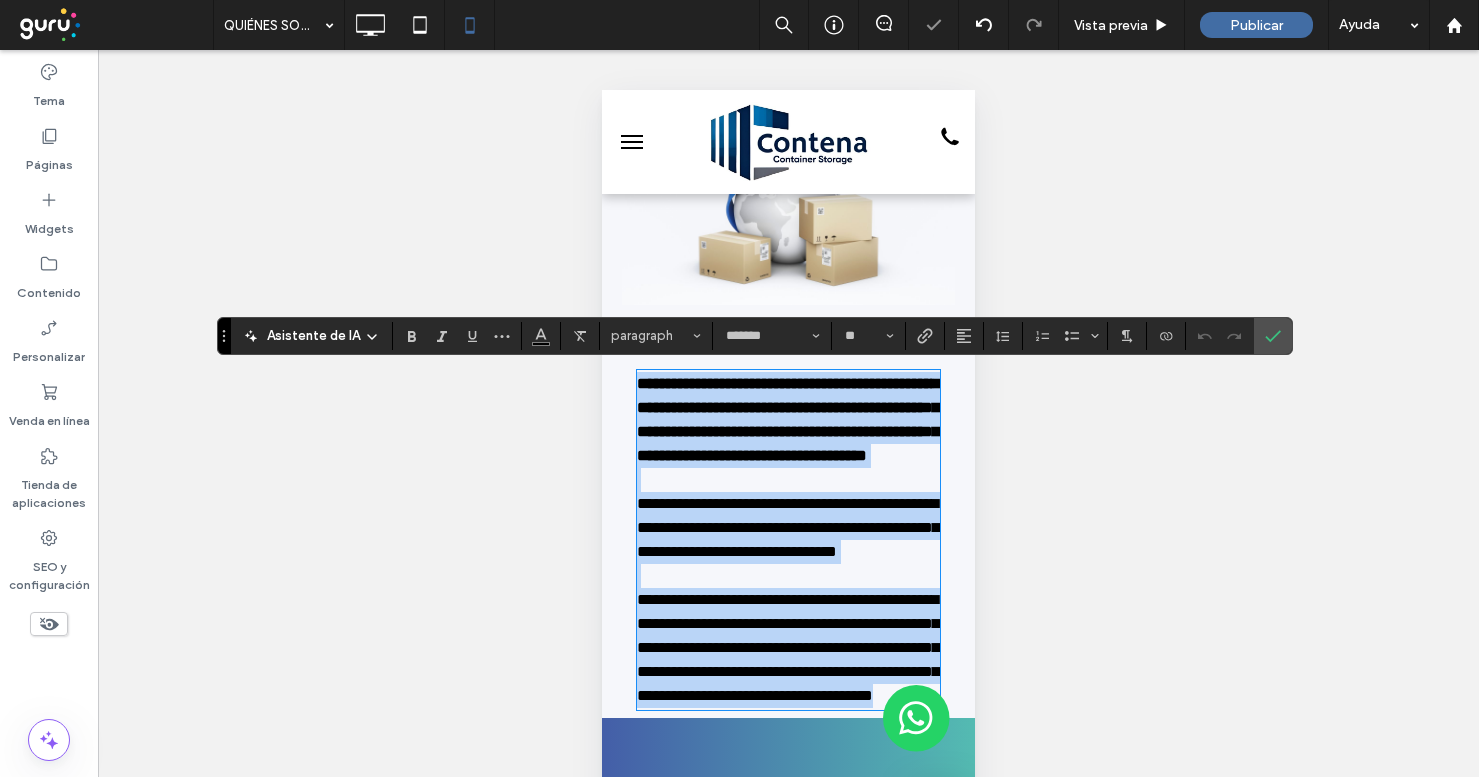 click on "**********" at bounding box center (788, 419) 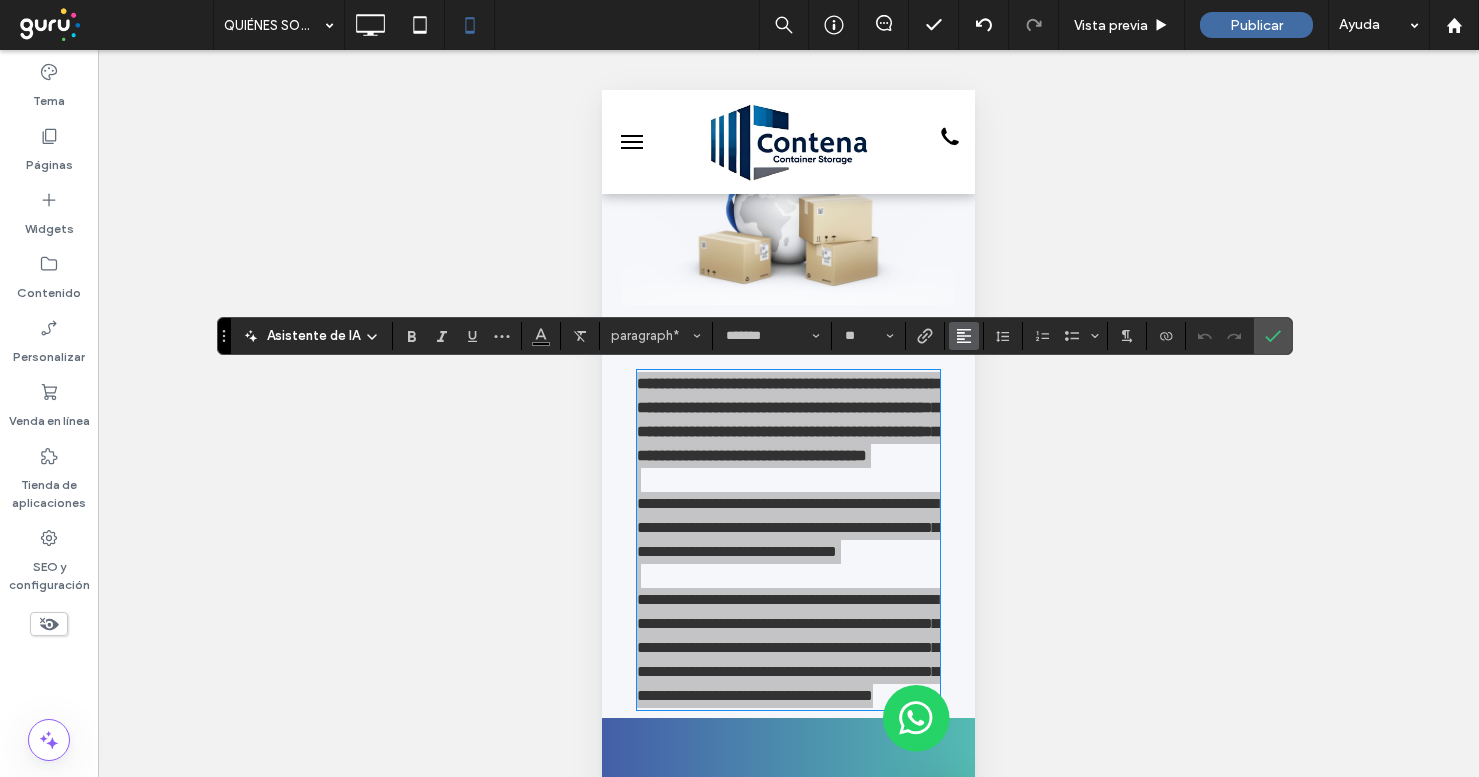 click at bounding box center [964, 336] 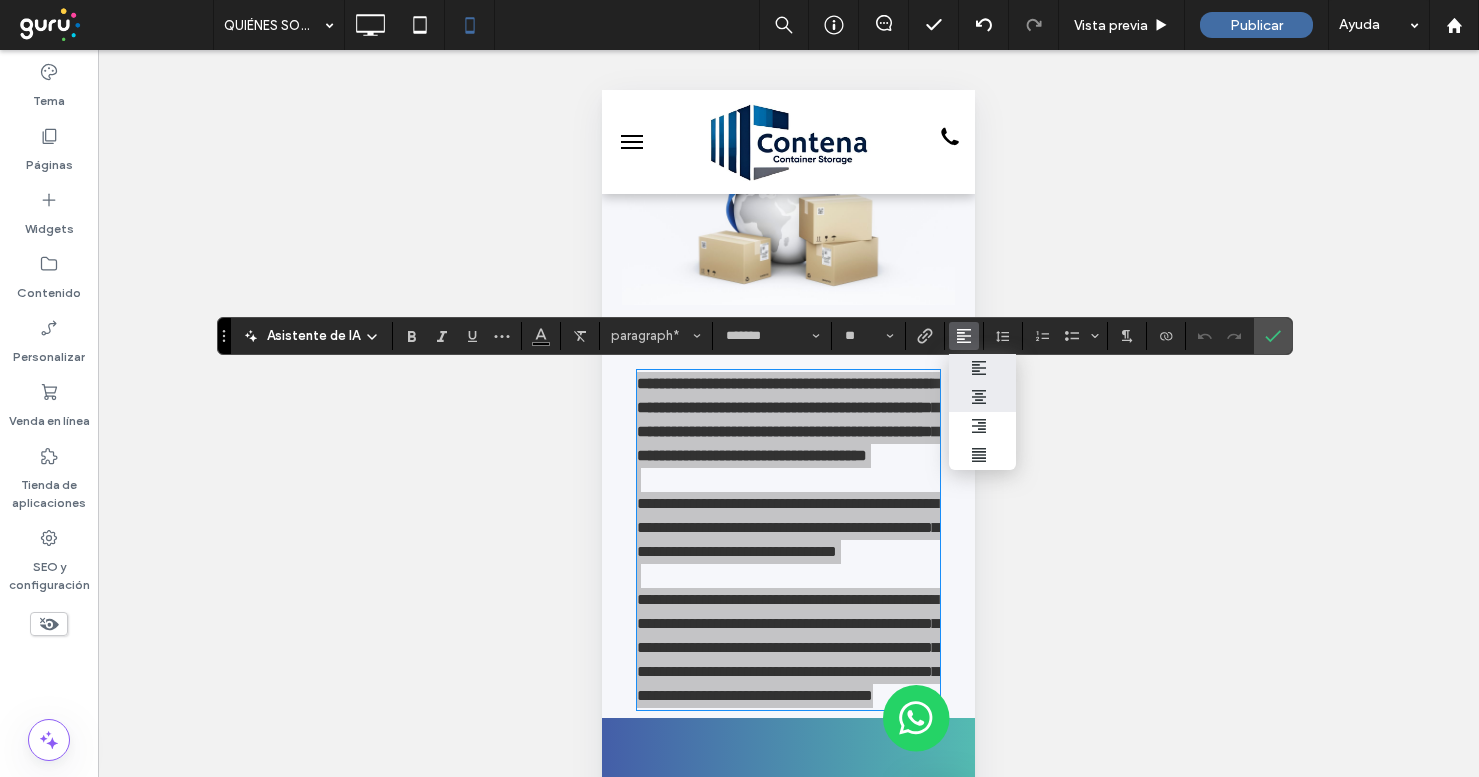 click 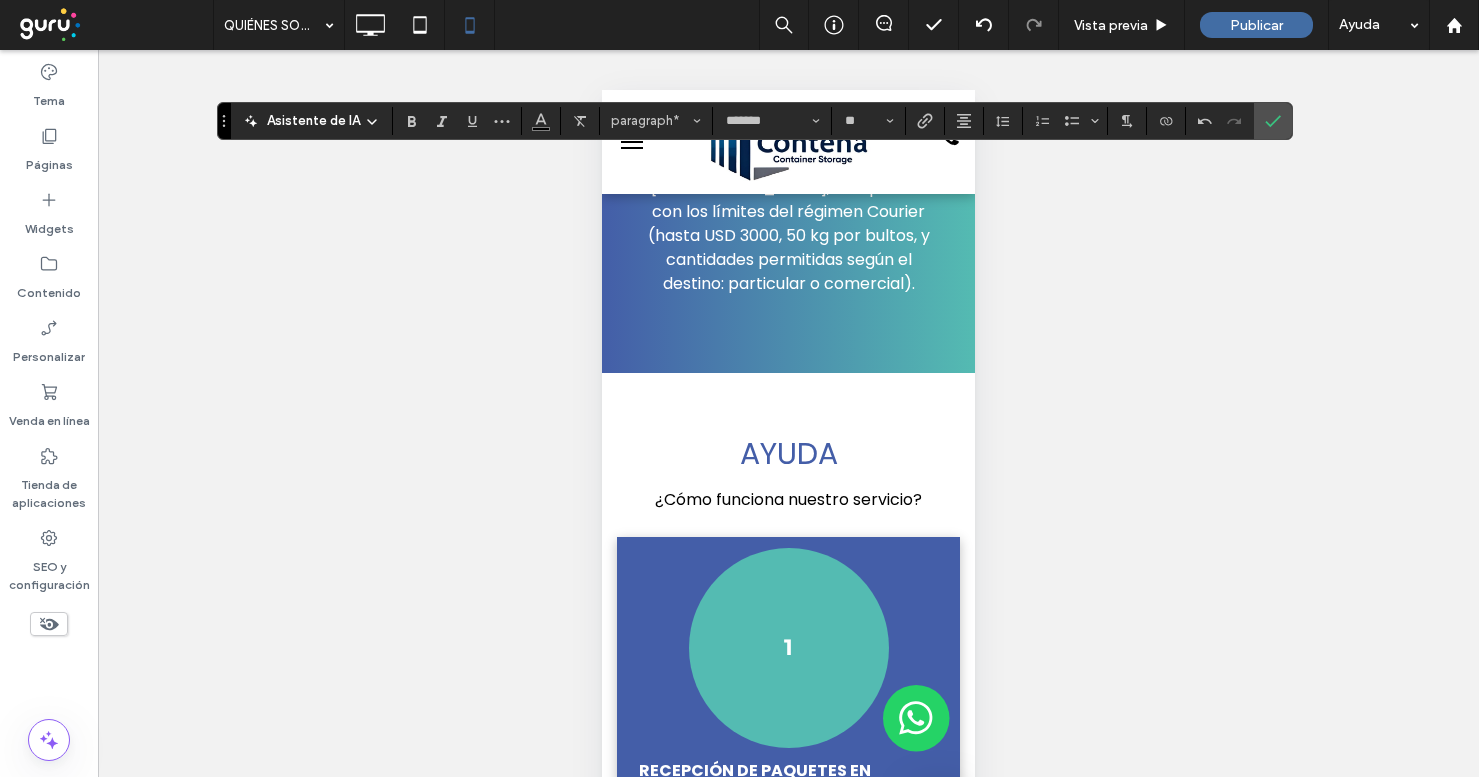 scroll, scrollTop: 1701, scrollLeft: 0, axis: vertical 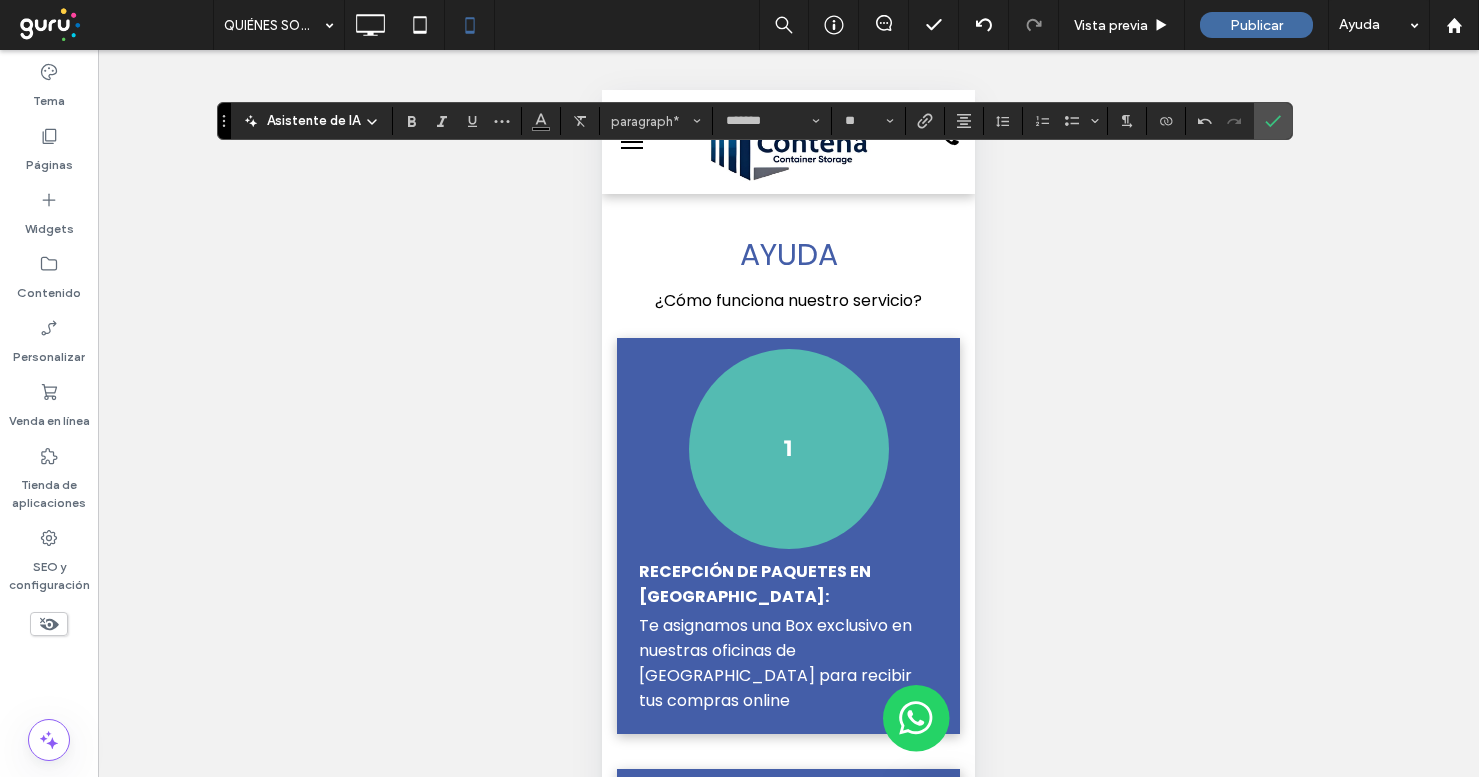 click on "1" at bounding box center [789, 449] 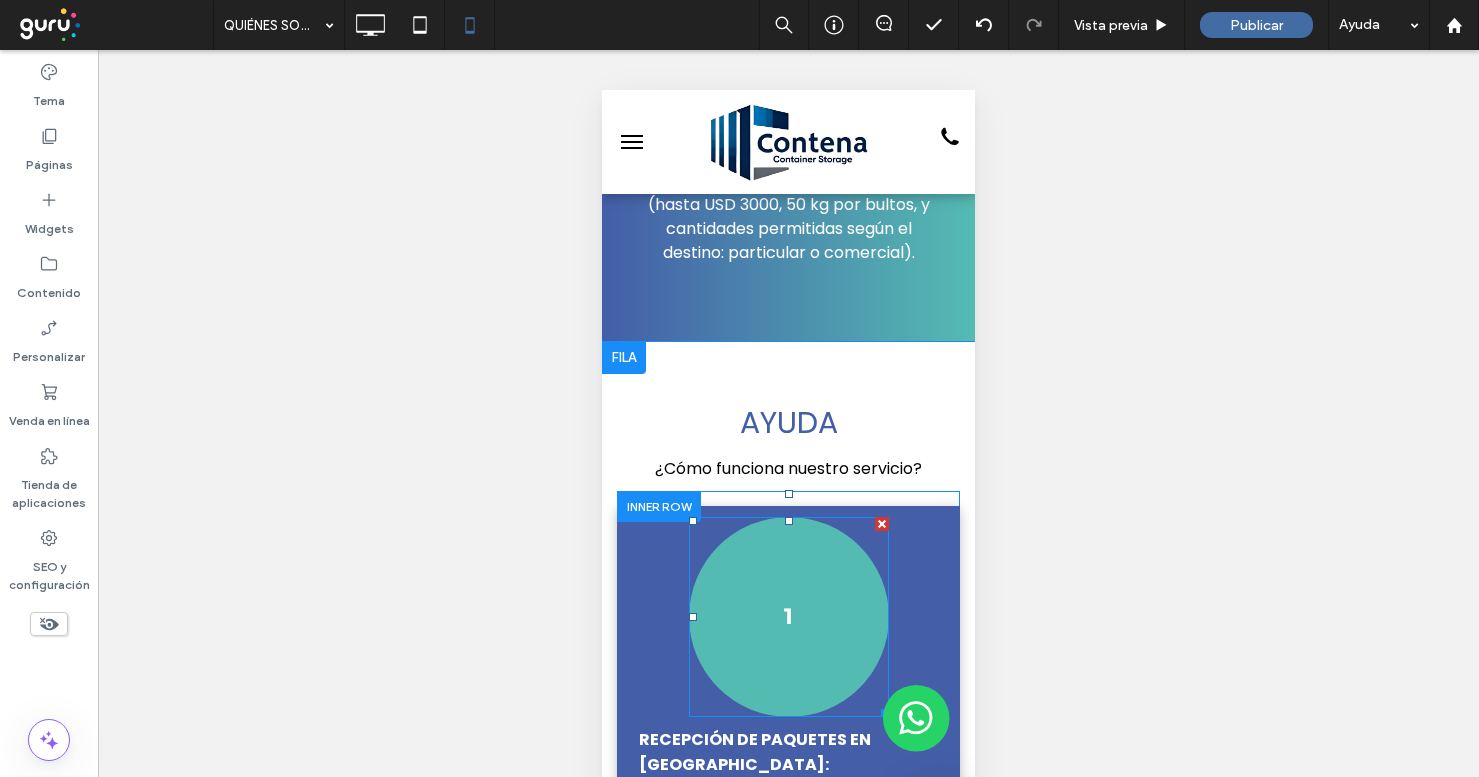 click on "1" at bounding box center (789, 617) 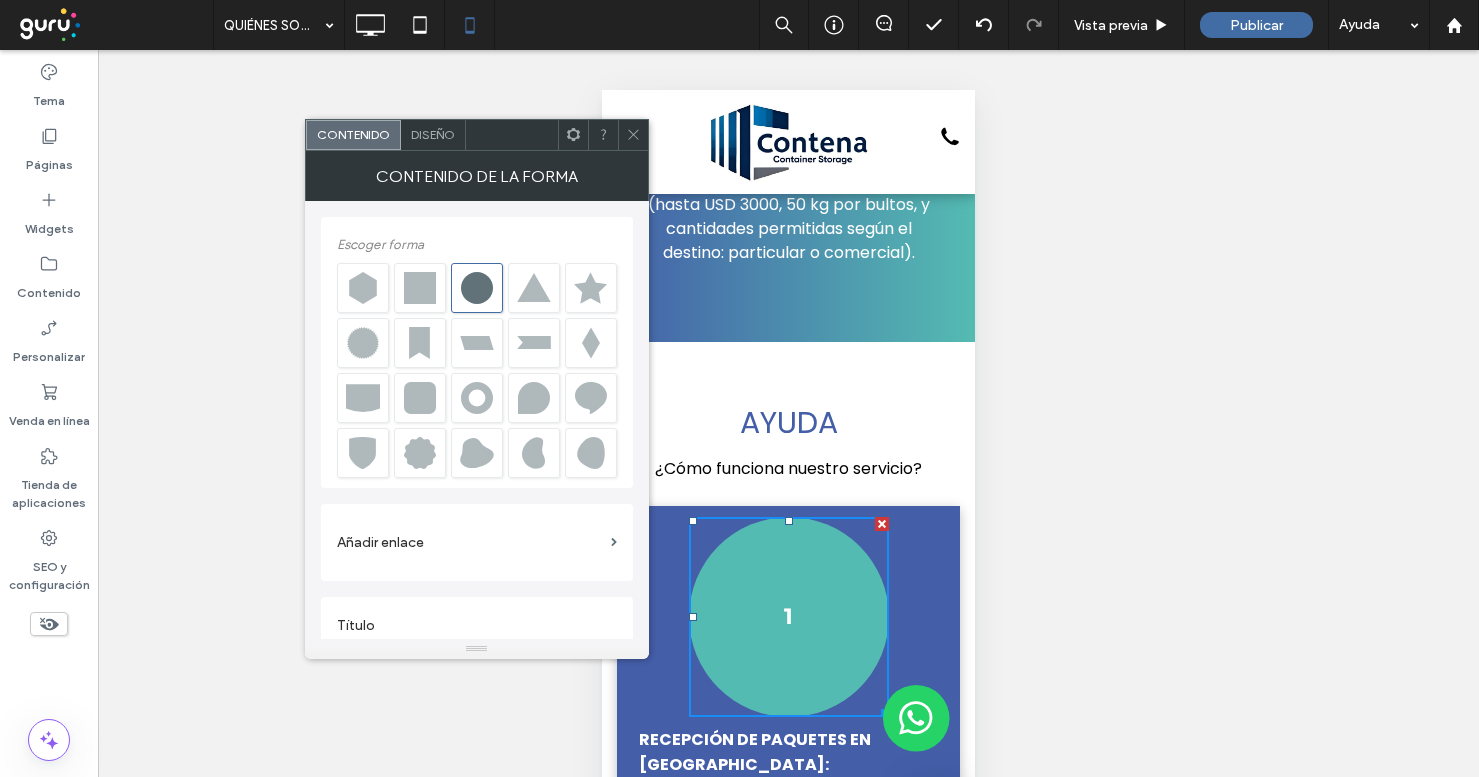 scroll, scrollTop: 22, scrollLeft: 0, axis: vertical 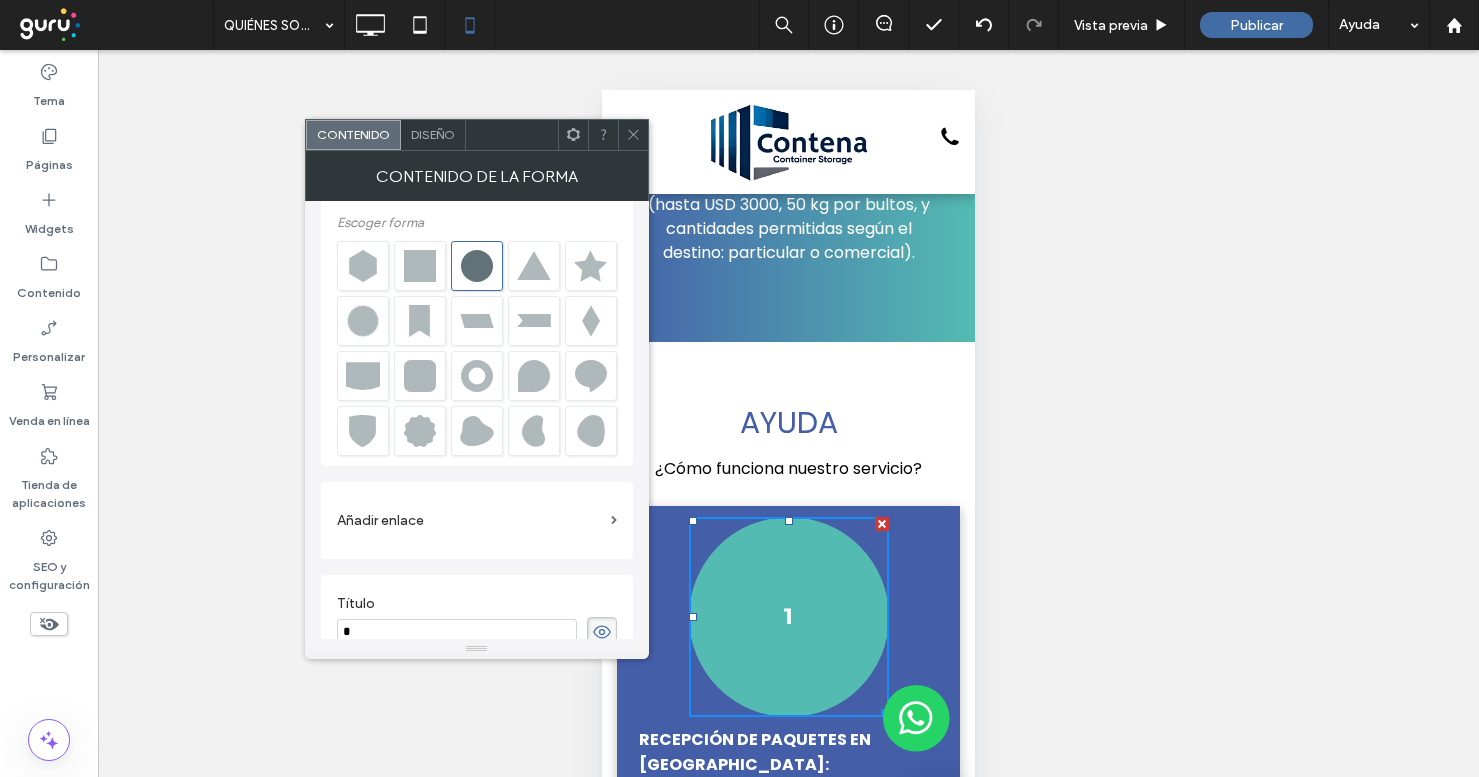 click on "Diseño" at bounding box center [433, 134] 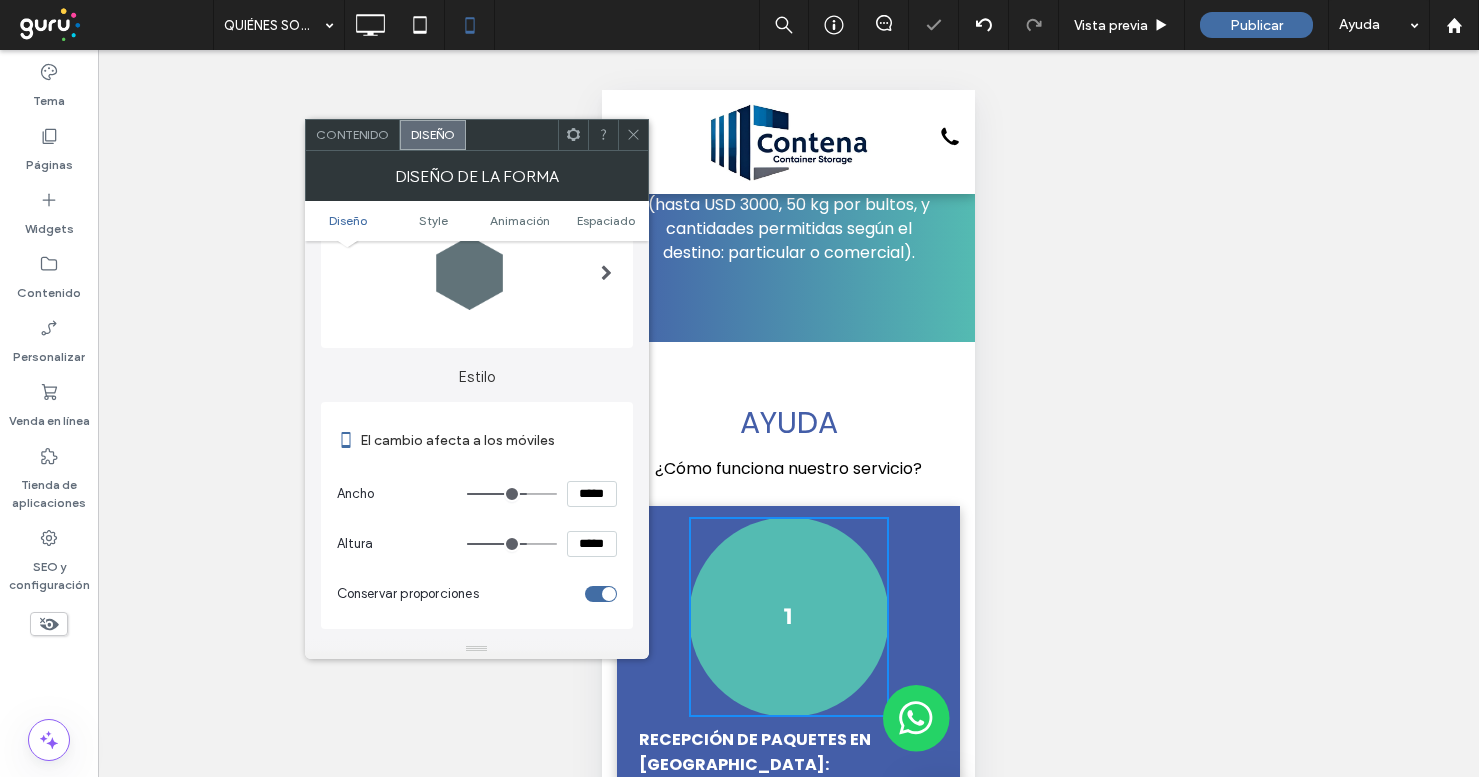 scroll, scrollTop: 107, scrollLeft: 0, axis: vertical 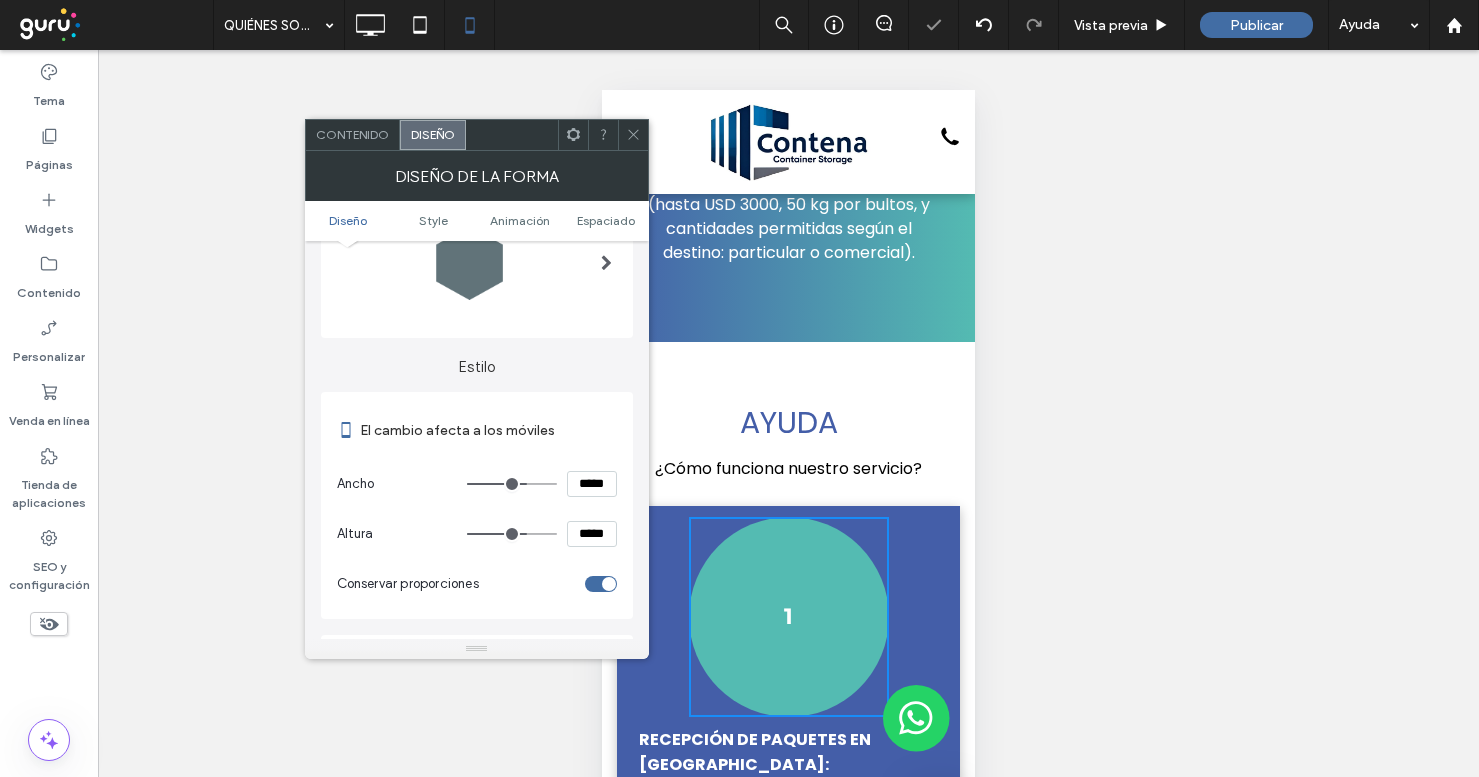 type on "***" 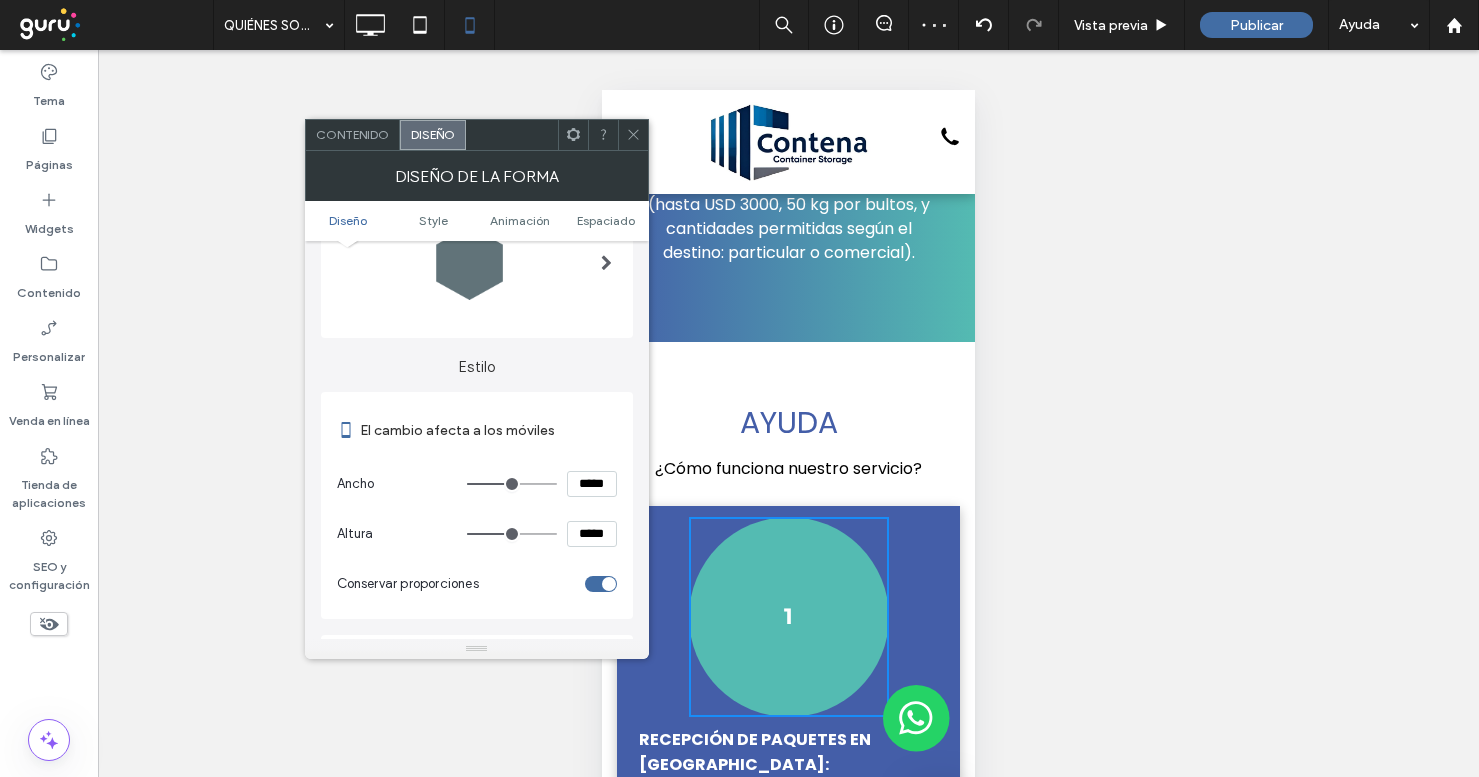 type on "***" 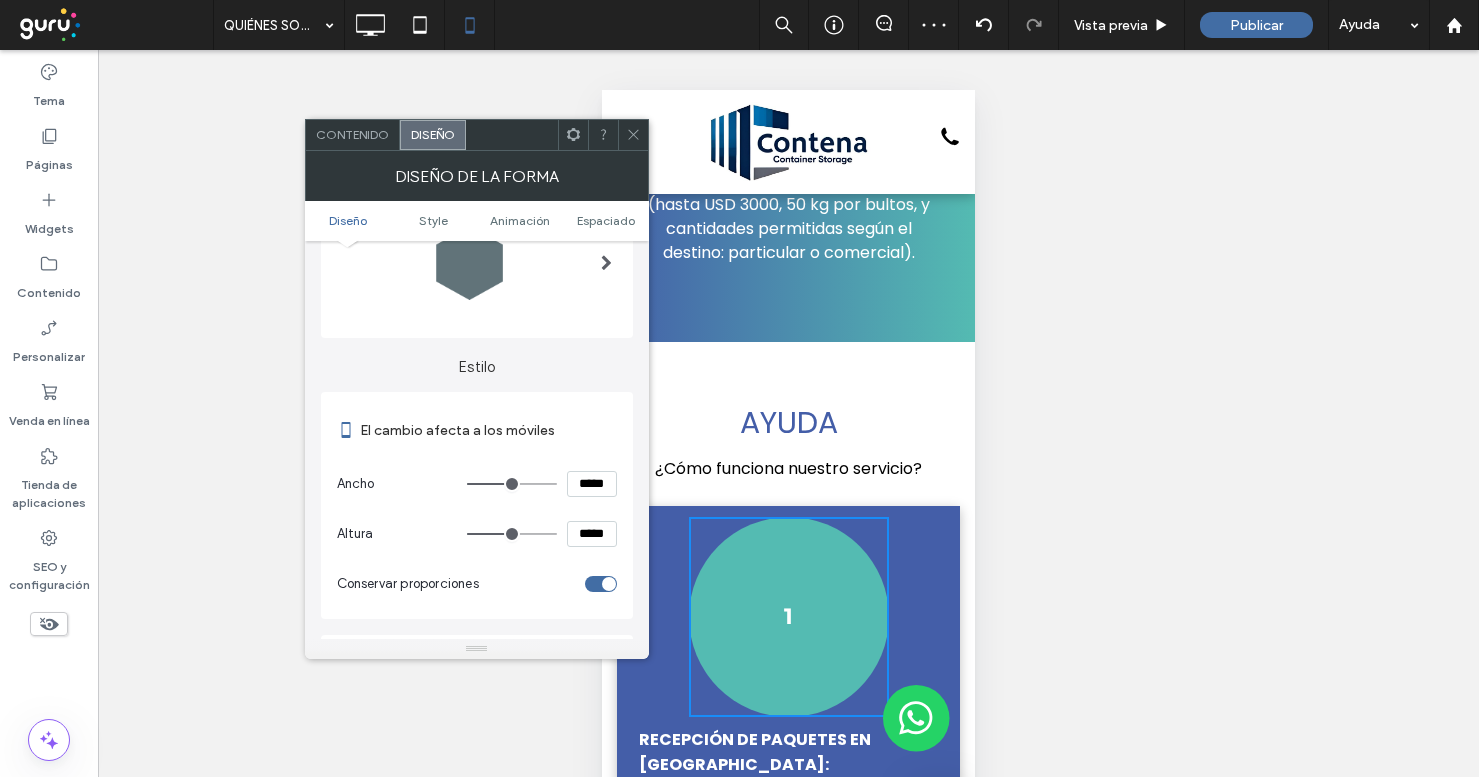 type on "*****" 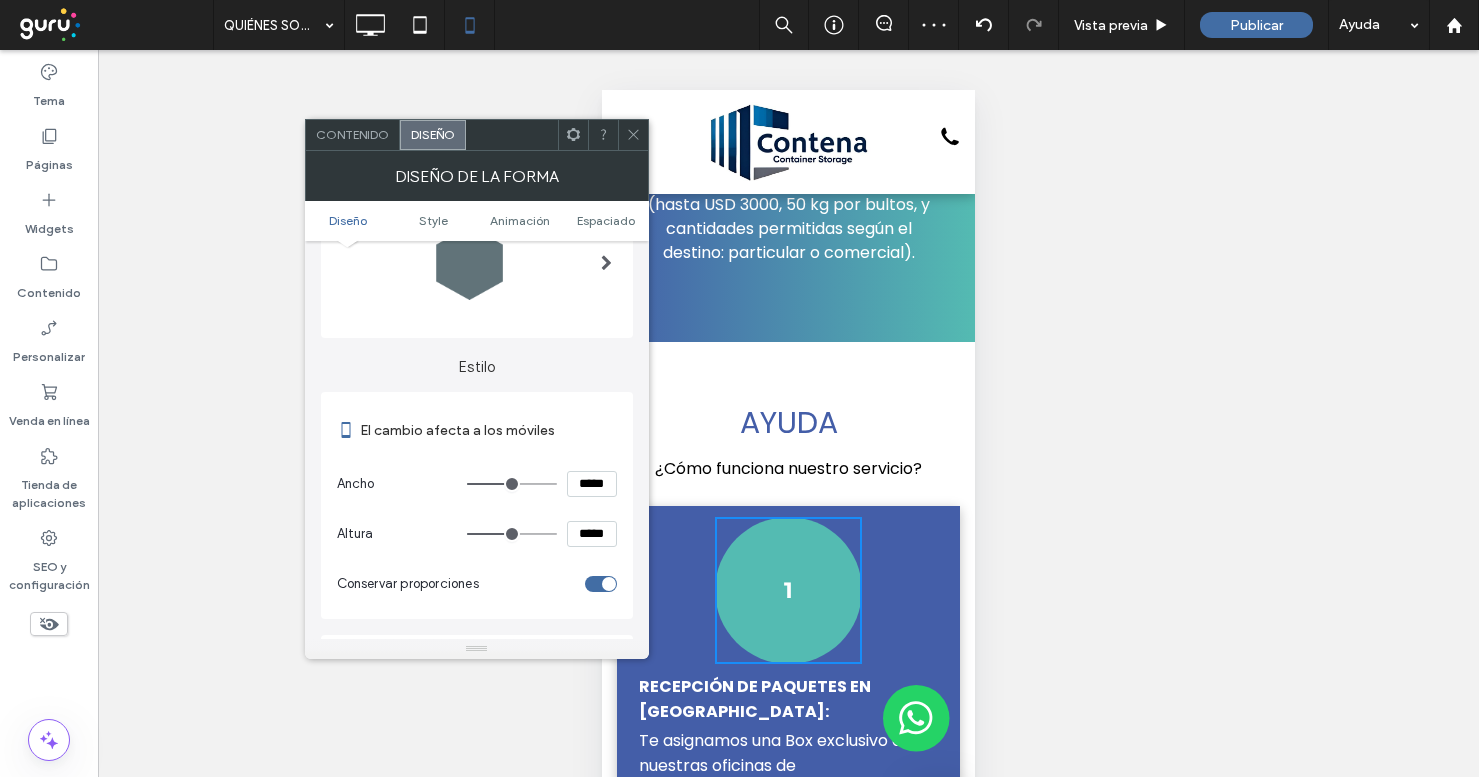 type on "***" 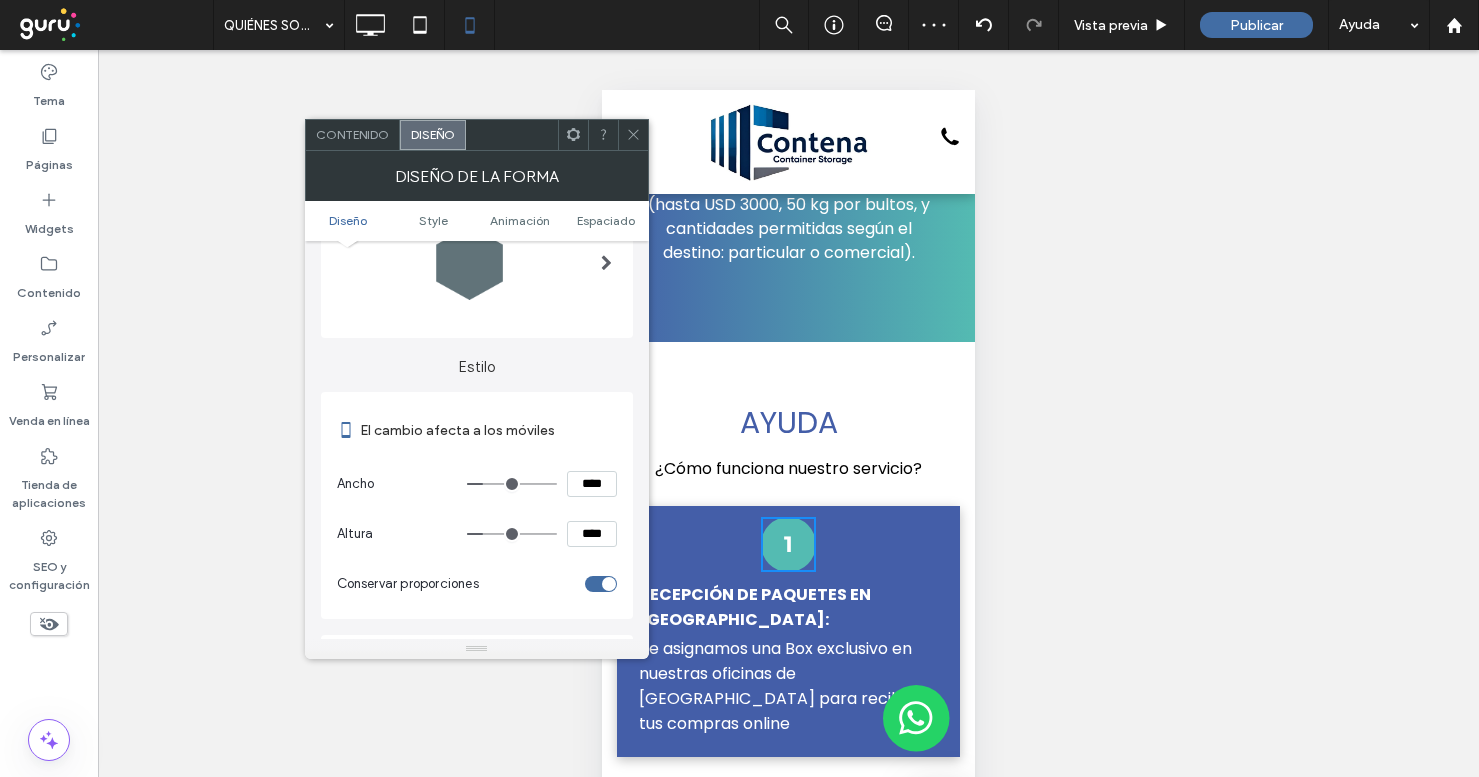 drag, startPoint x: 517, startPoint y: 489, endPoint x: 487, endPoint y: 489, distance: 30 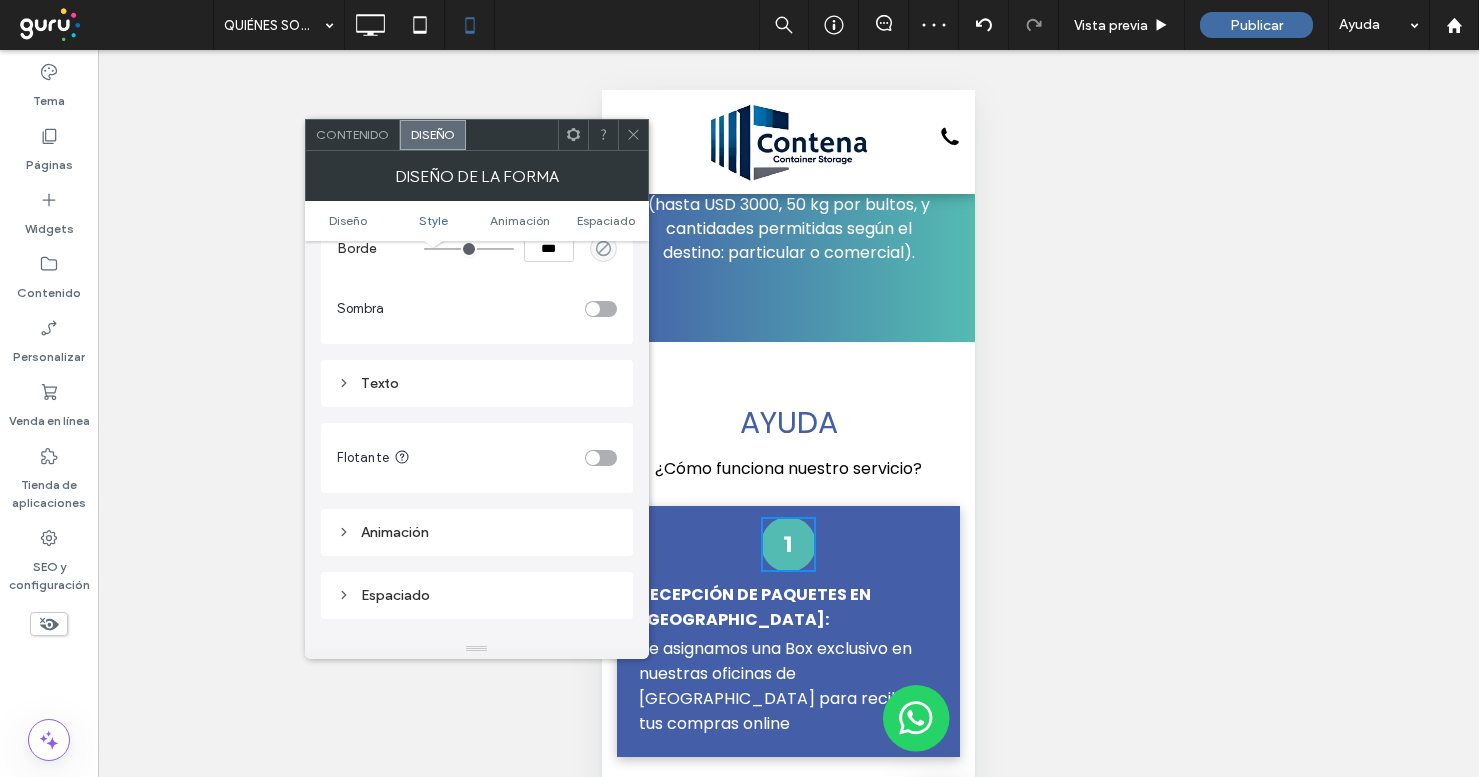 scroll, scrollTop: 628, scrollLeft: 0, axis: vertical 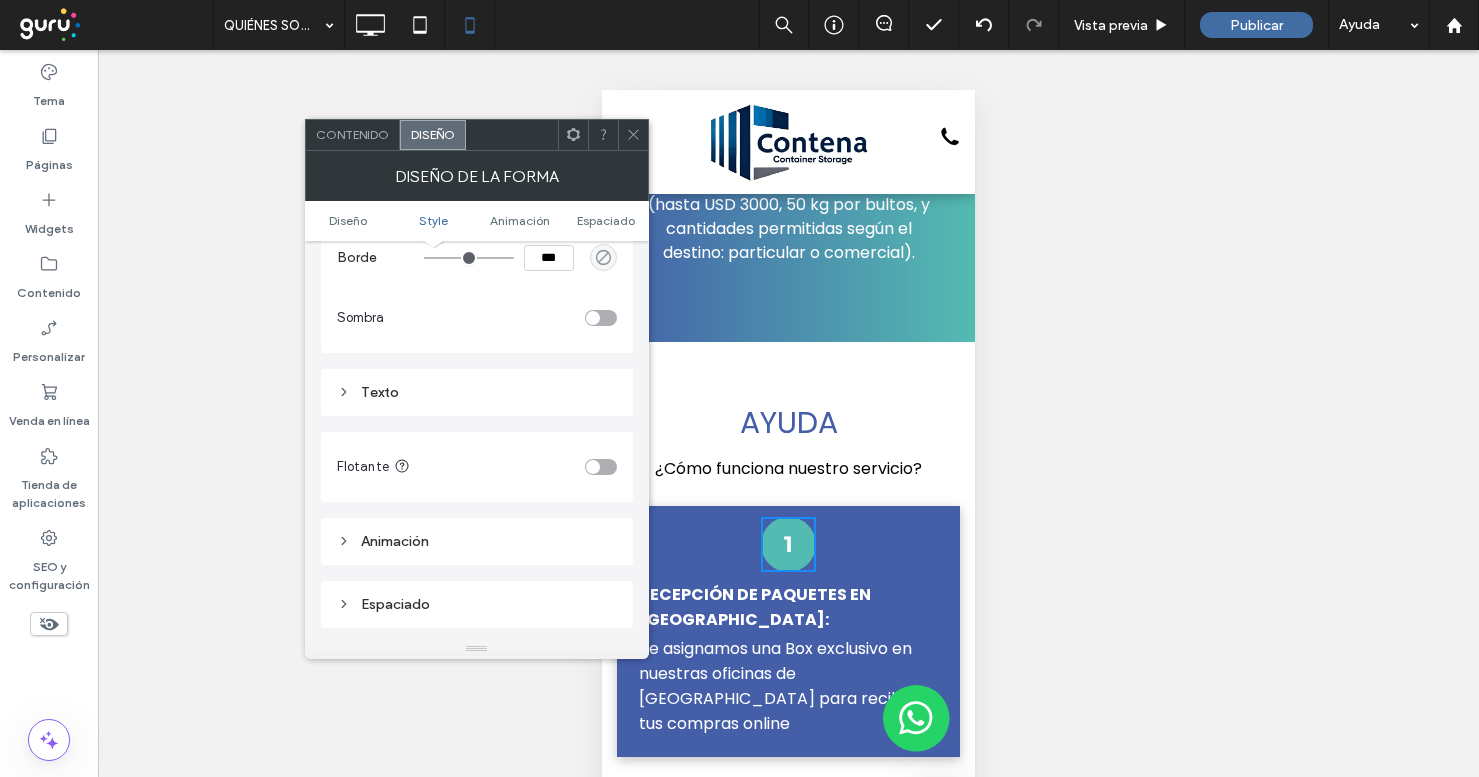 click on "Texto" at bounding box center [477, 392] 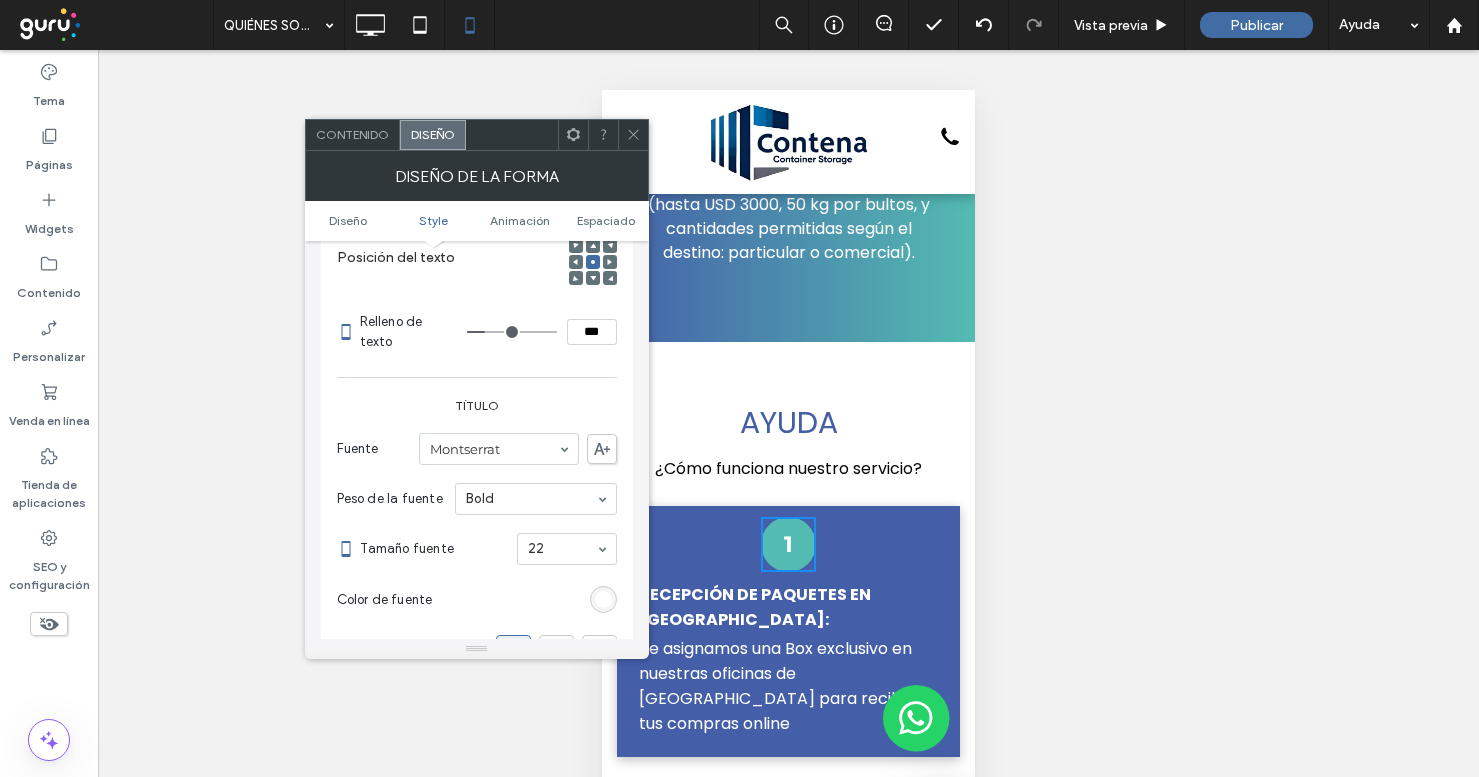 scroll, scrollTop: 831, scrollLeft: 0, axis: vertical 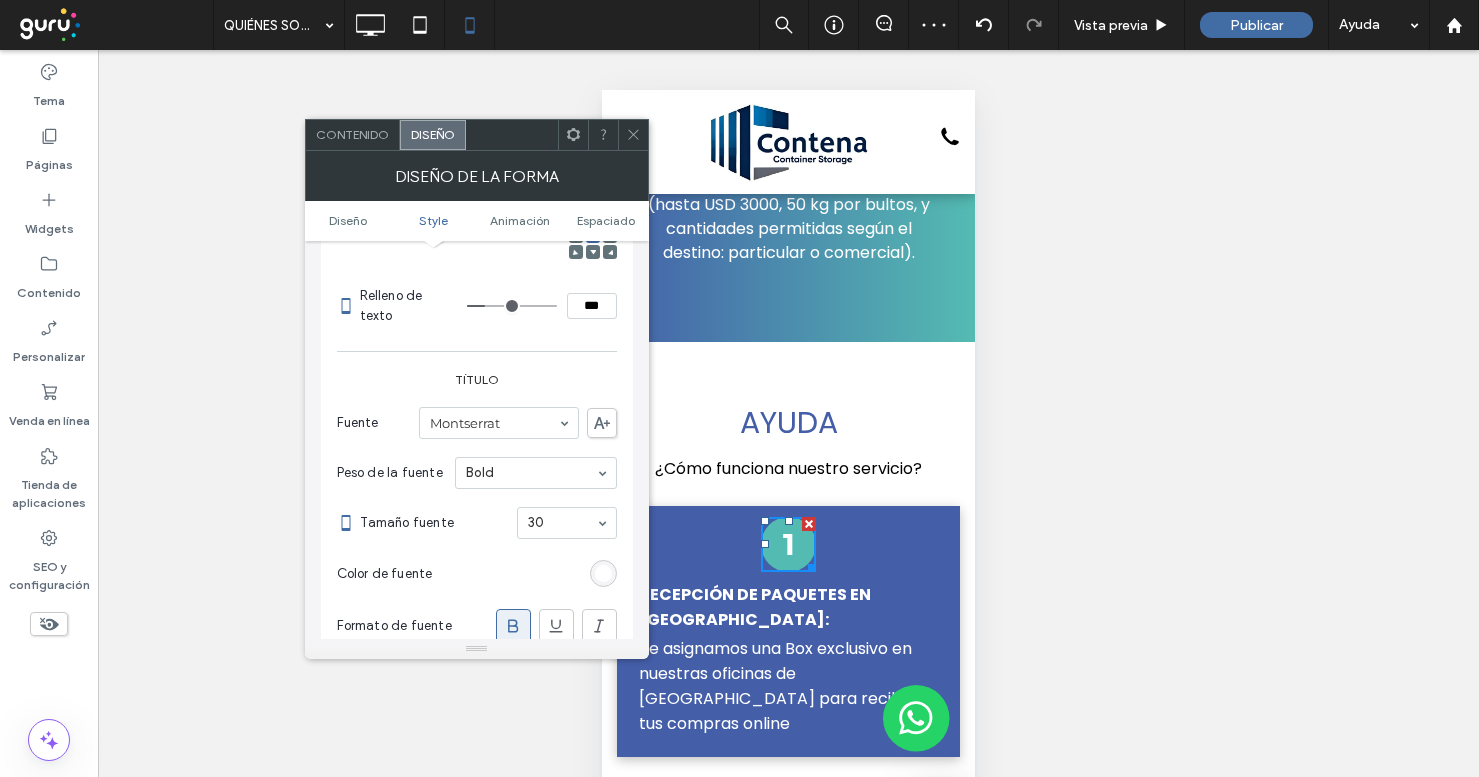 click 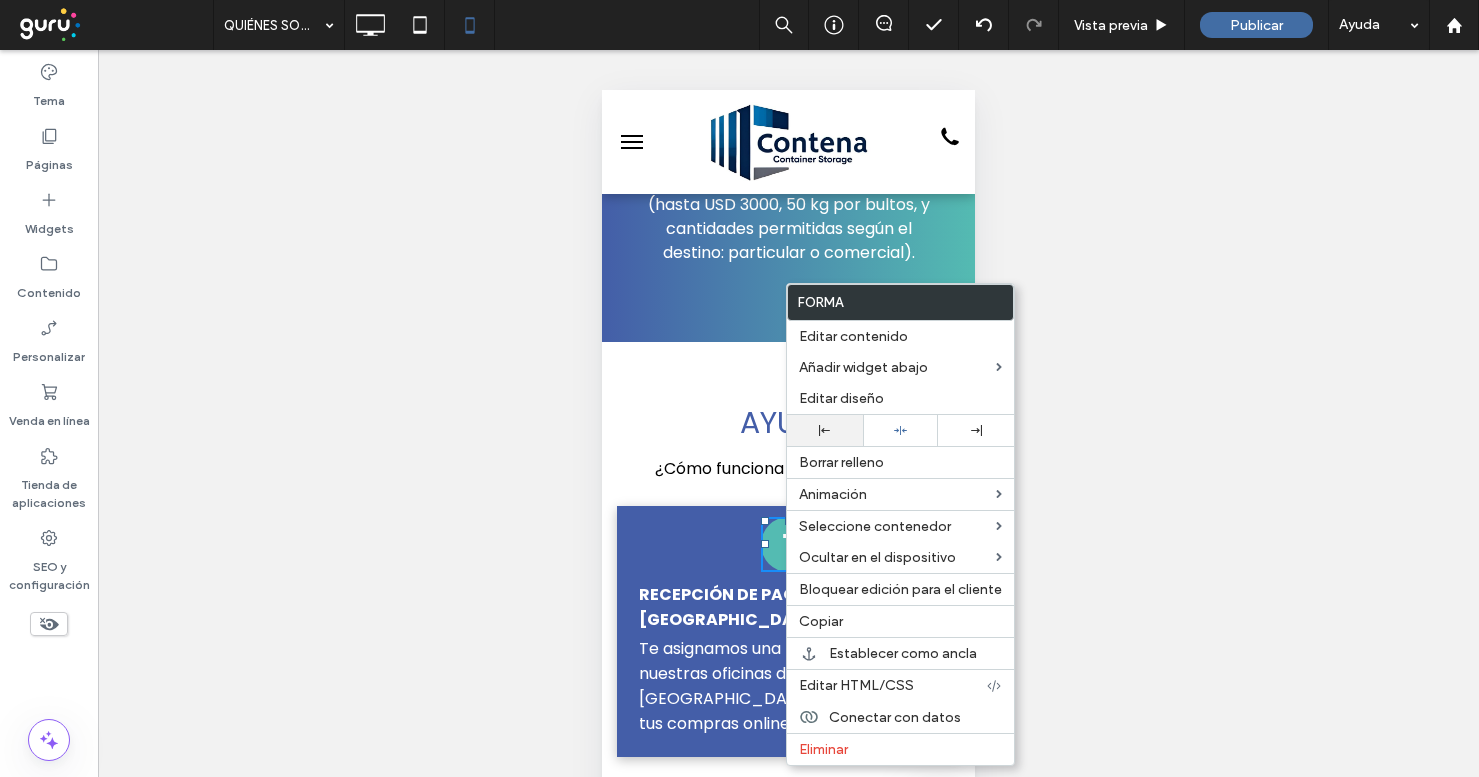 click 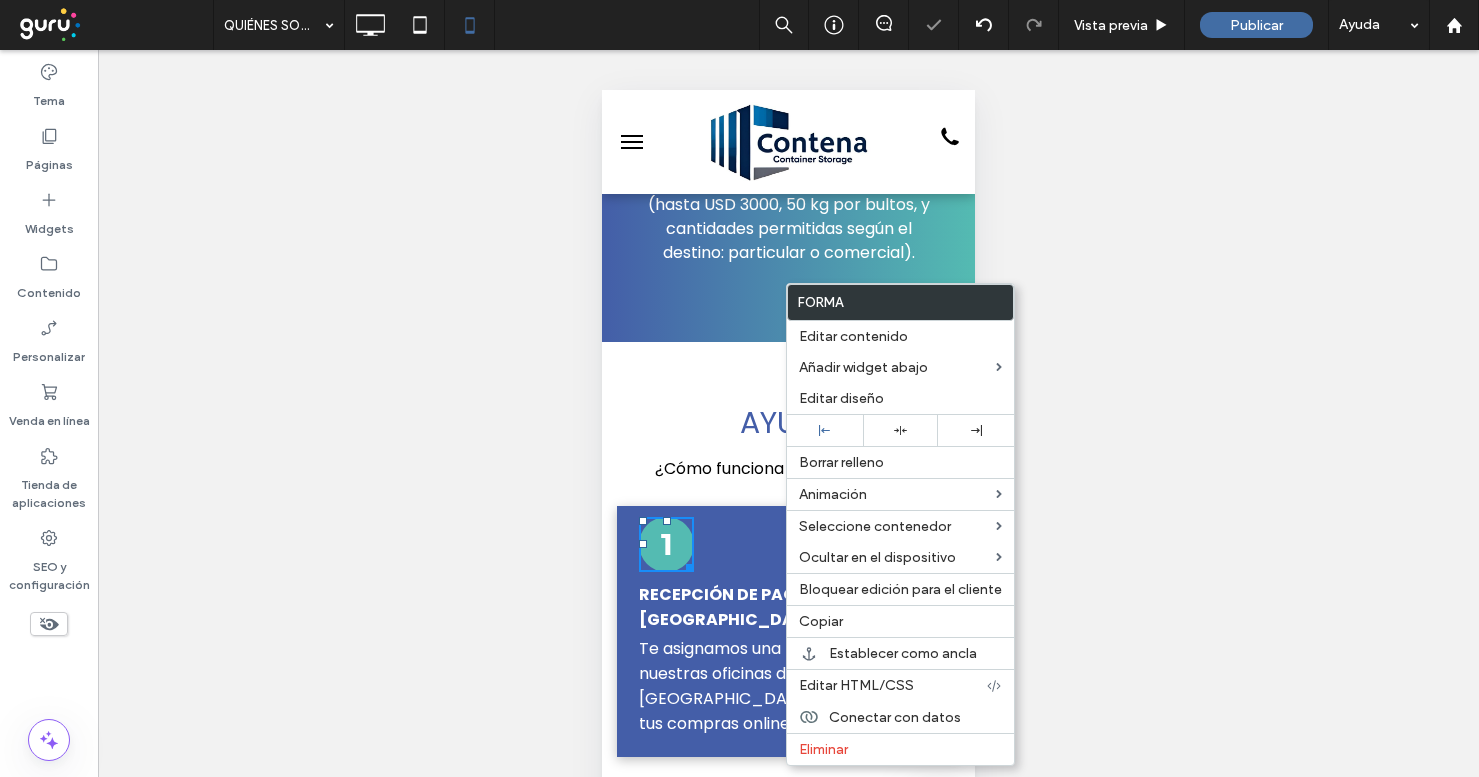 click on "QUIÉNES SOMOS Vista previa Publicar Ayuda
Comentarios del sitio Comentarios del sitio Automatizar los comentarios nuevos Notifique al instante a su equipo cuando alguien agregue o actualice un comentario en una página web. Ver ejemplos de Zap
Tema Páginas Widgets Contenido Personalizar Venda en línea Tienda de aplicaciones SEO y configuración
Hacer visible?
Sí
Hacer visible?
Sí
HTML CSS" at bounding box center (739, 388) 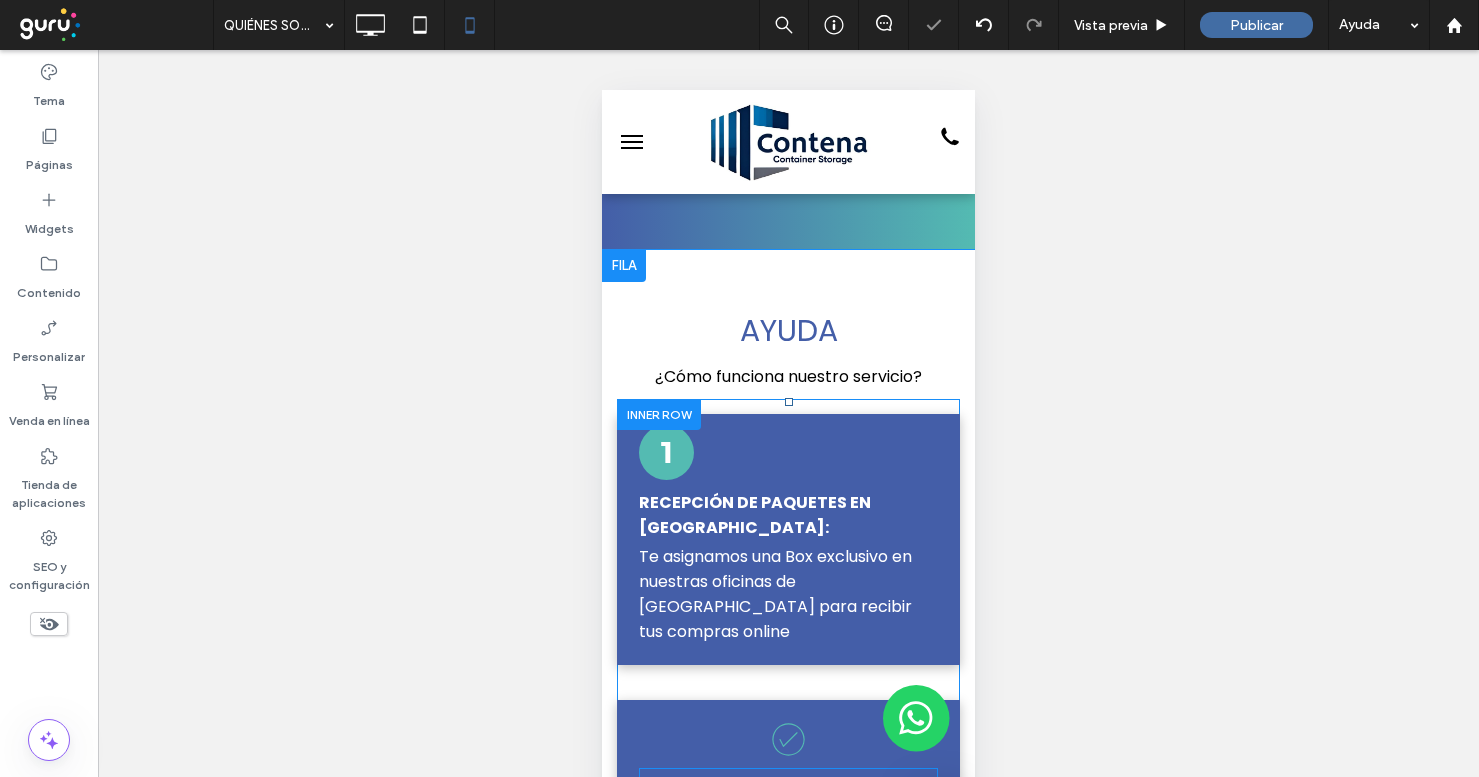 scroll, scrollTop: 1918, scrollLeft: 0, axis: vertical 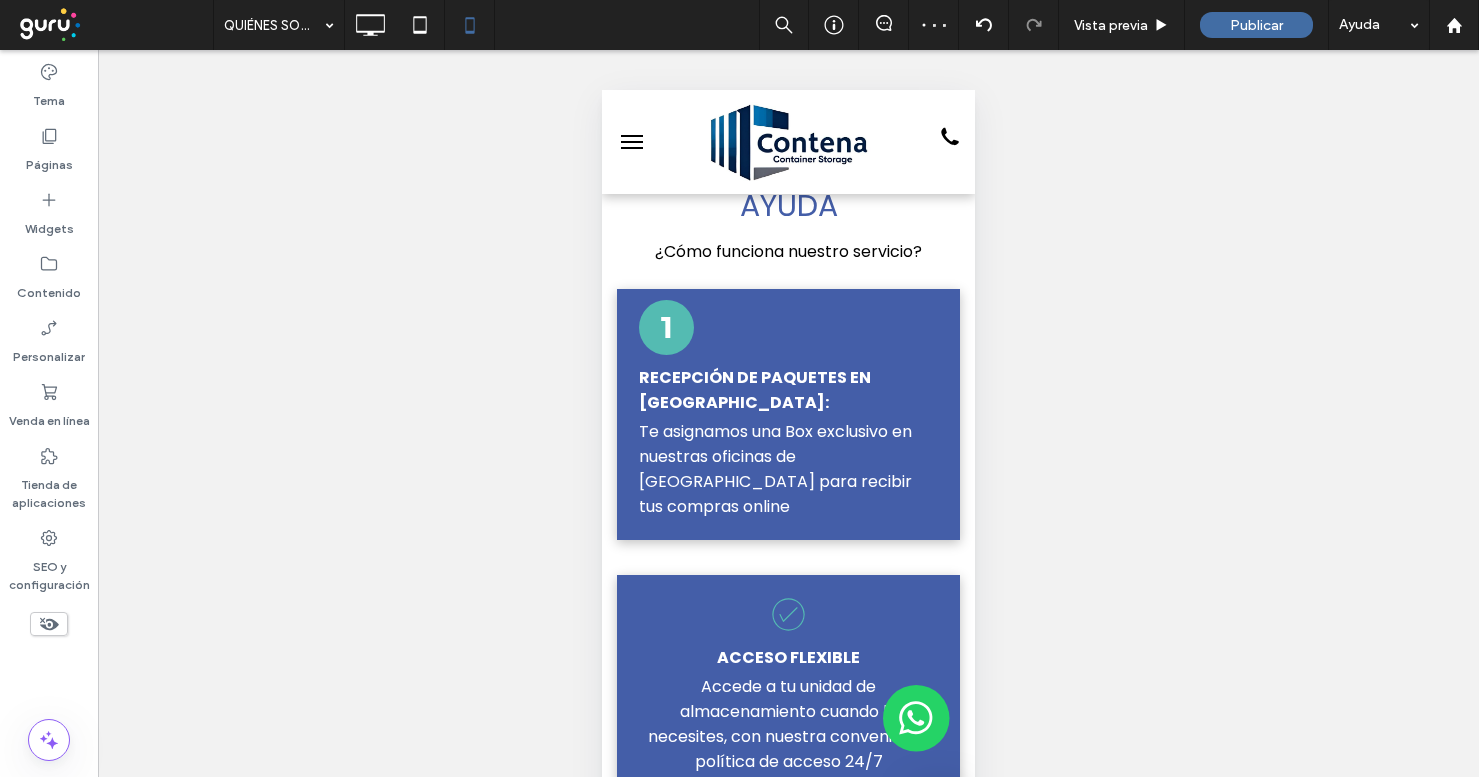 click on "Hacer visible?
Sí
Hacer visible?
Sí" at bounding box center (788, 438) 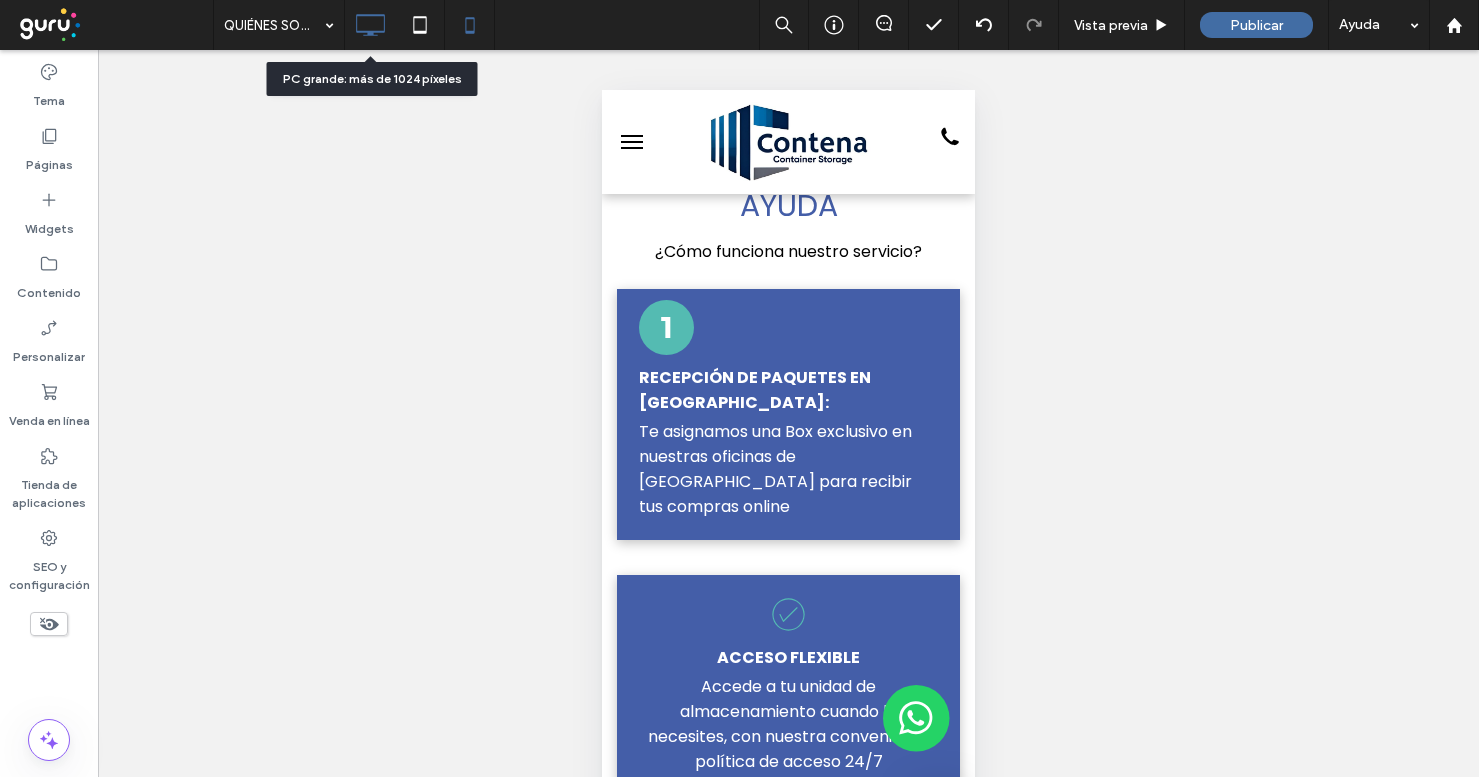 click 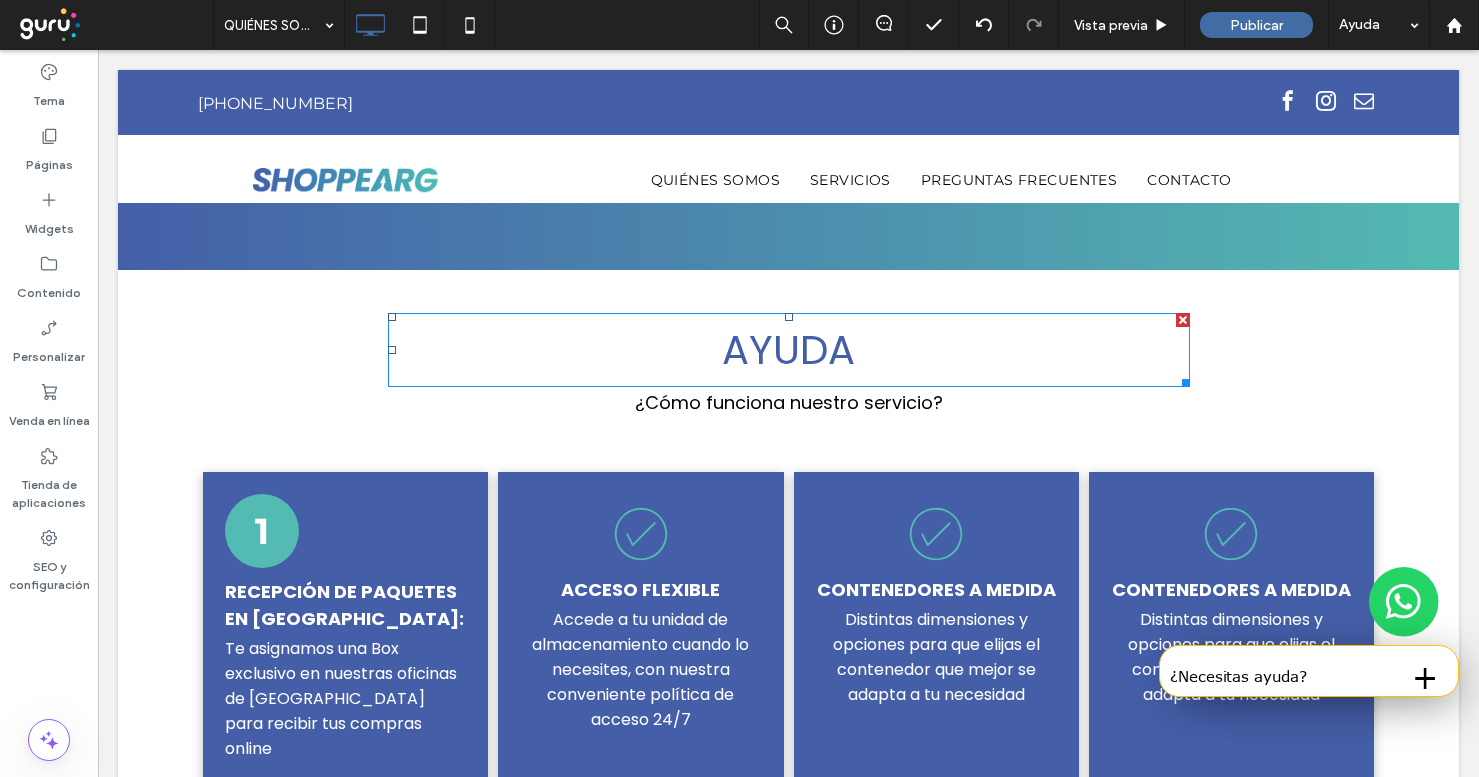 scroll, scrollTop: 1620, scrollLeft: 0, axis: vertical 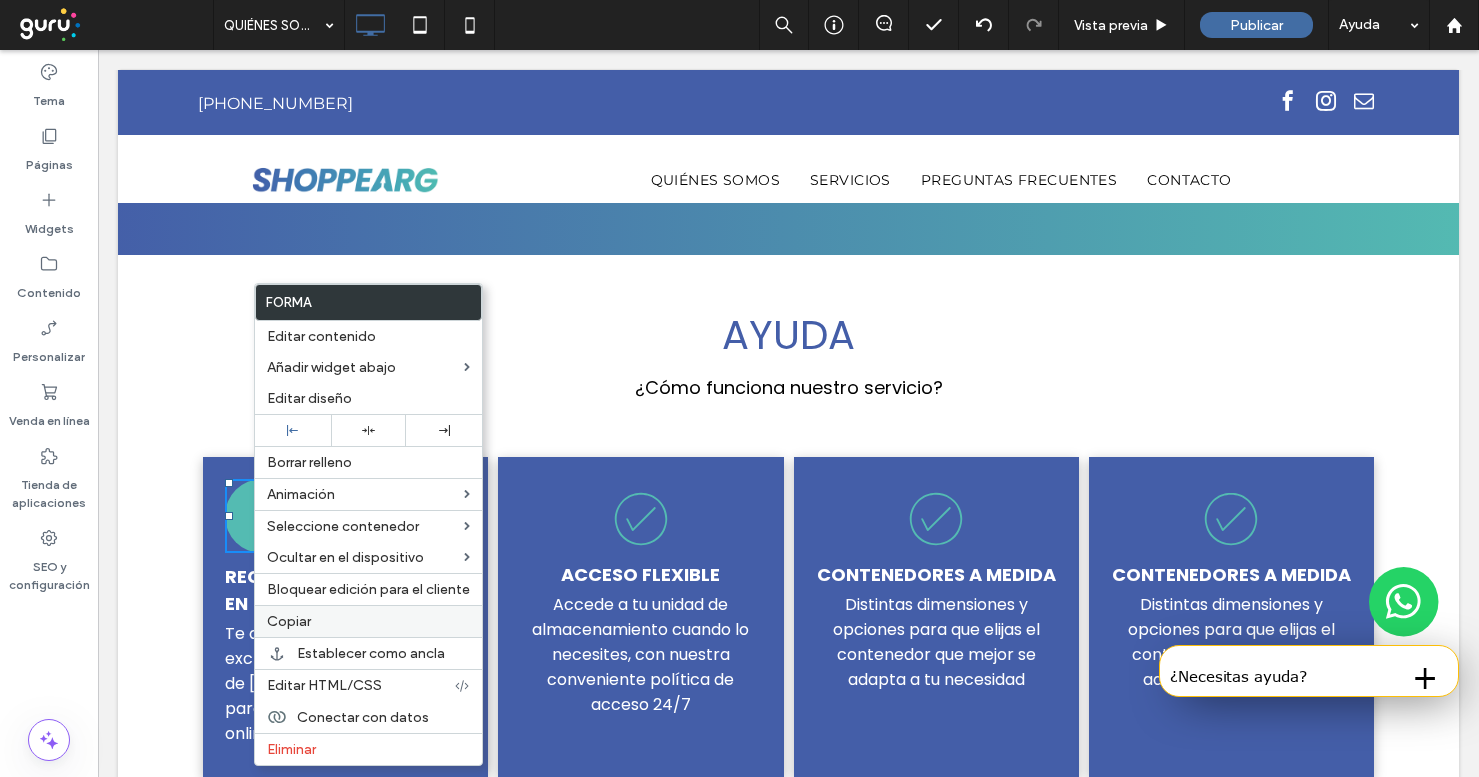 click on "Copiar" at bounding box center [368, 621] 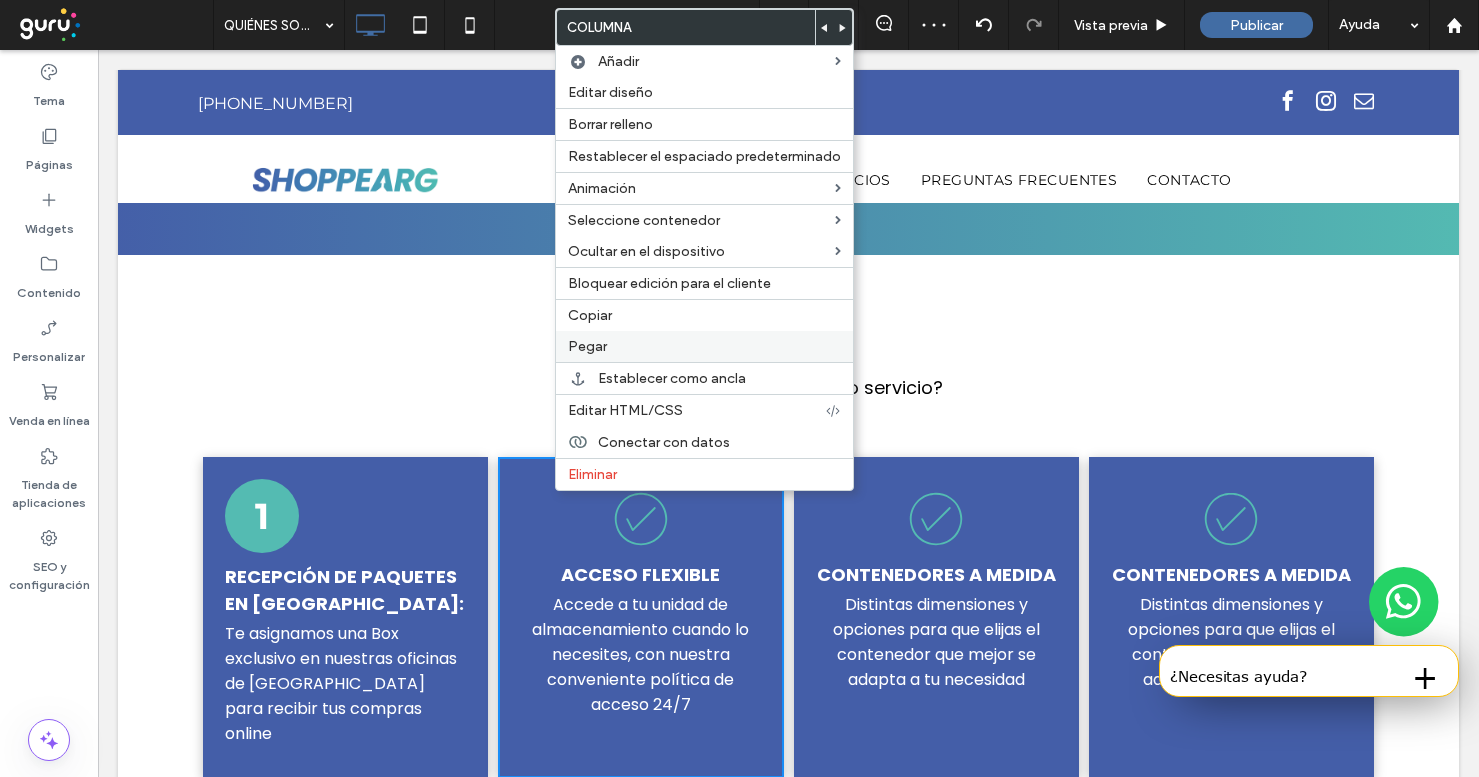 click on "Pegar" at bounding box center (704, 346) 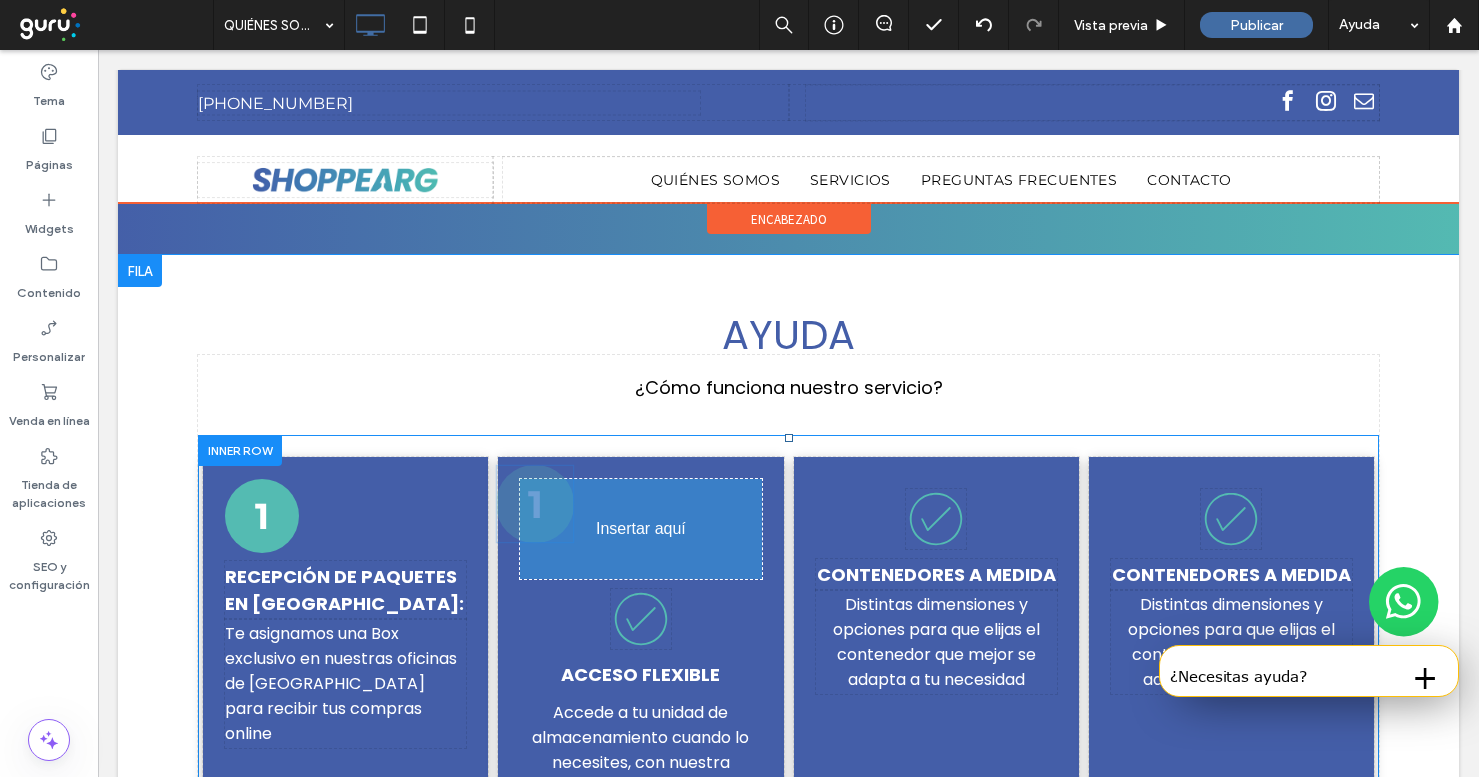 drag, startPoint x: 643, startPoint y: 718, endPoint x: 646, endPoint y: 495, distance: 223.02017 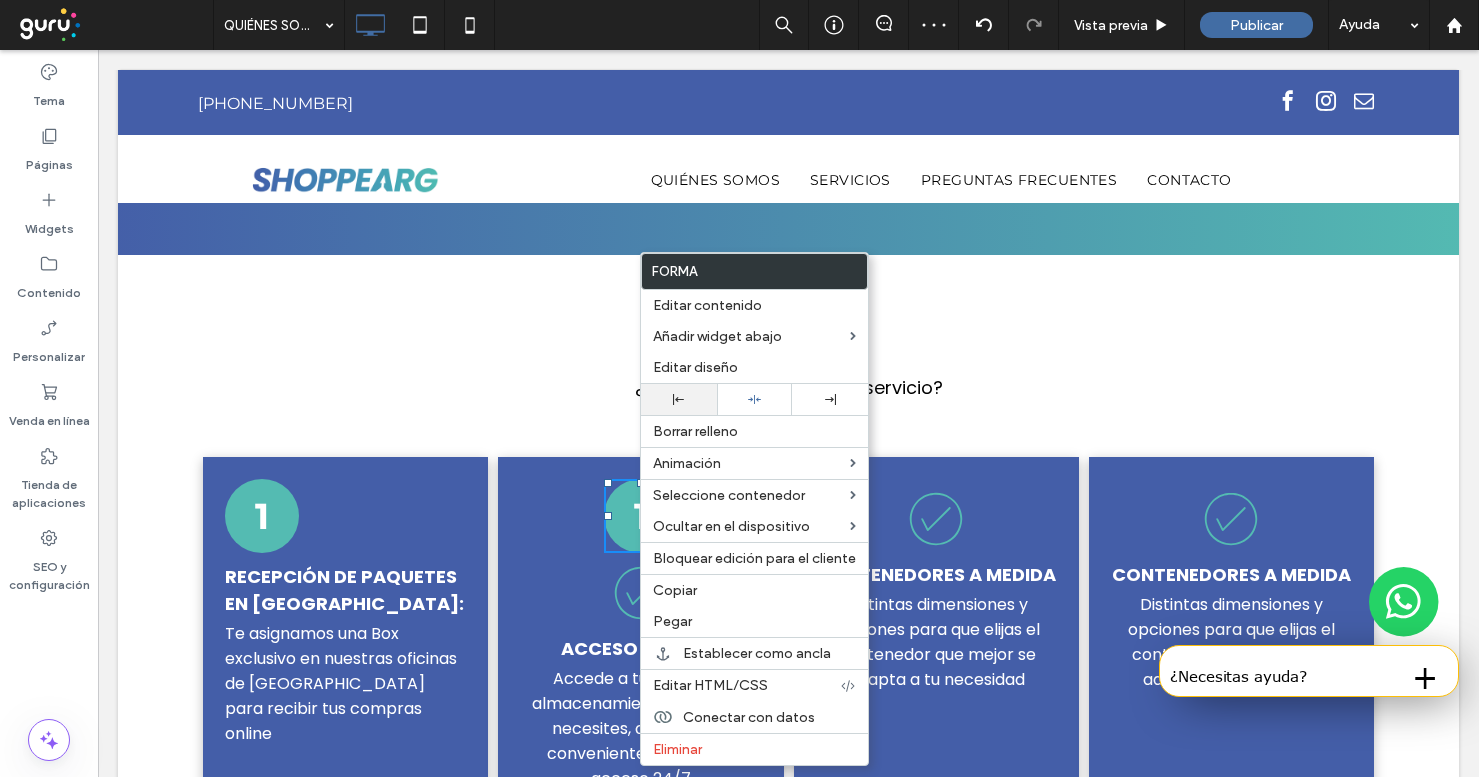 click 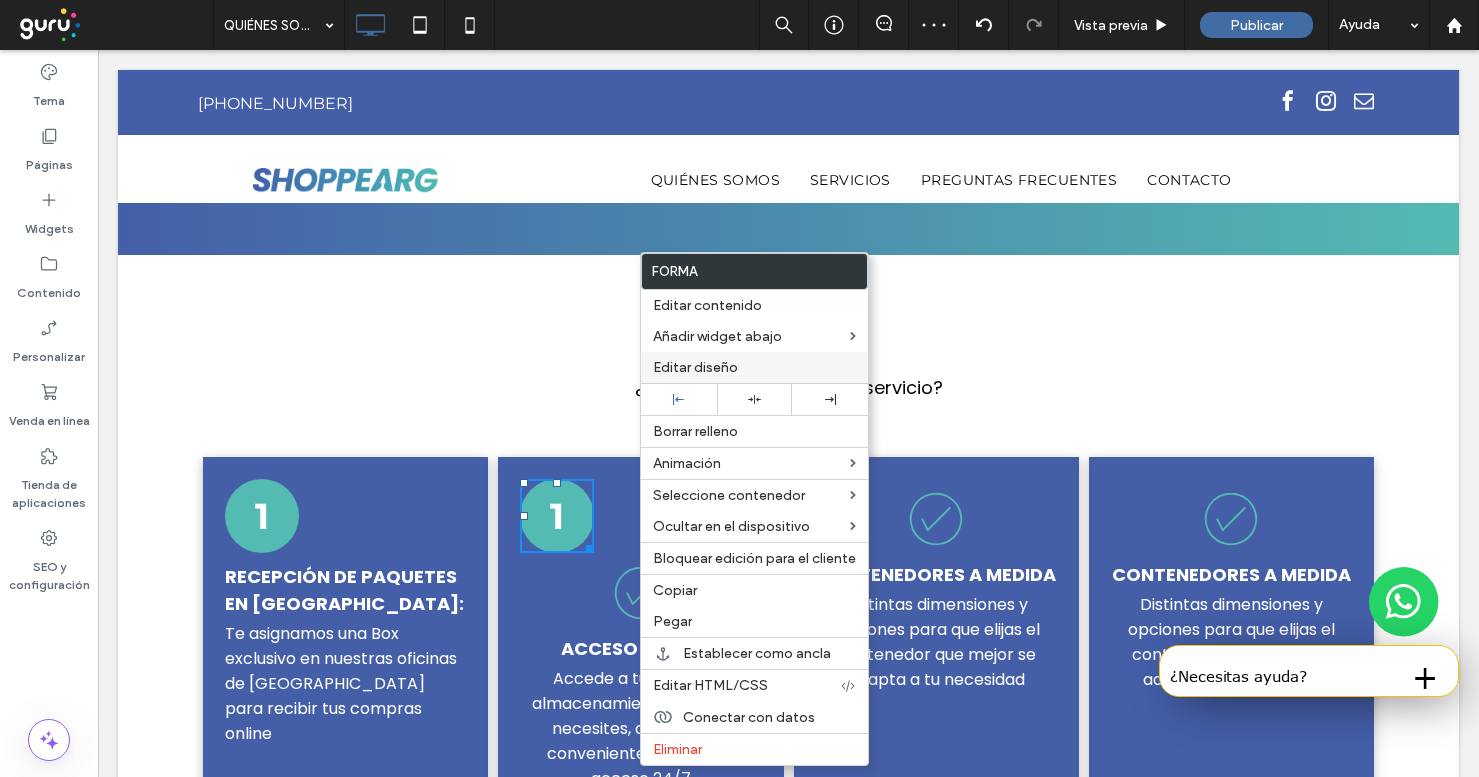 click on "Editar diseño" at bounding box center (695, 367) 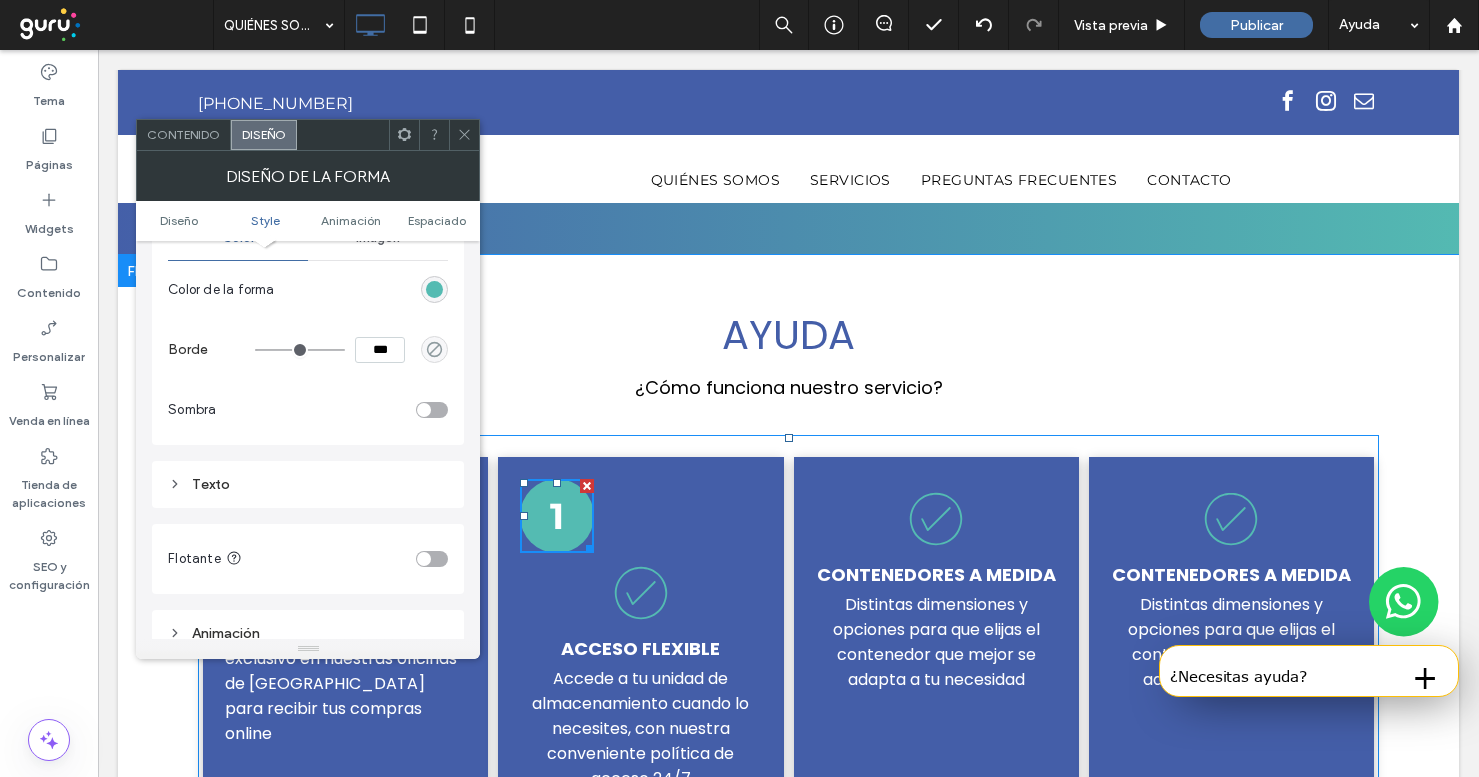 scroll, scrollTop: 736, scrollLeft: 0, axis: vertical 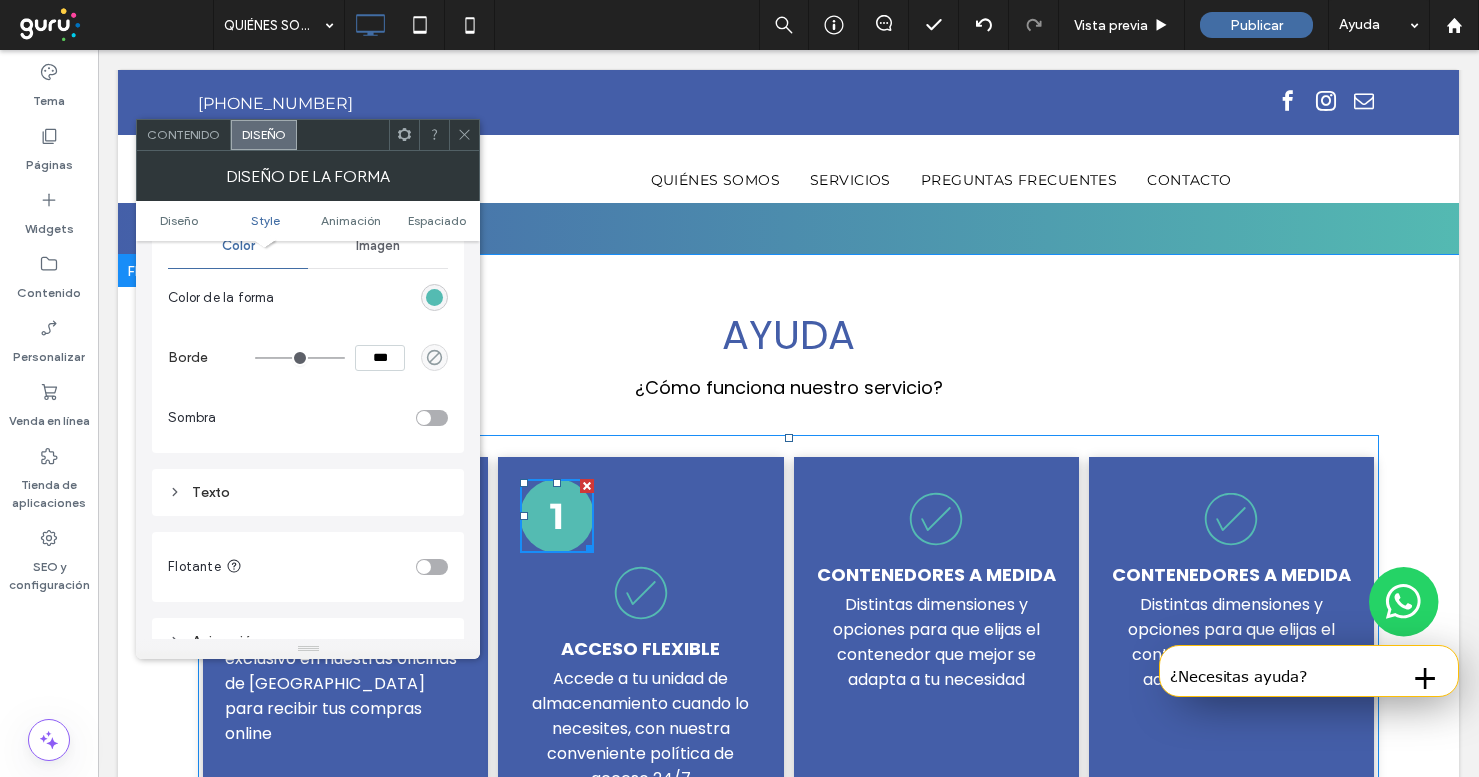 click on "Contenido" at bounding box center (183, 134) 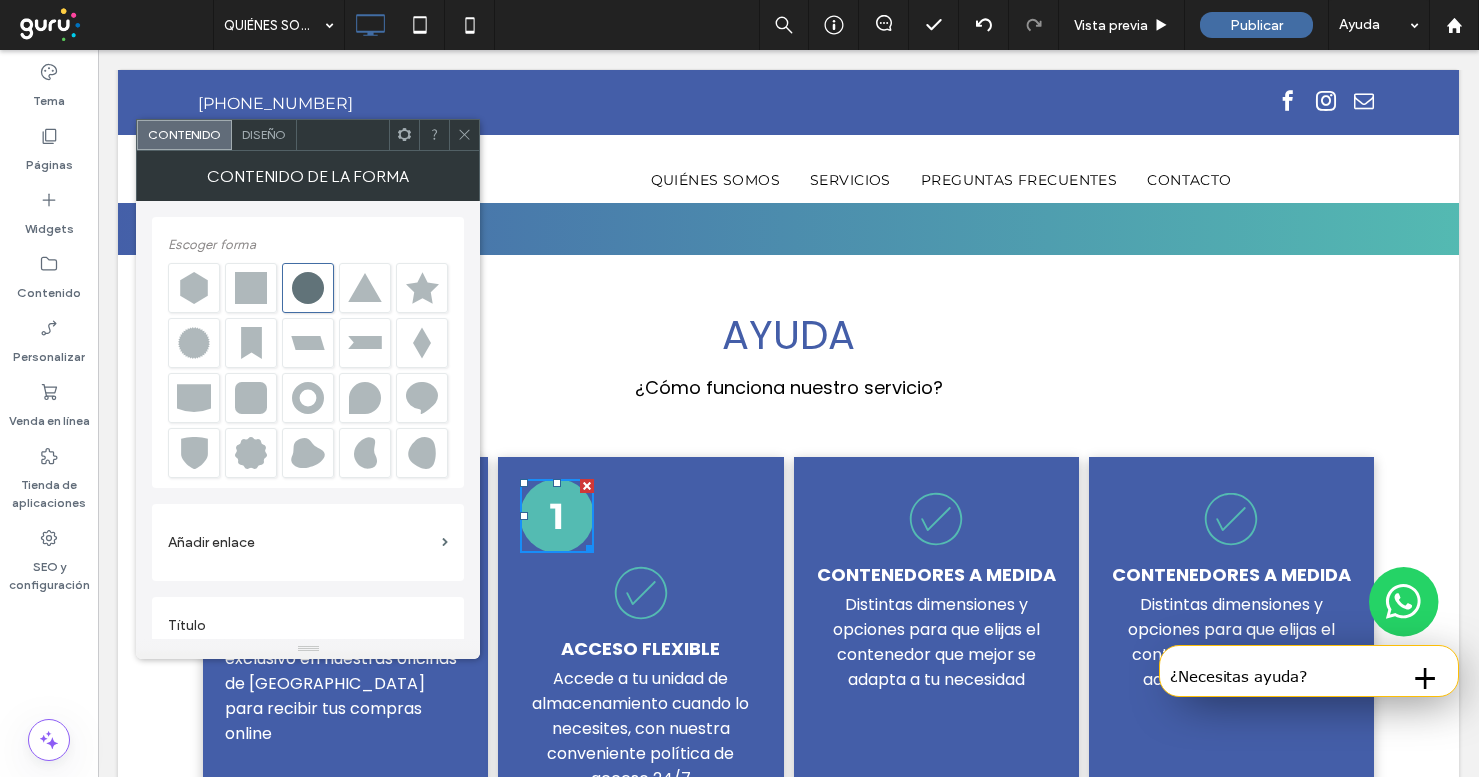 scroll, scrollTop: 22, scrollLeft: 0, axis: vertical 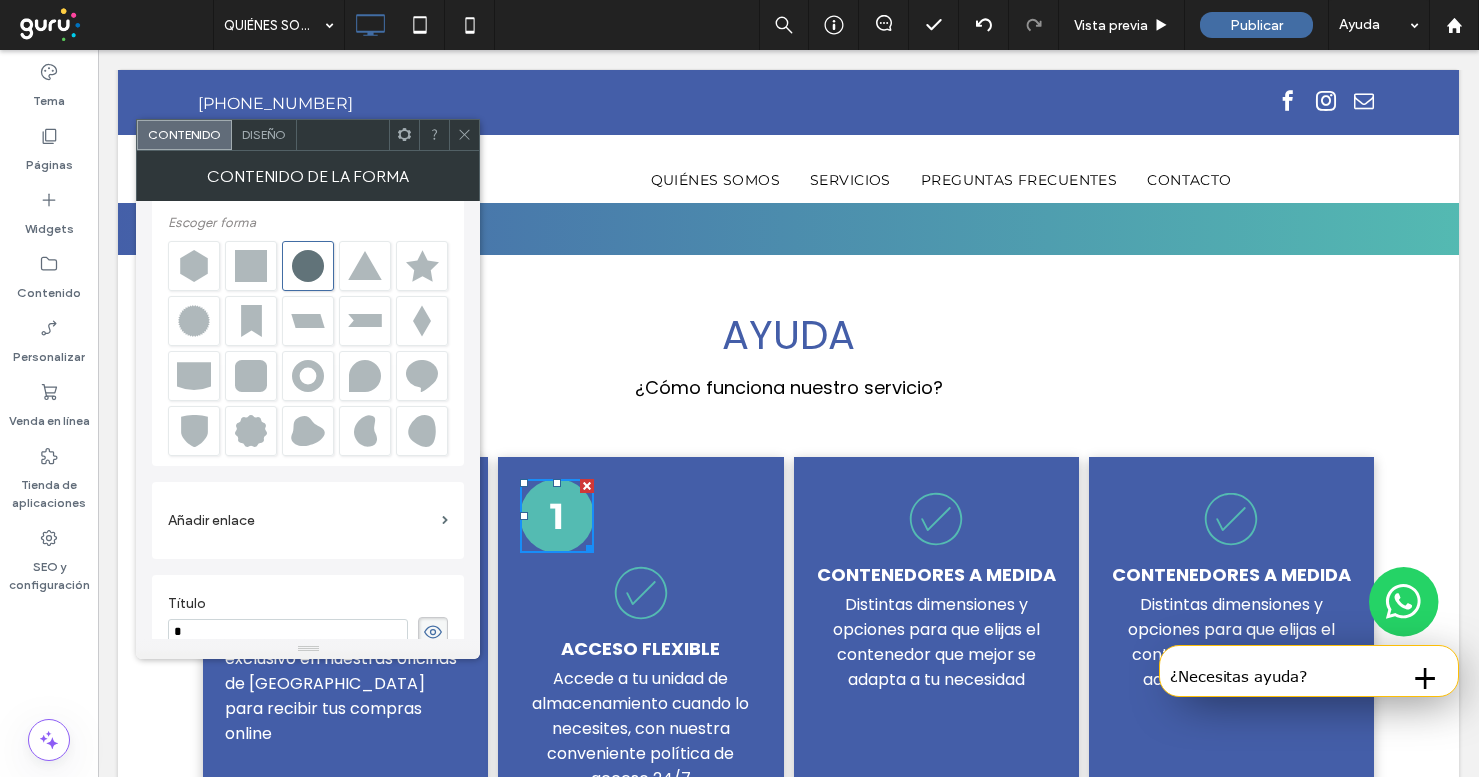 click on "*" at bounding box center [288, 632] 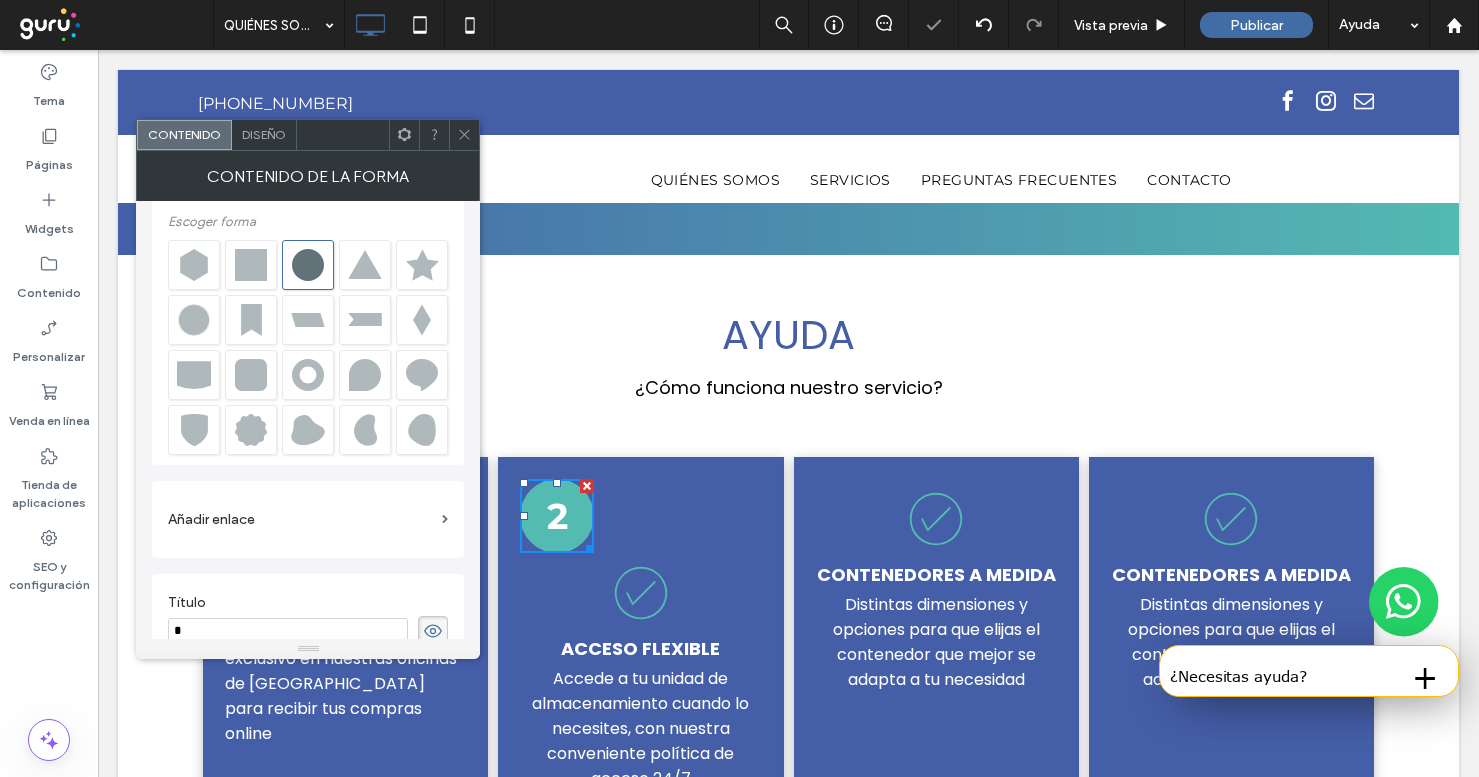 scroll, scrollTop: 29, scrollLeft: 0, axis: vertical 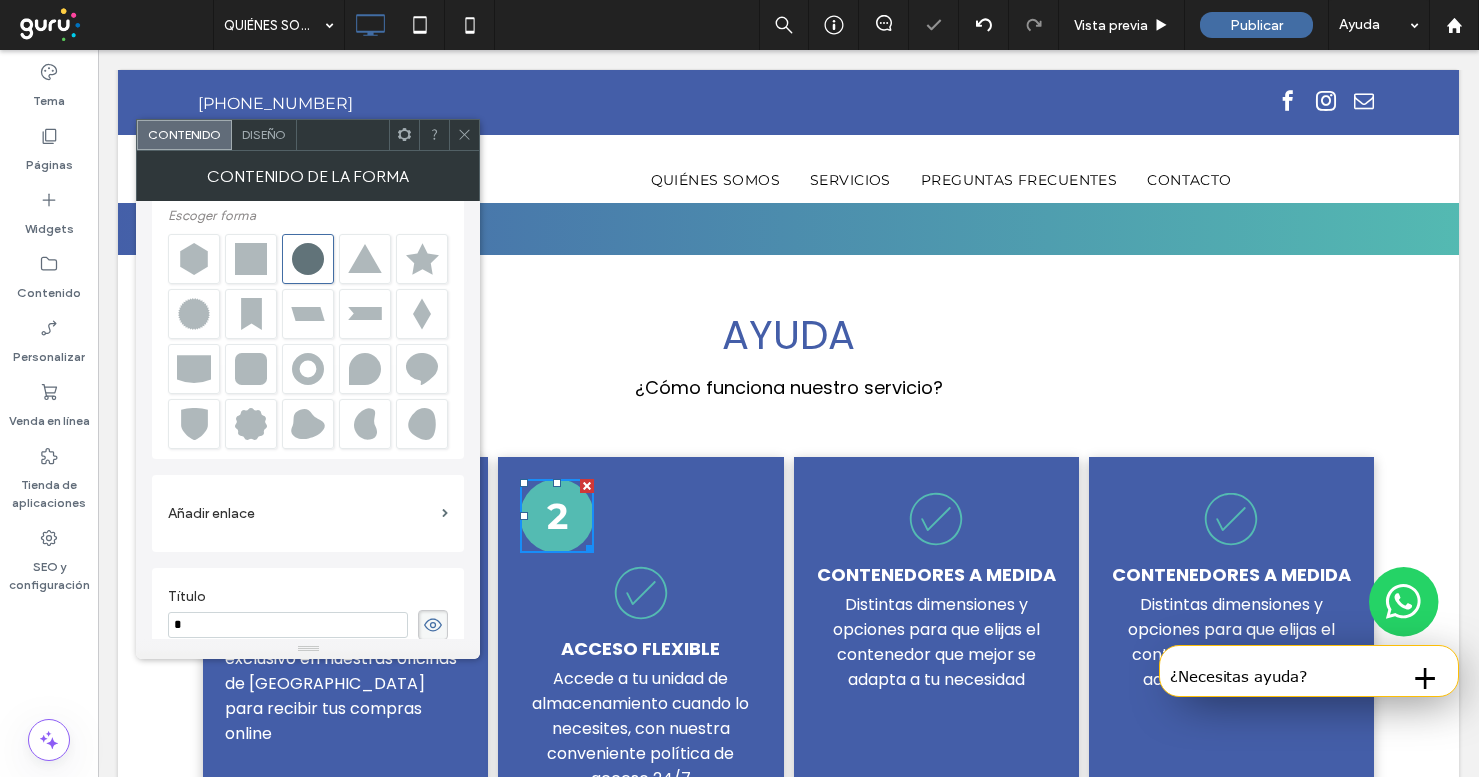 click on "Título * Descripción" at bounding box center (308, 703) 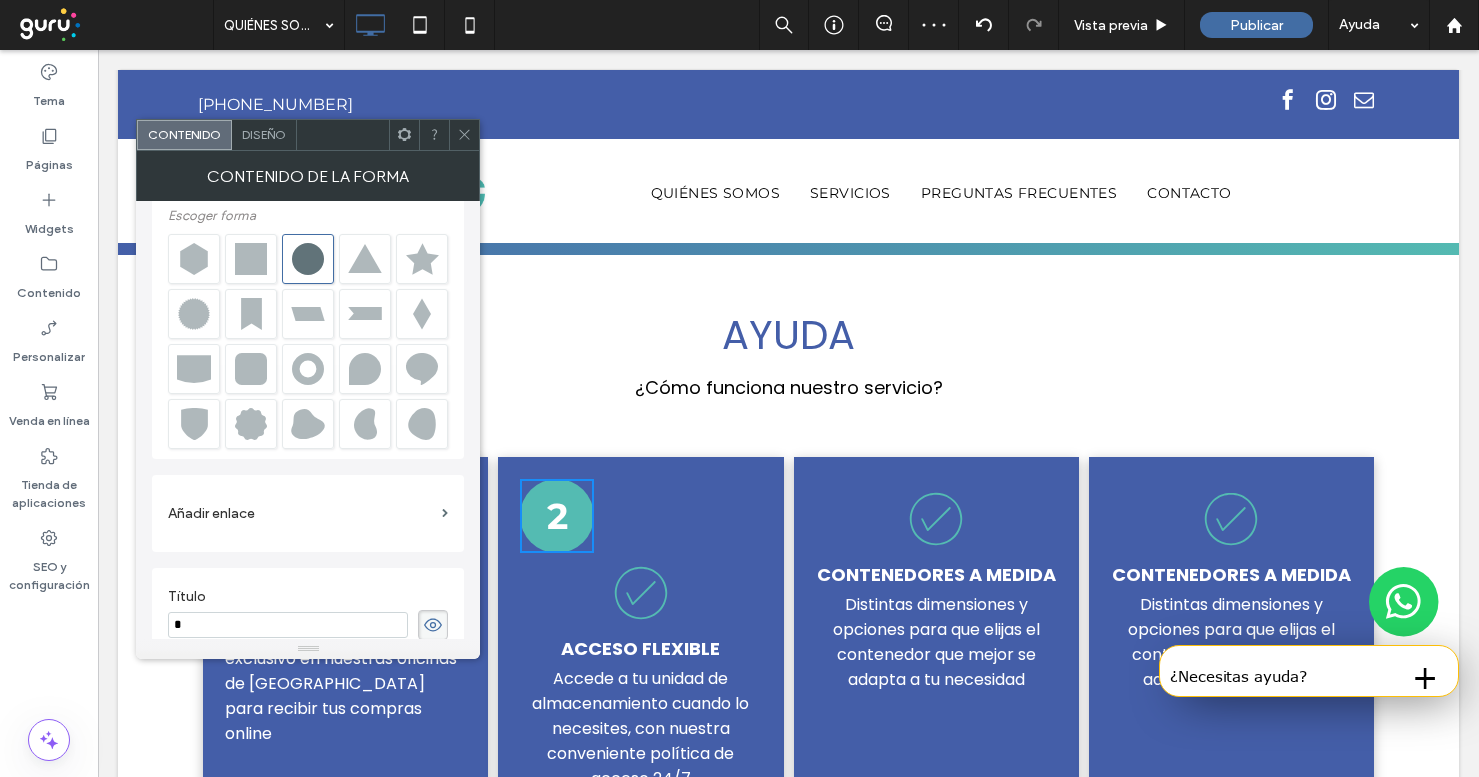 click 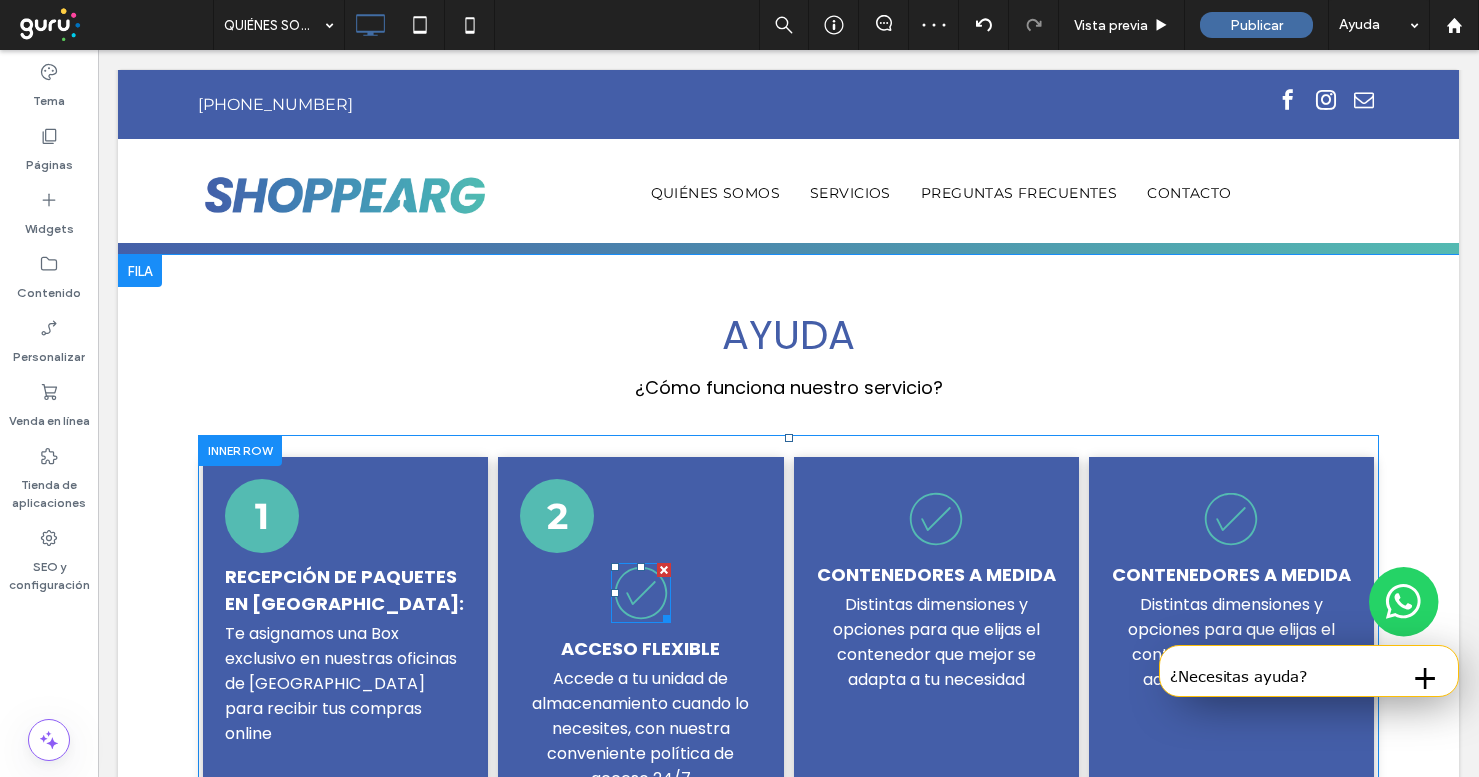 click at bounding box center (664, 570) 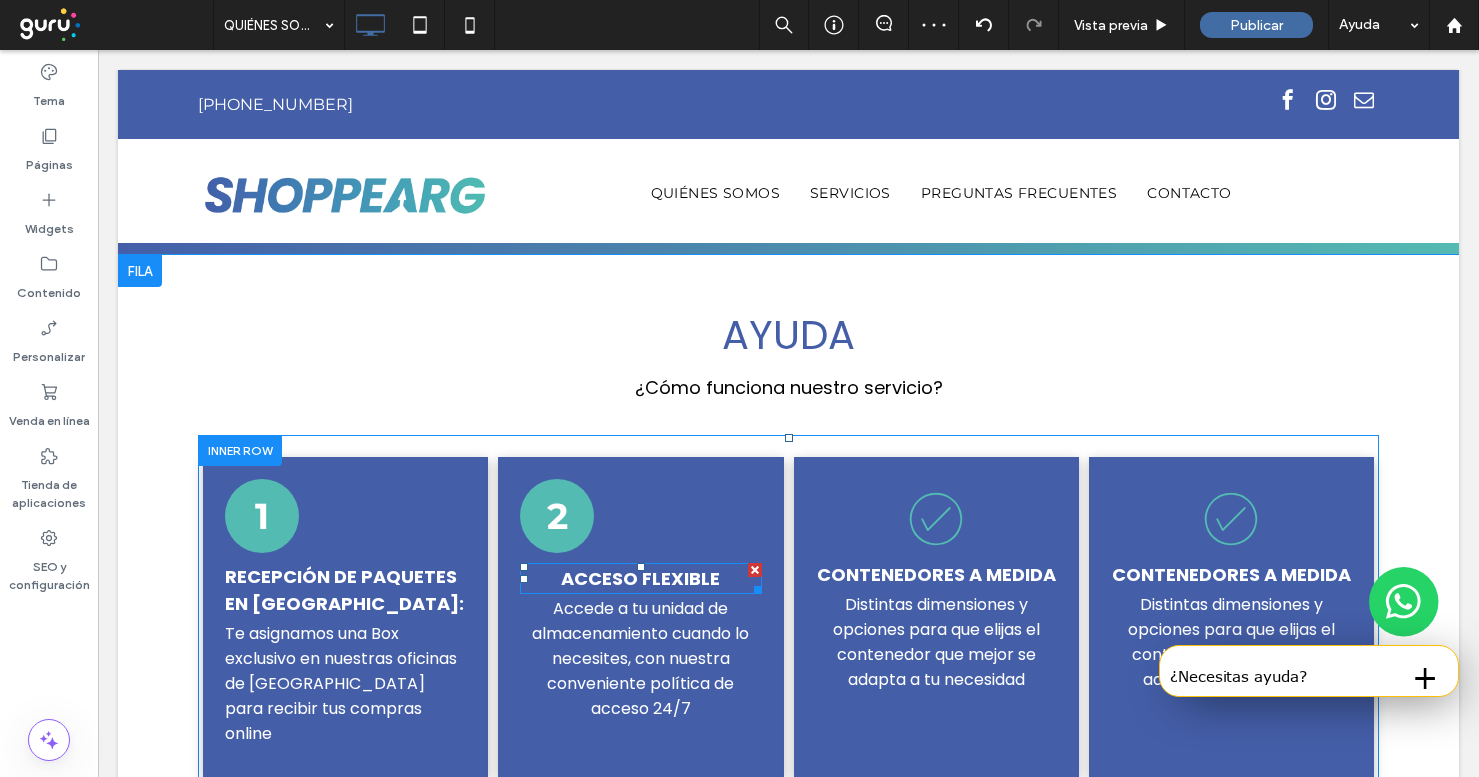 click on "Acceso Flexible" at bounding box center [640, 578] 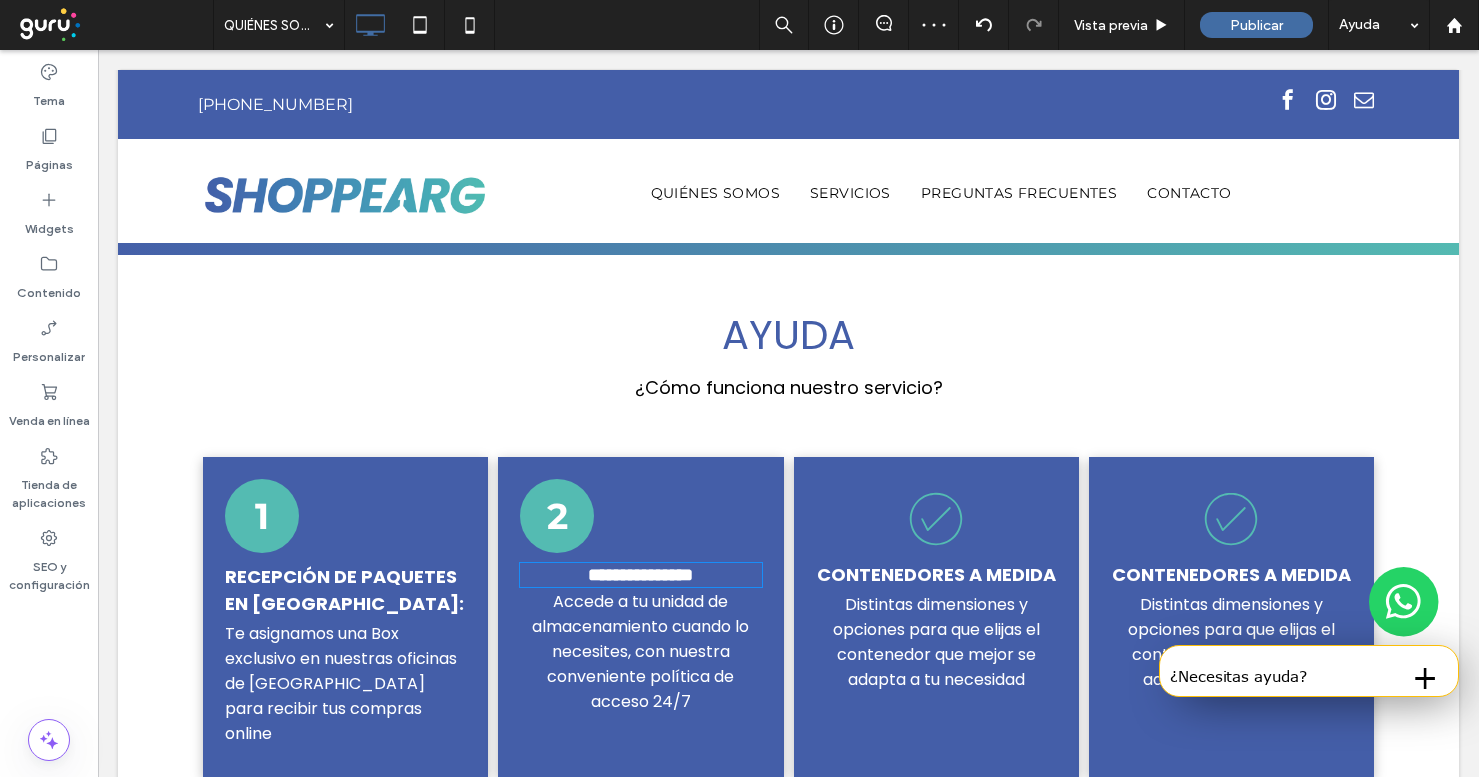 click on "**********" at bounding box center (640, 575) 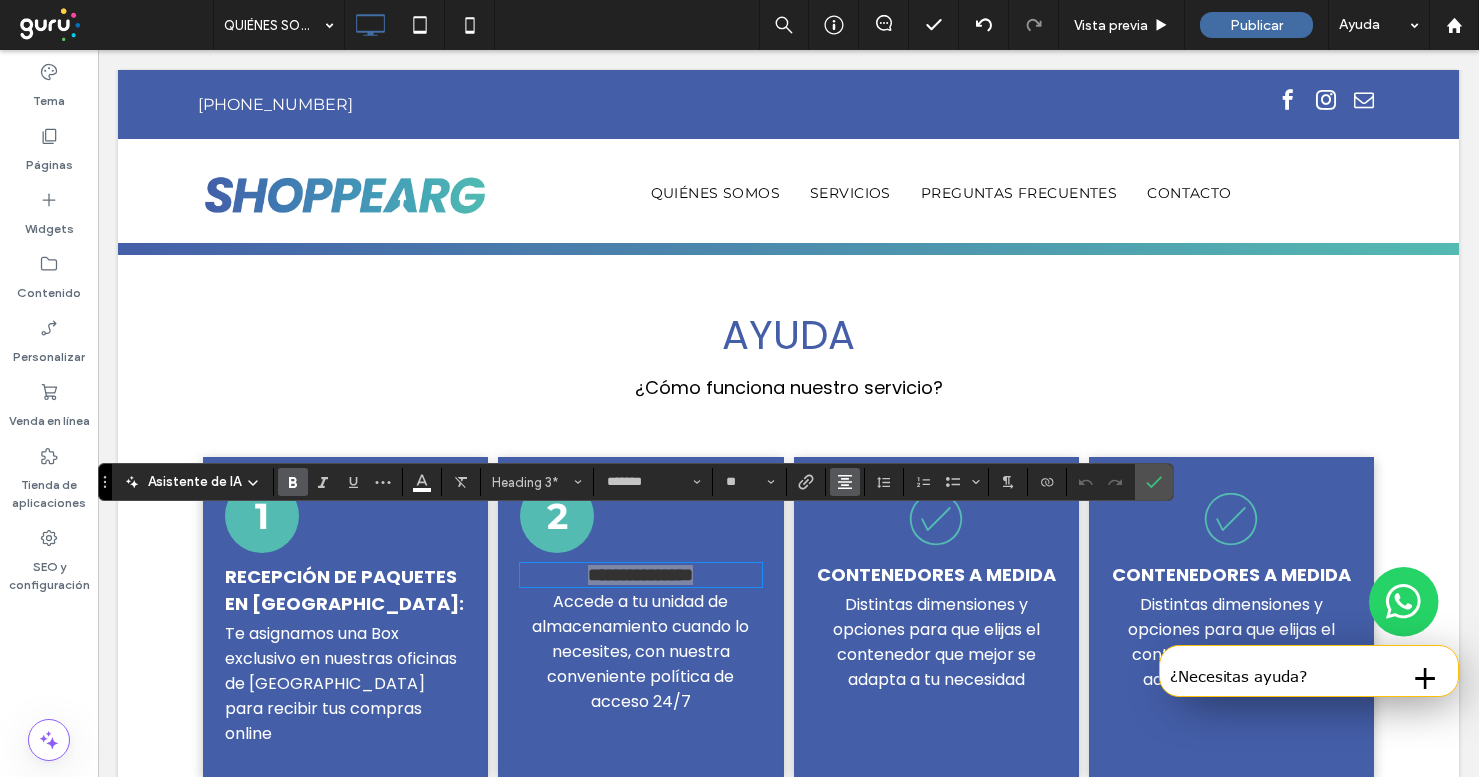 click 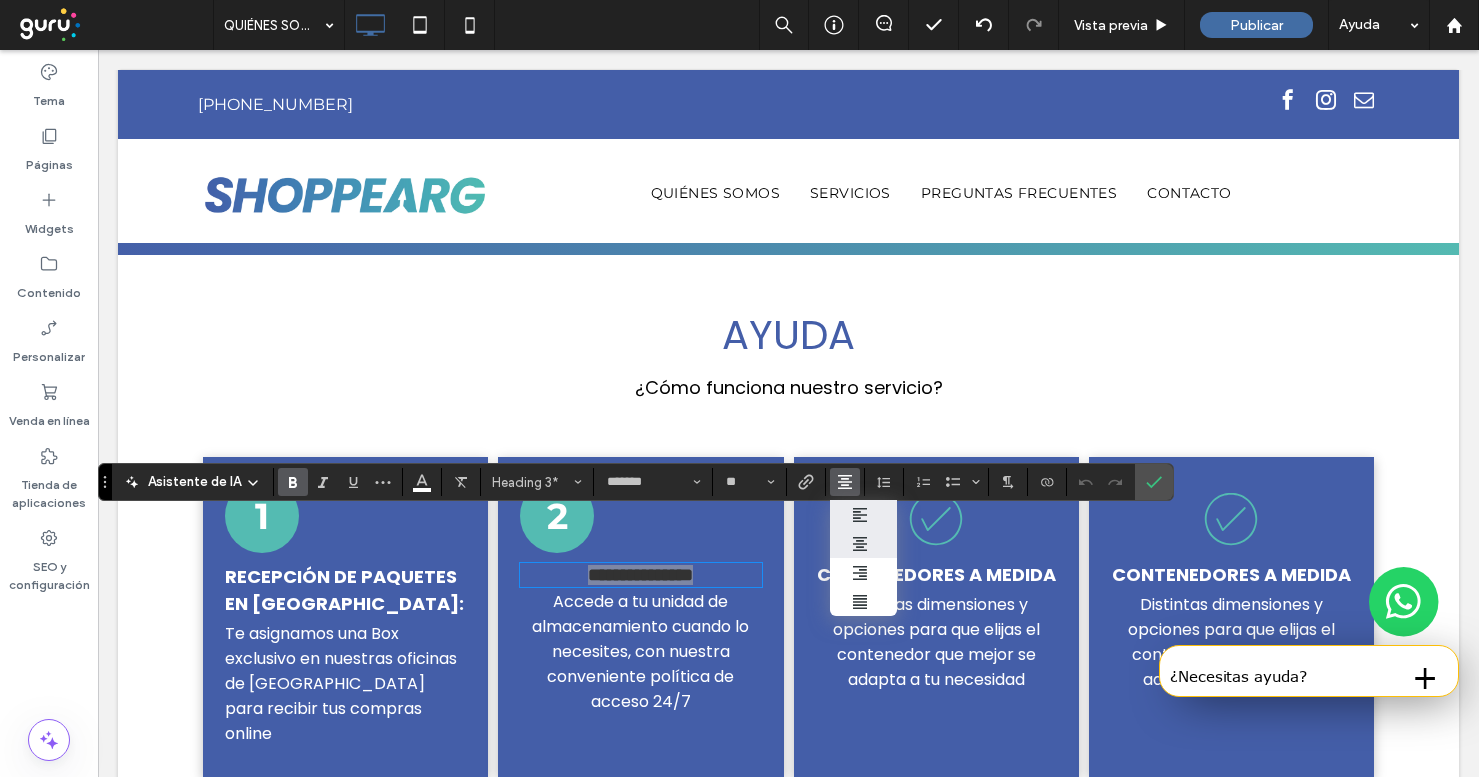 click 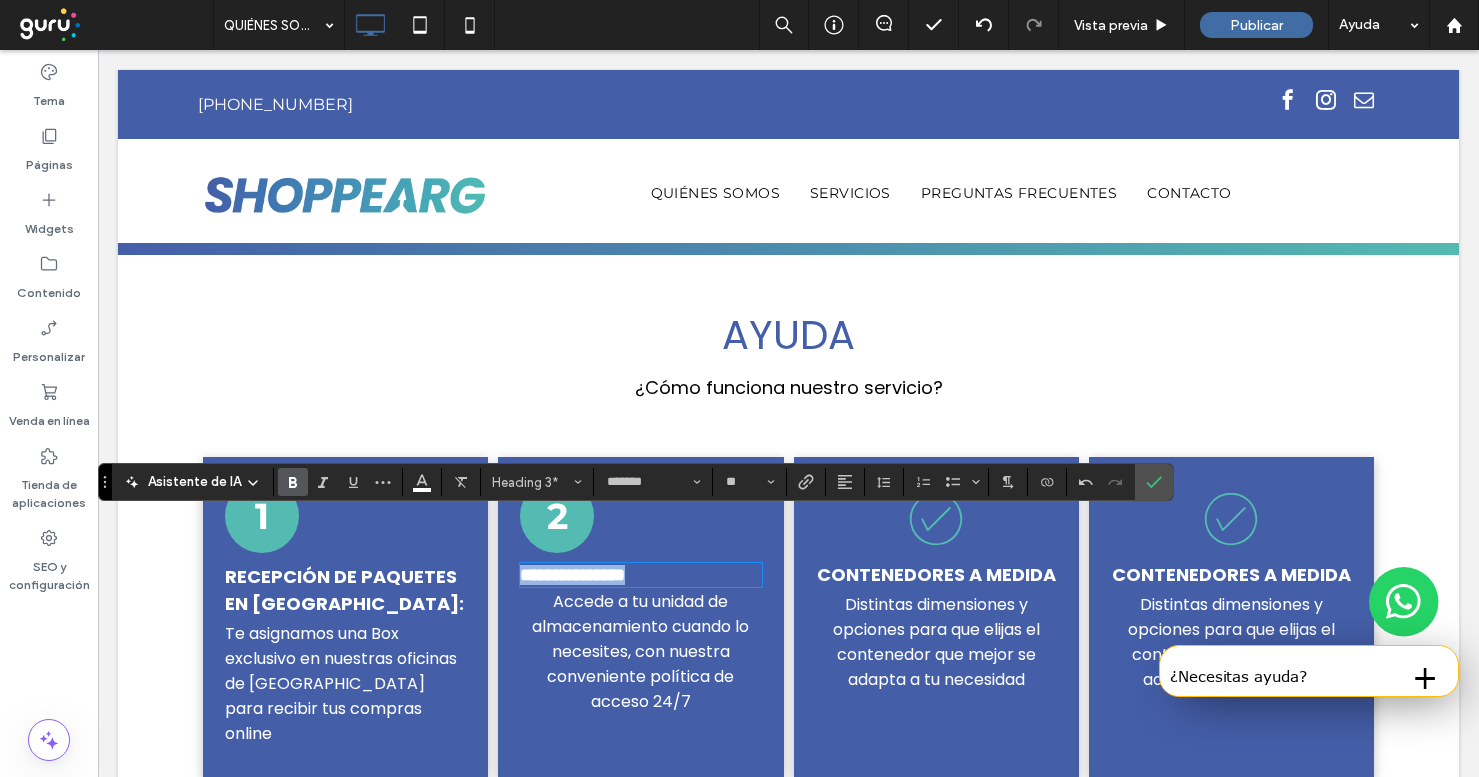 click on "Accede a tu unidad de almacenamiento cuando lo necesites, con nuestra conveniente política de acceso 24/7" at bounding box center [640, 651] 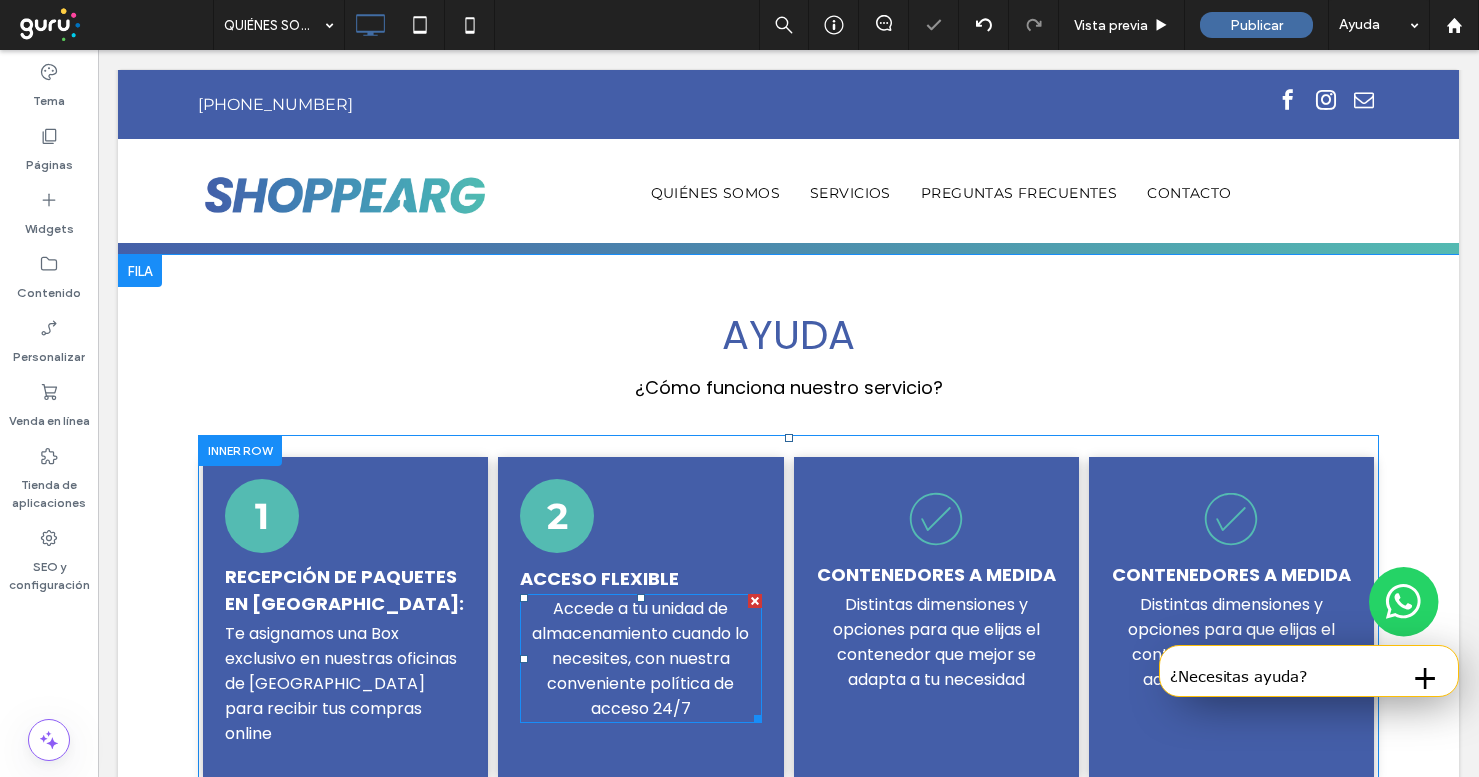 click on "Accede a tu unidad de almacenamiento cuando lo necesites, con nuestra conveniente política de acceso 24/7" at bounding box center [640, 658] 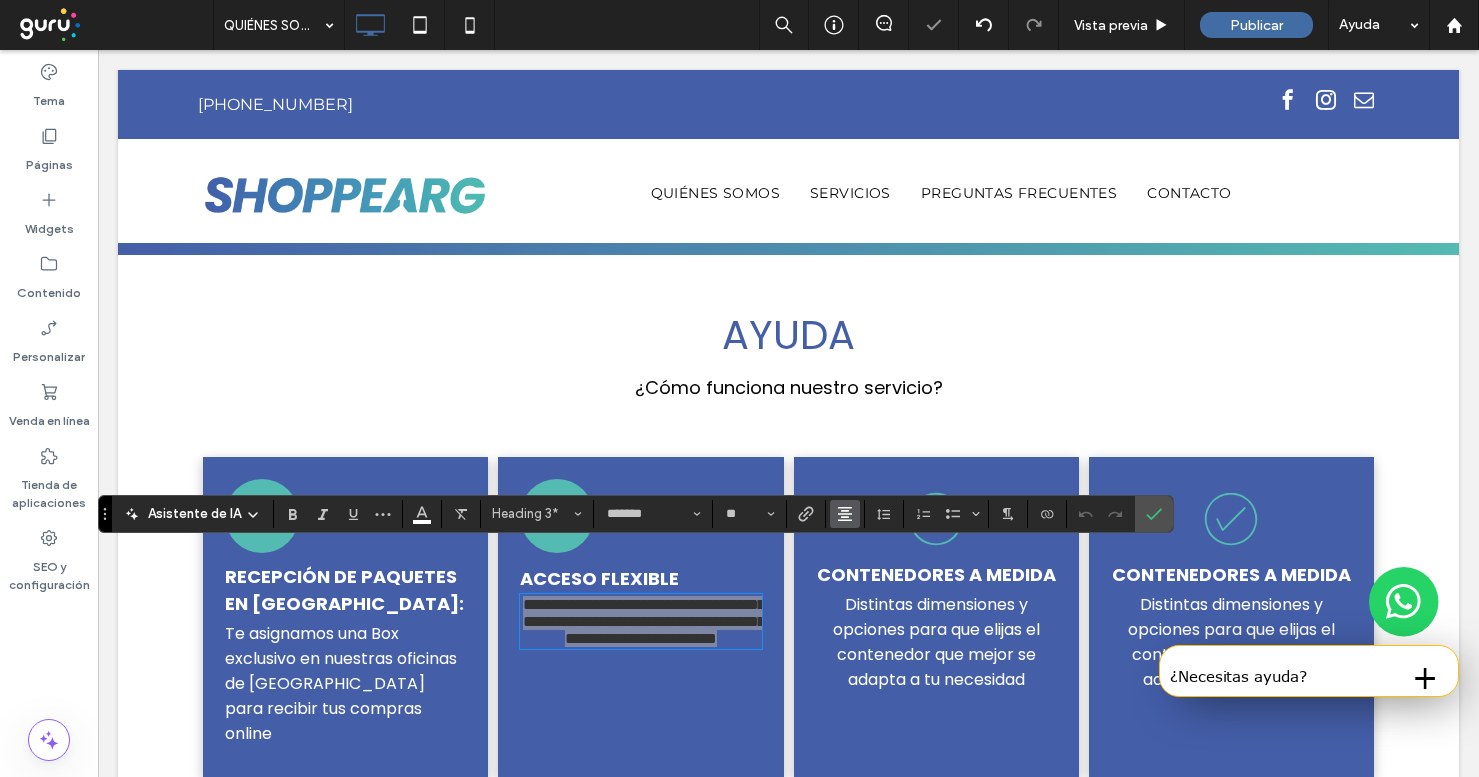 click at bounding box center (845, 514) 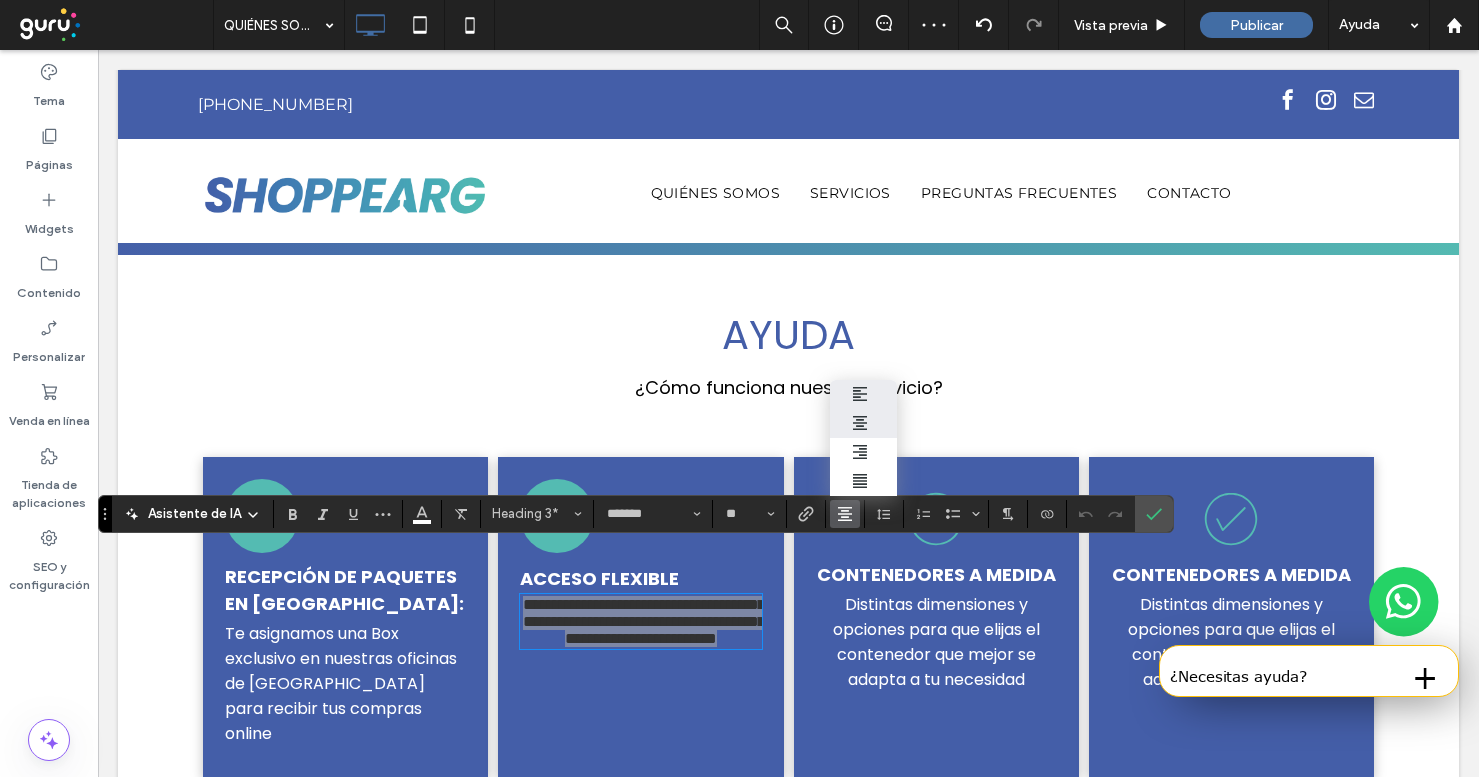 click 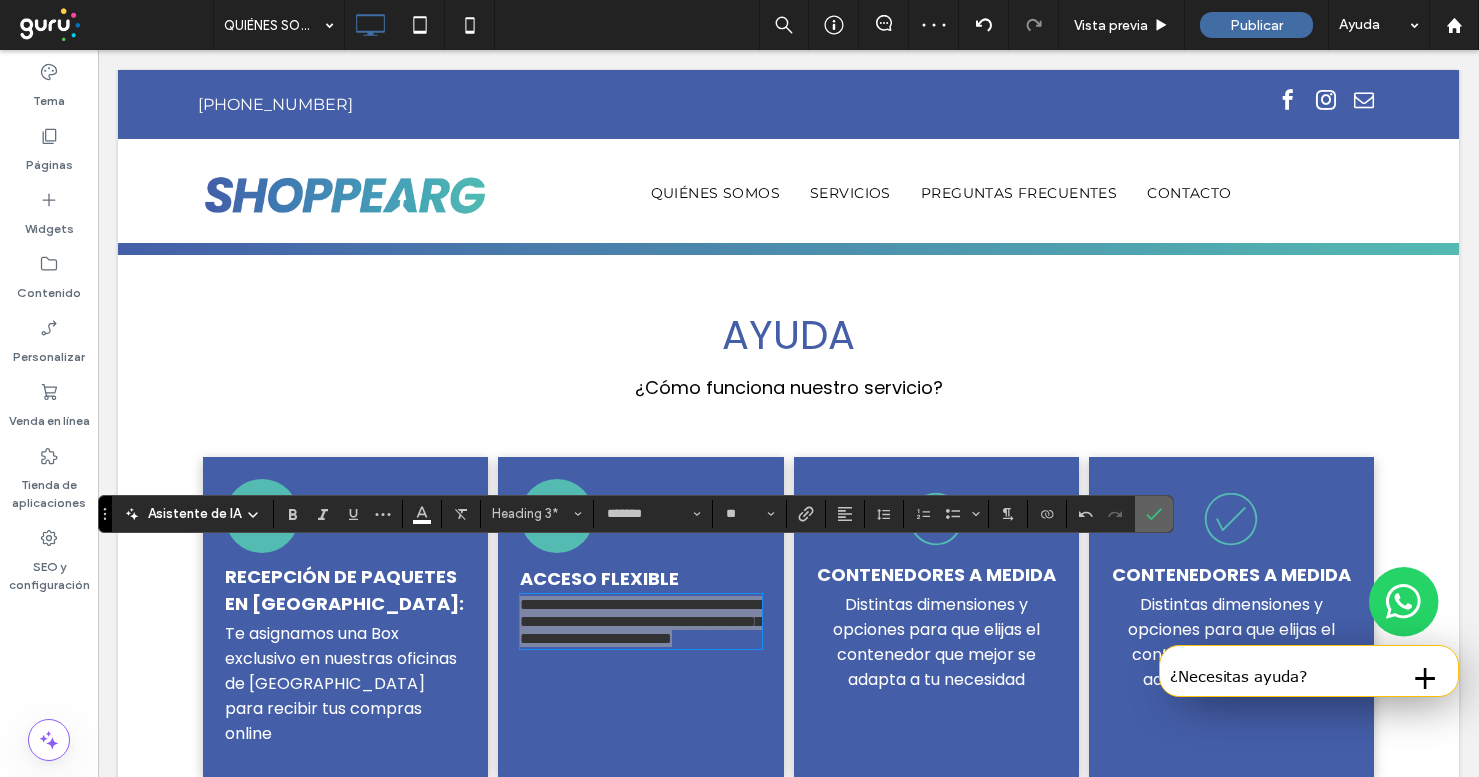 drag, startPoint x: 1152, startPoint y: 508, endPoint x: 1029, endPoint y: 465, distance: 130.29965 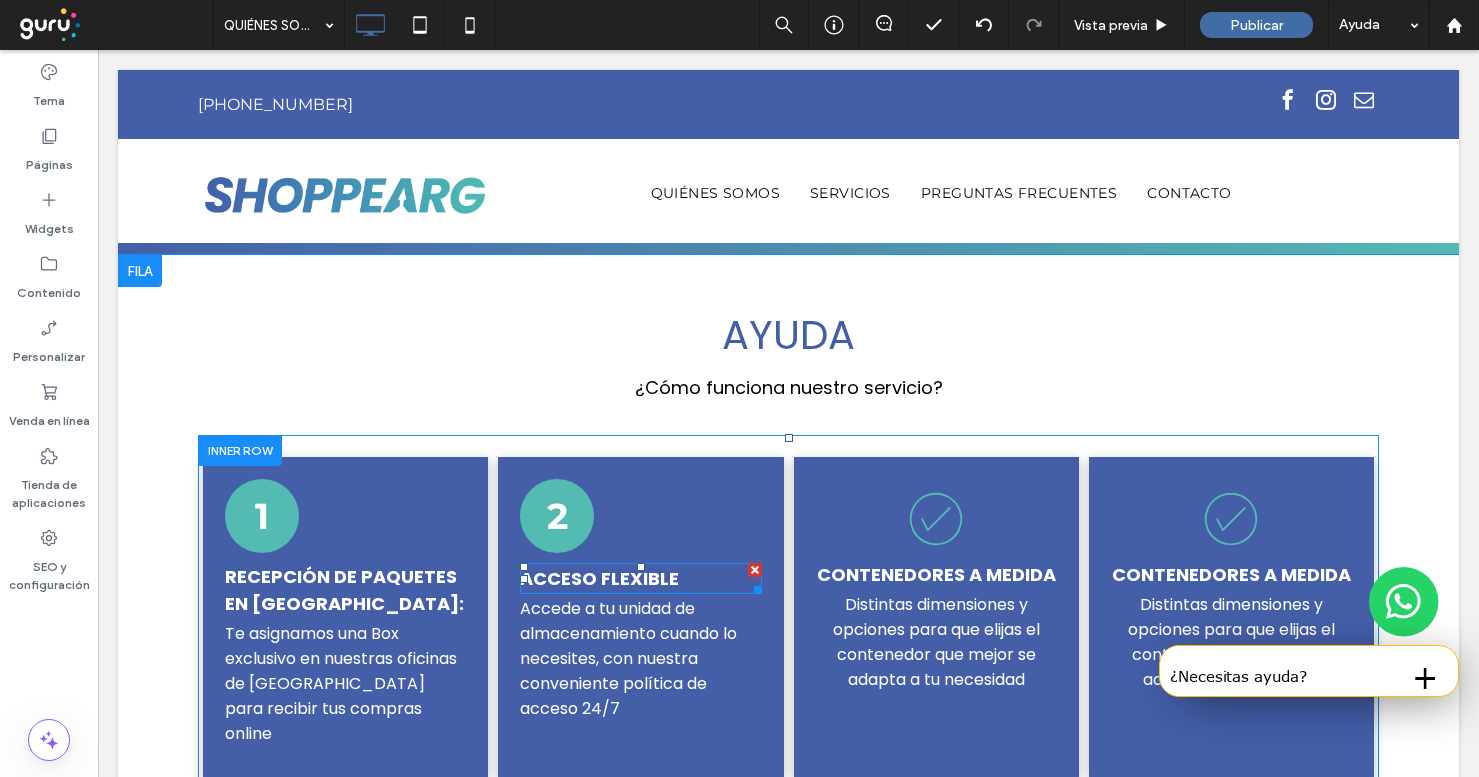 click on "Acceso Flexible" at bounding box center (599, 578) 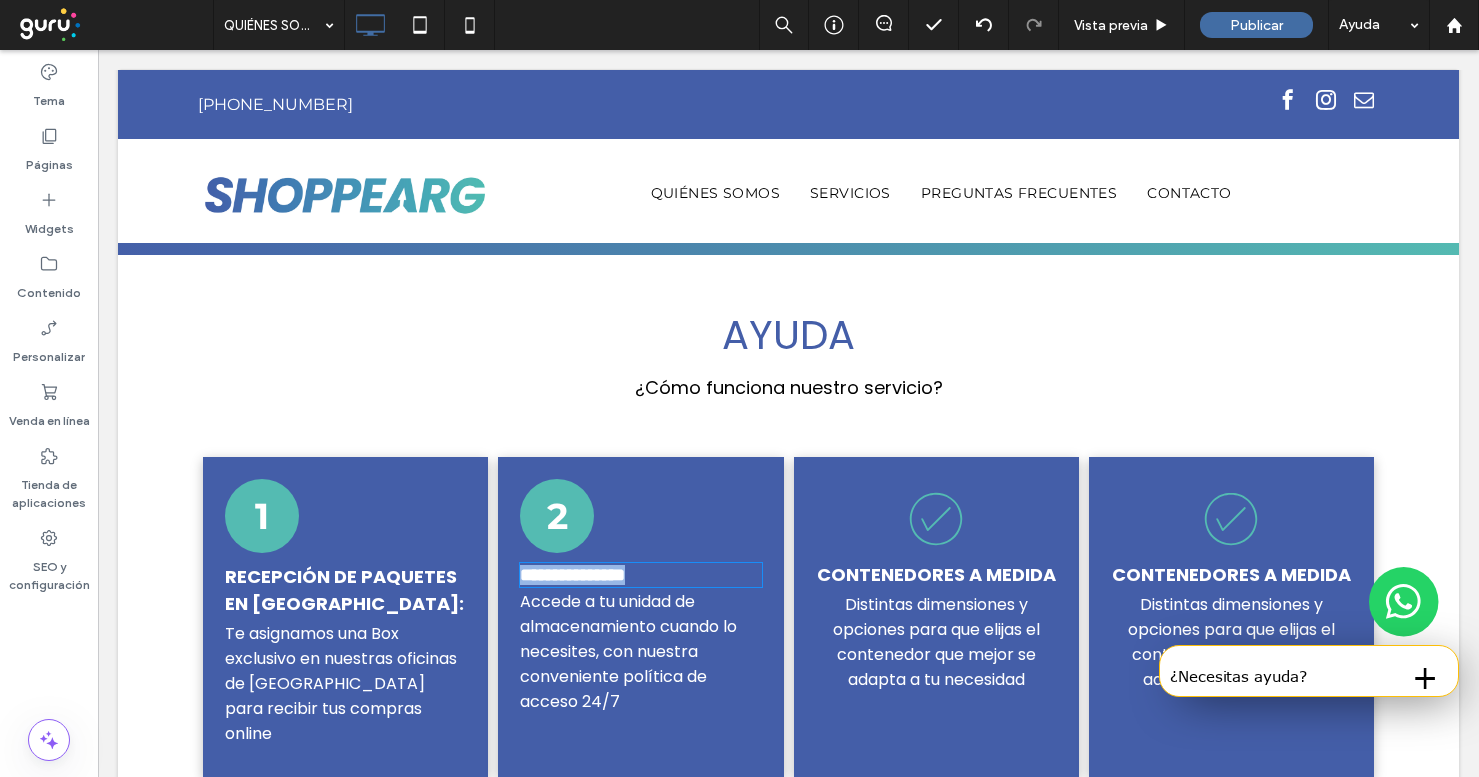 click on "**********" at bounding box center [572, 575] 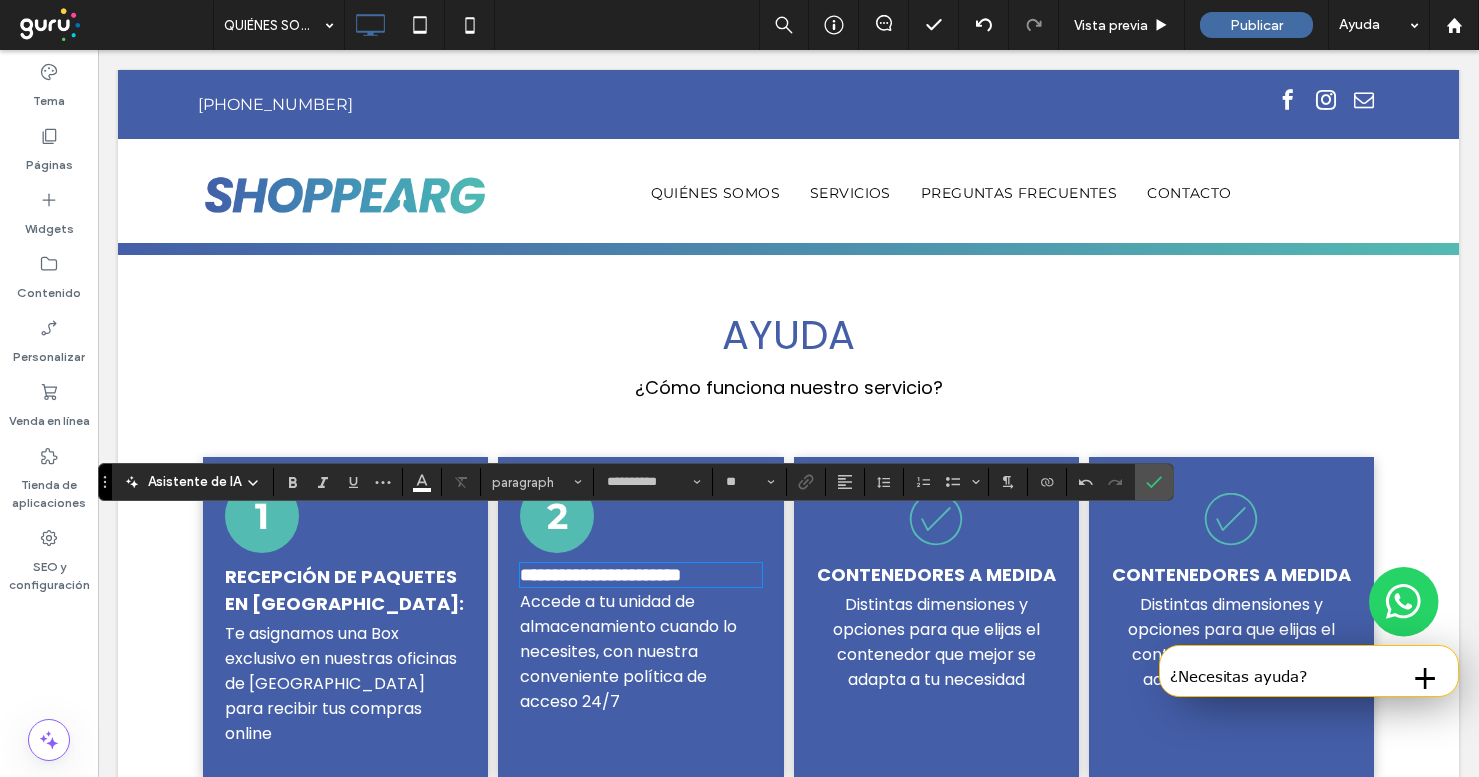 click on "Accede a tu unidad de almacenamiento cuando lo necesites, con nuestra conveniente política de acceso 24/7" at bounding box center [640, 651] 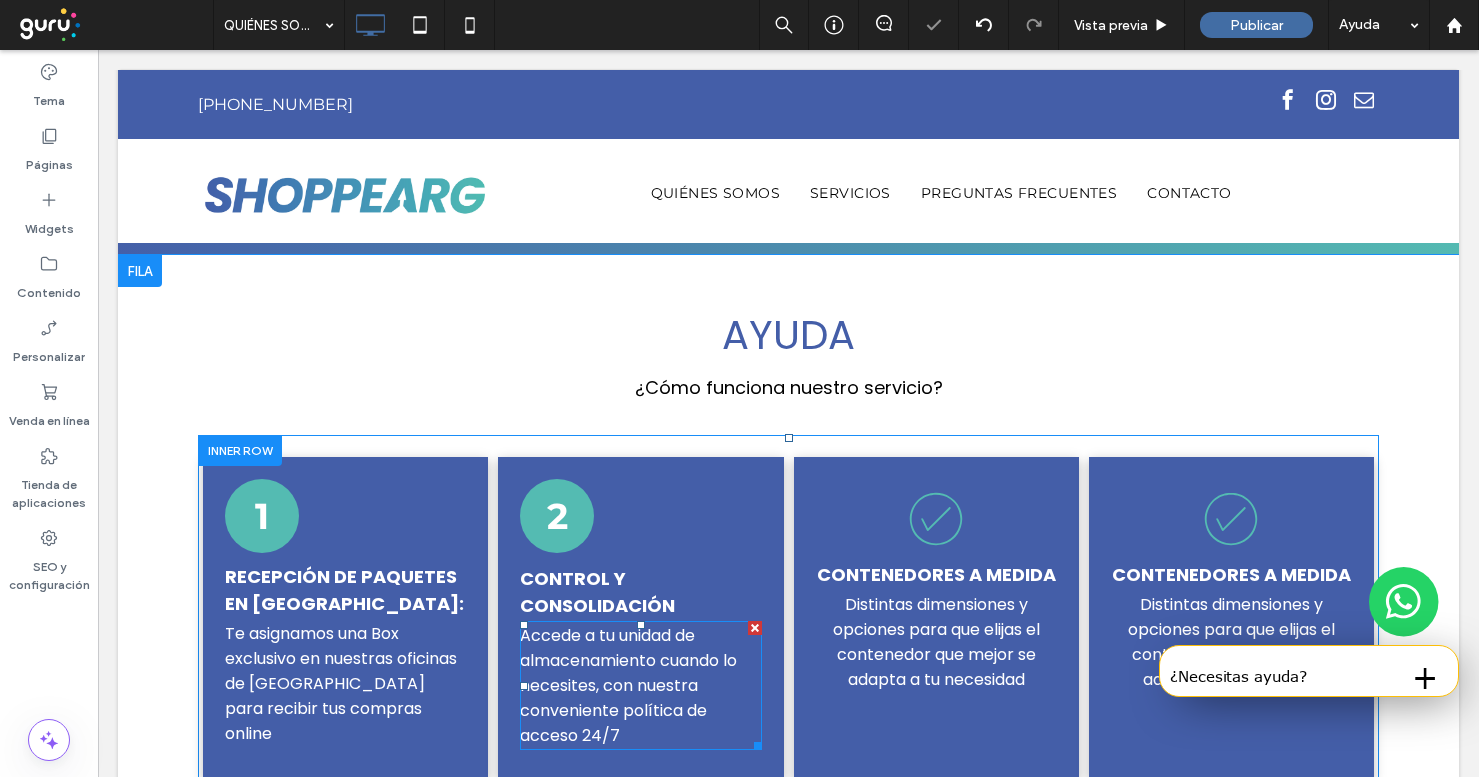 click on "Accede a tu unidad de almacenamiento cuando lo necesites, con nuestra conveniente política de acceso 24/7" at bounding box center (640, 685) 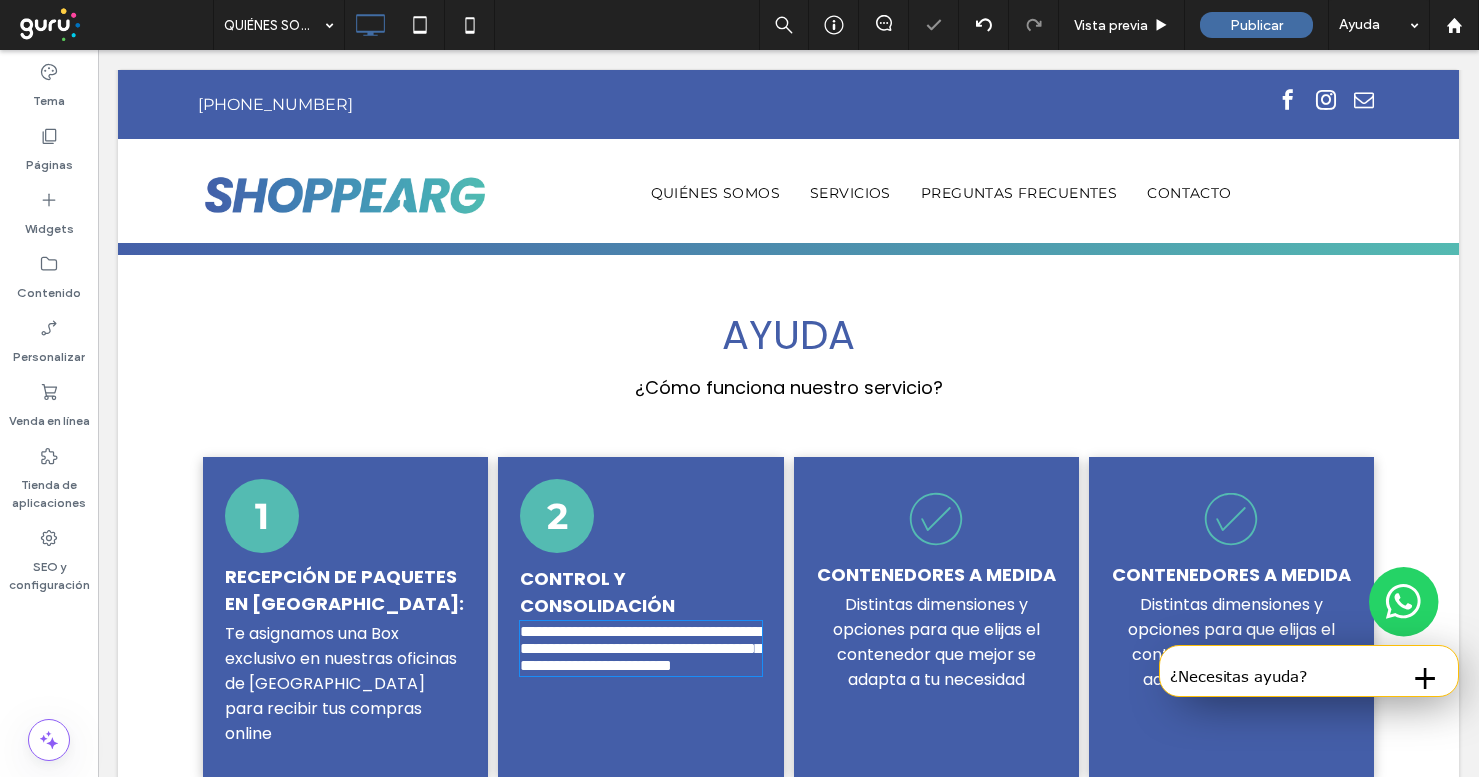 click on "**********" at bounding box center [640, 648] 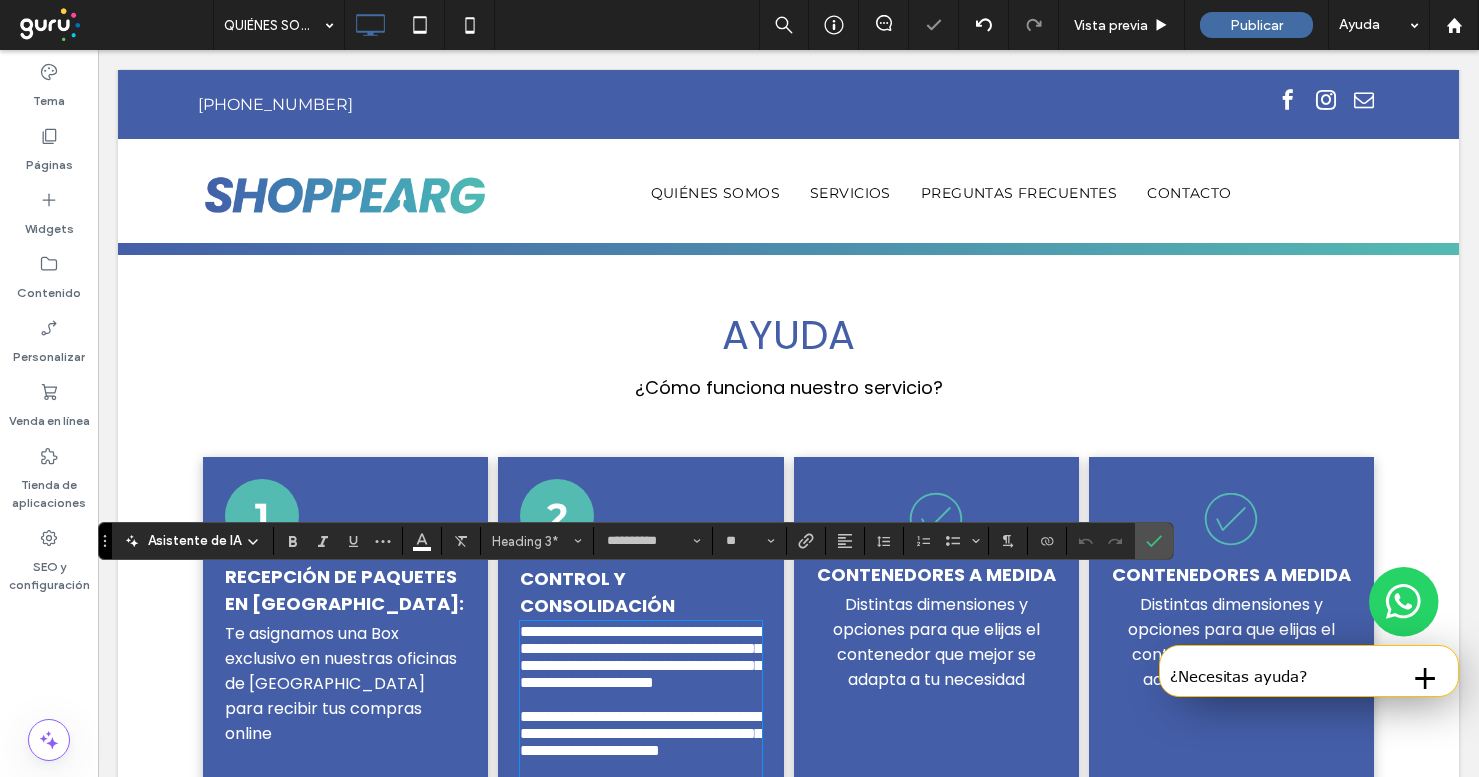 scroll, scrollTop: 2018, scrollLeft: 0, axis: vertical 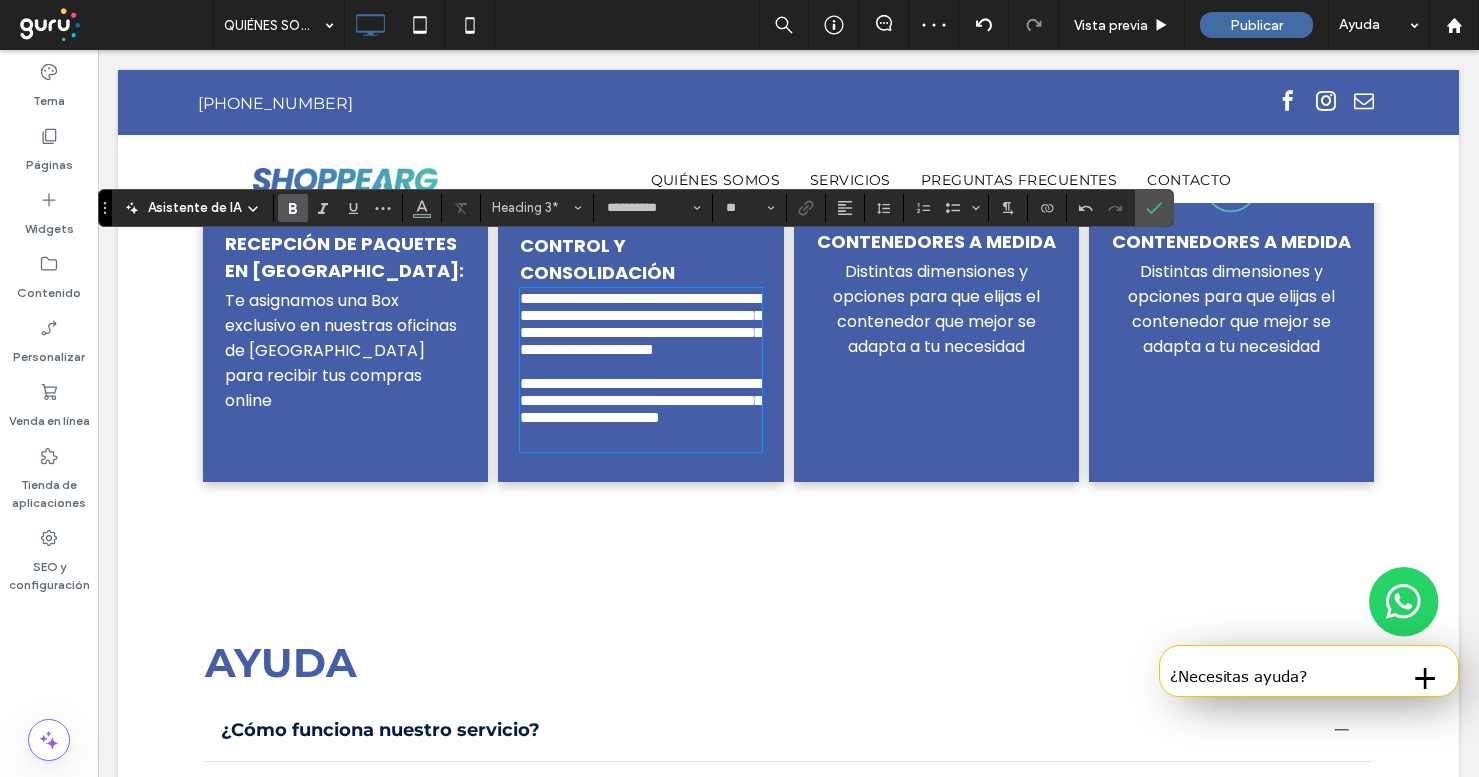 click at bounding box center [640, 438] 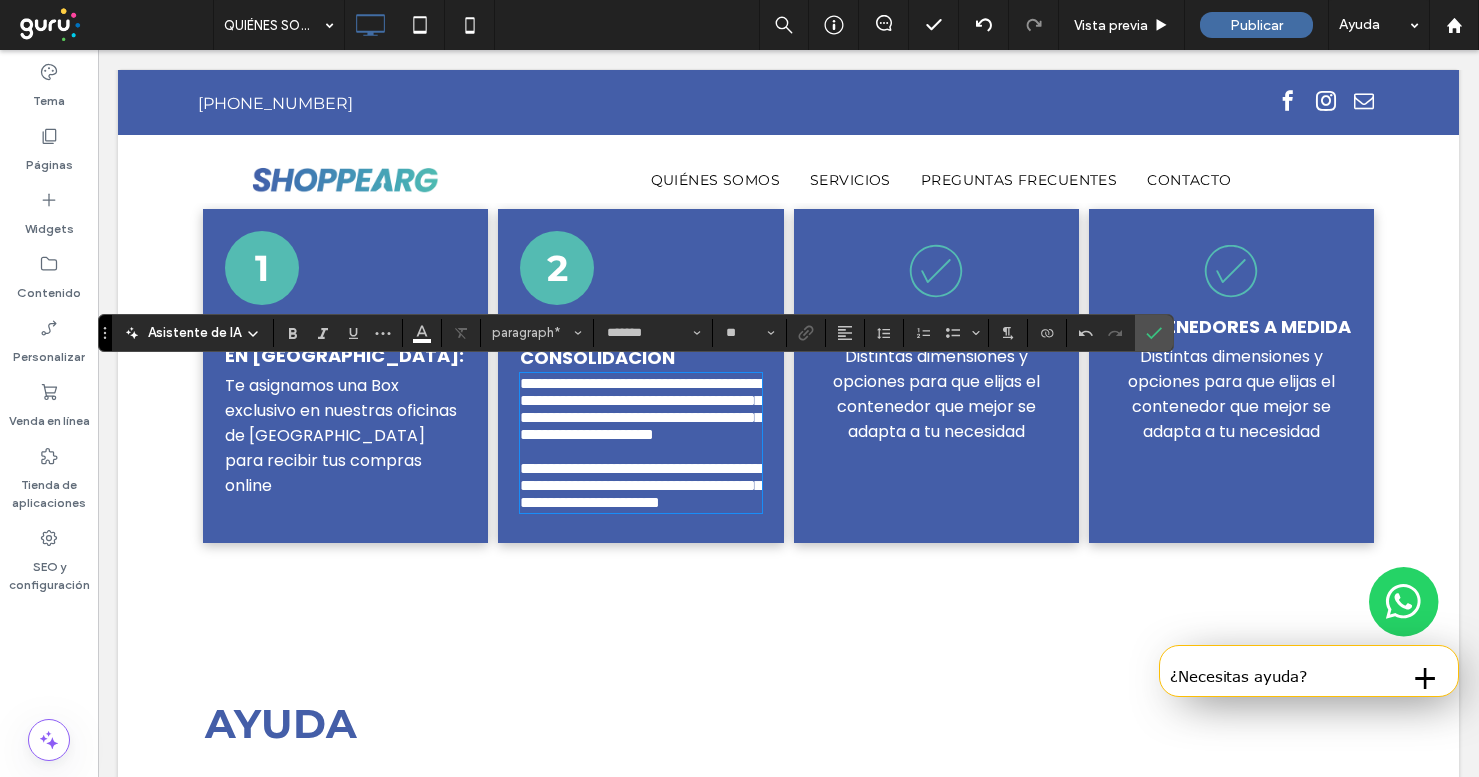scroll, scrollTop: 1816, scrollLeft: 0, axis: vertical 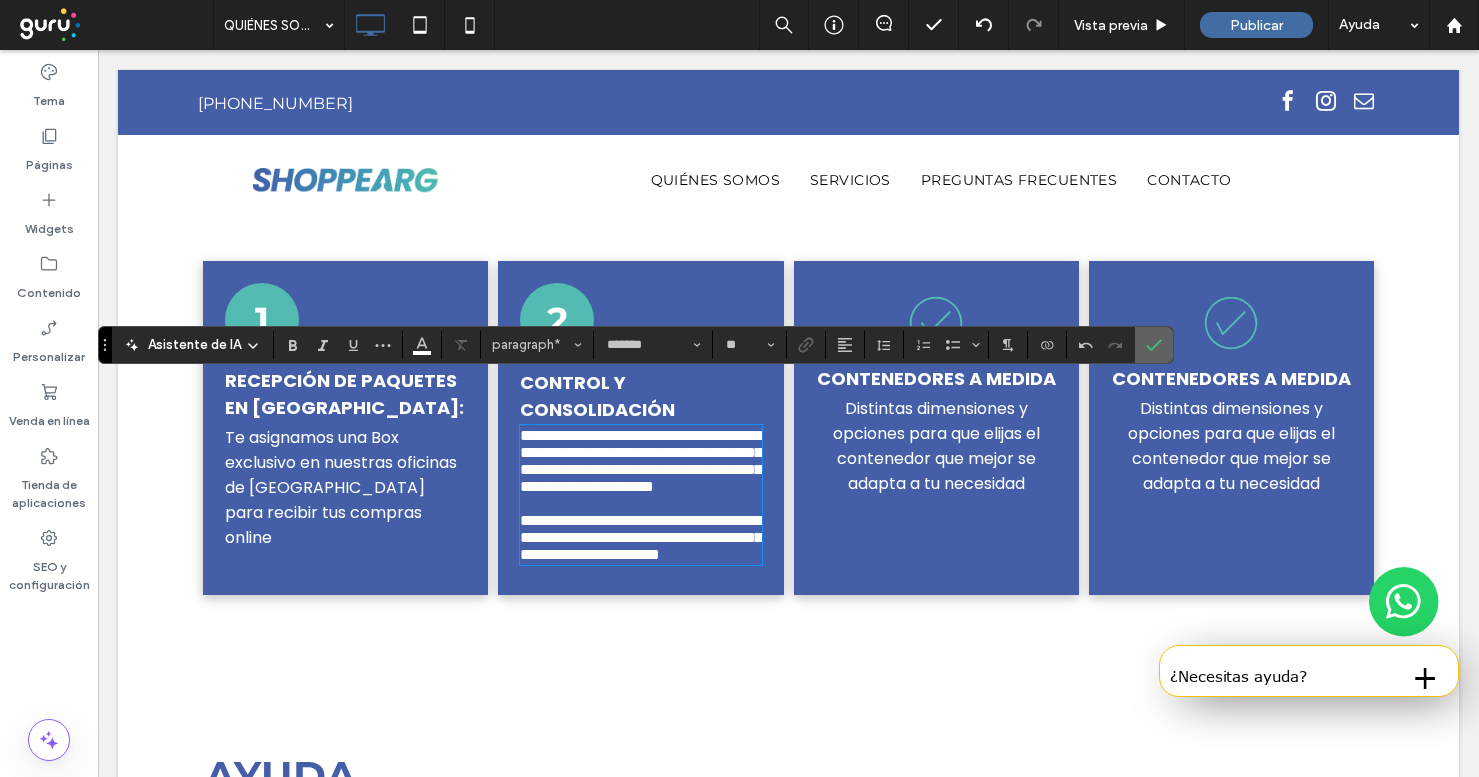 click 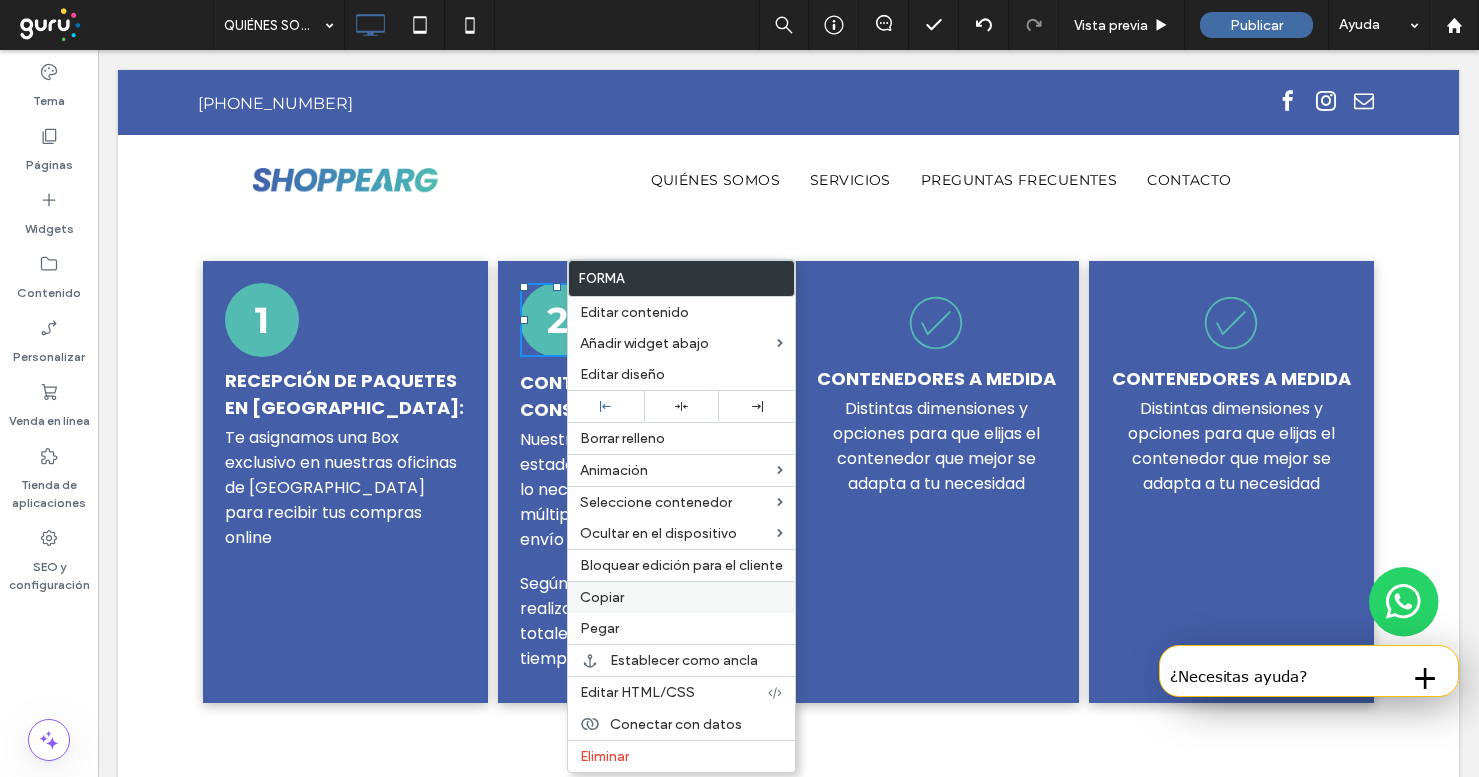 click on "Copiar" at bounding box center [602, 597] 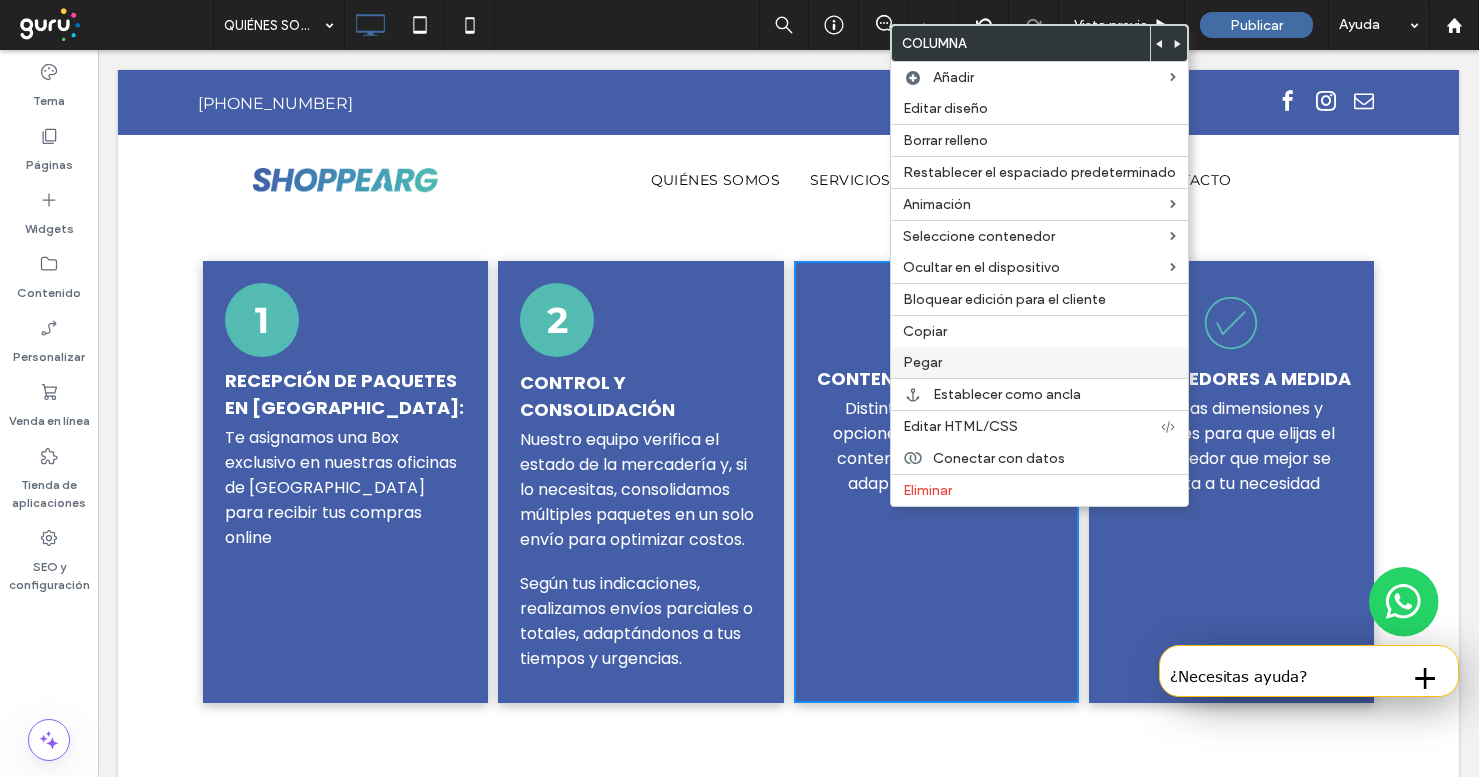 click on "Pegar" at bounding box center [1039, 362] 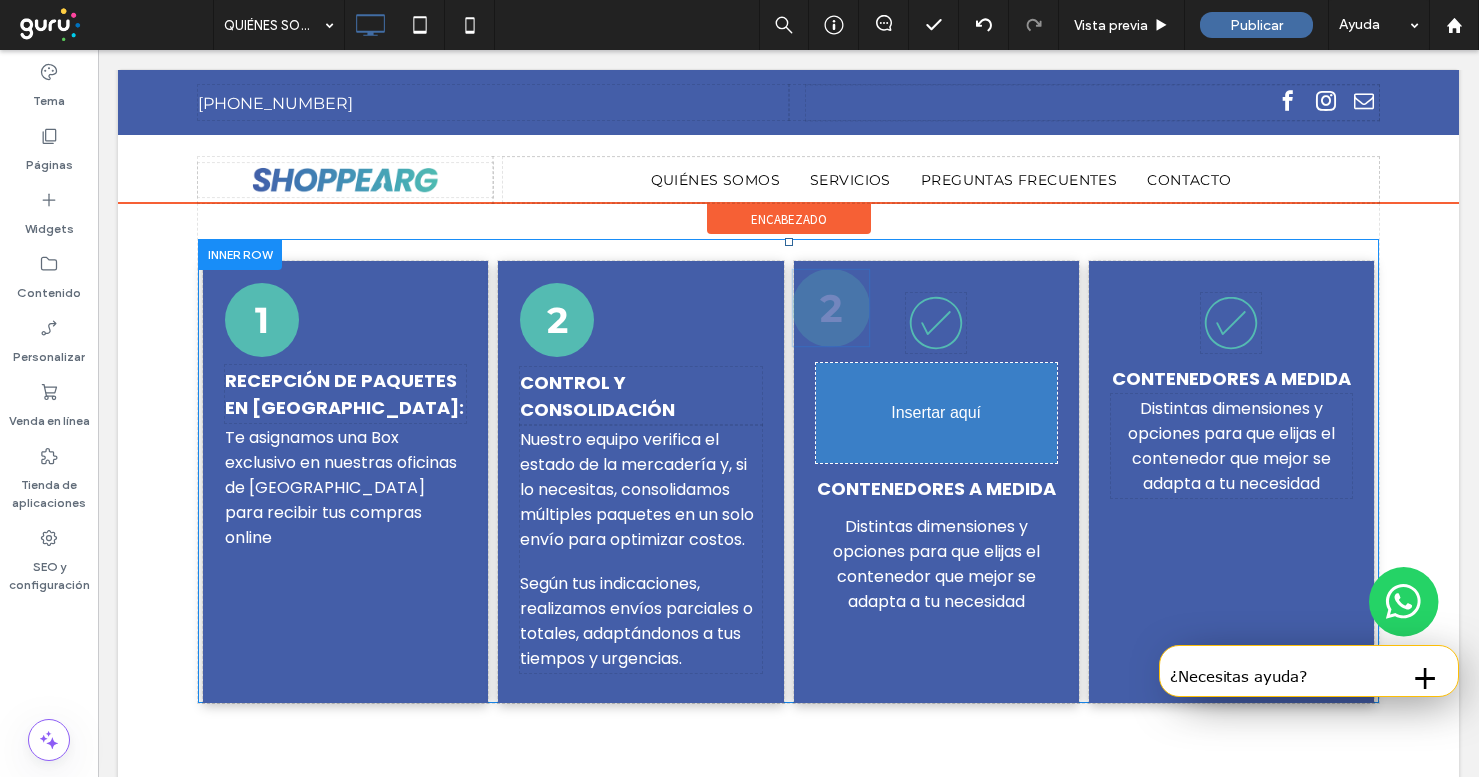 drag, startPoint x: 938, startPoint y: 495, endPoint x: 928, endPoint y: 312, distance: 183.27303 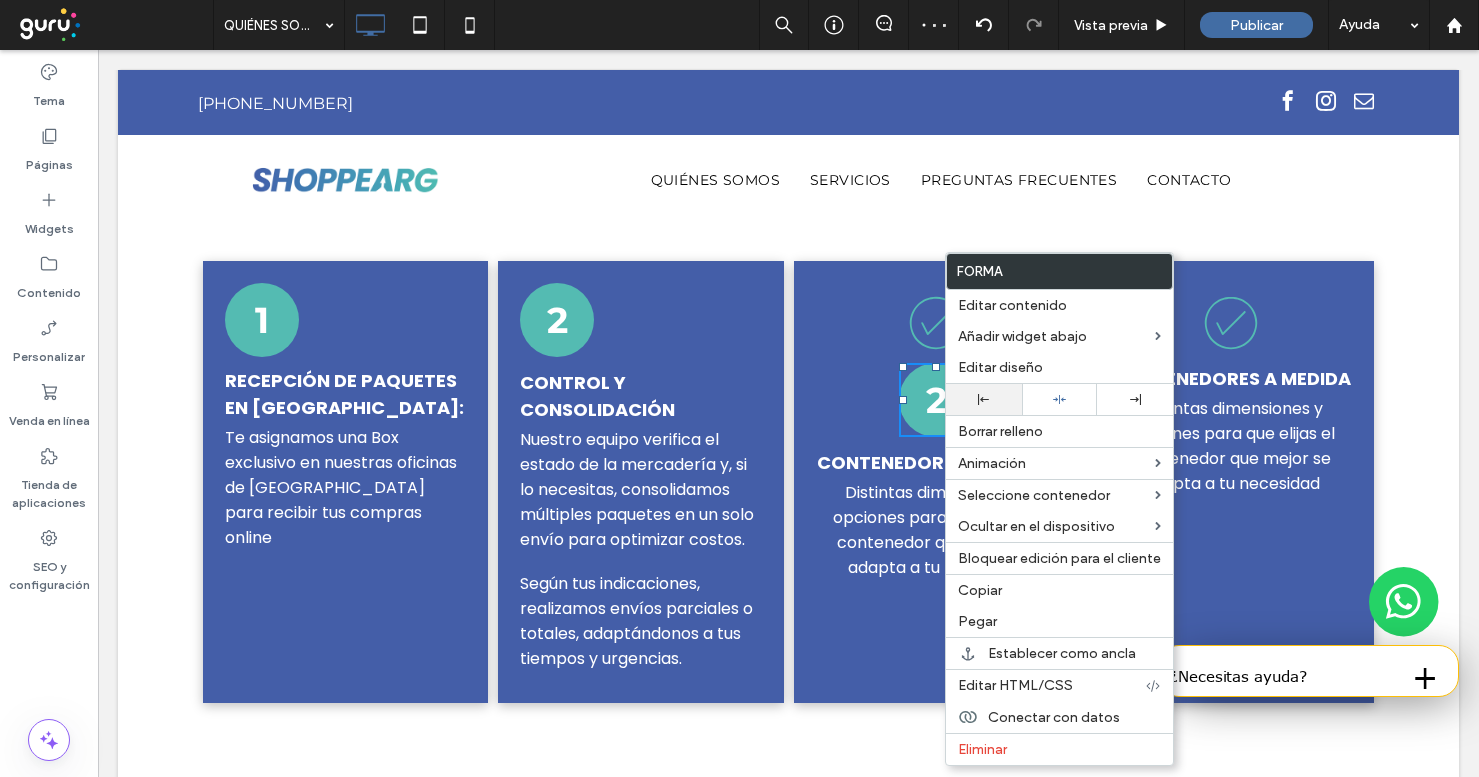click 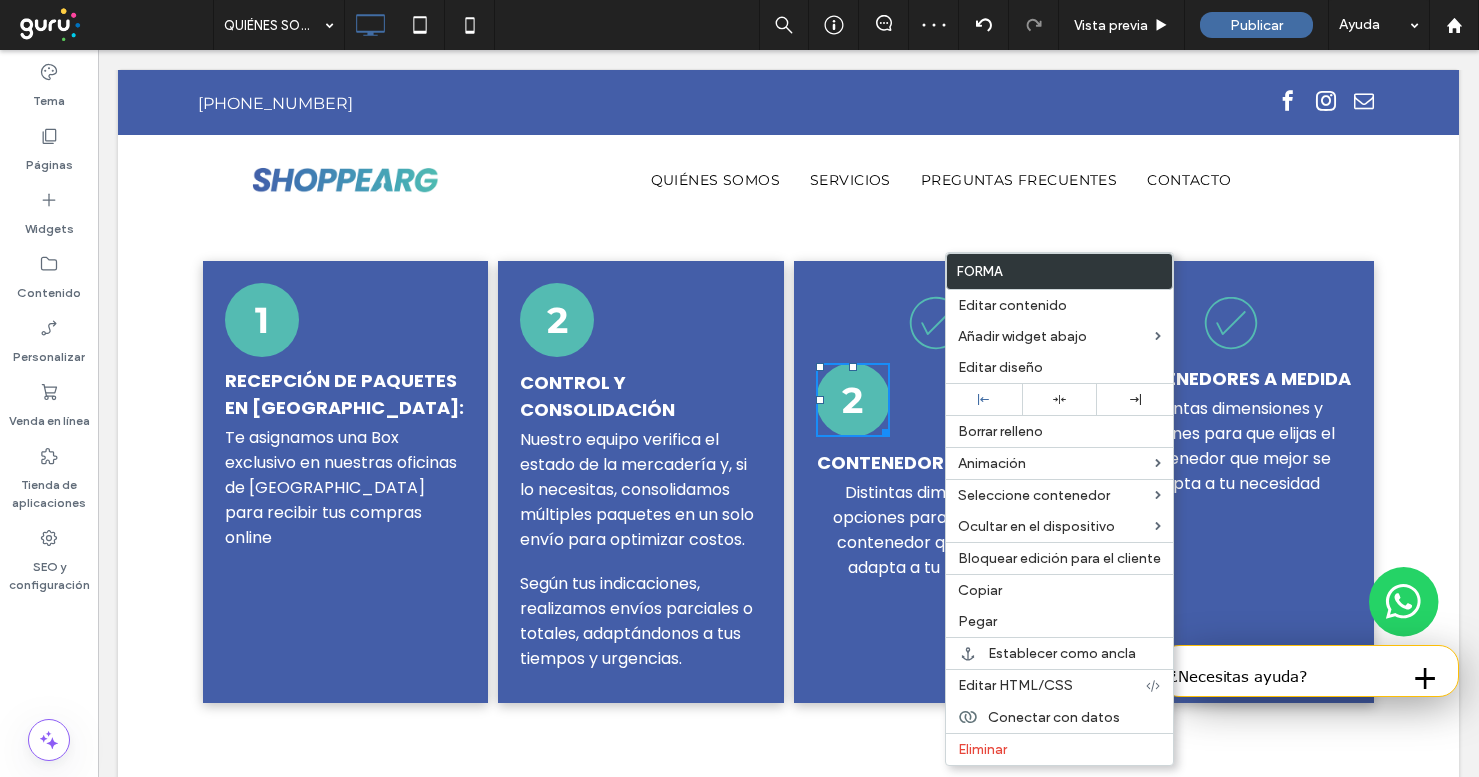 click on "2
Contenedores a medida
Distintas dimensiones y opciones para que elijas el contenedor que mejor se adapta a tu necesidad
Click To Paste" at bounding box center [936, 482] 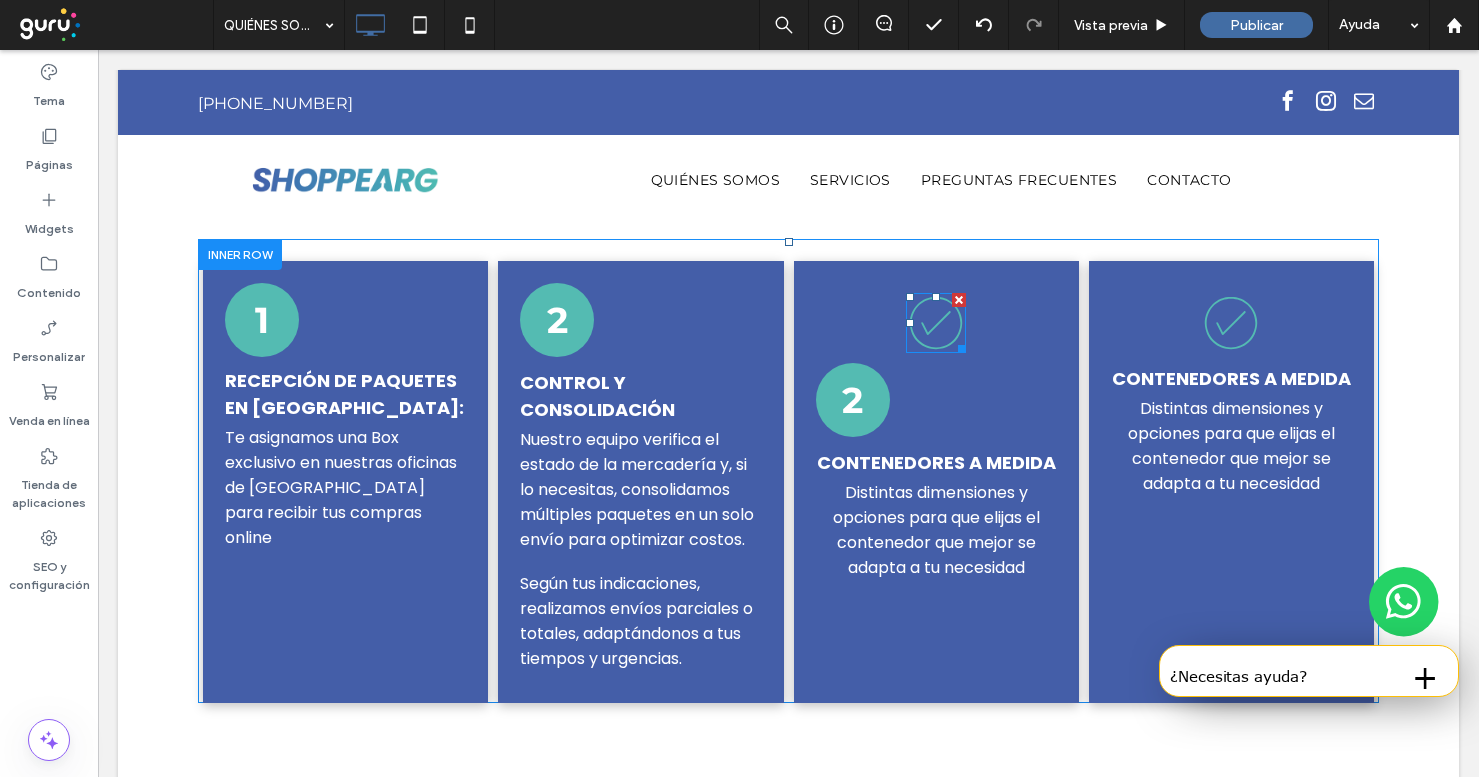 click at bounding box center [959, 300] 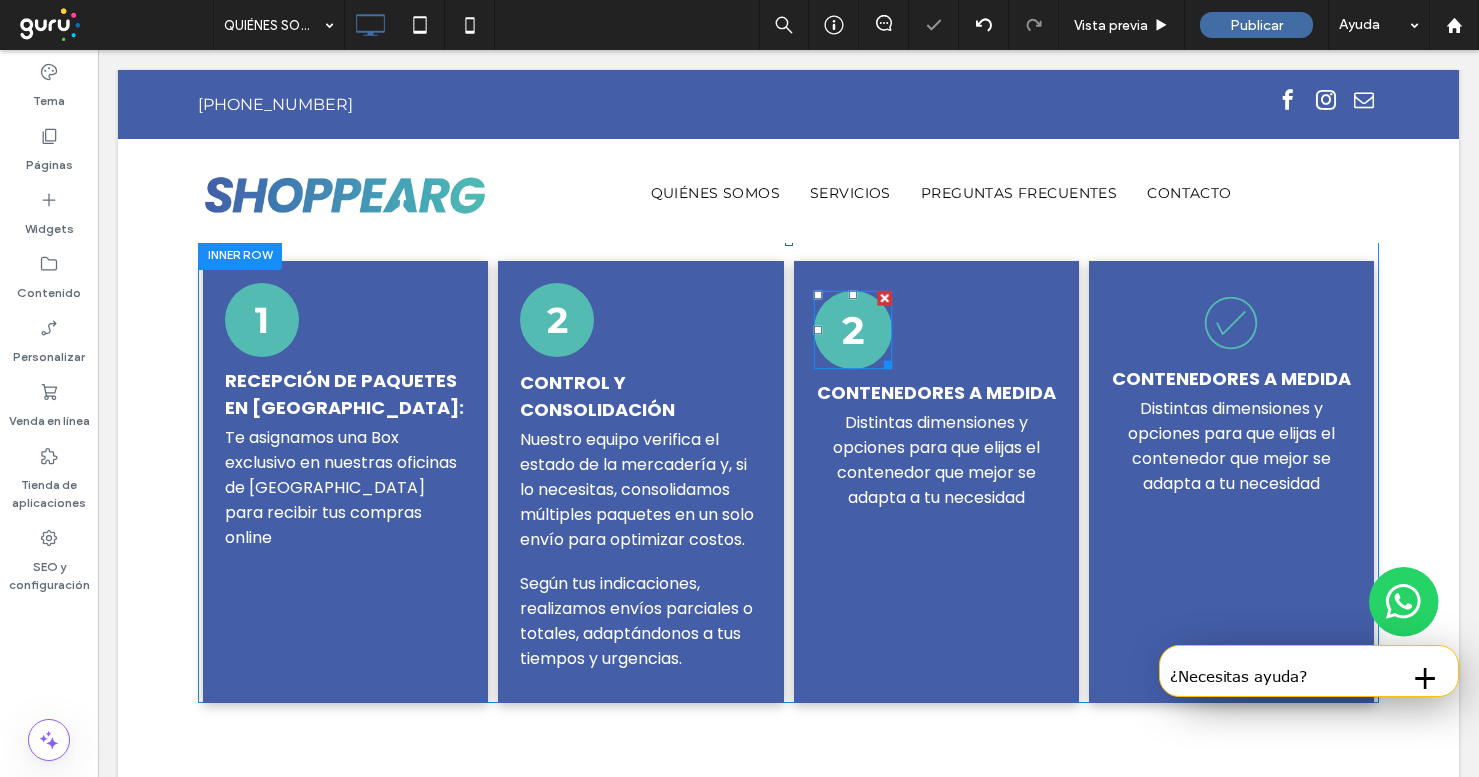 click on "2" at bounding box center (852, 330) 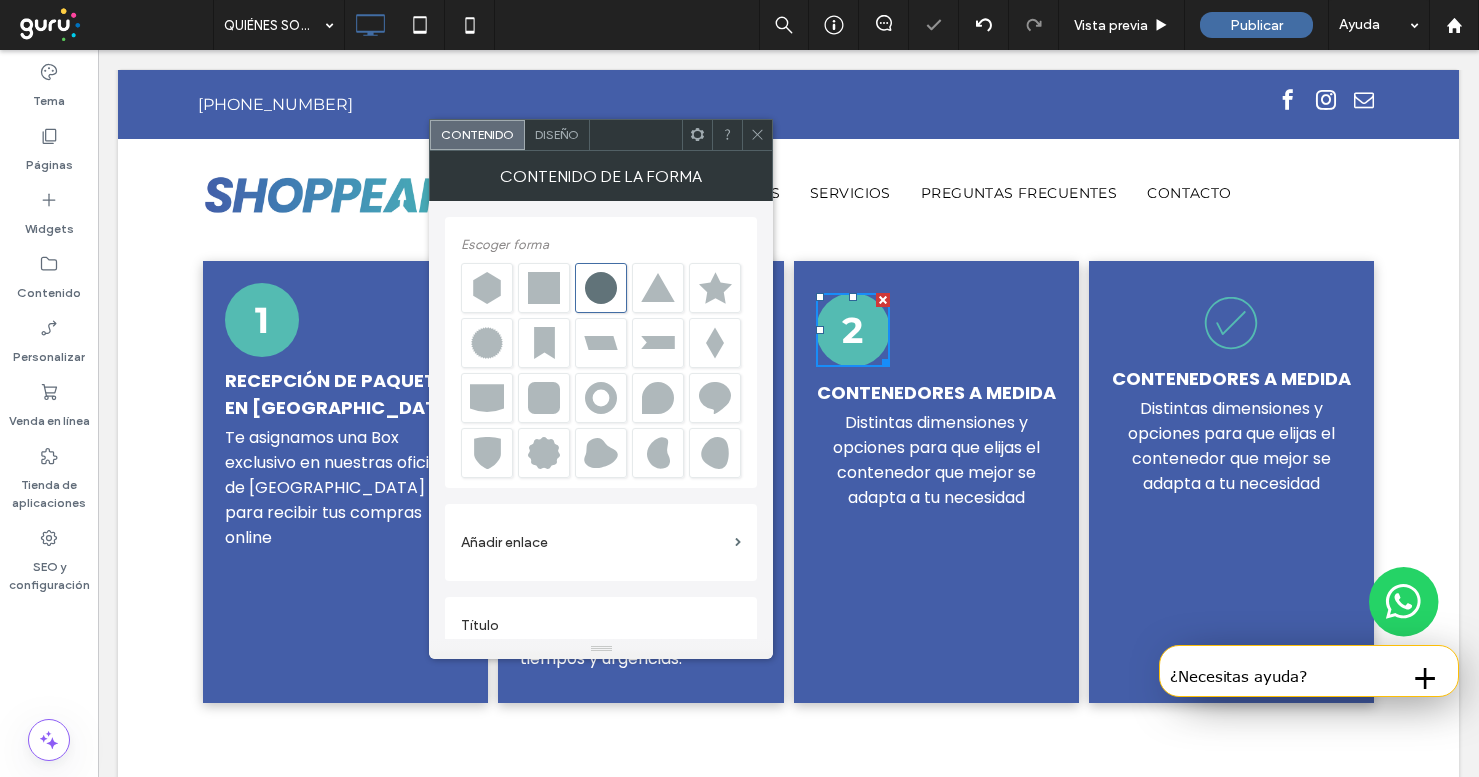 scroll, scrollTop: 22, scrollLeft: 0, axis: vertical 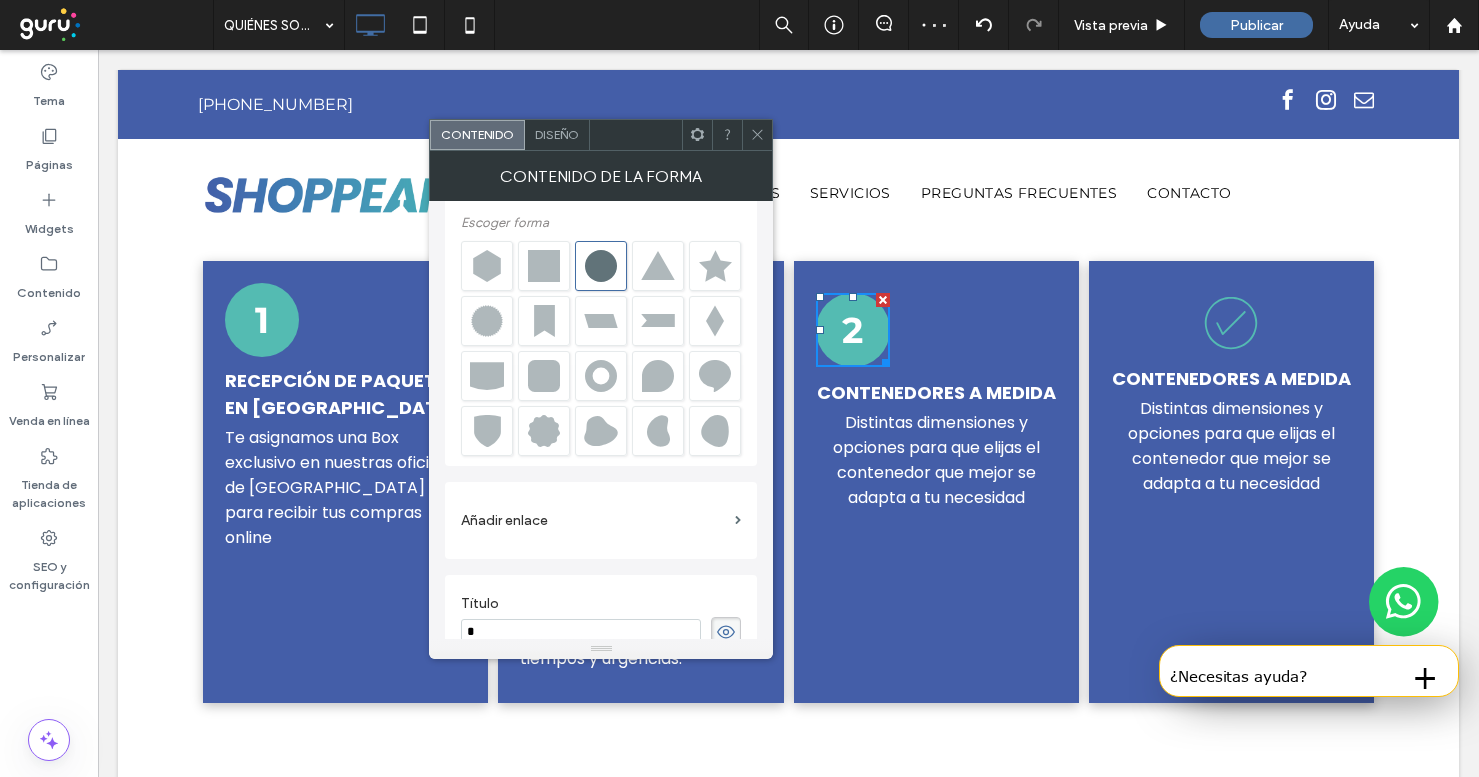 click on "*" at bounding box center (581, 632) 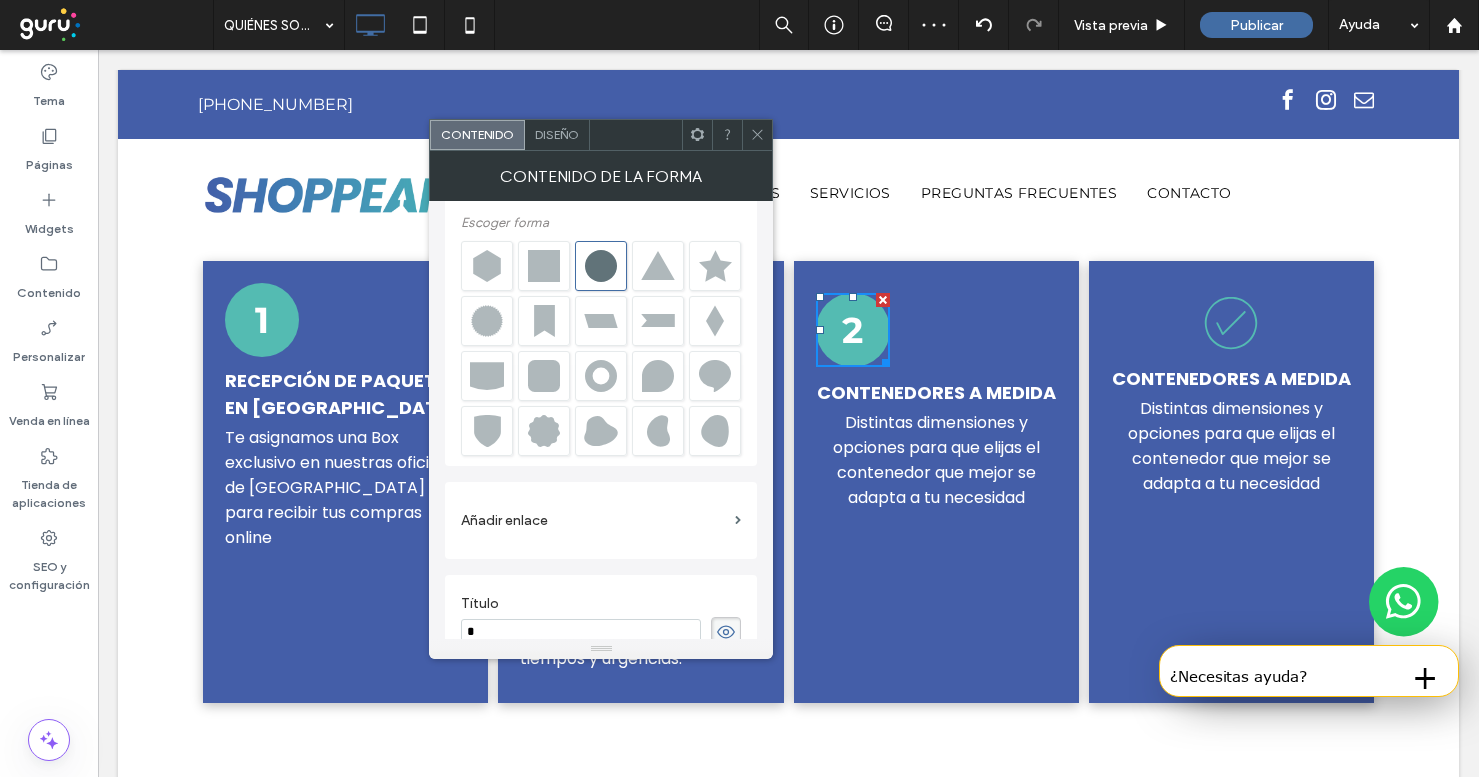 click on "*" at bounding box center (581, 632) 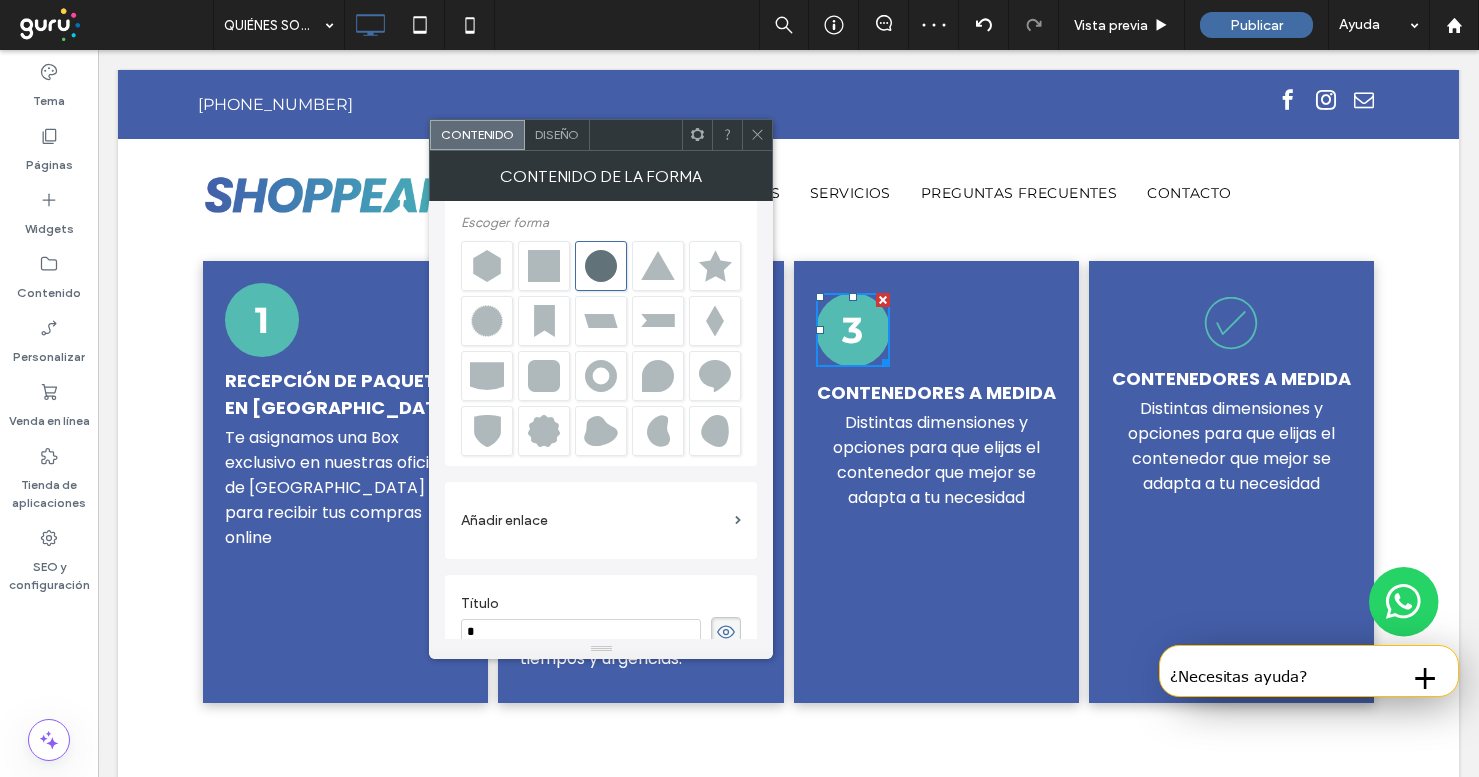 scroll, scrollTop: 23, scrollLeft: 0, axis: vertical 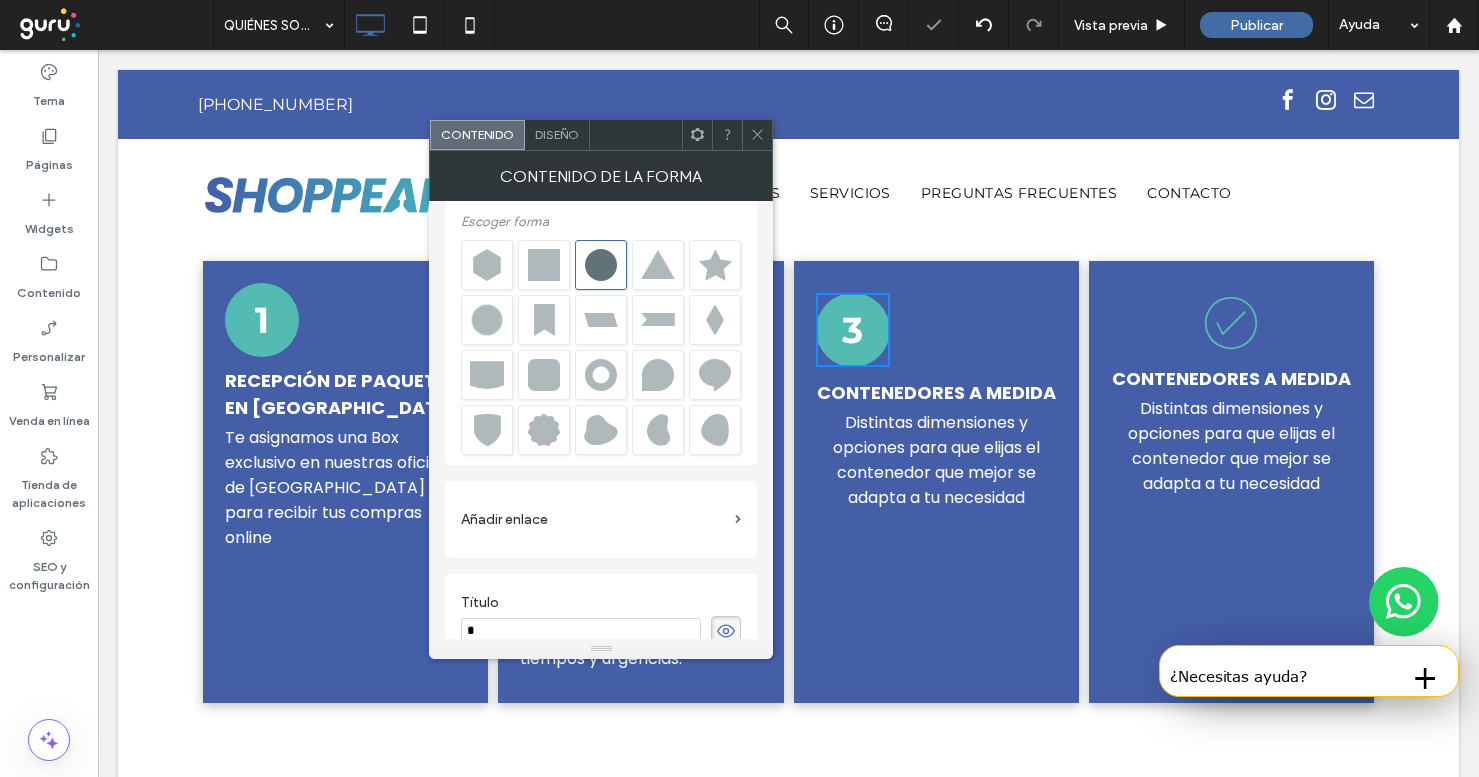 click 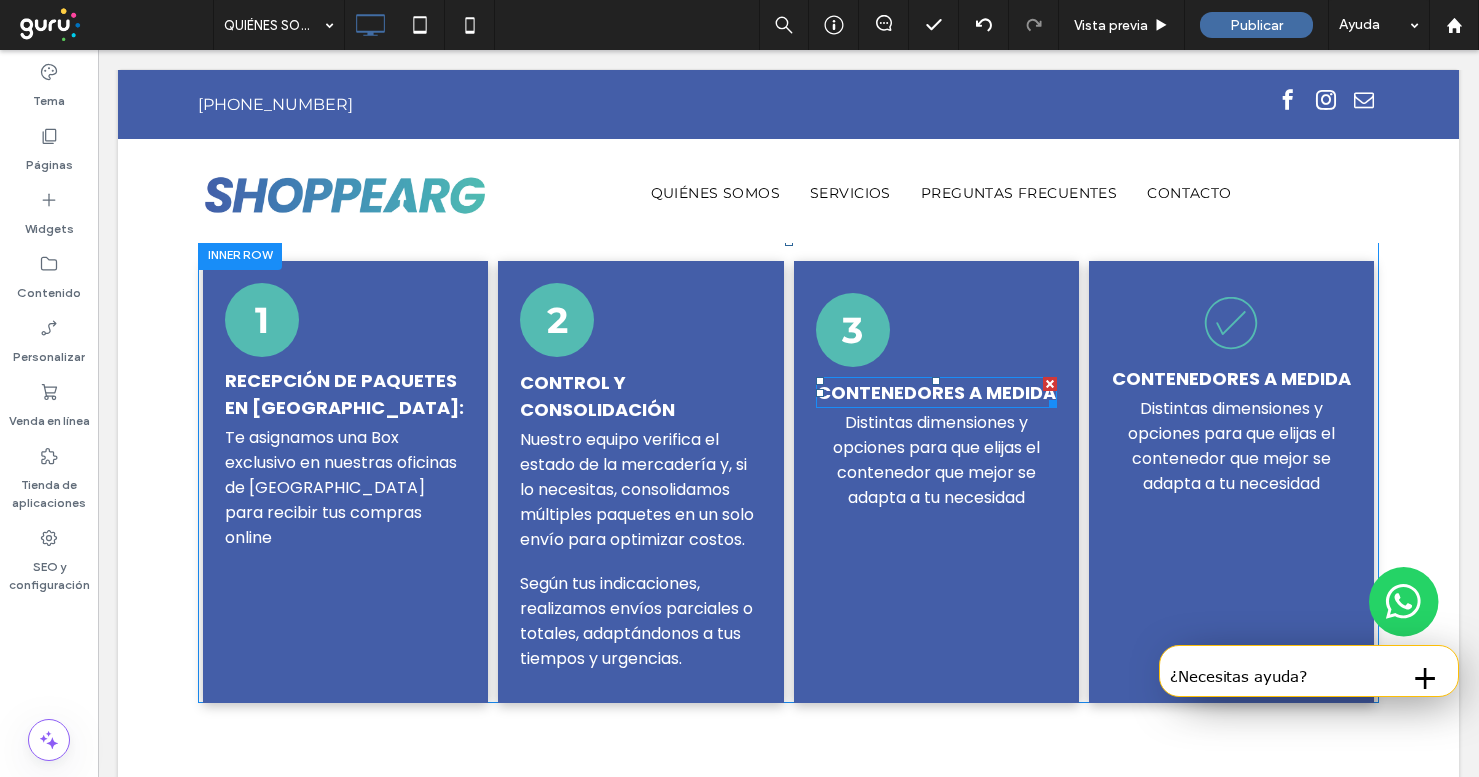 click on "Contenedores a medida" at bounding box center (936, 392) 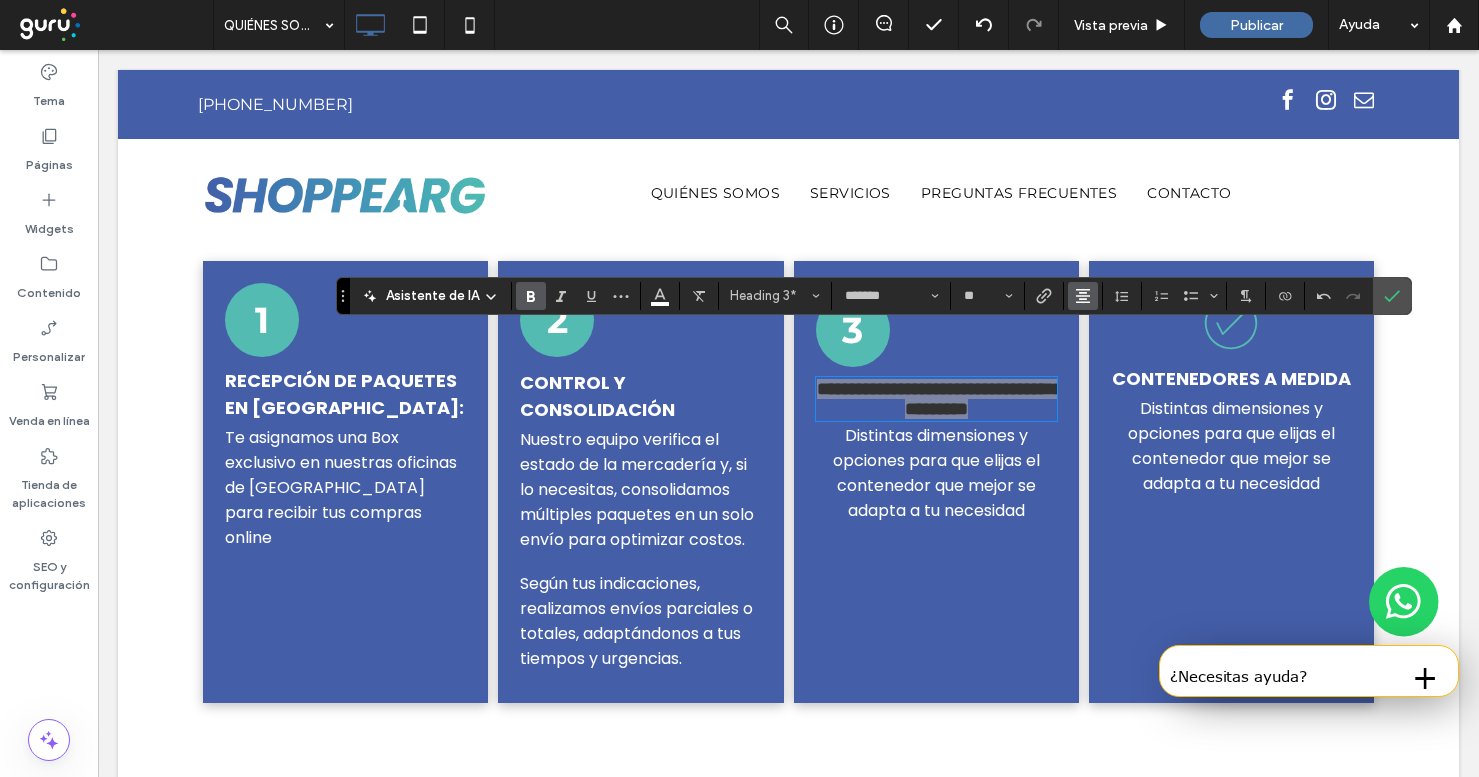click 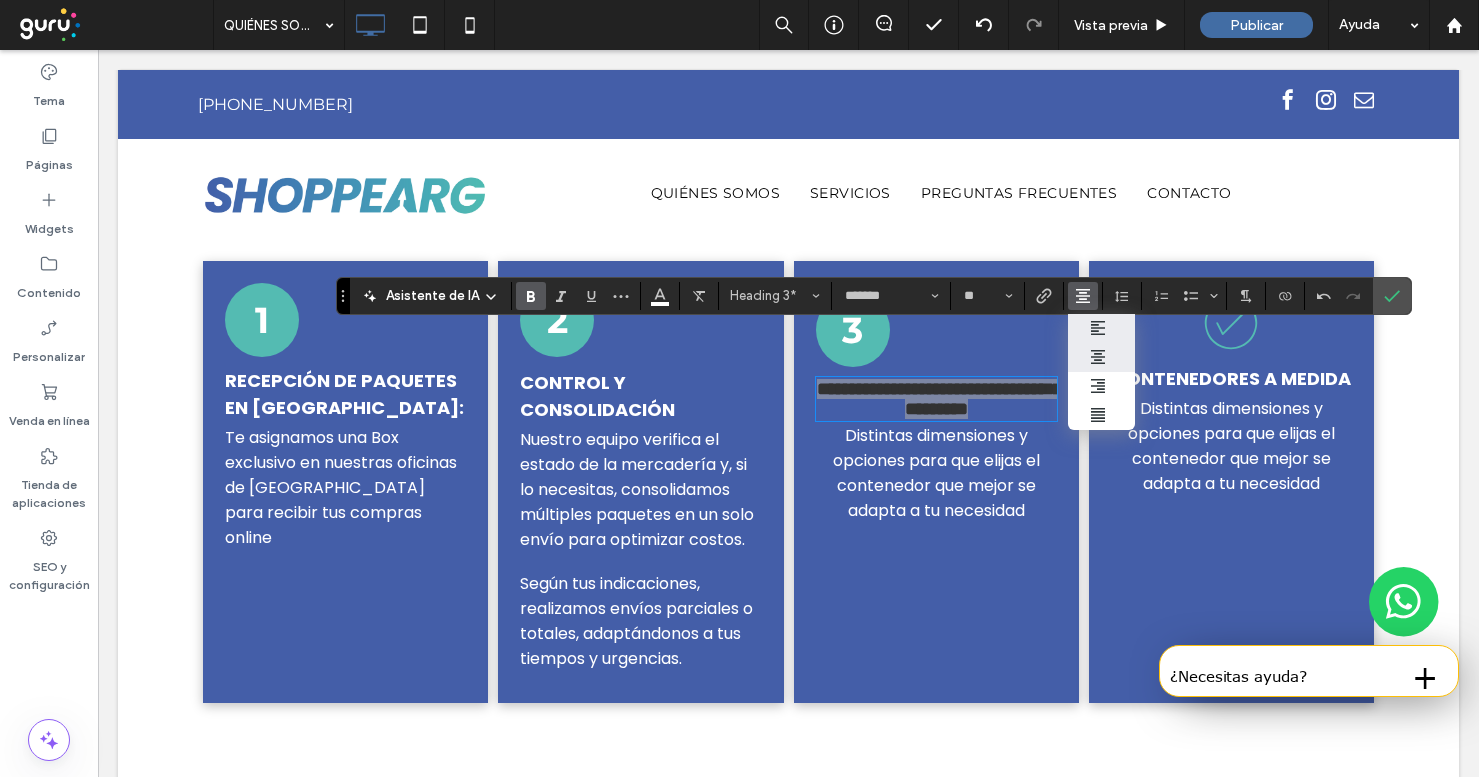 click at bounding box center [1101, 328] 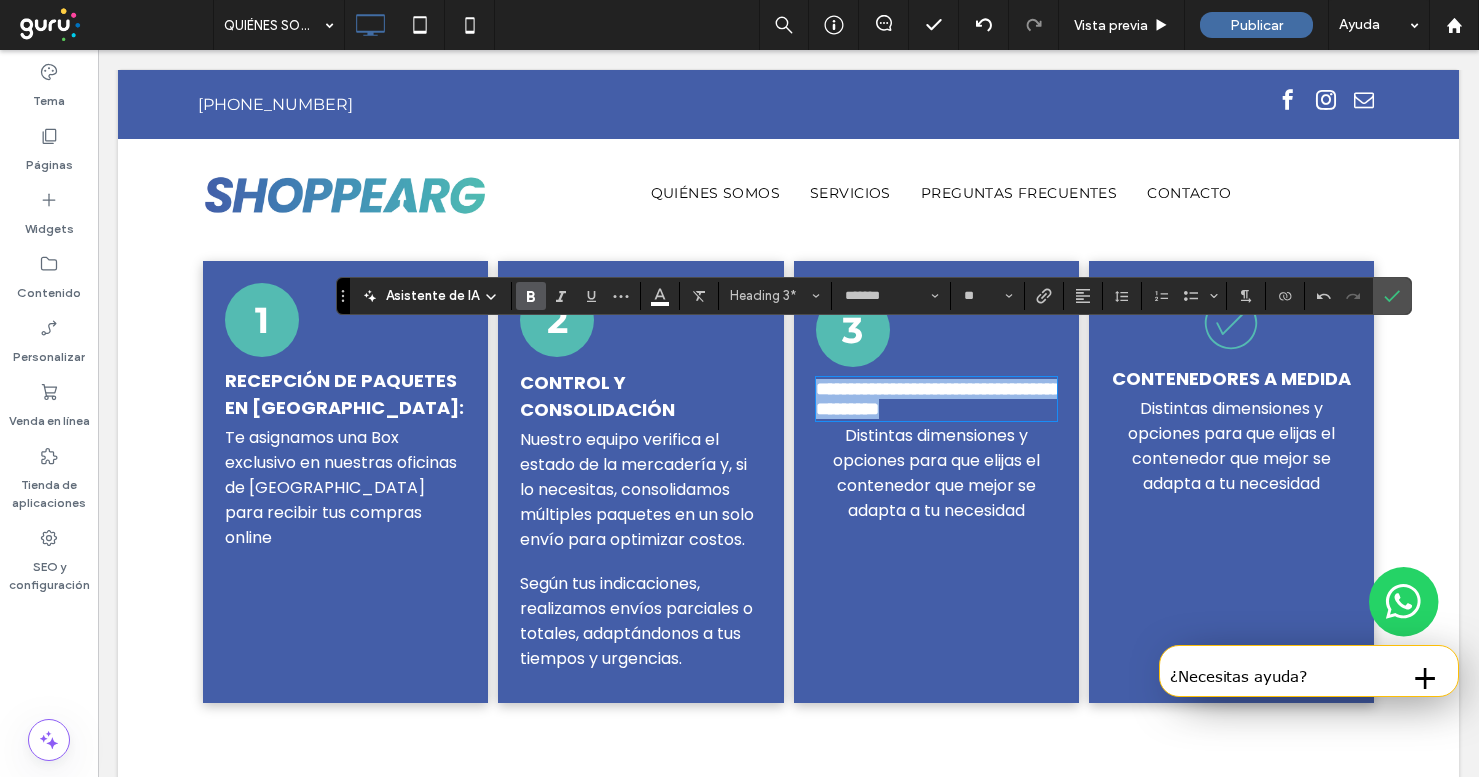 click on "**********" at bounding box center [936, 399] 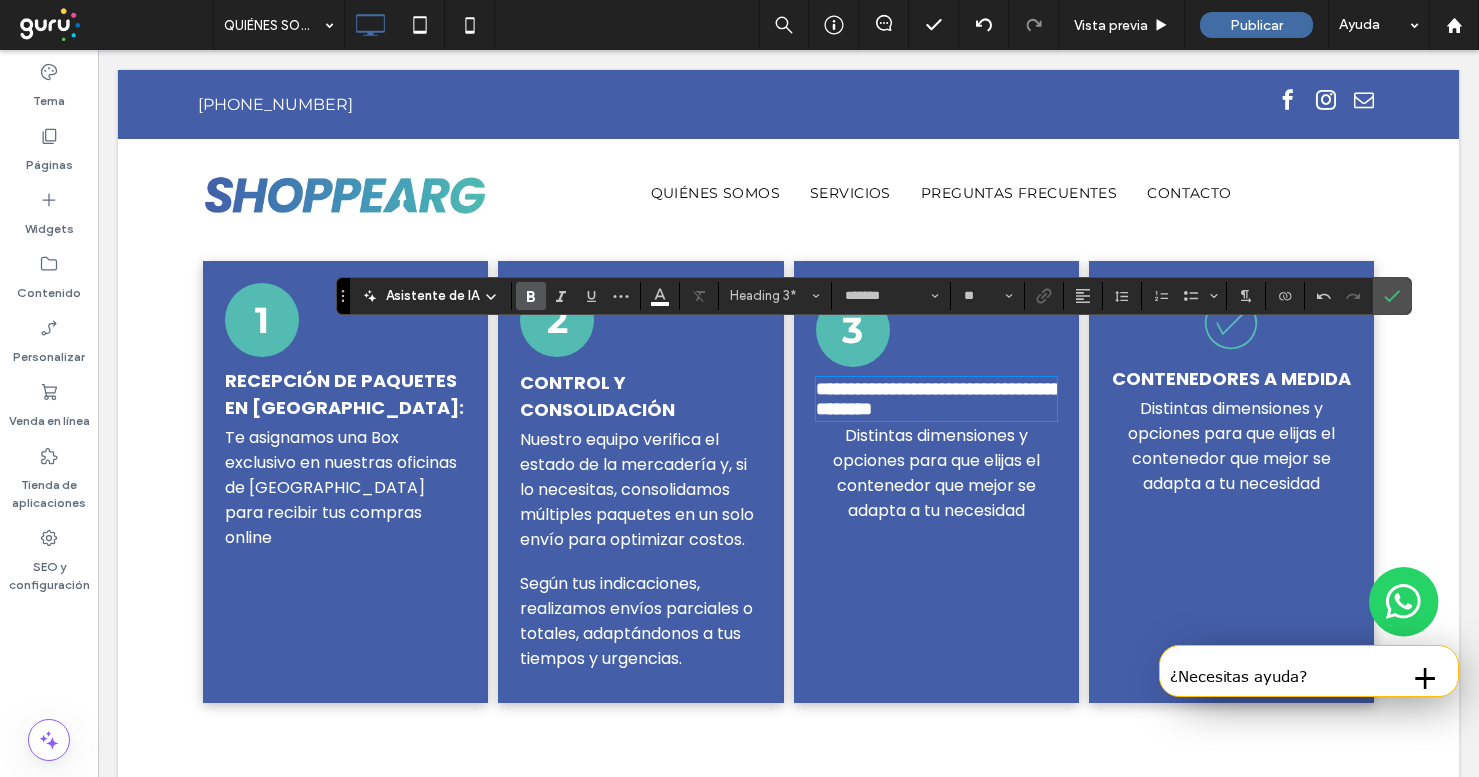 click on "Distintas dimensiones y opciones para que elijas el contenedor que mejor se adapta a tu necesidad" at bounding box center [936, 473] 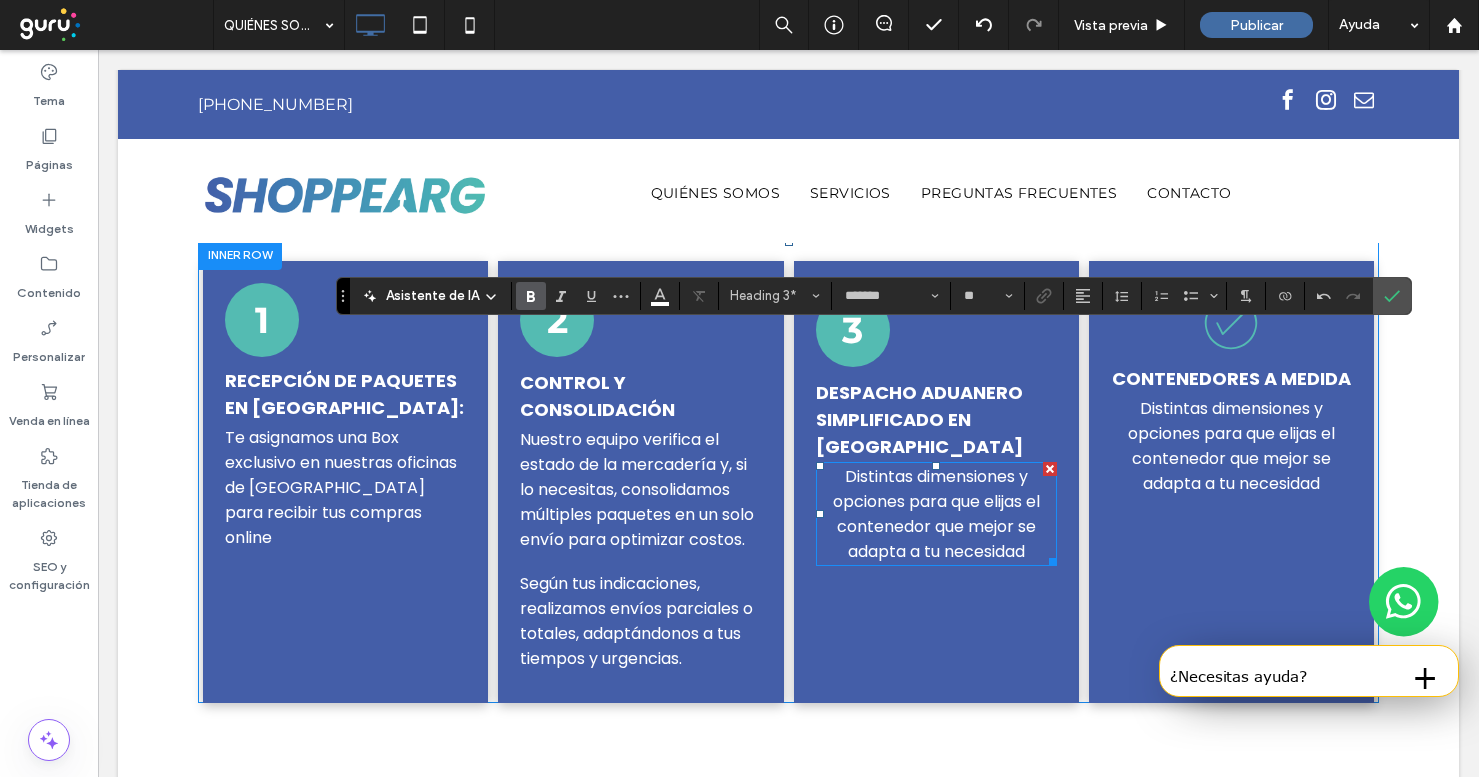 click on "Distintas dimensiones y opciones para que elijas el contenedor que mejor se adapta a tu necesidad" at bounding box center [936, 514] 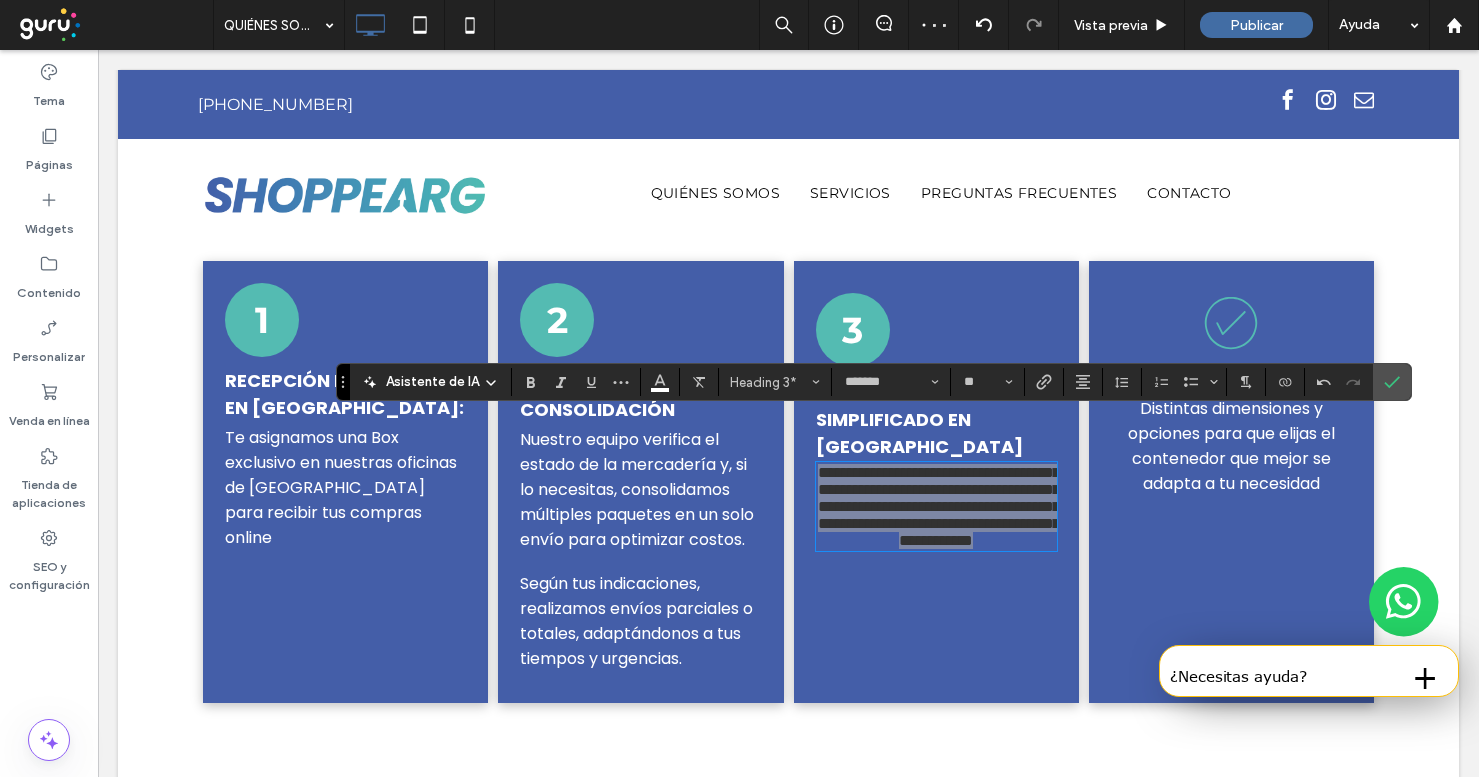 click on "Asistente de IA Heading 3* ******* **" at bounding box center [874, 382] 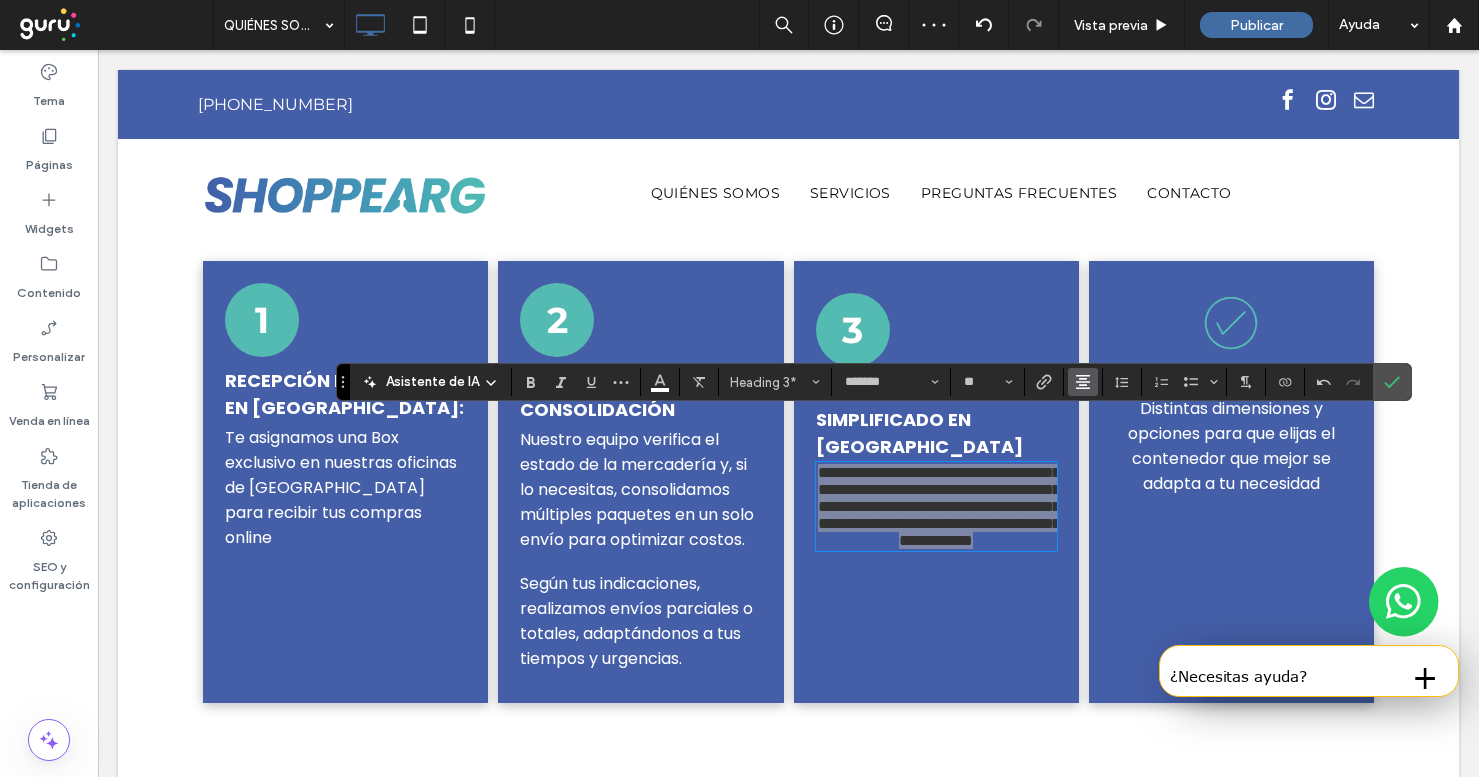 click 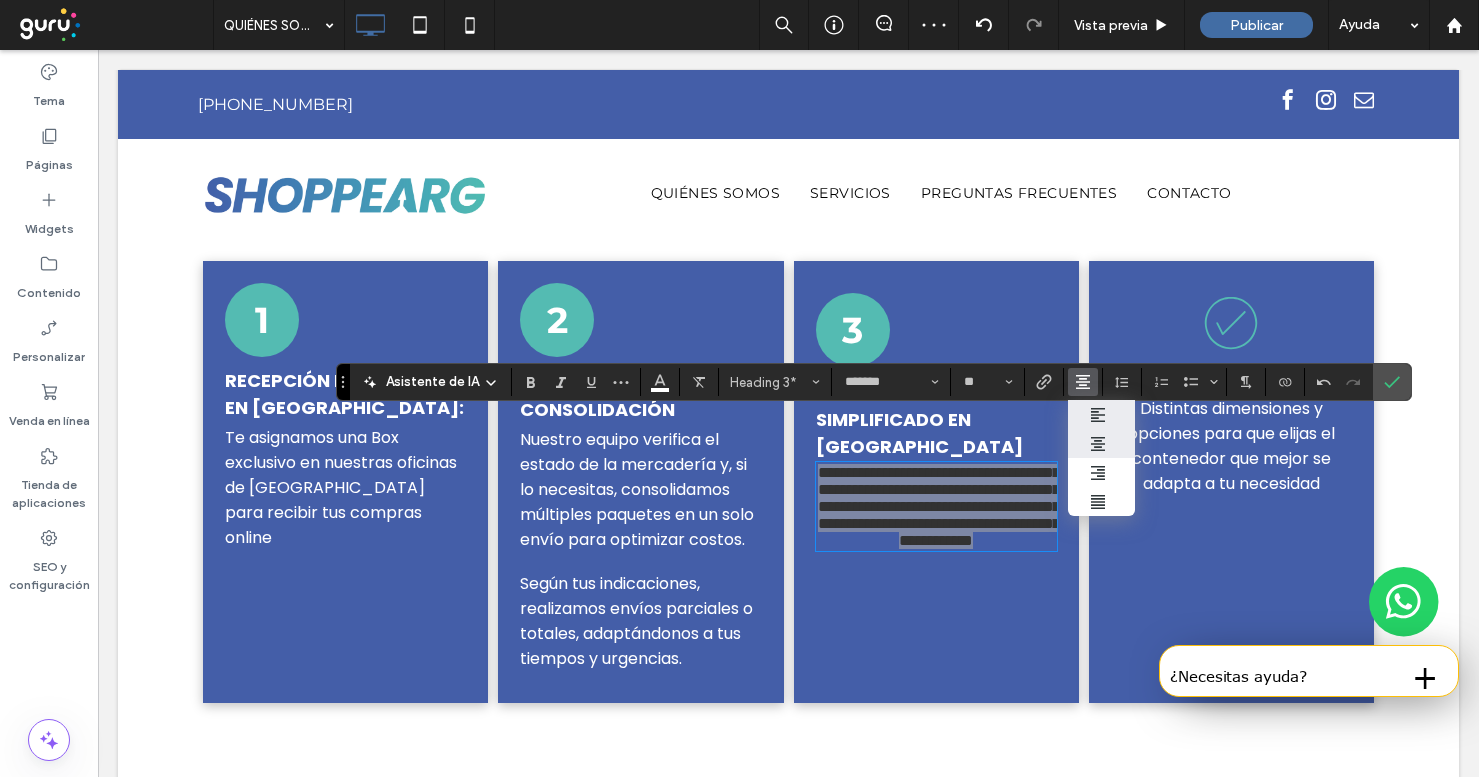 click 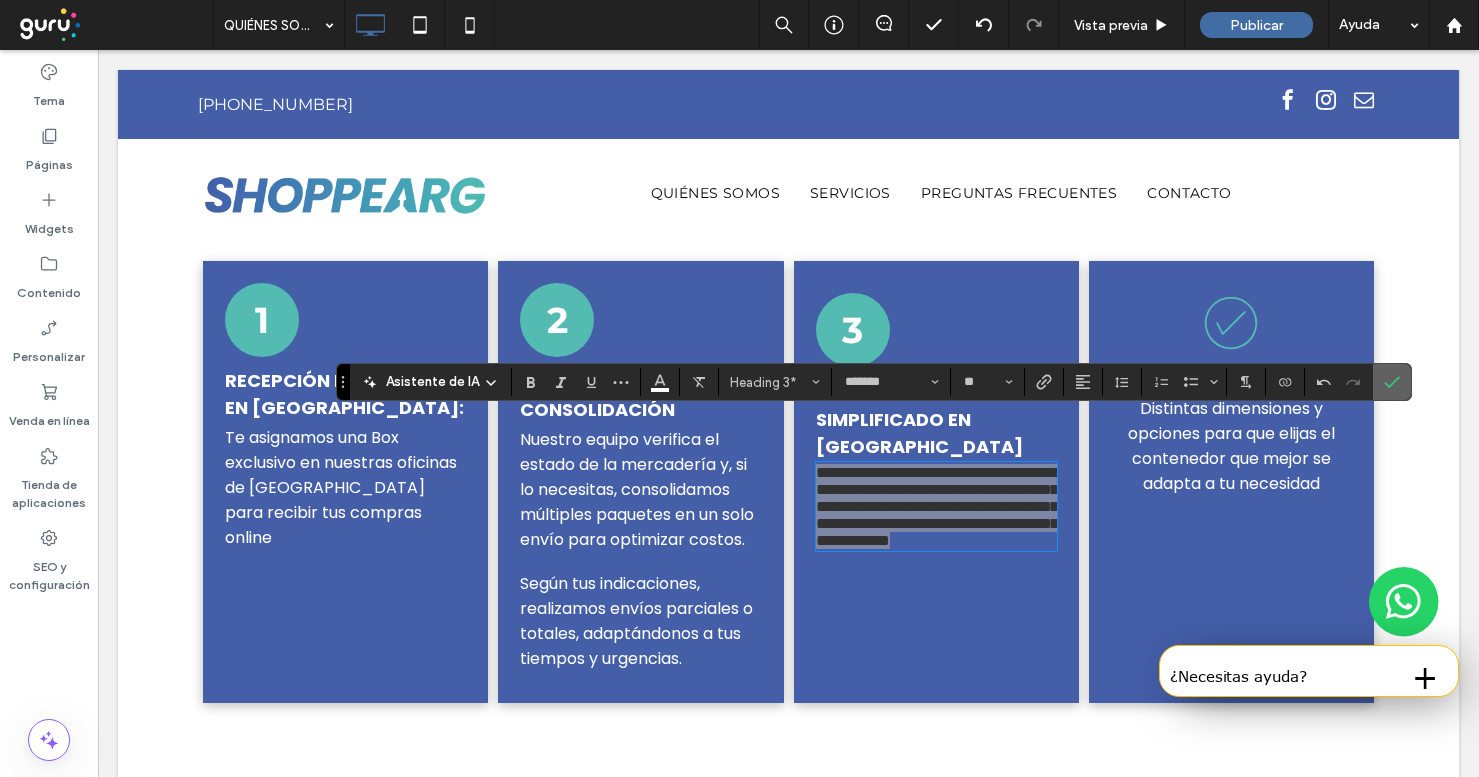 click at bounding box center (1392, 382) 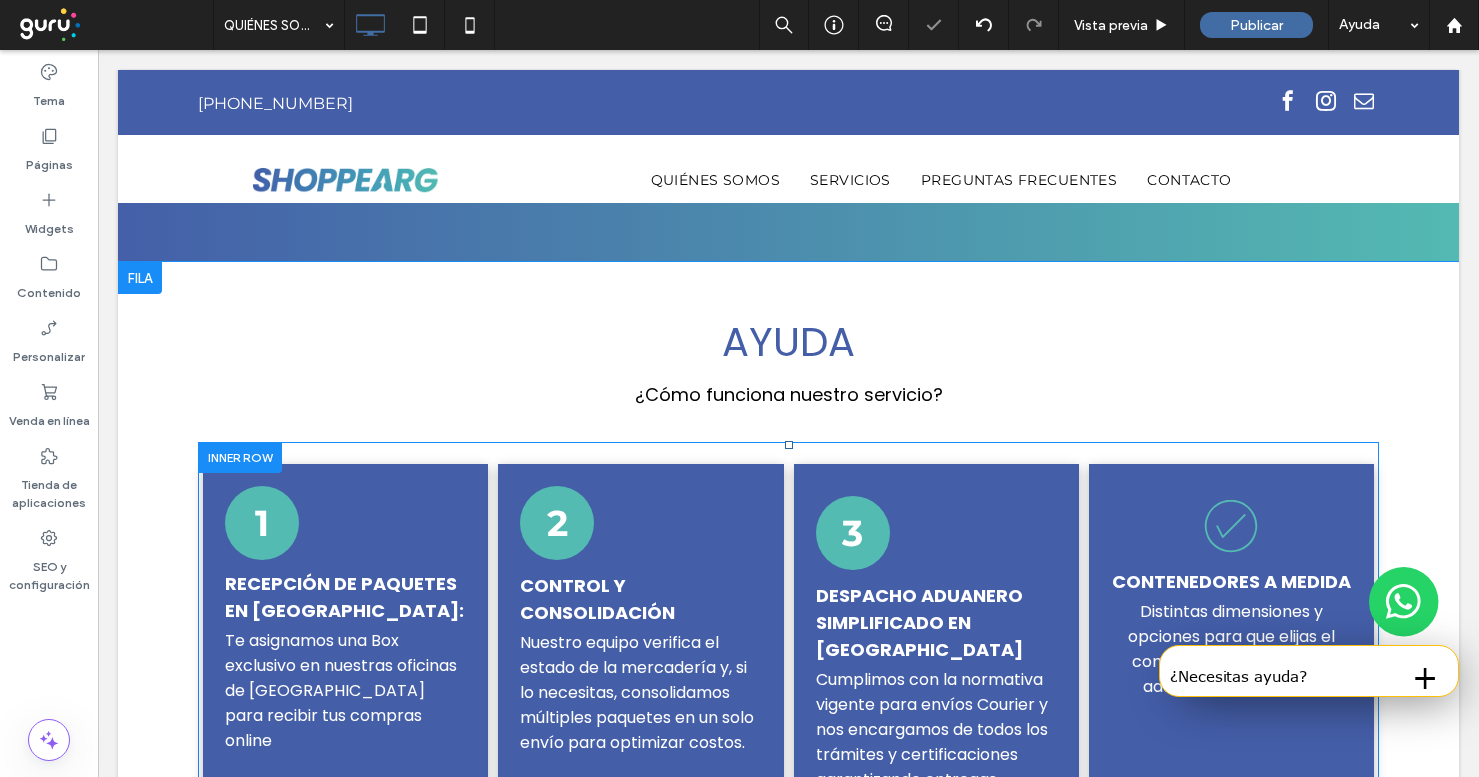 scroll, scrollTop: 1576, scrollLeft: 0, axis: vertical 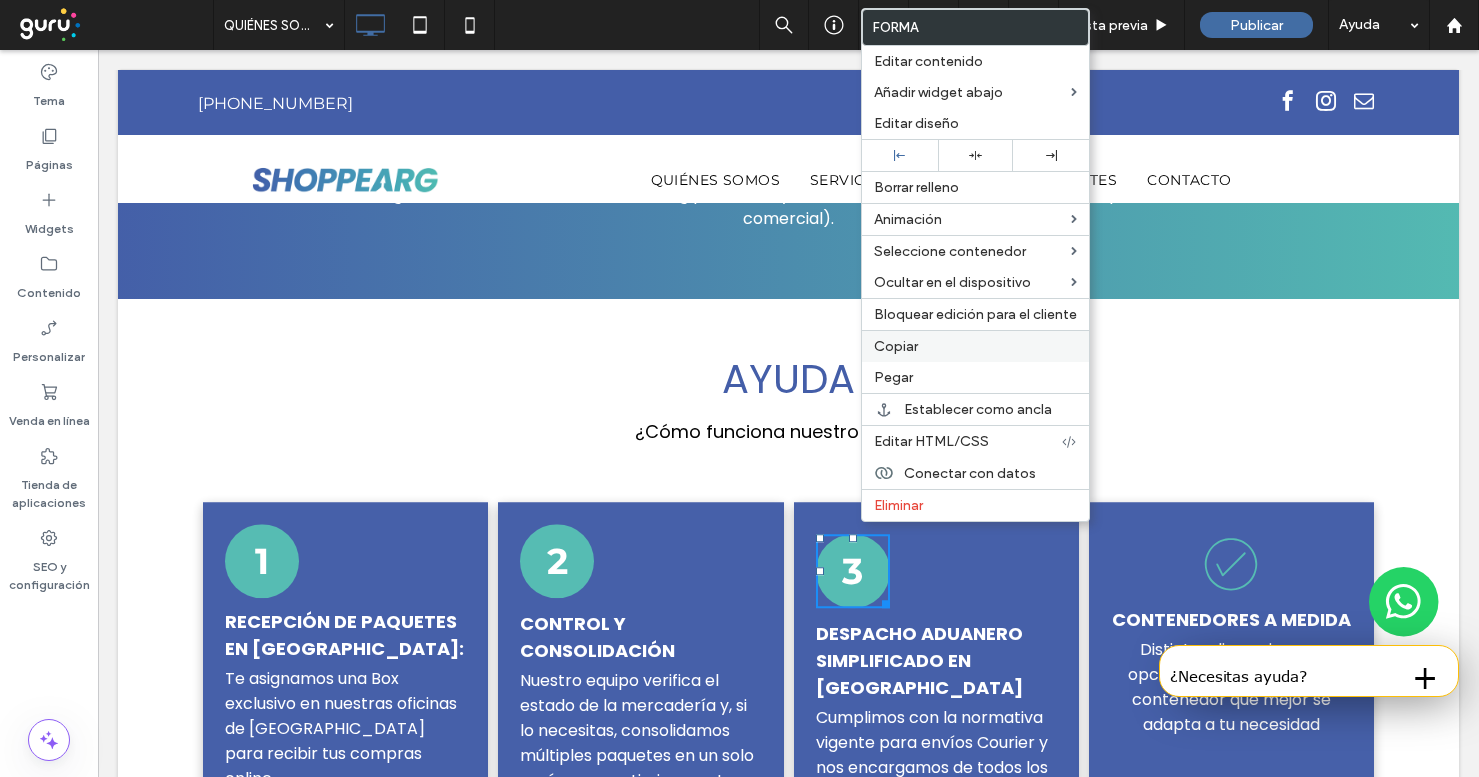 click on "Copiar" at bounding box center (975, 346) 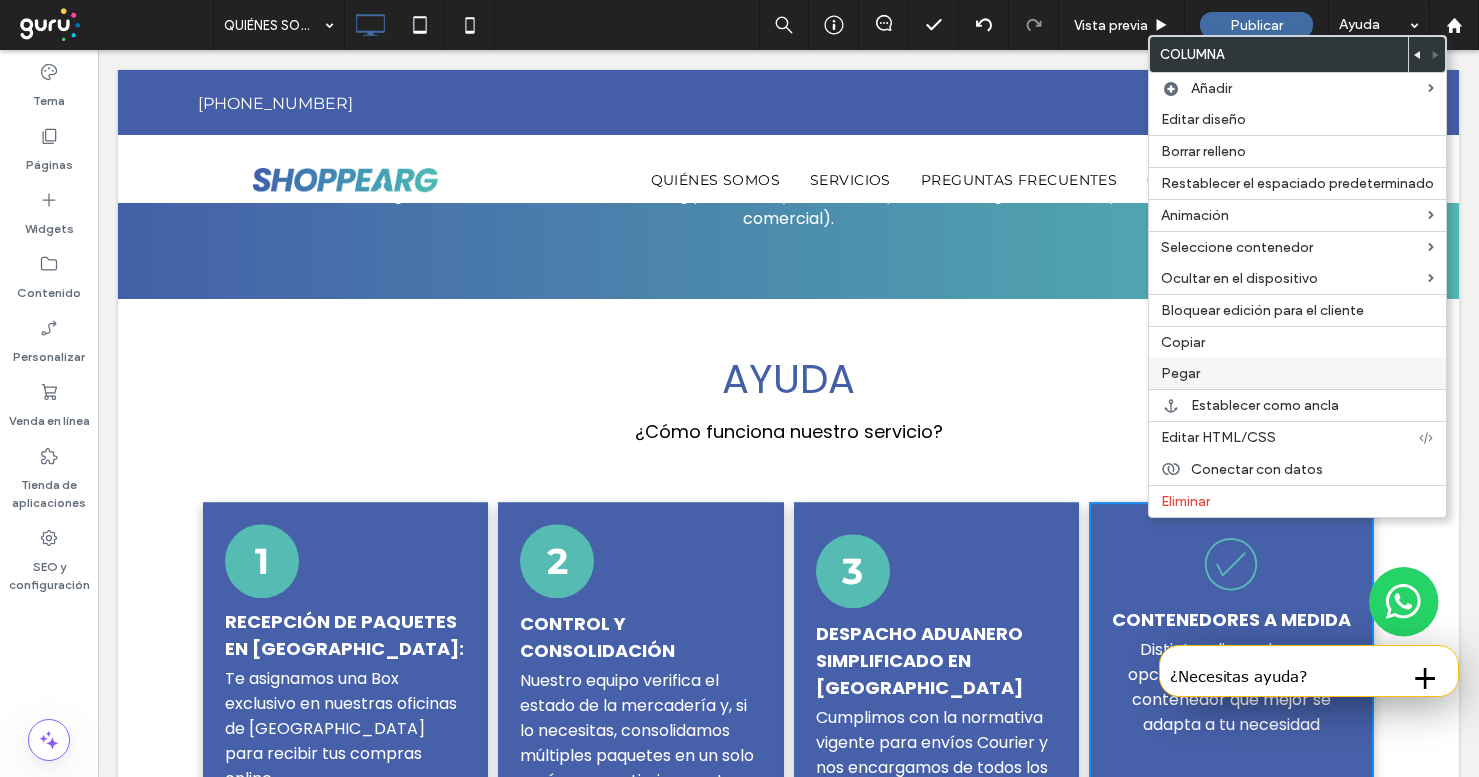 click on "Pegar" at bounding box center (1297, 373) 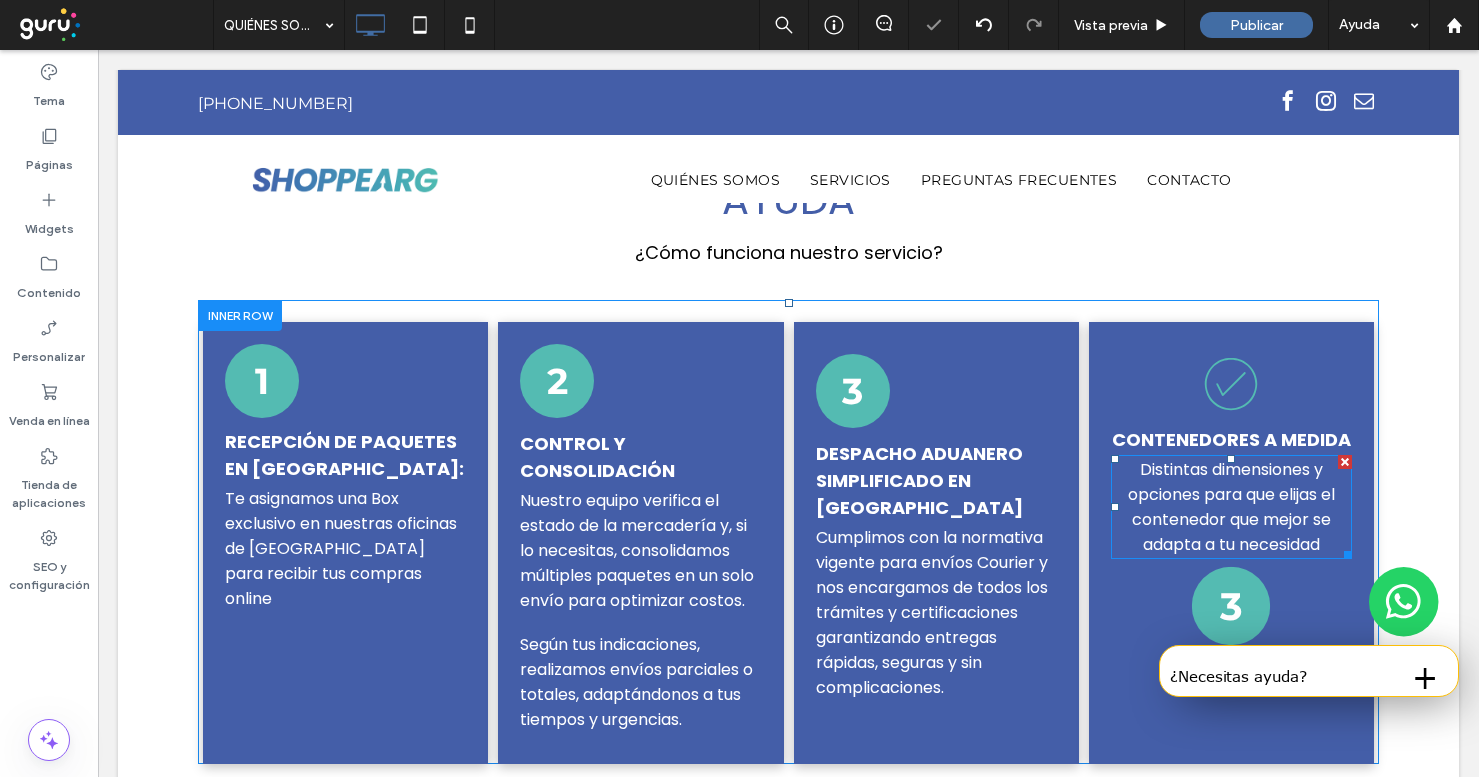 scroll, scrollTop: 1760, scrollLeft: 0, axis: vertical 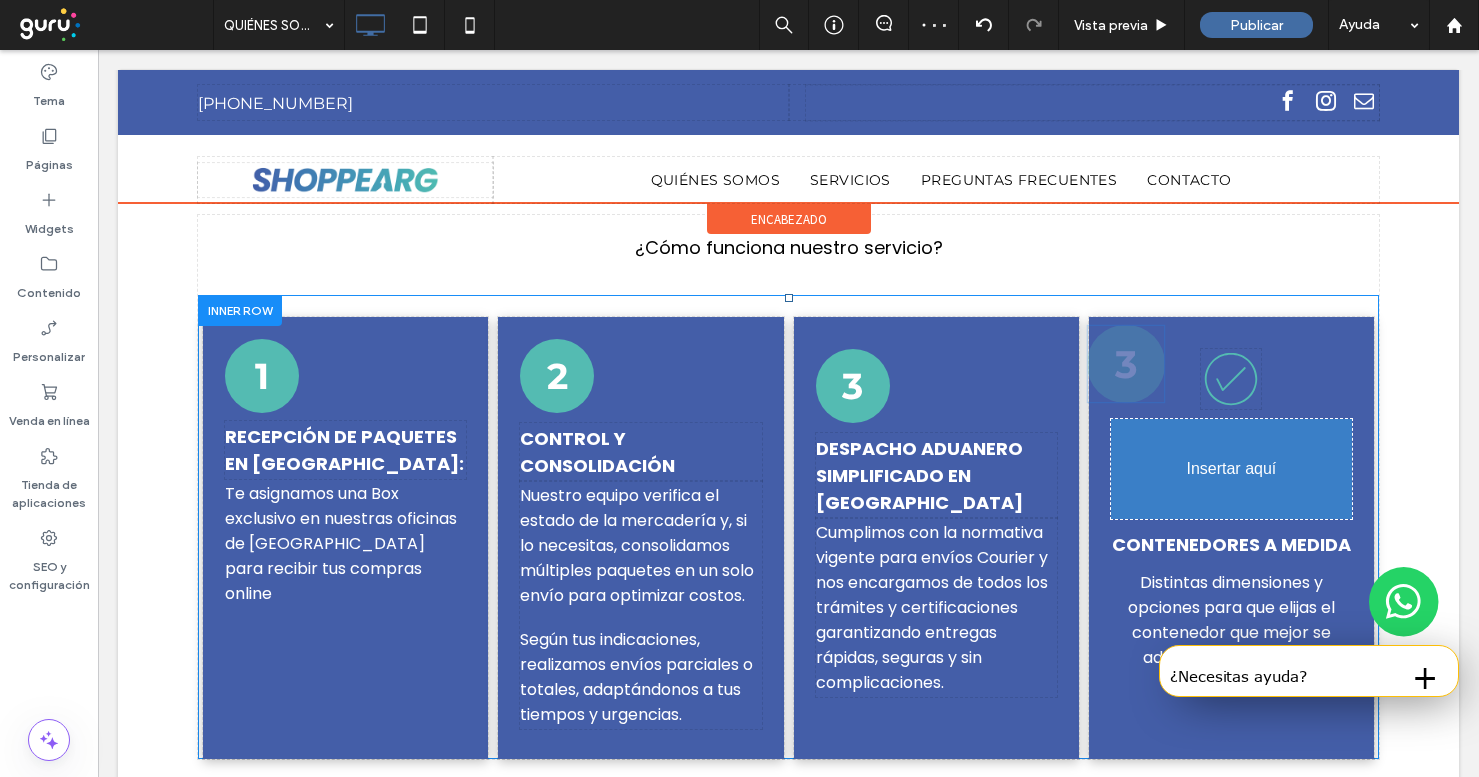 drag, startPoint x: 1231, startPoint y: 563, endPoint x: 1215, endPoint y: 370, distance: 193.66208 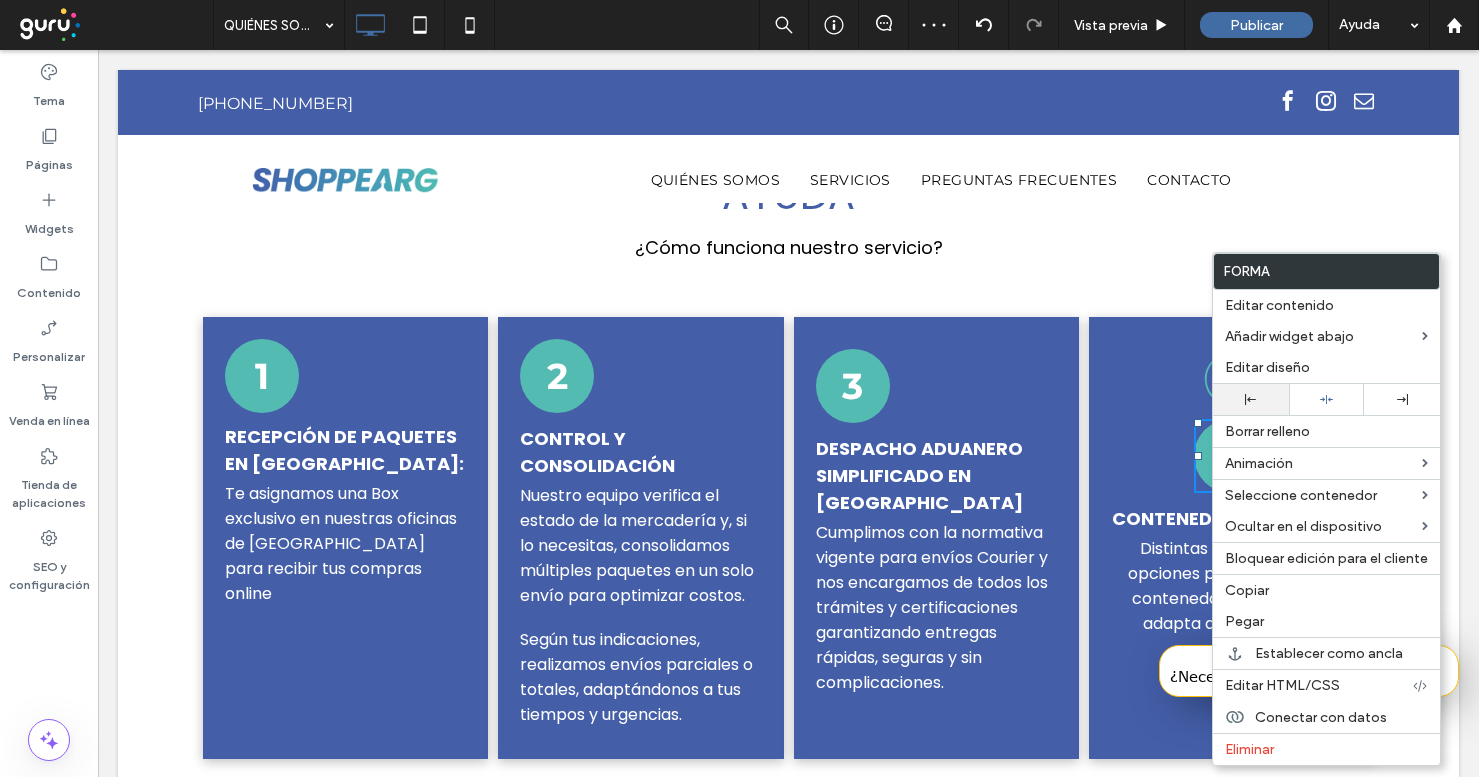 click at bounding box center [1251, 399] 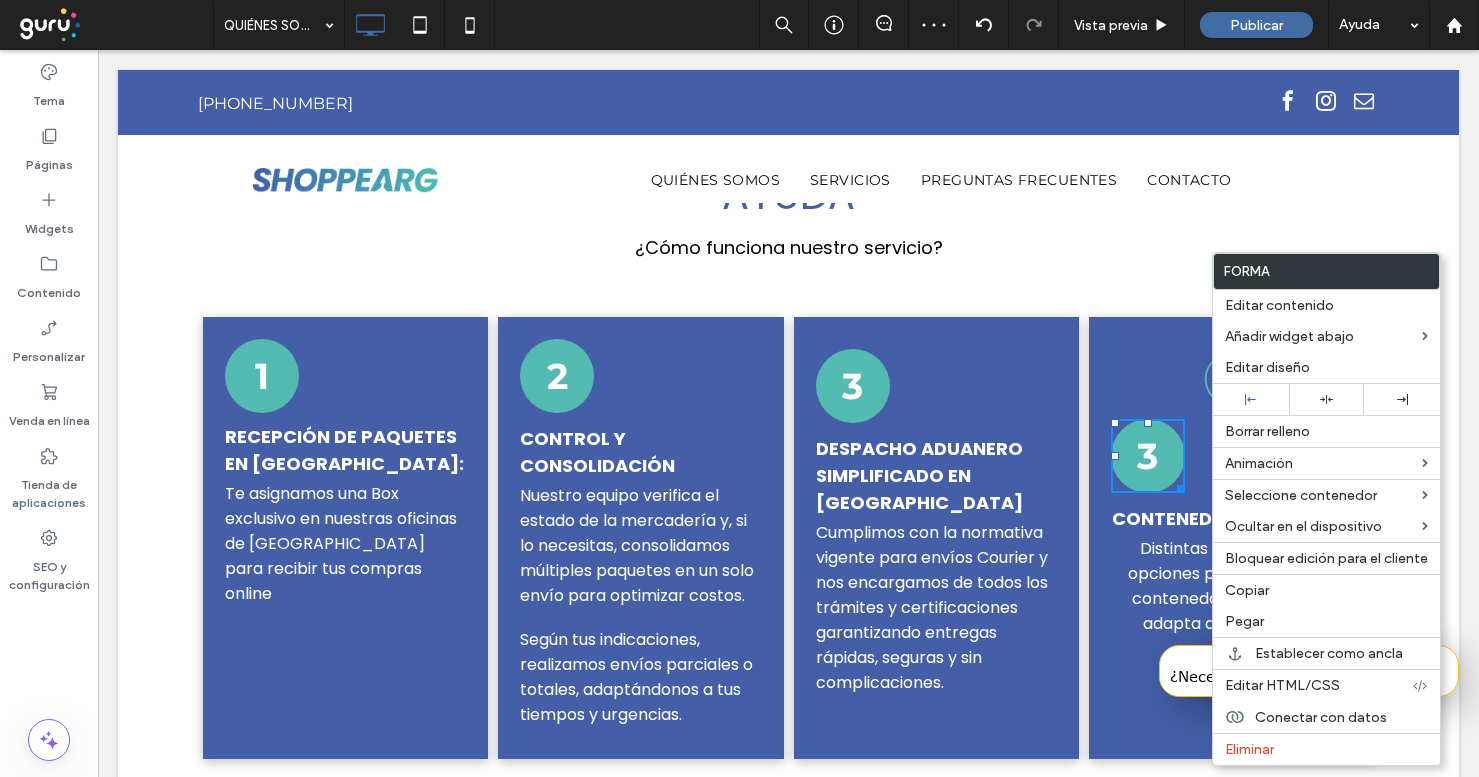 click on "3
Contenedores a medida
Distintas dimensiones y opciones para que elijas el contenedor que mejor se adapta a tu necesidad
Click To Paste" at bounding box center [1231, 538] 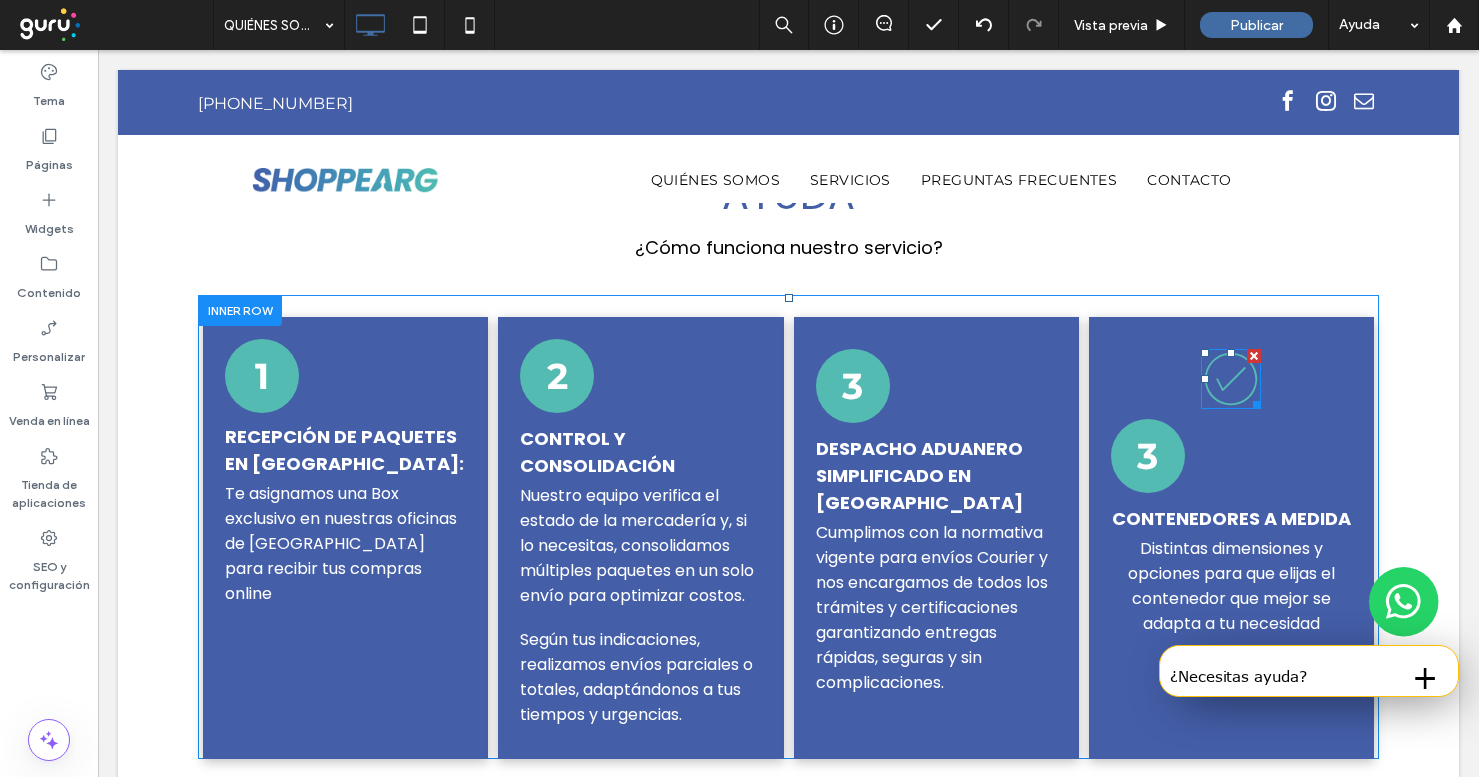 click at bounding box center [1254, 356] 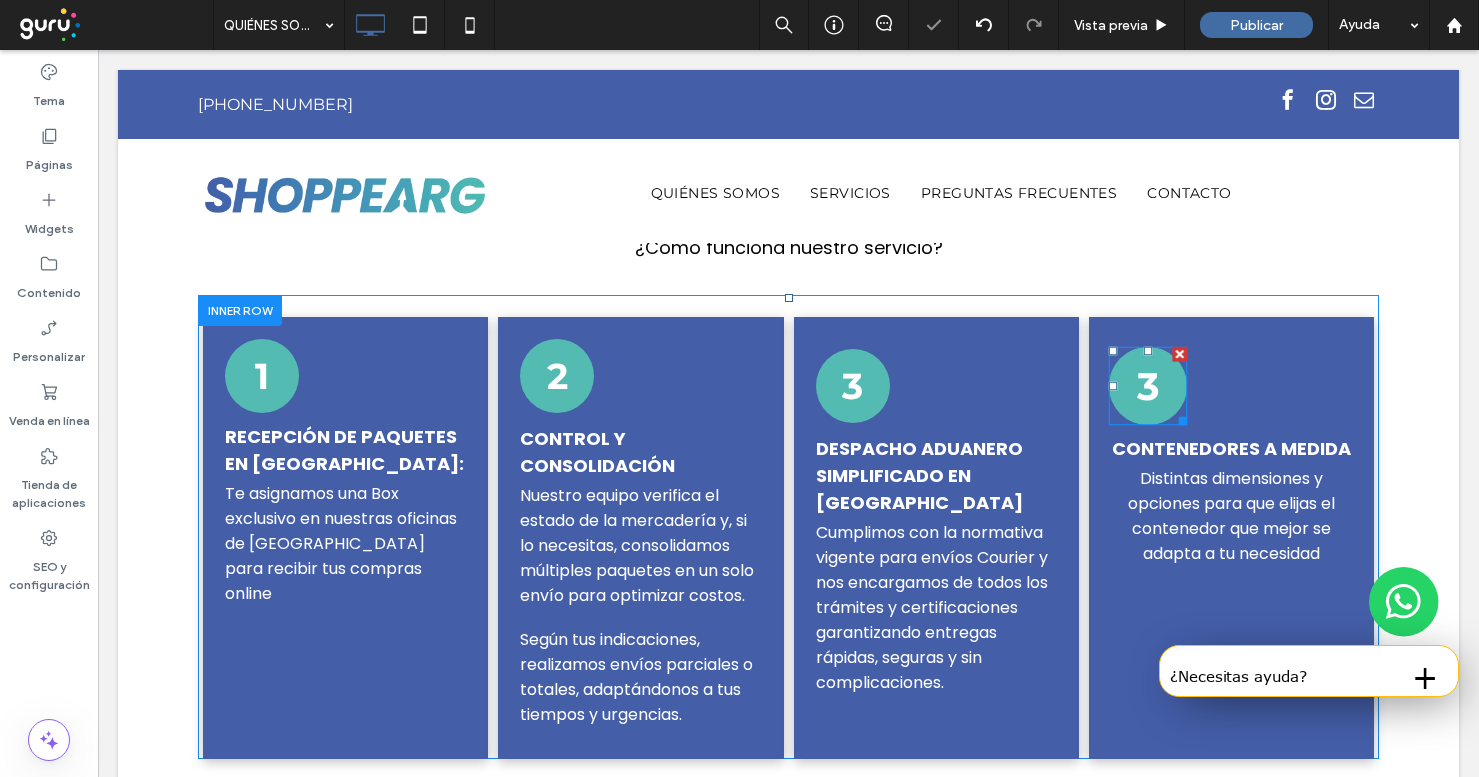 click on "3" at bounding box center (1148, 386) 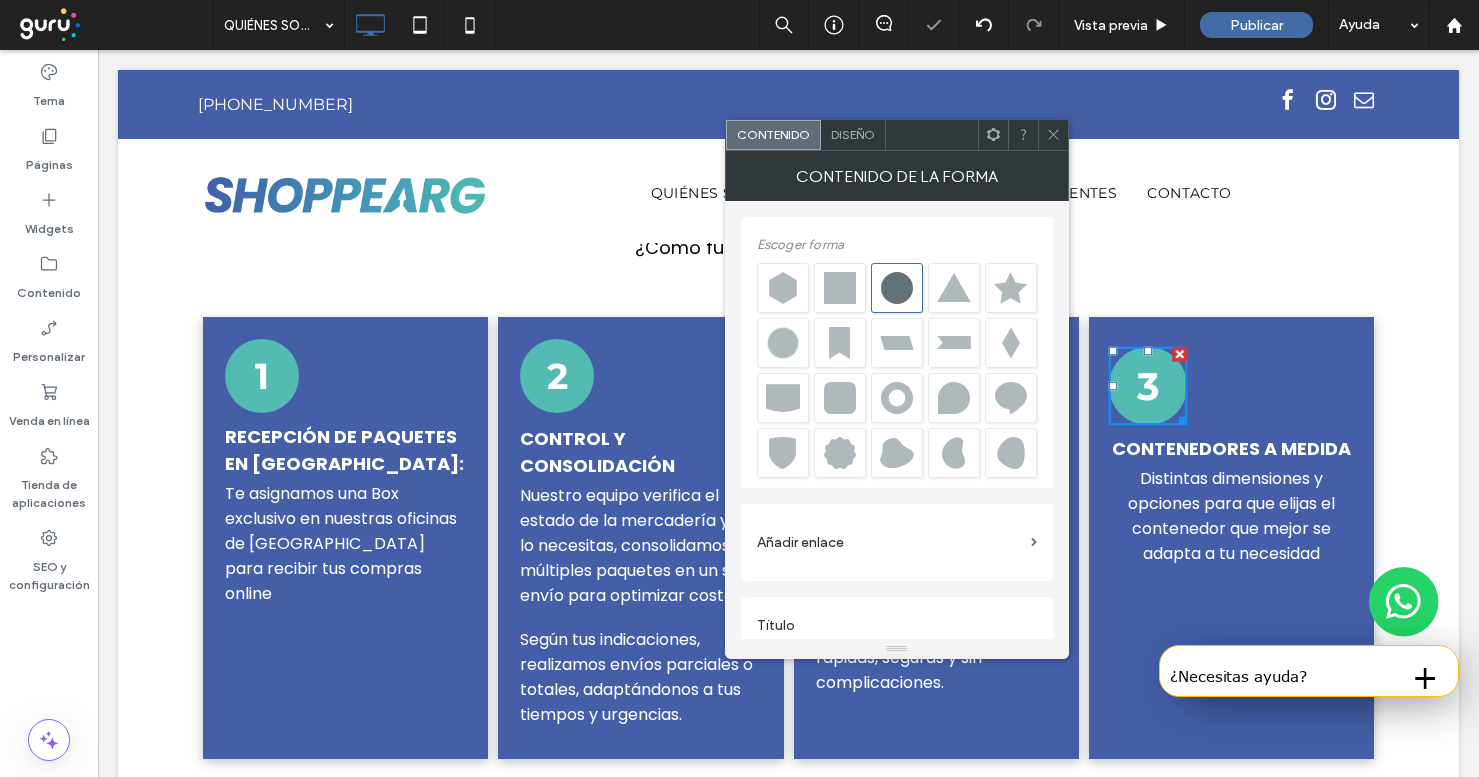 scroll, scrollTop: 22, scrollLeft: 0, axis: vertical 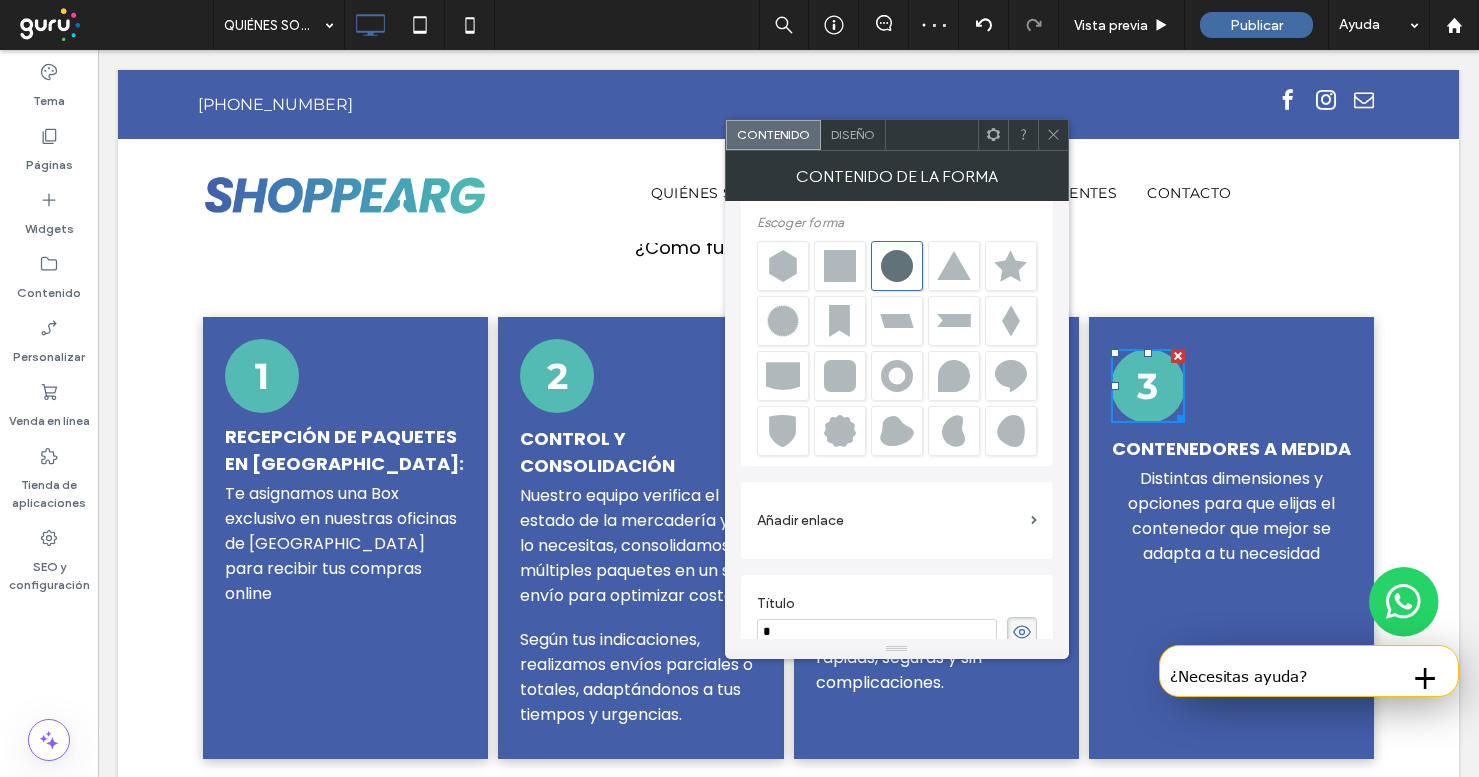 click on "*" at bounding box center (877, 632) 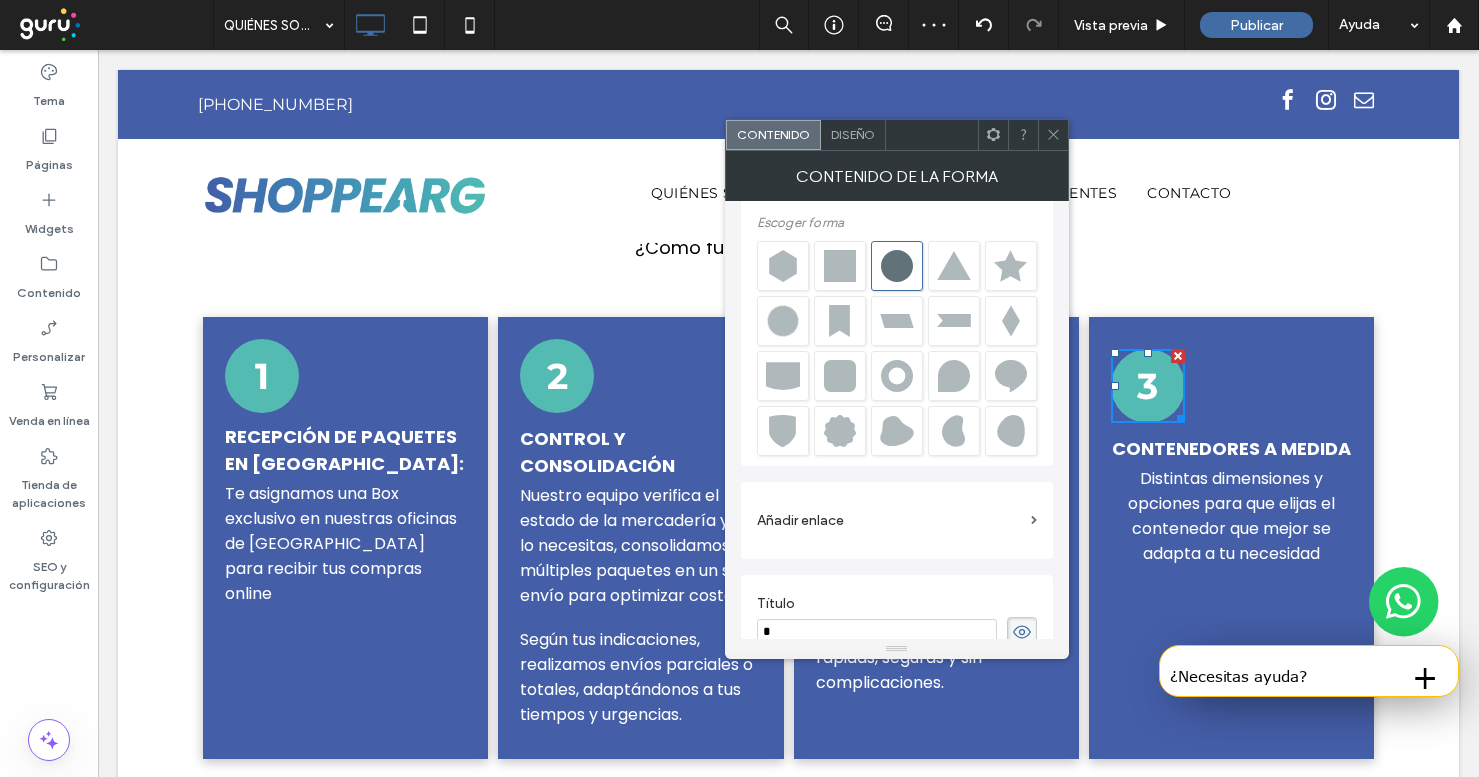 click on "*" at bounding box center (877, 632) 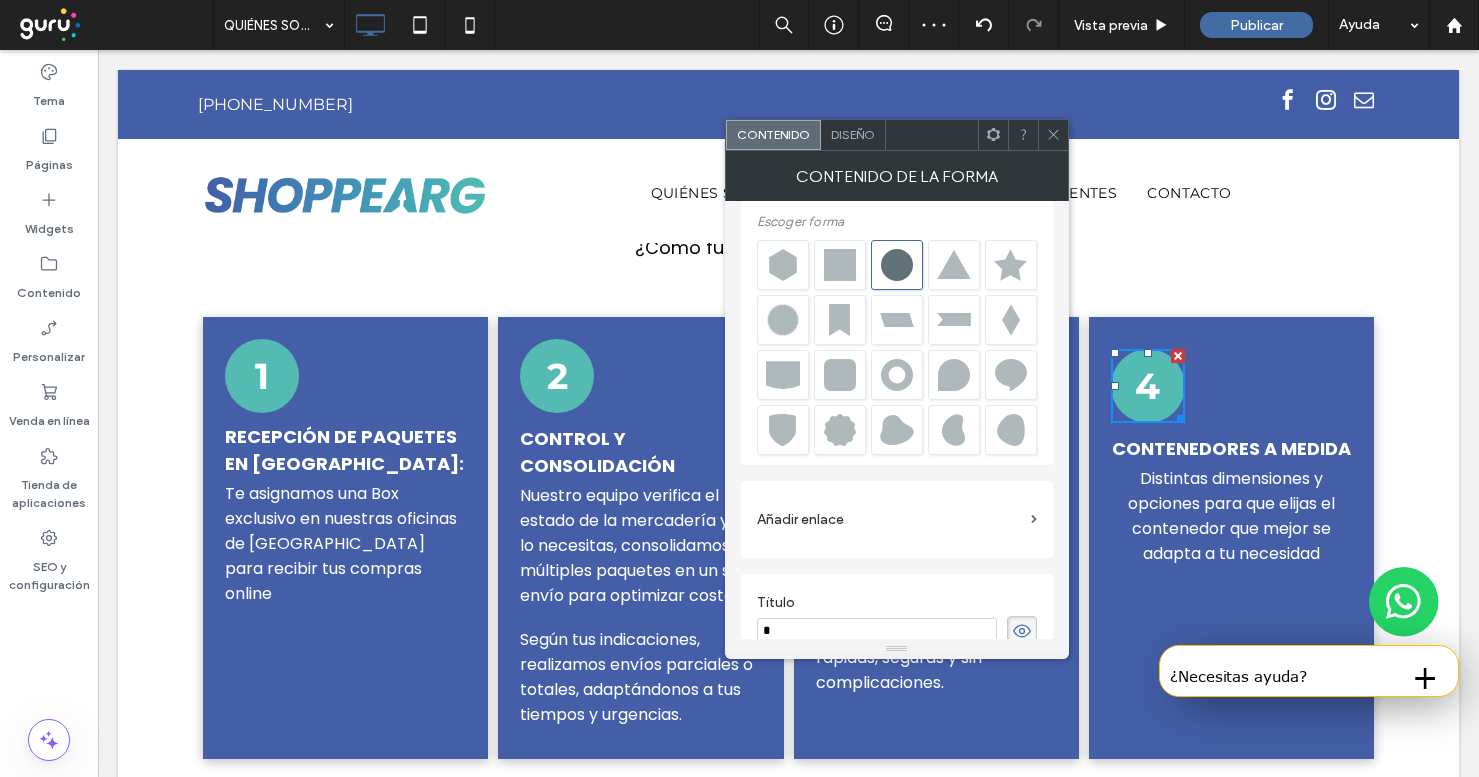 scroll, scrollTop: 29, scrollLeft: 0, axis: vertical 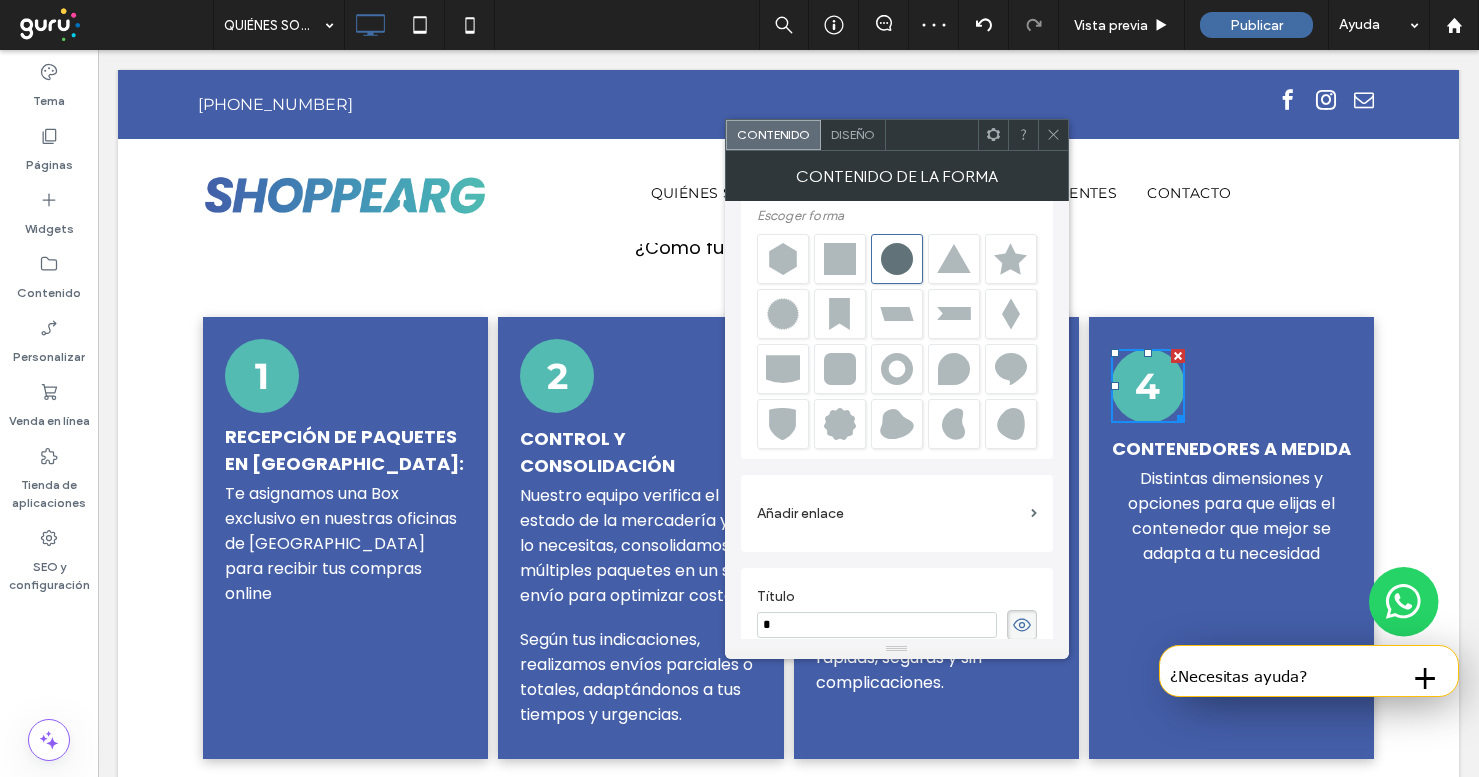 click on "Escoger forma Añadir enlace Título * Descripción Texto alternativo Todo el texto alternativo Información sobre herramientas" at bounding box center [897, 613] 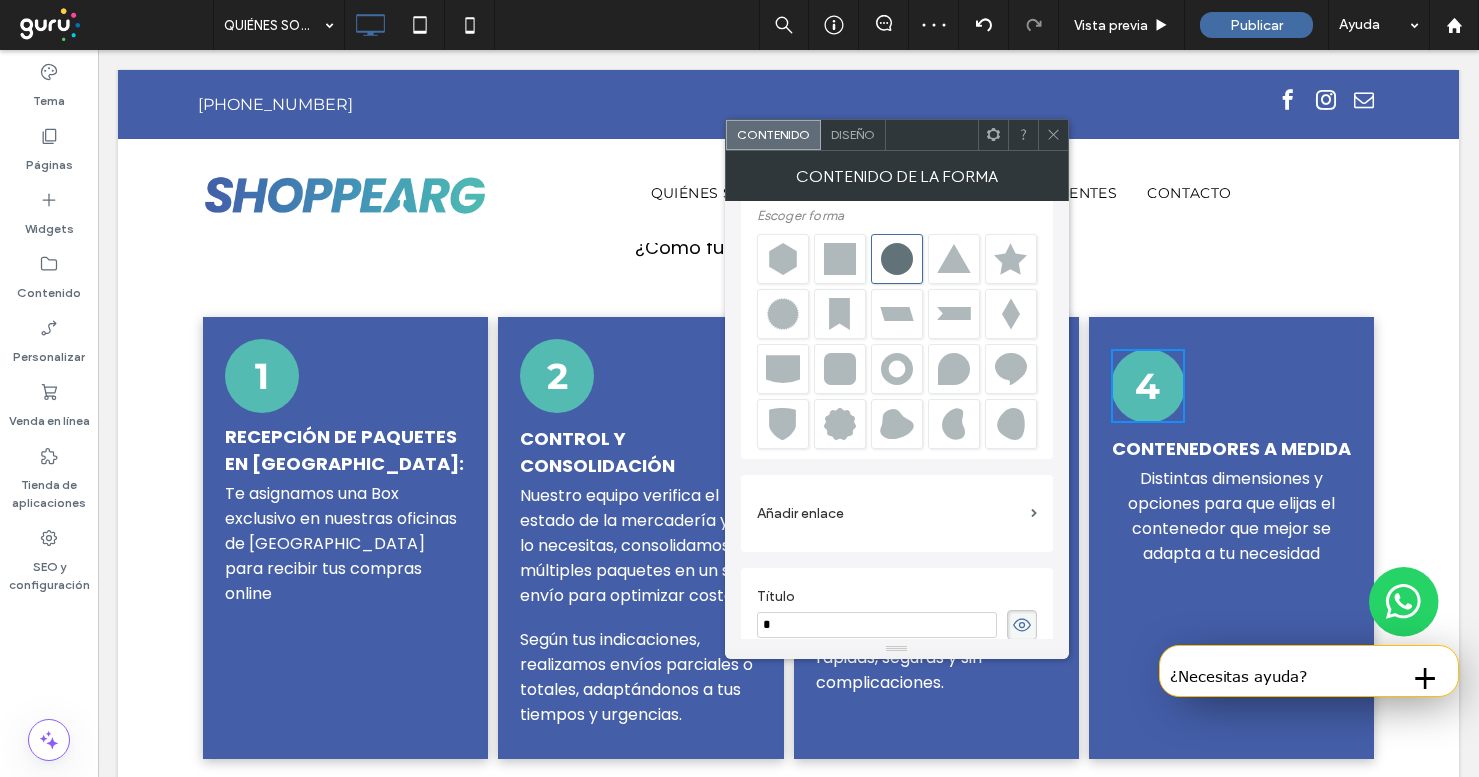 click at bounding box center (1053, 135) 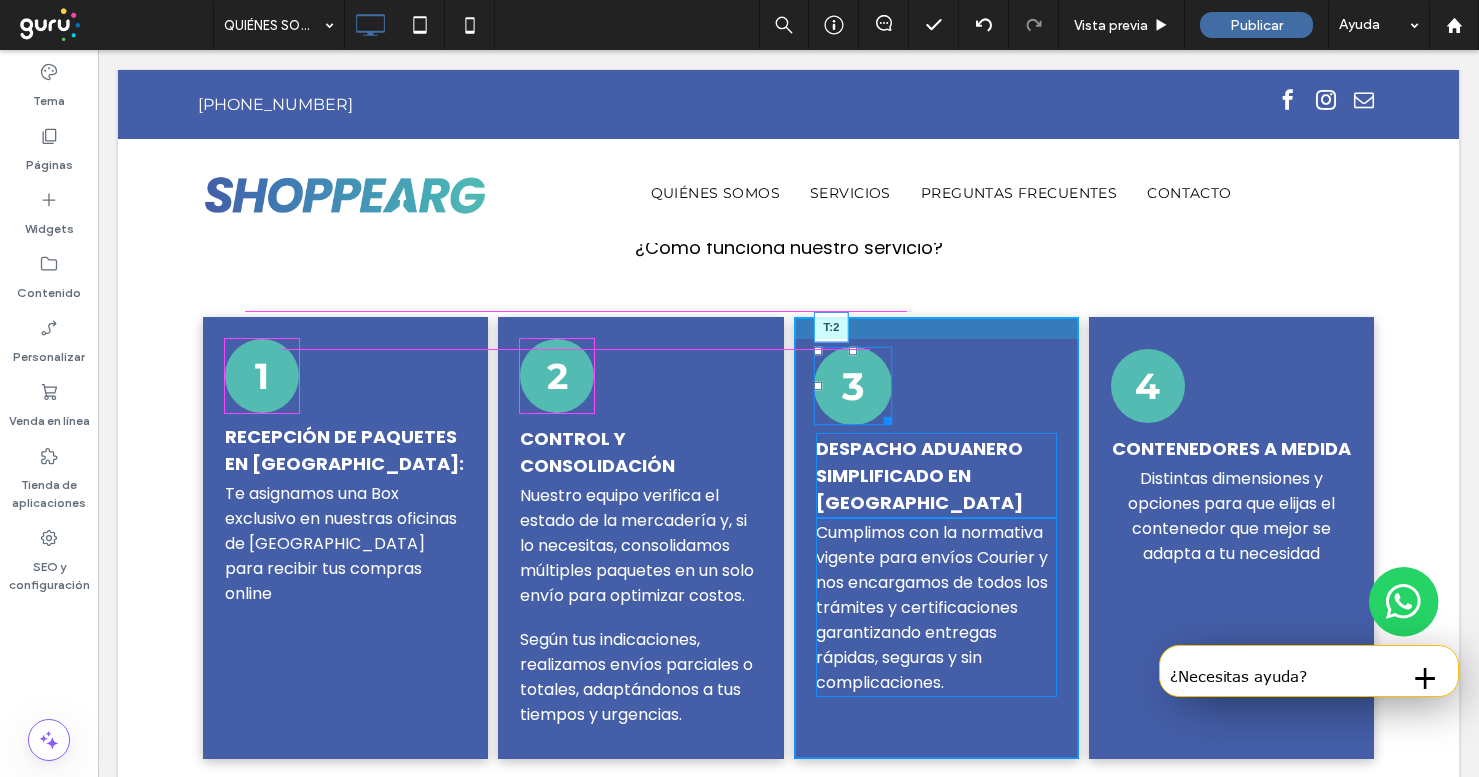 click at bounding box center (852, 351) 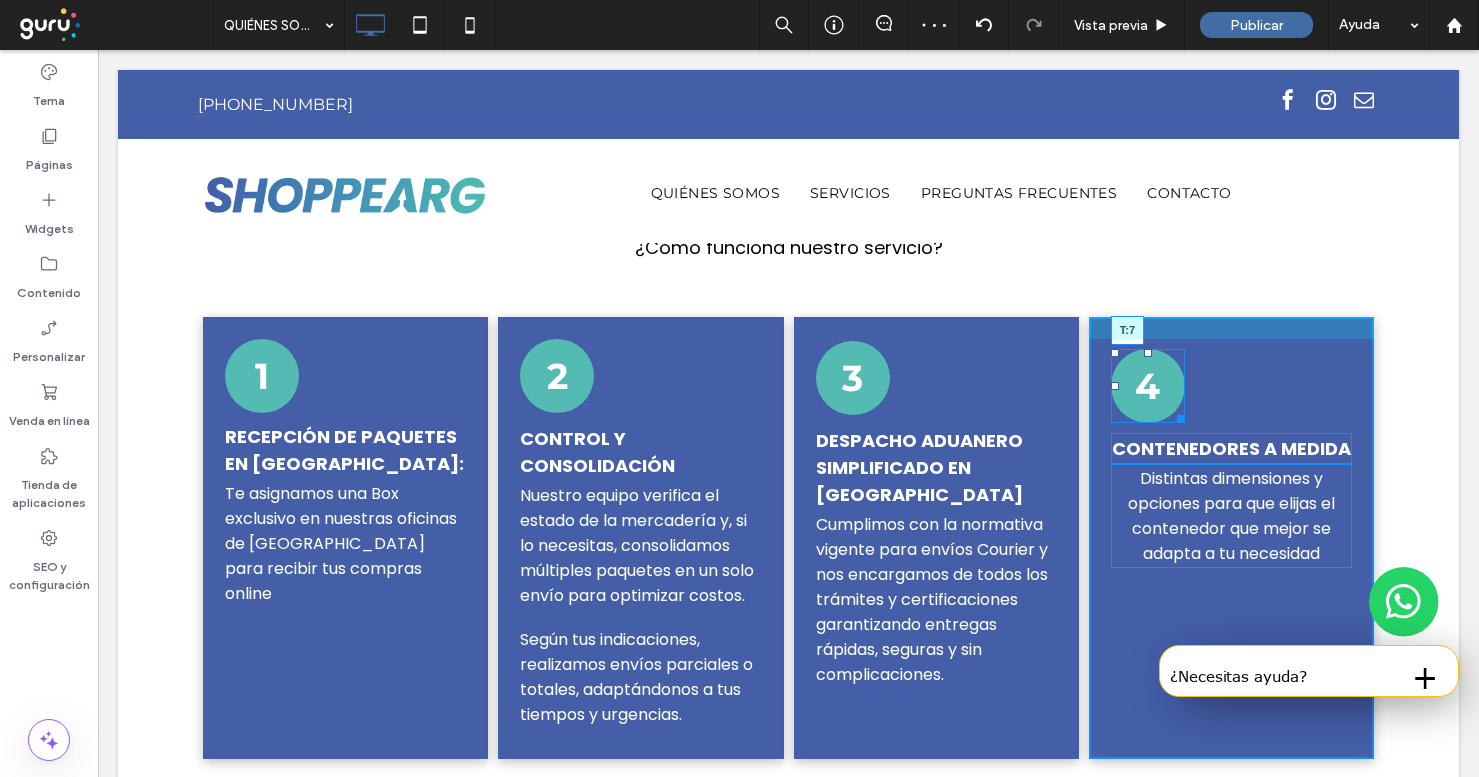 click at bounding box center [1148, 353] 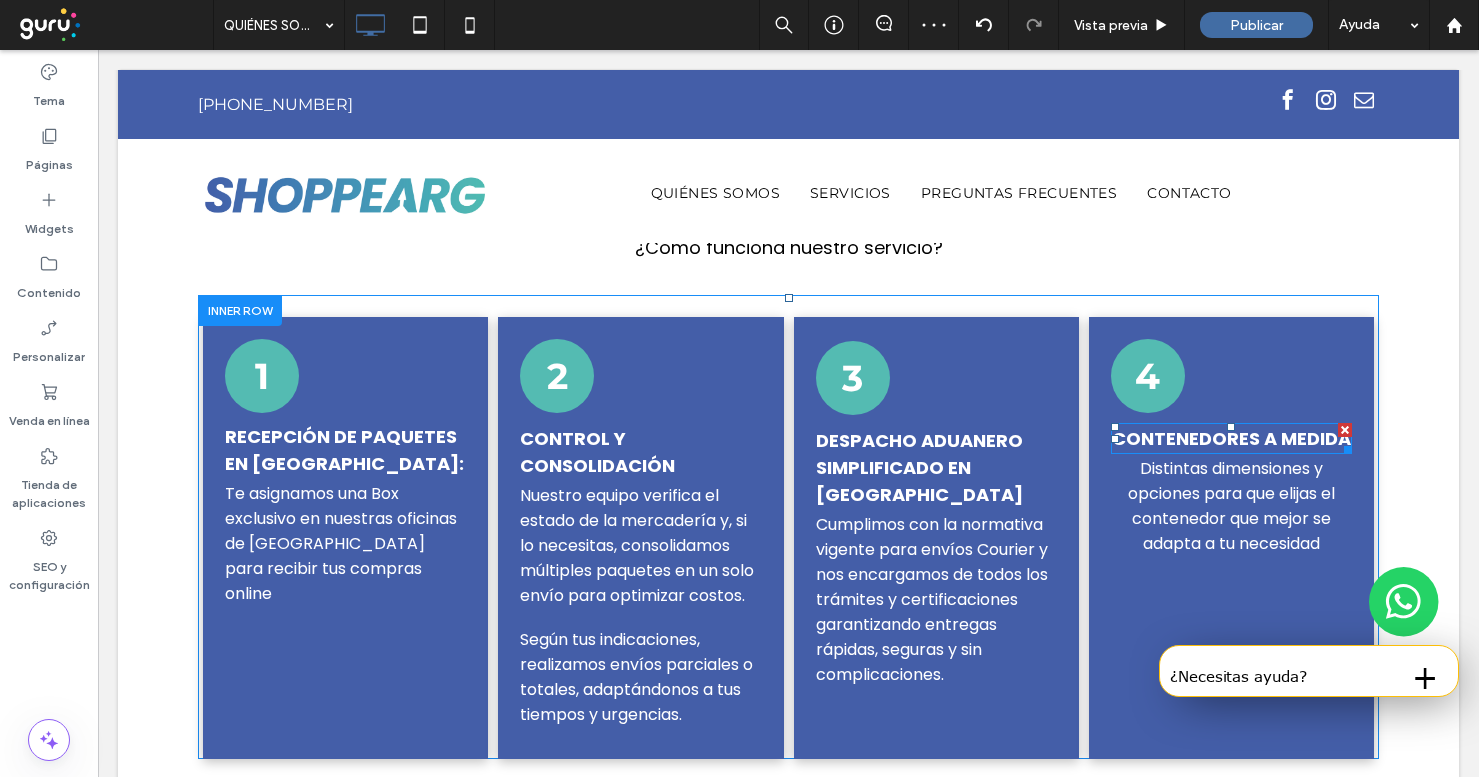 click on "Contenedores a medida" at bounding box center (1231, 438) 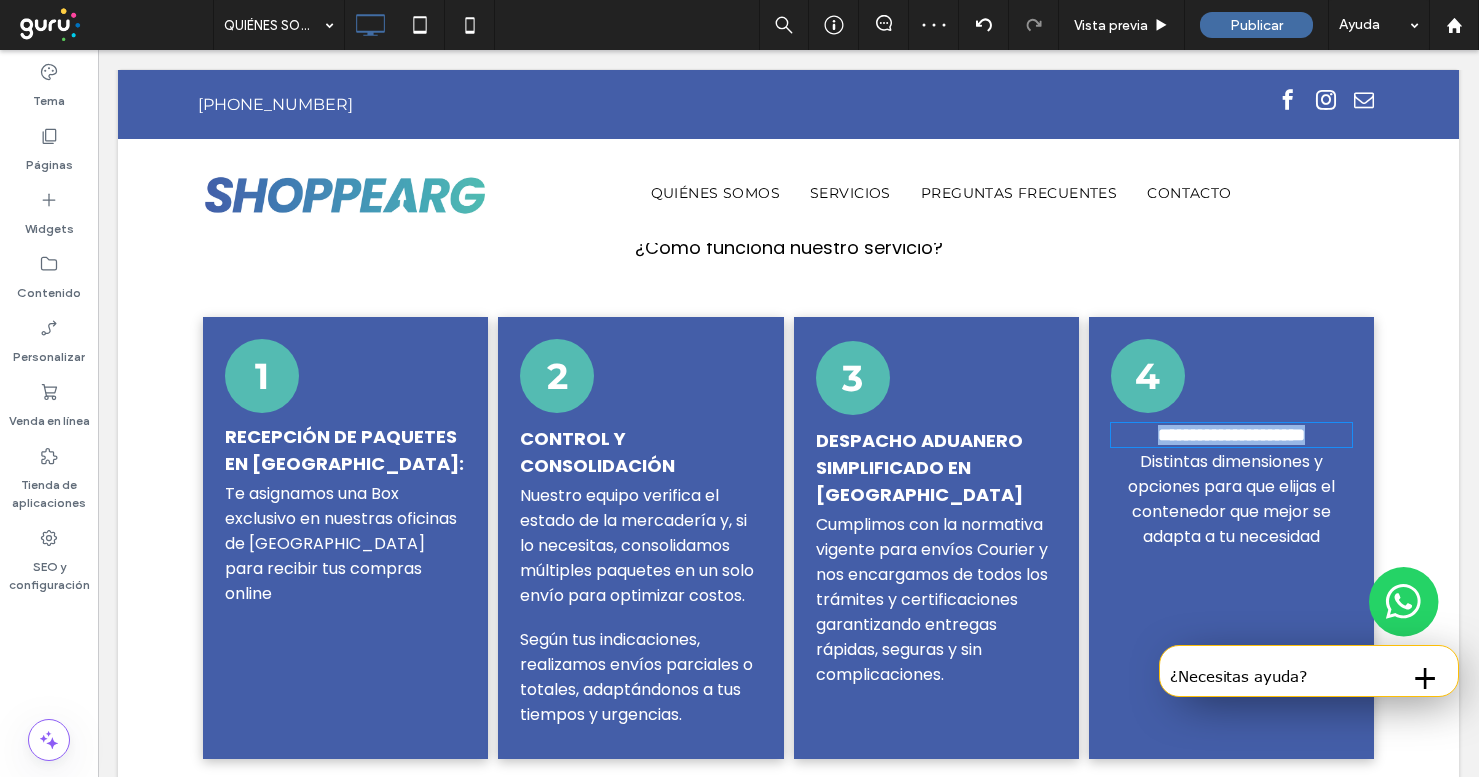 click on "**********" at bounding box center (1231, 435) 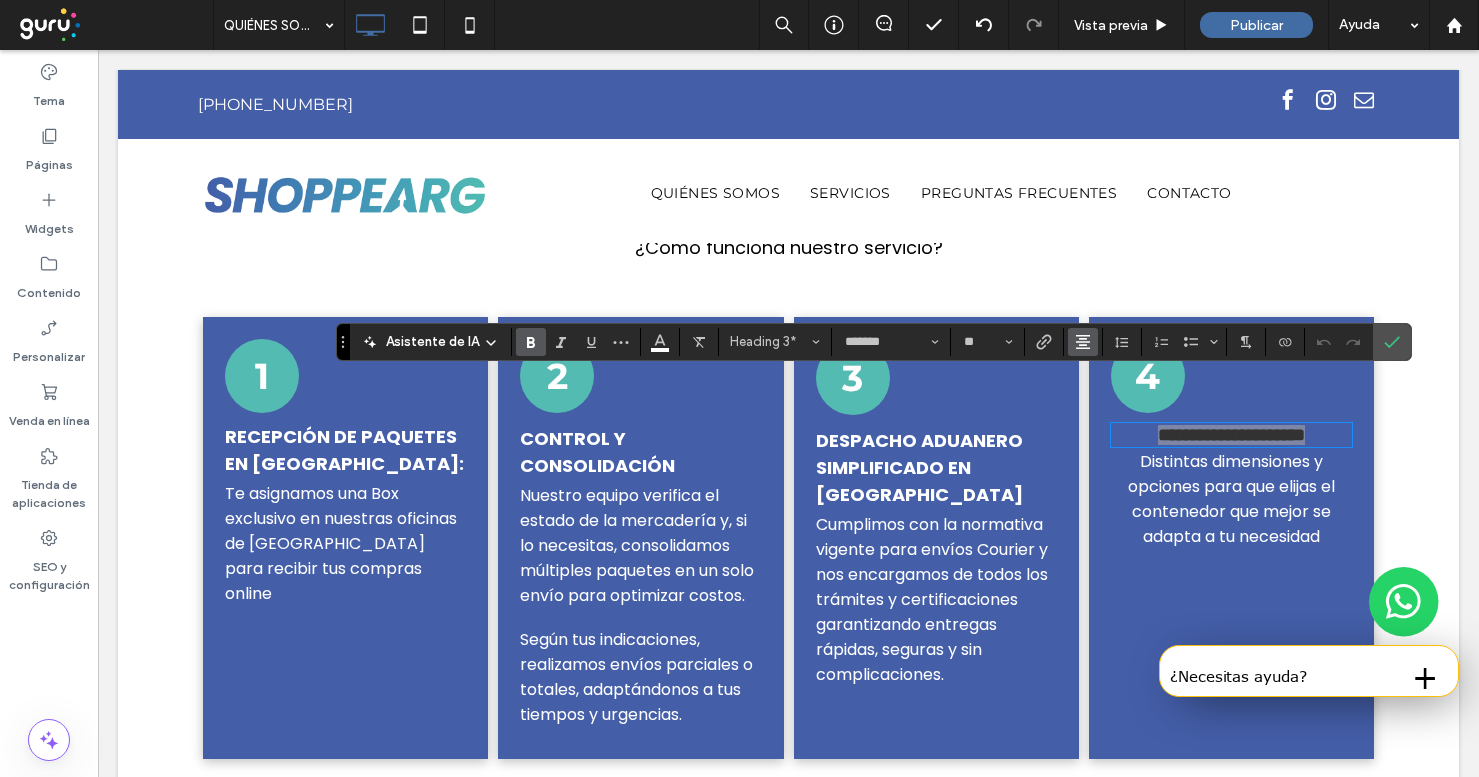 click at bounding box center [1083, 342] 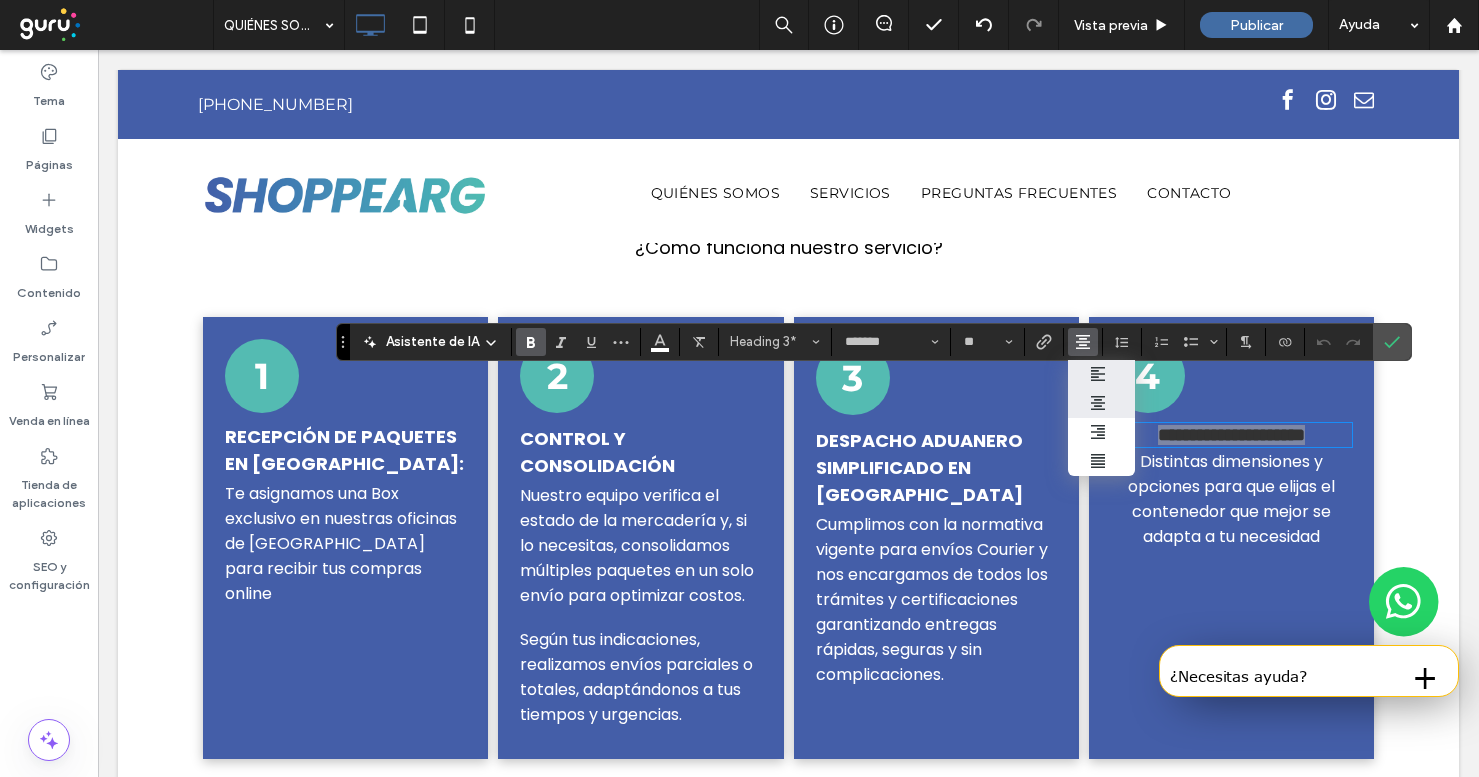 click 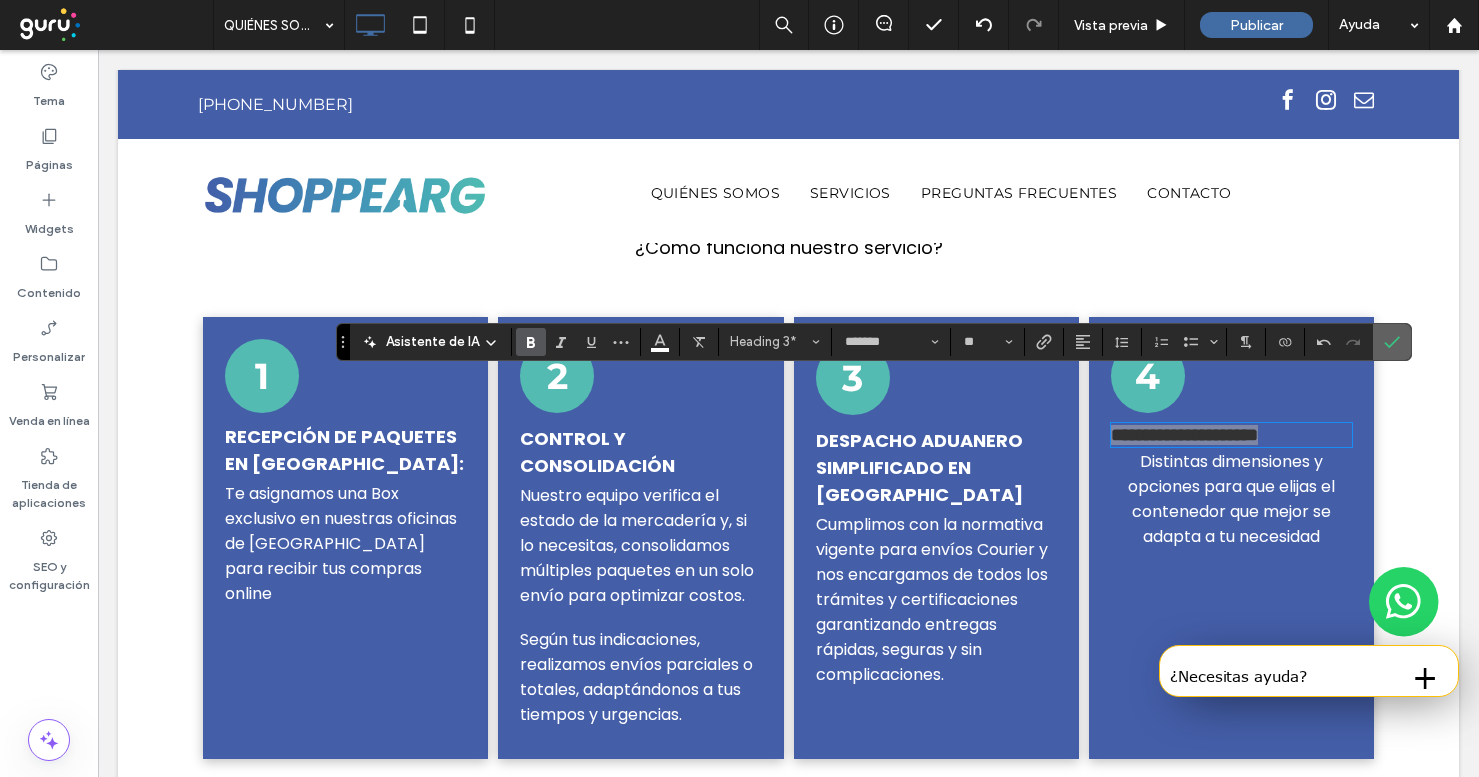 click 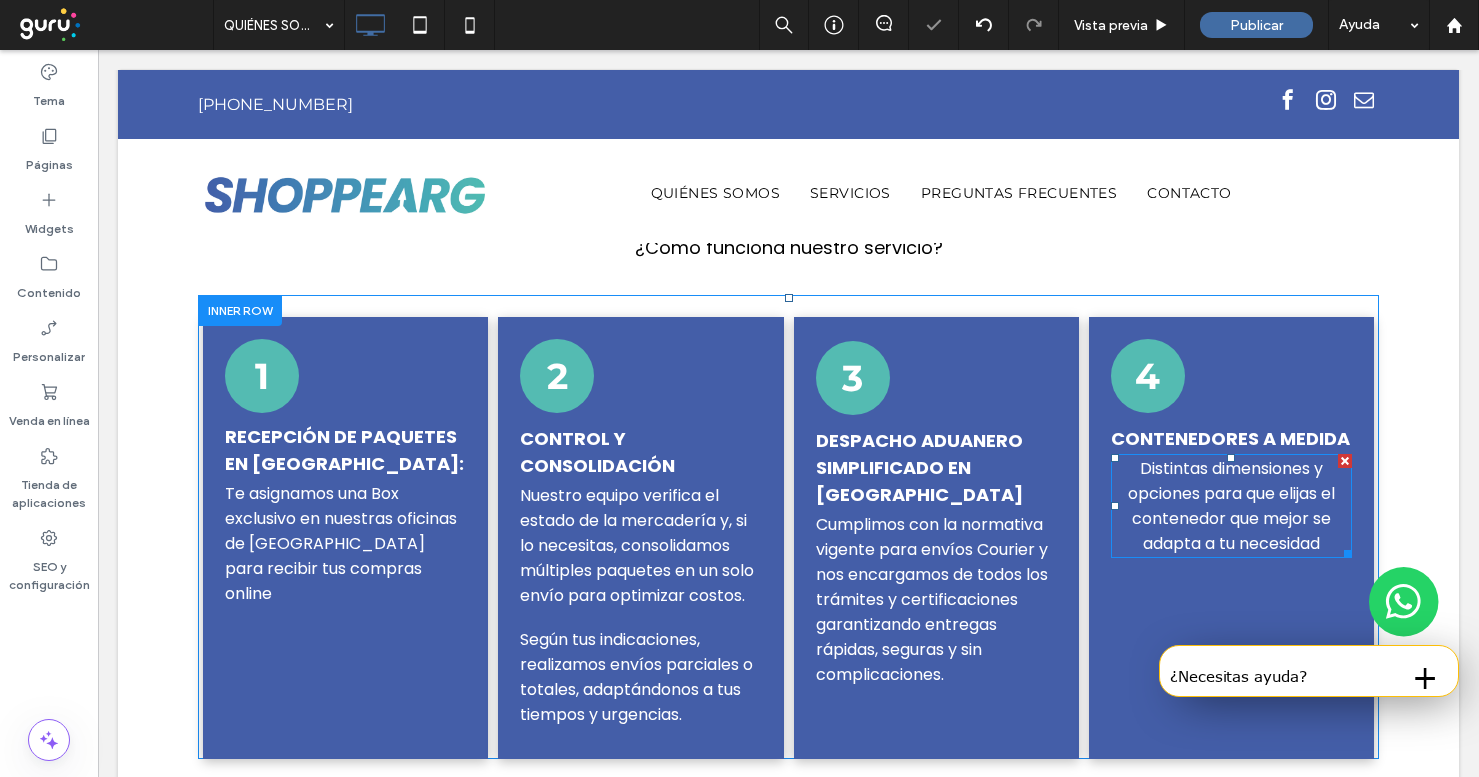 click on "Distintas dimensiones y opciones para que elijas el contenedor que mejor se adapta a tu necesidad" at bounding box center (1231, 506) 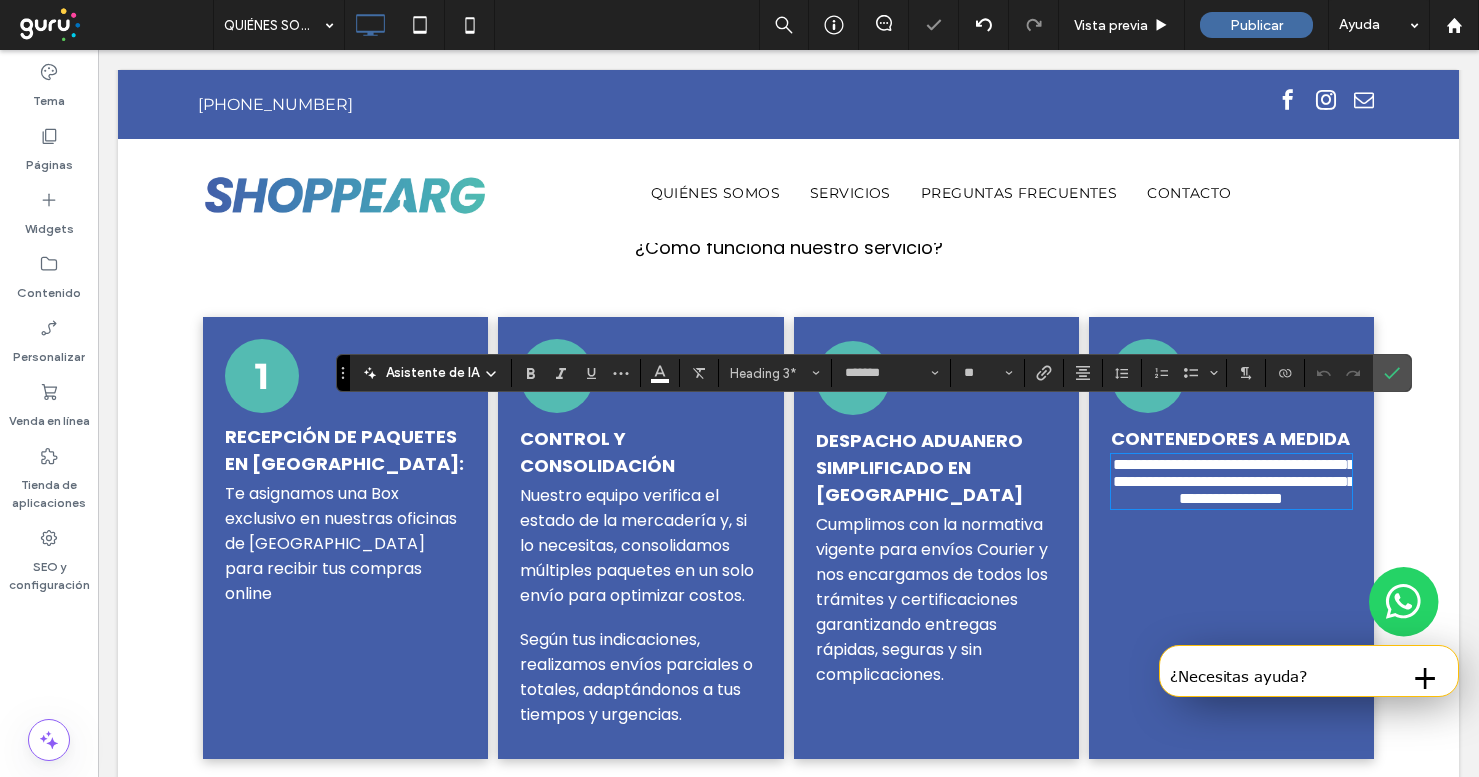 click on "**********" at bounding box center (1234, 481) 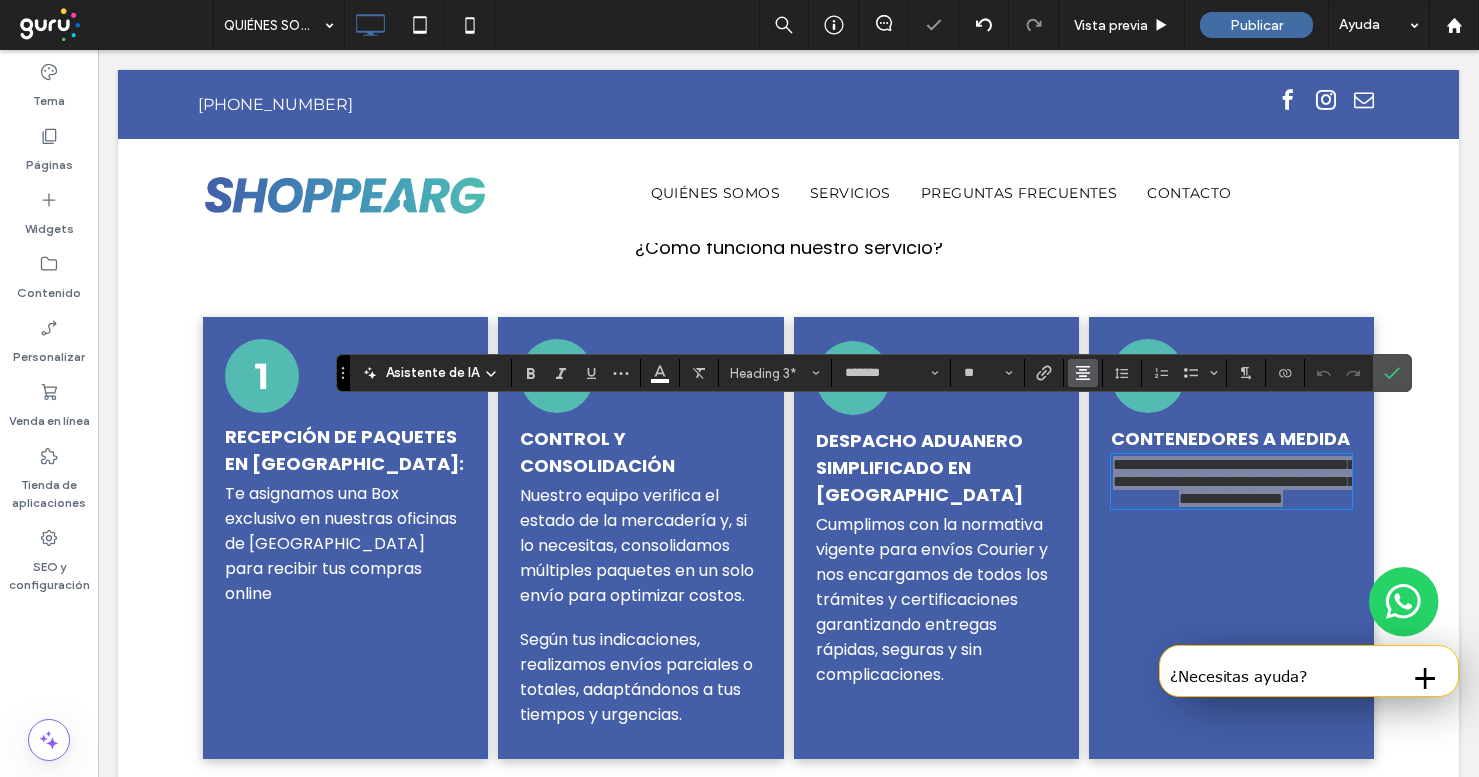 click 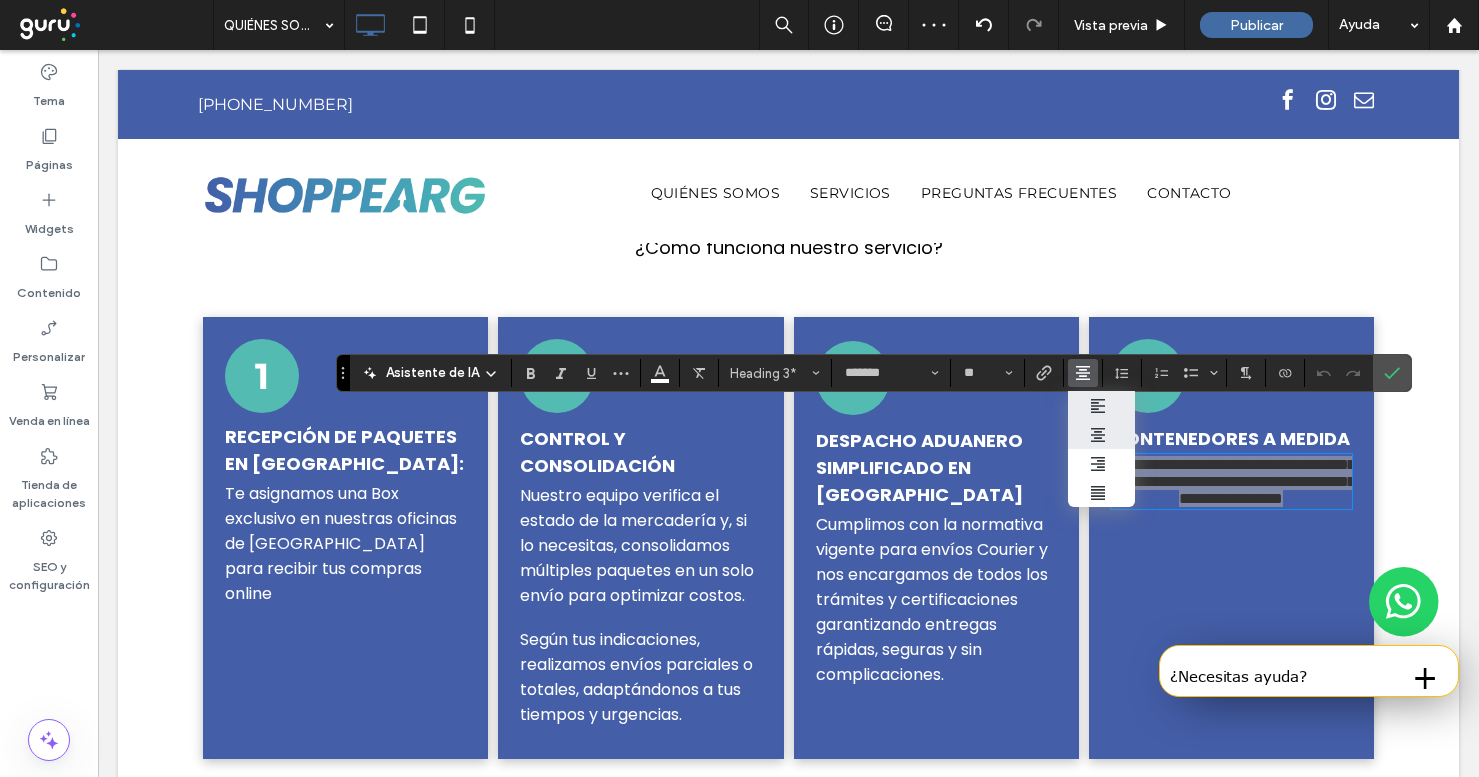 click at bounding box center (1101, 406) 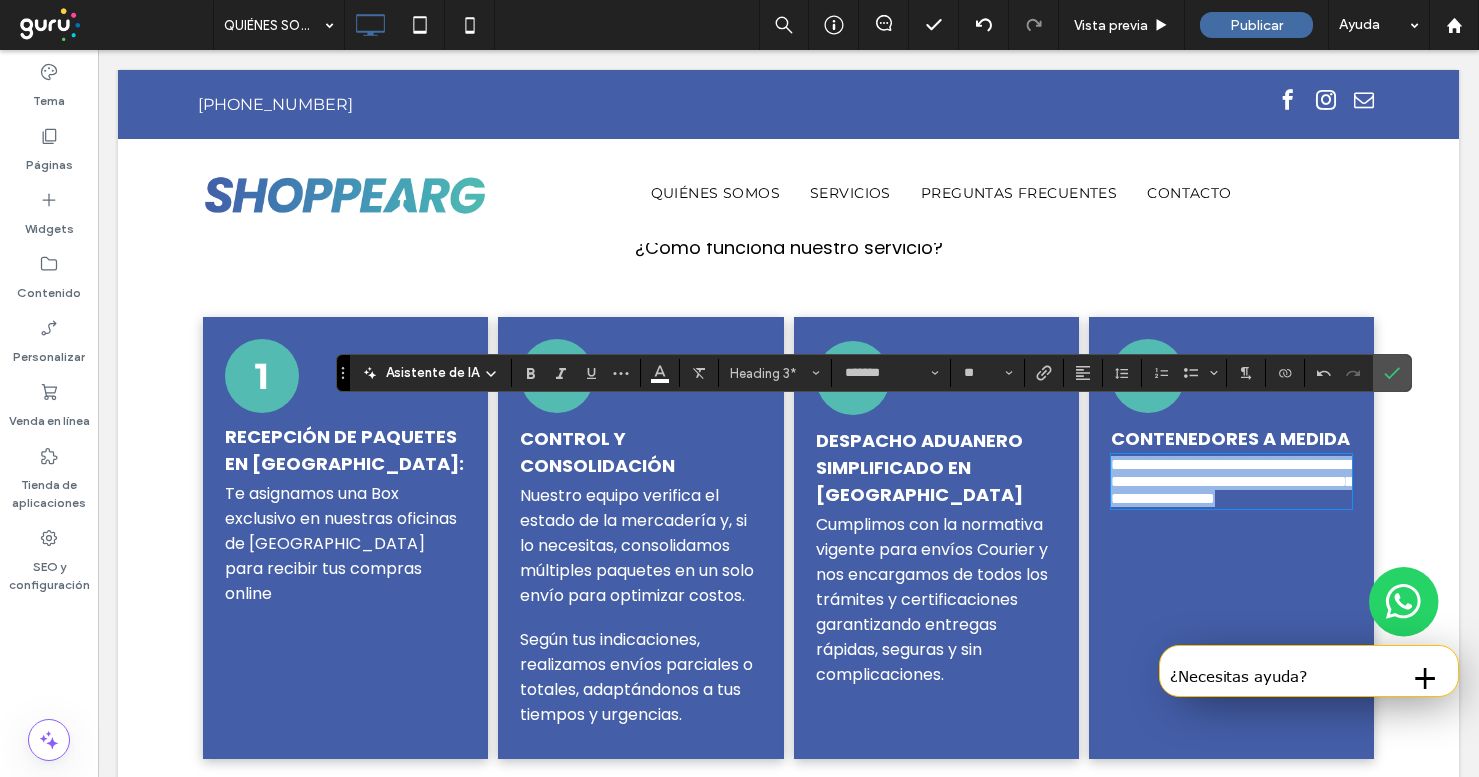 click on "**********" at bounding box center (1232, 481) 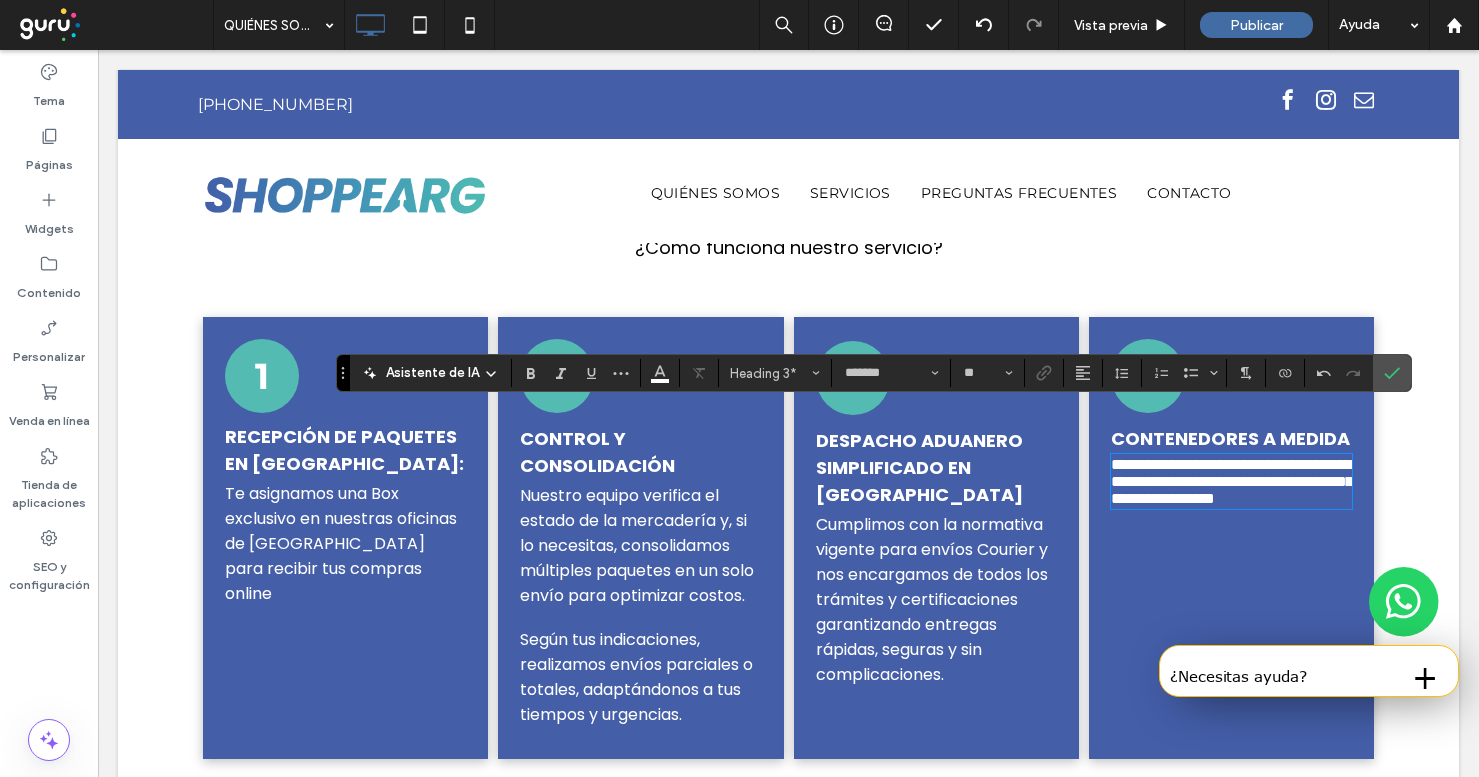 click on "**********" at bounding box center (1232, 481) 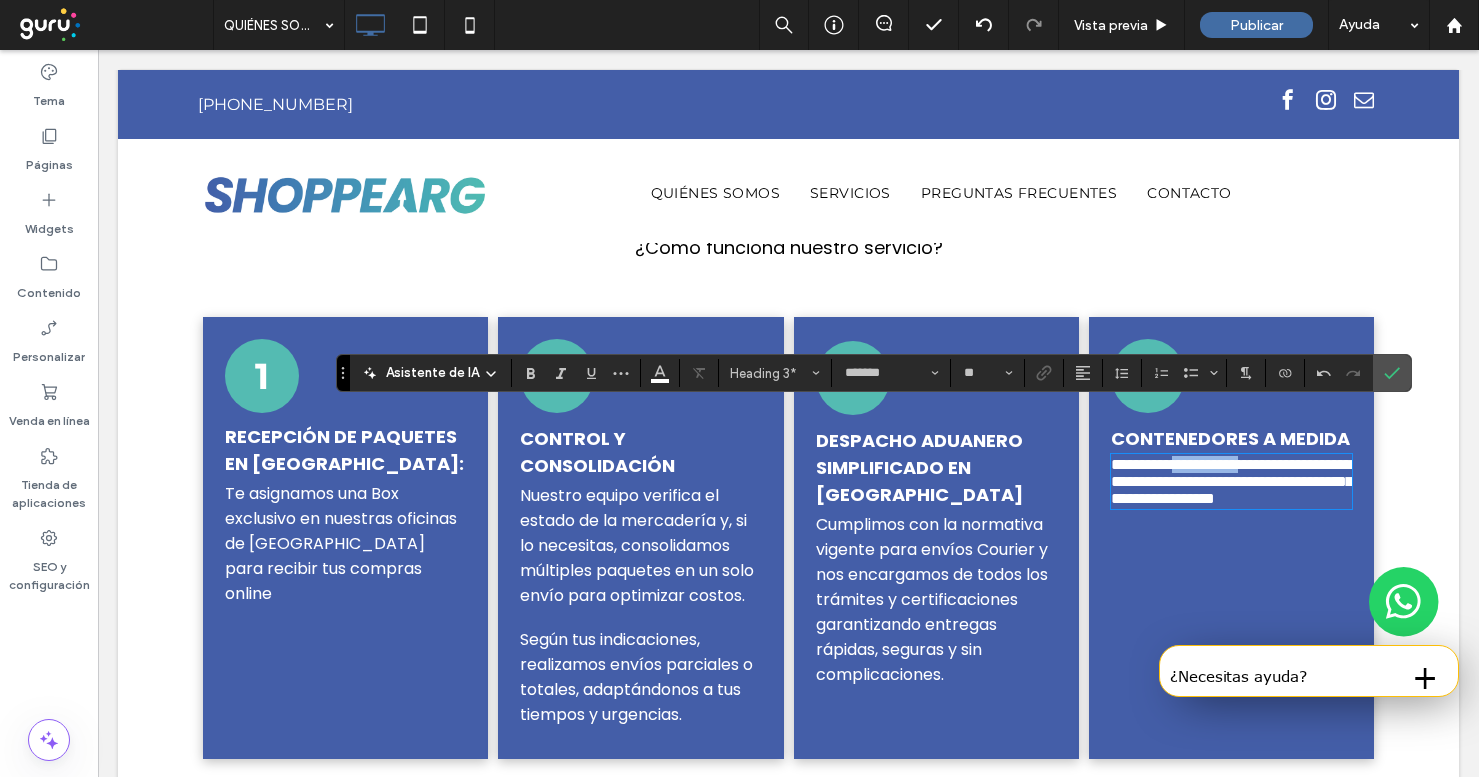 click on "**********" at bounding box center [1232, 481] 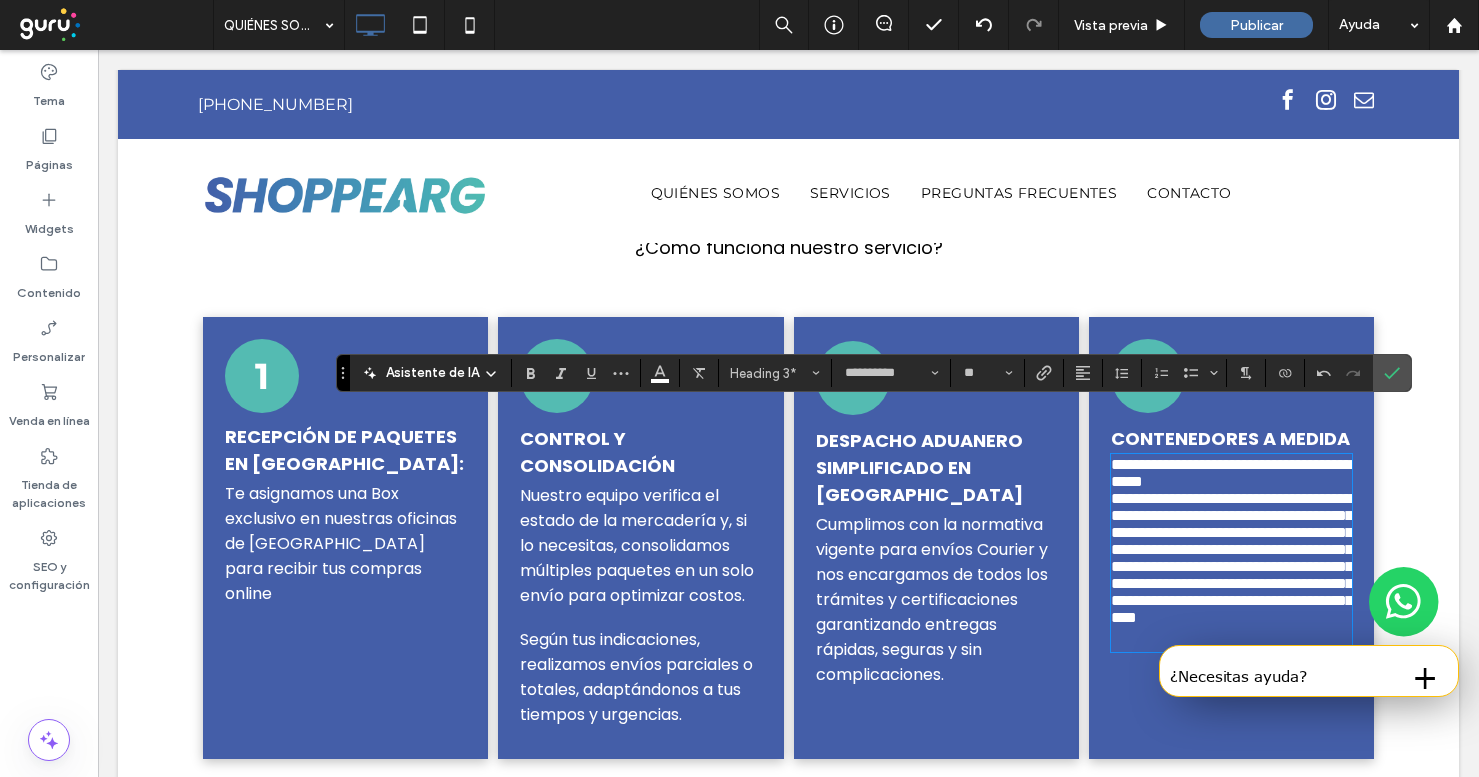 scroll, scrollTop: 0, scrollLeft: 0, axis: both 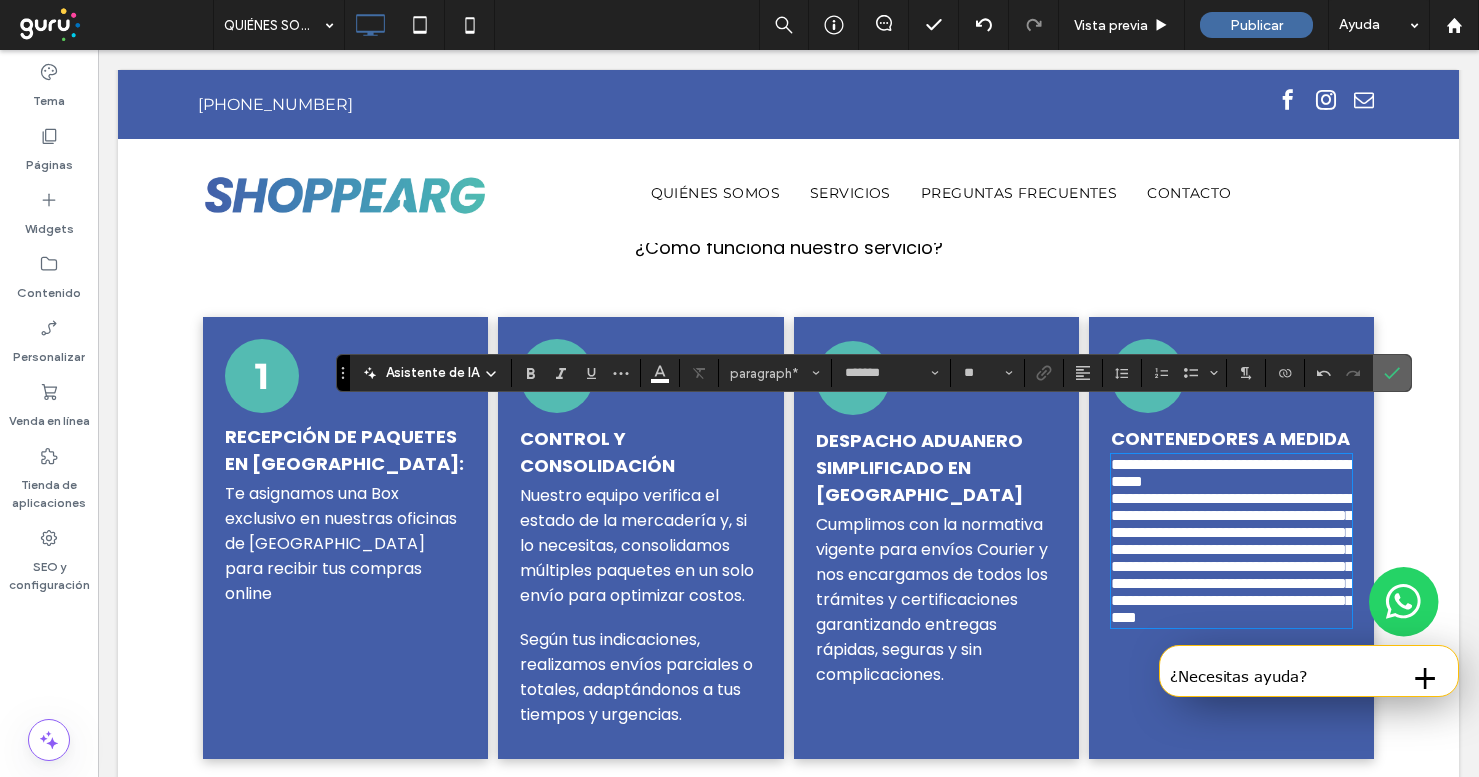 click at bounding box center (1392, 373) 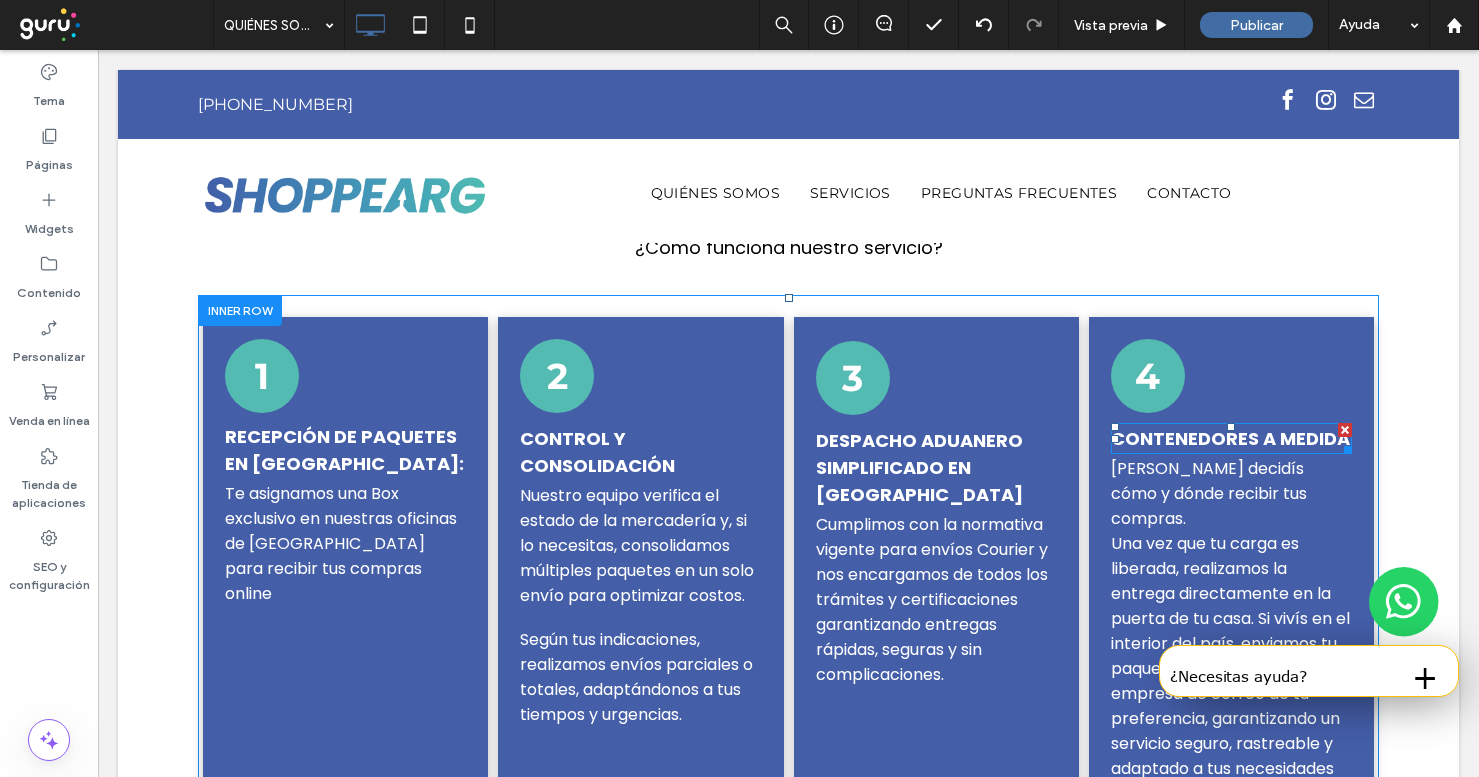 click at bounding box center [1231, 427] 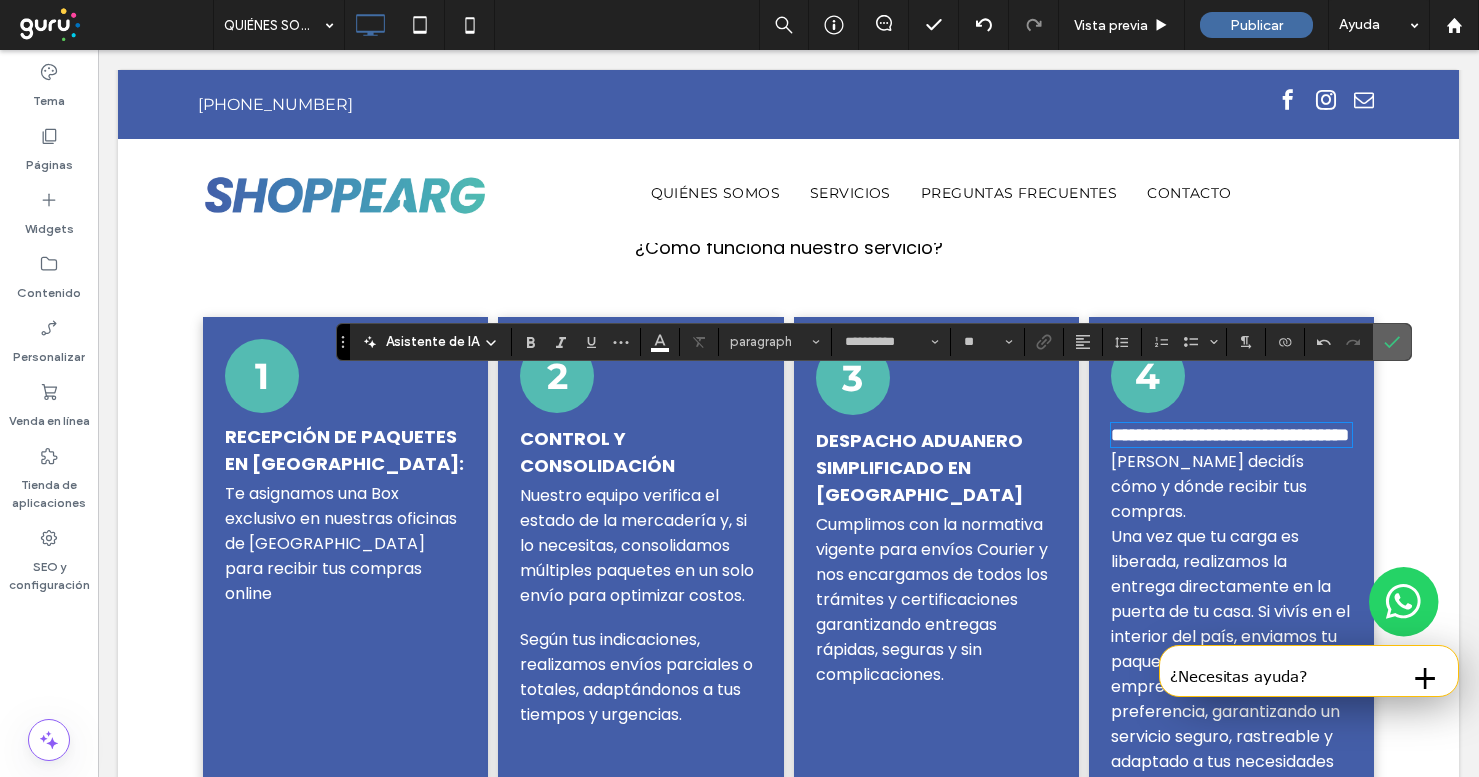 click 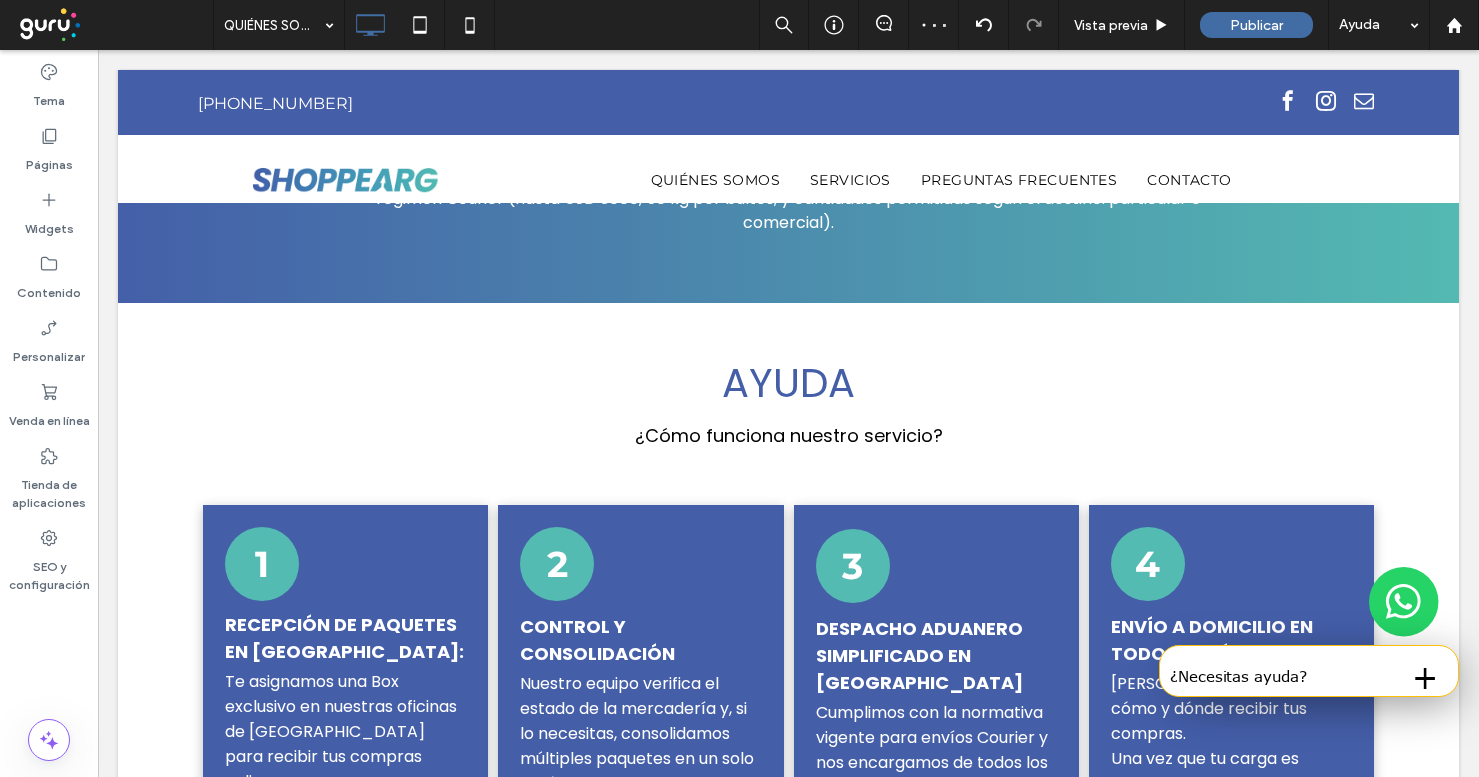 scroll, scrollTop: 1521, scrollLeft: 0, axis: vertical 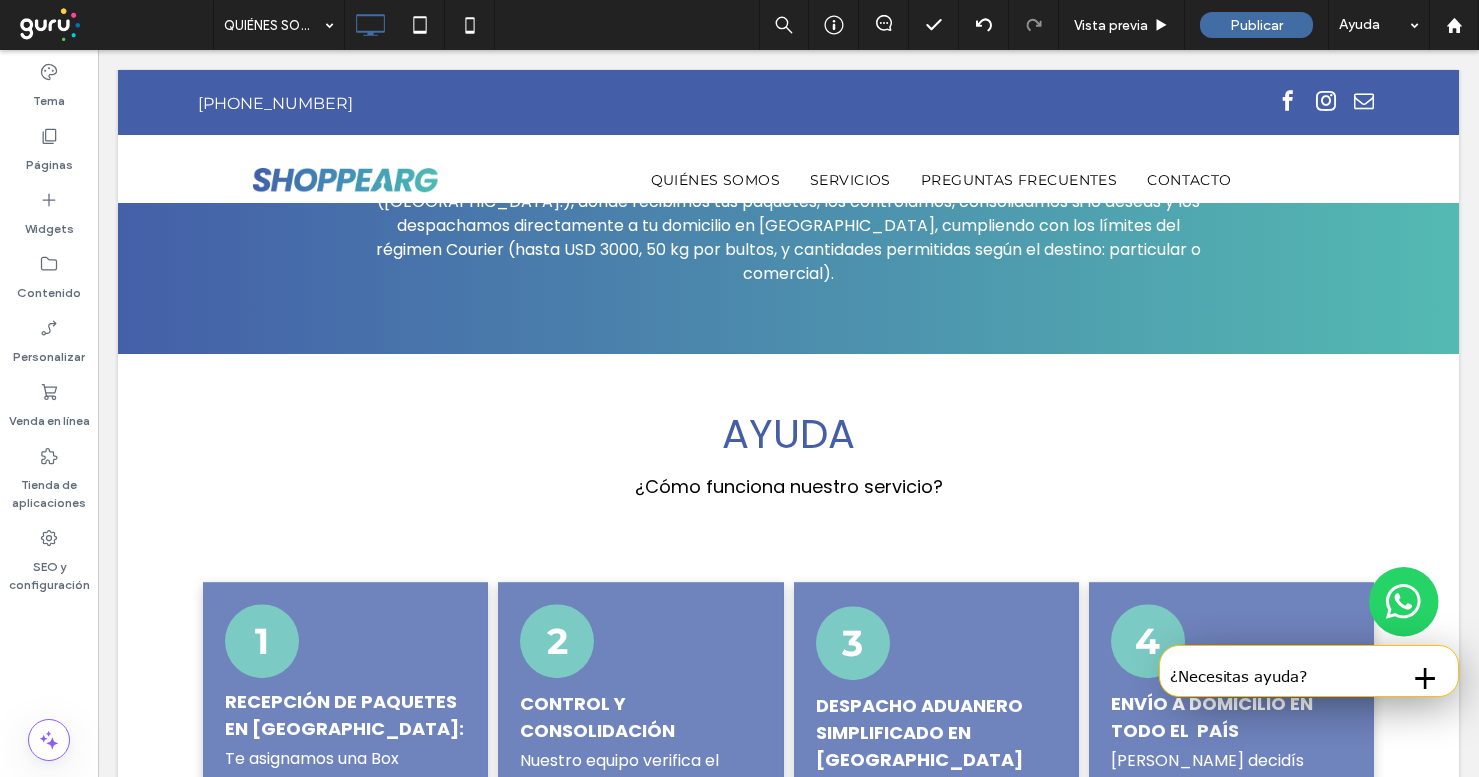 click on "AYUDA
¿Cómo funciona nuestro servicio?
1
Recepción de paquetes en [GEOGRAPHIC_DATA]:
Te asignamos una Box exclusivo en nuestras oficinas de [GEOGRAPHIC_DATA] para recibir tus compras online
Click To Paste
2
Control y consolidación
Nuestro equipo verifica el estado de la mercadería y, si lo necesitas, consolidamos múltiples paquetes en un solo envío para optimizar costos. Según tus indicaciones, realizamos envíos parciales o totales, adaptándonos a tus tiempos y urgencias.
Click To Paste
3
Despacho aduanero simplificado en [GEOGRAPHIC_DATA]
Cumplimos con la normativa vigente para envíos Courier y nos encargamos de todos los trámites y certificaciones garantizando entregas rápidas, seguras y sin complicaciones.
Click To Paste
4
Envío a domicilio en todo el  país
Click To Paste" at bounding box center (788, 779) 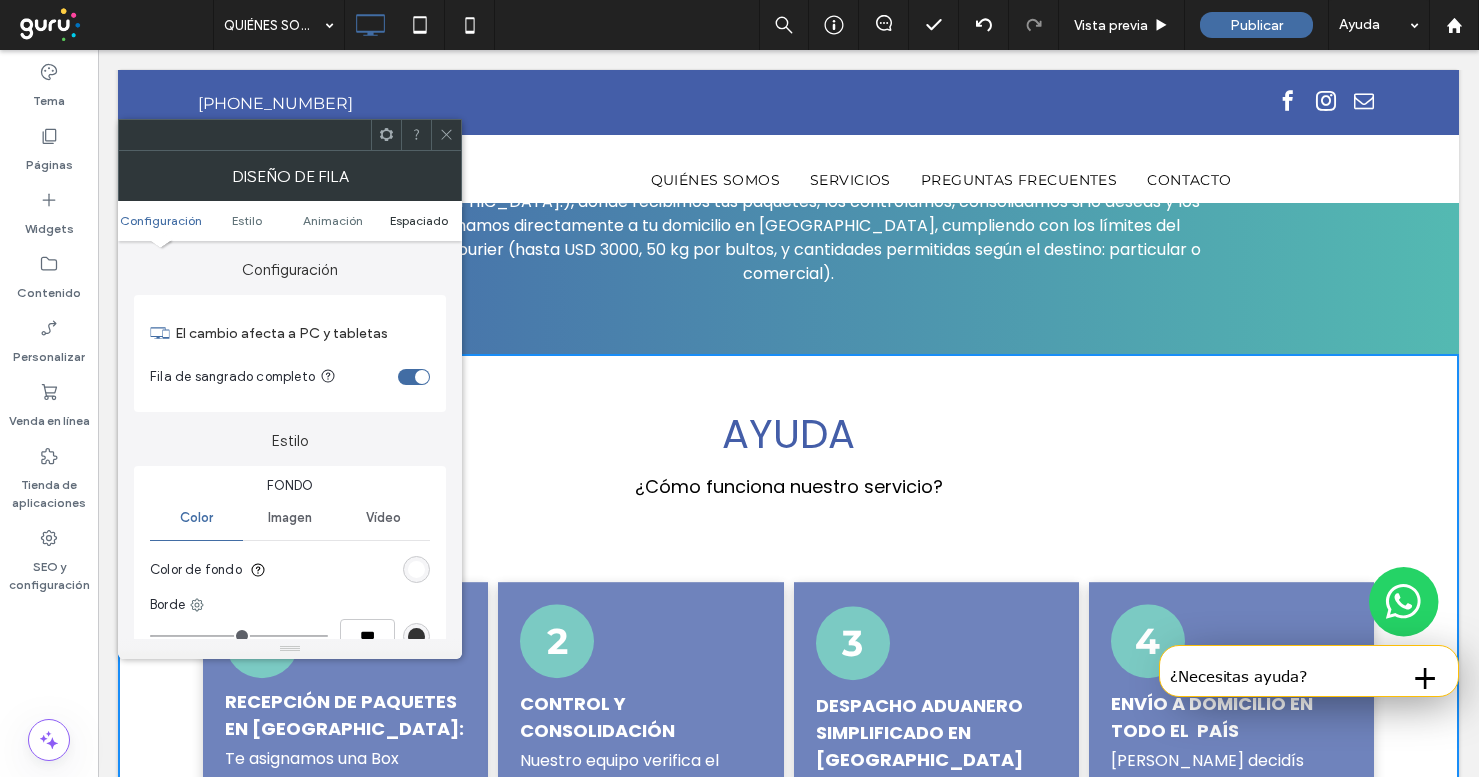 click on "Espaciado" at bounding box center (419, 220) 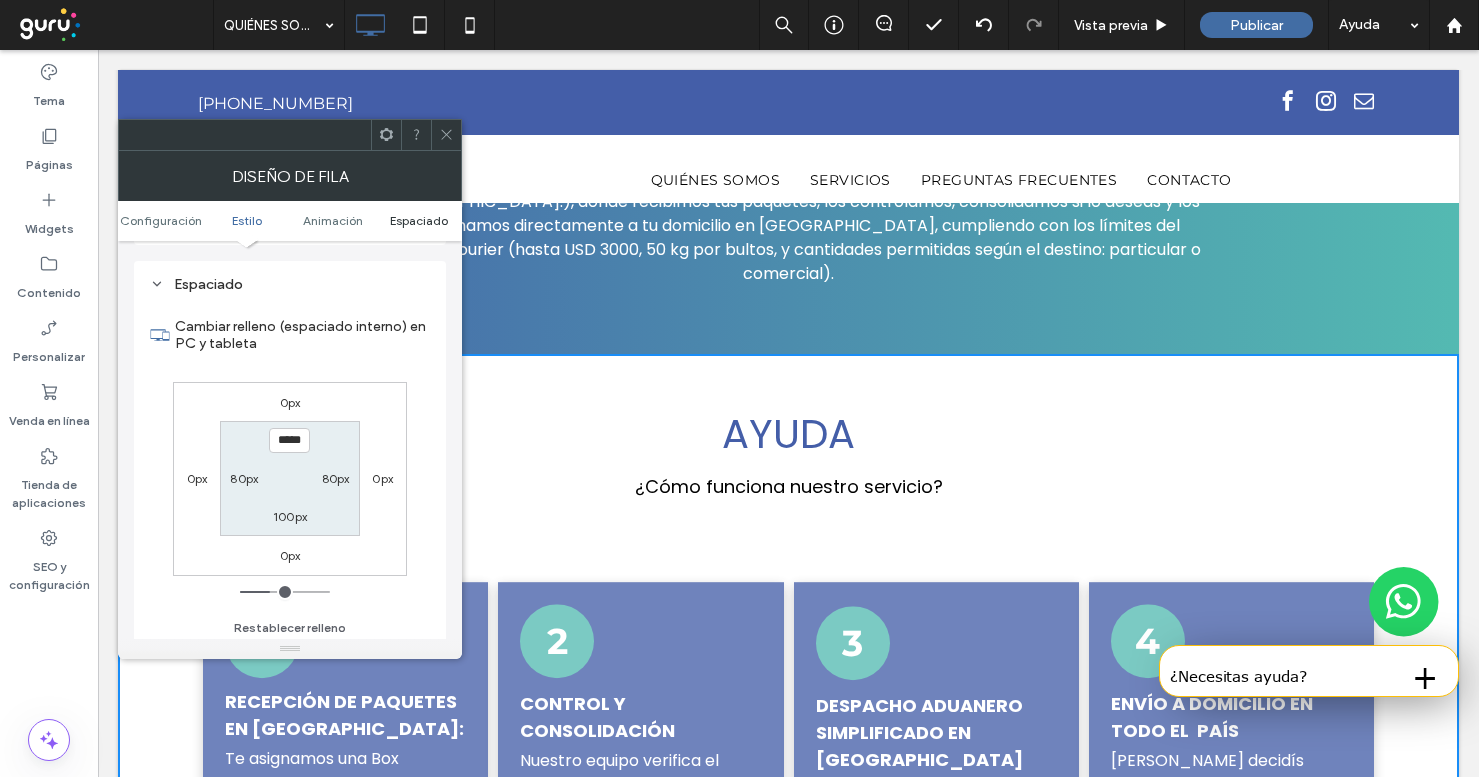 scroll, scrollTop: 566, scrollLeft: 0, axis: vertical 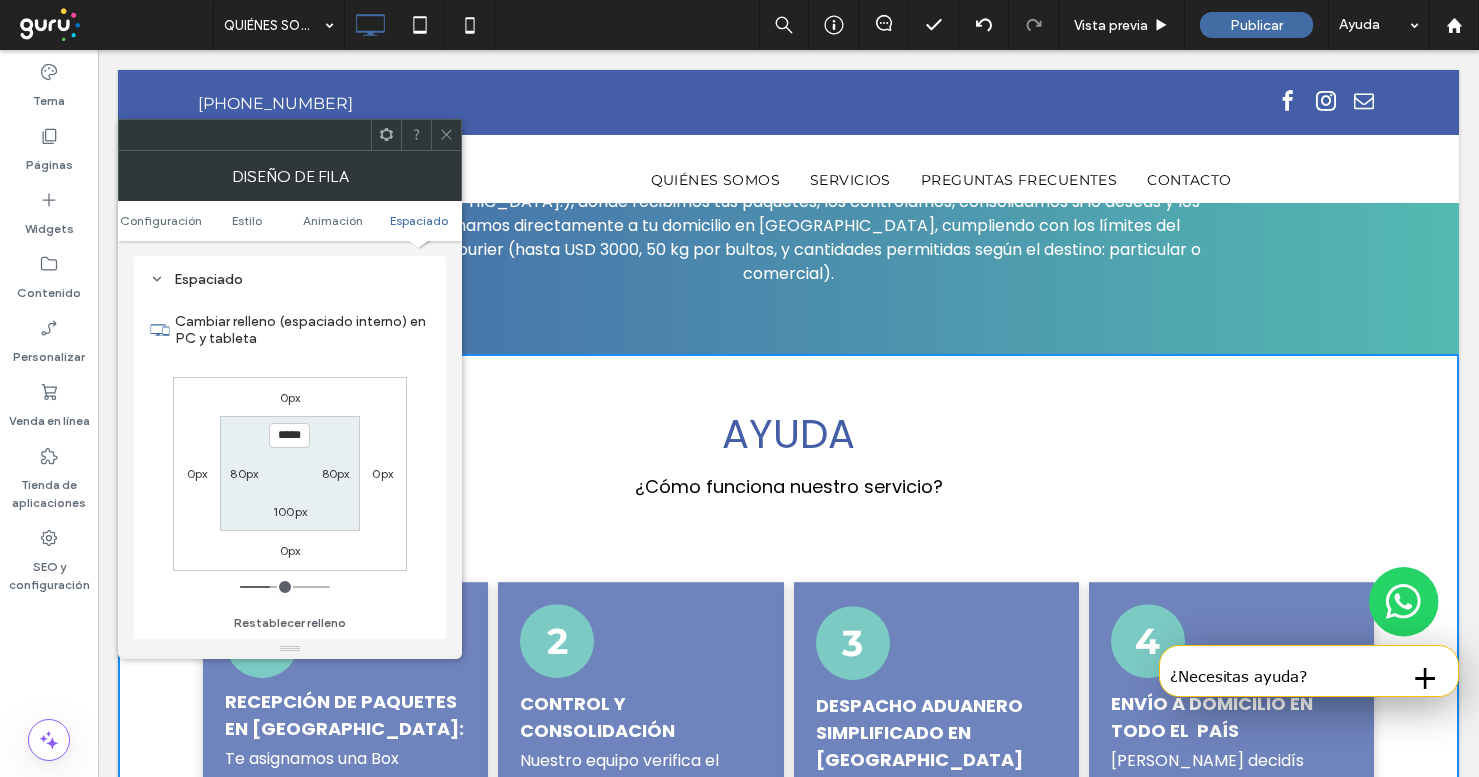 click 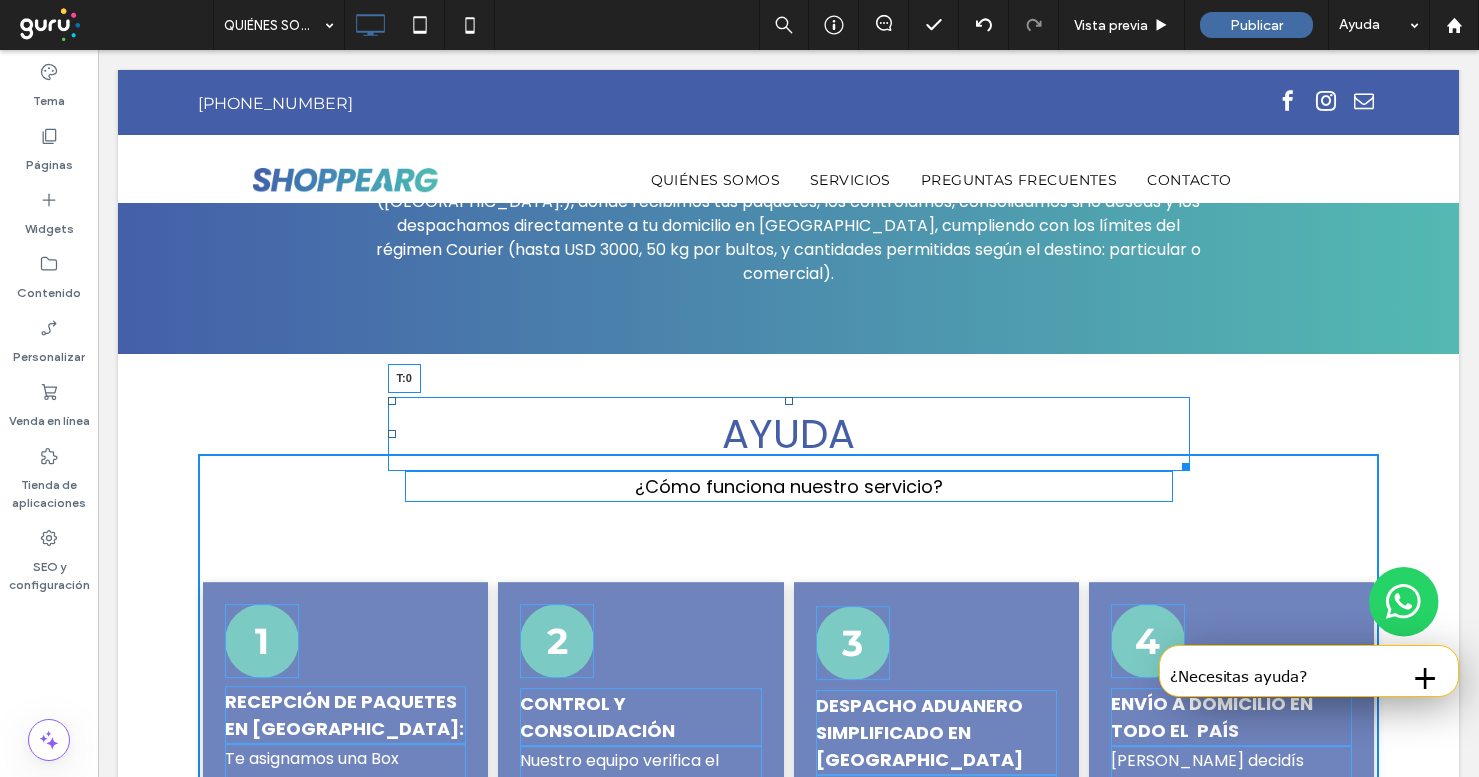 drag, startPoint x: 792, startPoint y: 353, endPoint x: 793, endPoint y: 409, distance: 56.008926 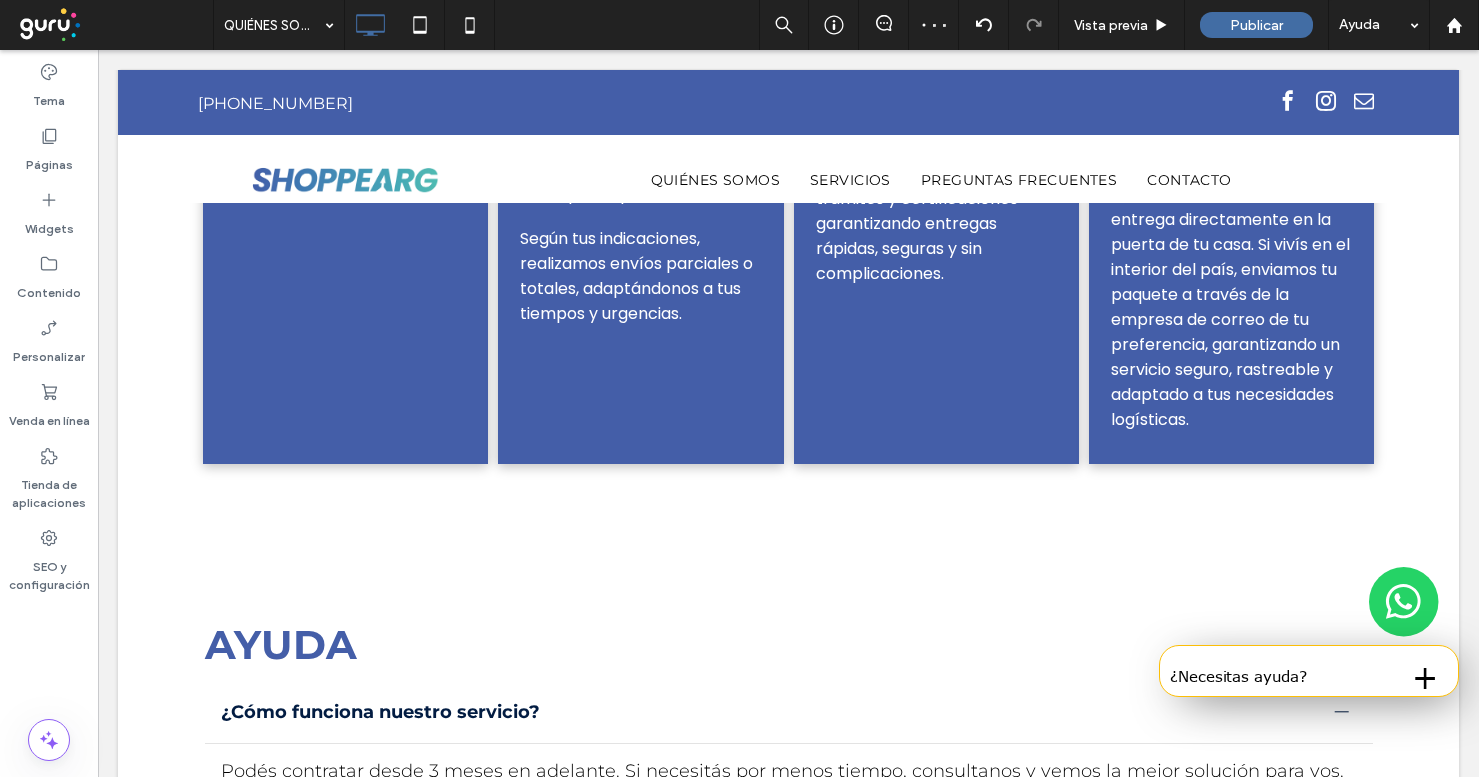 scroll, scrollTop: 2070, scrollLeft: 0, axis: vertical 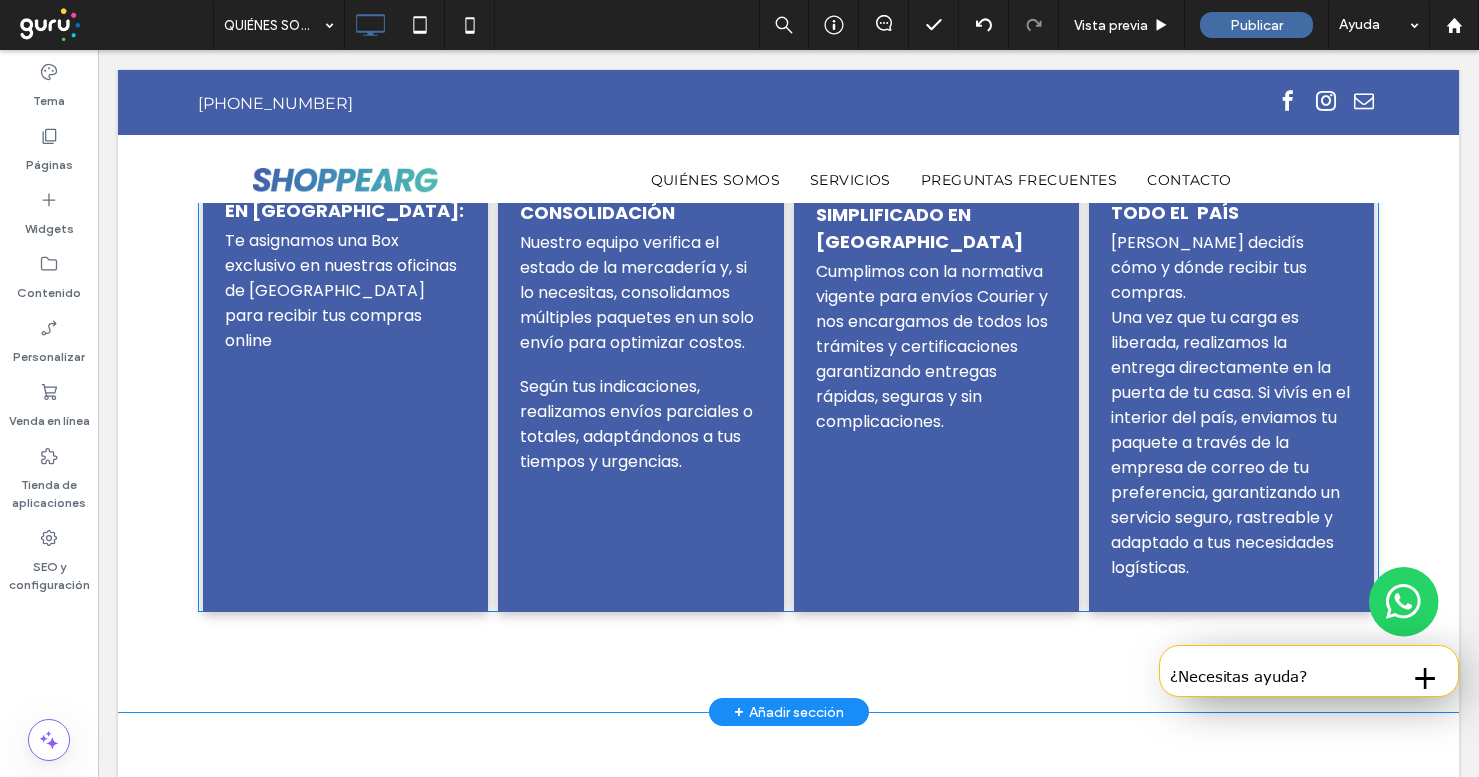 click on "1
Recepción de paquetes en [GEOGRAPHIC_DATA]:
Te asignamos una Box exclusivo en nuestras oficinas de [GEOGRAPHIC_DATA] para recibir tus compras online
Click To Paste" at bounding box center (345, 338) 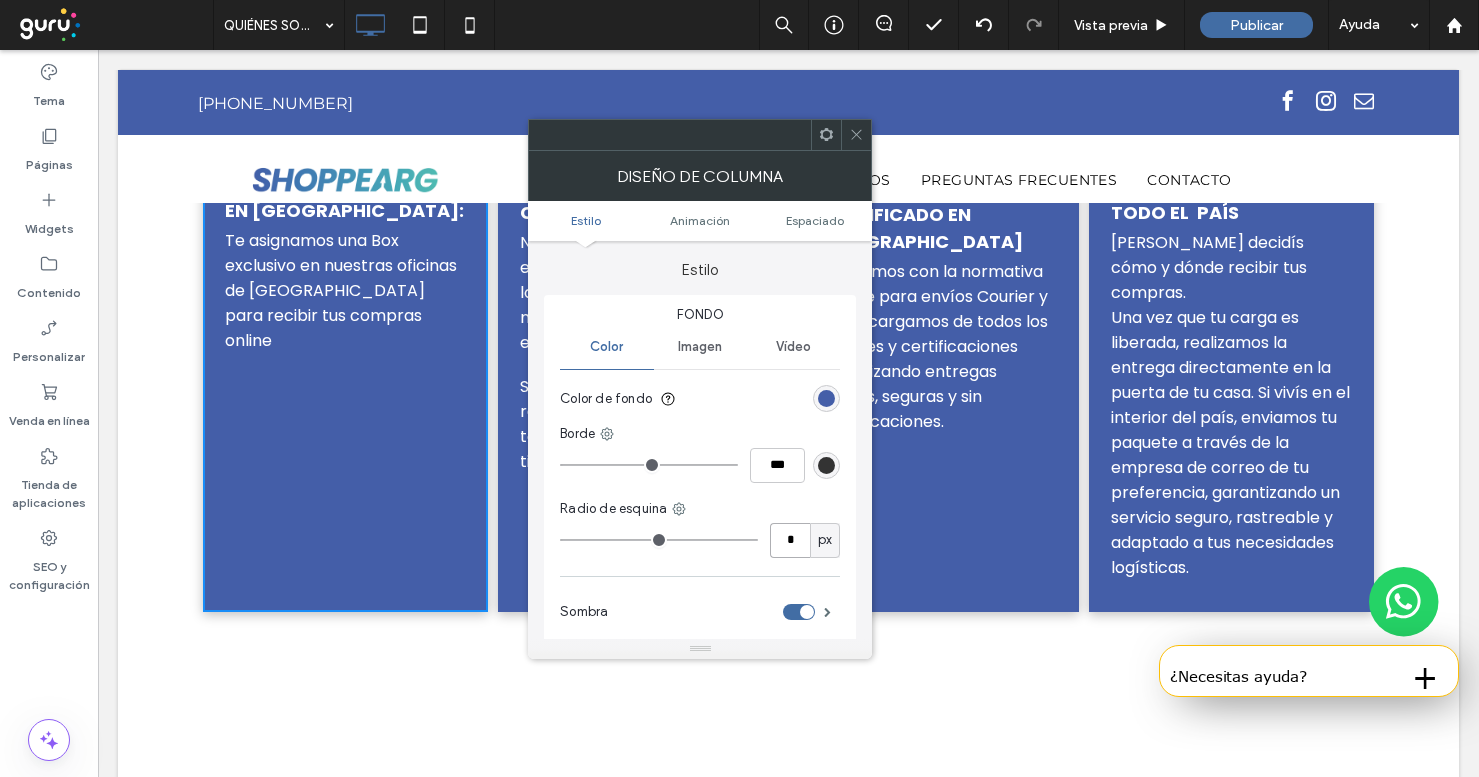 click on "*" at bounding box center (790, 540) 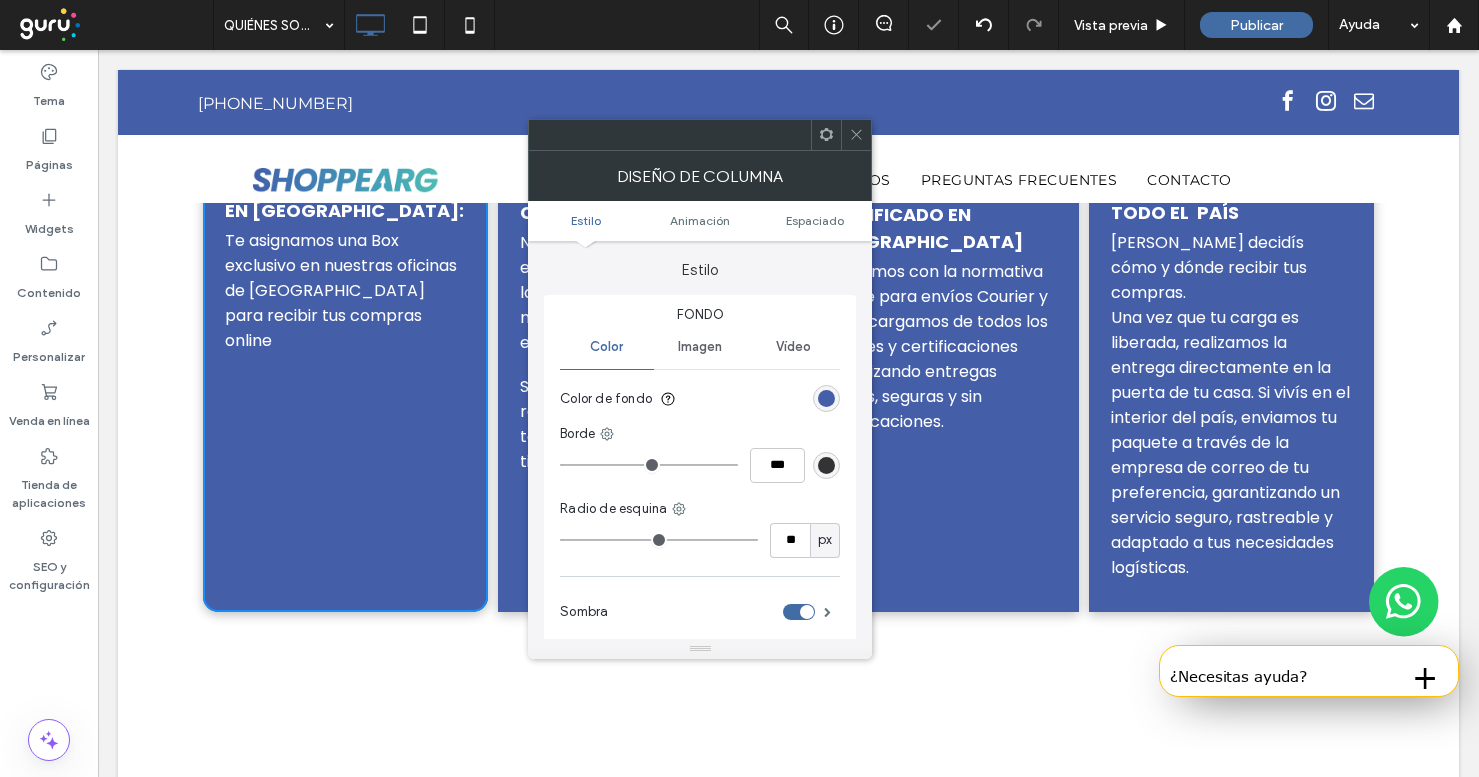 click at bounding box center (856, 135) 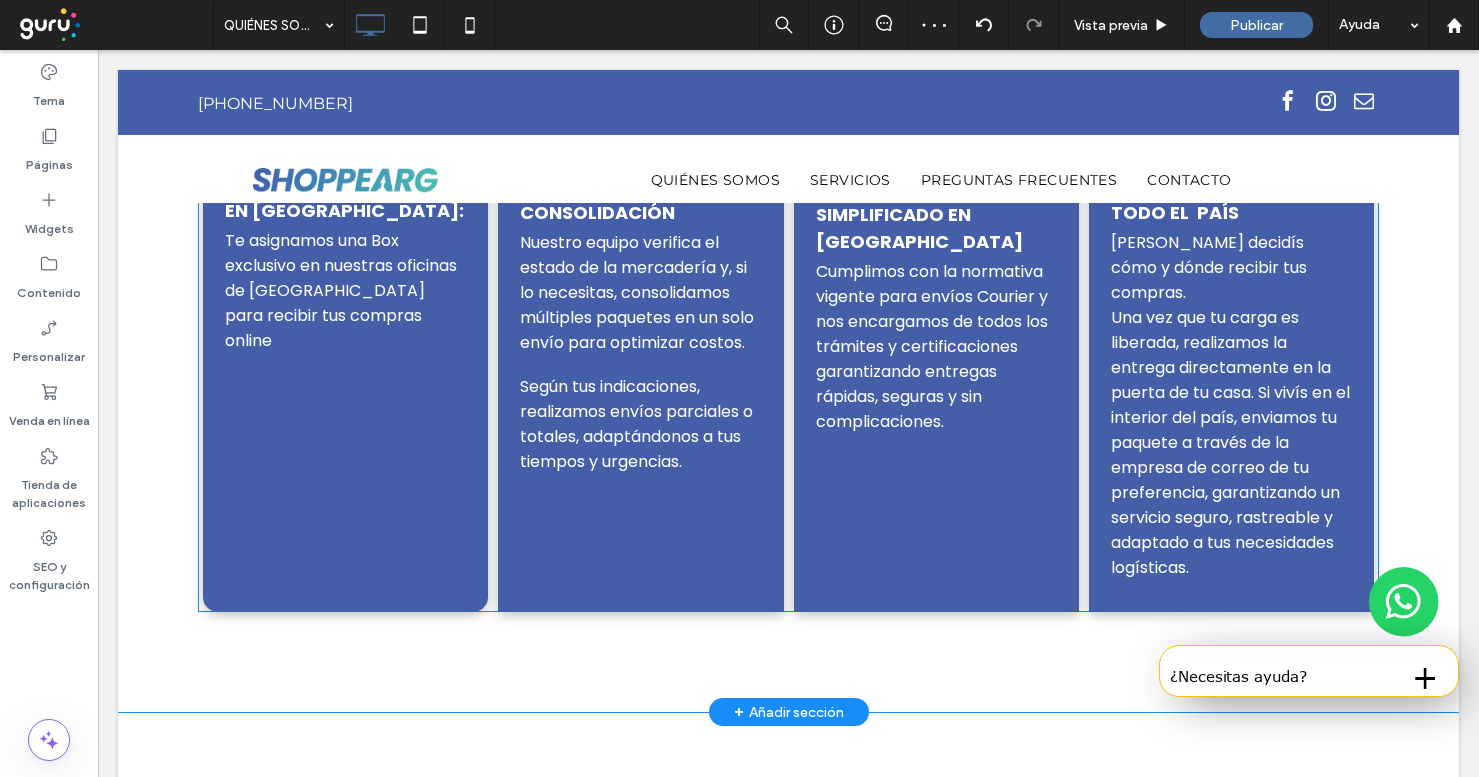 click on "2
Control y consolidación
Nuestro equipo verifica el estado de la mercadería y, si lo necesitas, consolidamos múltiples paquetes en un solo envío para optimizar costos. Según tus indicaciones, realizamos envíos parciales o totales, adaptándonos a tus tiempos y urgencias.
Click To Paste" at bounding box center [640, 338] 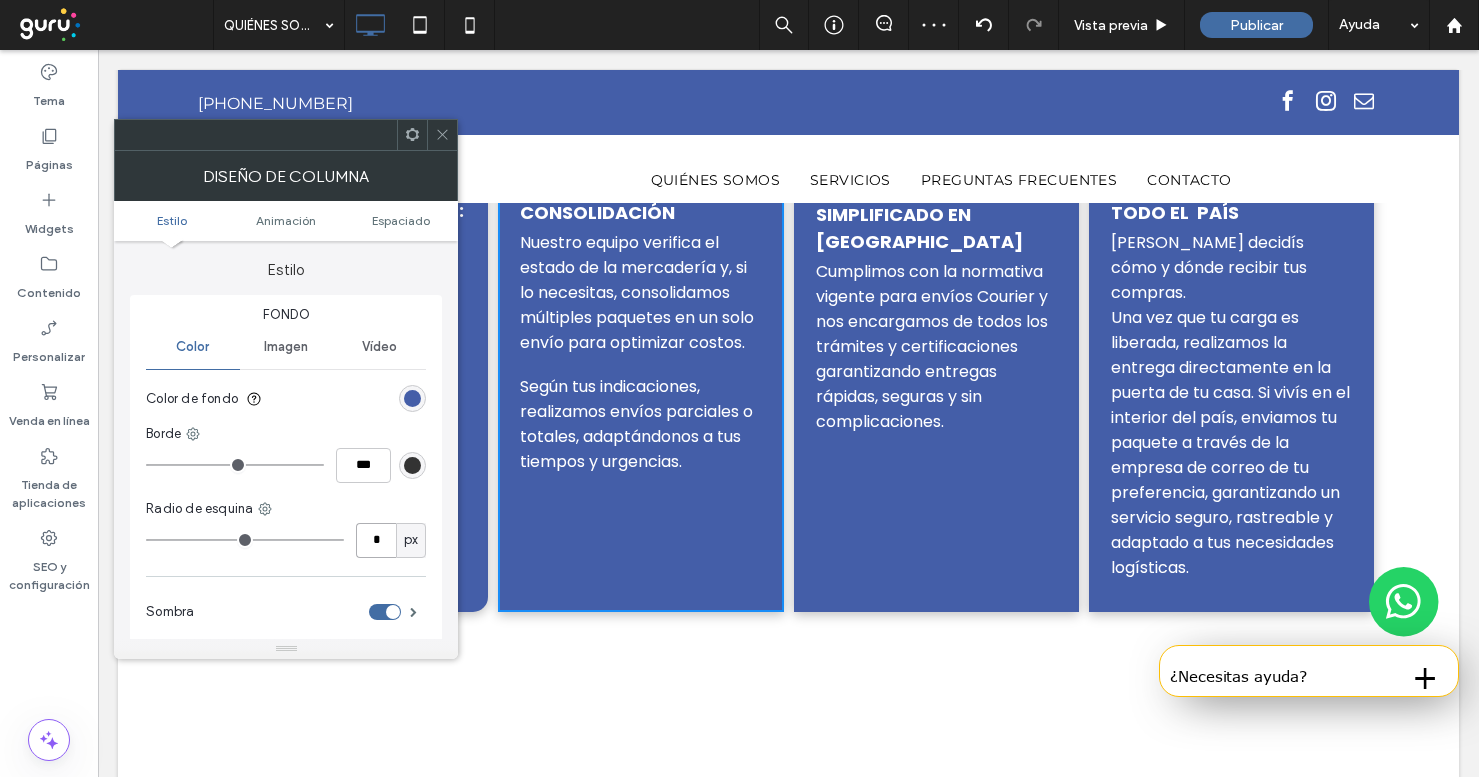 click on "*" at bounding box center [376, 540] 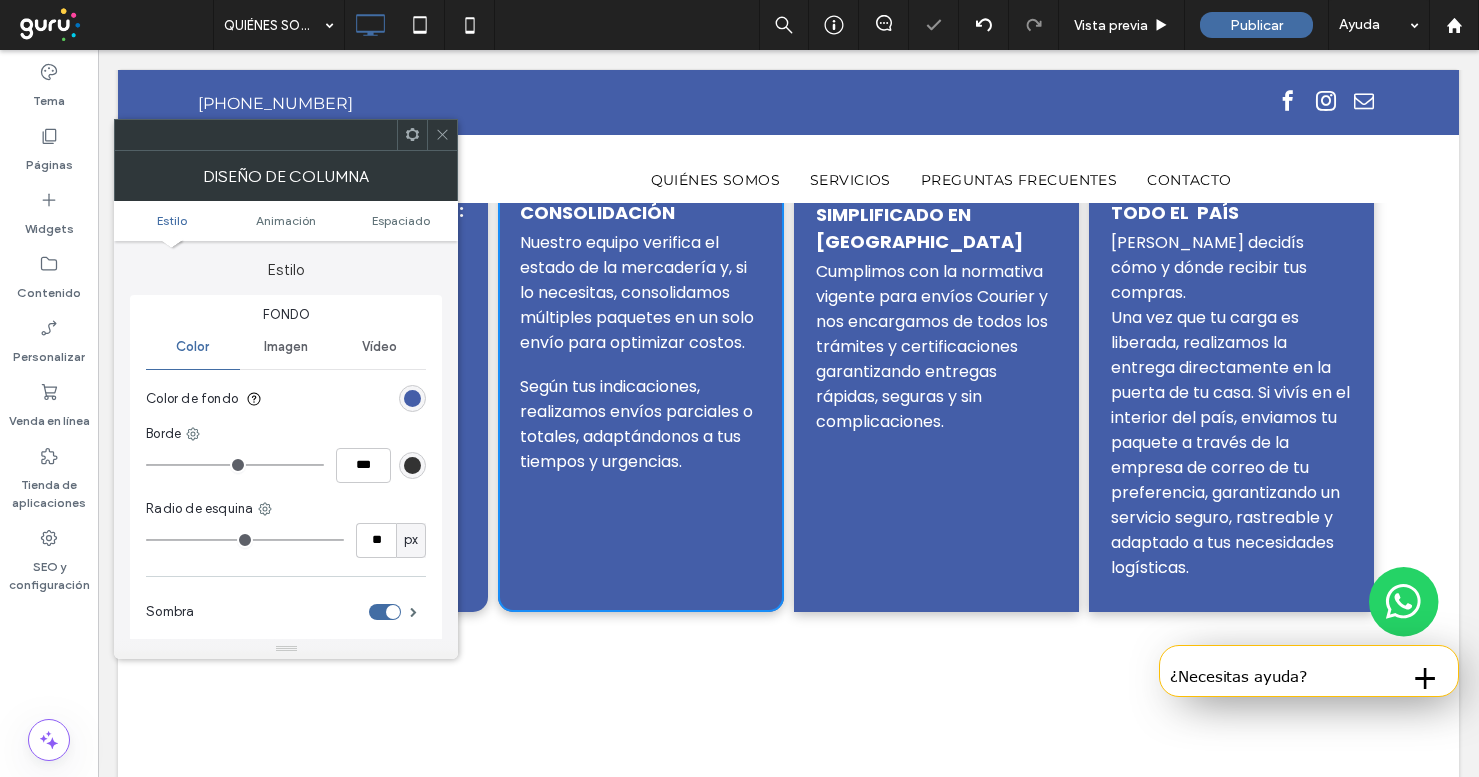 click 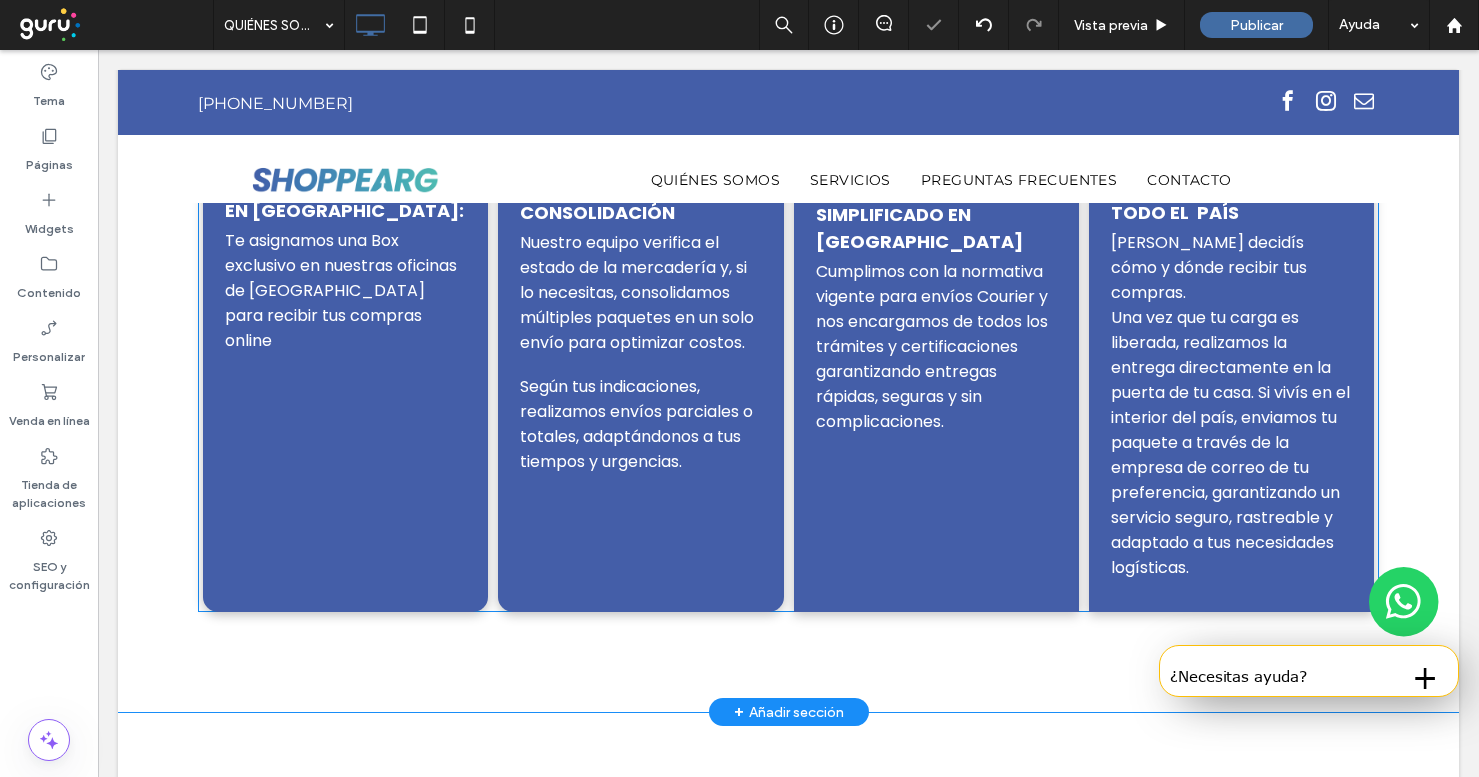 click on "3
Despacho aduanero simplificado en [GEOGRAPHIC_DATA]
Cumplimos con la normativa vigente para envíos Courier y nos encargamos de todos los trámites y certificaciones garantizando entregas rápidas, seguras y sin complicaciones.
Click To Paste" at bounding box center [936, 338] 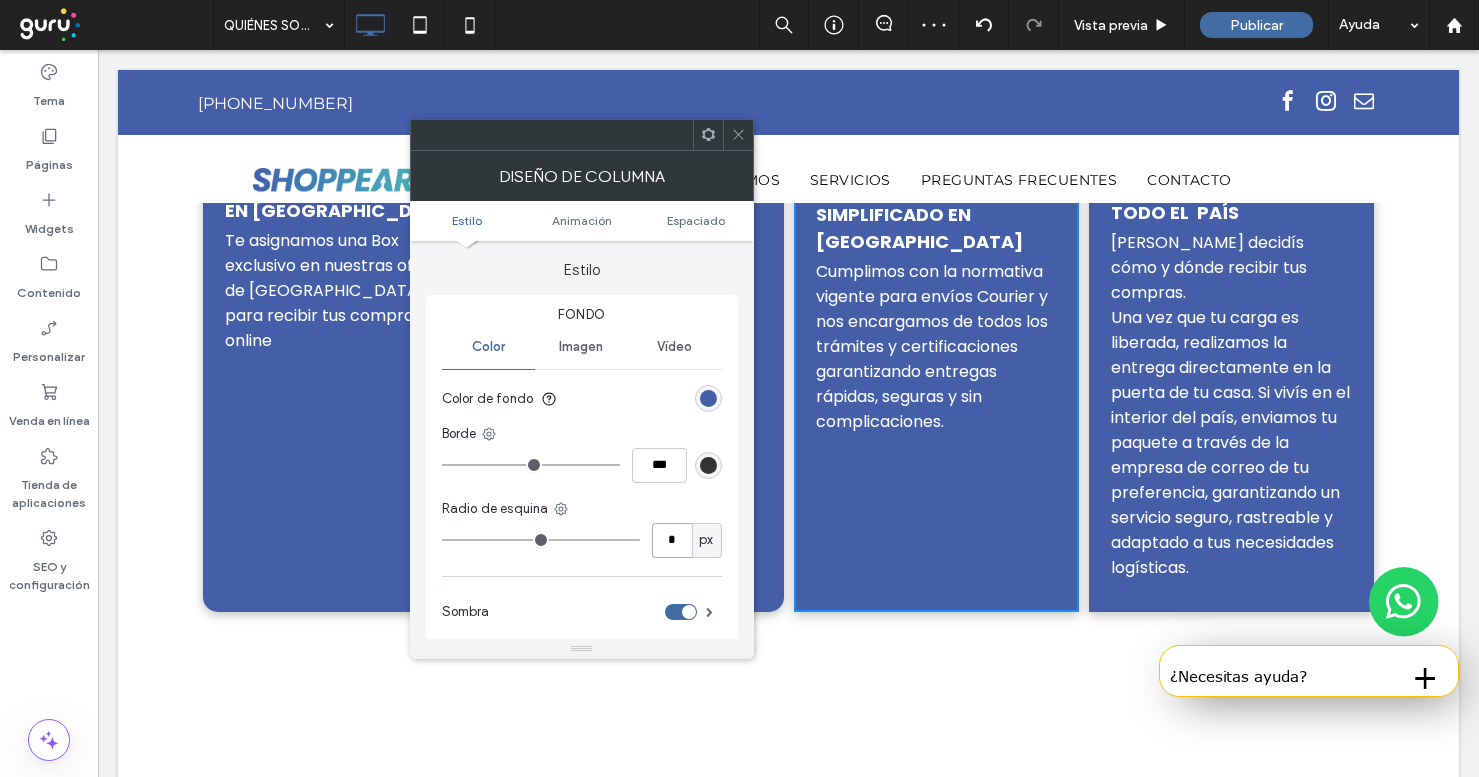 click on "*" at bounding box center [672, 540] 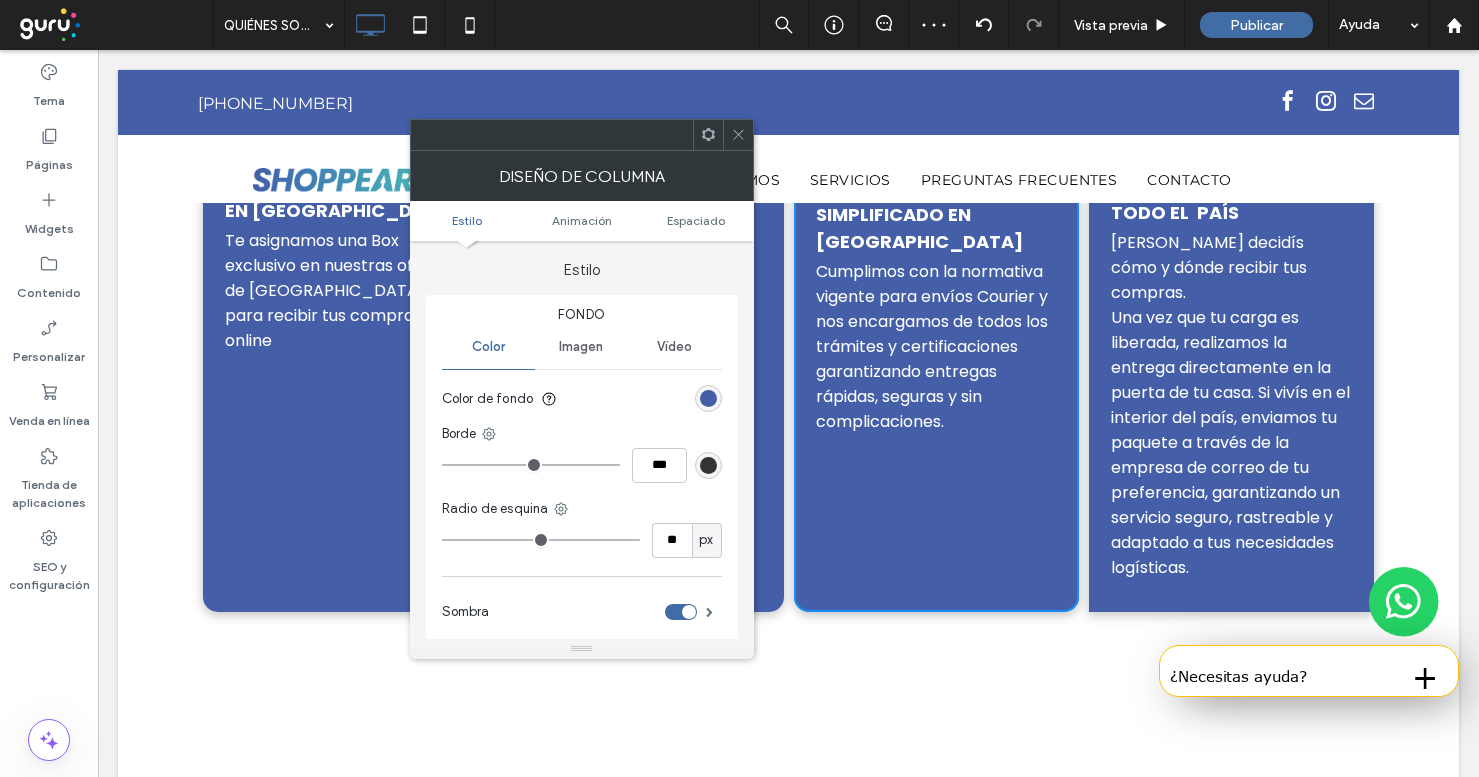 click at bounding box center (738, 135) 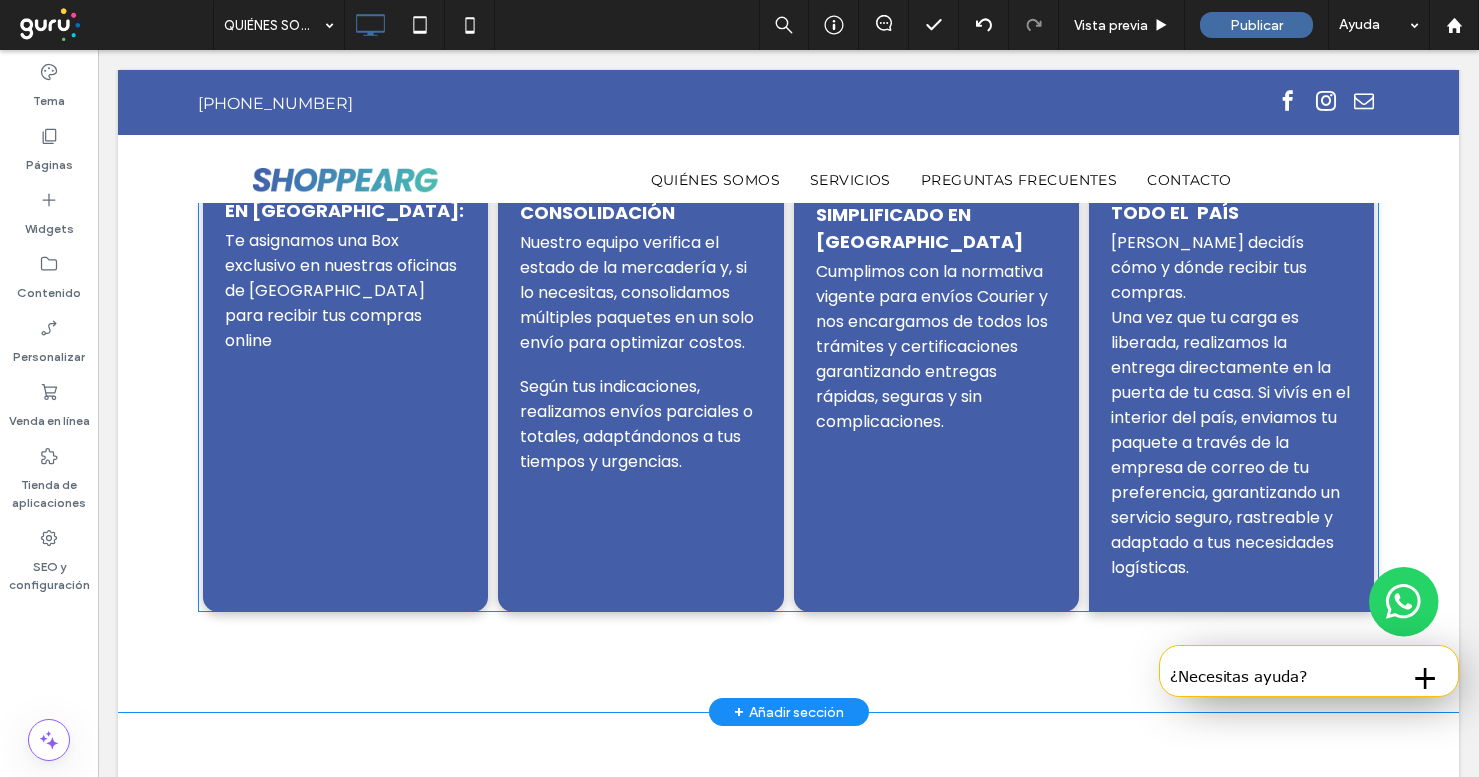 click on "4
Envío a domicilio en todo el  país
Vos decidís cómo y dónde recibir tus compras. Una vez que tu carga es liberada, realizamos la entrega directamente en la puerta de tu casa. Si vivís en el interior del país, enviamos tu paquete a través de la empresa de correo de tu preferencia, garantizando un servicio seguro, rastreable y adaptado a tus necesidades logísticas.
Click To Paste" at bounding box center (1231, 338) 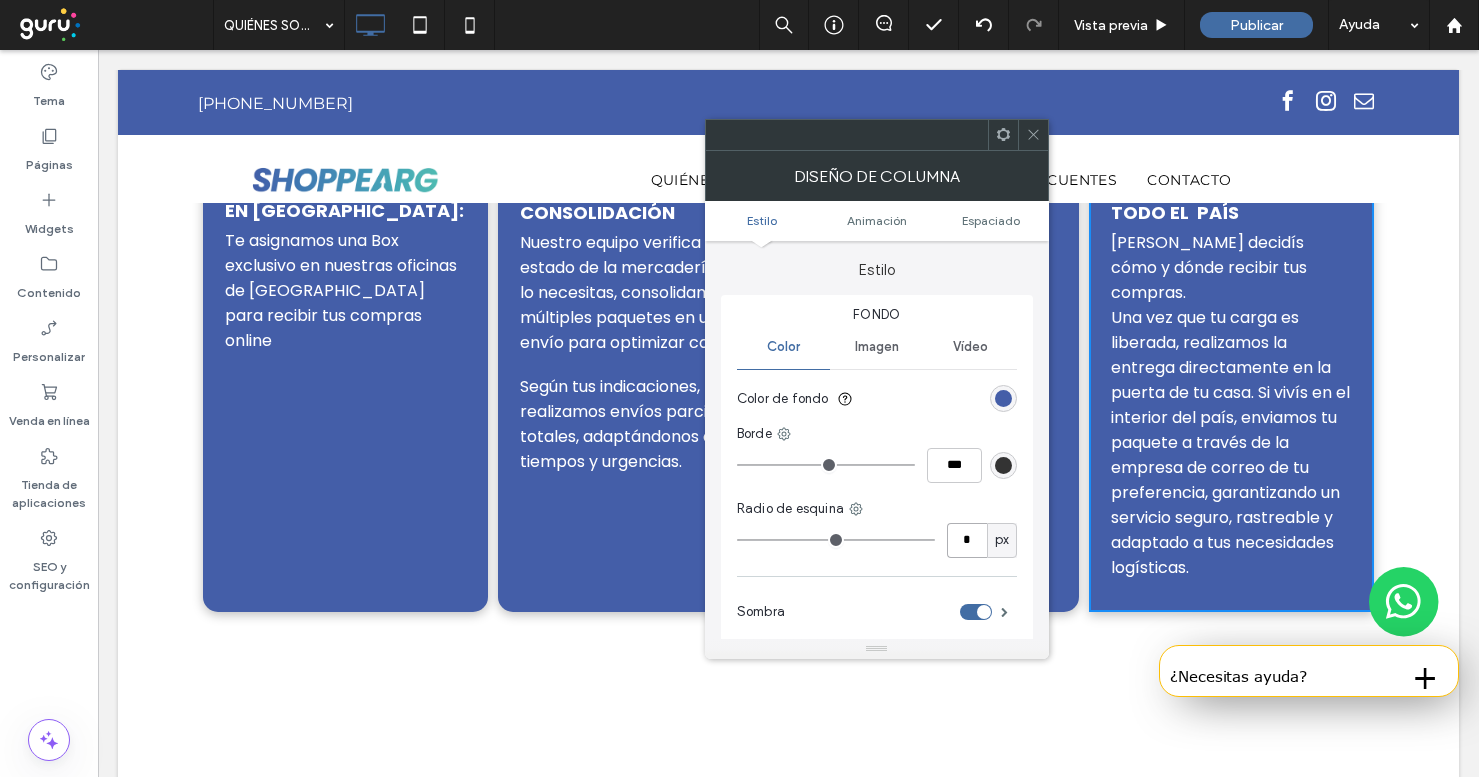 click on "*" at bounding box center [967, 540] 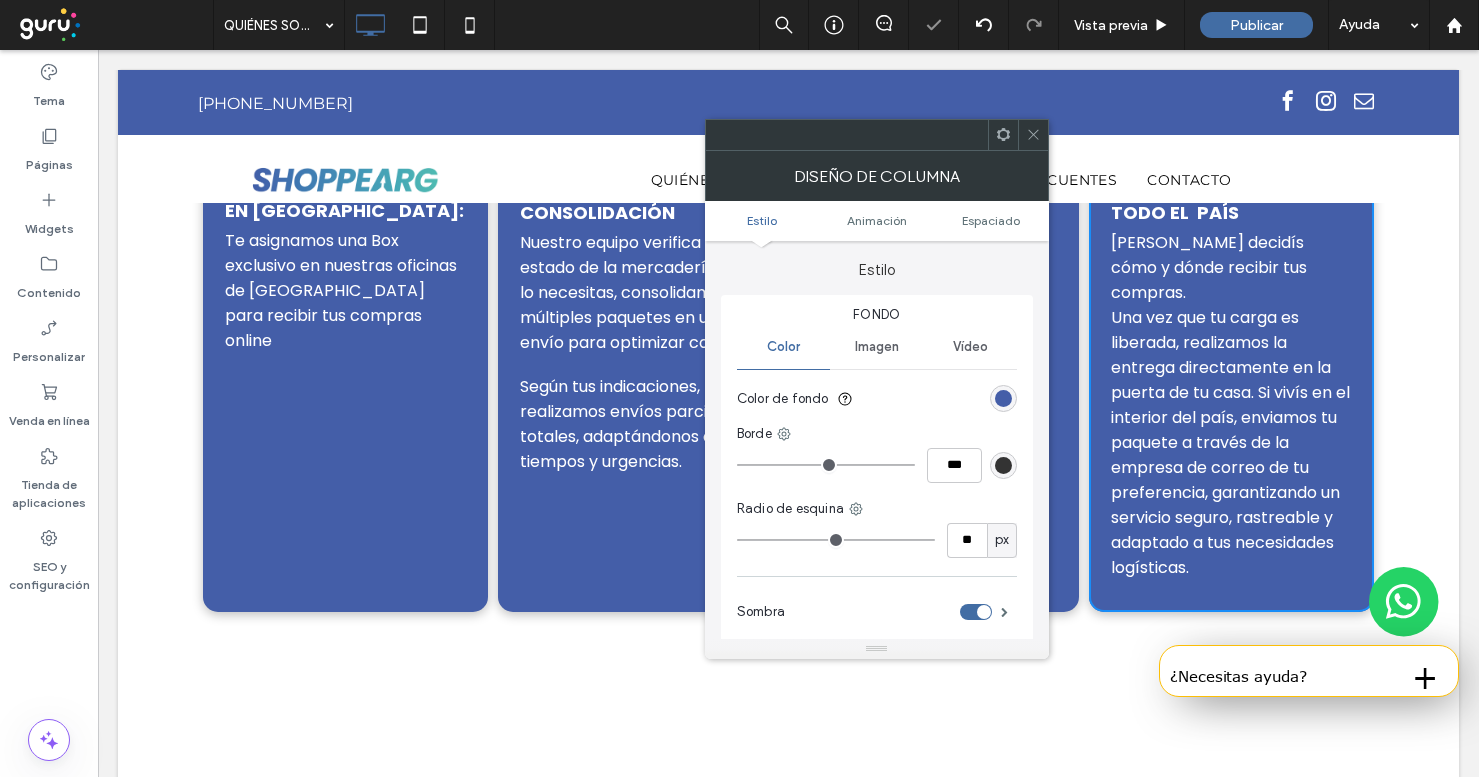 click 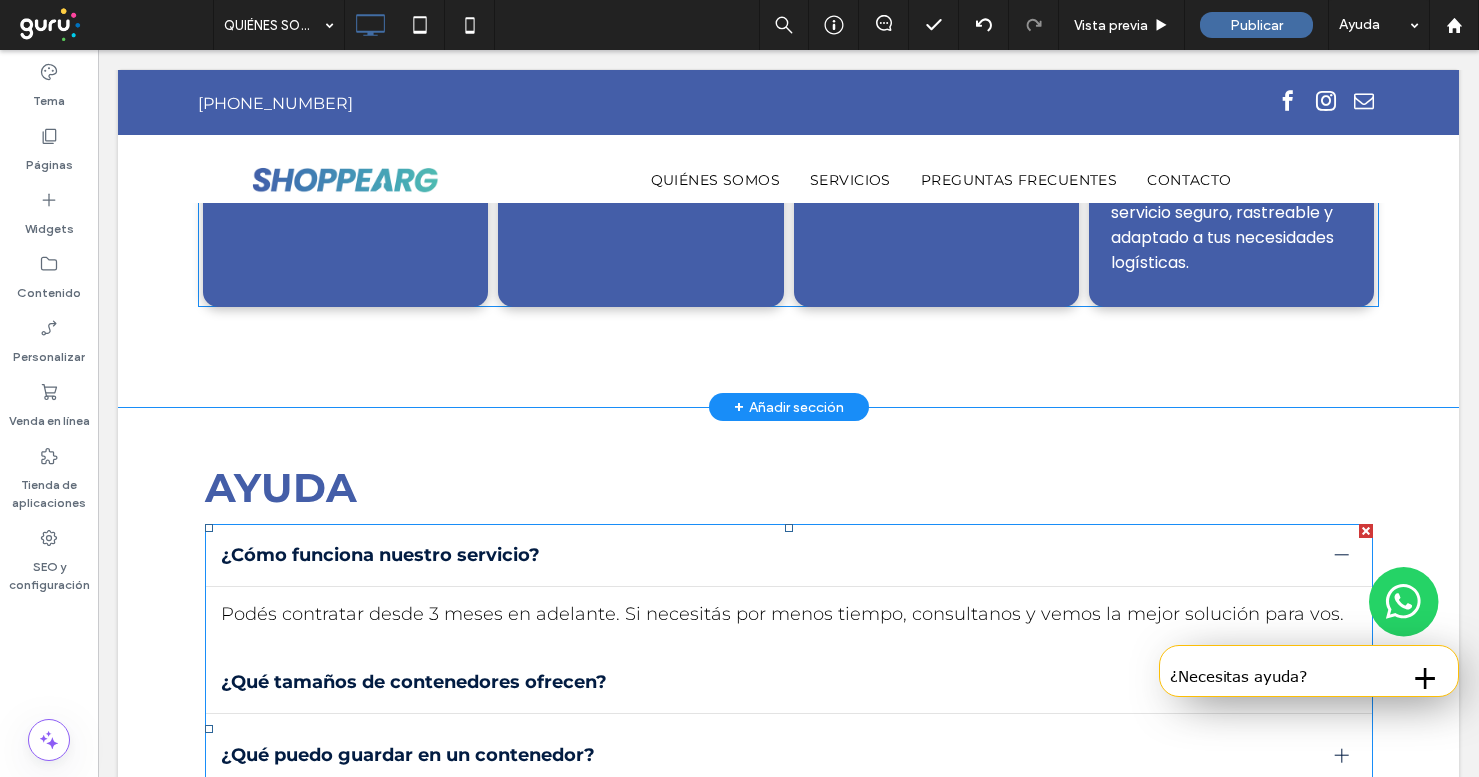 scroll, scrollTop: 2367, scrollLeft: 0, axis: vertical 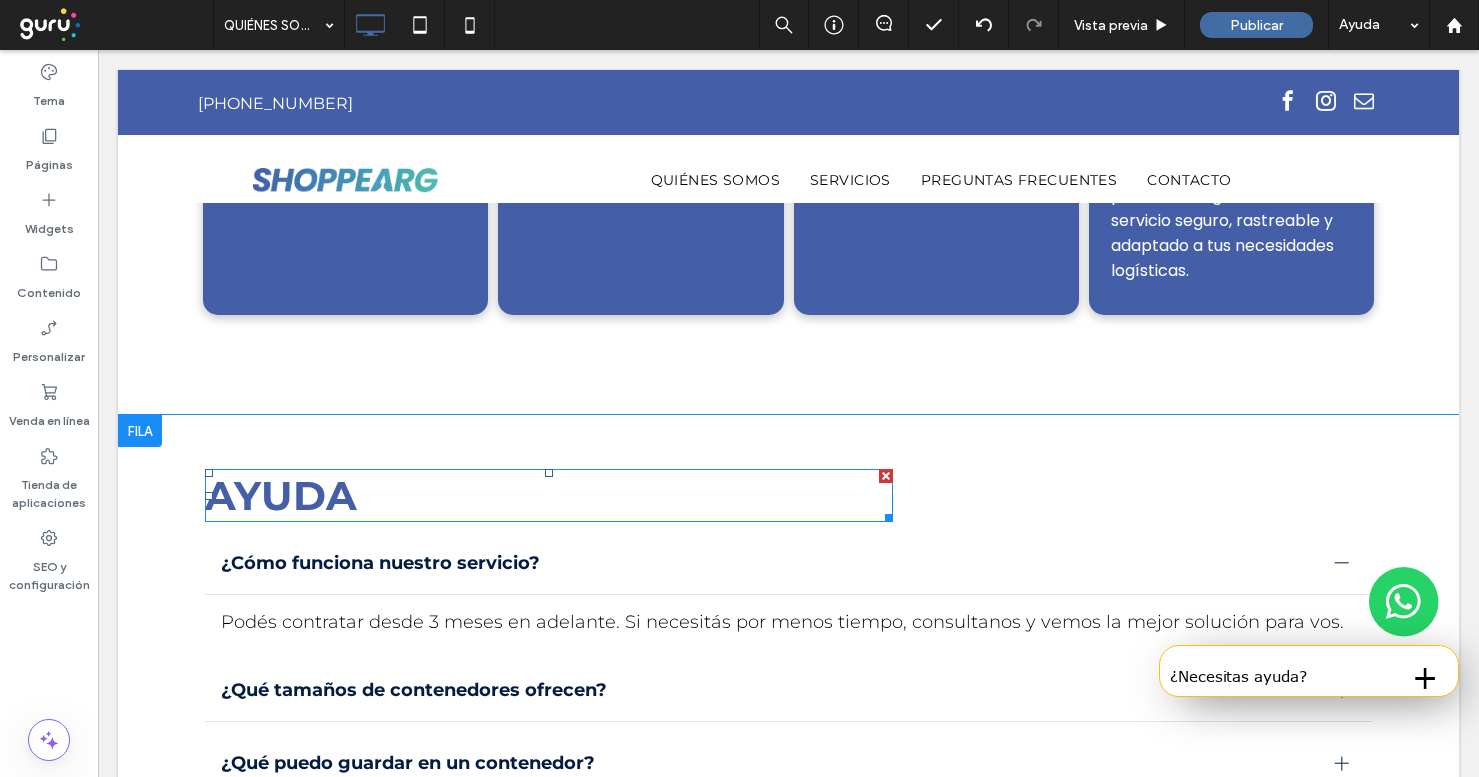 click on "Ayuda" at bounding box center [281, 495] 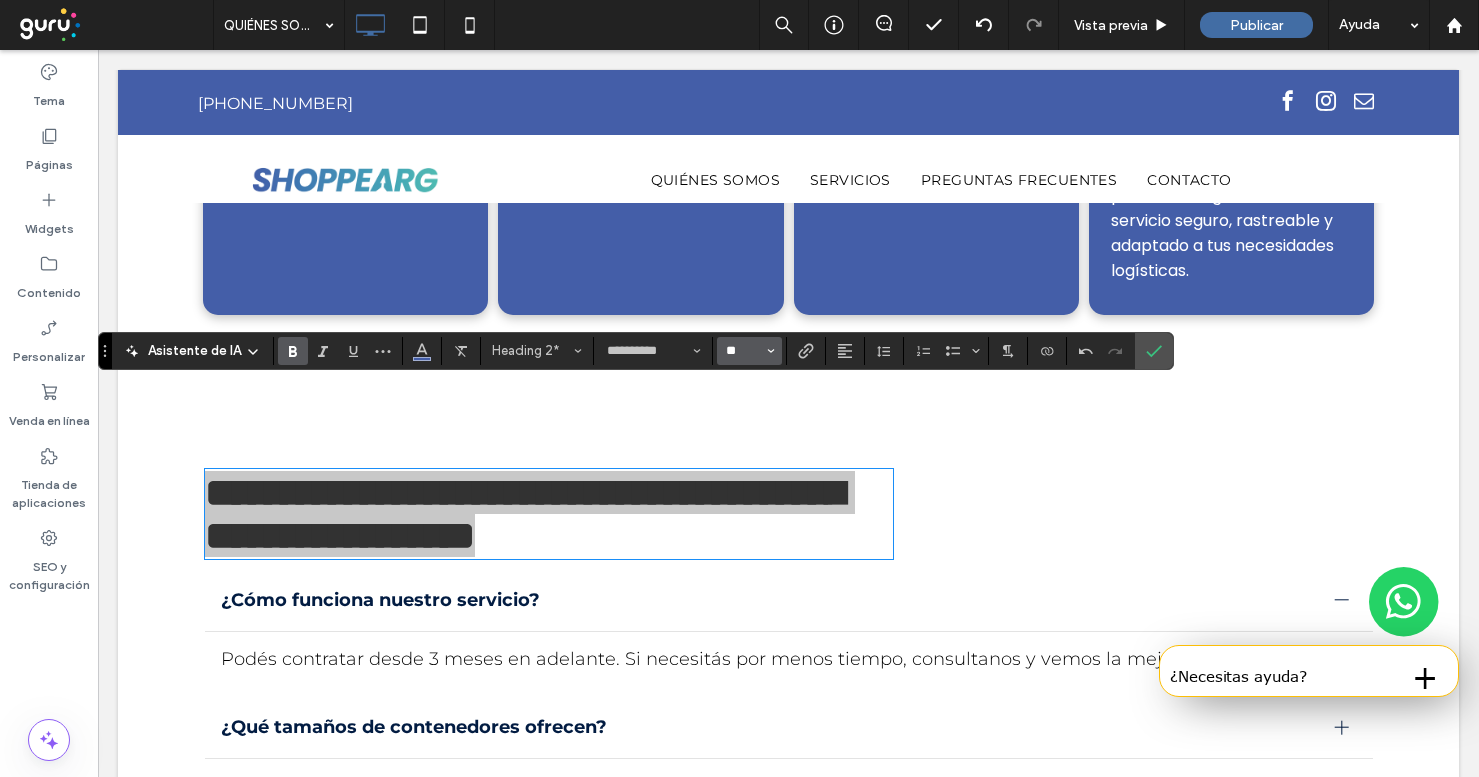 click on "**" at bounding box center (743, 351) 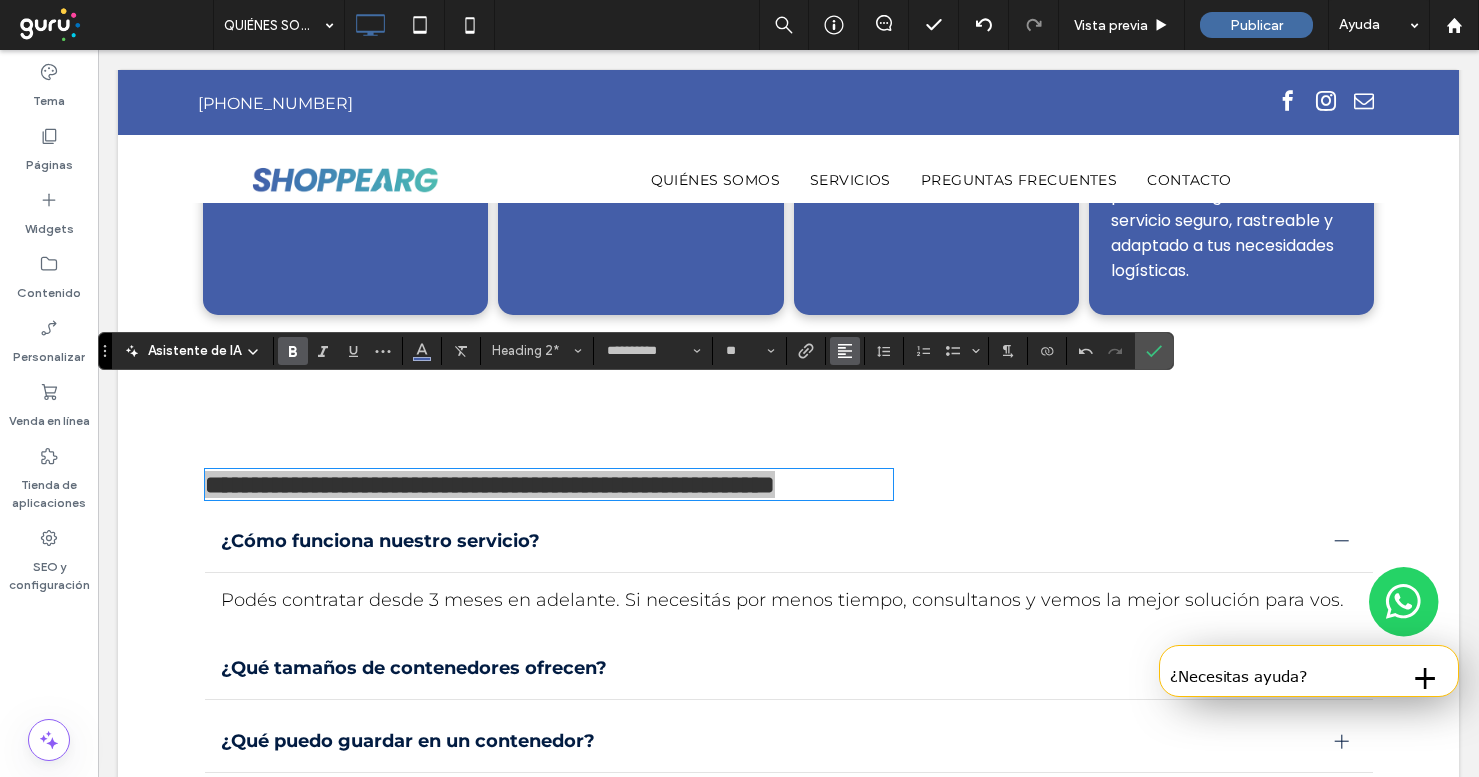 click 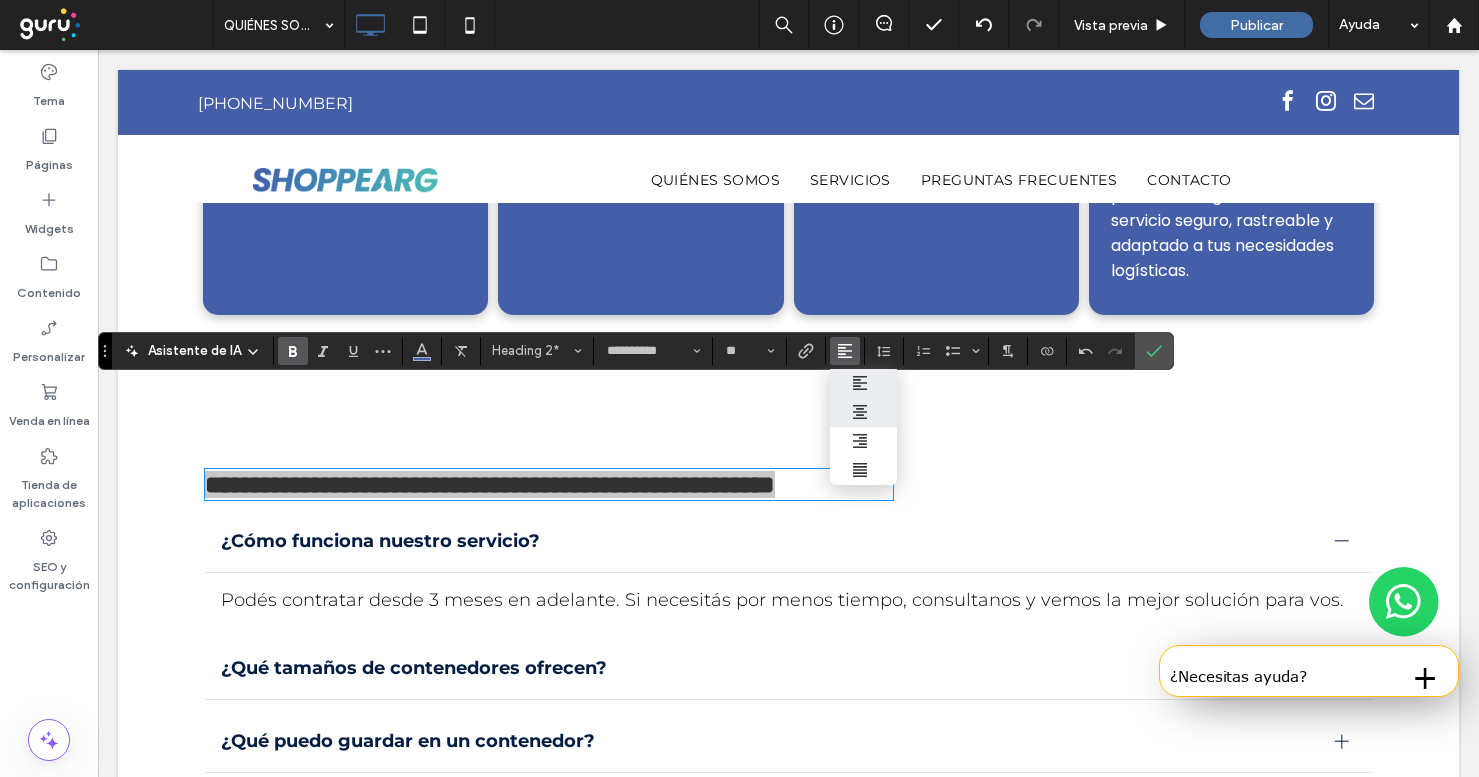 click at bounding box center (863, 412) 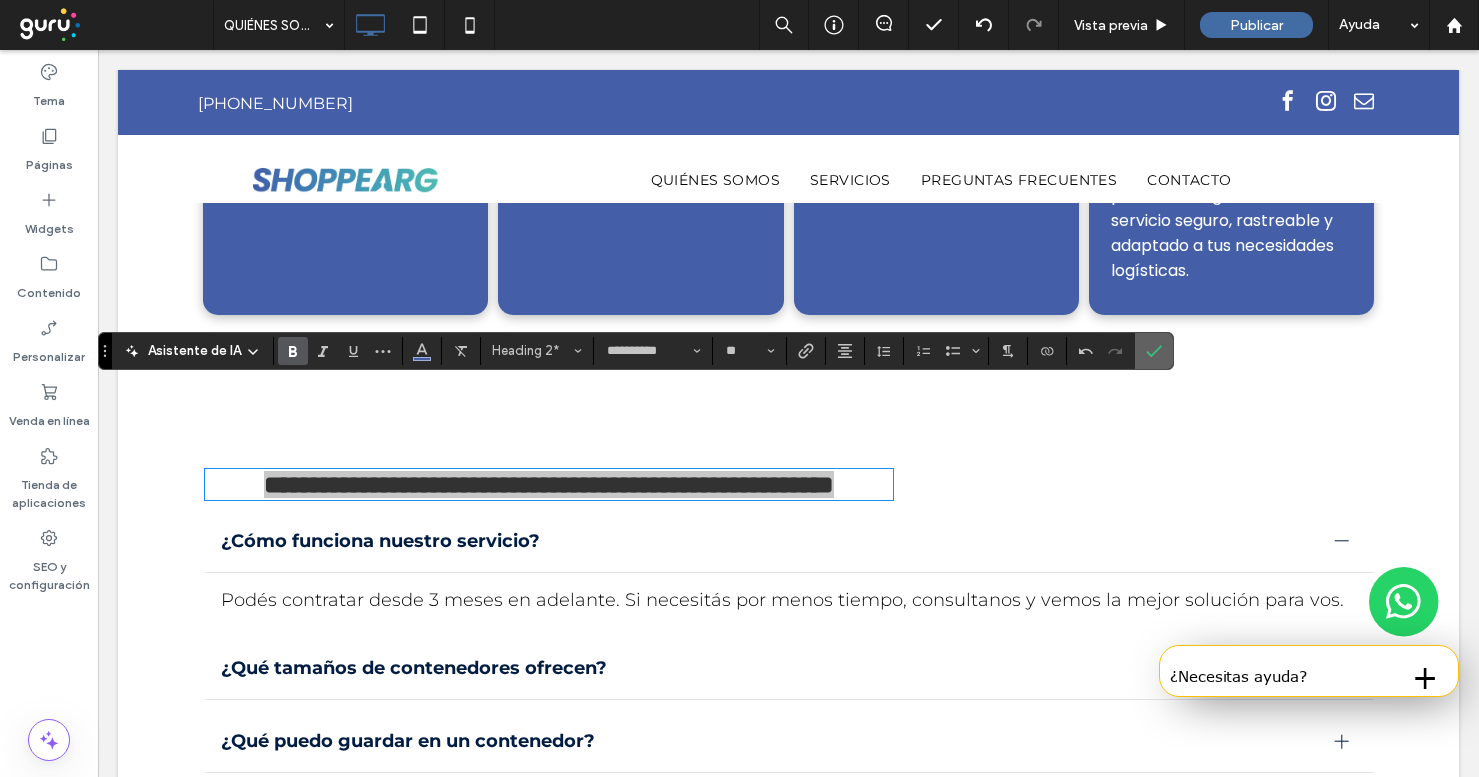 click 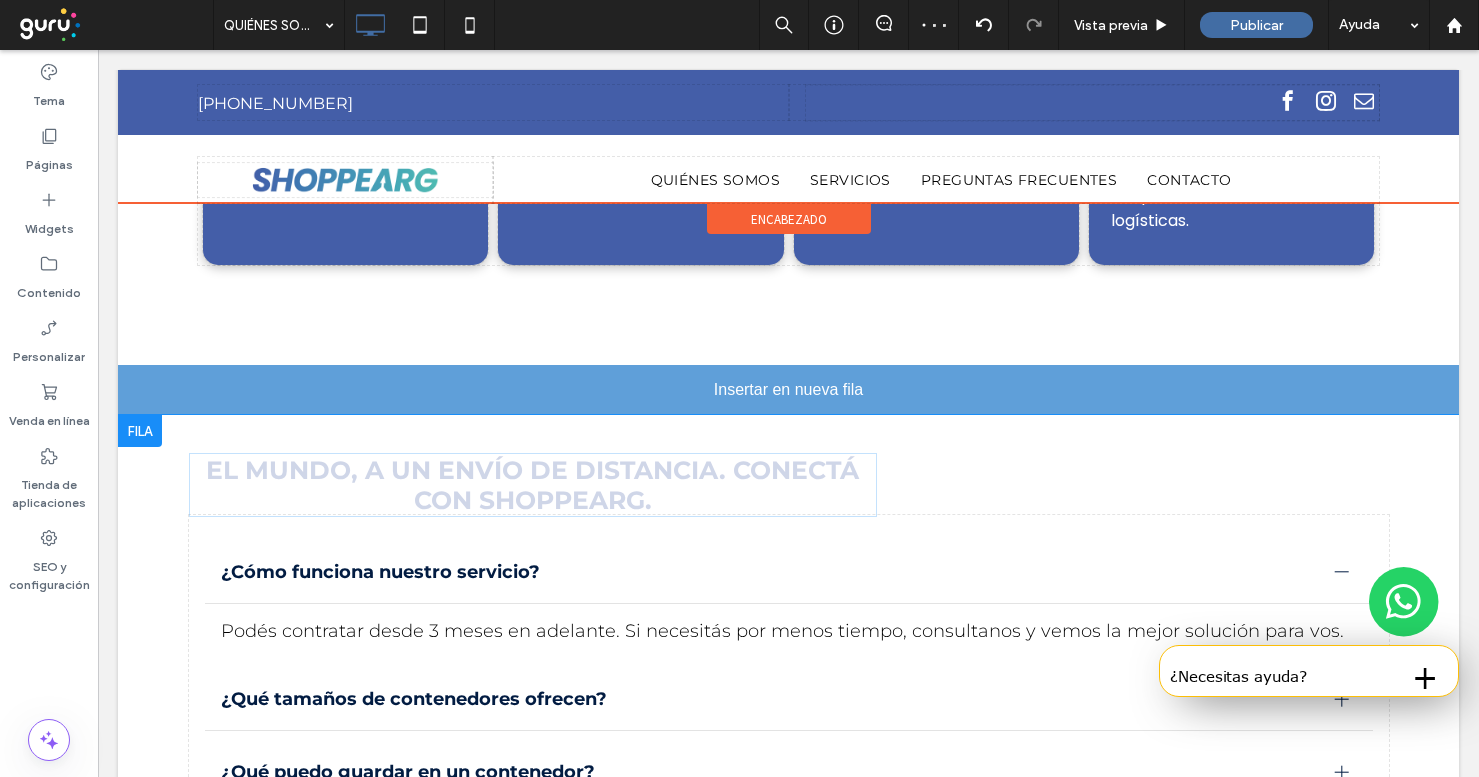 scroll, scrollTop: 2367, scrollLeft: 0, axis: vertical 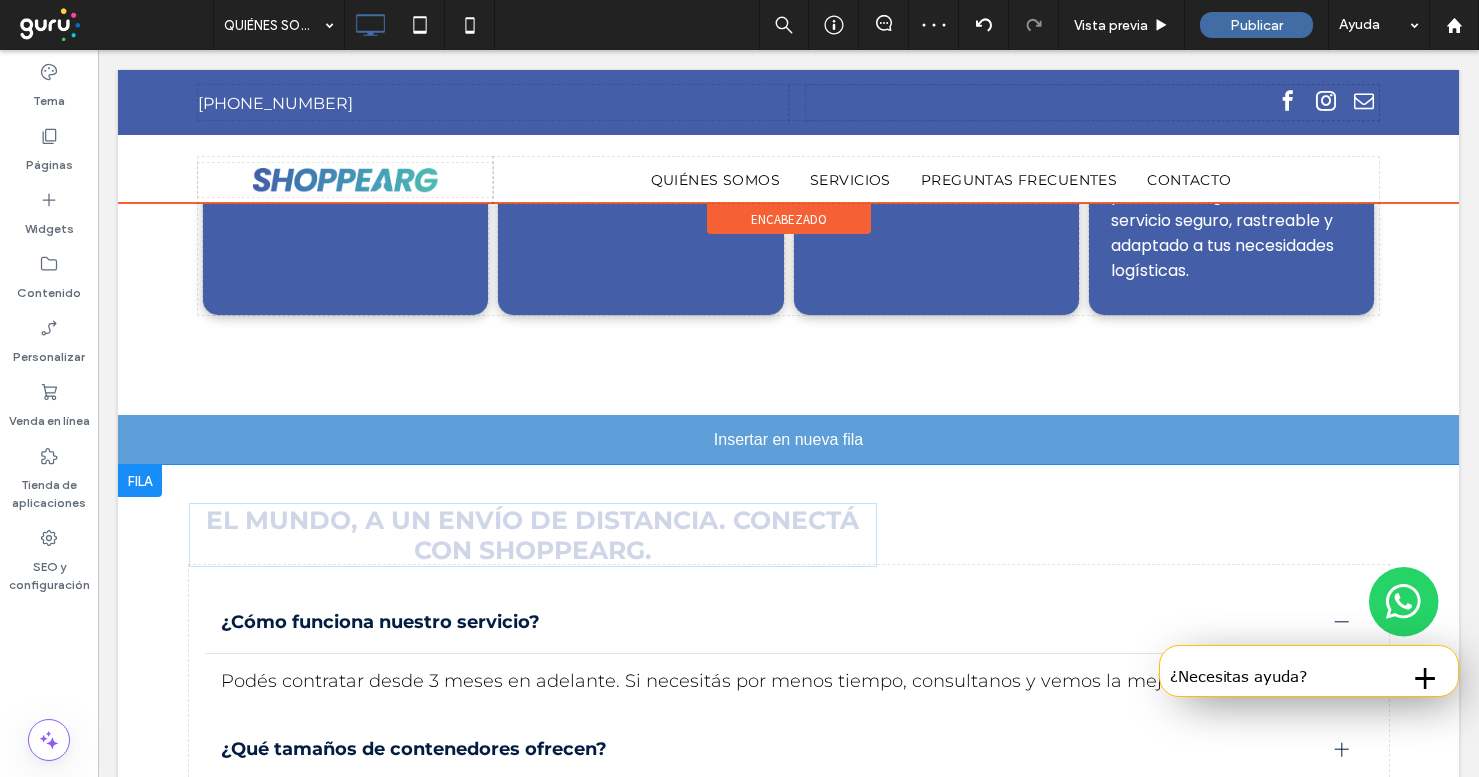 drag, startPoint x: 607, startPoint y: 414, endPoint x: 832, endPoint y: 344, distance: 235.63744 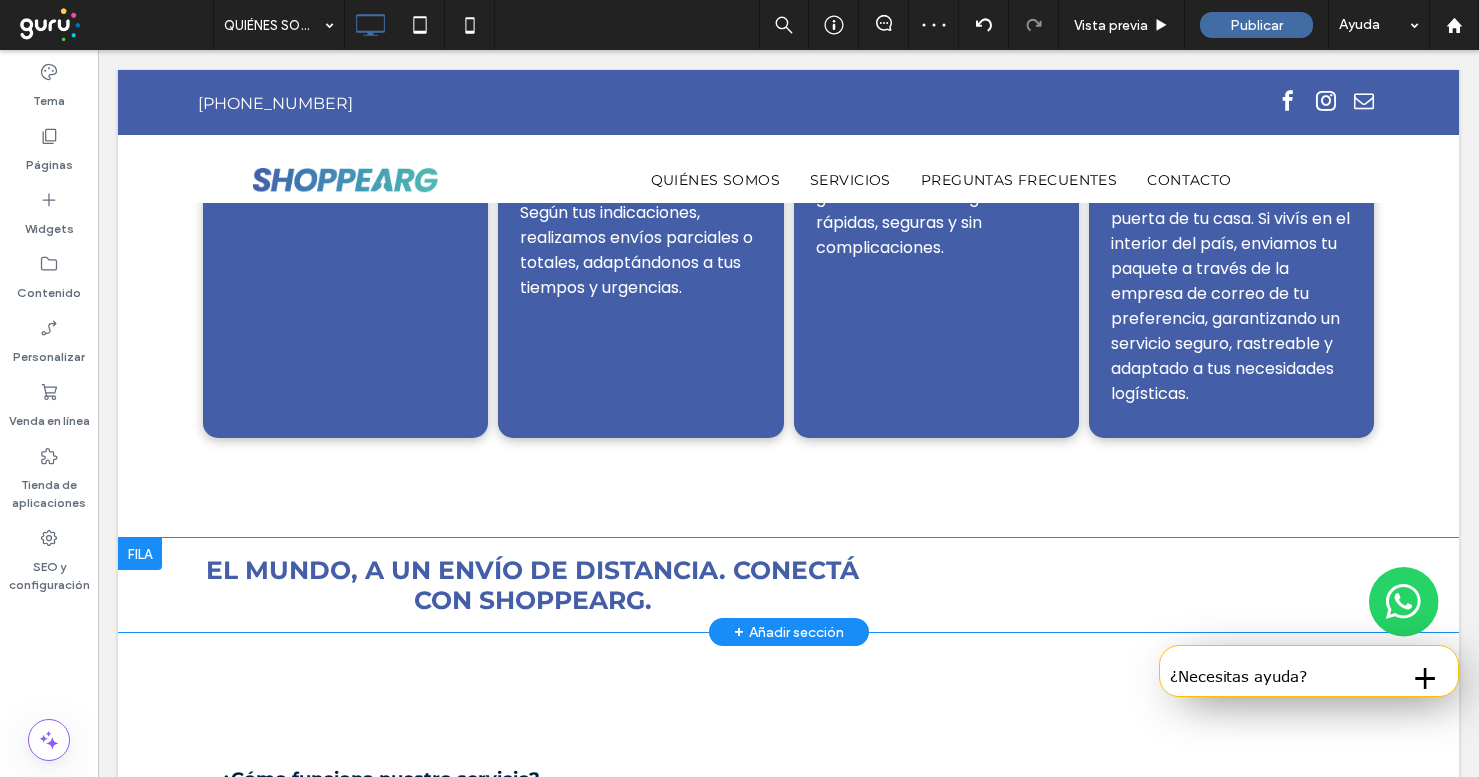 scroll, scrollTop: 2070, scrollLeft: 0, axis: vertical 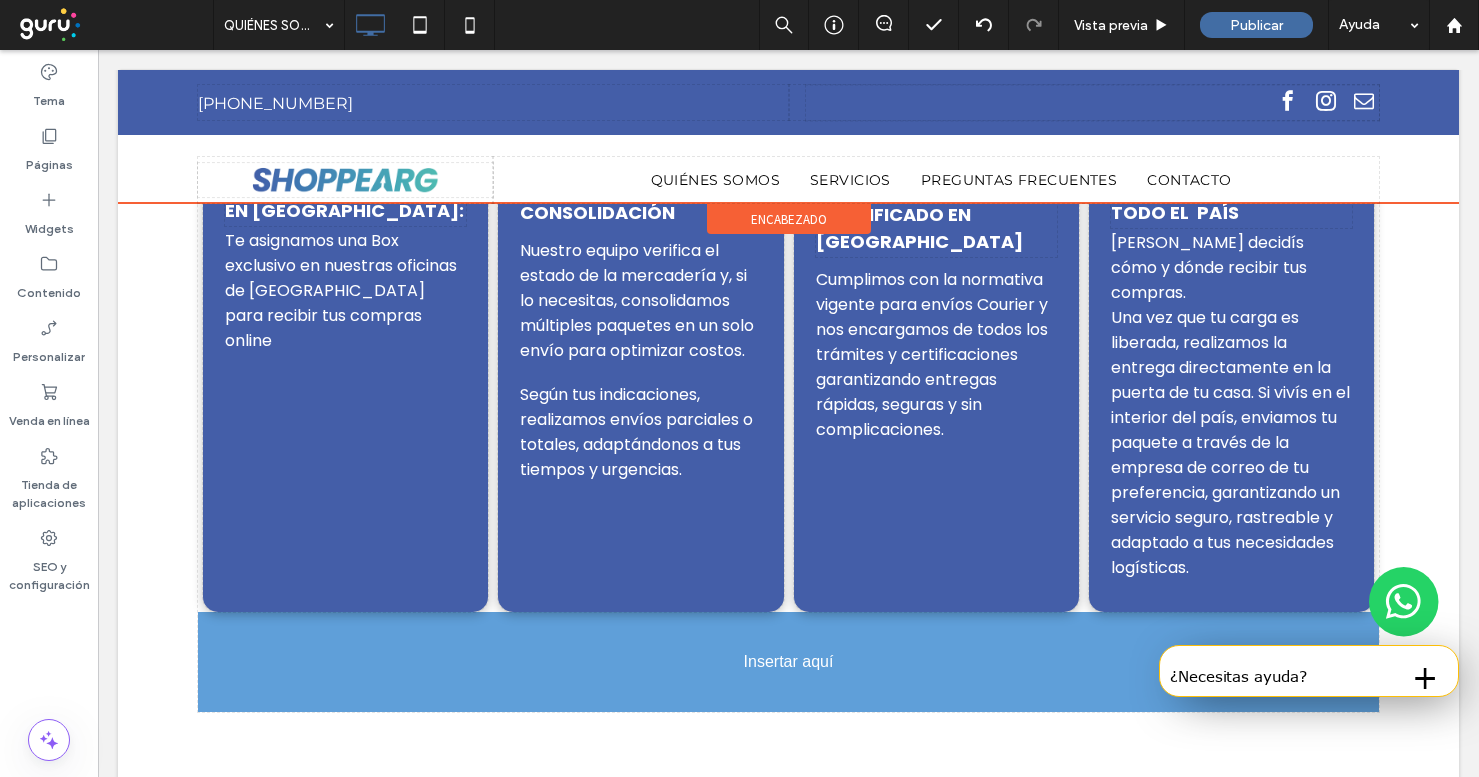 drag, startPoint x: 558, startPoint y: 683, endPoint x: 840, endPoint y: 569, distance: 304.171 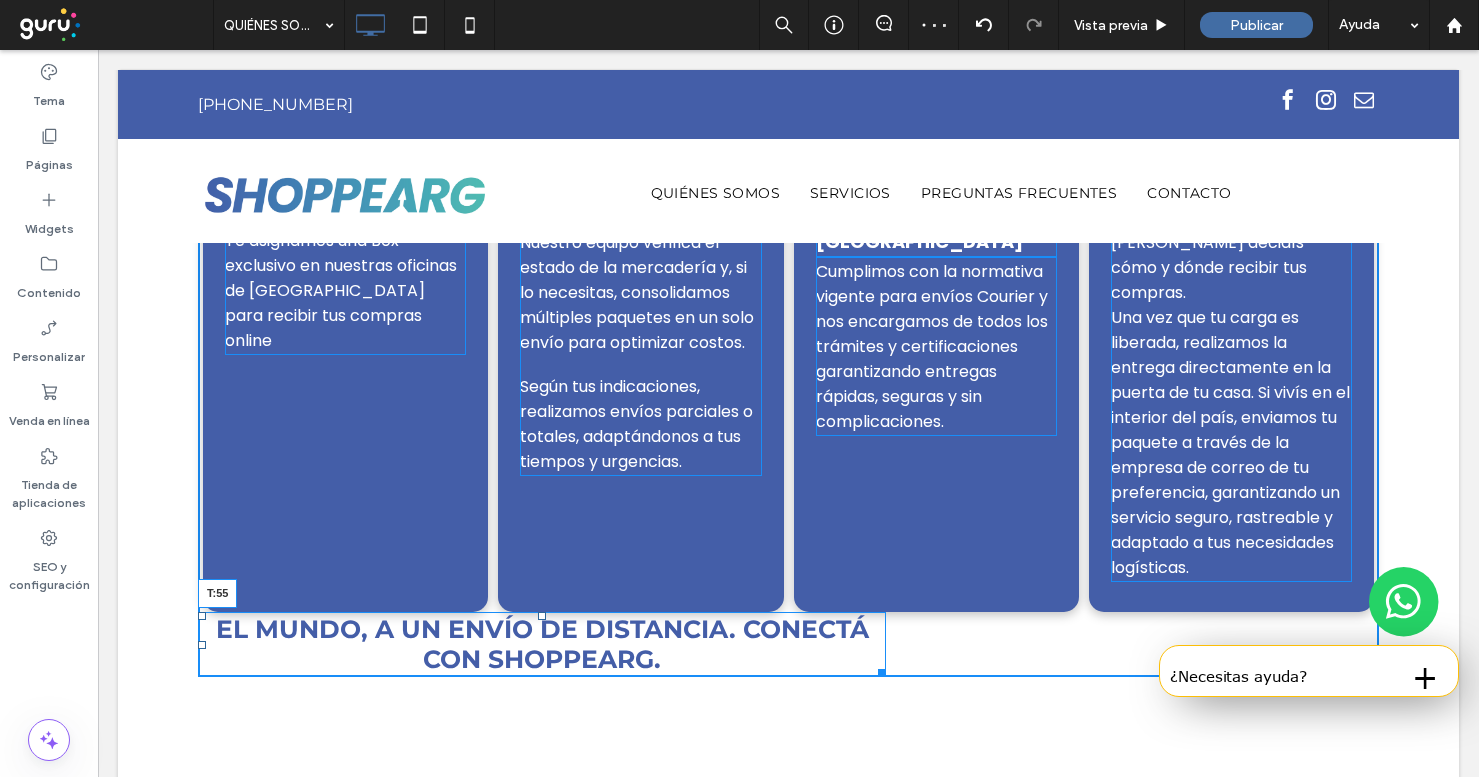 drag, startPoint x: 543, startPoint y: 532, endPoint x: 545, endPoint y: 588, distance: 56.0357 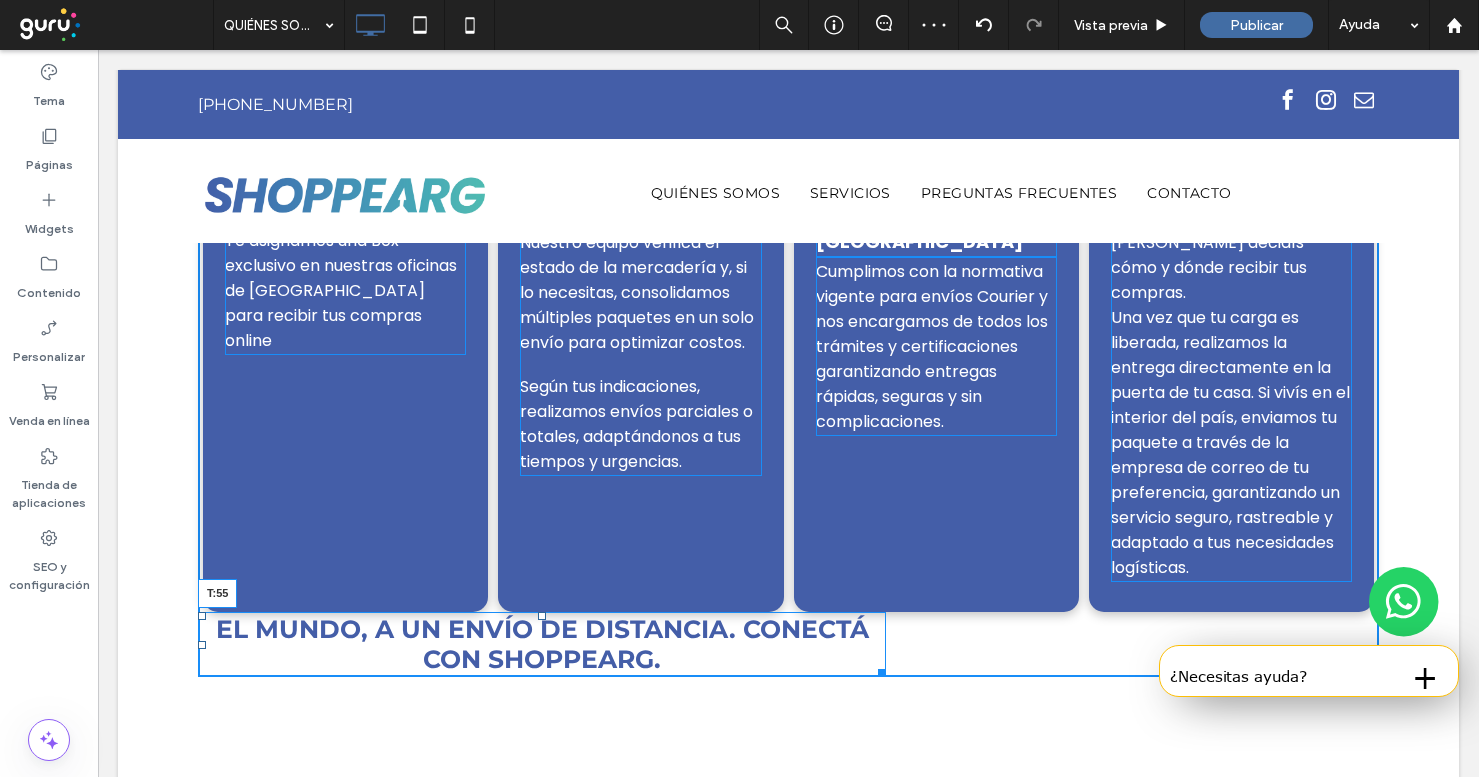 click at bounding box center (542, 616) 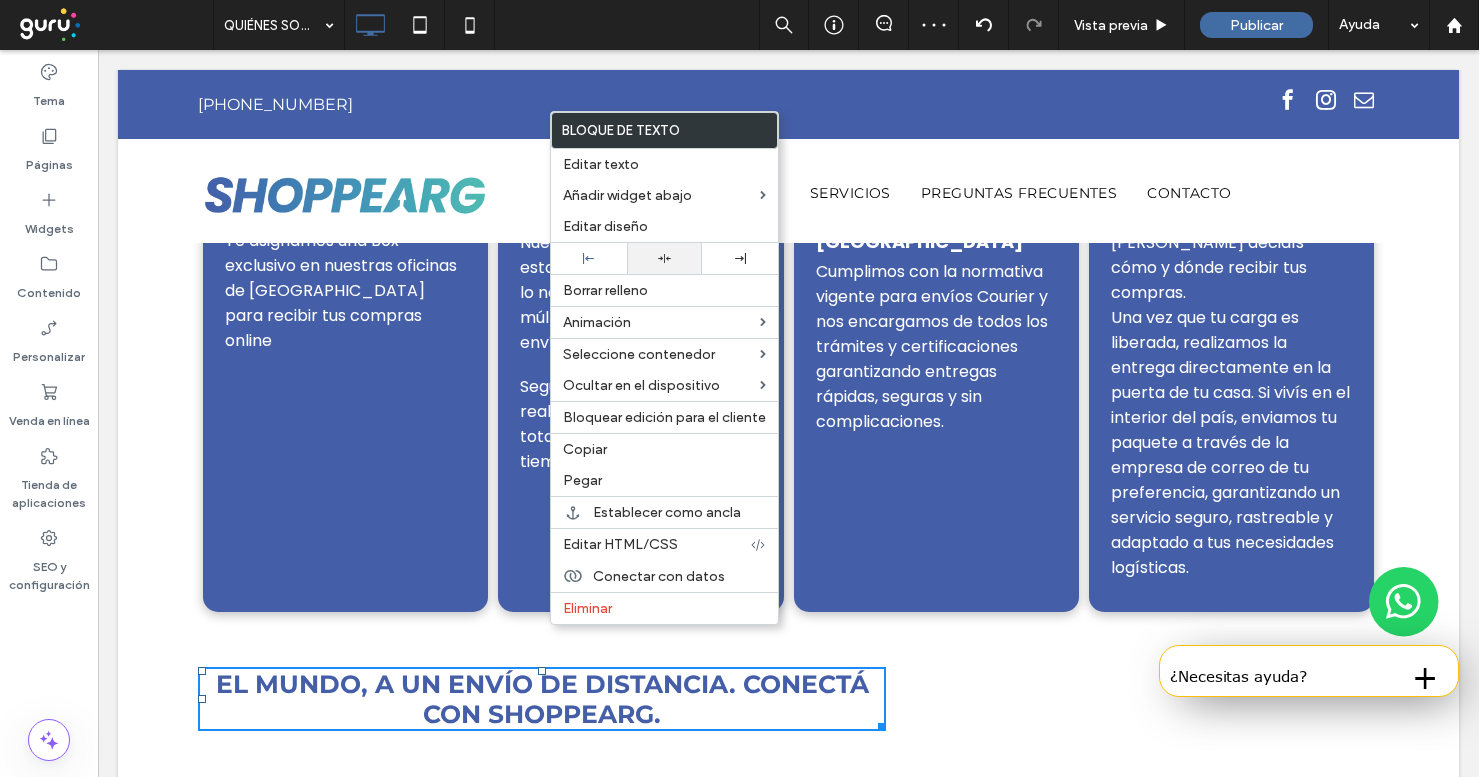 click 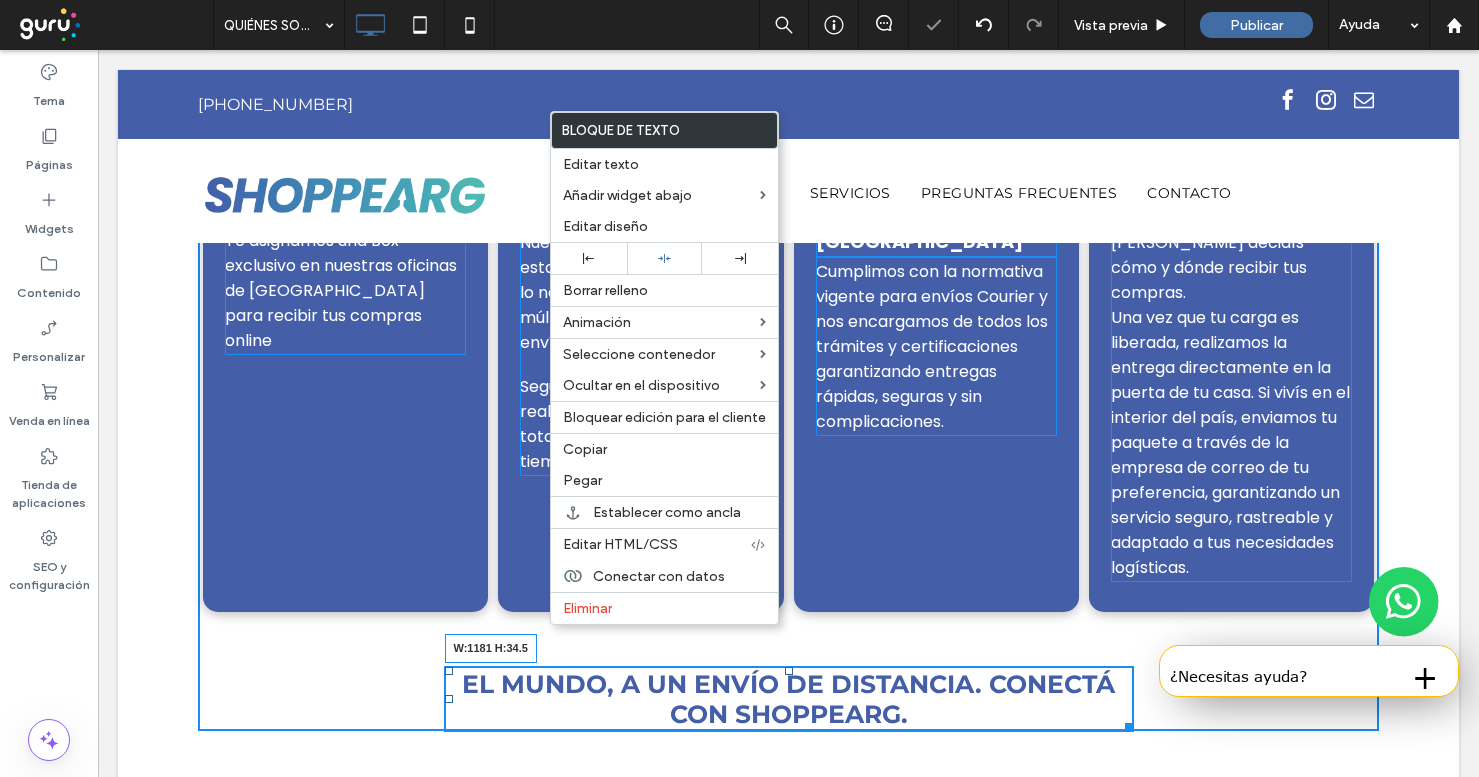 drag, startPoint x: 1126, startPoint y: 645, endPoint x: 1443, endPoint y: 645, distance: 317 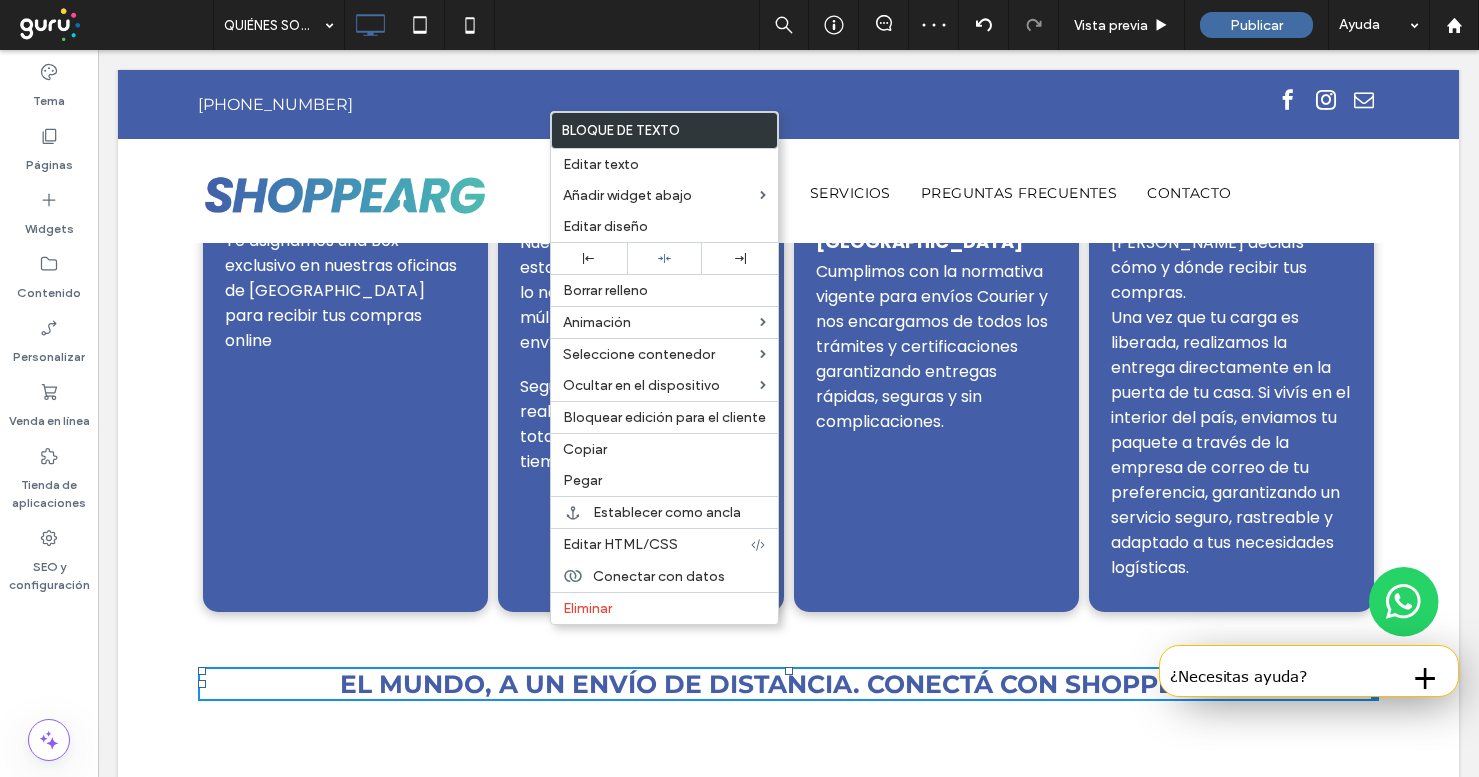 click on "AYUDA
¿Cómo funciona nuestro servicio?
1
Recepción de paquetes en [GEOGRAPHIC_DATA]:
Te asignamos una Box exclusivo en nuestras oficinas de [GEOGRAPHIC_DATA] para recibir tus compras online
Click To Paste
2
Control y consolidación
Nuestro equipo verifica el estado de la mercadería y, si lo necesitas, consolidamos múltiples paquetes en un solo envío para optimizar costos. Según tus indicaciones, realizamos envíos parciales o totales, adaptándonos a tus tiempos y urgencias.
Click To Paste
3
Despacho aduanero simplificado en [GEOGRAPHIC_DATA]
Cumplimos con la normativa vigente para envíos Courier y nos encargamos de todos los trámites y certificaciones garantizando entregas rápidas, seguras y sin complicaciones.
Click To Paste
4
Envío a domicilio en todo el  país
Click To Paste" at bounding box center [788, 303] 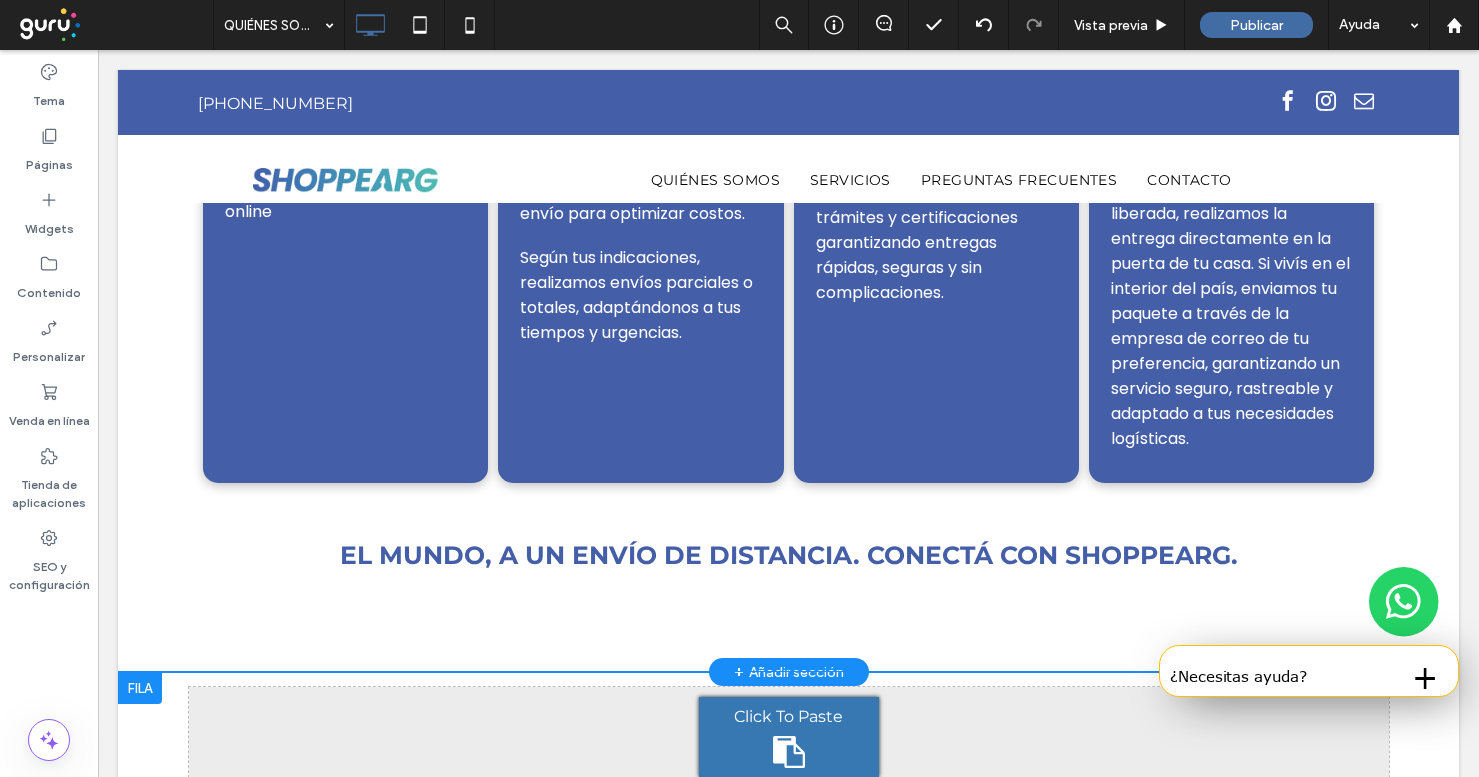 scroll, scrollTop: 2302, scrollLeft: 0, axis: vertical 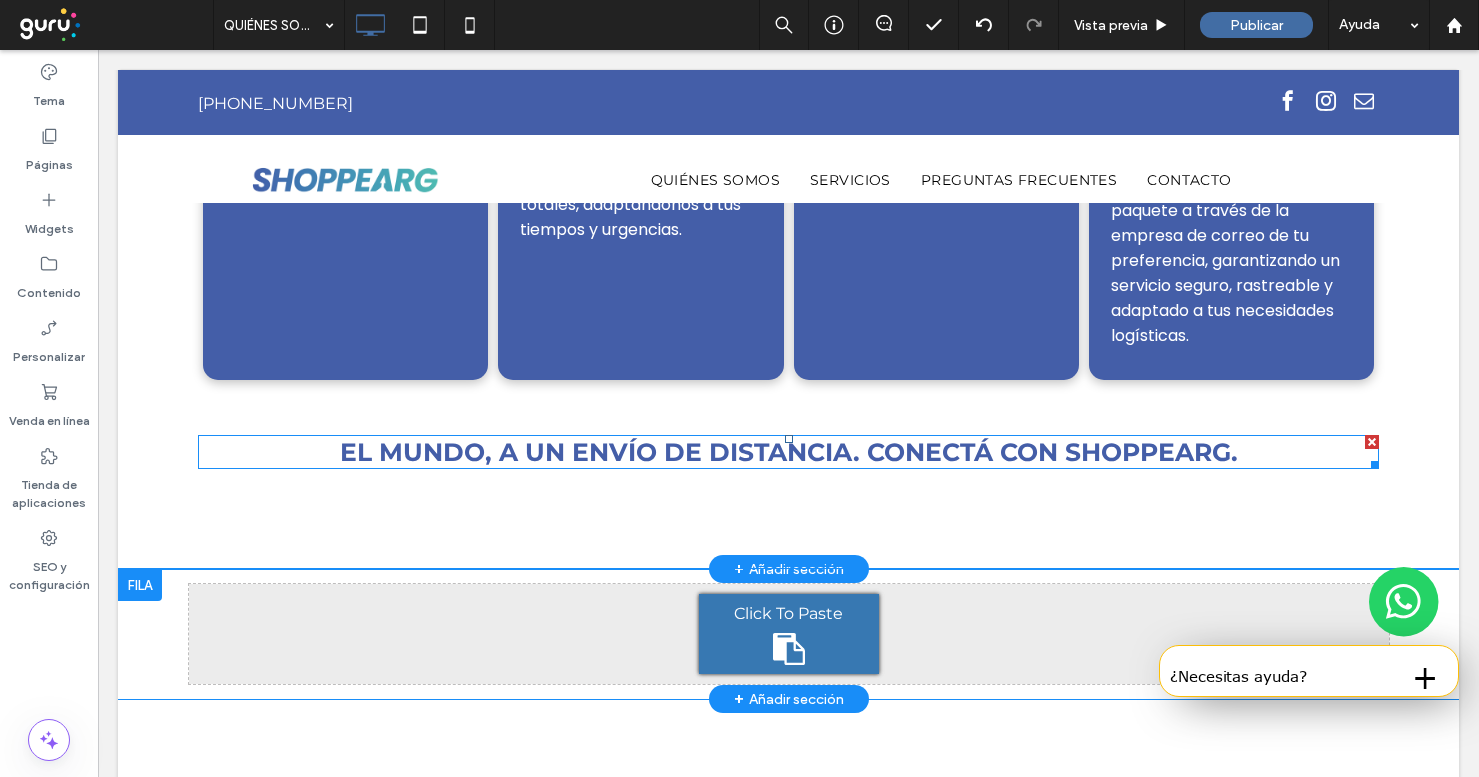 click on "El mundo, a un envío de distancia. Conectá con Shoppearg." at bounding box center [789, 452] 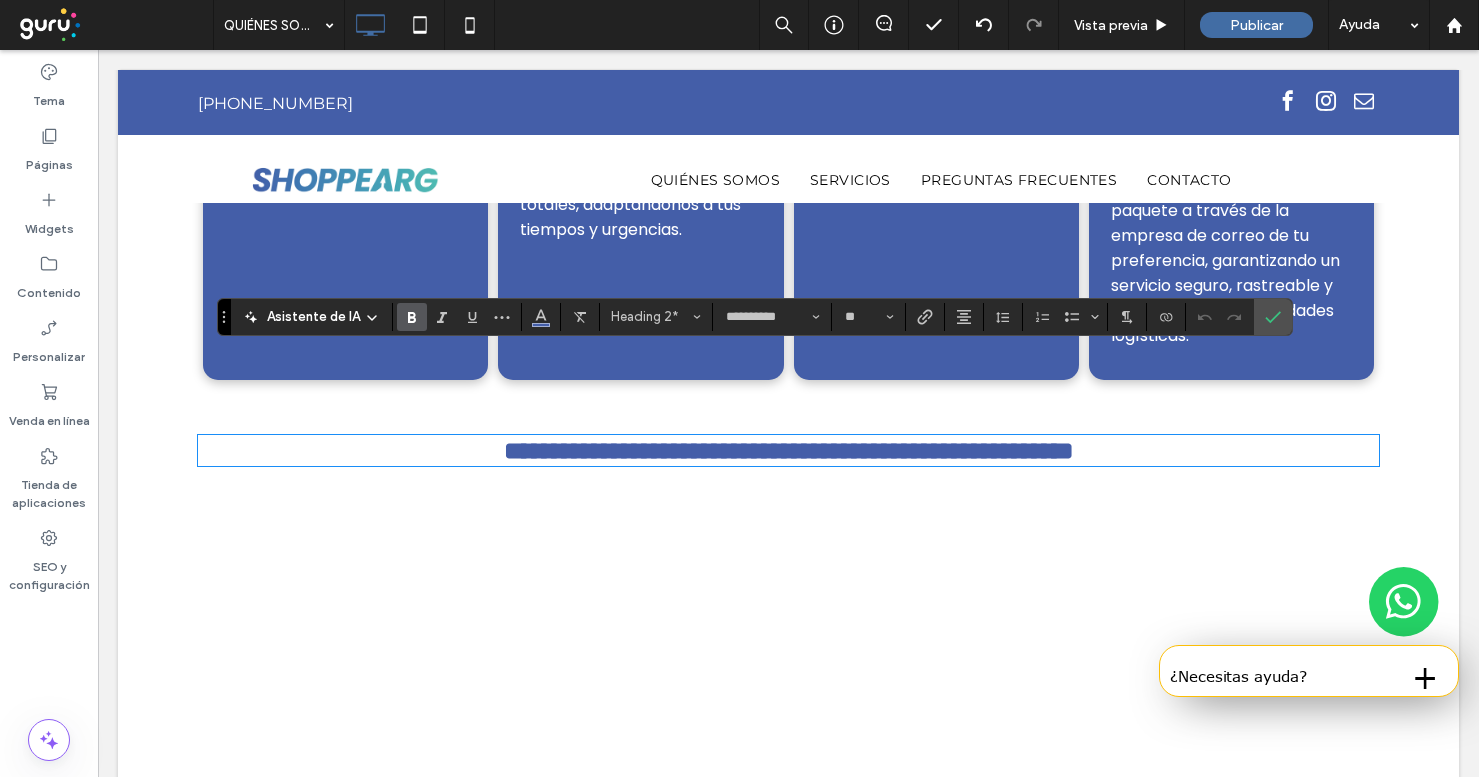 click 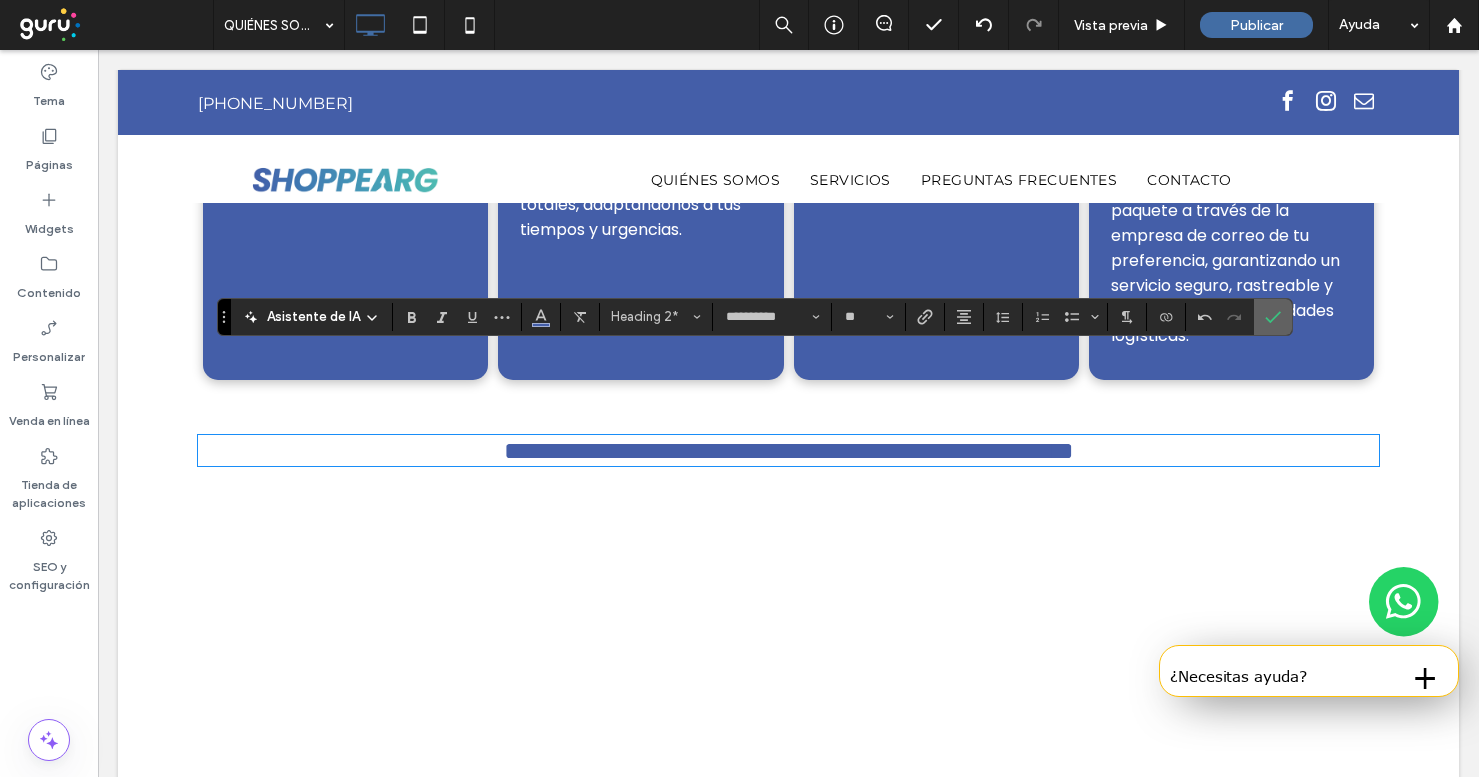 click 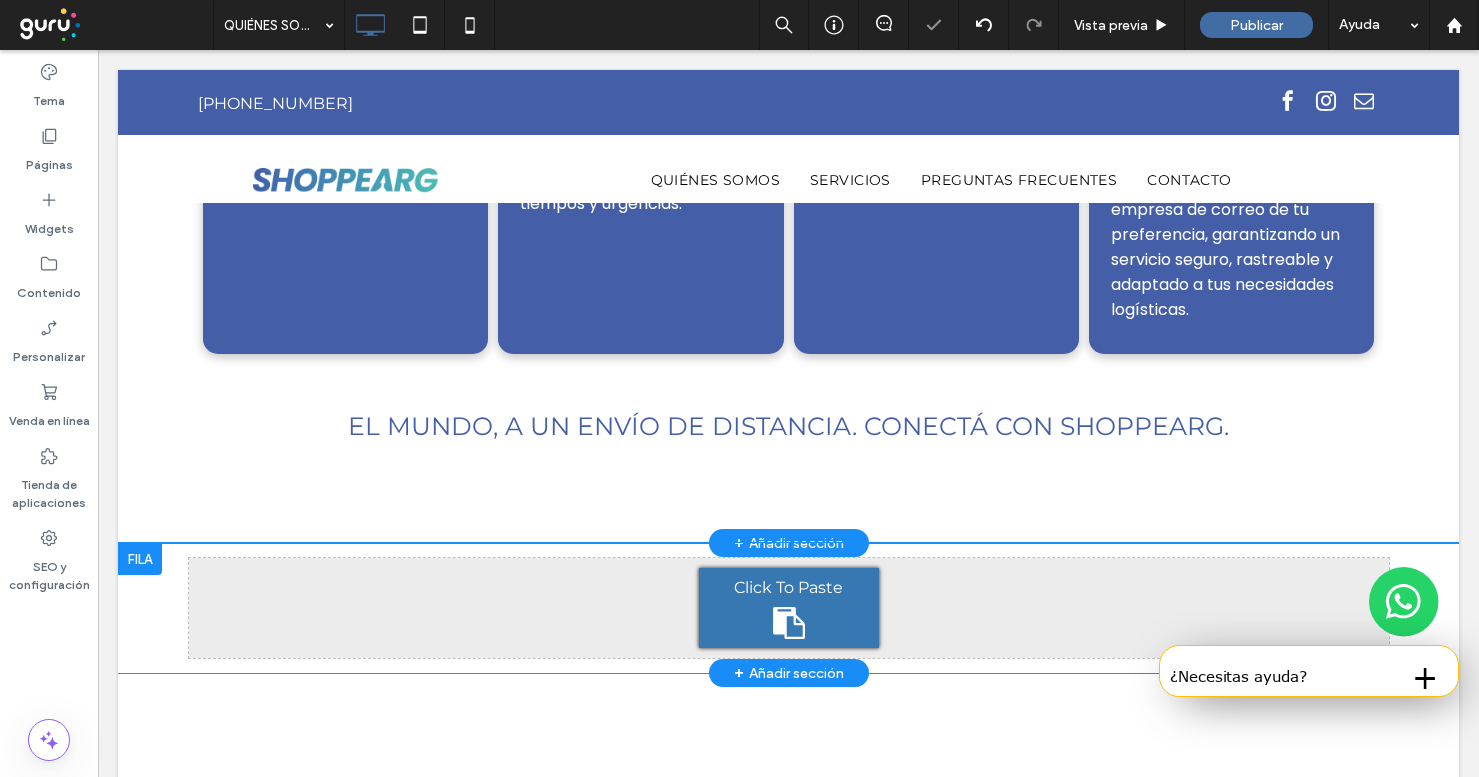 scroll, scrollTop: 2374, scrollLeft: 0, axis: vertical 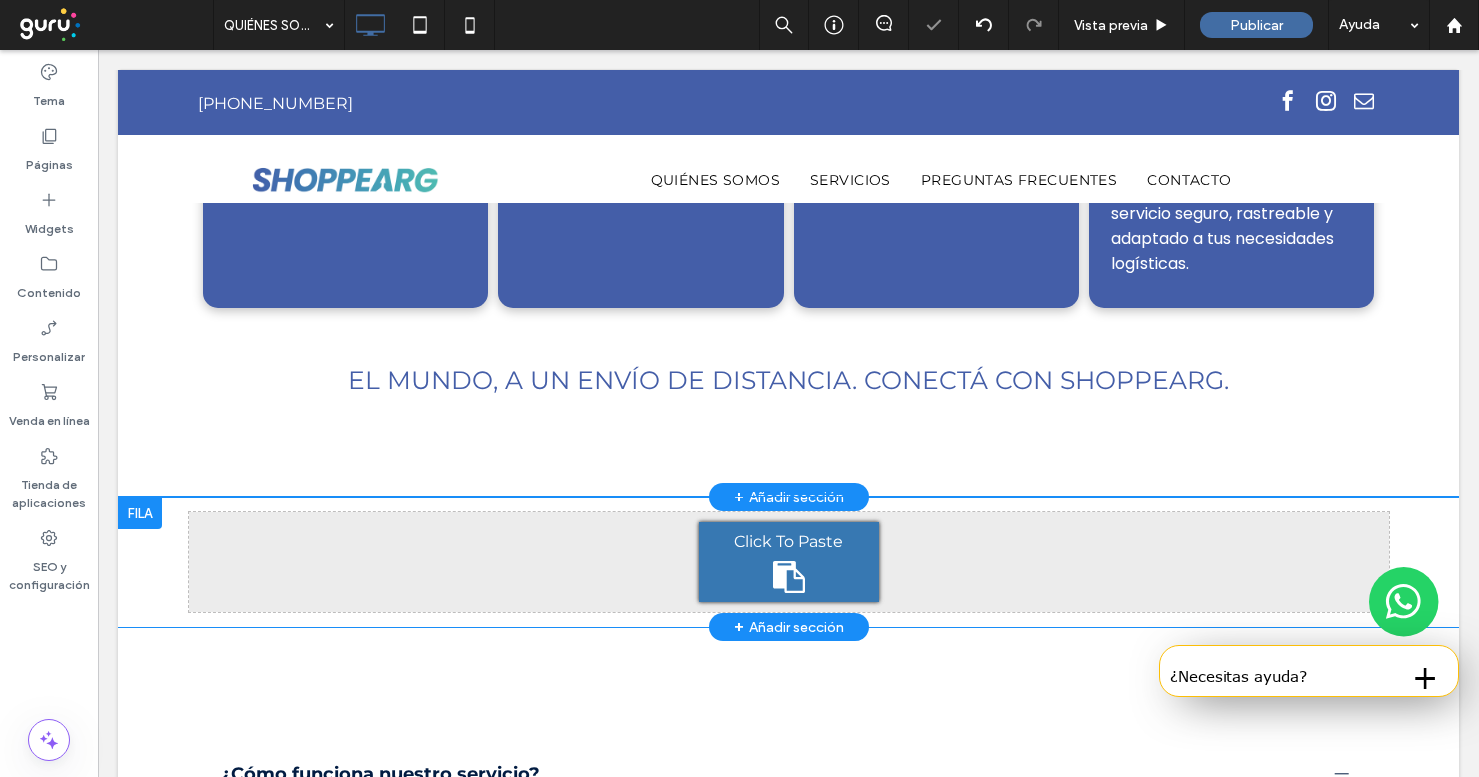 click on "Click To Paste     Click To Paste
Fila + Añadir sección" at bounding box center [788, 562] 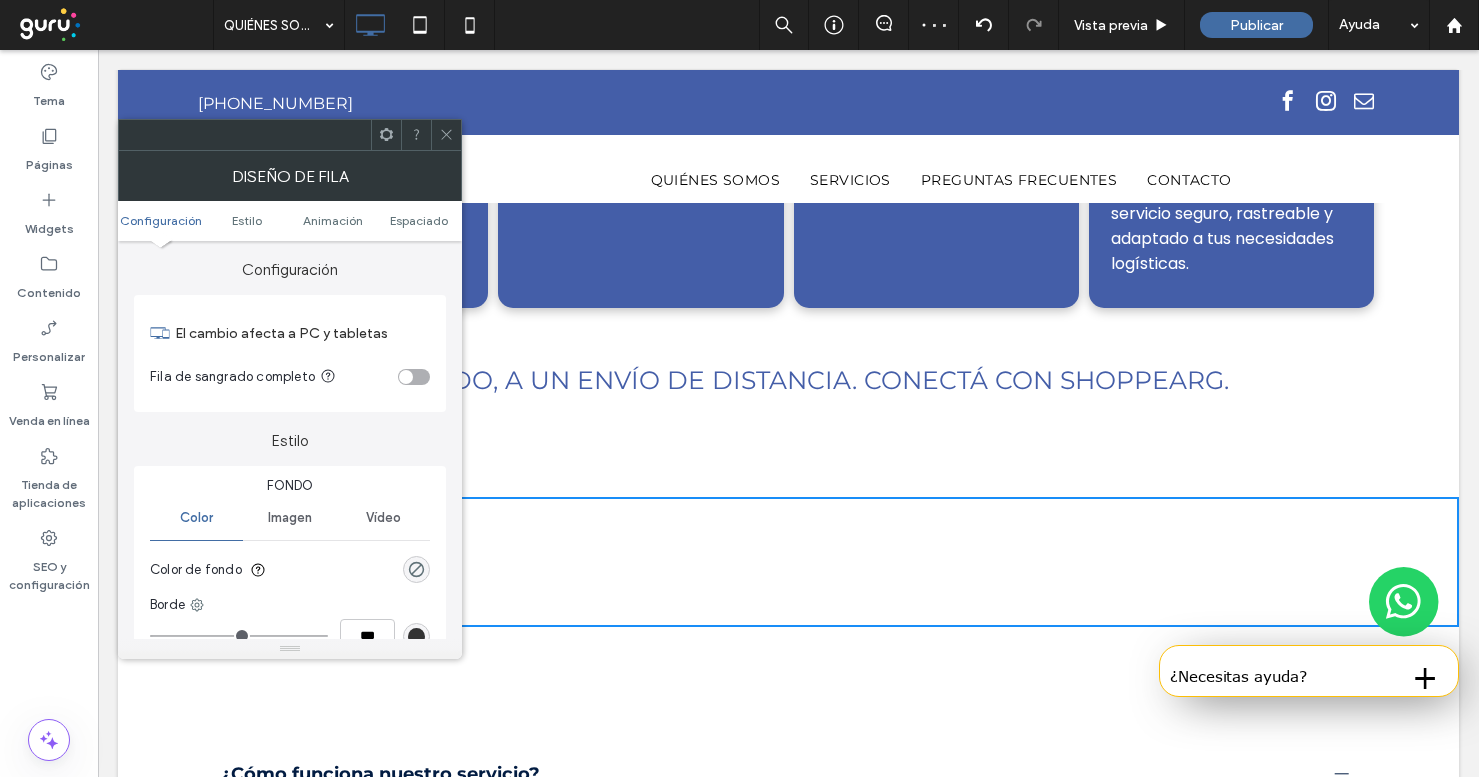 click 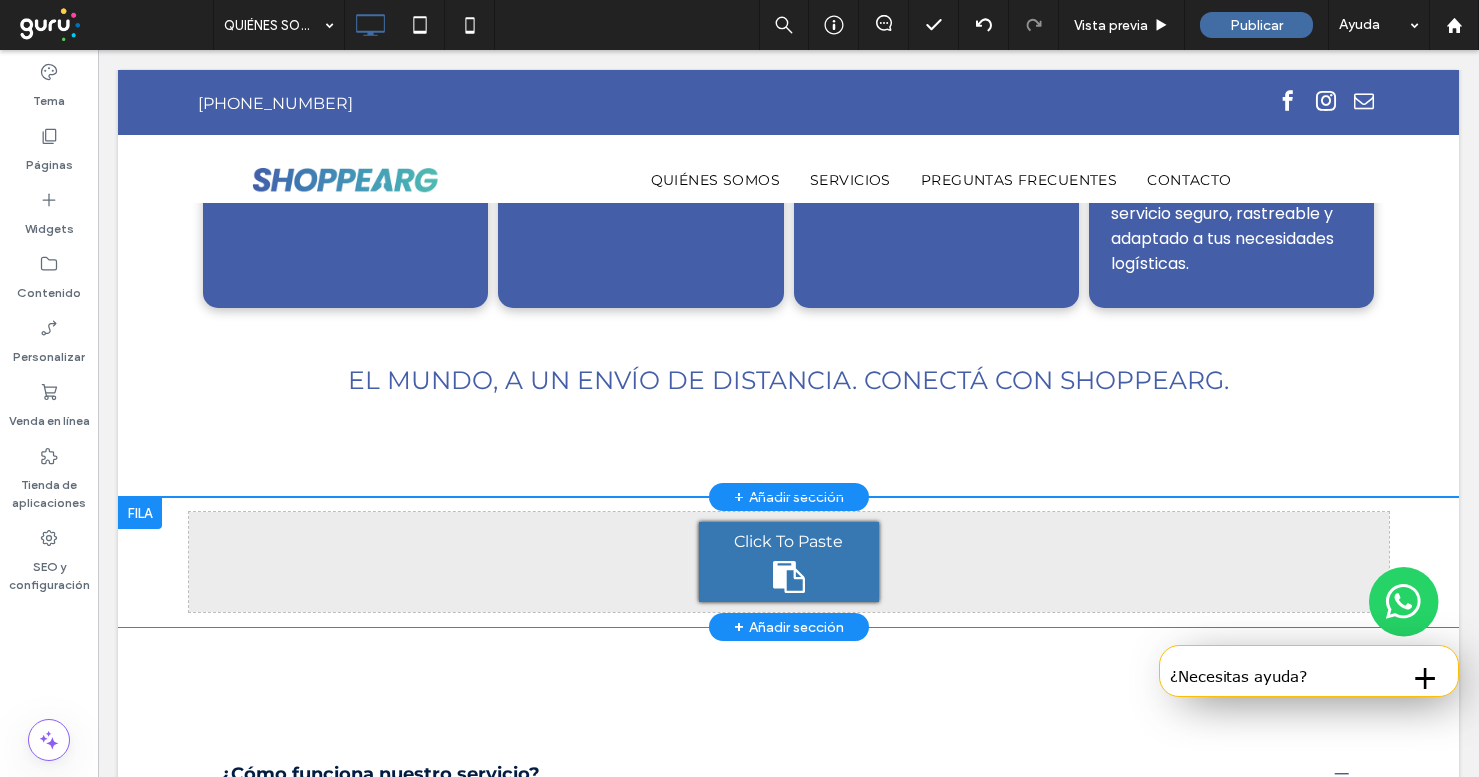 click at bounding box center (140, 513) 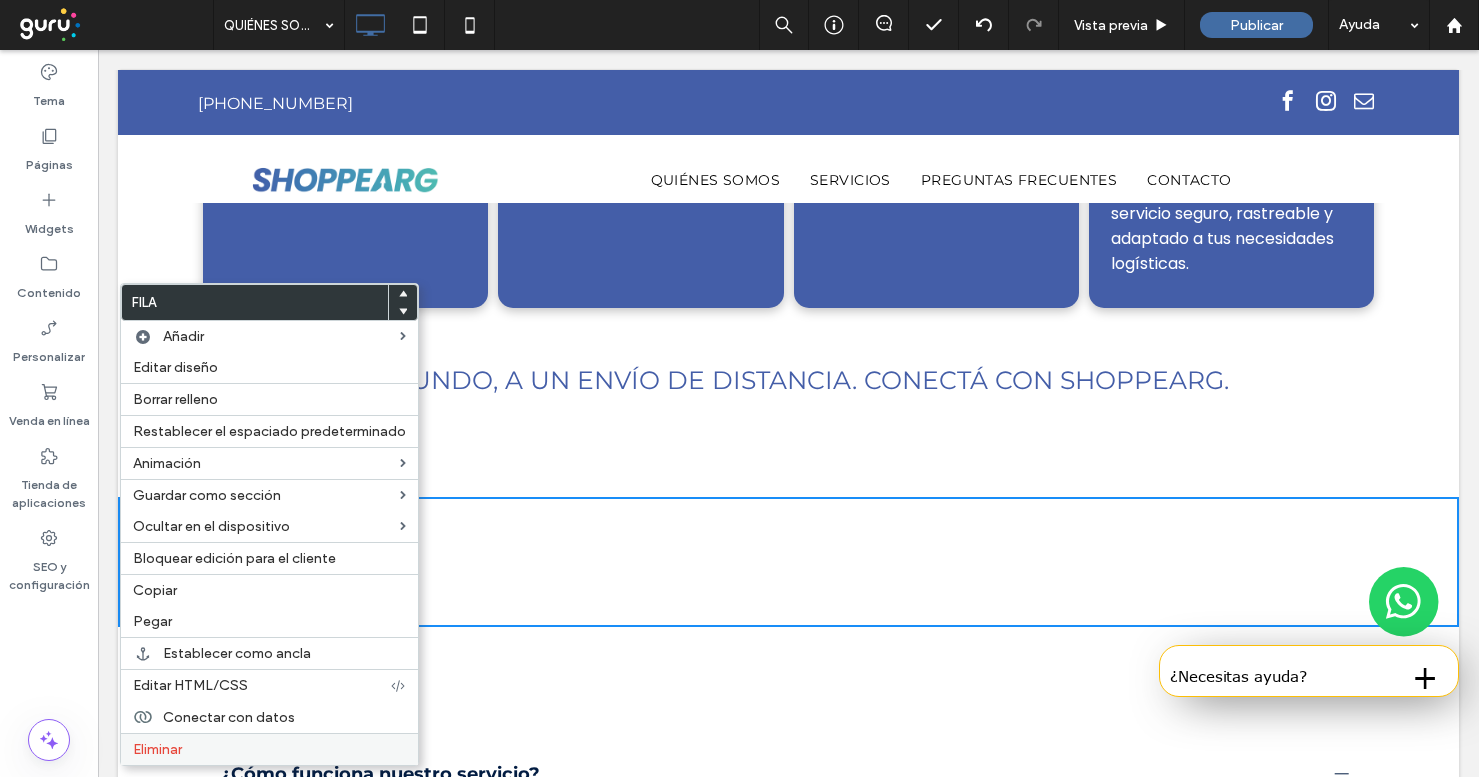 click on "Eliminar" at bounding box center (269, 749) 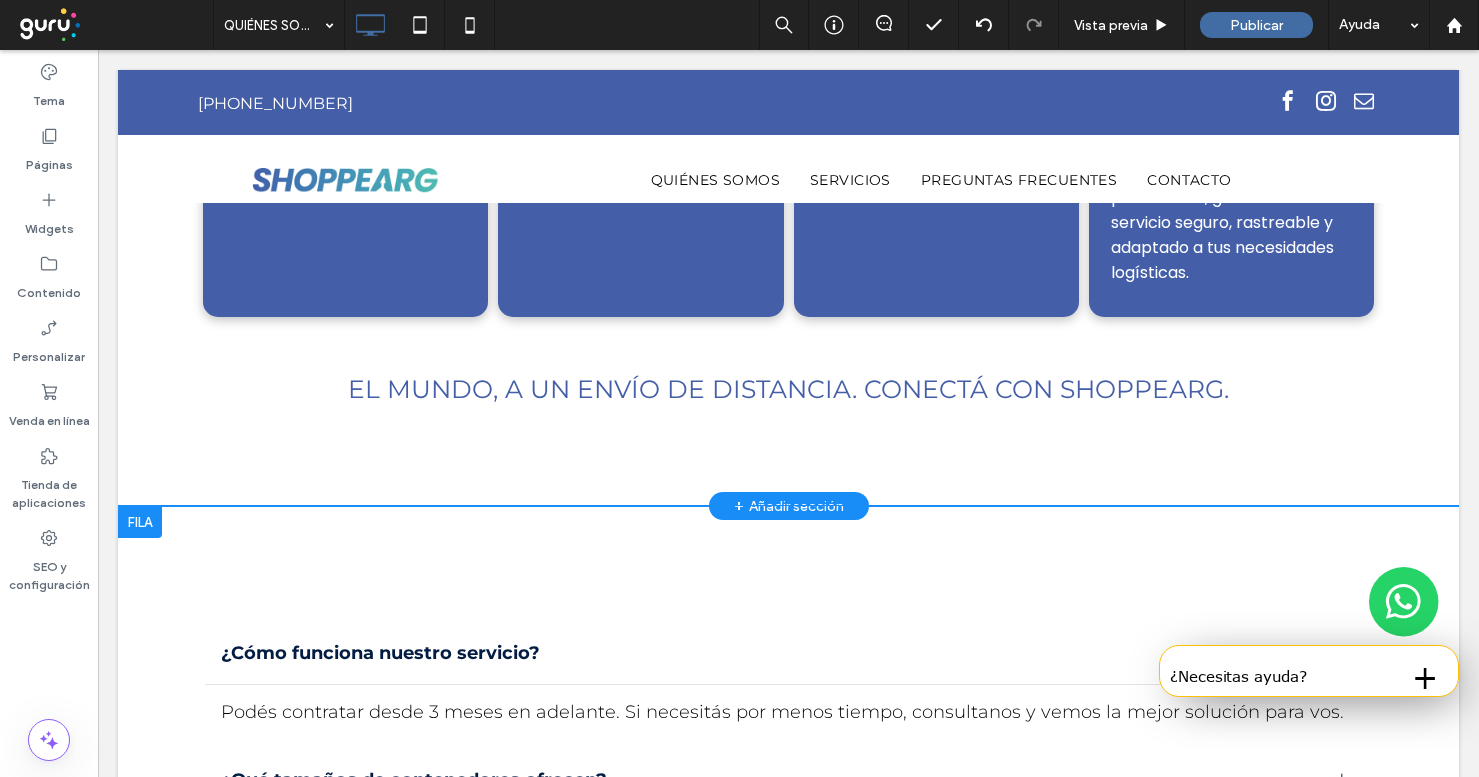 scroll, scrollTop: 2327, scrollLeft: 0, axis: vertical 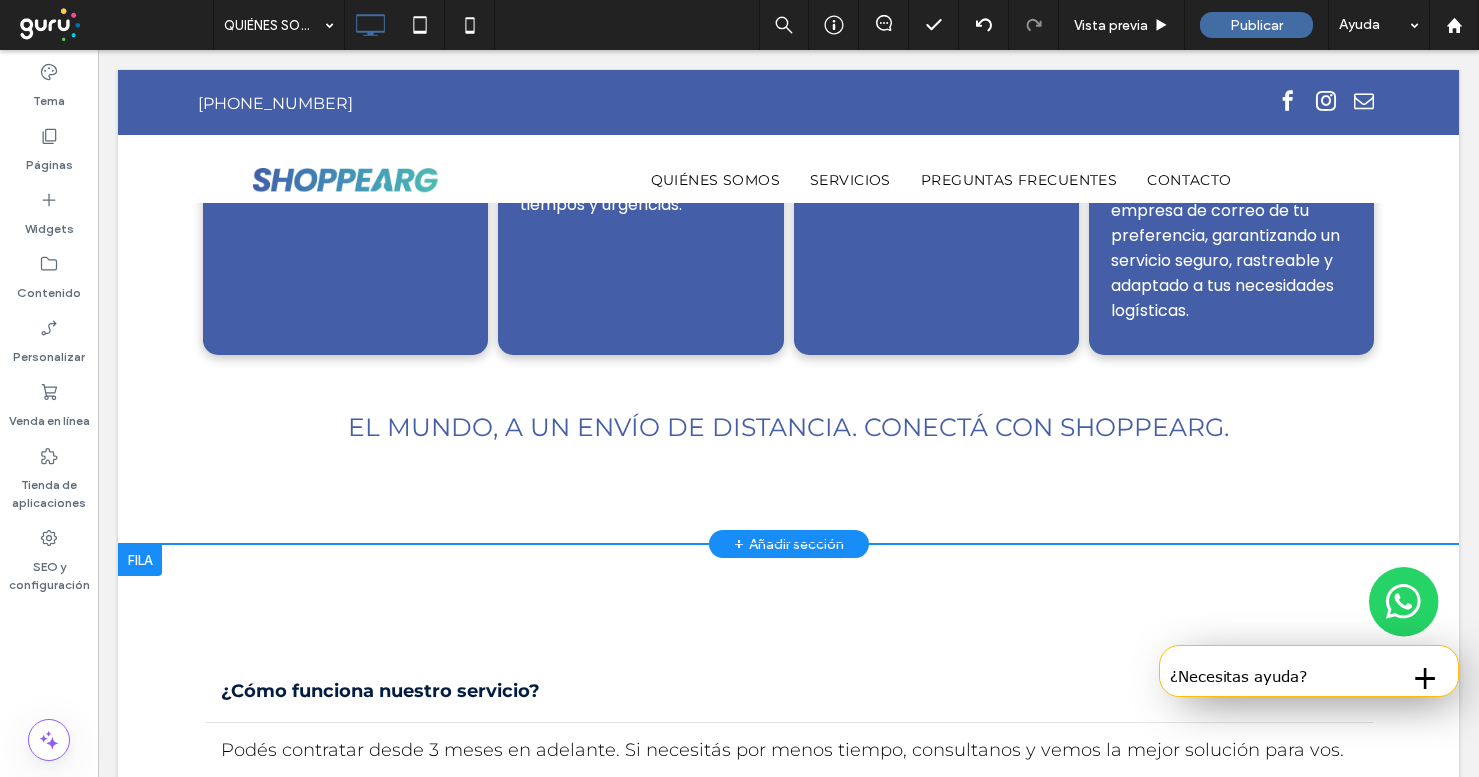 click at bounding box center [140, 560] 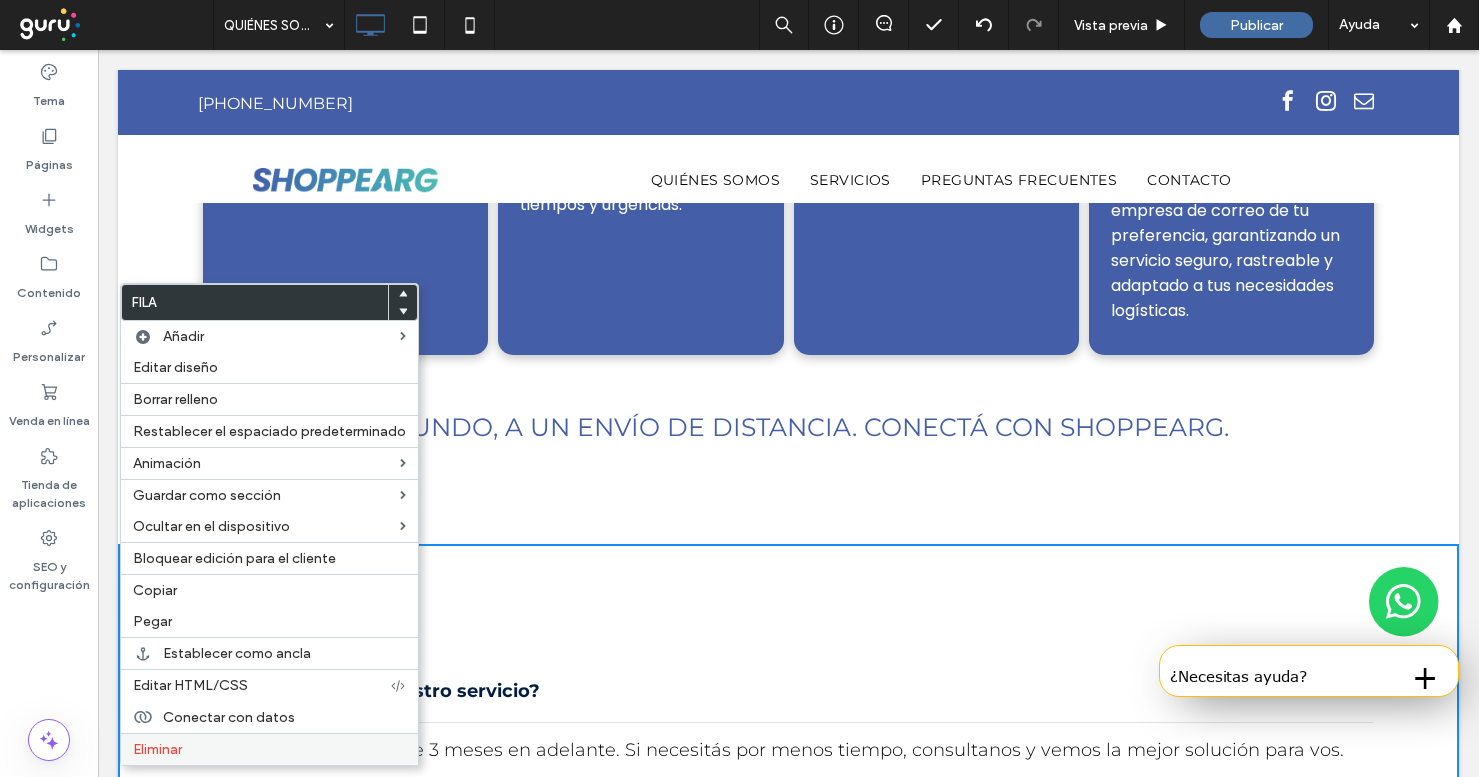 click on "Eliminar" at bounding box center (269, 749) 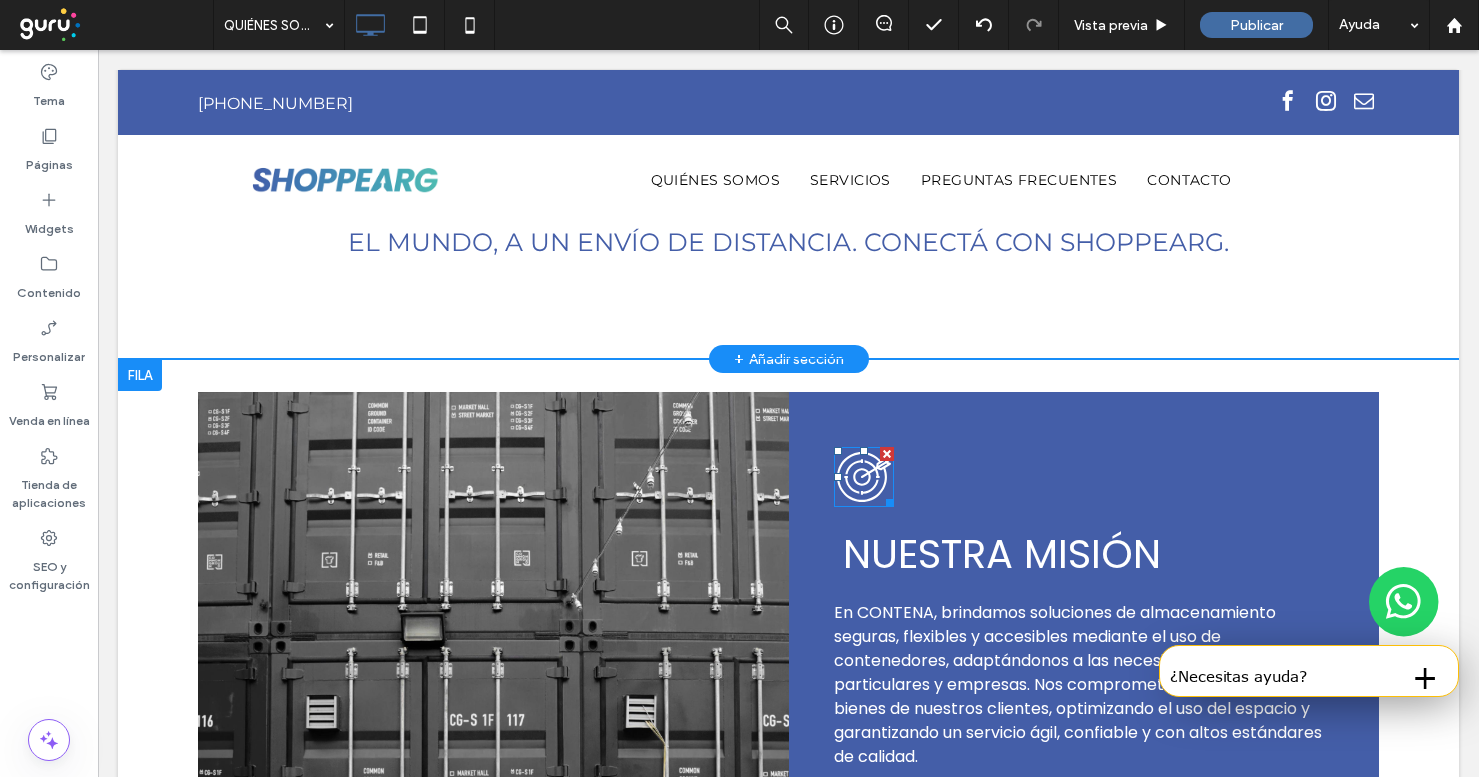 scroll, scrollTop: 2385, scrollLeft: 0, axis: vertical 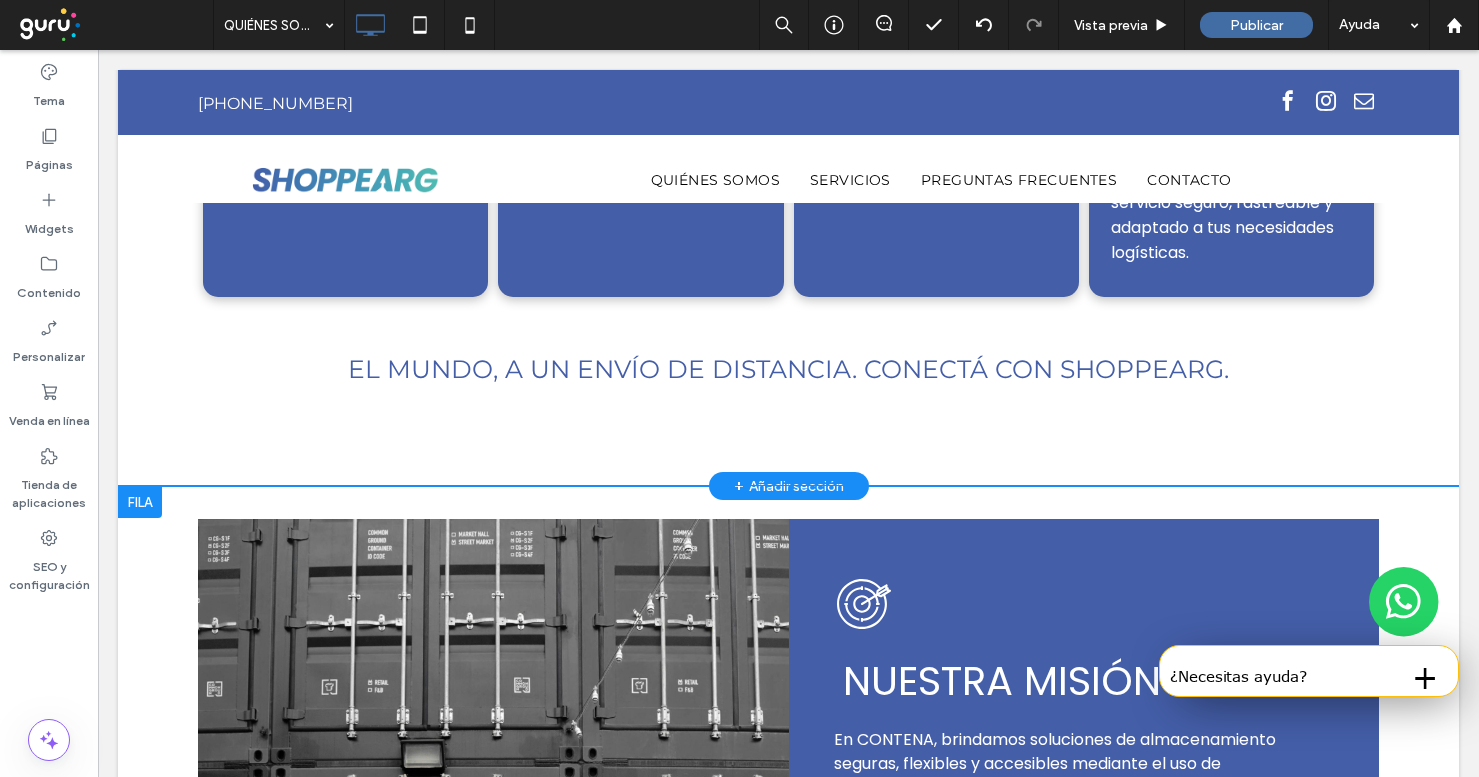 click on "NUESTRA MISIÓN
En CONTENA, brindamos soluciones de almacenamiento seguras, flexibles y accesibles mediante el uso de contenedores, adaptándonos a las necesidades de particulares y empresas. Nos comprometemos a proteger los bienes de nuestros clientes, optimizando el uso del espacio y garantizando un servicio ágil, confiable y con altos estándares de calidad. Fundada con la visión de transformar la forma en que las personas piensan sobre el almacenamiento, aprovechamos la innovadora tecnología de contenedores para ofrecer un almacenamiento que no es solo un espacio, sino una solución.
Click To Paste" at bounding box center (1084, 791) 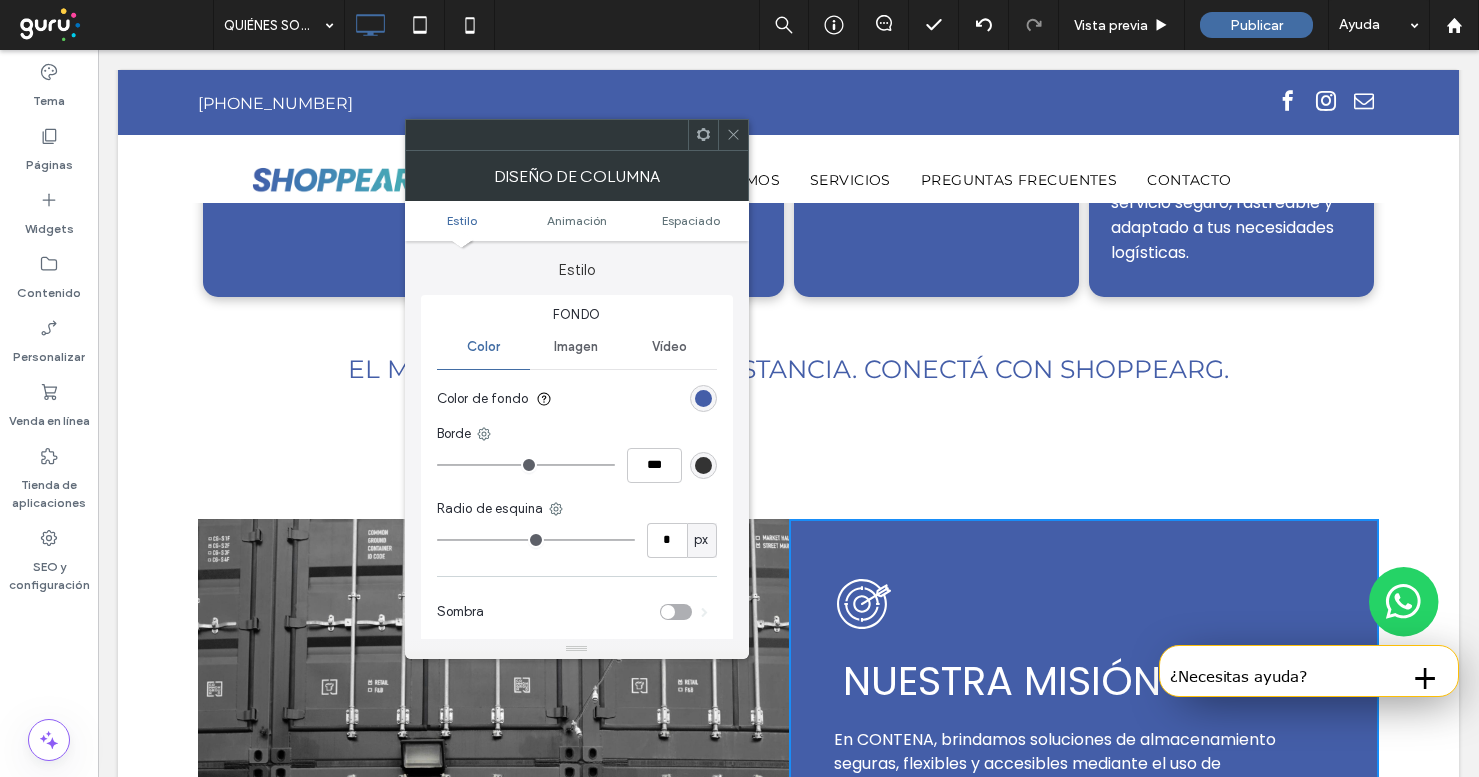 click at bounding box center (703, 398) 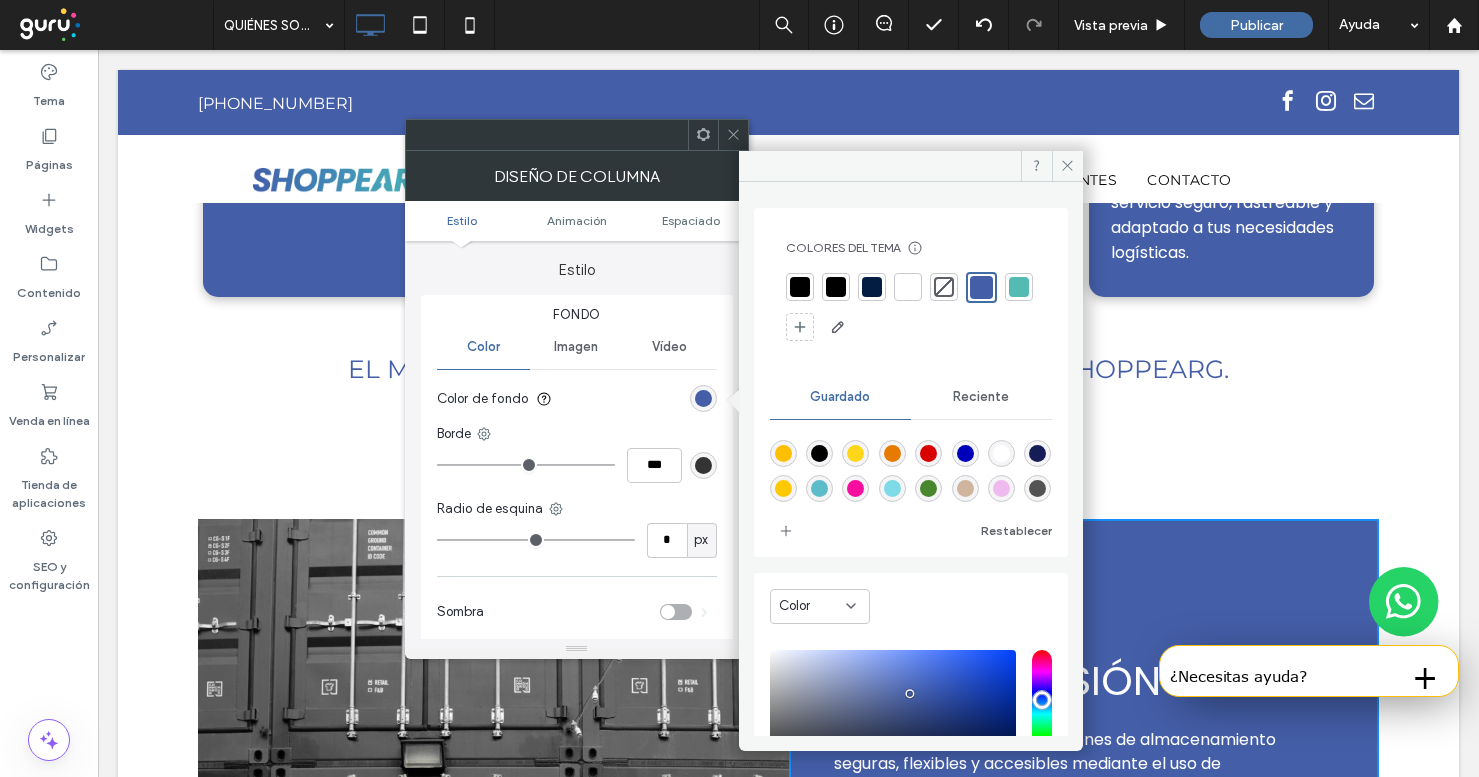 click at bounding box center [944, 287] 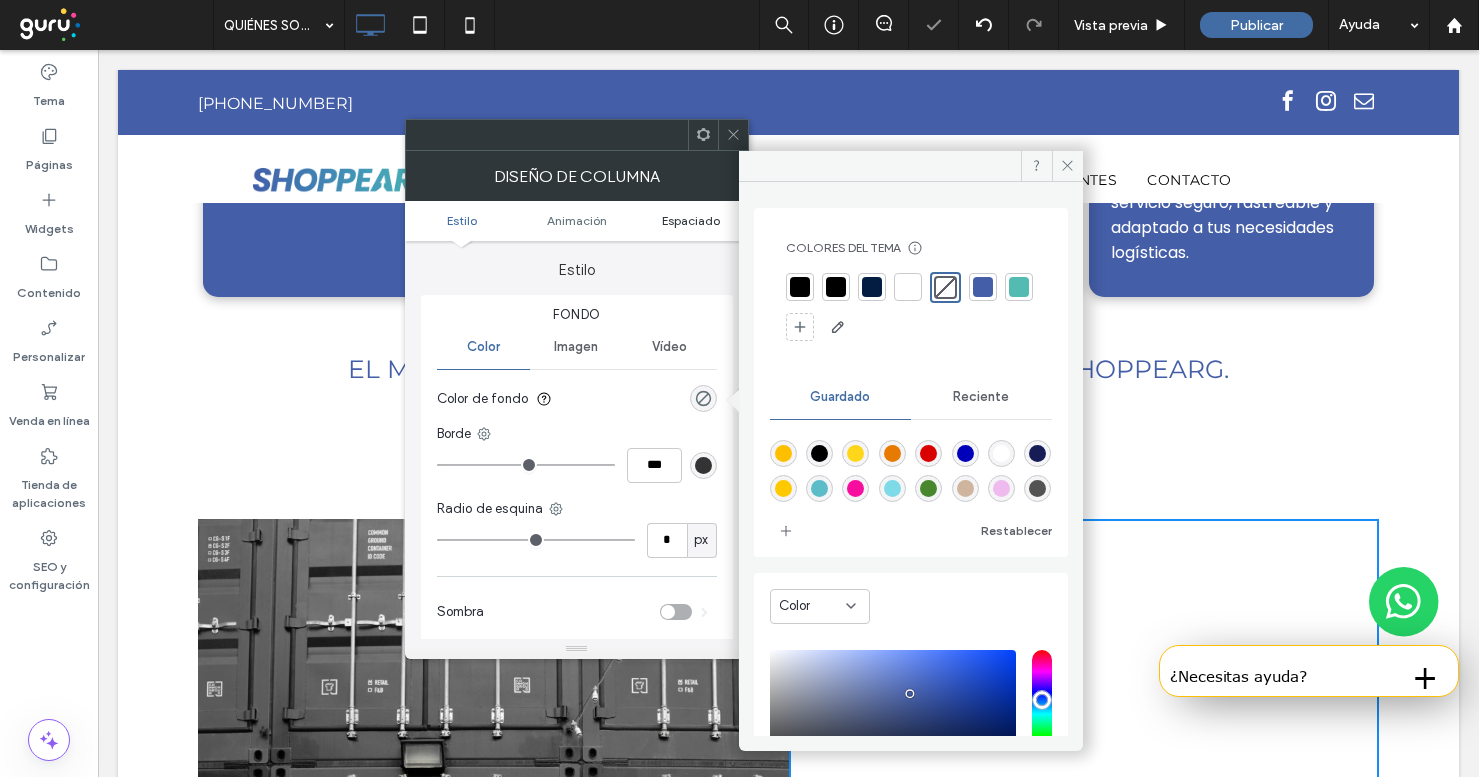 click on "Espaciado" at bounding box center (691, 220) 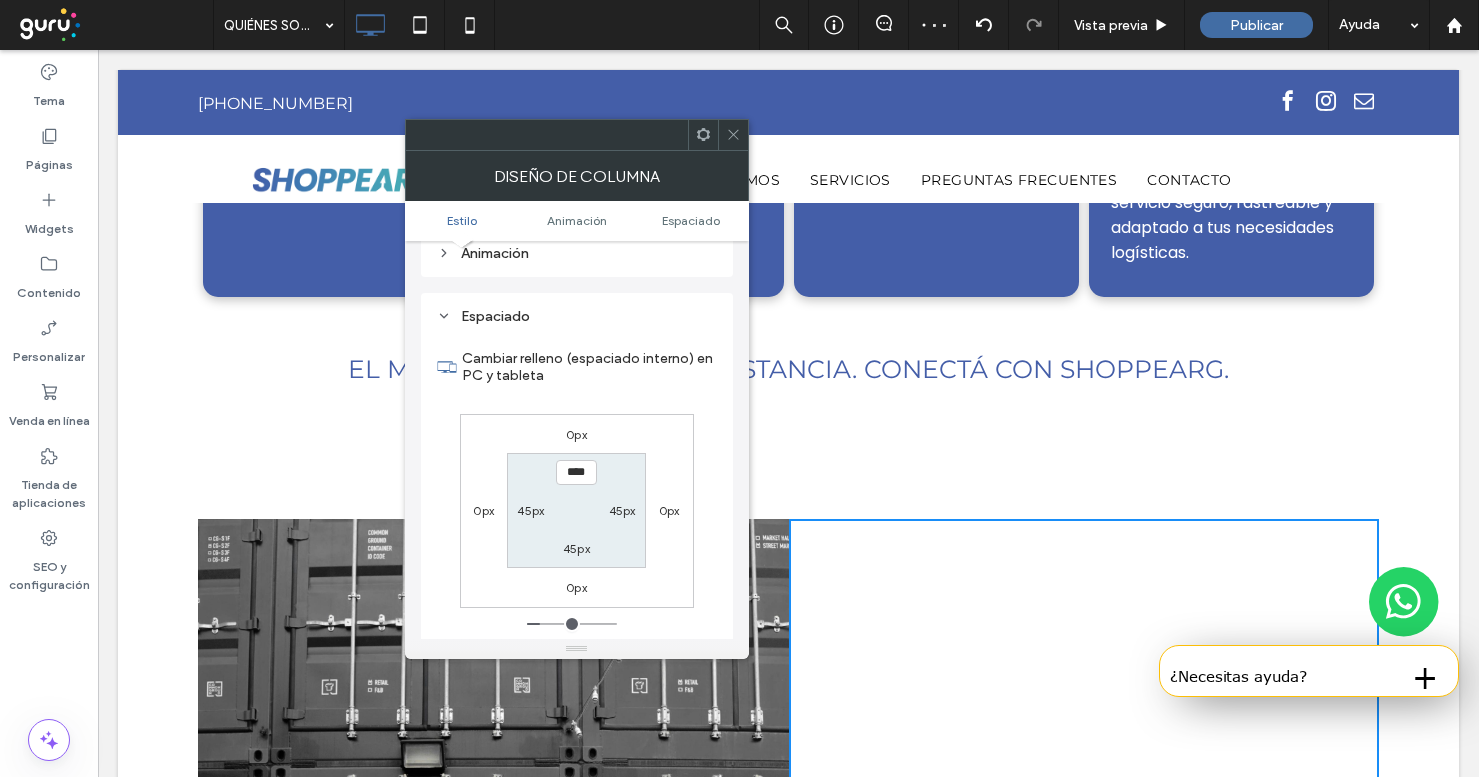 scroll, scrollTop: 470, scrollLeft: 0, axis: vertical 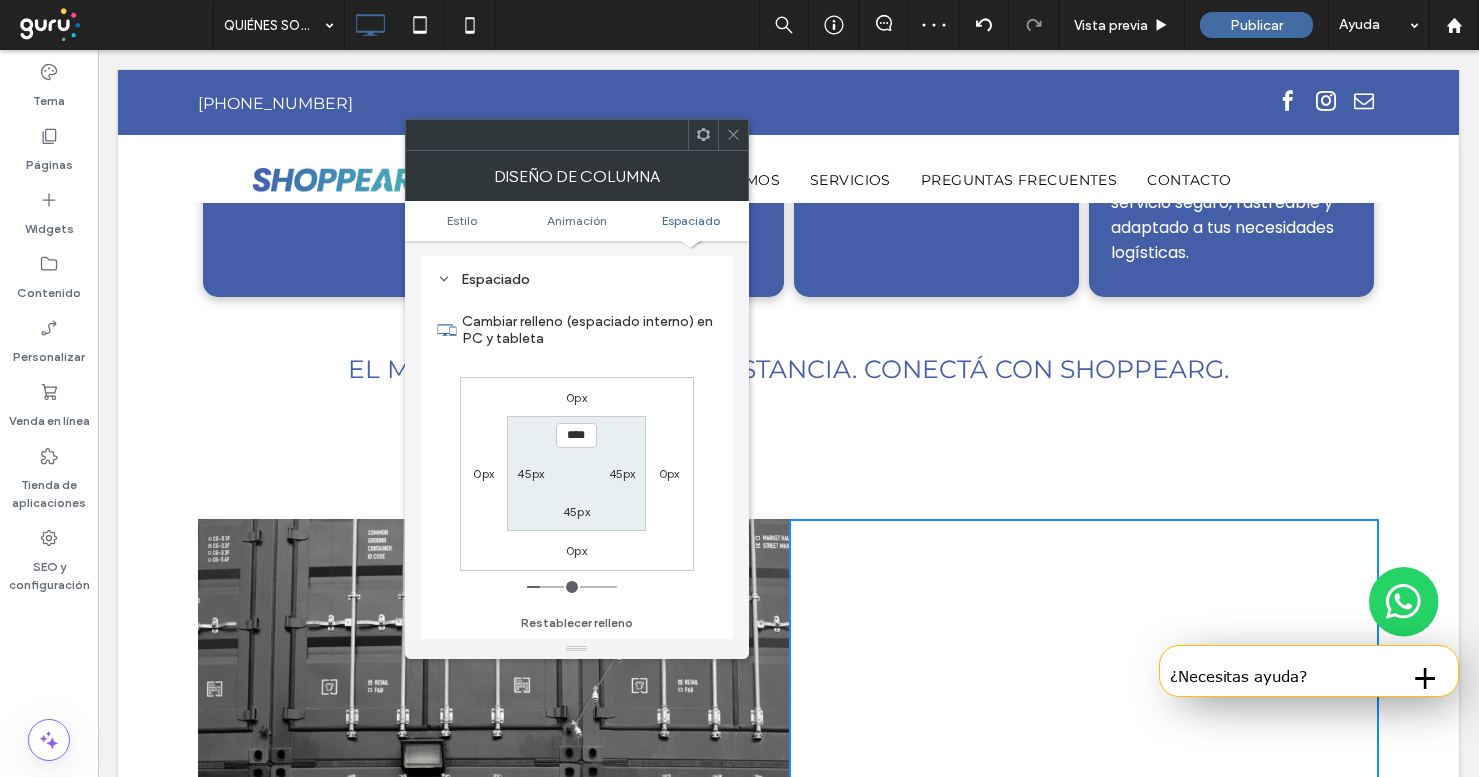 click on "0px" at bounding box center [669, 473] 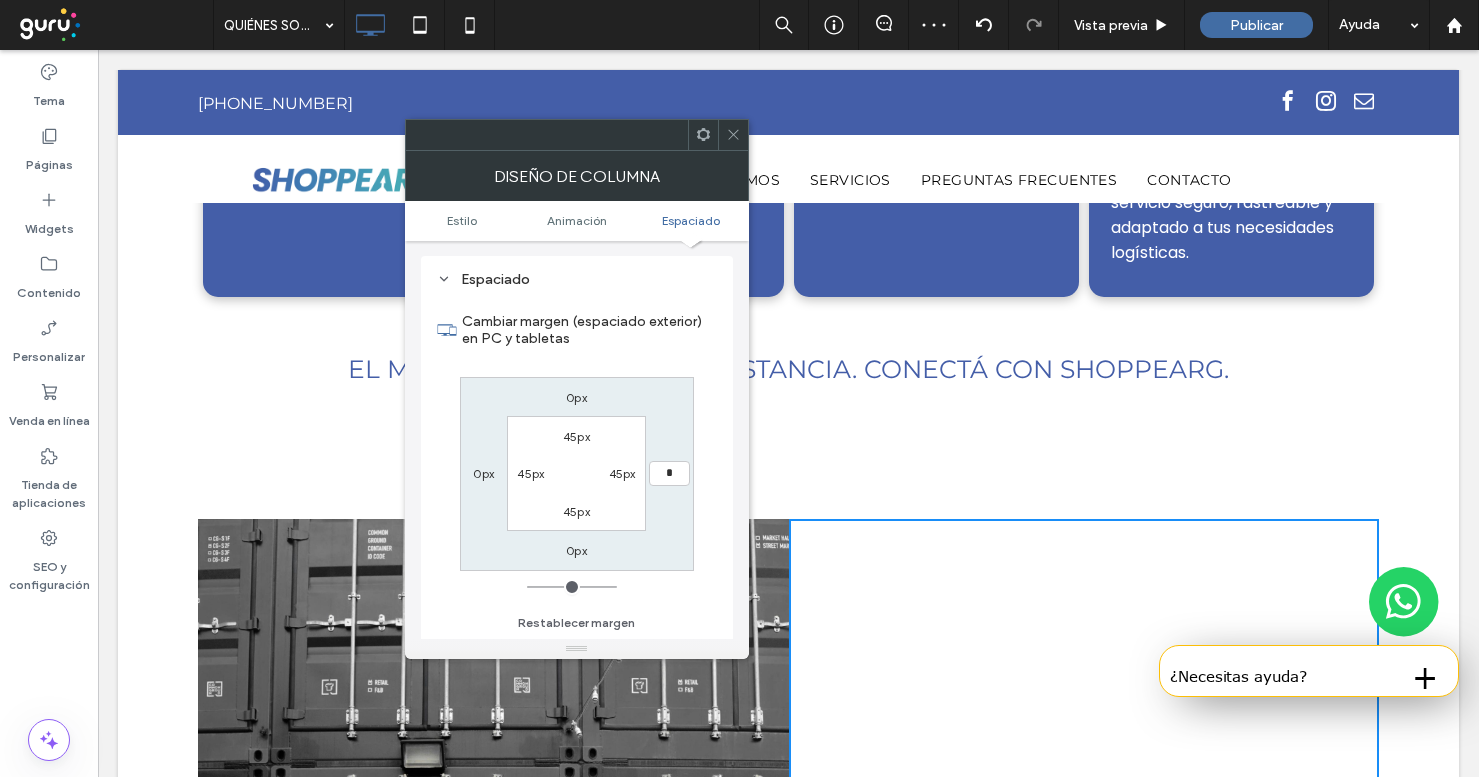 click at bounding box center [577, 135] 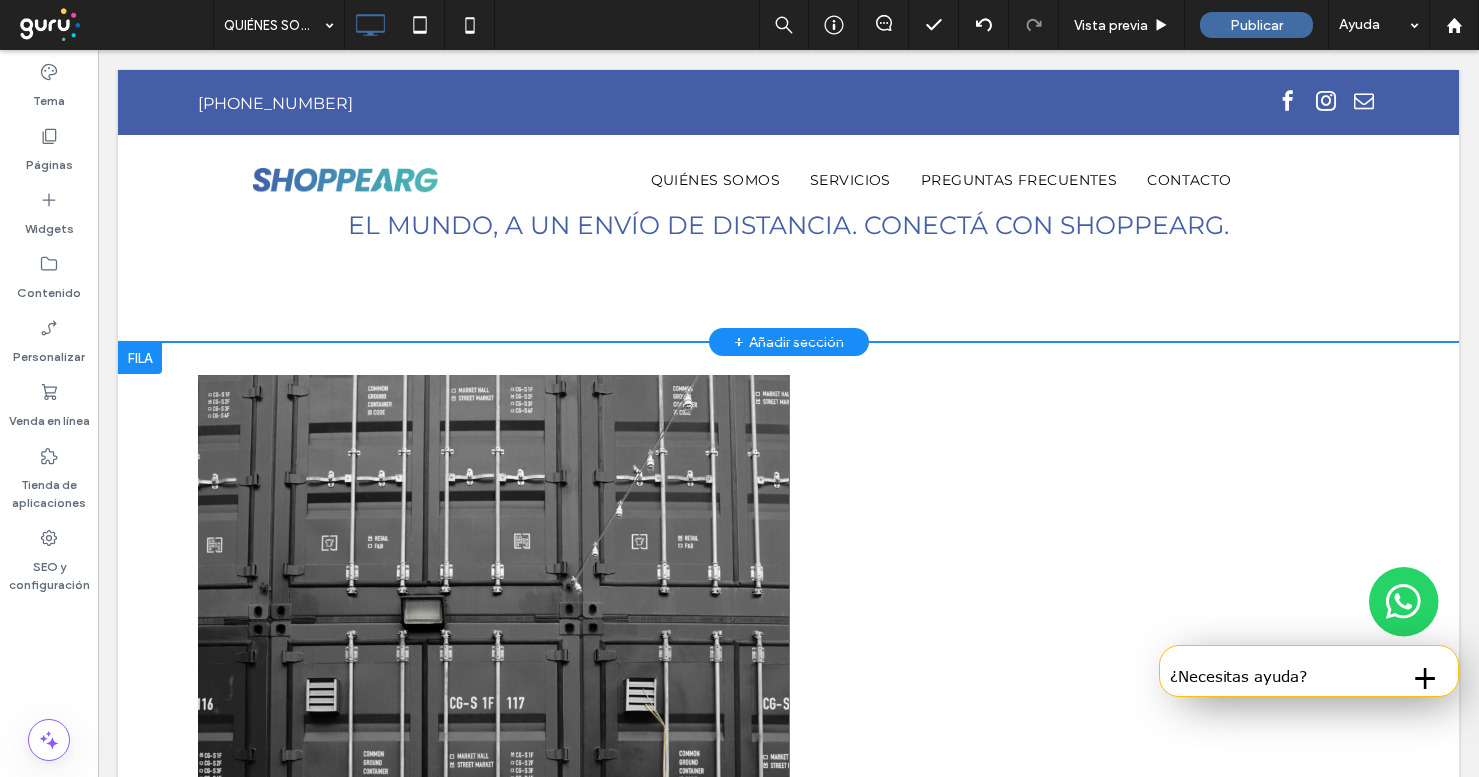 scroll, scrollTop: 2406, scrollLeft: 0, axis: vertical 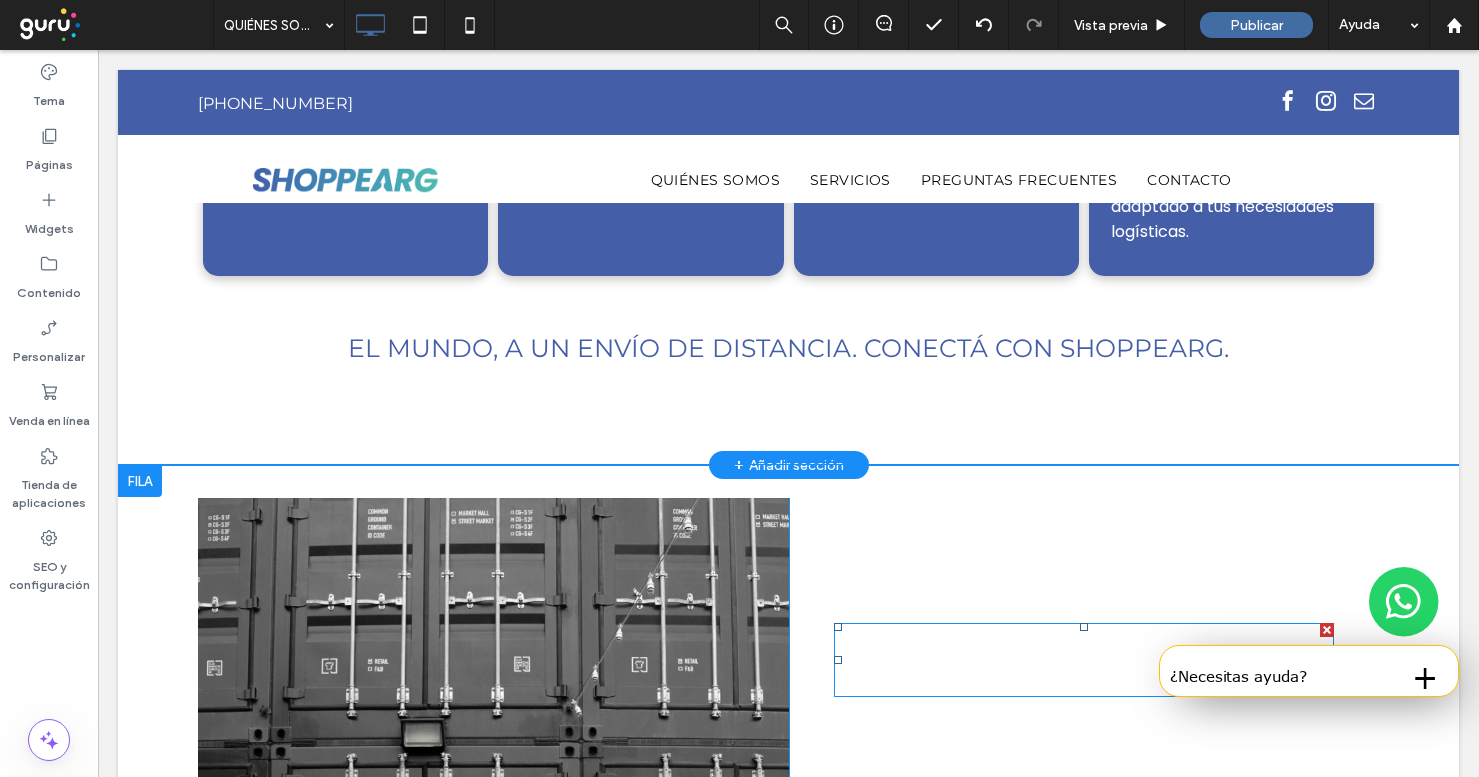 click on "NUESTRA MISIÓN" at bounding box center [1002, 660] 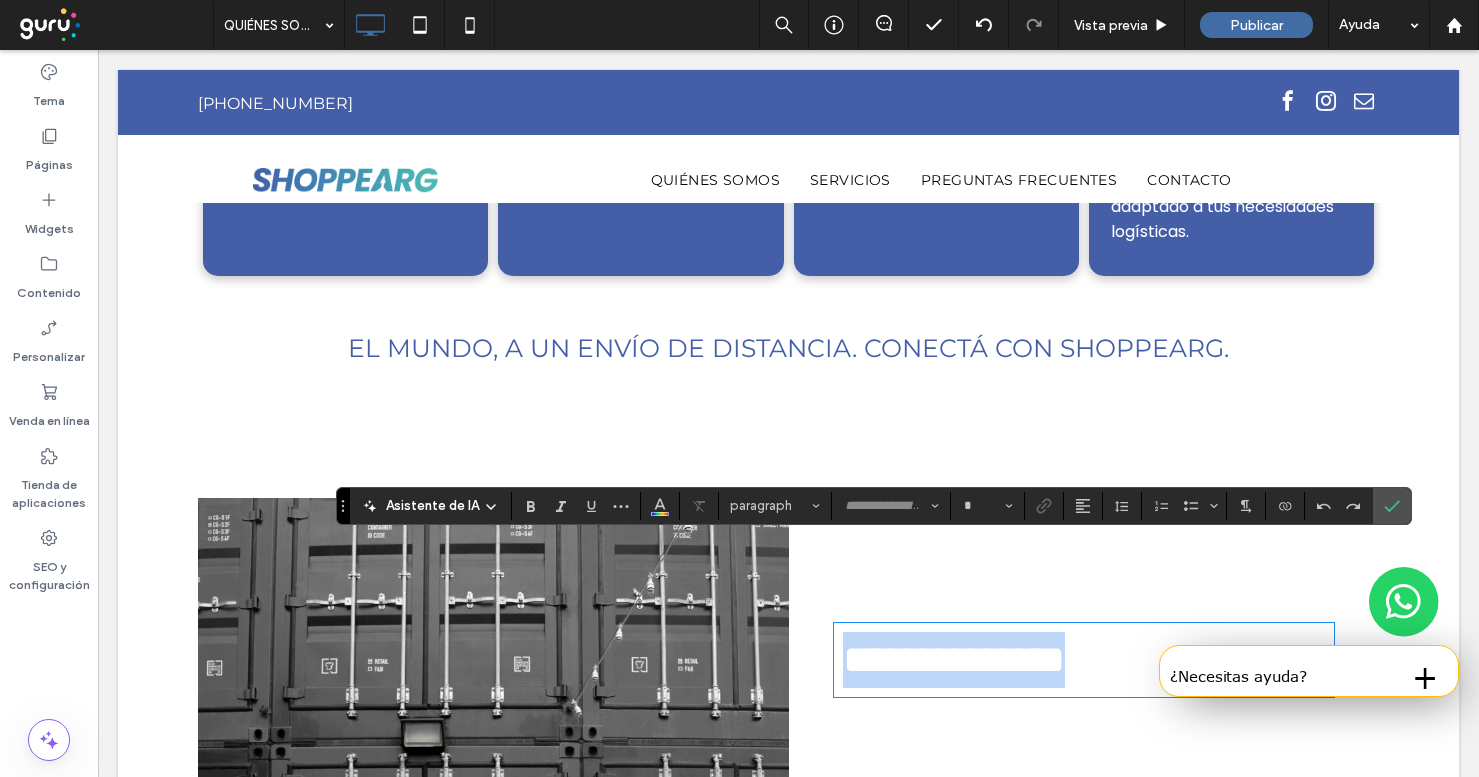 click on "**********" at bounding box center (954, 659) 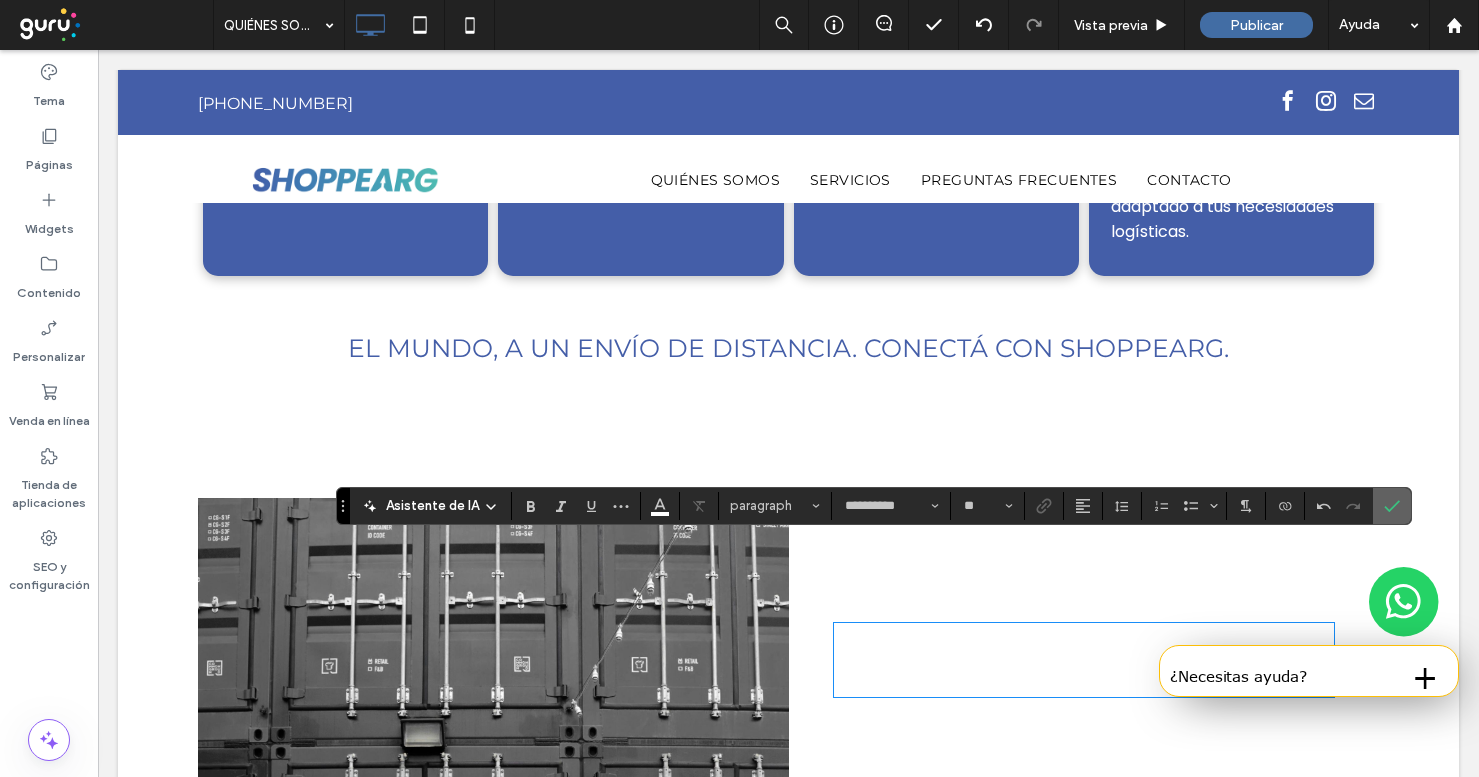 click 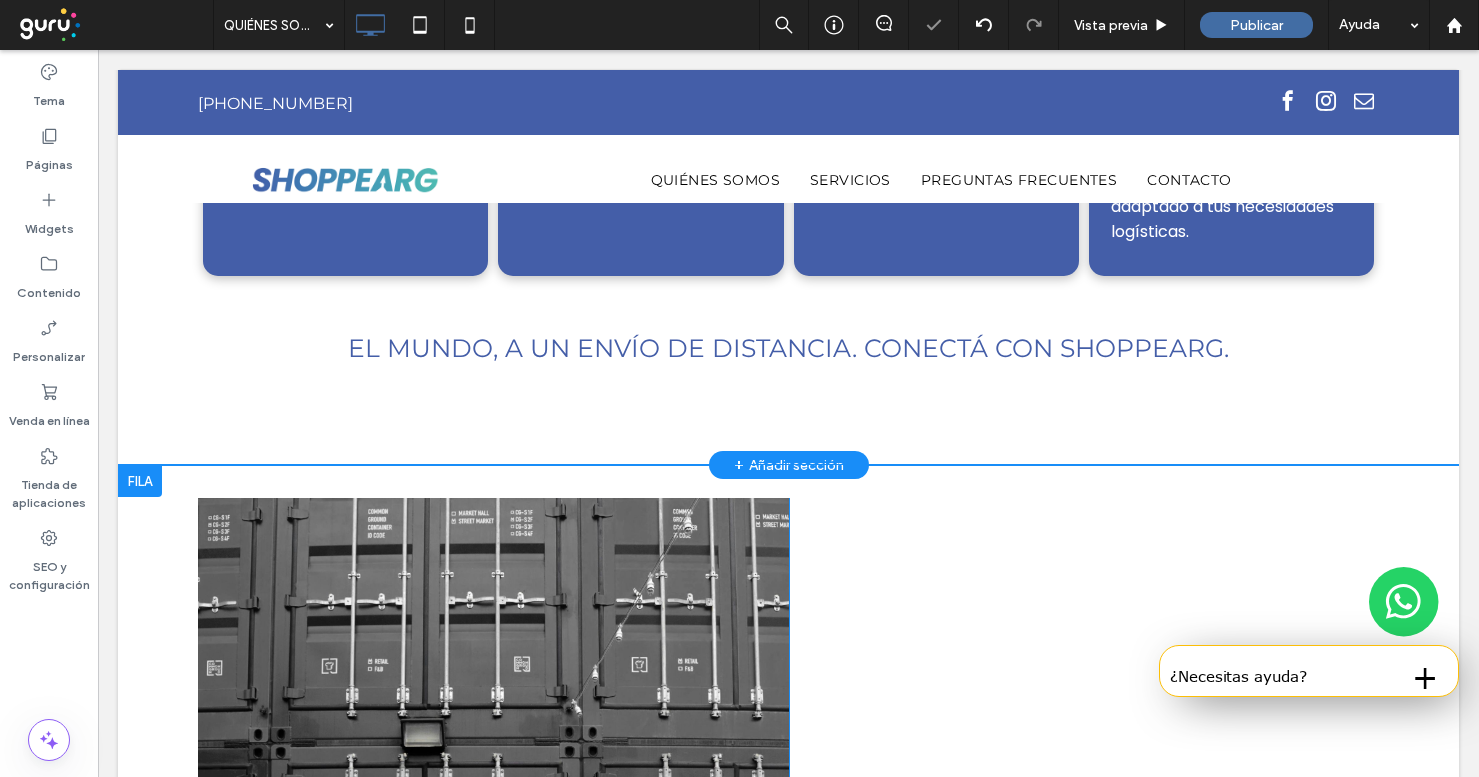 click on "Click To Paste
¿Cuál es tu negocio?   En CONTENA, brindamos soluciones de almacenamiento seguras, flexibles y accesibles mediante el uso de contenedores, adaptándonos a las necesidades de particulares y empresas. Nos comprometemos a proteger los bienes de nuestros clientes, optimizando el uso del espacio y garantizando un servicio ágil, confiable y con altos estándares de calidad. Fundada con la visión de transformar la forma en que las personas piensan sobre el almacenamiento, aprovechamos la innovadora tecnología de contenedores para ofrecer un almacenamiento que no es solo un espacio, sino una solución.
Click To Paste
Fila + Añadir sección" at bounding box center (788, 803) 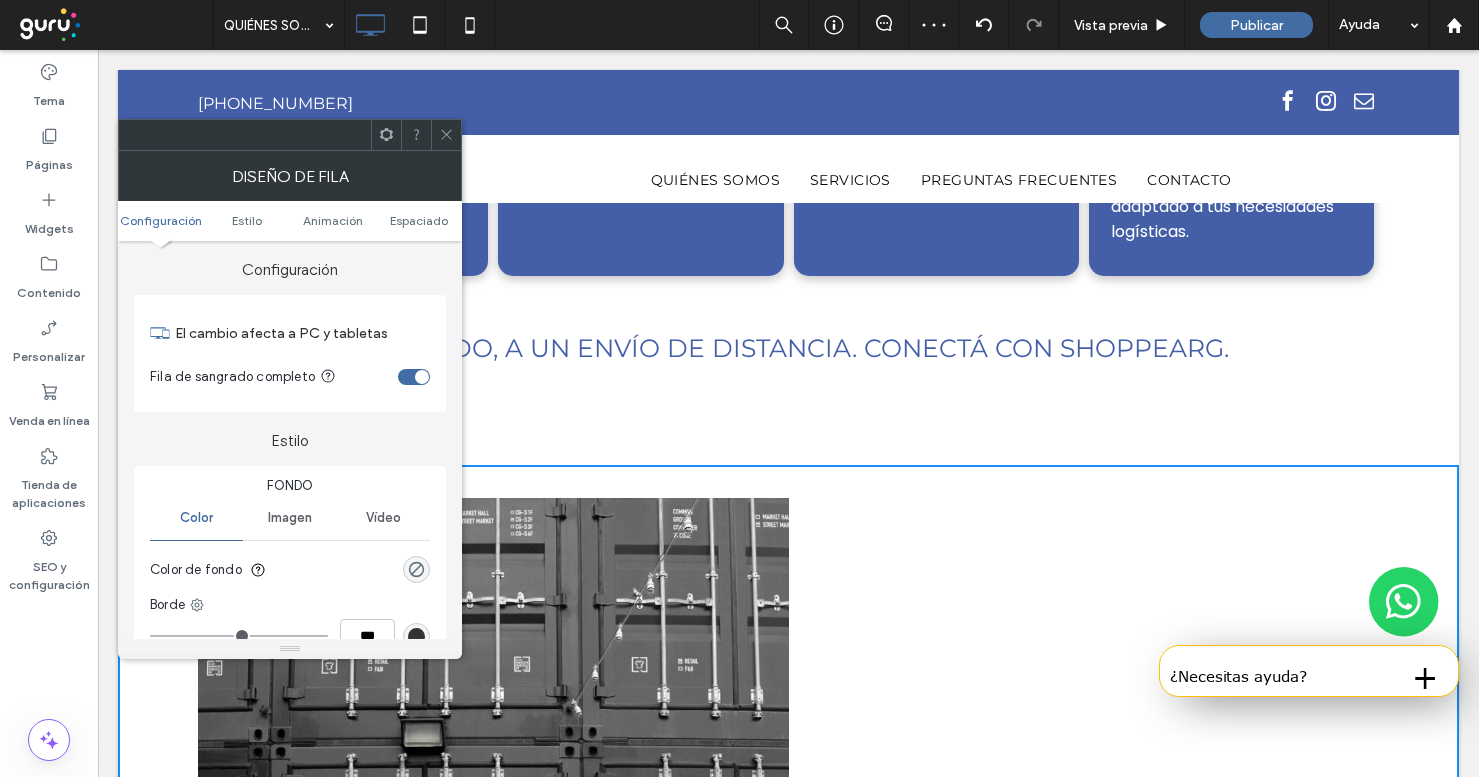 click at bounding box center (416, 569) 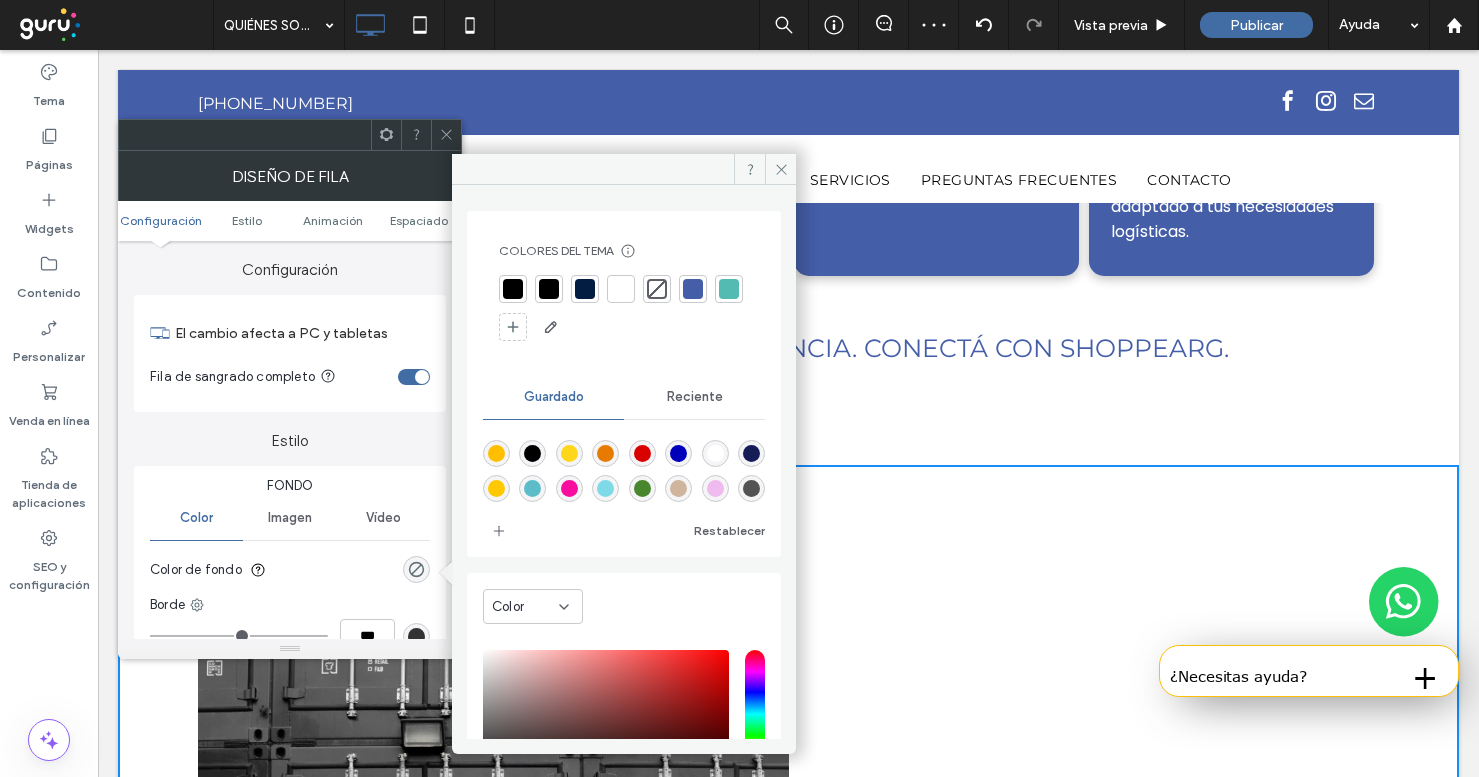 click on "Reciente" at bounding box center [695, 397] 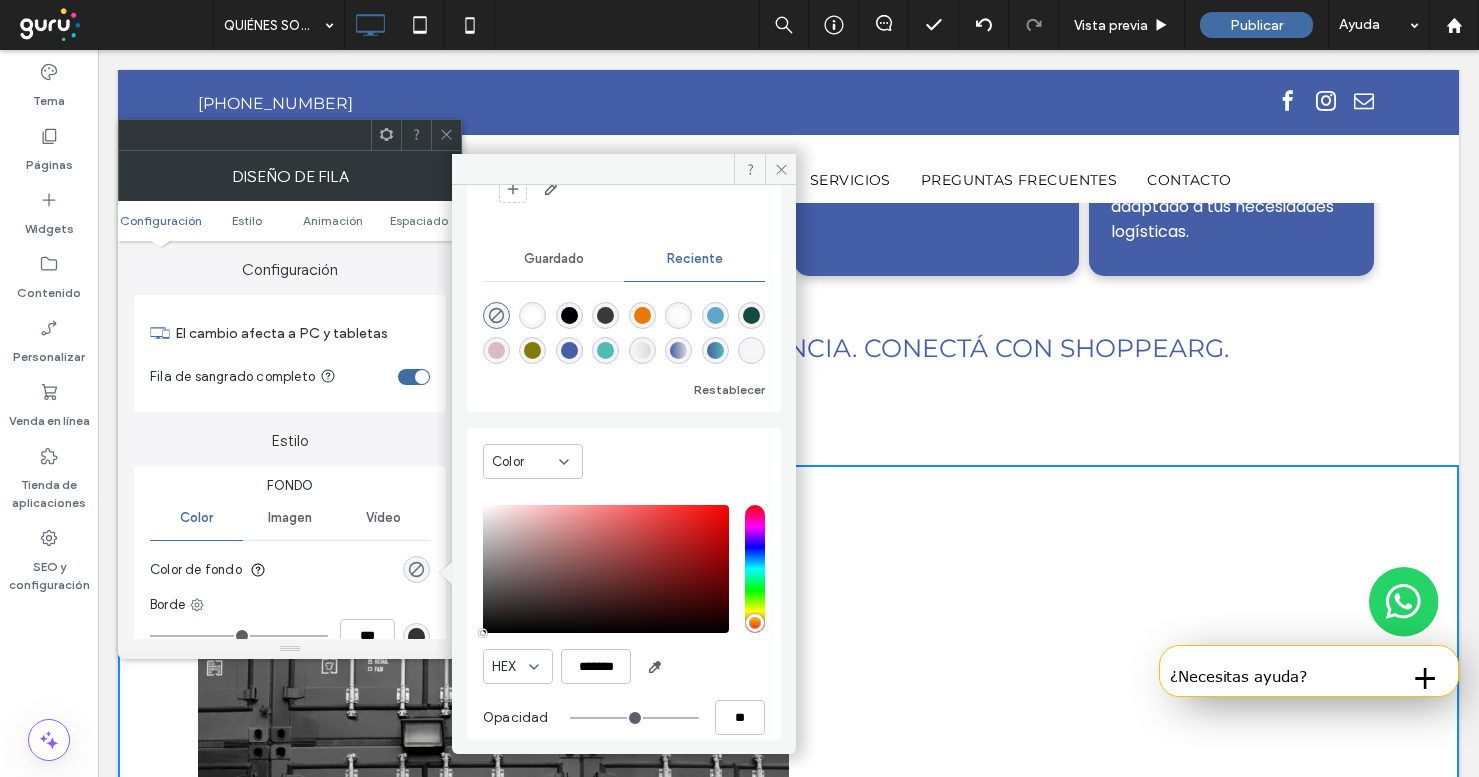 scroll, scrollTop: 151, scrollLeft: 0, axis: vertical 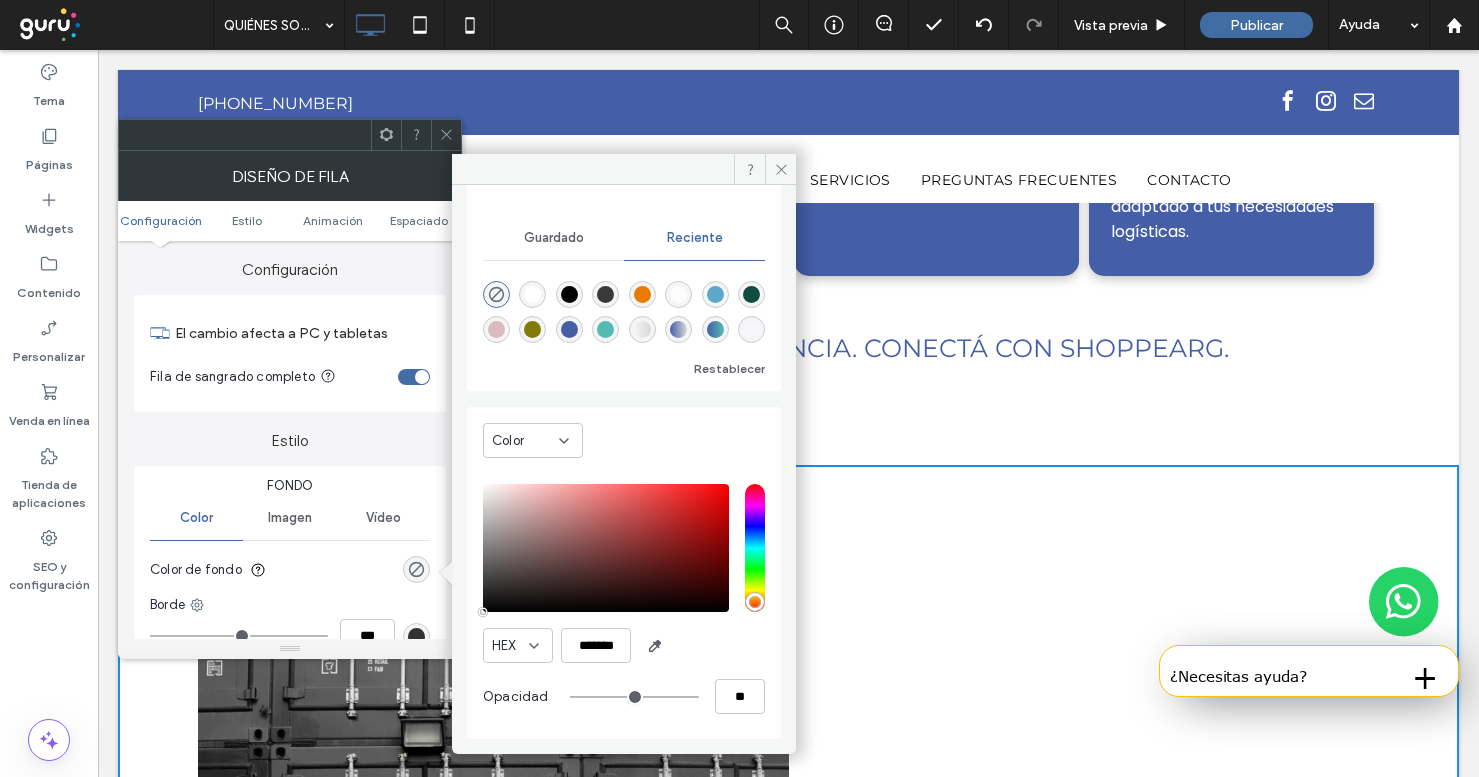 click at bounding box center [715, 329] 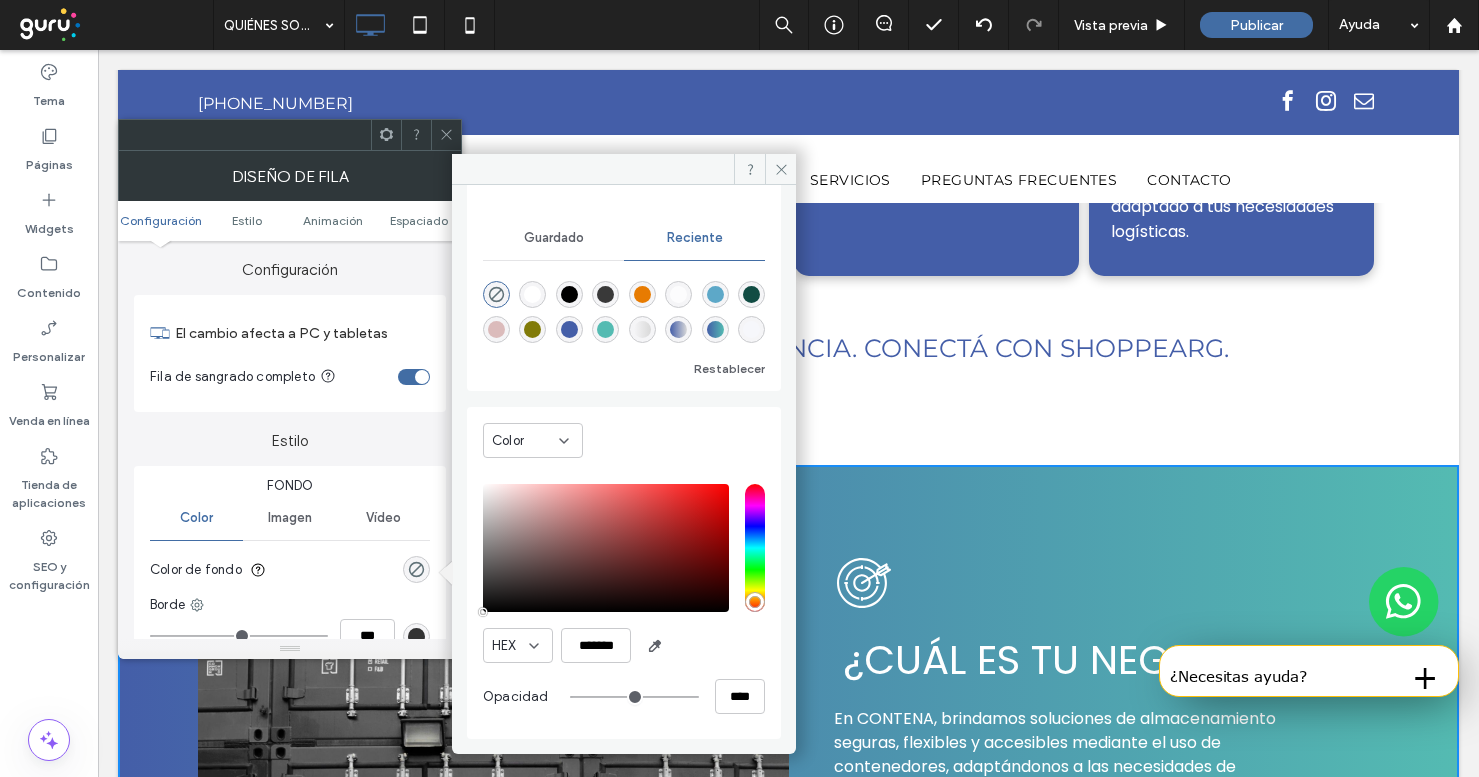 scroll, scrollTop: 5, scrollLeft: 0, axis: vertical 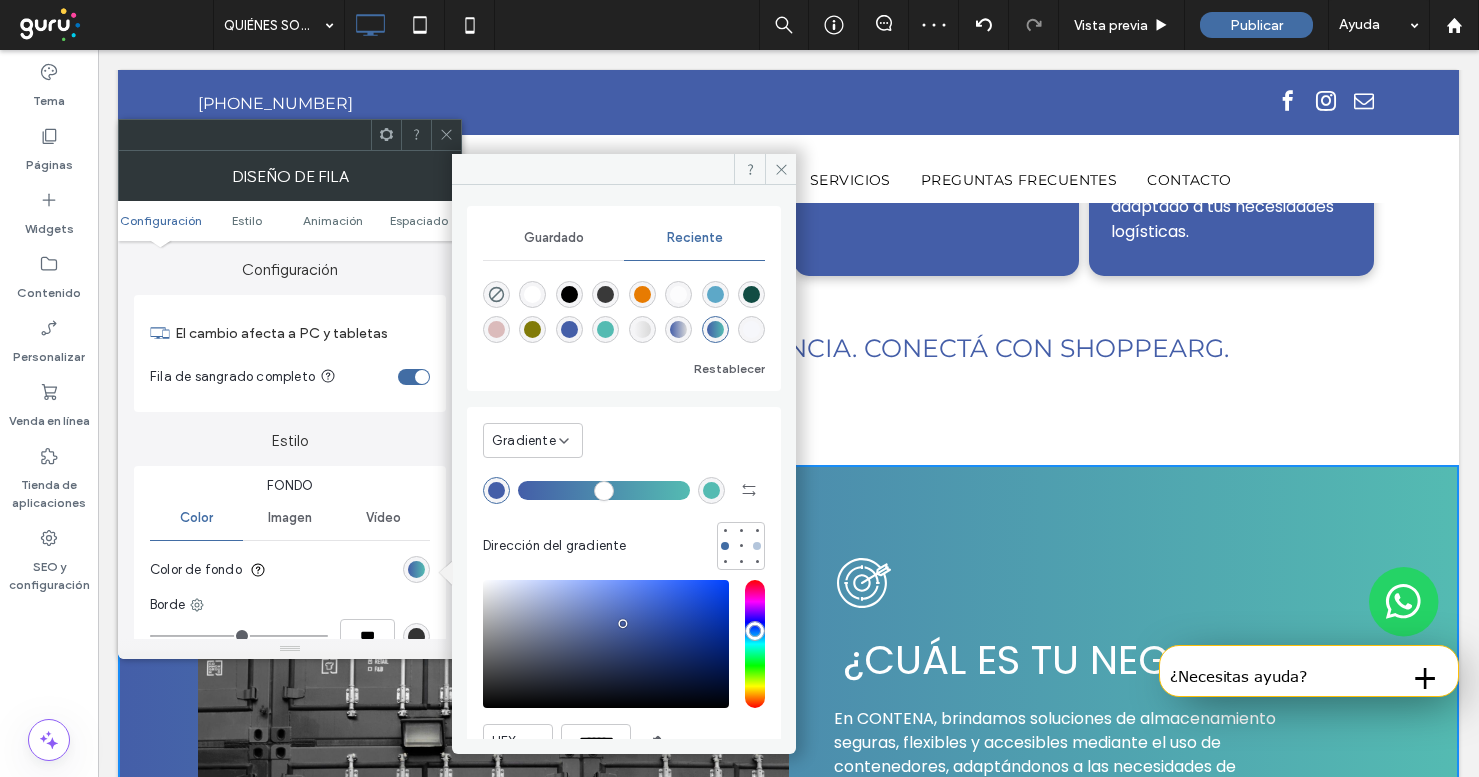 click at bounding box center (757, 546) 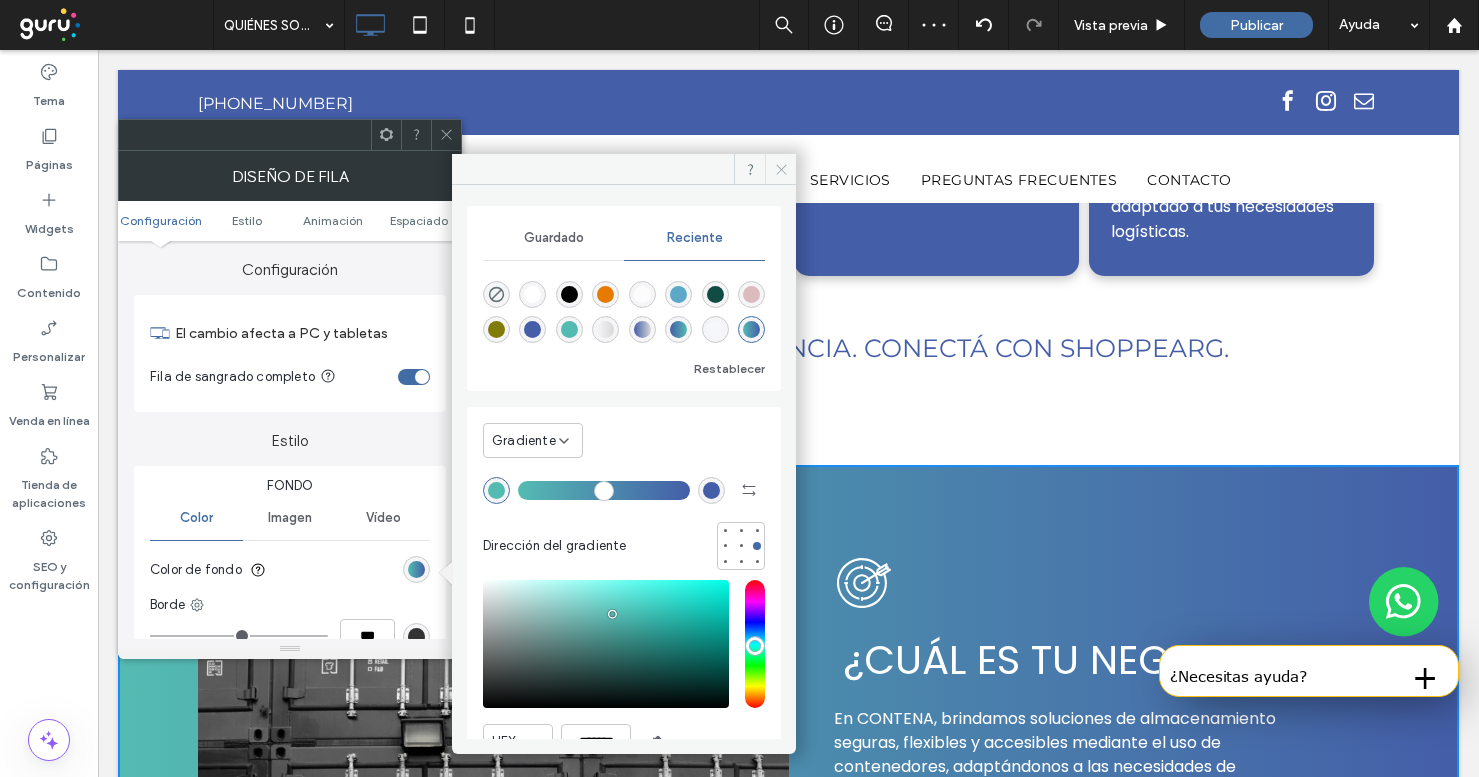 click 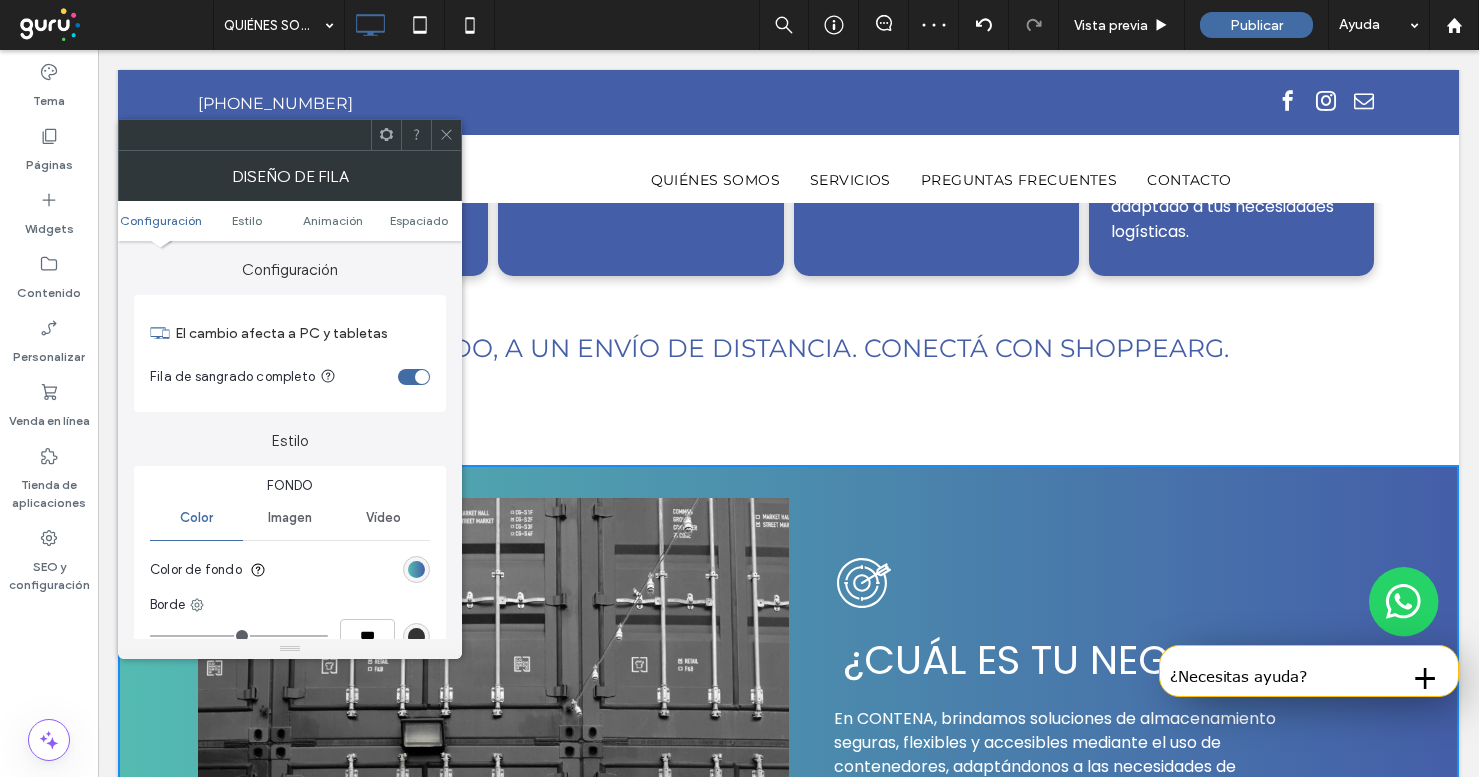 click 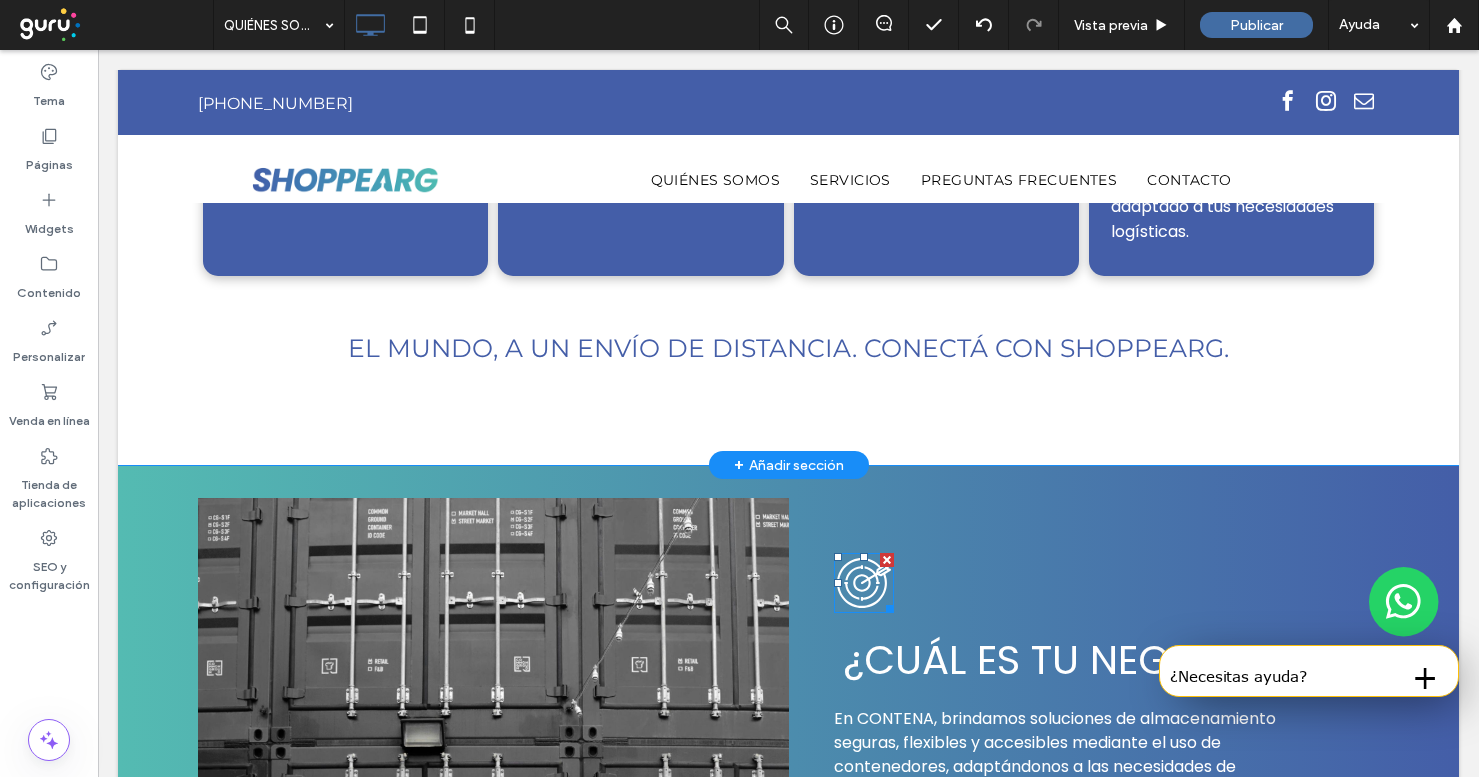 click 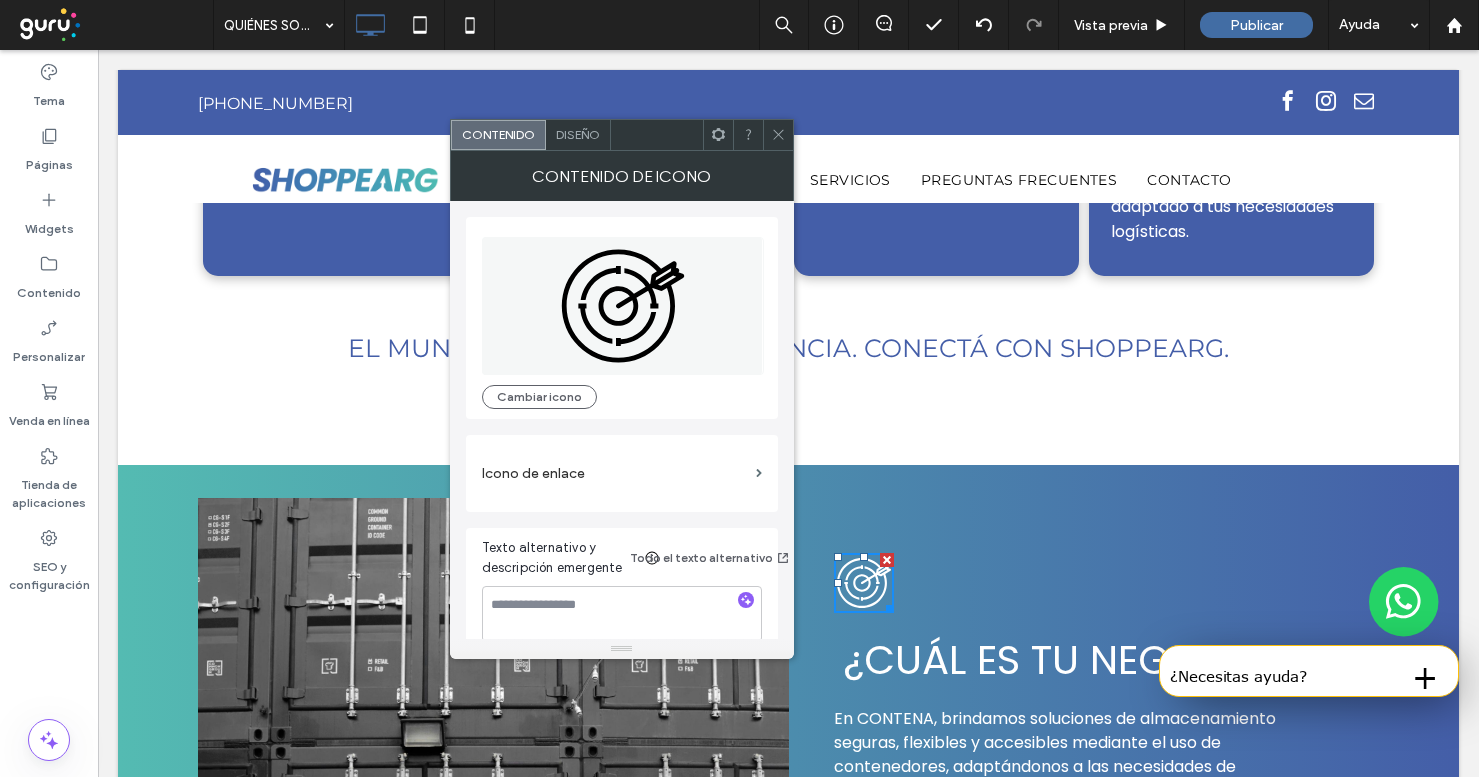 click 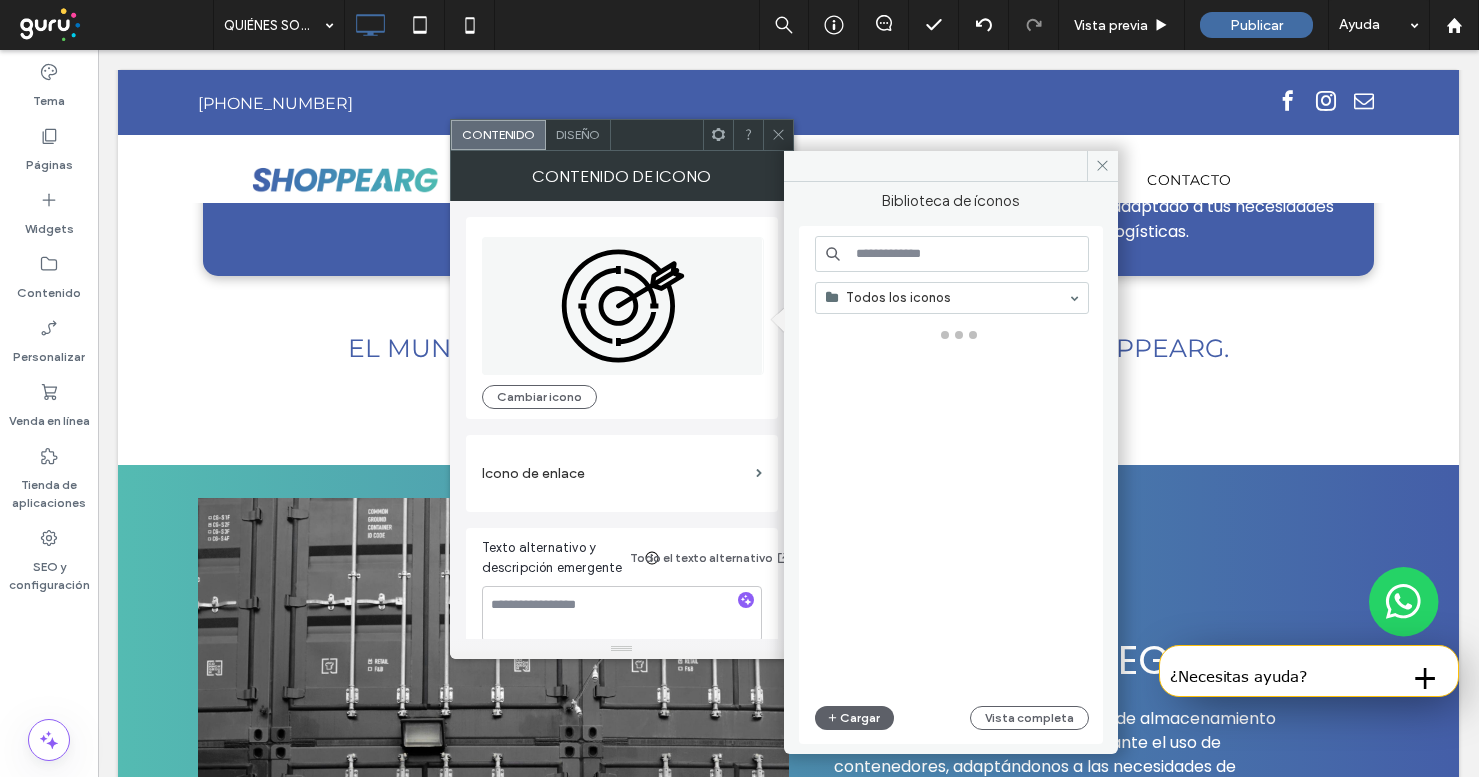 click at bounding box center [952, 254] 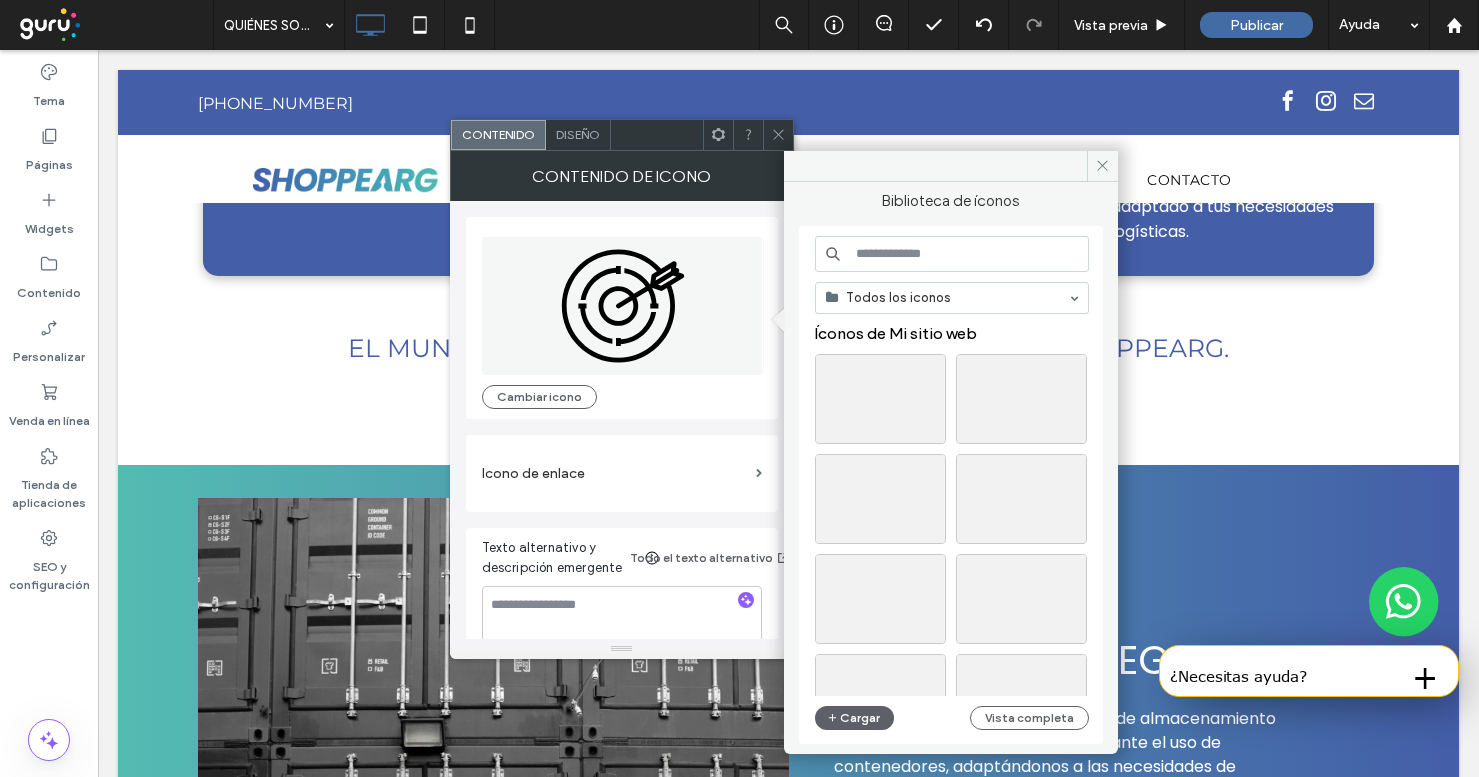 click at bounding box center [952, 254] 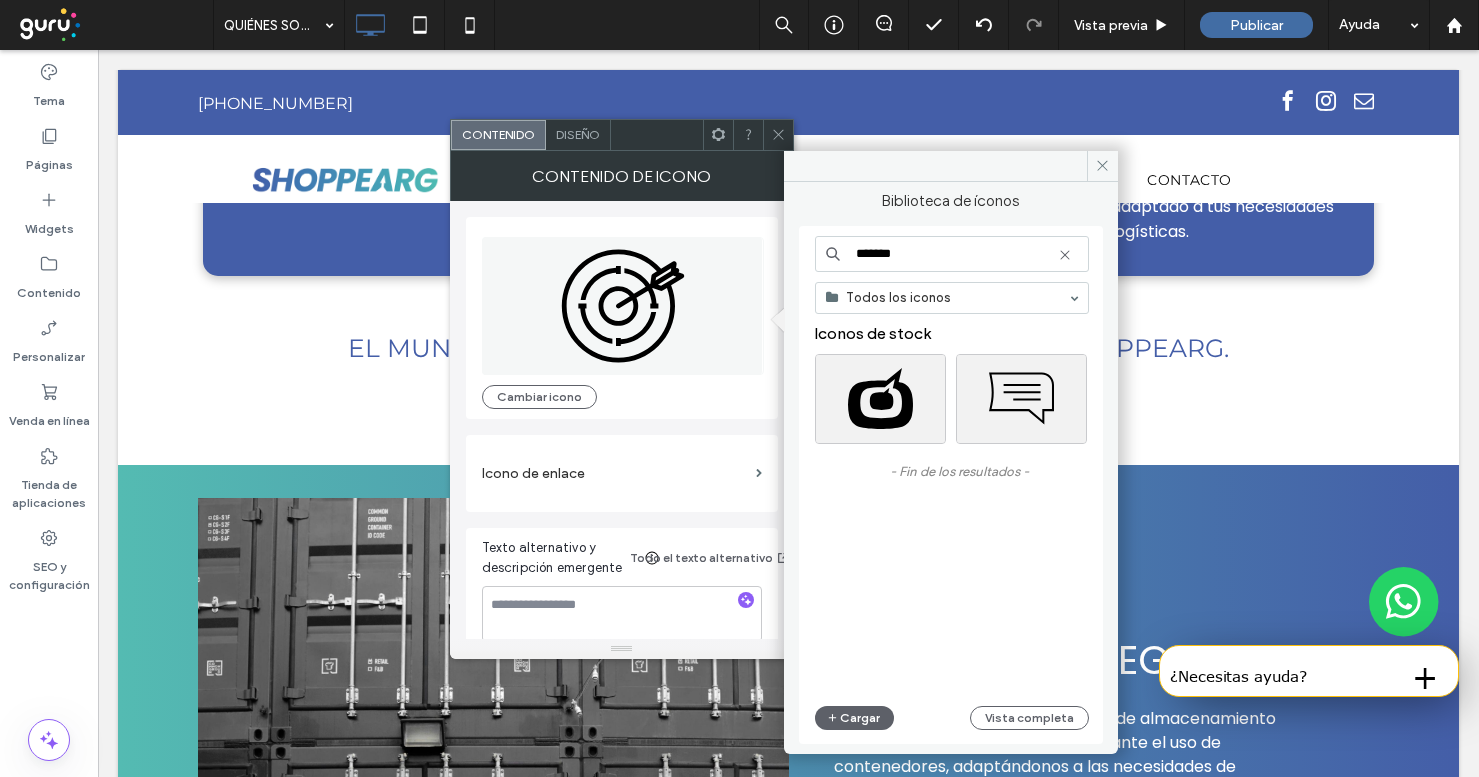click on "*******" at bounding box center [952, 254] 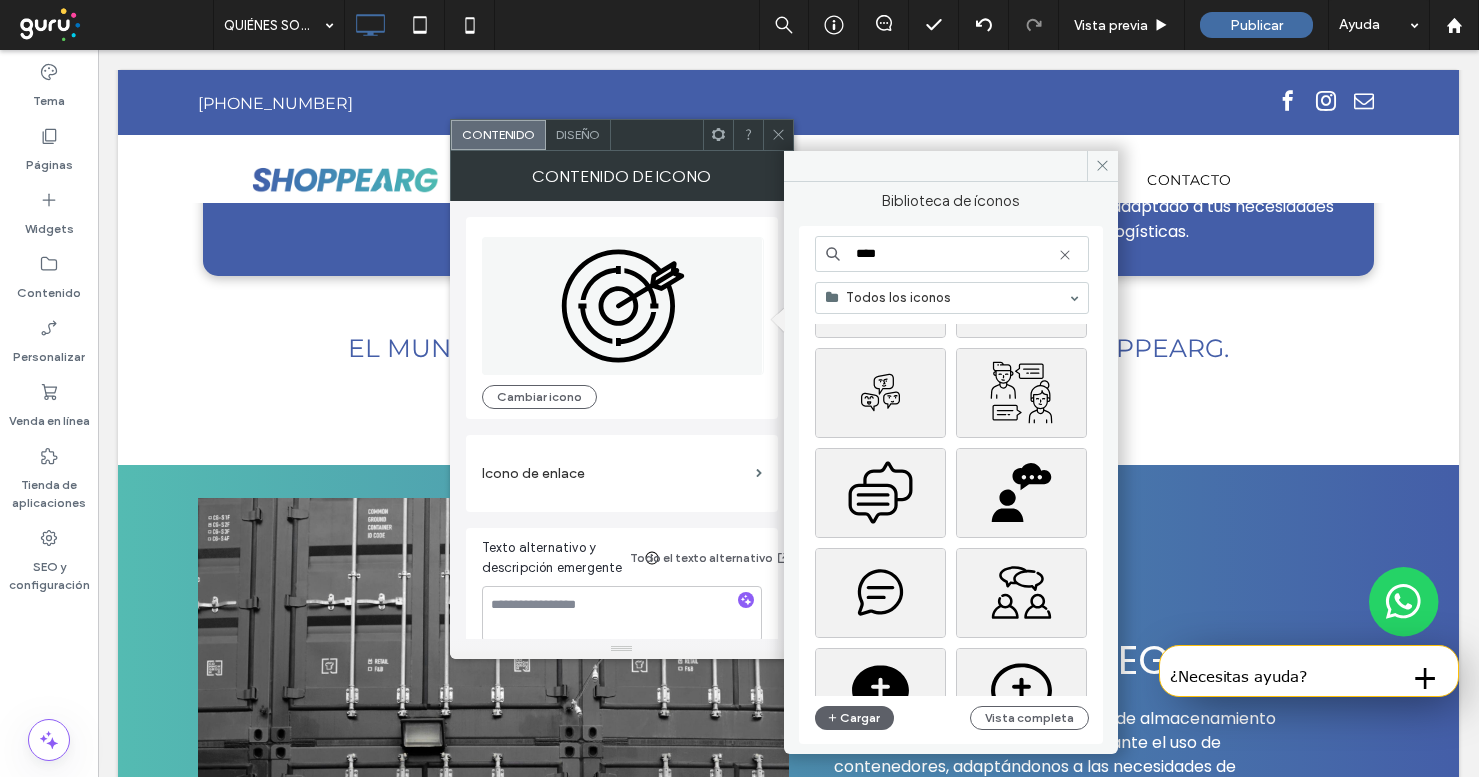 scroll, scrollTop: 1053, scrollLeft: 0, axis: vertical 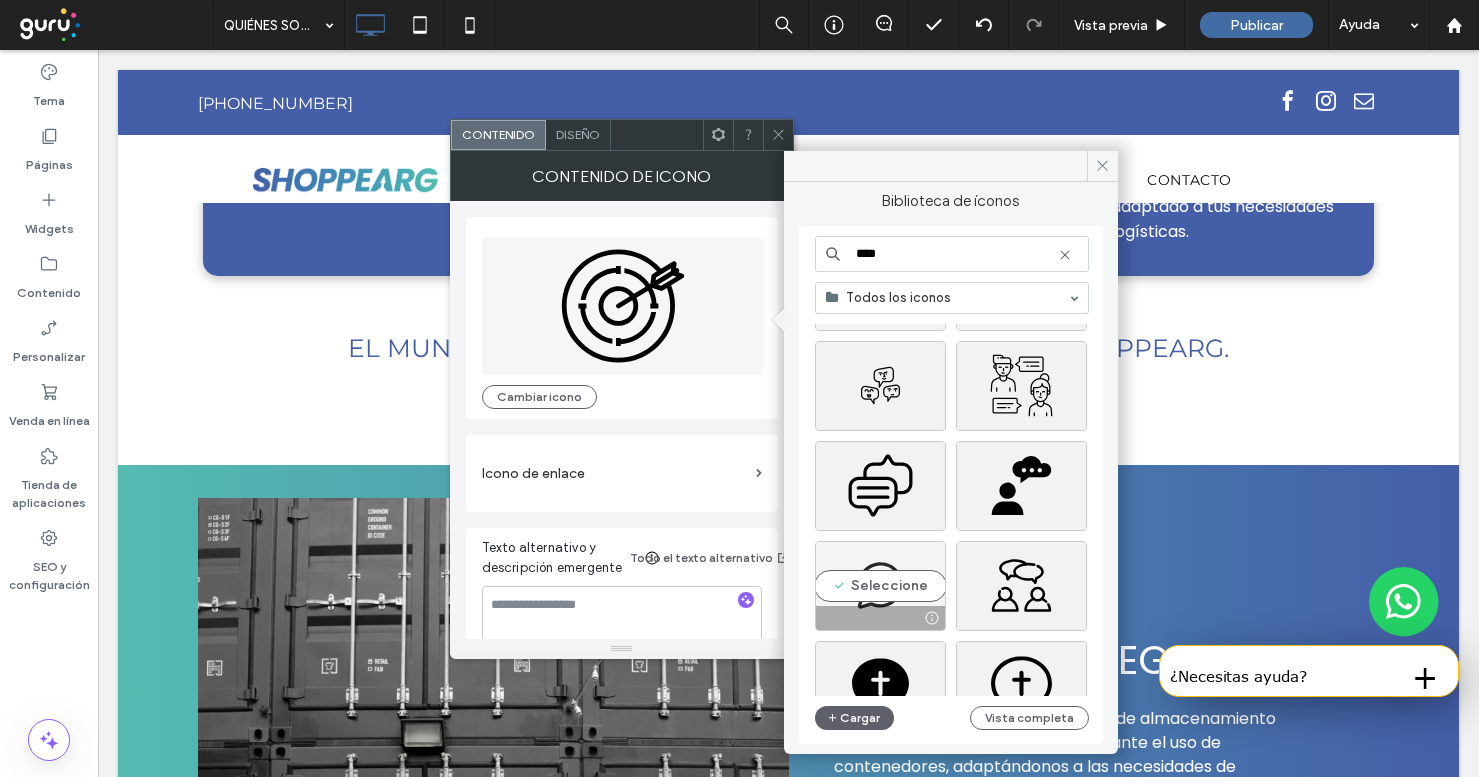click on "Seleccione" at bounding box center (880, 586) 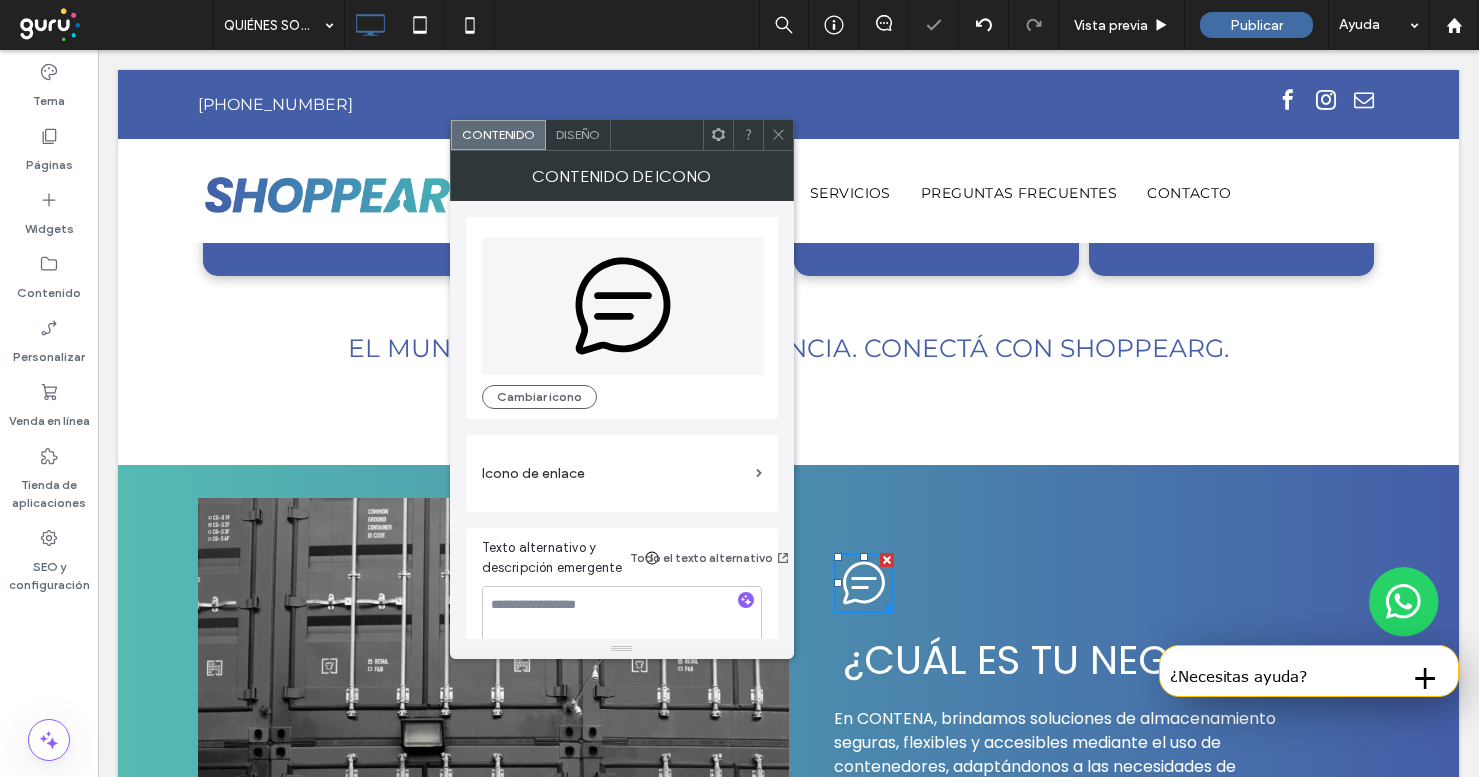 click 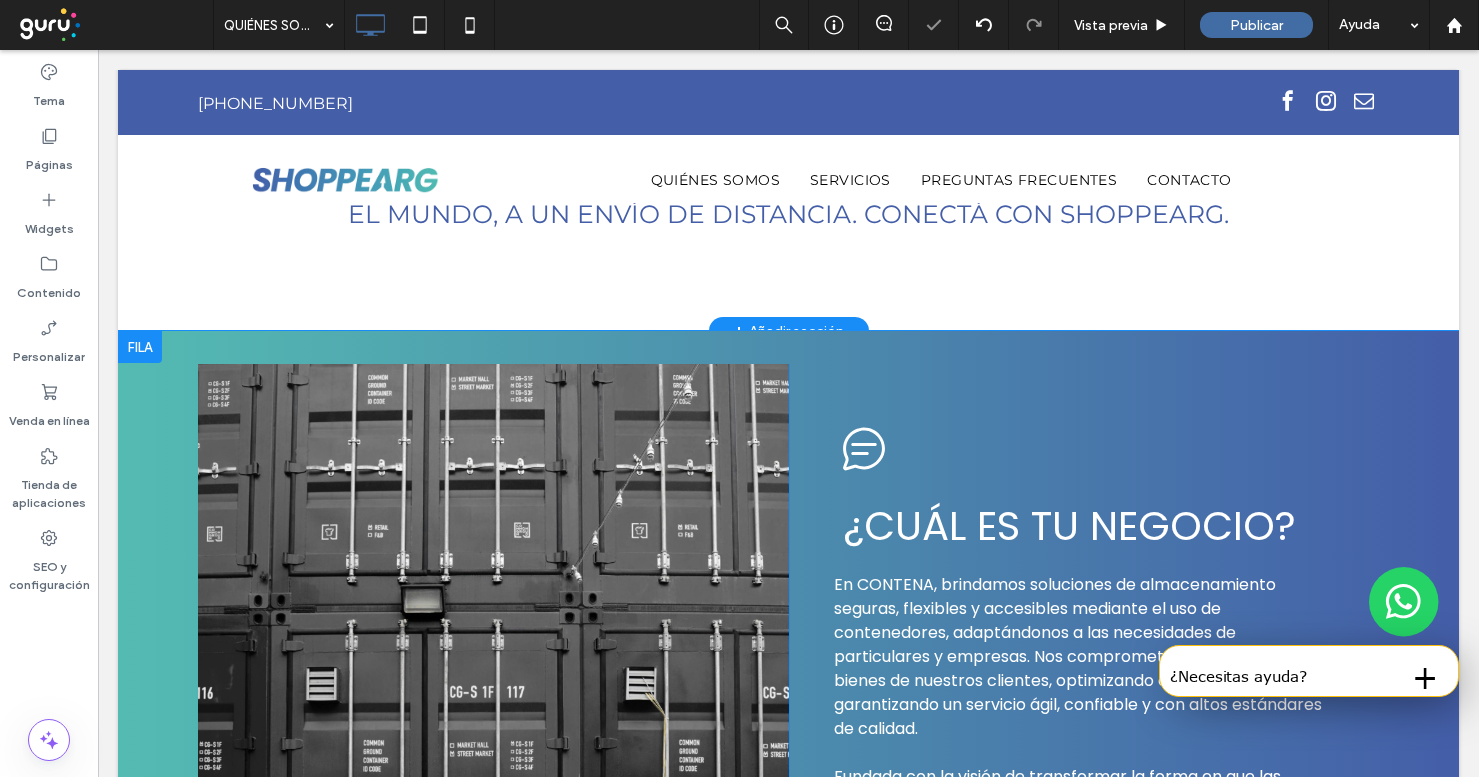scroll, scrollTop: 2569, scrollLeft: 0, axis: vertical 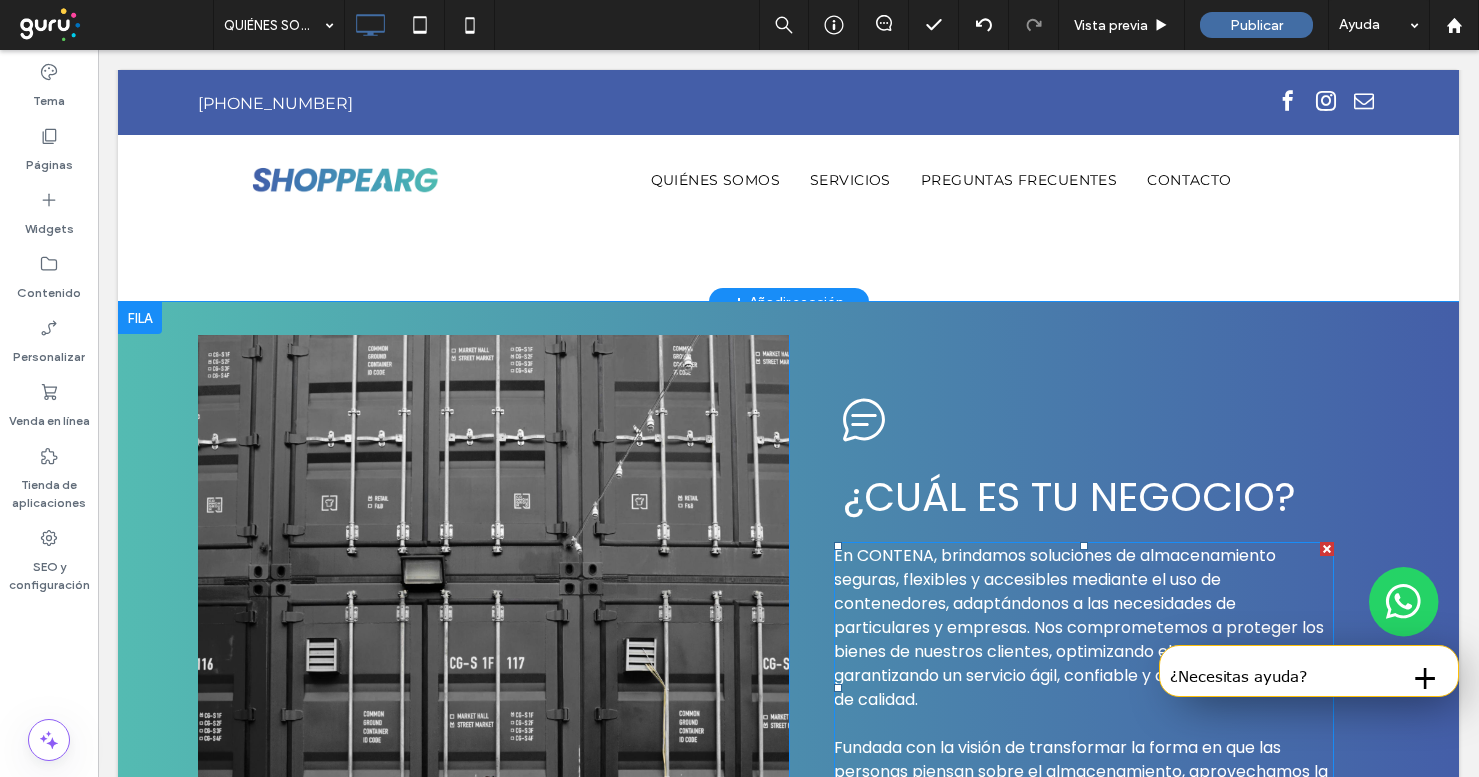click on "En CONTENA, brindamos soluciones de almacenamiento seguras, flexibles y accesibles mediante el uso de contenedores, adaptándonos a las necesidades de particulares y empresas. Nos comprometemos a proteger los bienes de nuestros clientes, optimizando el uso del espacio y garantizando un servicio ágil, confiable y con altos estándares de calidad." at bounding box center (1079, 627) 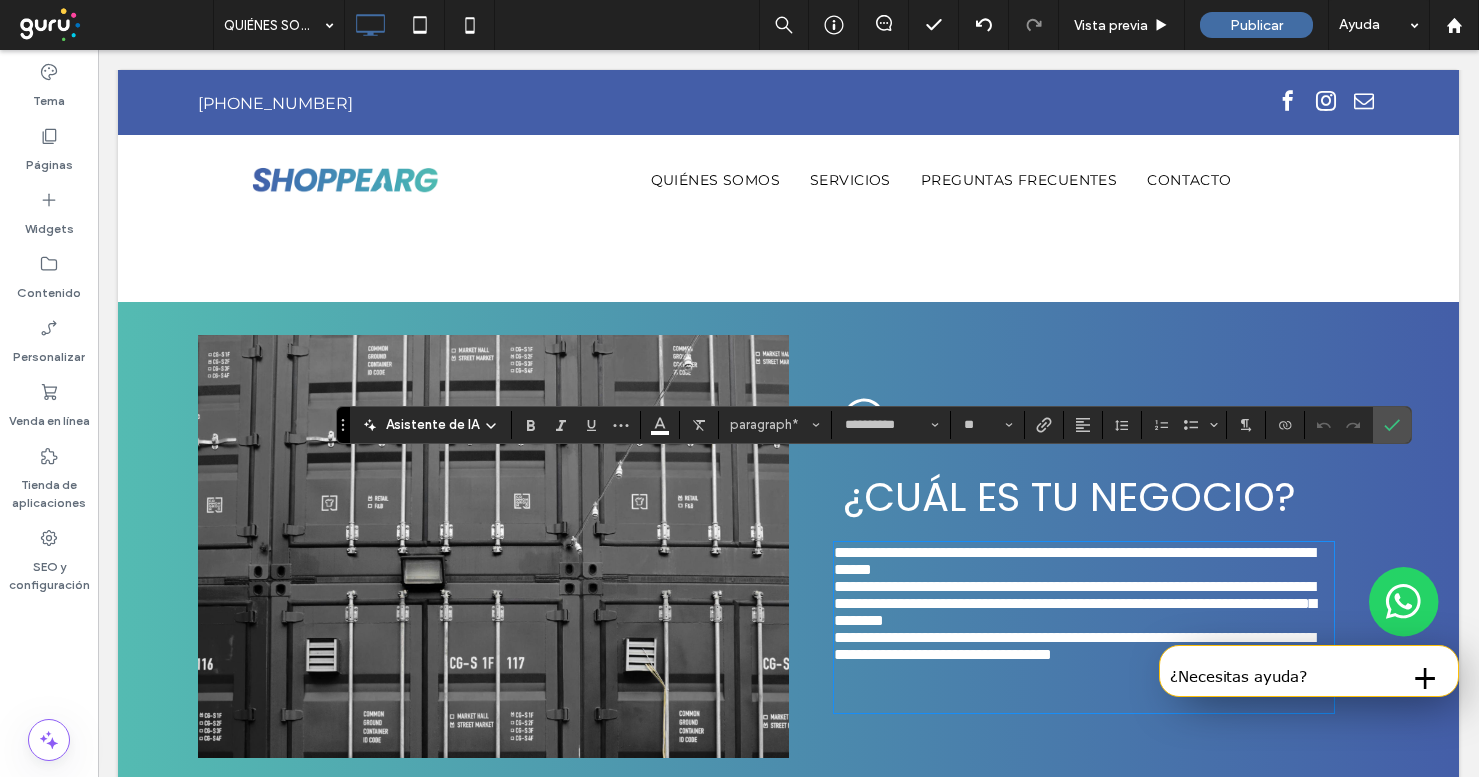 scroll, scrollTop: 0, scrollLeft: 0, axis: both 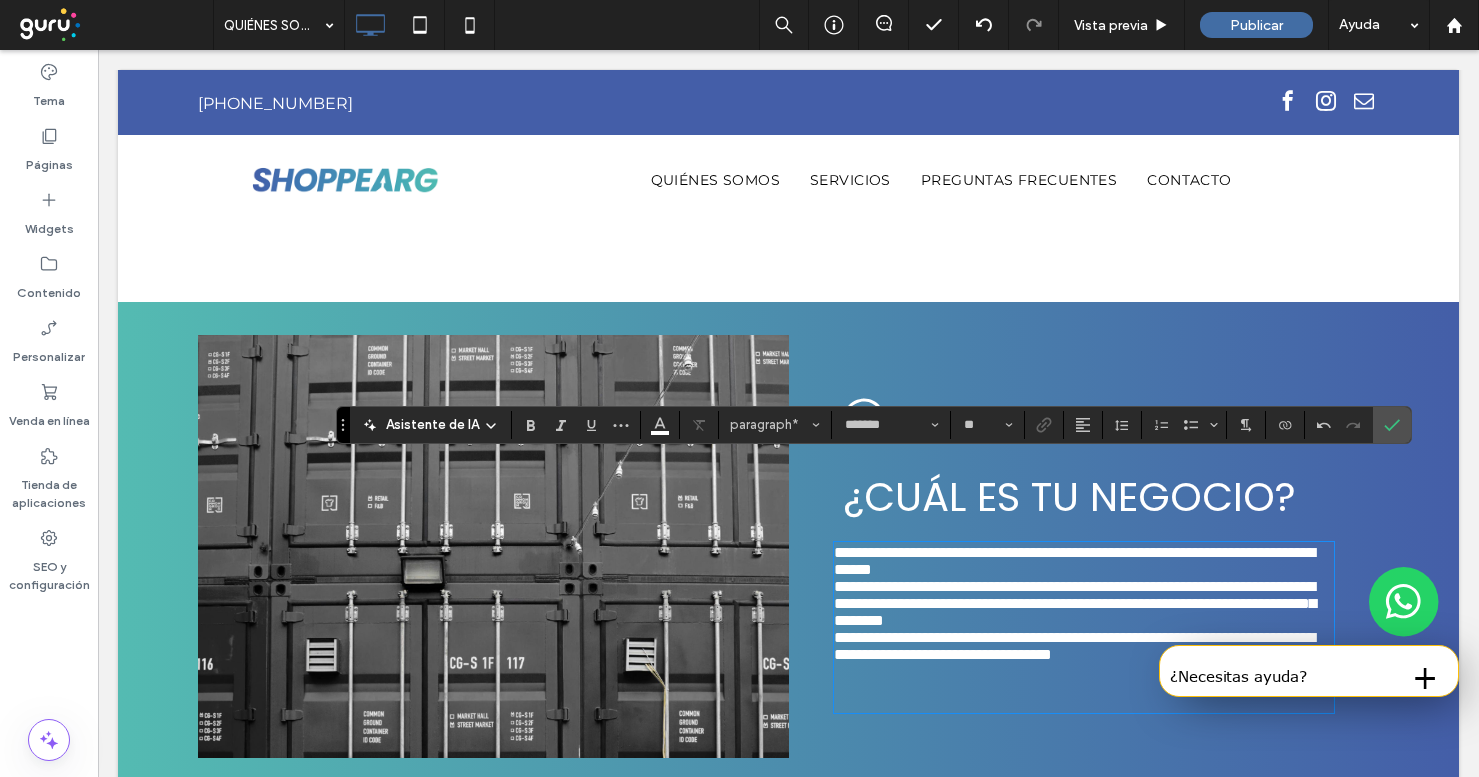 click on "**********" at bounding box center (1075, 603) 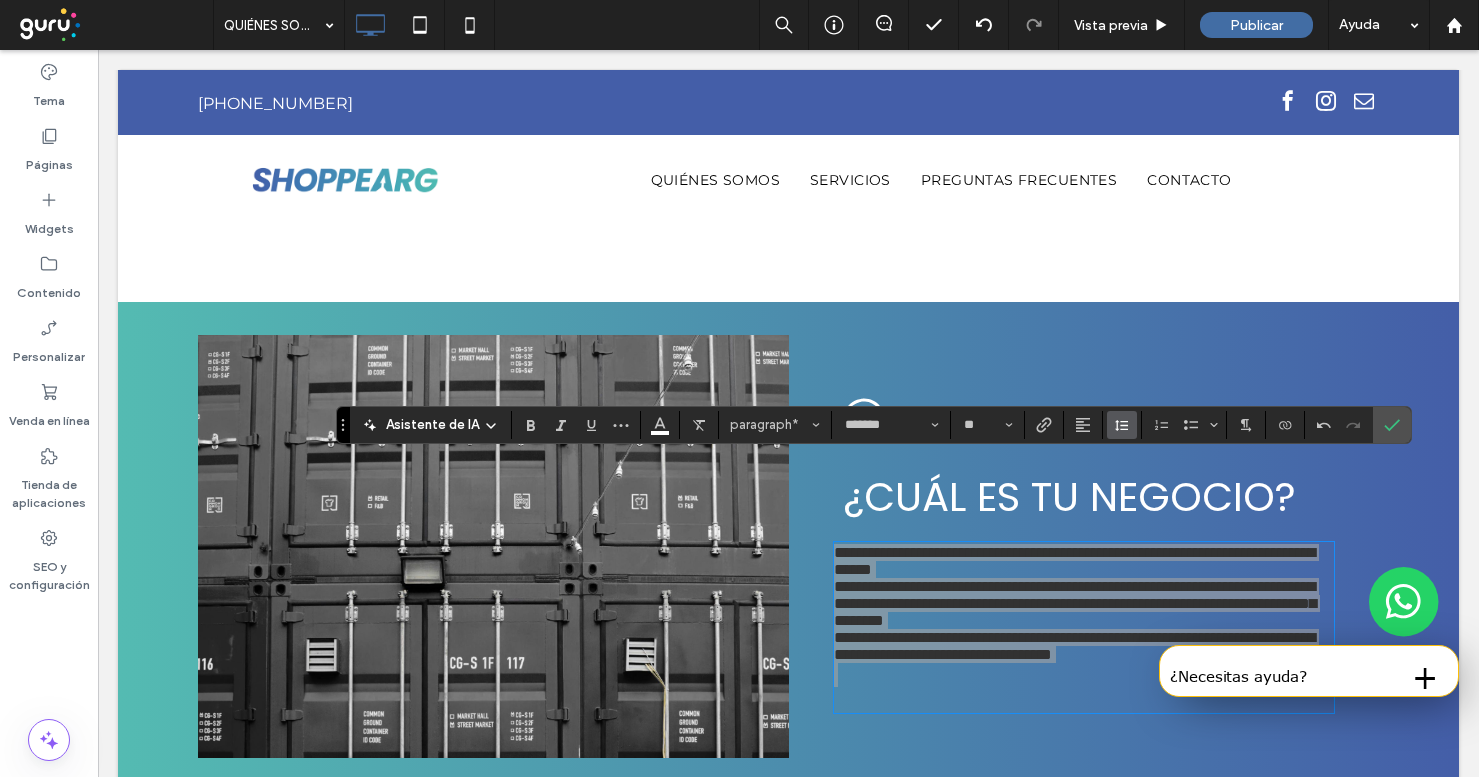 click 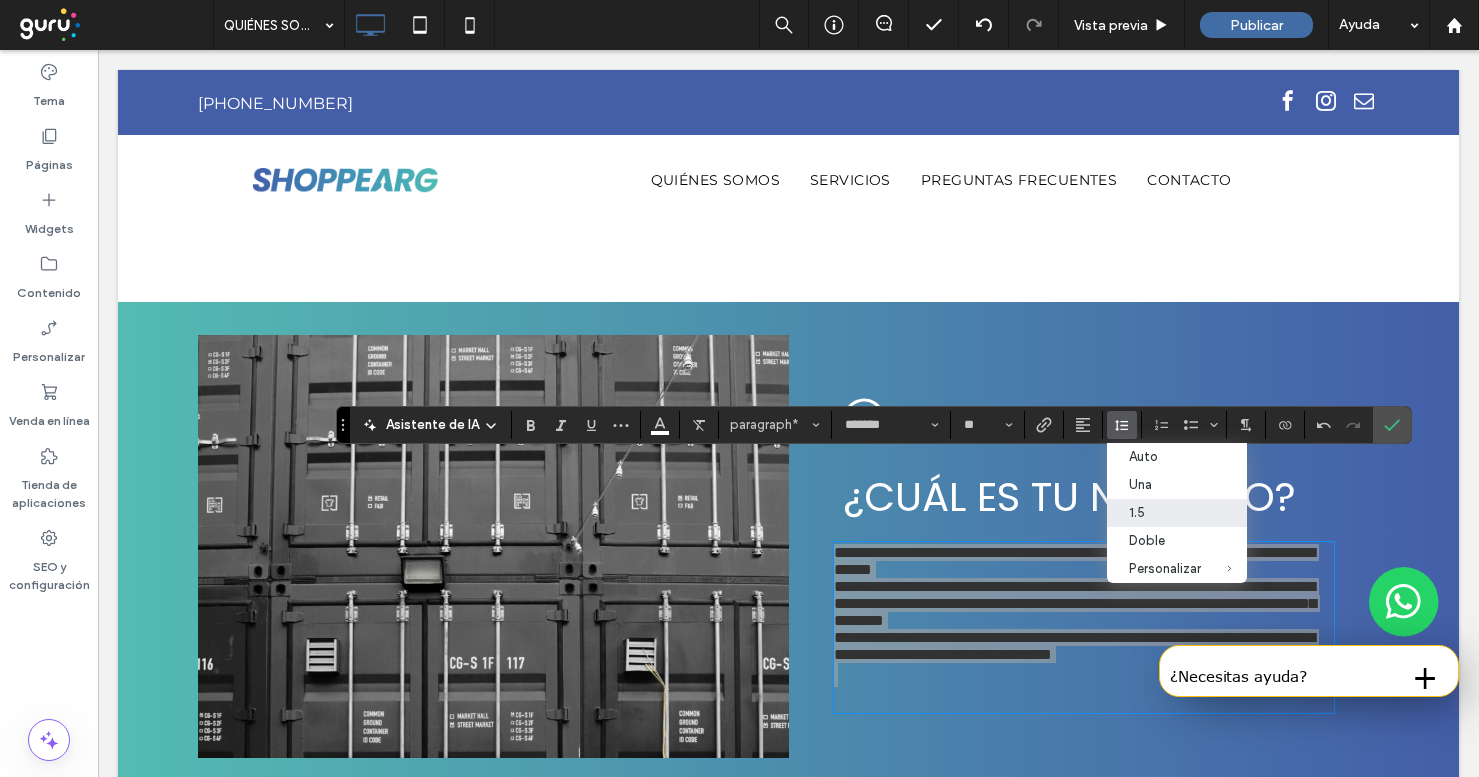 click on "1.5" at bounding box center [1177, 513] 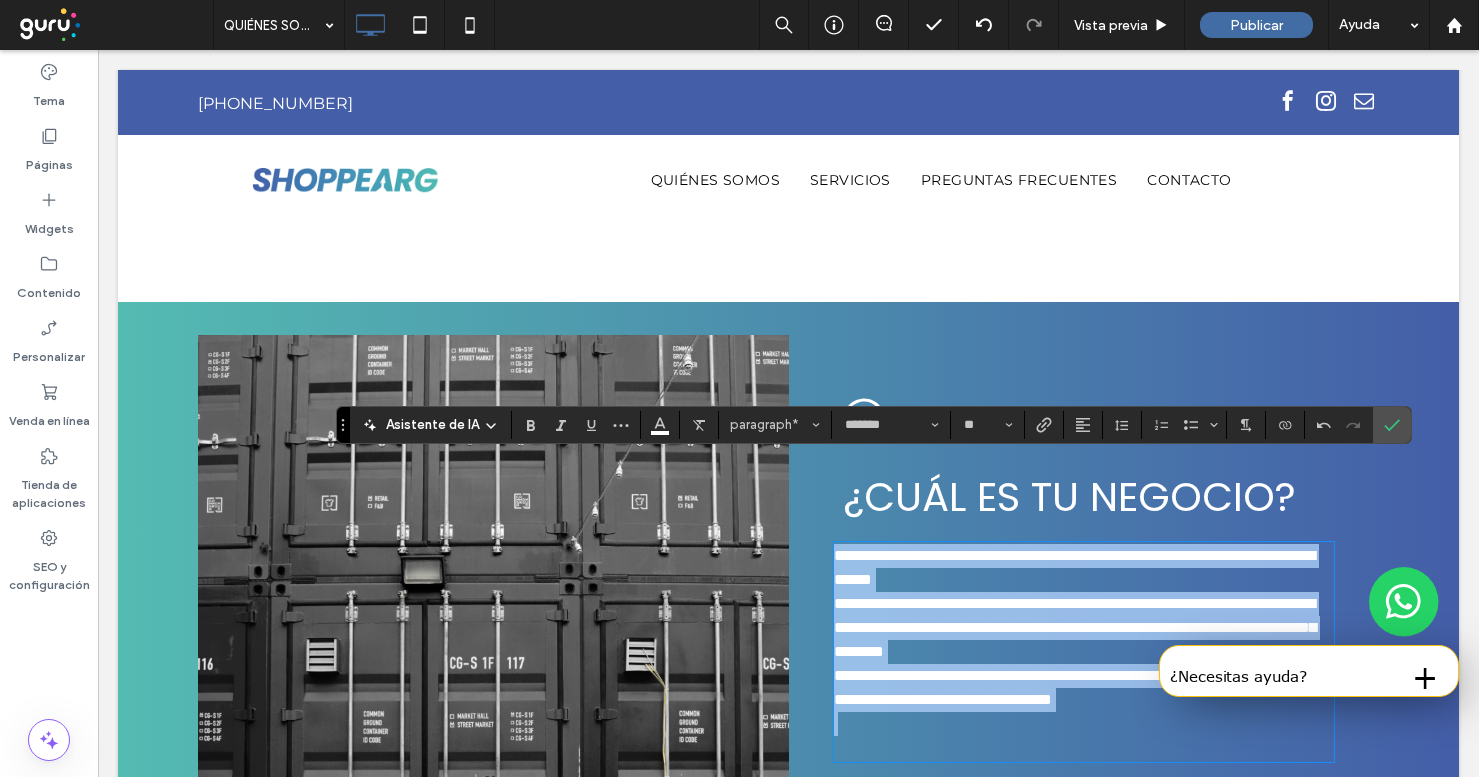 click at bounding box center [1084, 736] 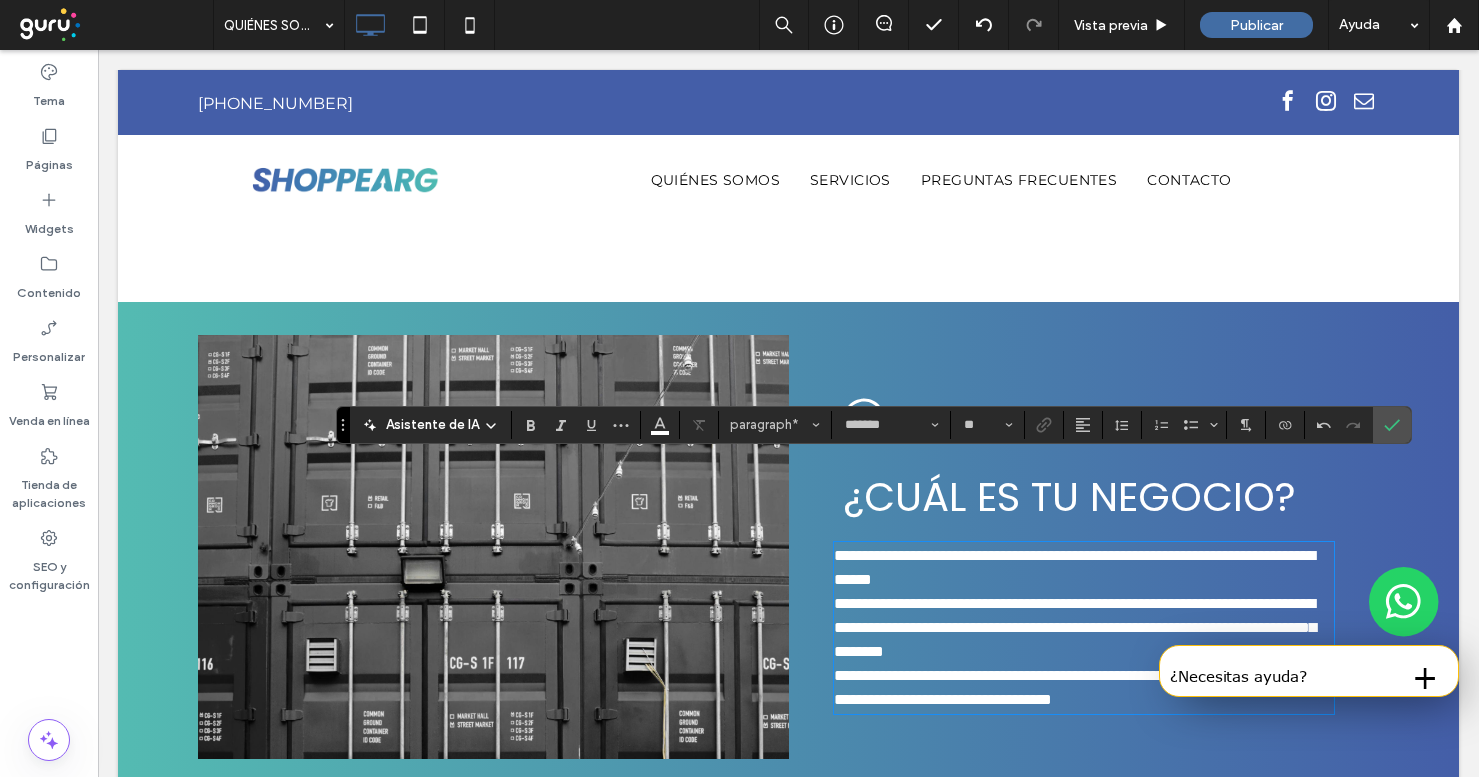 click on "**********" at bounding box center [1075, 627] 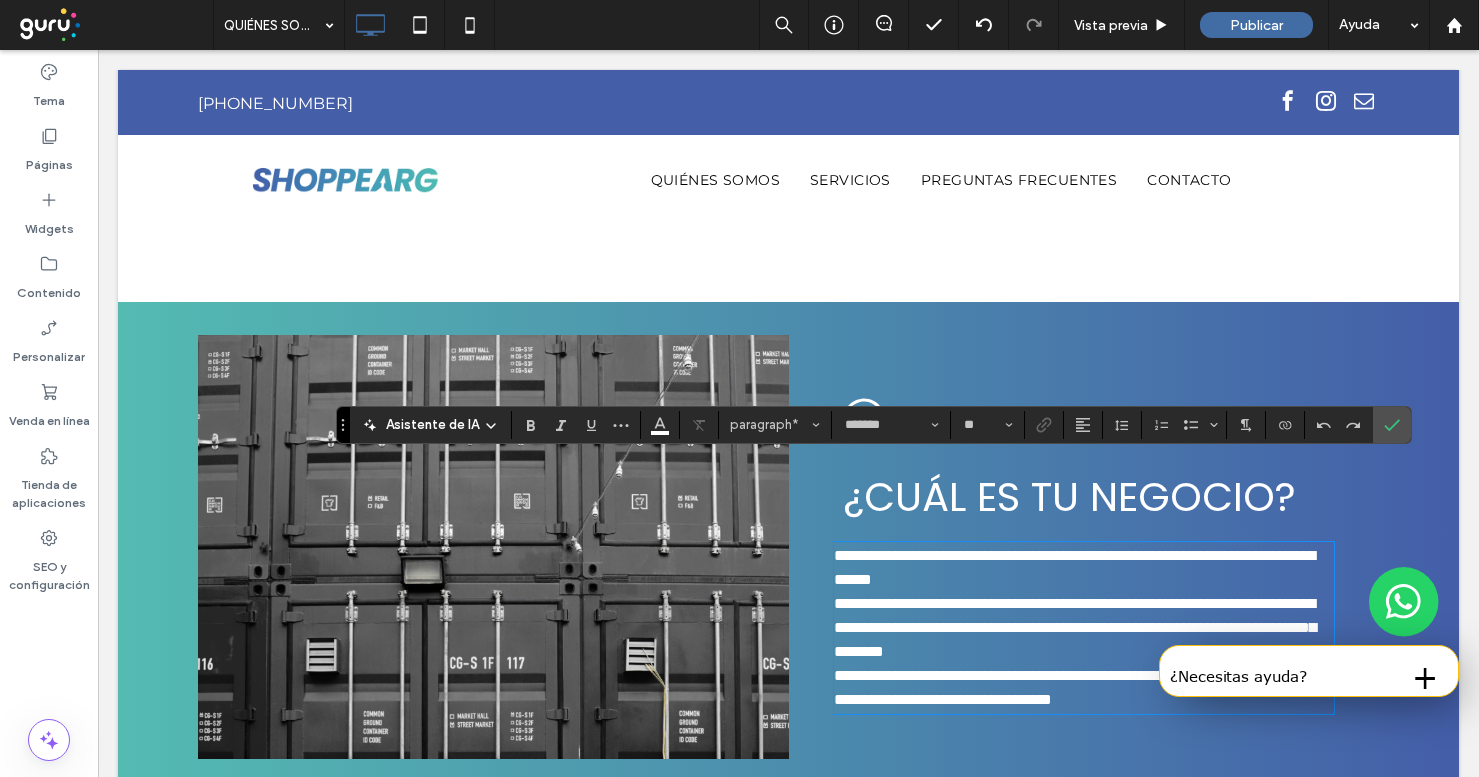 click on "**********" at bounding box center (1084, 568) 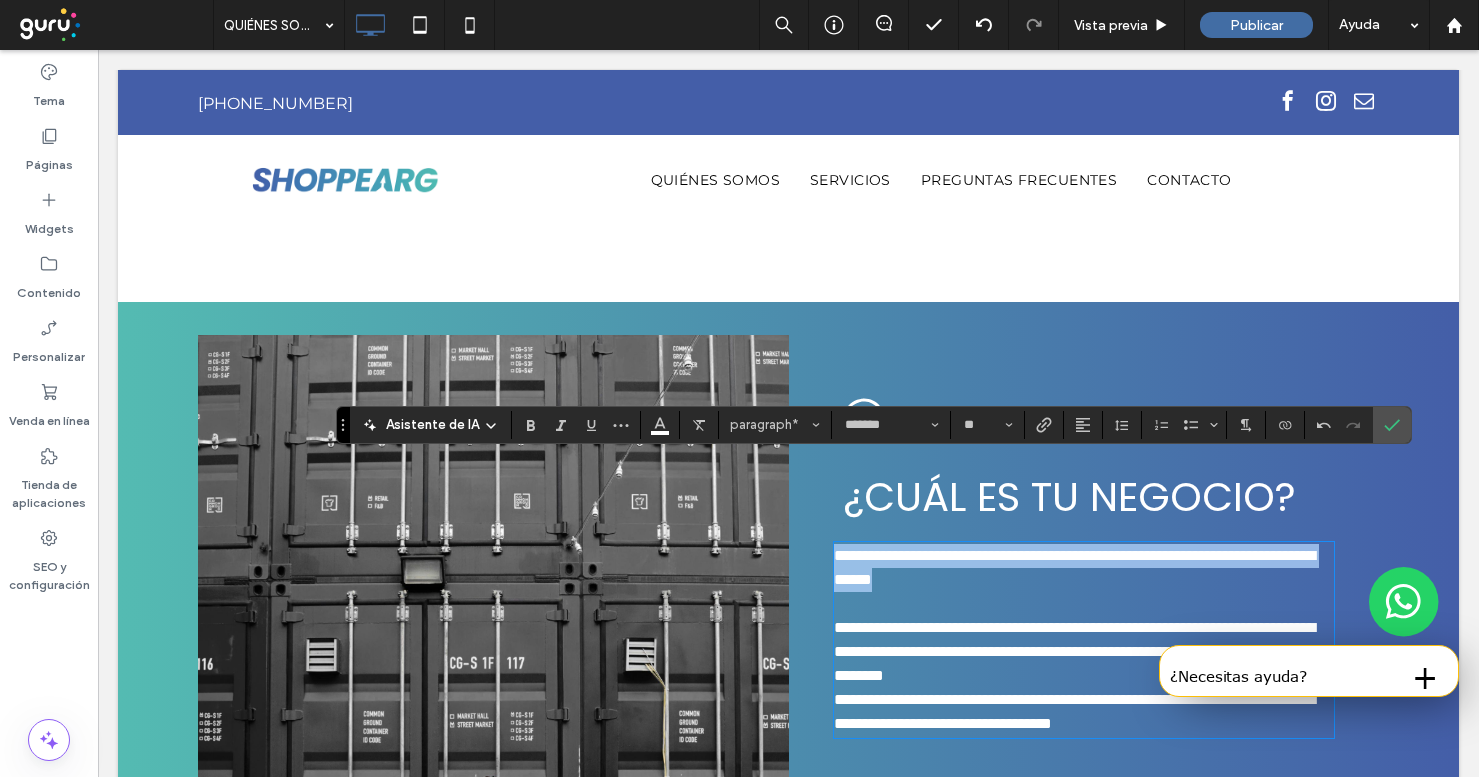drag, startPoint x: 1110, startPoint y: 485, endPoint x: 771, endPoint y: 438, distance: 342.2426 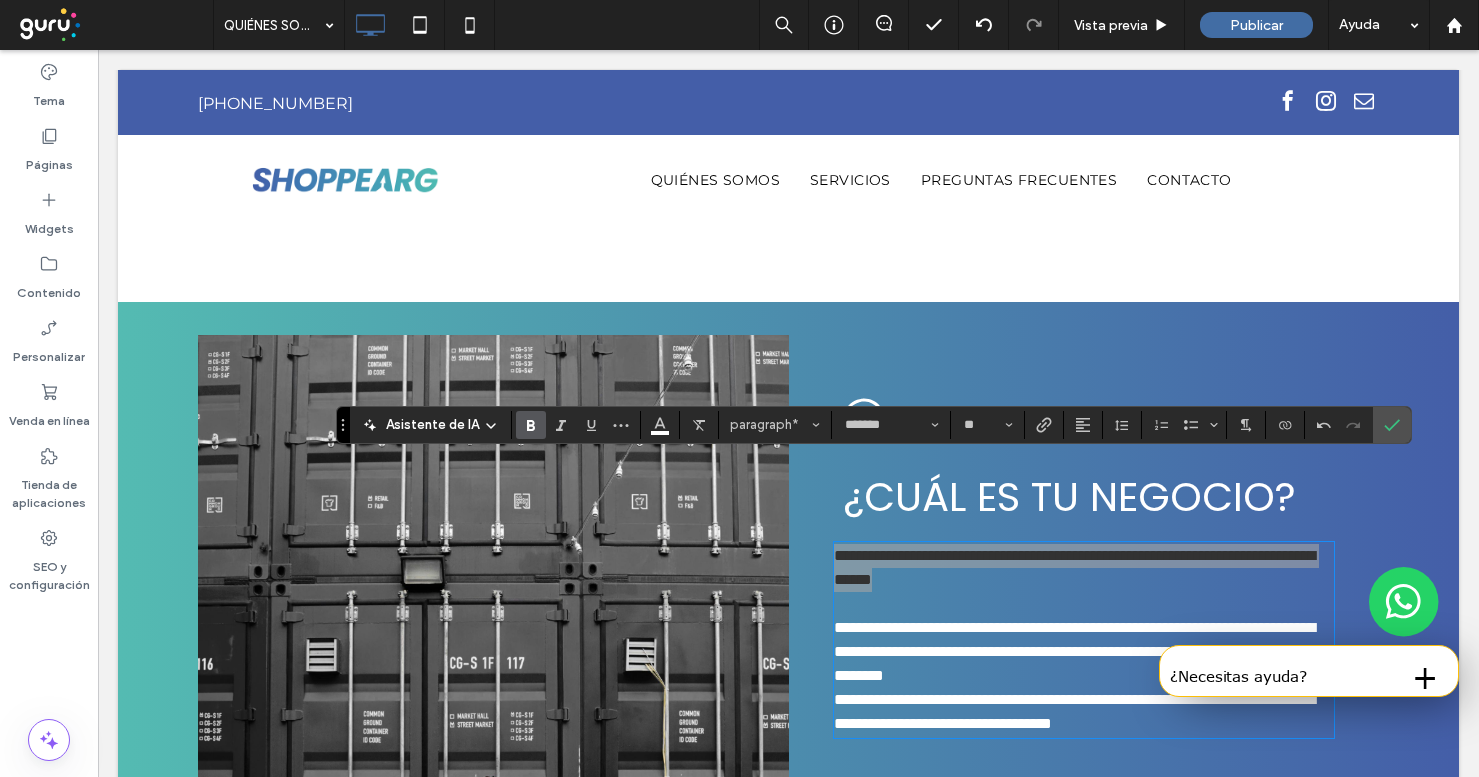 click 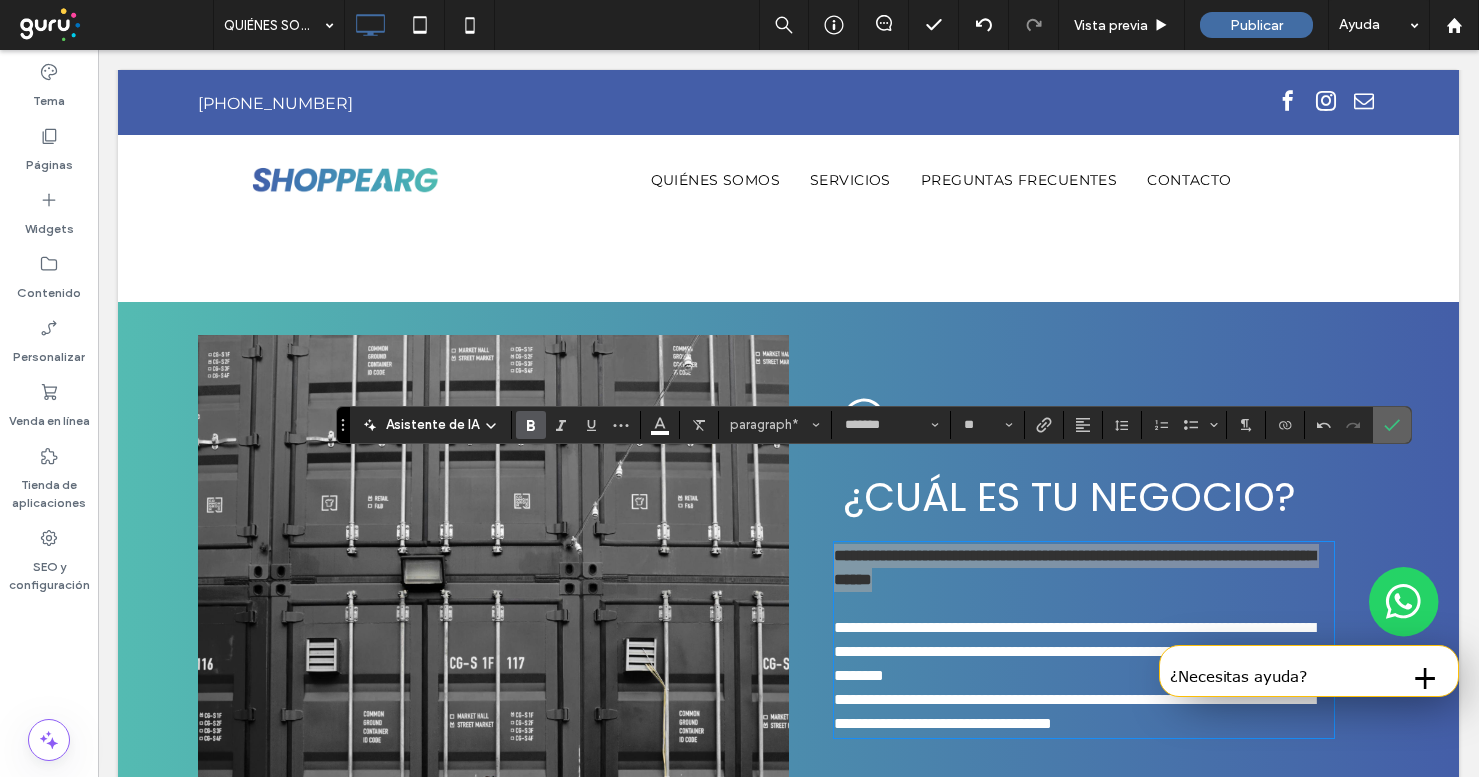 click 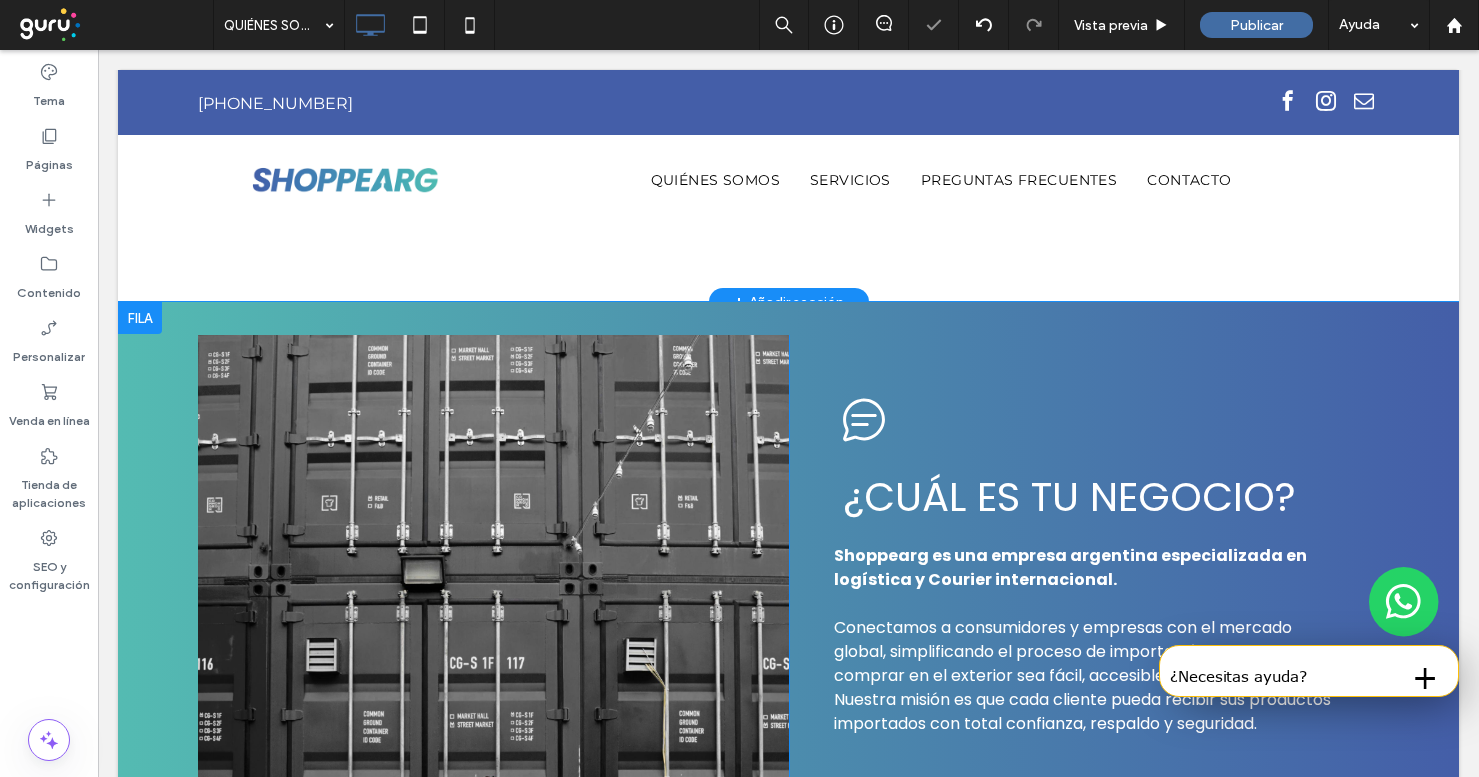 click on "Click To Paste" at bounding box center [493, 559] 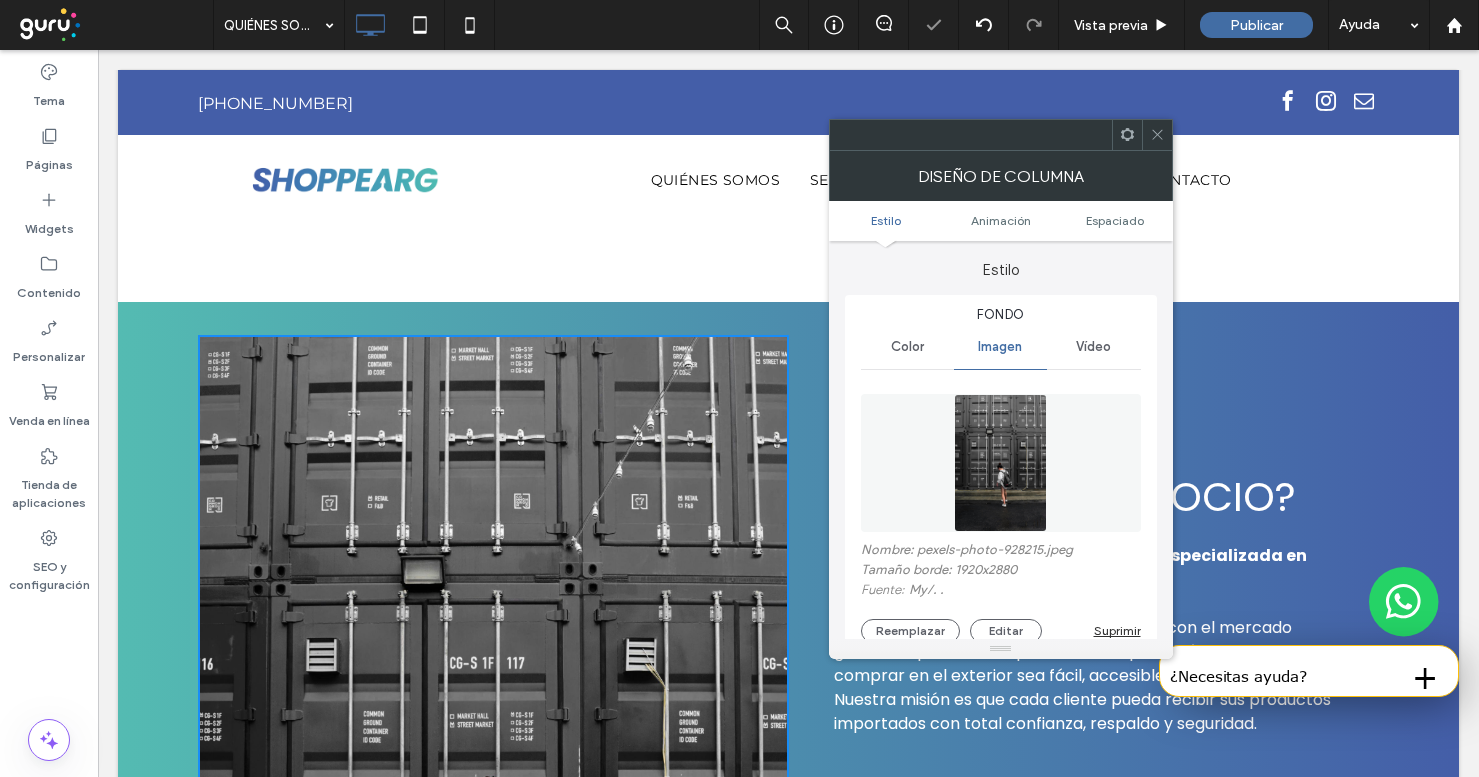 click at bounding box center [1000, 463] 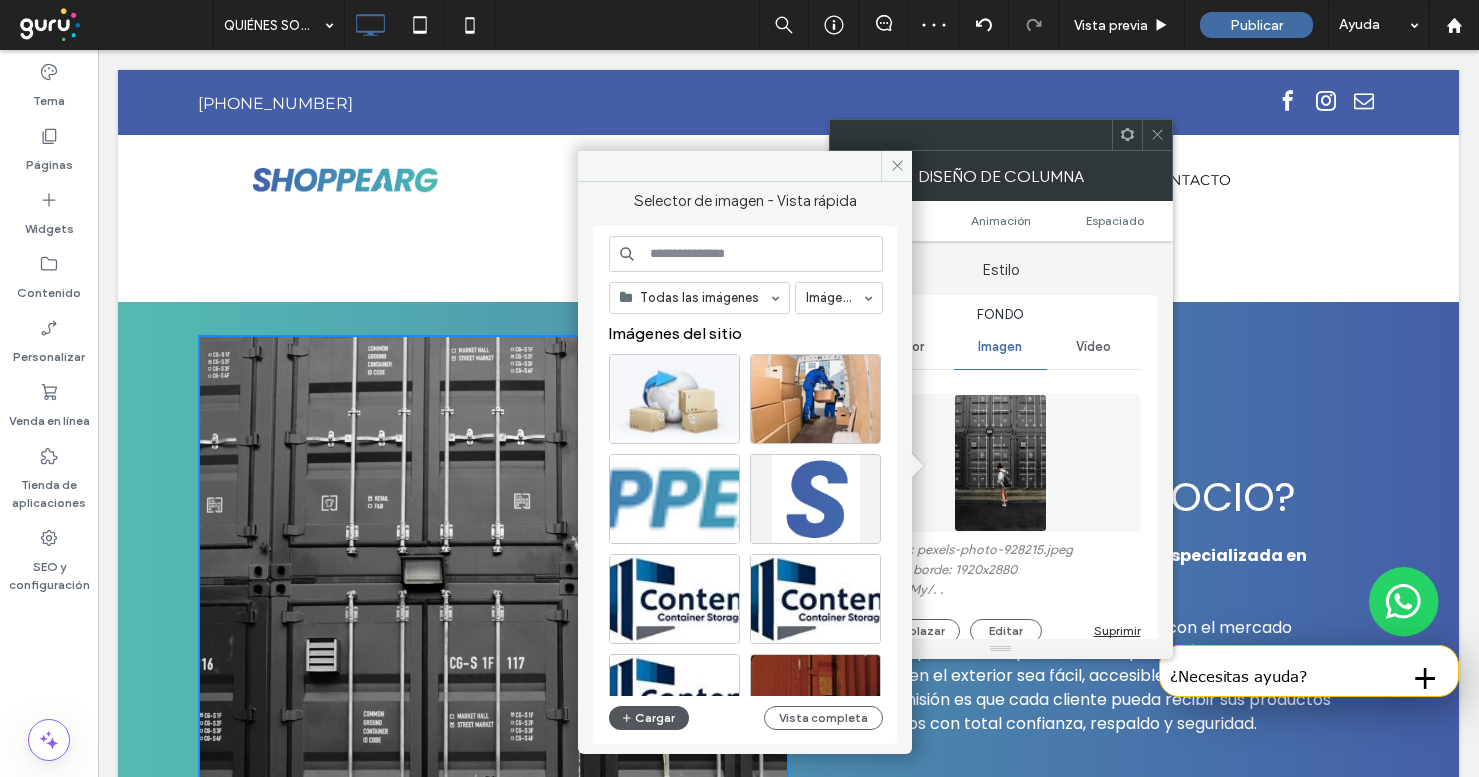 click on "Cargar" at bounding box center [649, 718] 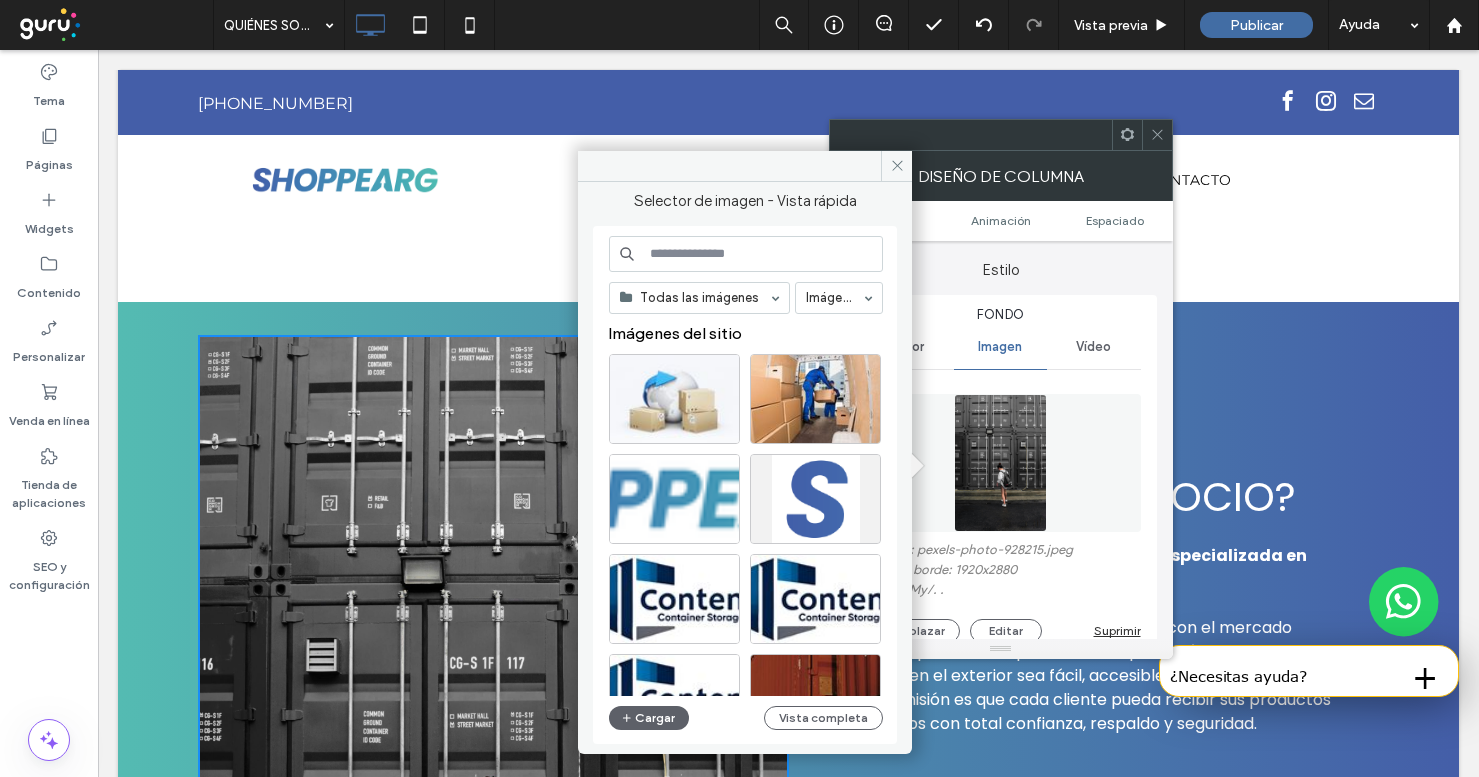 click at bounding box center (746, 254) 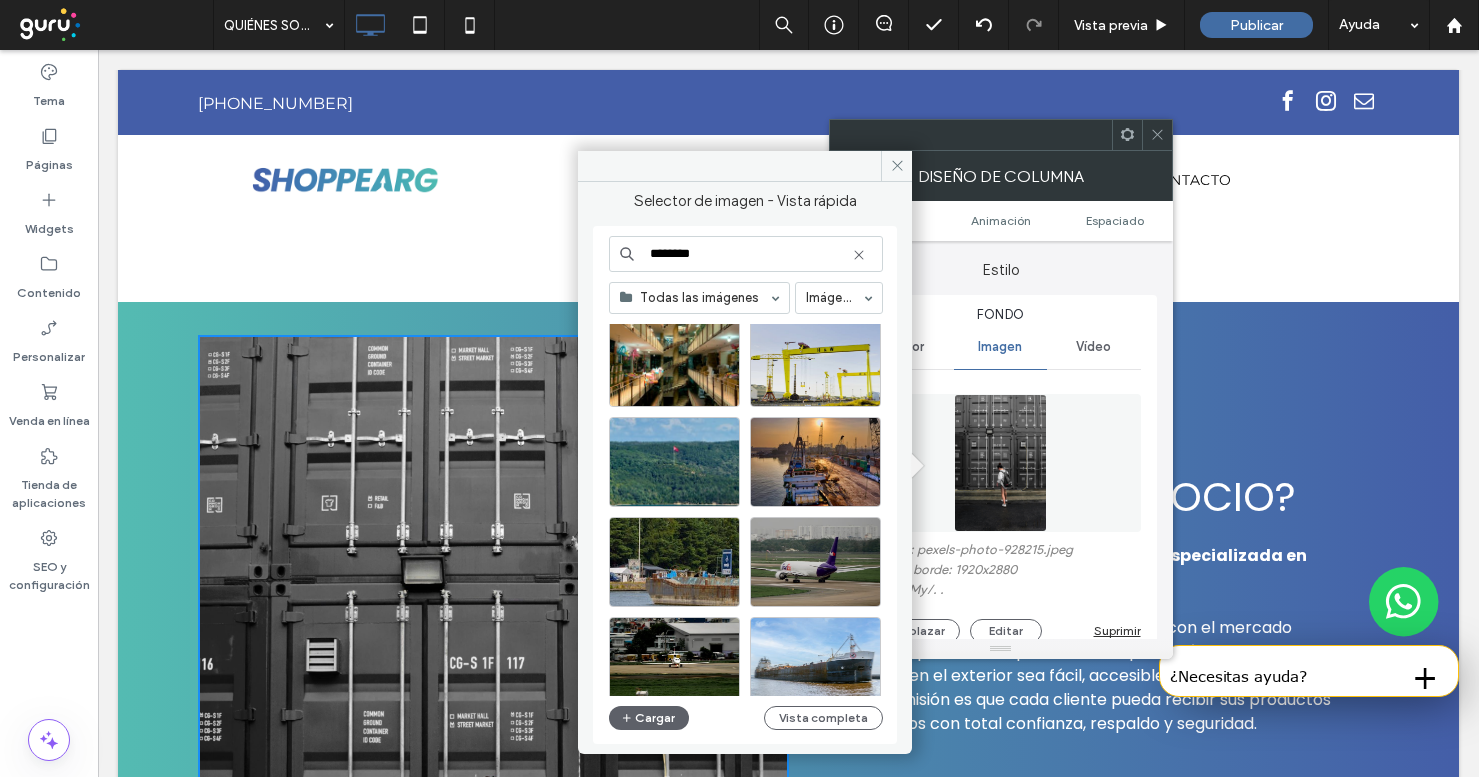 scroll, scrollTop: 2117, scrollLeft: 0, axis: vertical 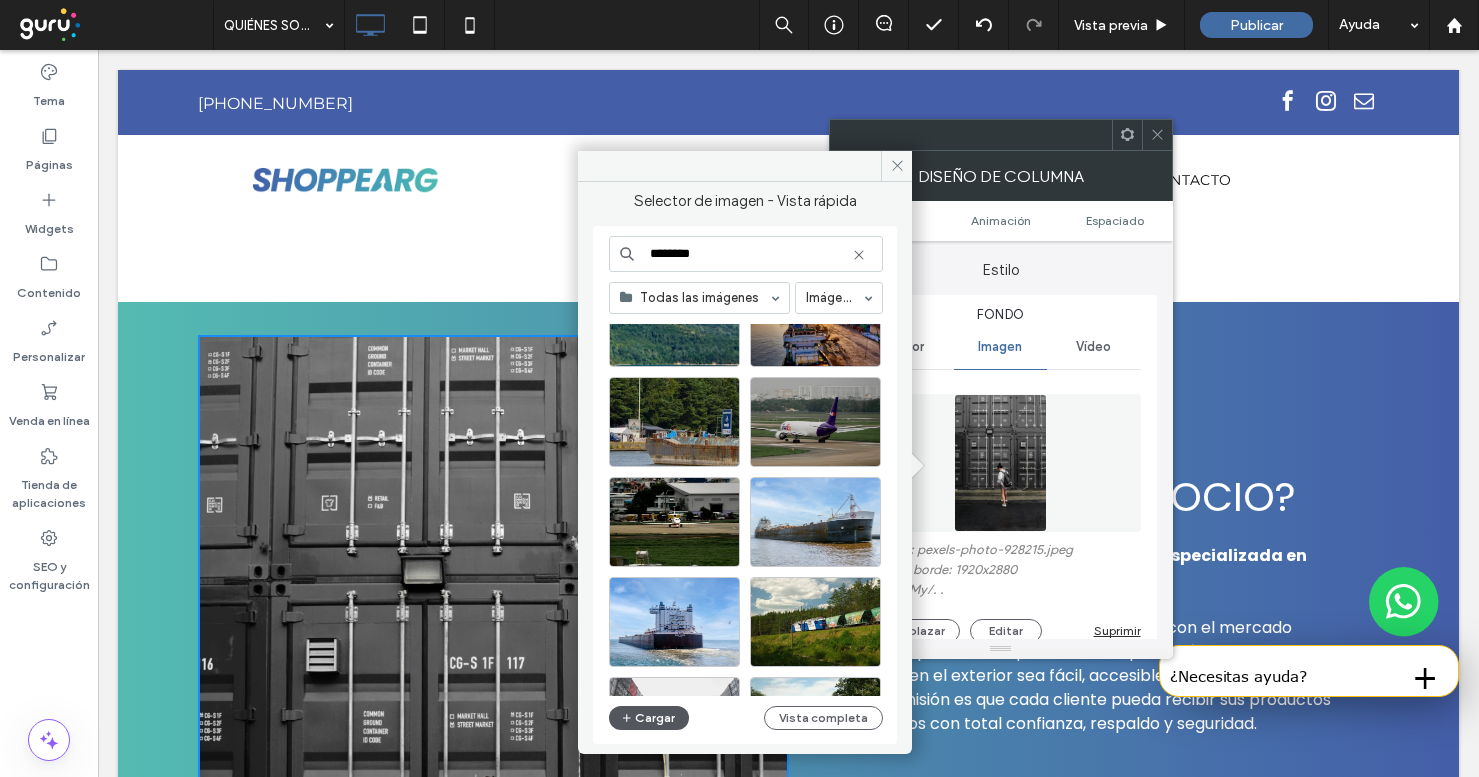 click on "Cargar" at bounding box center (649, 718) 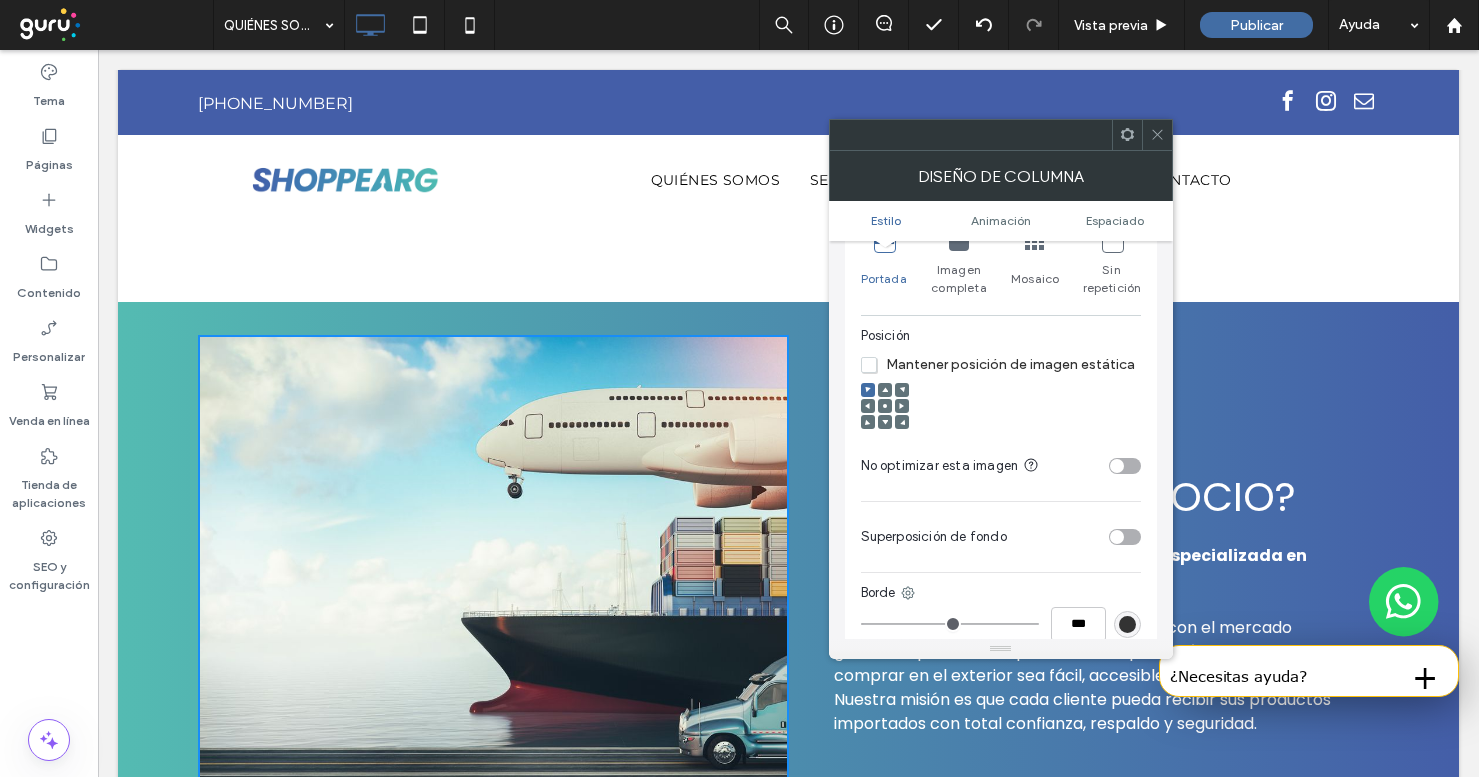 scroll, scrollTop: 531, scrollLeft: 0, axis: vertical 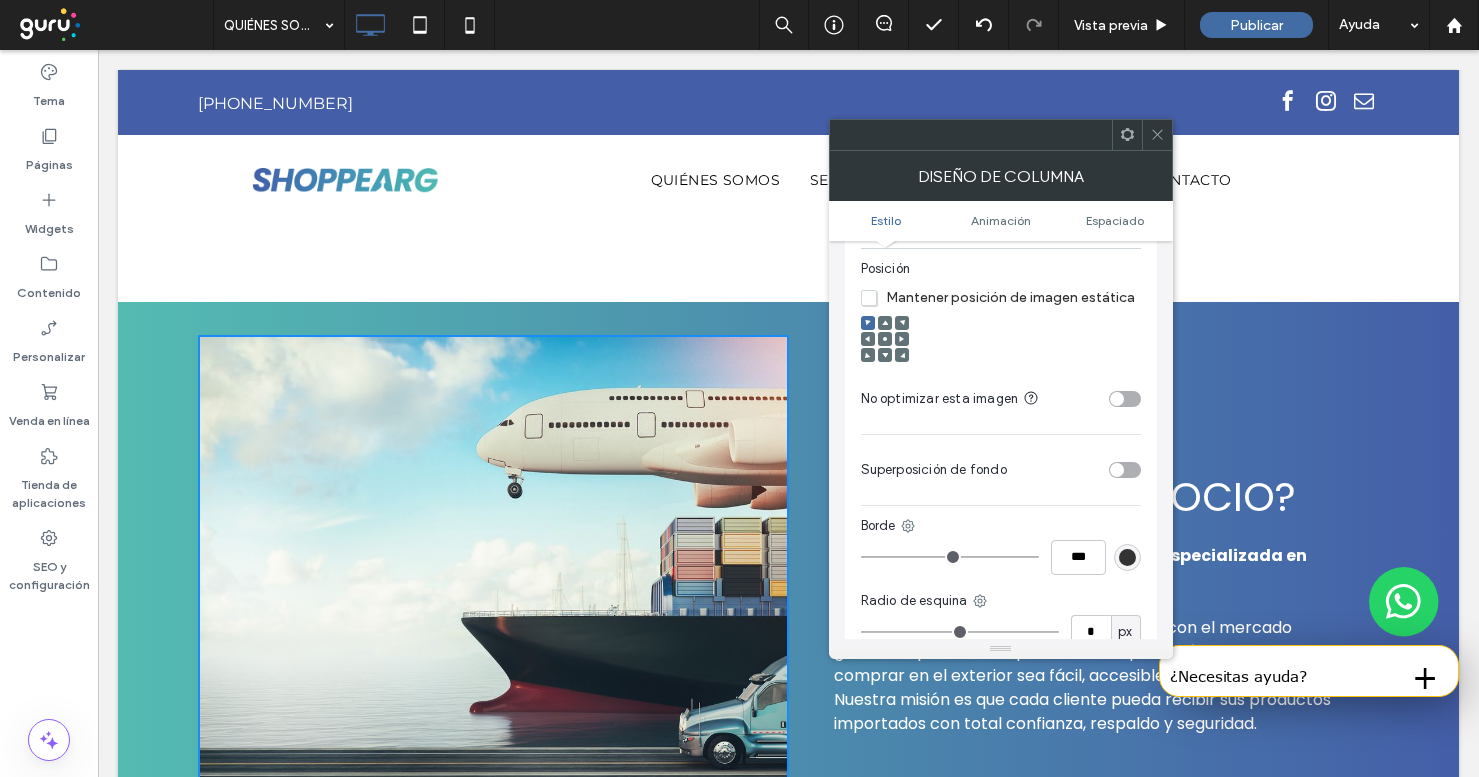 click at bounding box center (902, 339) 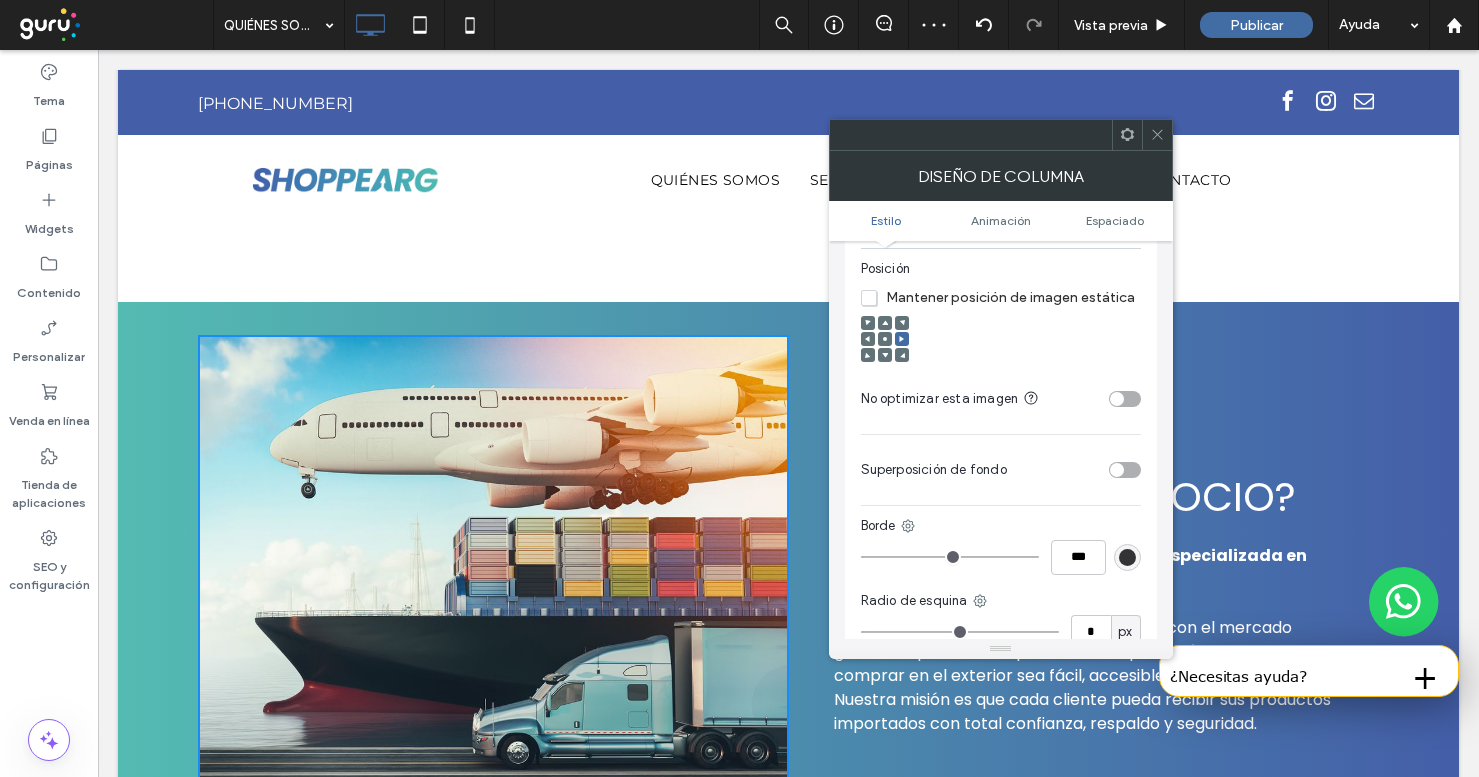 click 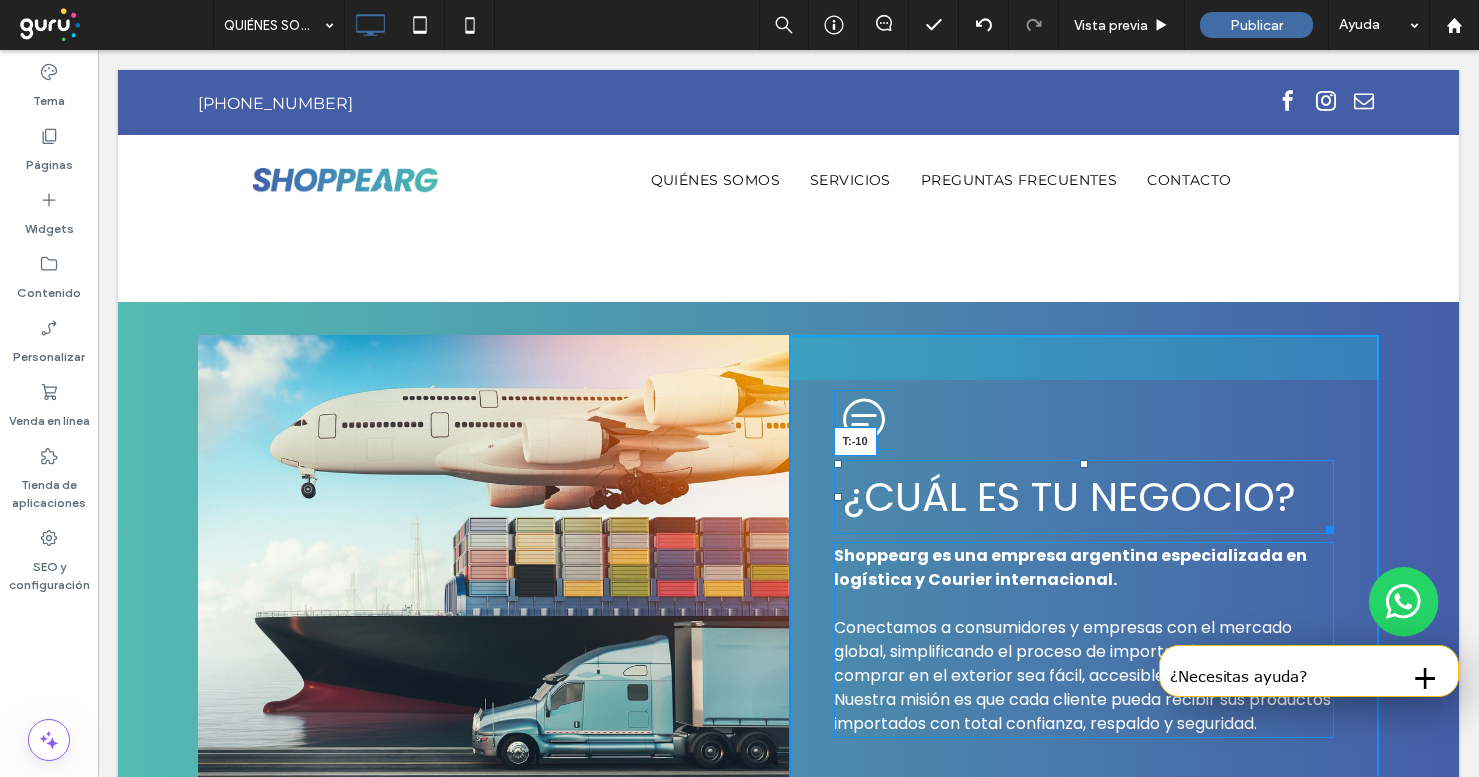 drag, startPoint x: 1083, startPoint y: 379, endPoint x: 1080, endPoint y: 355, distance: 24.186773 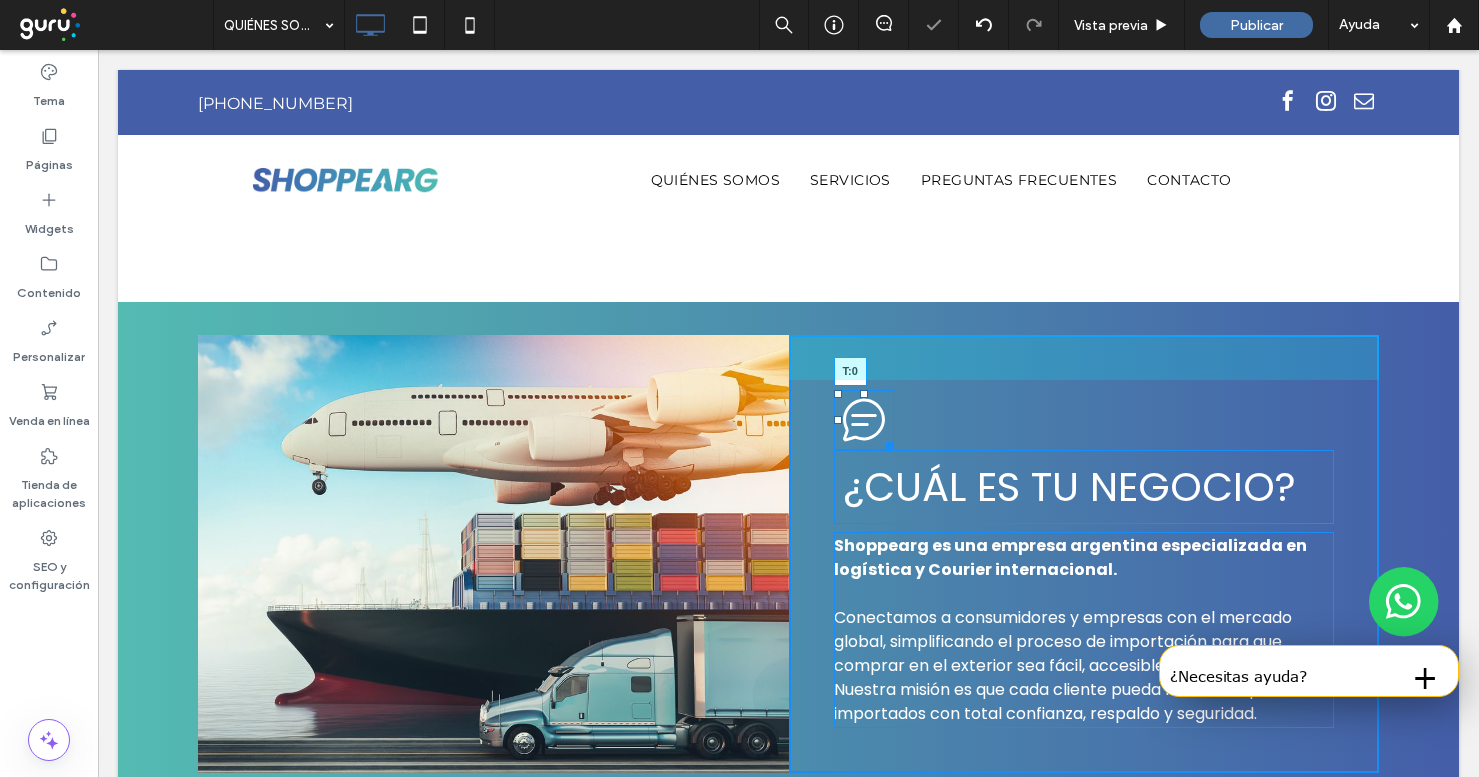 drag, startPoint x: 864, startPoint y: 309, endPoint x: 863, endPoint y: 298, distance: 11.045361 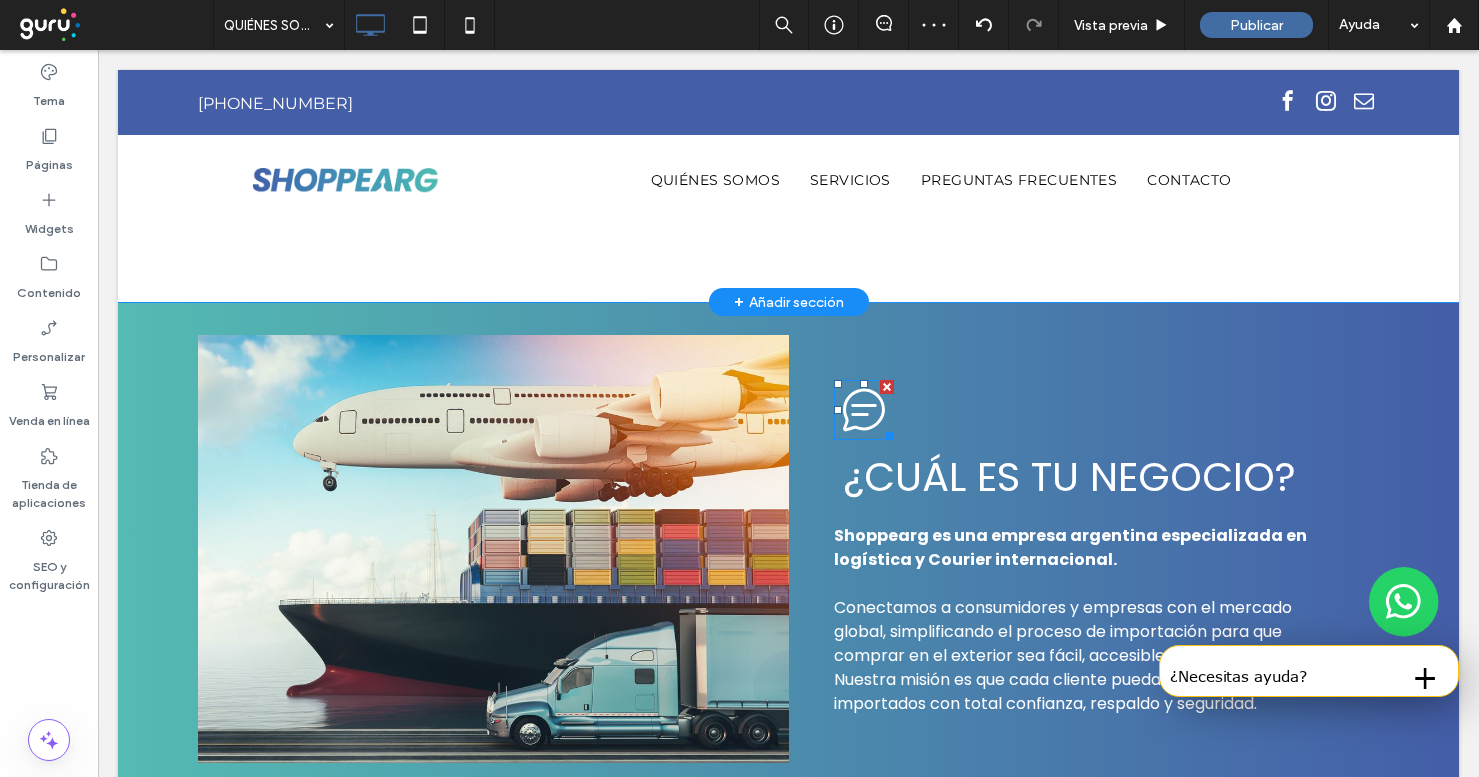 click 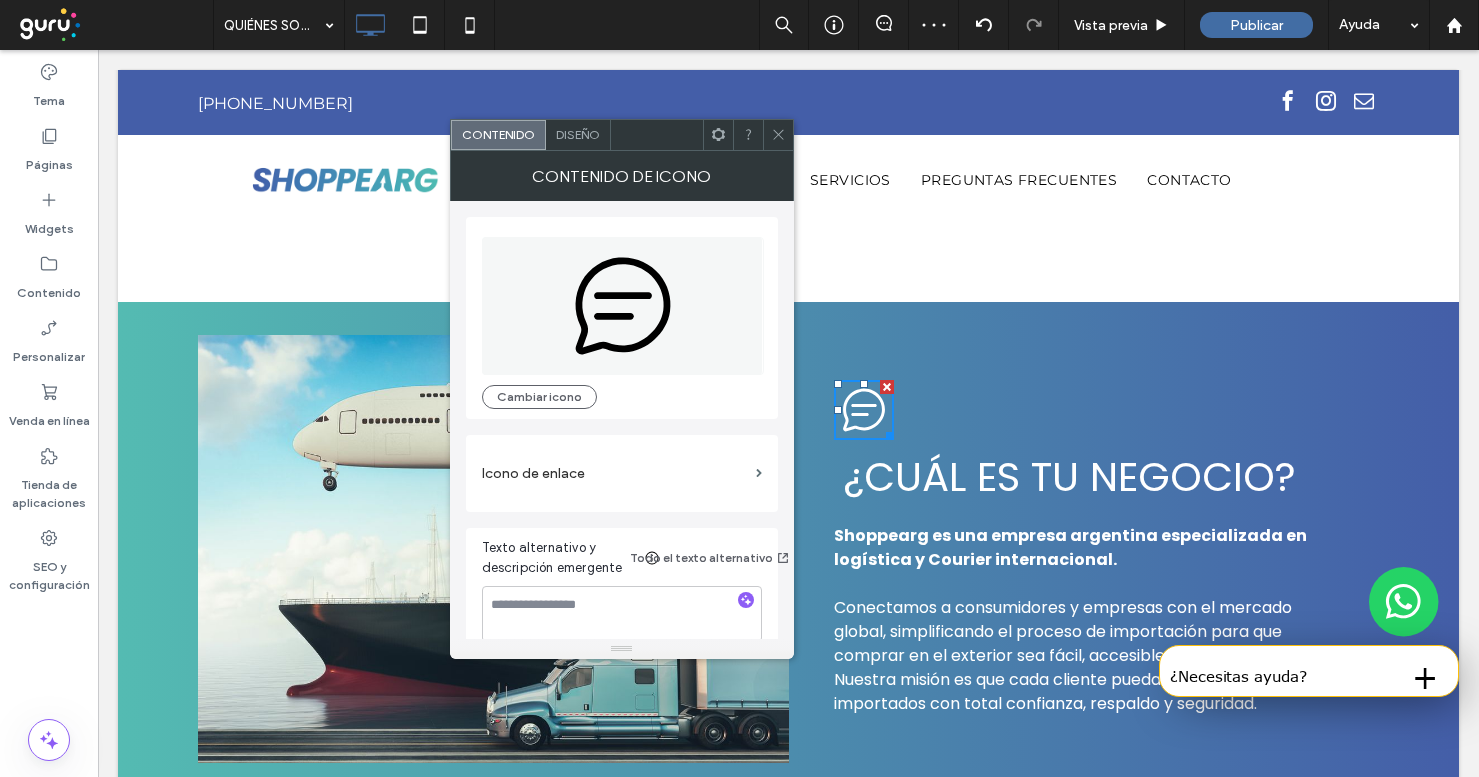 click 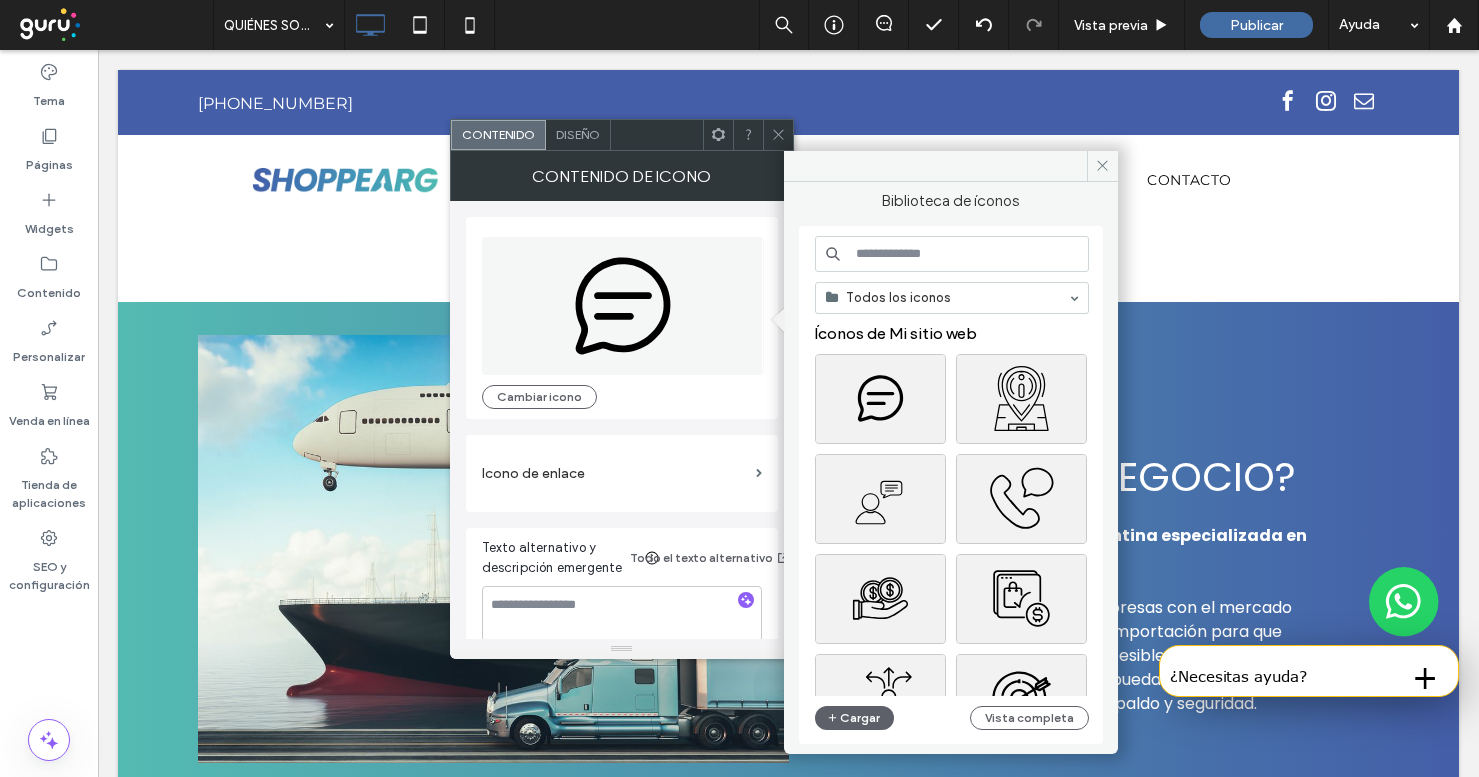 click at bounding box center (952, 254) 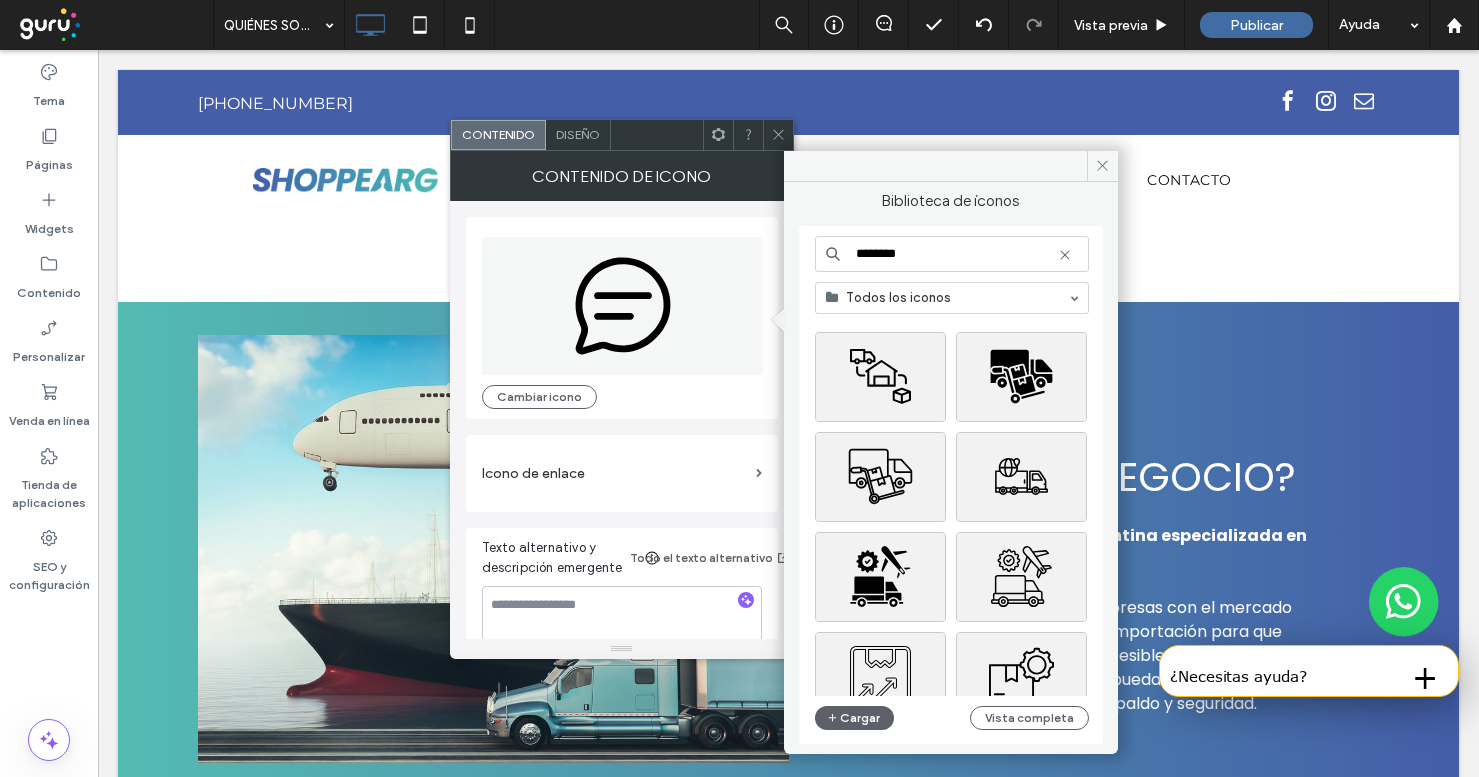 scroll, scrollTop: 121, scrollLeft: 0, axis: vertical 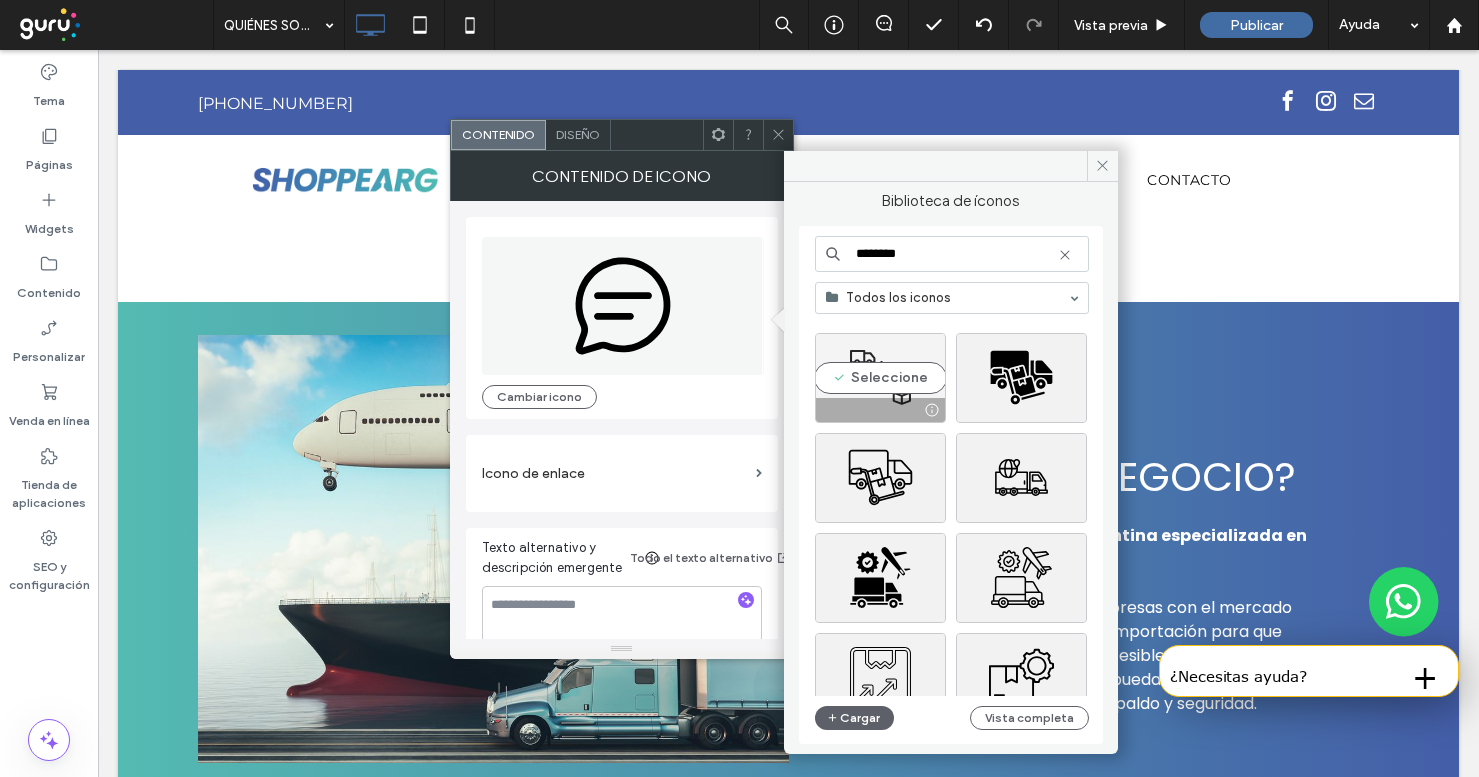 click on "Seleccione" at bounding box center (880, 378) 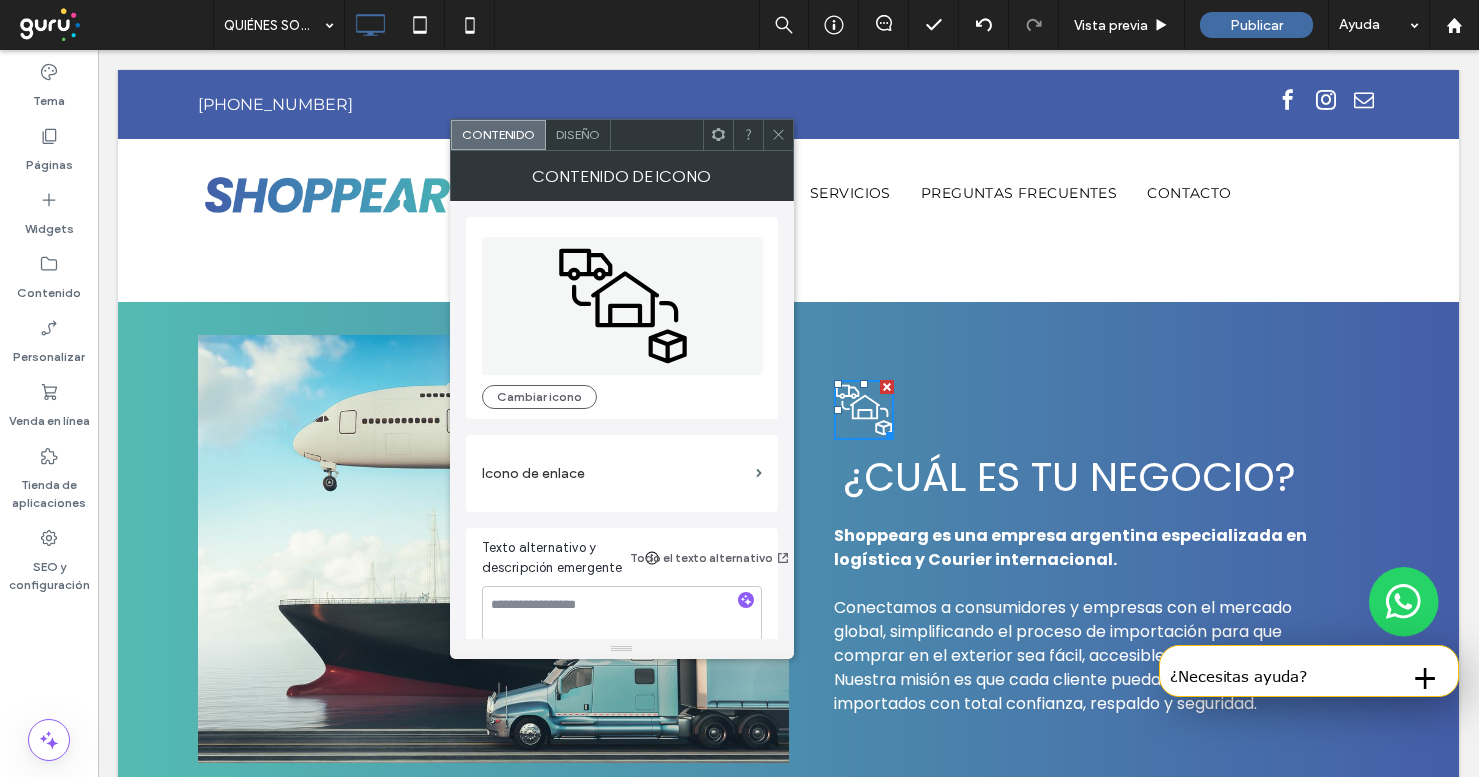 click 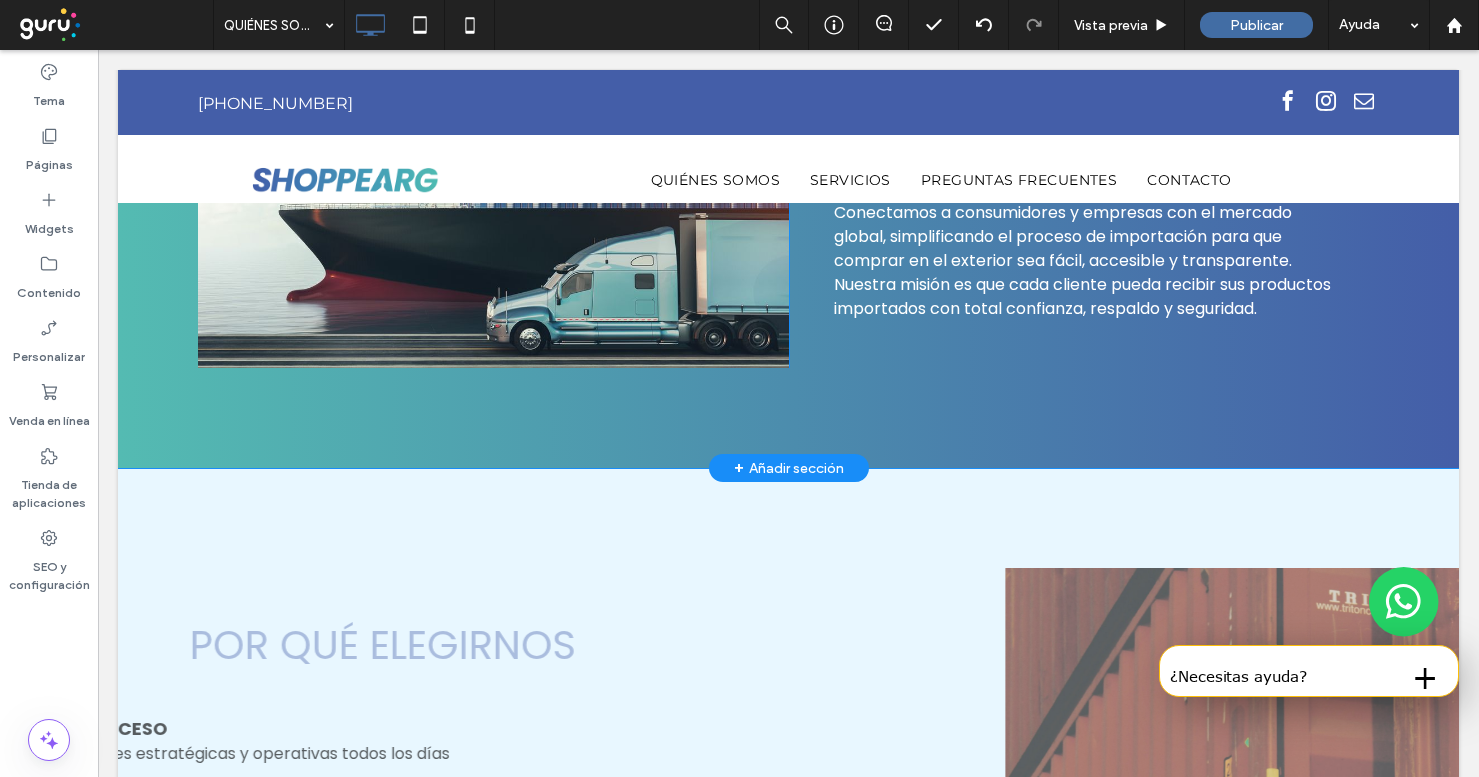 scroll, scrollTop: 2961, scrollLeft: 0, axis: vertical 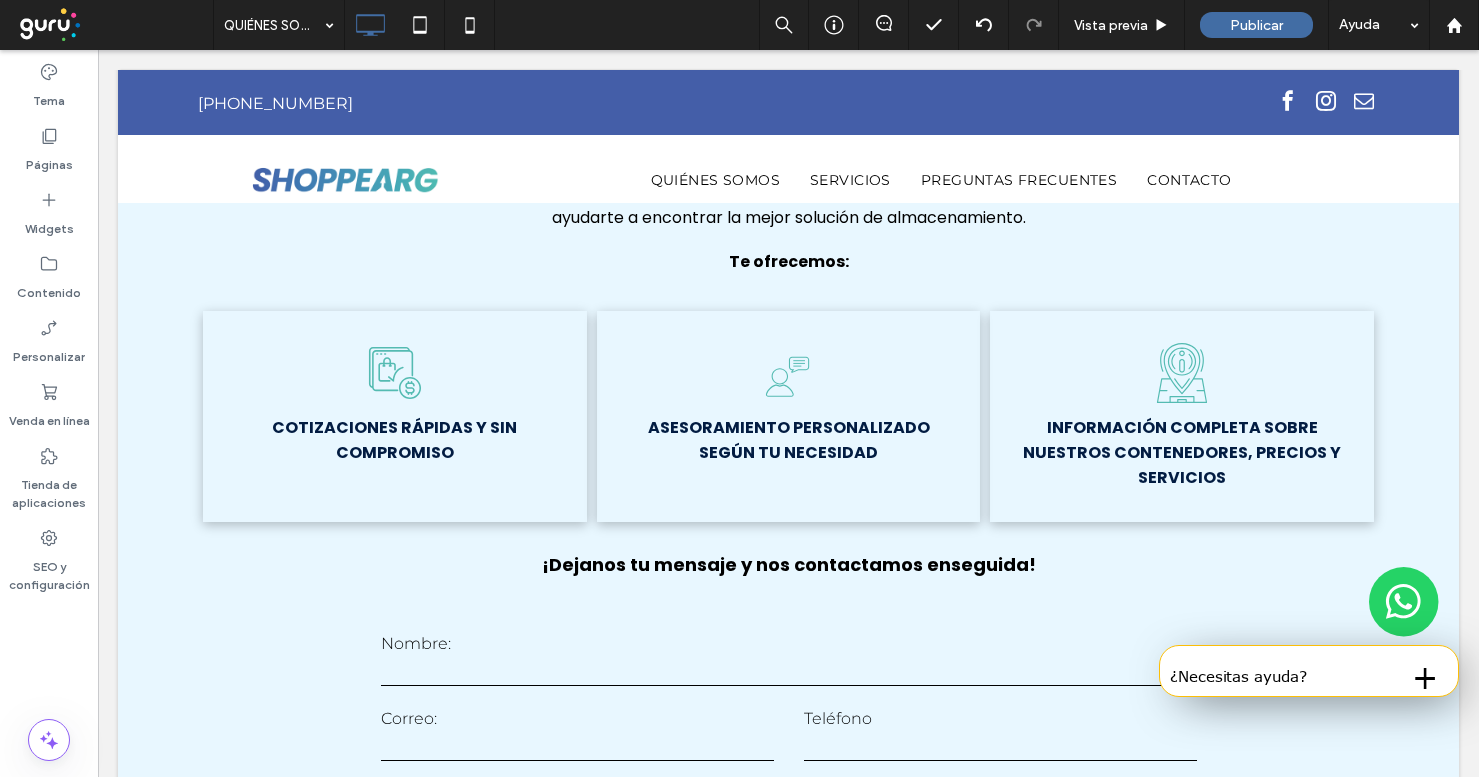 click on "Cotizaciones rápidas y sin compromiso
Click To Paste" at bounding box center (395, 416) 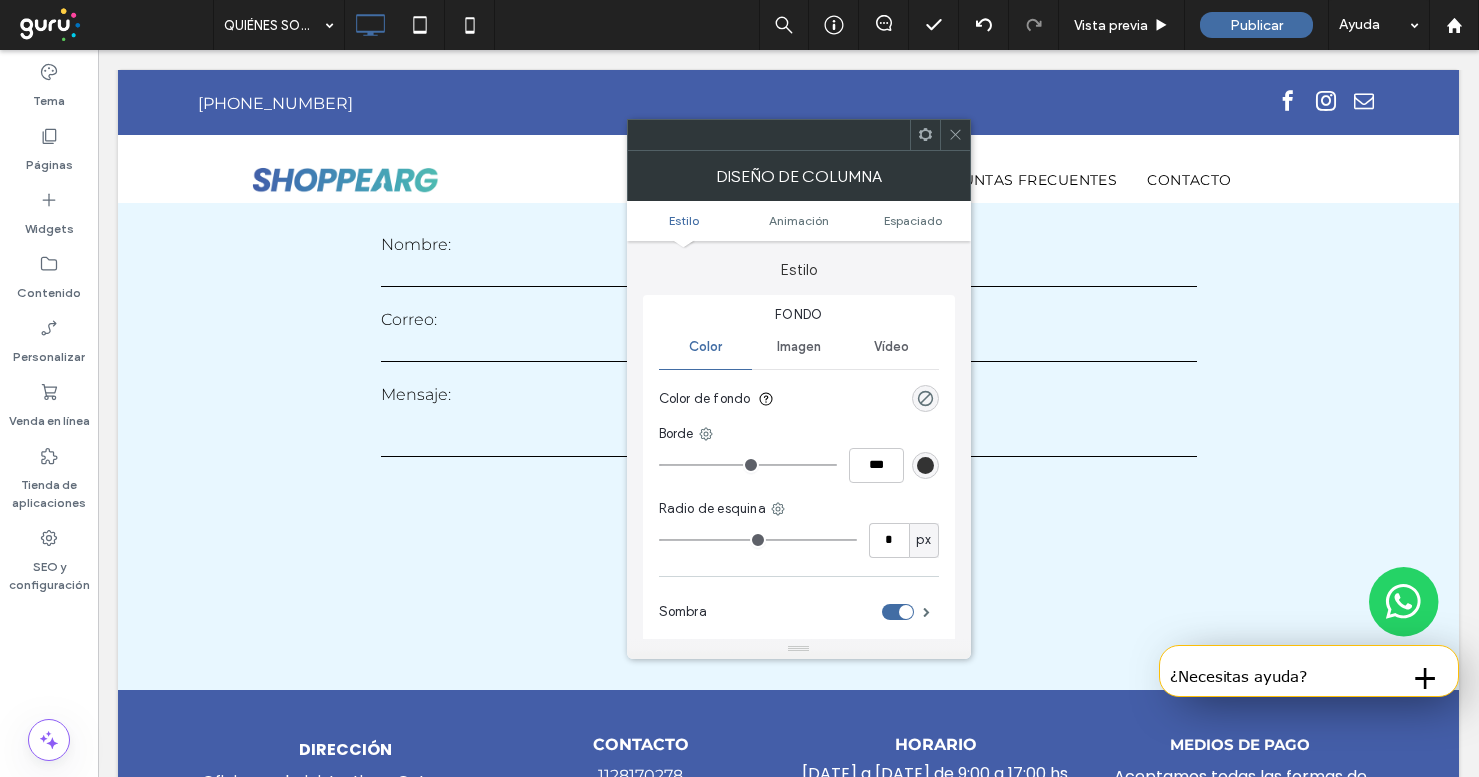 scroll, scrollTop: 4629, scrollLeft: 0, axis: vertical 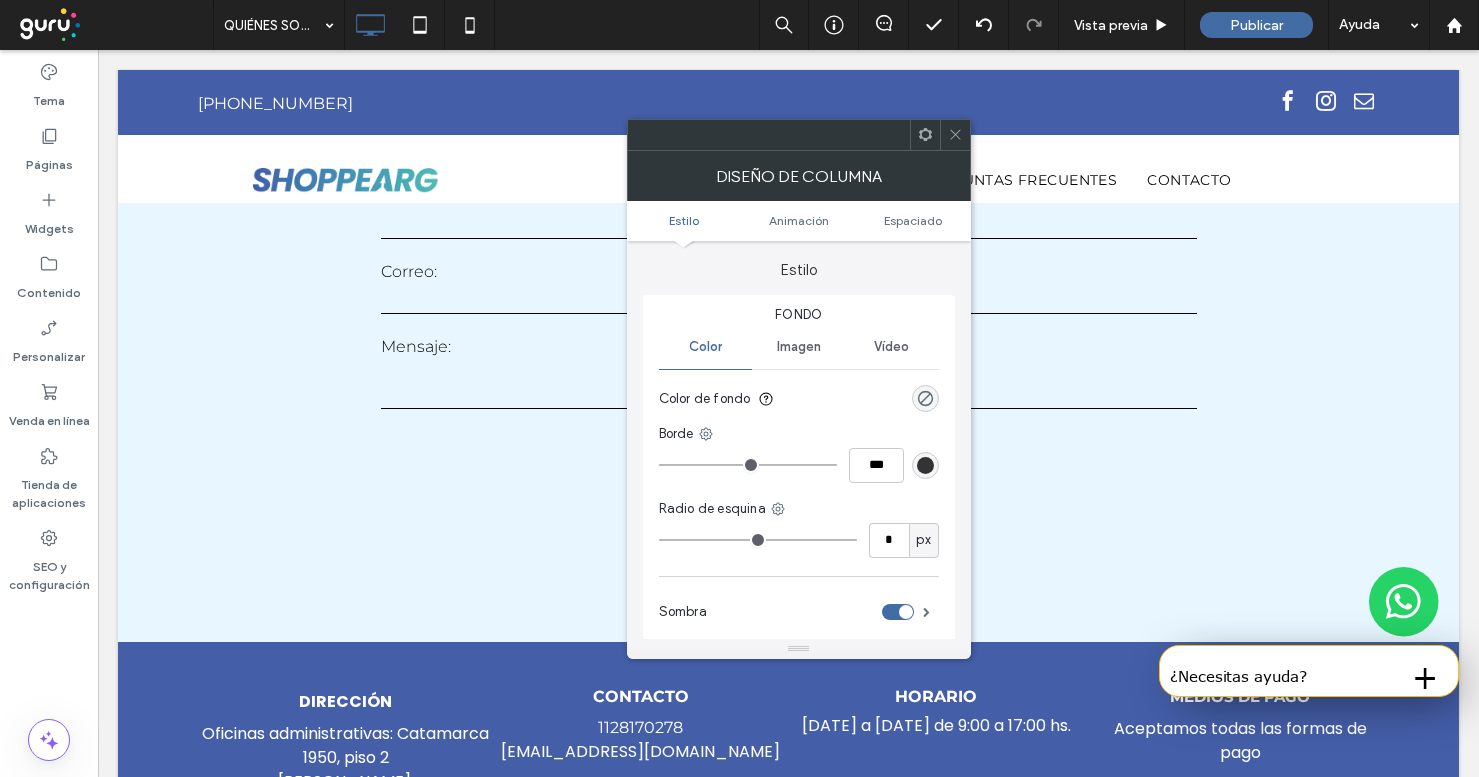 click on "**********" at bounding box center (789, 347) 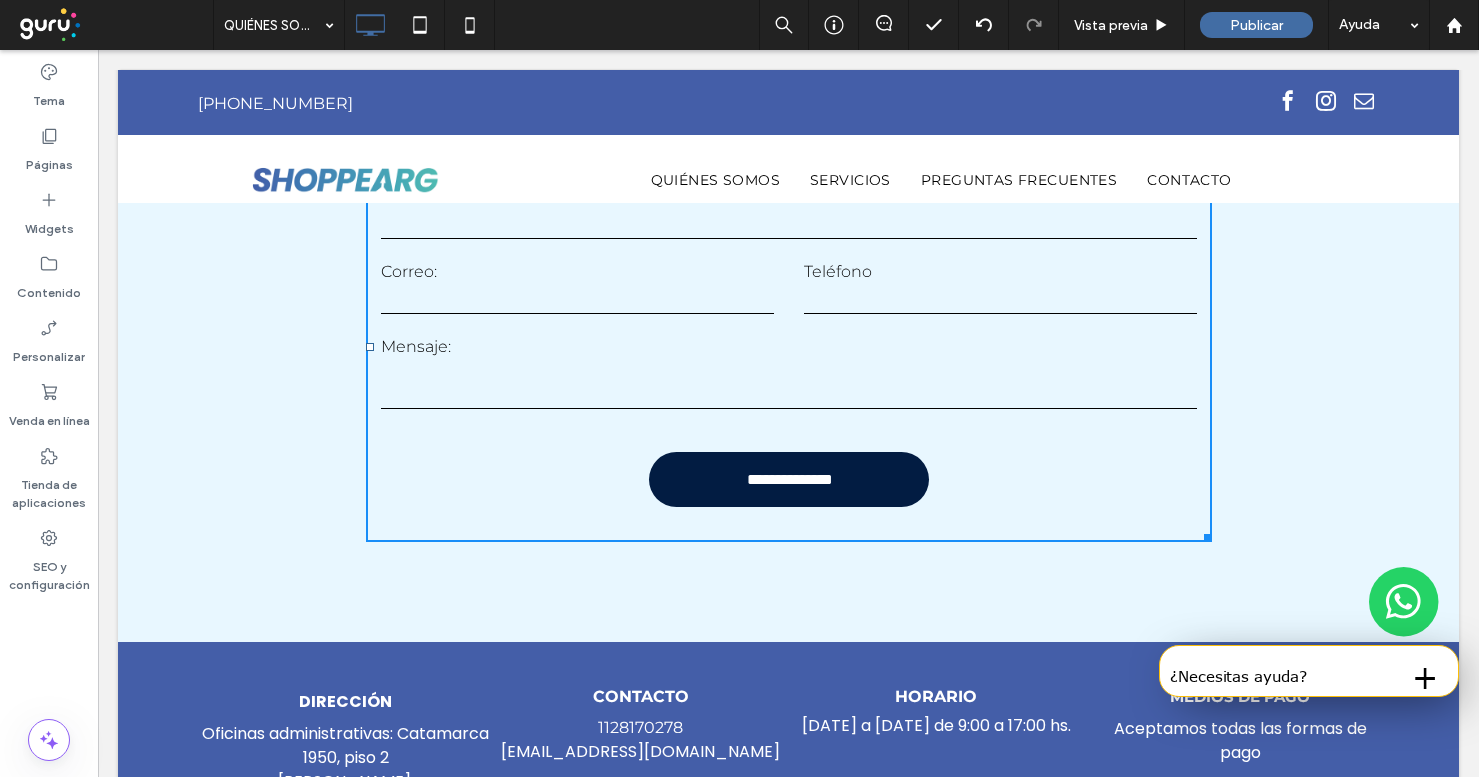 click on "DIRECCIÓN
Oficinas administrativas: [STREET_ADDRESS][PERSON_NAME]   Predio:
Av. [PERSON_NAME] & Av. [PERSON_NAME] Argentinas ﻿
Click To Paste
CONTACTO
[PHONE_NUMBER]   [EMAIL_ADDRESS][DOMAIN_NAME] Click To Paste
HORARIO
[DATE] a [DATE] de 9:00 a 17:00 hs. Click To Paste
MEDIOS DE PAGO
Aceptamos todas las formas de pago Click To Paste
+ Añadir sección" at bounding box center (788, 790) 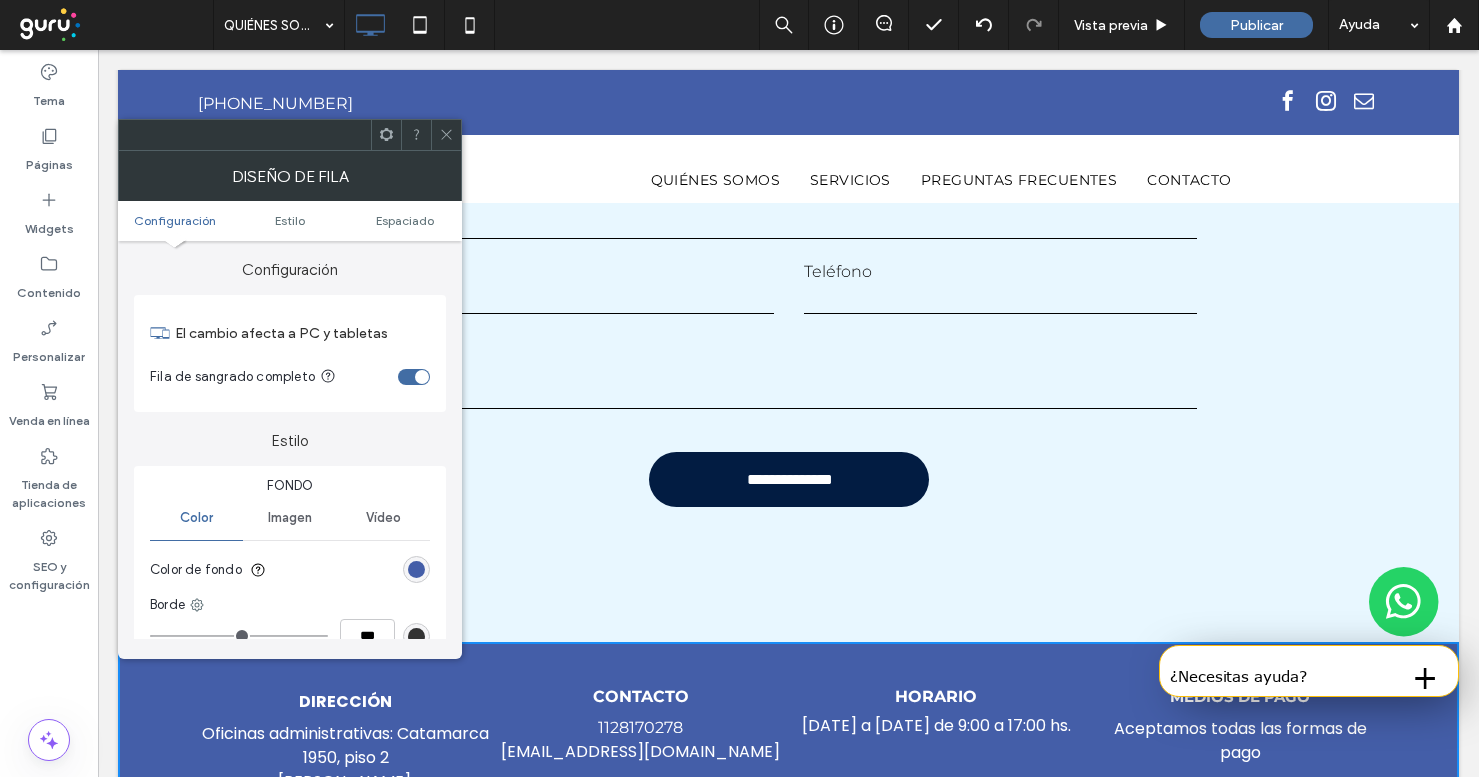 click on "Color de fondo" at bounding box center (290, 570) 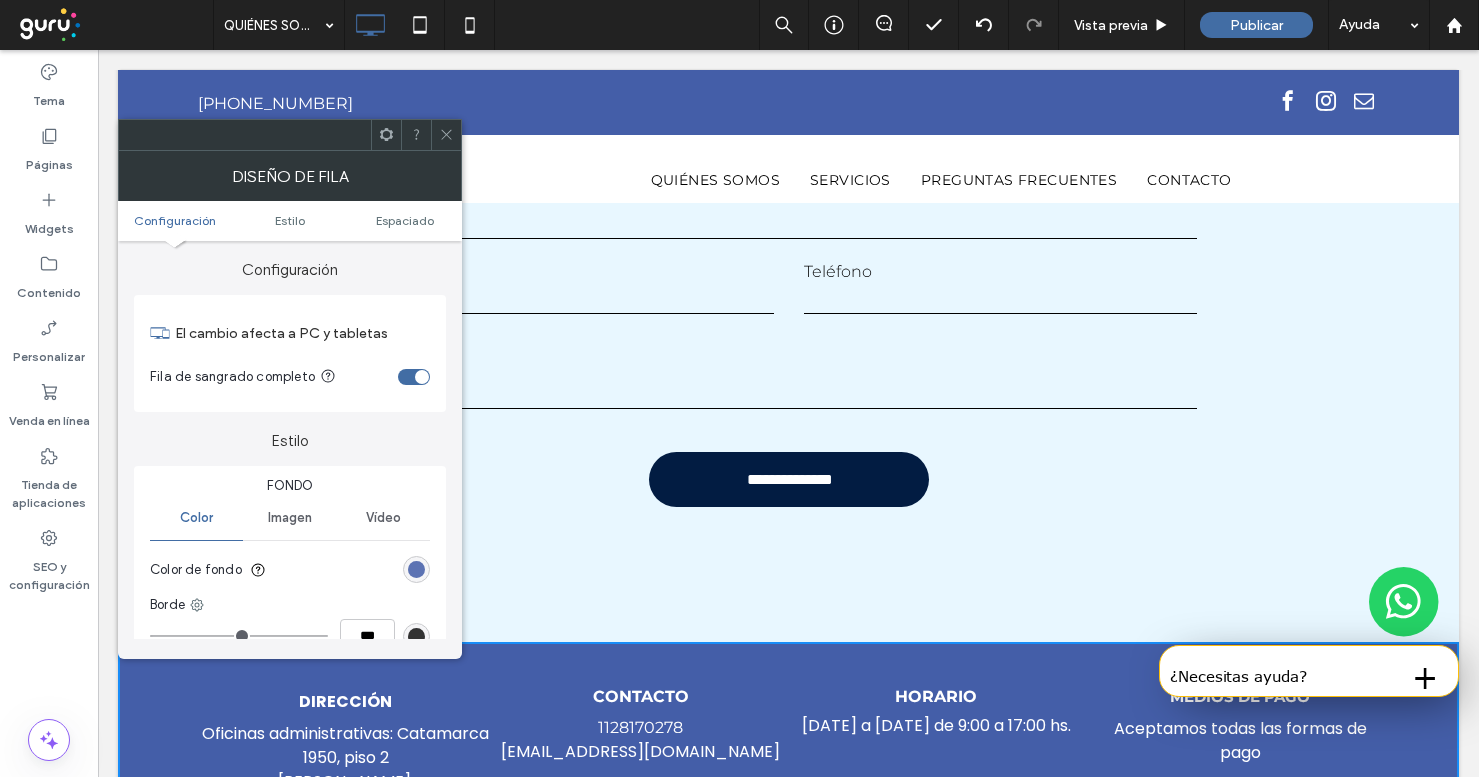 click at bounding box center [416, 569] 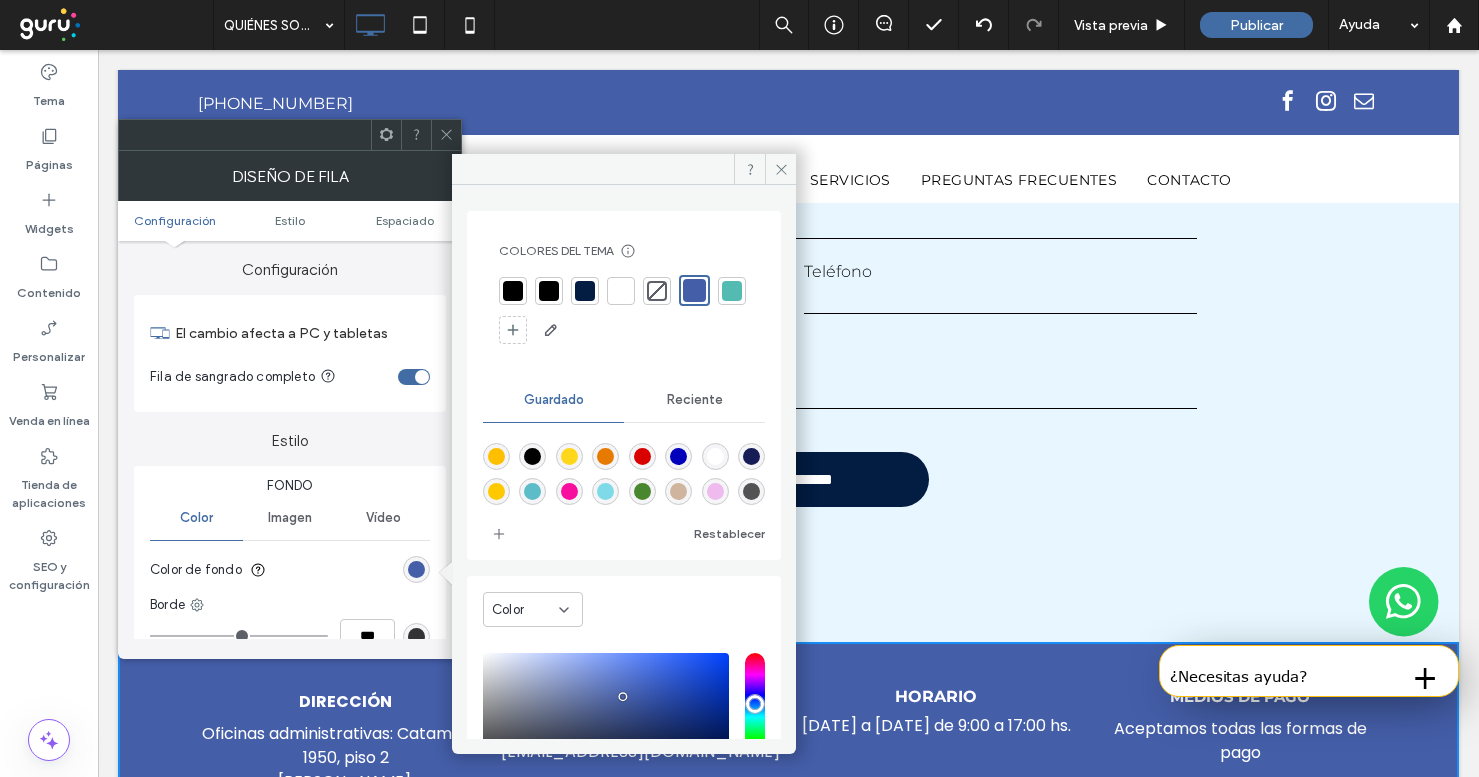 click at bounding box center [513, 291] 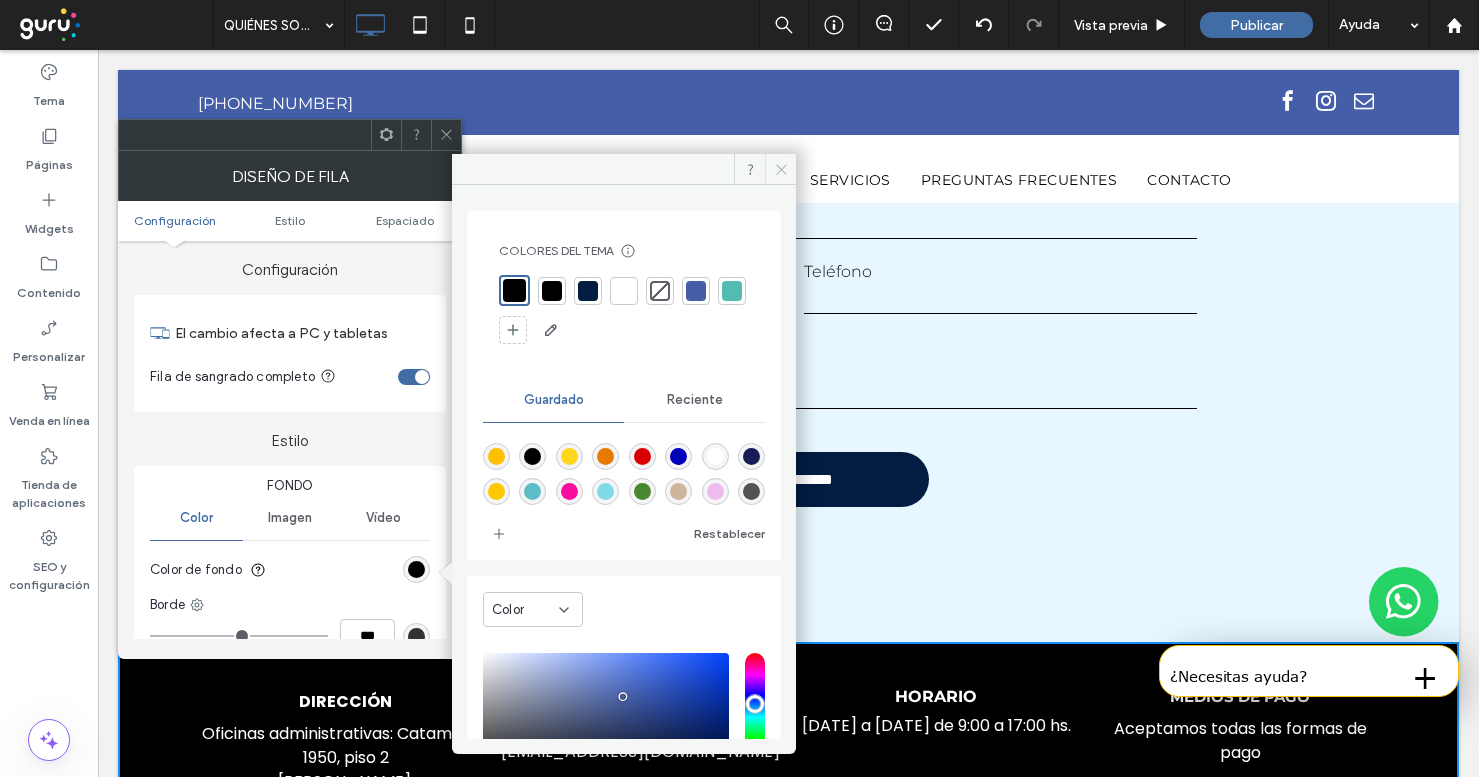 click at bounding box center [780, 169] 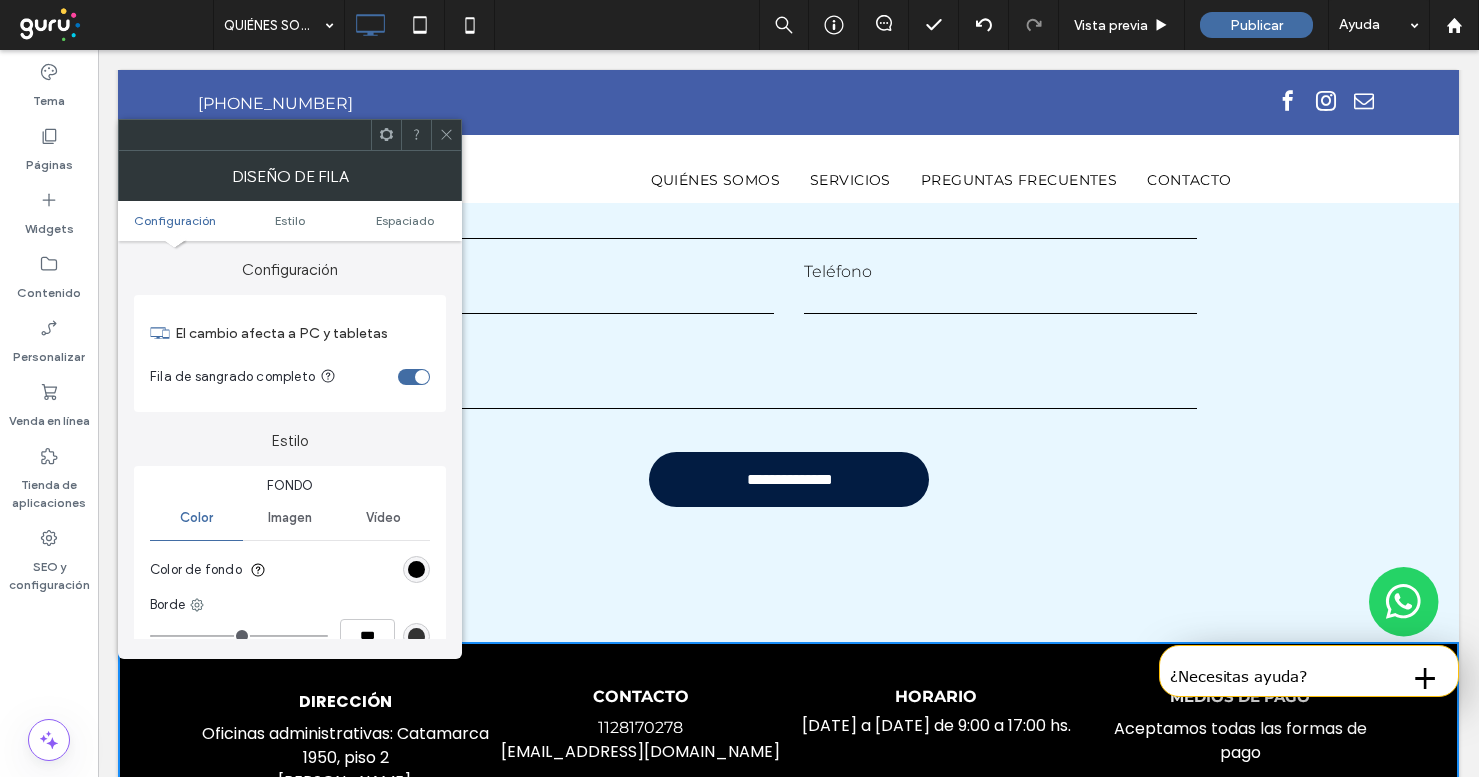 click 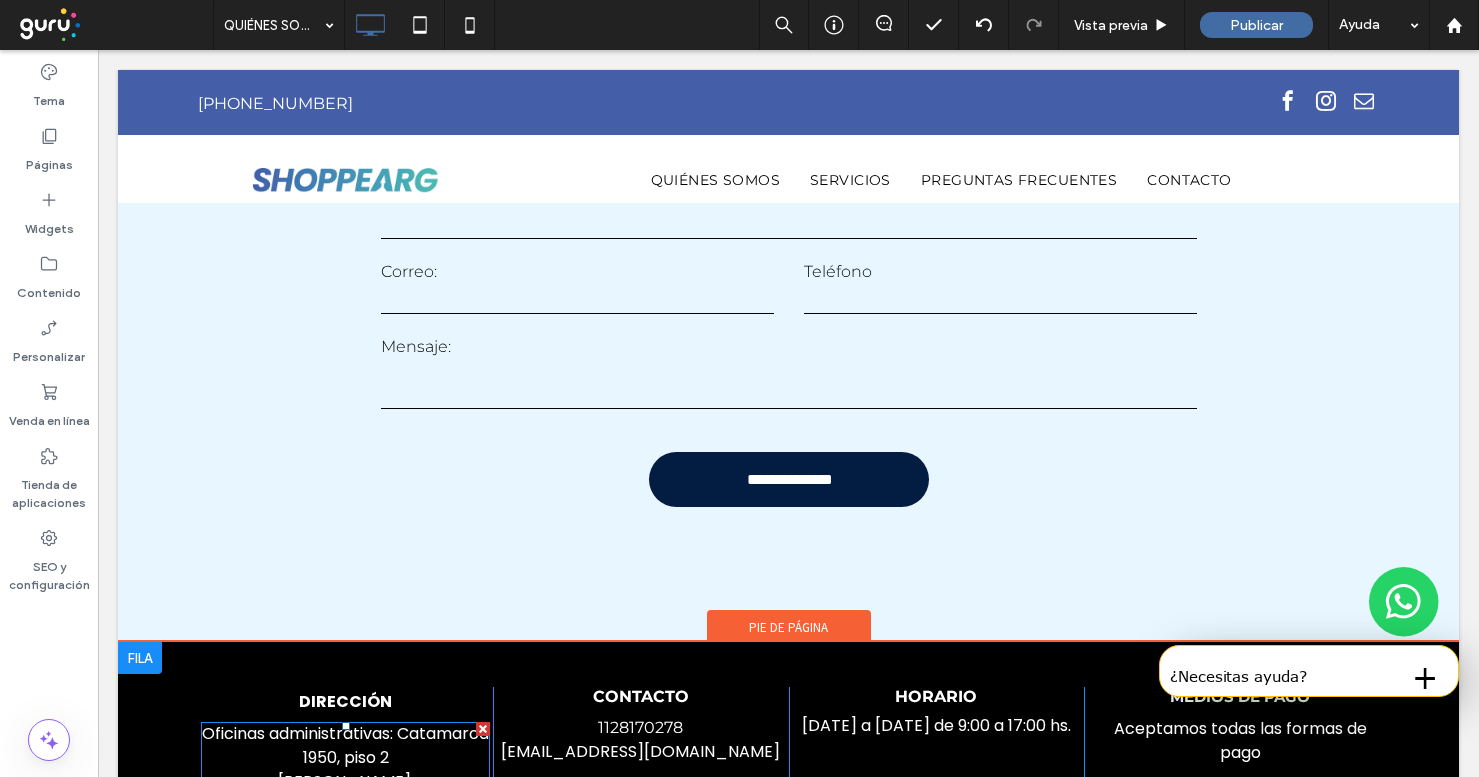 click on "Oficinas administrativas: Catamarca 1950, piso 2" at bounding box center [345, 745] 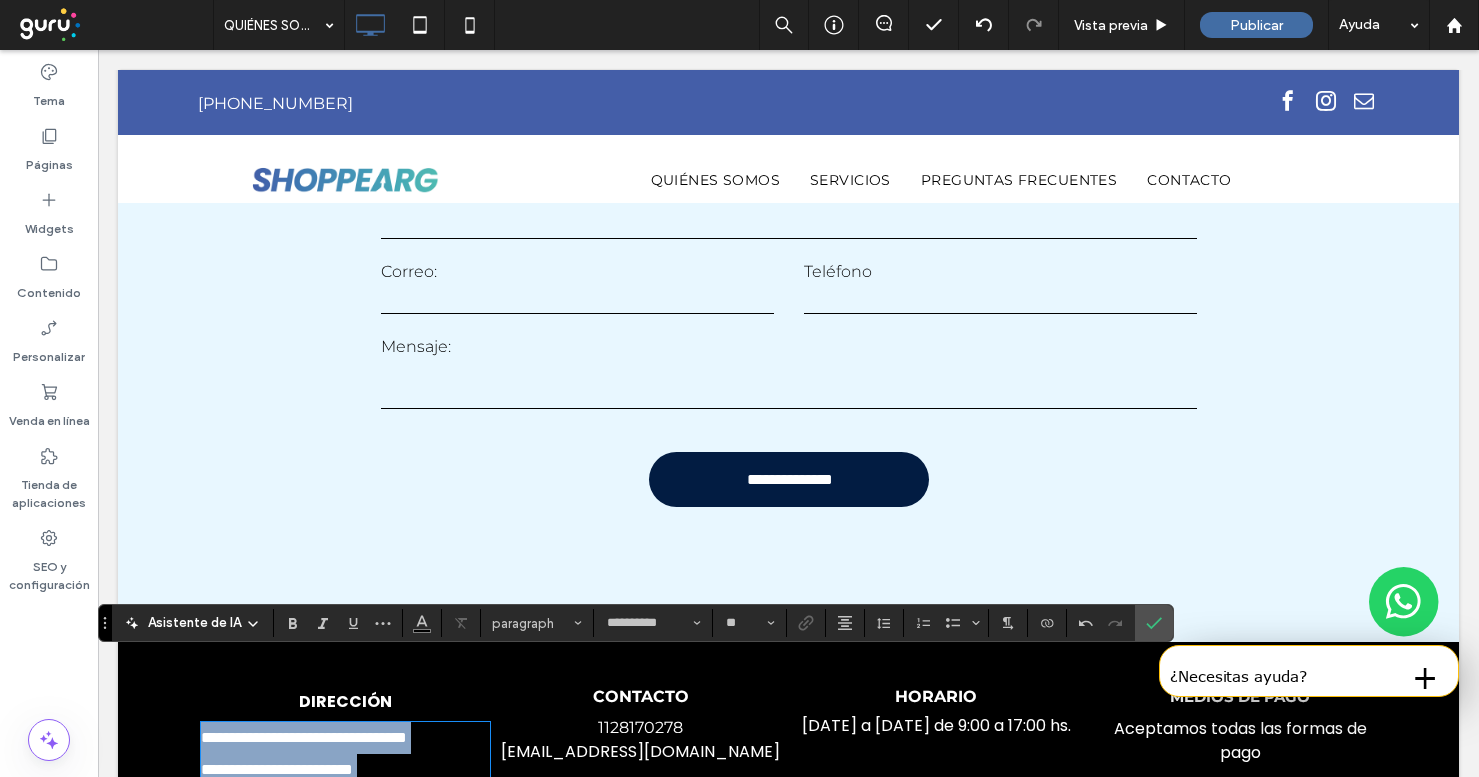 scroll, scrollTop: 0, scrollLeft: 0, axis: both 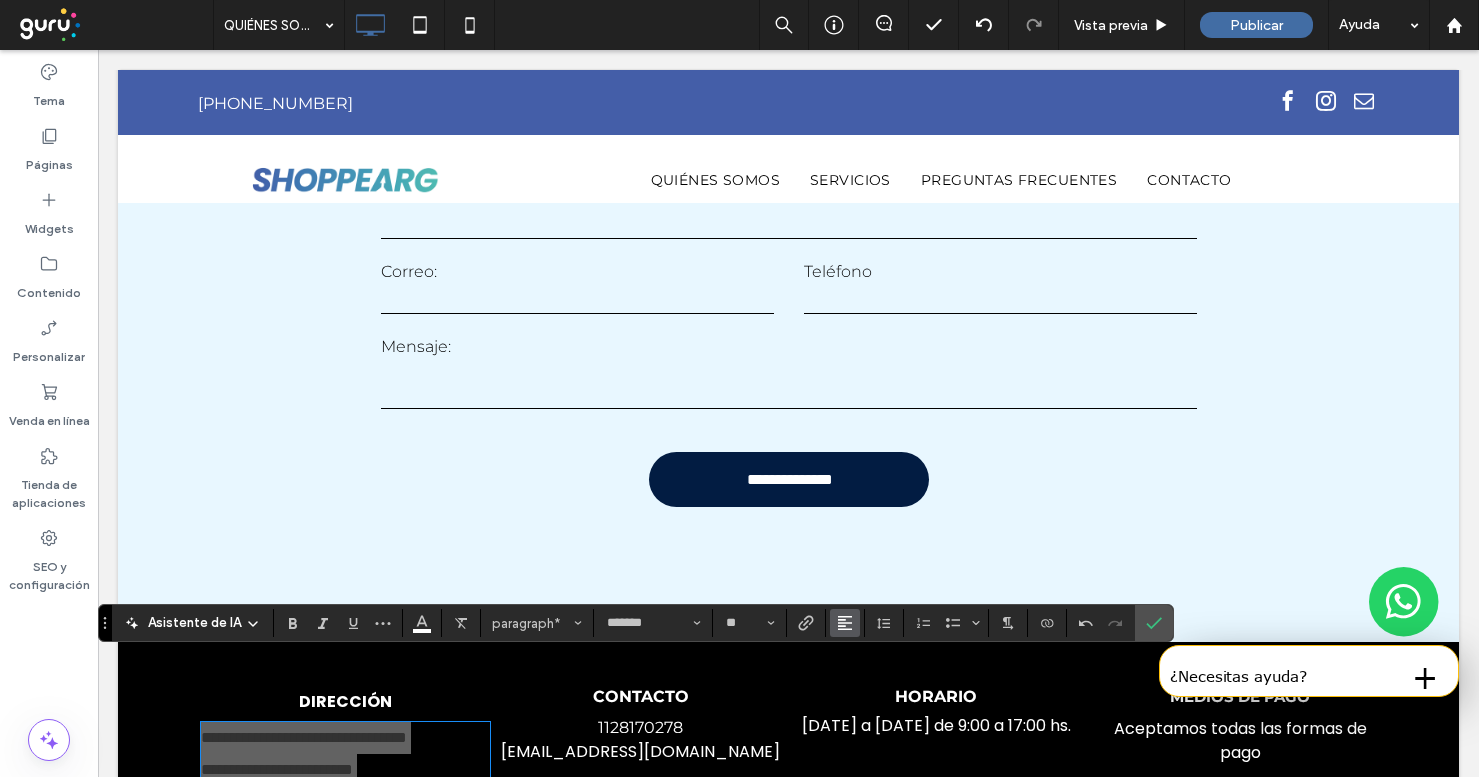 click at bounding box center (845, 623) 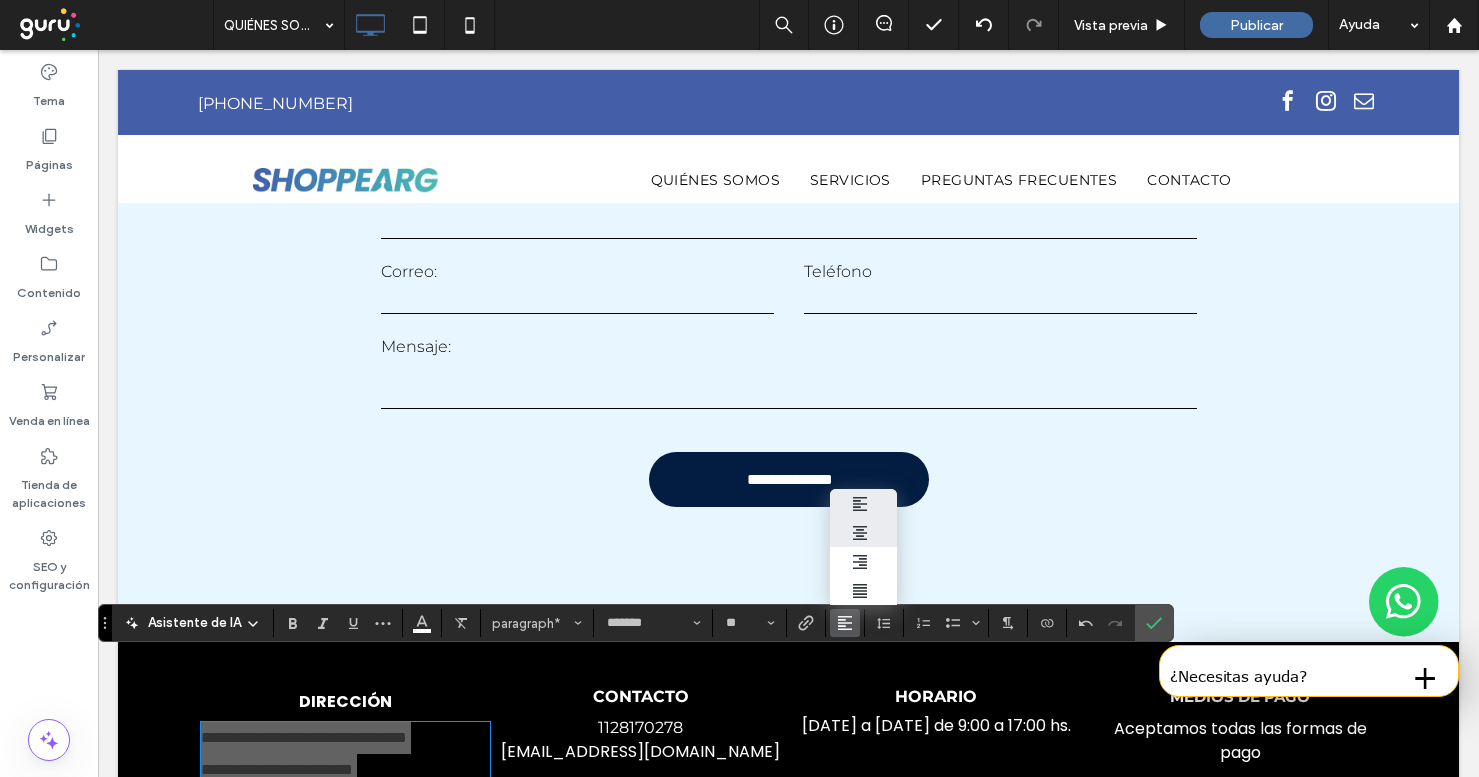 click 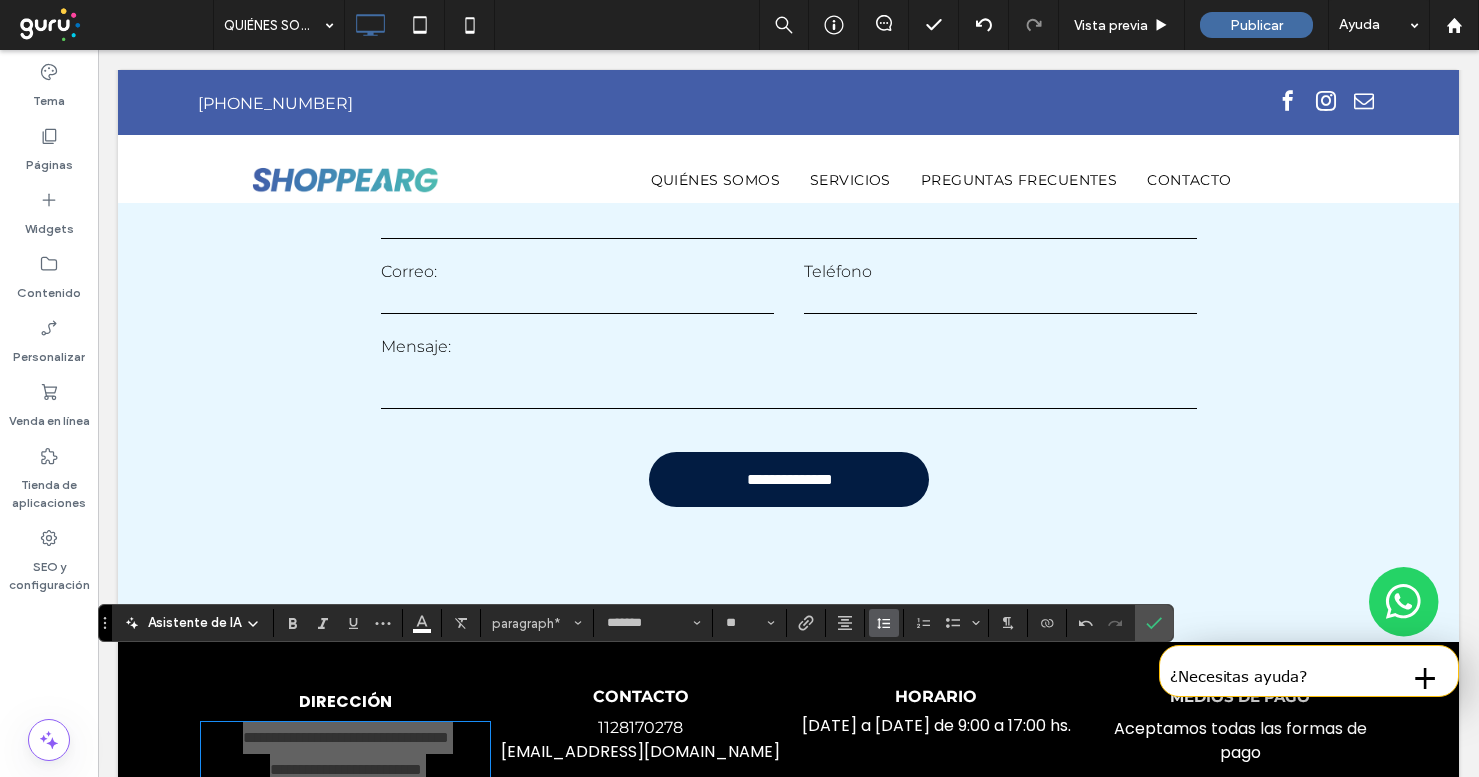 click 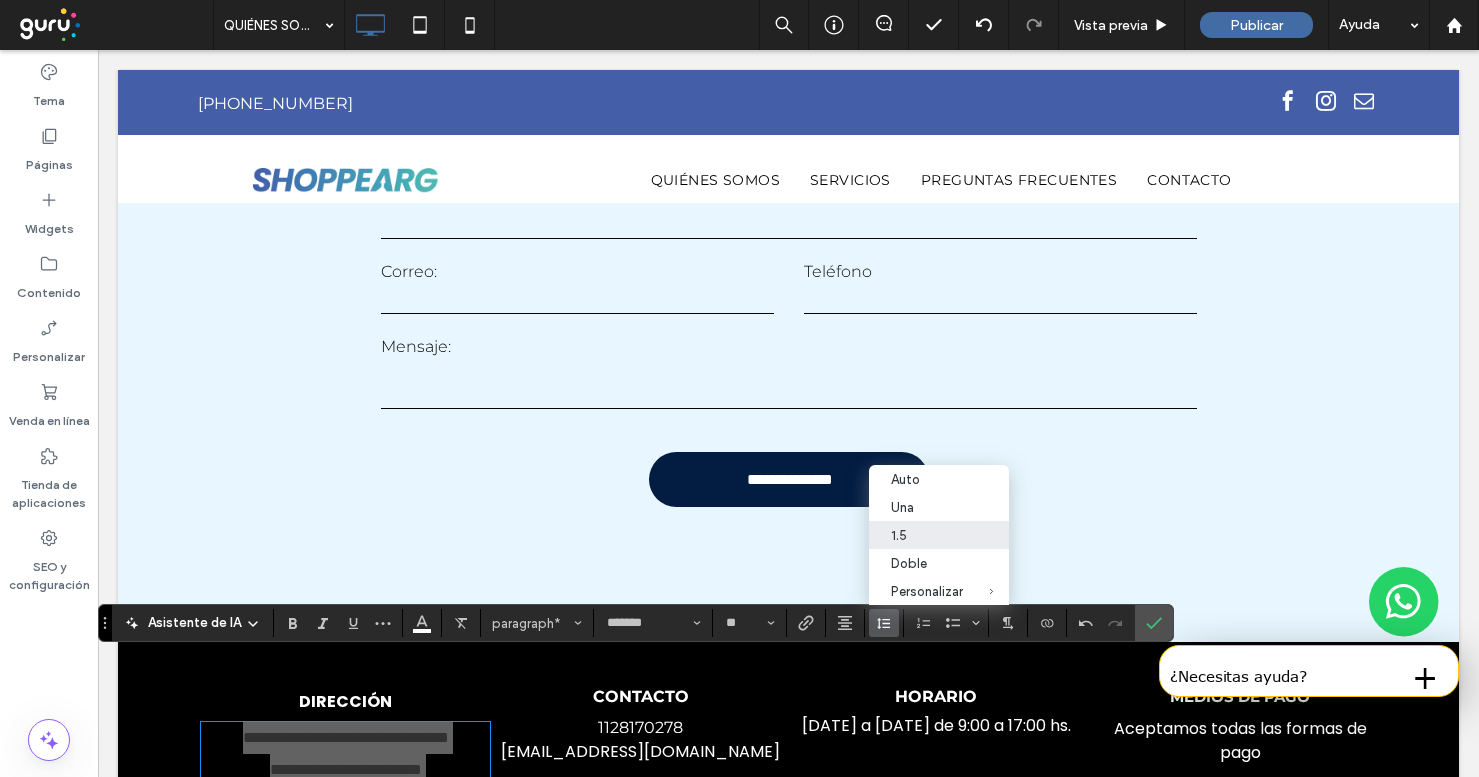 click on "1.5" at bounding box center (939, 535) 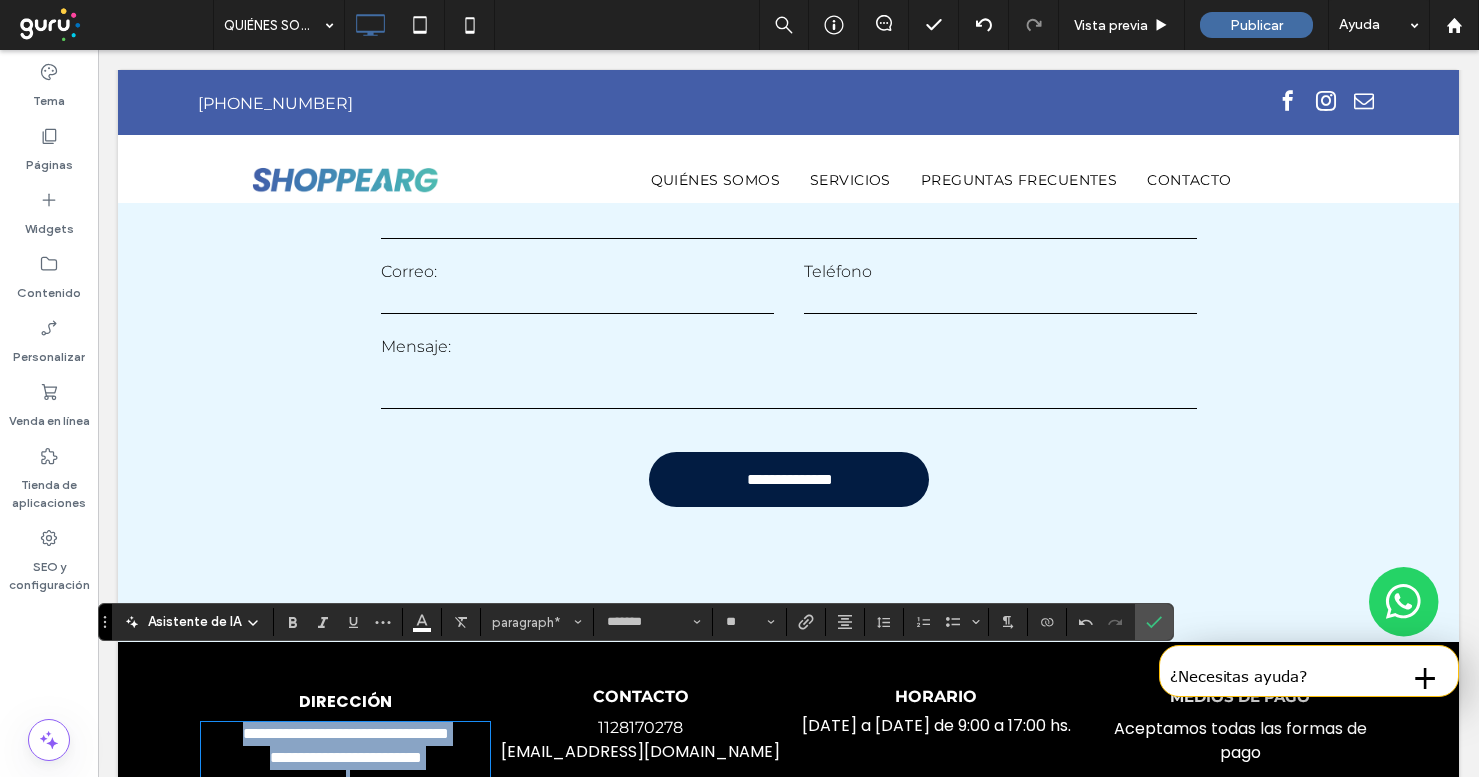scroll, scrollTop: 4659, scrollLeft: 0, axis: vertical 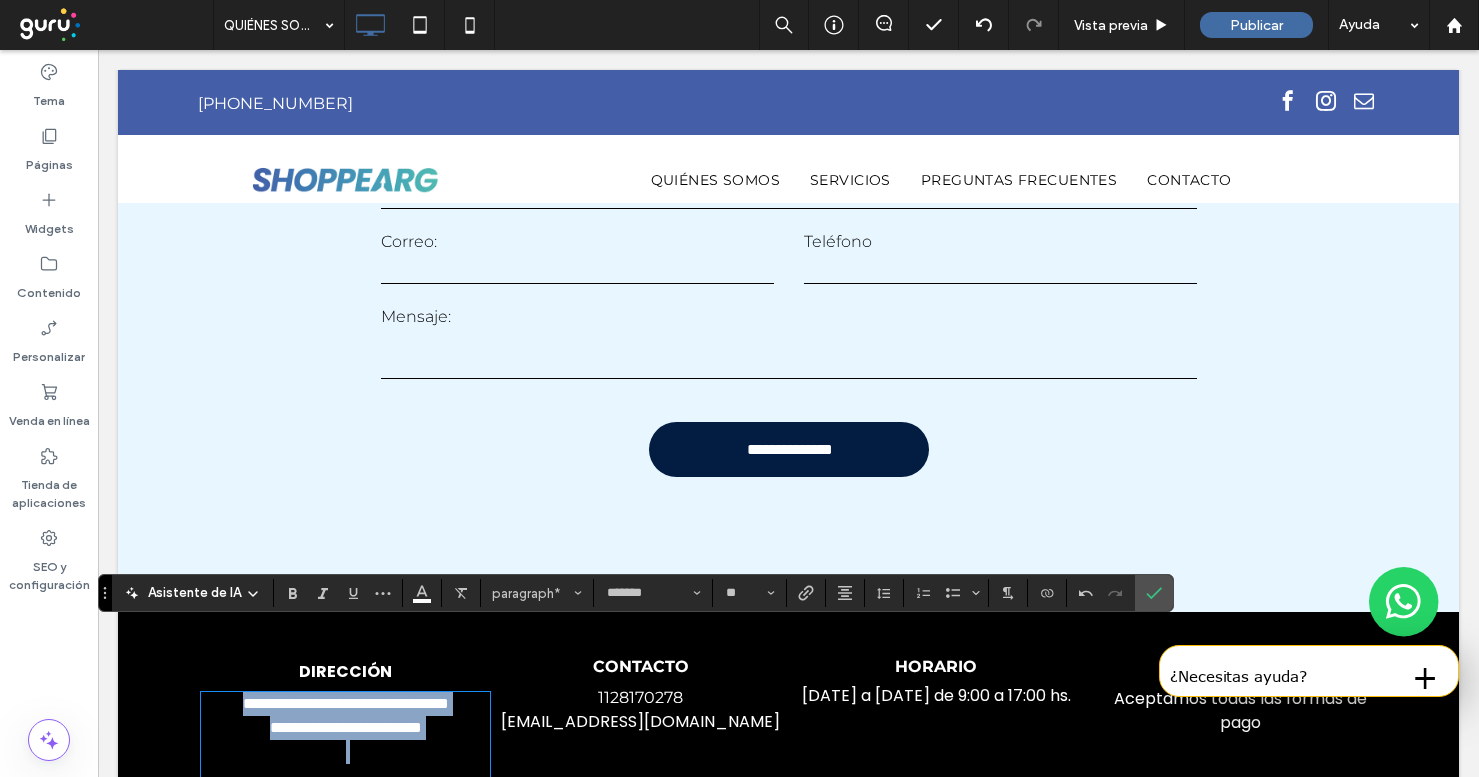 click at bounding box center (345, 764) 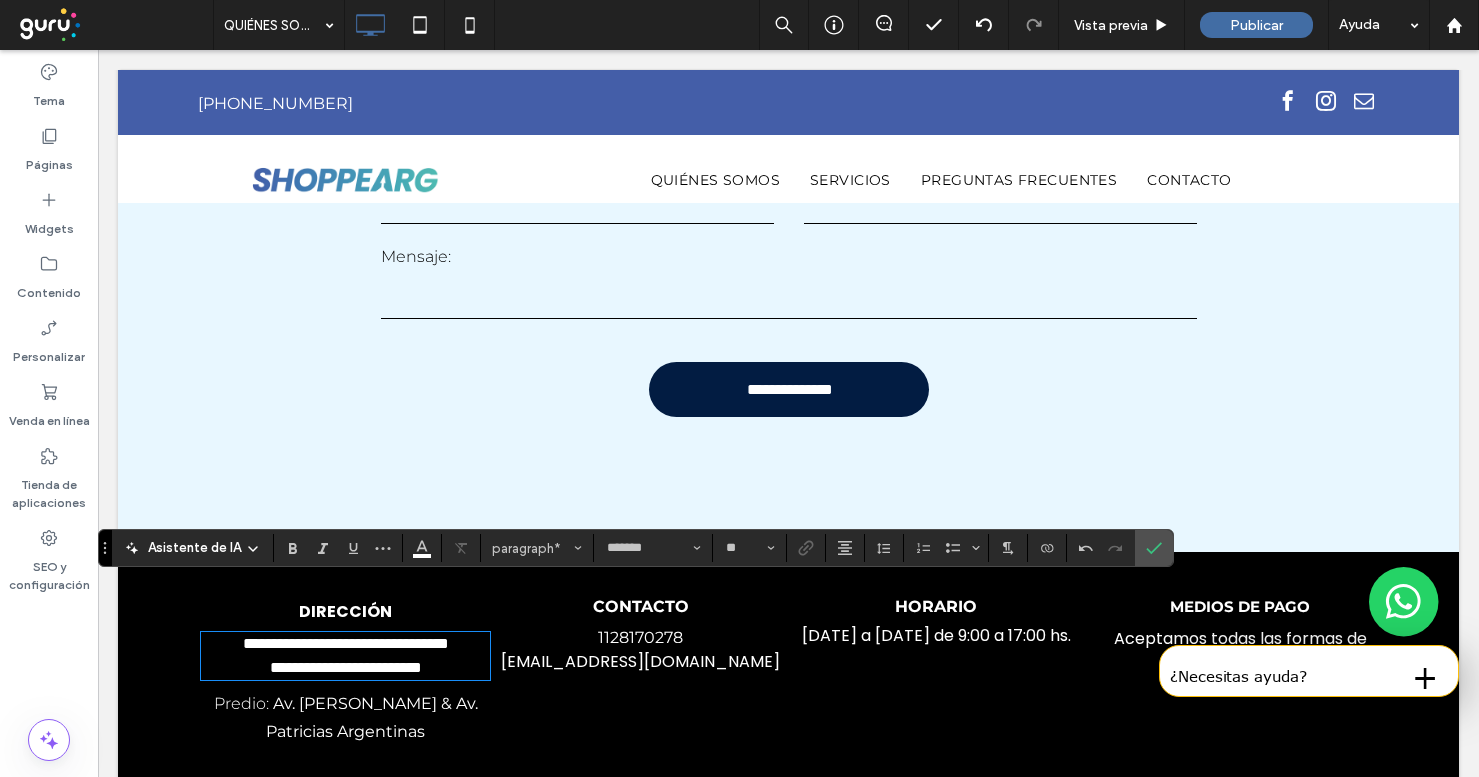 scroll, scrollTop: 4765, scrollLeft: 0, axis: vertical 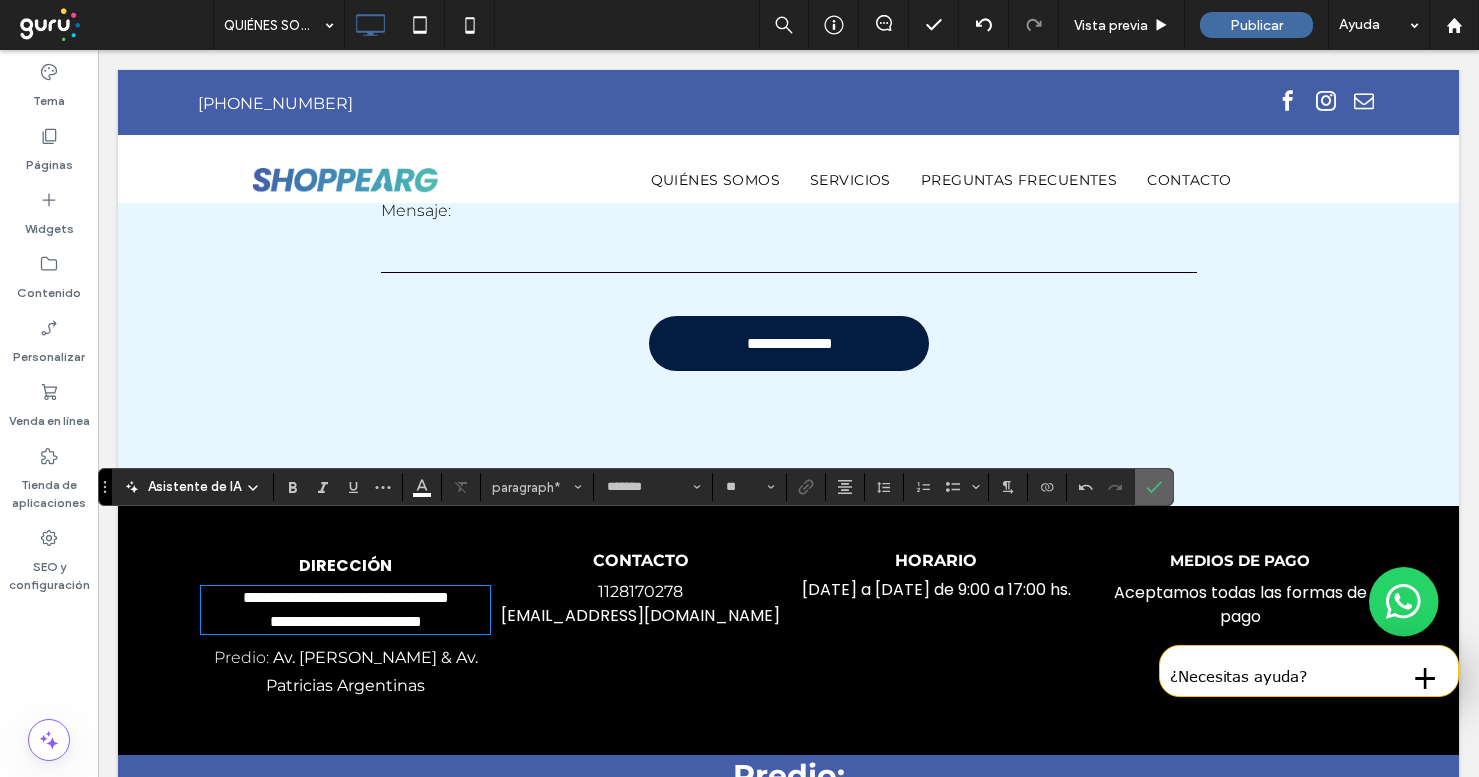 click at bounding box center [1150, 487] 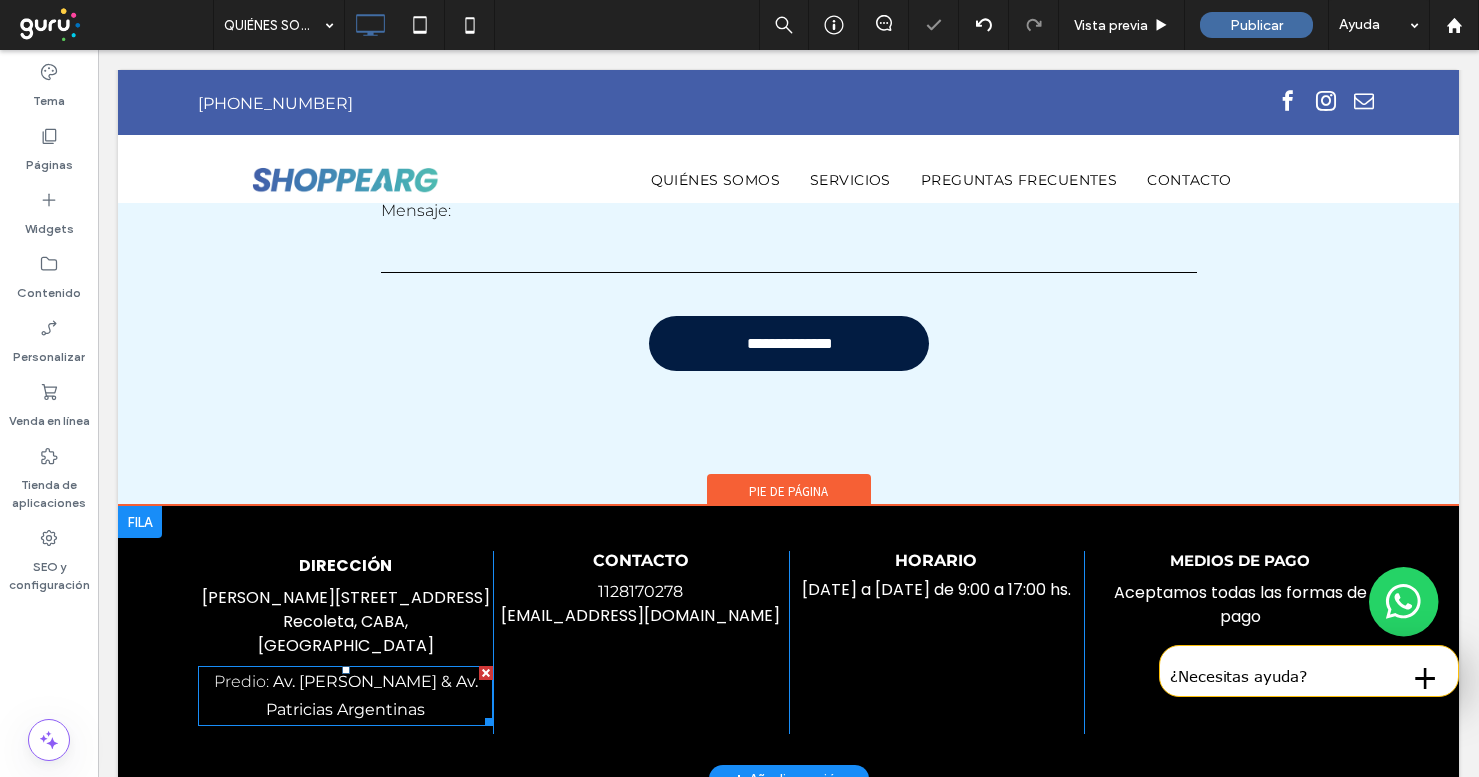 click at bounding box center (486, 673) 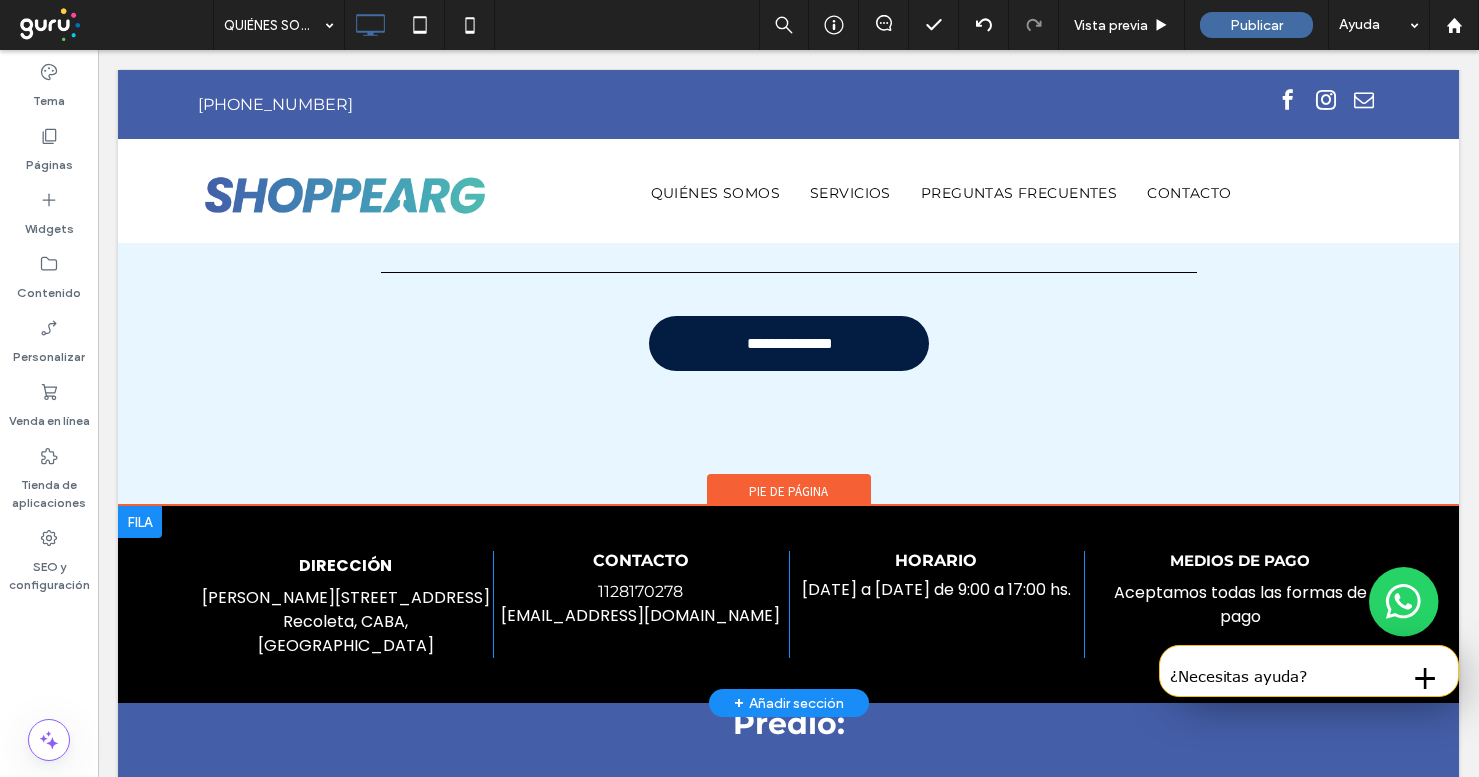 scroll, scrollTop: 5043, scrollLeft: 0, axis: vertical 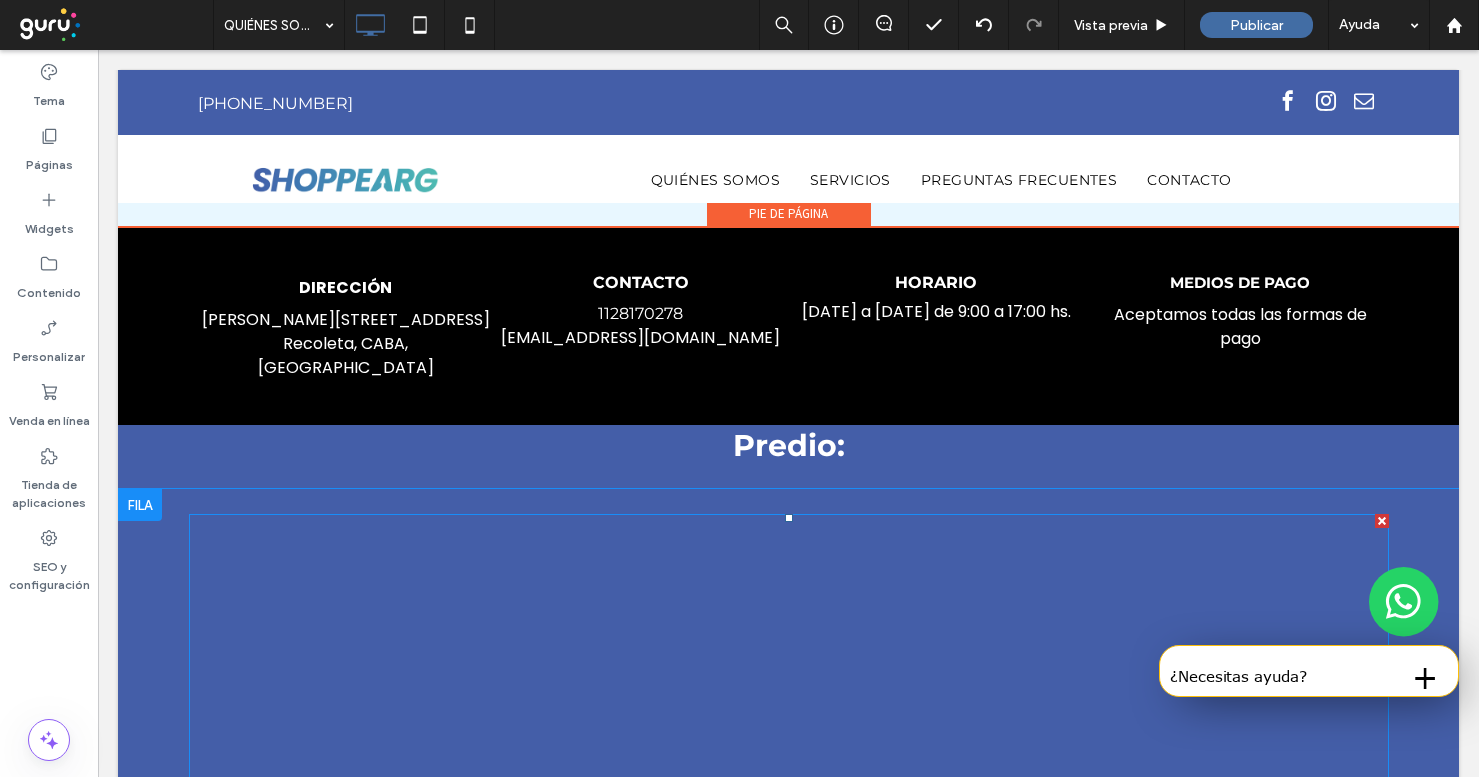 click at bounding box center (789, 664) 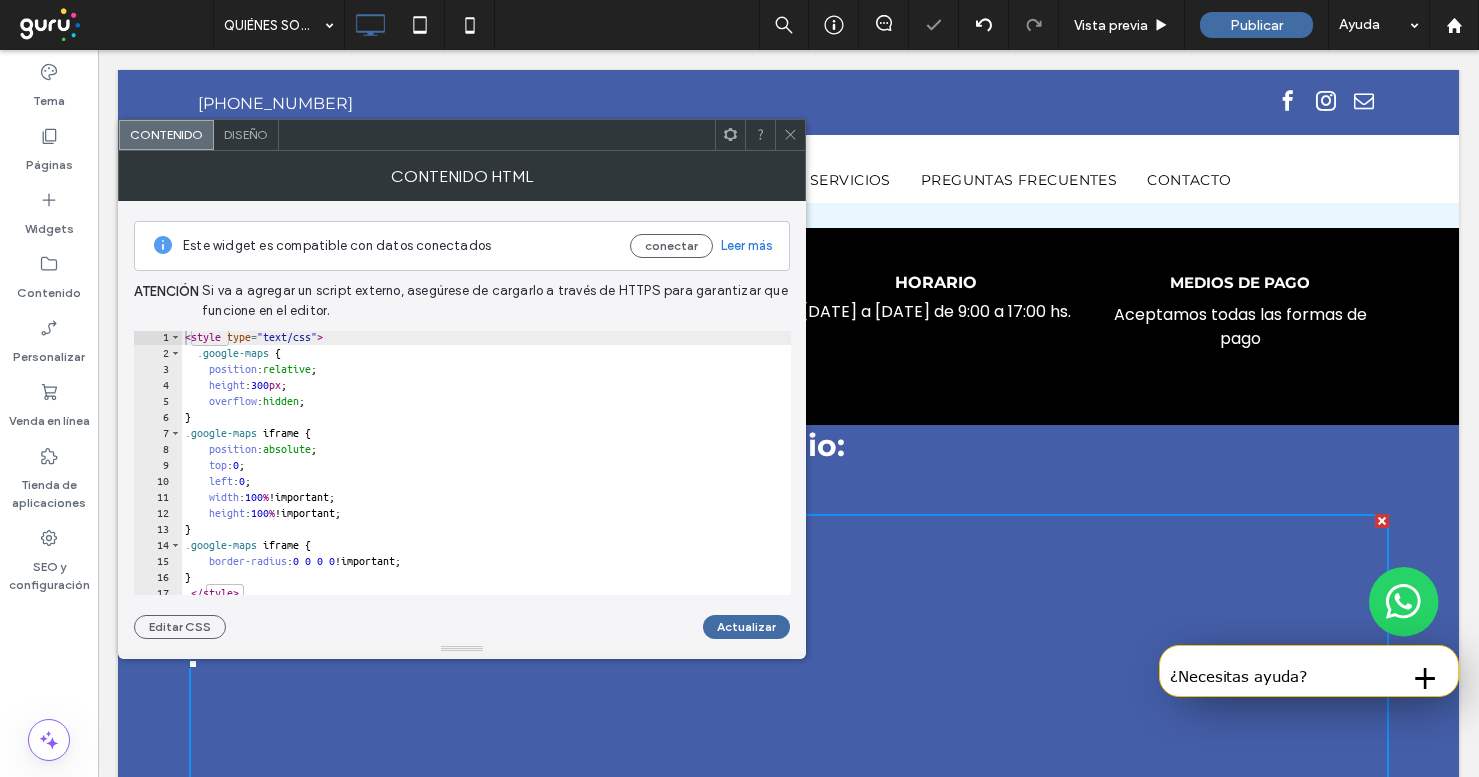 scroll, scrollTop: 72, scrollLeft: 0, axis: vertical 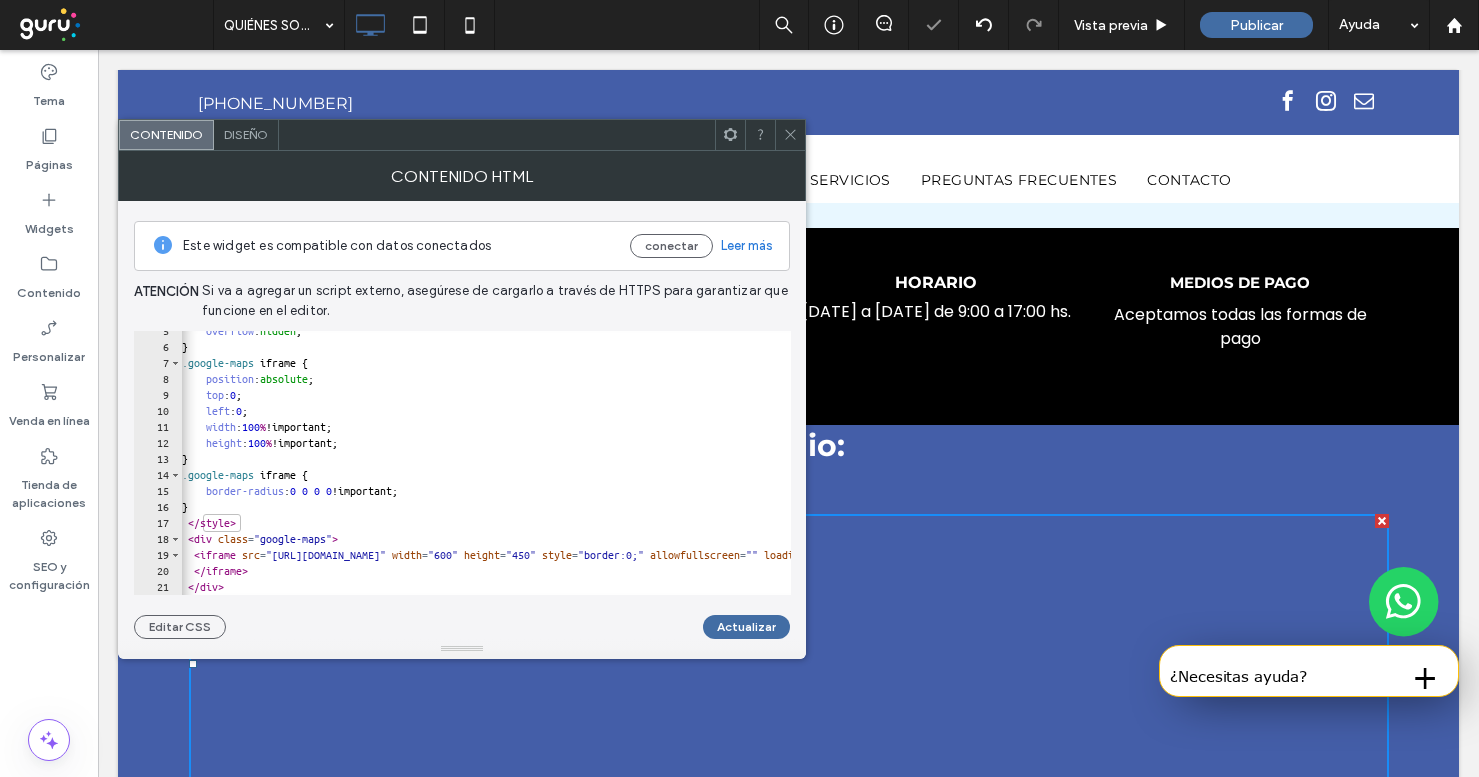 click on "overflow :  hidden ; } .google-maps   iframe   {      position :  absolute ;      top :  0 ;      left :  0 ;      width :  100 %  !important;      height :  100 %  !important; } .google-maps   iframe   {      border-radius :  0   0   0   0  !important; }   </ style >   < div   class = "google-maps" >    < iframe   src = "[URL][DOMAIN_NAME]"   width = "600"   height = "450"   style = "border:0;"   allowfullscreen = ""   loading = "lazy"   referrerpolicy = "no-referrer-when-downgrade" >    </ iframe >   </ div >" at bounding box center (2000, 471) 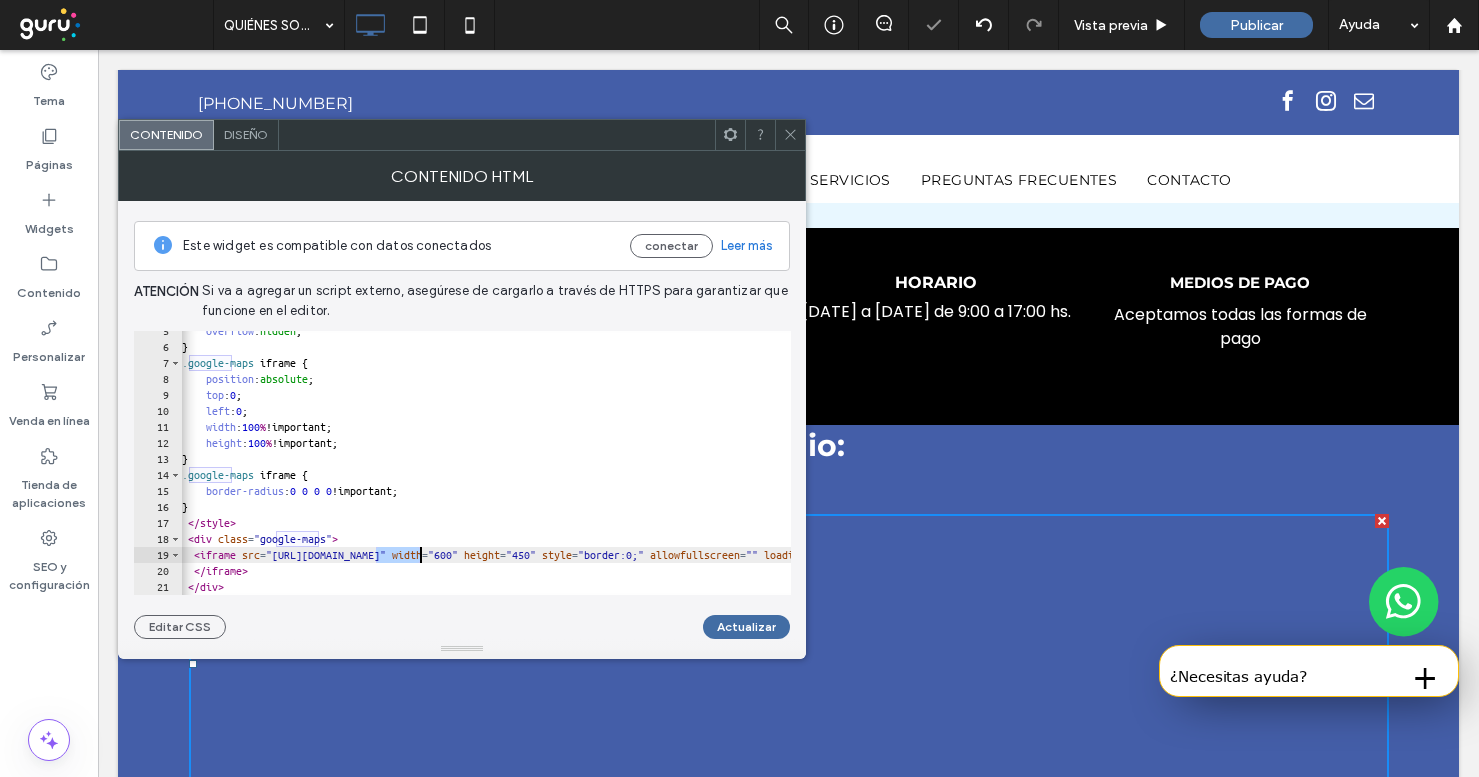 click on "overflow :  hidden ; } .google-maps   iframe   {      position :  absolute ;      top :  0 ;      left :  0 ;      width :  100 %  !important;      height :  100 %  !important; } .google-maps   iframe   {      border-radius :  0   0   0   0  !important; }   </ style >   < div   class = "google-maps" >    < iframe   src = "[URL][DOMAIN_NAME]"   width = "600"   height = "450"   style = "border:0;"   allowfullscreen = ""   loading = "lazy"   referrerpolicy = "no-referrer-when-downgrade" >    </ iframe >   </ div >" at bounding box center (2000, 471) 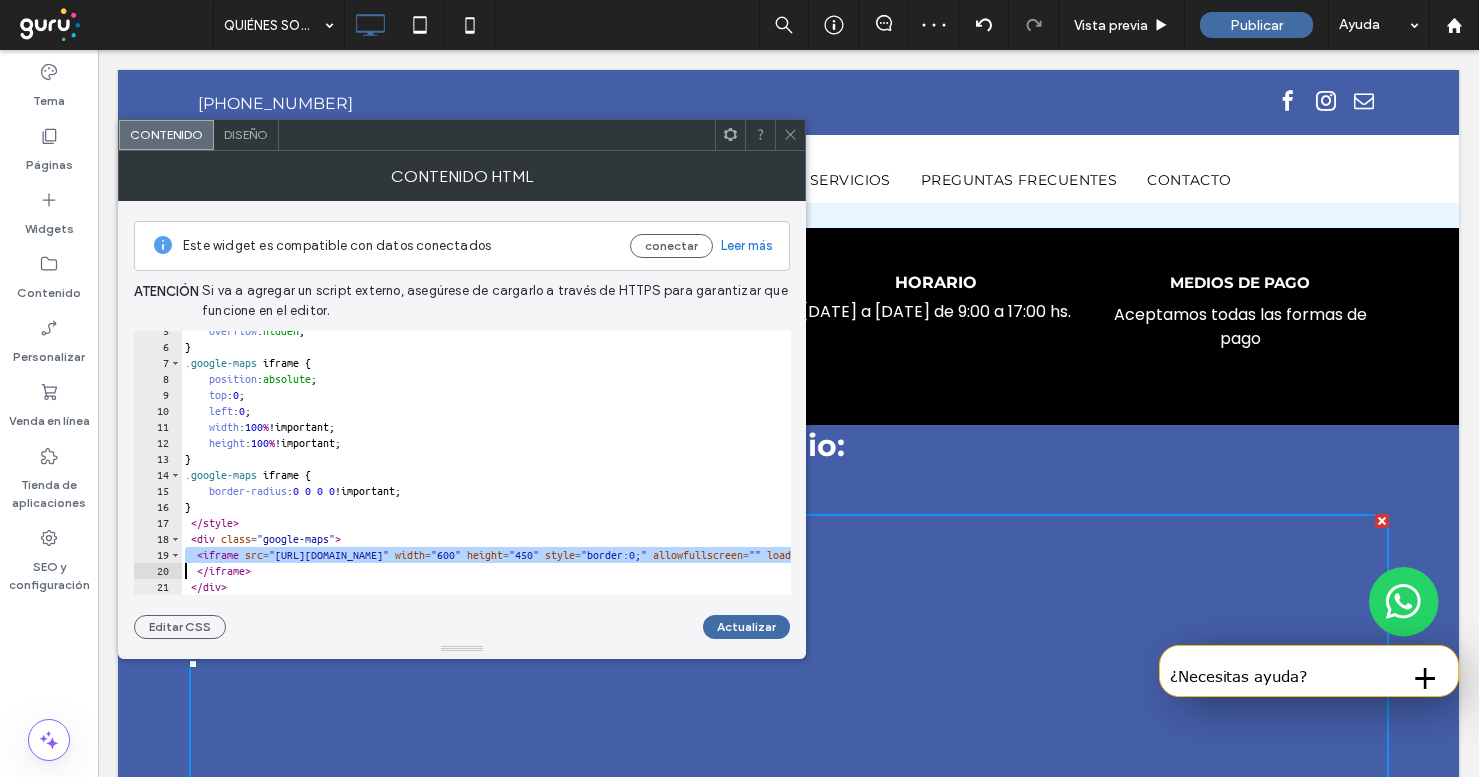 click on "overflow :  hidden ; } .google-maps   iframe   {      position :  absolute ;      top :  0 ;      left :  0 ;      width :  100 %  !important;      height :  100 %  !important; } .google-maps   iframe   {      border-radius :  0   0   0   0  !important; }   </ style >   < div   class = "google-maps" >    < iframe   src = "[URL][DOMAIN_NAME]"   width = "600"   height = "450"   style = "border:0;"   allowfullscreen = ""   loading = "lazy"   referrerpolicy = "no-referrer-when-downgrade" >    </ iframe >   </ div >" at bounding box center [2003, 471] 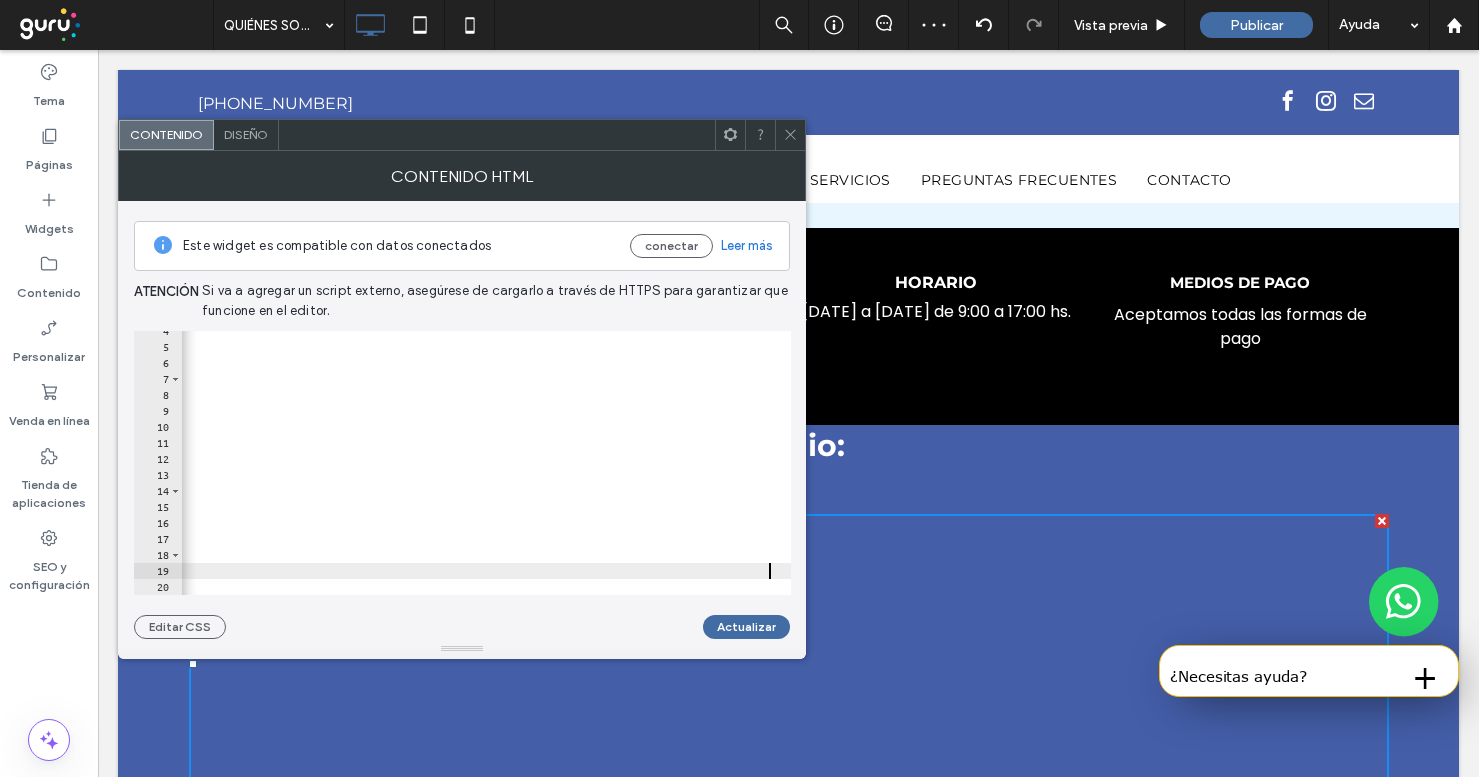 scroll, scrollTop: 0, scrollLeft: 3024, axis: horizontal 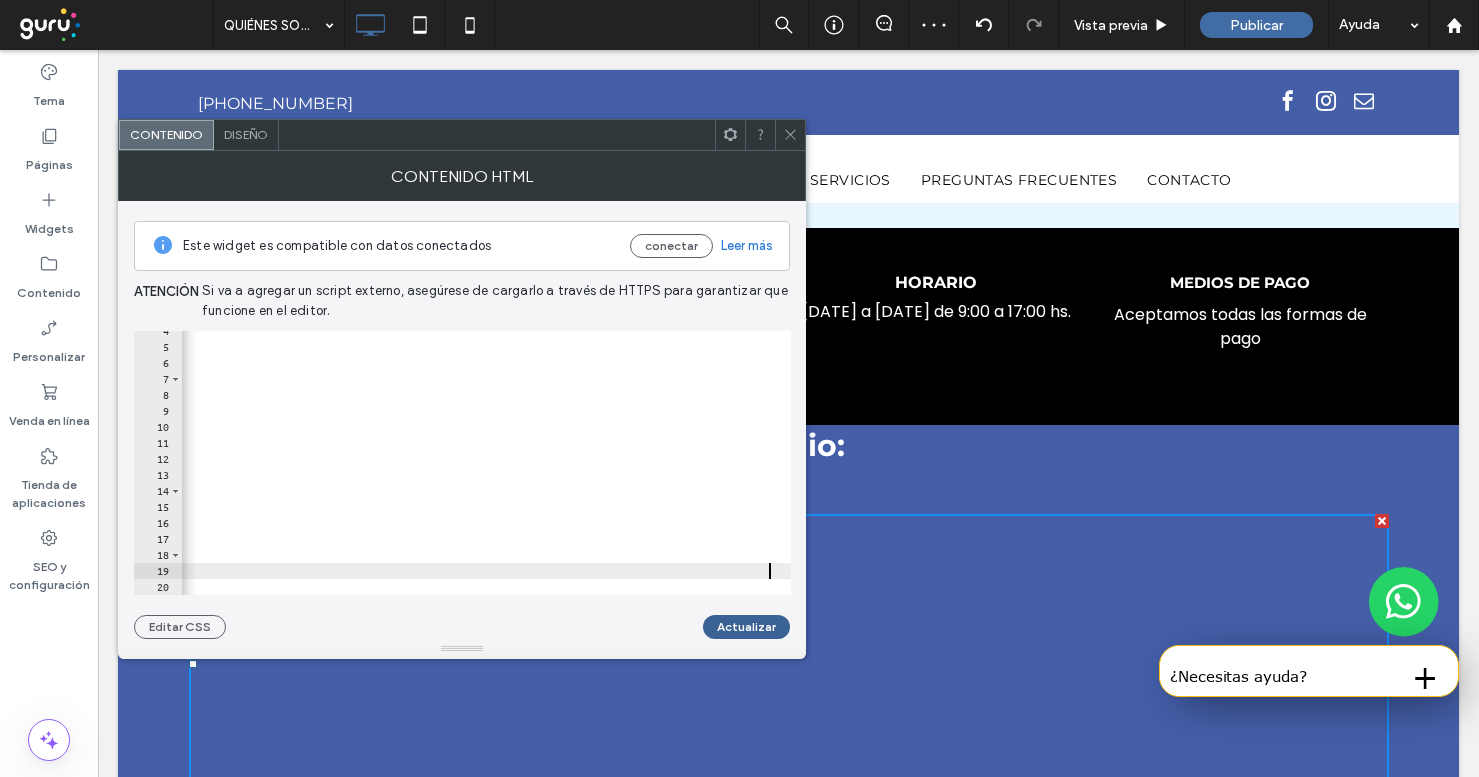 click on "Actualizar" at bounding box center [746, 627] 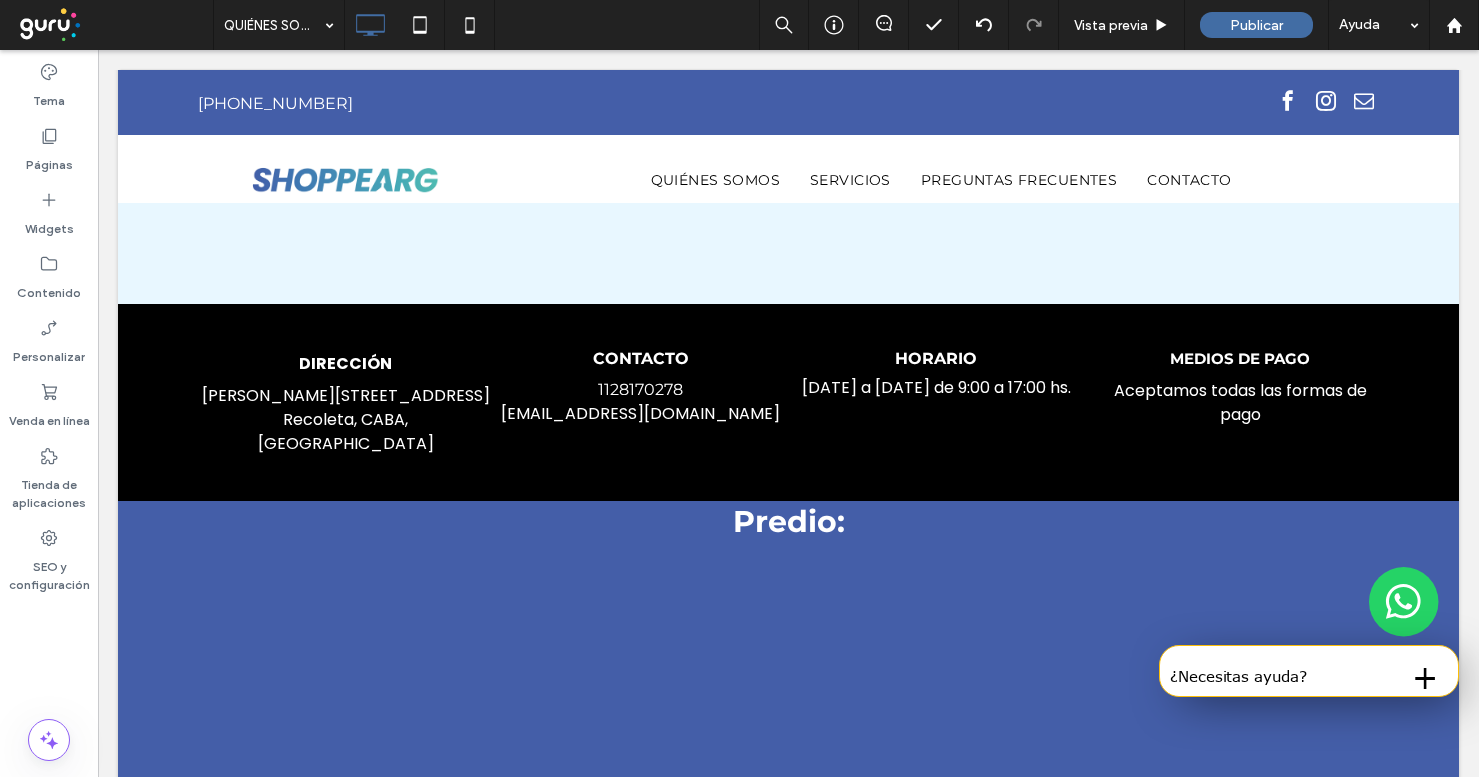 scroll, scrollTop: 5097, scrollLeft: 0, axis: vertical 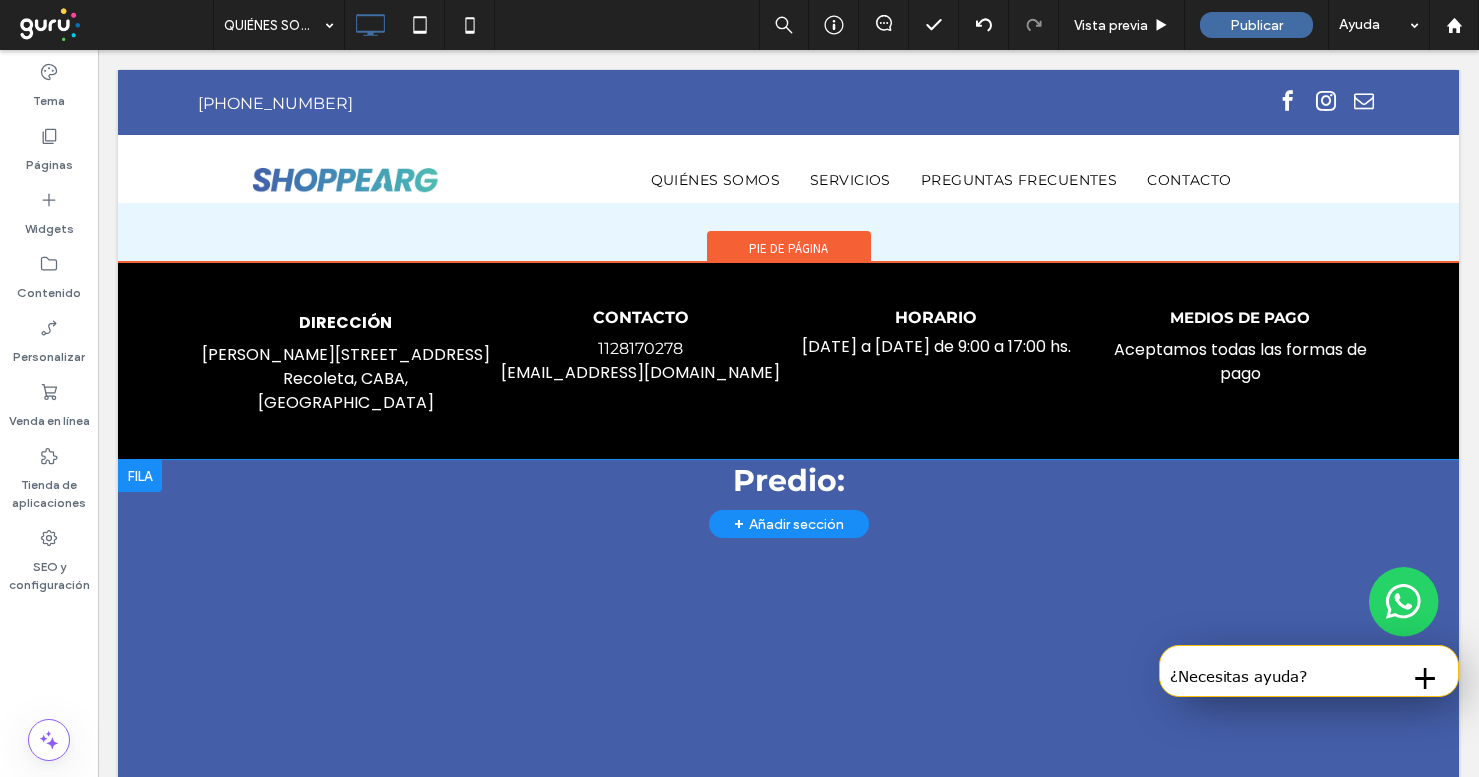 click at bounding box center [140, 476] 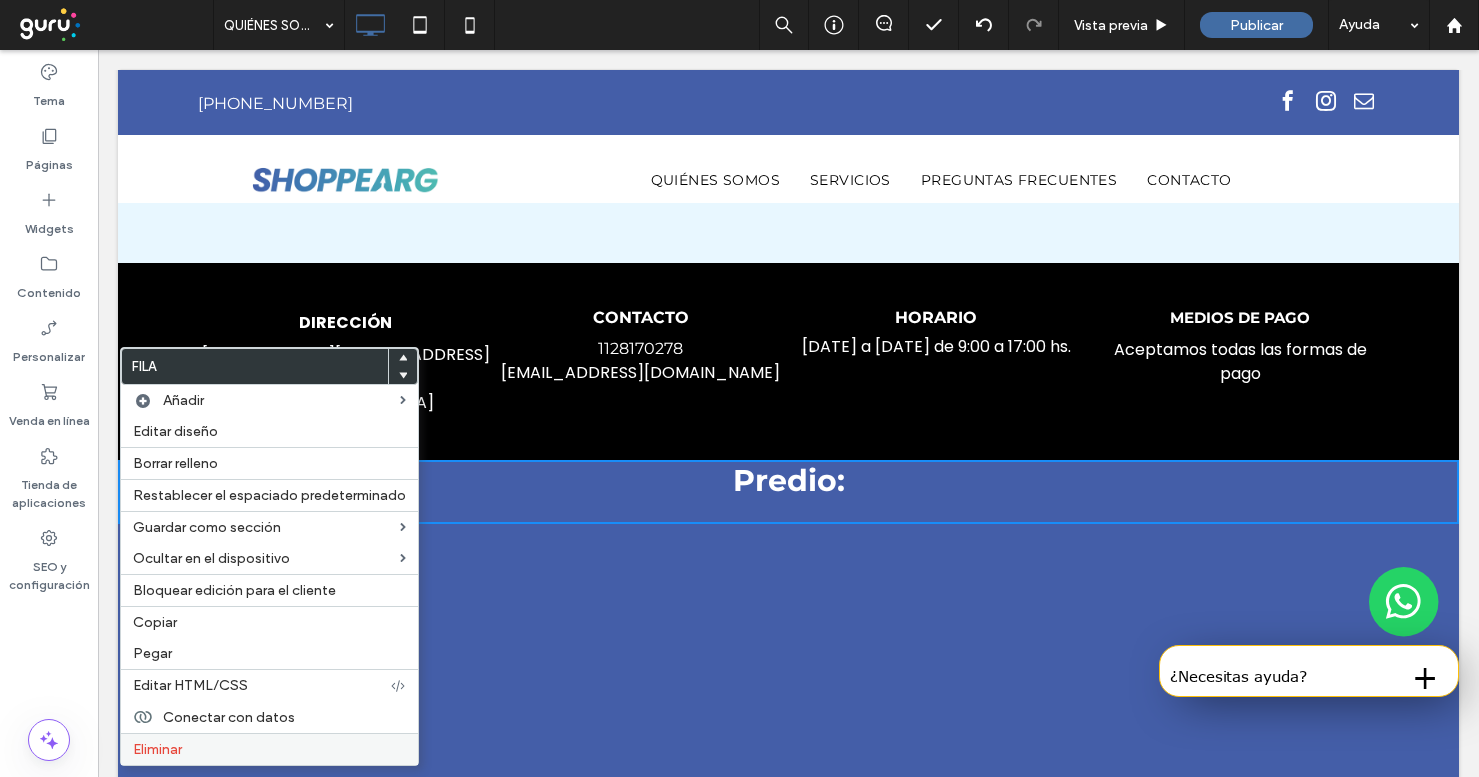 click on "Eliminar" at bounding box center [269, 749] 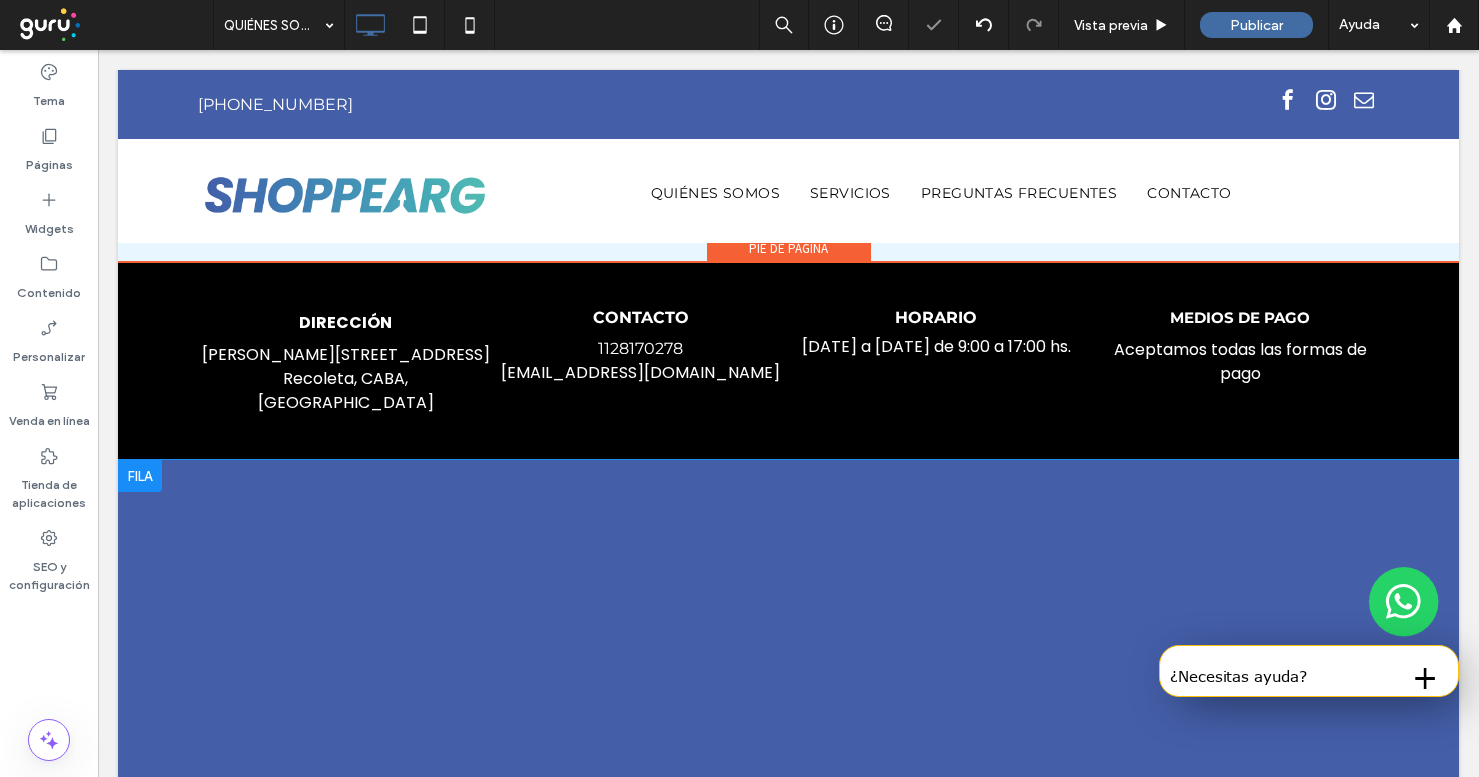 click on "Click To Paste
+ Añadir sección" at bounding box center (788, 635) 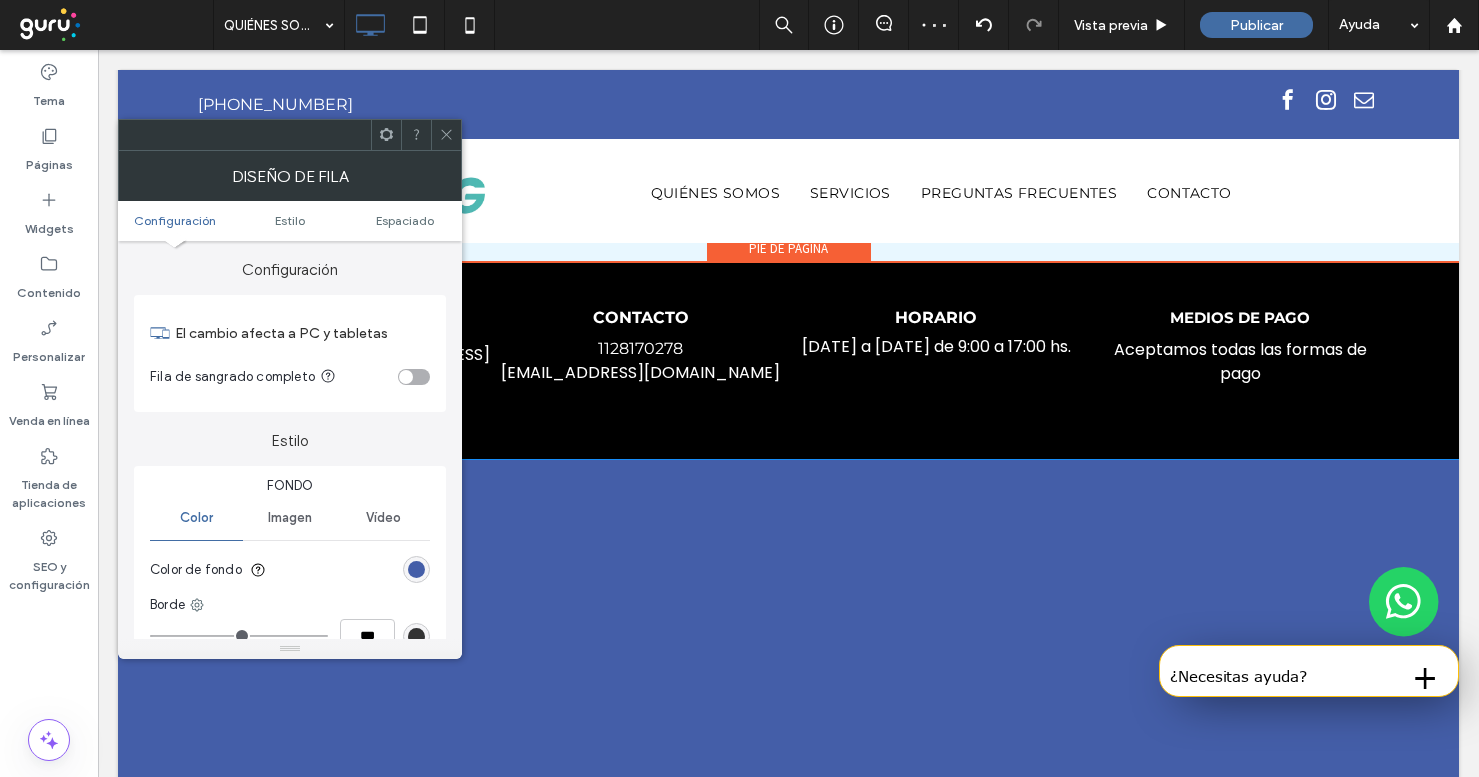 scroll, scrollTop: 4704, scrollLeft: 0, axis: vertical 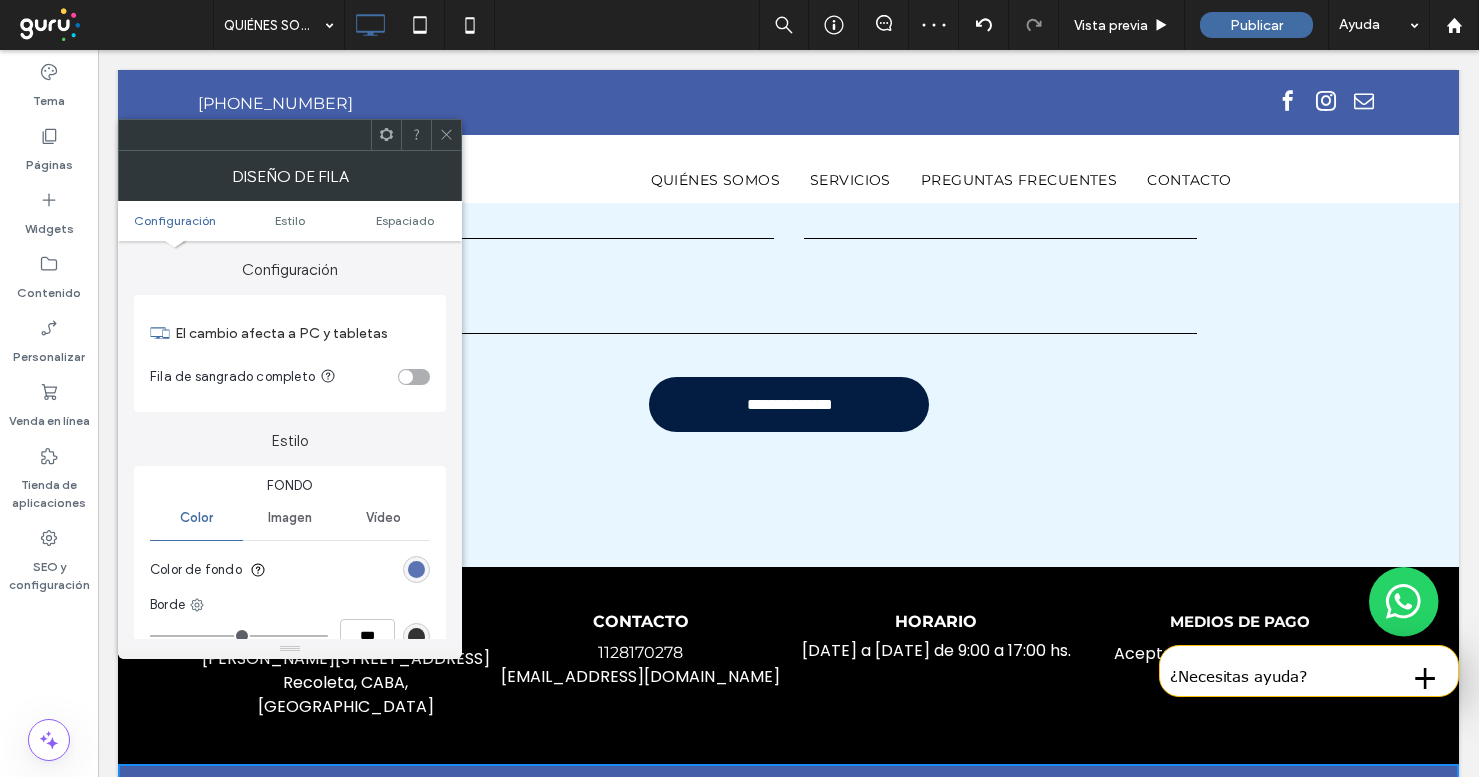 click at bounding box center [416, 569] 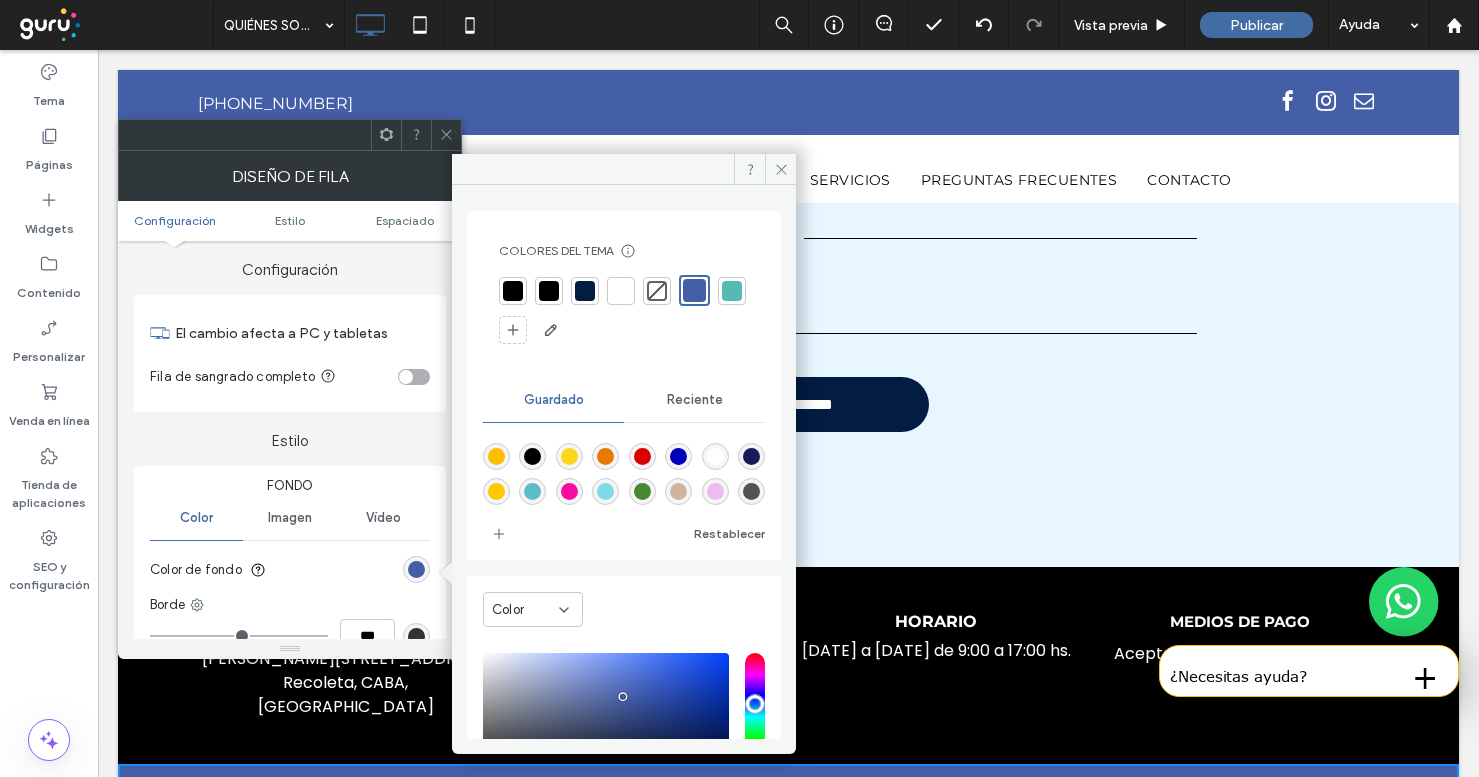 click at bounding box center [549, 291] 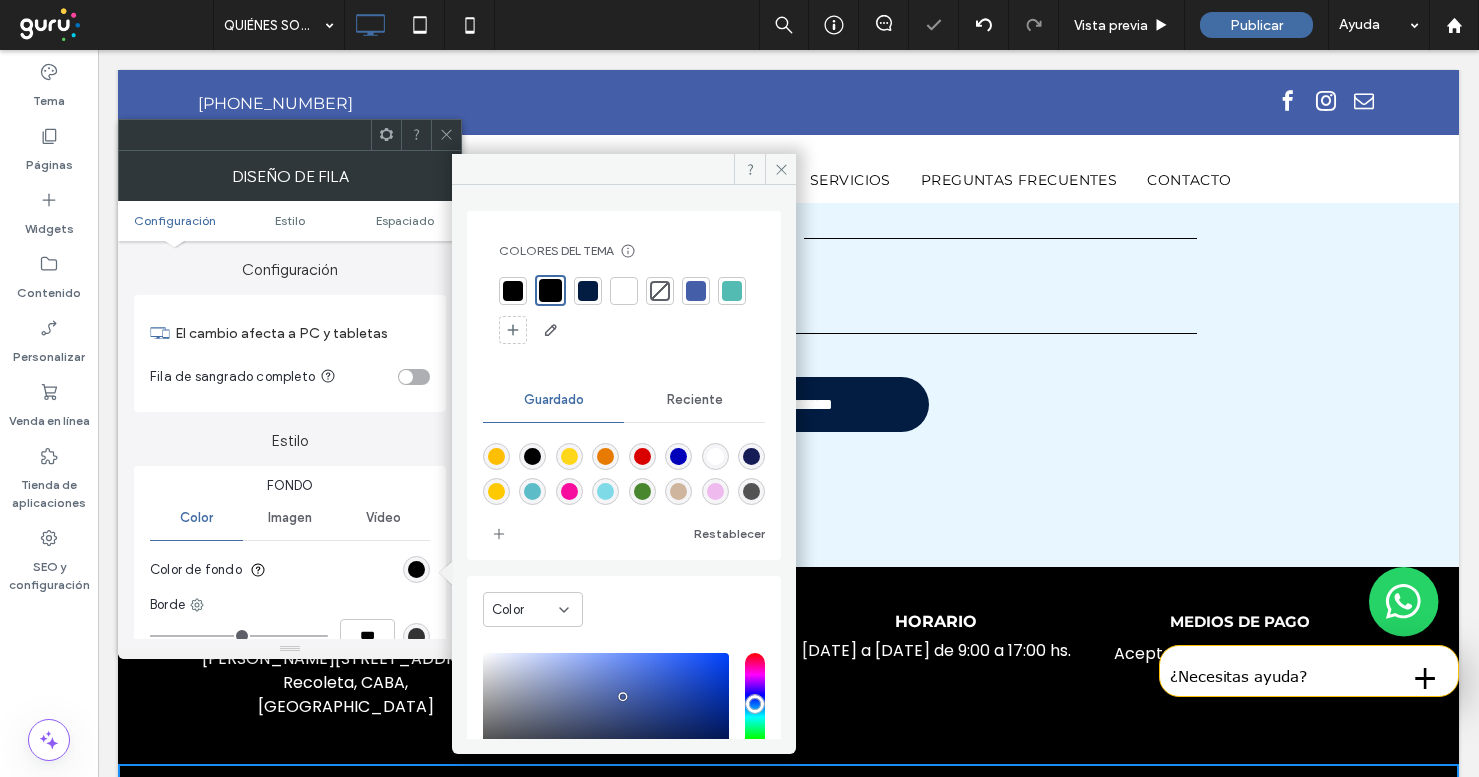 click at bounding box center [513, 291] 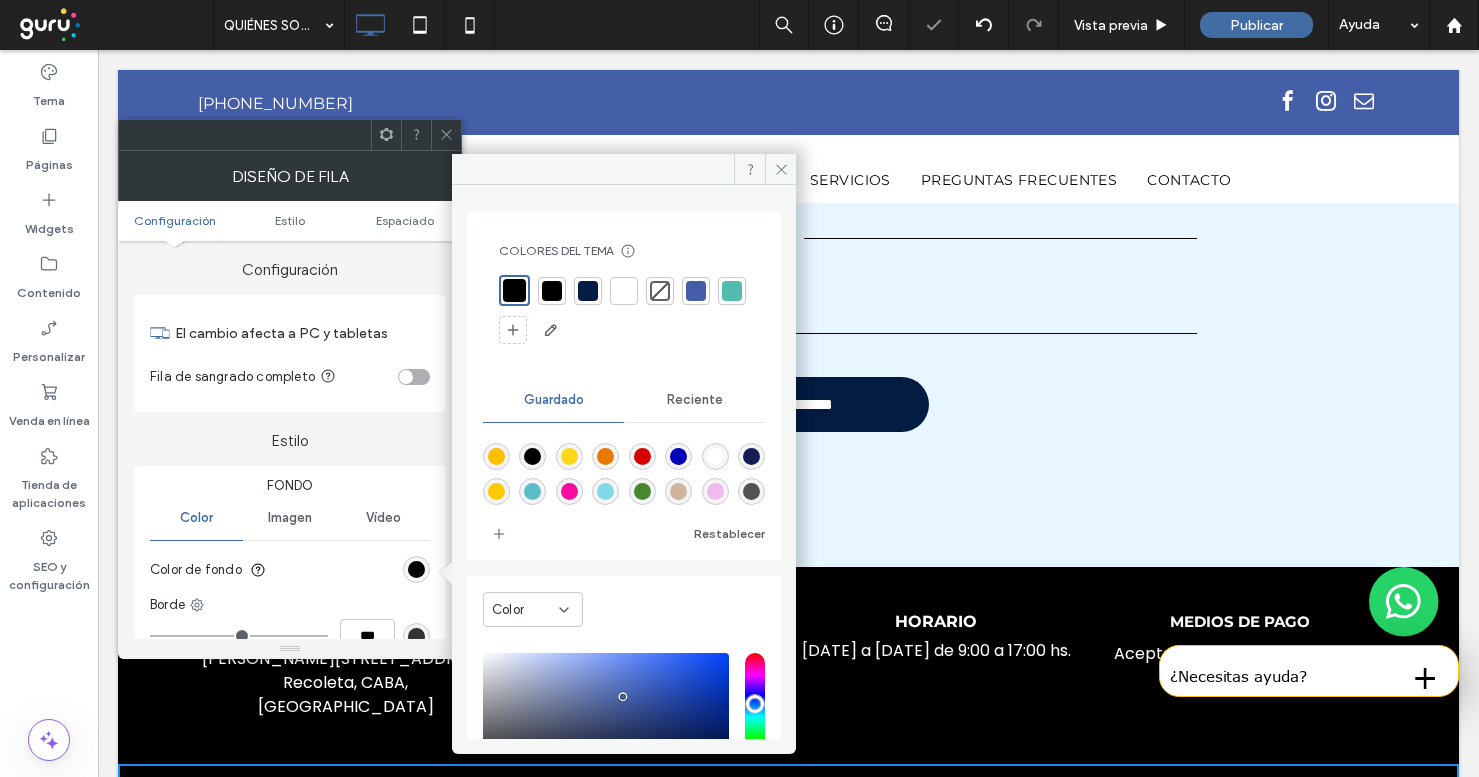 click on "Fila de sangrado completo" at bounding box center (290, 377) 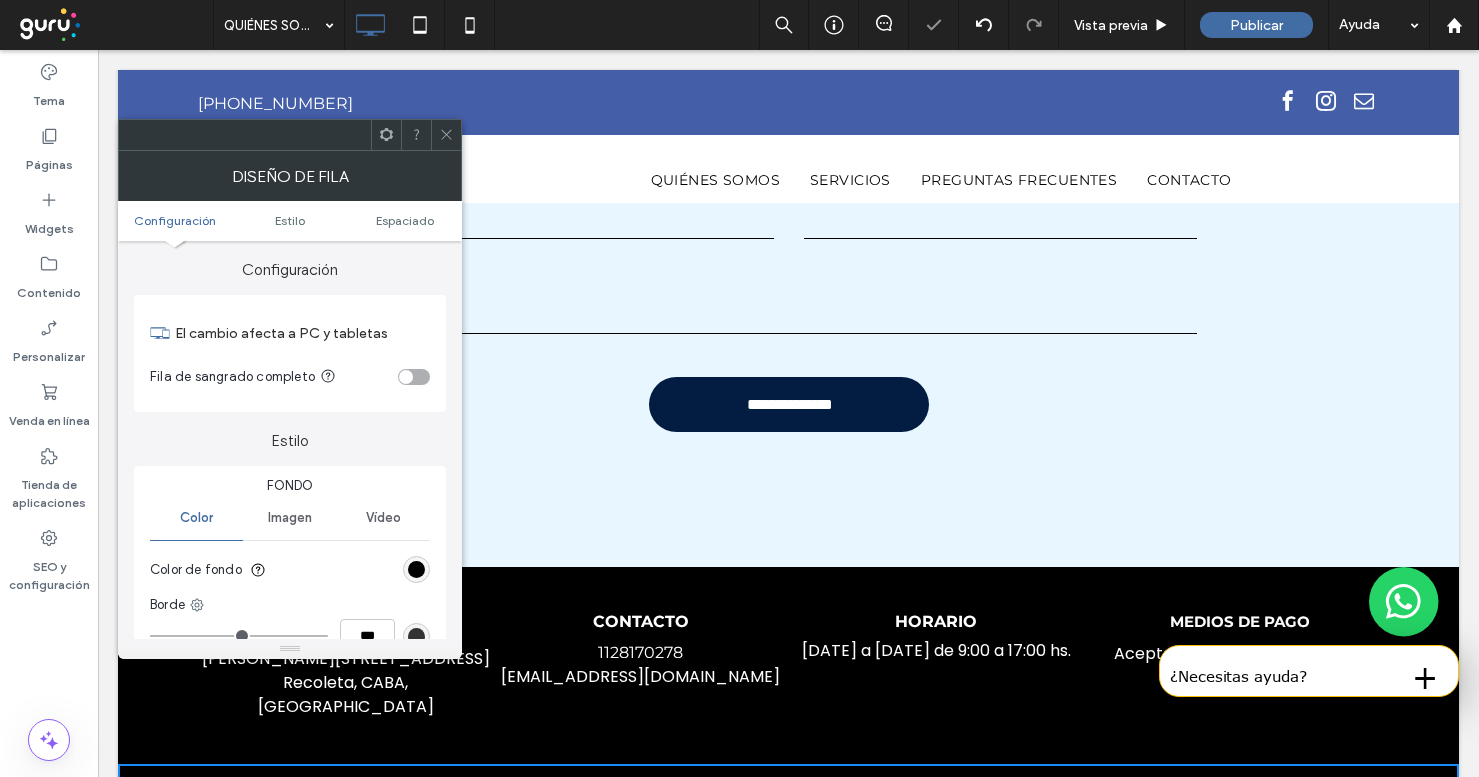 click at bounding box center [414, 377] 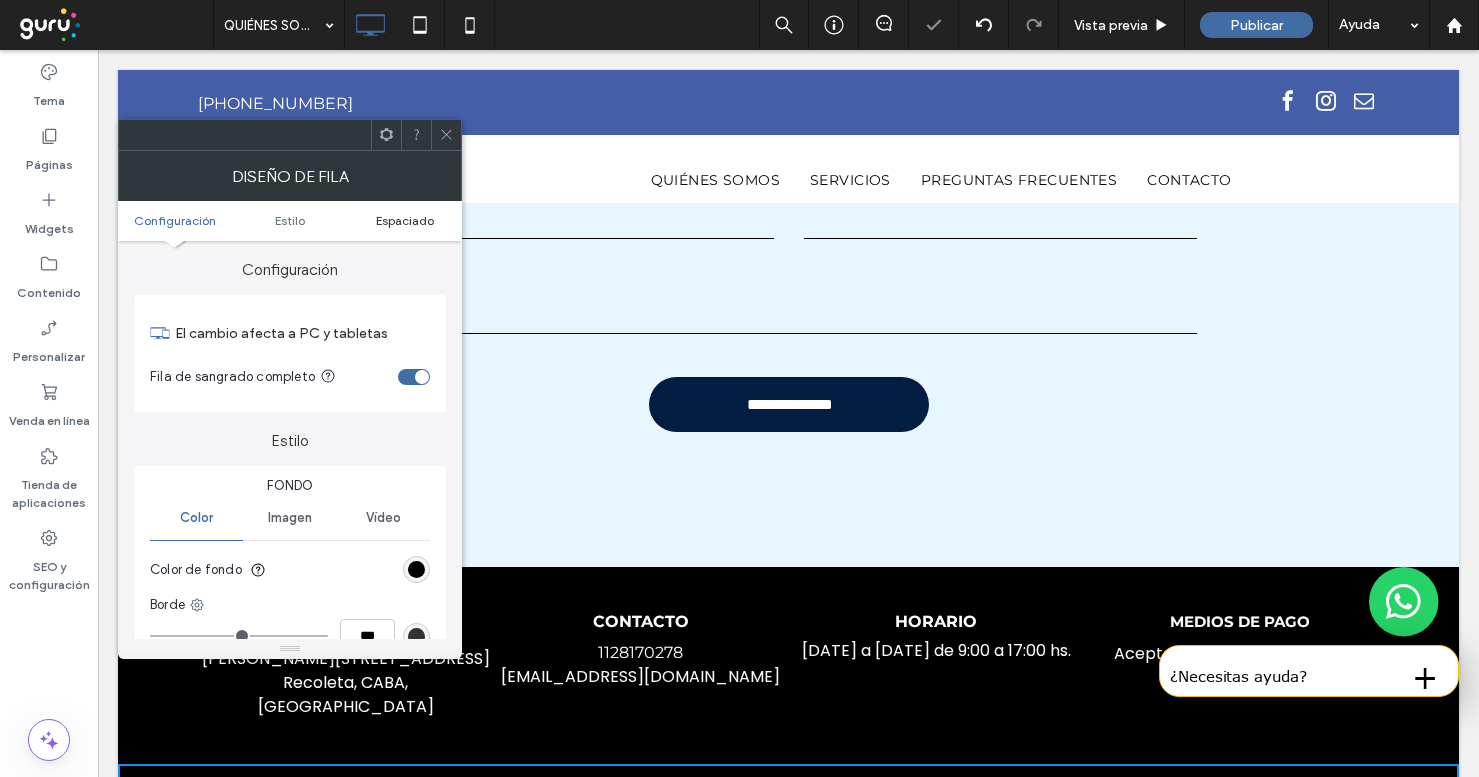 click on "Espaciado" at bounding box center [405, 220] 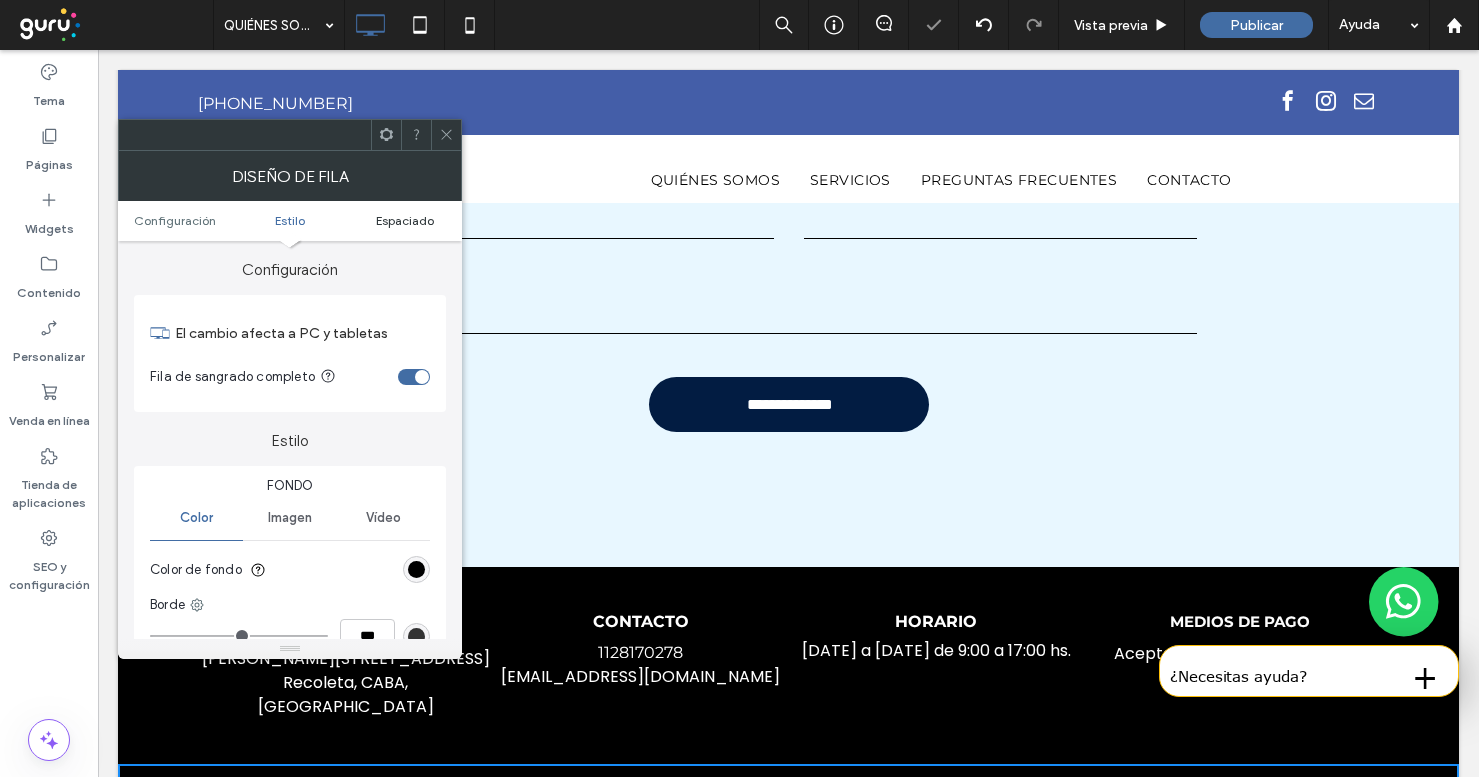 scroll, scrollTop: 503, scrollLeft: 0, axis: vertical 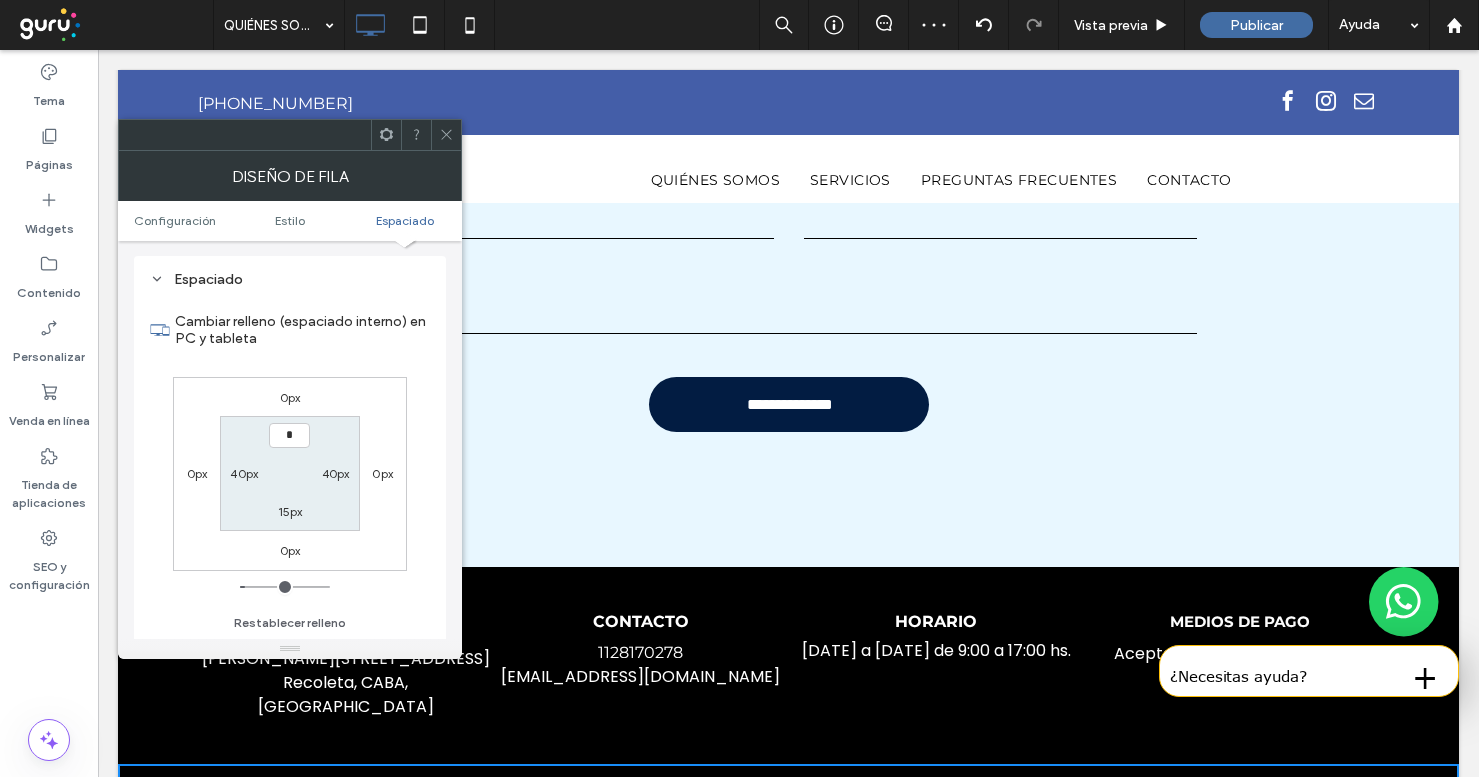 type on "***" 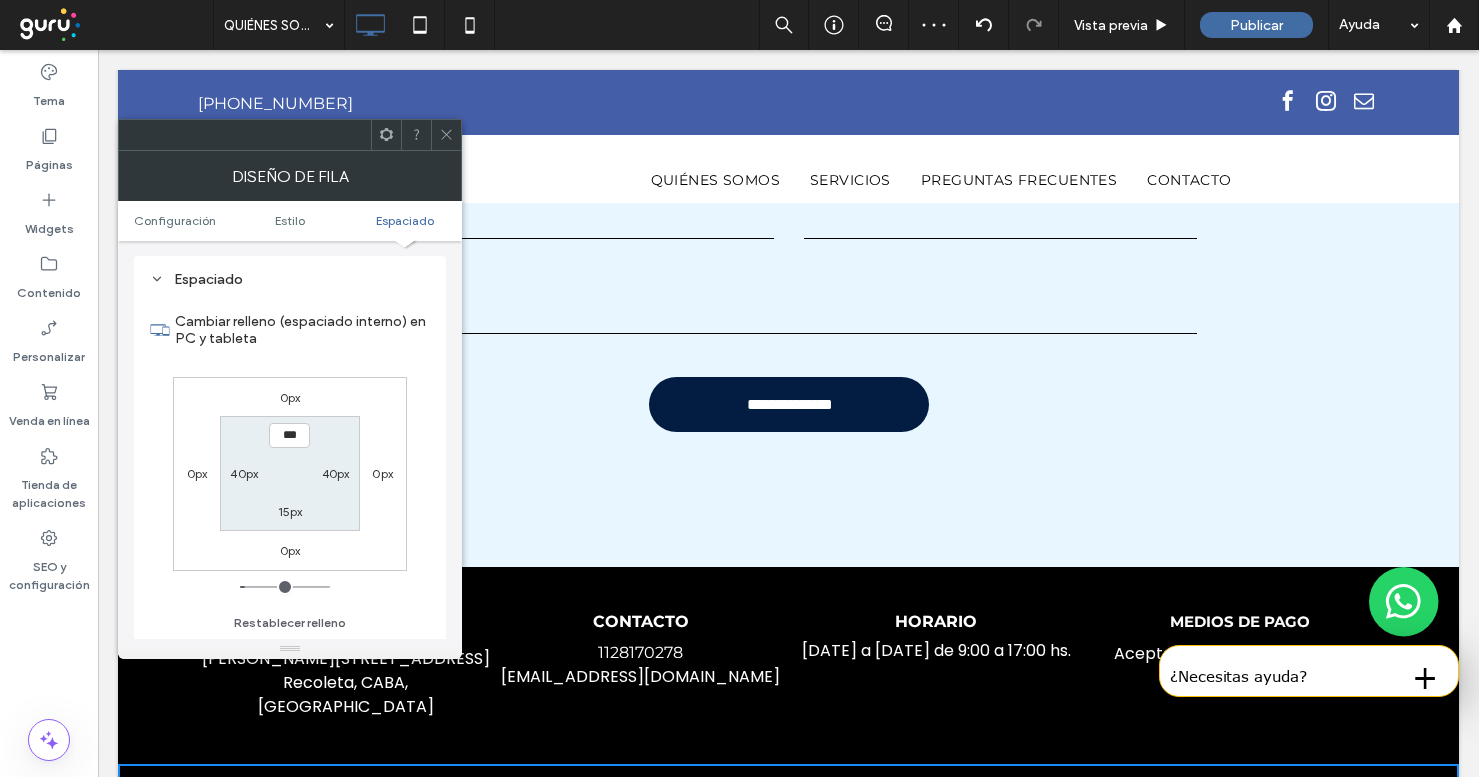 click on "15px" at bounding box center (290, 511) 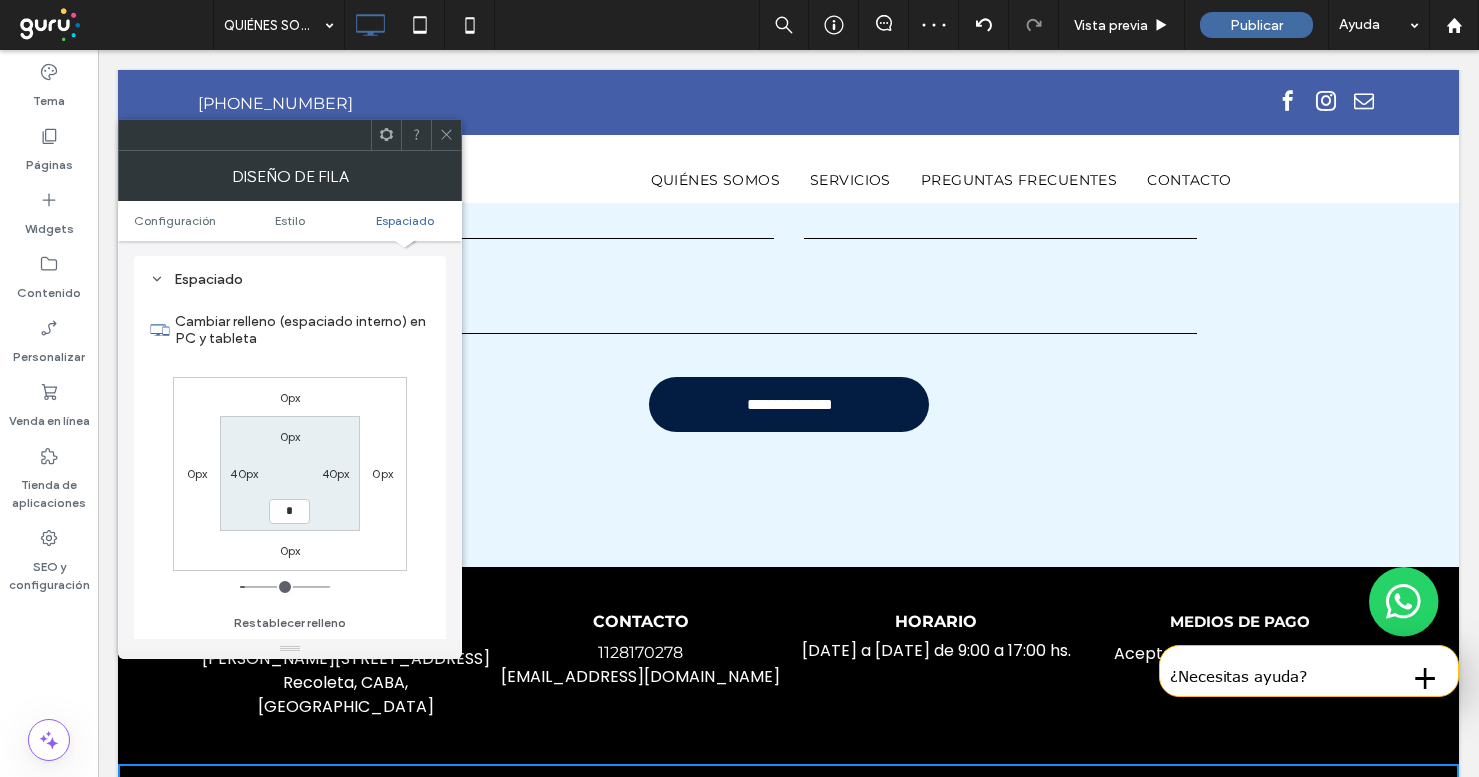 type on "*" 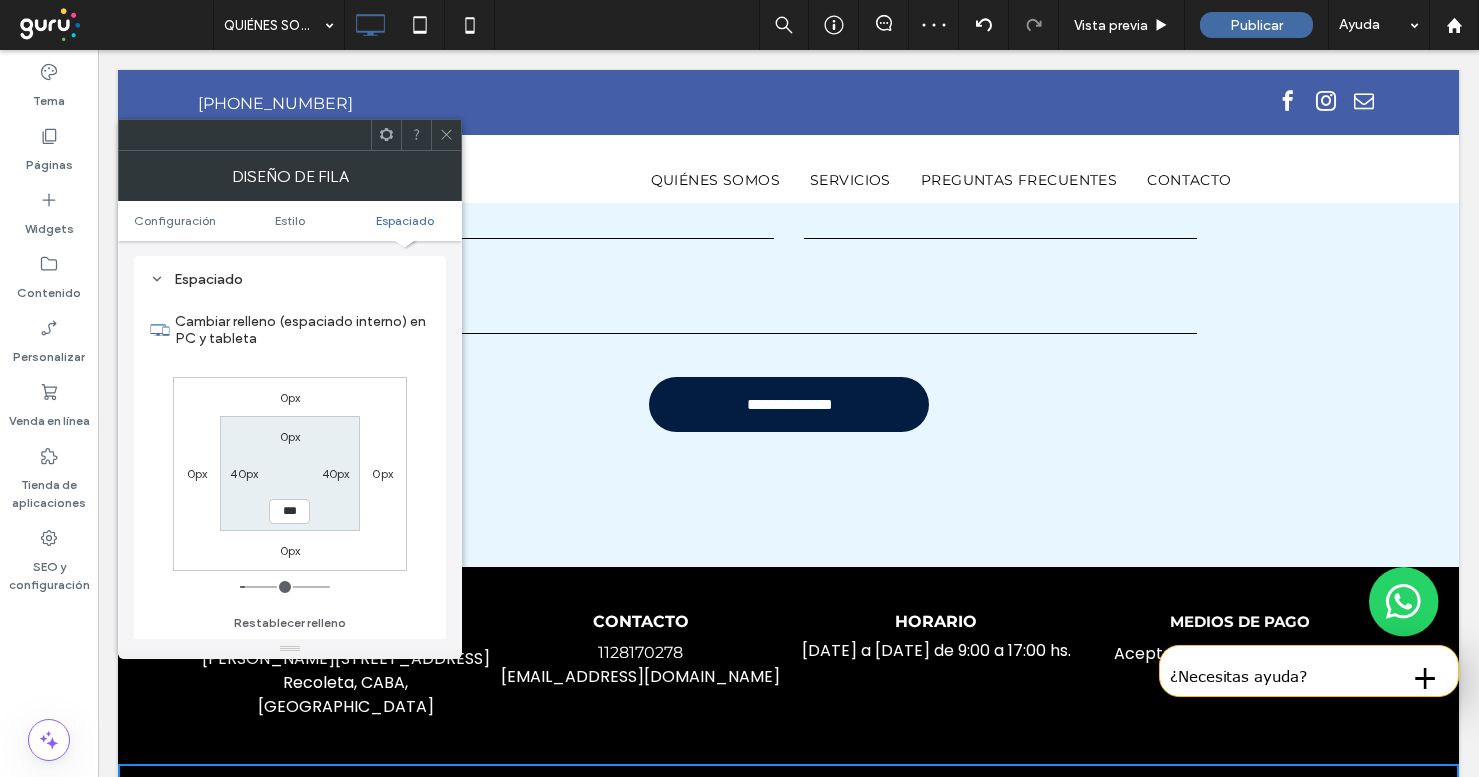 click on "40px" at bounding box center (244, 473) 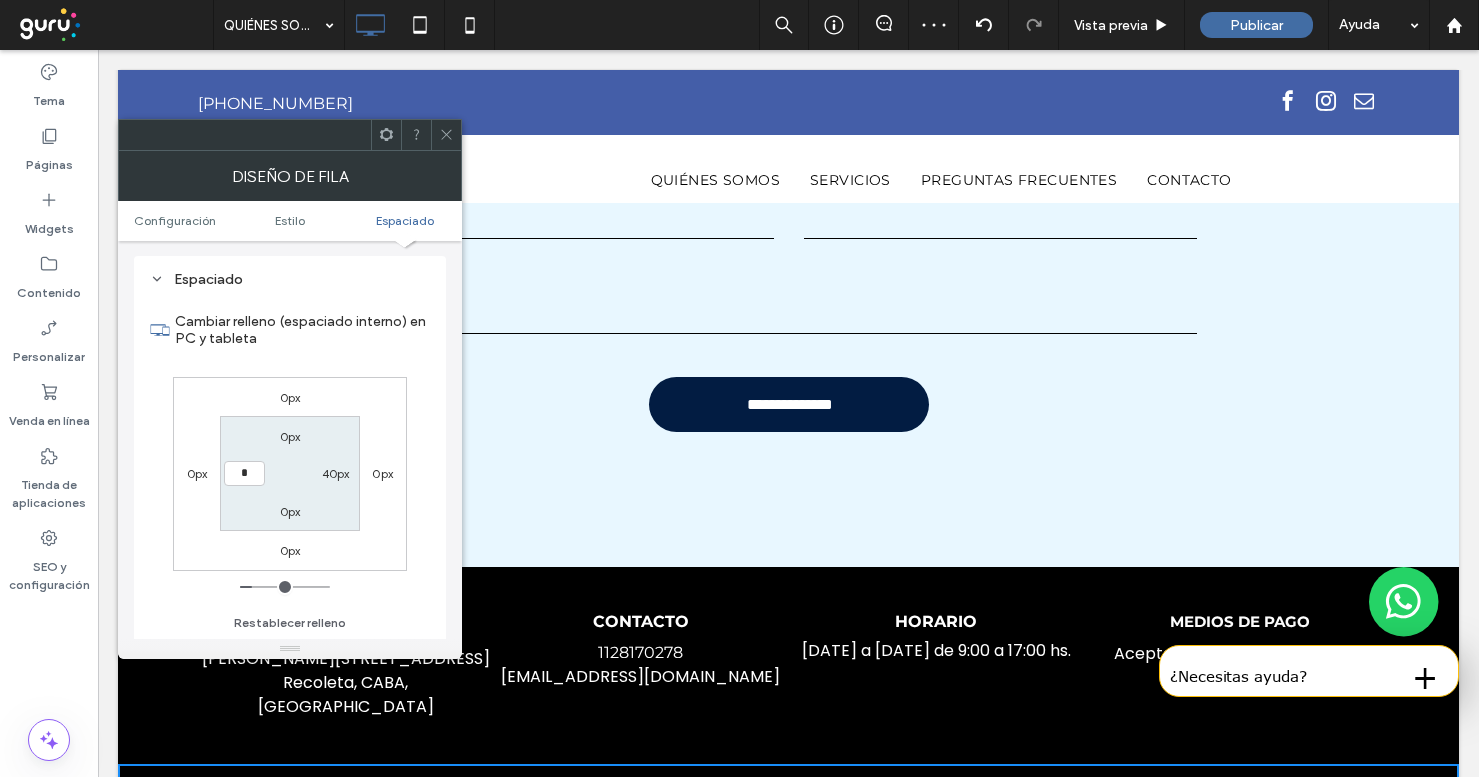 type on "*" 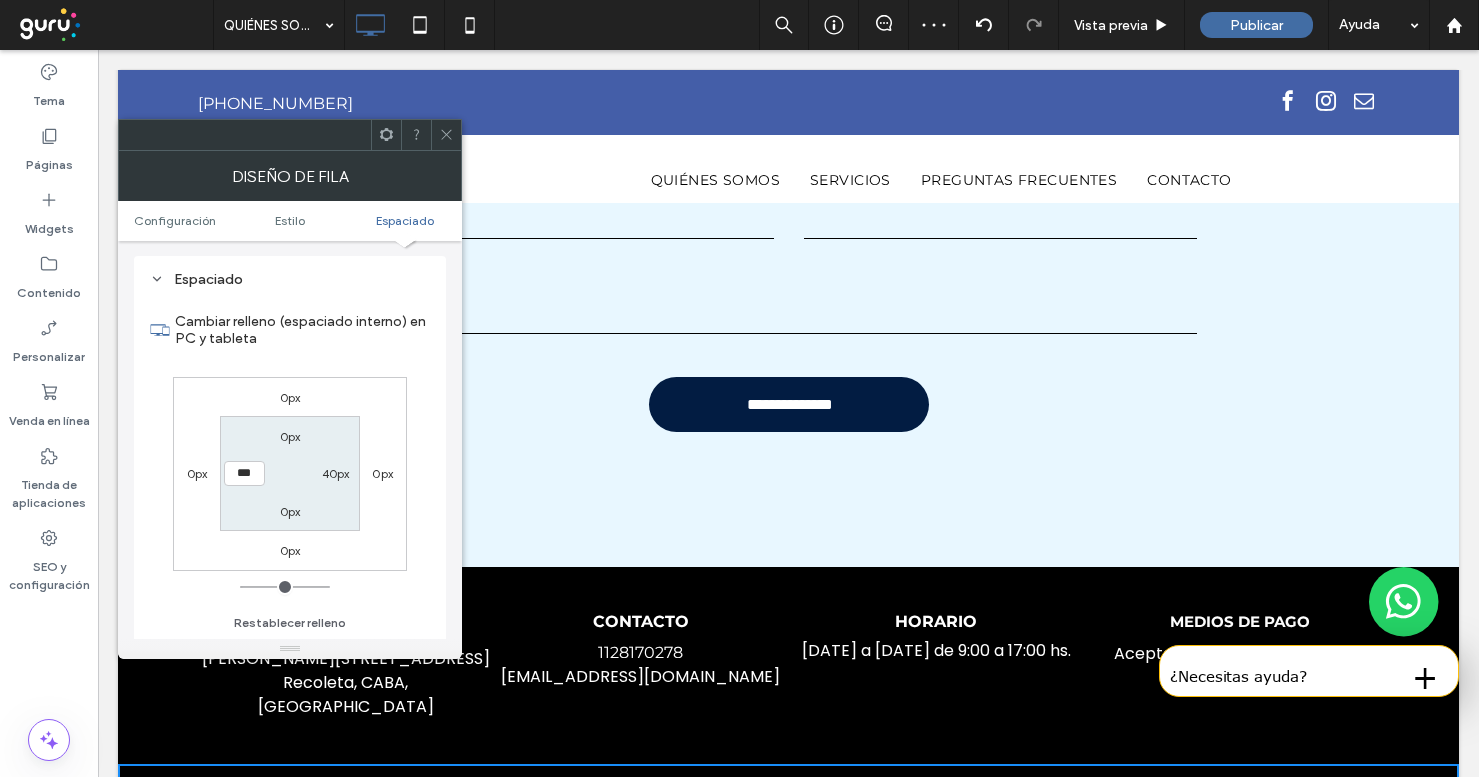 click on "40px" at bounding box center (336, 473) 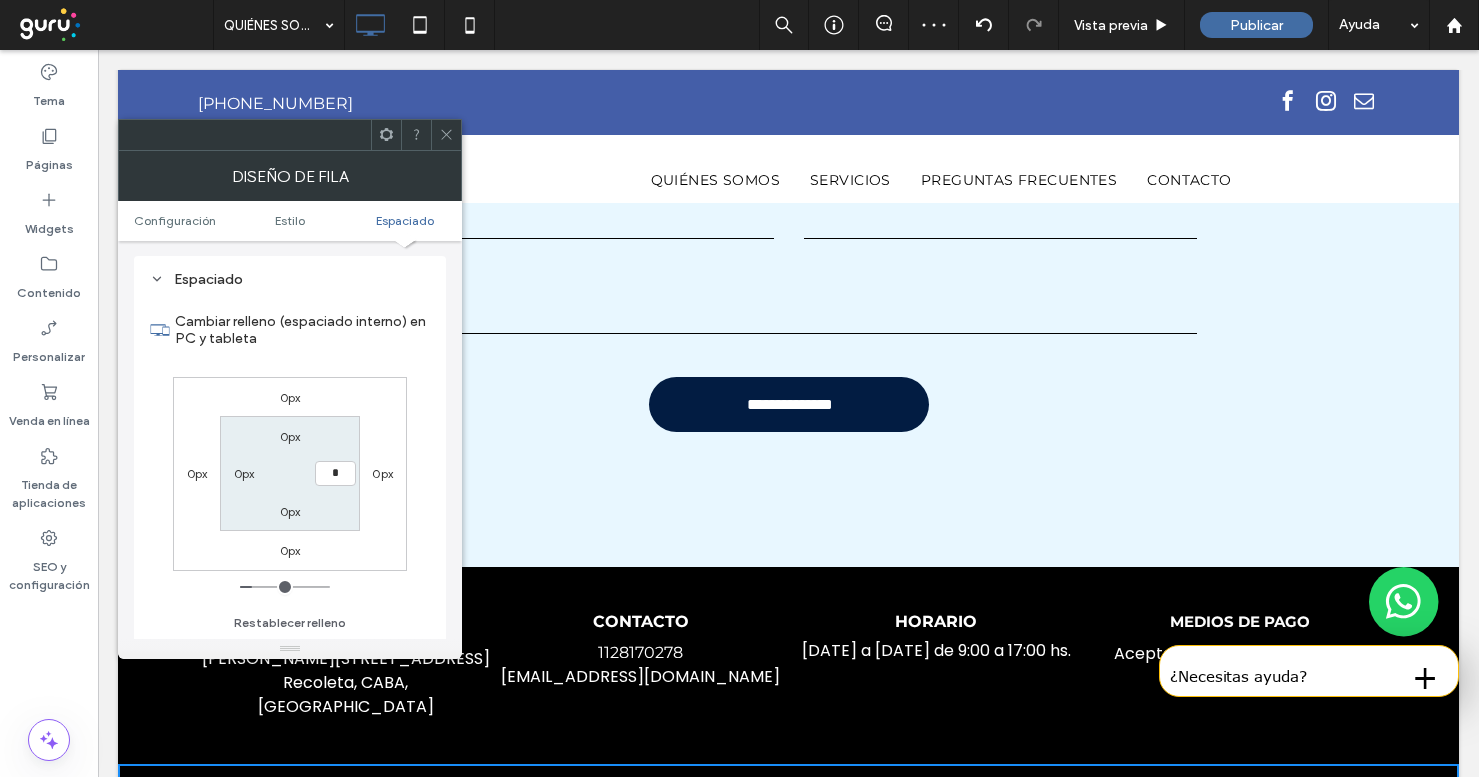 type on "*" 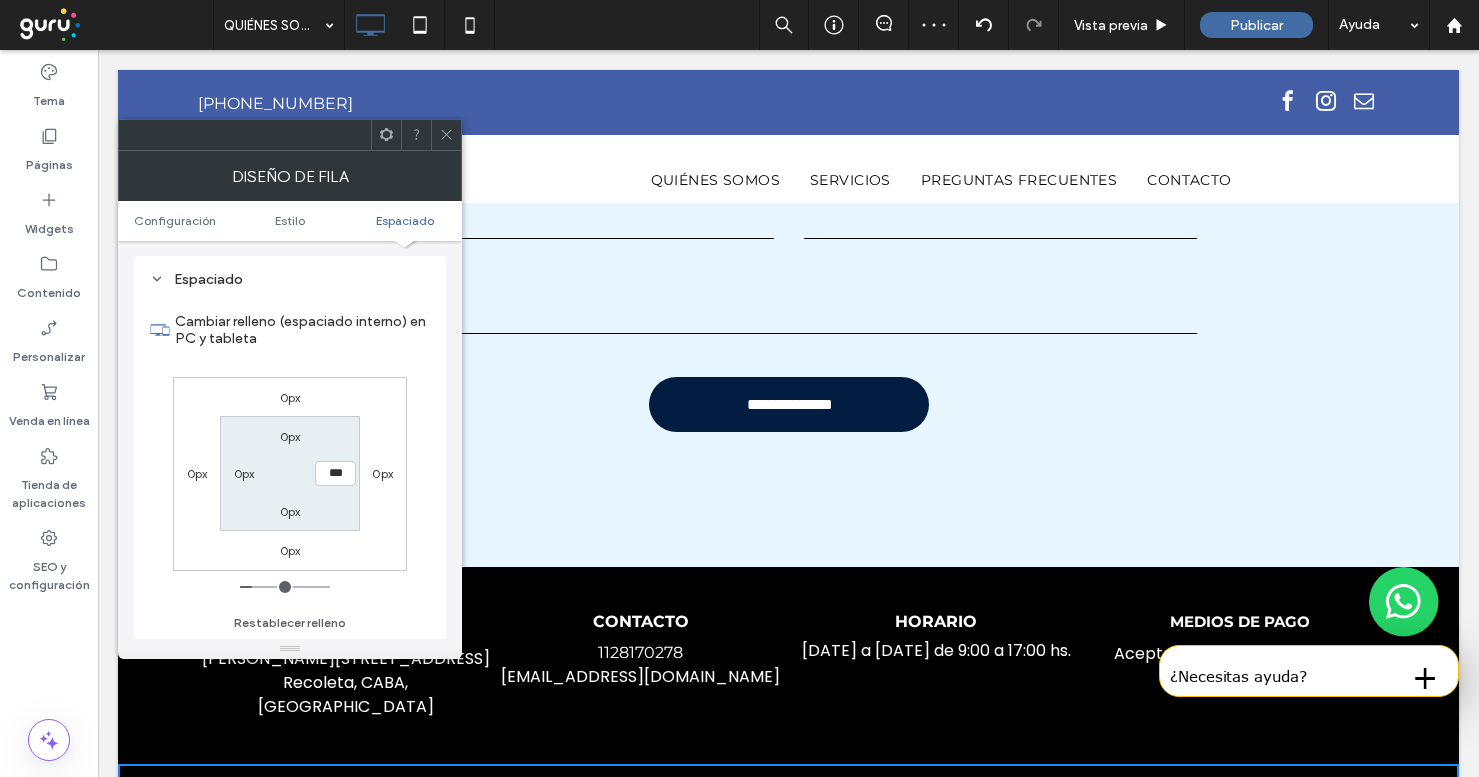 click on "0px" at bounding box center [290, 436] 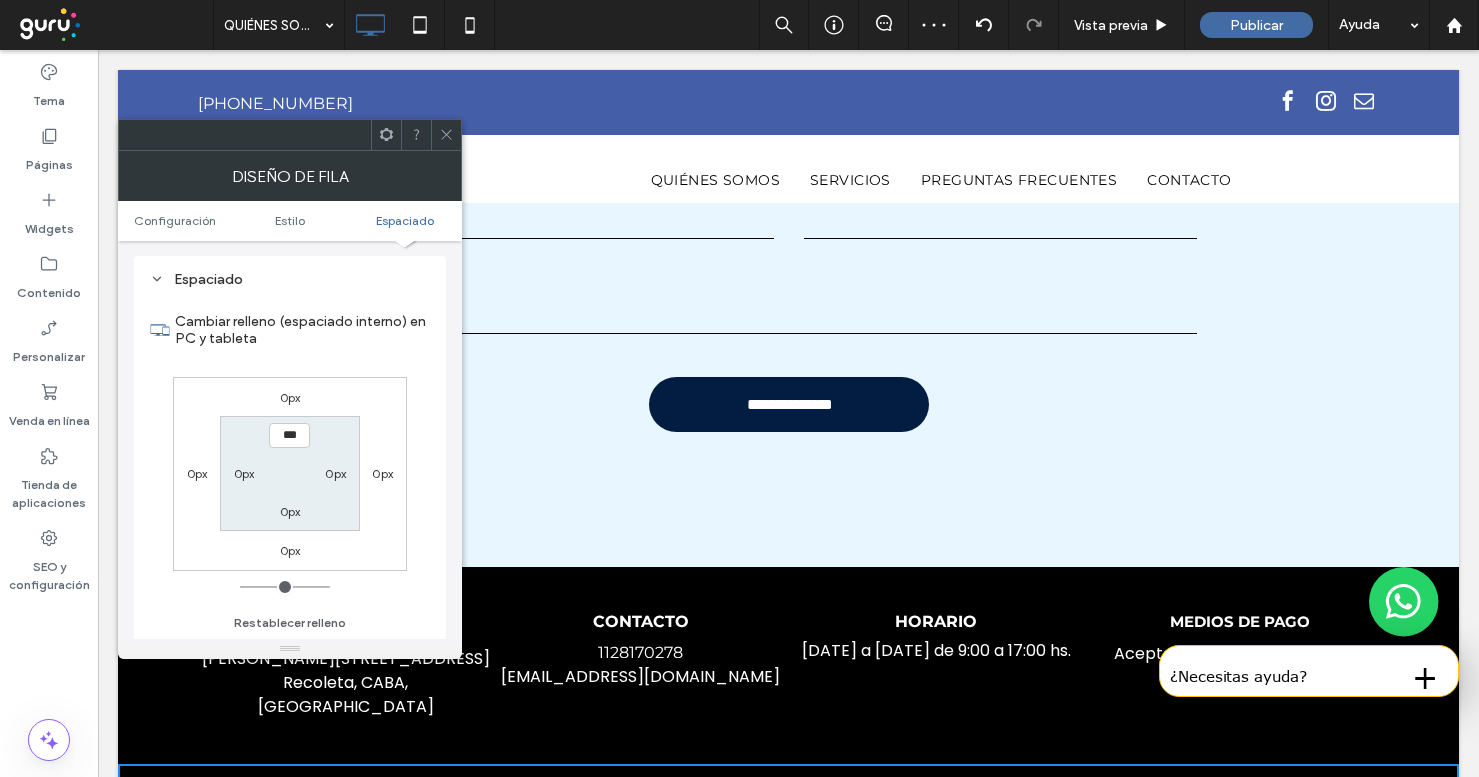click 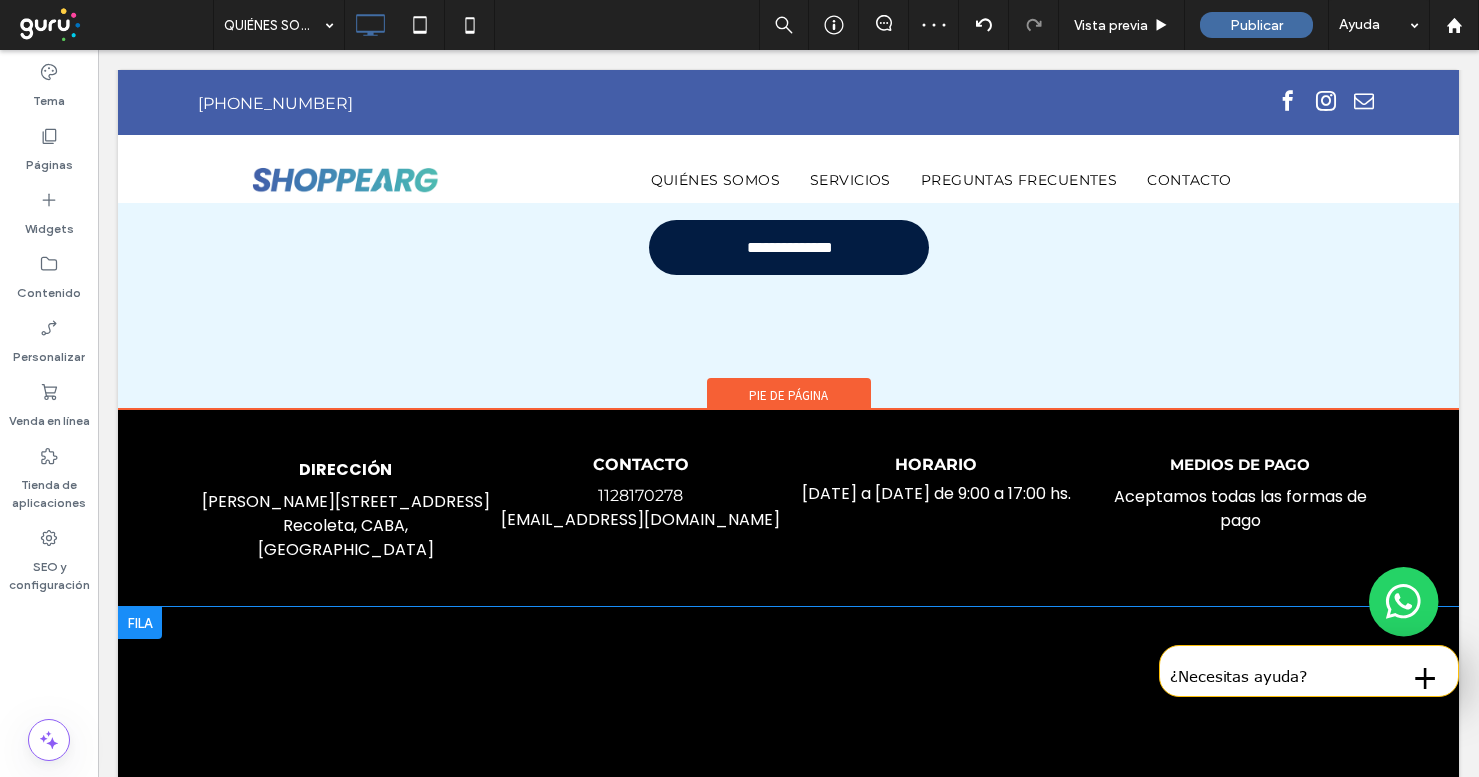 scroll, scrollTop: 4890, scrollLeft: 0, axis: vertical 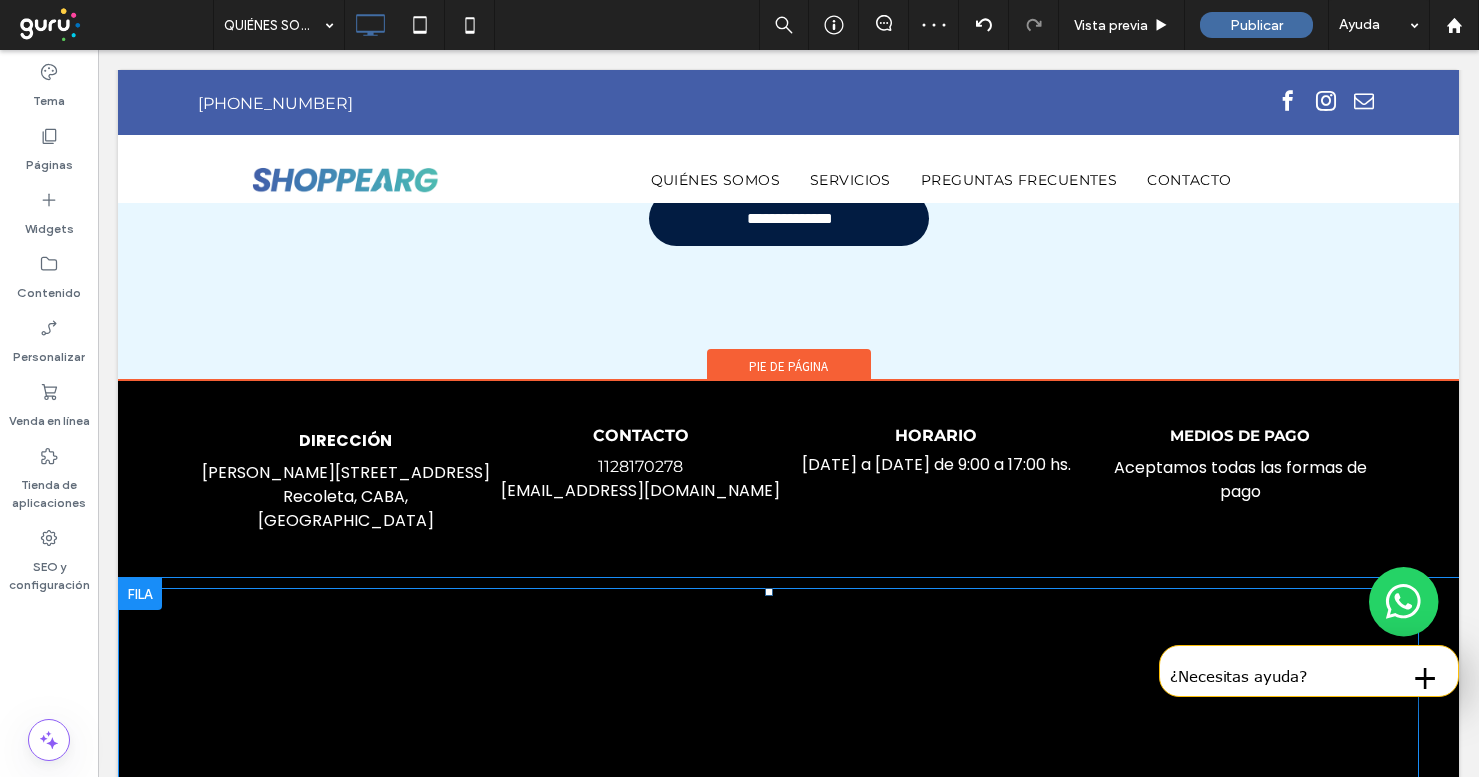 click at bounding box center [768, 738] 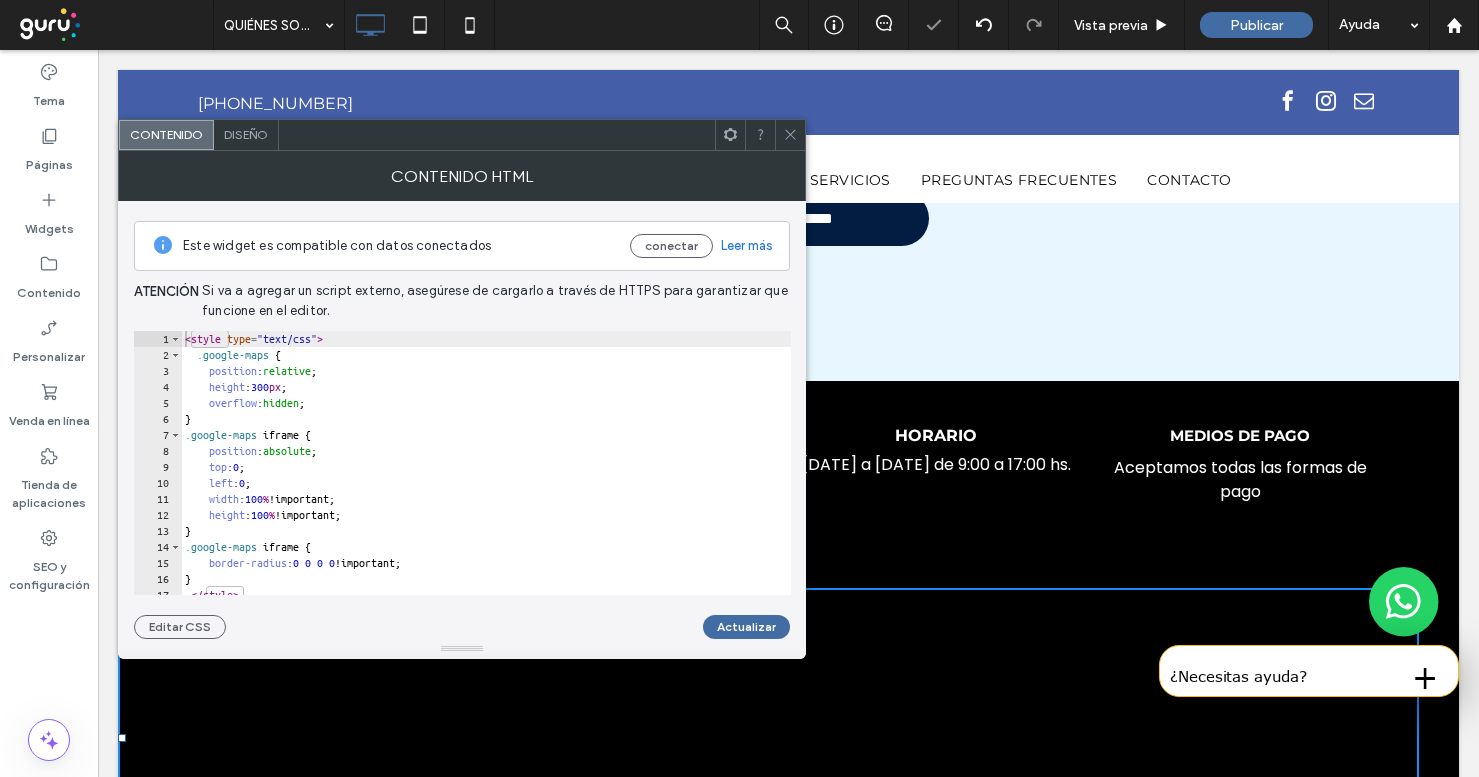 click on "Diseño" at bounding box center (246, 134) 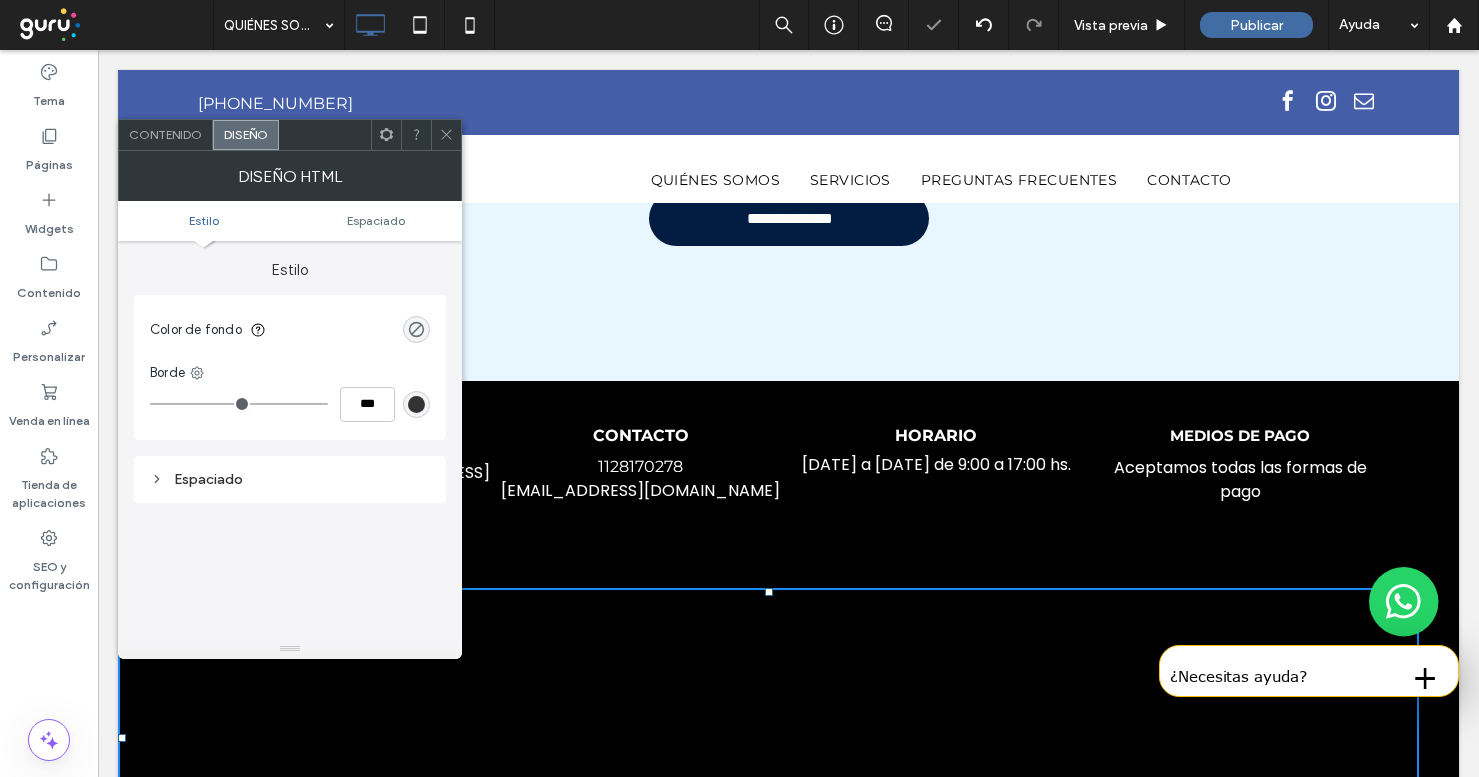 click on "Estilo Espaciado" at bounding box center (290, 221) 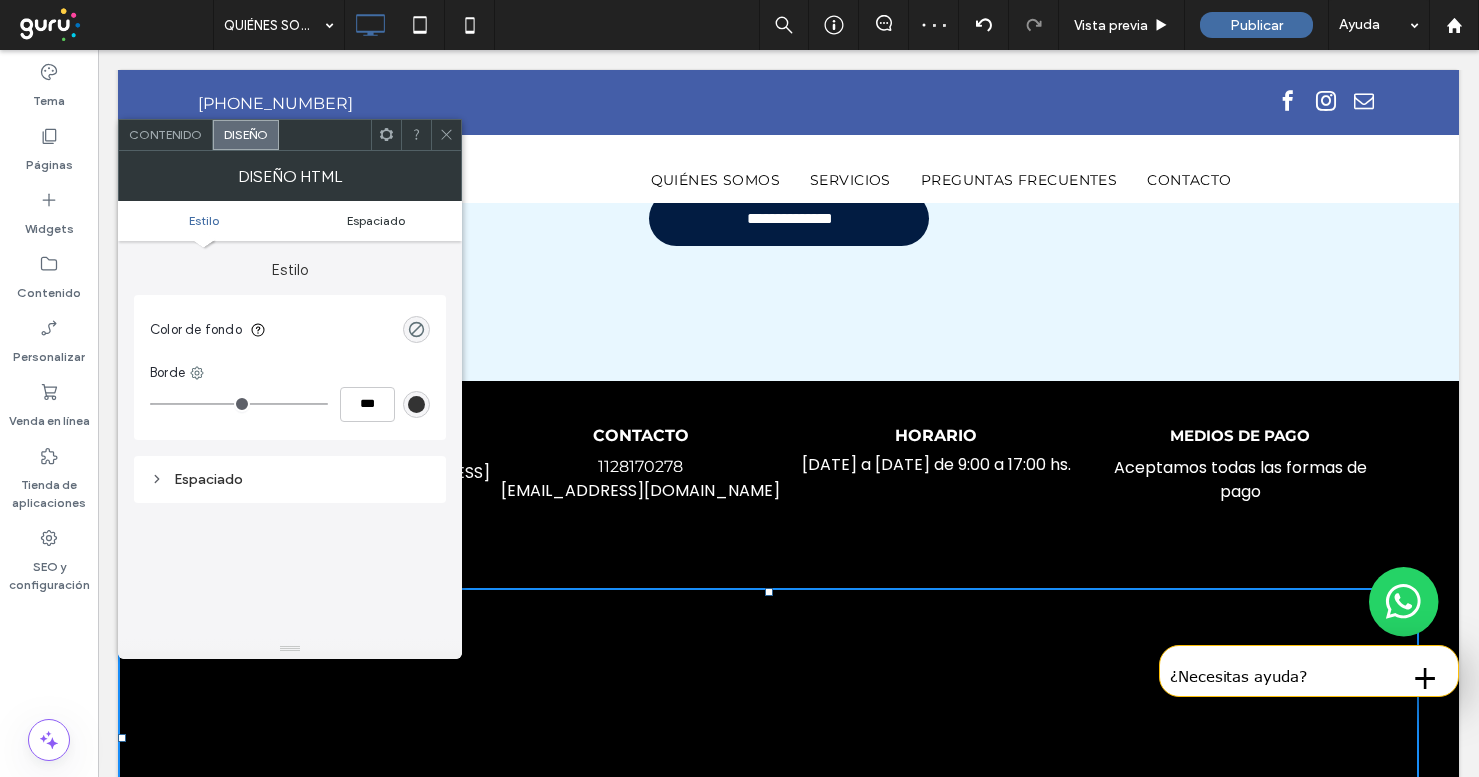 click on "Espaciado" at bounding box center [376, 220] 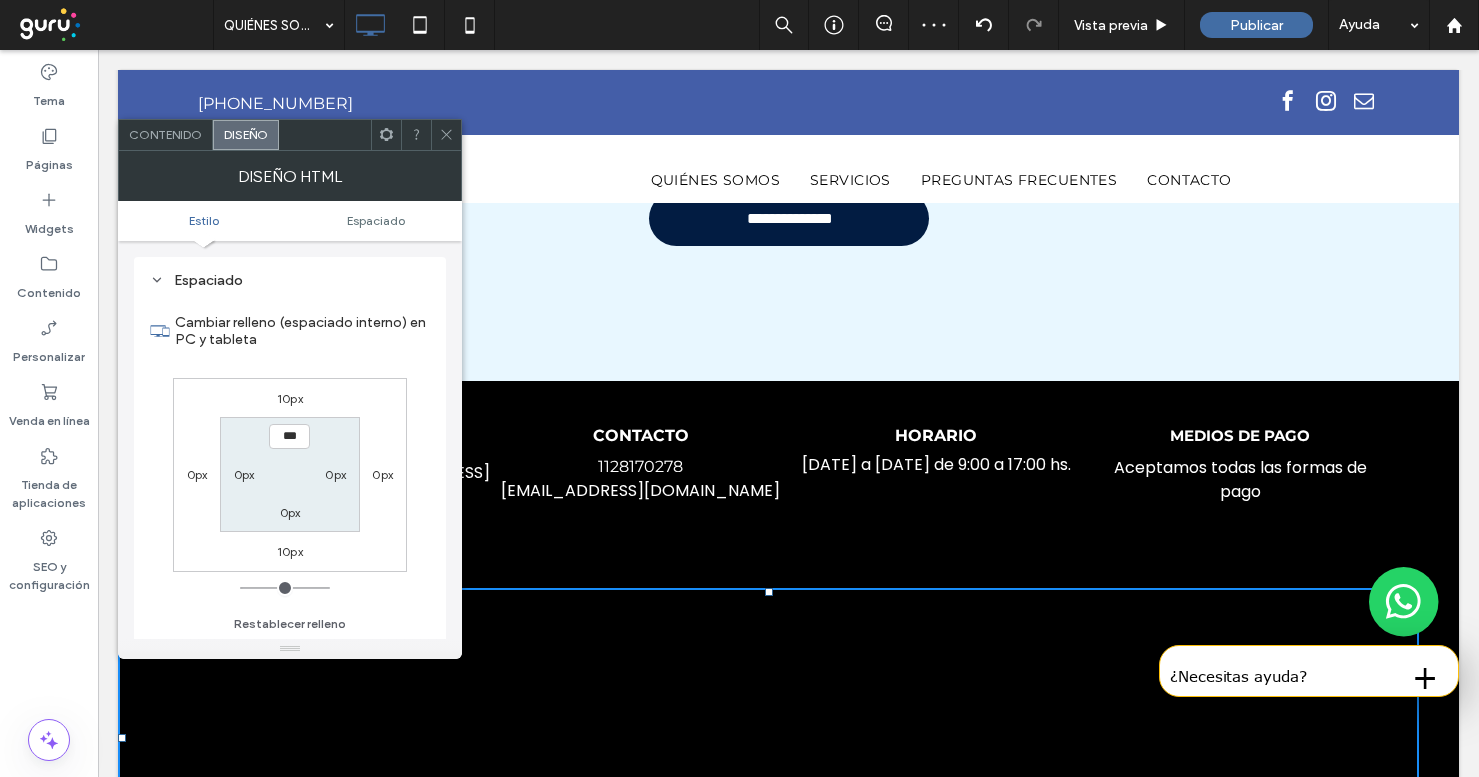 scroll, scrollTop: 200, scrollLeft: 0, axis: vertical 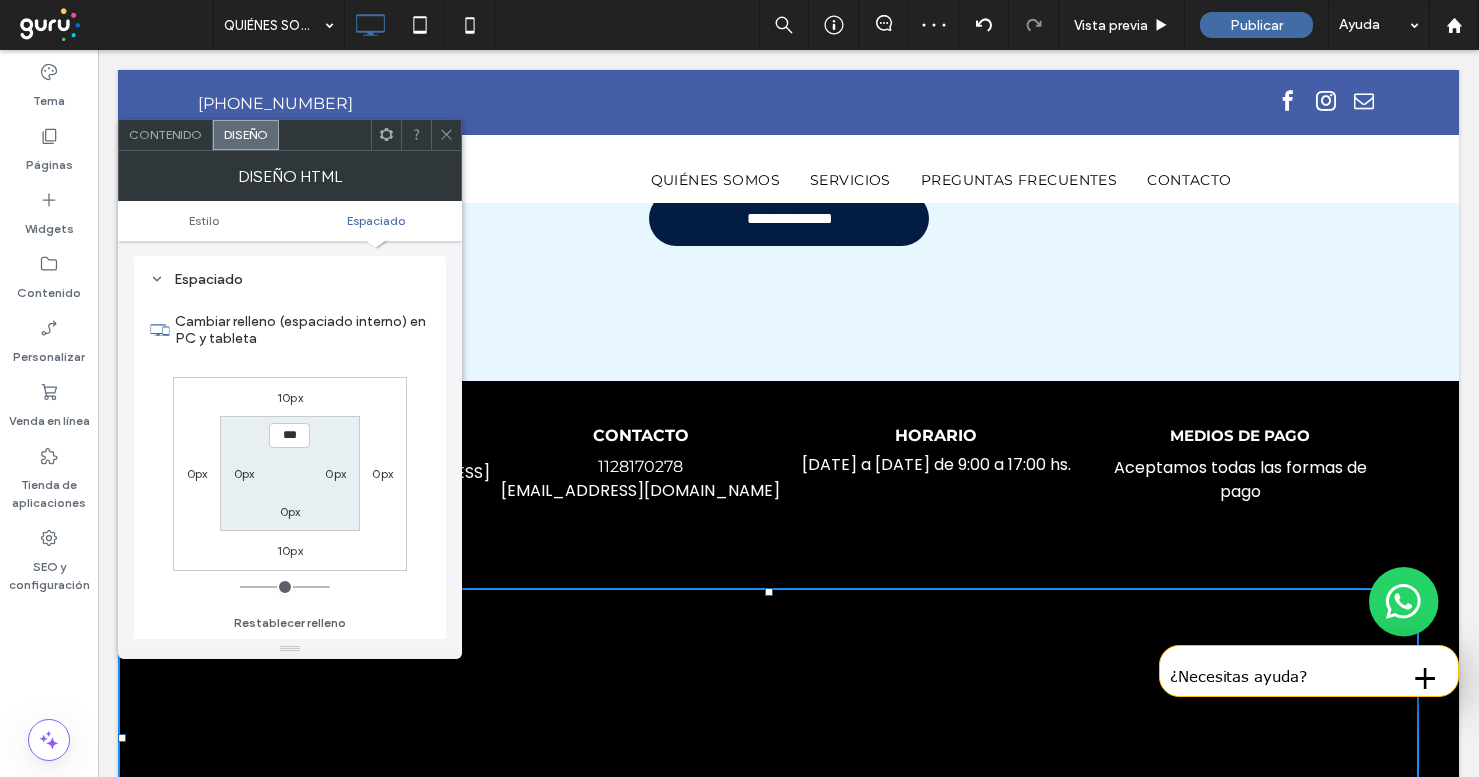 click on "10px" at bounding box center (290, 397) 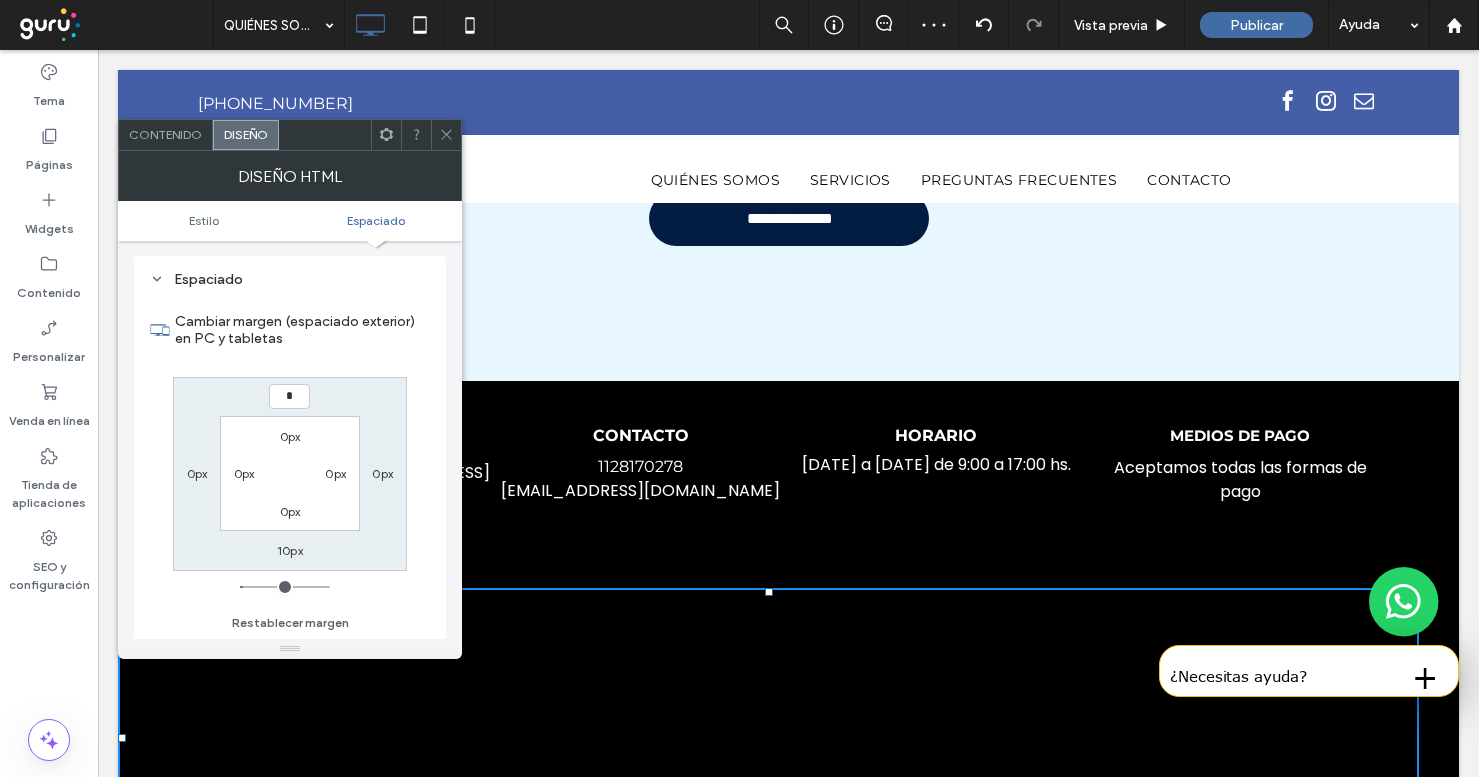 type on "*" 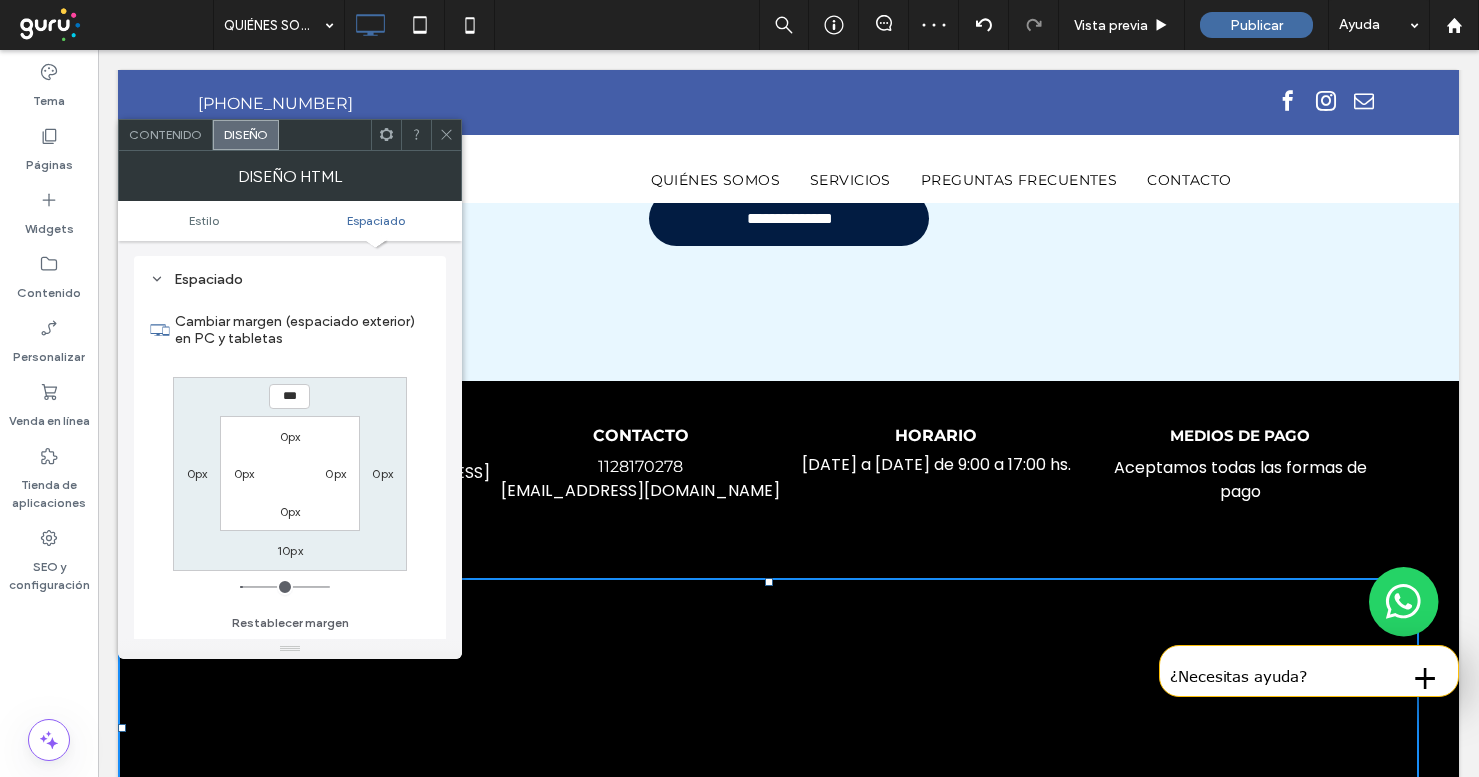 click on "10px" at bounding box center (290, 550) 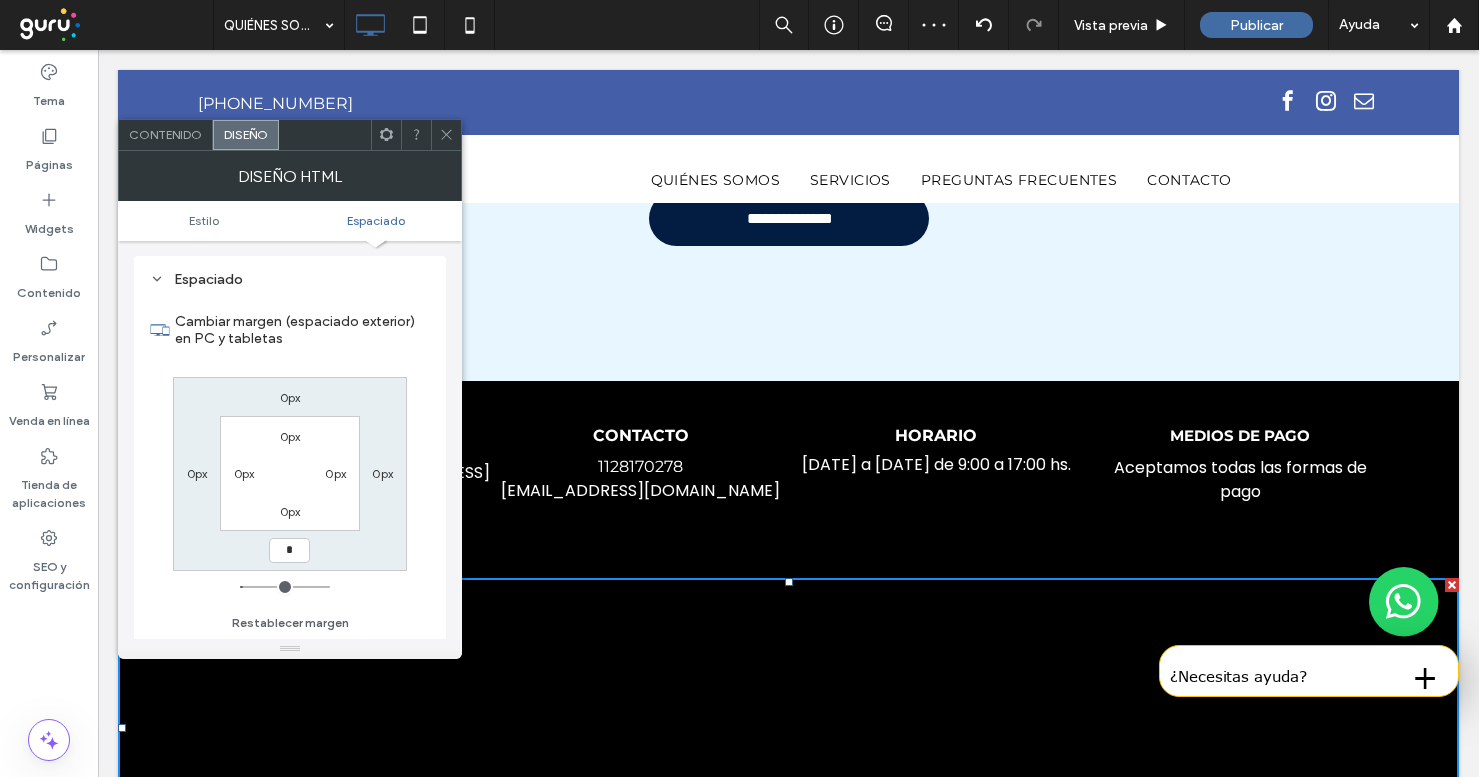 type on "*" 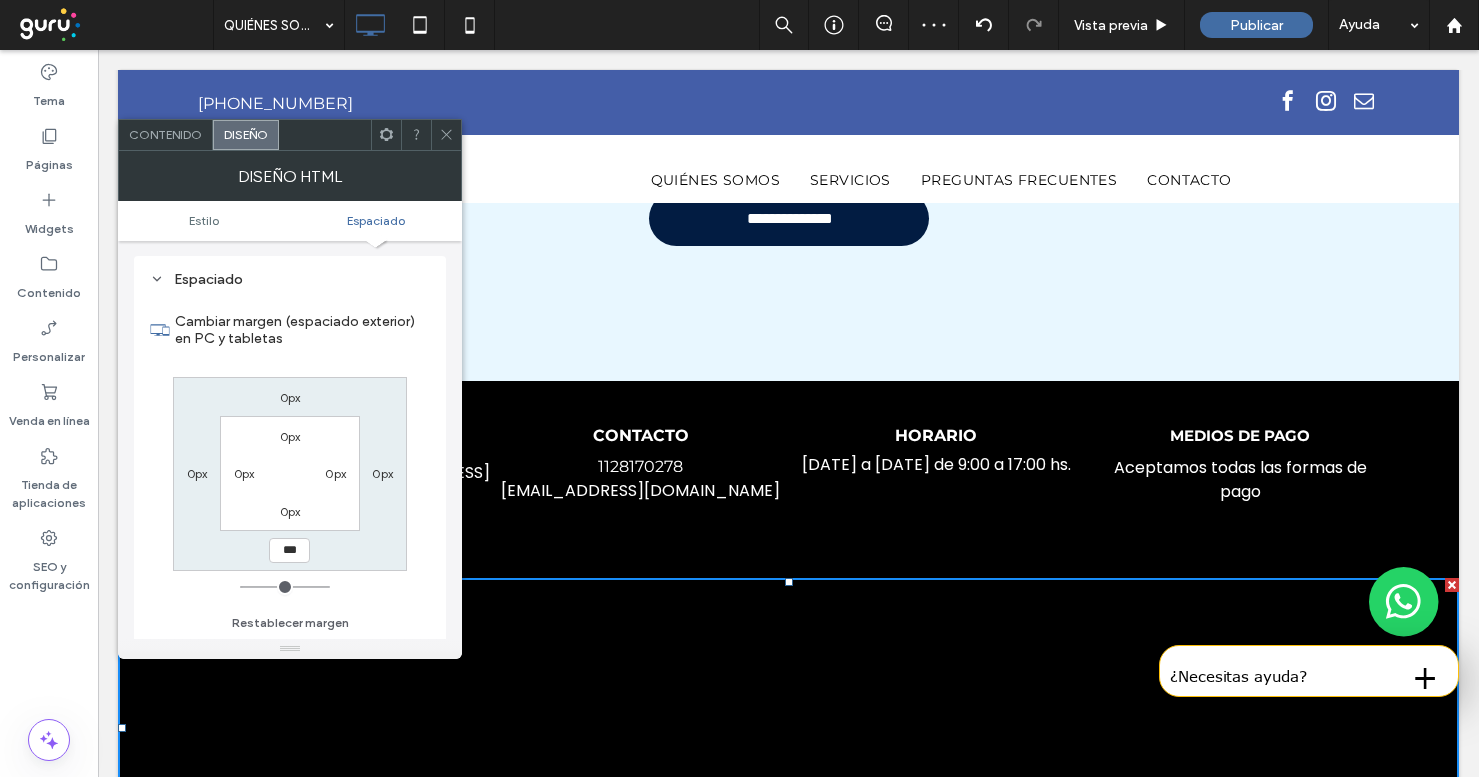 click on "0px 0px 0px 0px" at bounding box center (289, 473) 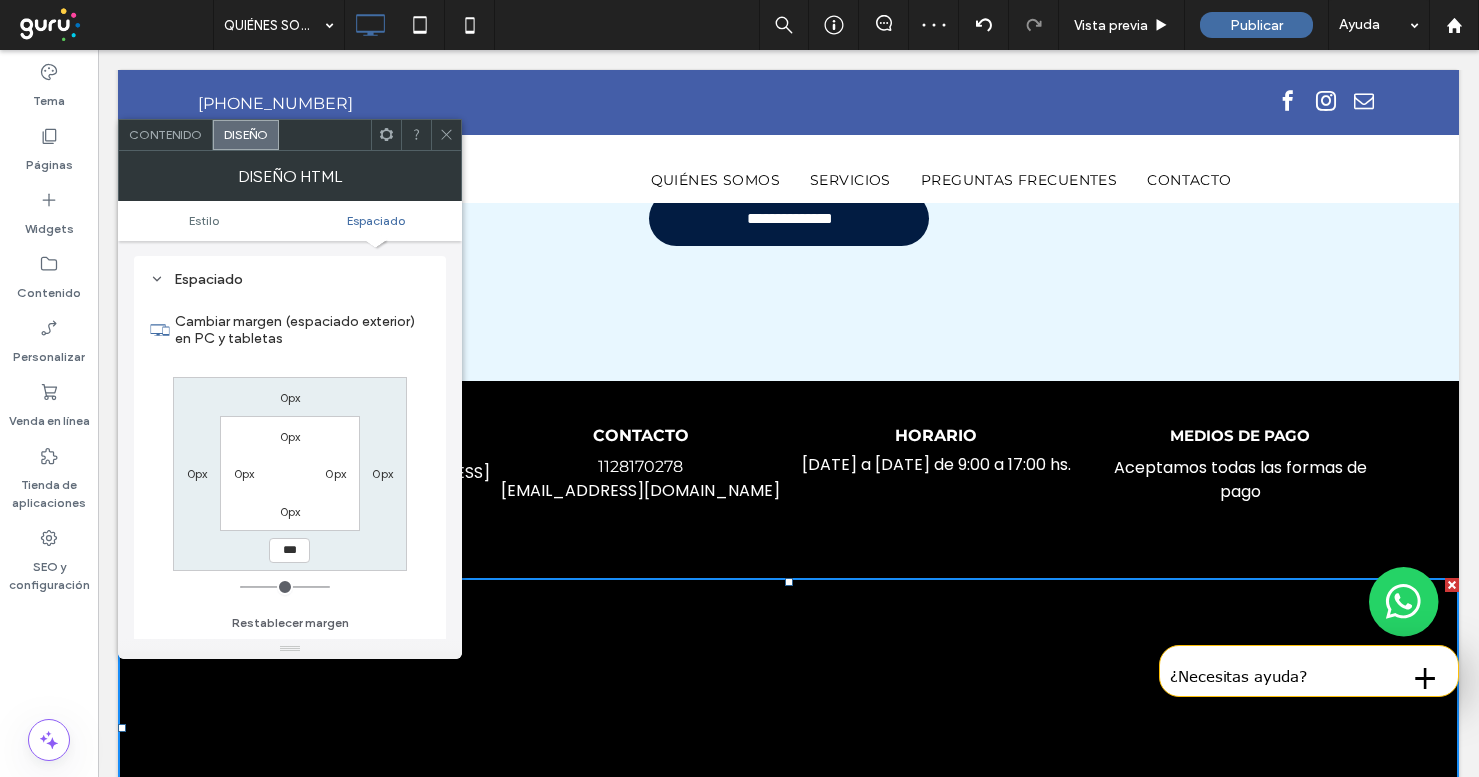 click on "0px" at bounding box center (290, 511) 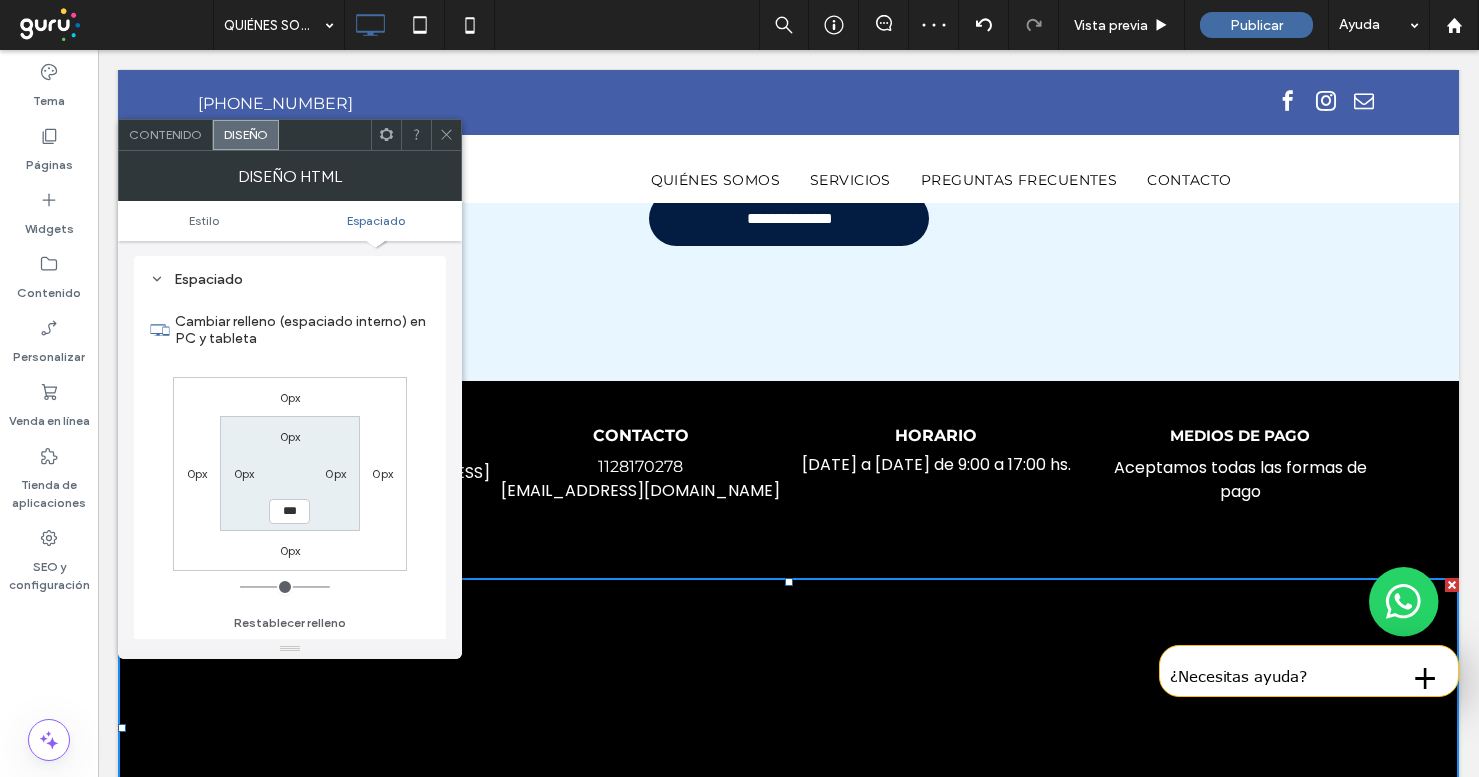 click 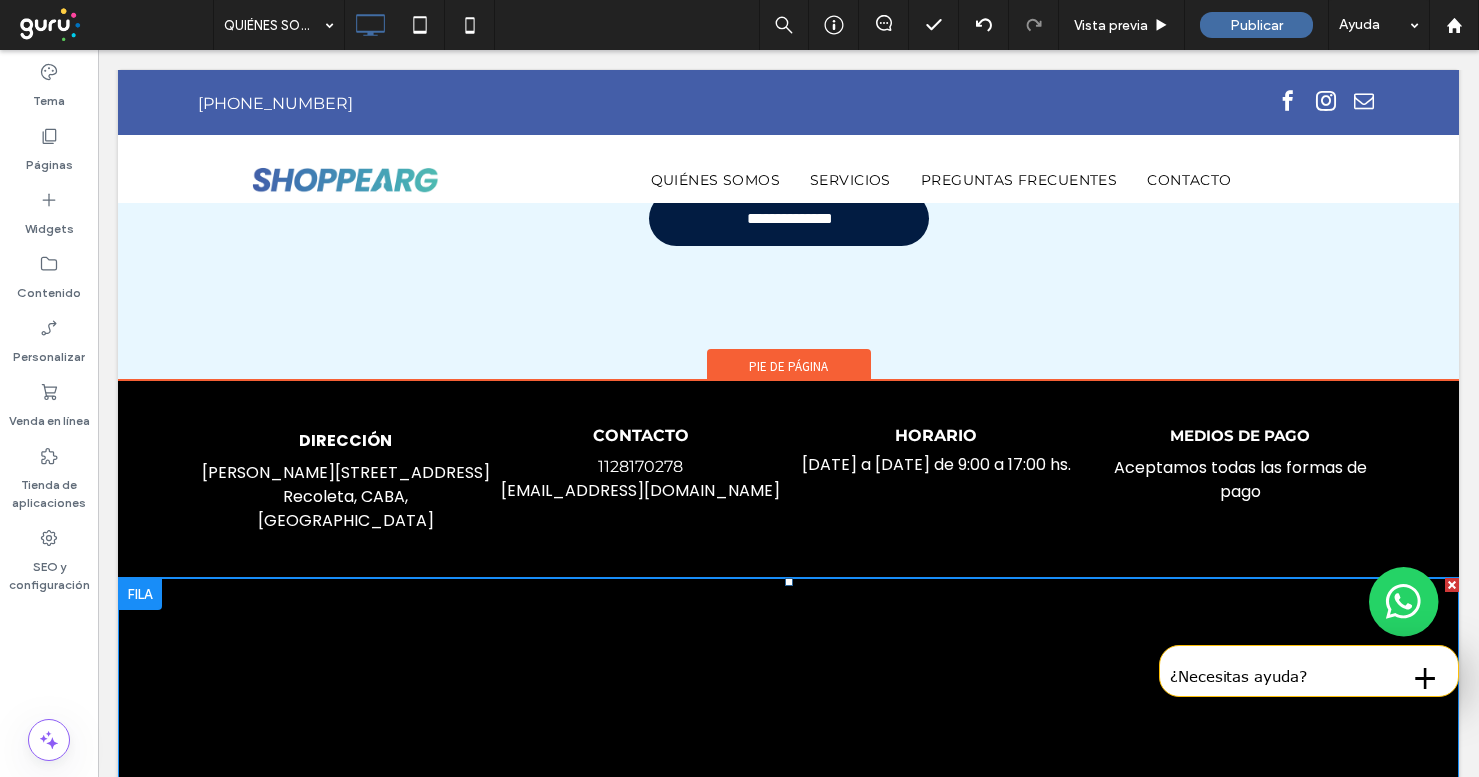 scroll, scrollTop: 5004, scrollLeft: 0, axis: vertical 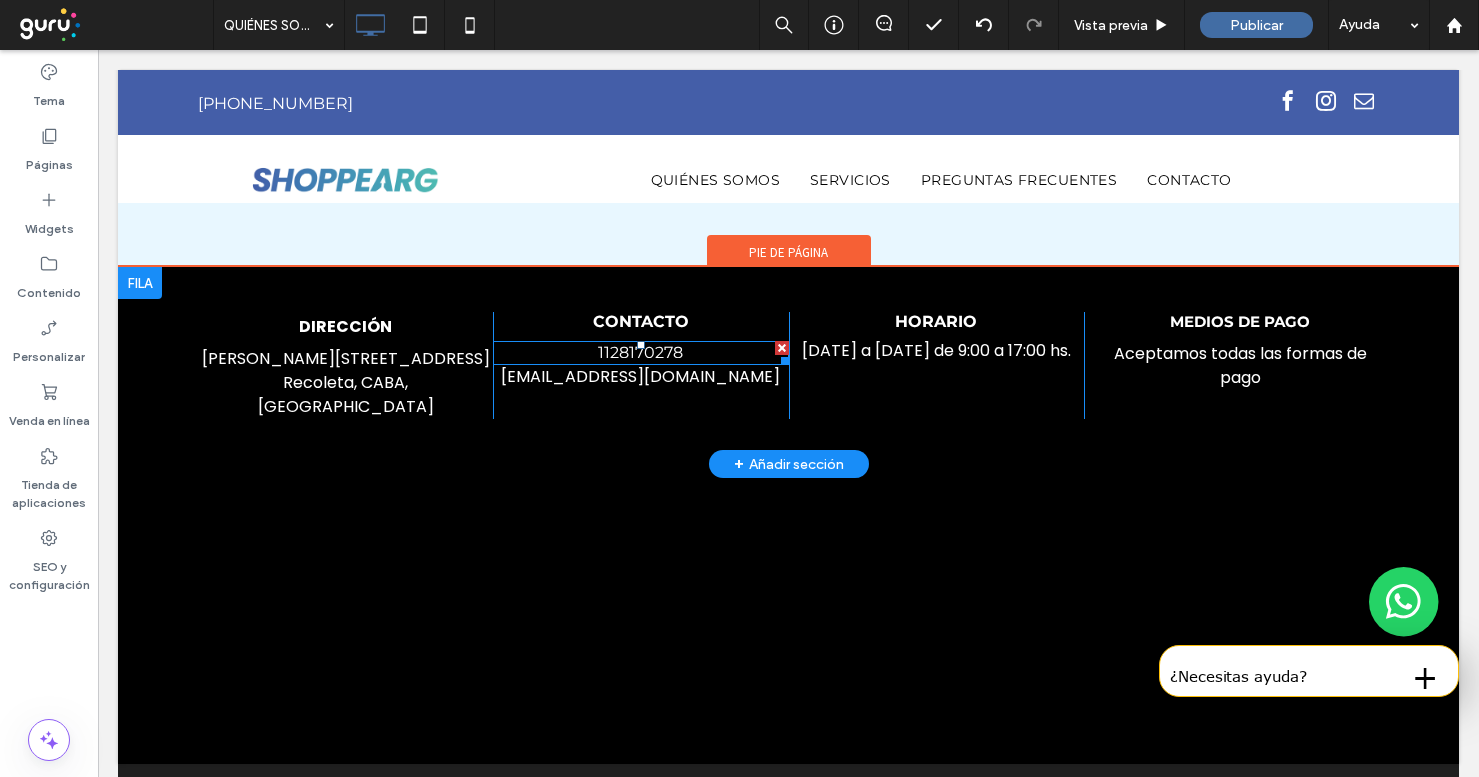 click on "1128170278" at bounding box center (640, 353) 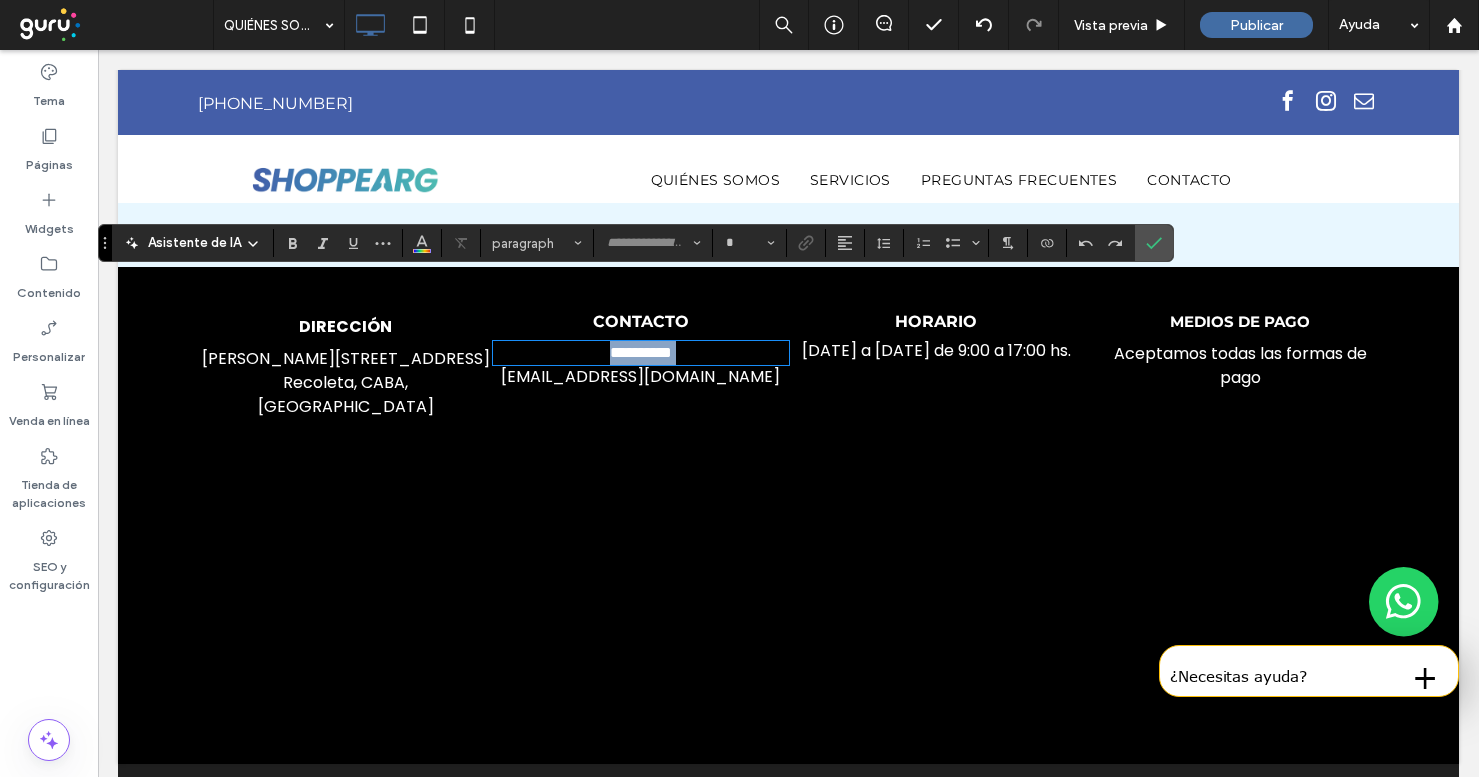 type on "**********" 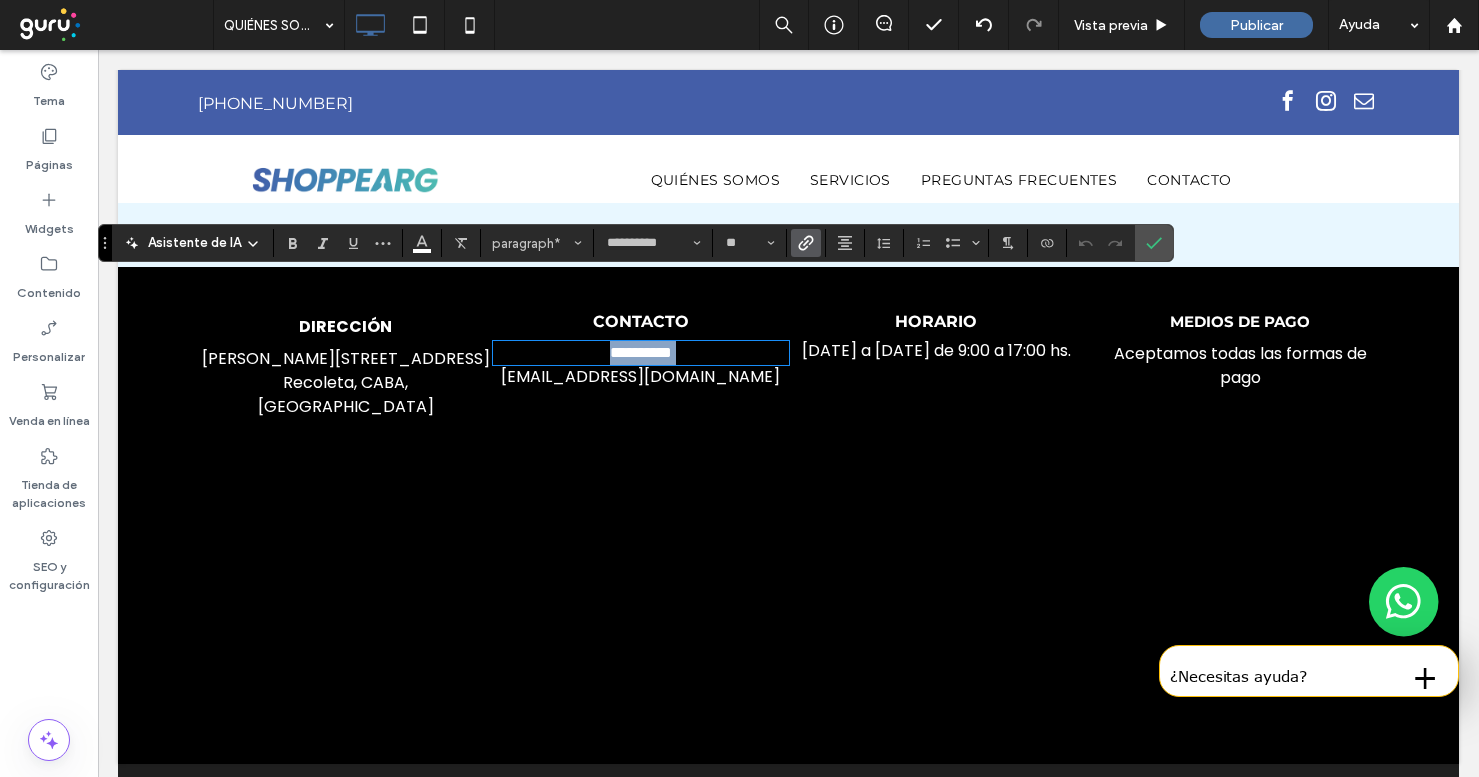 paste 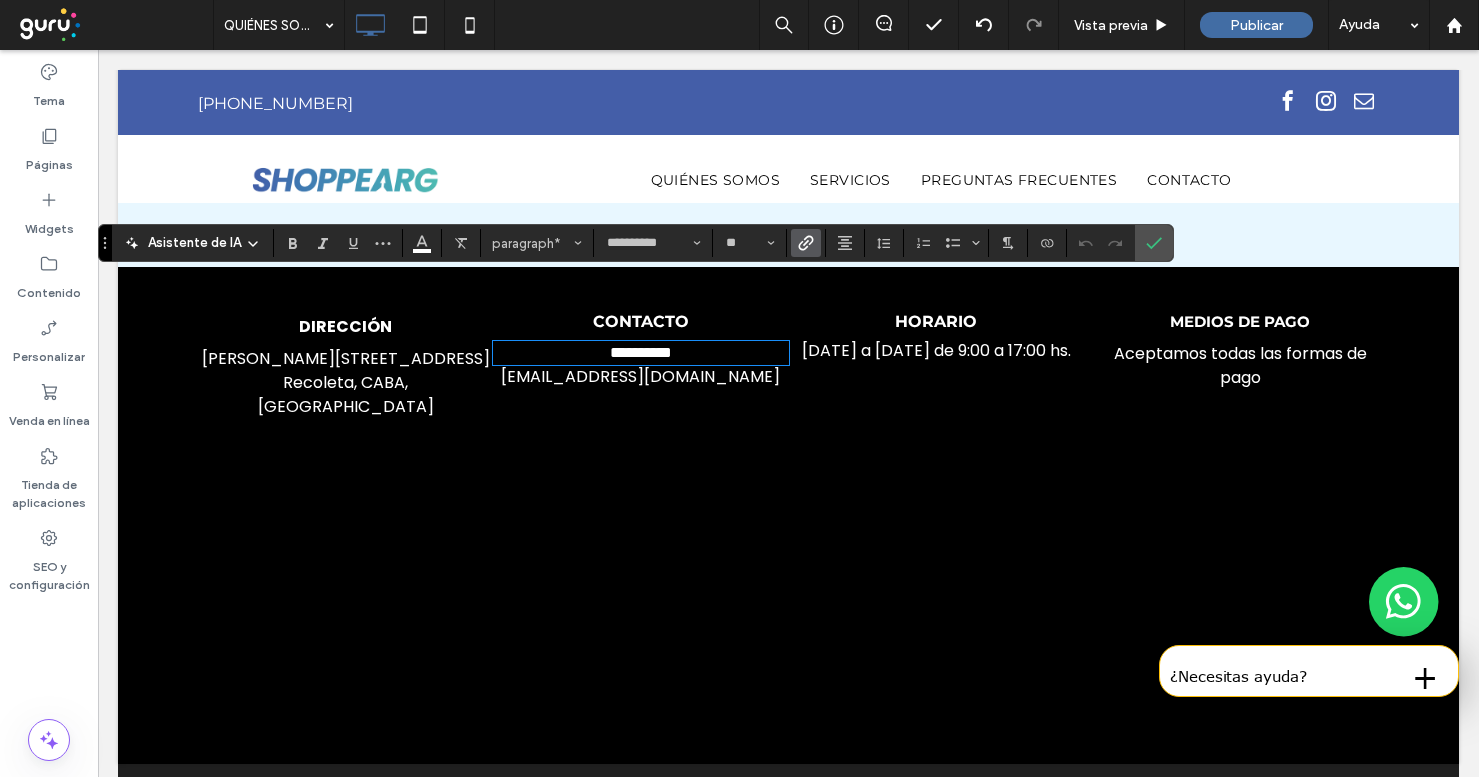 scroll, scrollTop: 0, scrollLeft: 0, axis: both 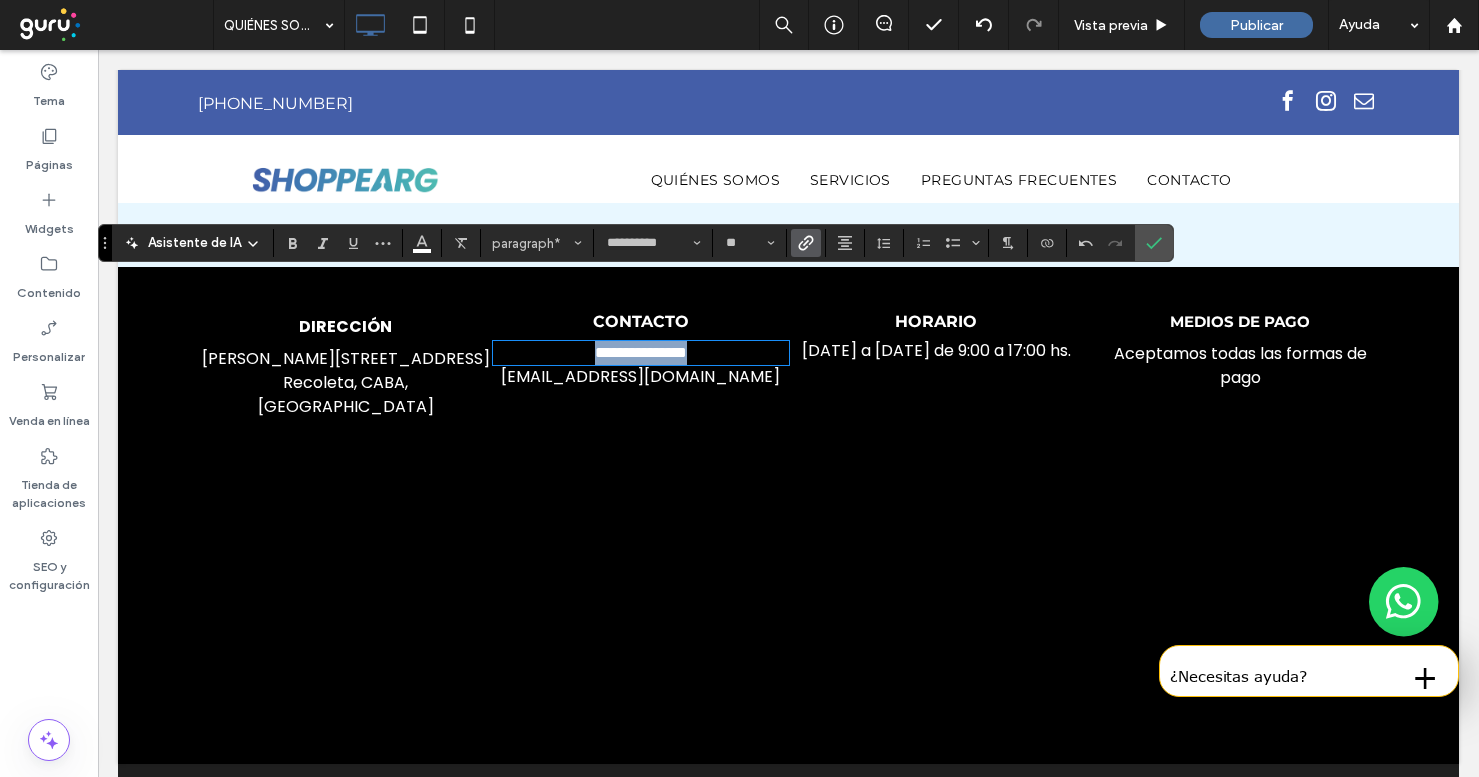 copy on "**********" 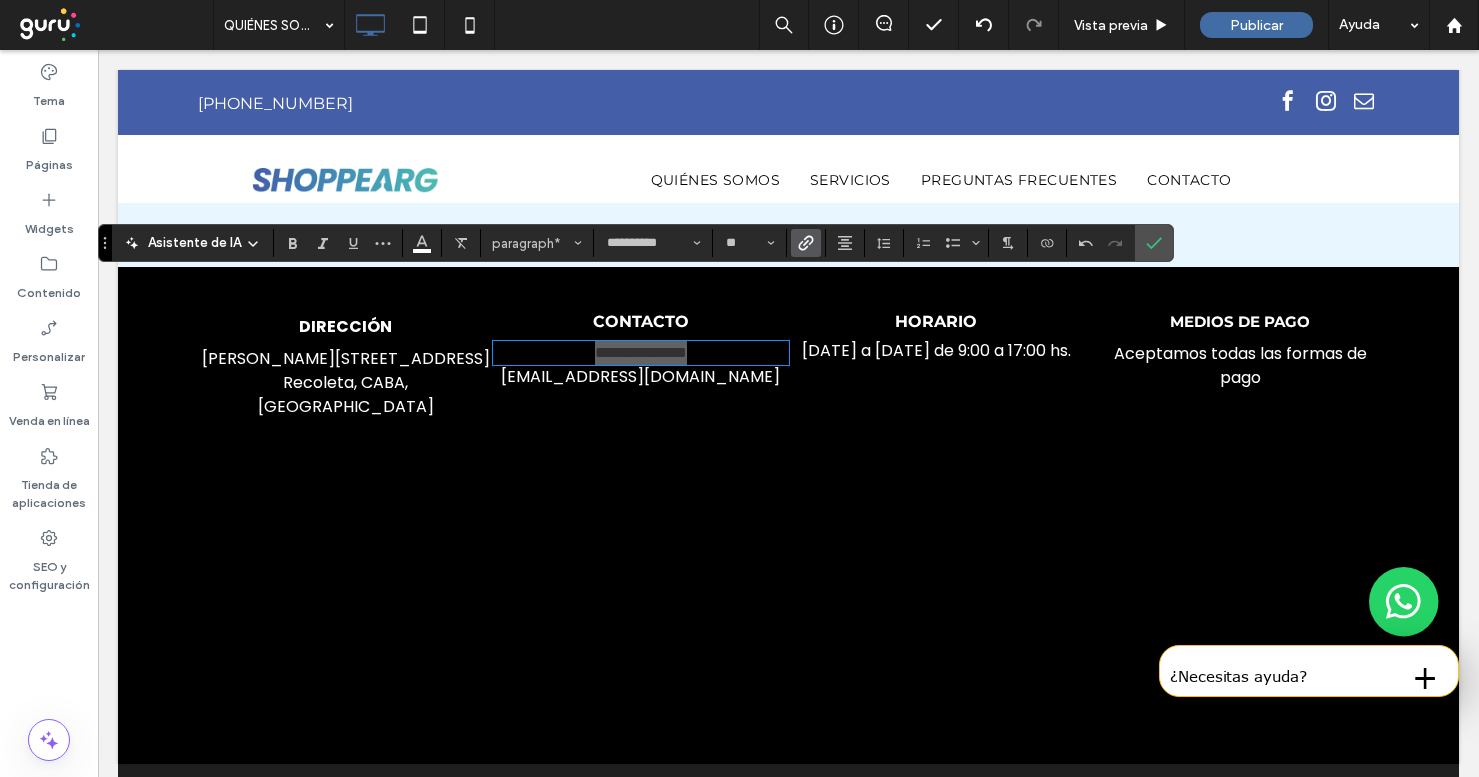 click at bounding box center (806, 243) 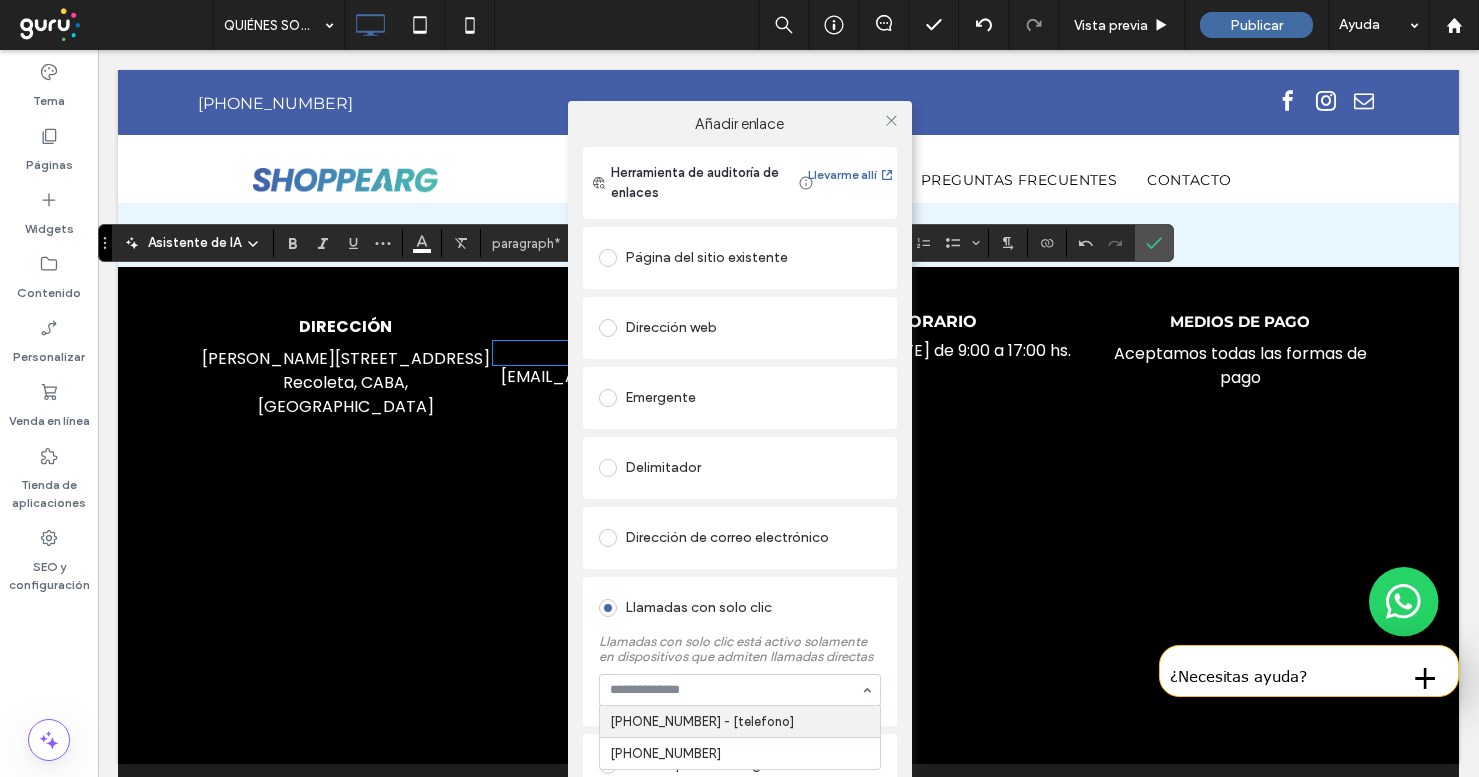paste on "**********" 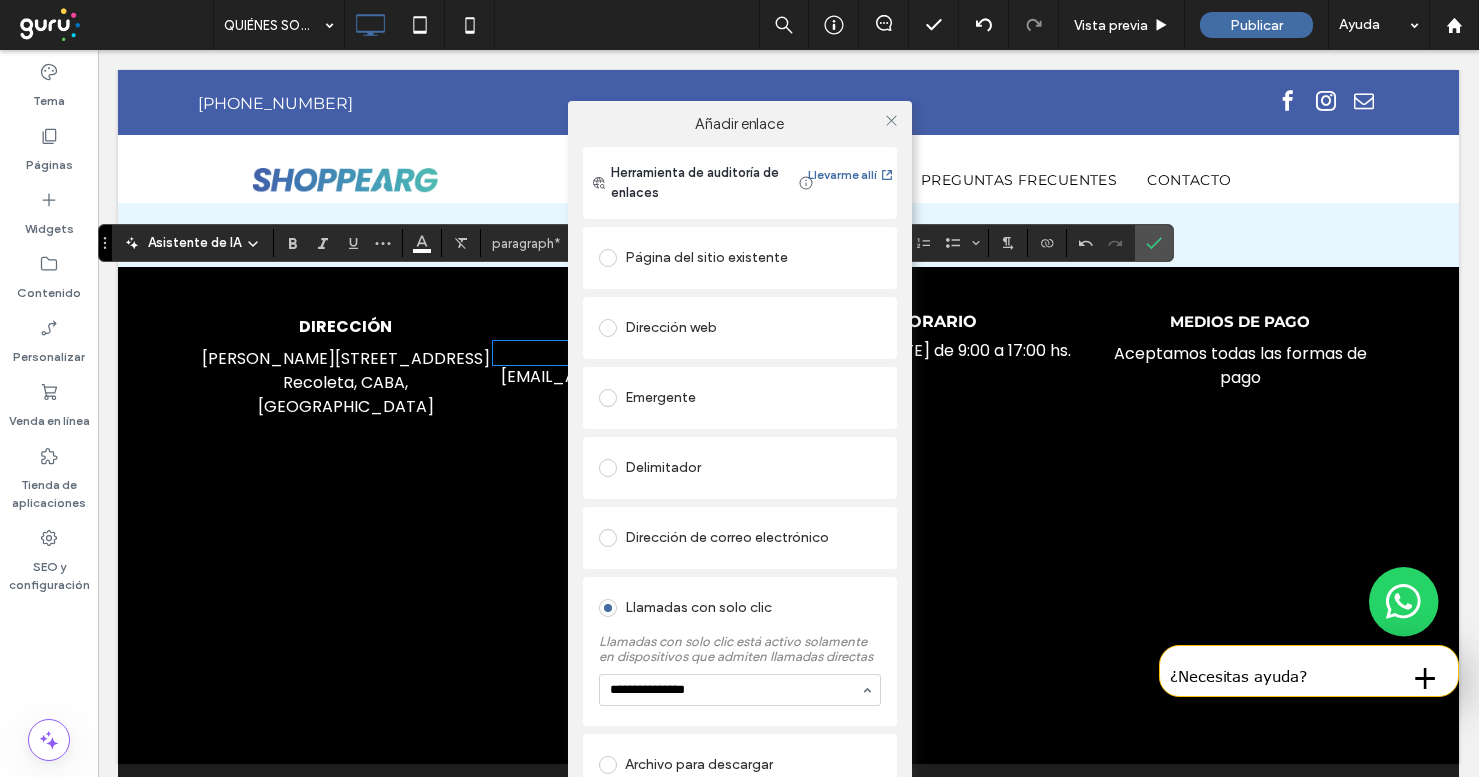click on "**********" at bounding box center [735, 690] 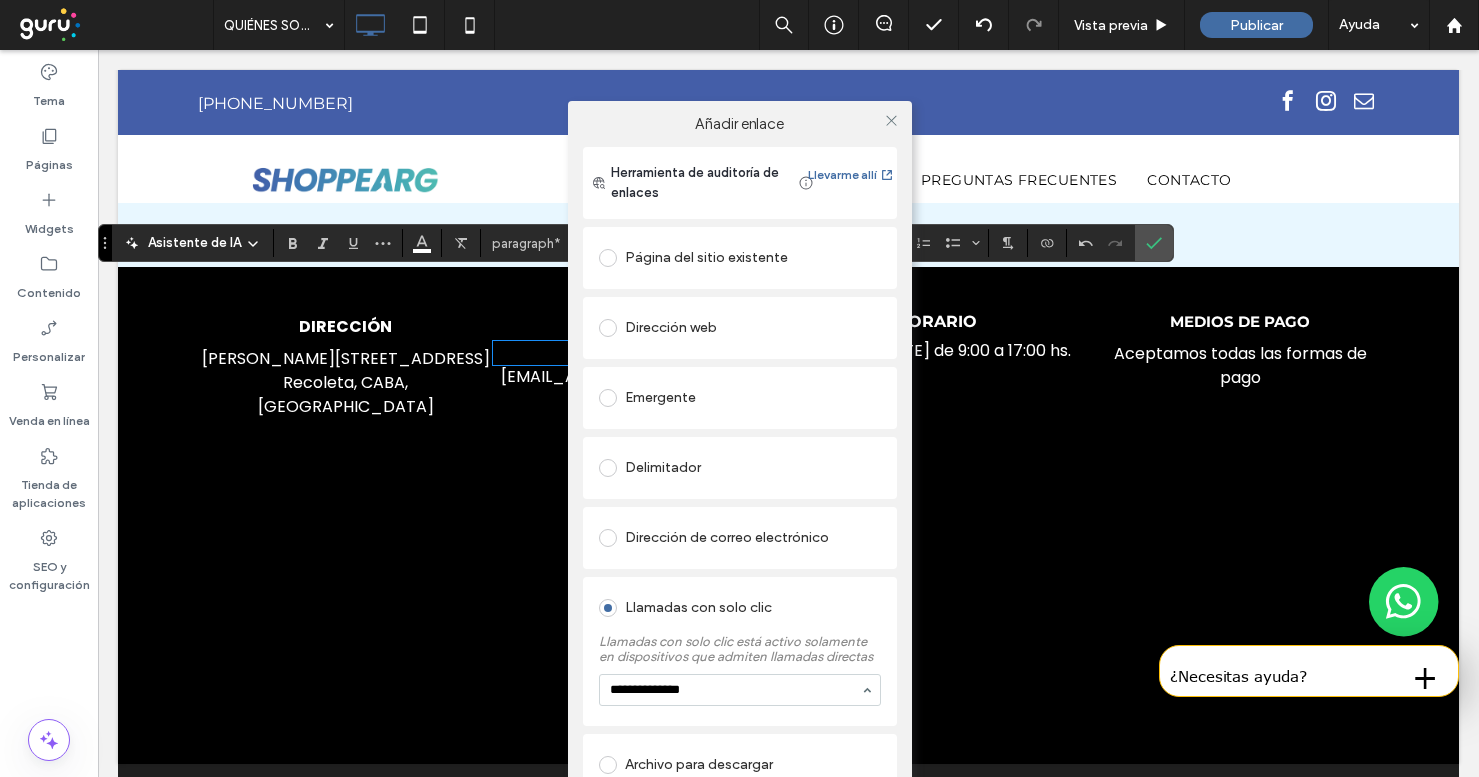 type on "**********" 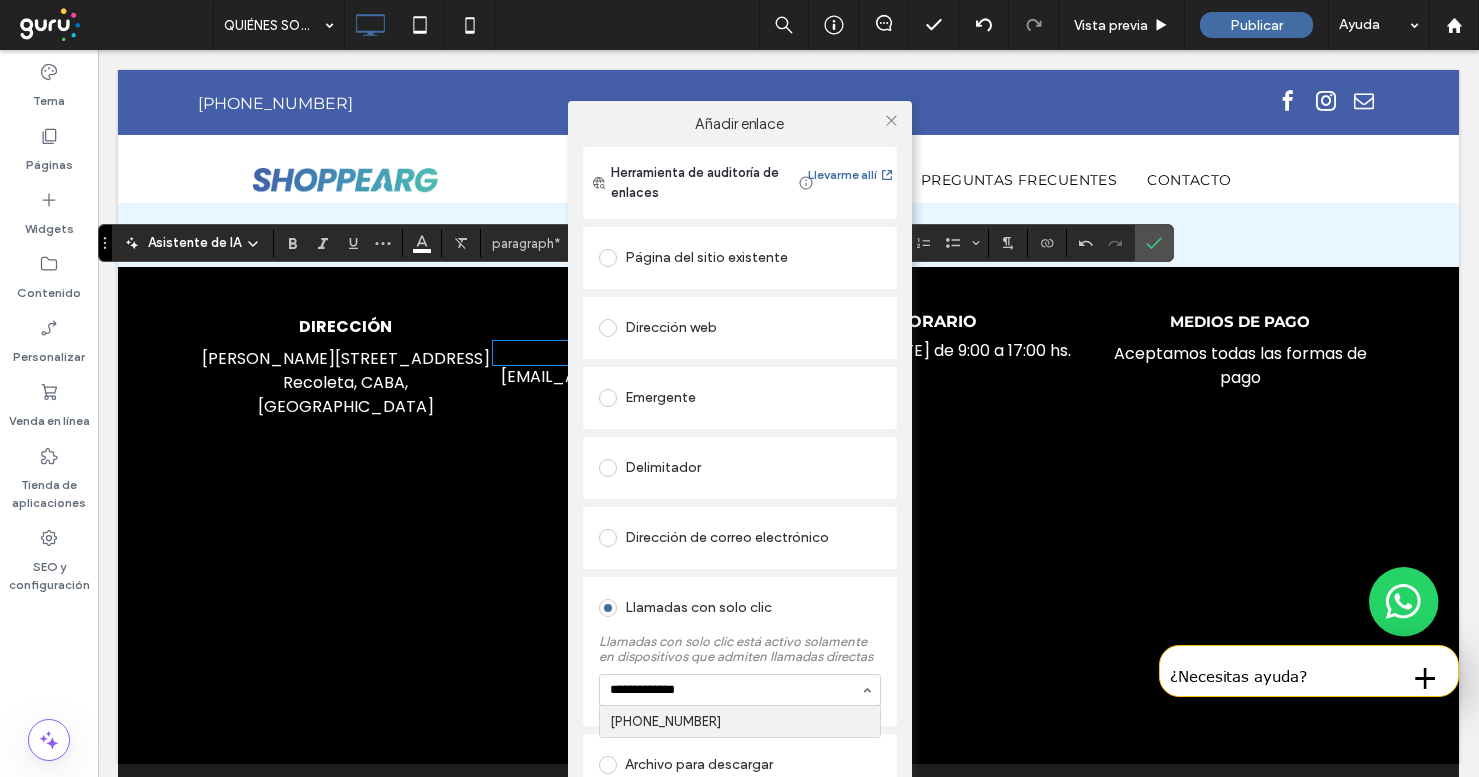 type 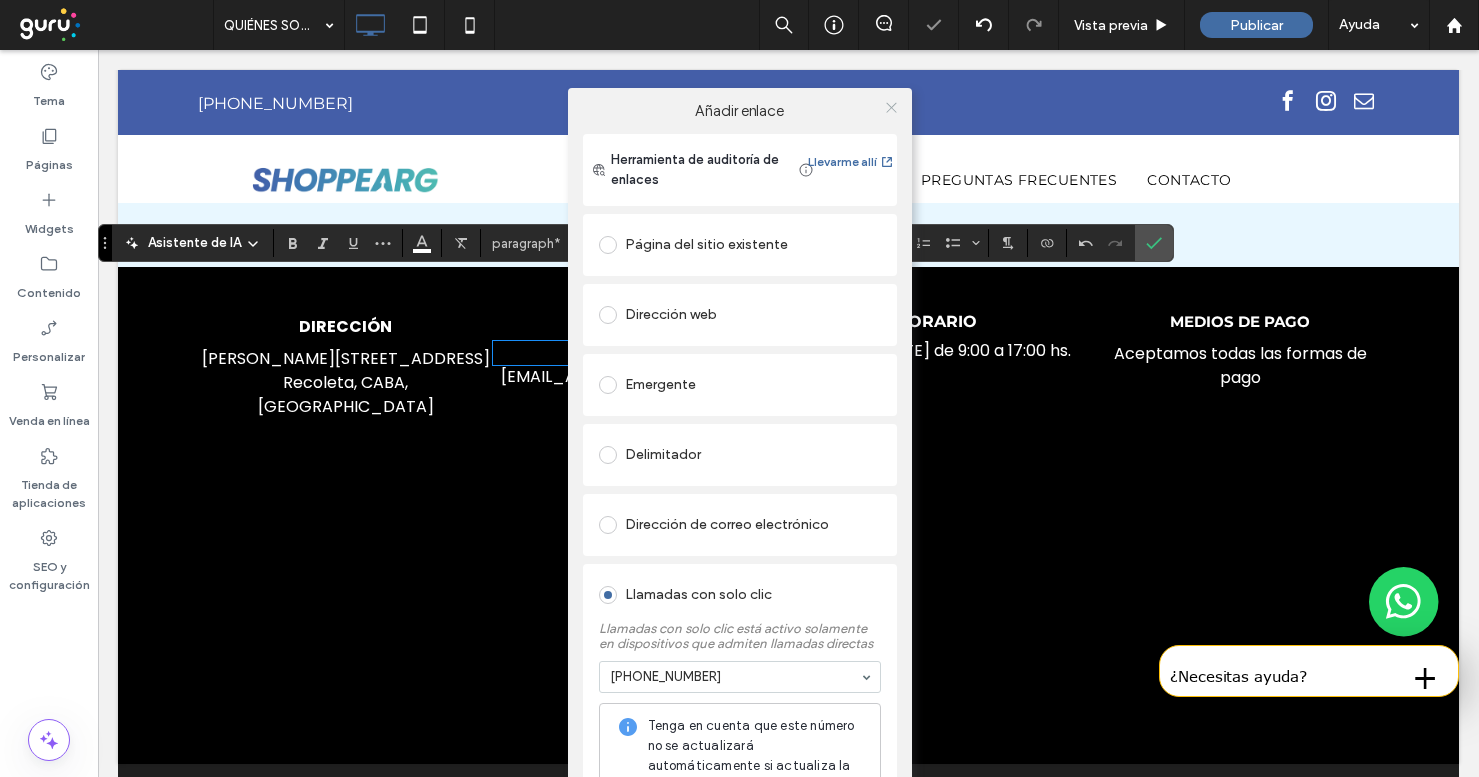 click 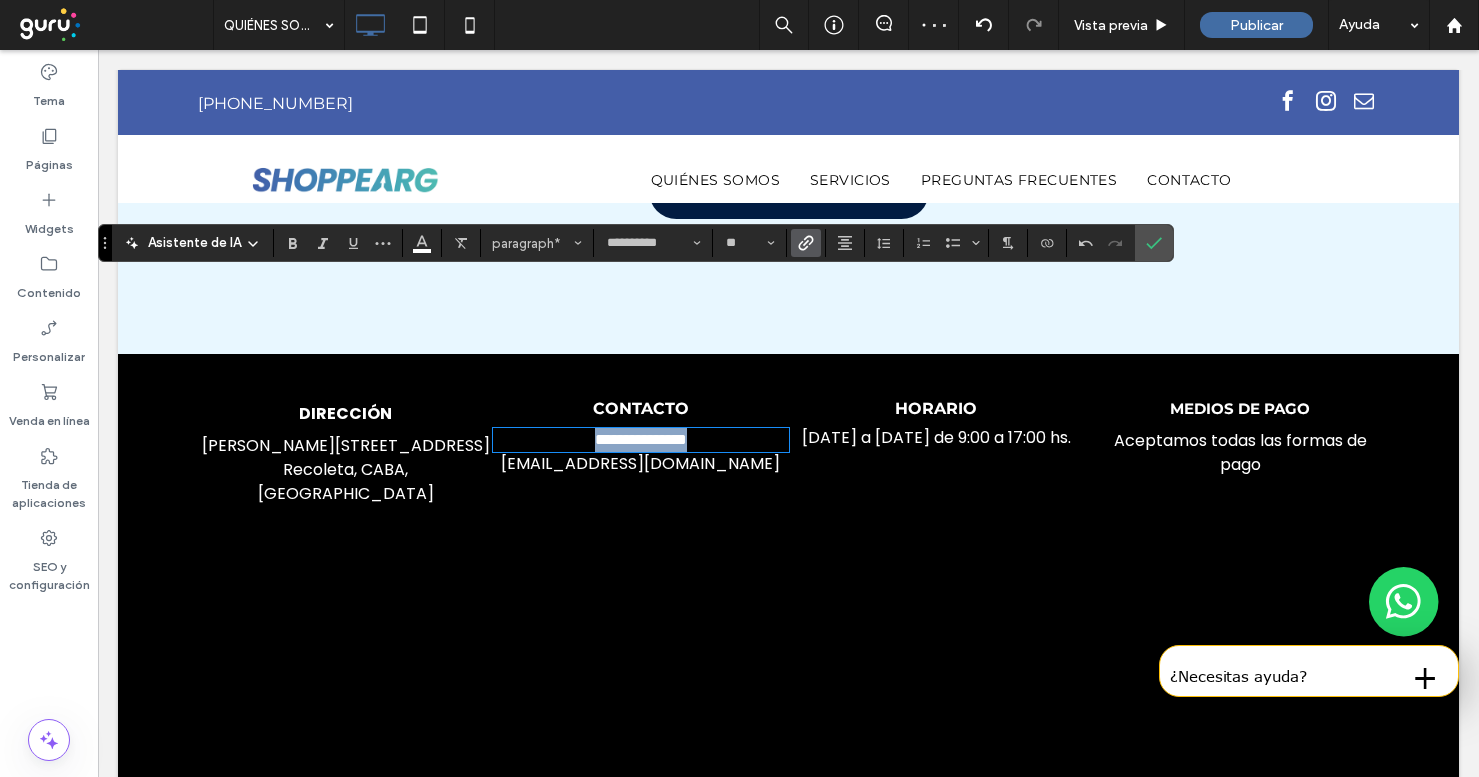 scroll, scrollTop: 4909, scrollLeft: 0, axis: vertical 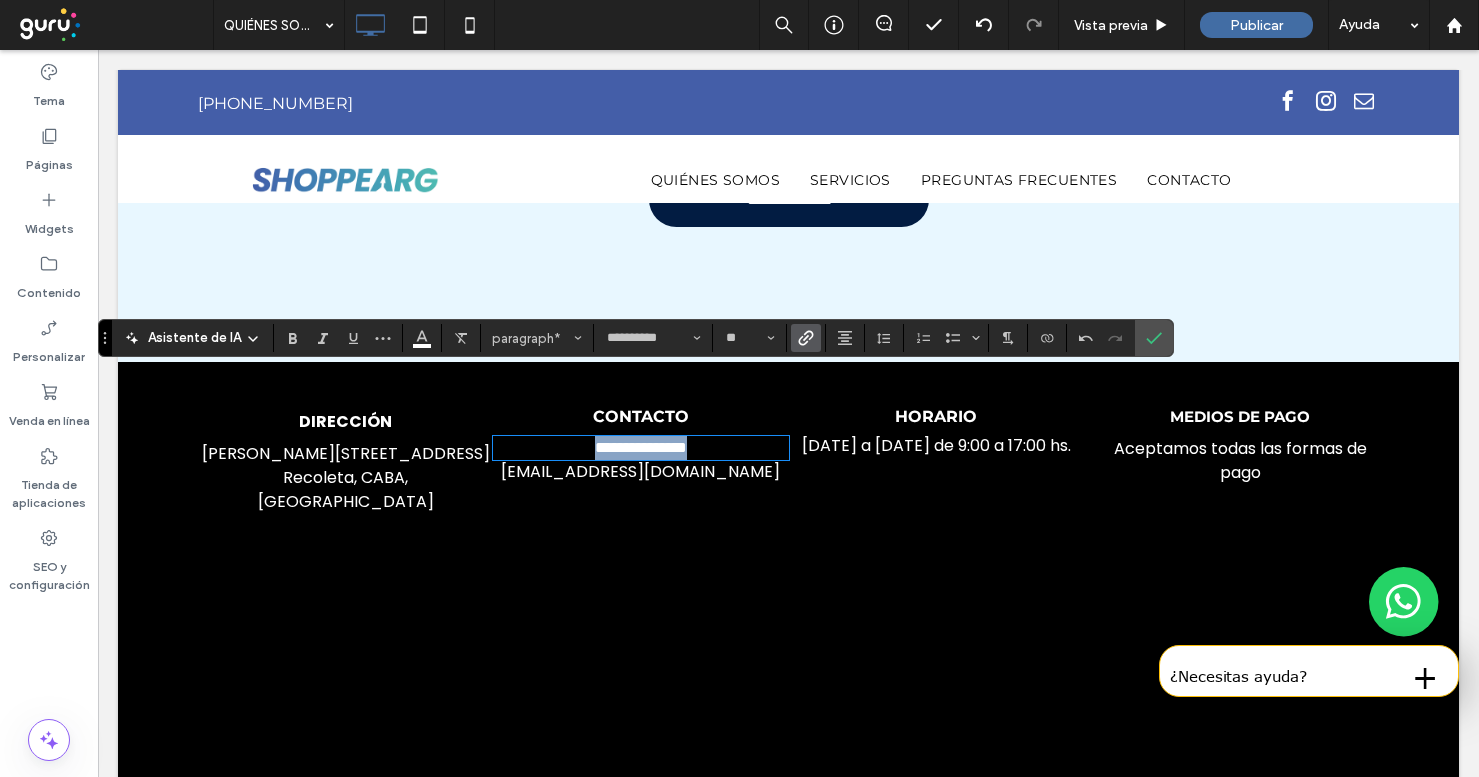 click on "[EMAIL_ADDRESS][DOMAIN_NAME]" at bounding box center (640, 471) 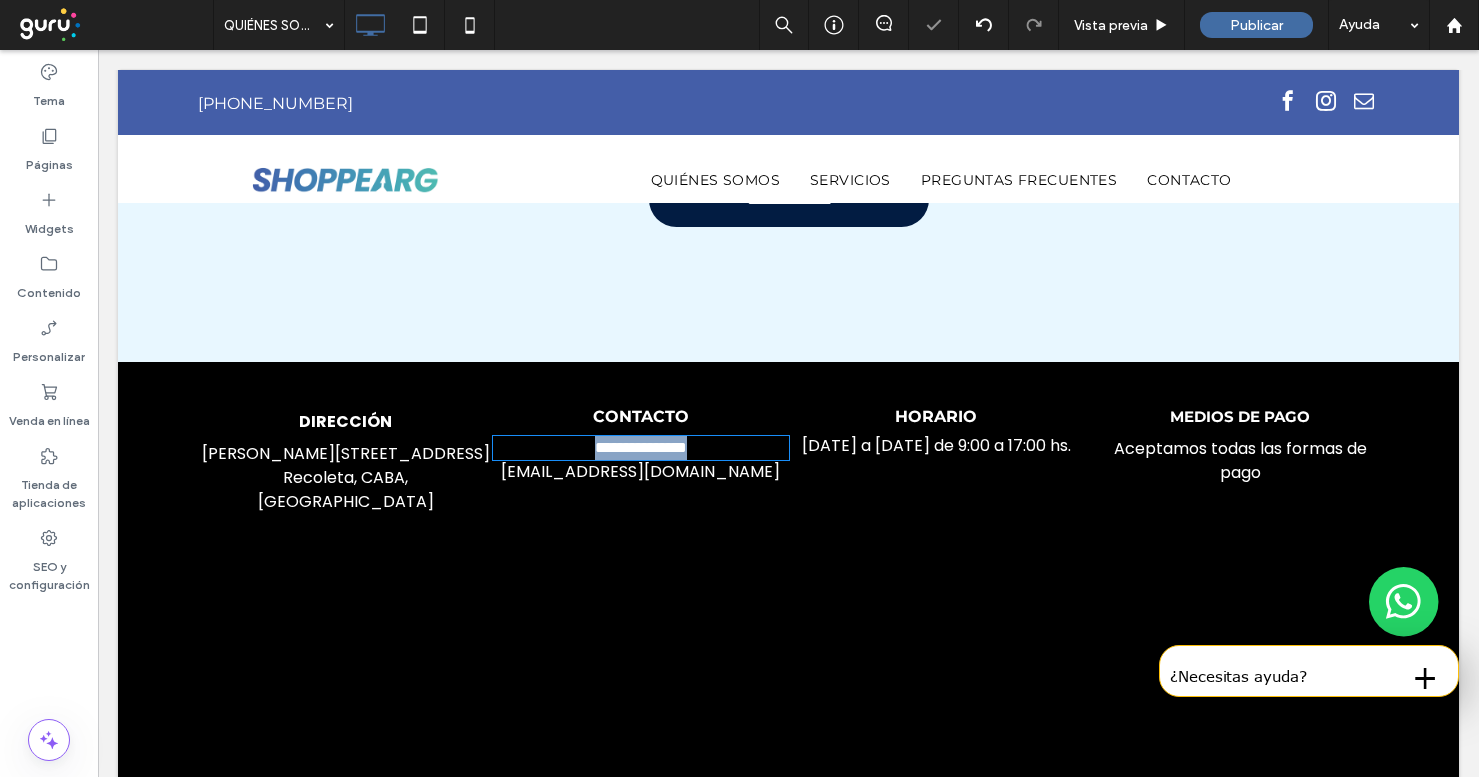 click on "[EMAIL_ADDRESS][DOMAIN_NAME]" at bounding box center [640, 471] 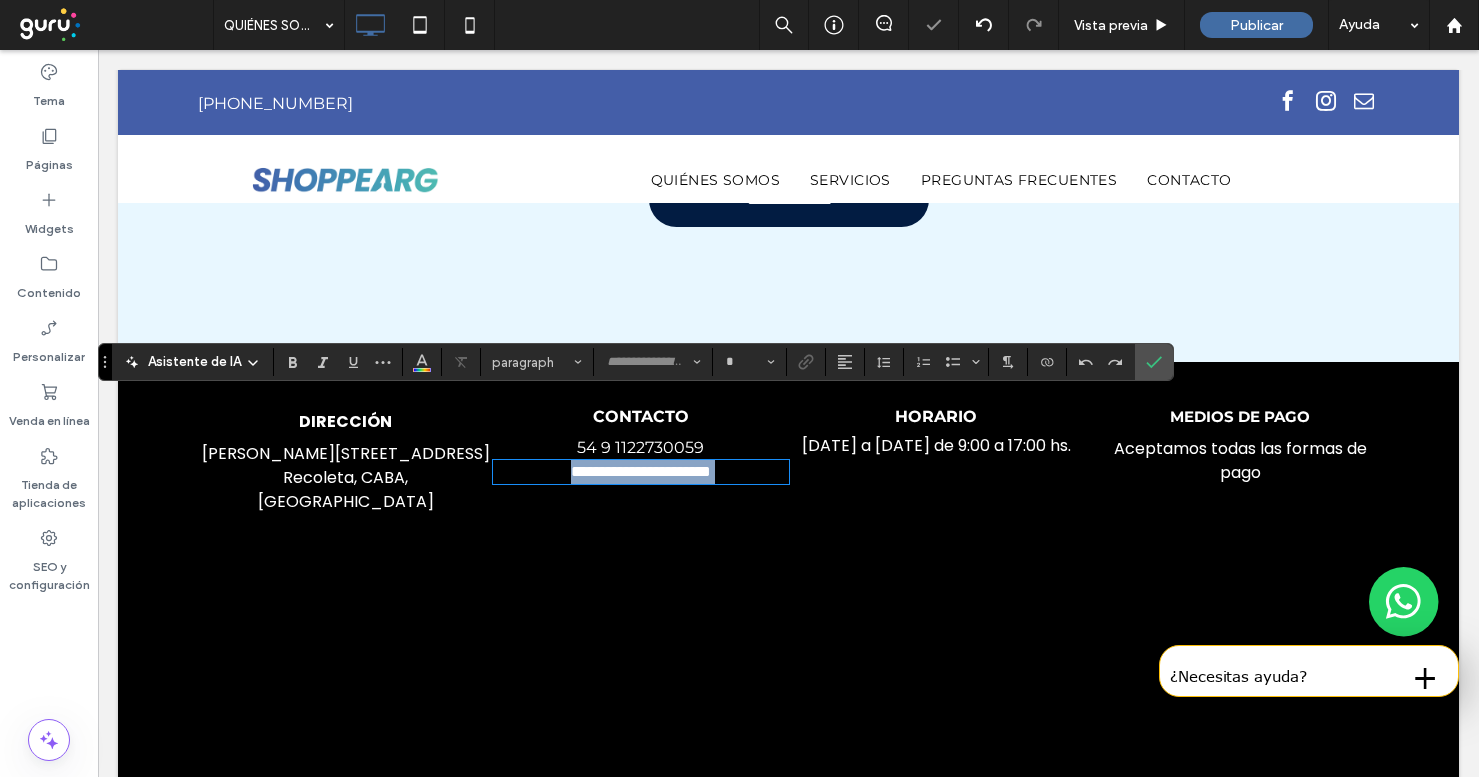 type on "*******" 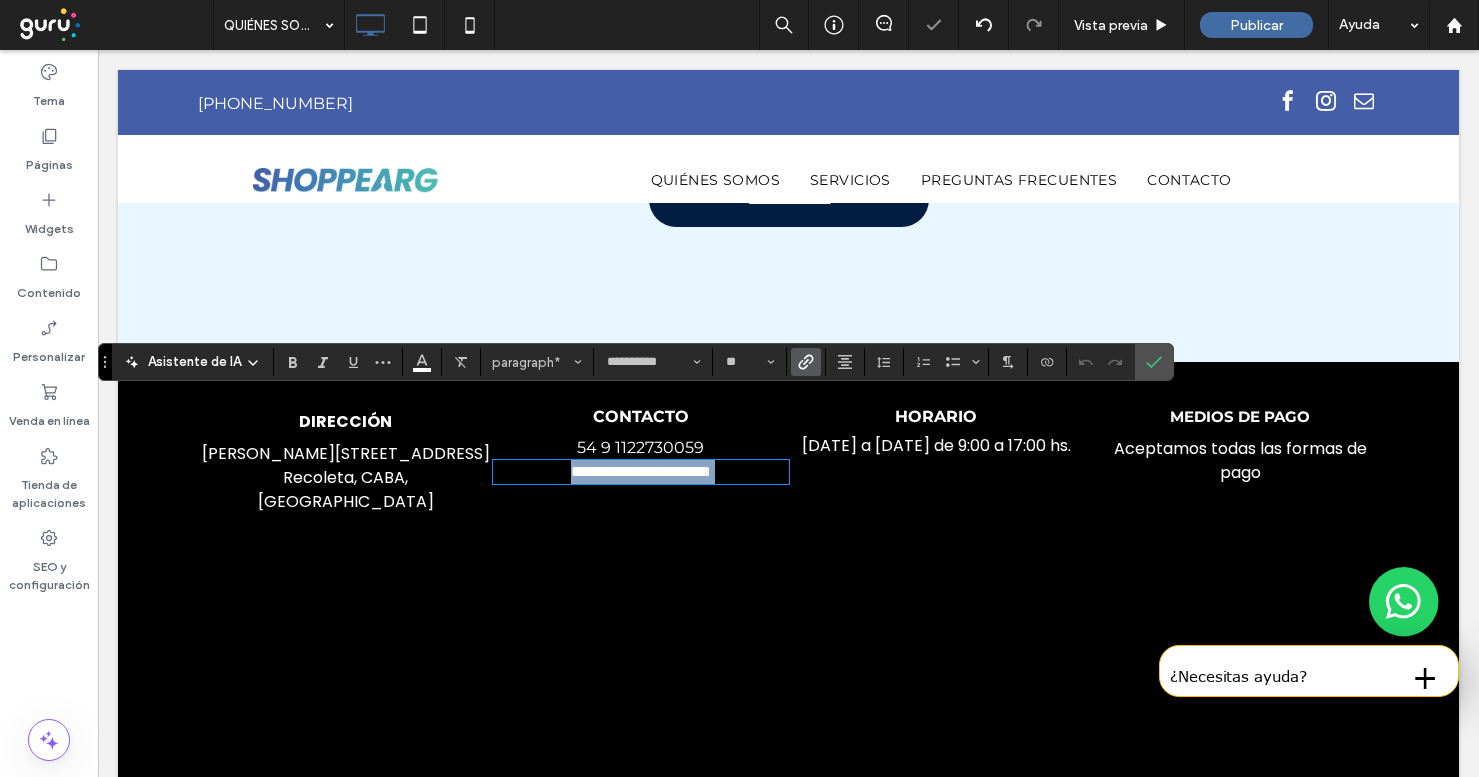 scroll, scrollTop: 0, scrollLeft: 0, axis: both 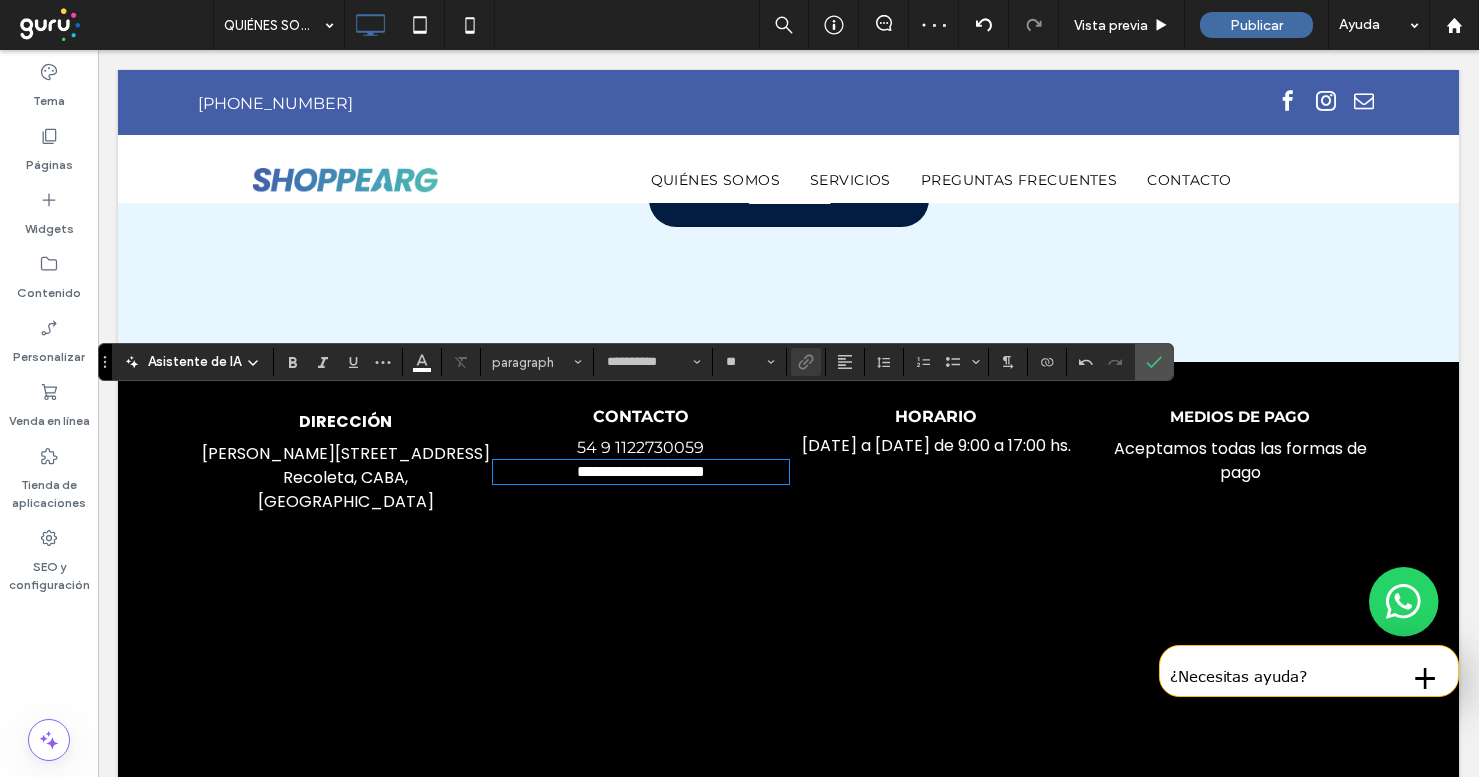 type on "*******" 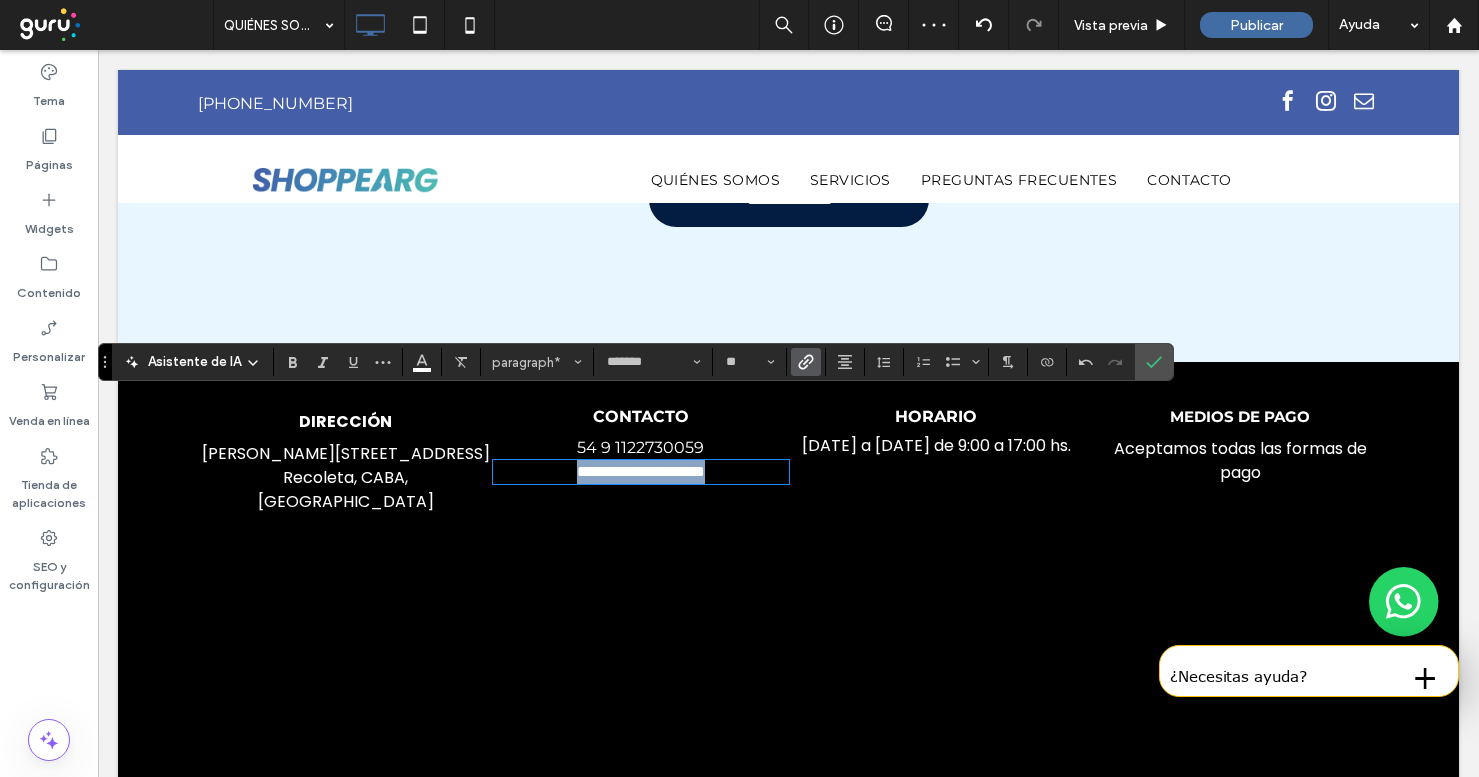 copy on "**********" 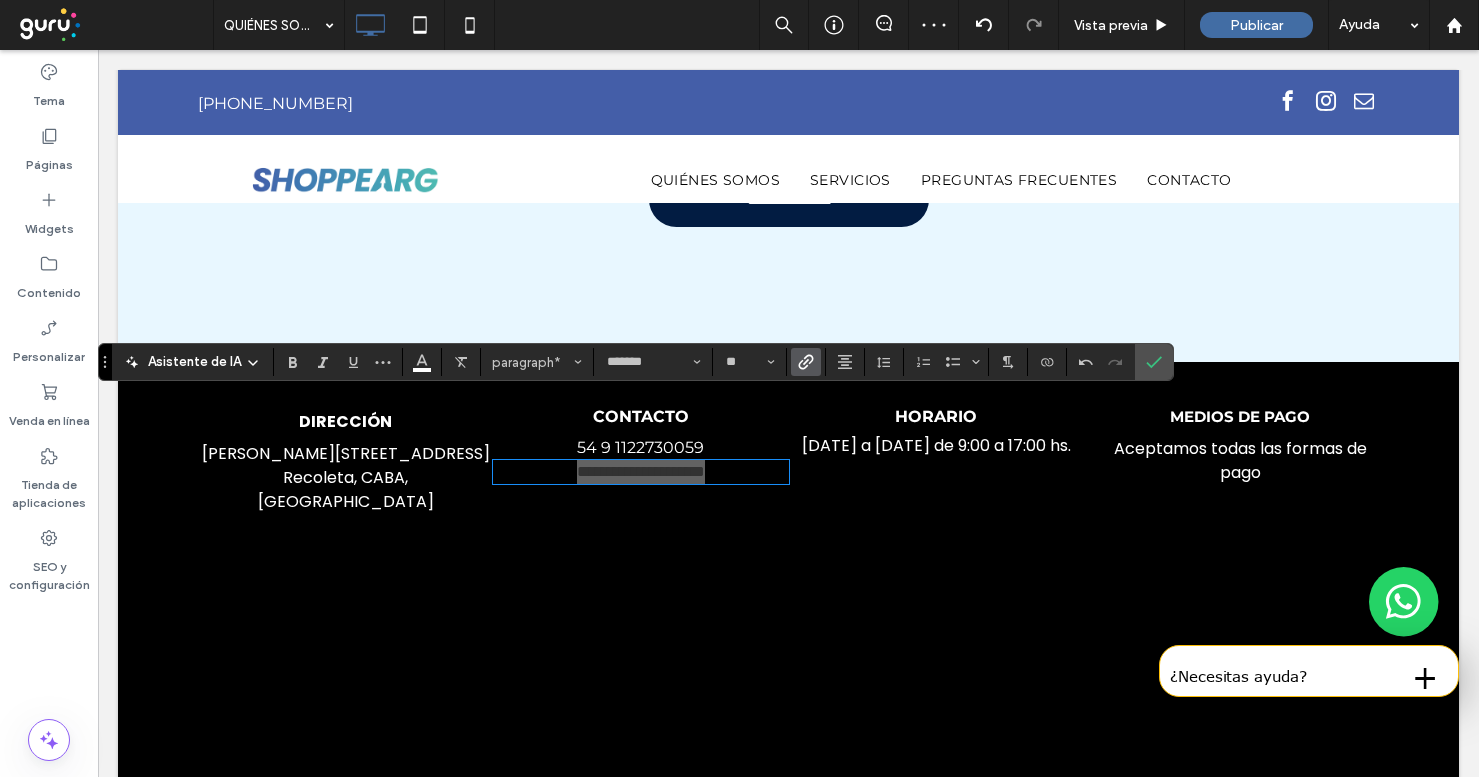 click 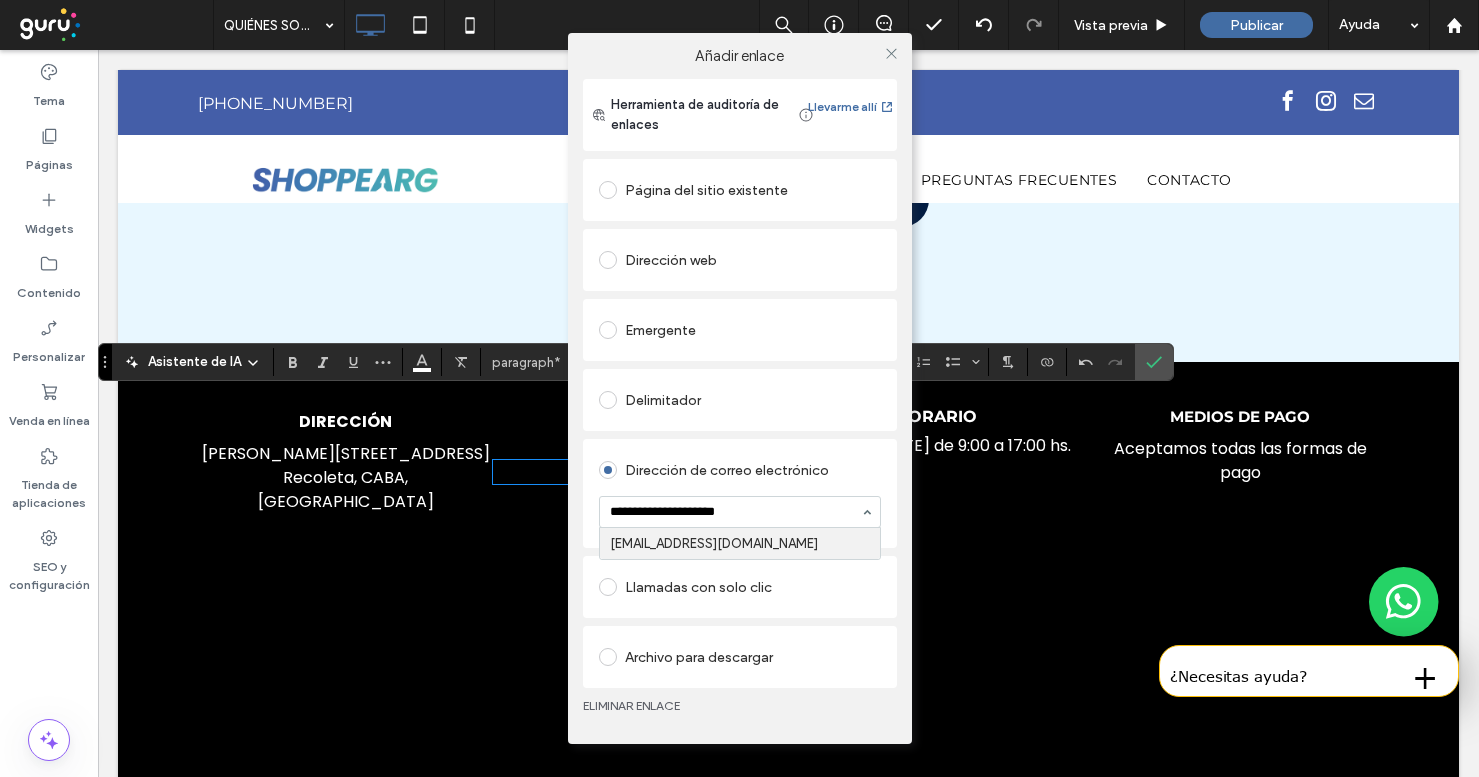 type on "**********" 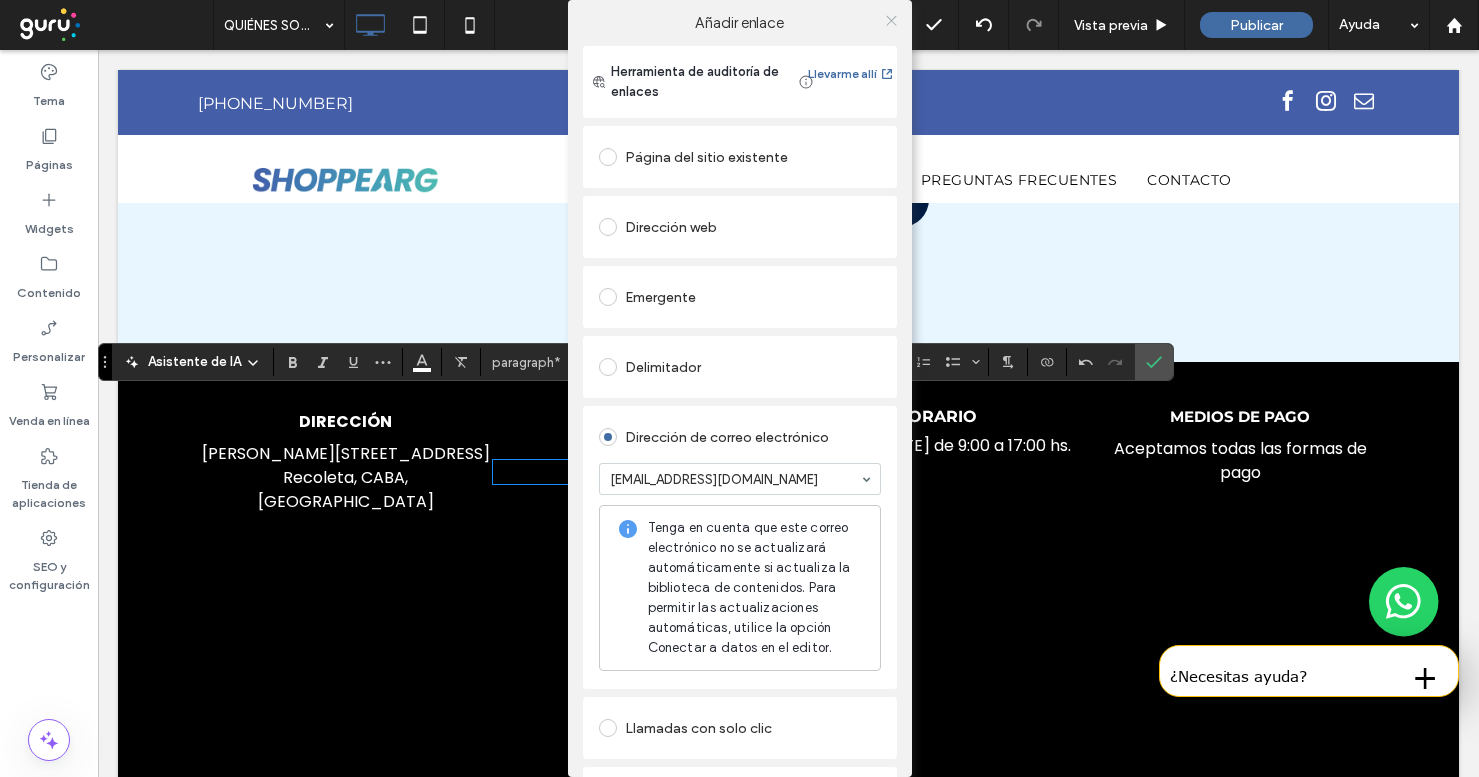 click 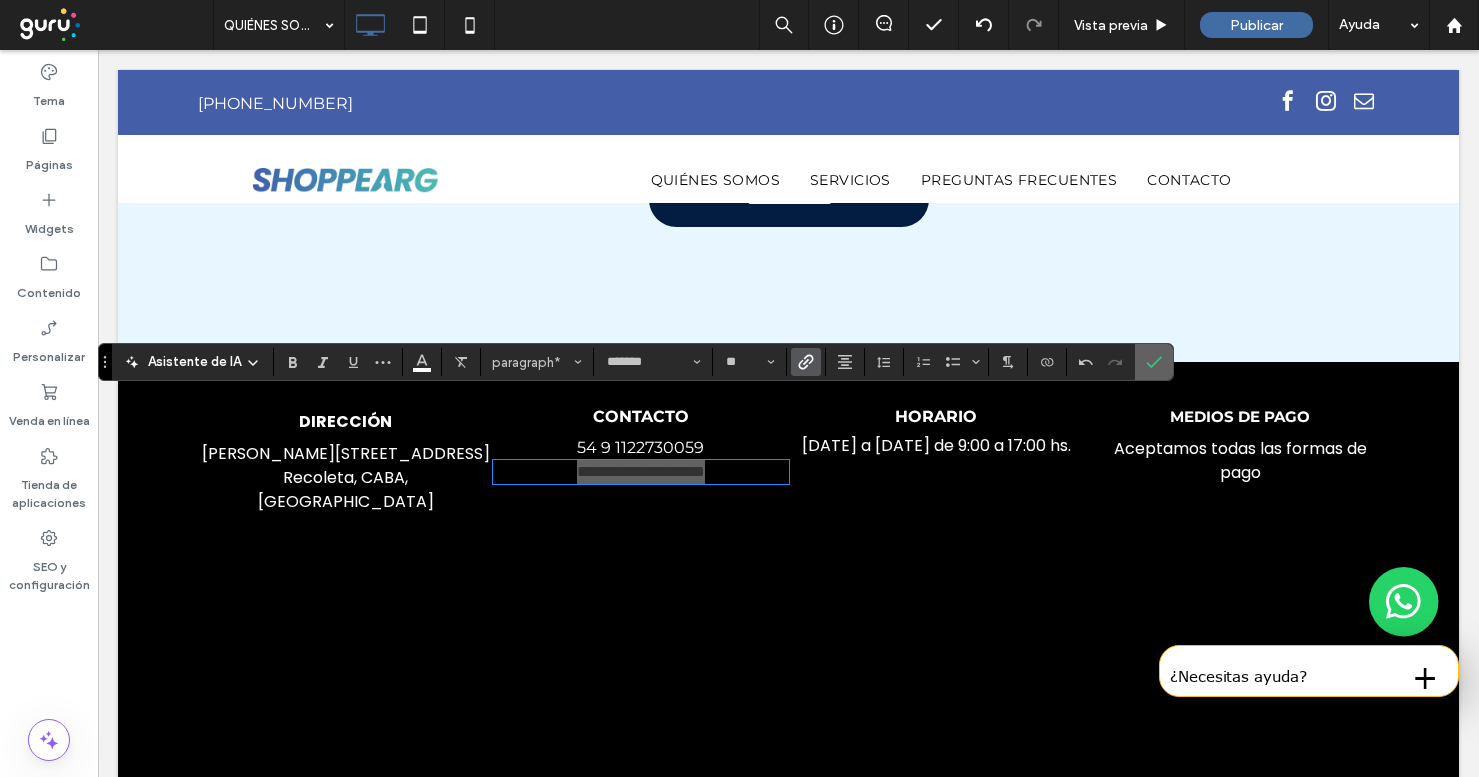click 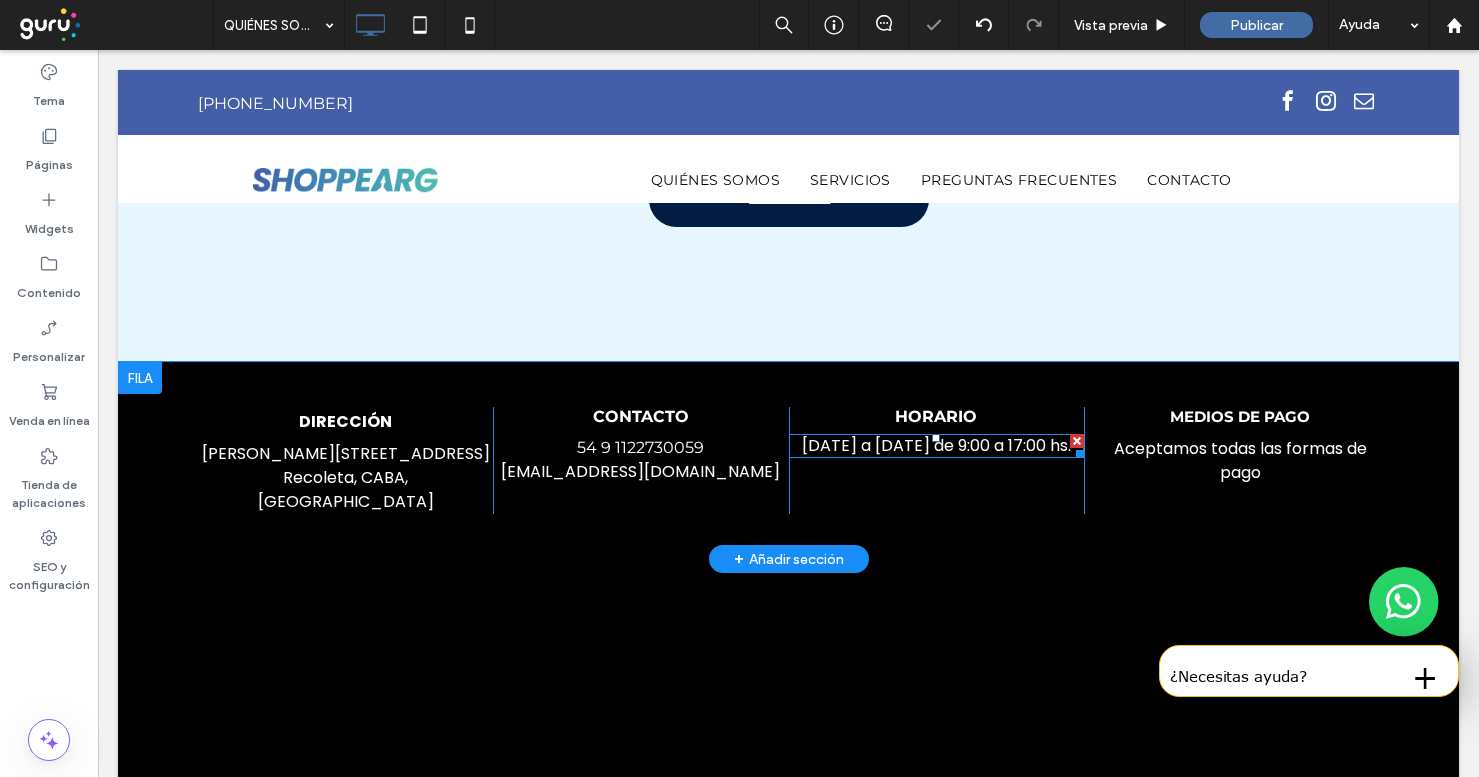 click on "[DATE] a [DATE] de 9:00 a 17:00 hs." at bounding box center [936, 445] 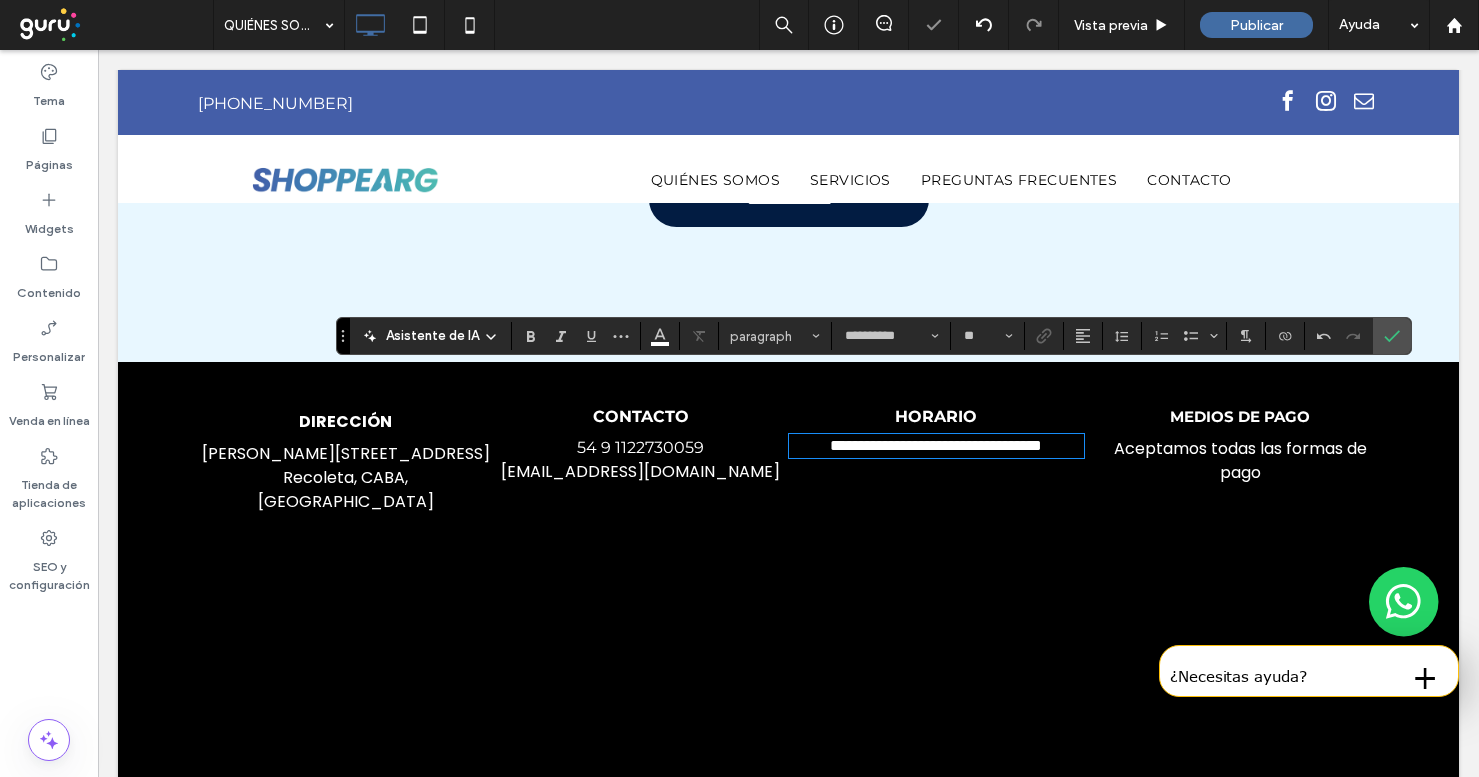 scroll, scrollTop: 0, scrollLeft: 0, axis: both 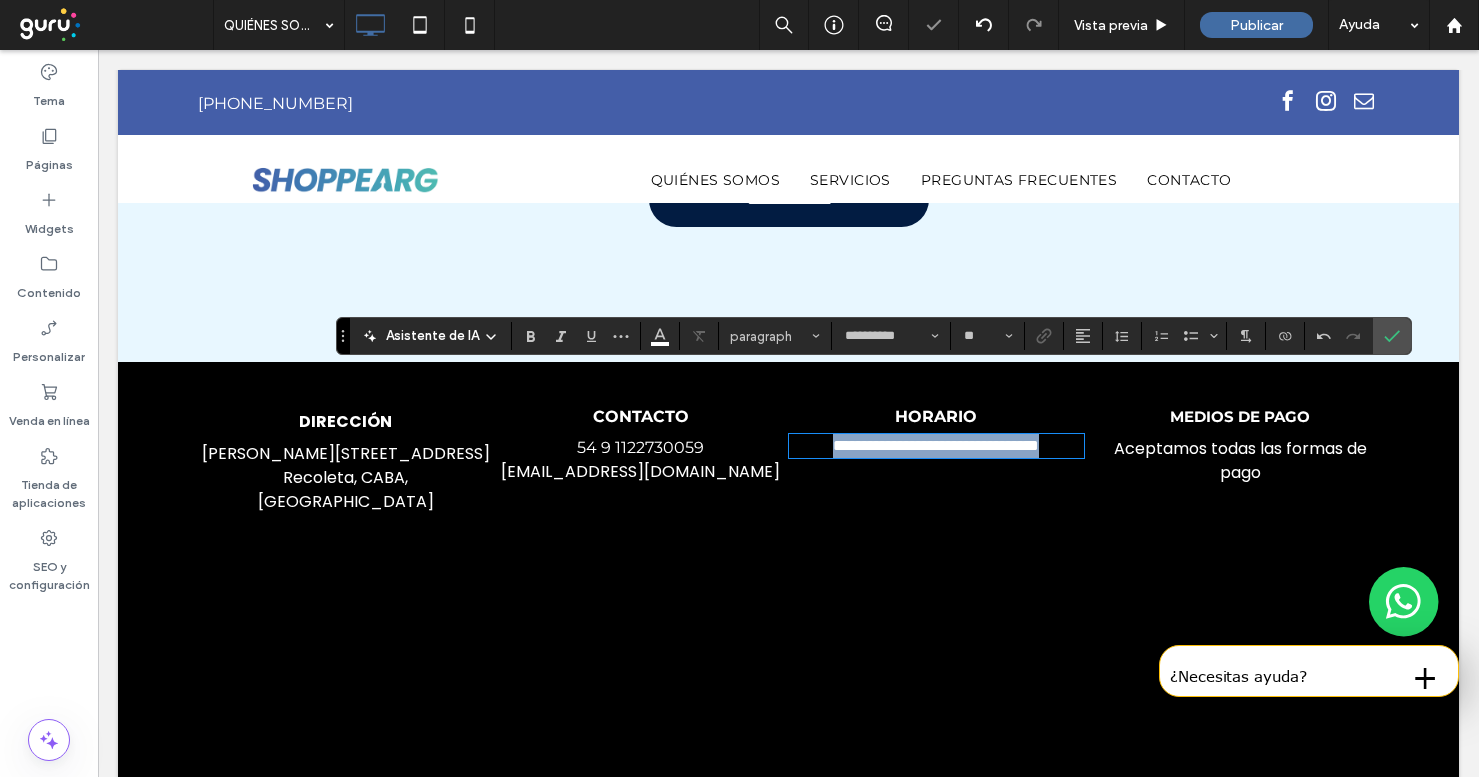 type on "*******" 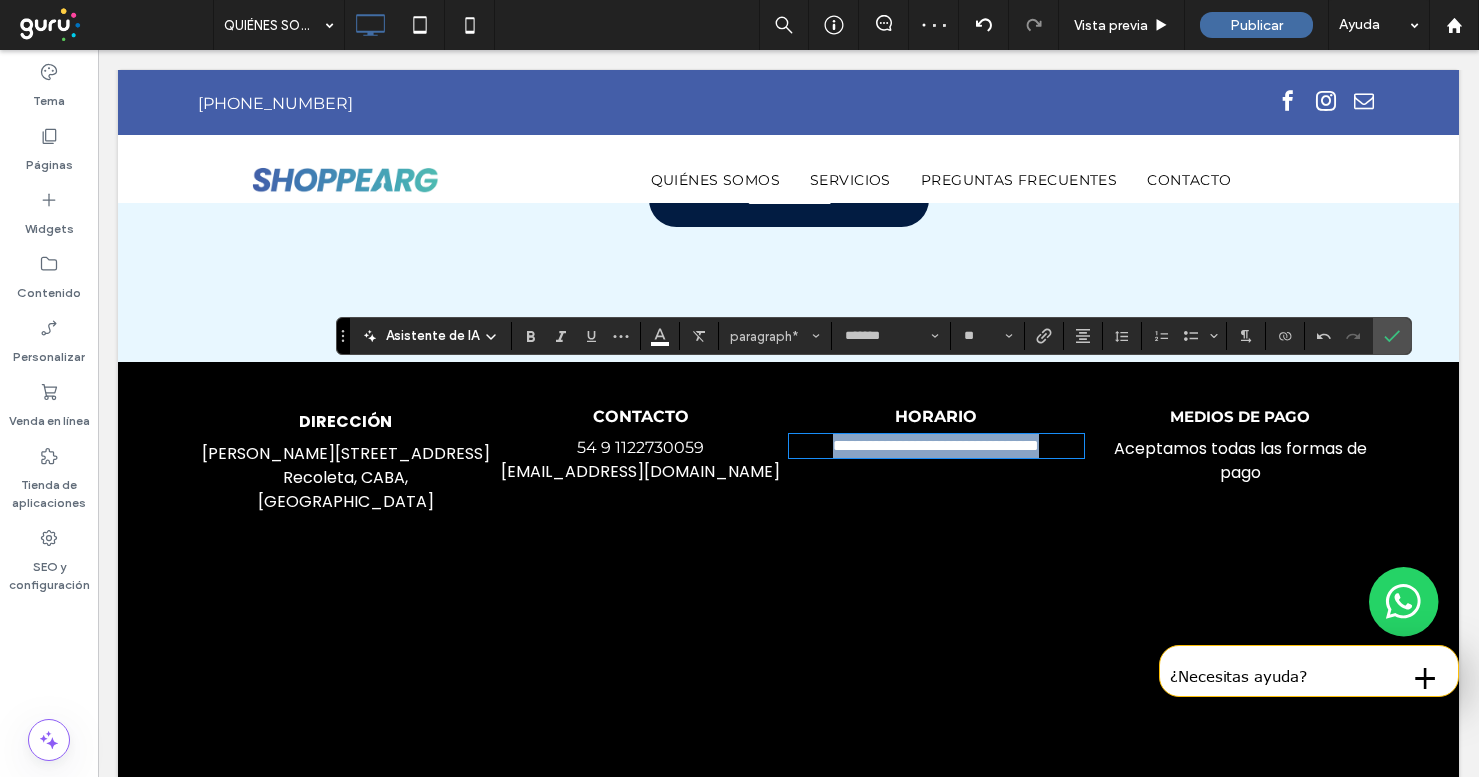 click on "**********" at bounding box center [936, 446] 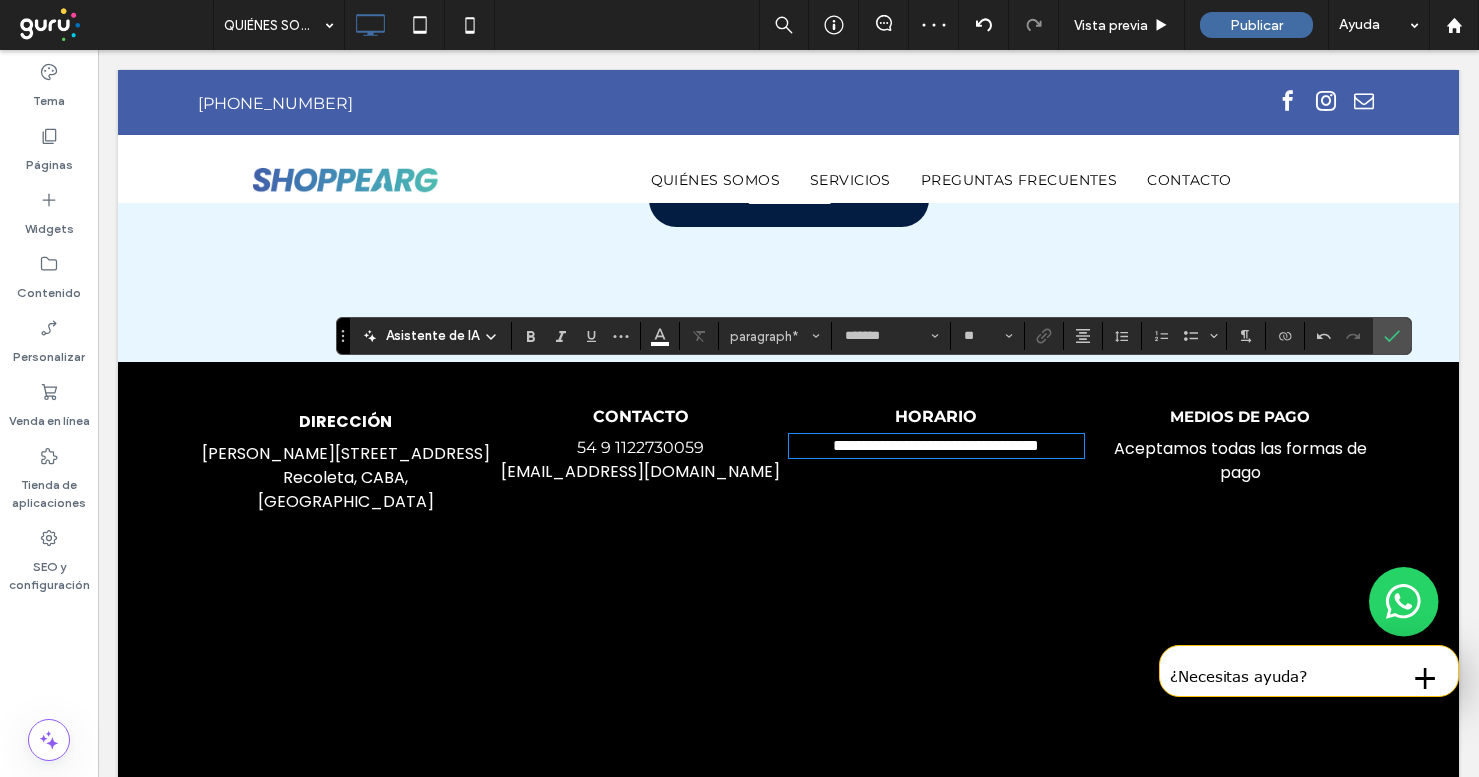 type 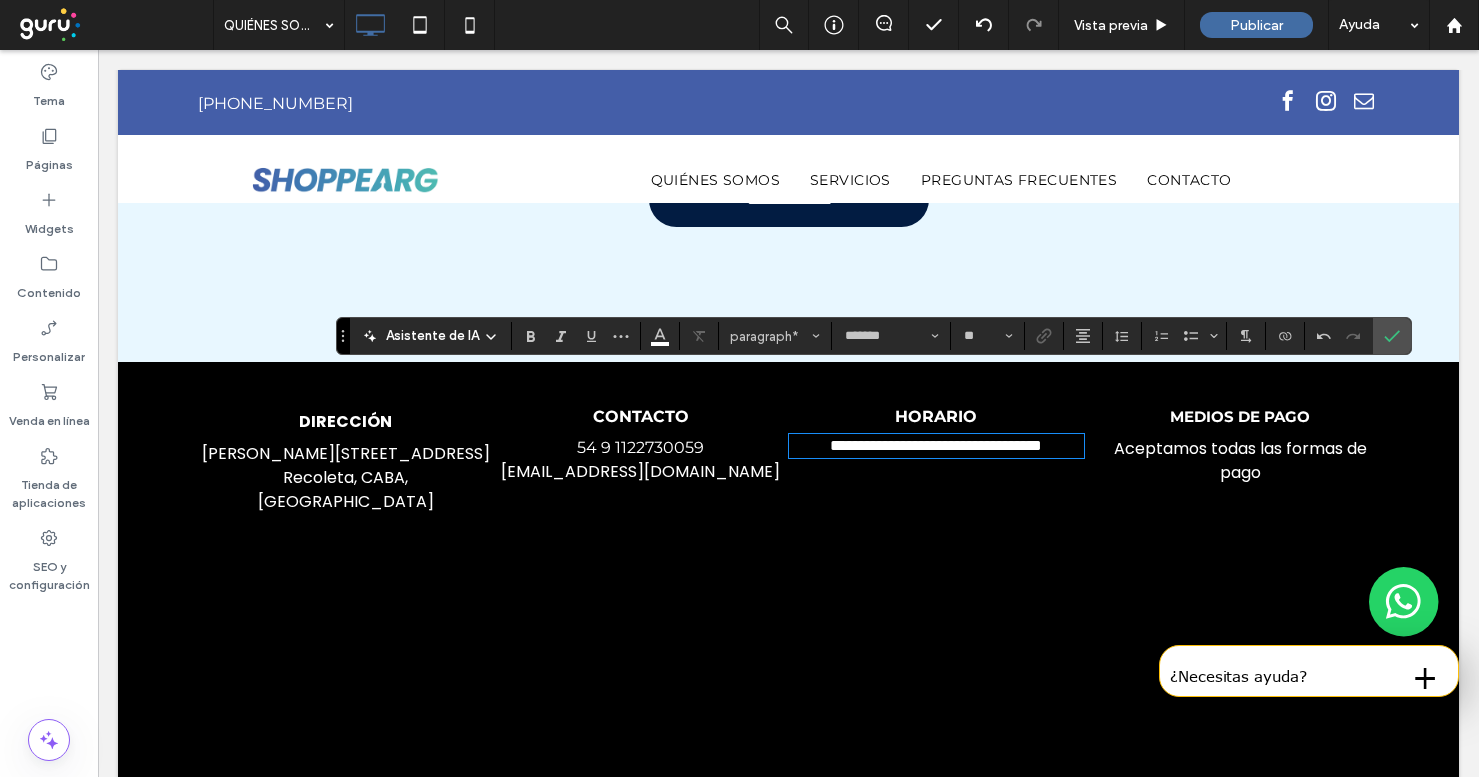 click on "Aceptamos todas las formas de pago" at bounding box center (1240, 460) 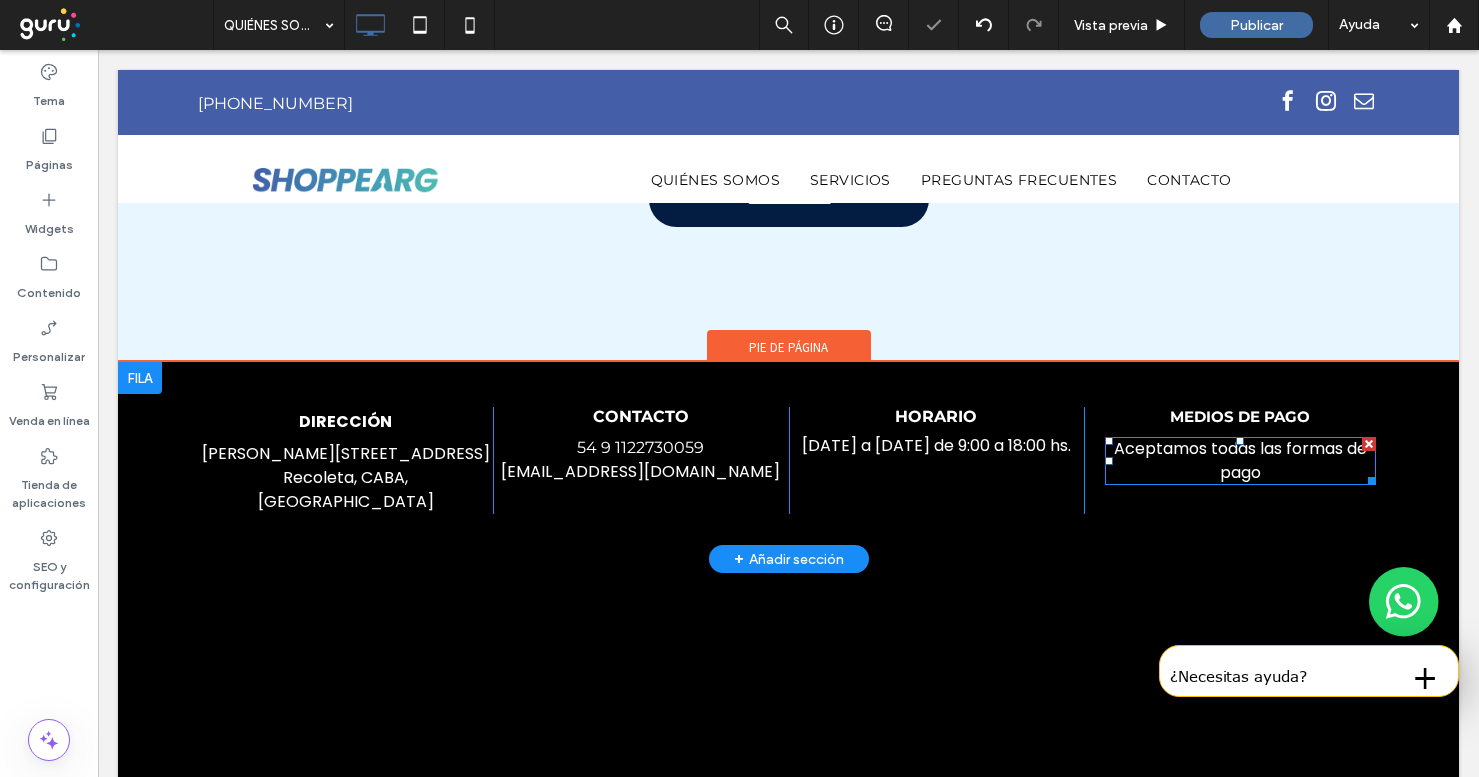 click on "Aceptamos todas las formas de pago" at bounding box center (1240, 460) 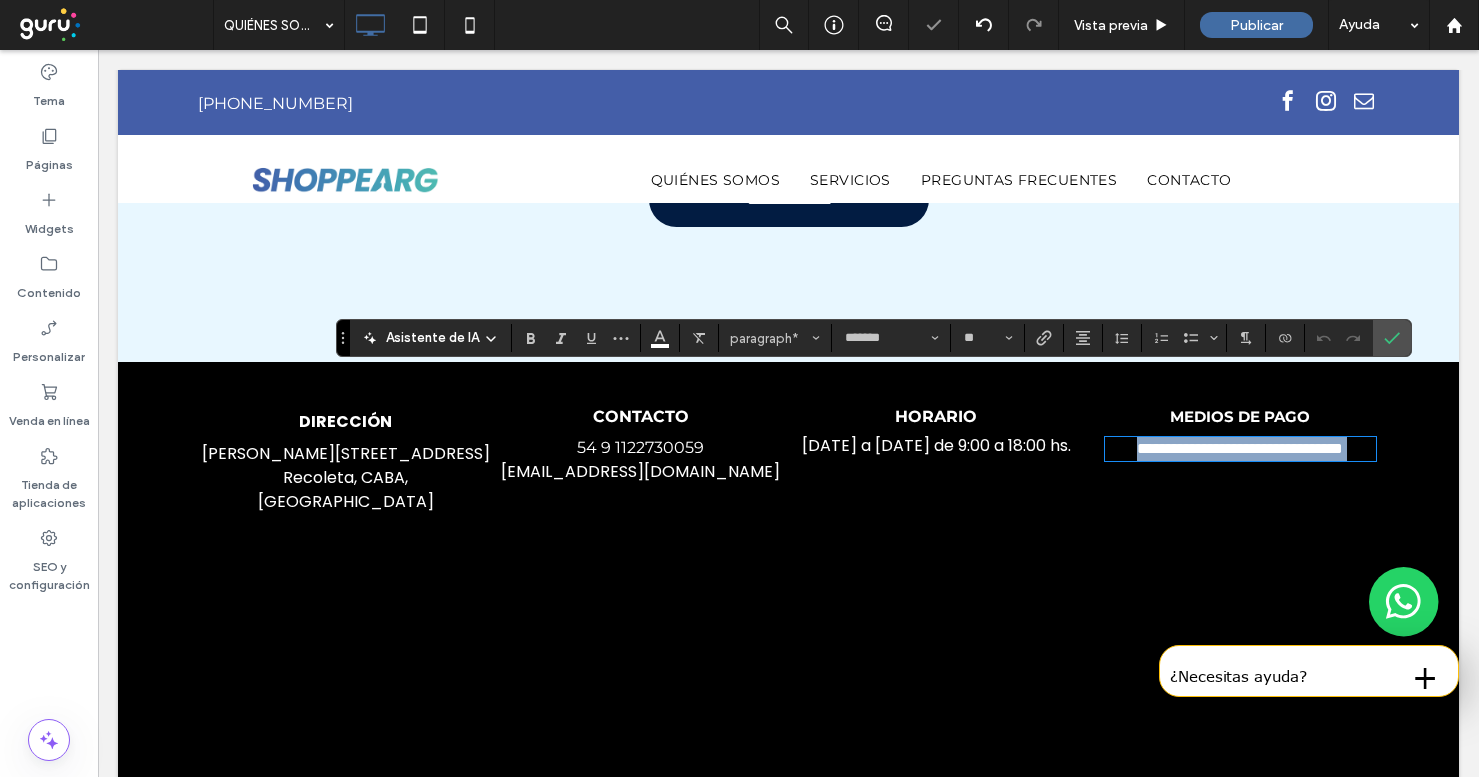 click on "**********" at bounding box center [1240, 448] 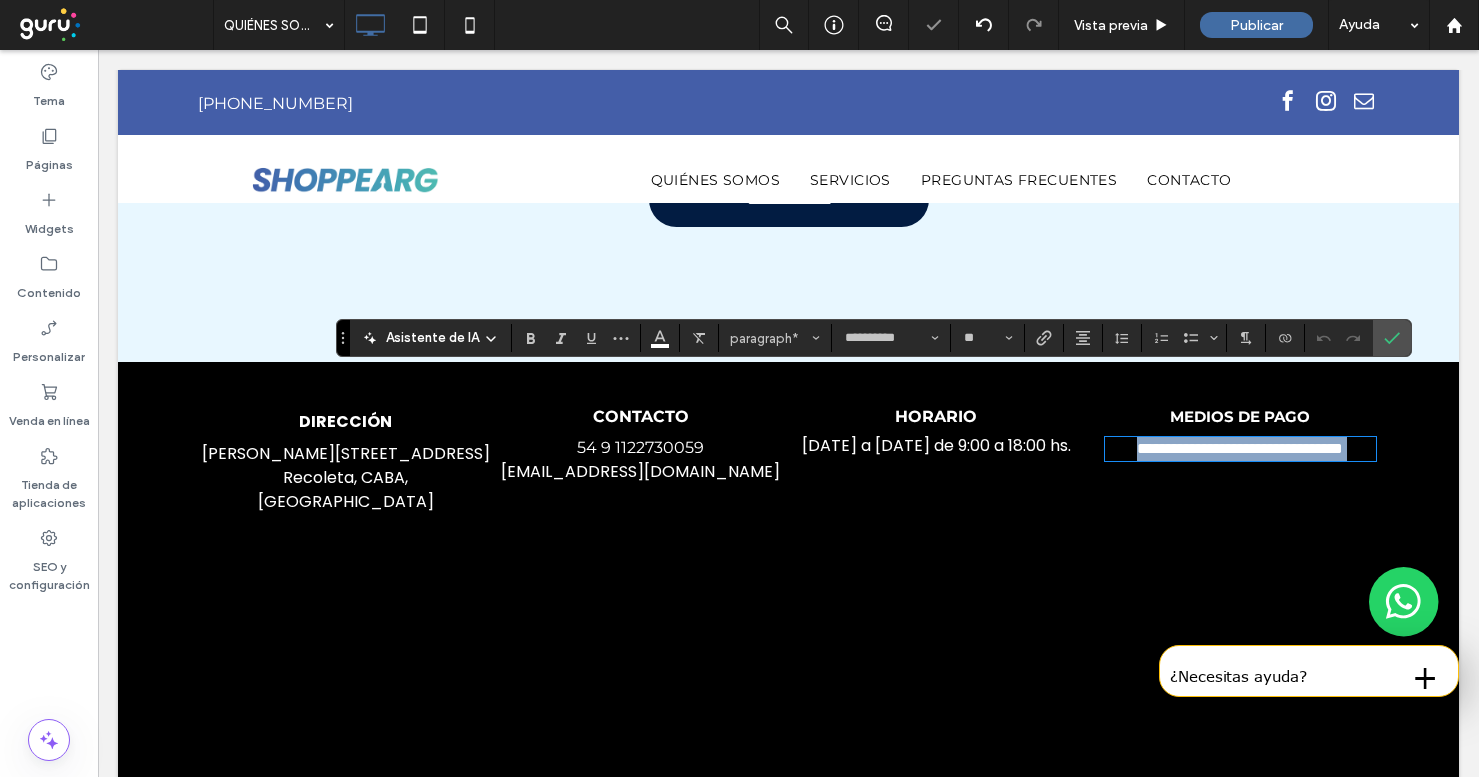 scroll, scrollTop: 0, scrollLeft: 0, axis: both 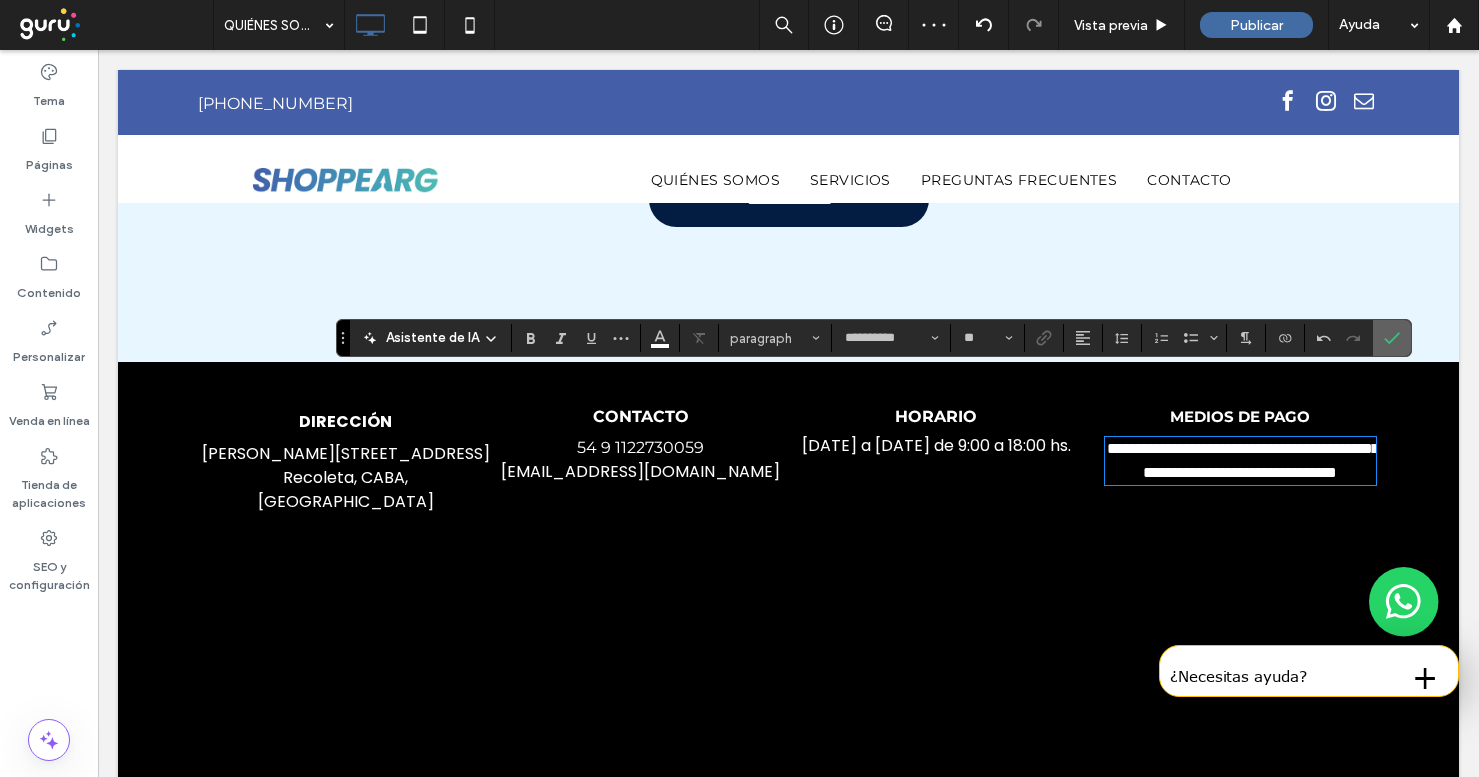 click 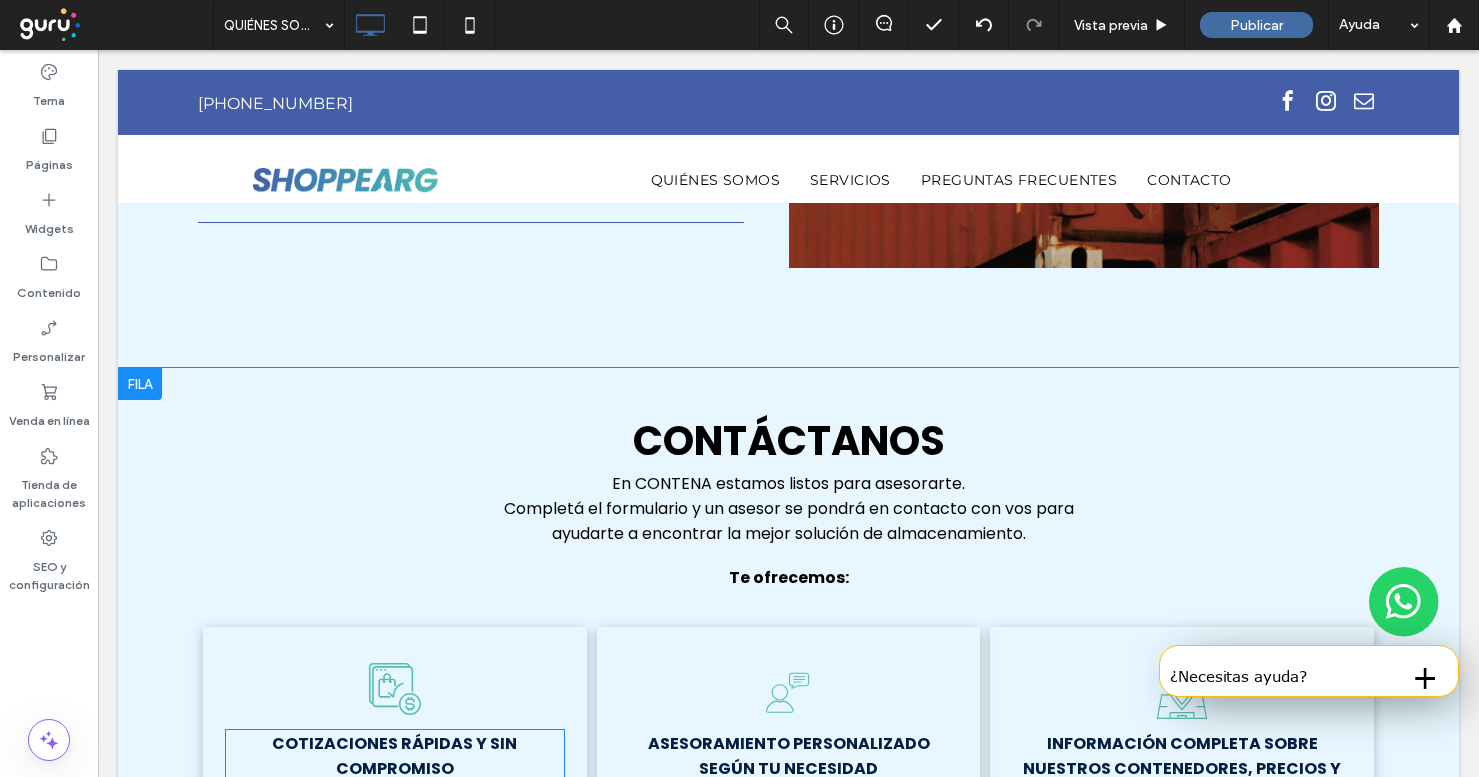 scroll, scrollTop: 3810, scrollLeft: 0, axis: vertical 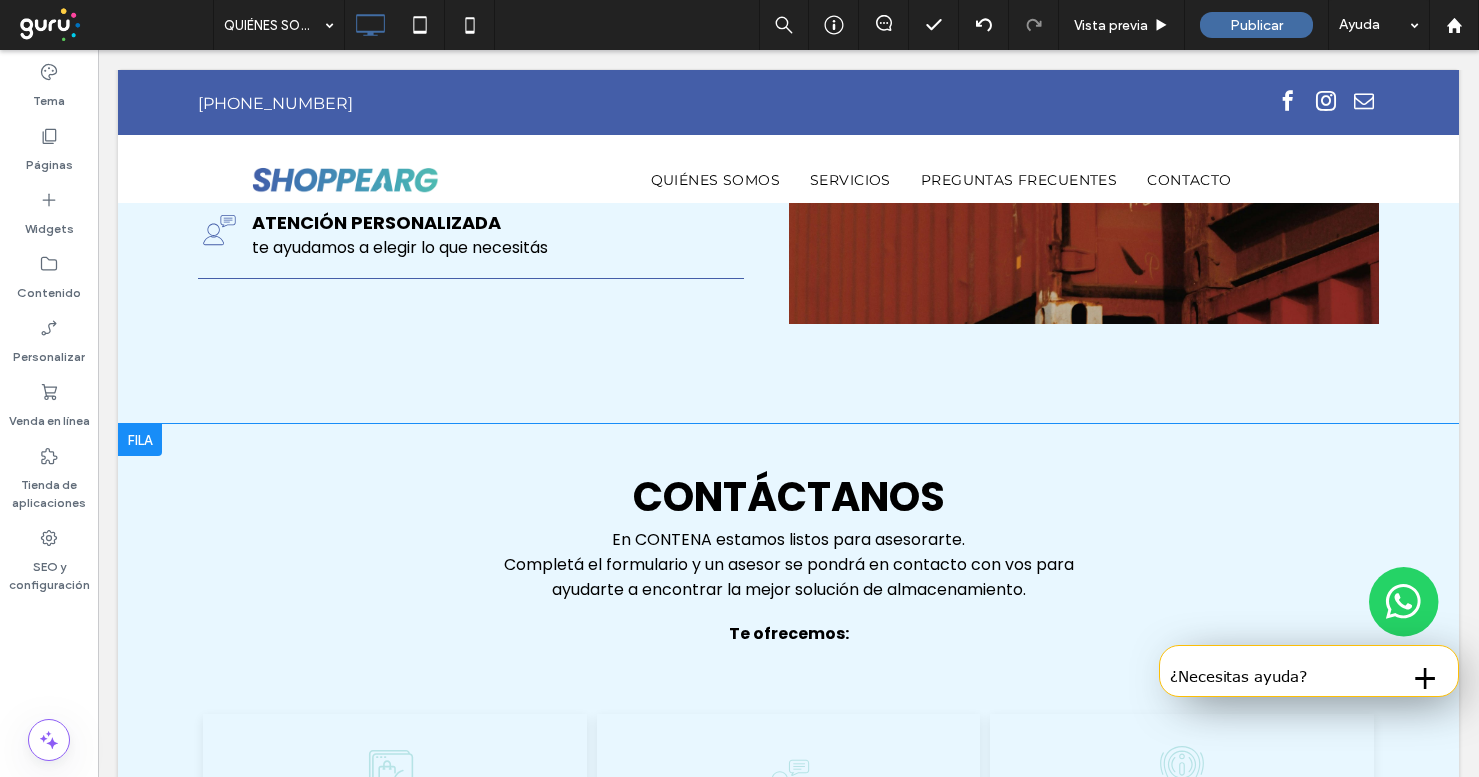 click at bounding box center [140, 440] 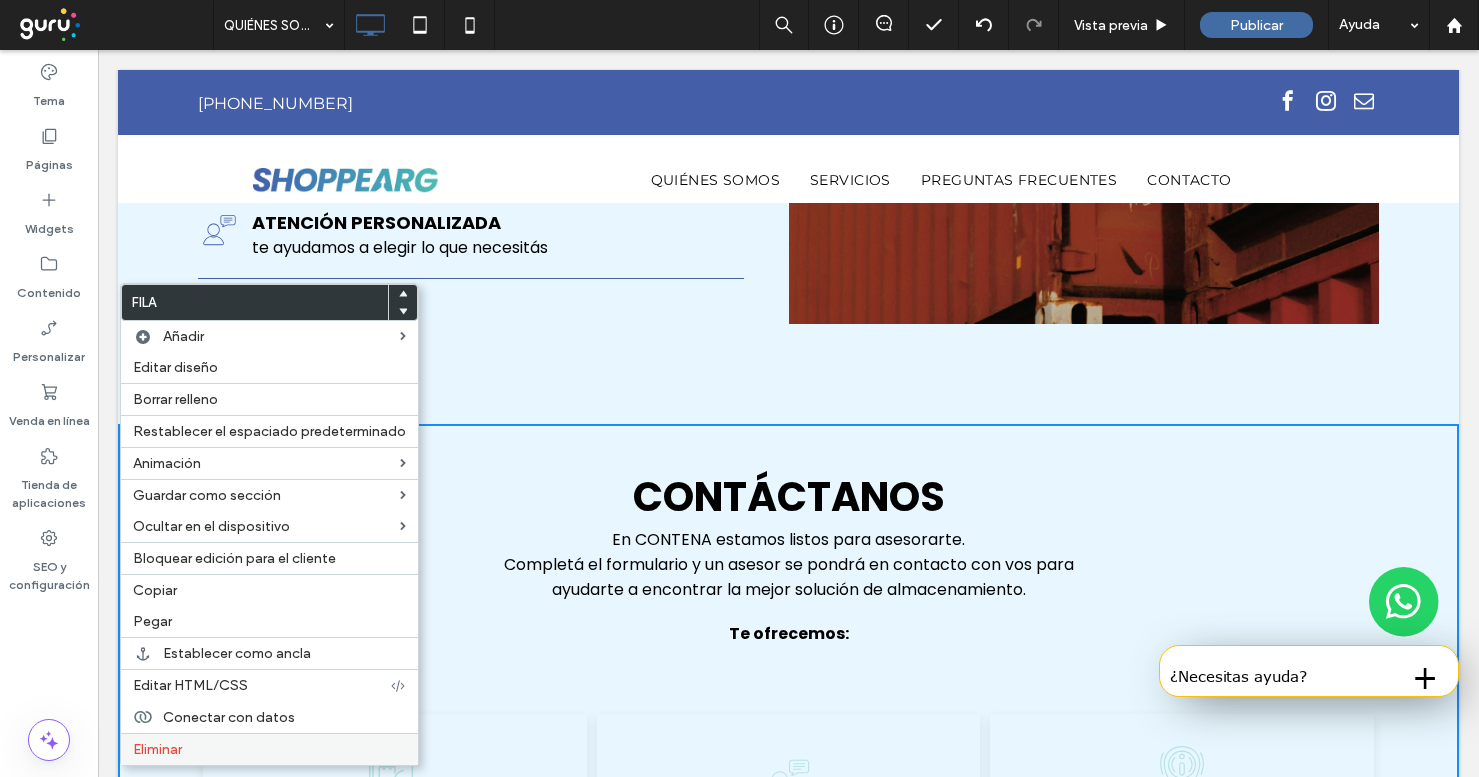click on "Eliminar" at bounding box center [269, 749] 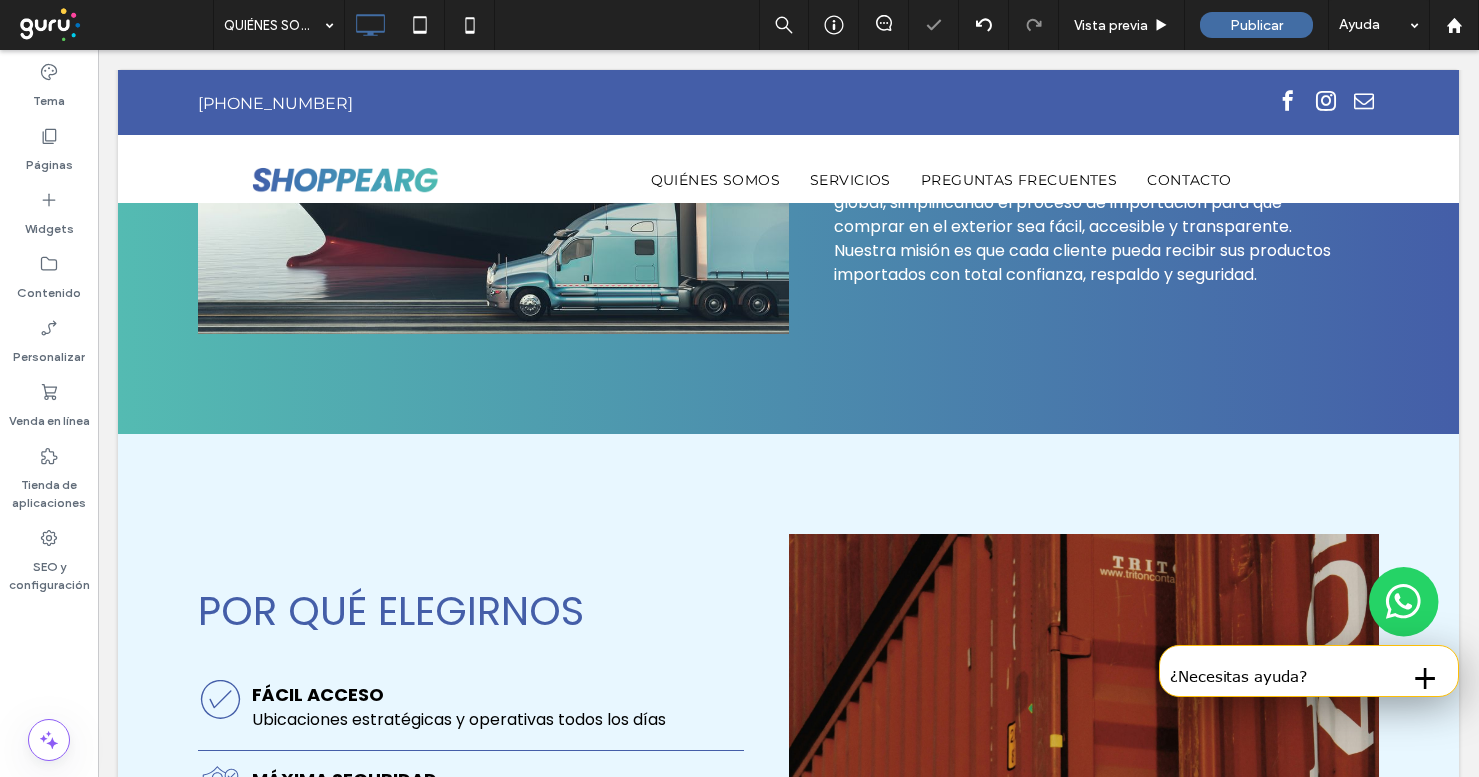 scroll, scrollTop: 2875, scrollLeft: 0, axis: vertical 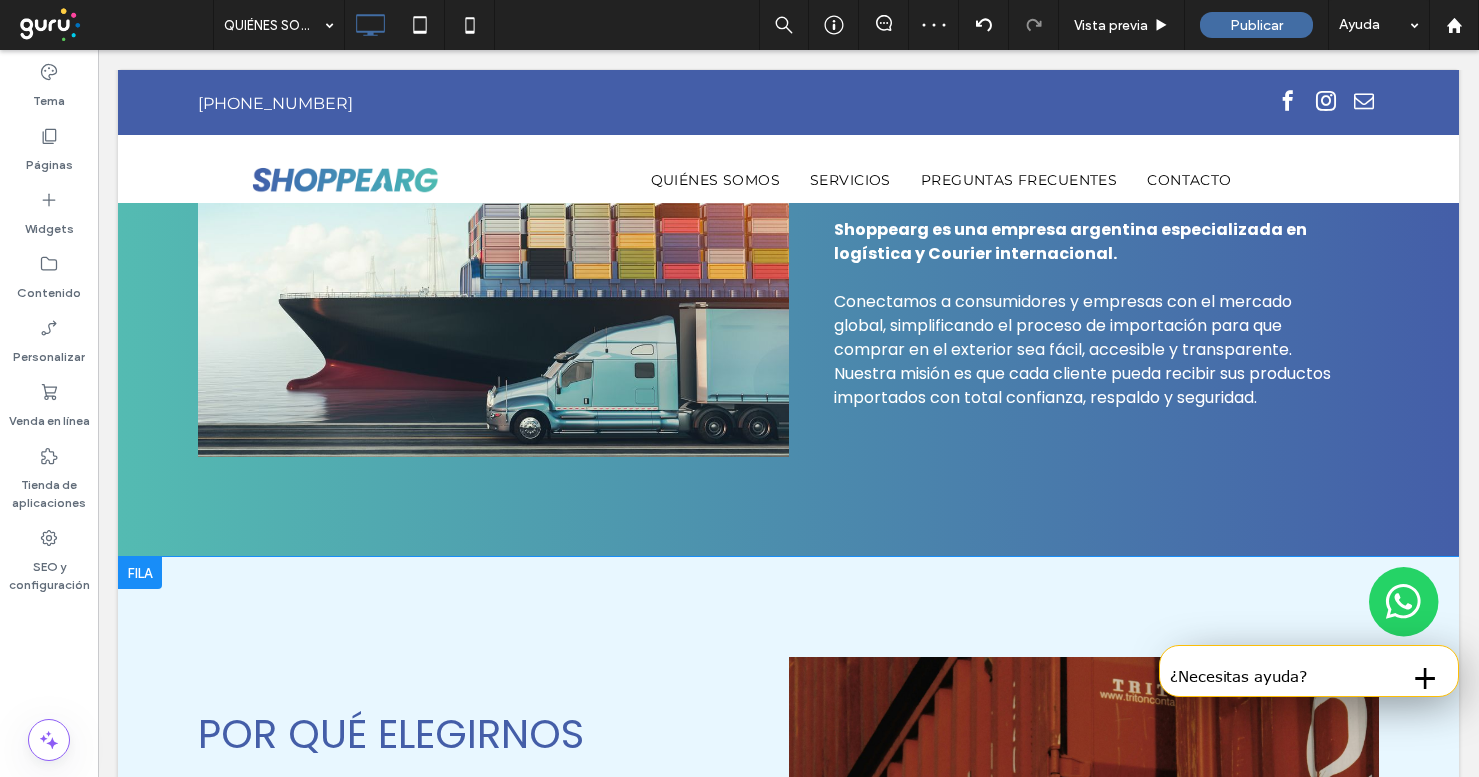 click at bounding box center [140, 573] 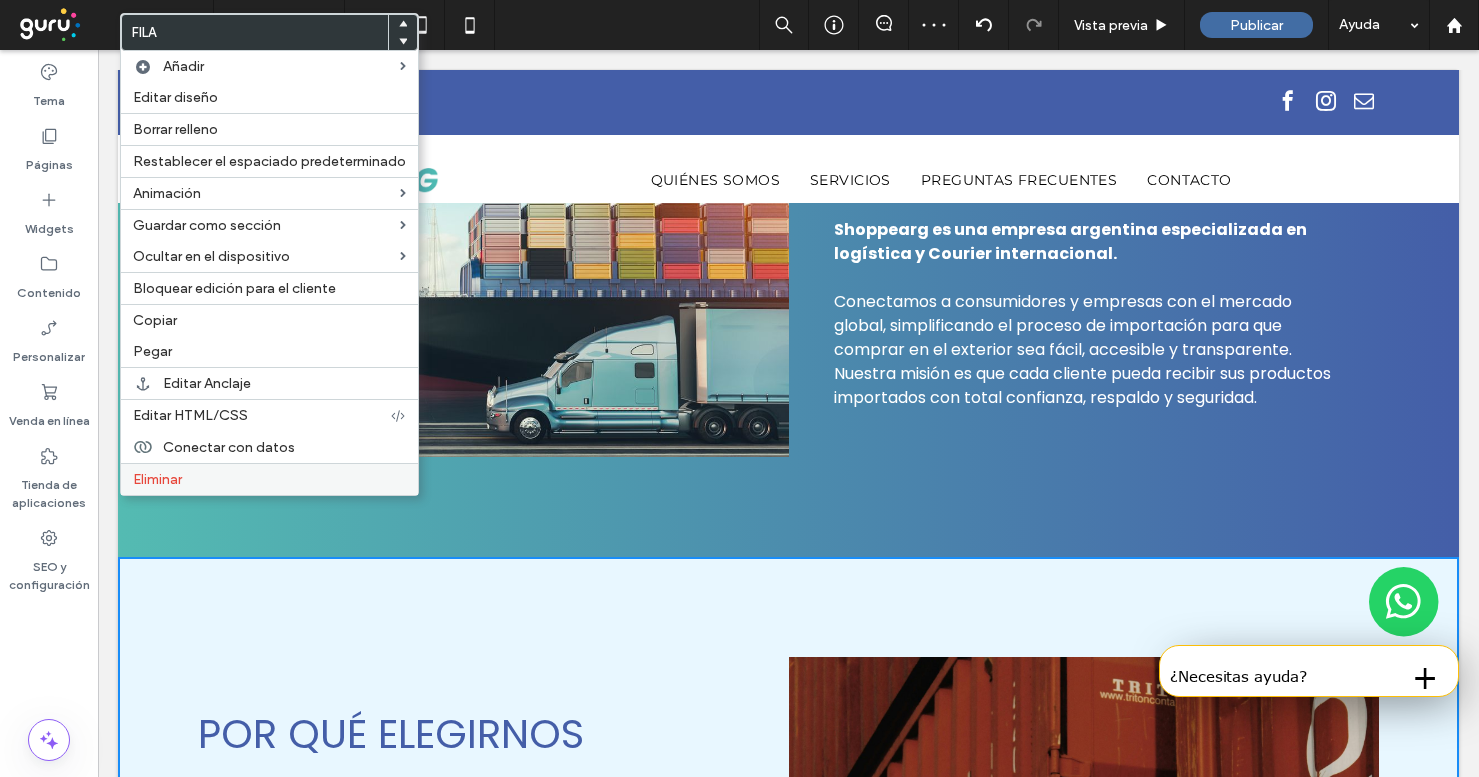 click on "Eliminar" at bounding box center (269, 479) 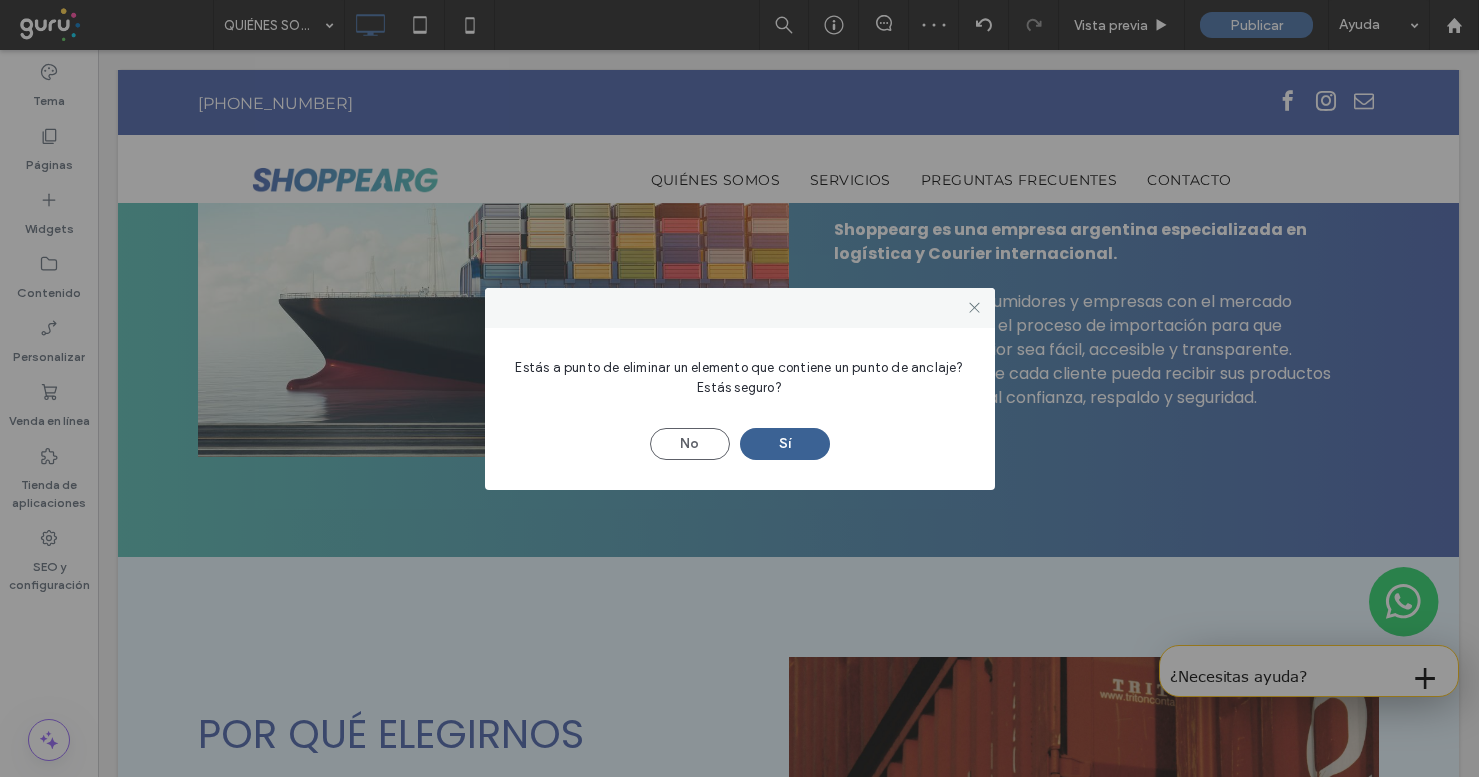 click on "Sí" at bounding box center [785, 444] 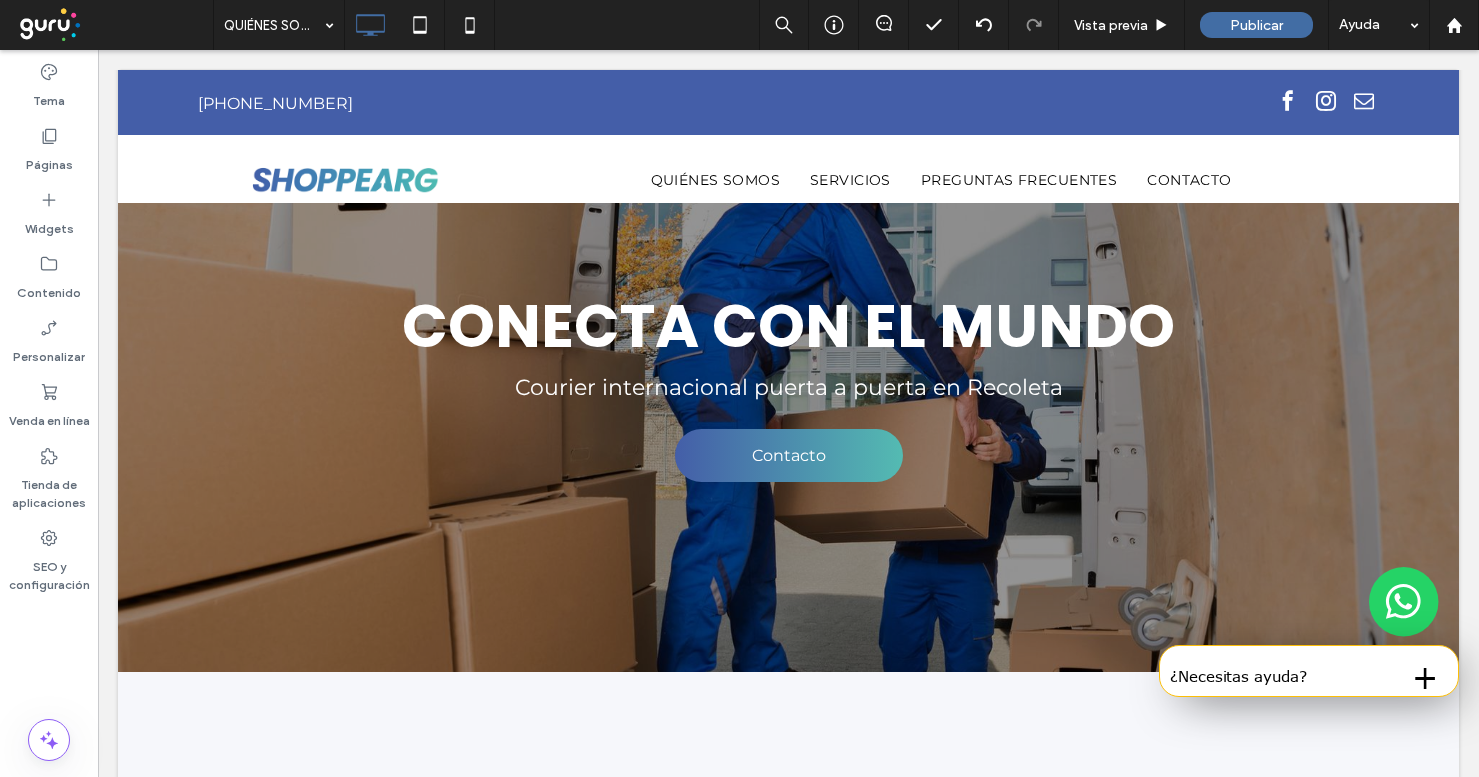 scroll, scrollTop: 0, scrollLeft: 0, axis: both 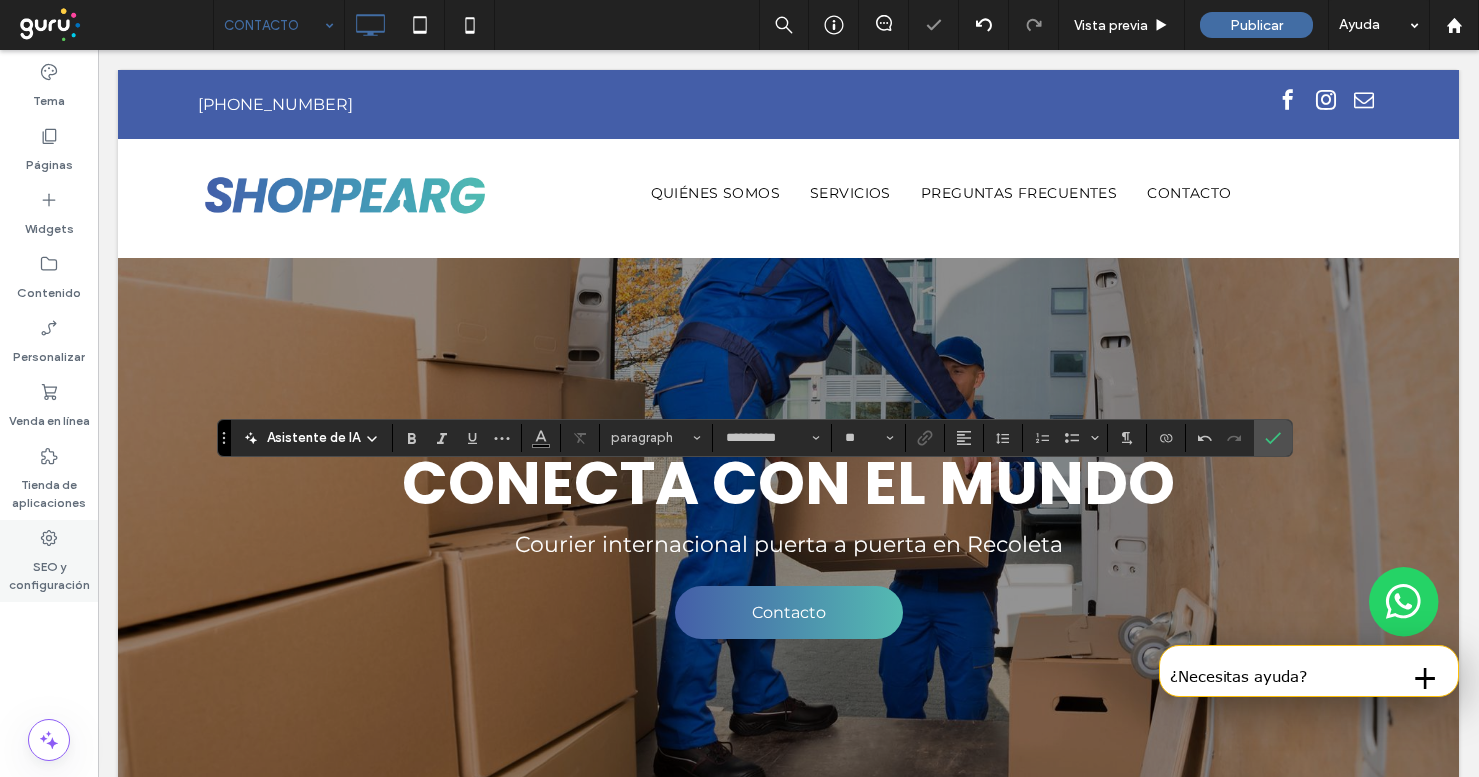 type on "**" 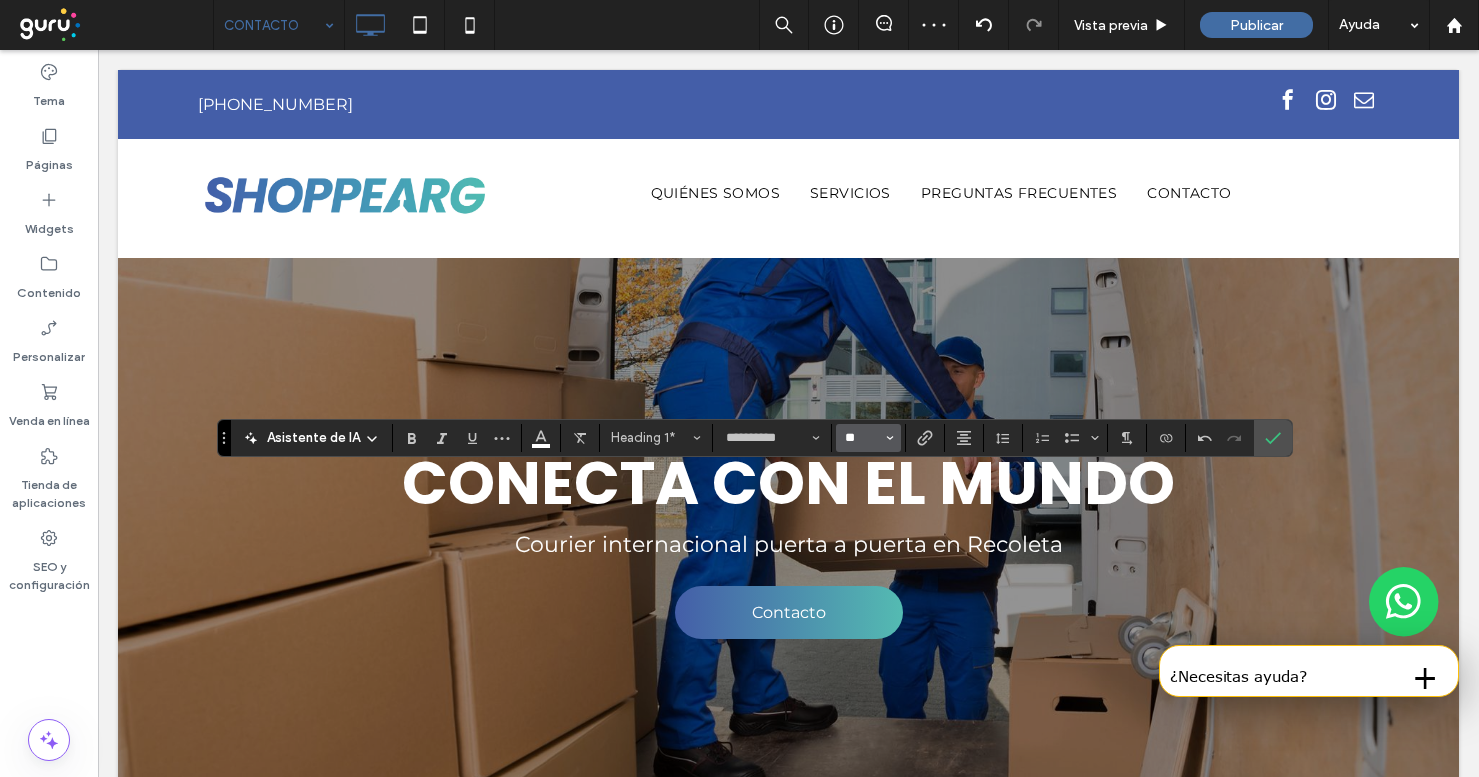 click on "**" at bounding box center [862, 438] 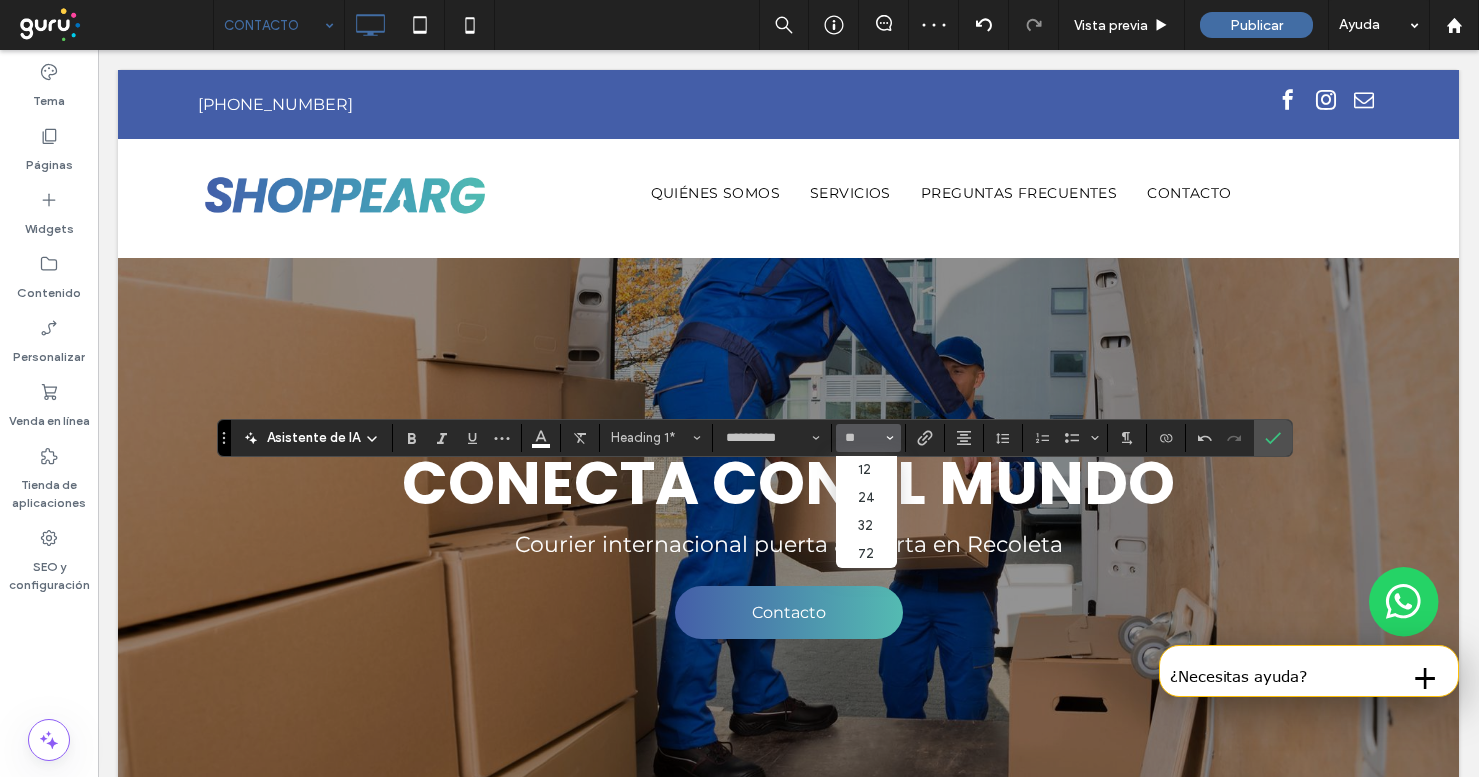 type on "**" 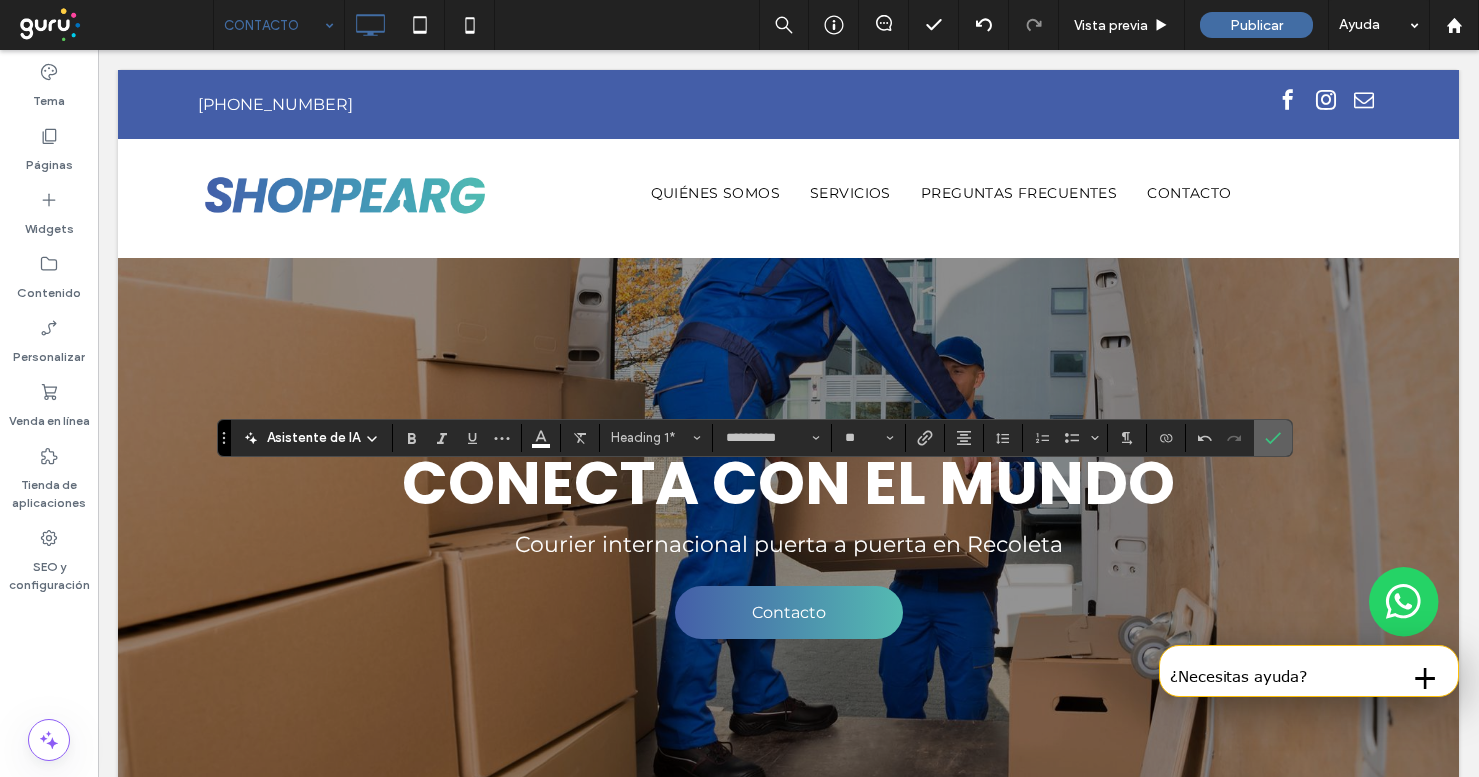 click 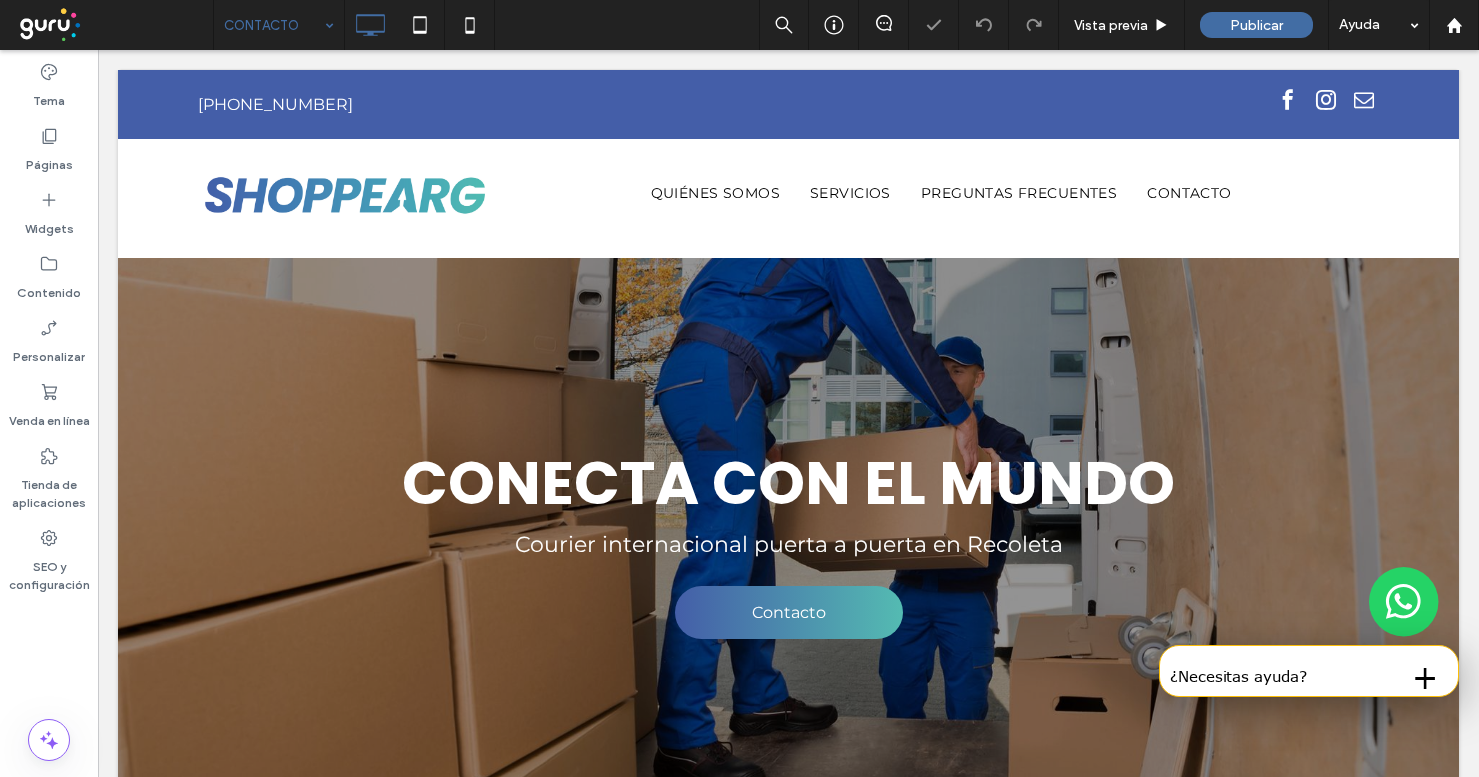 click at bounding box center (274, 25) 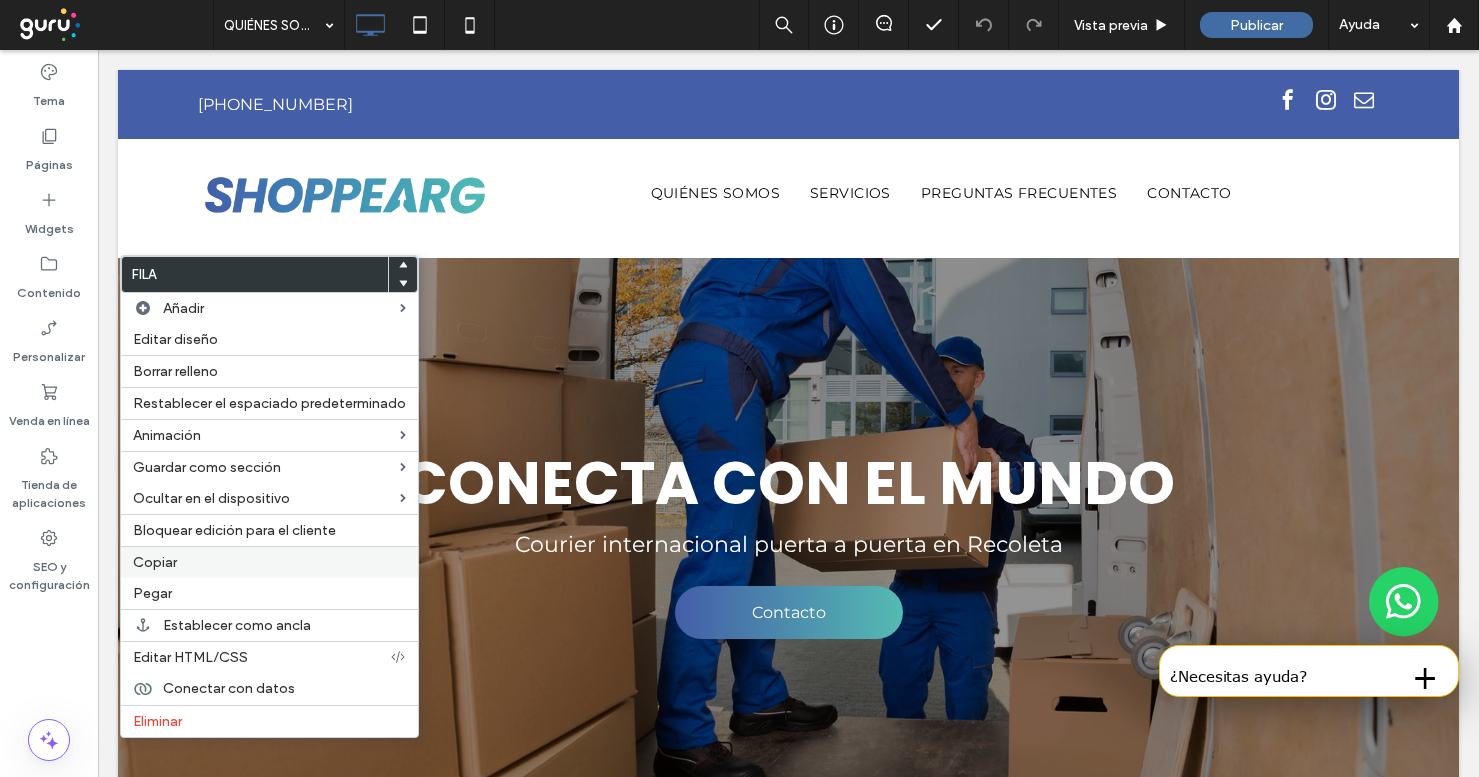 click on "Copiar" at bounding box center [269, 562] 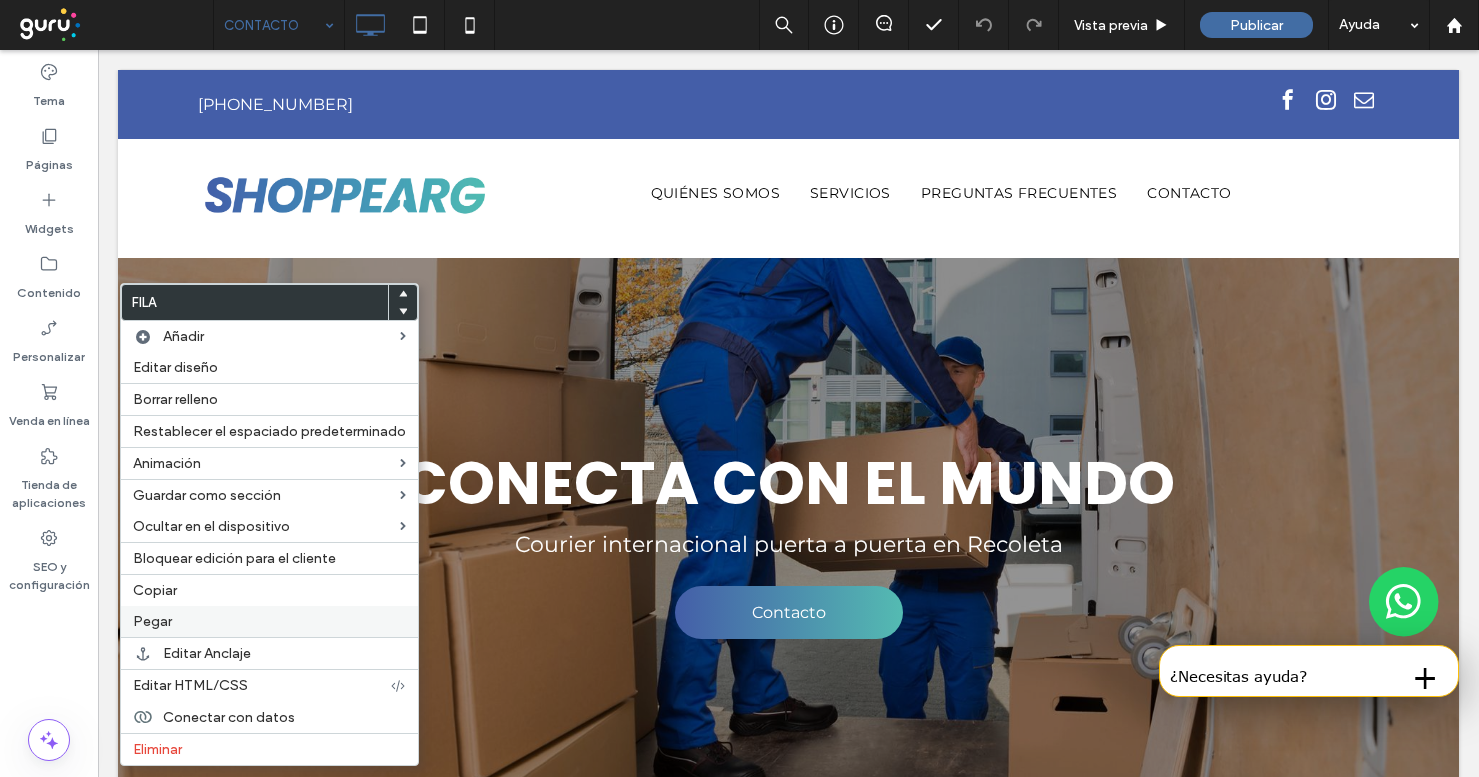 click on "Pegar" at bounding box center (269, 621) 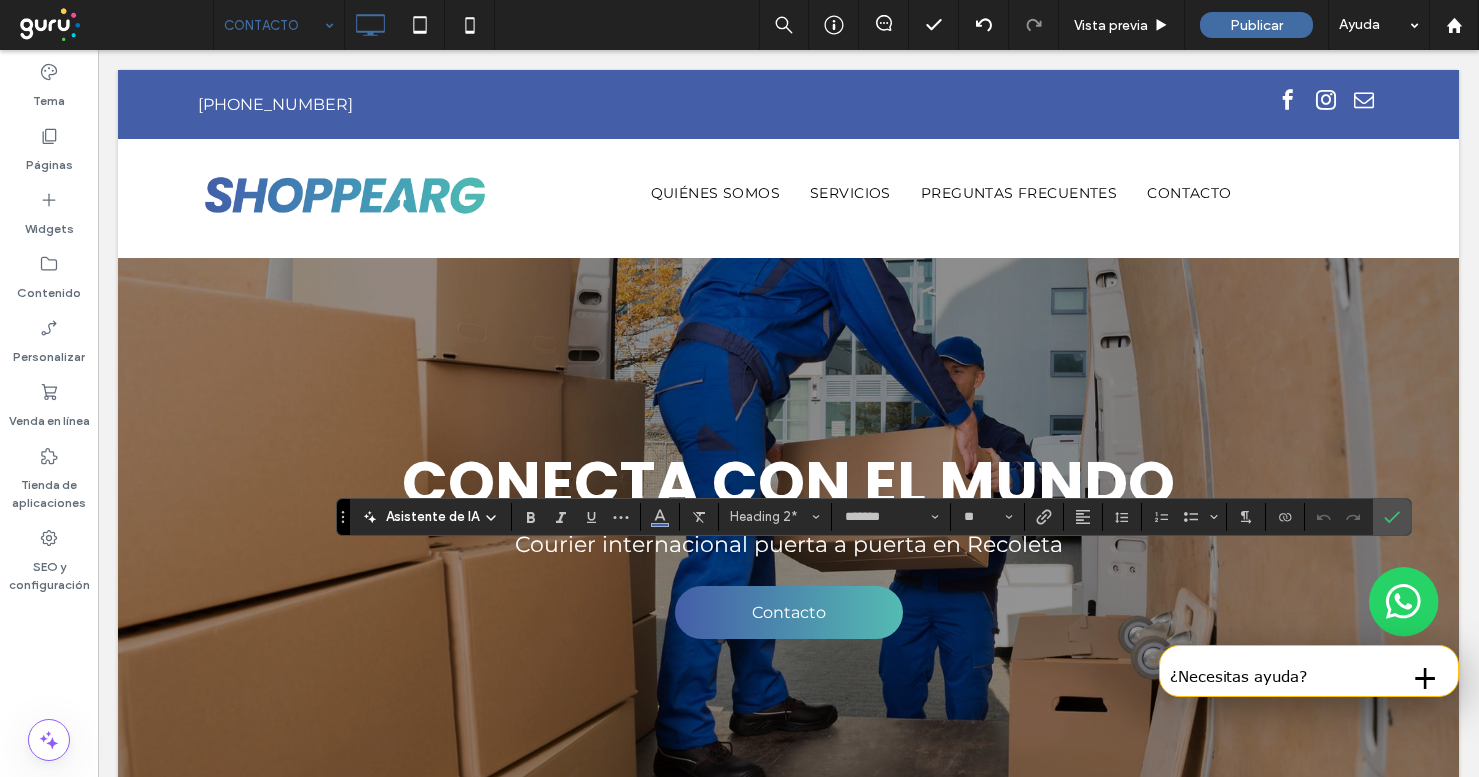 type on "**********" 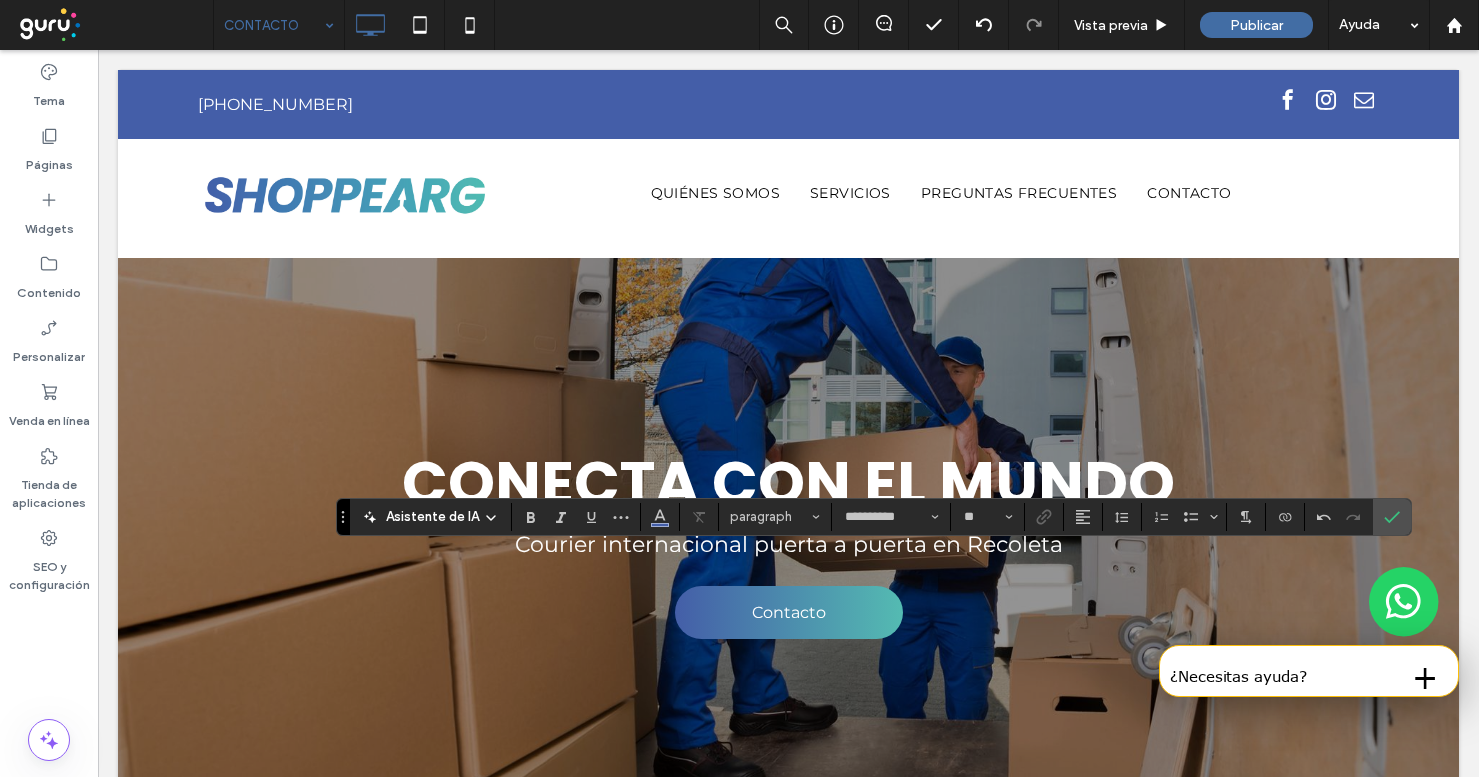 type on "*******" 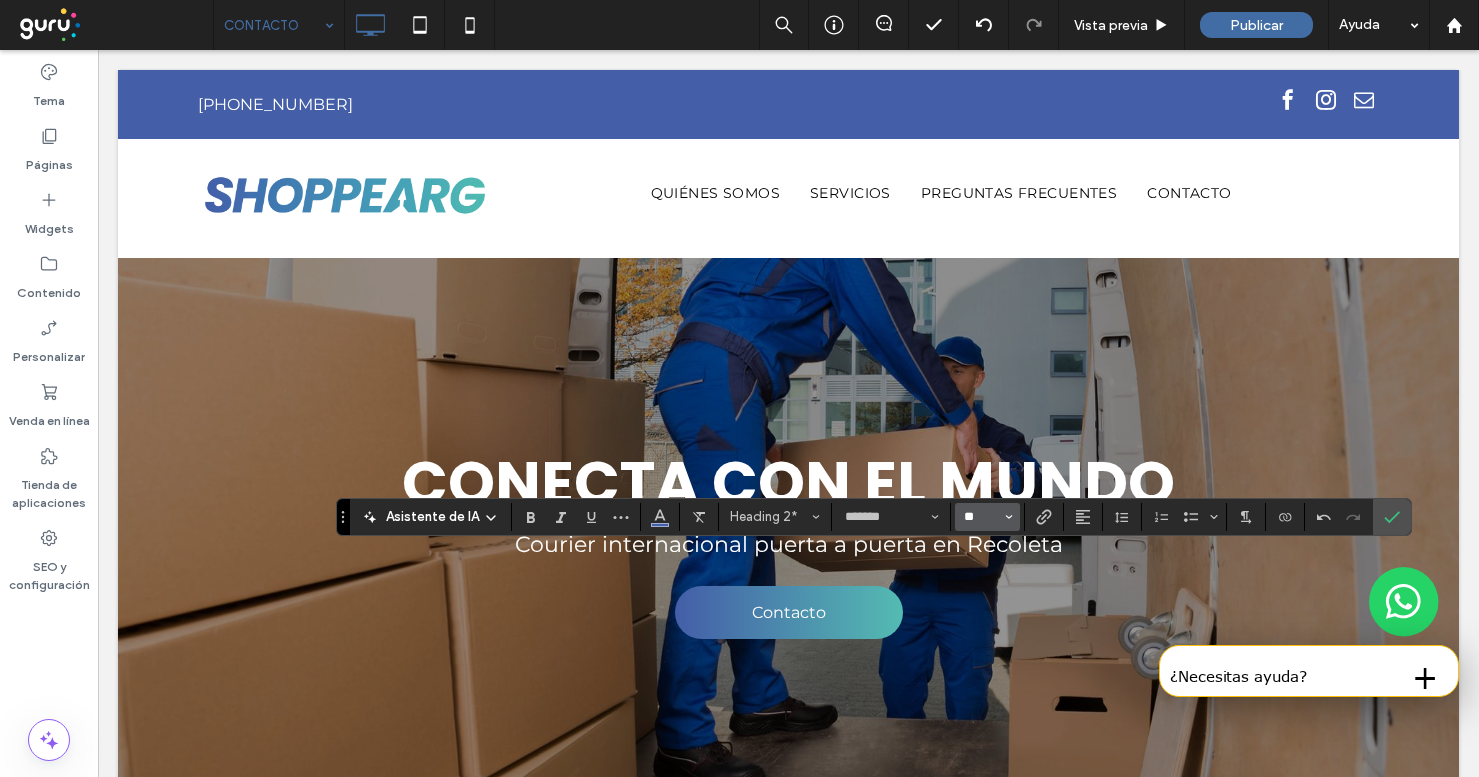 click on "**" at bounding box center (981, 517) 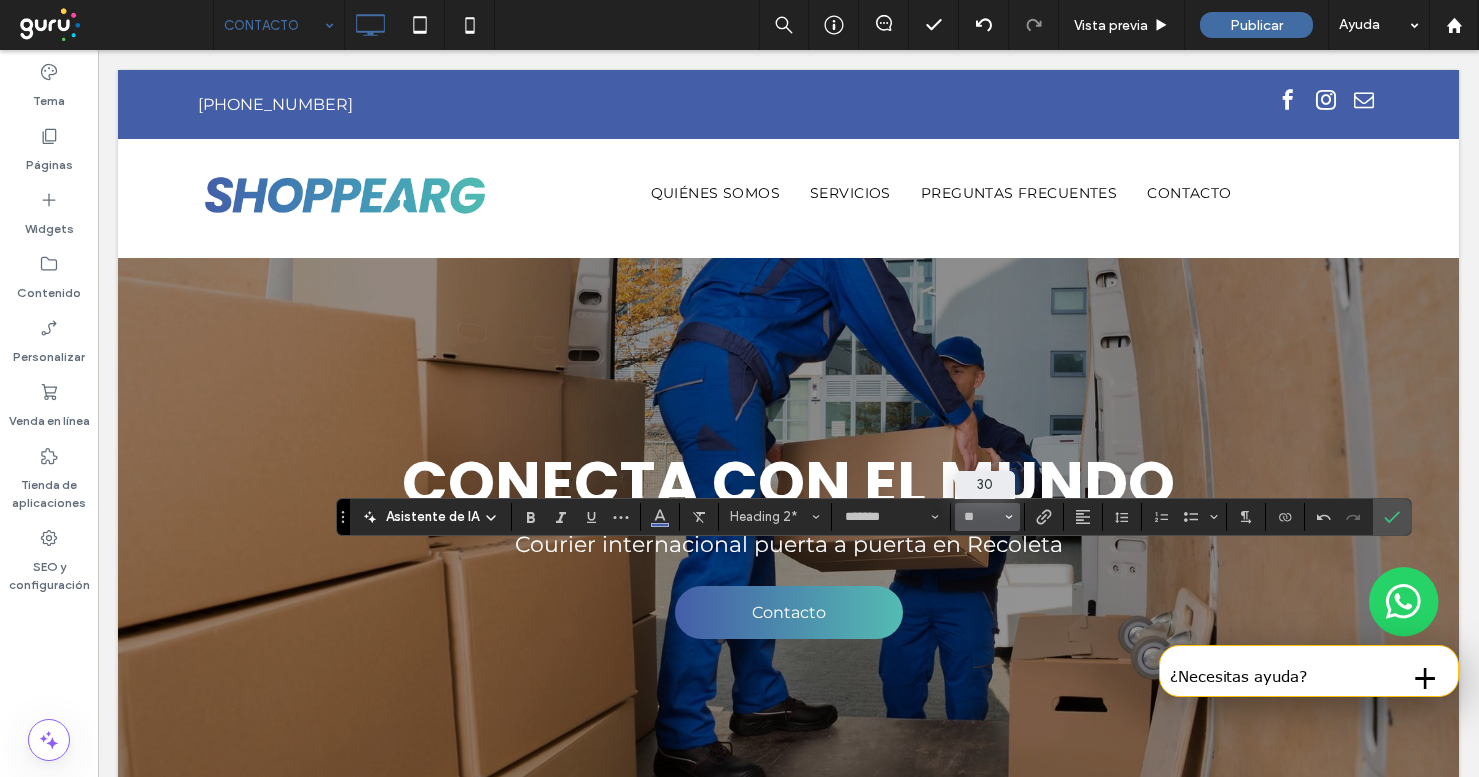 type on "**" 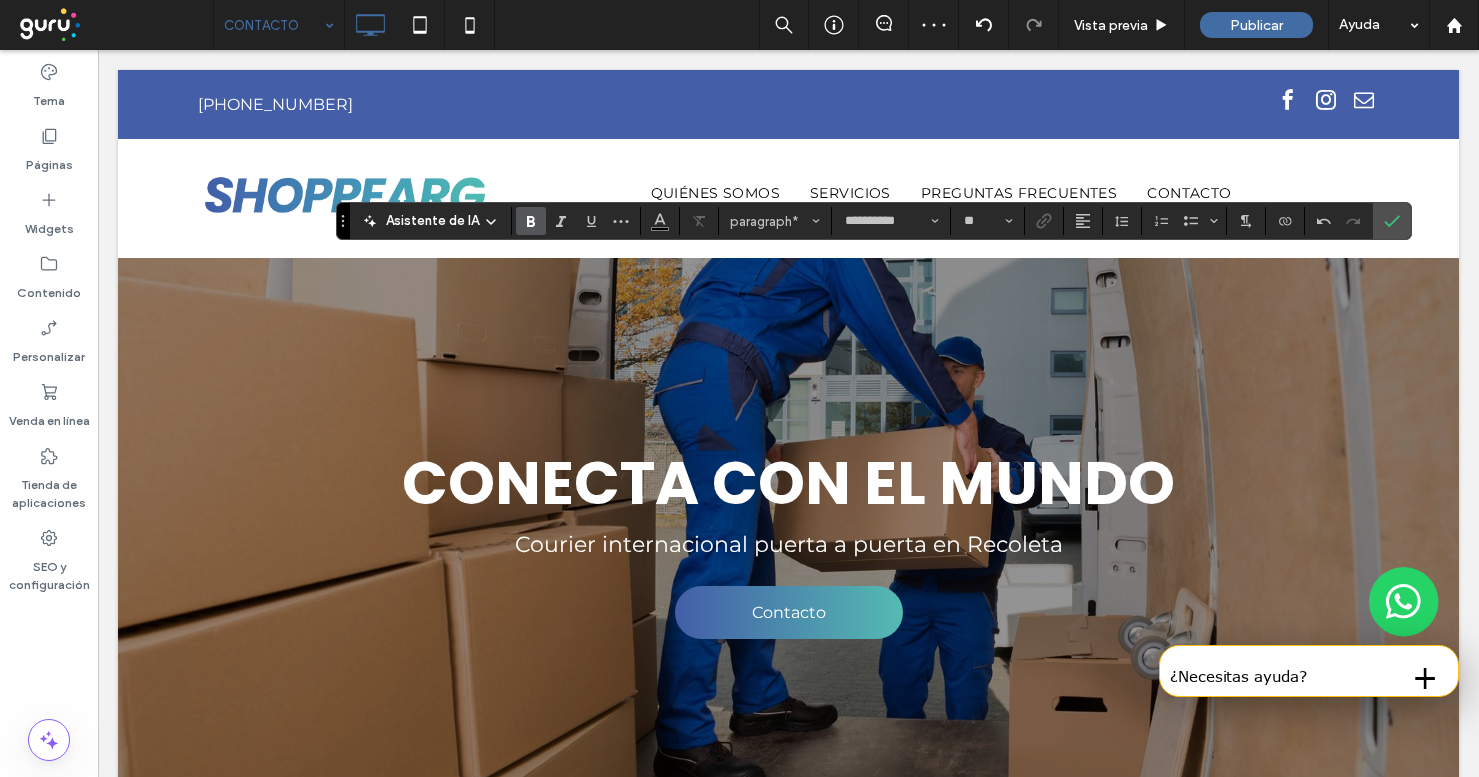 click 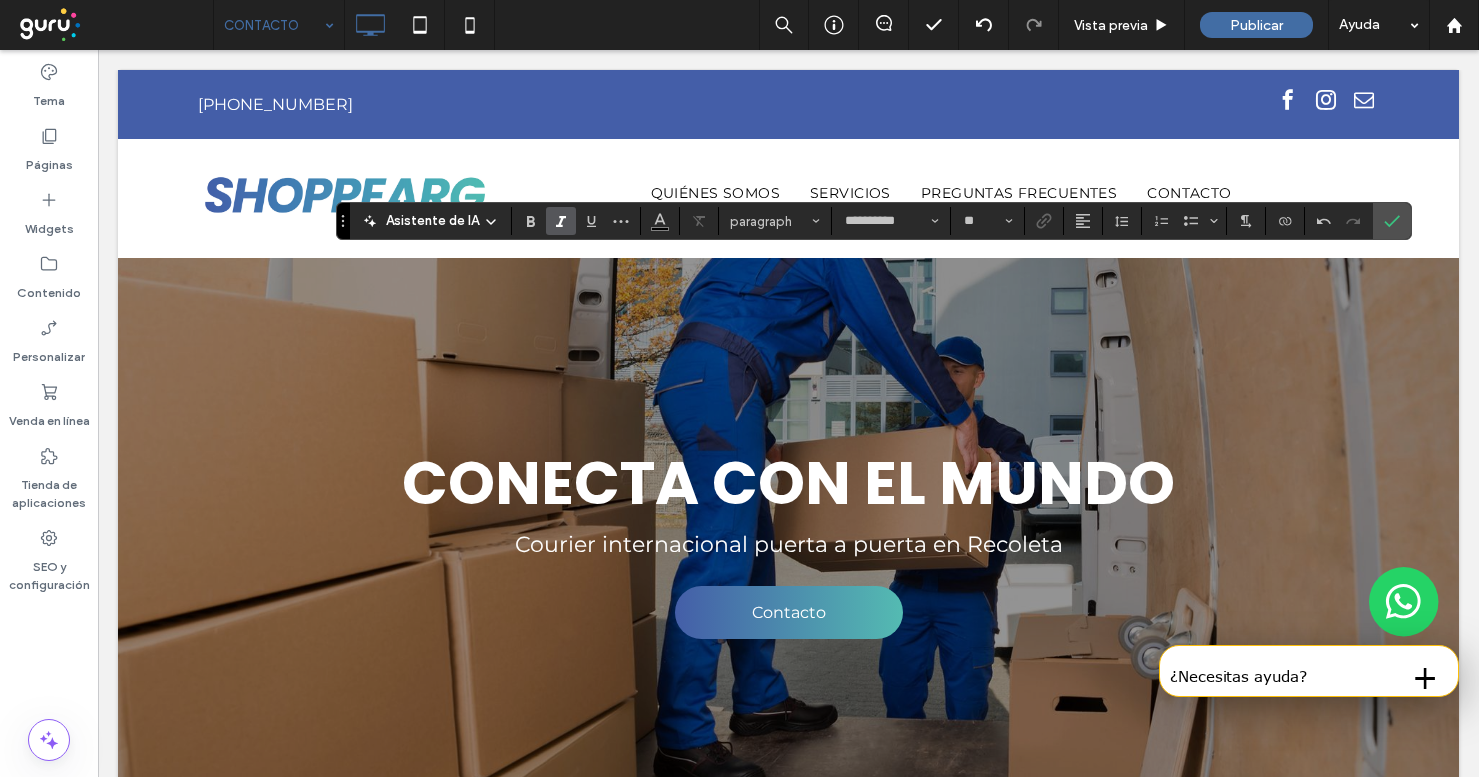 type on "*******" 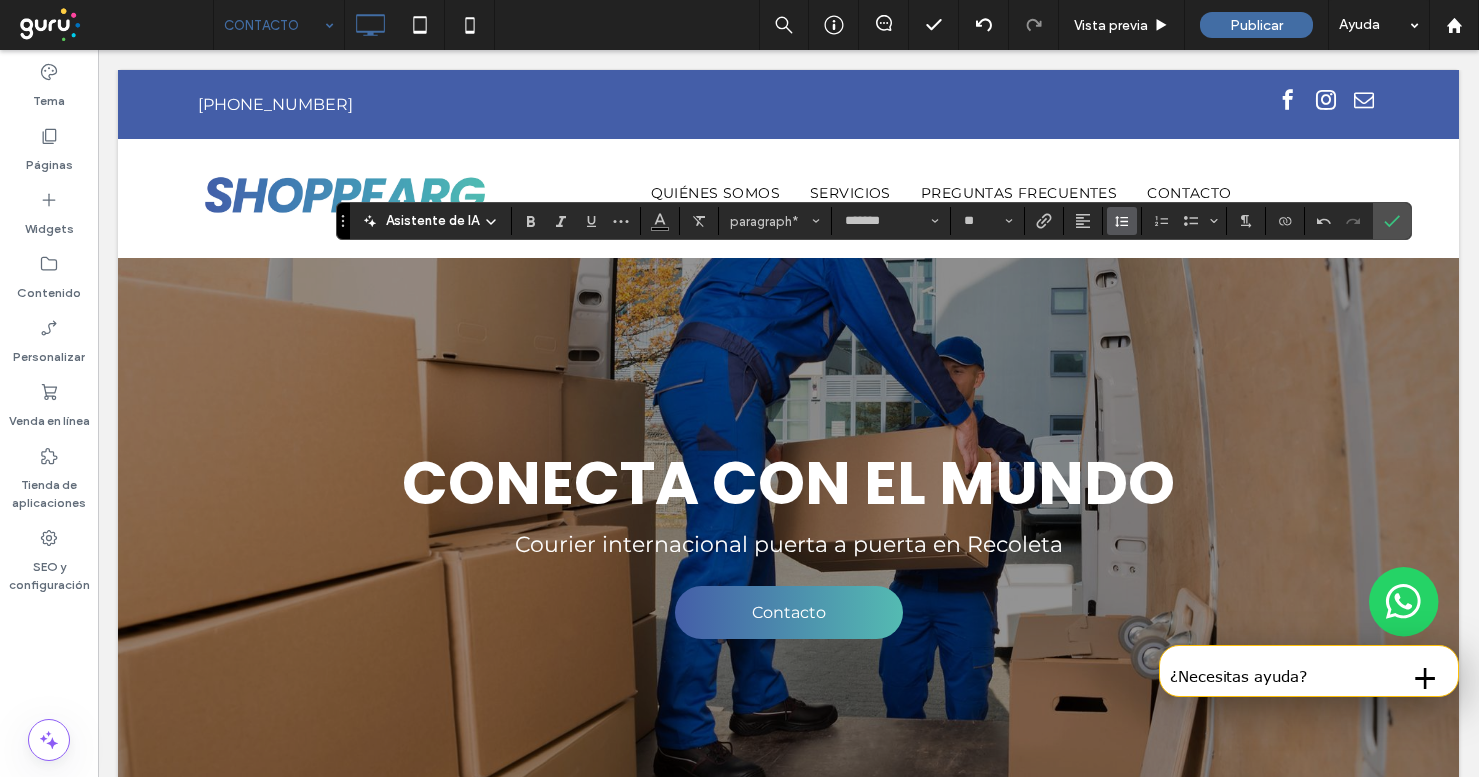 click 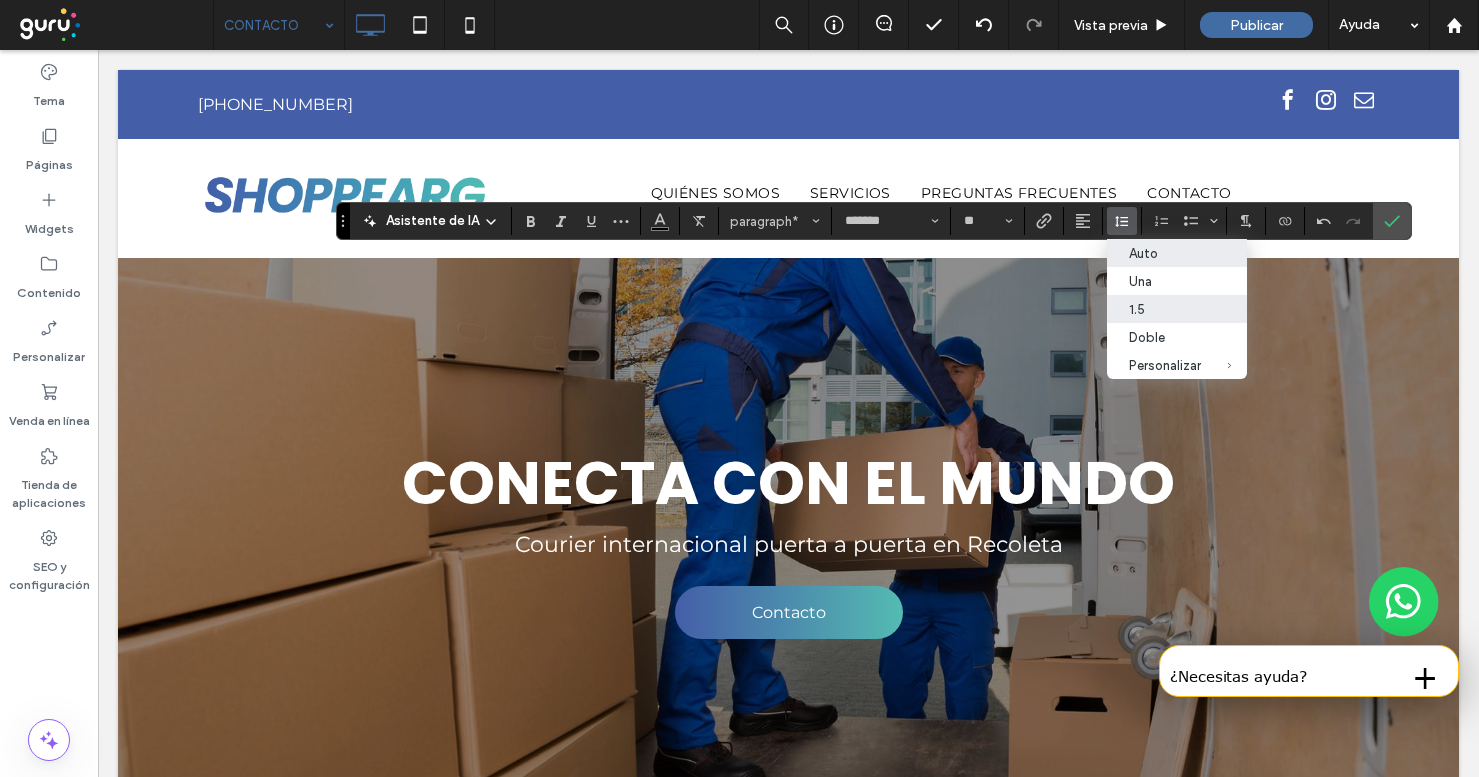 click at bounding box center [1118, 309] 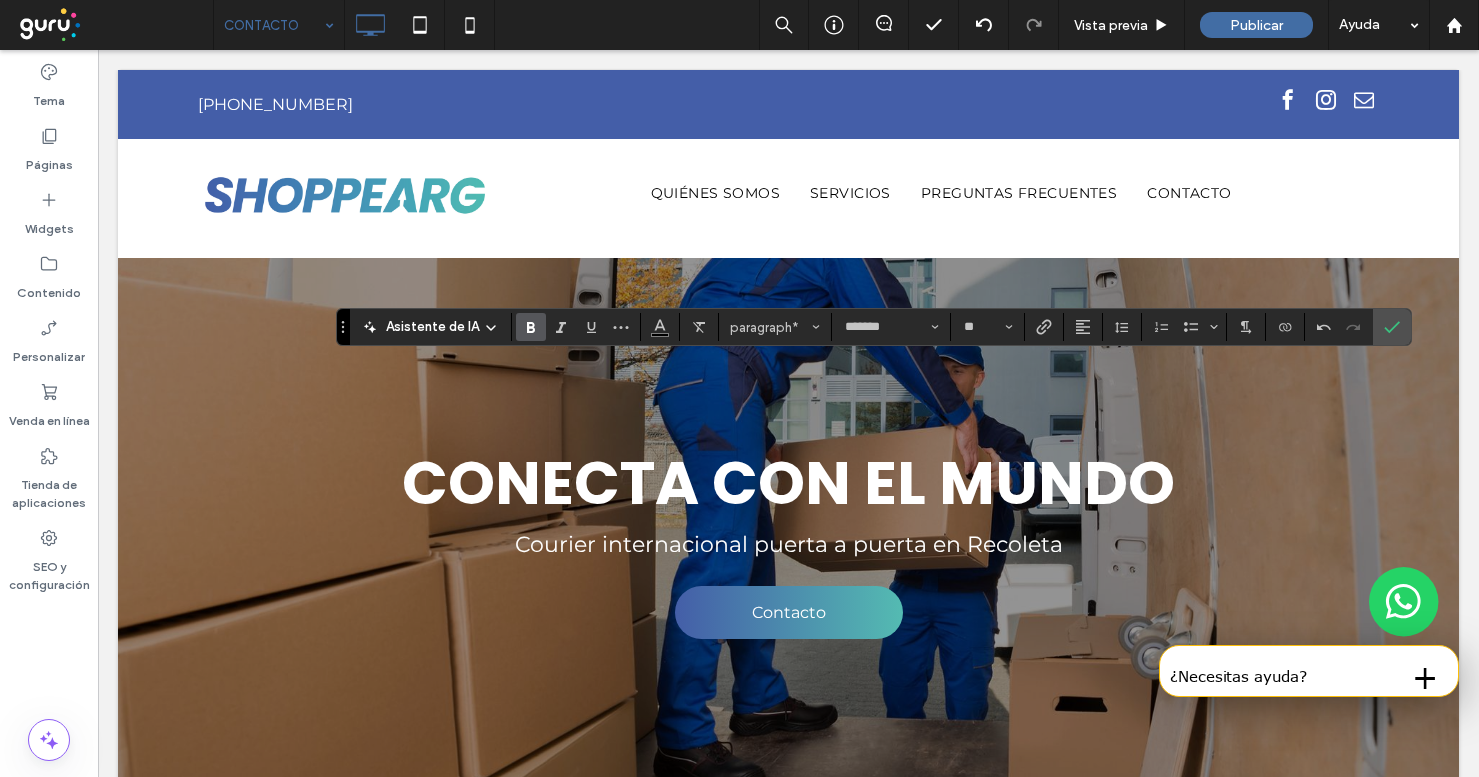 click 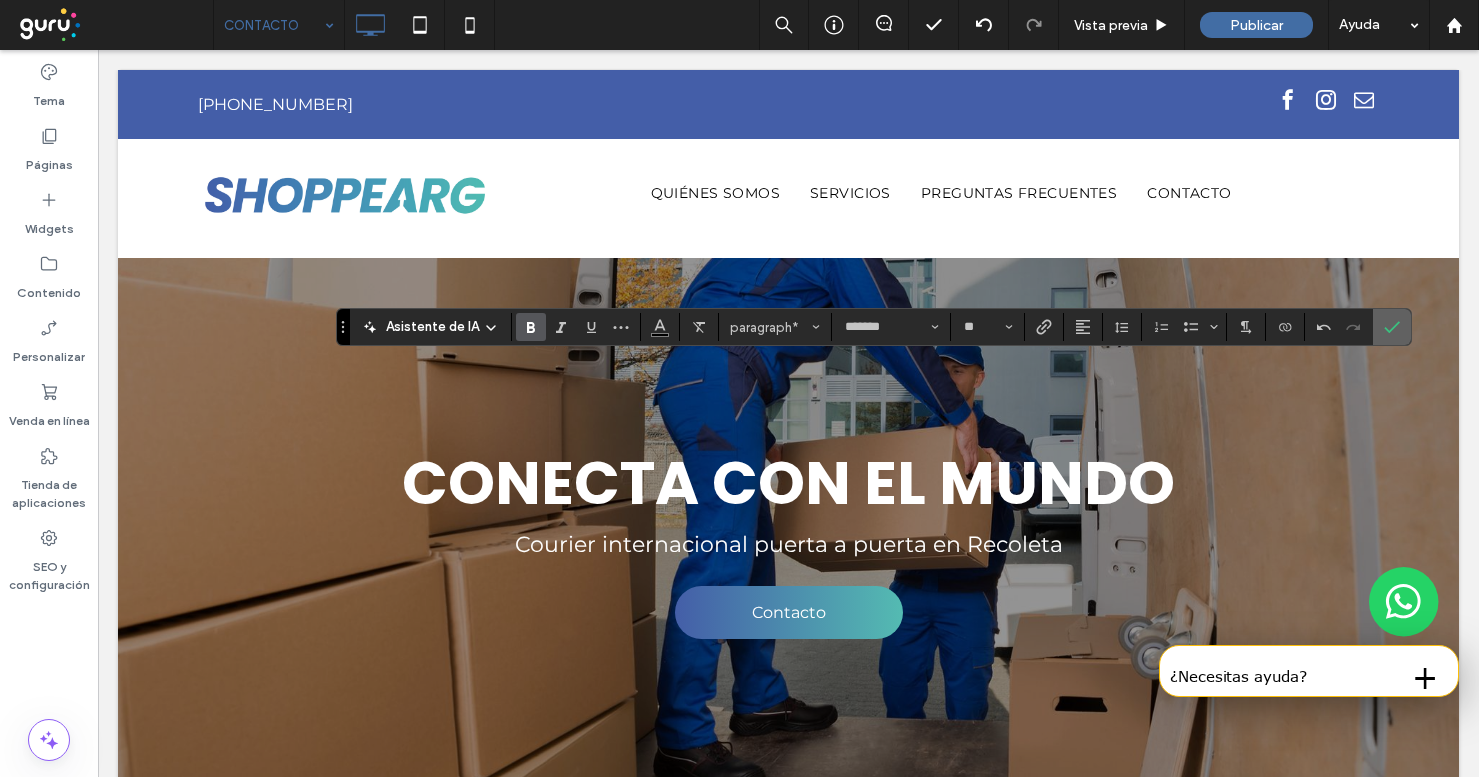 click 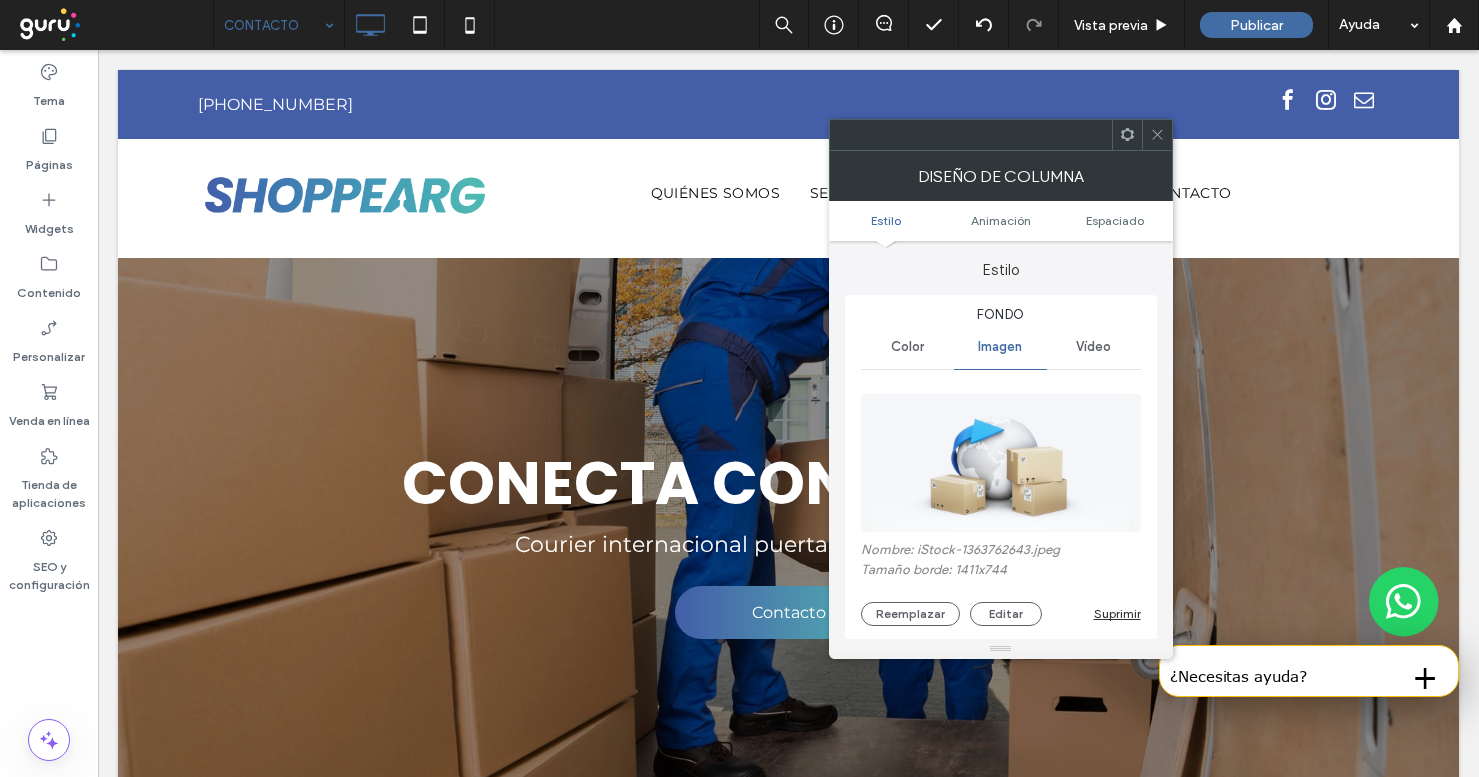 click at bounding box center (1001, 463) 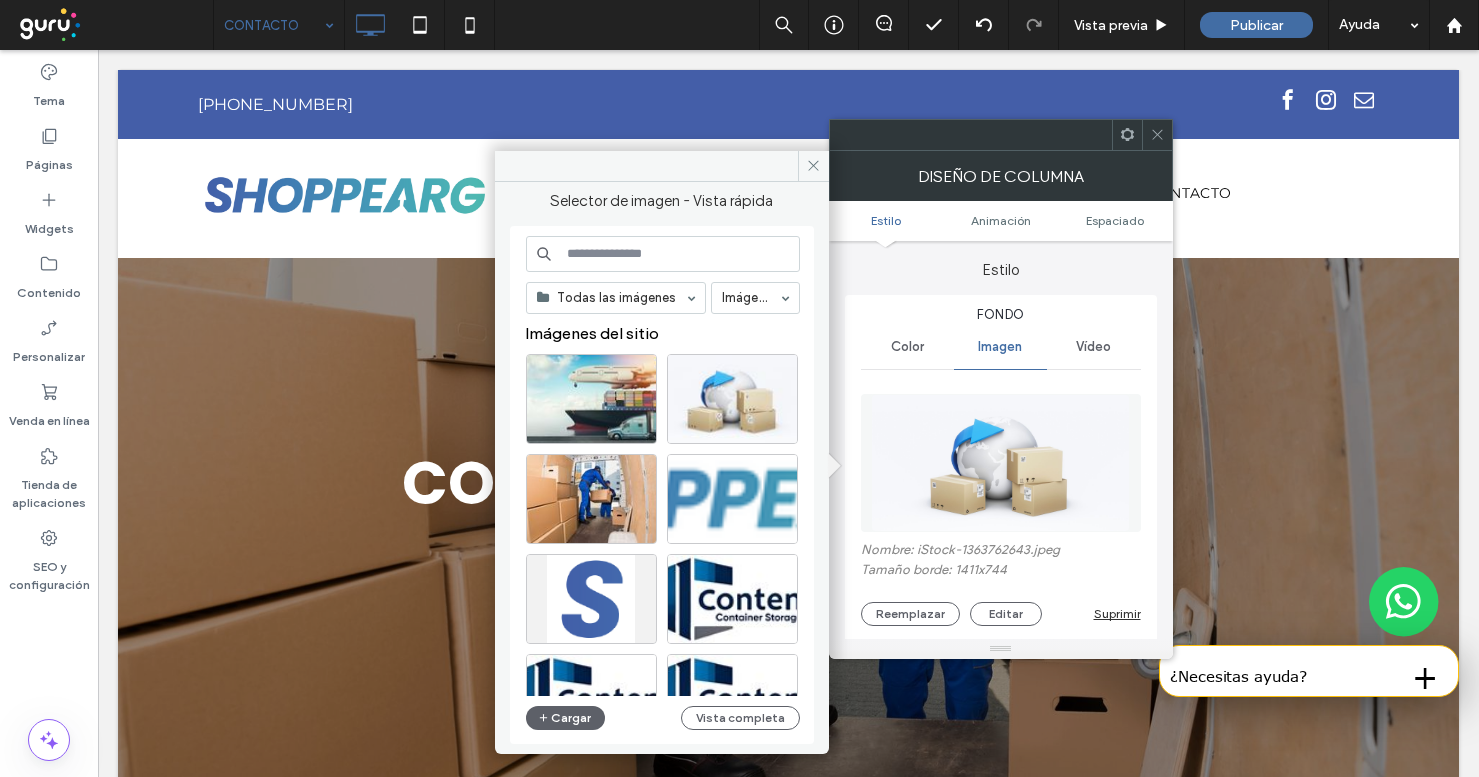 click at bounding box center (663, 254) 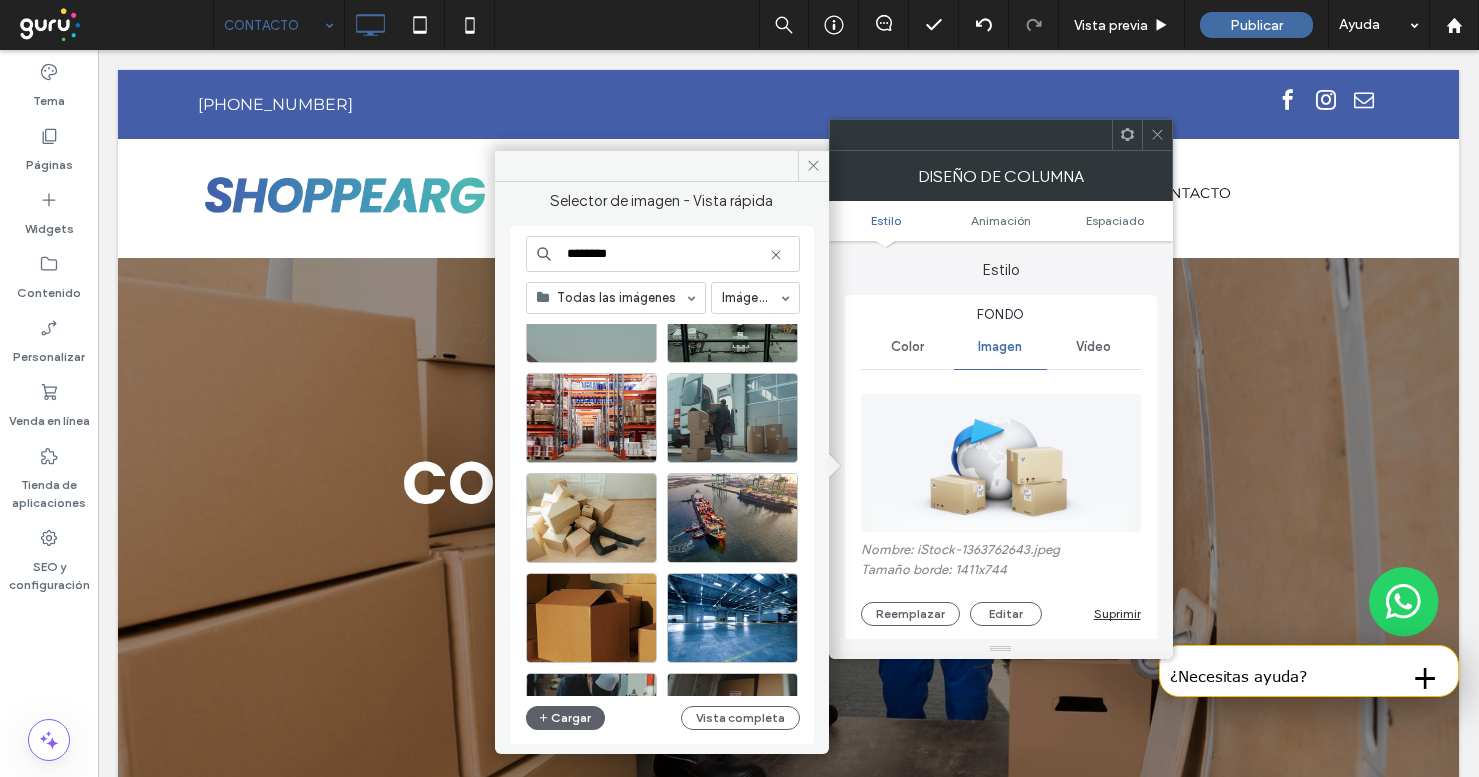 scroll, scrollTop: 3329, scrollLeft: 0, axis: vertical 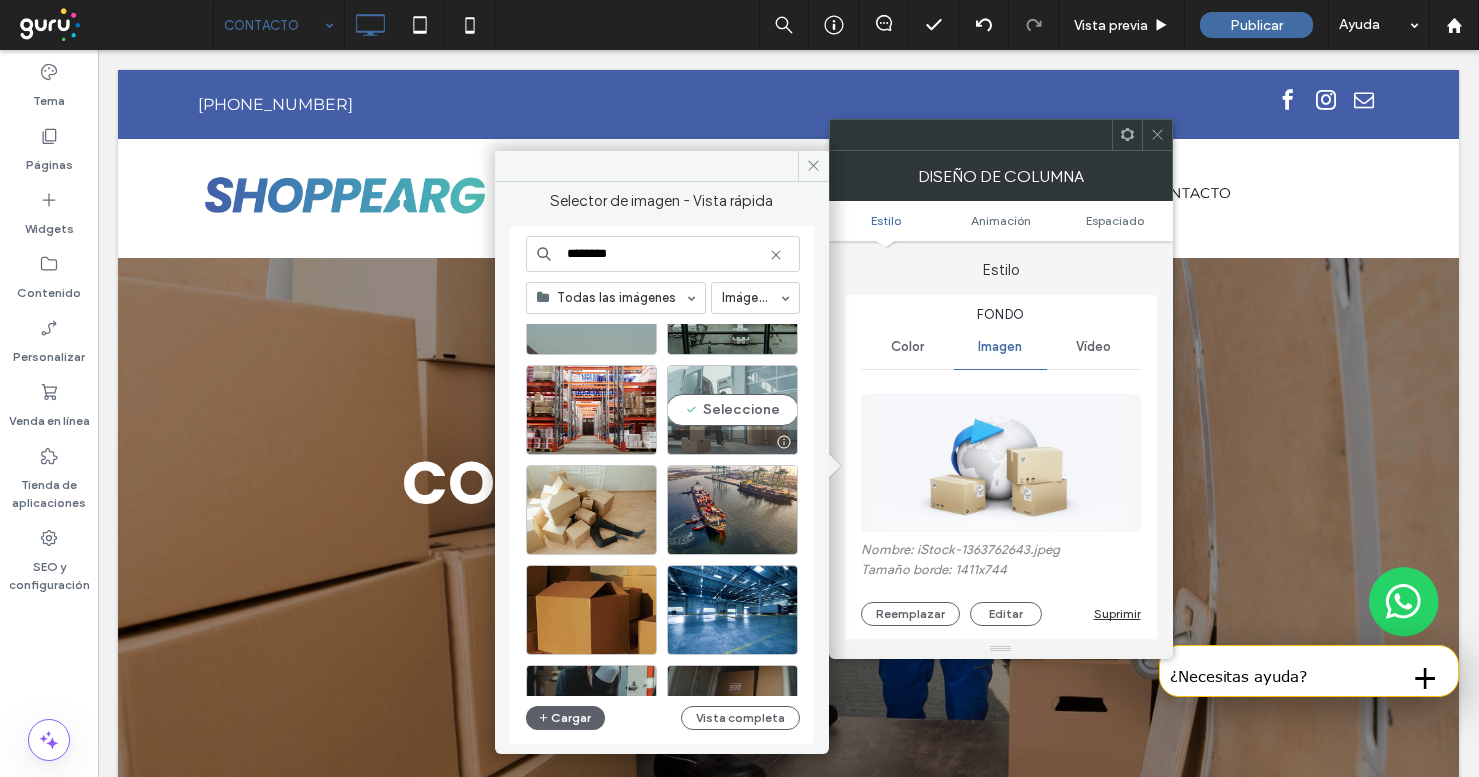 type on "********" 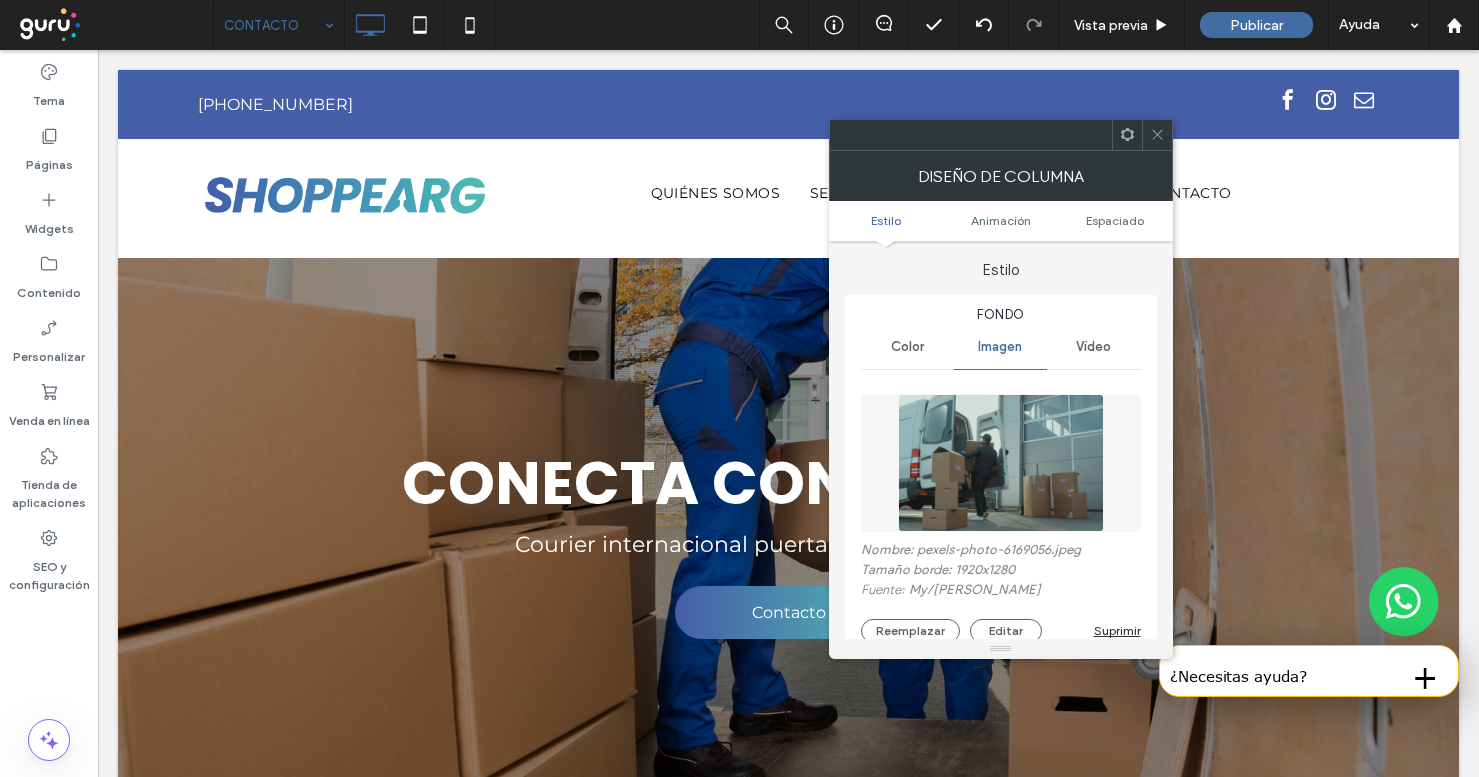 click 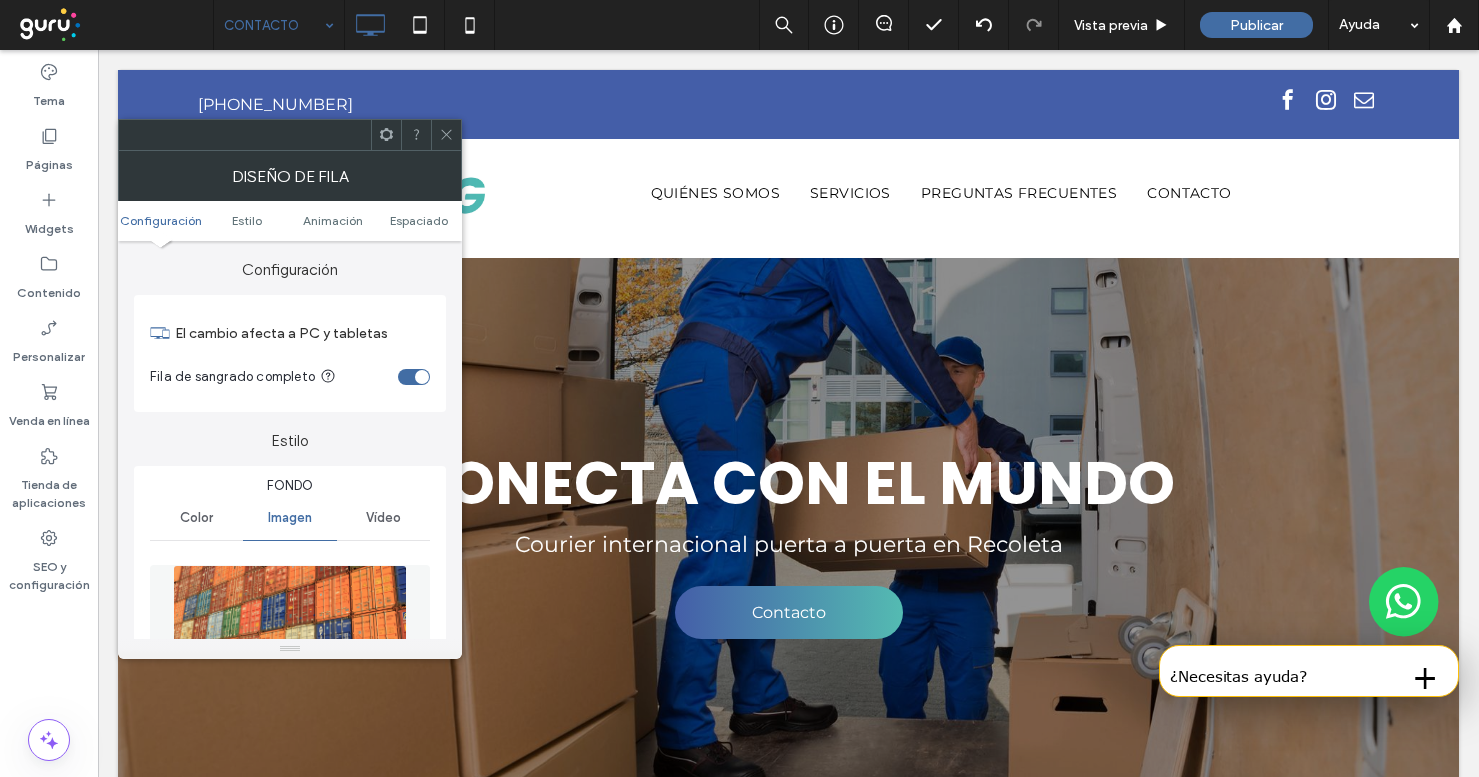 click at bounding box center [289, 634] 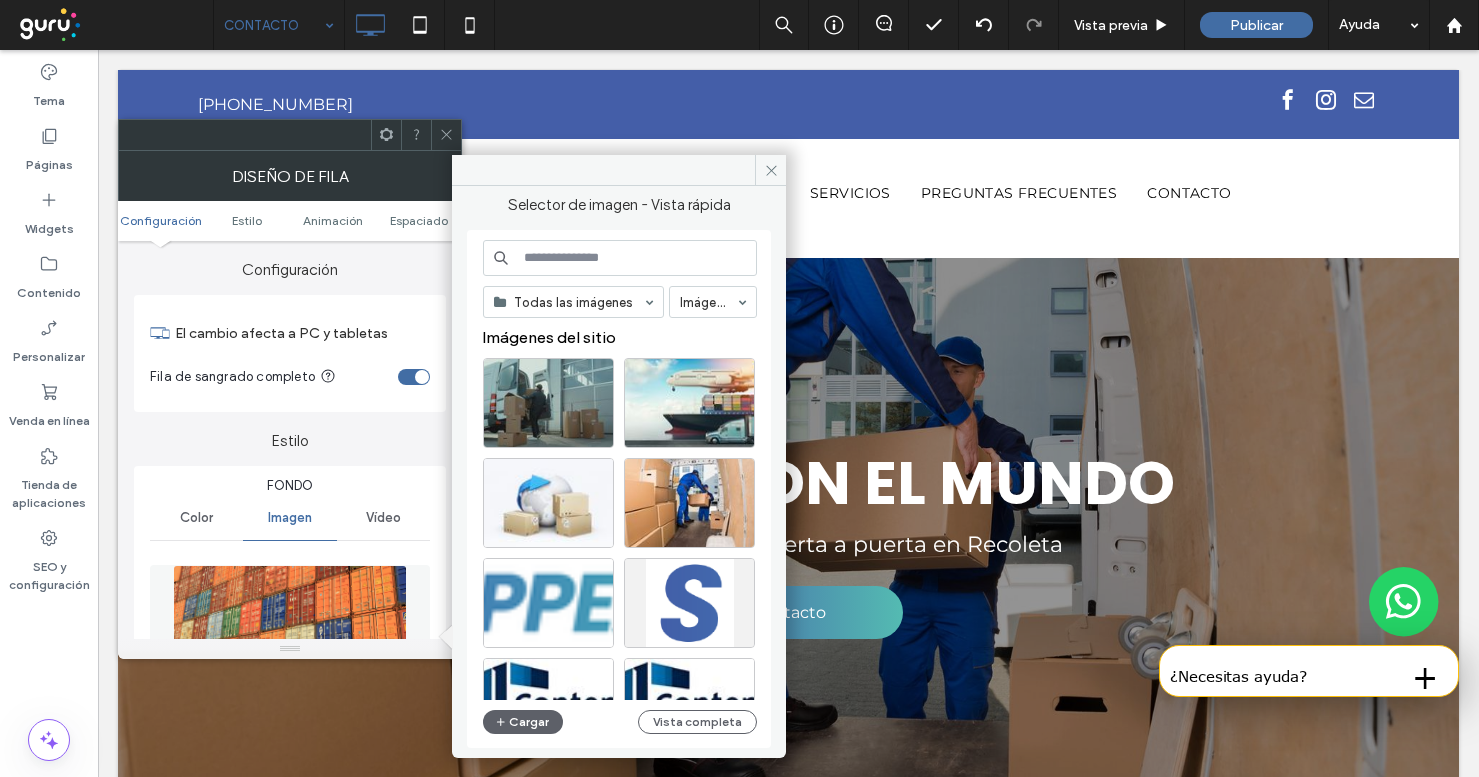 click at bounding box center [620, 258] 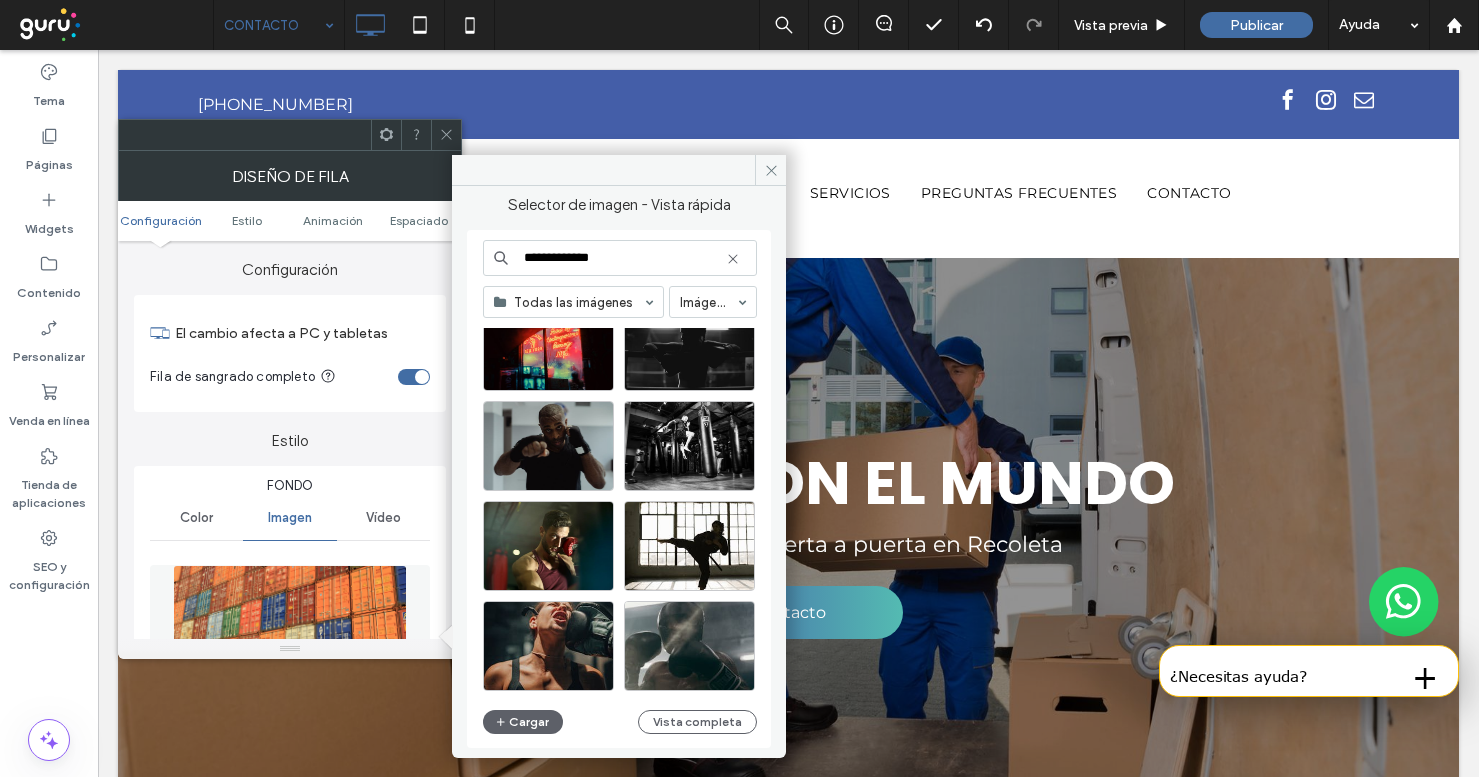 scroll, scrollTop: 1093, scrollLeft: 0, axis: vertical 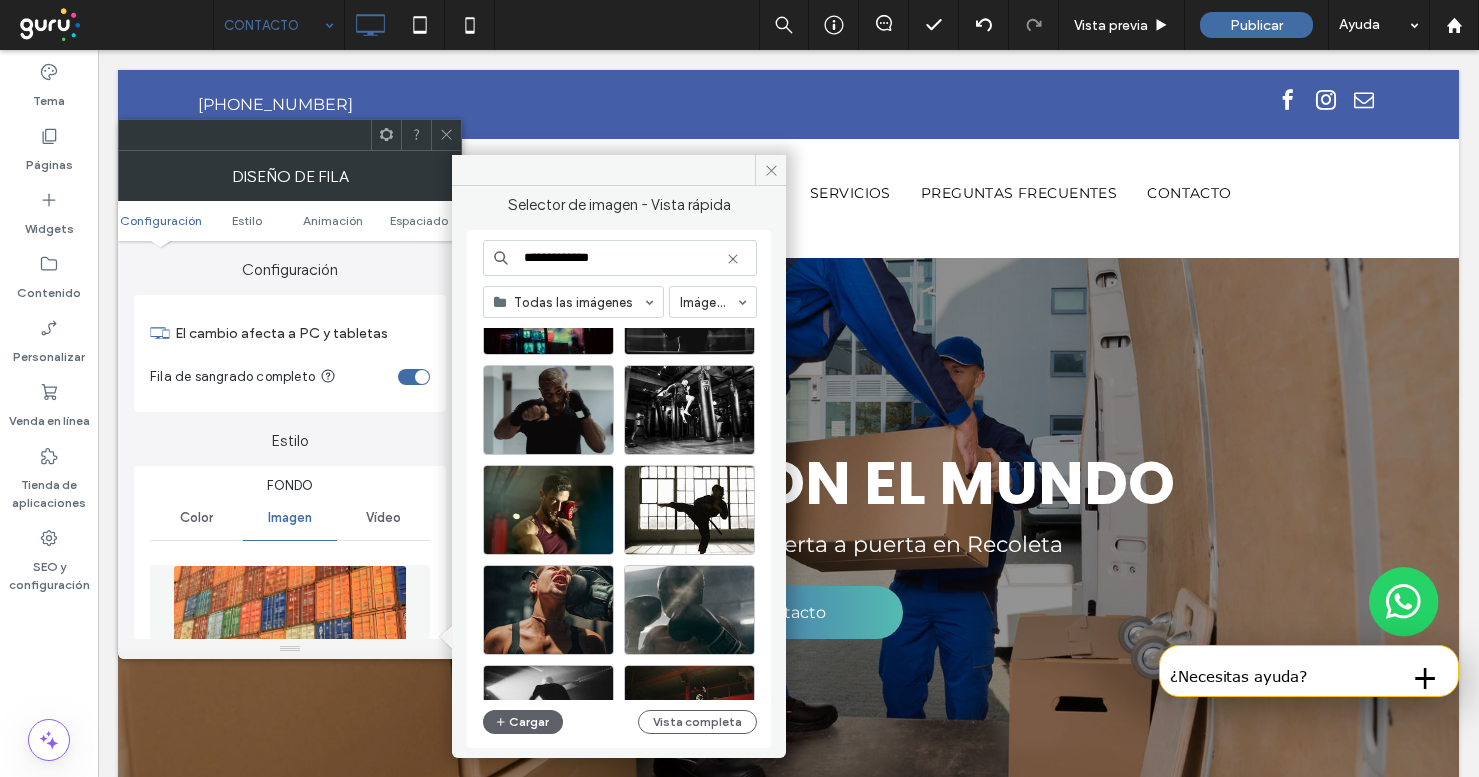 drag, startPoint x: 612, startPoint y: 265, endPoint x: 564, endPoint y: 260, distance: 48.259712 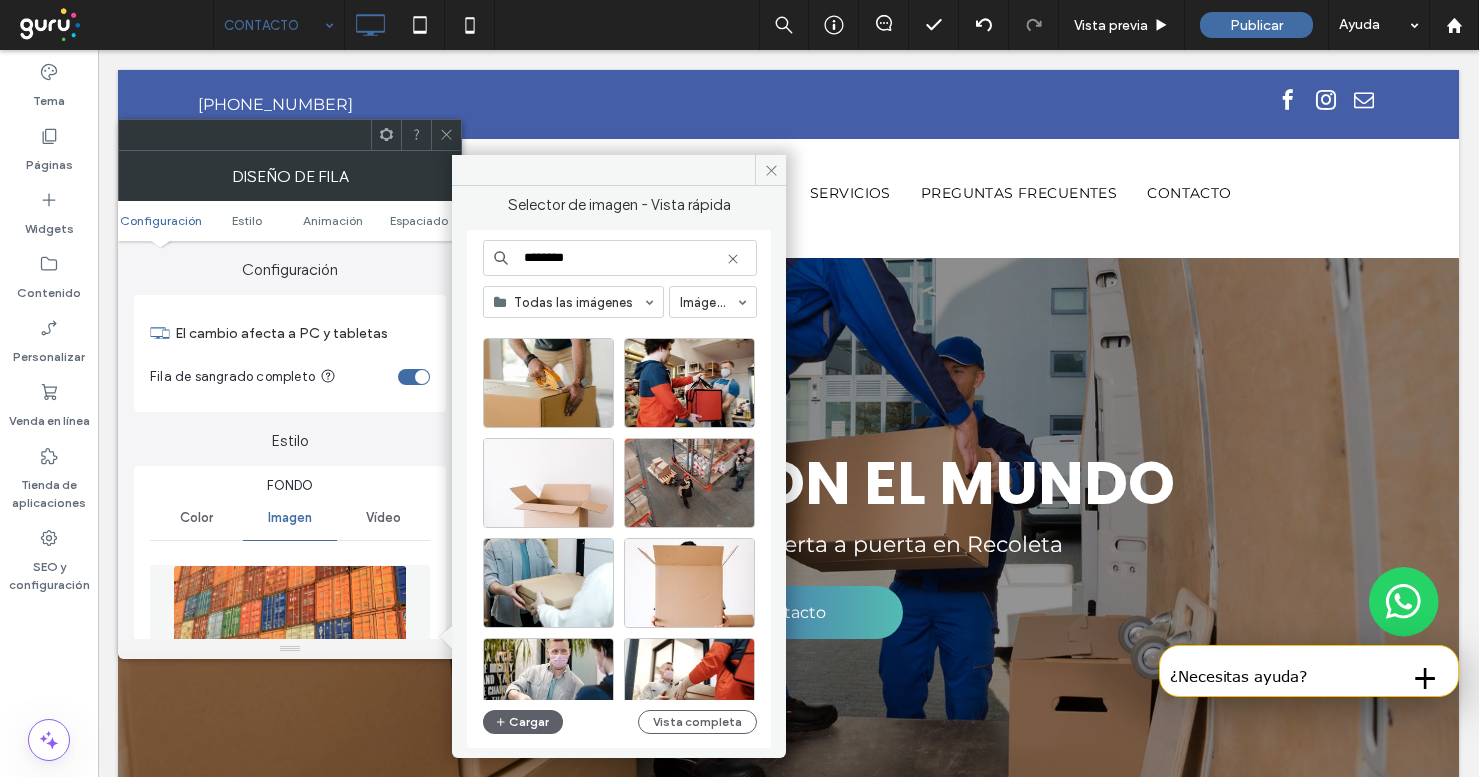 scroll, scrollTop: 671, scrollLeft: 0, axis: vertical 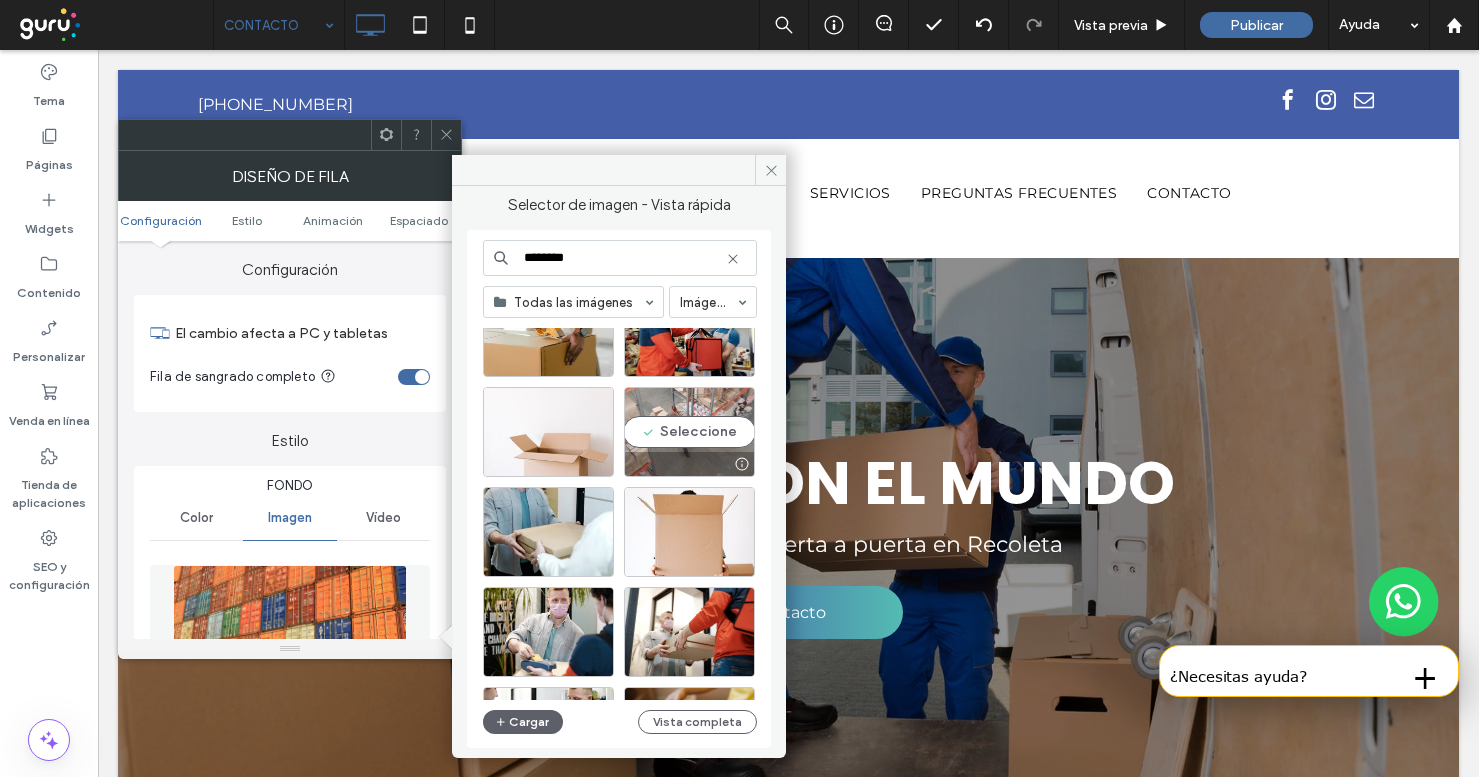 type on "********" 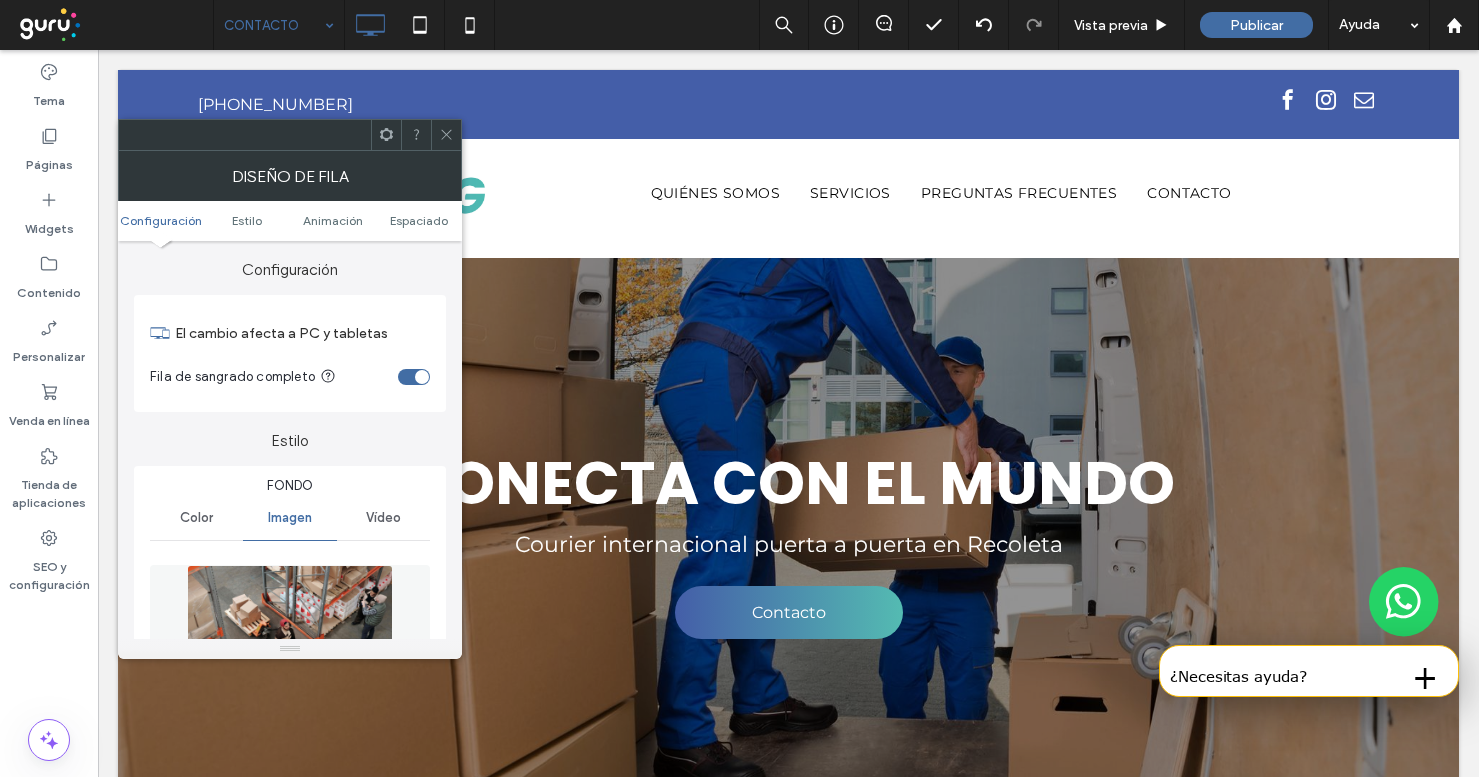 click at bounding box center (446, 135) 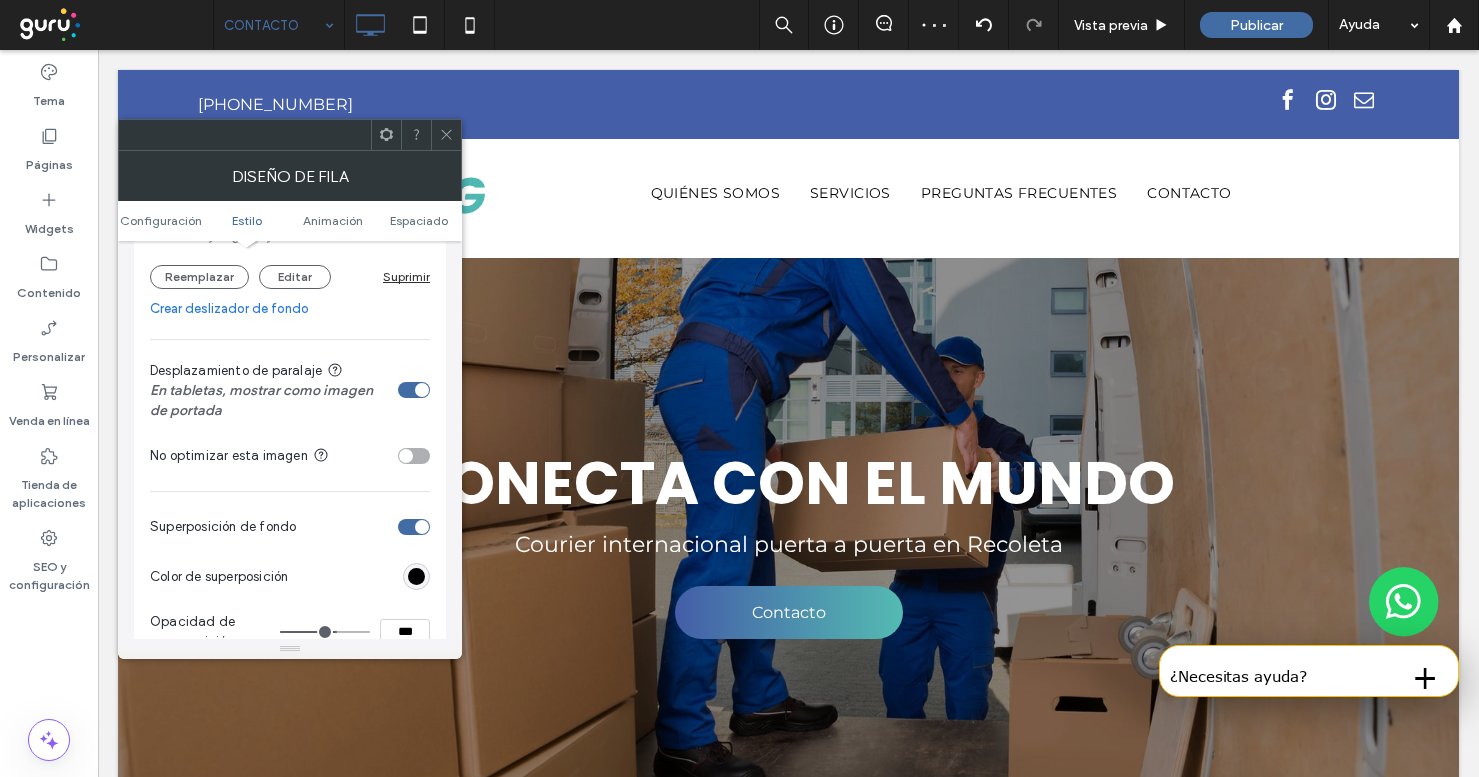scroll, scrollTop: 531, scrollLeft: 0, axis: vertical 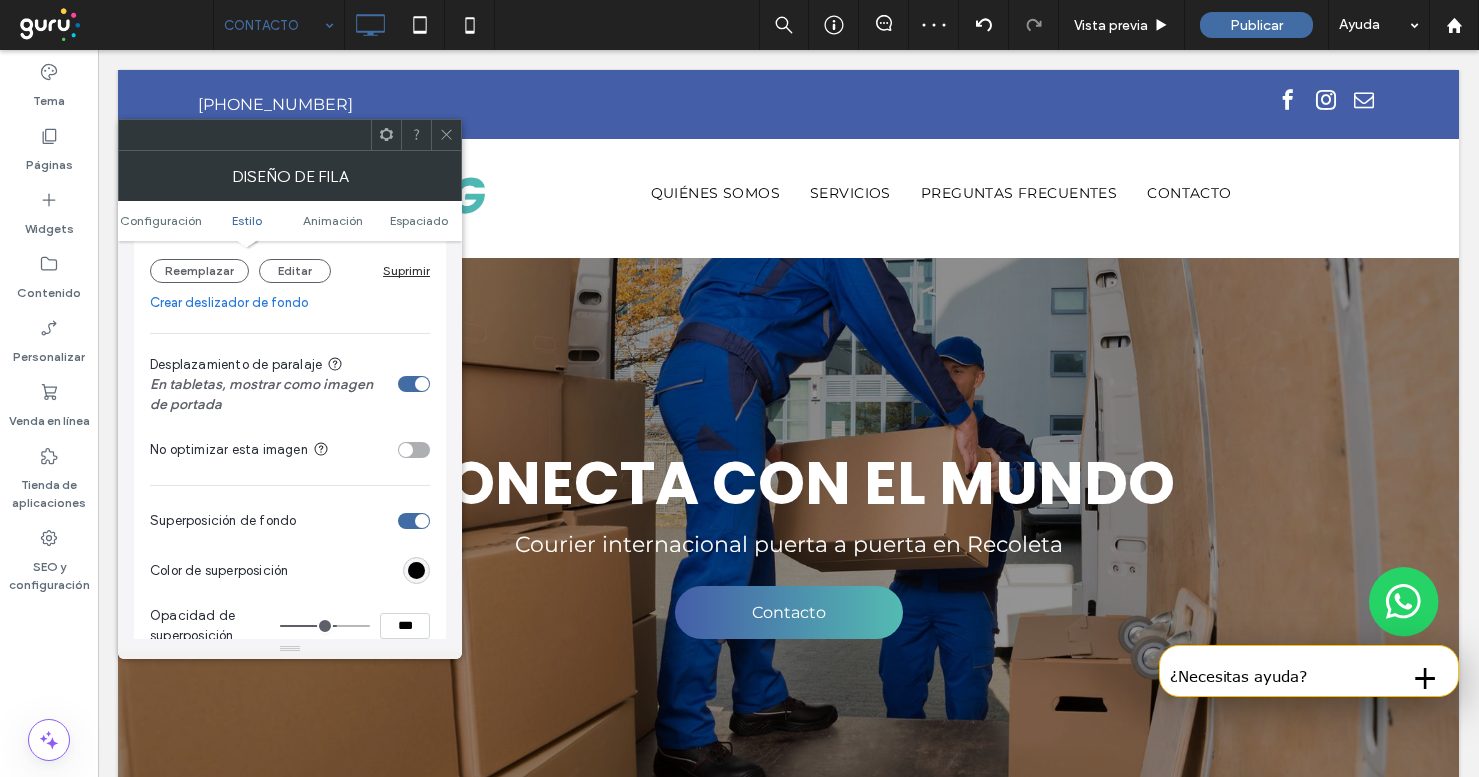 type on "**" 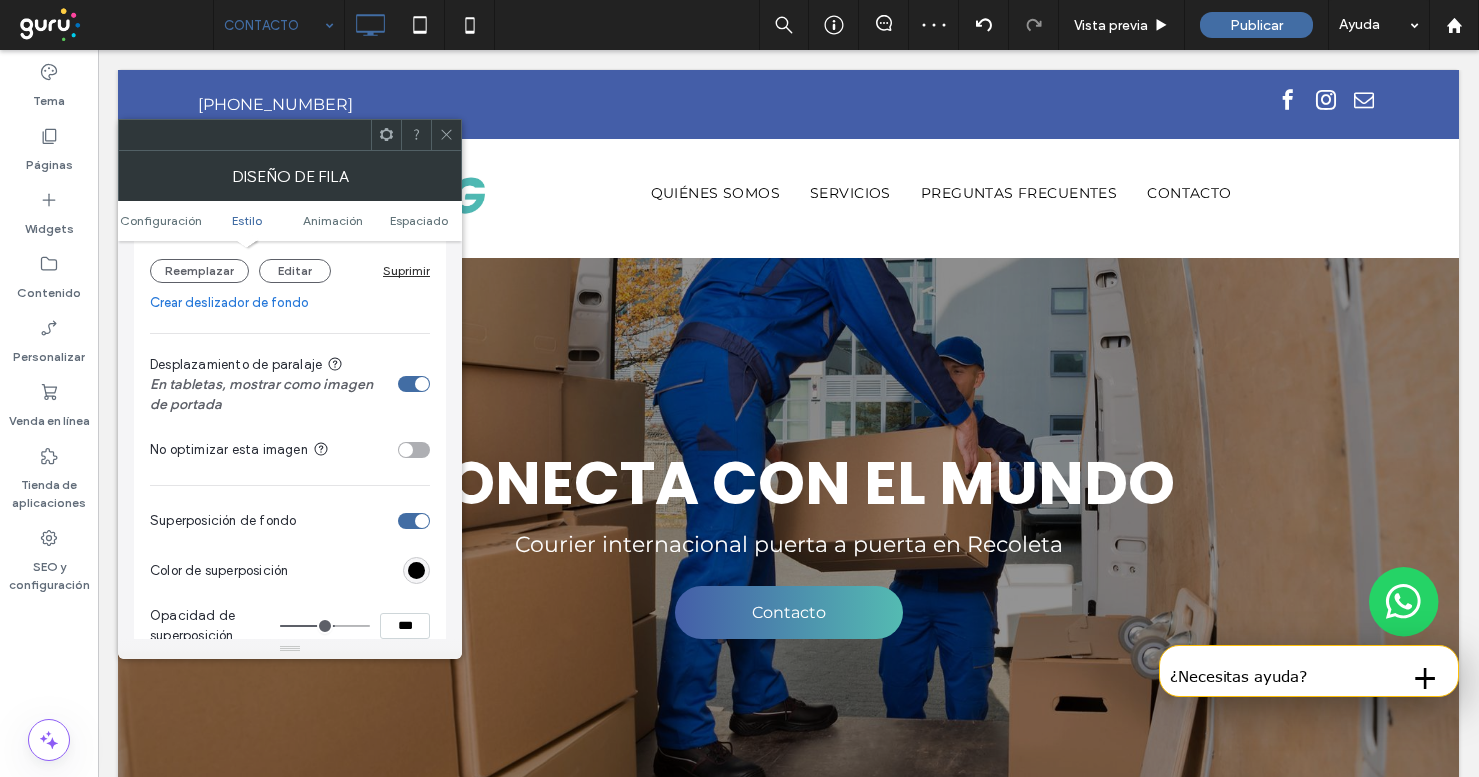 type on "**" 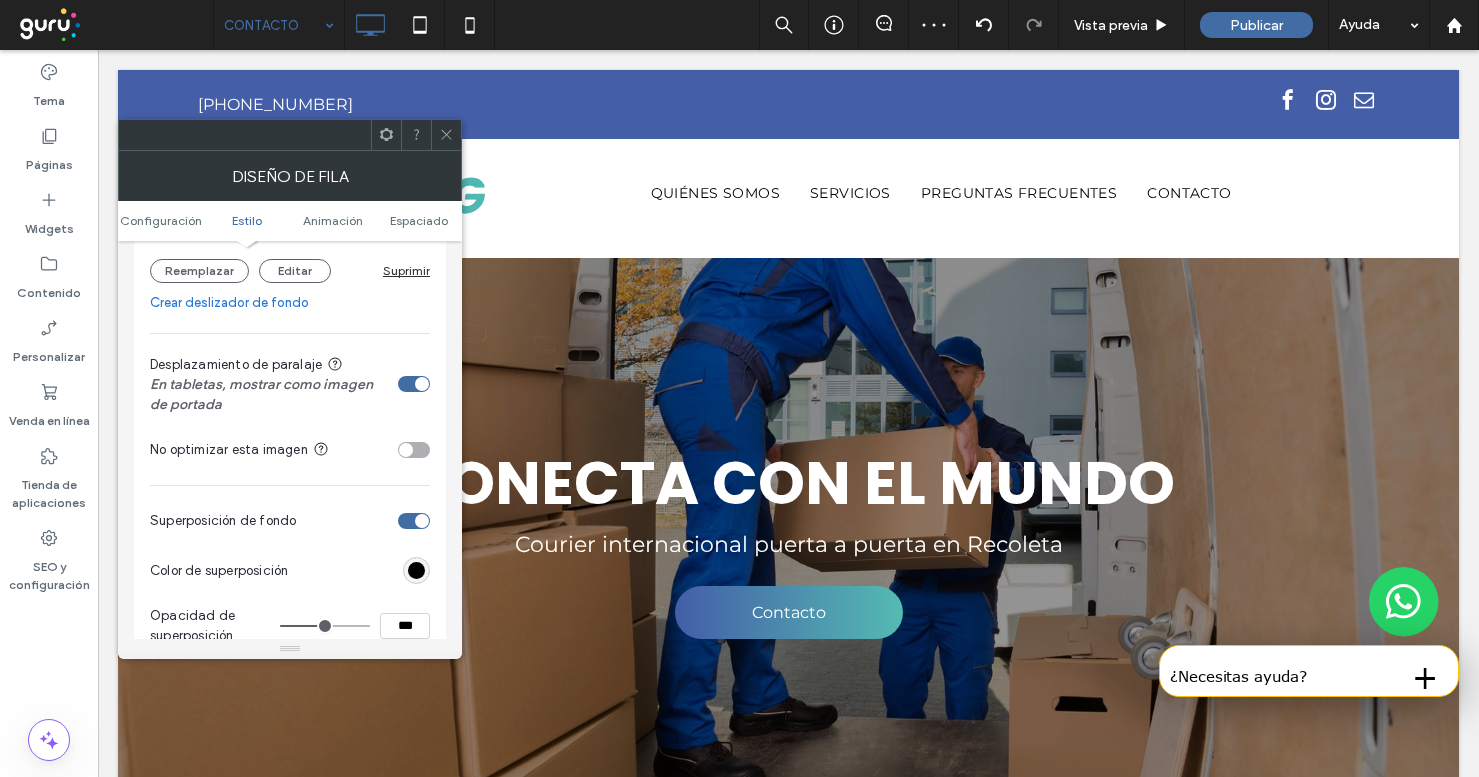 click 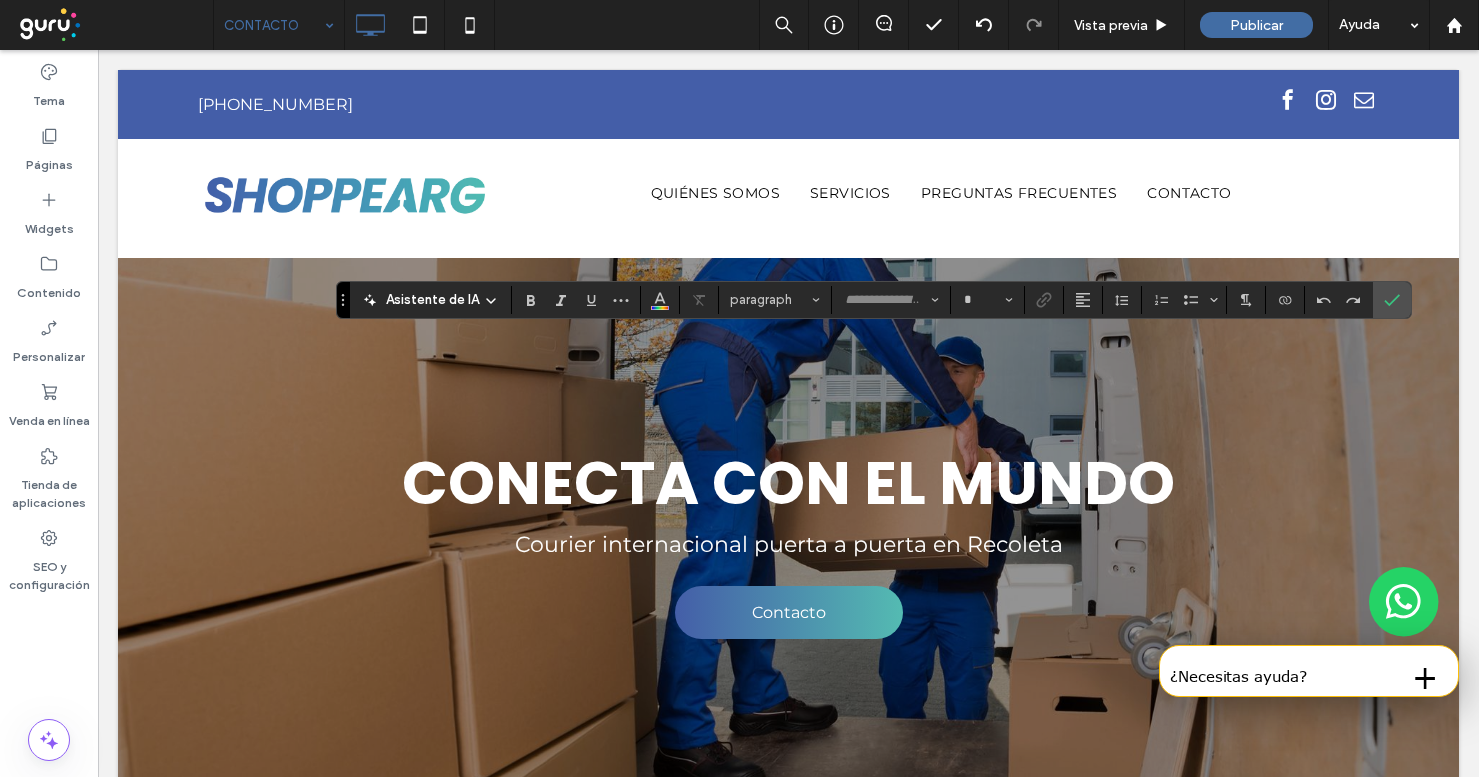 type on "*******" 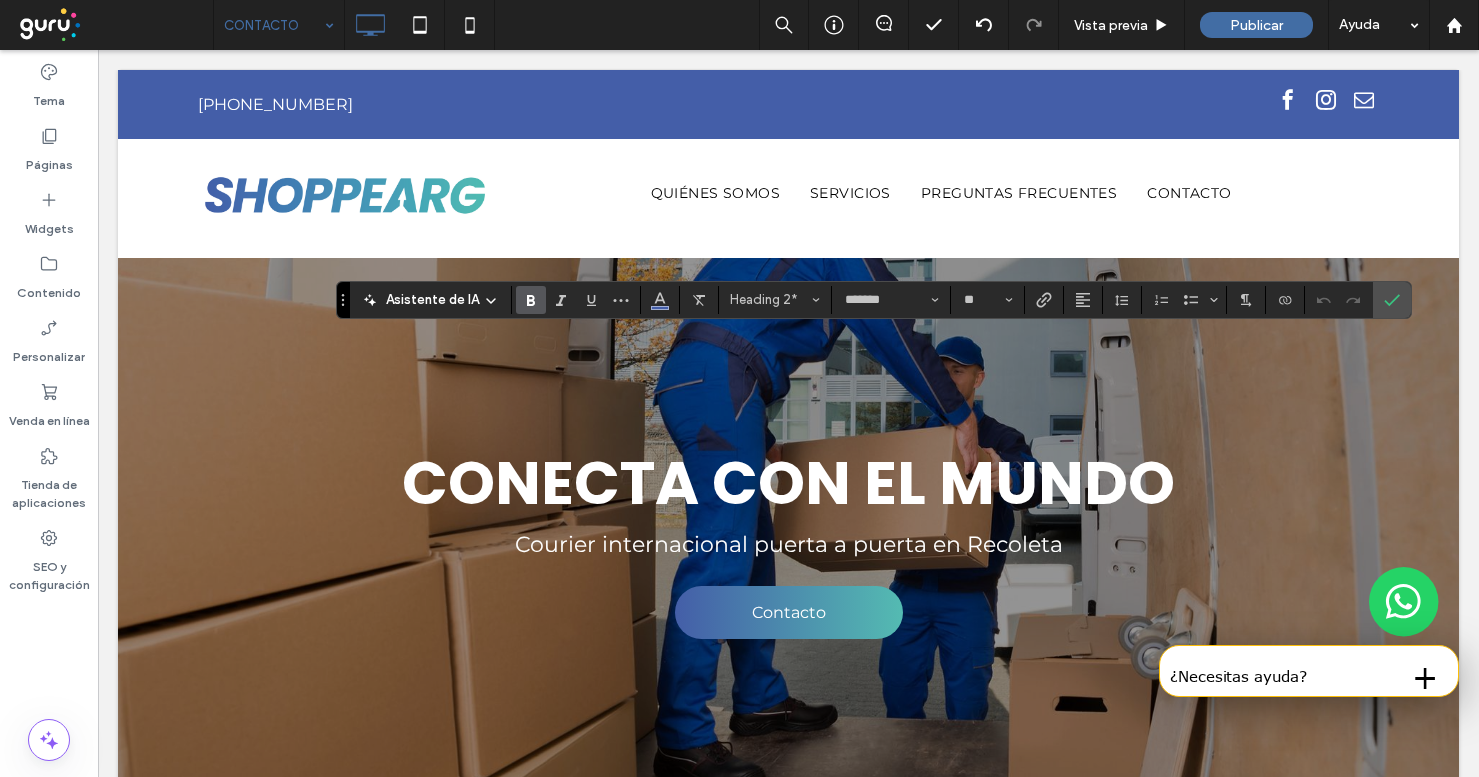 click at bounding box center (531, 300) 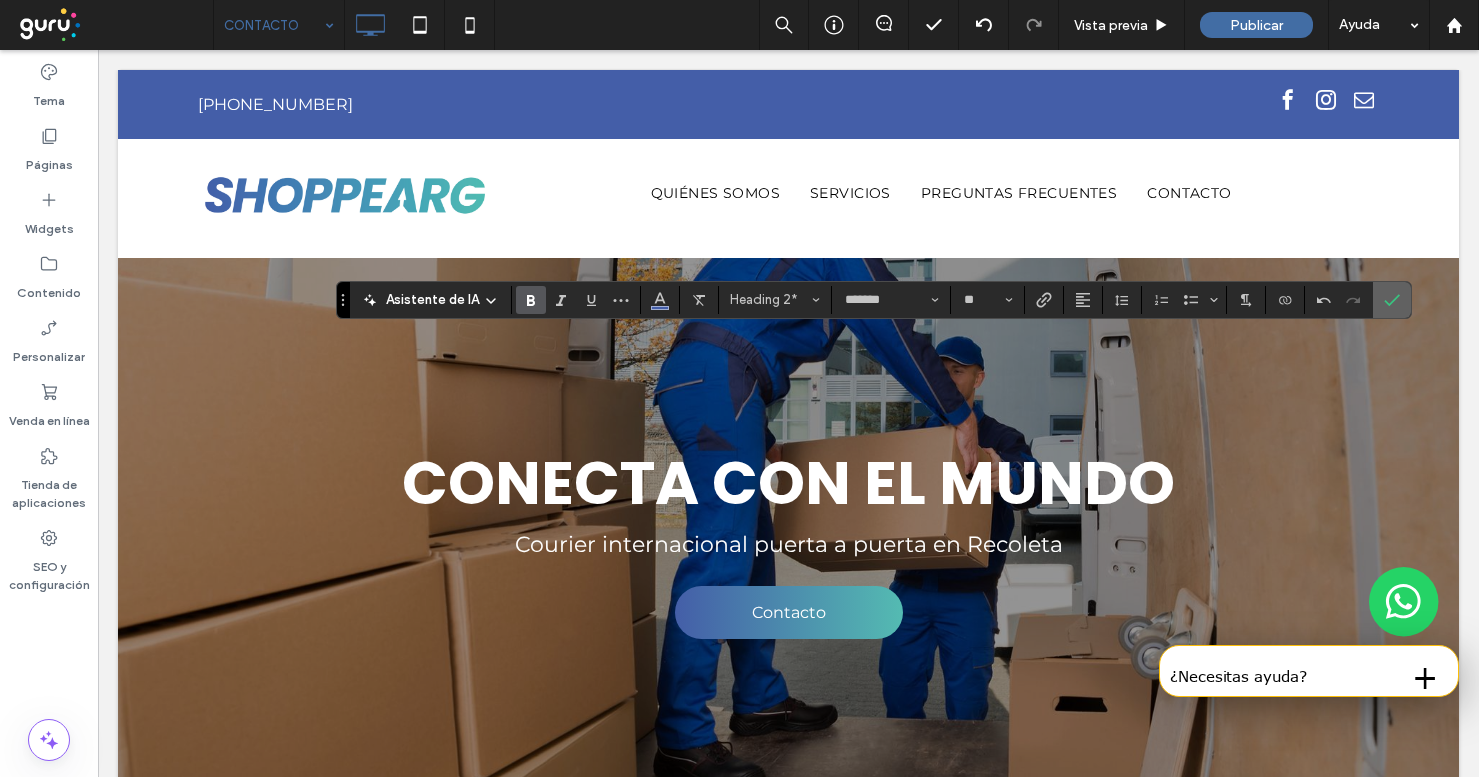 click 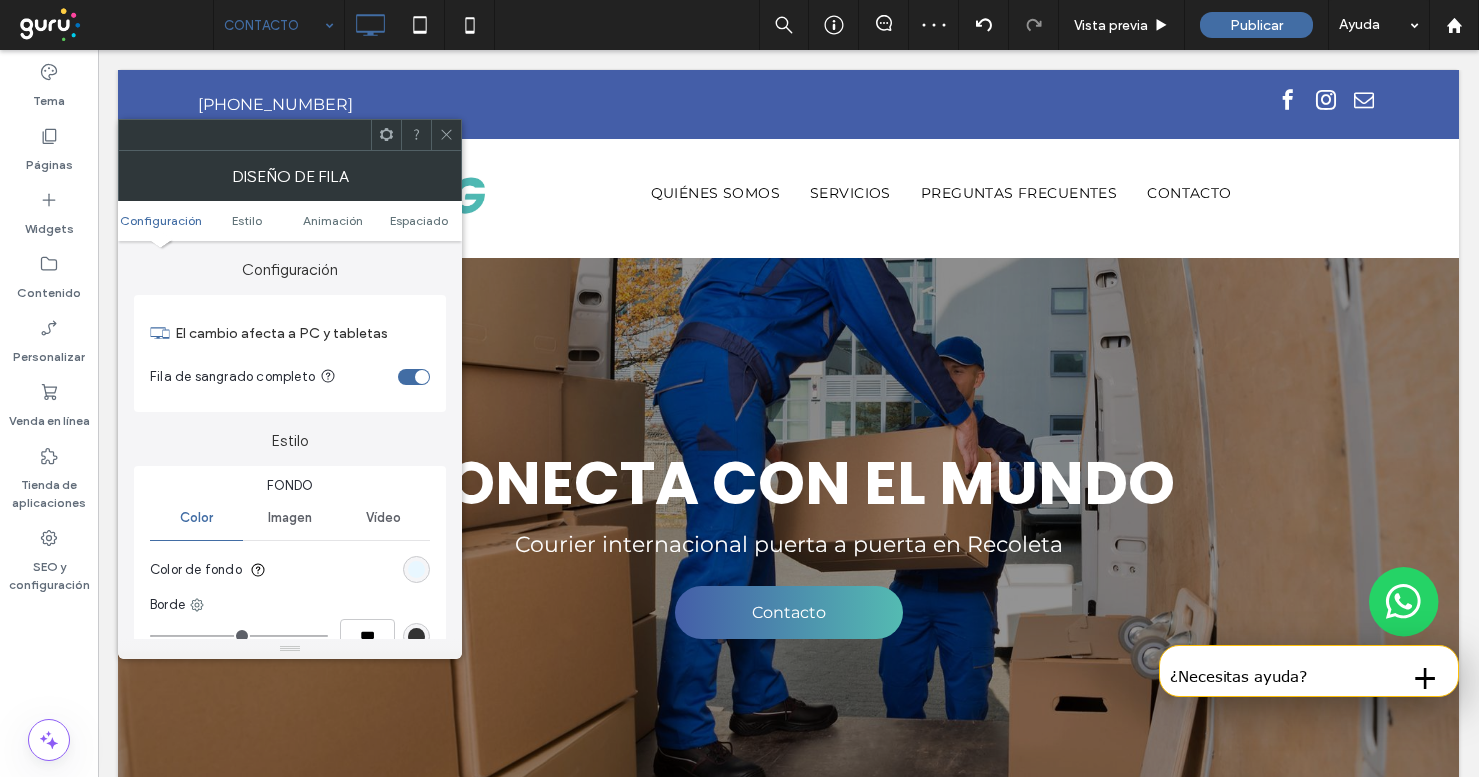 click at bounding box center [416, 569] 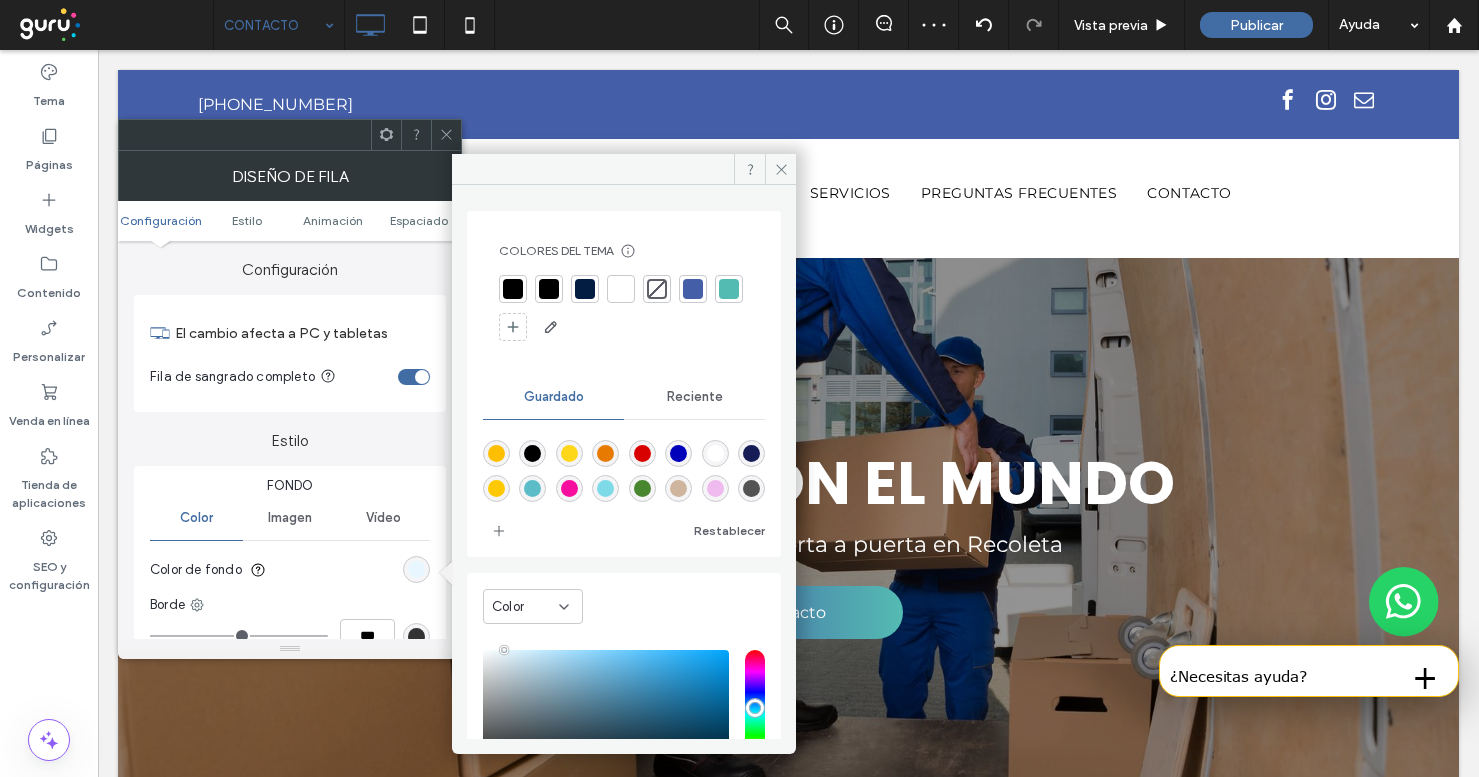 click at bounding box center [693, 289] 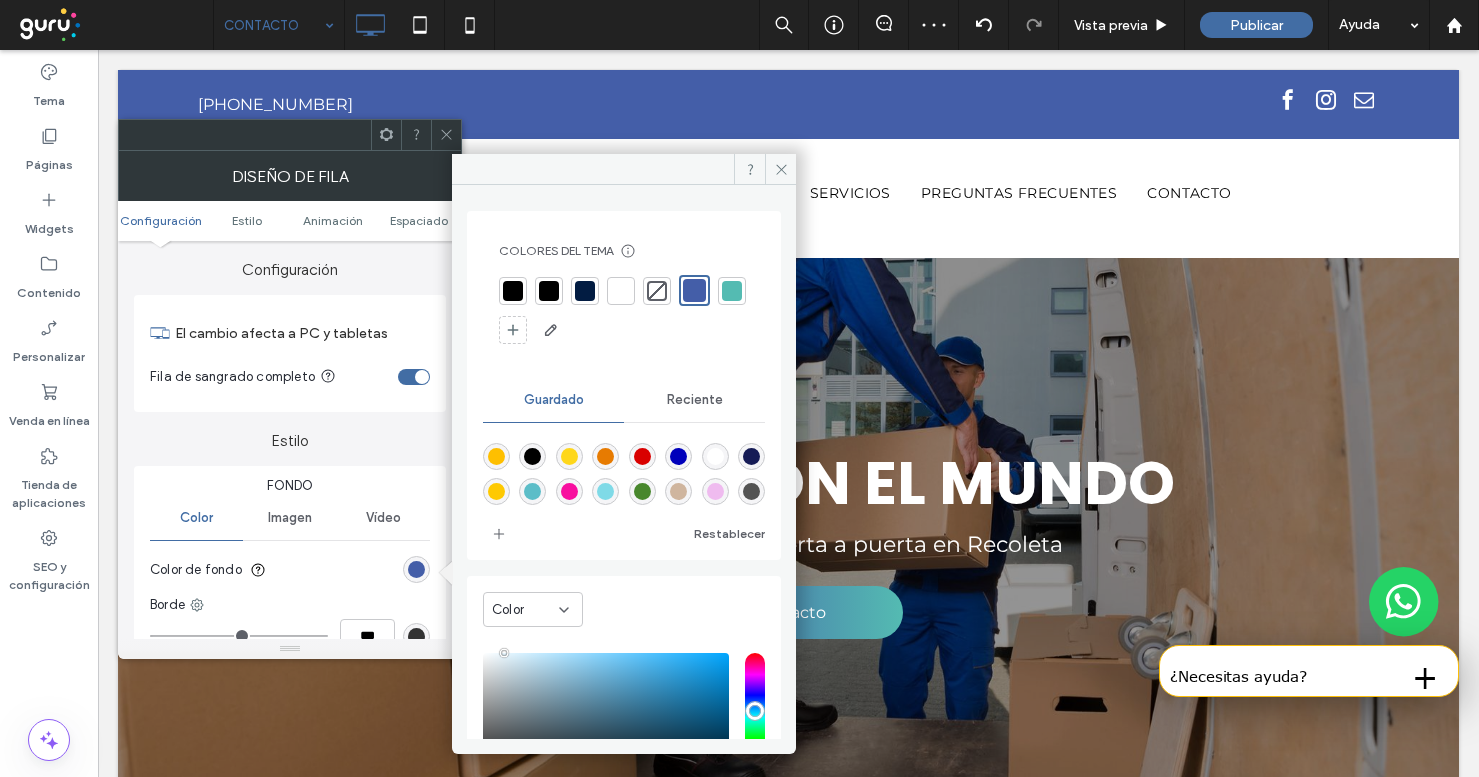click 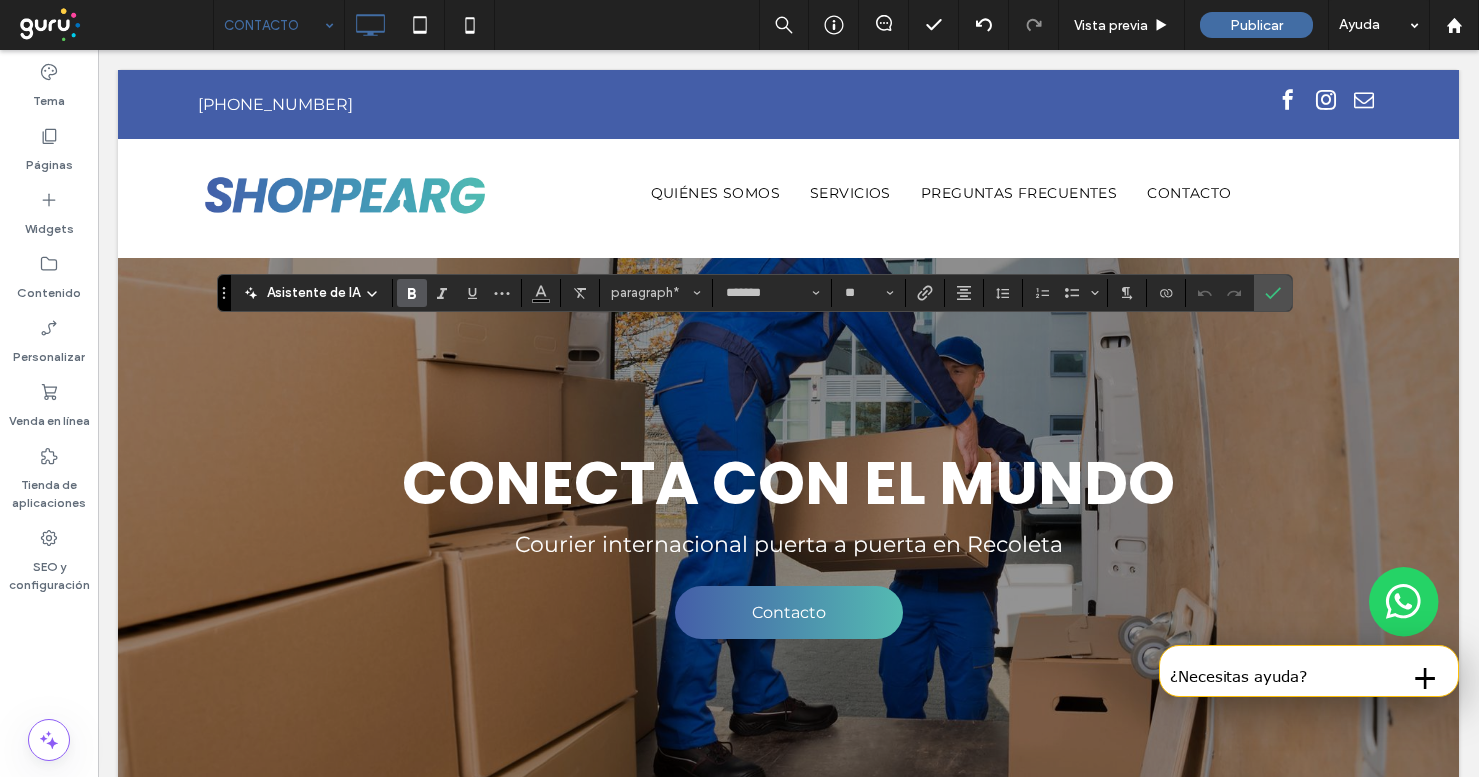 click 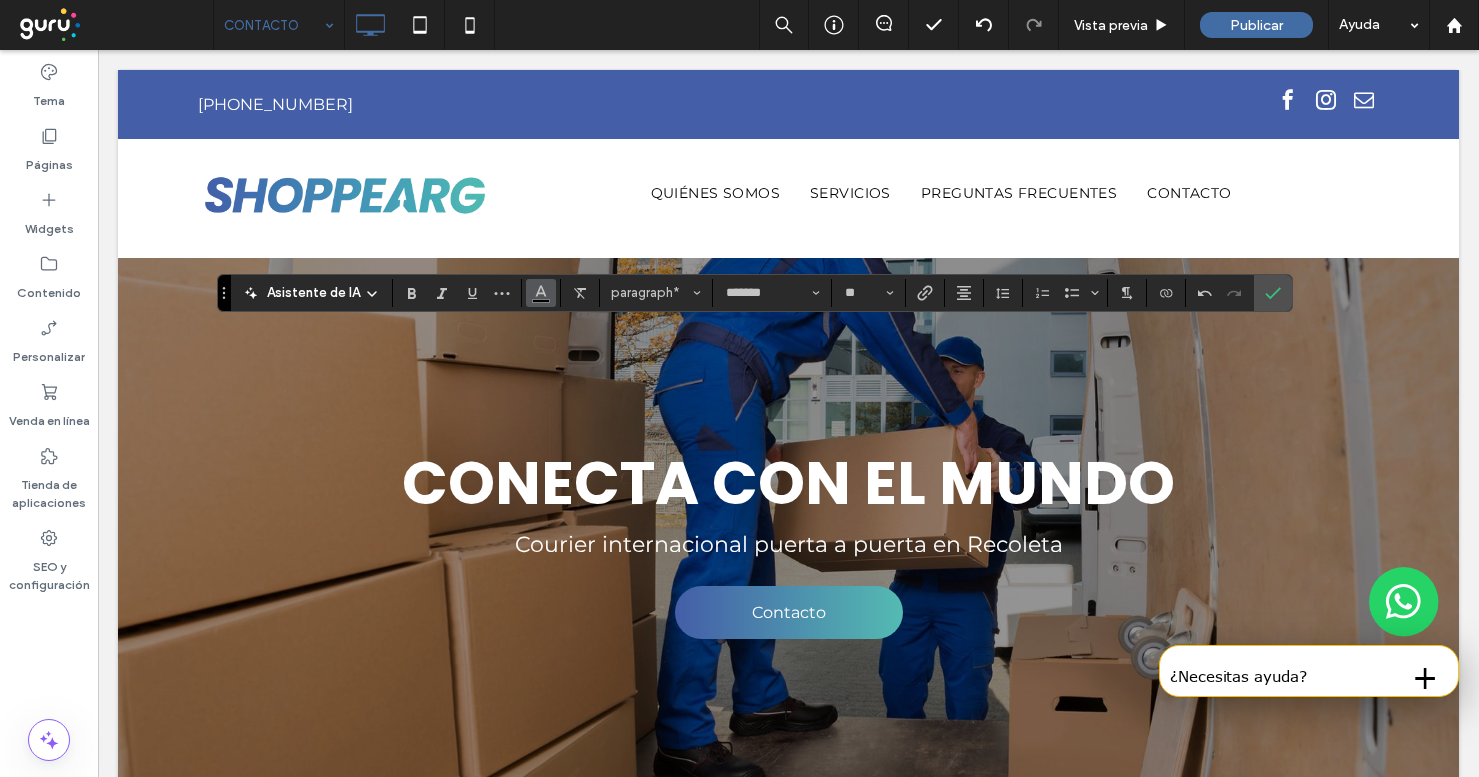click 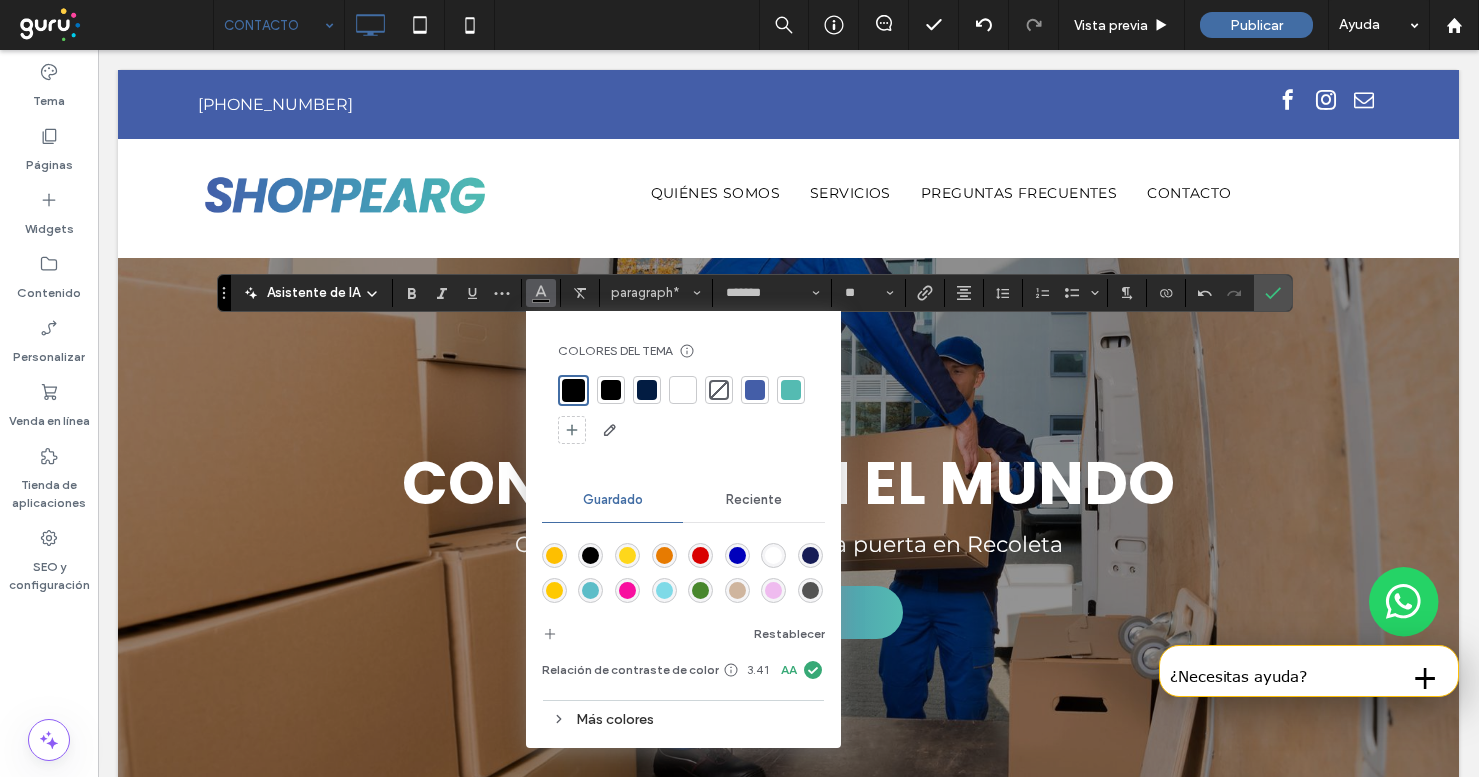 click at bounding box center (683, 390) 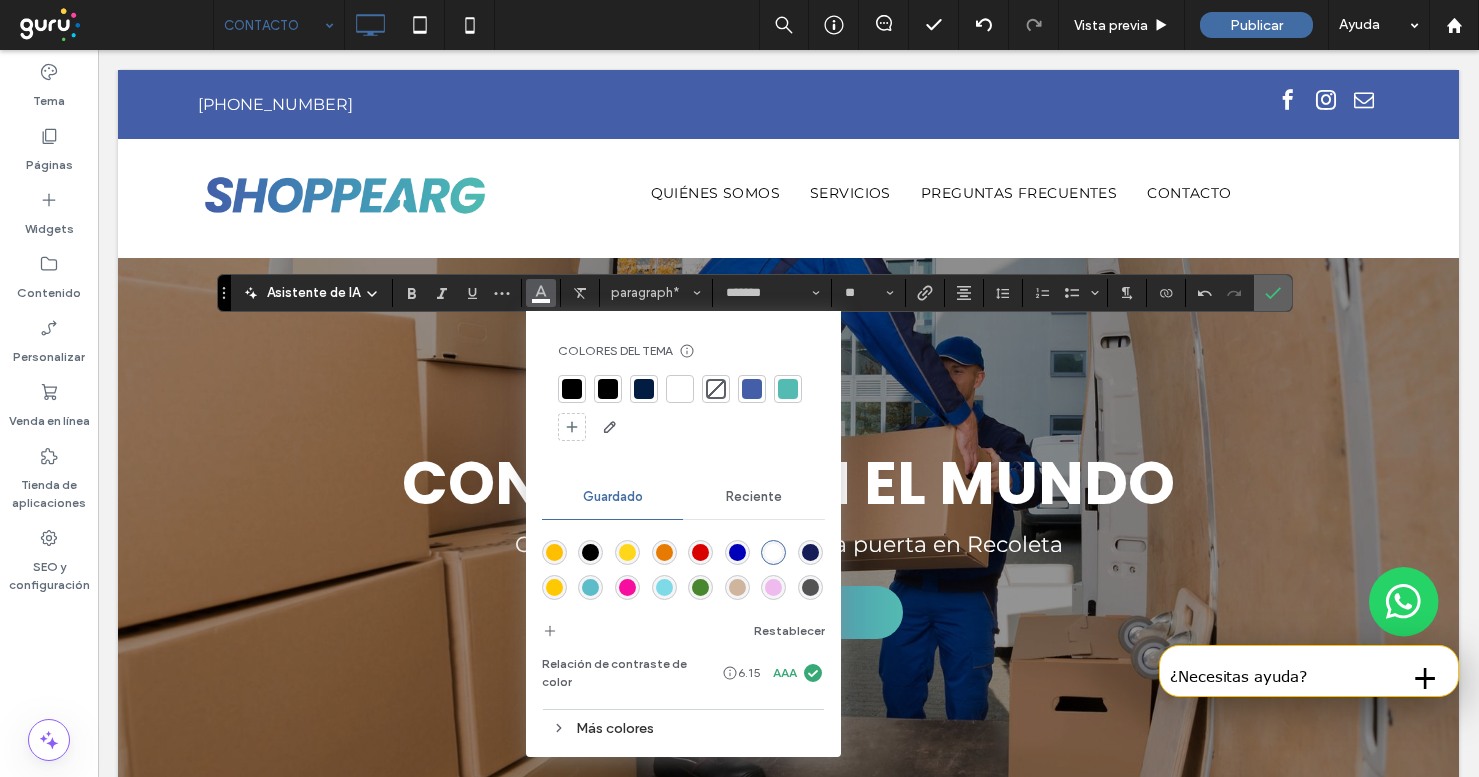 click at bounding box center [1273, 293] 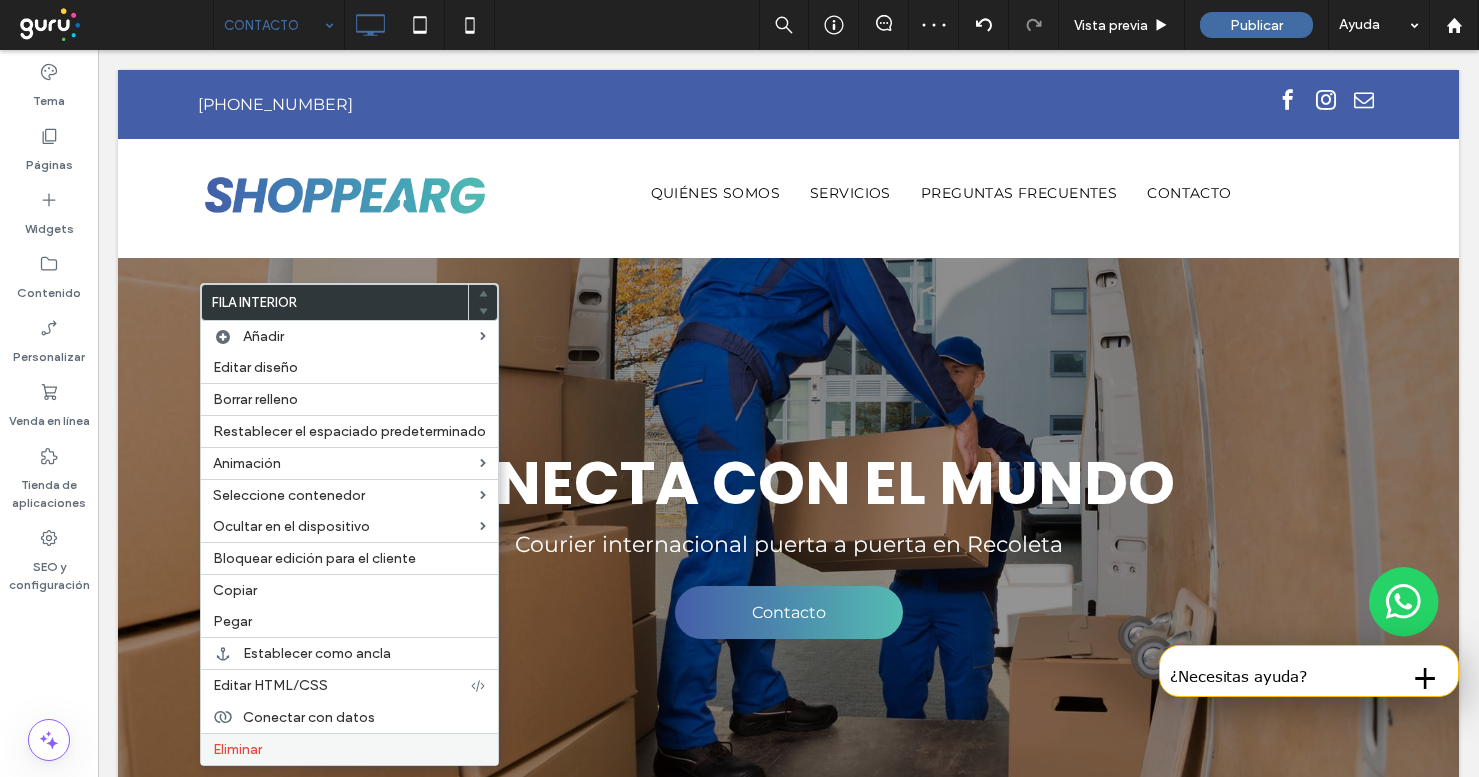 click on "Eliminar" at bounding box center [349, 749] 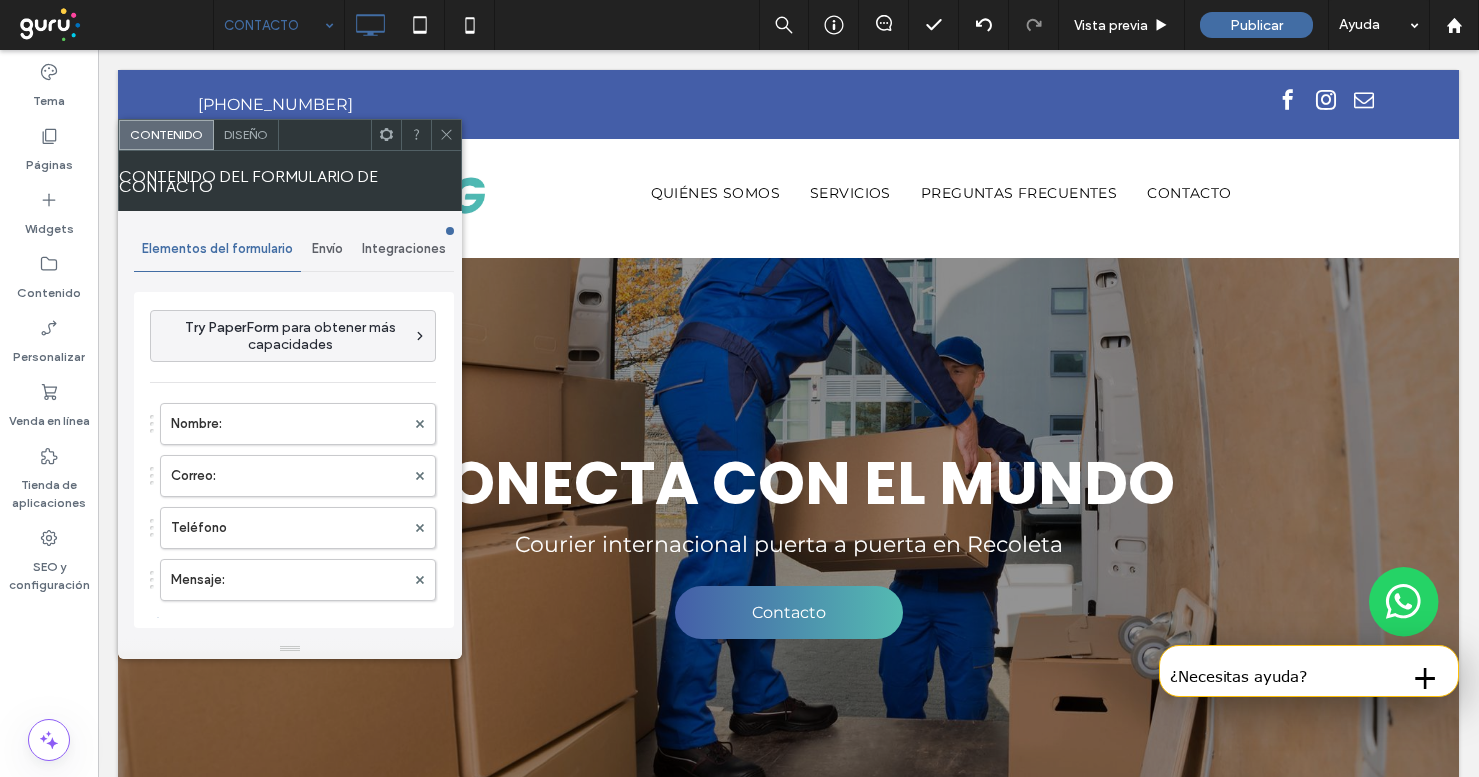 click on "Envío" at bounding box center (327, 249) 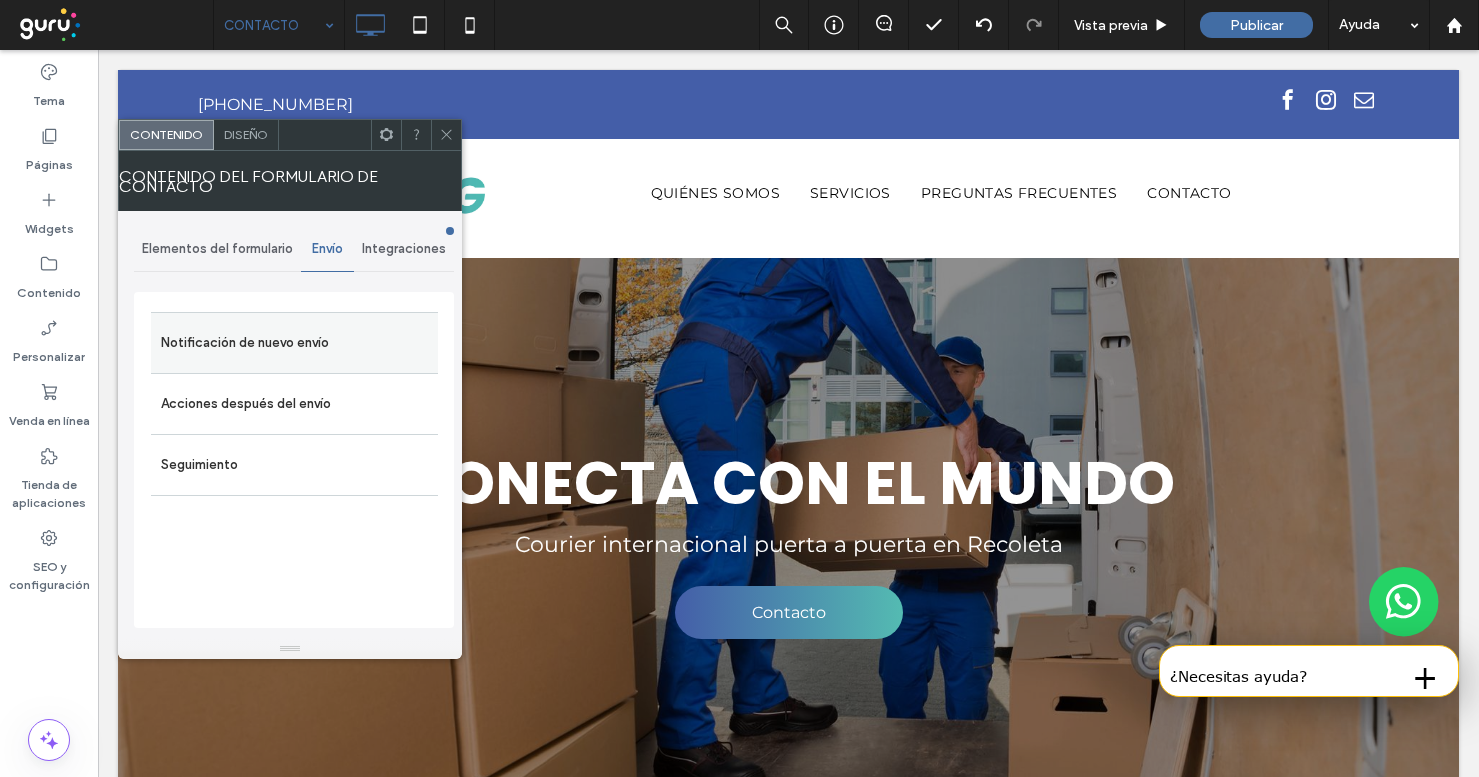 click on "Notificación de nuevo envío" at bounding box center [294, 343] 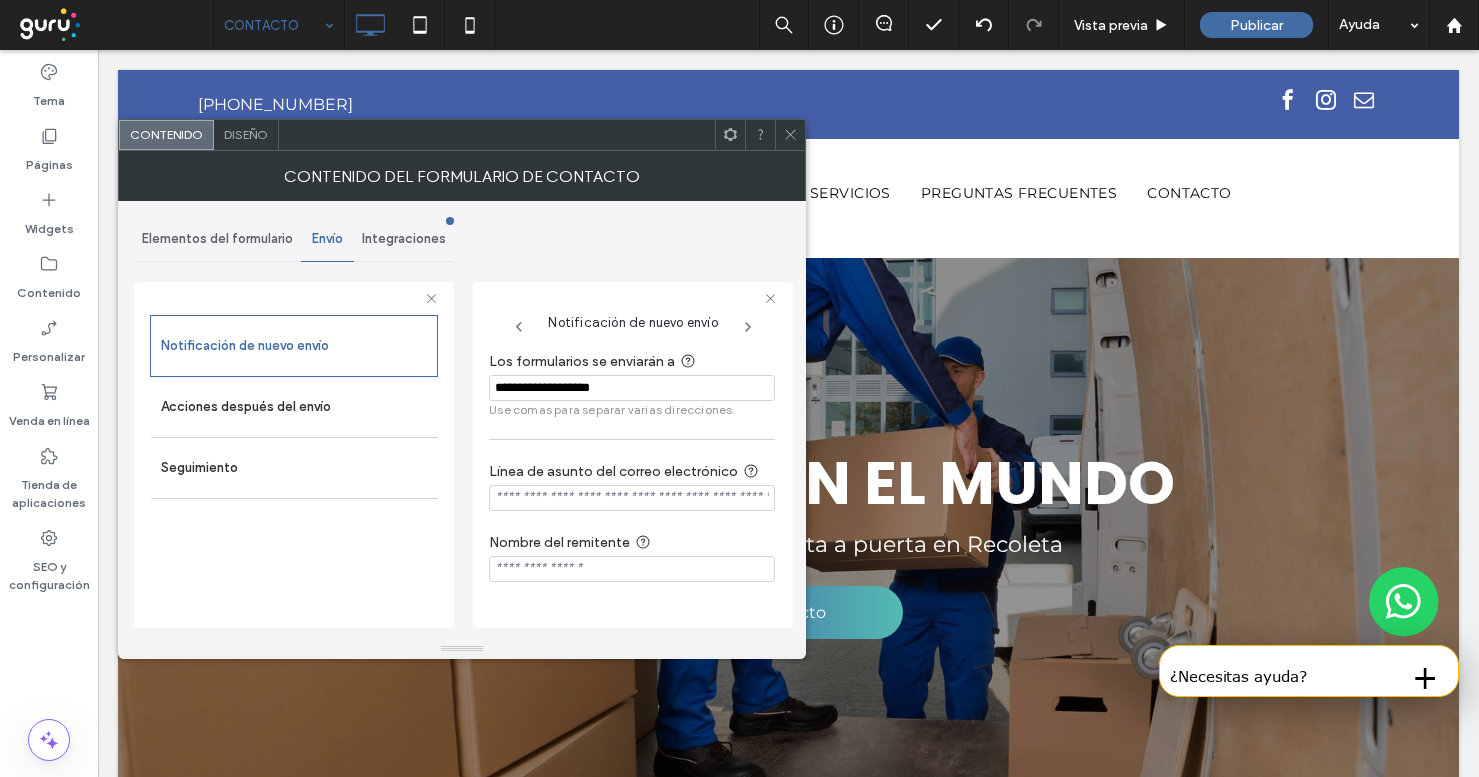 click on "**********" at bounding box center (632, 388) 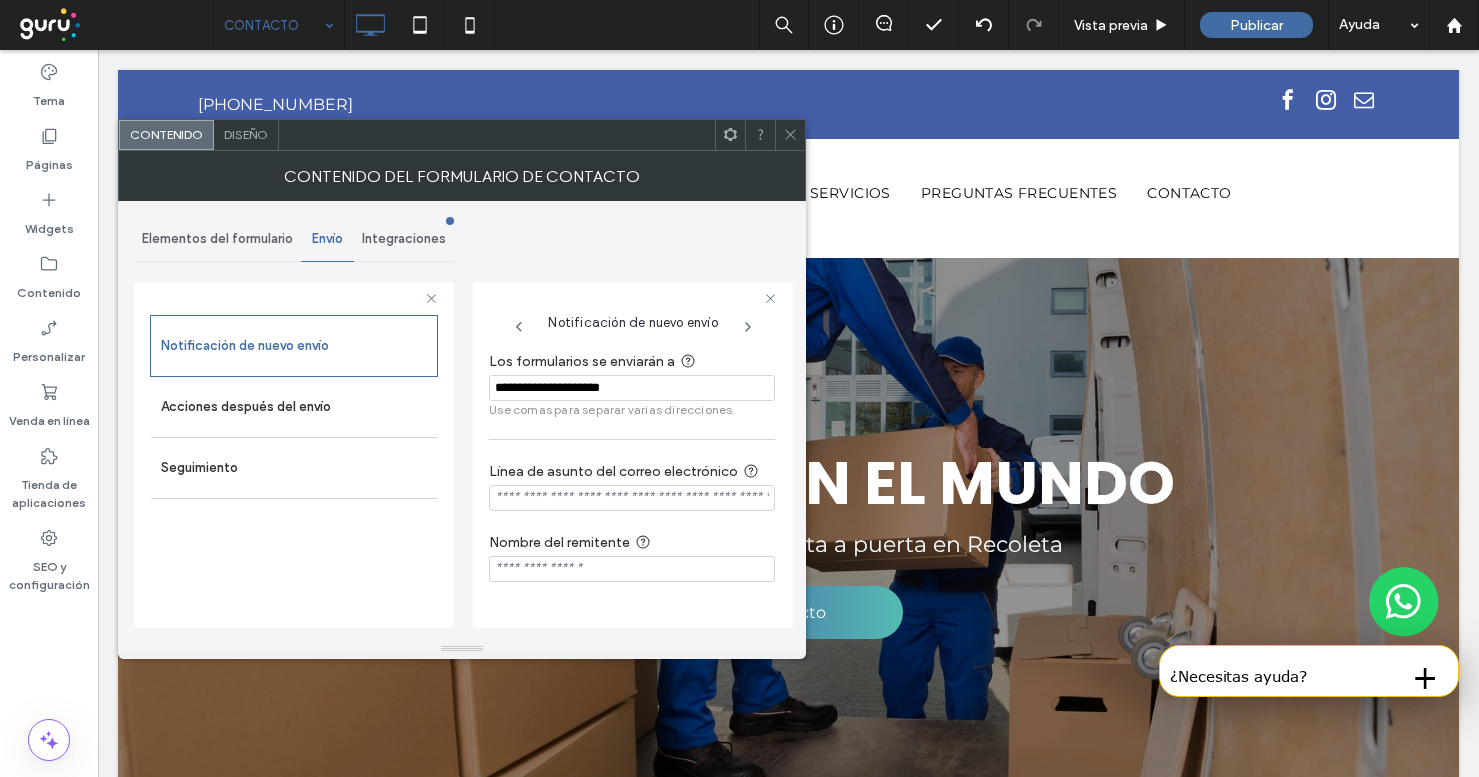 type on "**********" 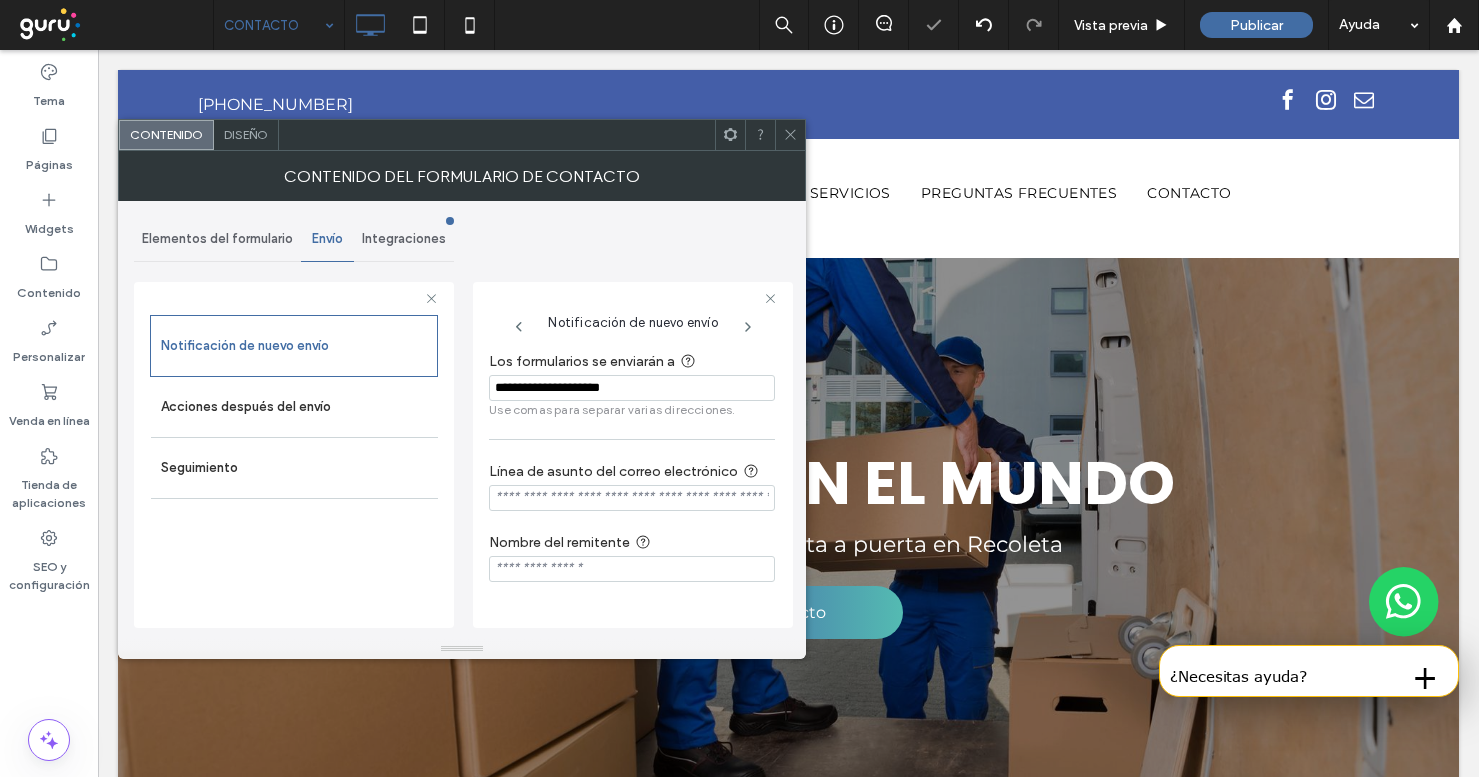 click on "Diseño" at bounding box center [246, 134] 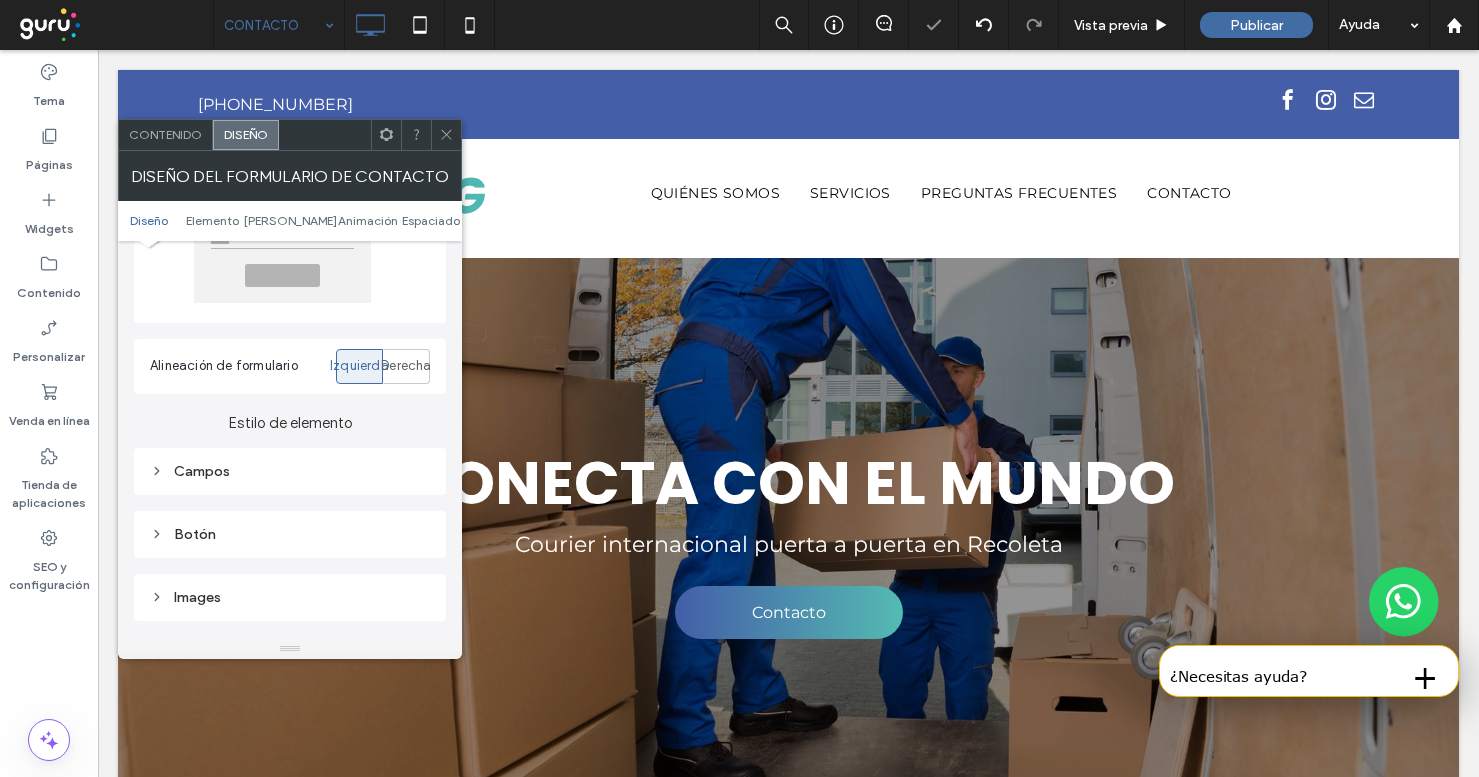 scroll, scrollTop: 165, scrollLeft: 0, axis: vertical 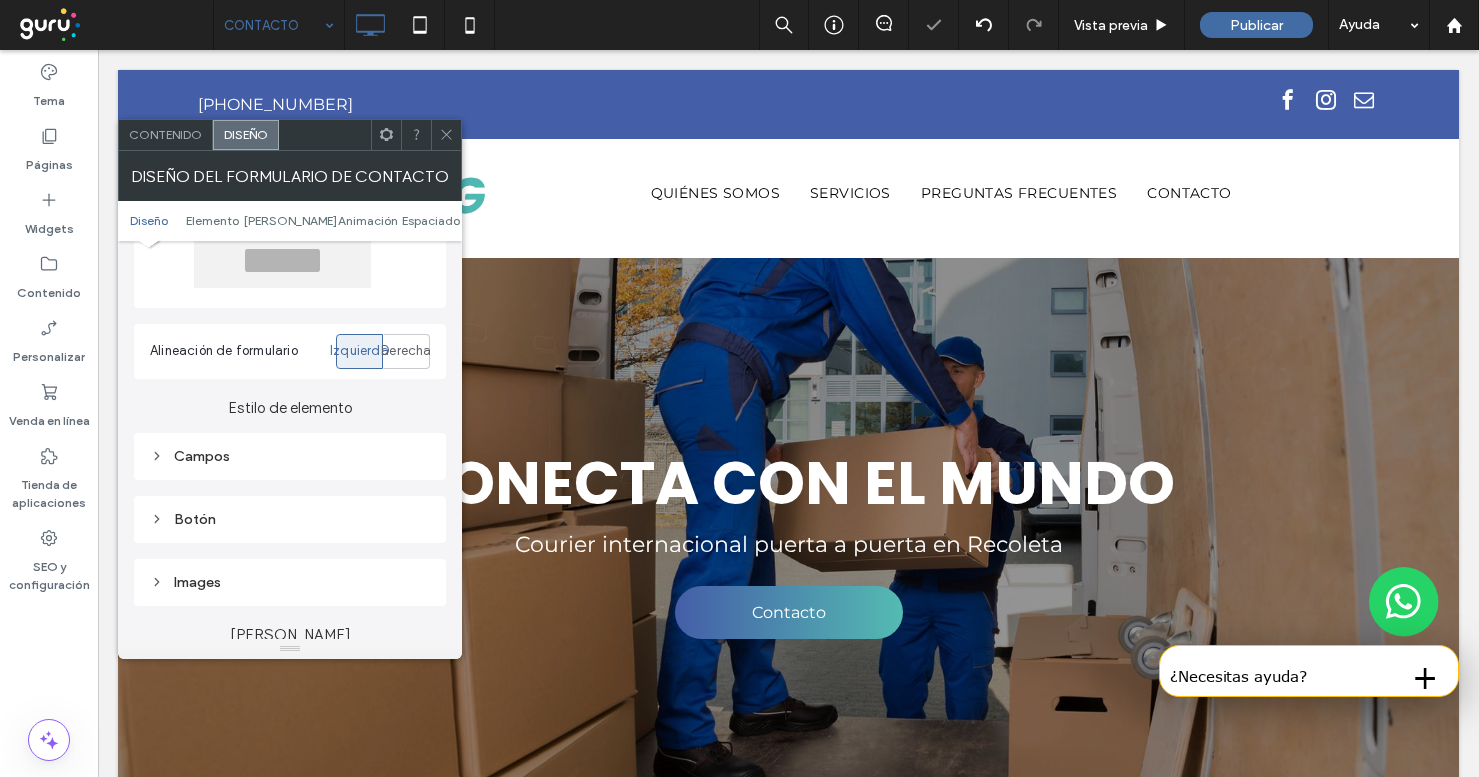 click on "Campos" at bounding box center [290, 456] 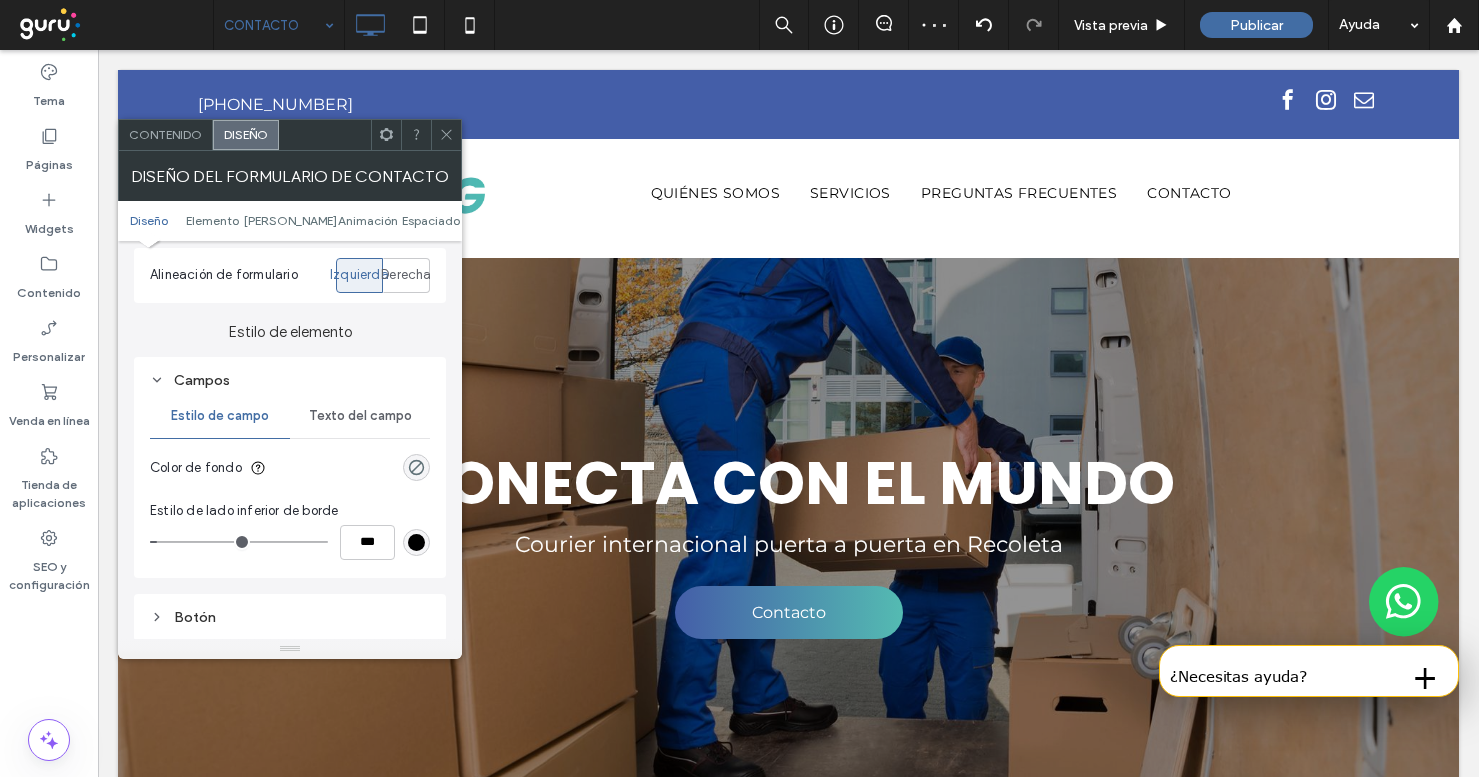 scroll, scrollTop: 255, scrollLeft: 0, axis: vertical 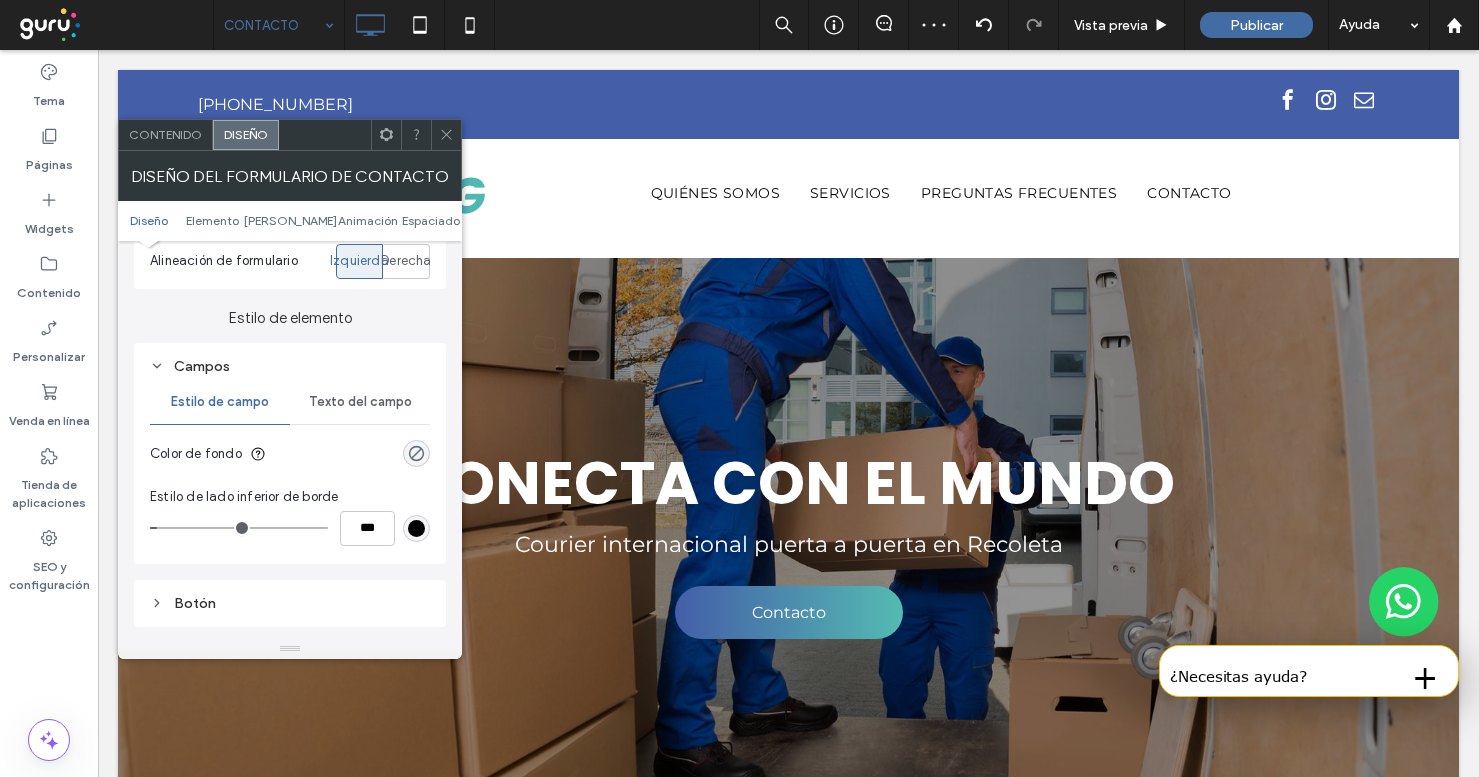 click at bounding box center (416, 528) 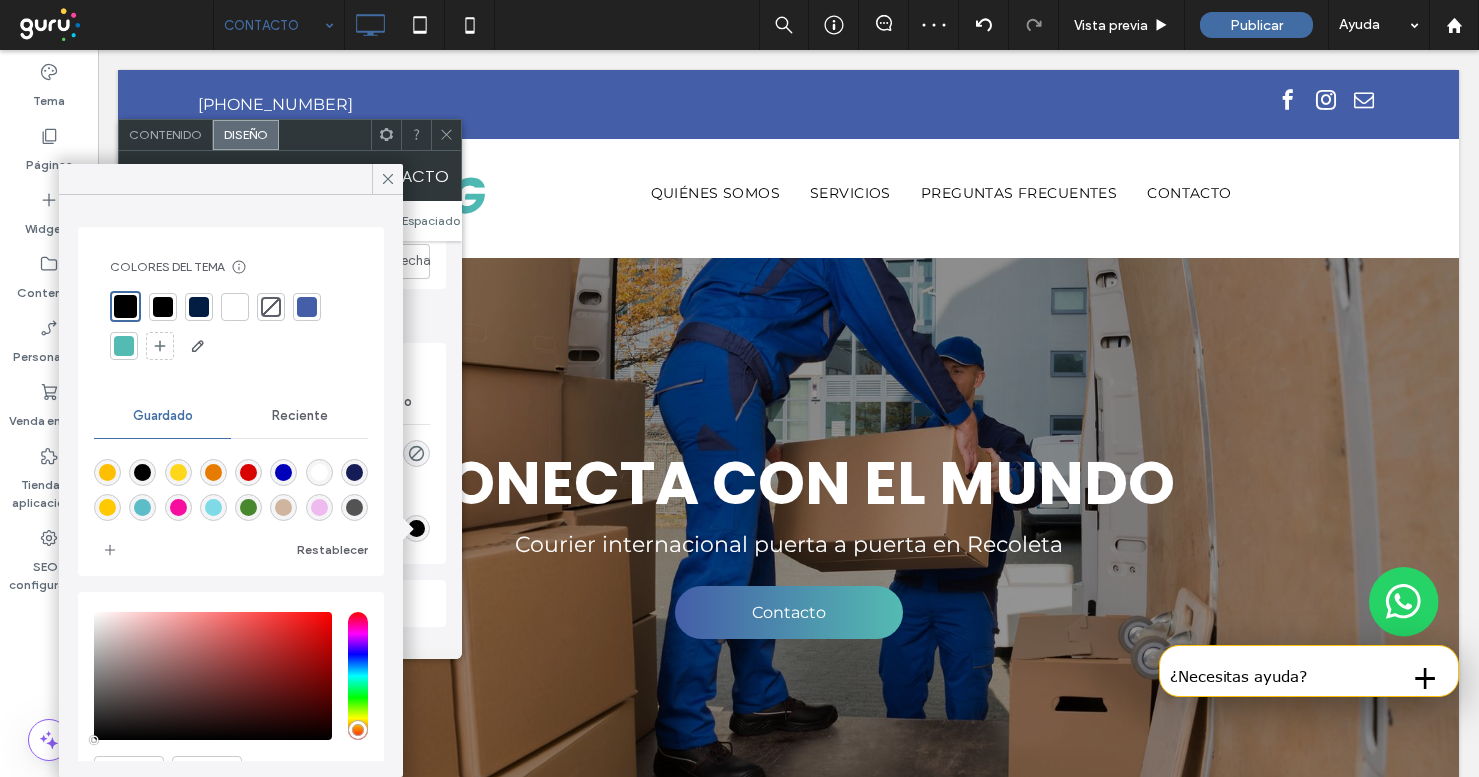 click at bounding box center [235, 307] 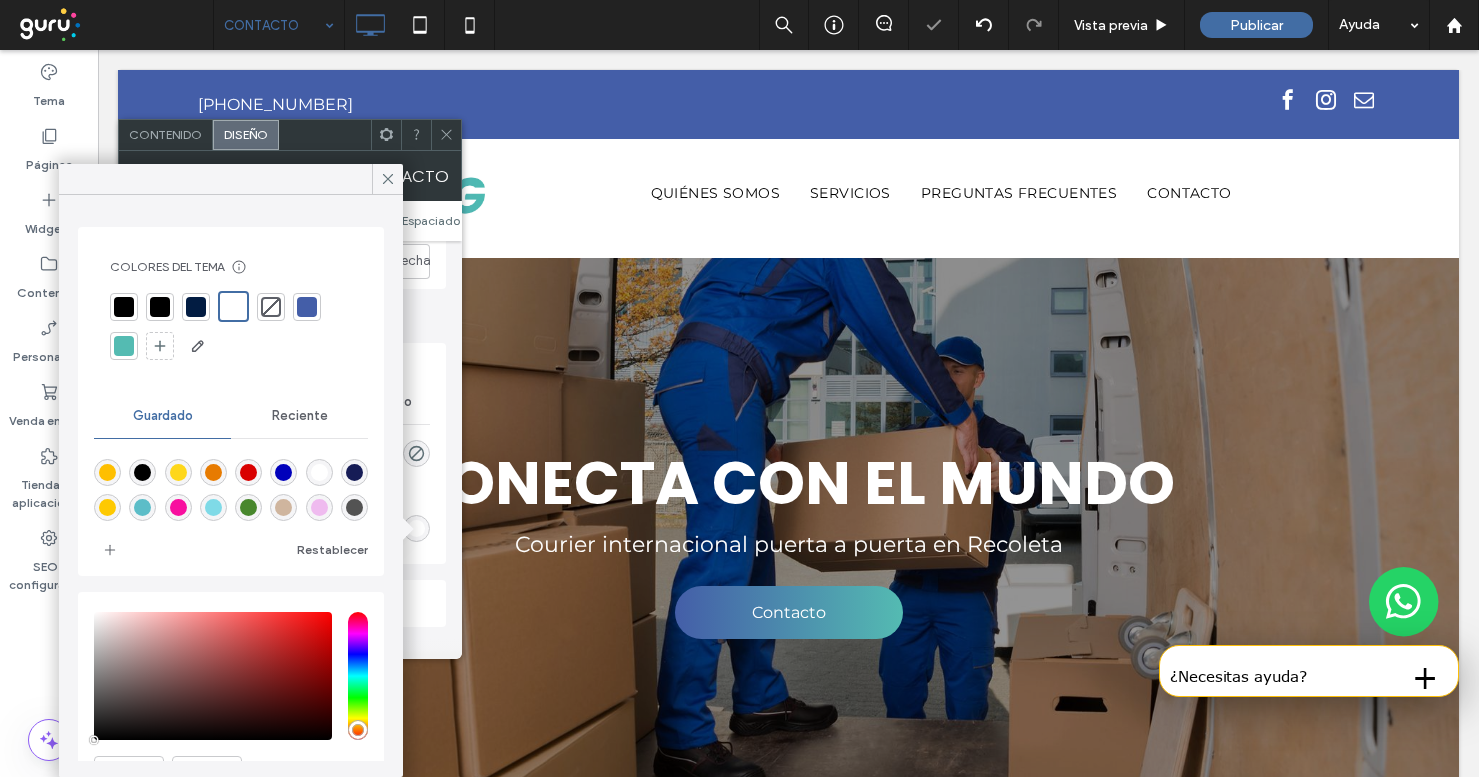 click on "Campos" at bounding box center (290, 366) 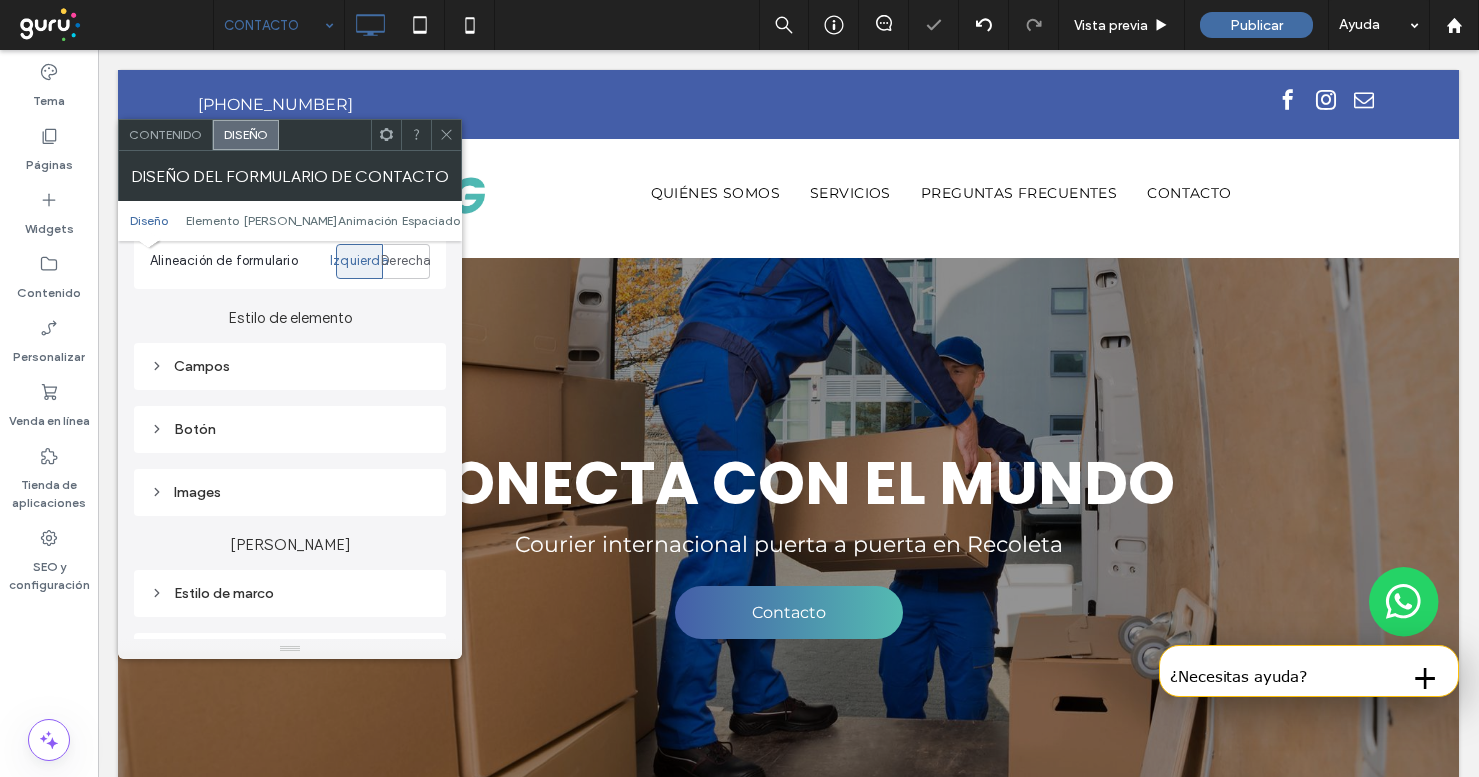 click on "Campos" at bounding box center (290, 366) 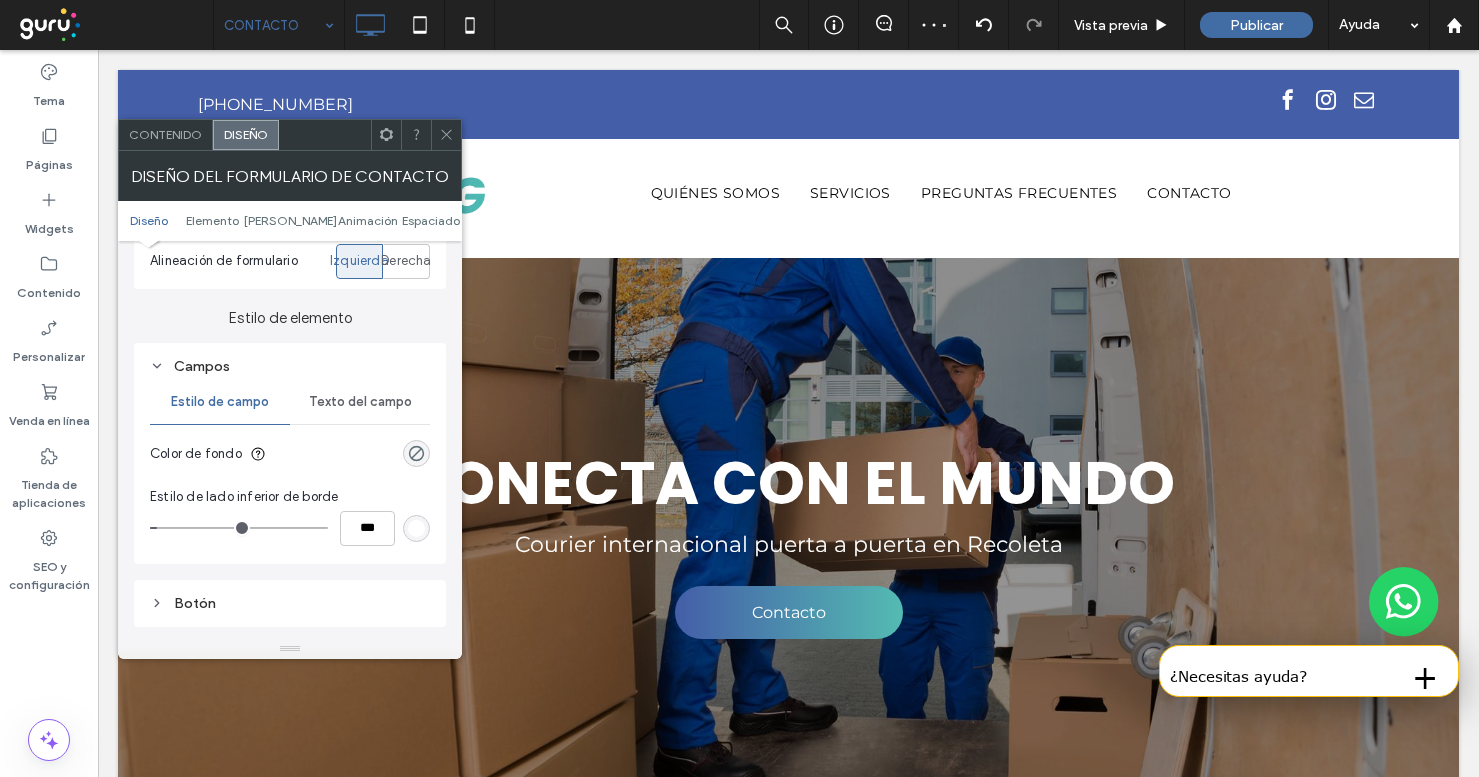 click on "Campos" at bounding box center [290, 366] 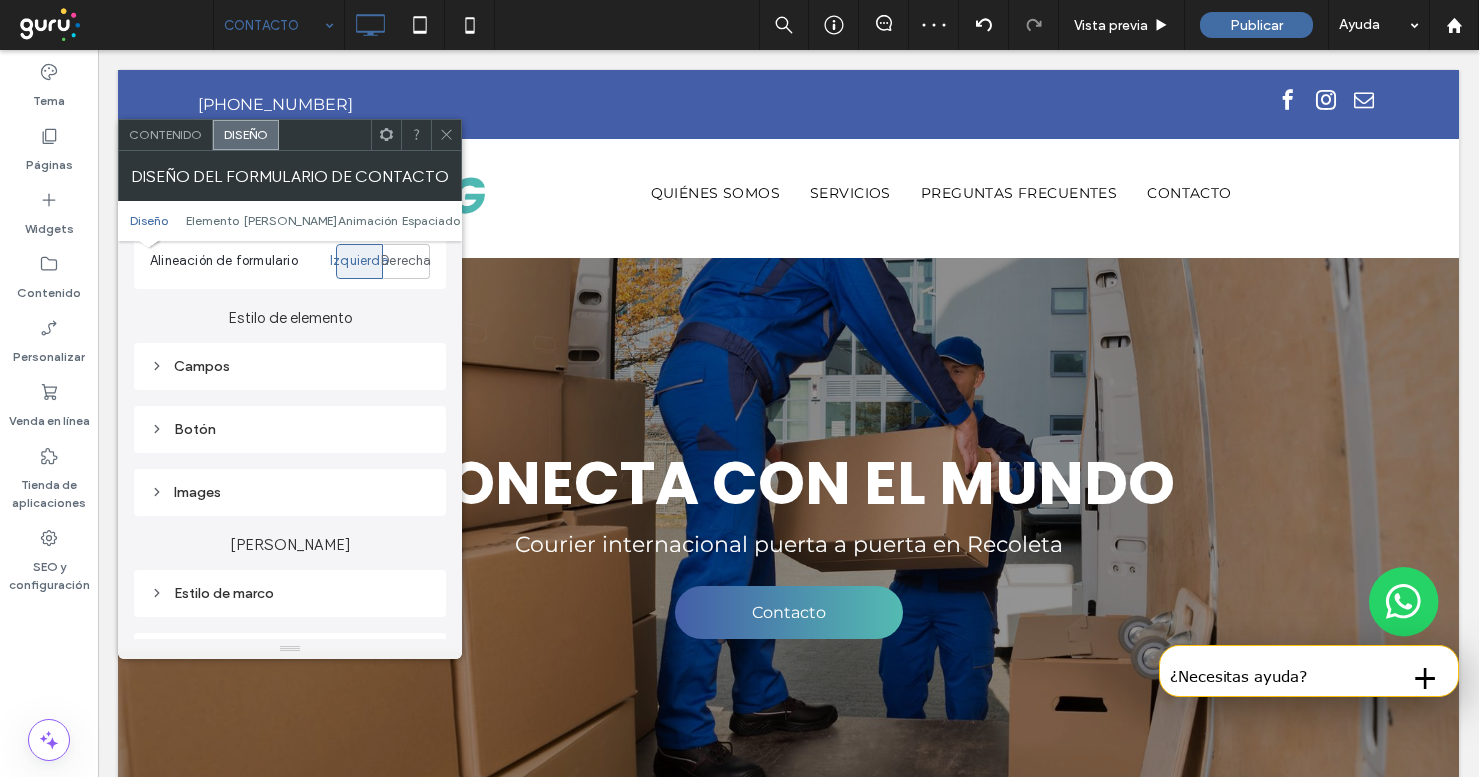 click on "Botón" at bounding box center (290, 429) 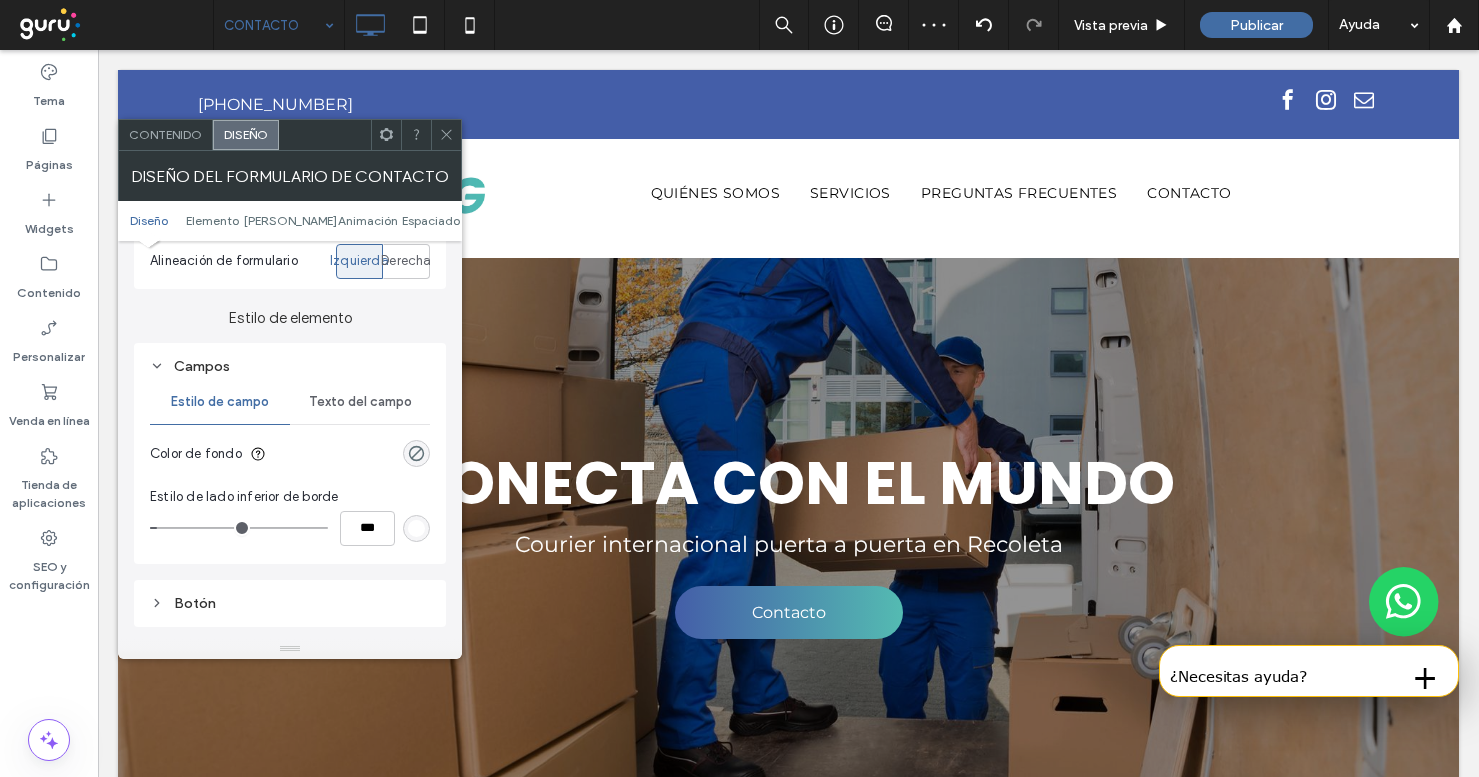 click on "Texto del campo" at bounding box center [360, 402] 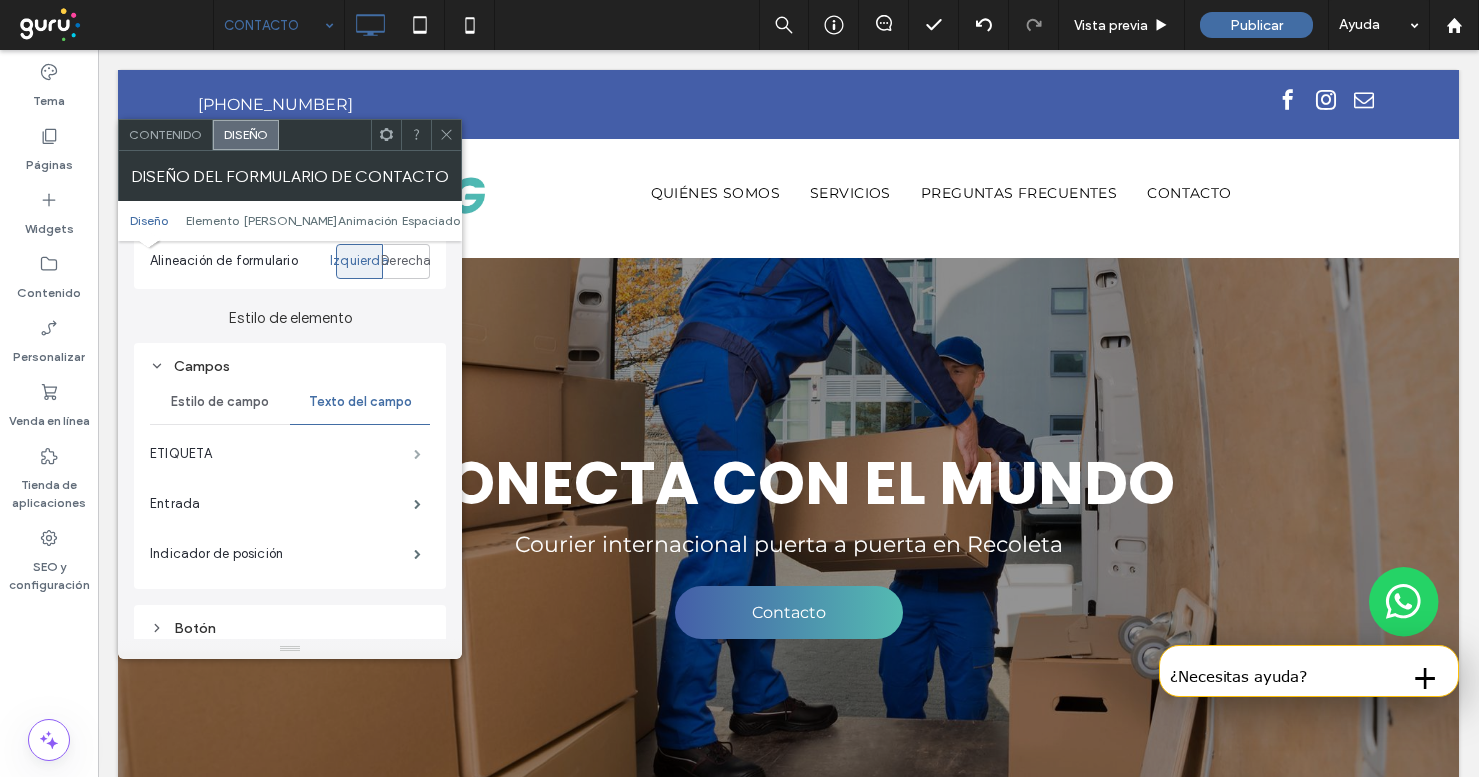 click at bounding box center (417, 454) 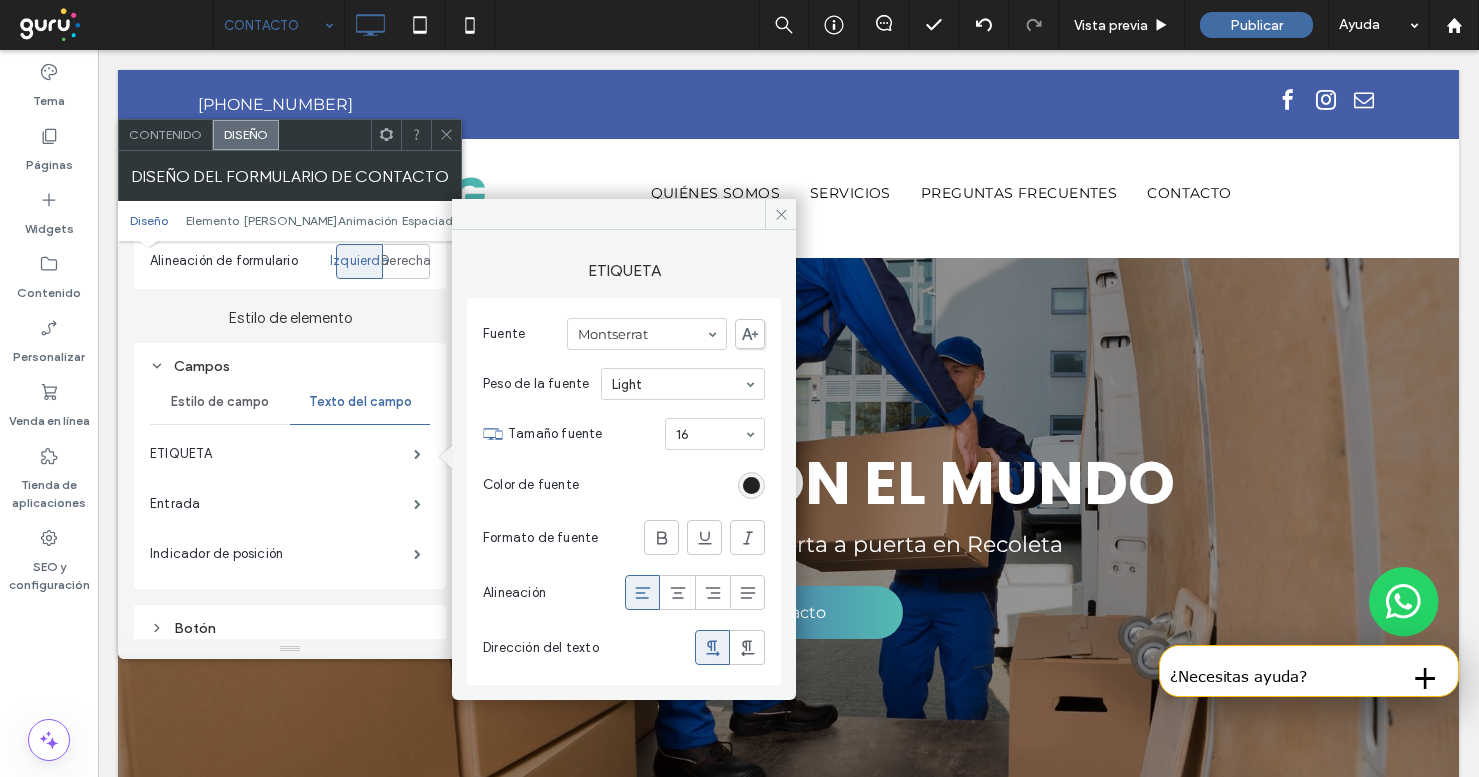click at bounding box center [751, 485] 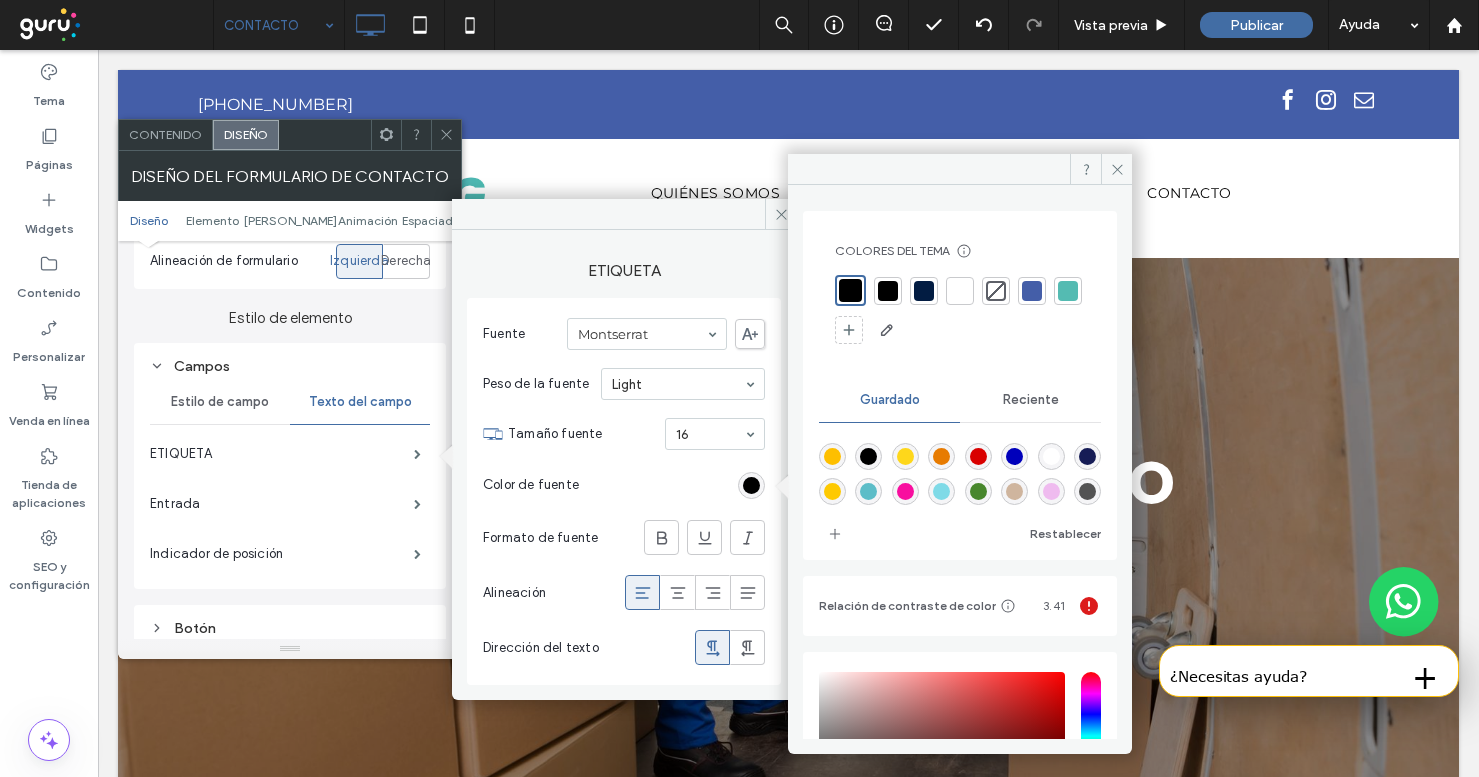 click at bounding box center [960, 291] 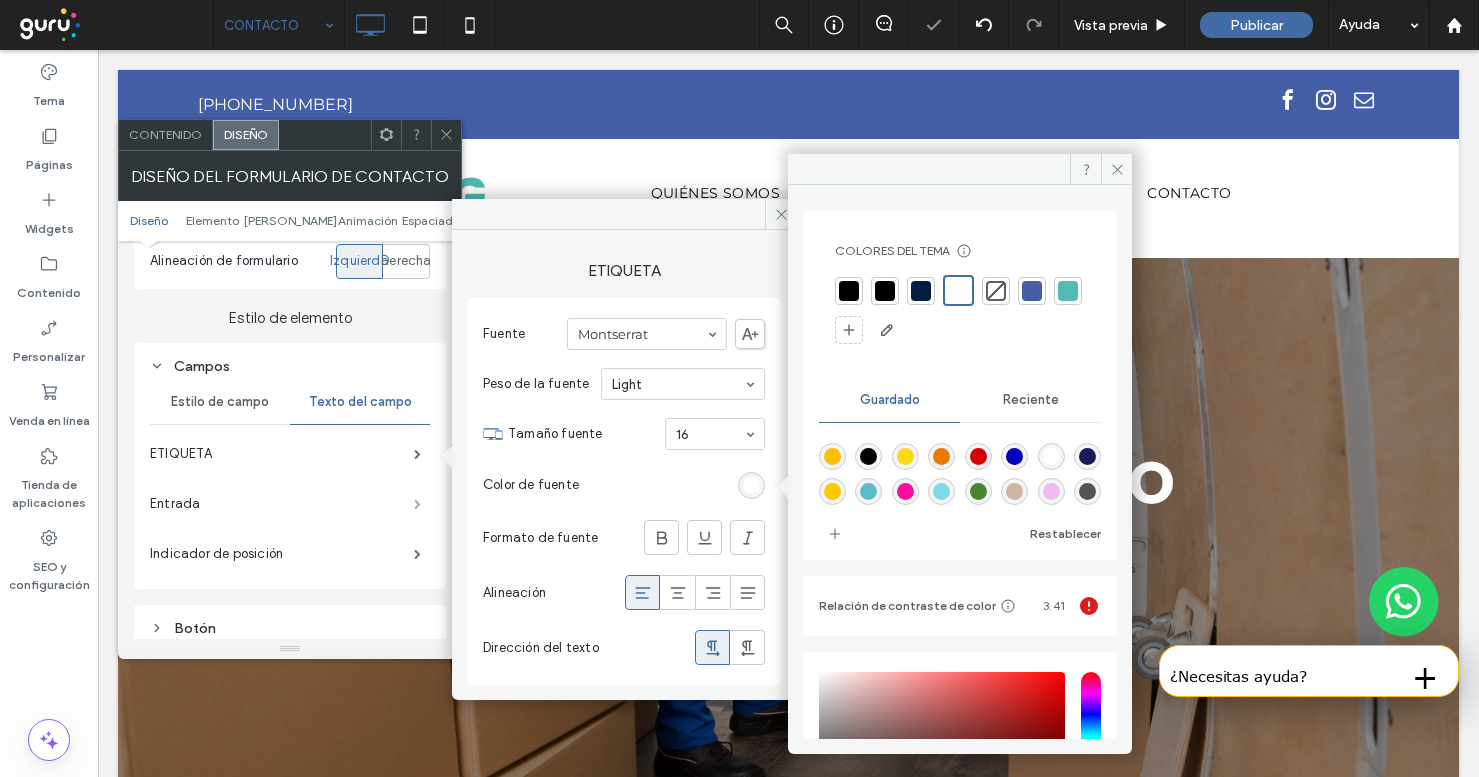 click at bounding box center (417, 504) 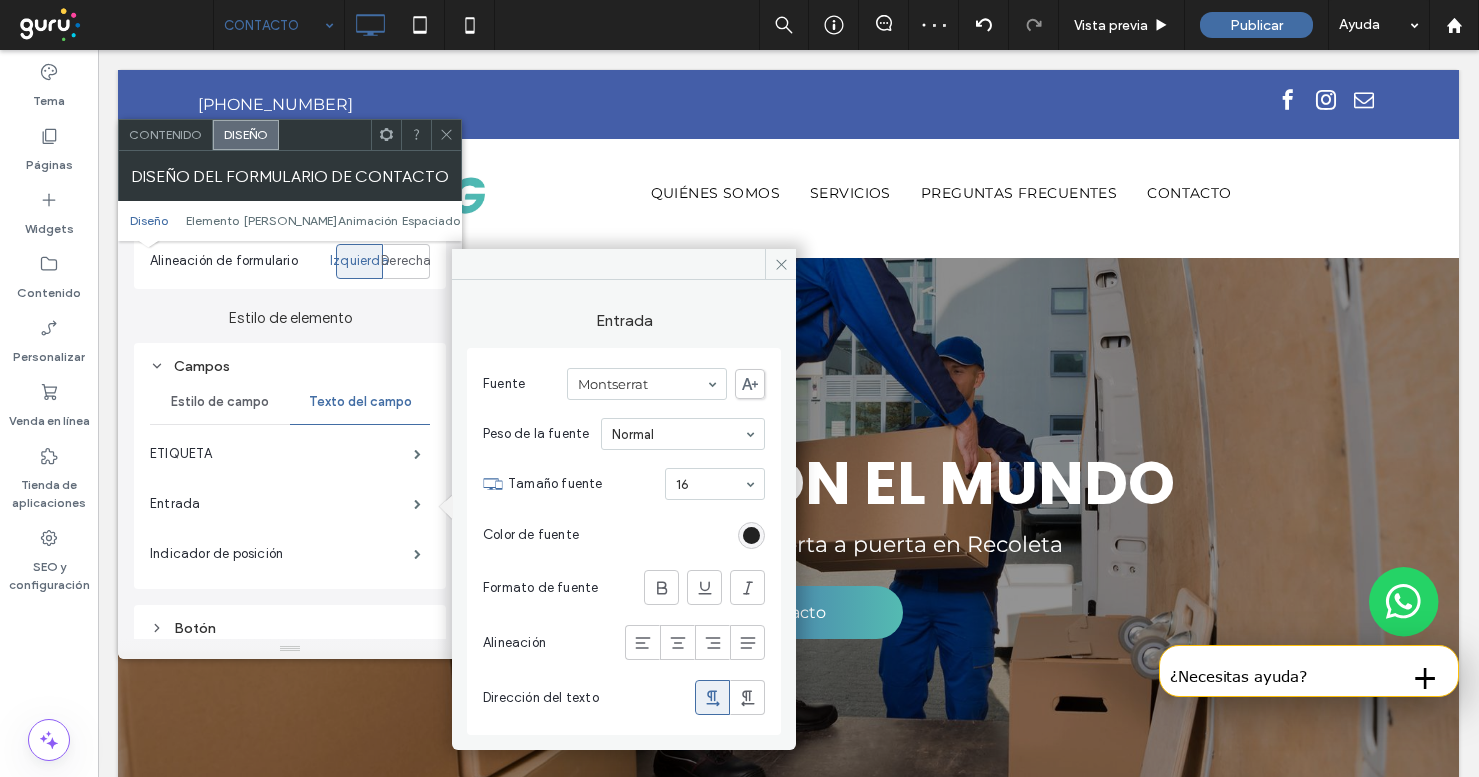 click at bounding box center [751, 535] 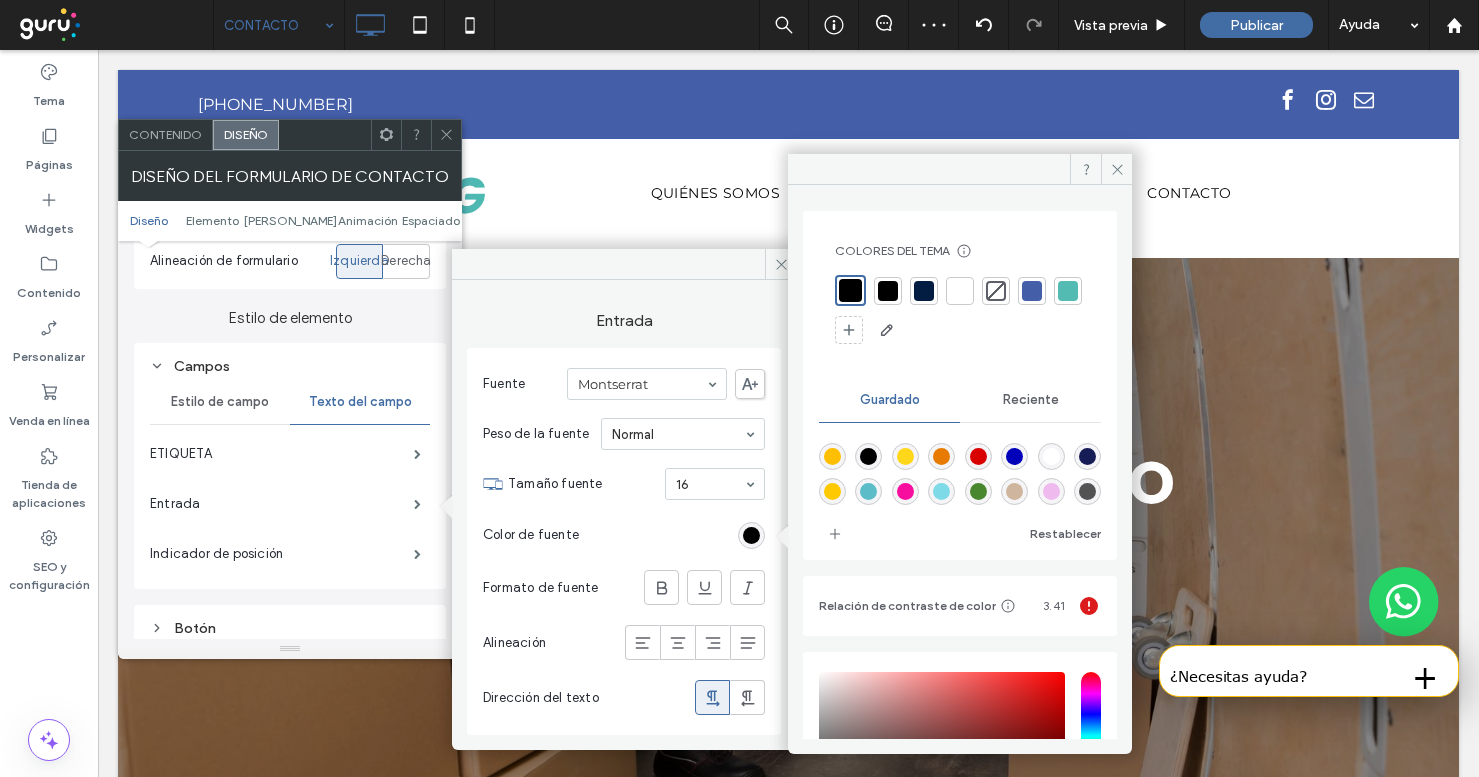 click at bounding box center (960, 291) 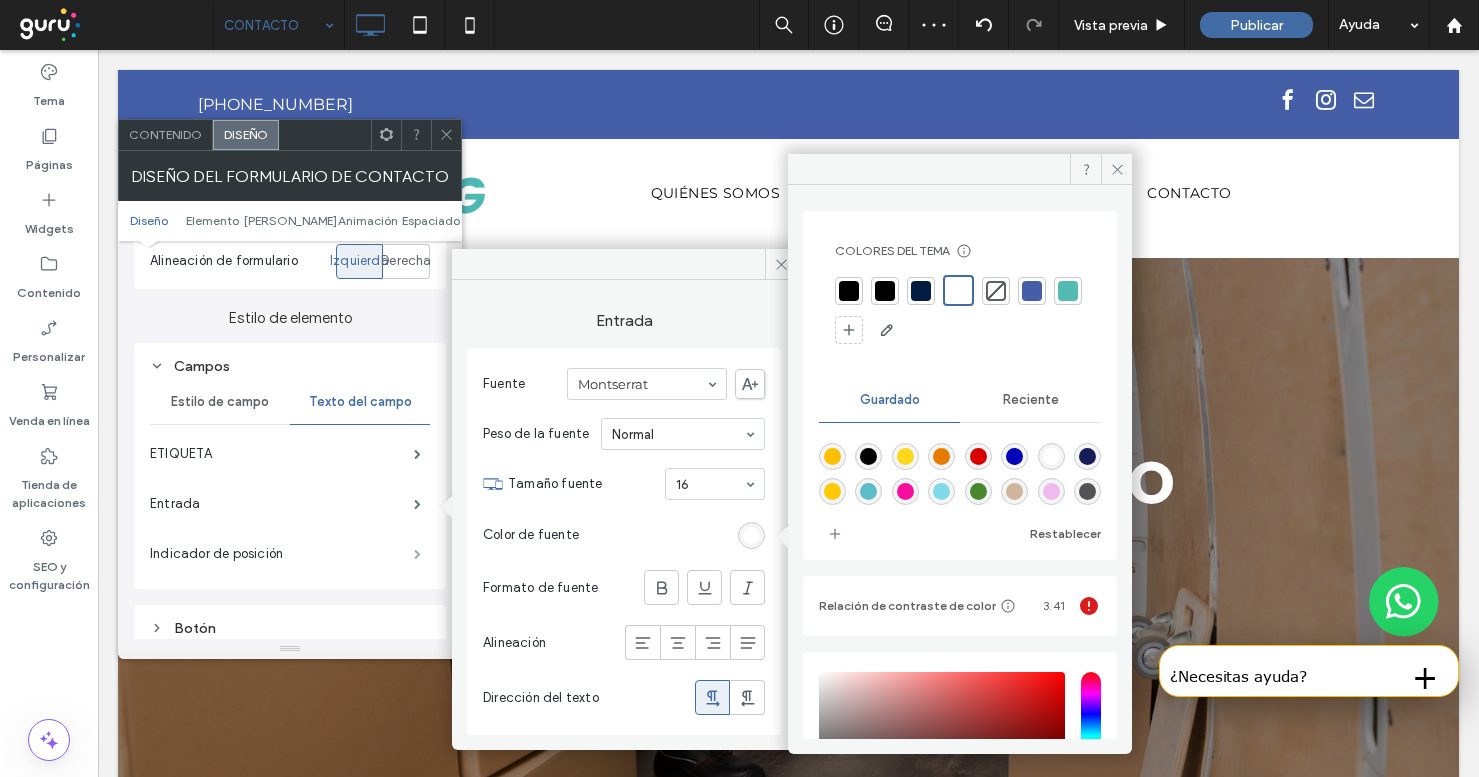 click at bounding box center (417, 554) 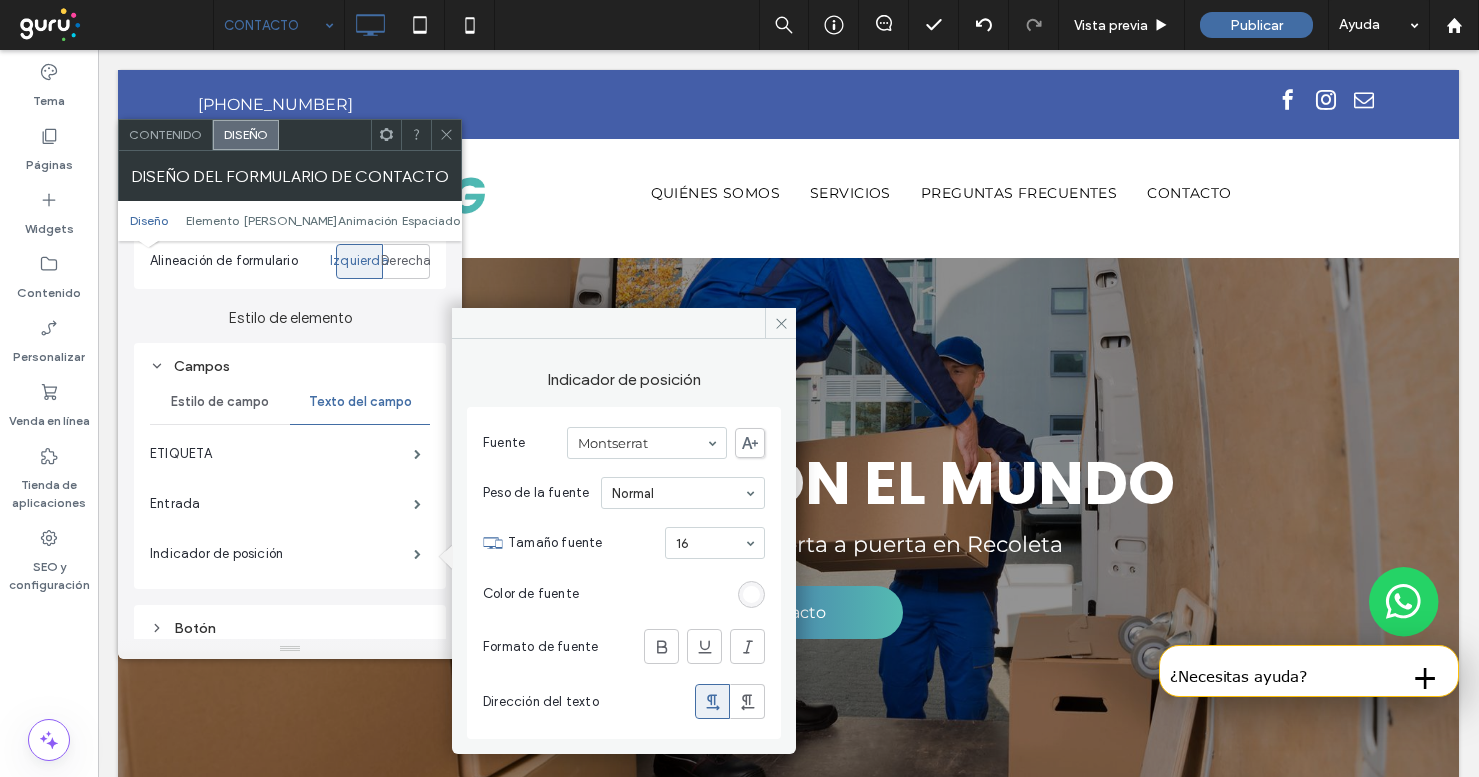 click on "Botón" at bounding box center [290, 628] 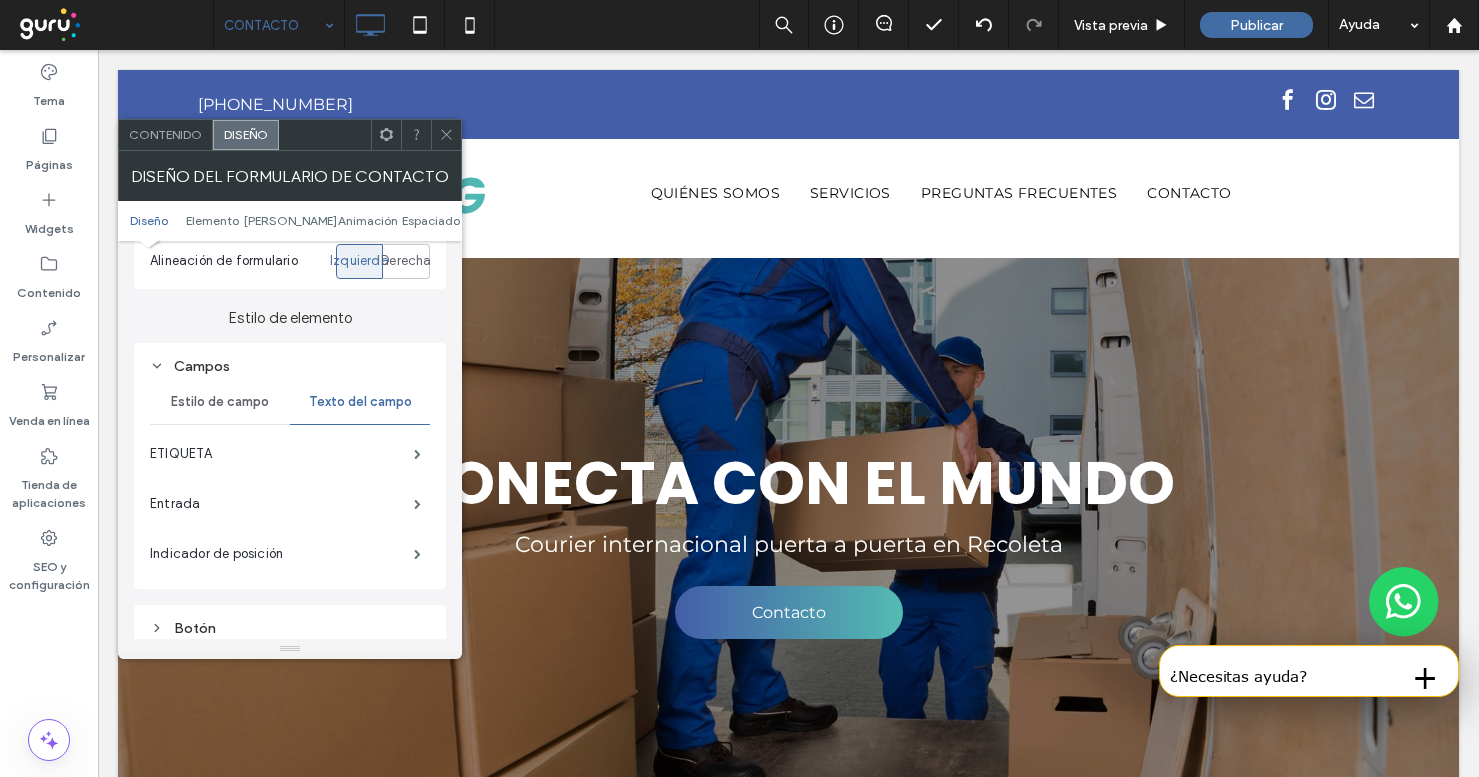 click on "Botón" at bounding box center [290, 628] 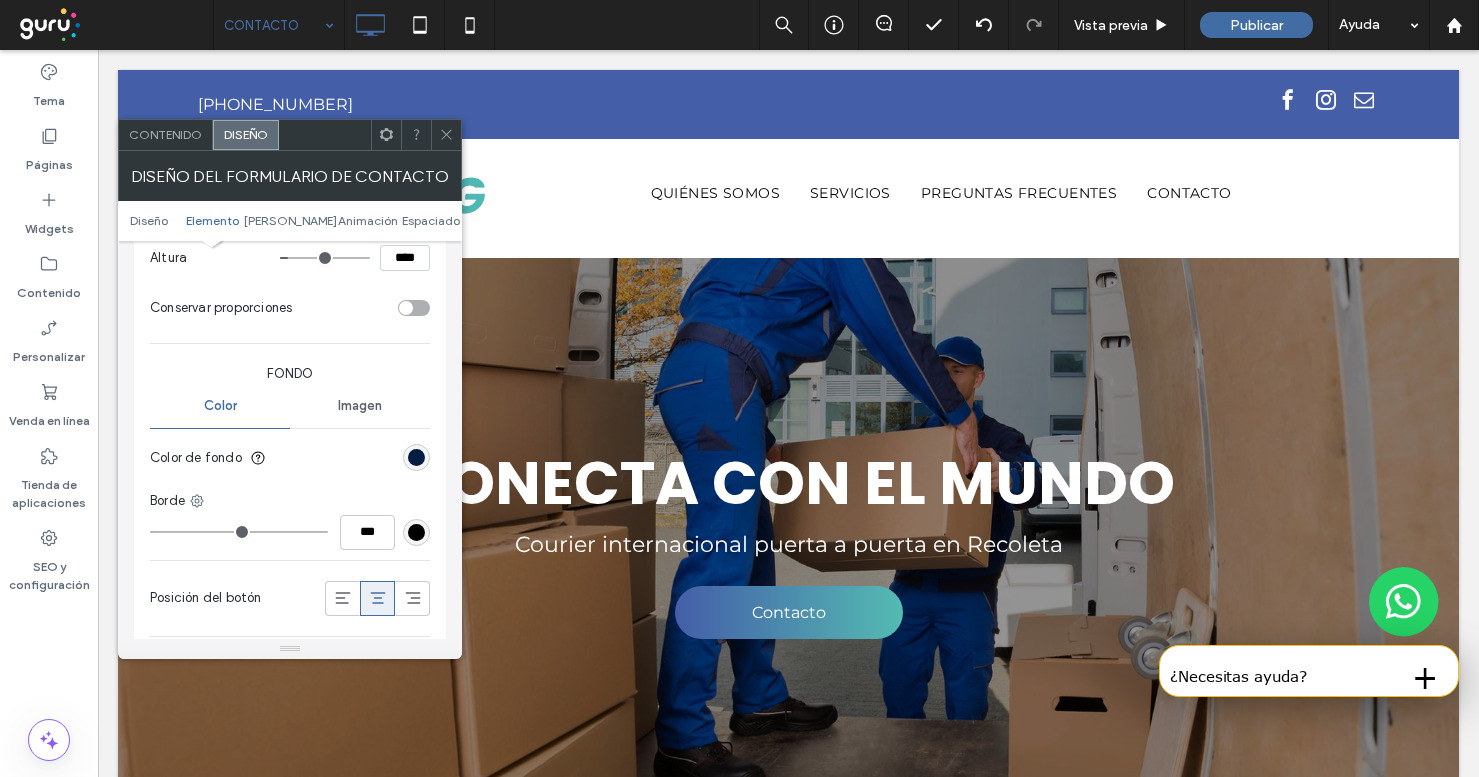 scroll, scrollTop: 919, scrollLeft: 0, axis: vertical 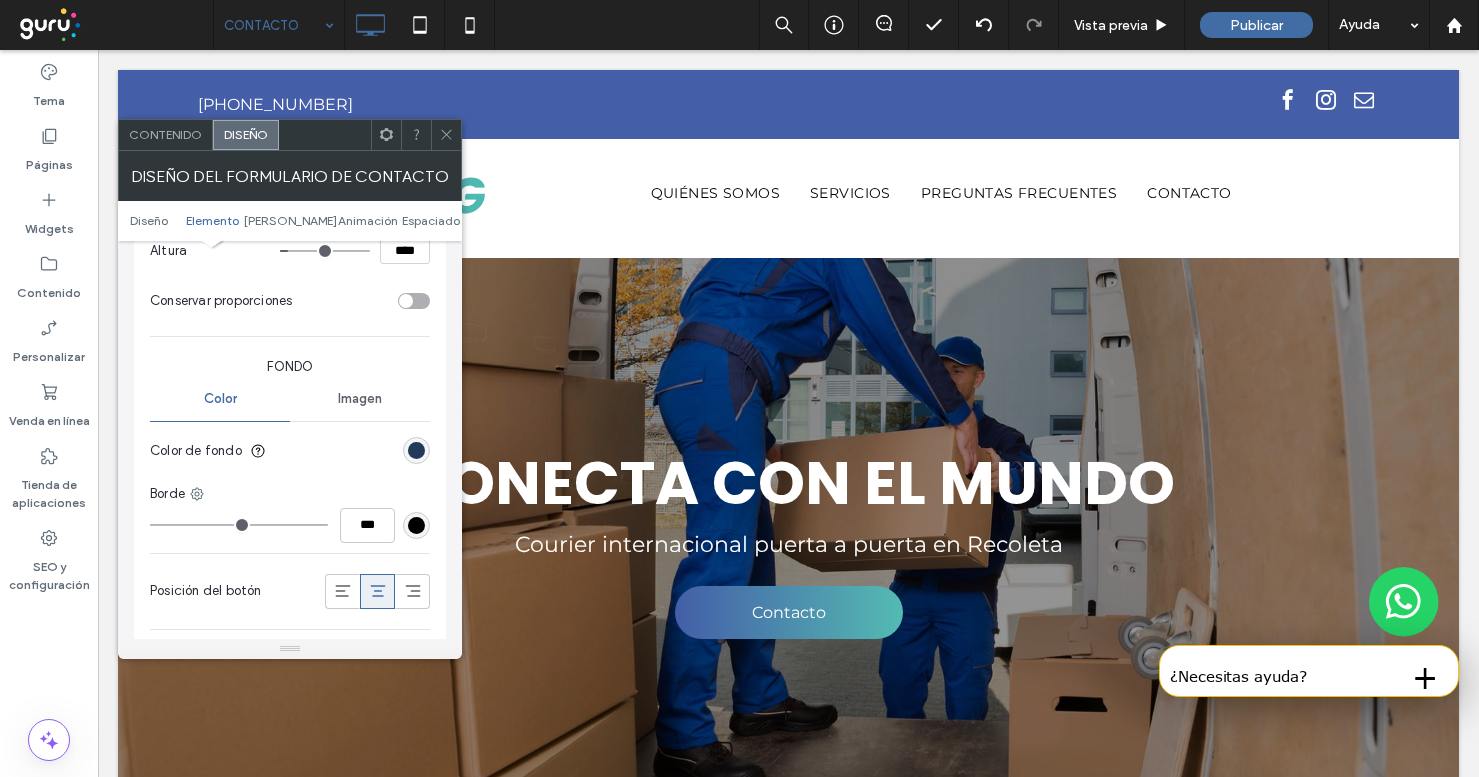 click at bounding box center (416, 450) 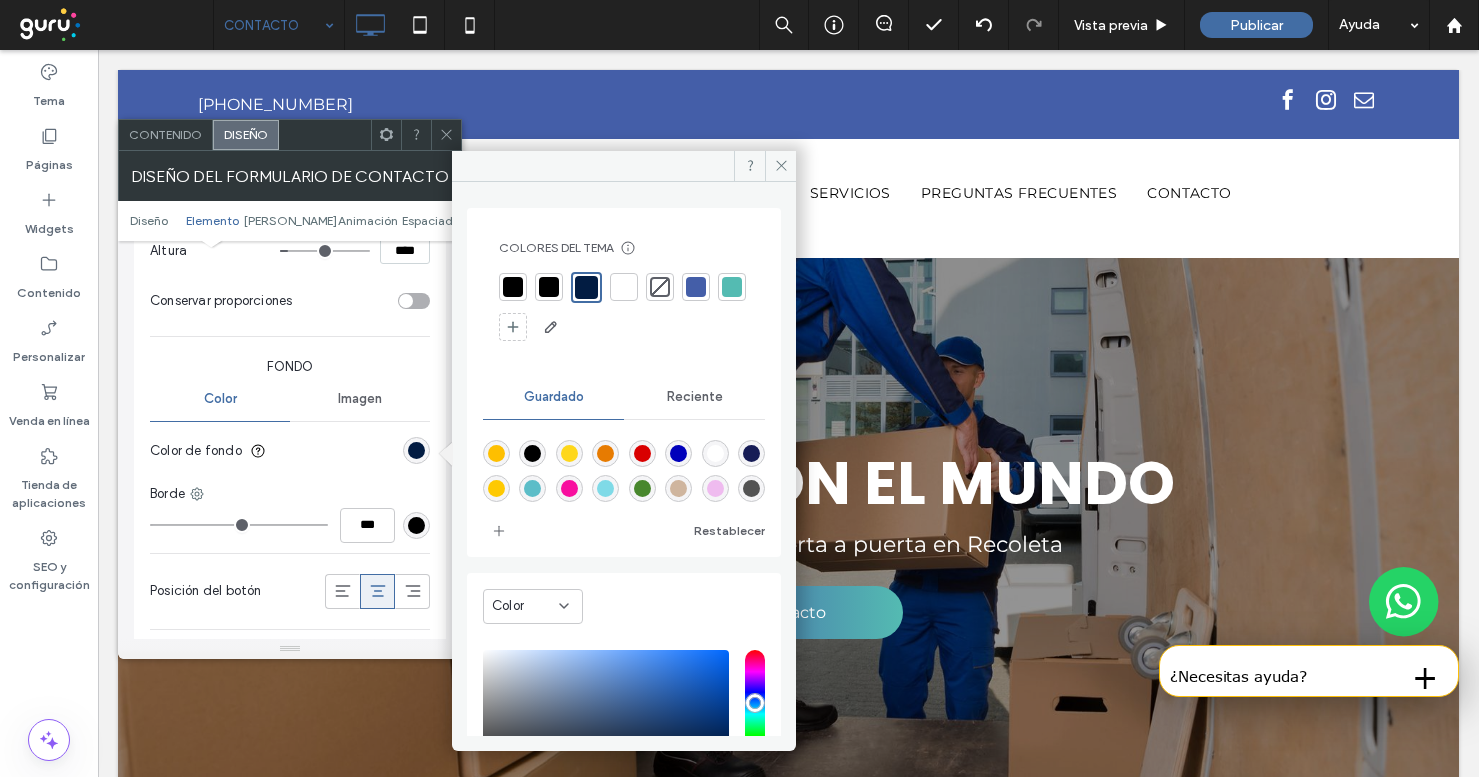 click at bounding box center [624, 287] 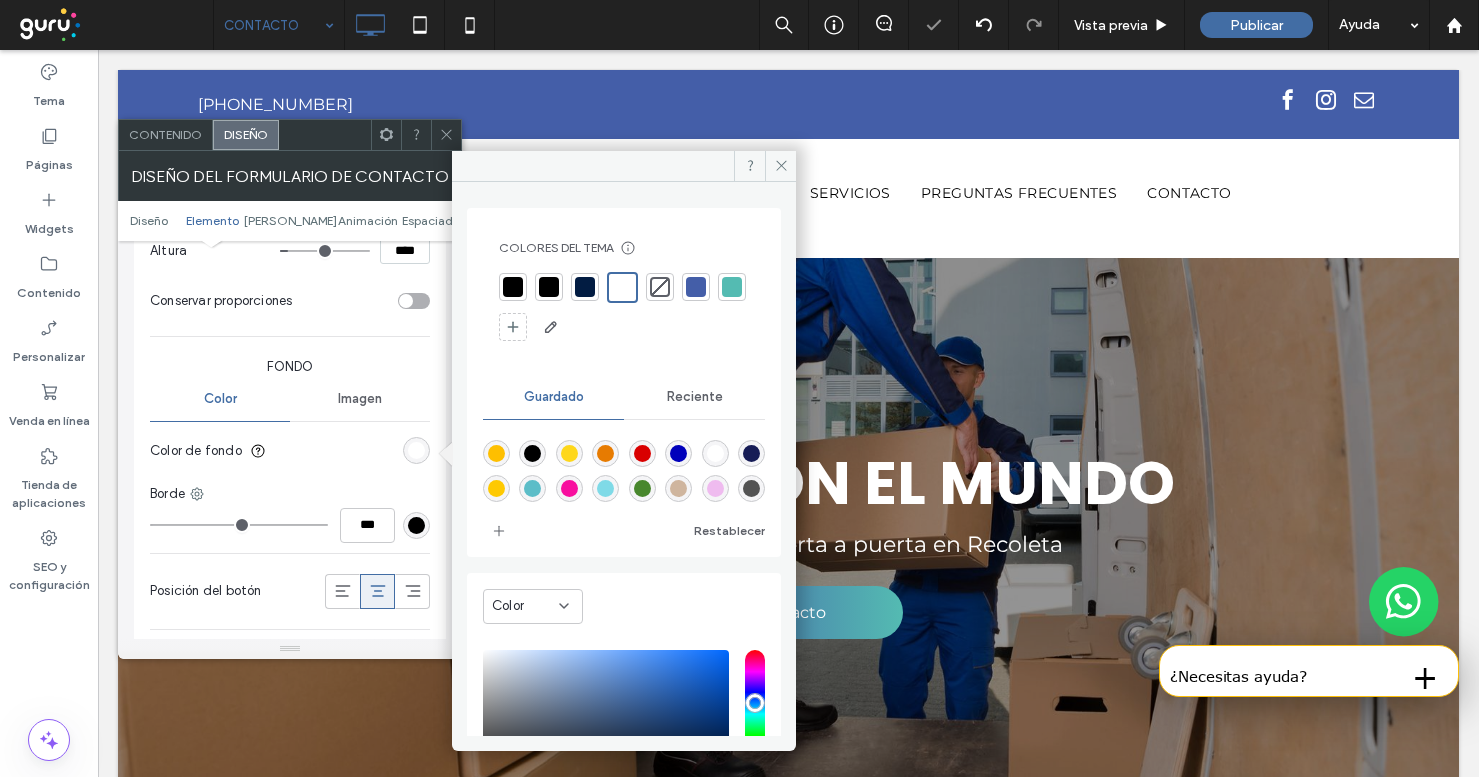 click on "Color de fondo" at bounding box center [290, 451] 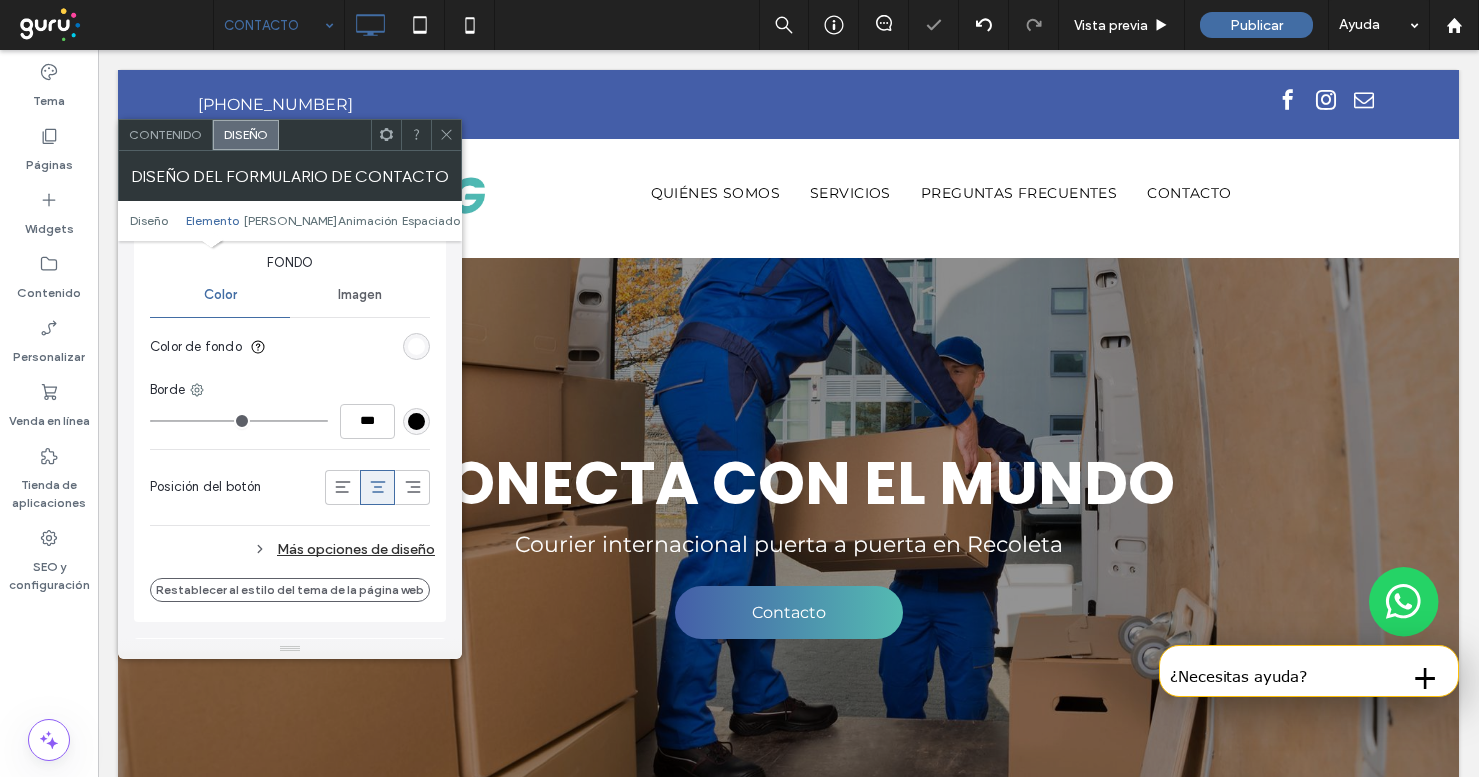 scroll, scrollTop: 1129, scrollLeft: 0, axis: vertical 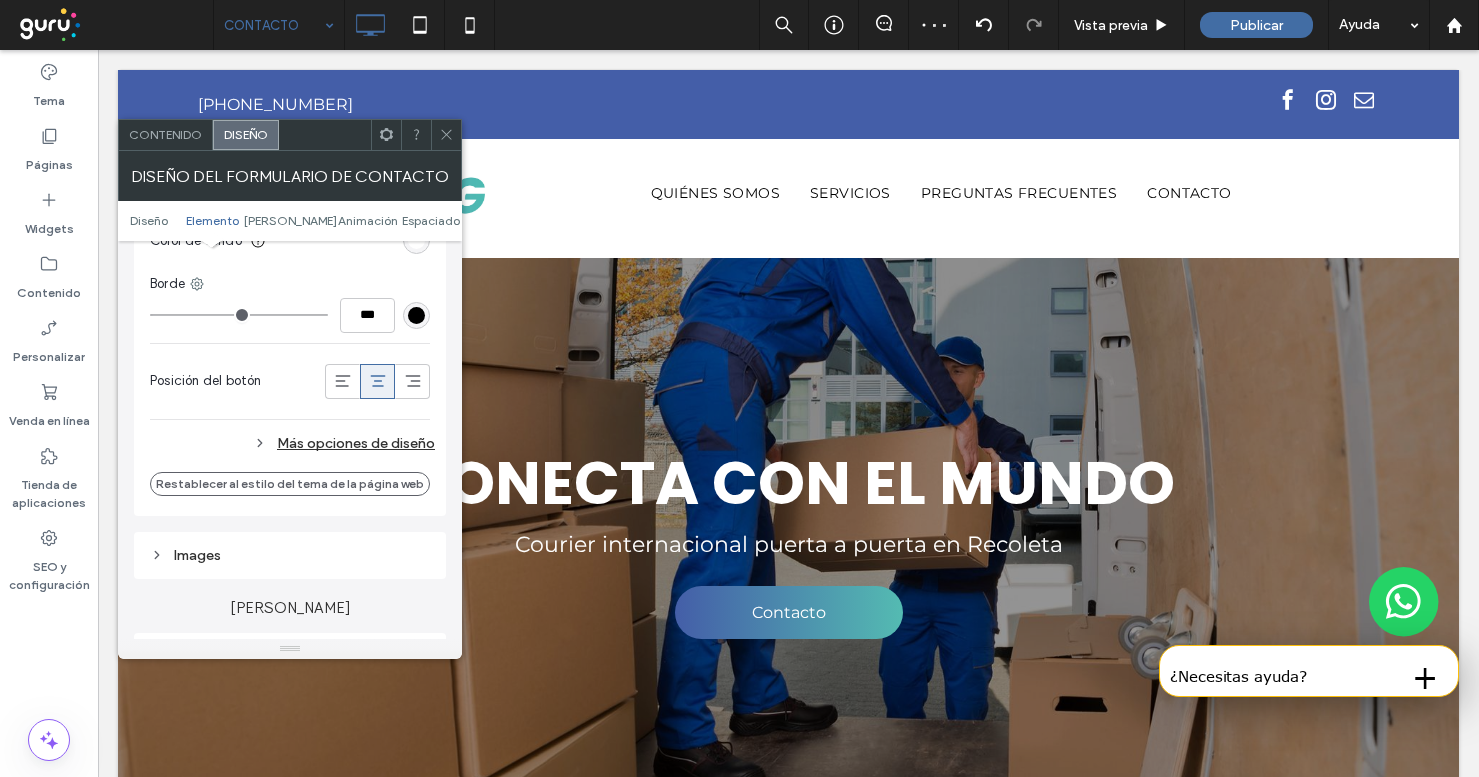 click on "Más opciones de diseño" at bounding box center (292, 443) 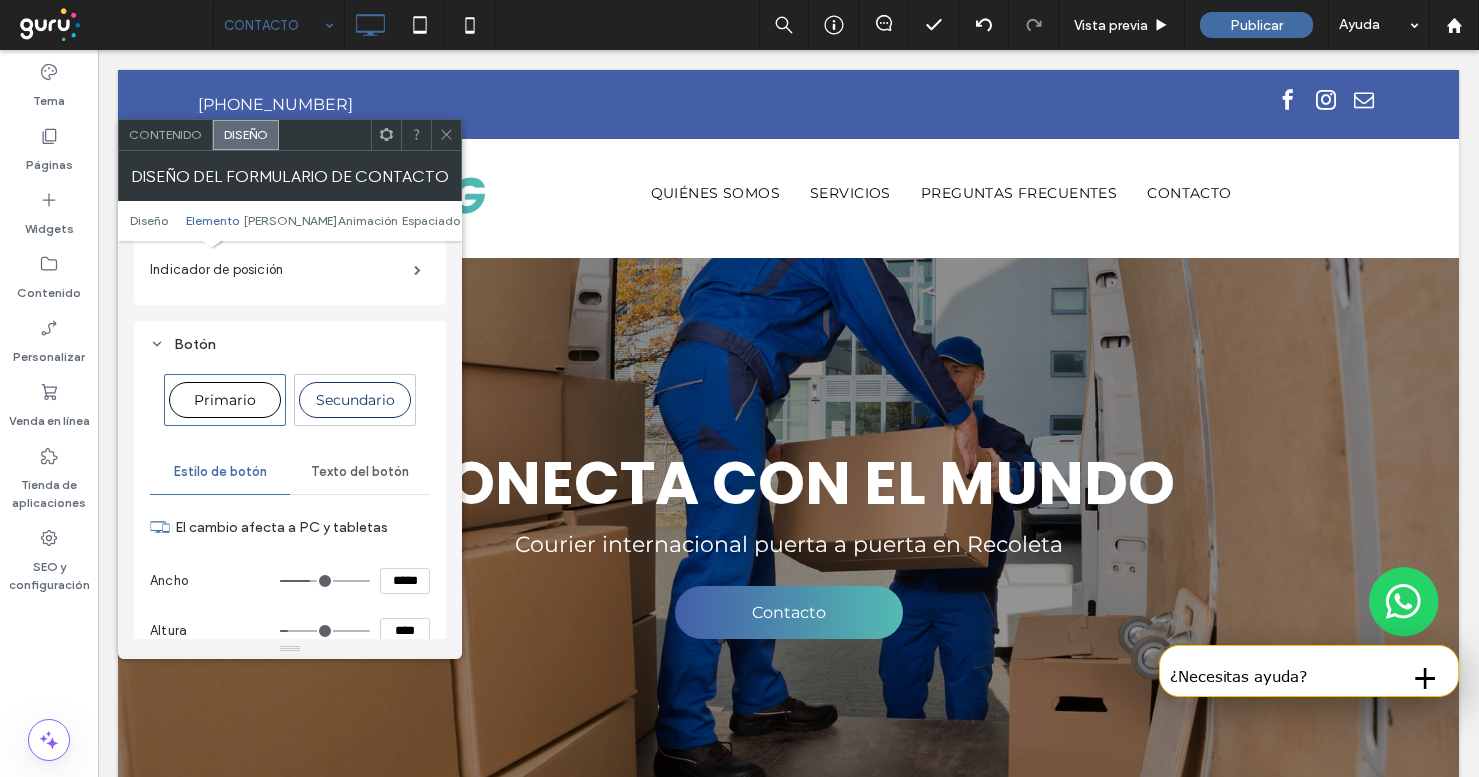 click on "Texto del botón" at bounding box center [360, 472] 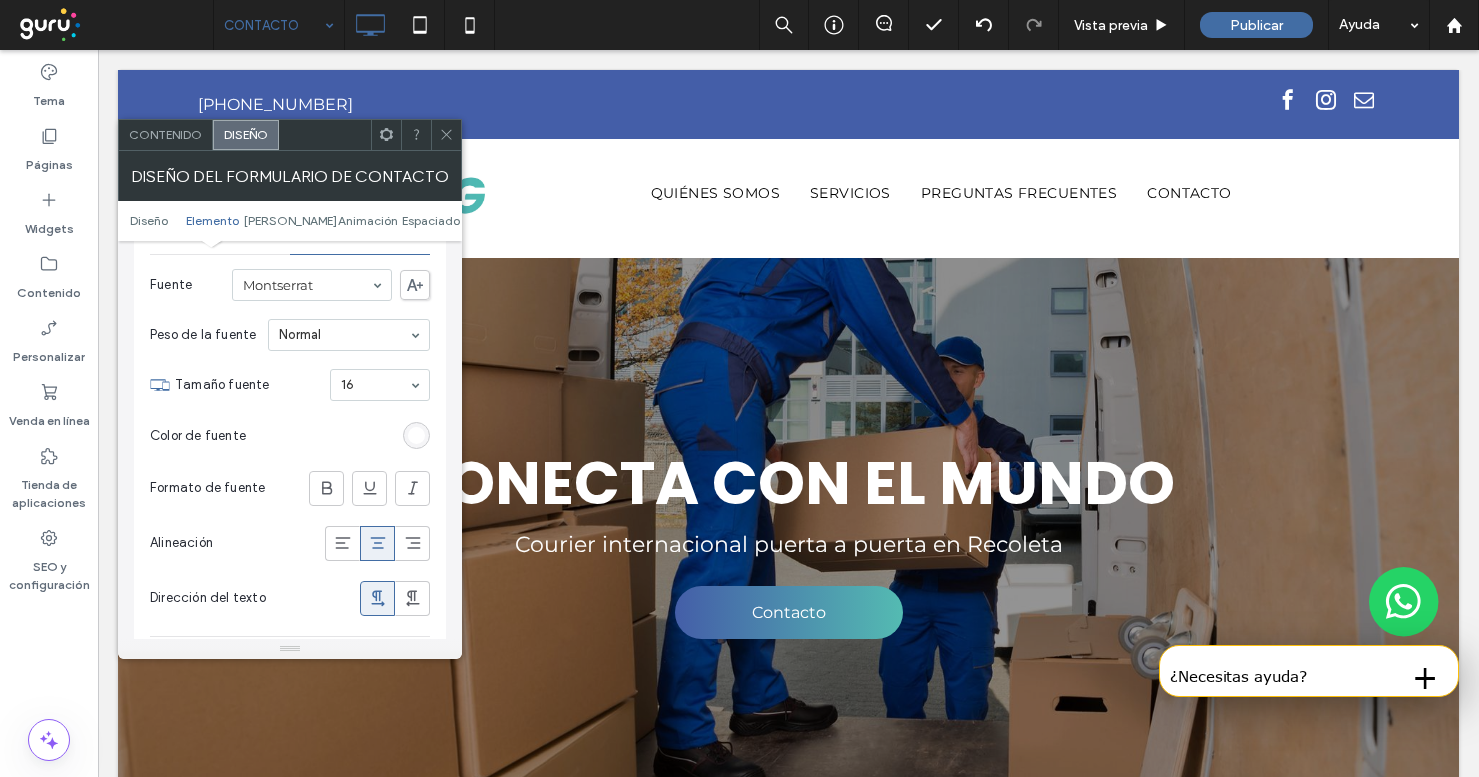 scroll, scrollTop: 821, scrollLeft: 0, axis: vertical 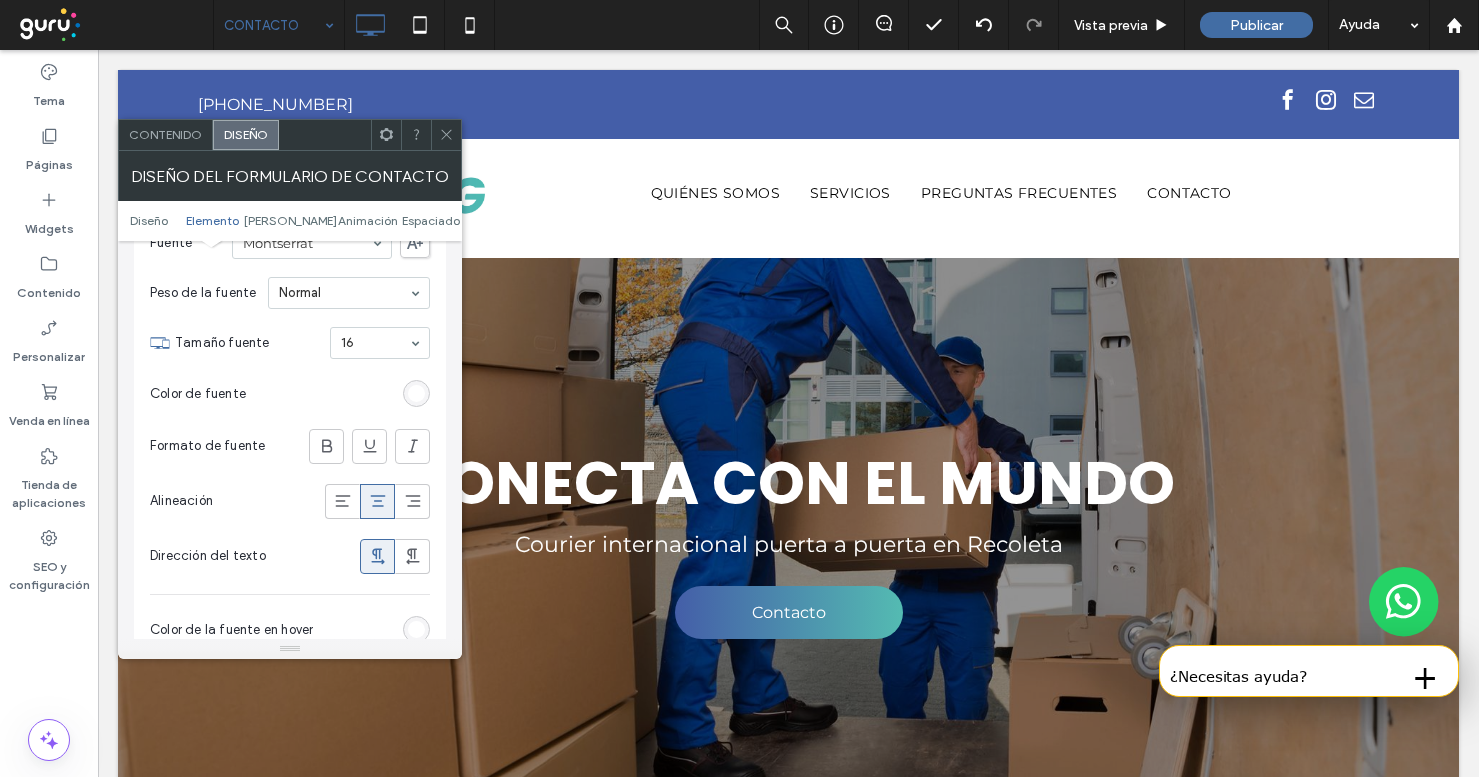 click on "Color de fuente" at bounding box center [290, 394] 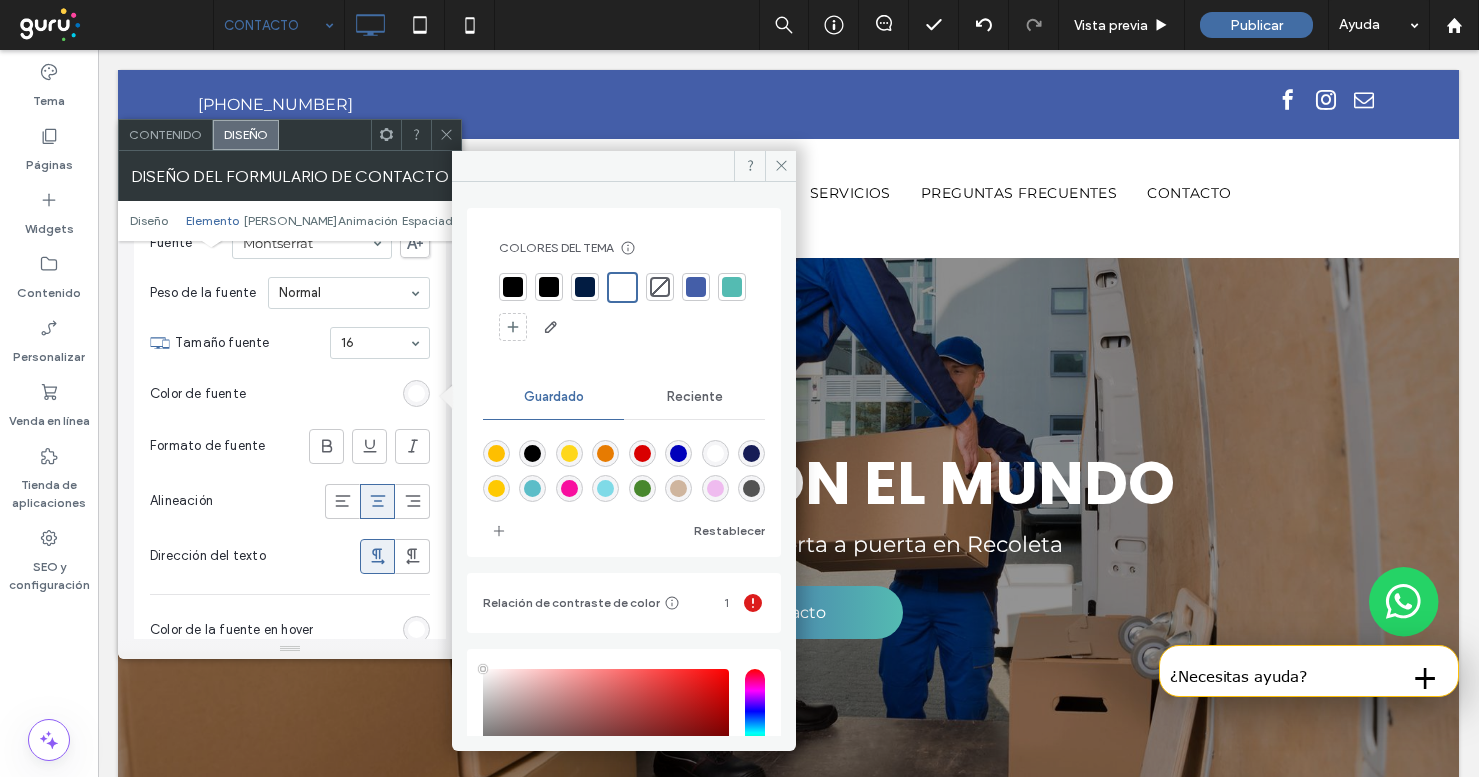 click at bounding box center [696, 287] 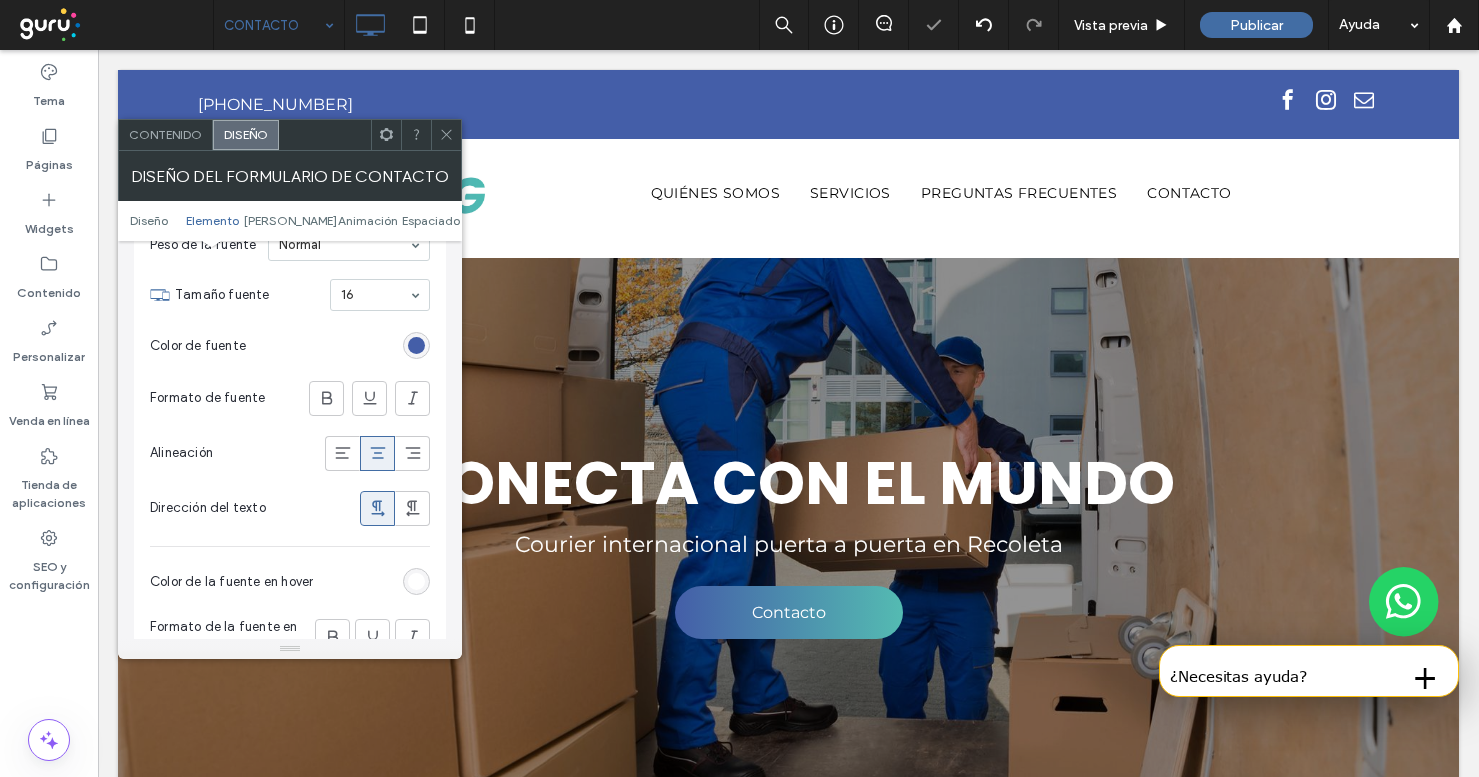 scroll, scrollTop: 998, scrollLeft: 0, axis: vertical 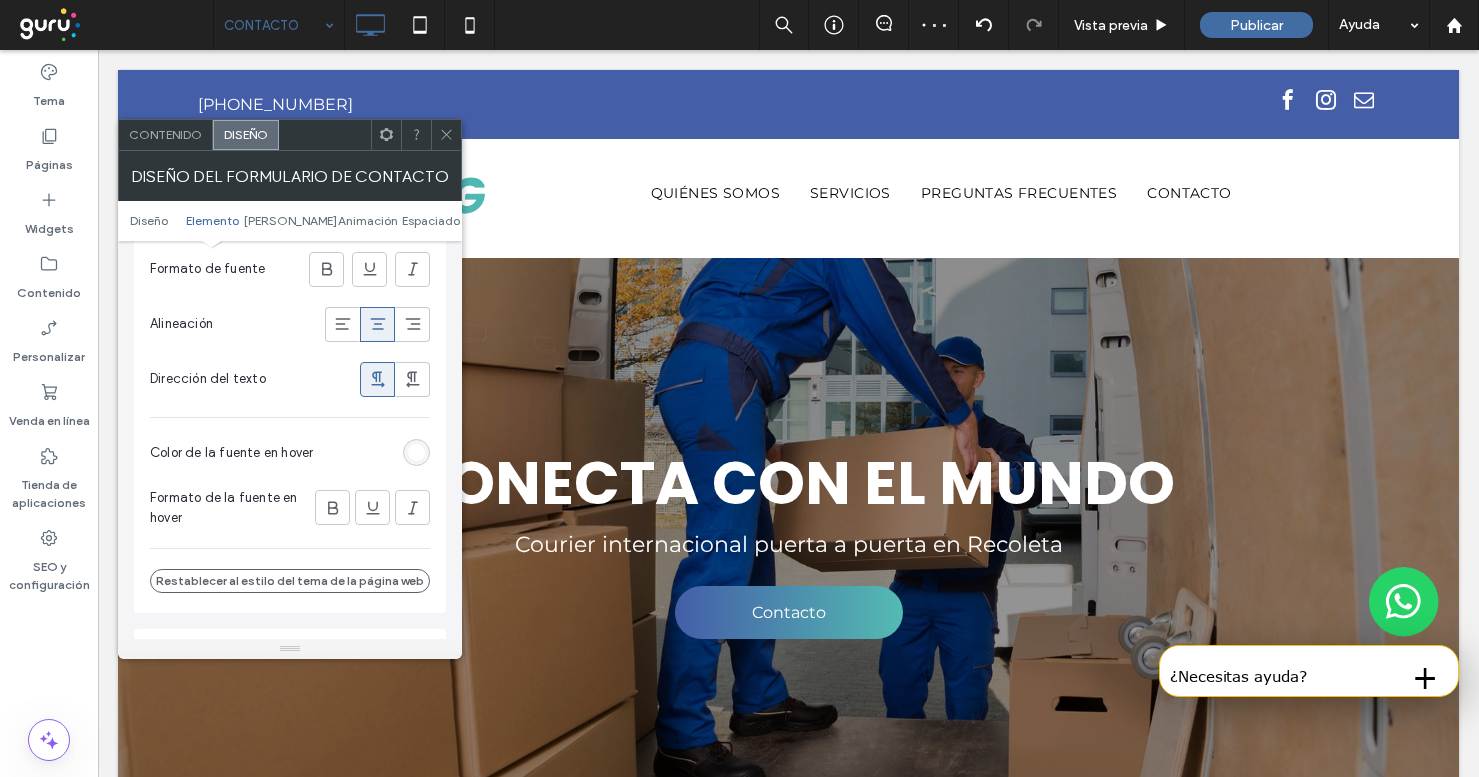 click at bounding box center (416, 452) 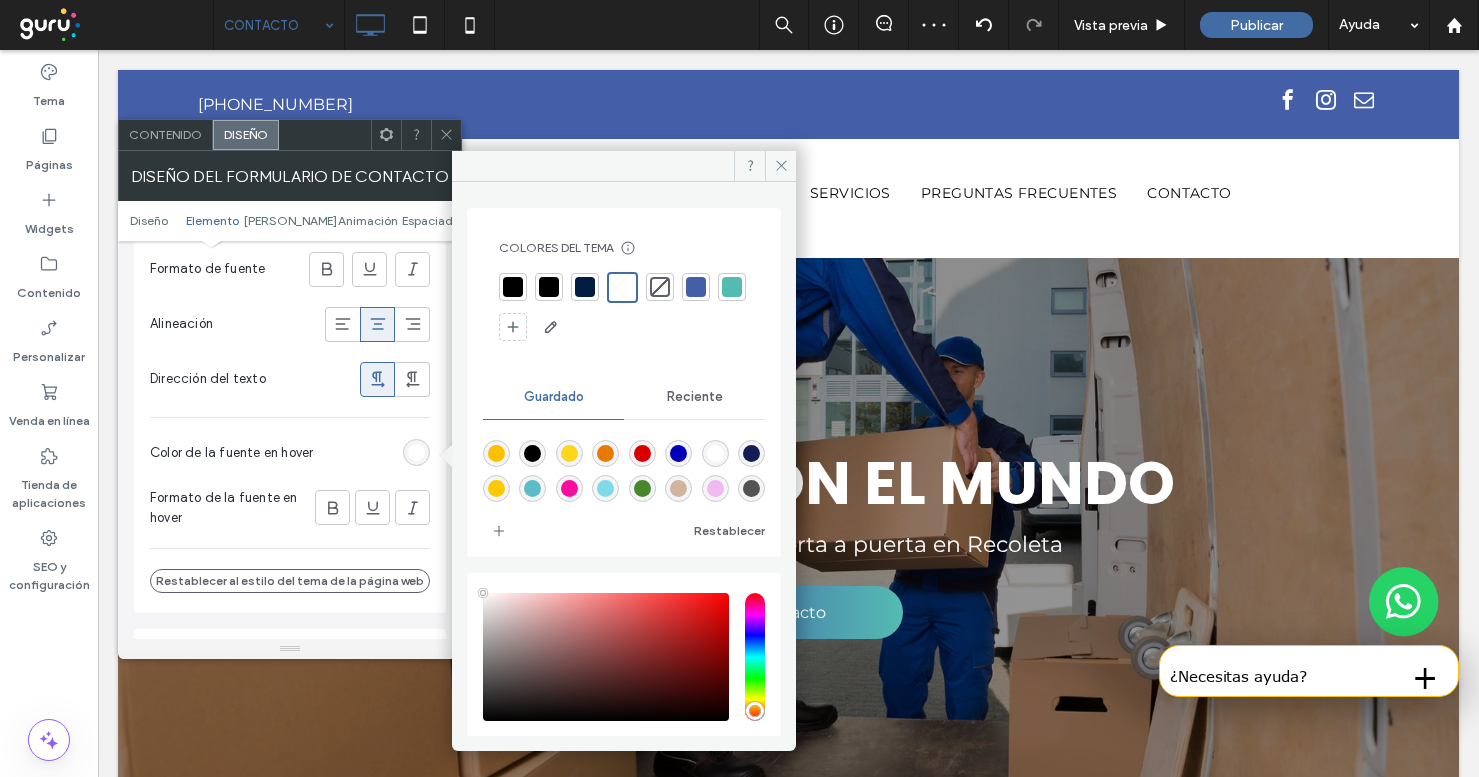 click at bounding box center [513, 287] 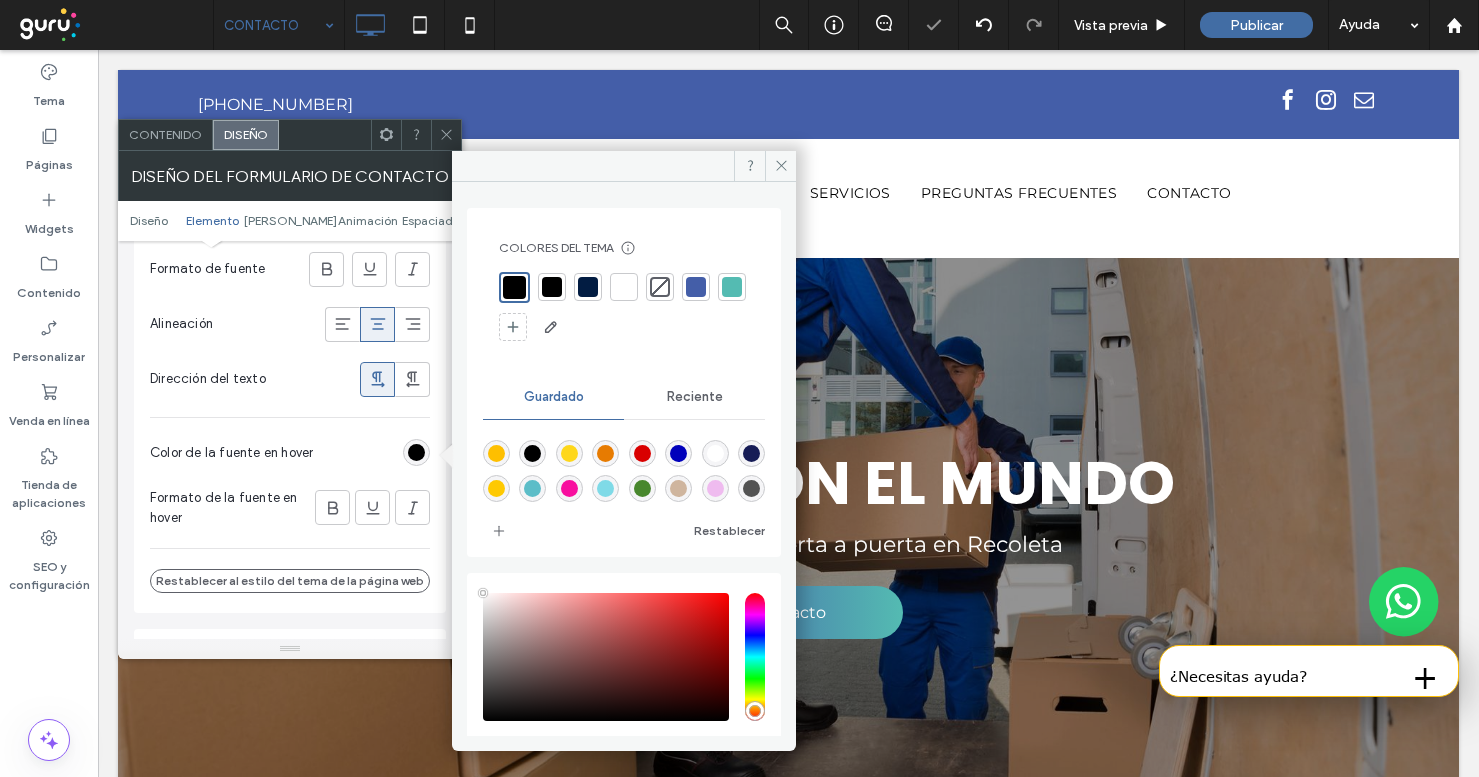 click 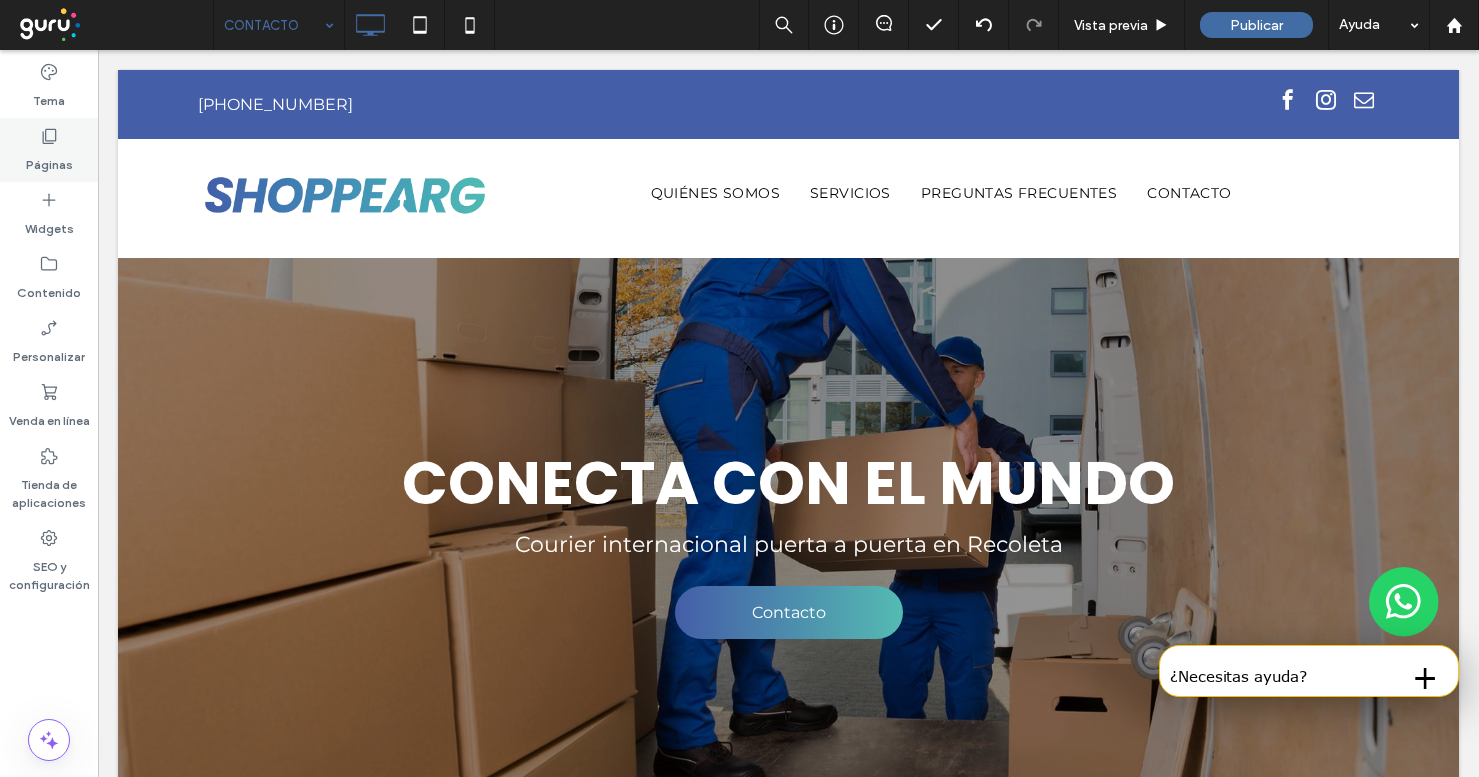 click on "Páginas" at bounding box center (49, 160) 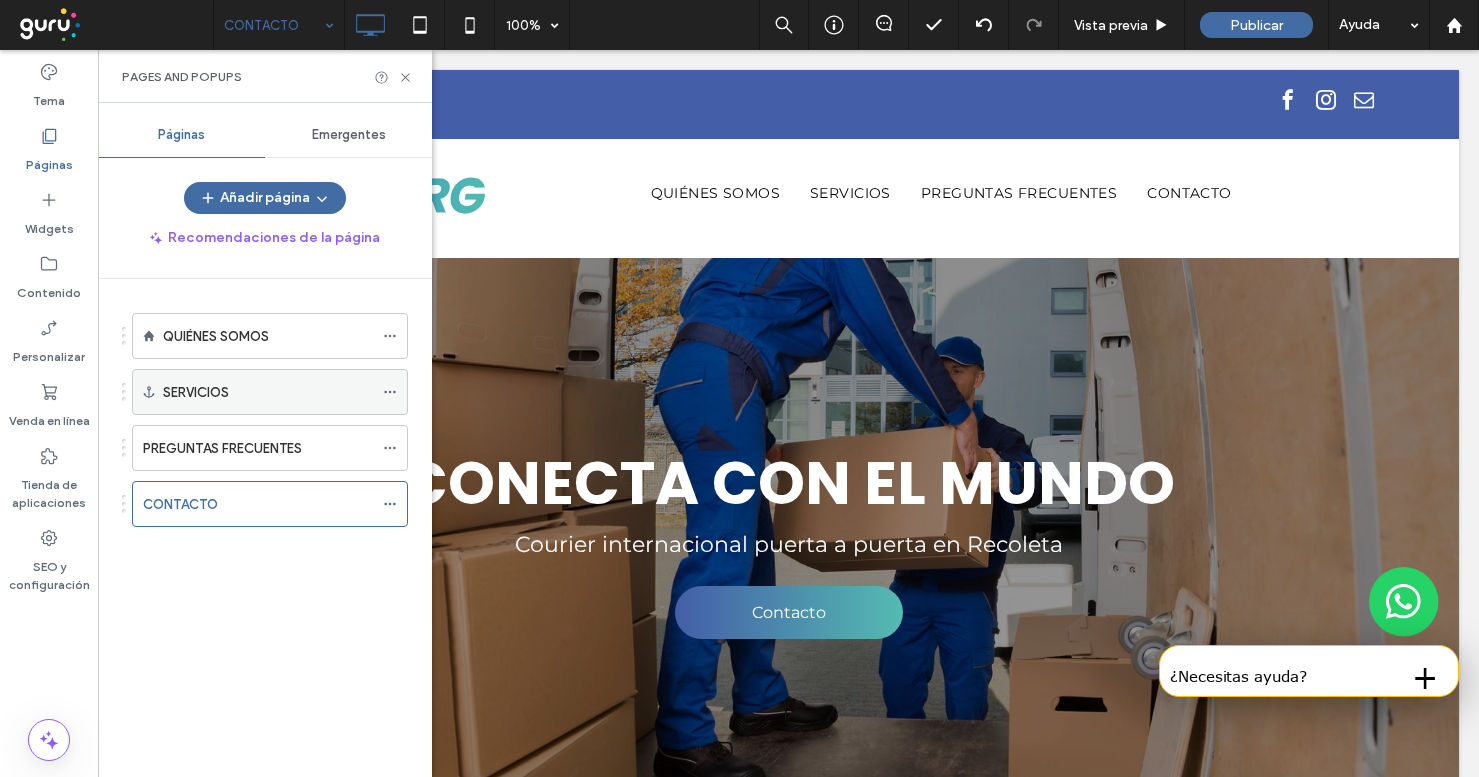 click on "SERVICIOS" at bounding box center (270, 392) 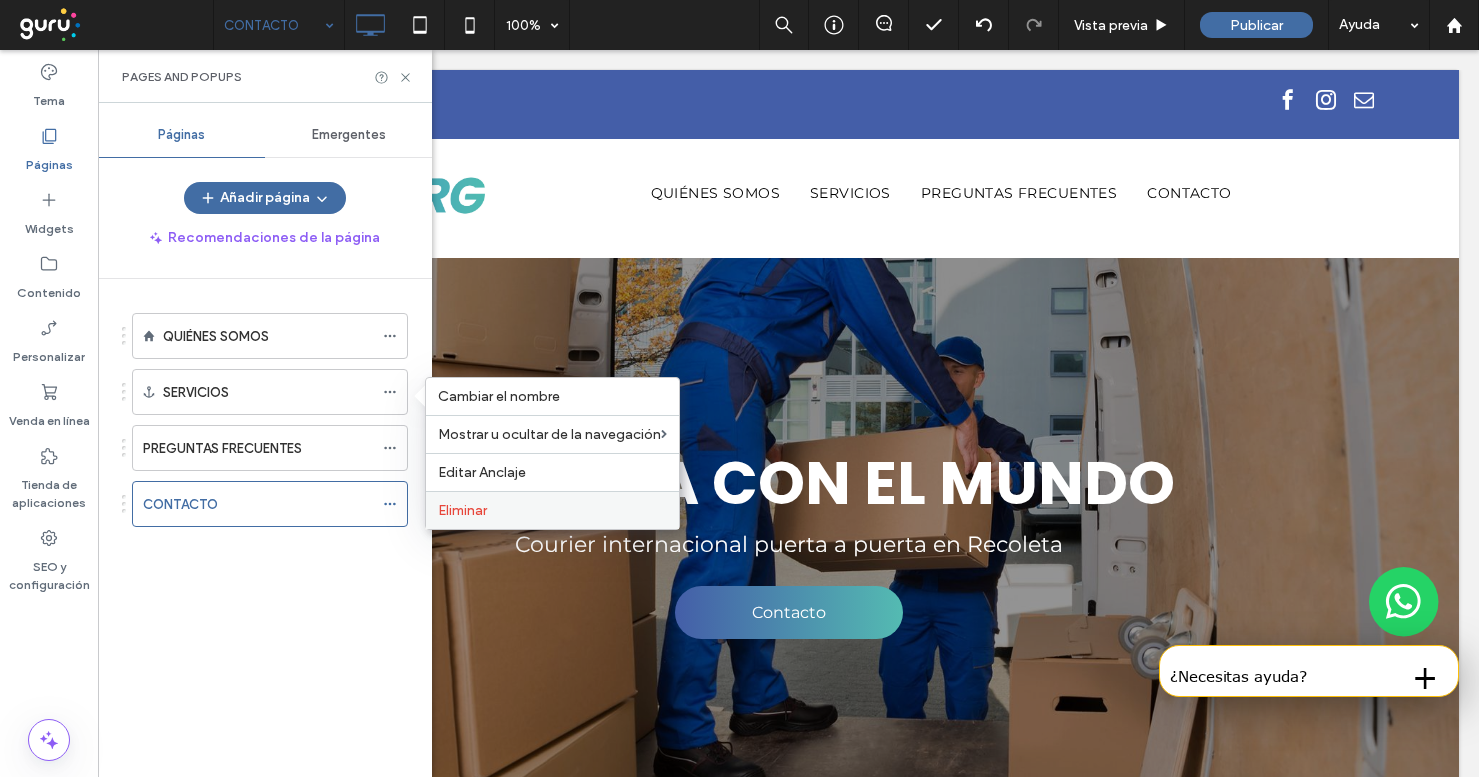 click on "Eliminar" at bounding box center (552, 510) 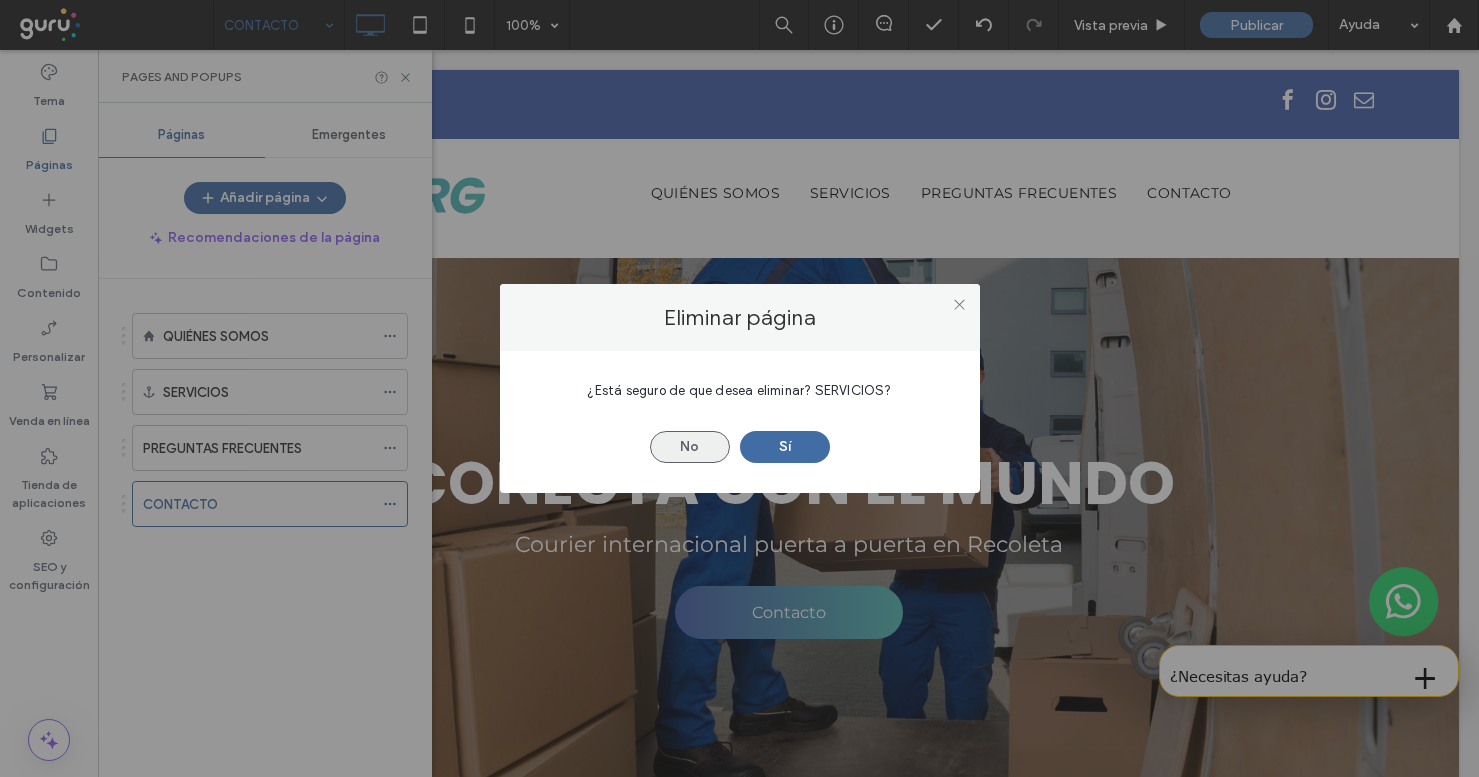 click on "No" at bounding box center [690, 447] 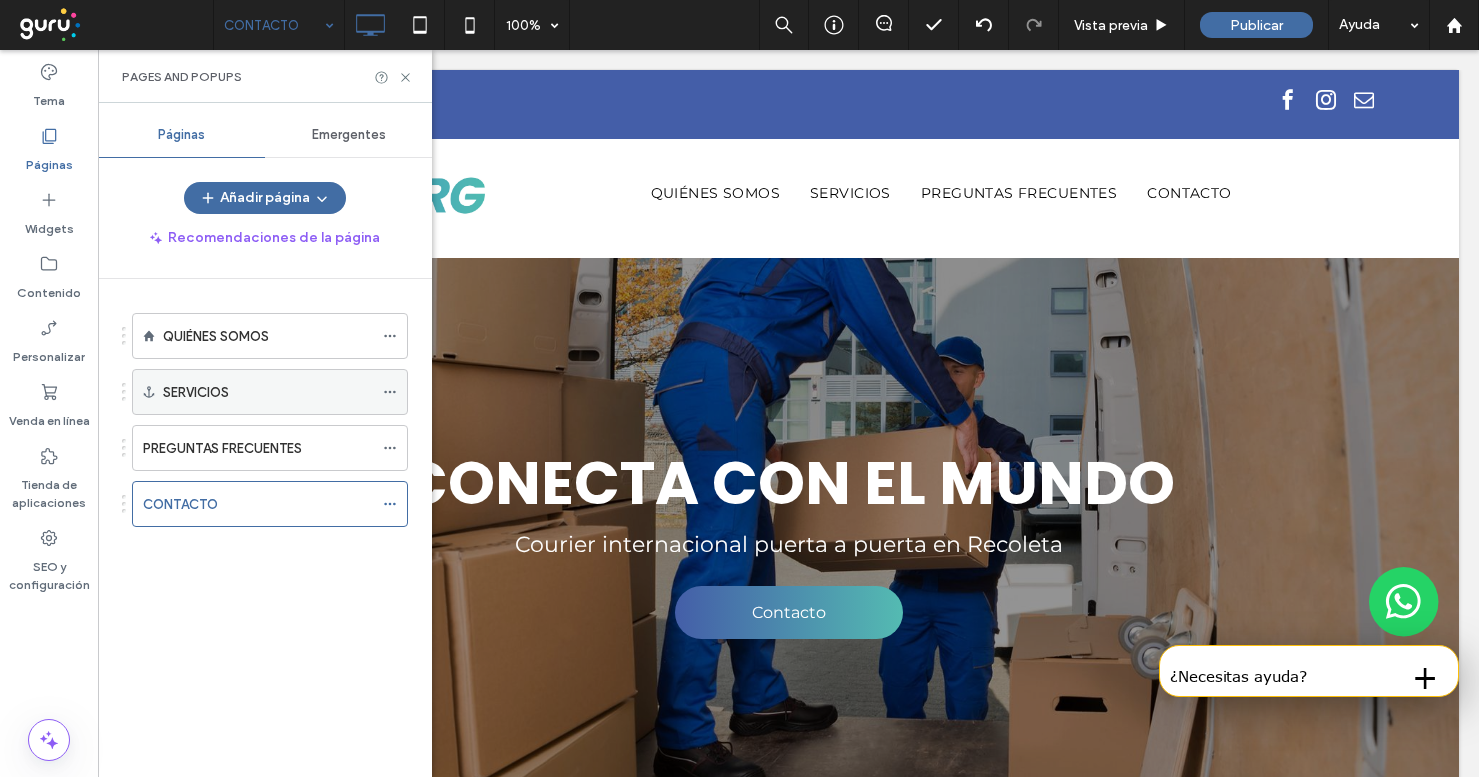 click 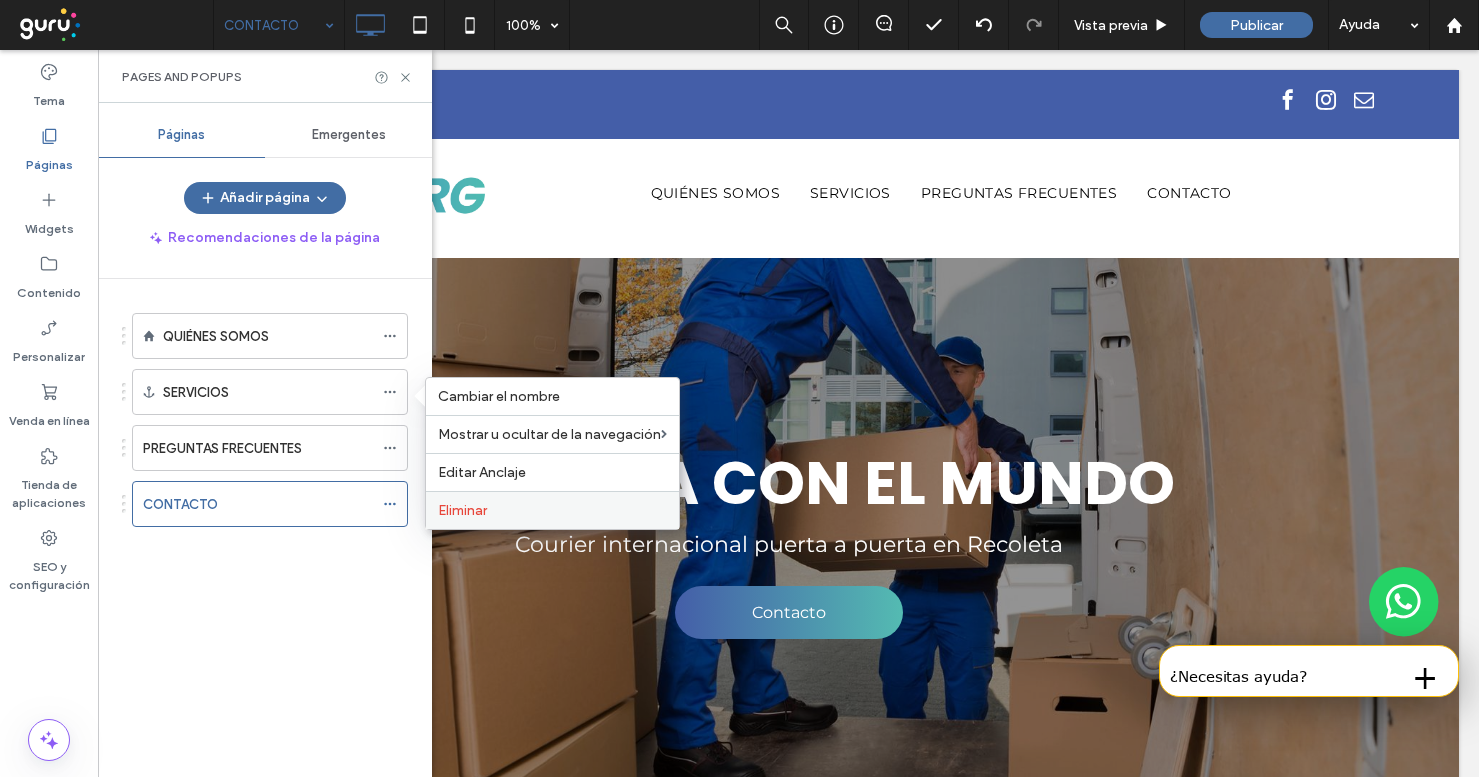 click on "Eliminar" at bounding box center [552, 510] 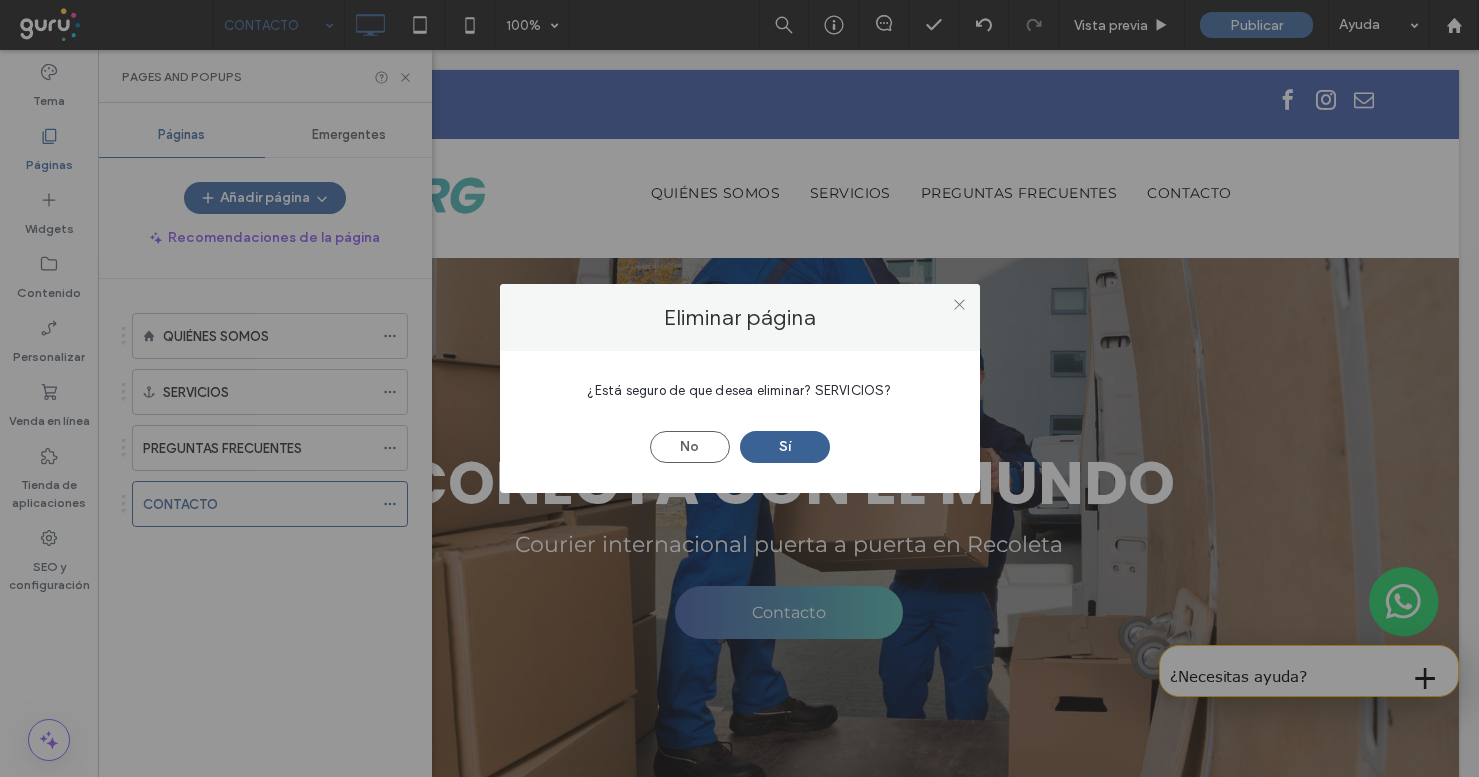 click on "Sí" at bounding box center (785, 447) 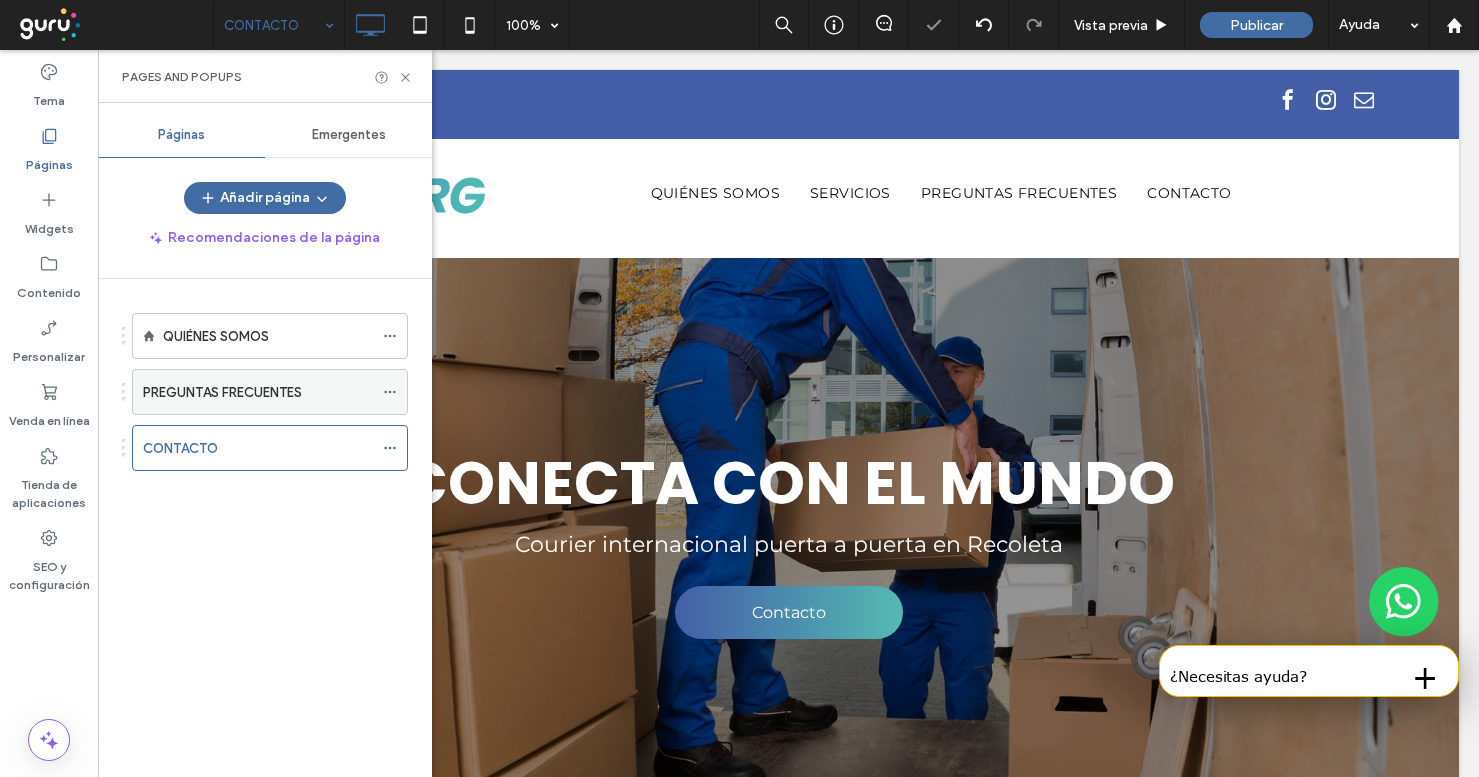 click 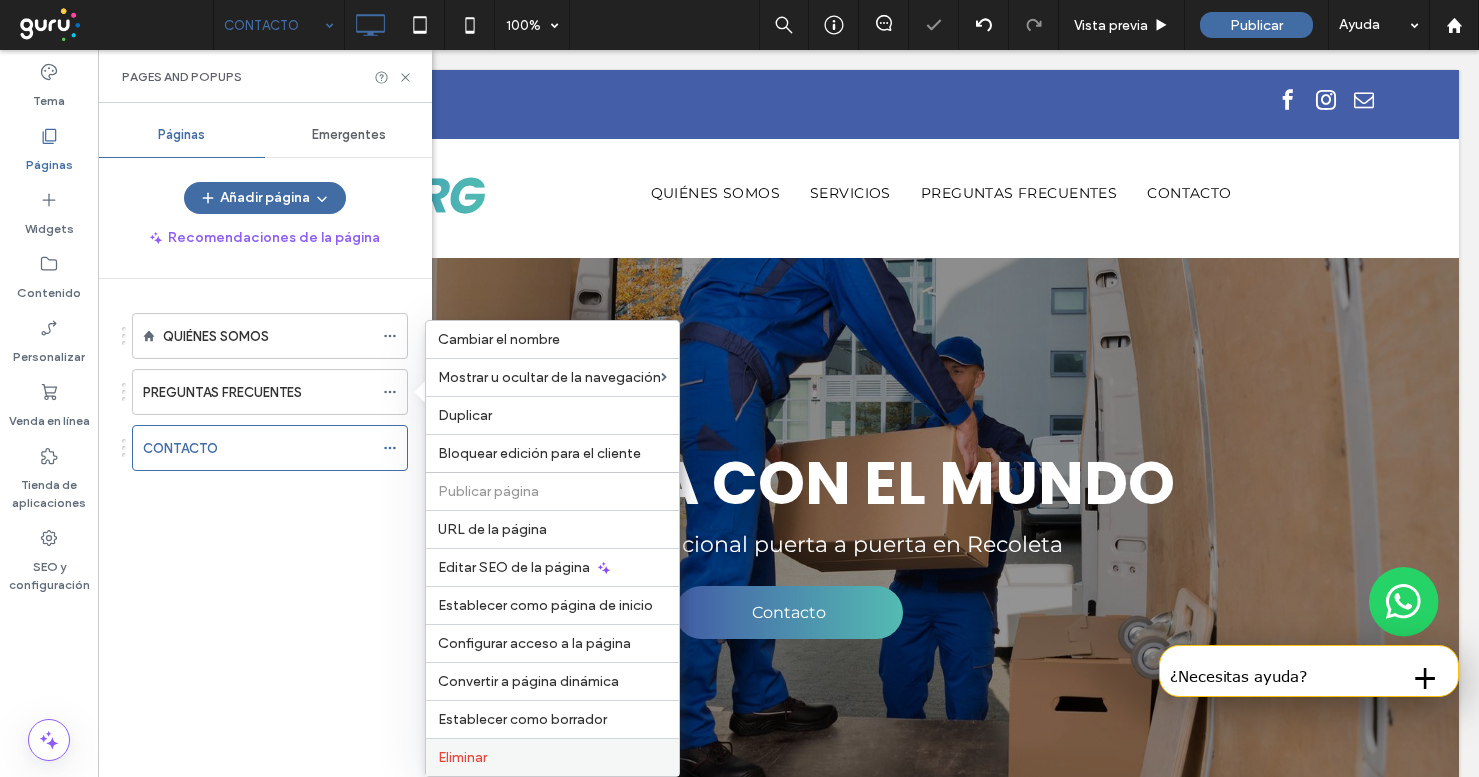 click on "Eliminar" at bounding box center [552, 757] 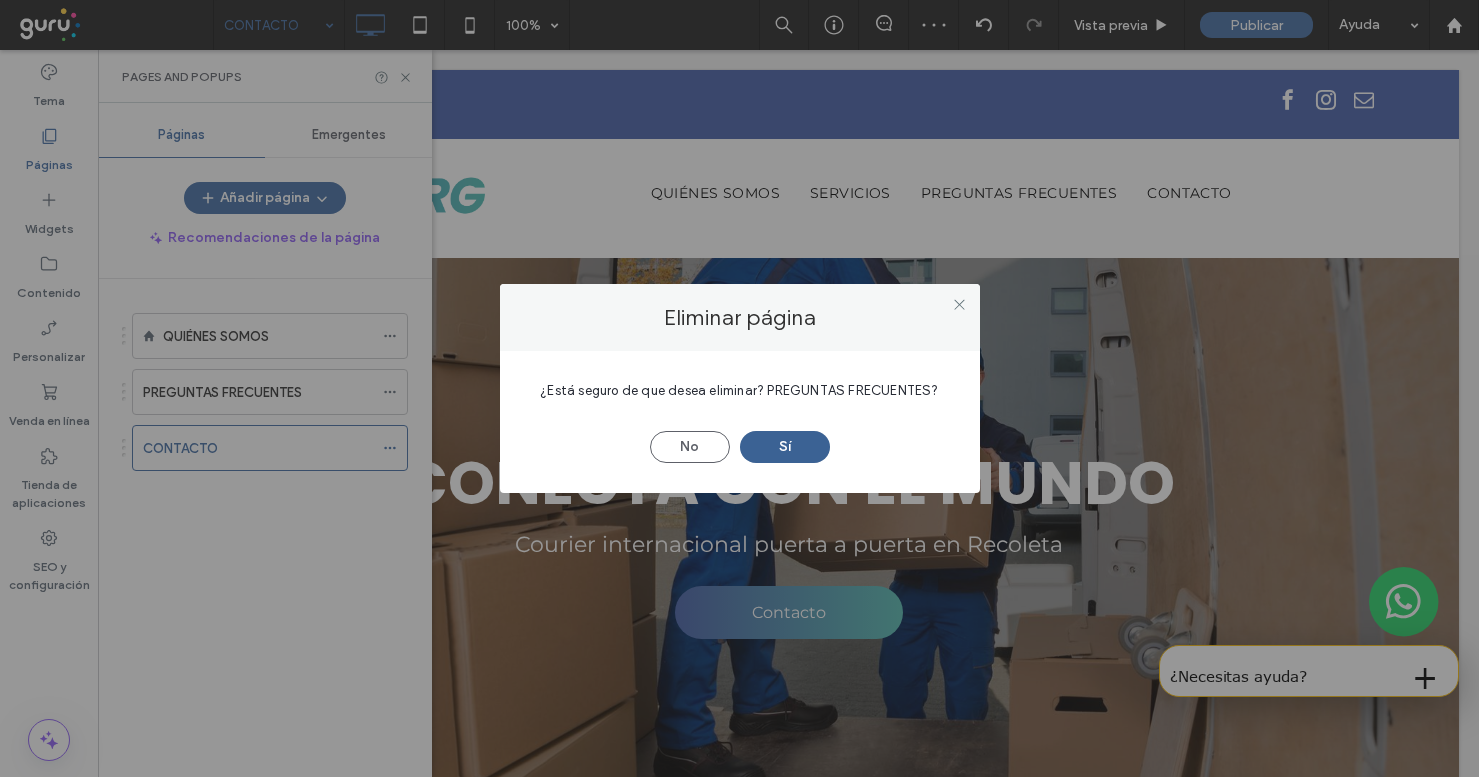 click on "Sí" at bounding box center (785, 447) 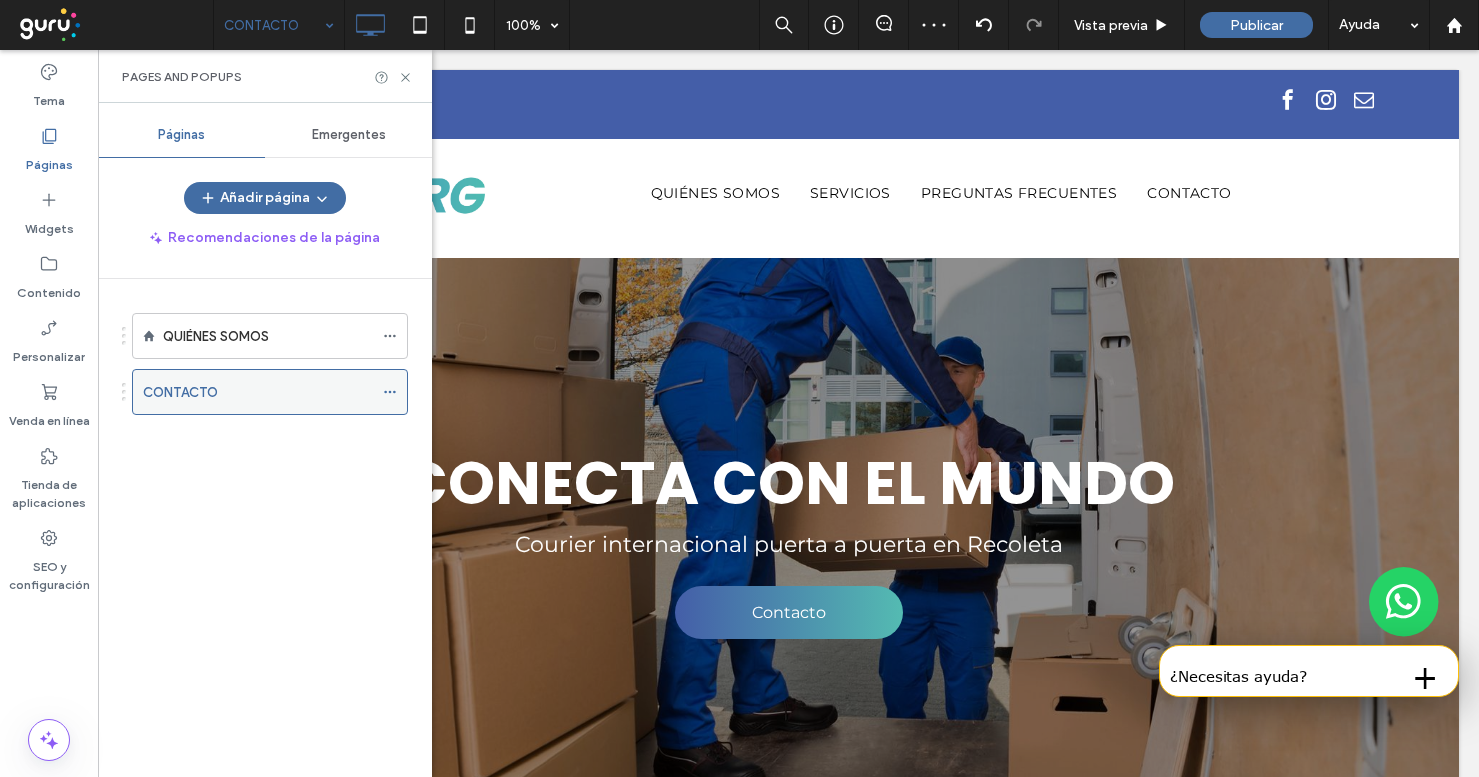 click on "CONTACTO" at bounding box center [270, 392] 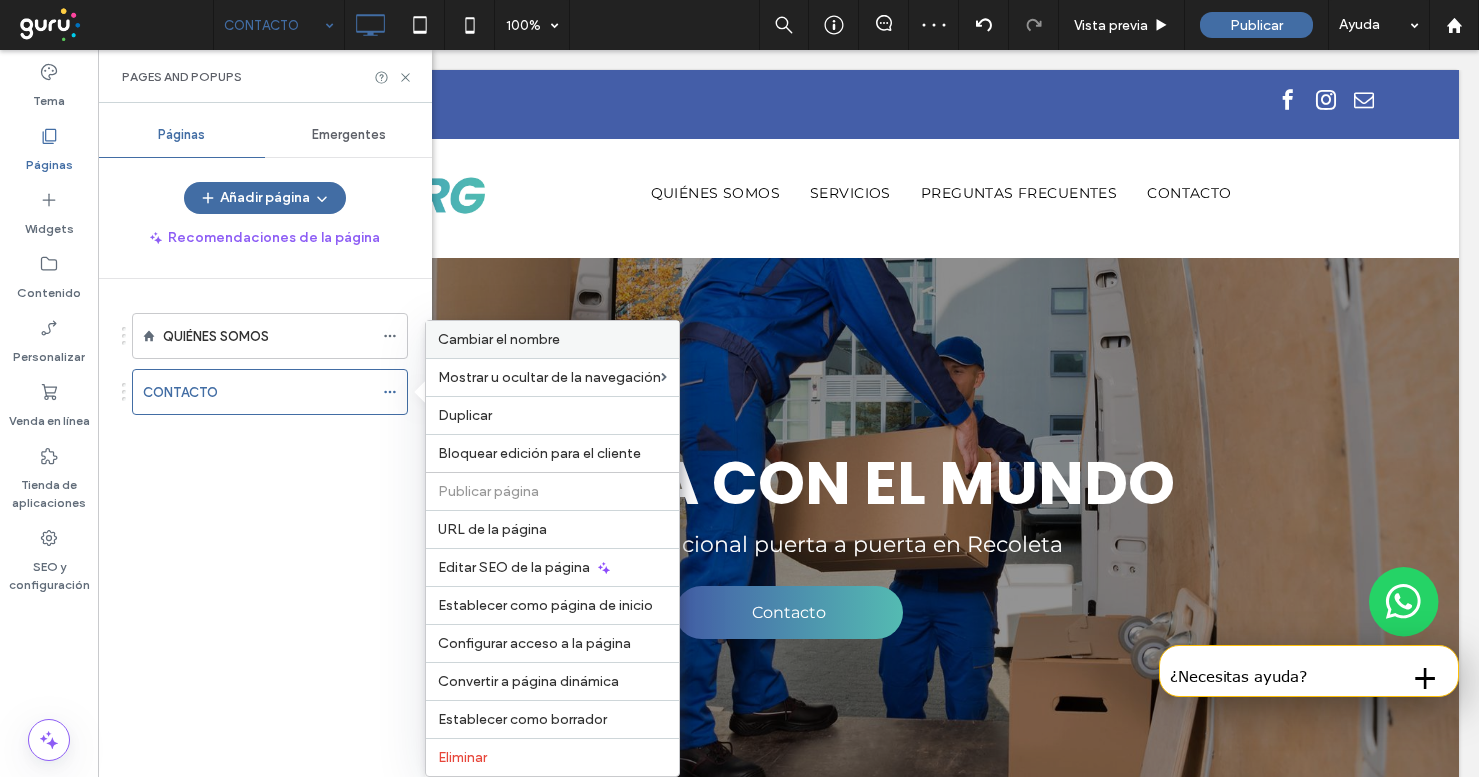 click on "Cambiar el nombre" at bounding box center [499, 339] 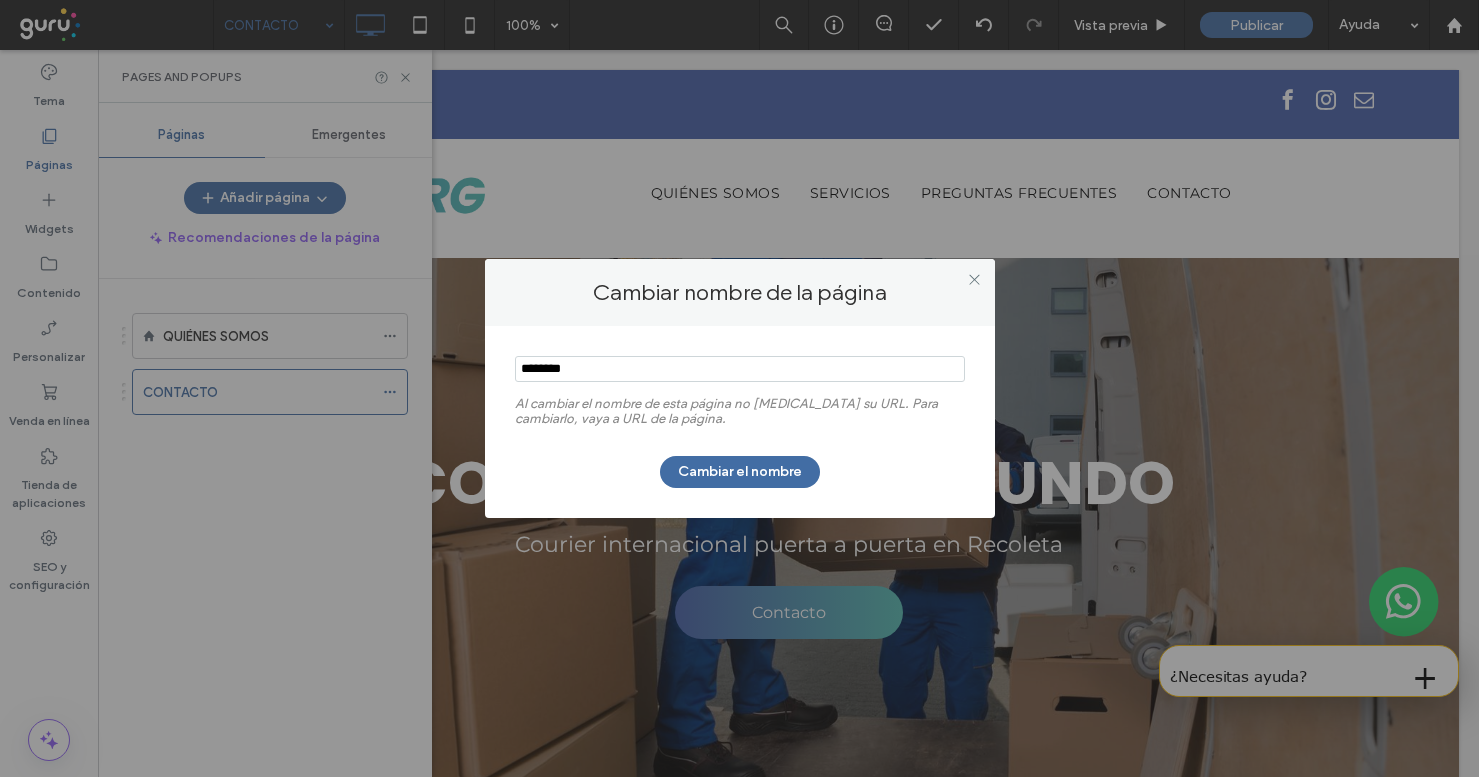 click at bounding box center [740, 369] 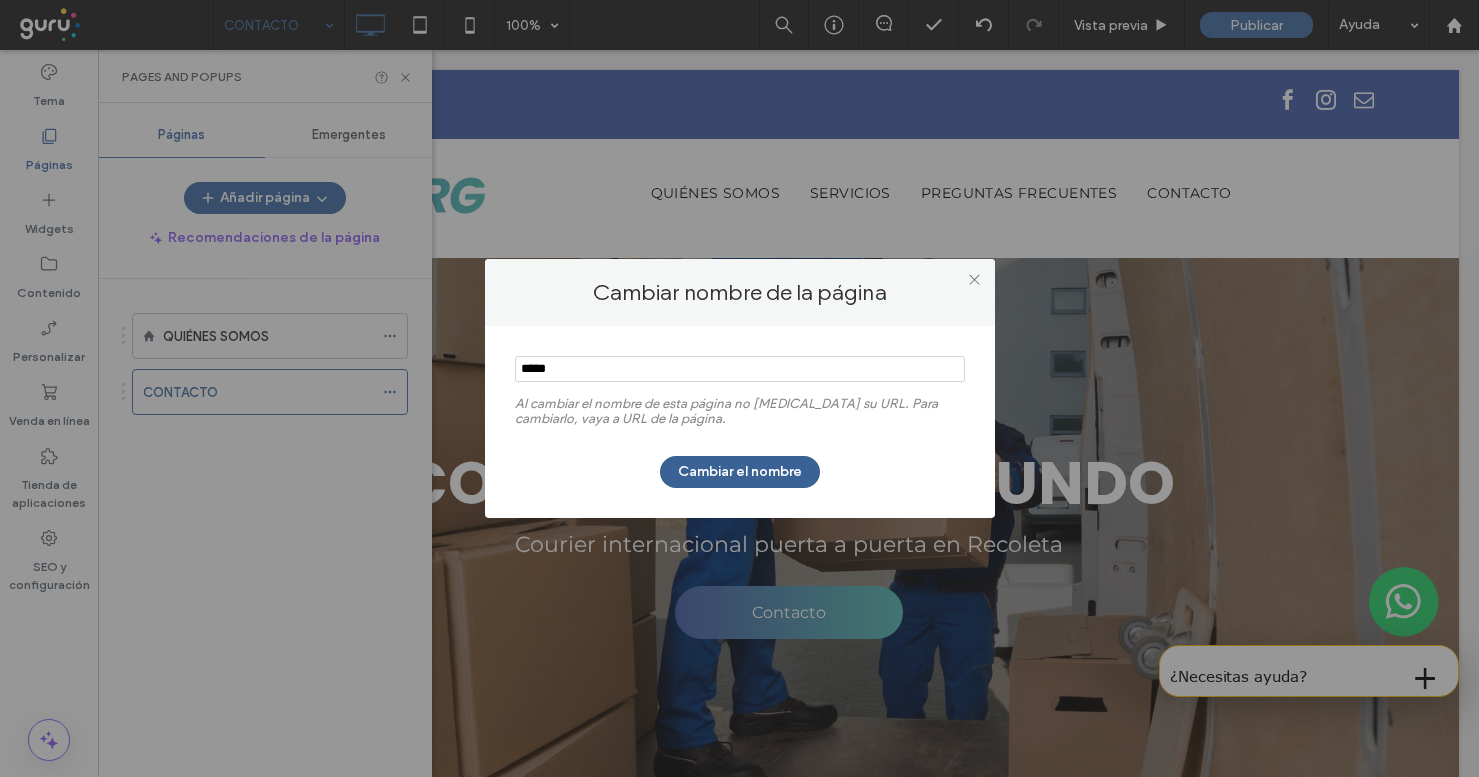 type on "*****" 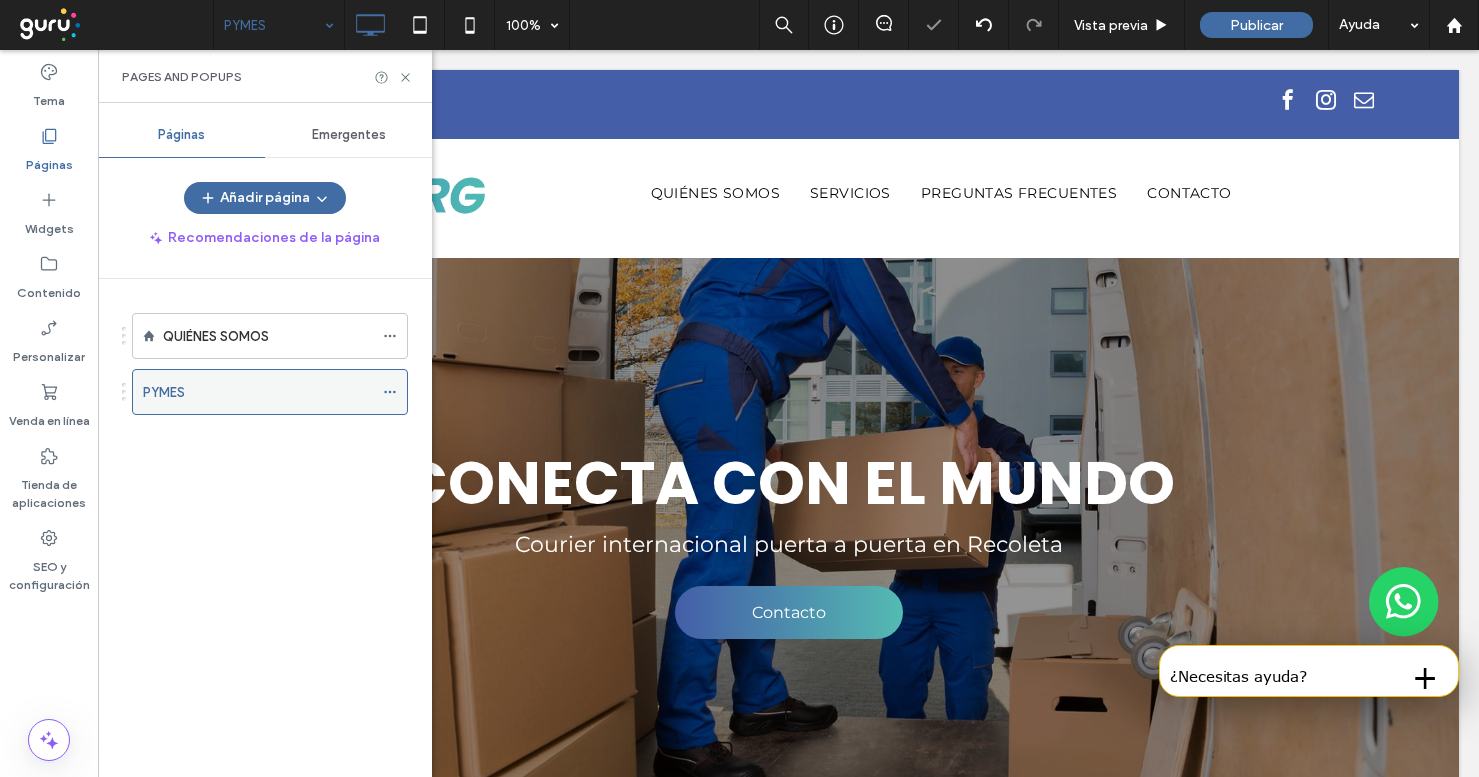 click 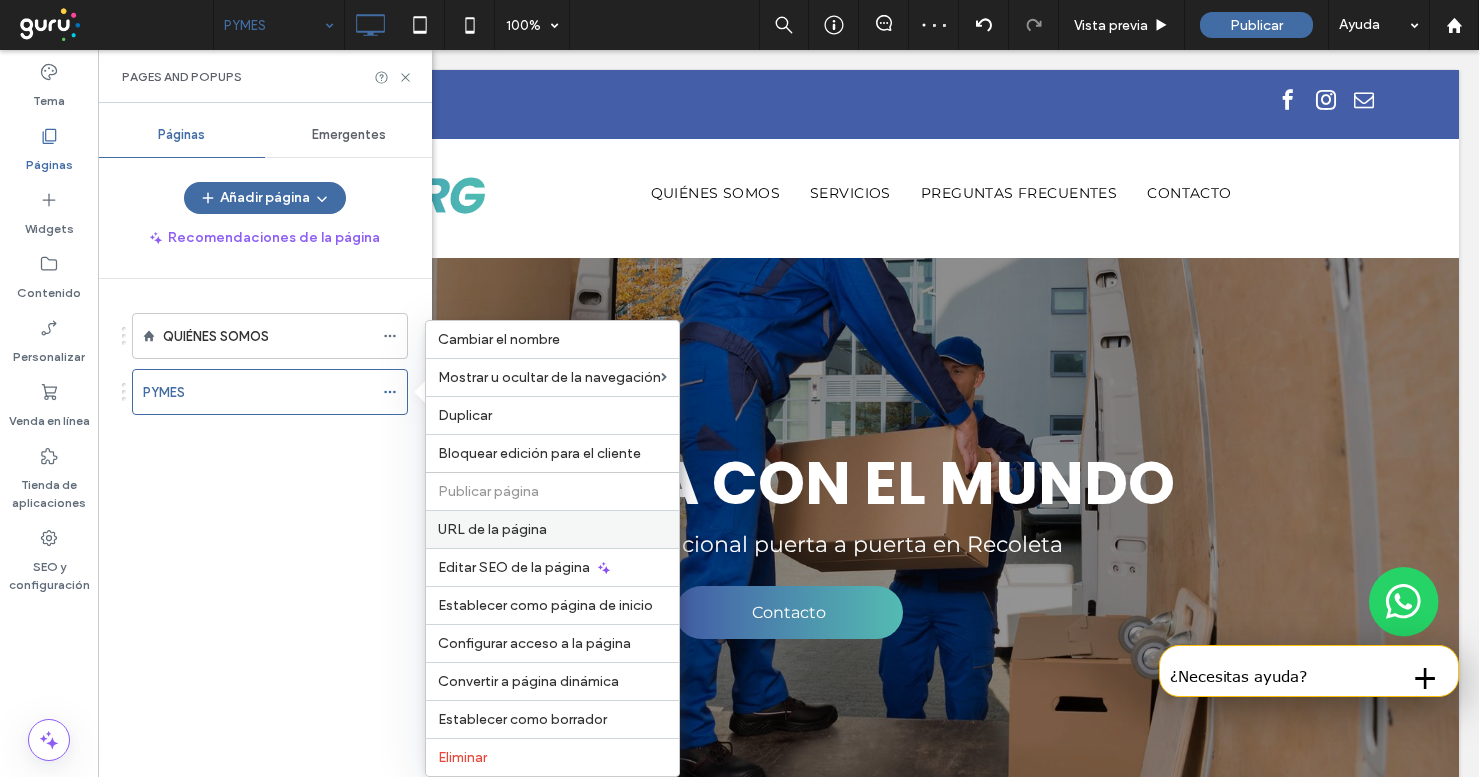 click on "URL de la página" at bounding box center [492, 529] 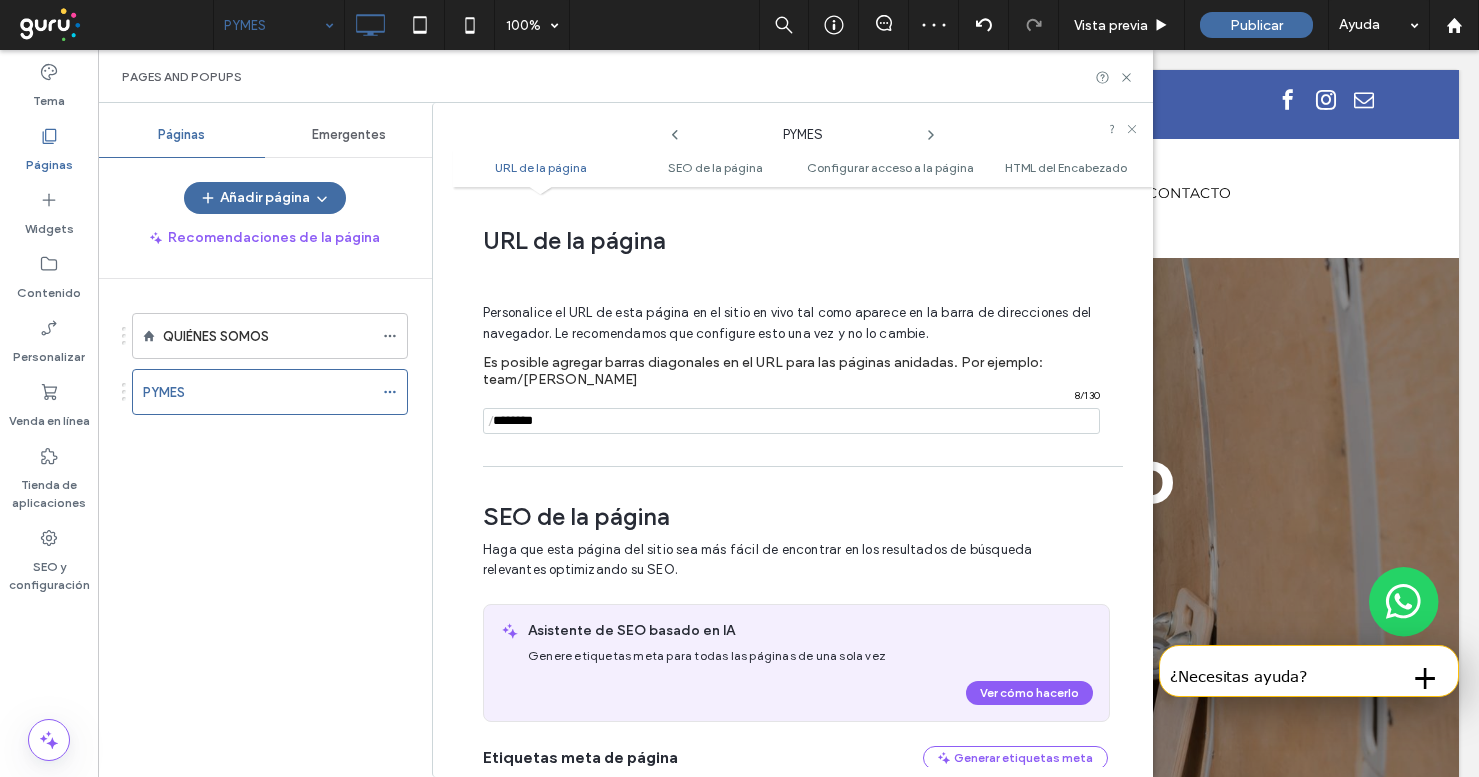 scroll, scrollTop: 10, scrollLeft: 0, axis: vertical 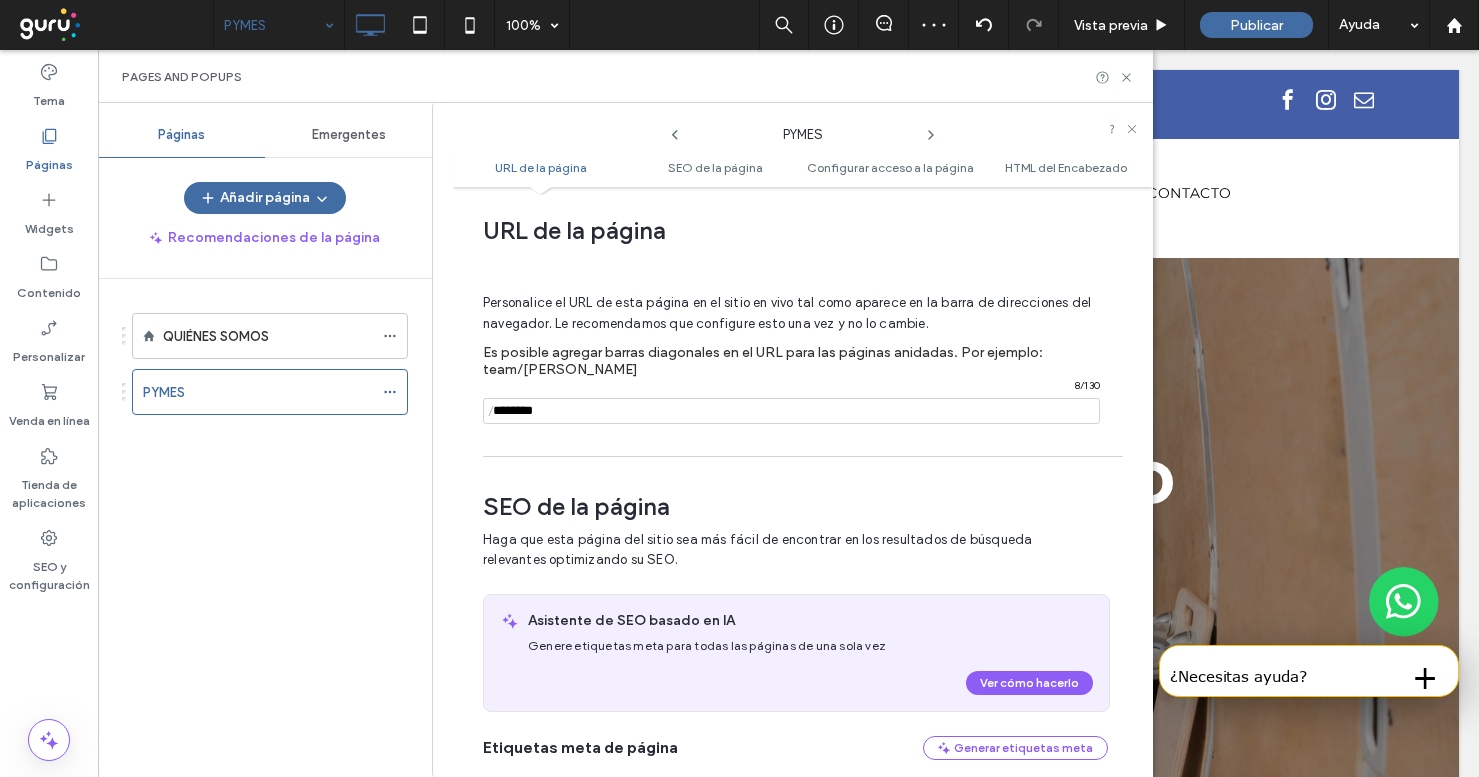 click on "Personalice el URL de esta página en el sitio en vivo tal como aparece en la barra de direcciones del navegador. Le recomendamos que configure esto una vez y no lo cambie. Es posible agregar barras diagonales en el URL para las páginas anidadas. Por ejemplo: team/john / 8 / 130" at bounding box center [795, 350] 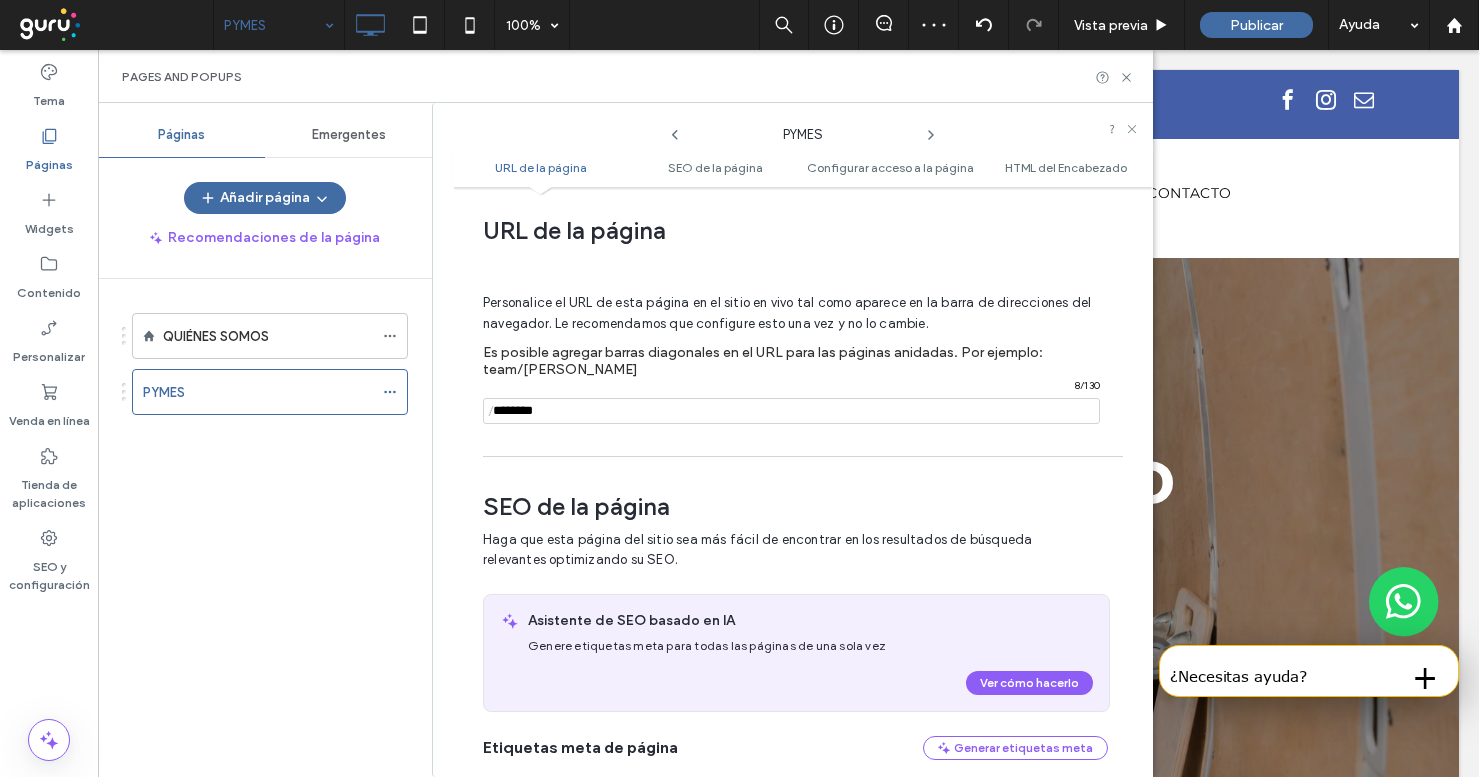 click at bounding box center (791, 411) 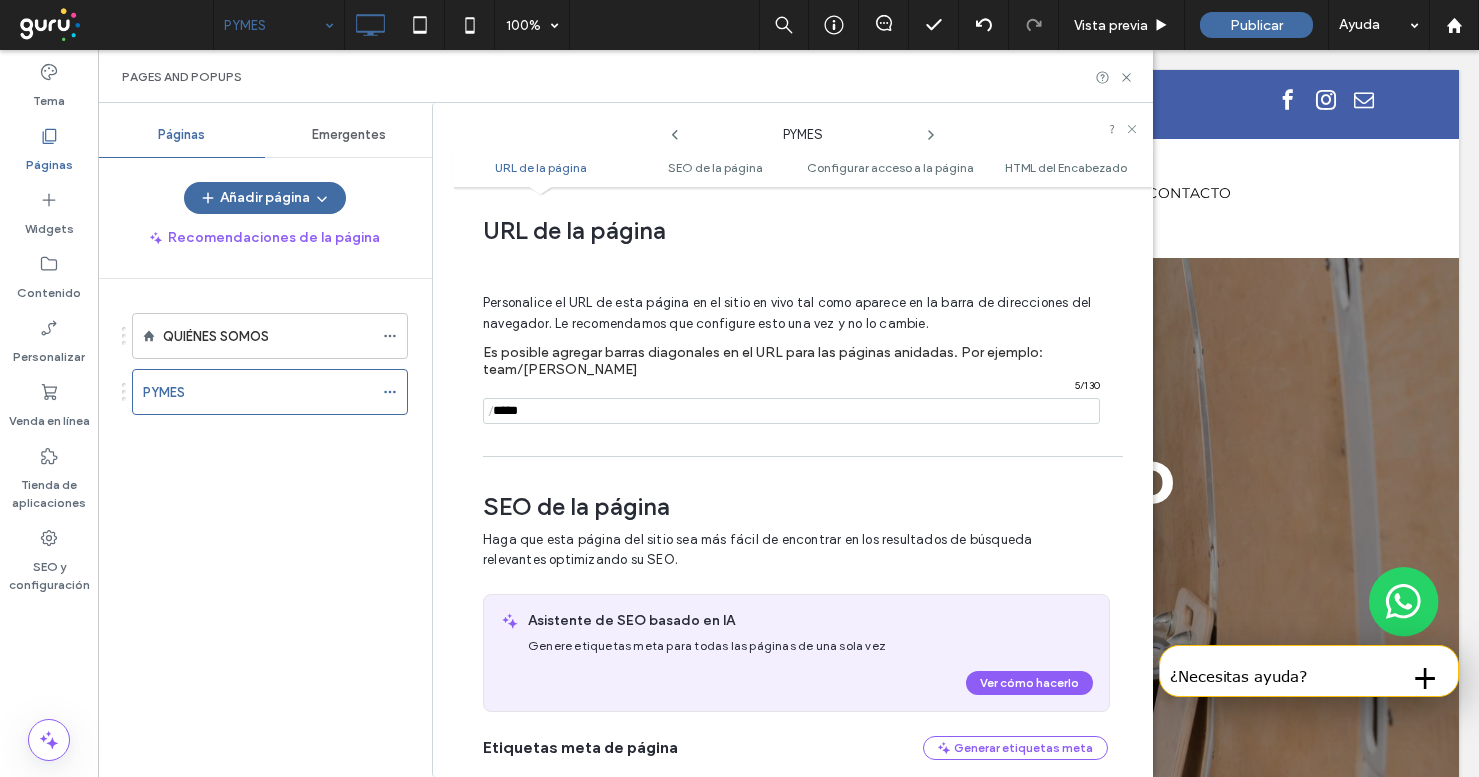 type on "*****" 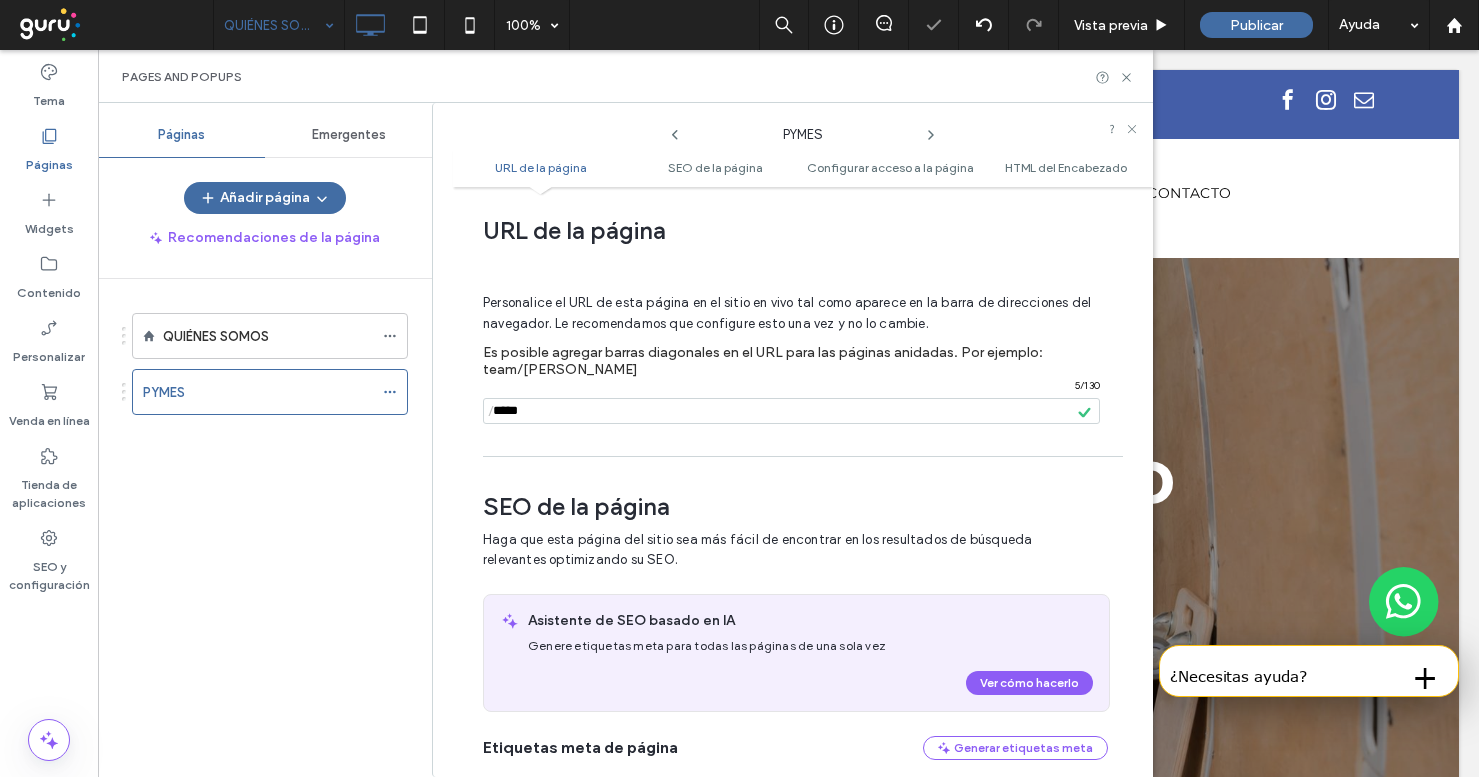 click on "QUIÉNES SOMOS 100% Vista previa Publicar Ayuda
Comentarios del sitio Comentarios del sitio Automatizar los comentarios nuevos Notifique al instante a su equipo cuando alguien agregue o actualice un comentario en una página web. Ver ejemplos de Zap
Tema Páginas Widgets Contenido Personalizar Venda en línea Tienda de aplicaciones SEO y configuración Pages and Popups Páginas Emergentes Añadir página Recomendaciones de la página QUIÉNES SOMOS PYMES PYMES URL de la página SEO de la página Configurar acceso a la página HTML del Encabezado URL de la página Personalice el URL de esta página en el sitio en vivo tal como aparece en la barra de direcciones del navegador. Le recomendamos que configure esto una vez y no lo cambie. Es posible agregar barras diagonales en el URL para las páginas anidadas. Por ejemplo: team/john / 5 / 130 SEO de la página Asistente de SEO basado en IA Ver cómo hacerlo Etiquetas meta de página 65   ch." at bounding box center [739, 388] 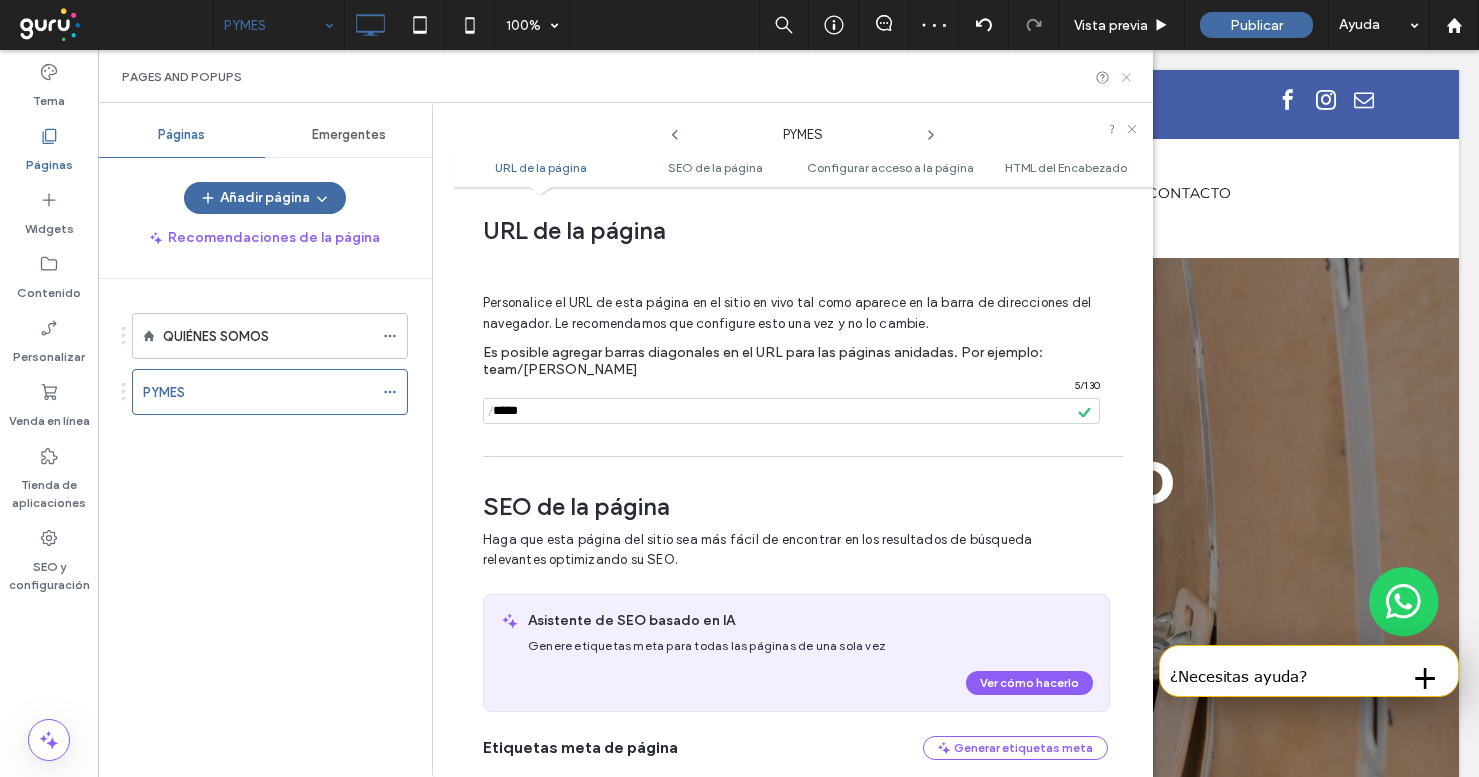 click 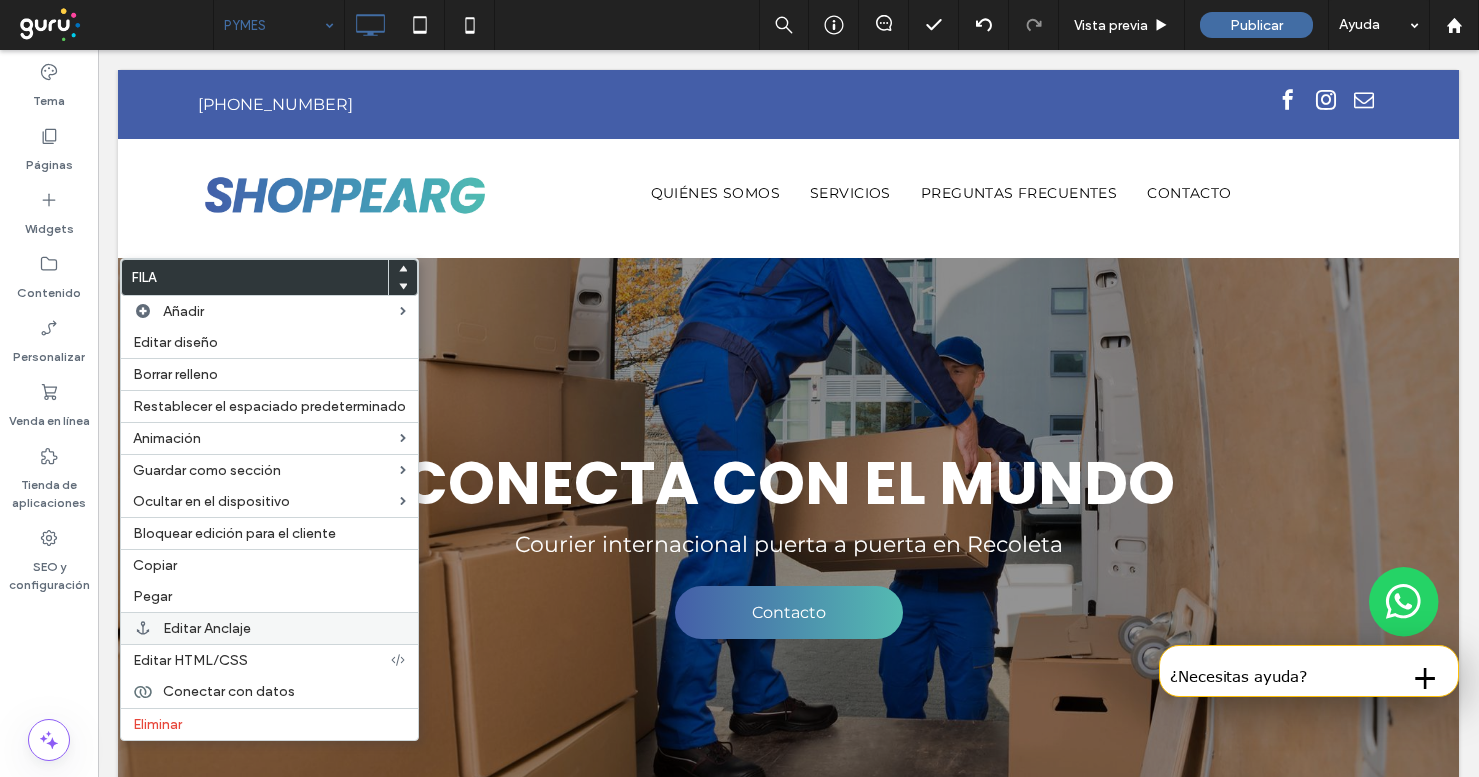click on "Editar Anclaje" at bounding box center (207, 628) 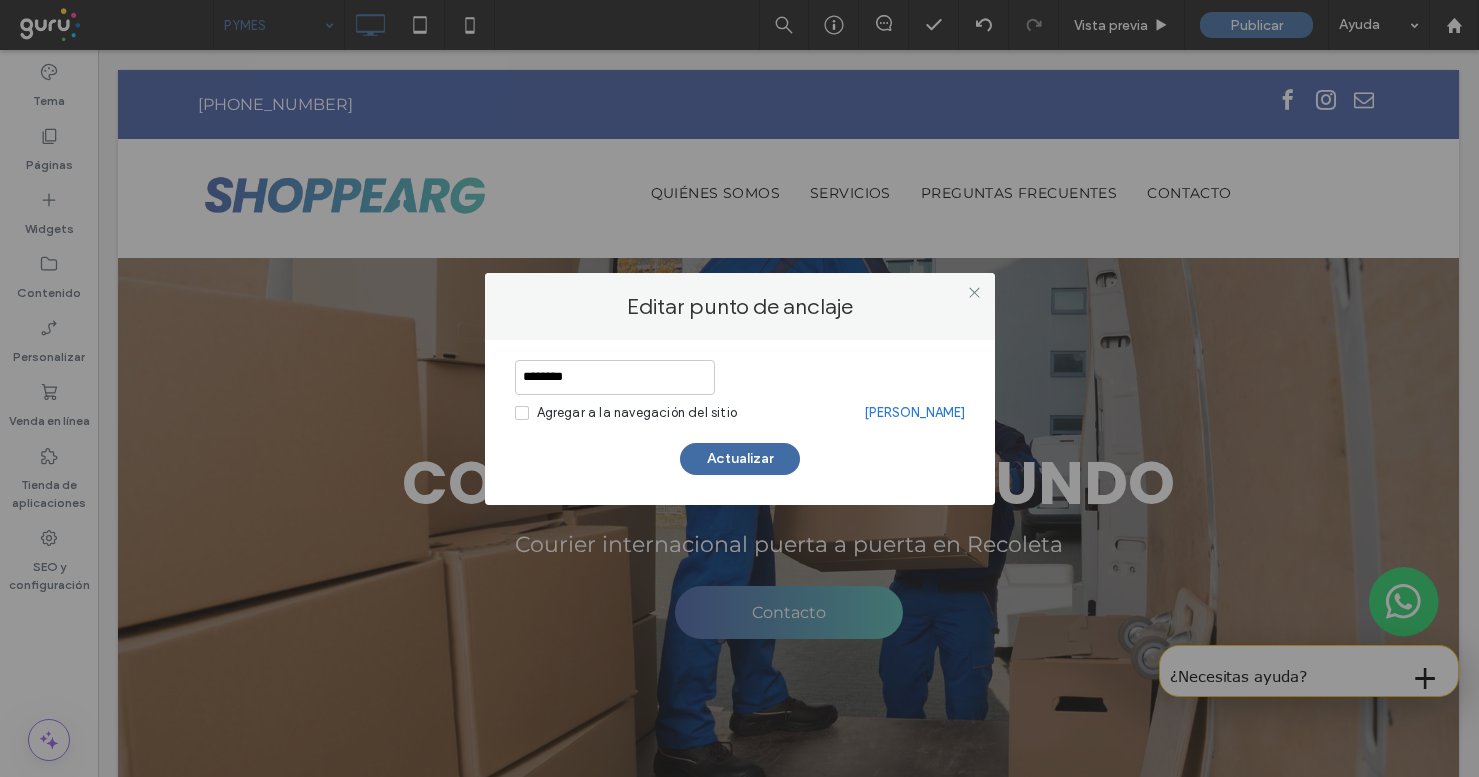 click on "Agregar a la navegación del sitio" at bounding box center (637, 413) 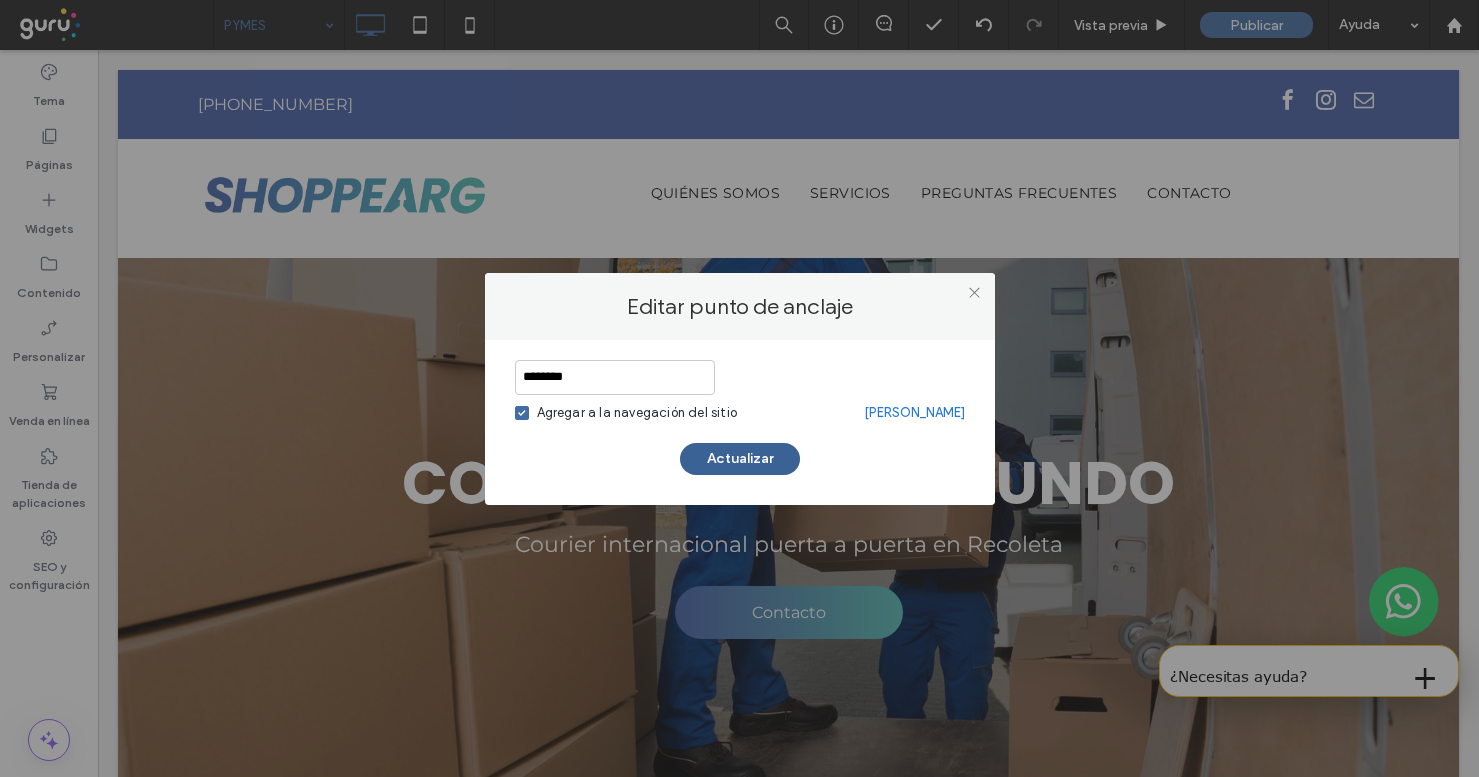 click on "Actualizar" at bounding box center [740, 459] 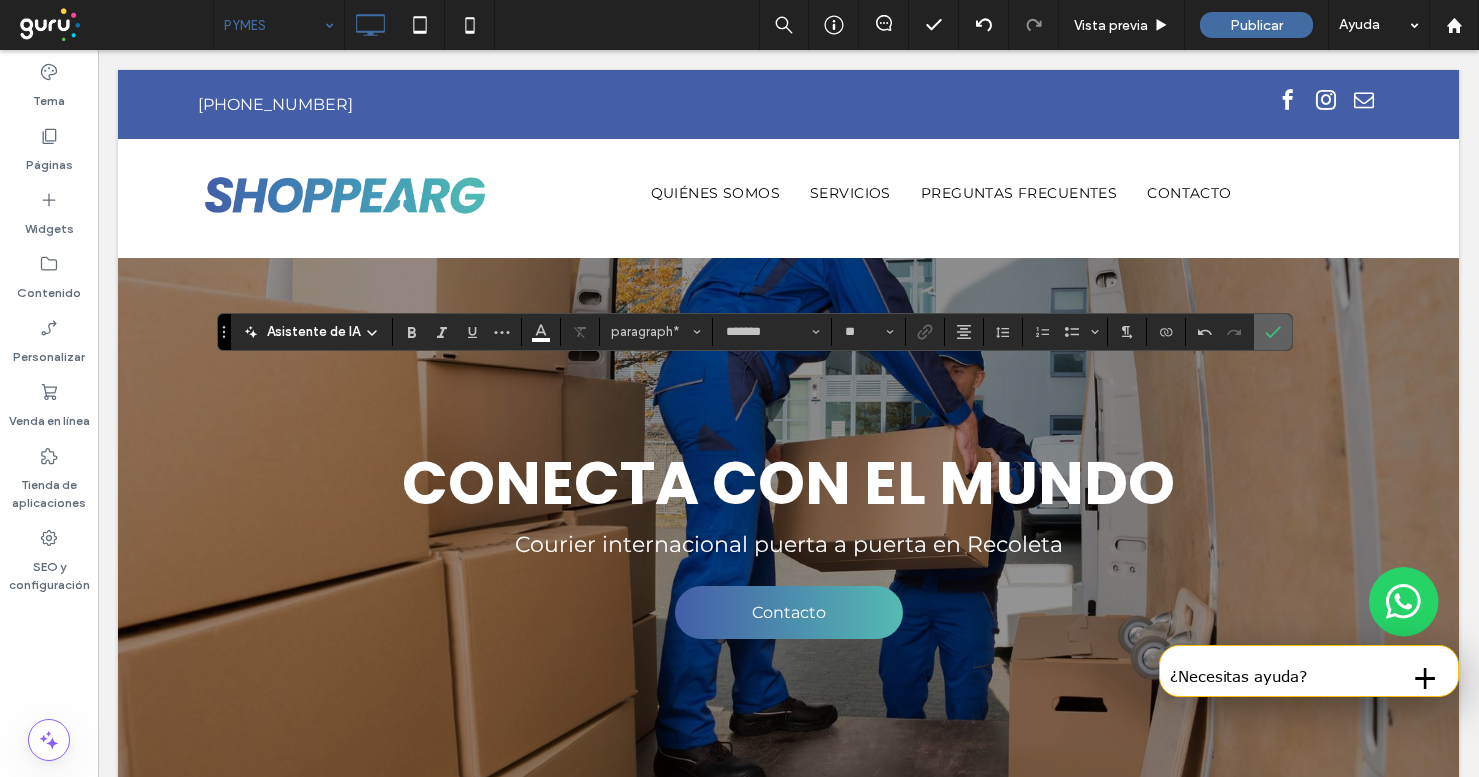 click at bounding box center (1273, 332) 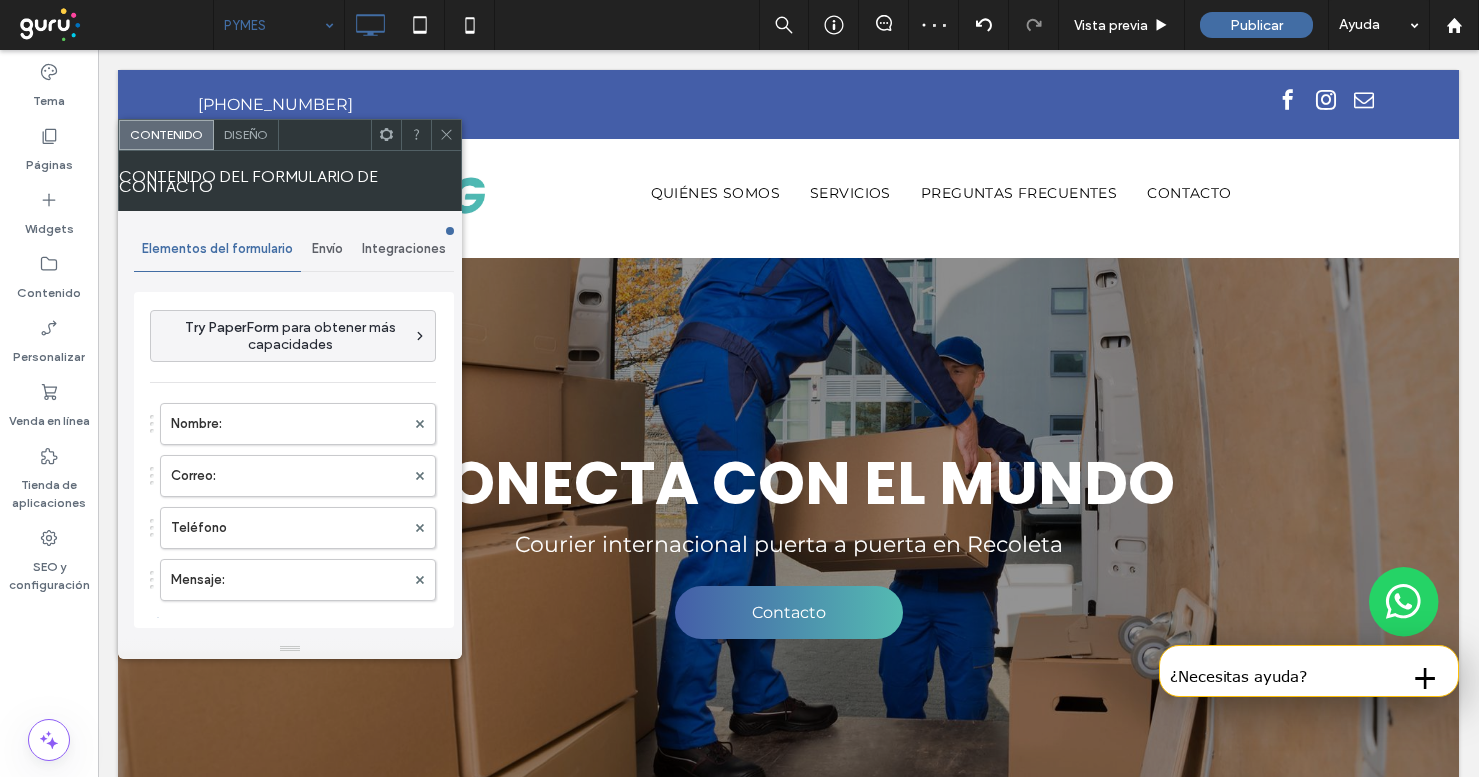 click on "Diseño" at bounding box center [246, 135] 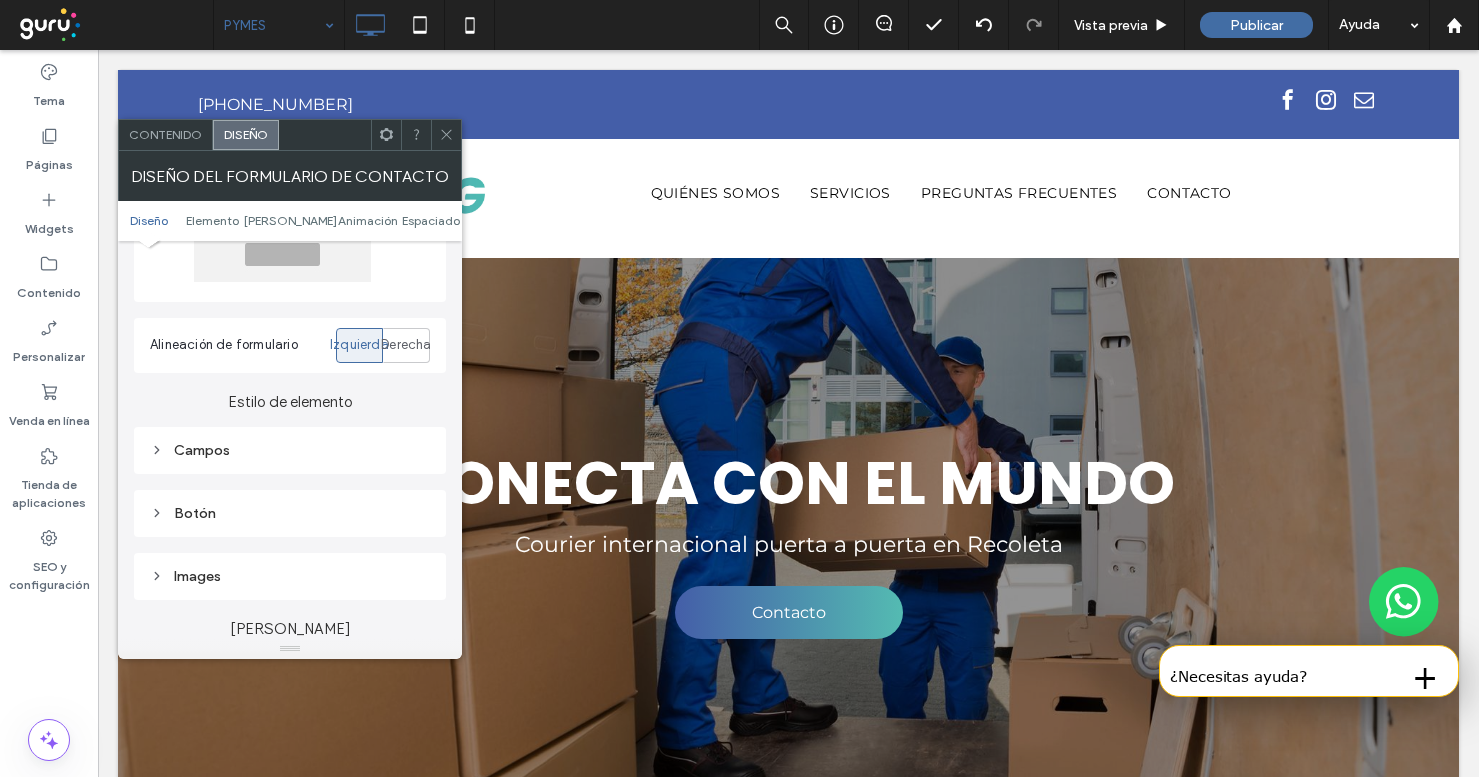 scroll, scrollTop: 276, scrollLeft: 0, axis: vertical 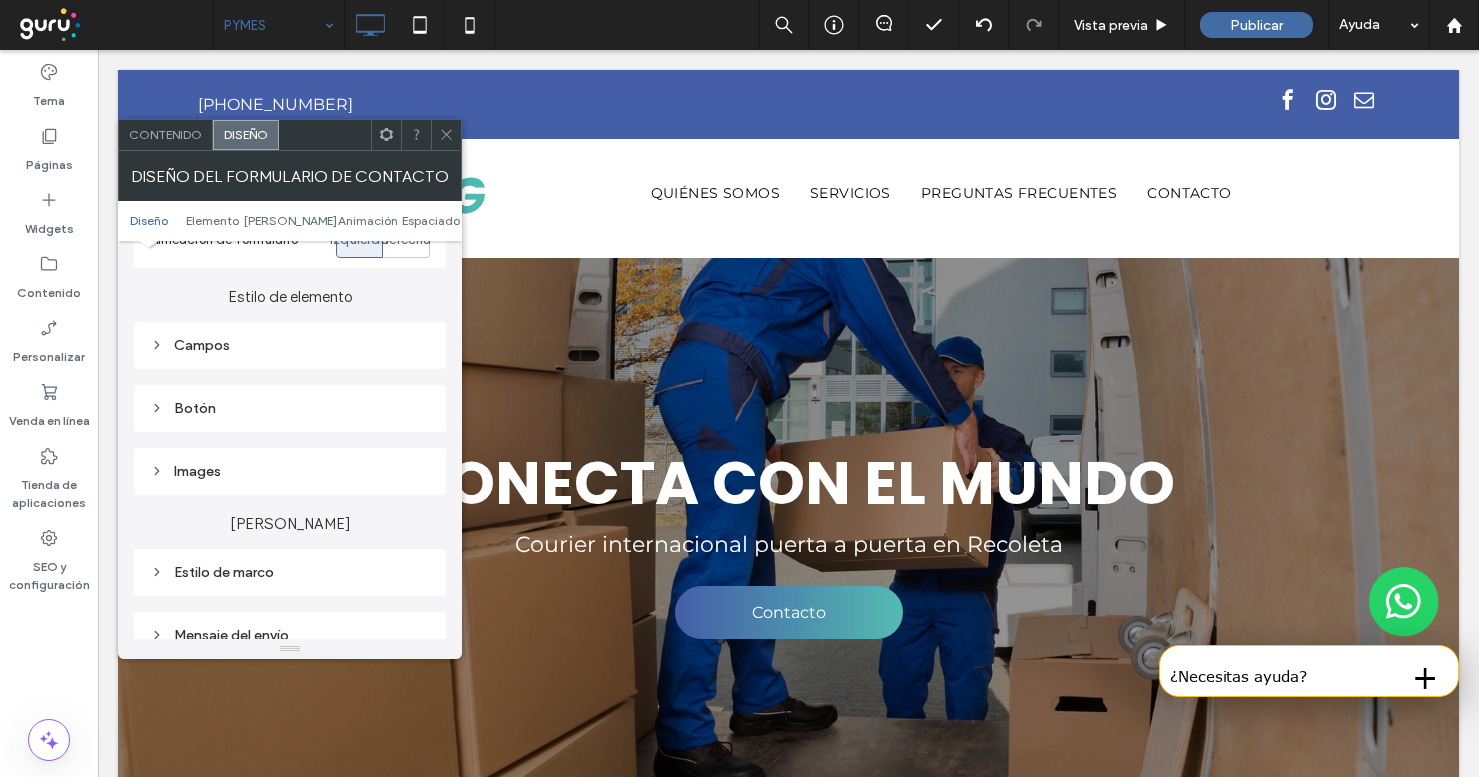 click on "Campos" at bounding box center [290, 345] 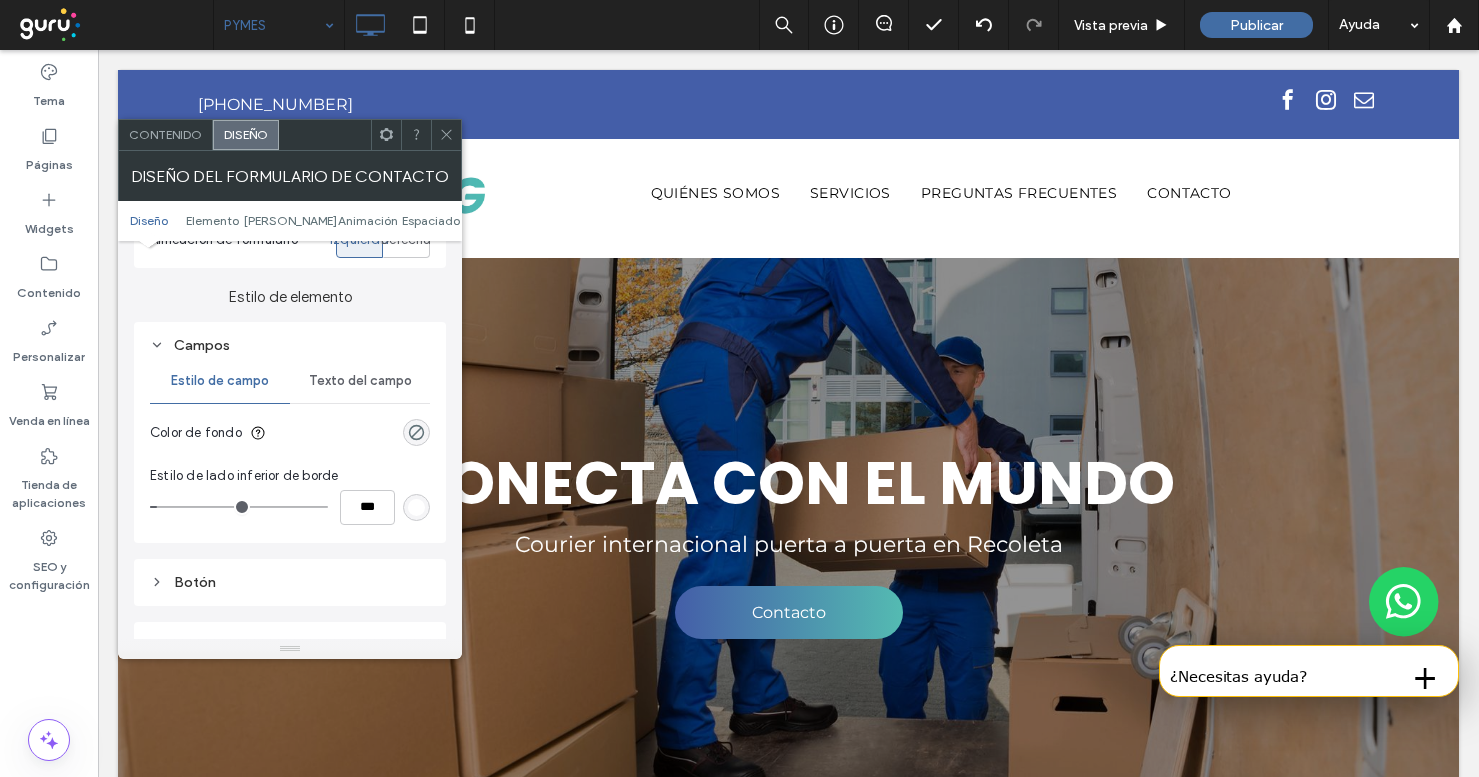 click on "Texto del campo" at bounding box center [360, 381] 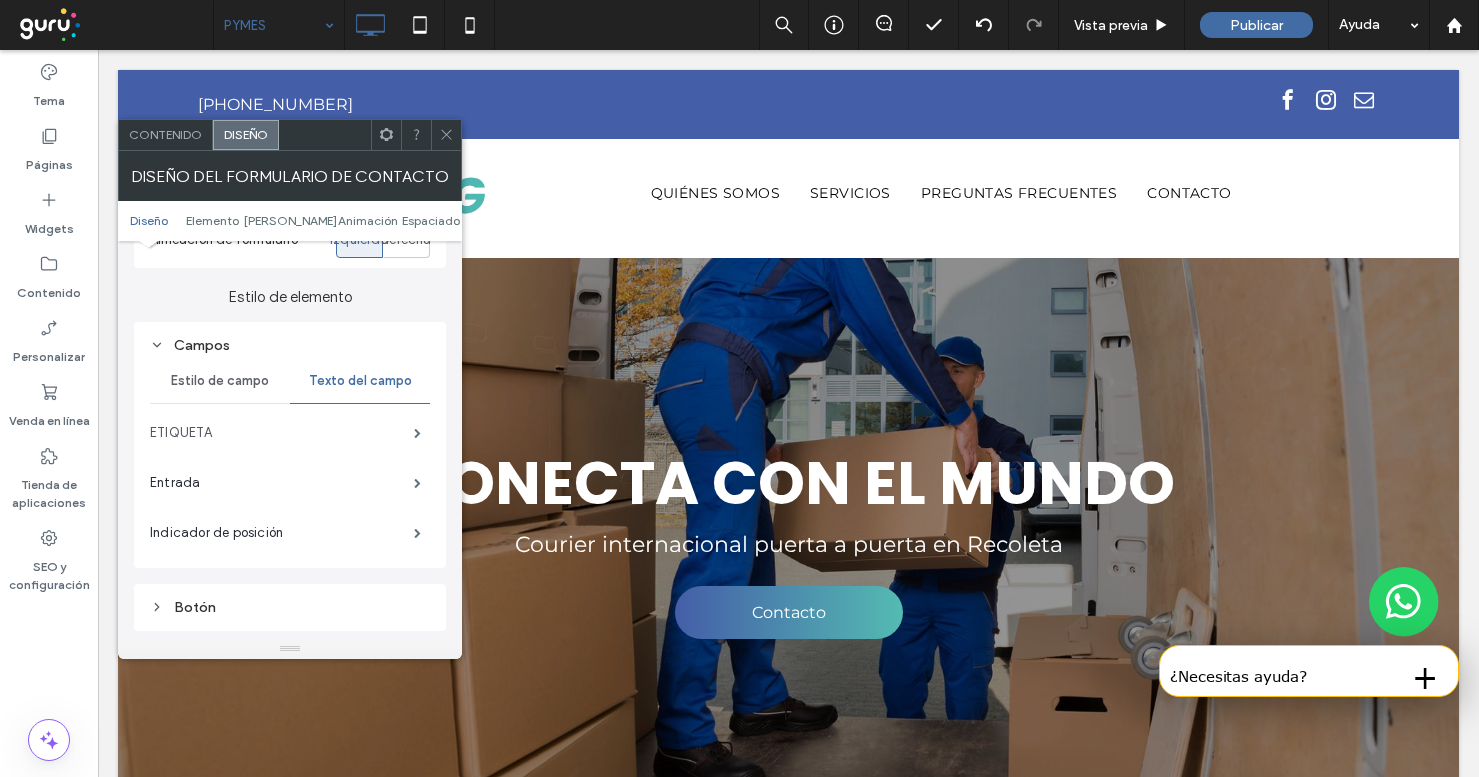 click on "ETIQUETA" at bounding box center [282, 433] 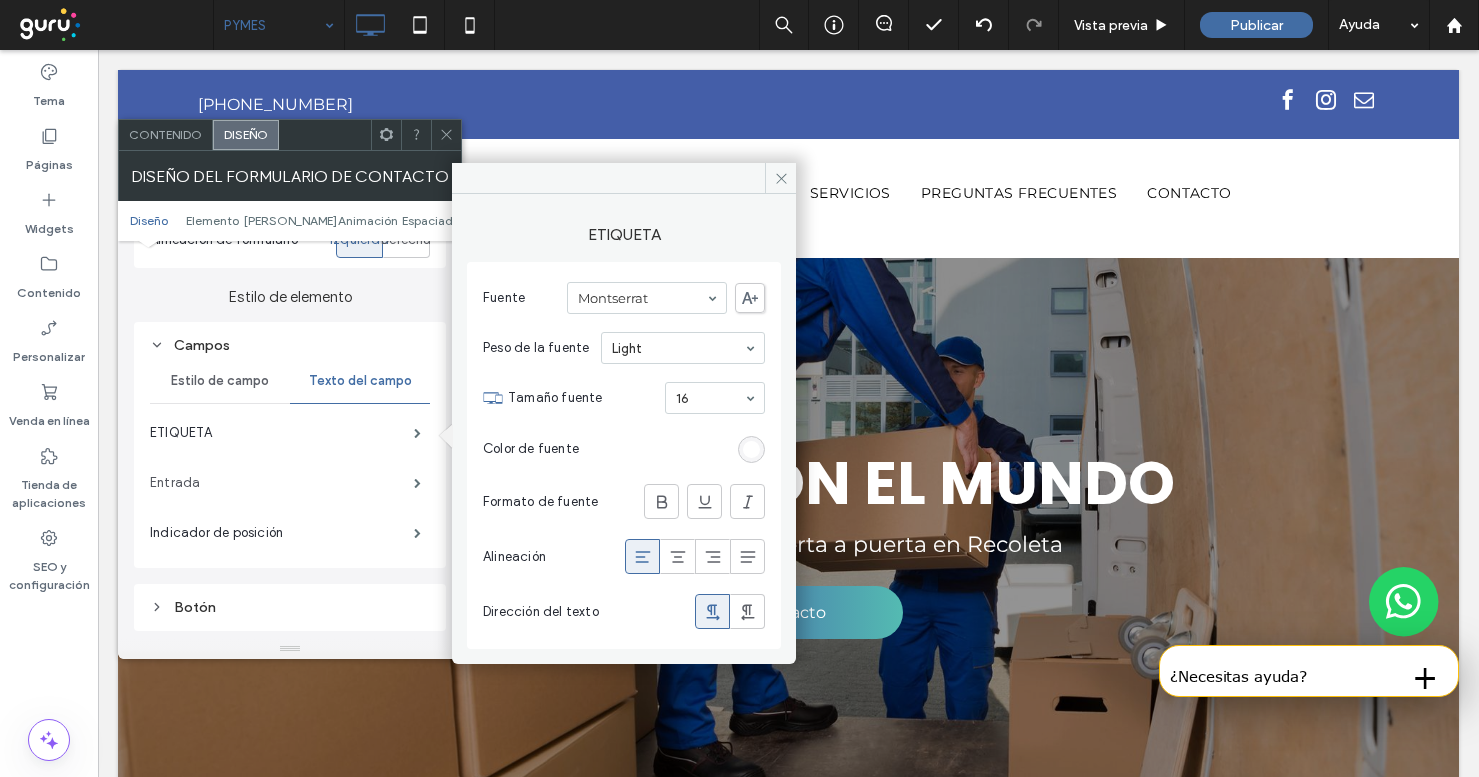 click on "Entrada" at bounding box center (282, 483) 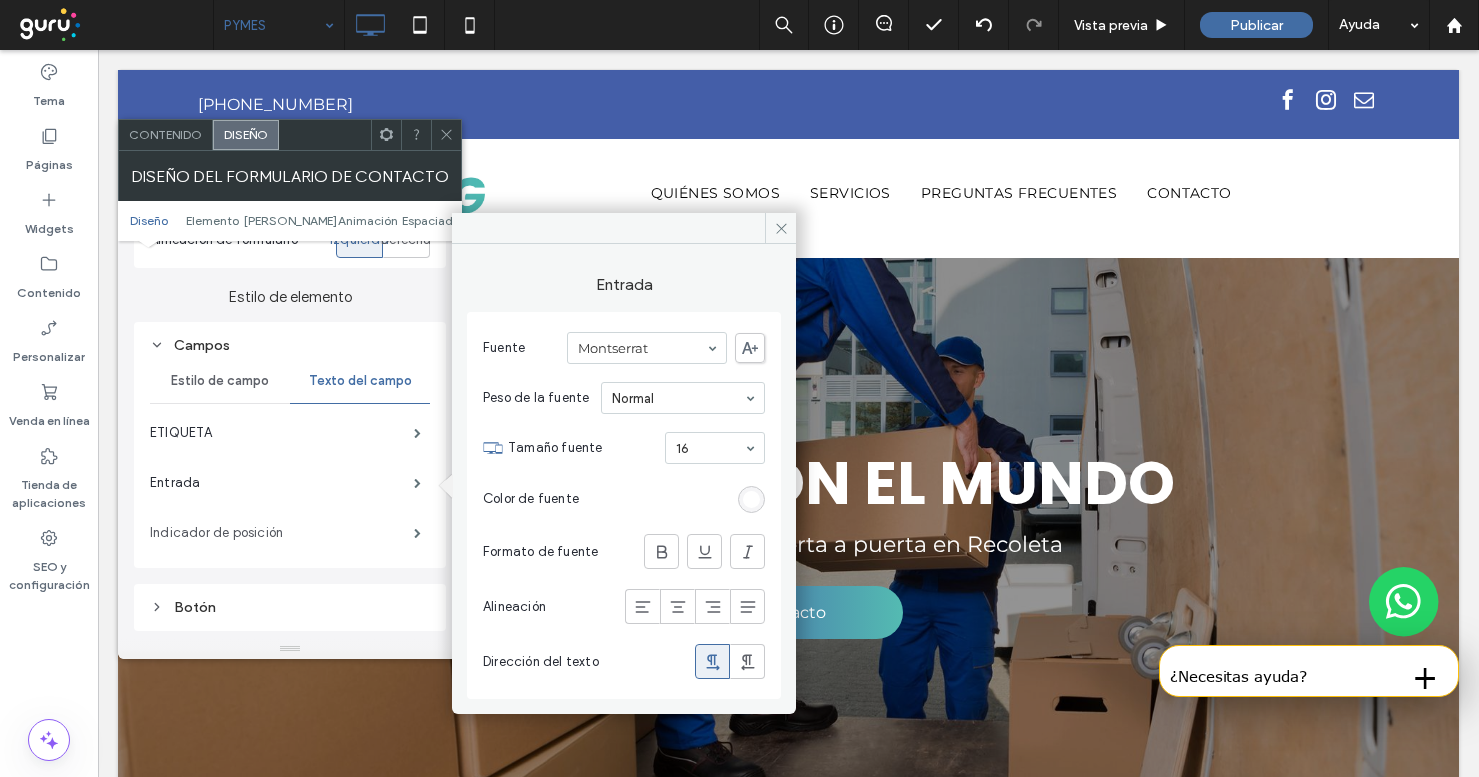 click on "Indicador de posición" at bounding box center [282, 533] 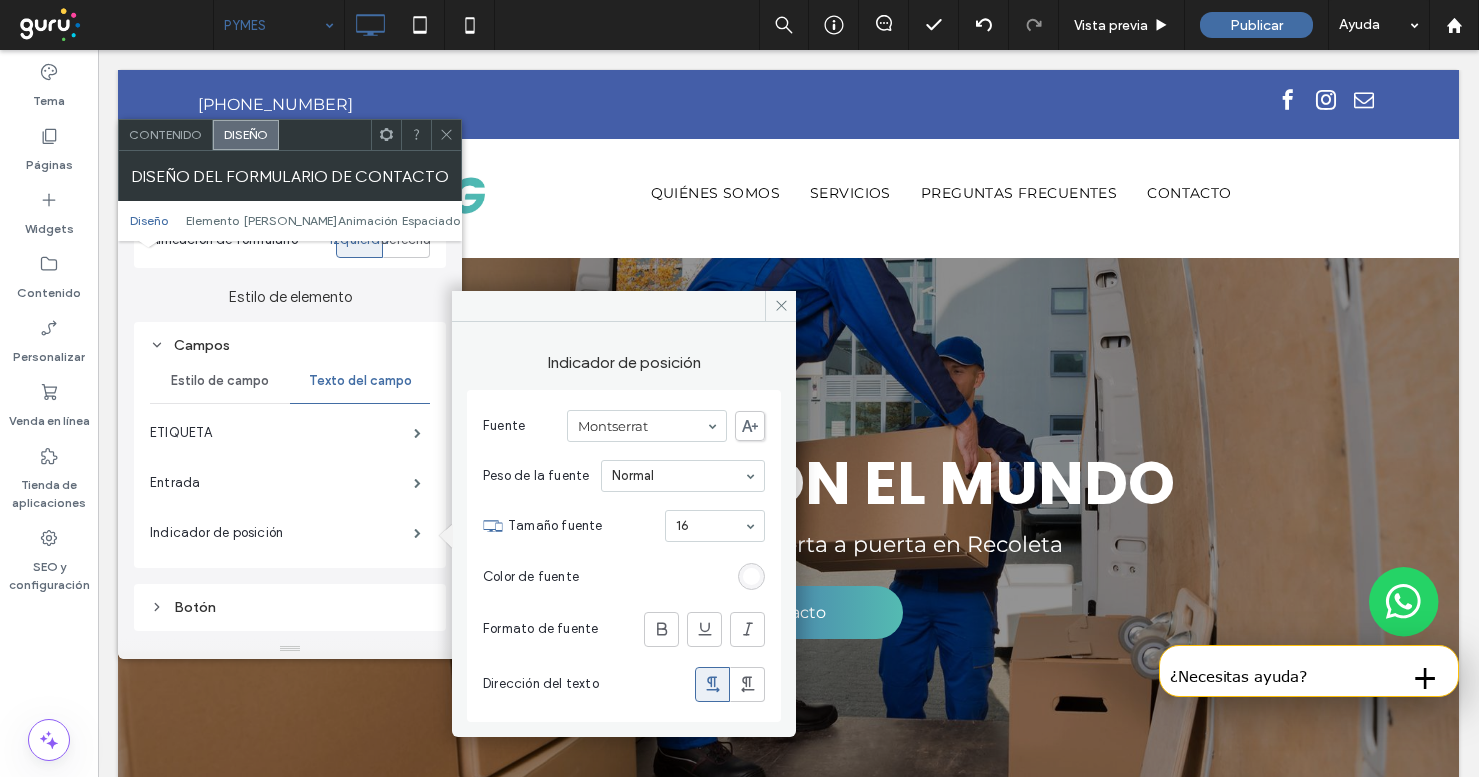 click 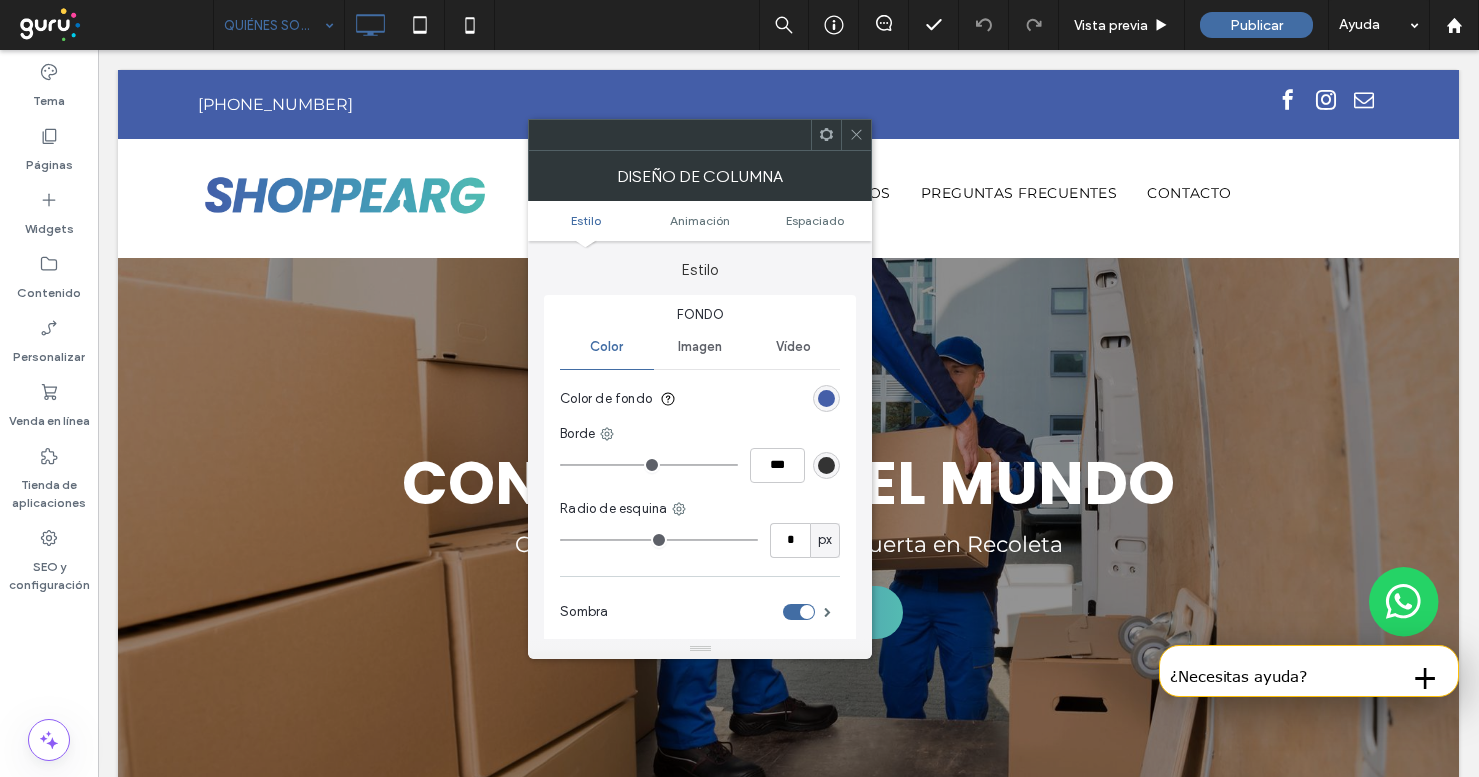 type on "**" 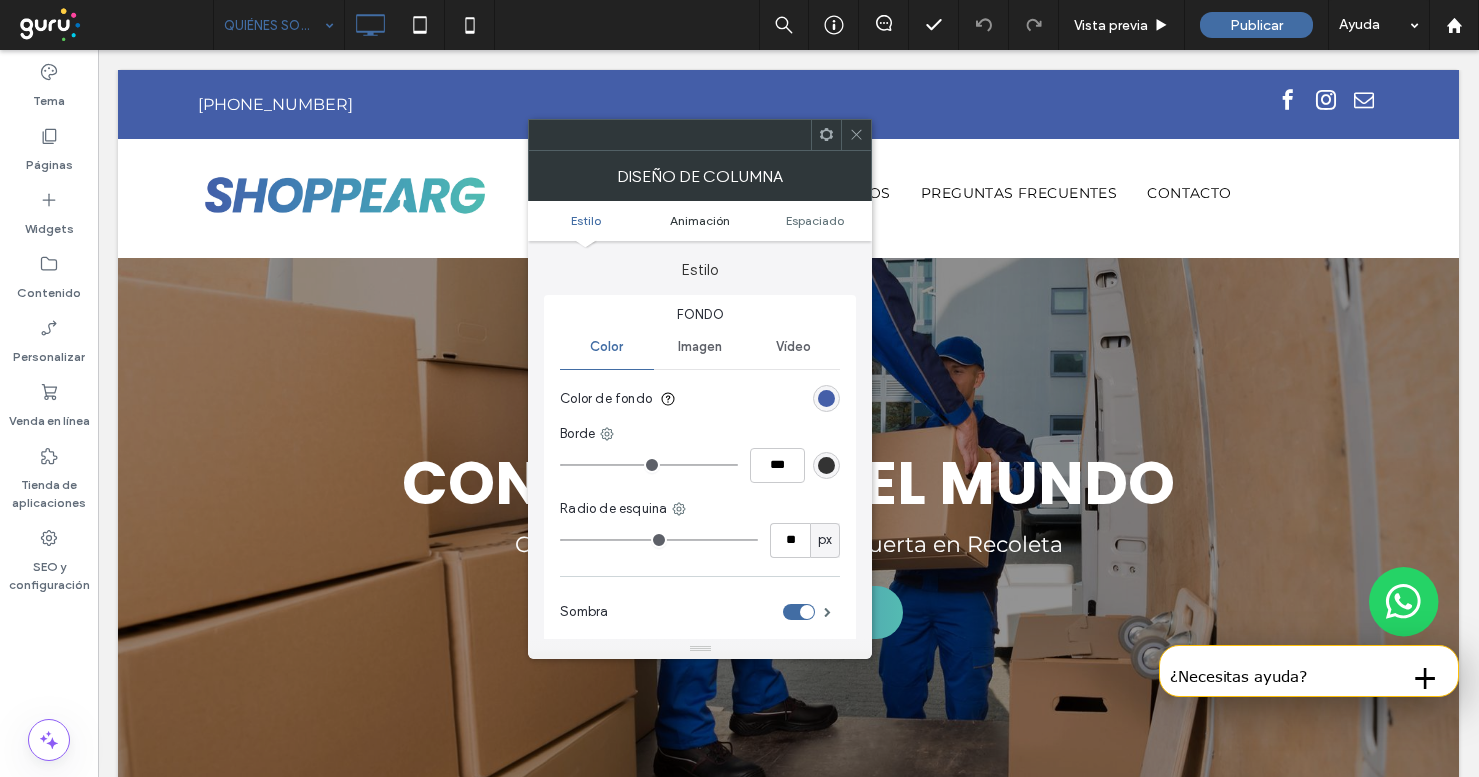 click on "Animación" at bounding box center (700, 220) 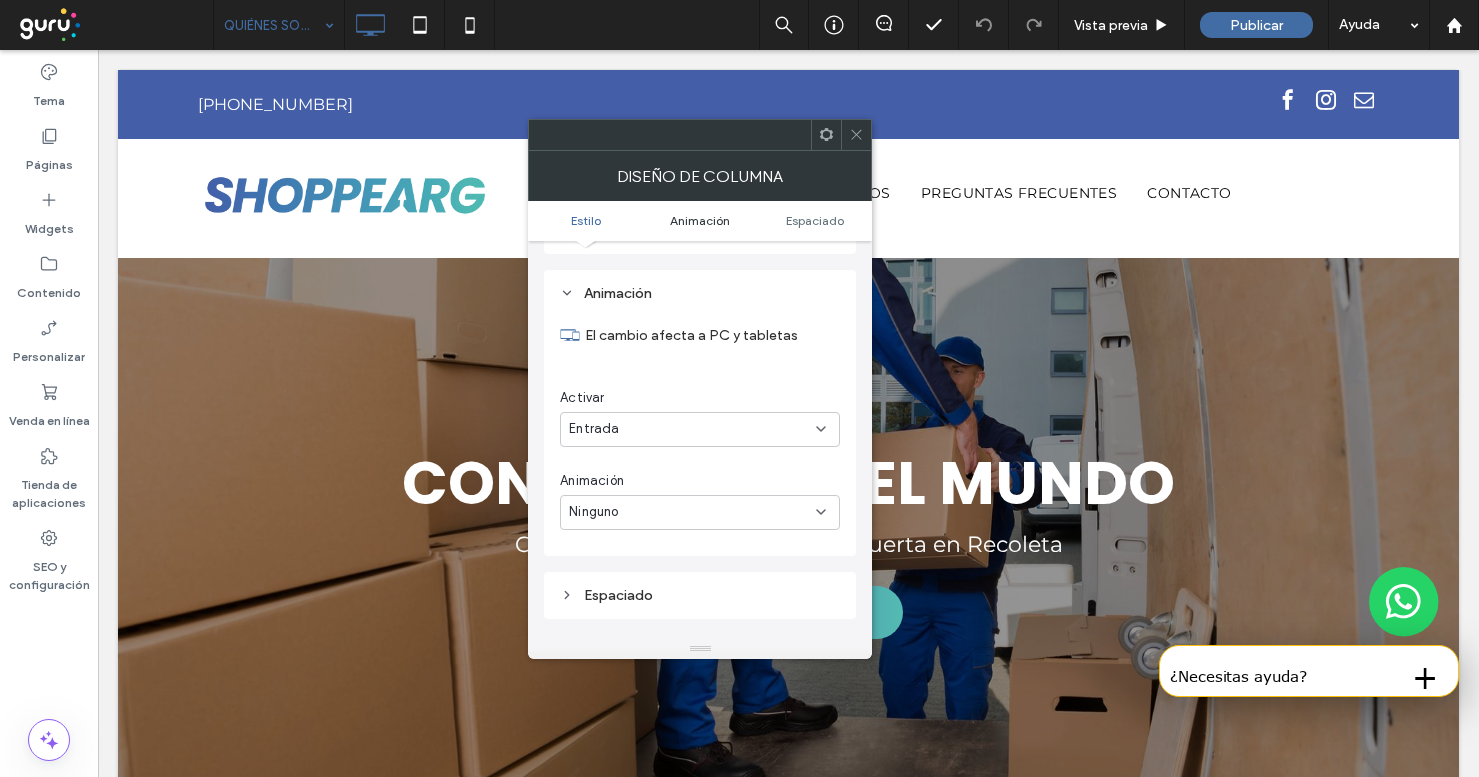 scroll, scrollTop: 407, scrollLeft: 0, axis: vertical 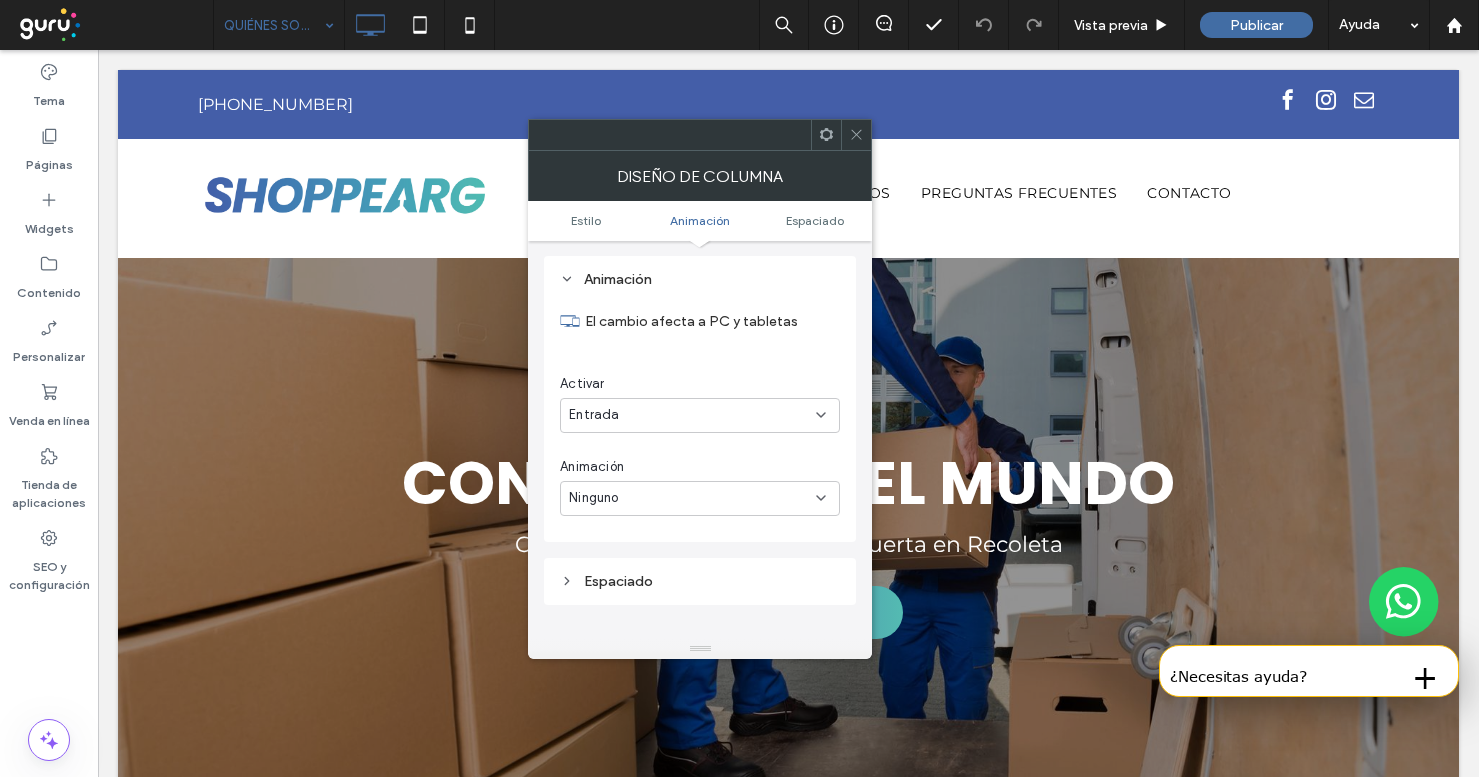 click on "Animación Ninguno" at bounding box center (700, 486) 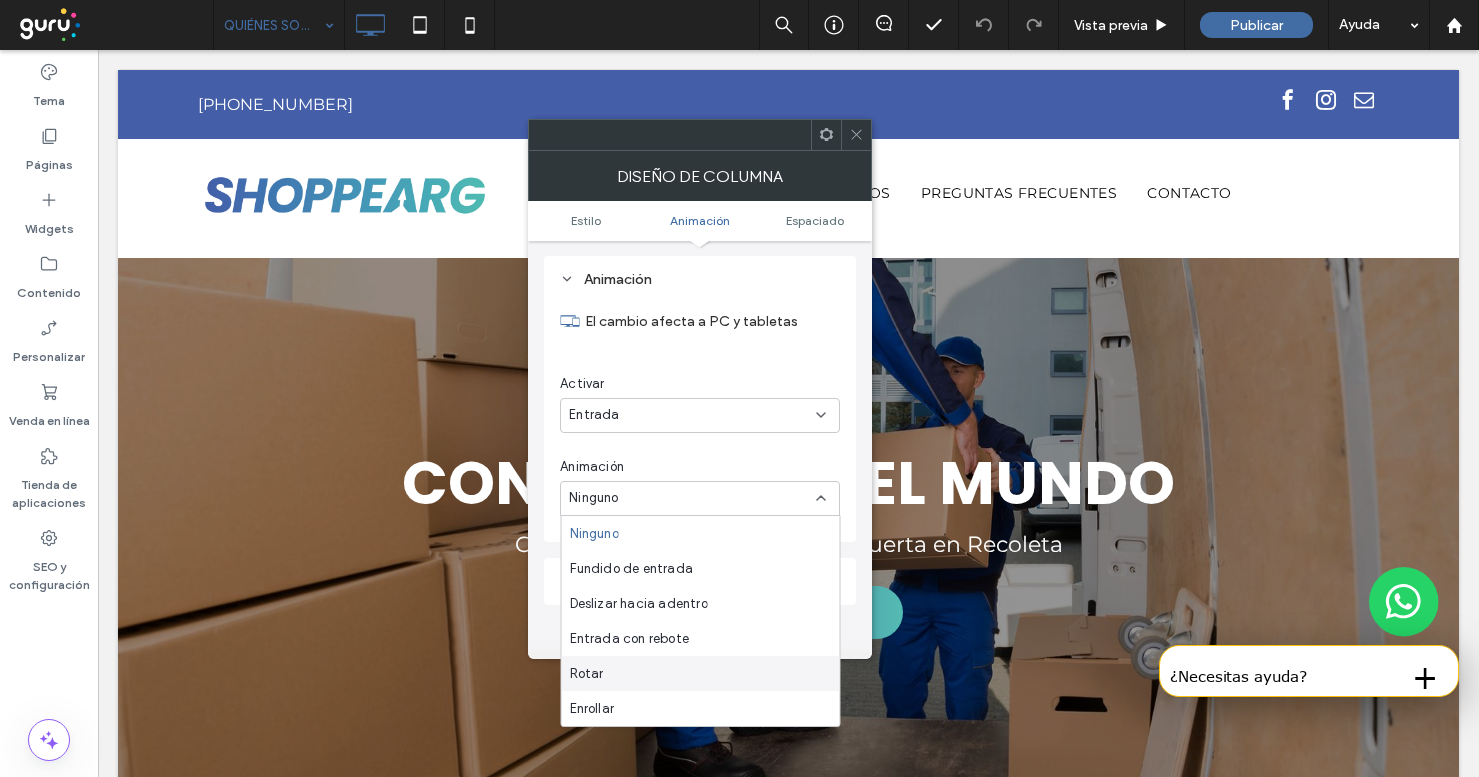 click on "Rotar" at bounding box center (701, 673) 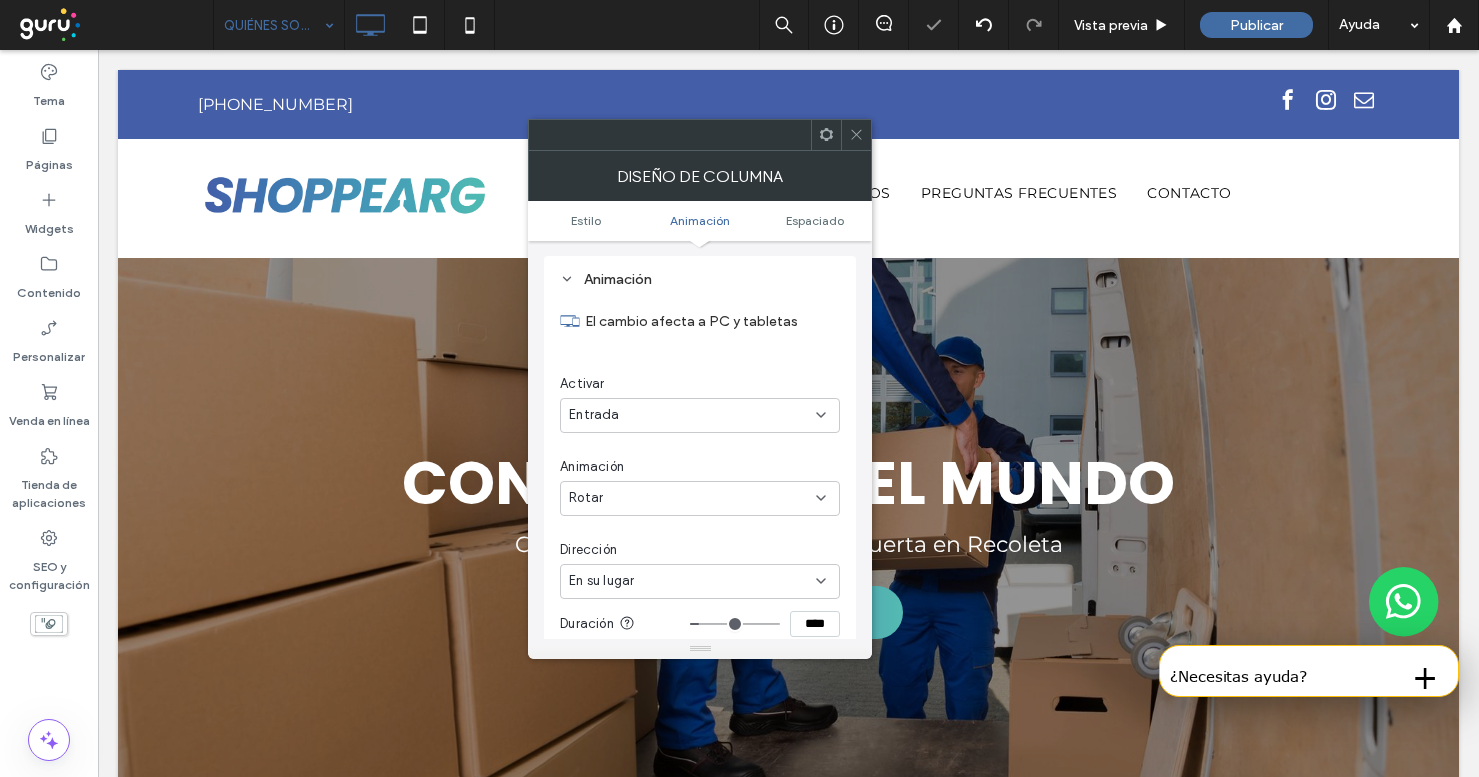 click on "Rotar" at bounding box center [692, 498] 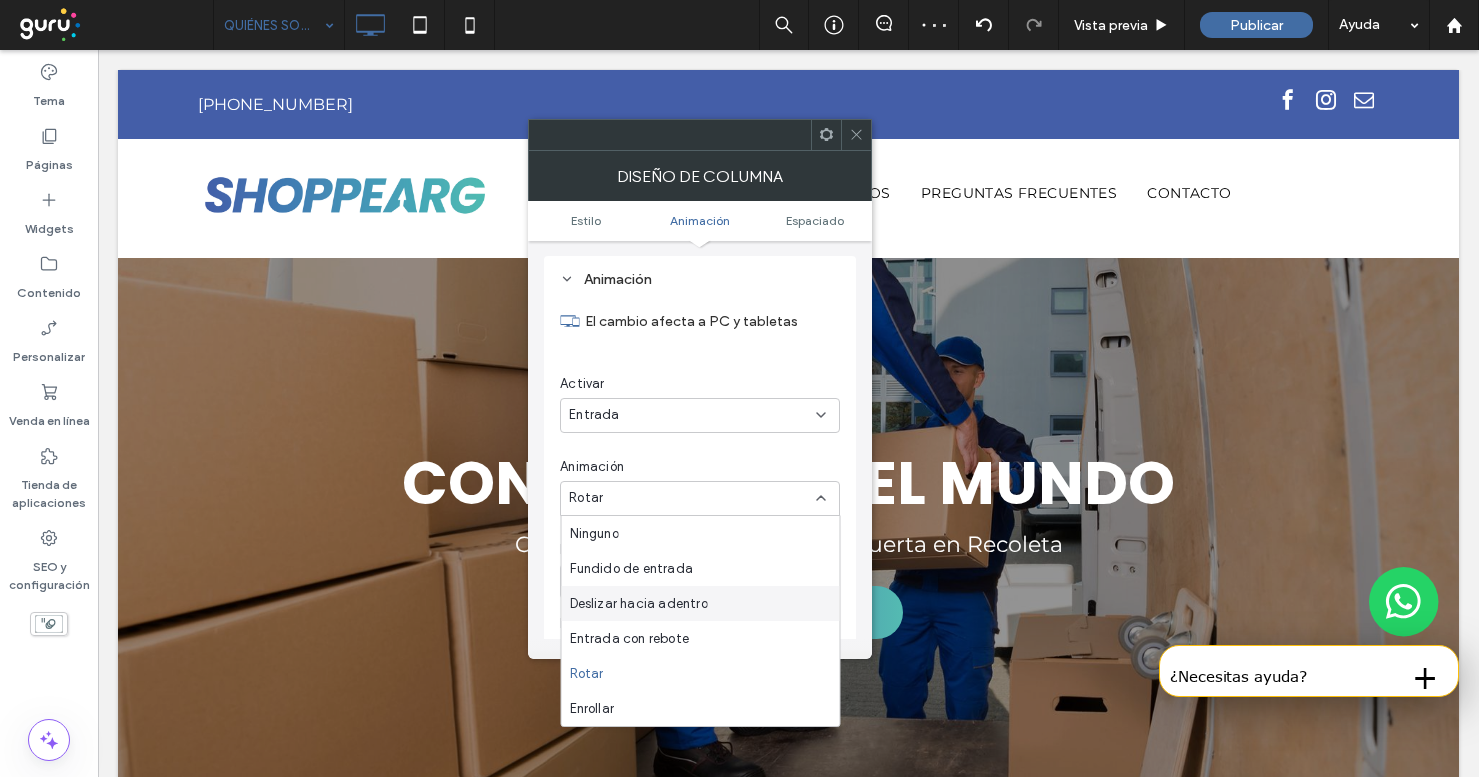 click on "Deslizar hacia adentro" at bounding box center (701, 603) 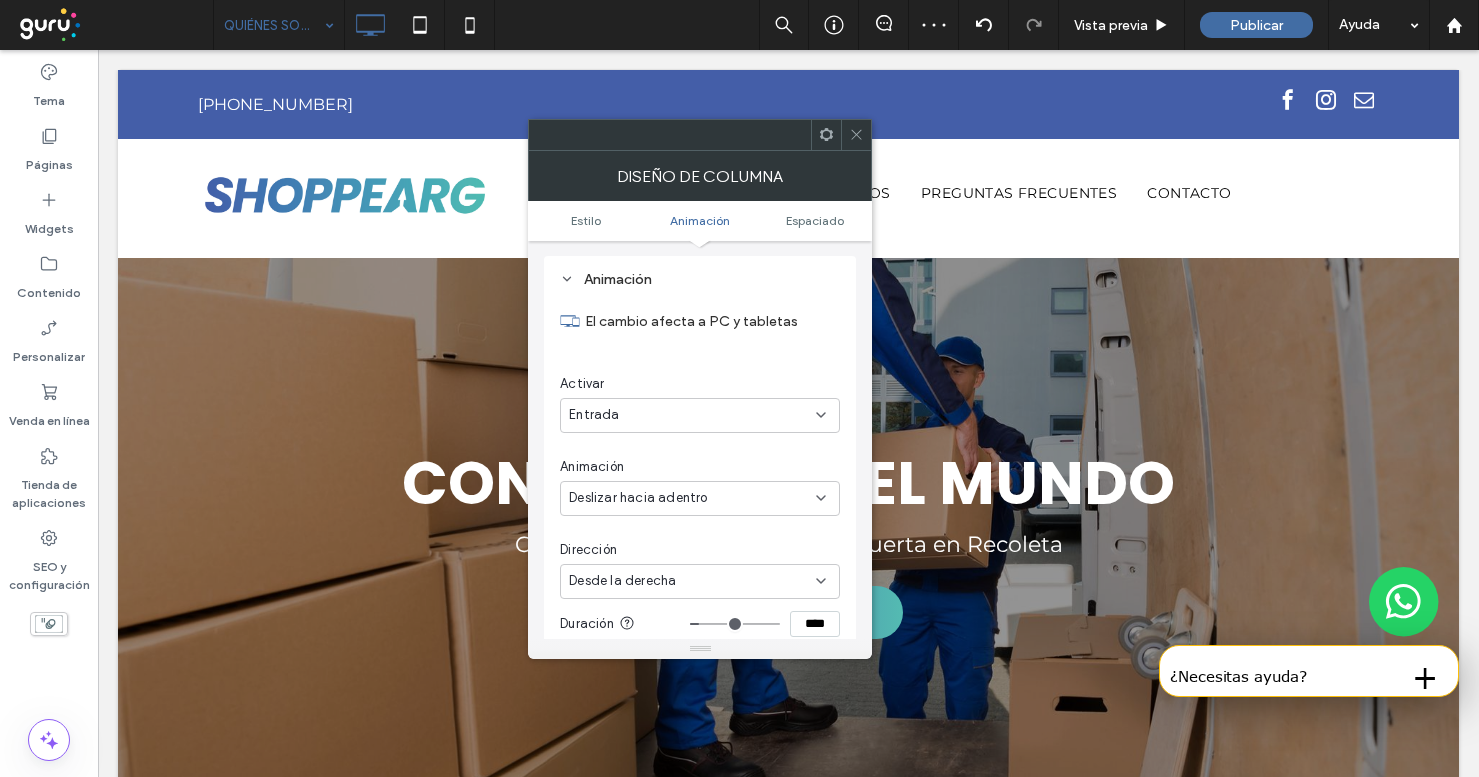 click on "Deslizar hacia adentro" at bounding box center [692, 498] 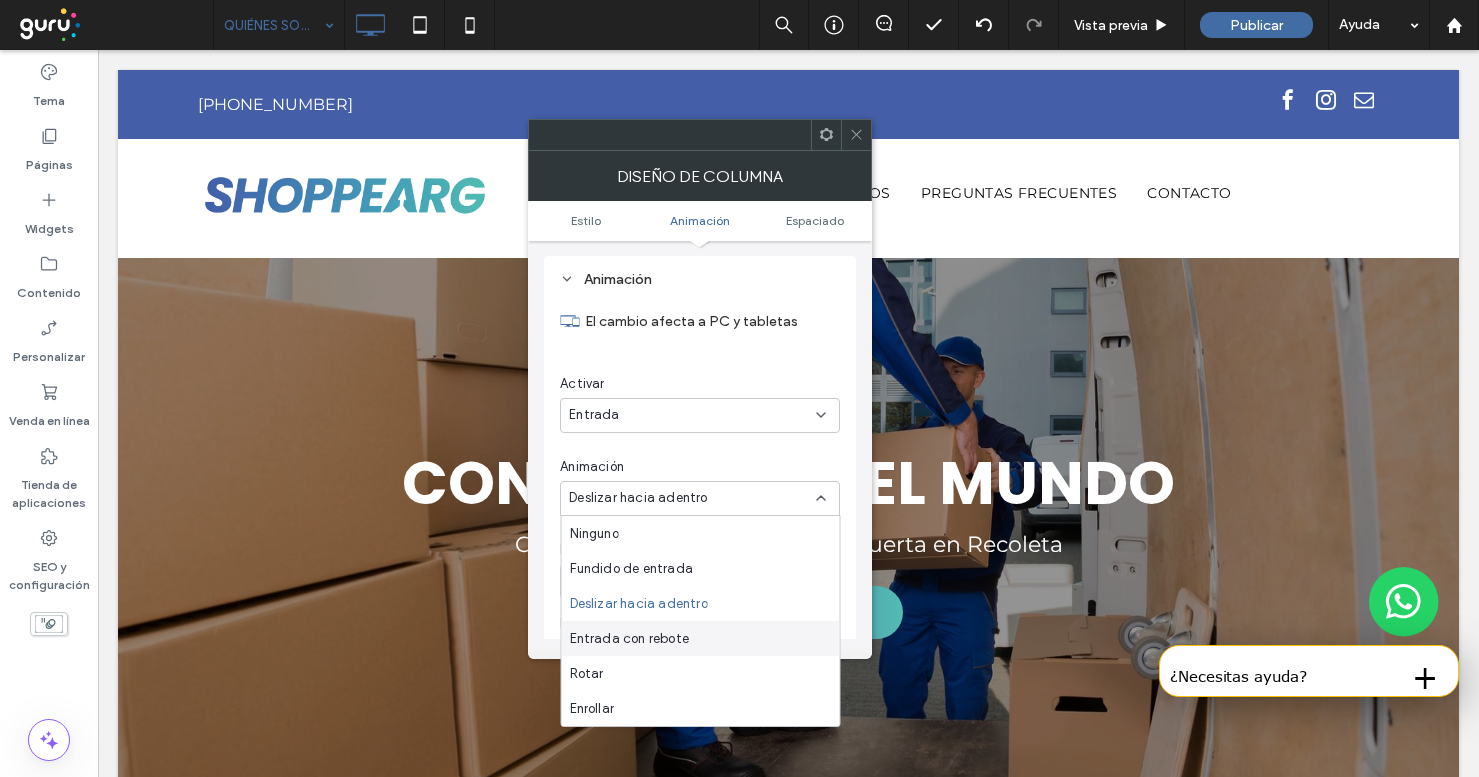 click on "Entrada con rebote" at bounding box center (630, 639) 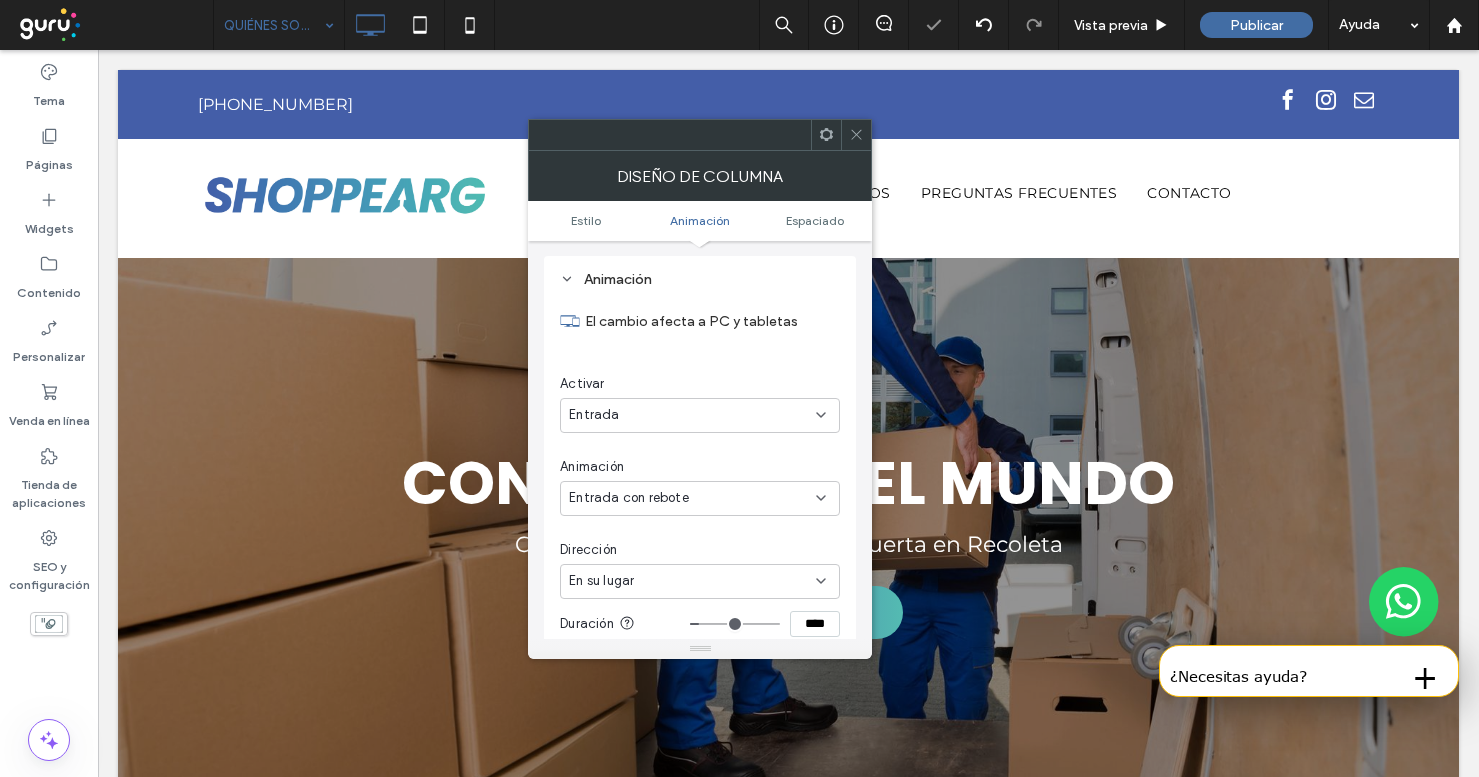 click 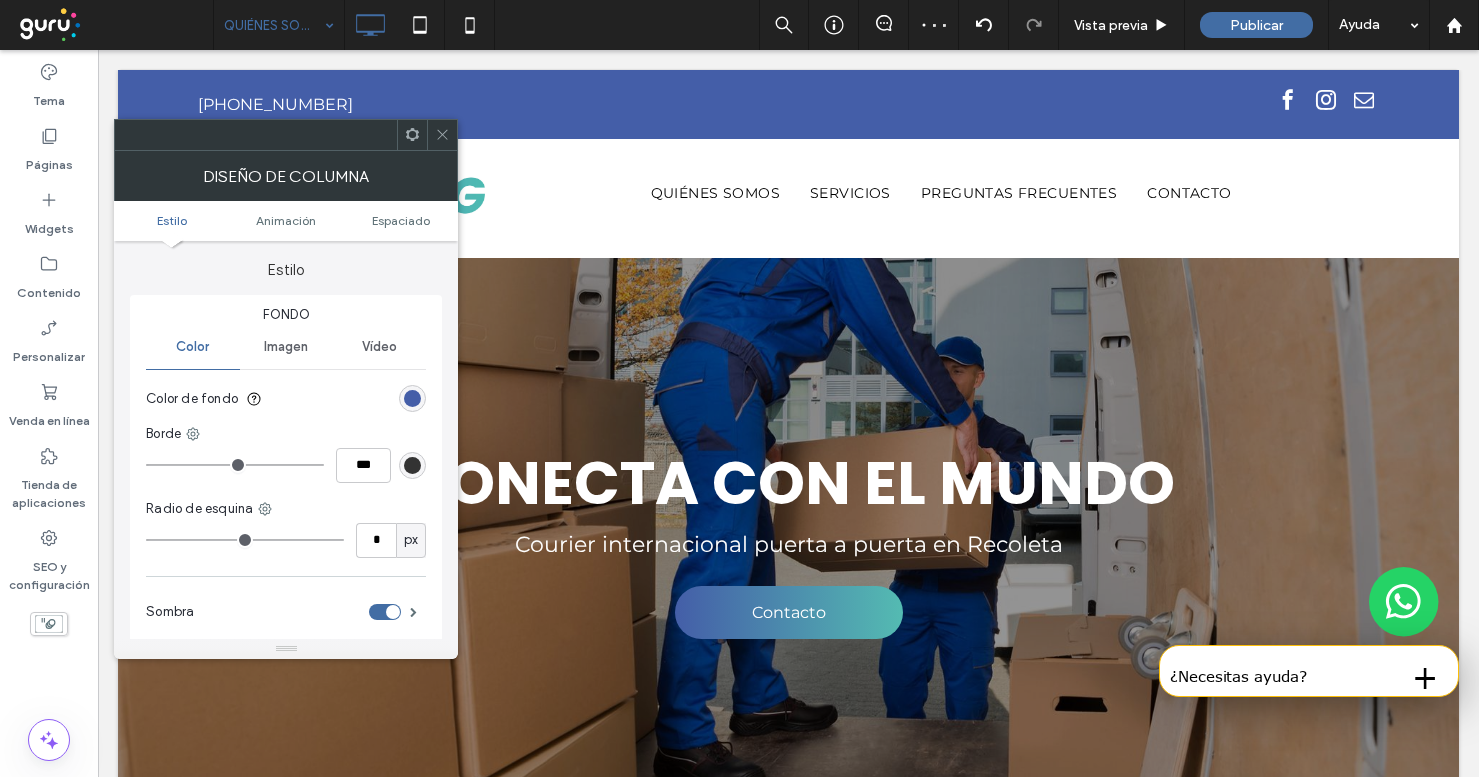 type on "**" 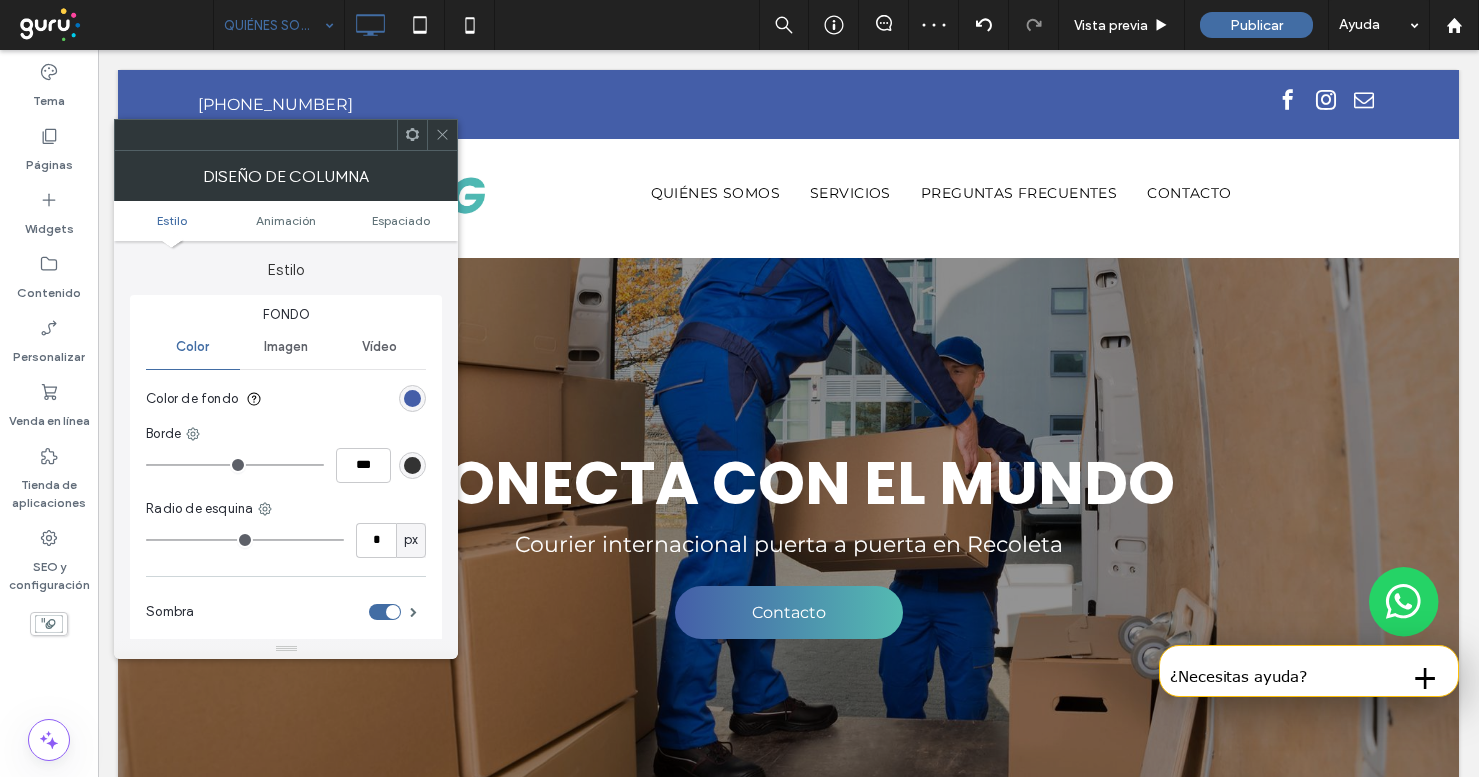 type on "**" 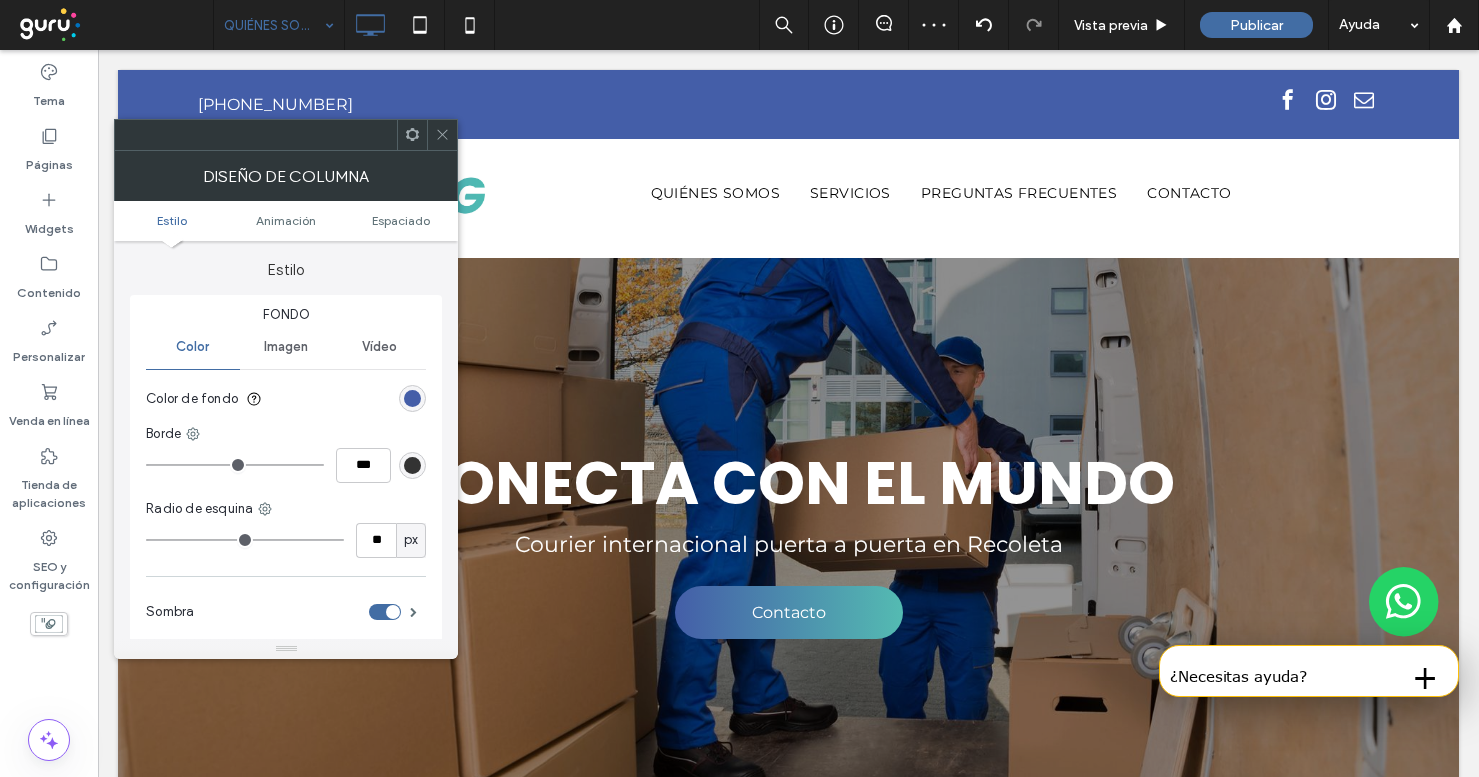 click on "Estilo Animación Espaciado" at bounding box center (286, 221) 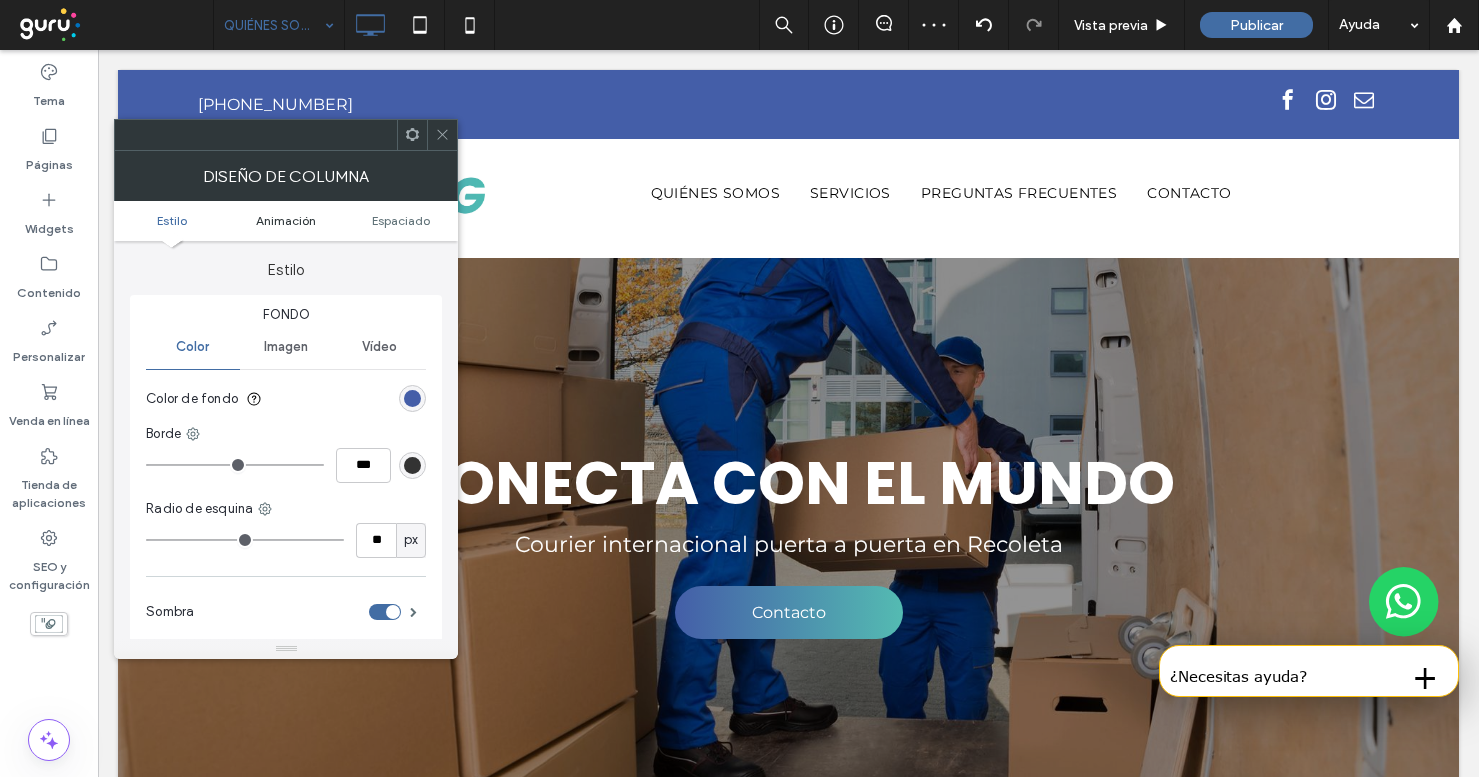 click on "Animación" at bounding box center [286, 220] 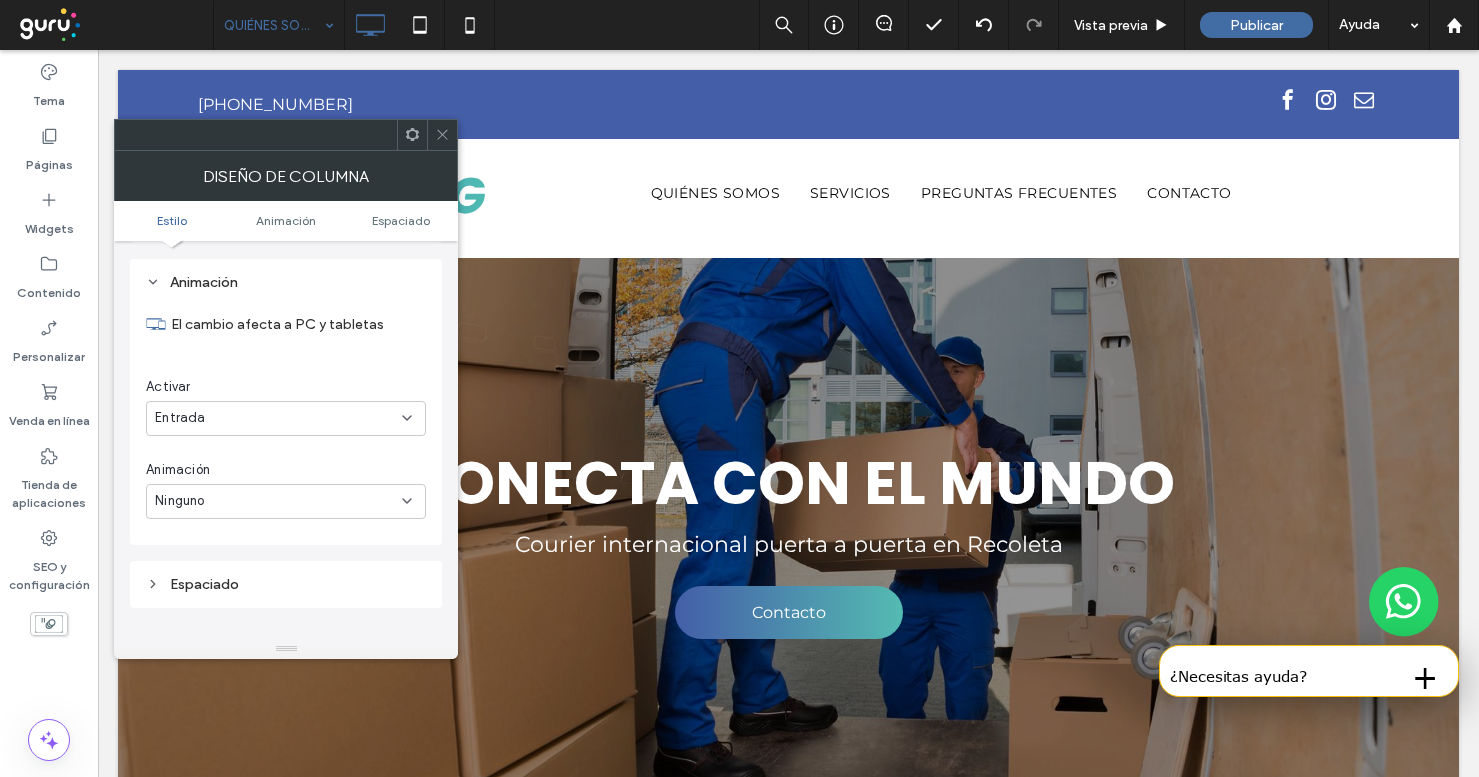 scroll, scrollTop: 407, scrollLeft: 0, axis: vertical 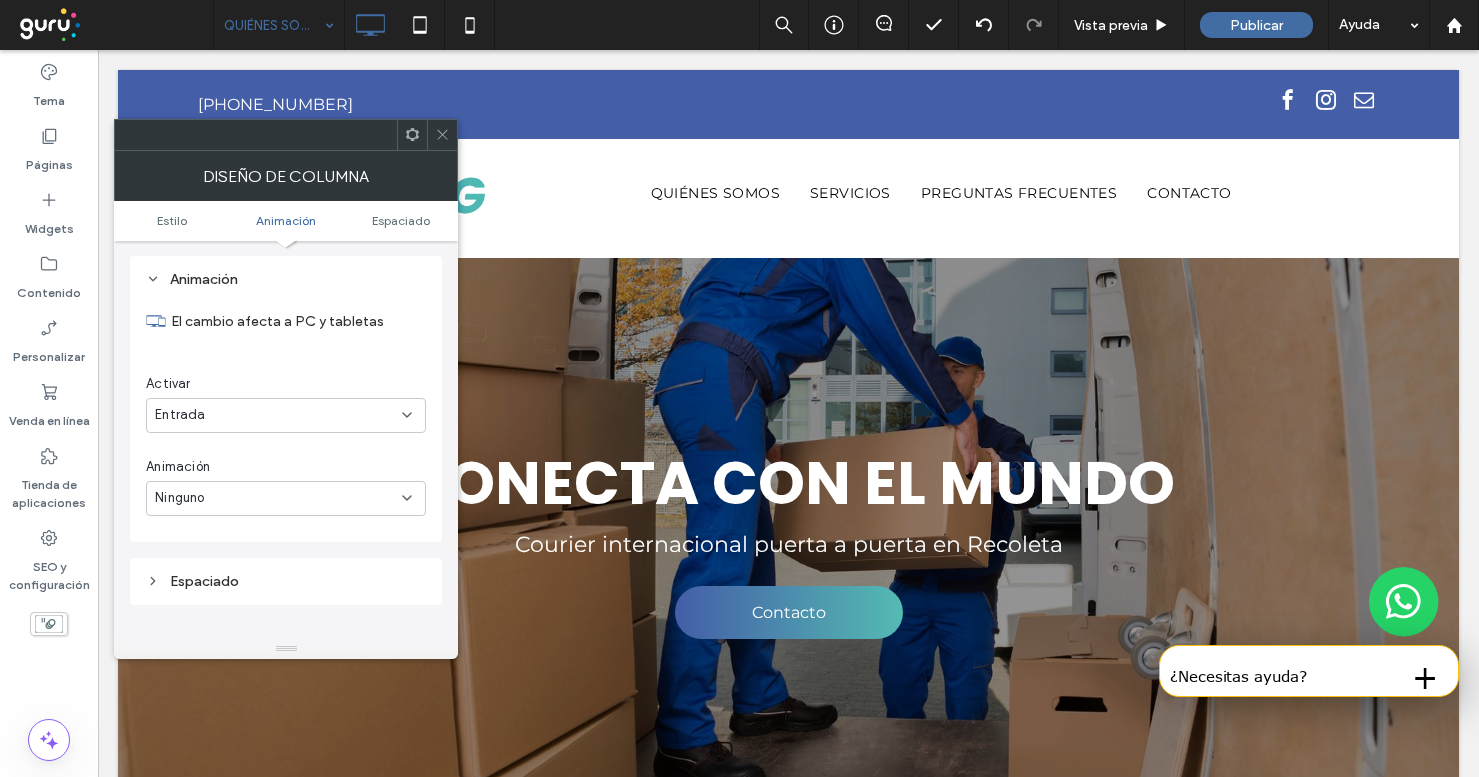 click on "Ninguno" at bounding box center (278, 498) 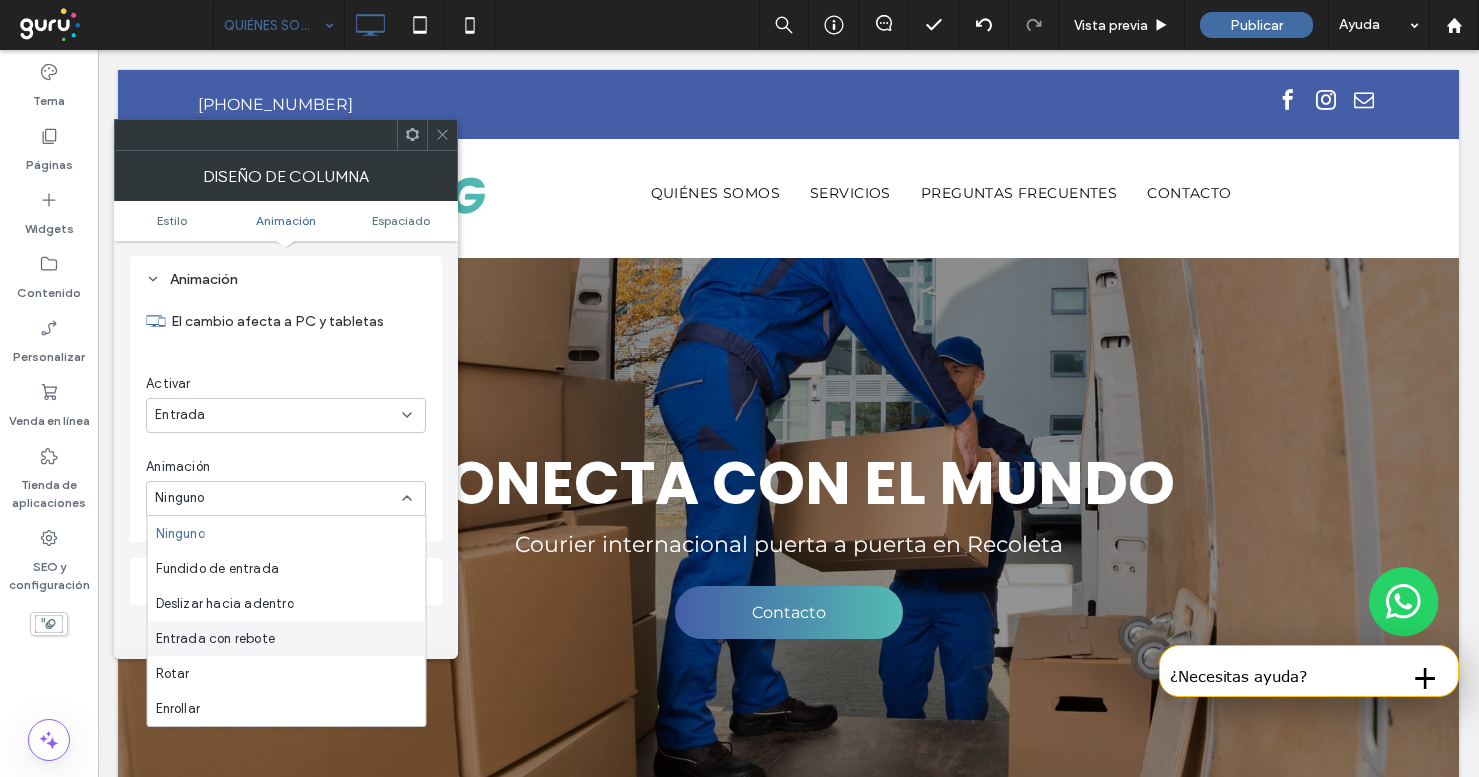 click on "Entrada con rebote" at bounding box center [287, 638] 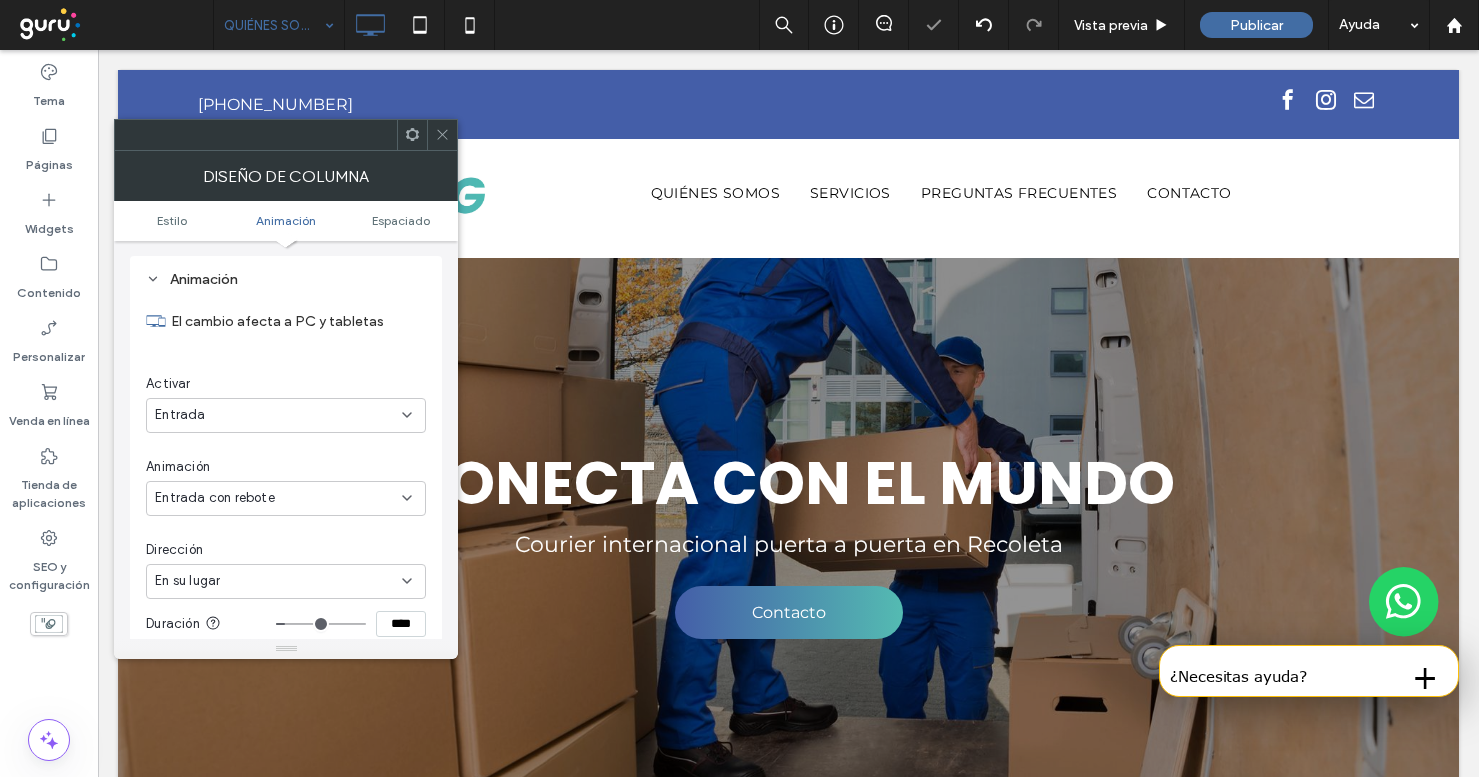 click at bounding box center [442, 135] 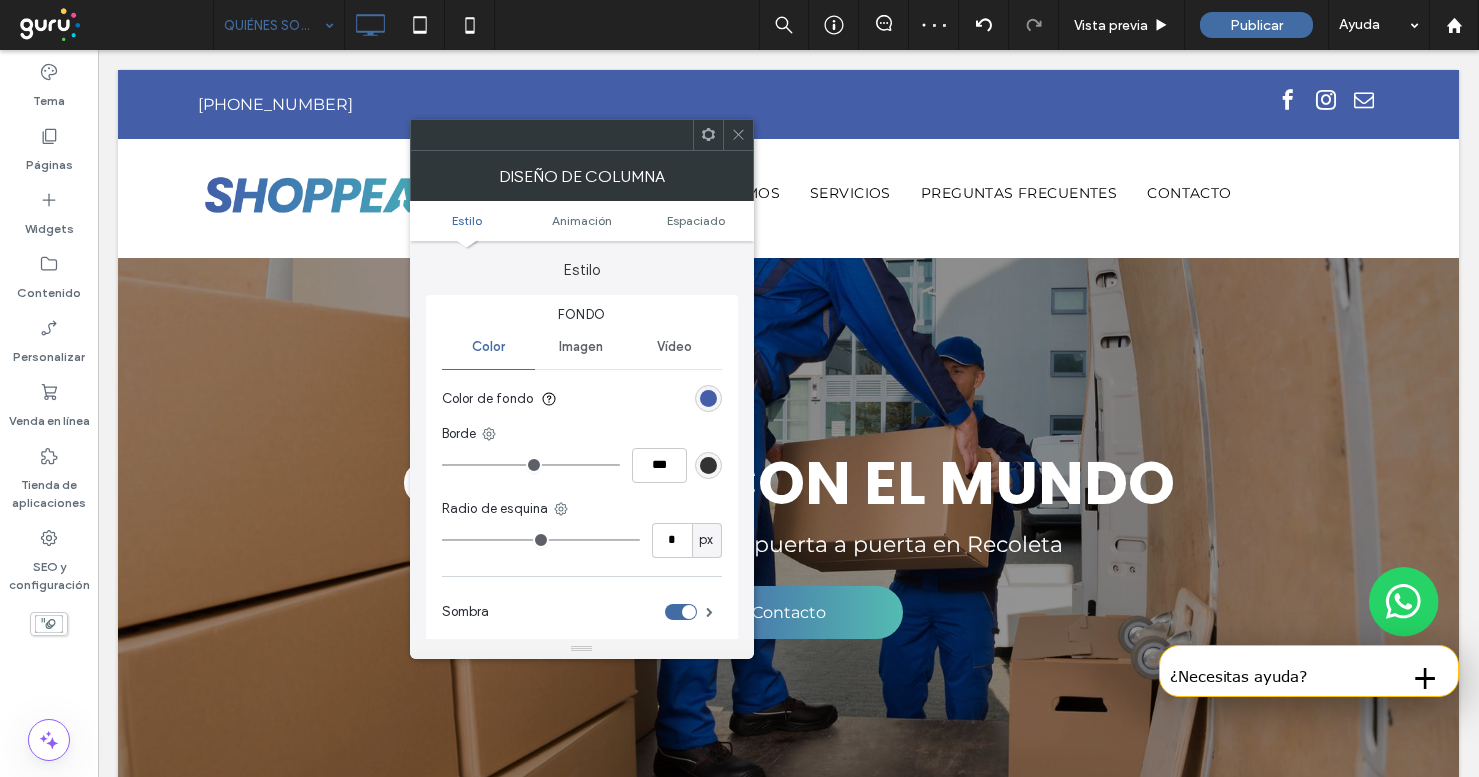 type on "**" 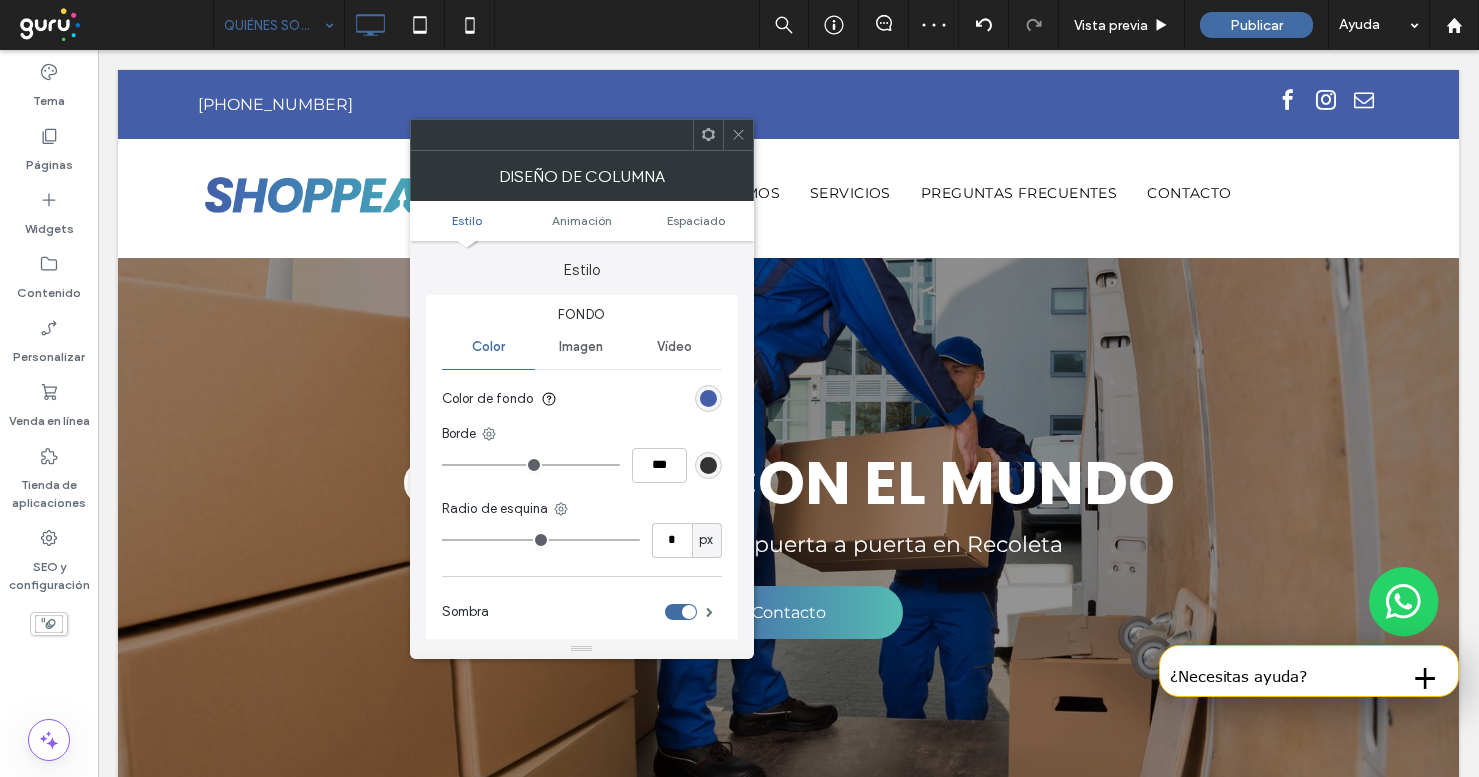 type on "**" 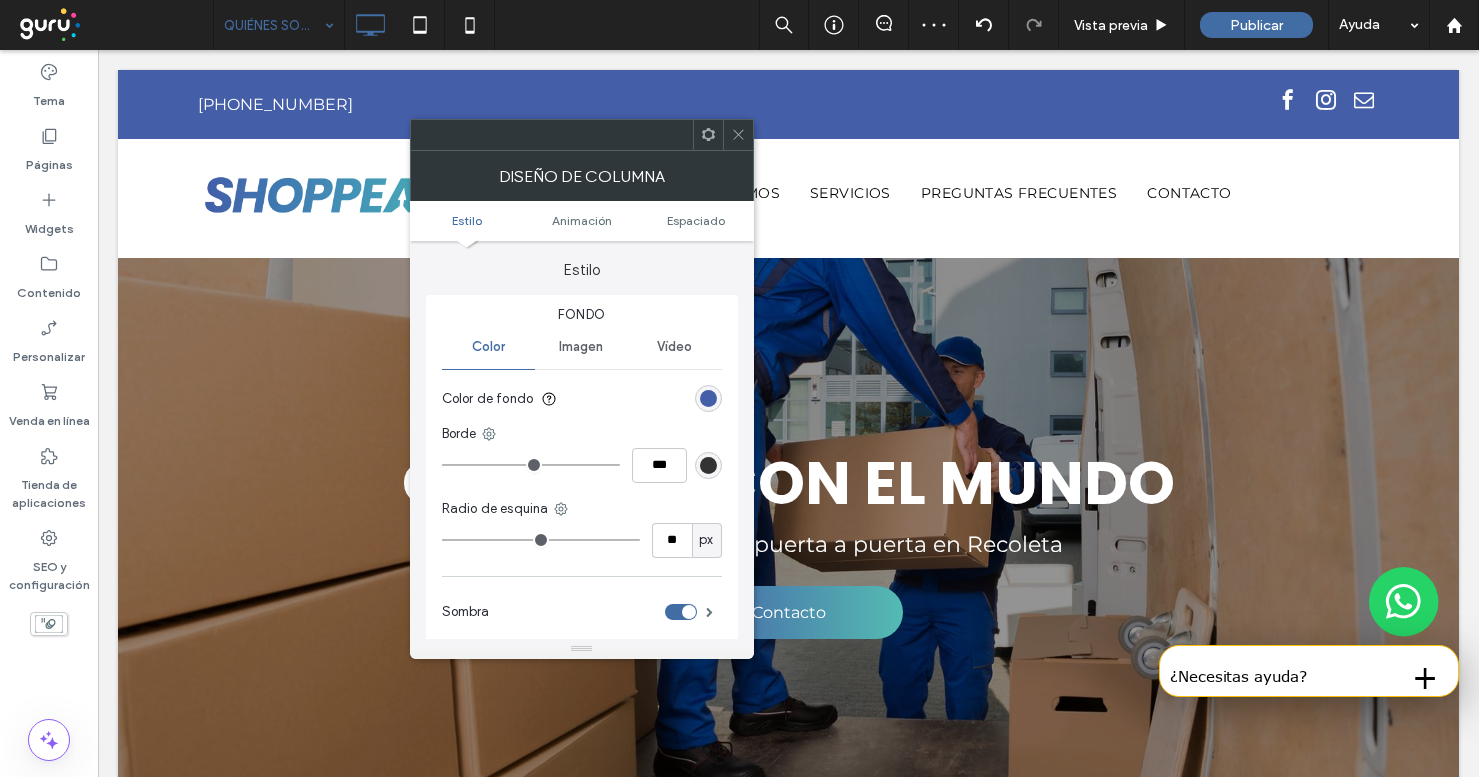 click on "Estilo Animación Espaciado" at bounding box center [582, 221] 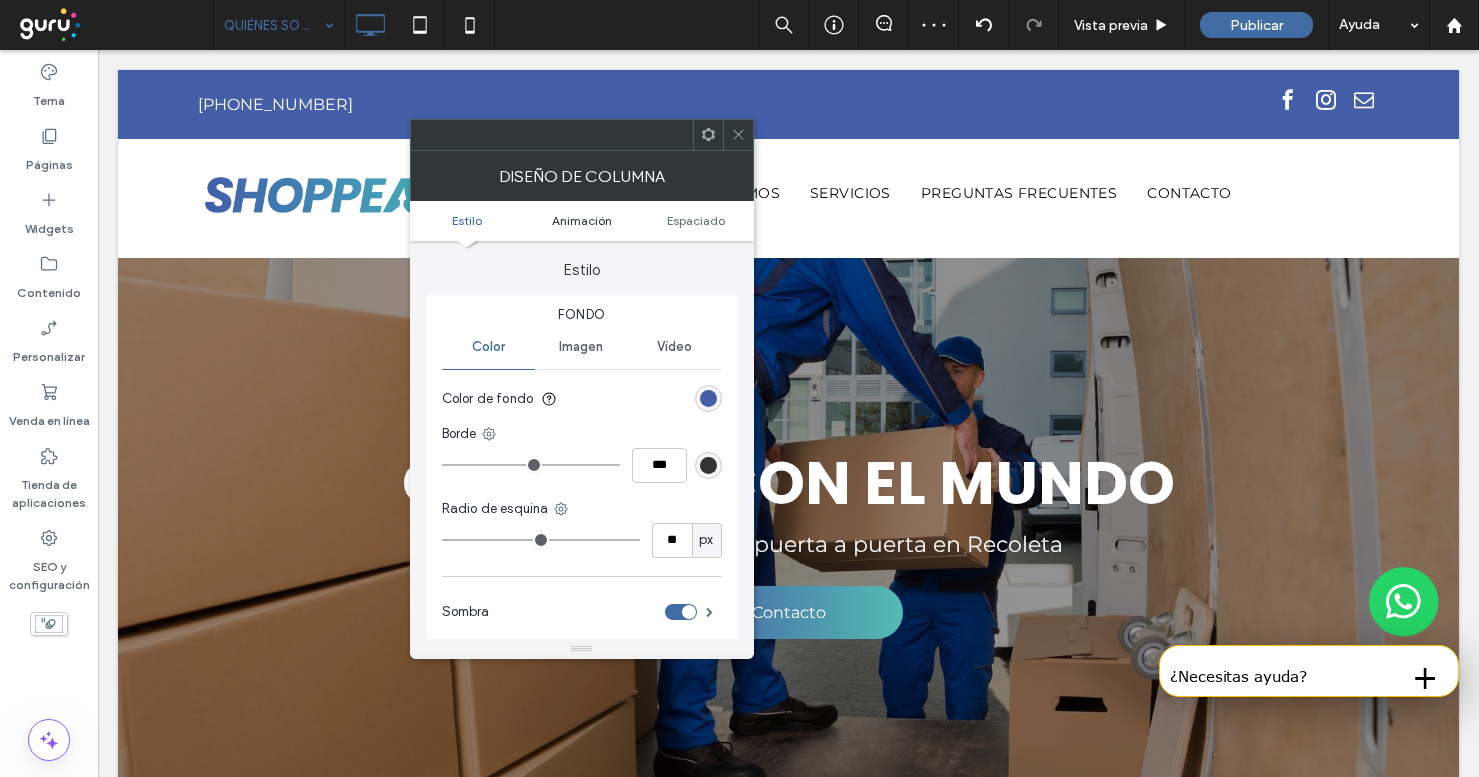 click on "Animación" at bounding box center [582, 220] 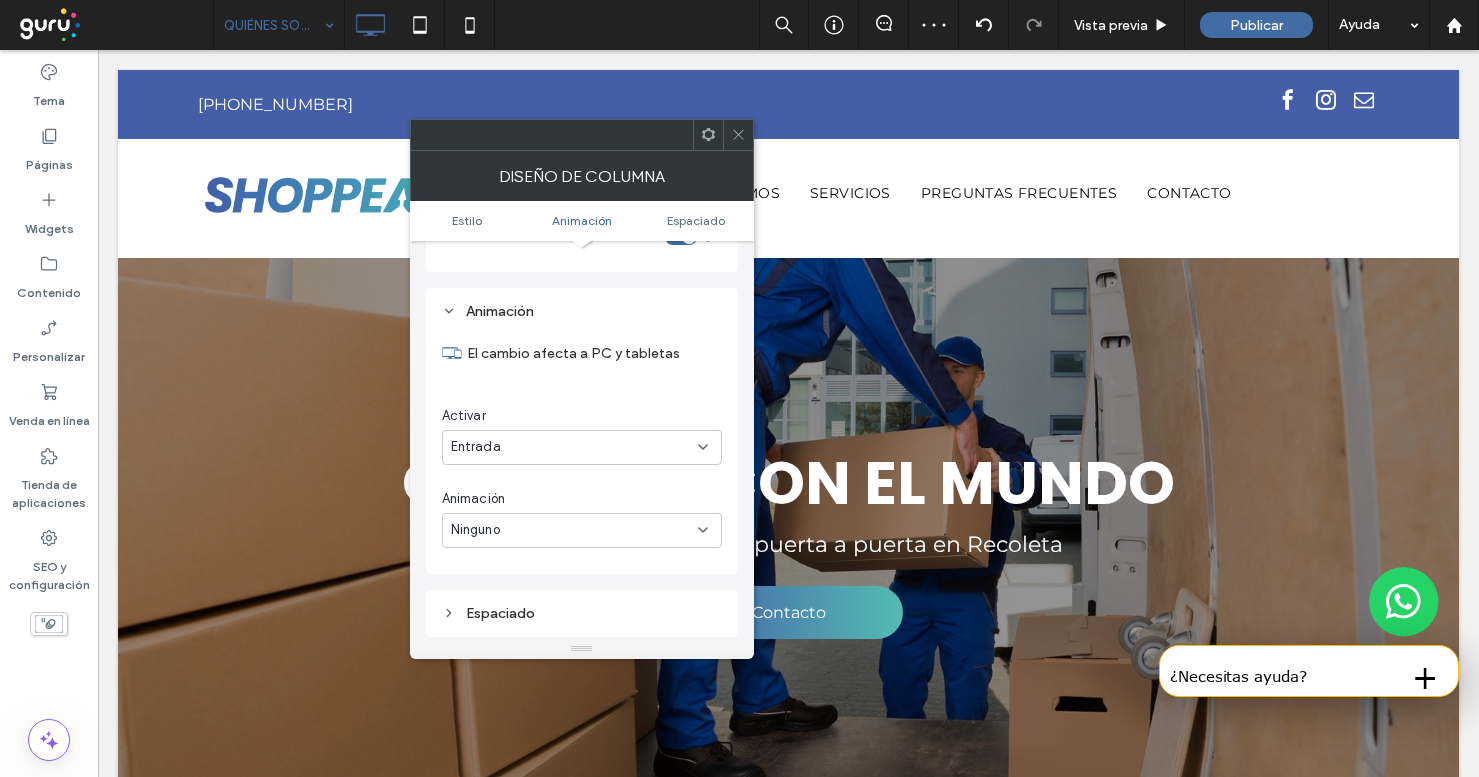scroll, scrollTop: 407, scrollLeft: 0, axis: vertical 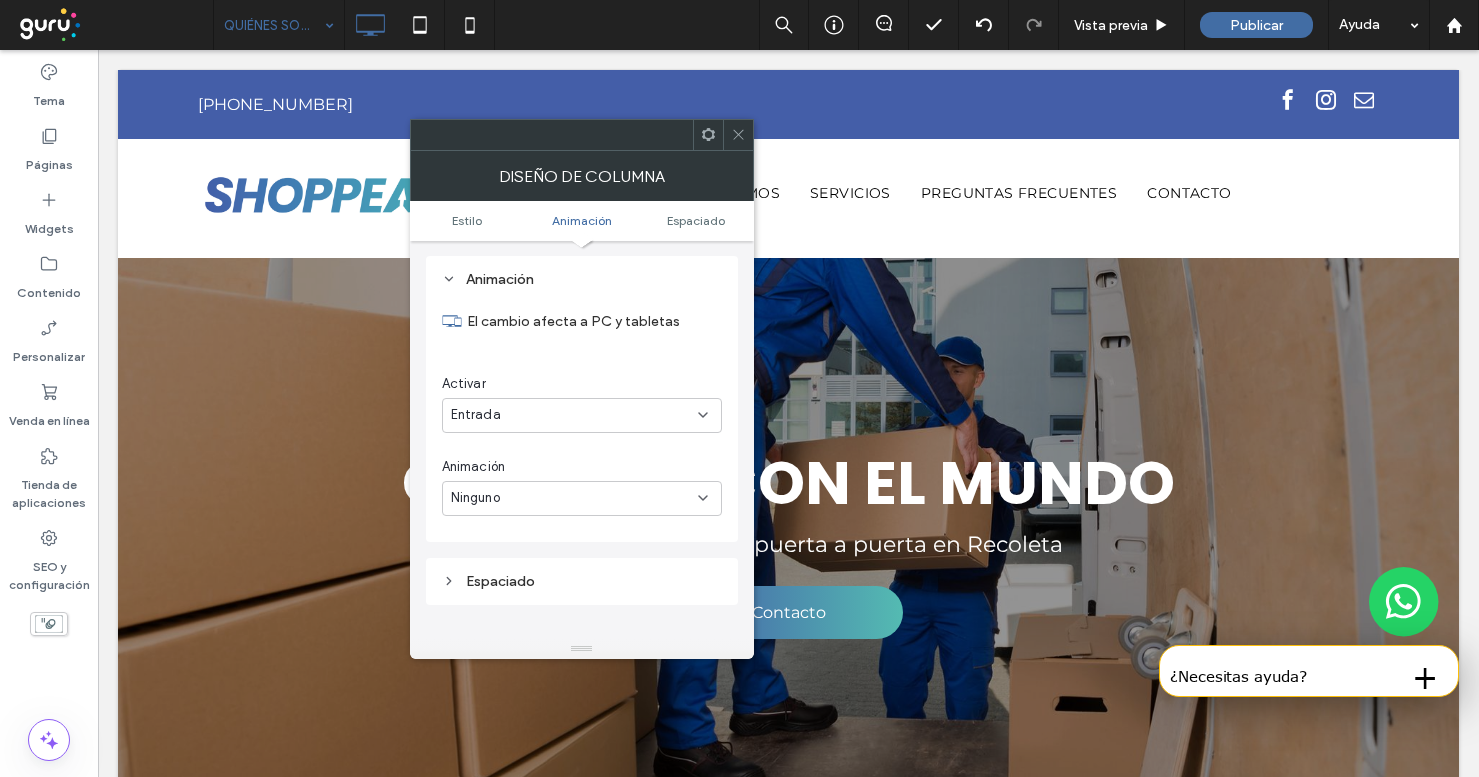 click on "Ninguno" at bounding box center [574, 498] 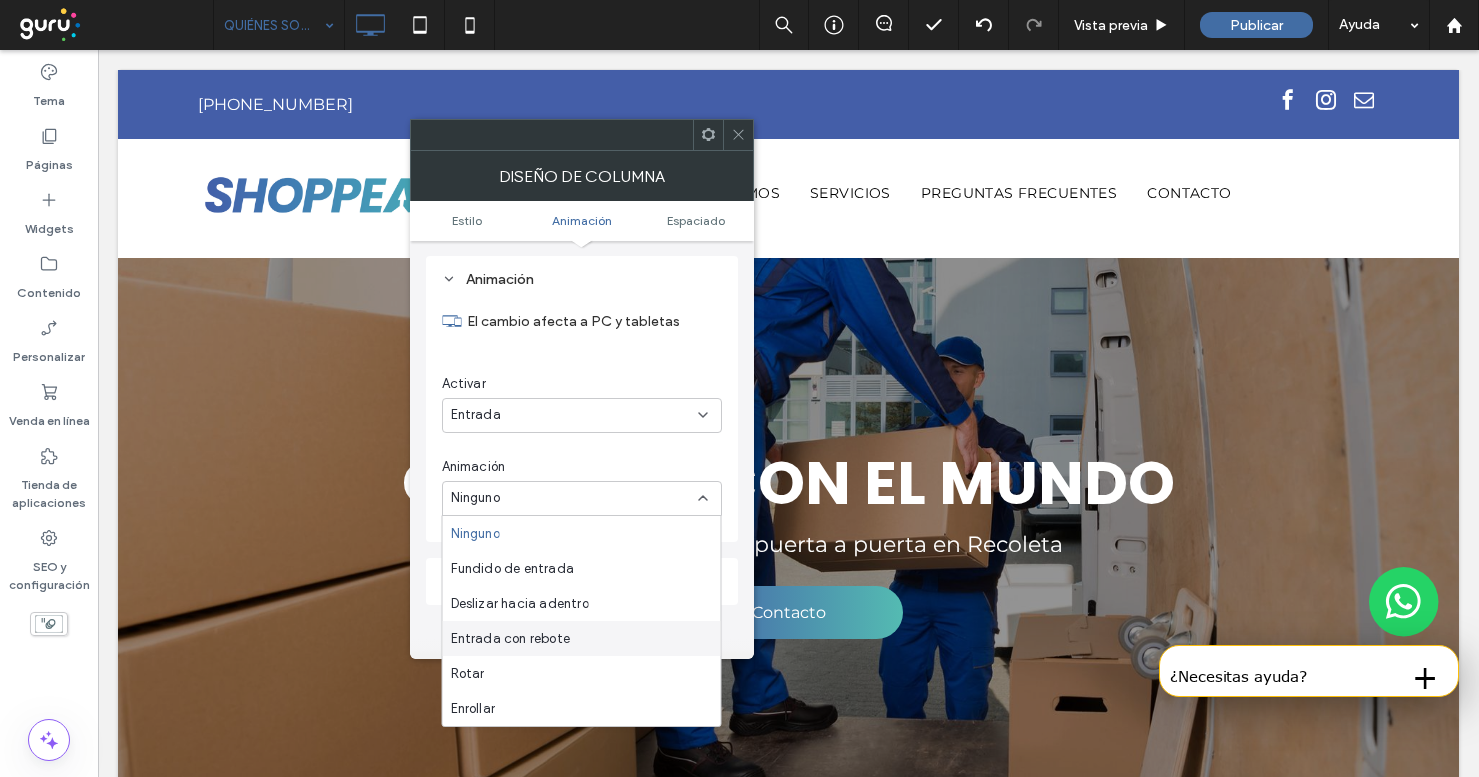 click on "Entrada con rebote" at bounding box center (582, 638) 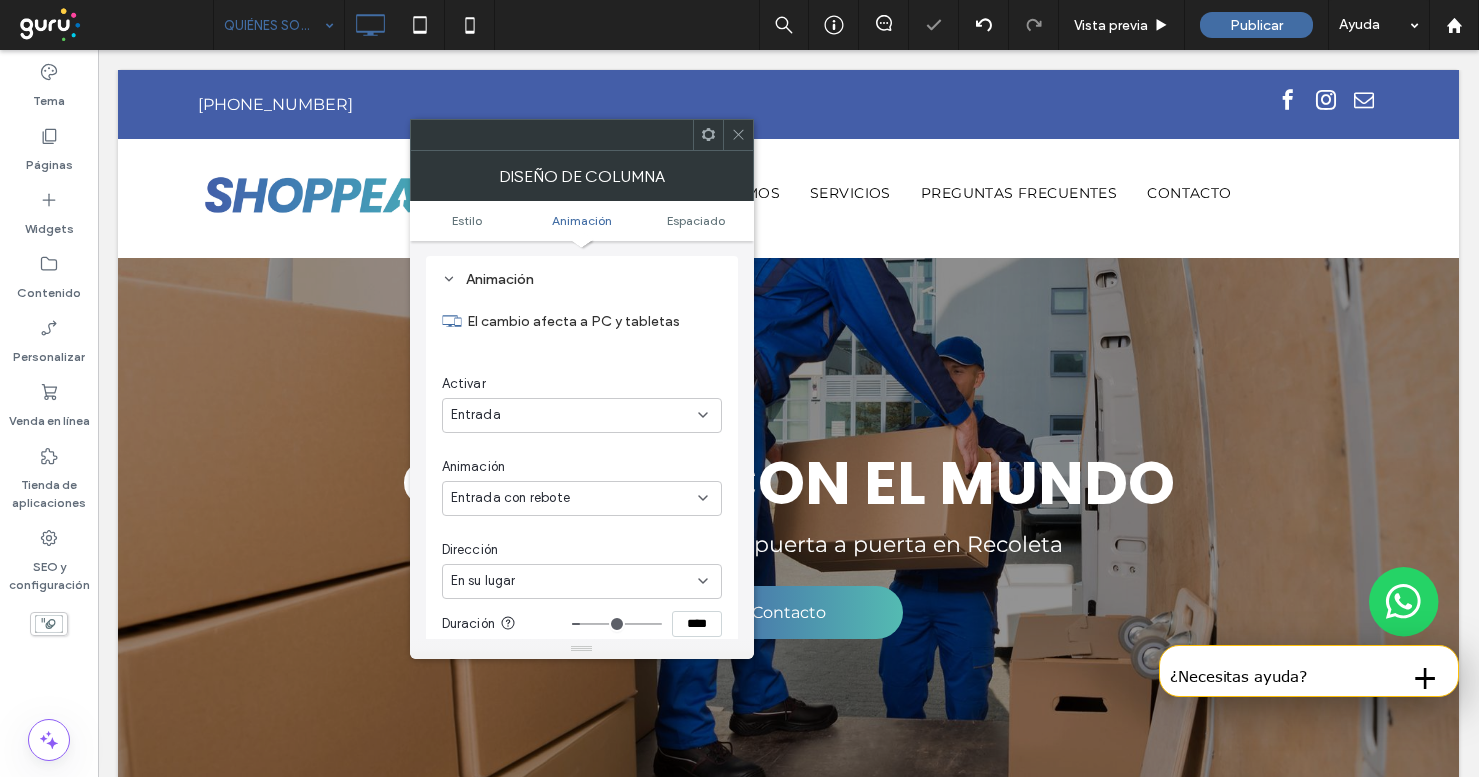 click at bounding box center (738, 135) 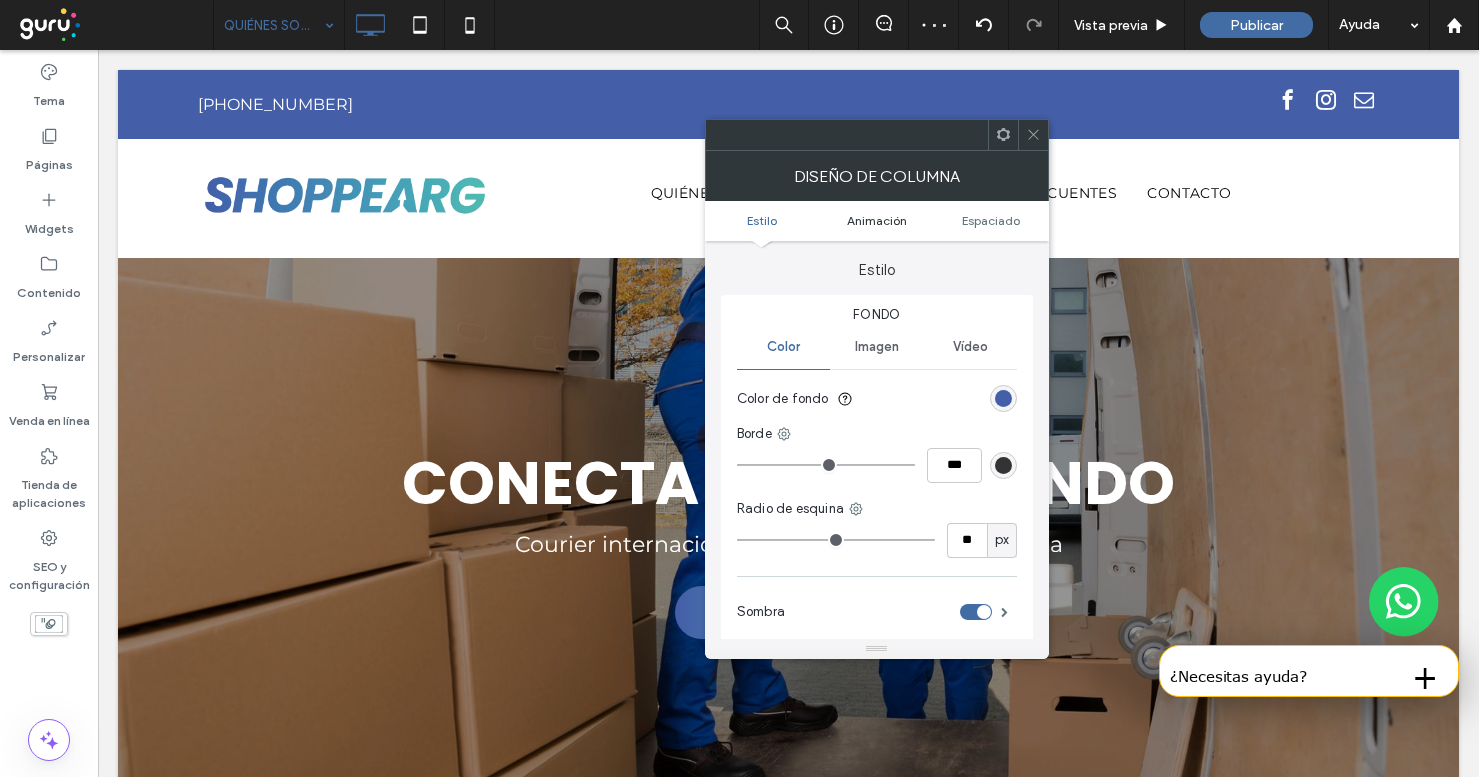 click on "Animación" at bounding box center [877, 220] 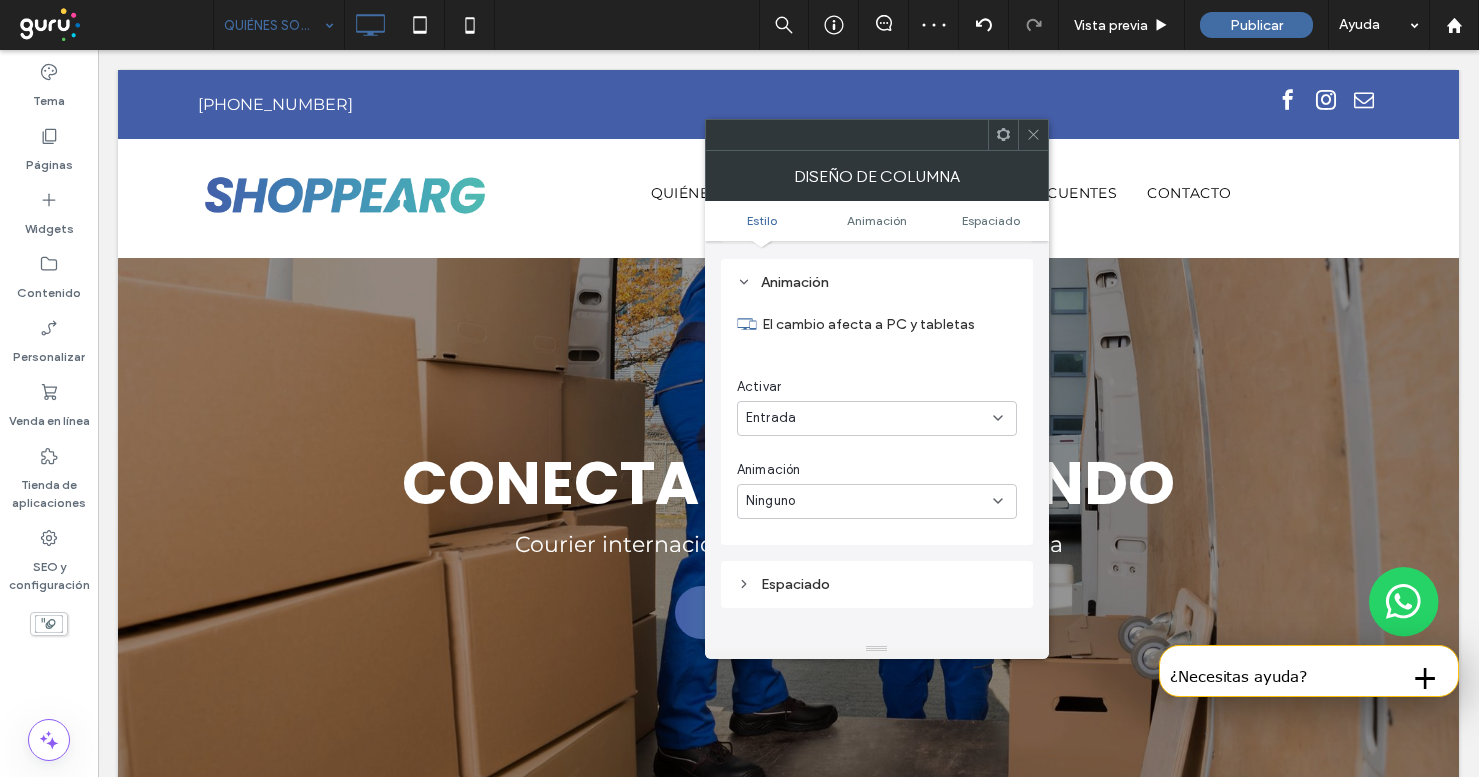 scroll, scrollTop: 407, scrollLeft: 0, axis: vertical 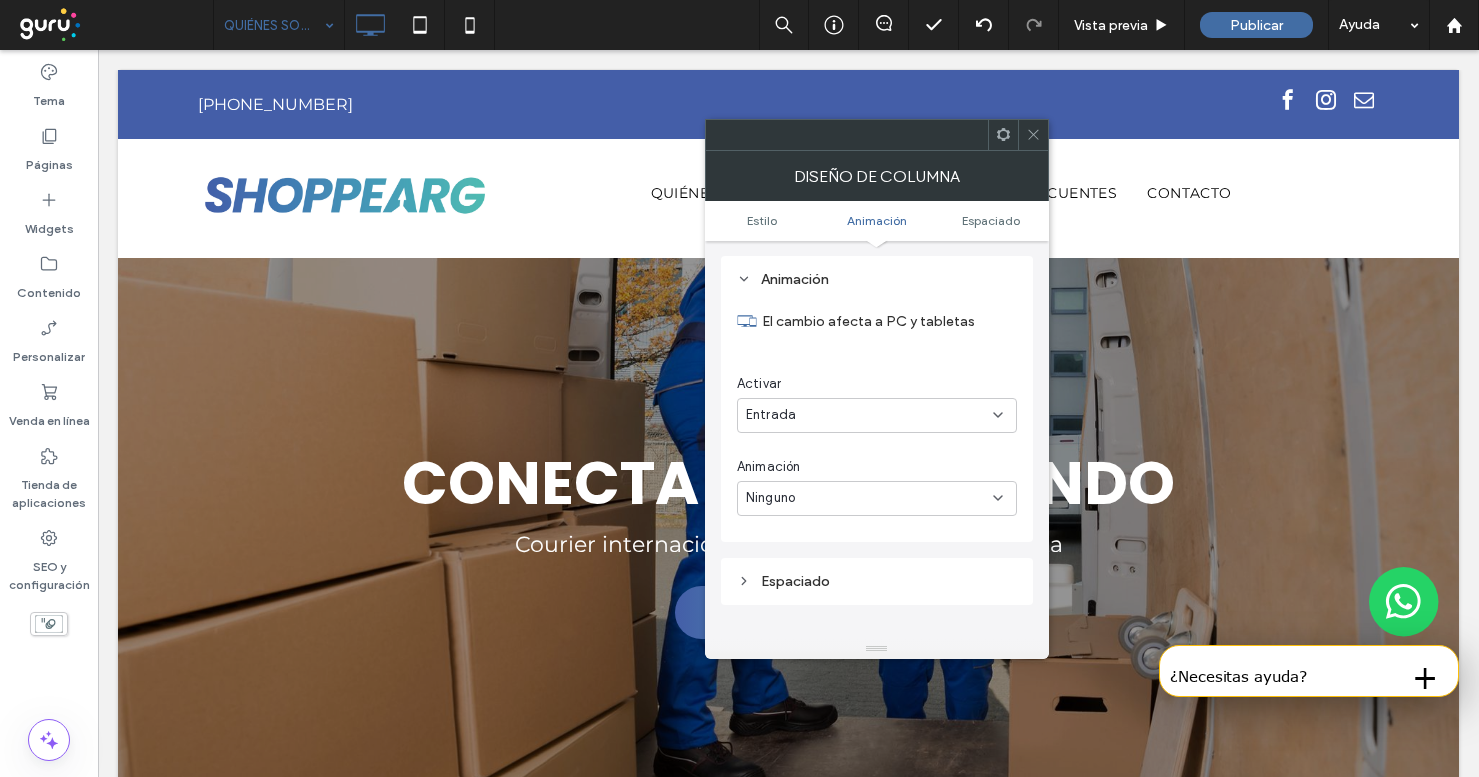 click on "Ninguno" at bounding box center [869, 498] 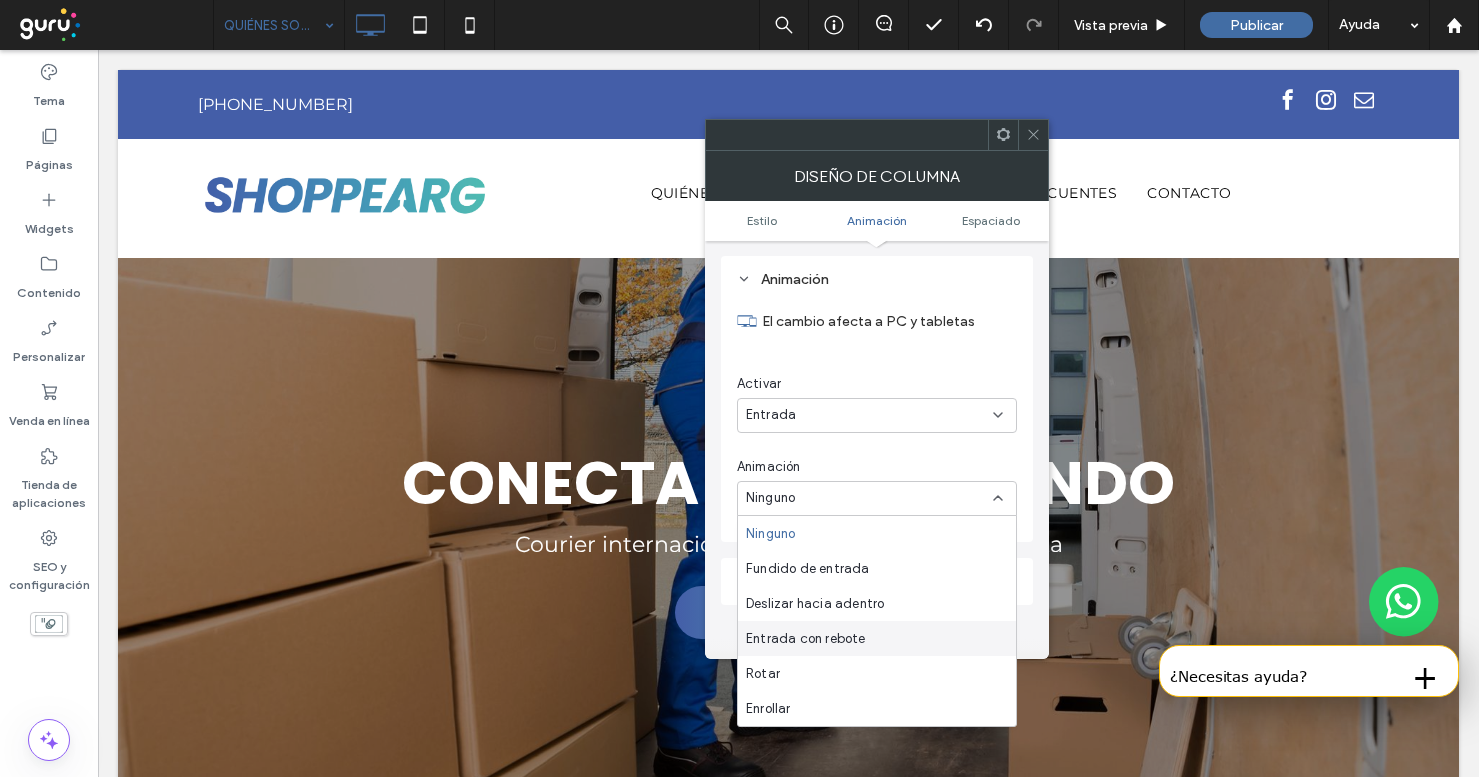 click on "Entrada con rebote" at bounding box center [877, 638] 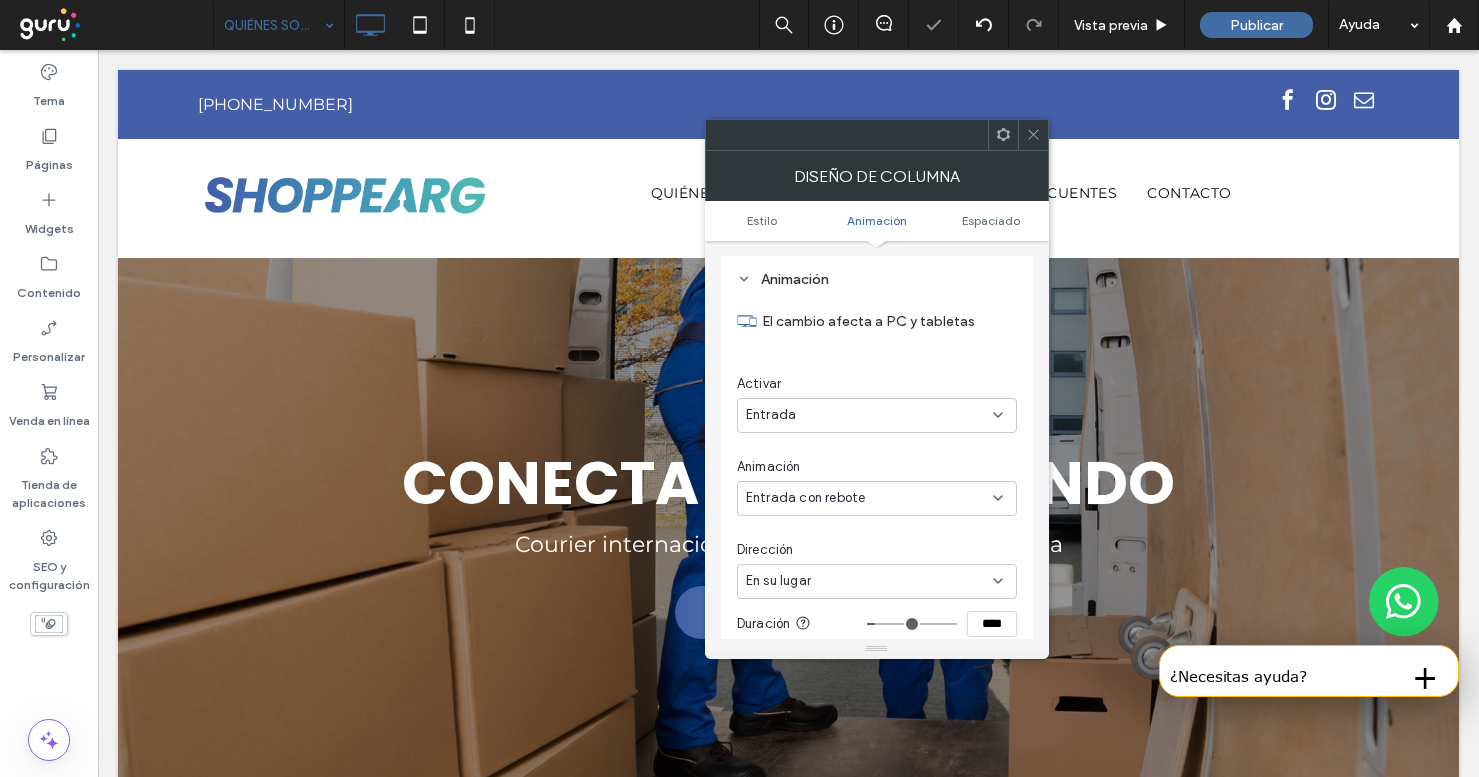 click at bounding box center [1033, 135] 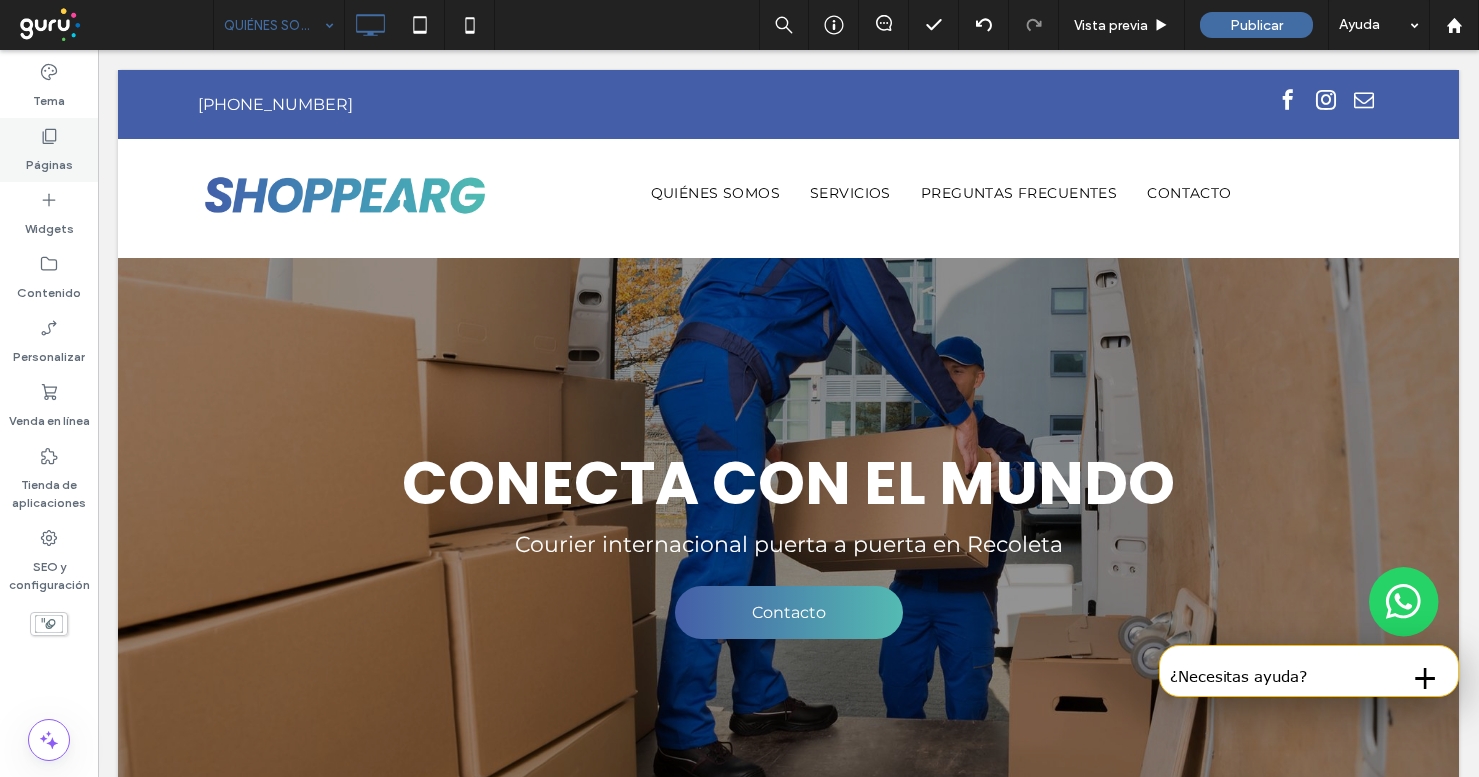 click on "Páginas" at bounding box center (49, 160) 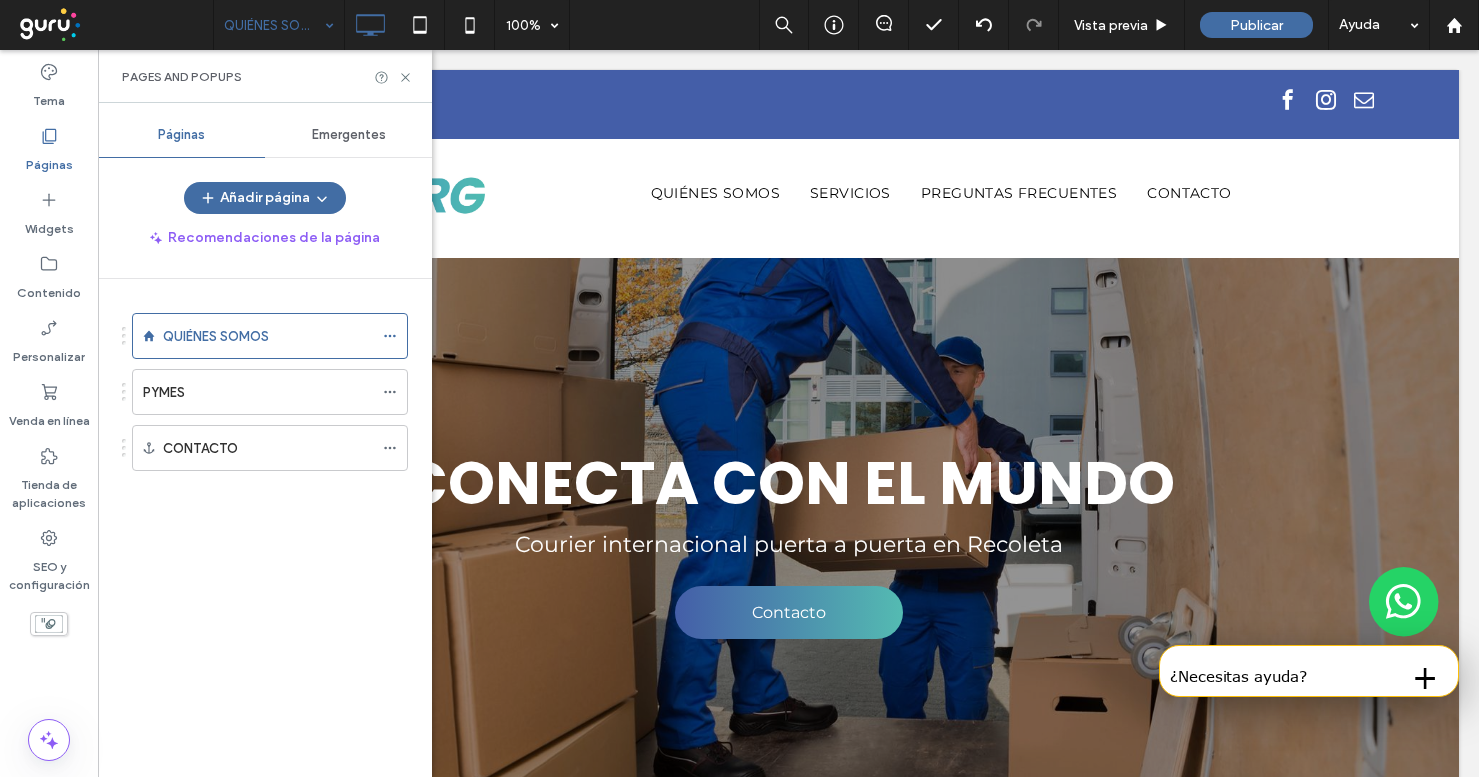 click on "Emergentes" at bounding box center (349, 135) 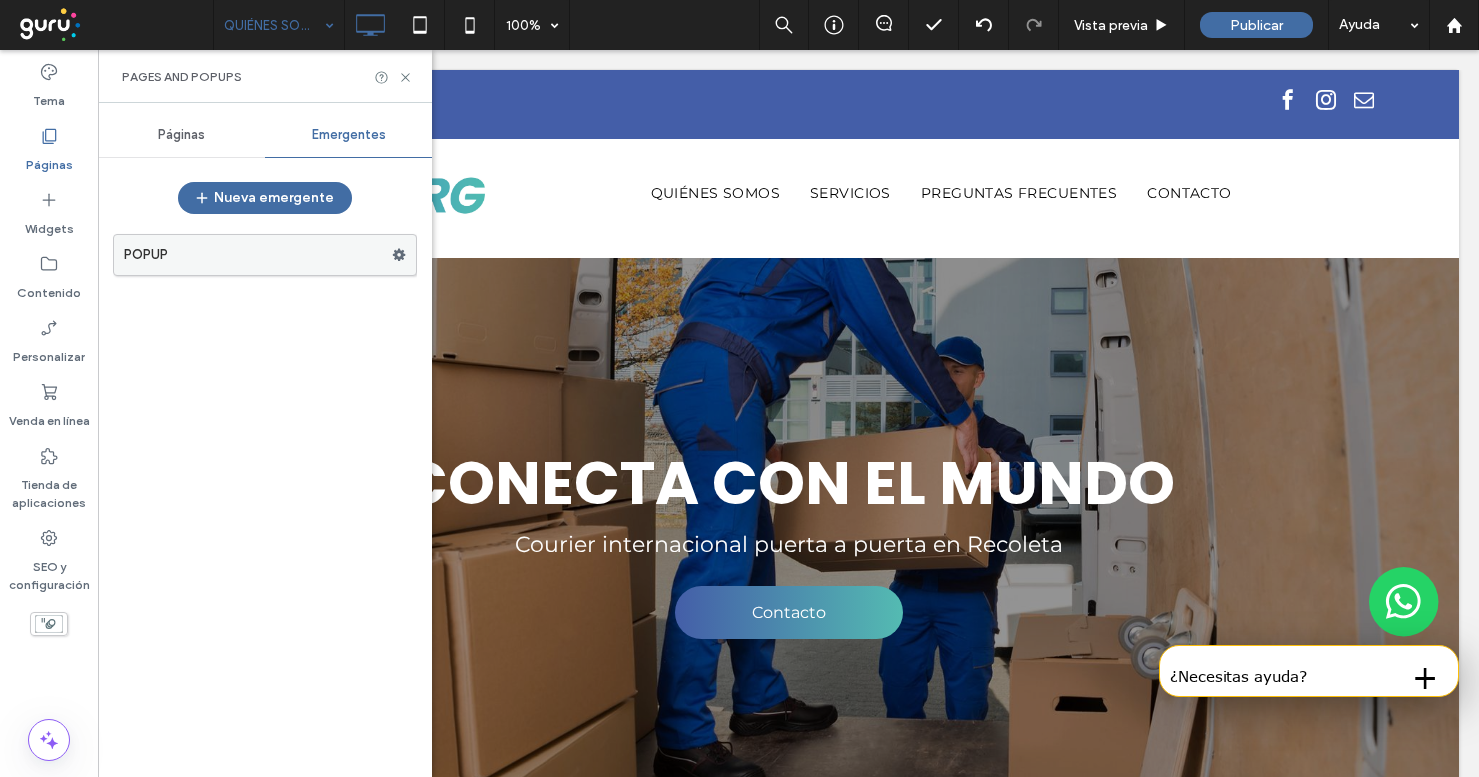 click 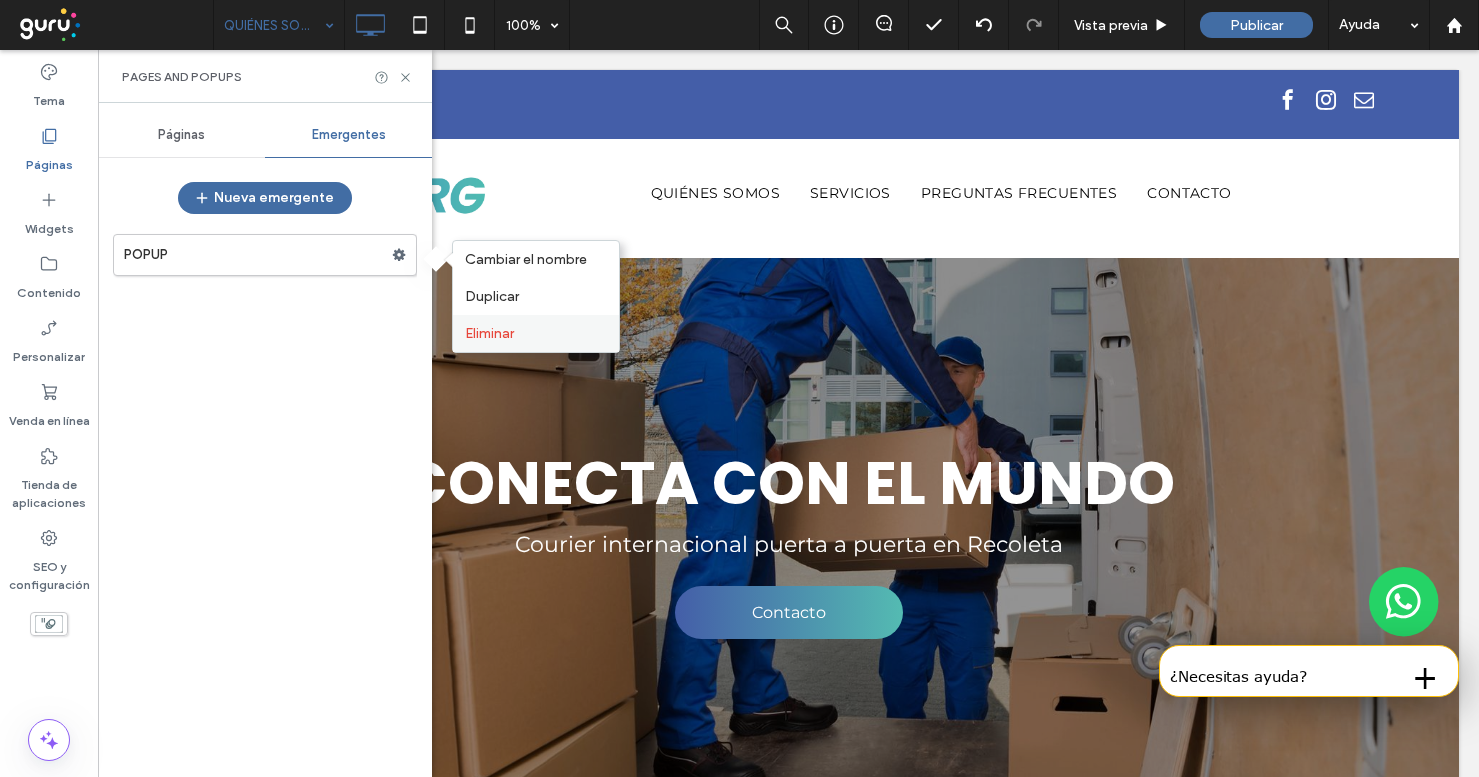click on "Eliminar" at bounding box center (489, 333) 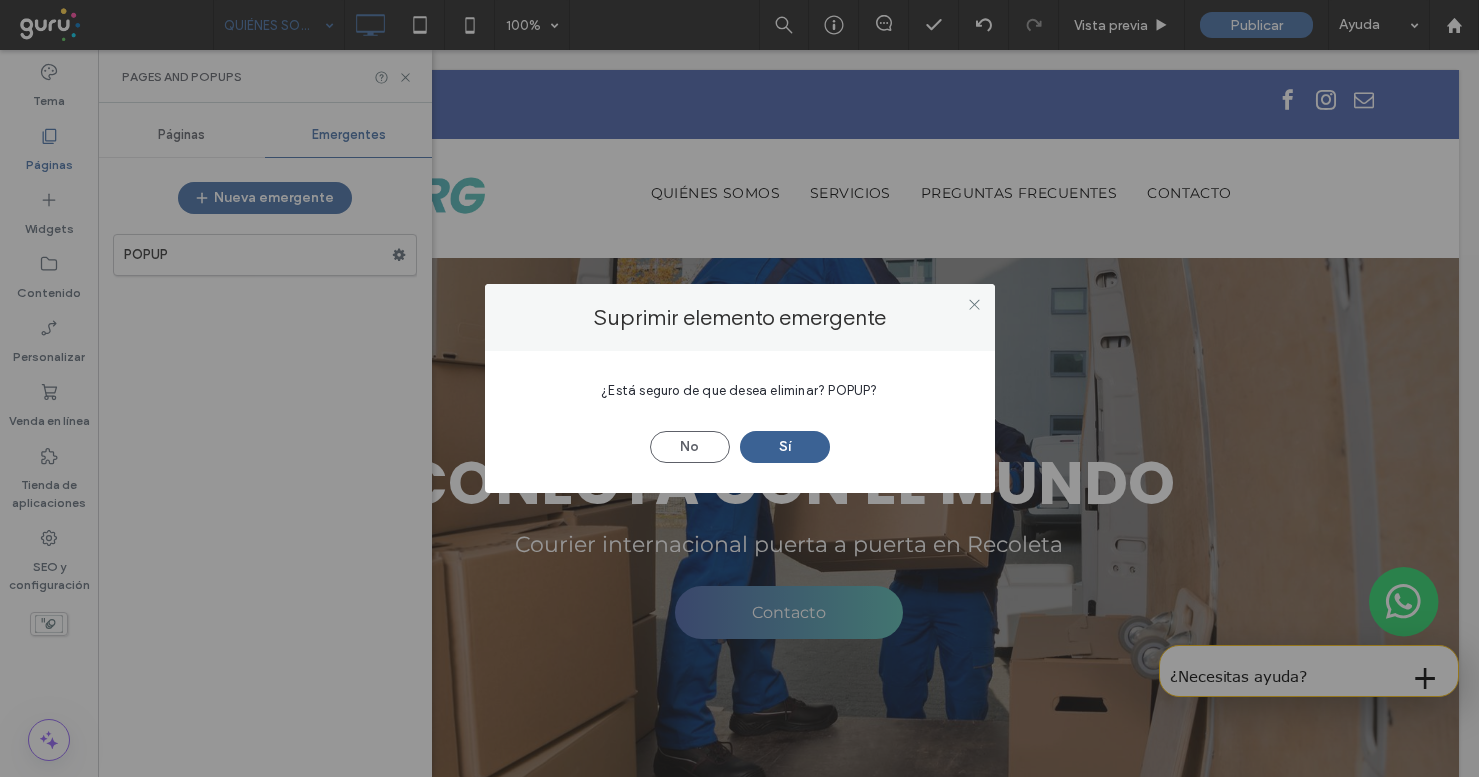 click on "Sí" at bounding box center (785, 447) 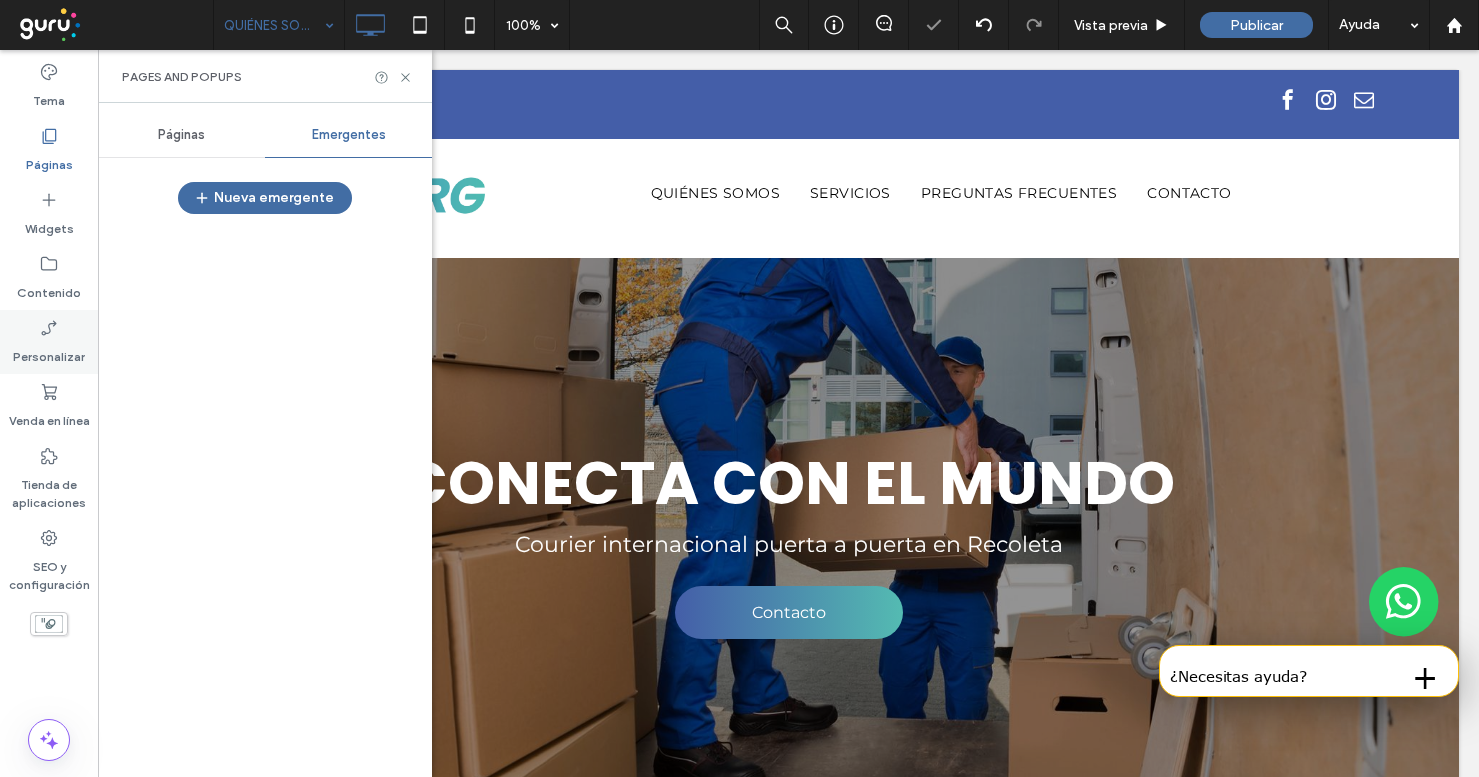 click on "Personalizar" at bounding box center [49, 352] 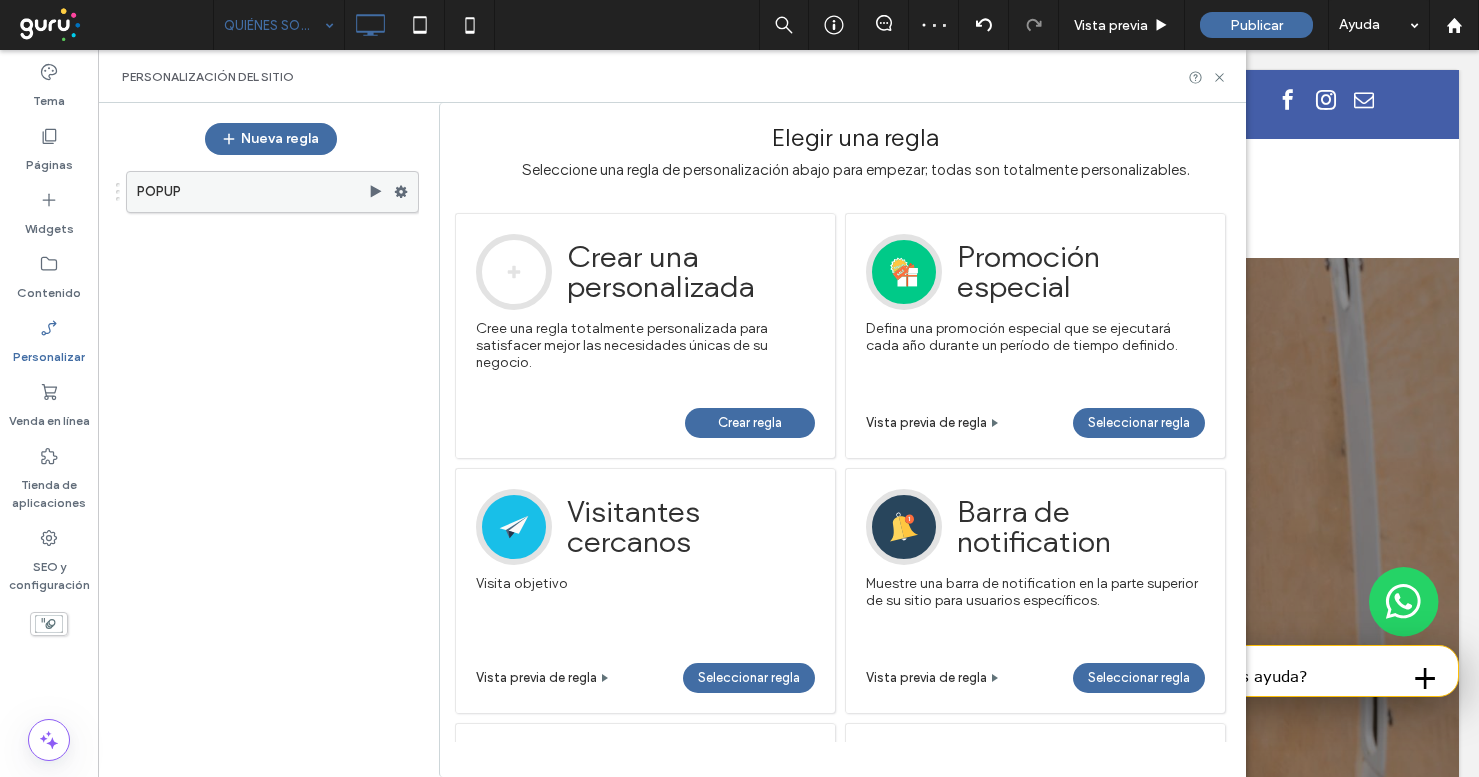 click 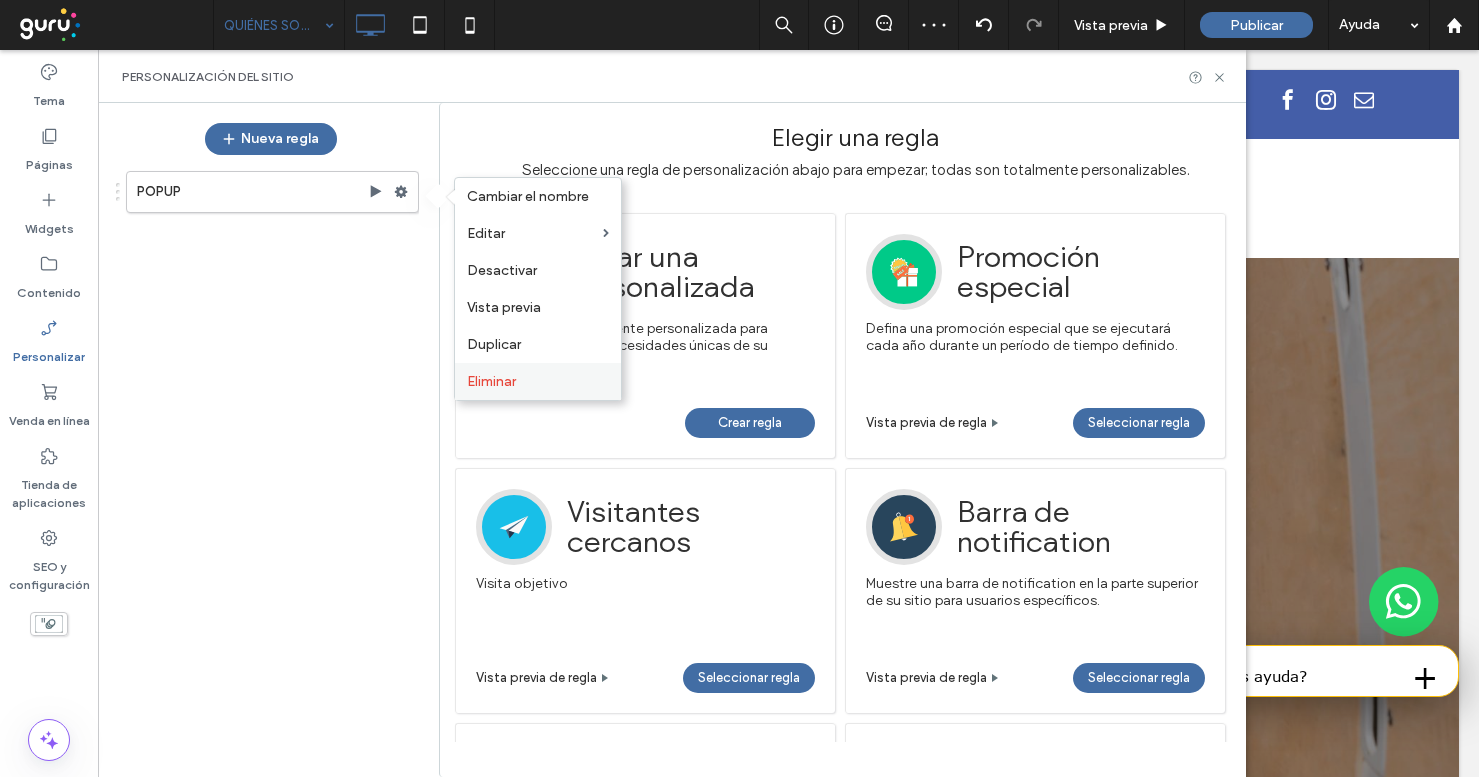 click on "Eliminar" at bounding box center (538, 381) 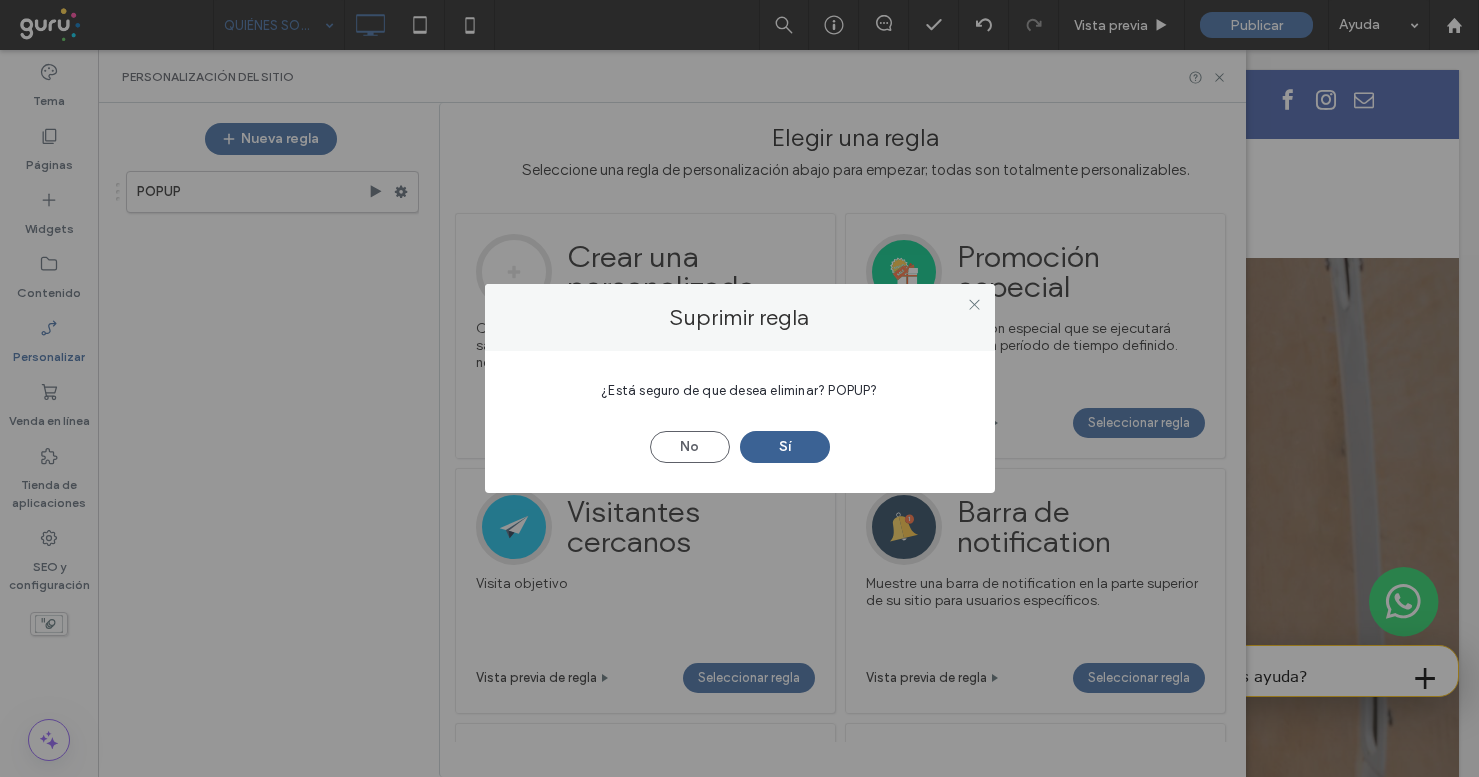 click on "Sí" at bounding box center (785, 447) 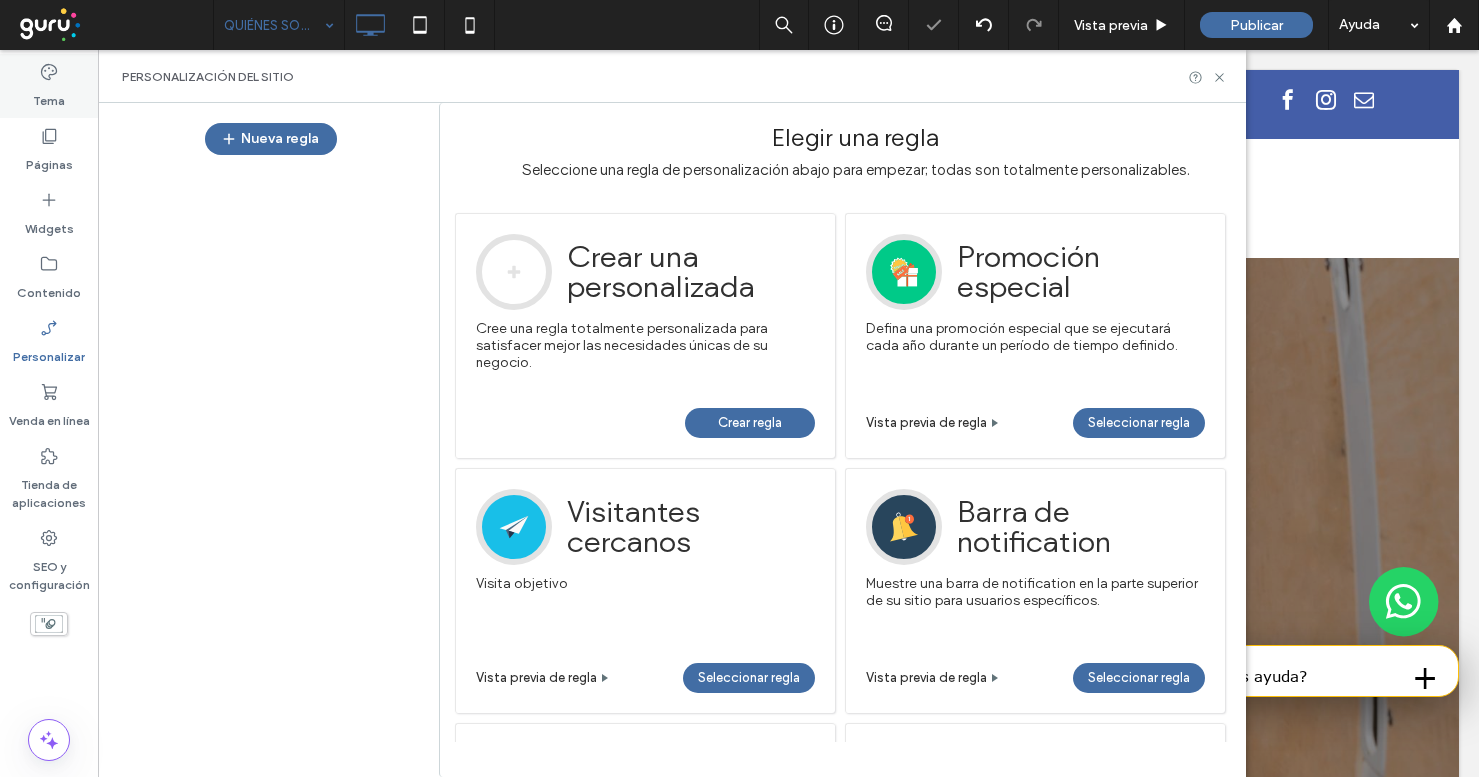 click on "Tema" at bounding box center (49, 86) 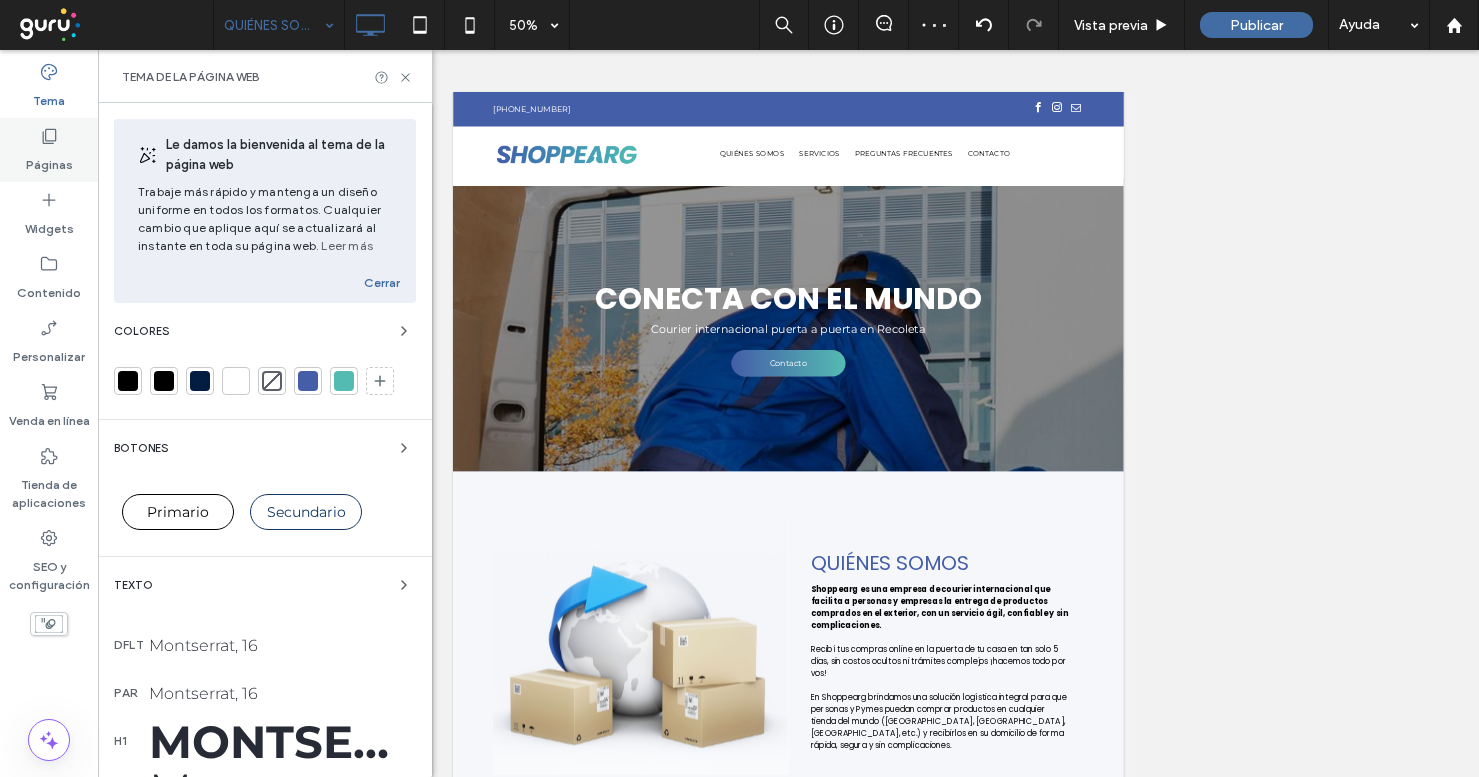 click on "Páginas" at bounding box center (49, 160) 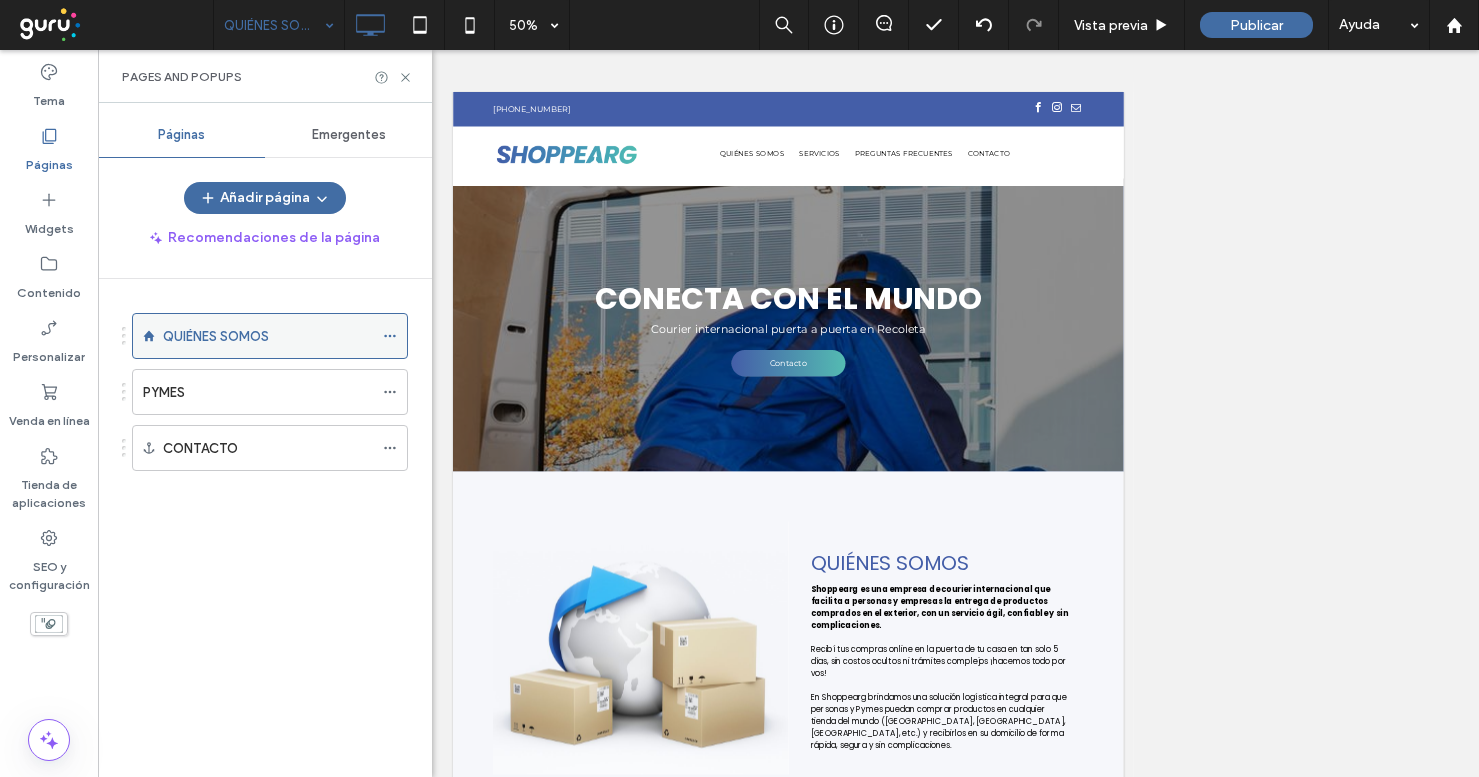 click 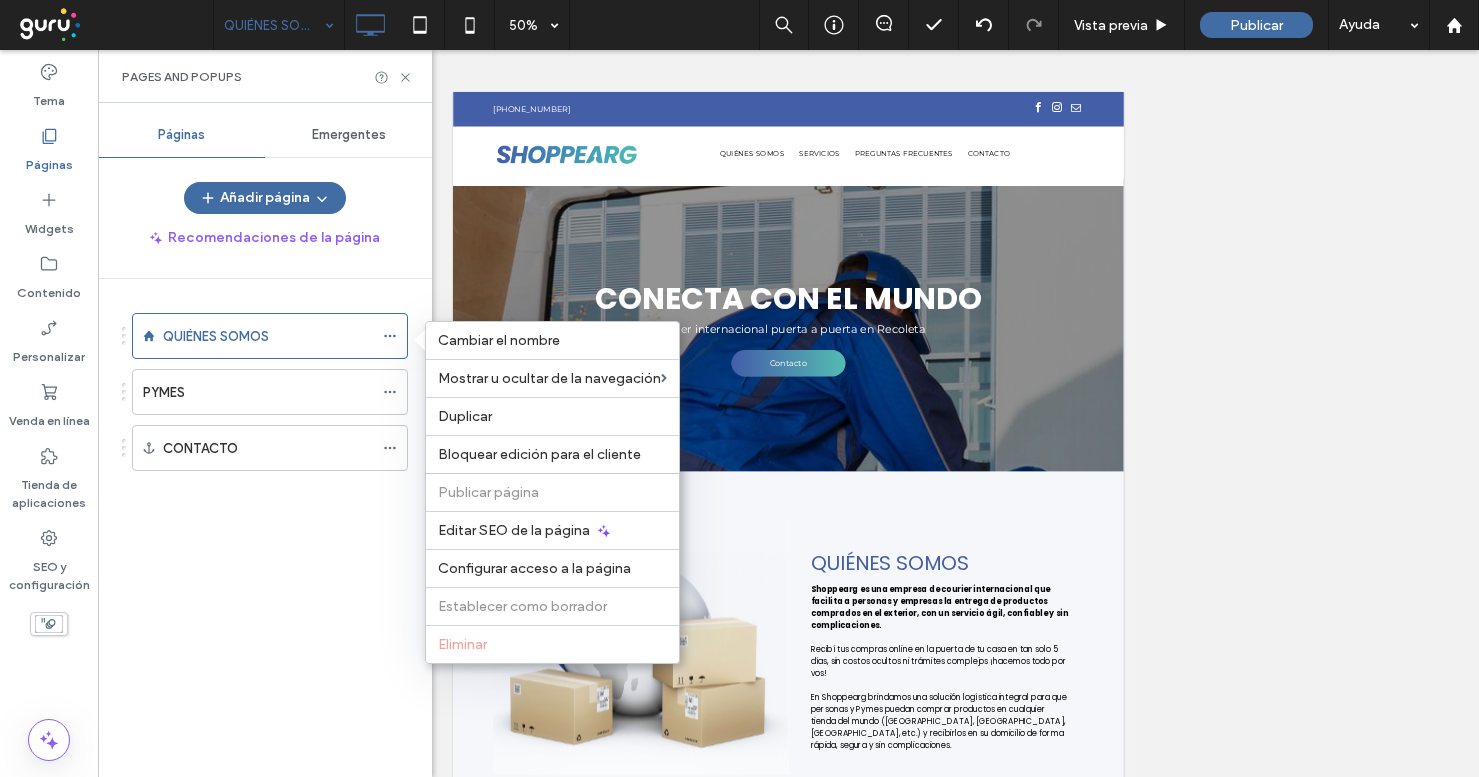 click on "QUIÉNES SOMOS PYMES CONTACTO" at bounding box center (277, 523) 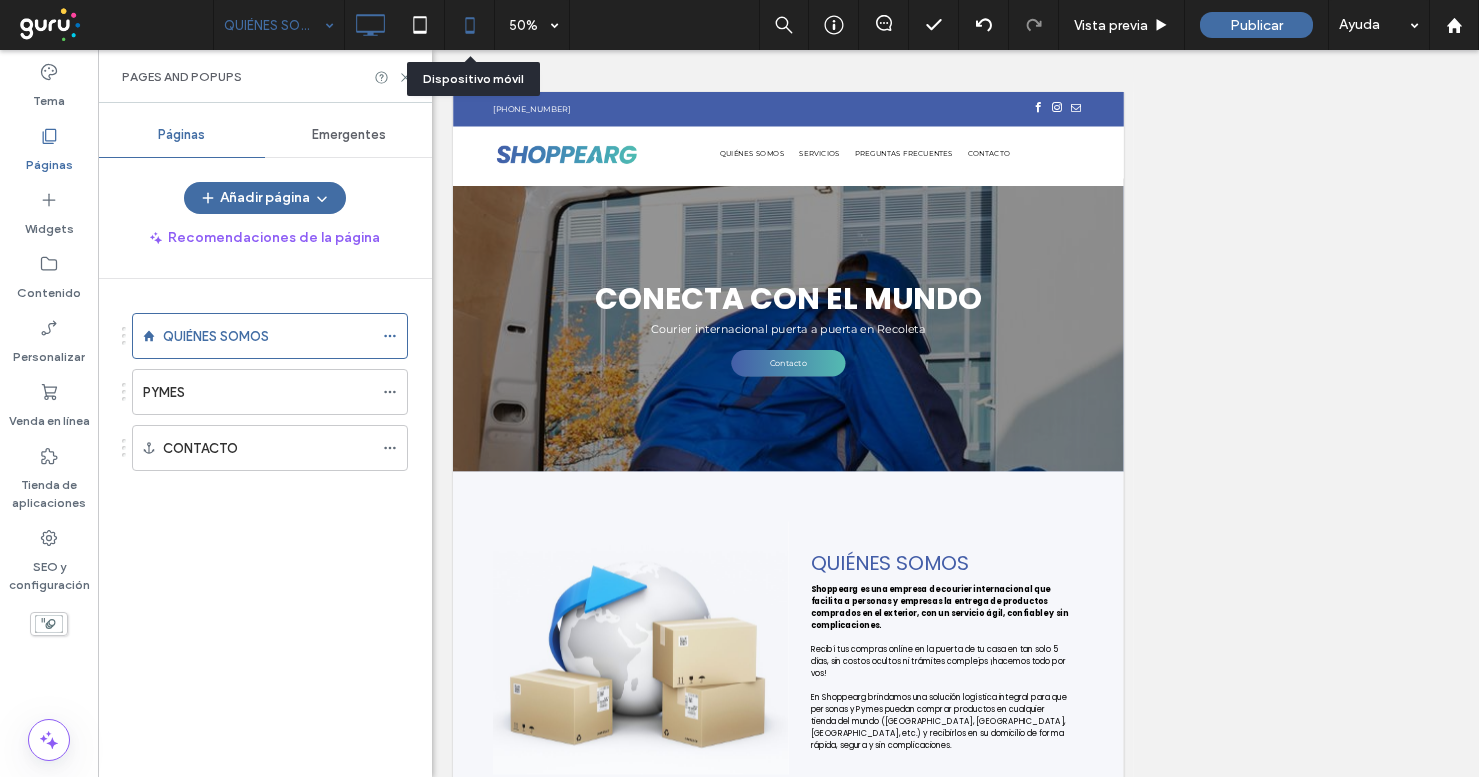 click 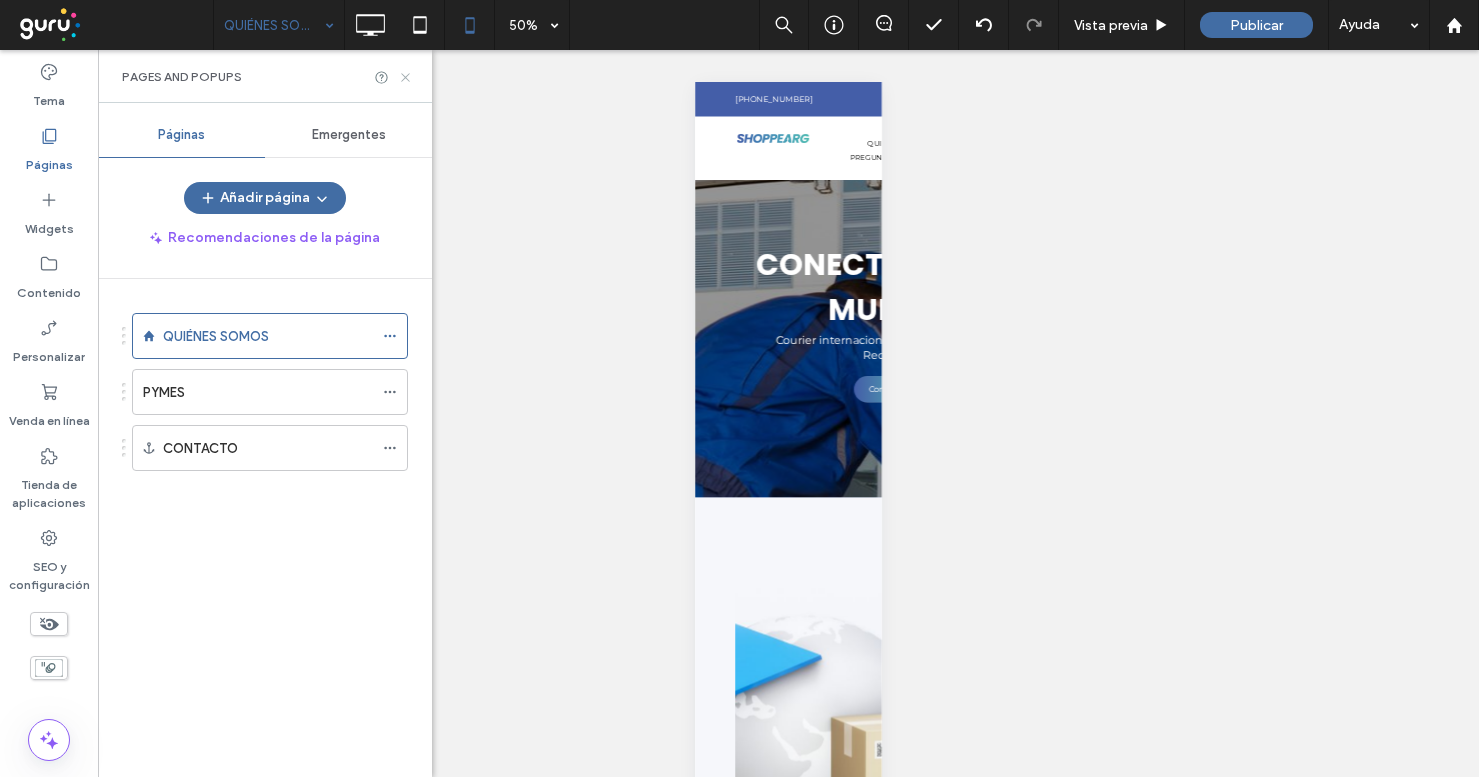 click 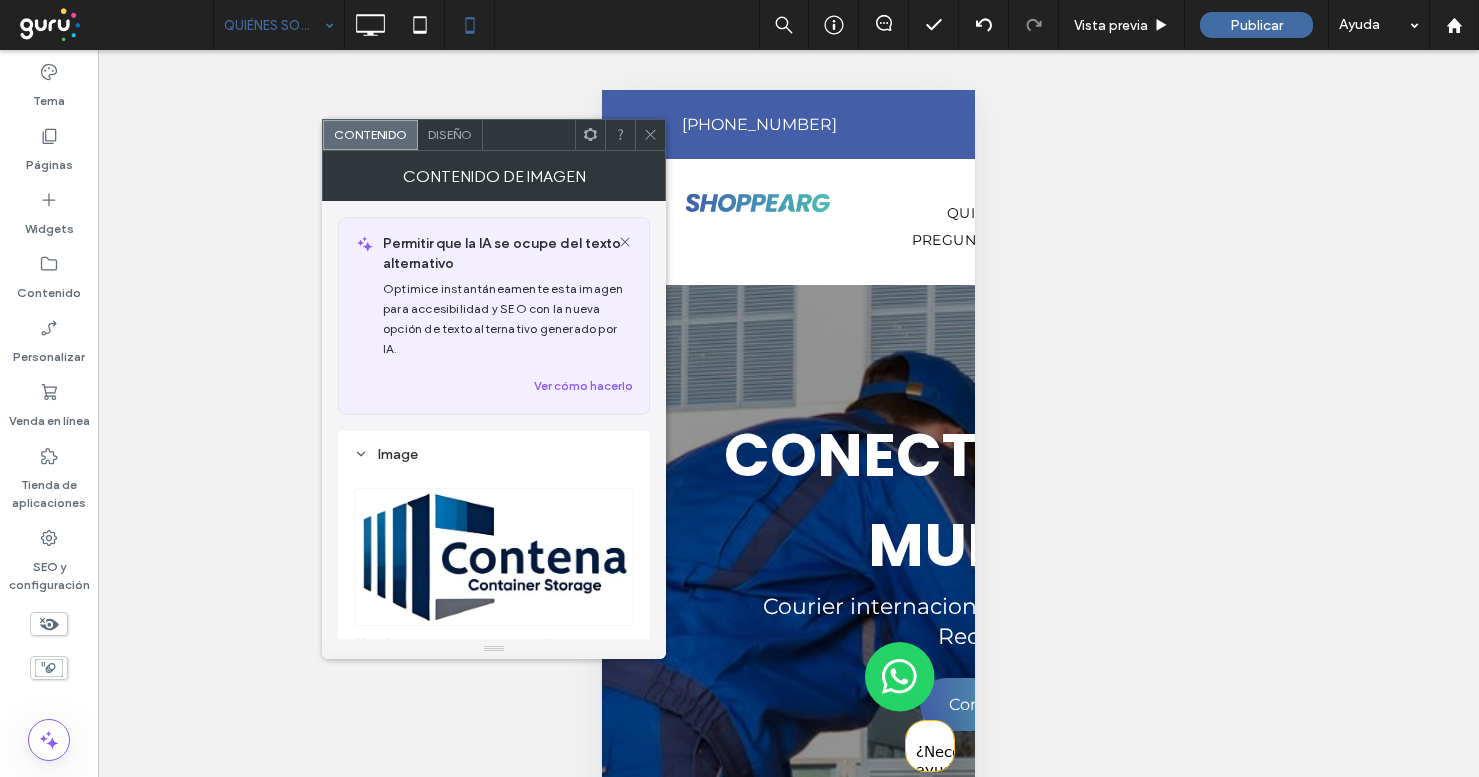 click at bounding box center [494, 557] 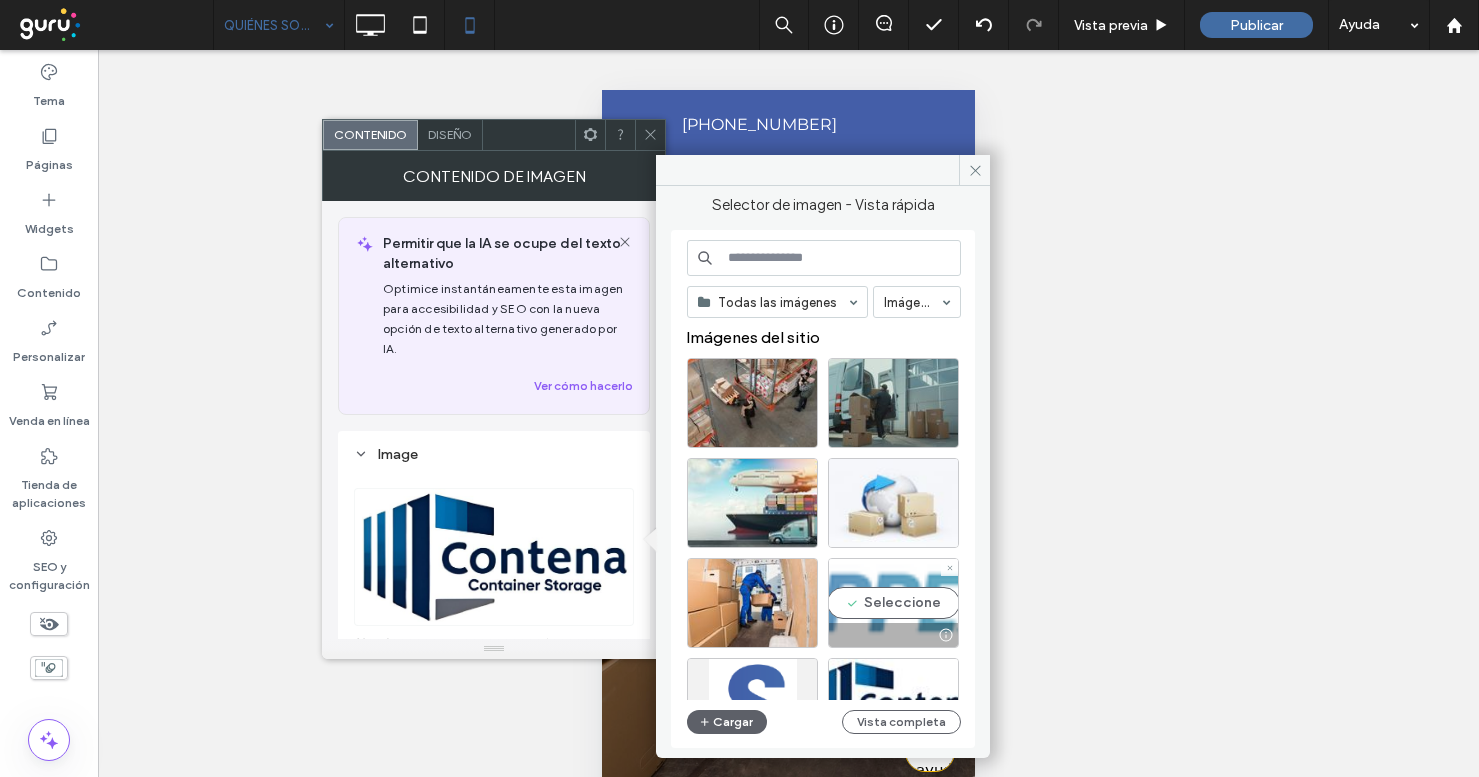 click on "Seleccione" at bounding box center (893, 603) 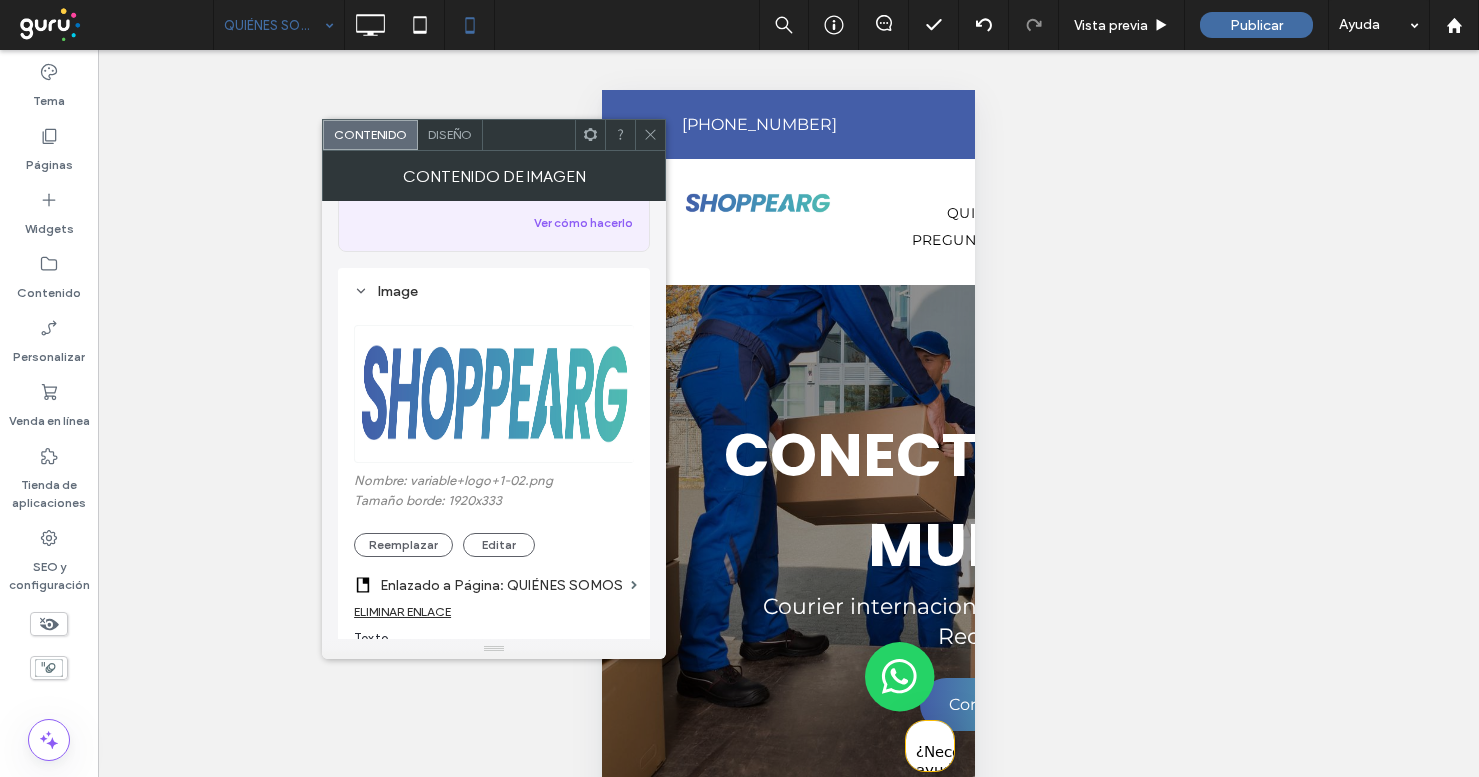 scroll, scrollTop: 287, scrollLeft: 0, axis: vertical 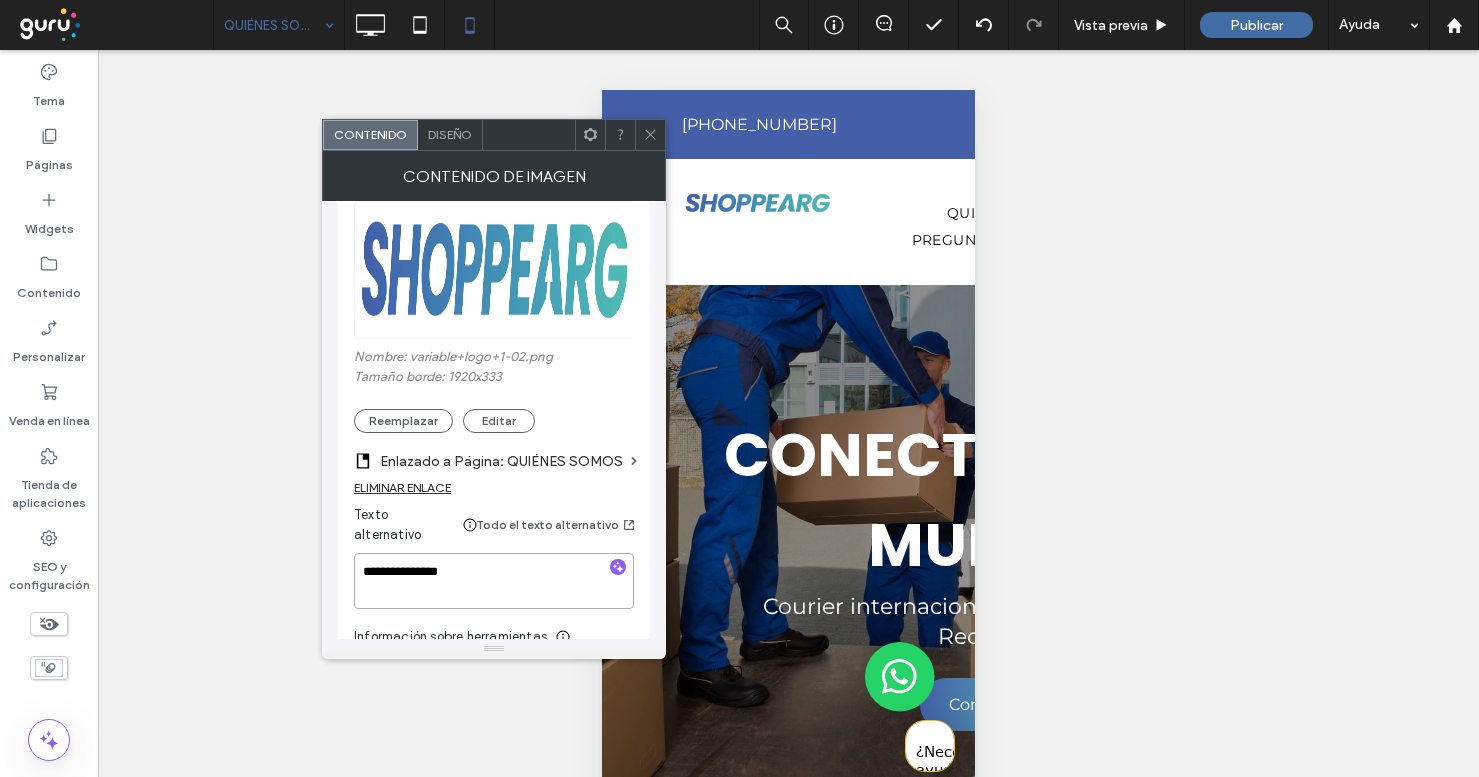 click on "**********" at bounding box center (494, 581) 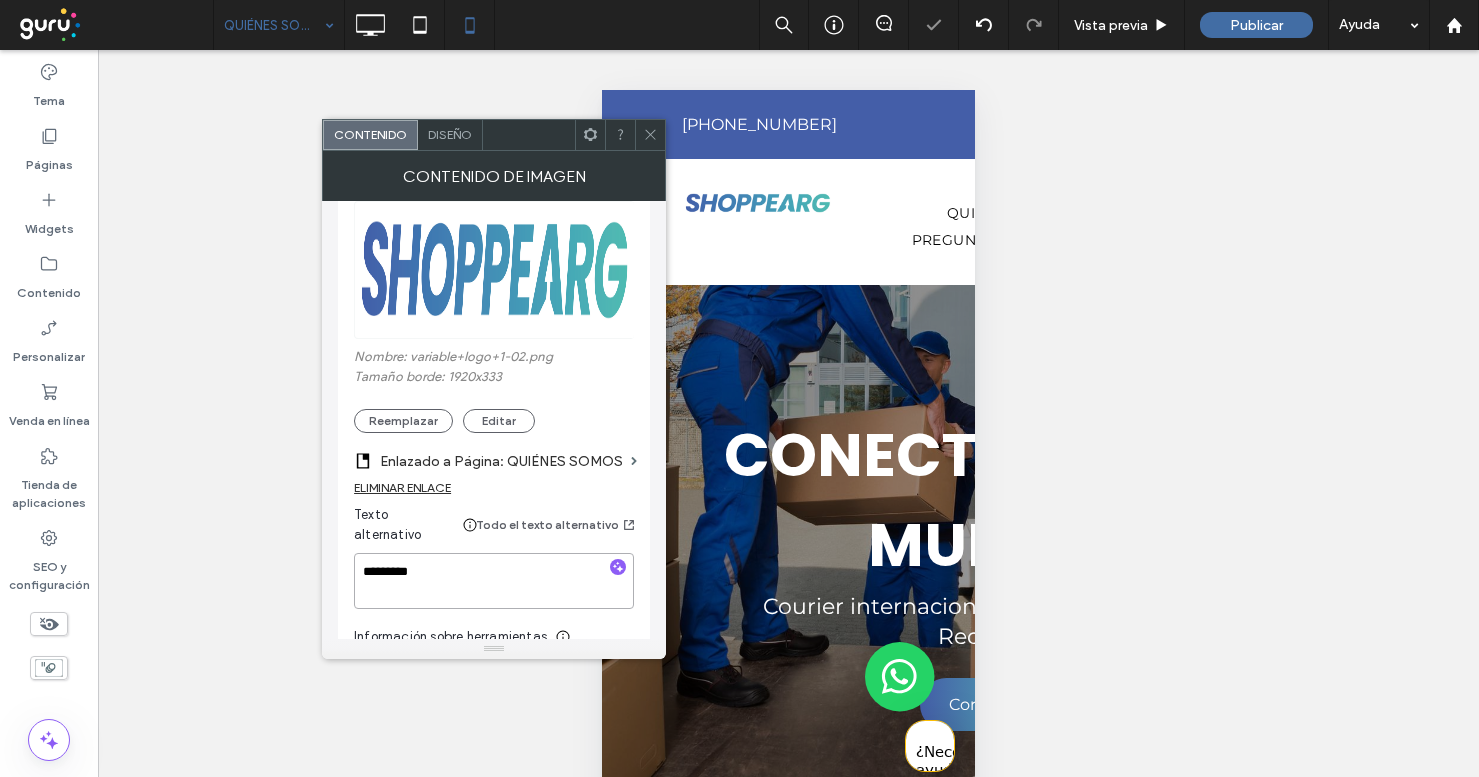 type on "*********" 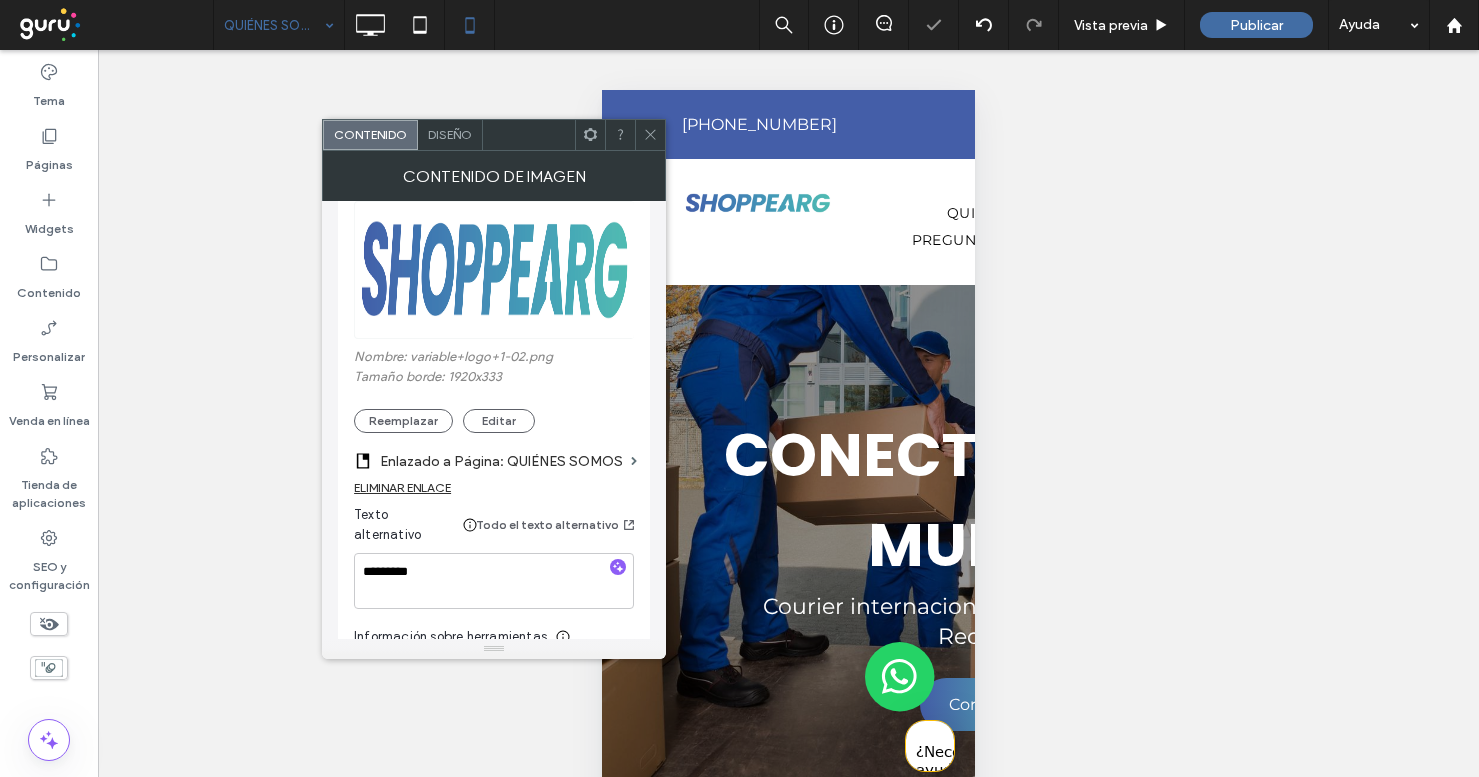 click 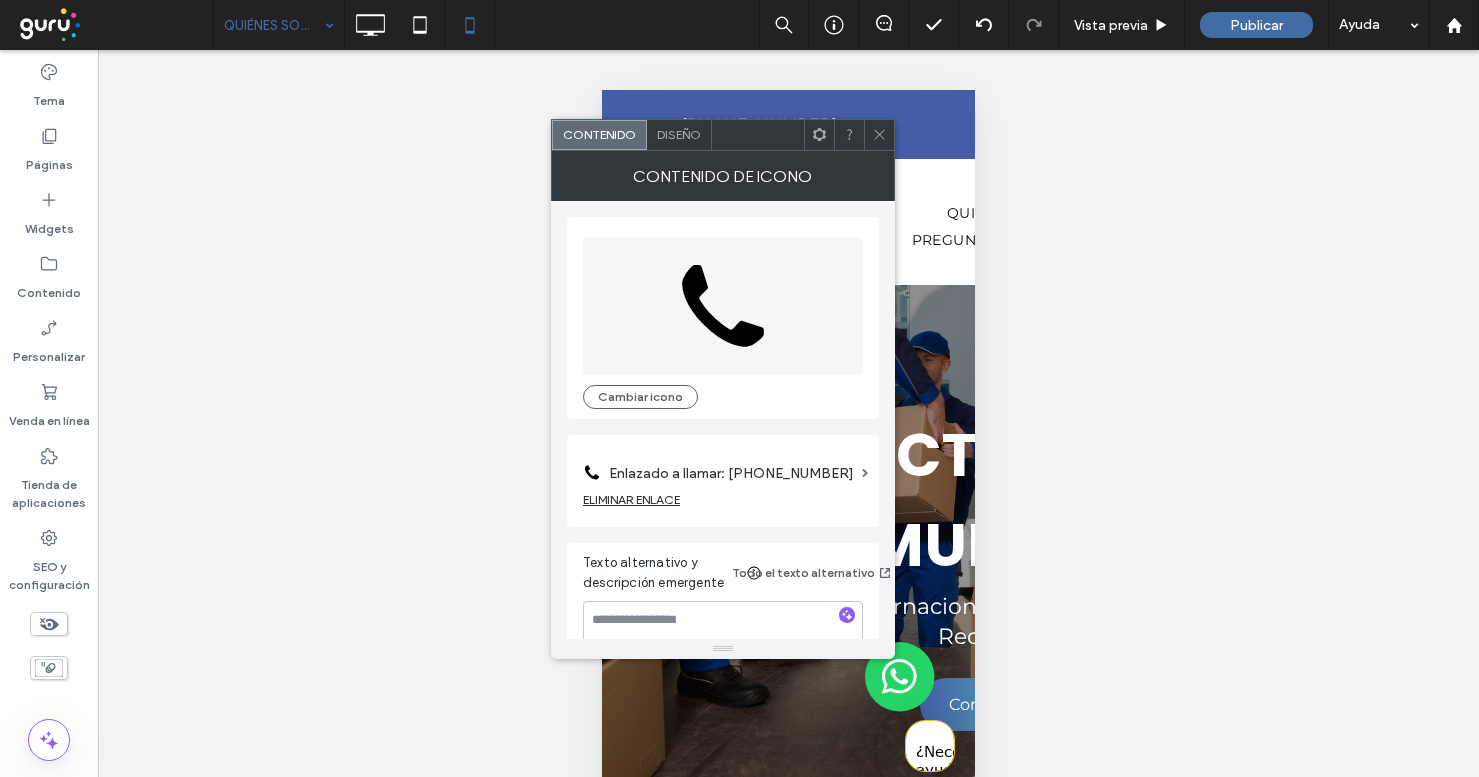 click on "Enlazado a llamar: +5491128170278" at bounding box center (731, 473) 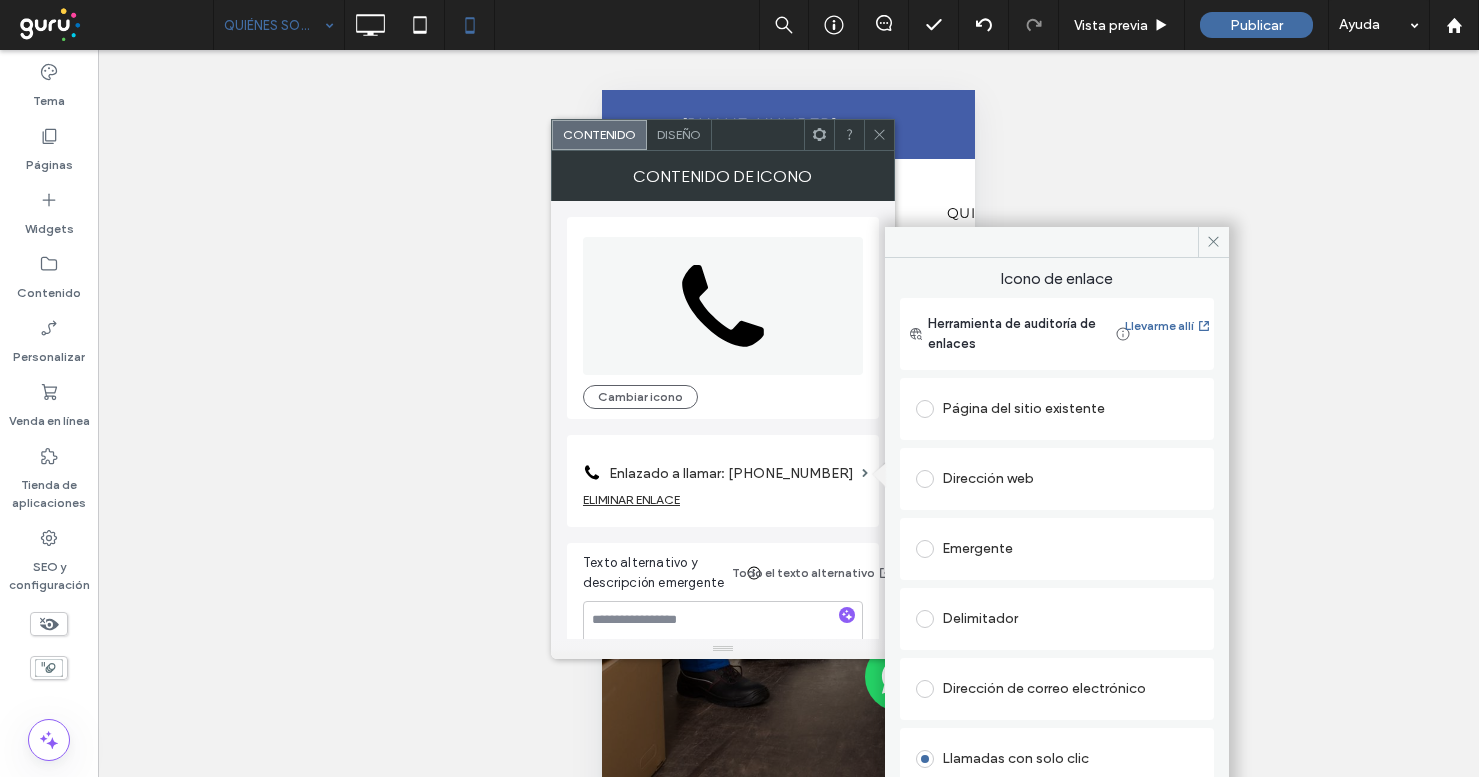 scroll, scrollTop: 189, scrollLeft: 0, axis: vertical 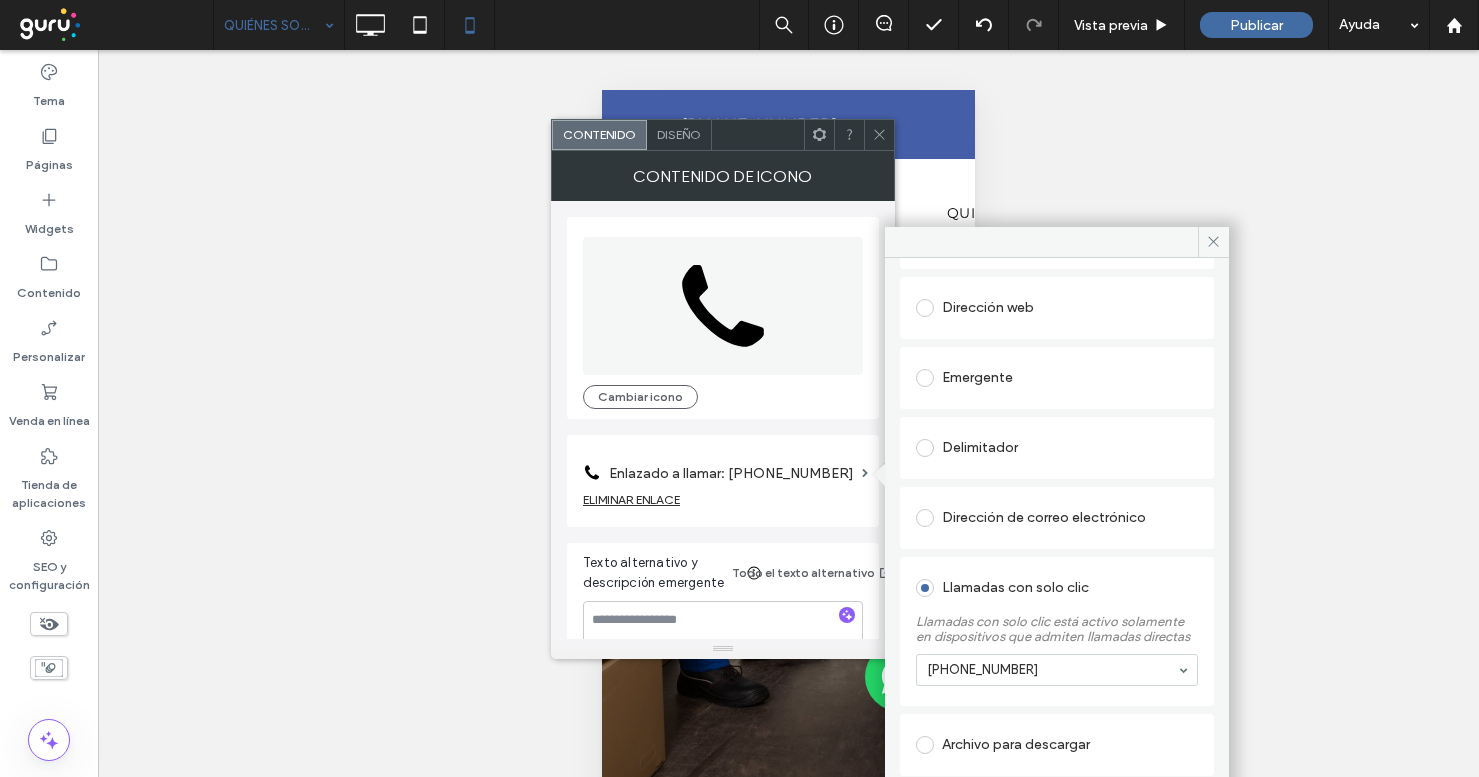 click on "+5491128170278" at bounding box center (1057, 670) 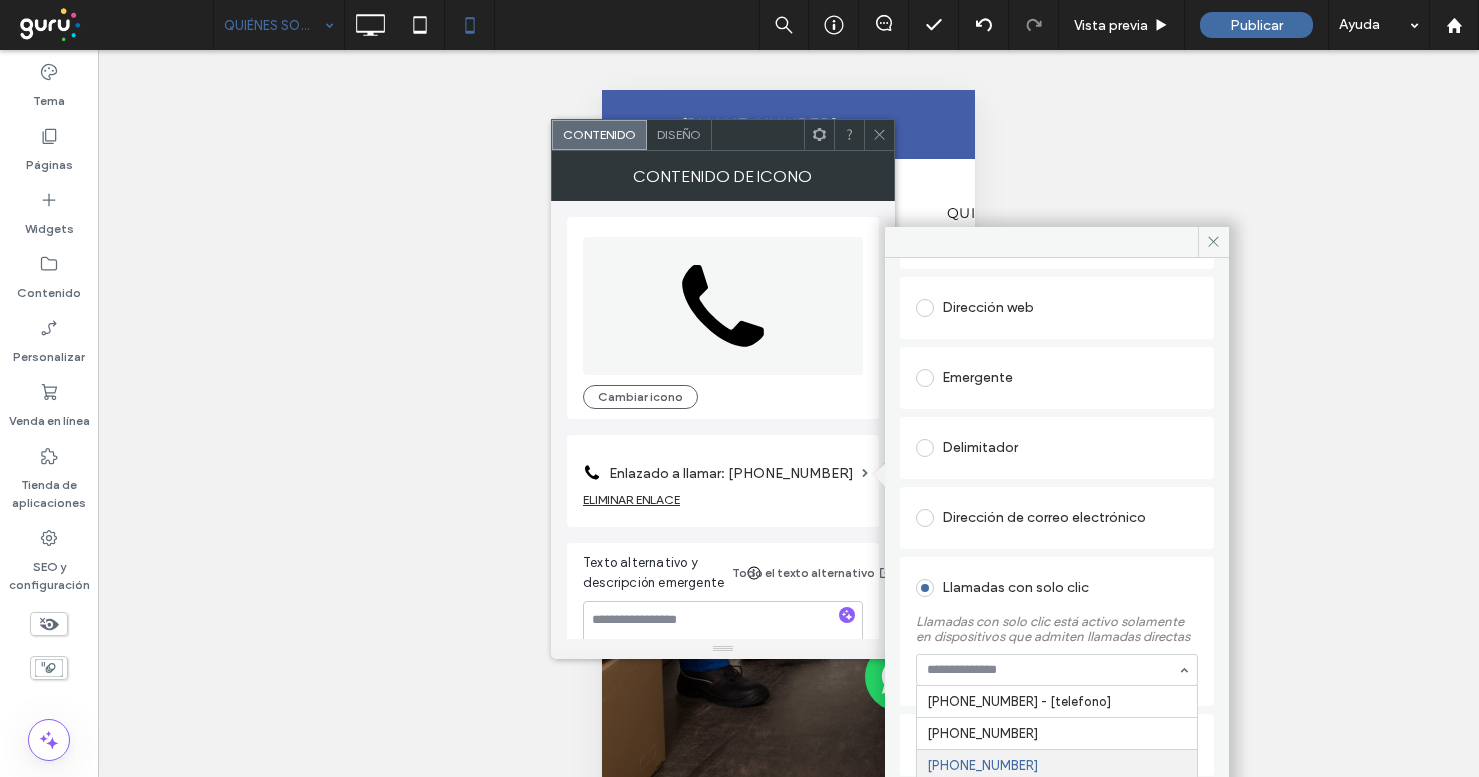 paste on "**********" 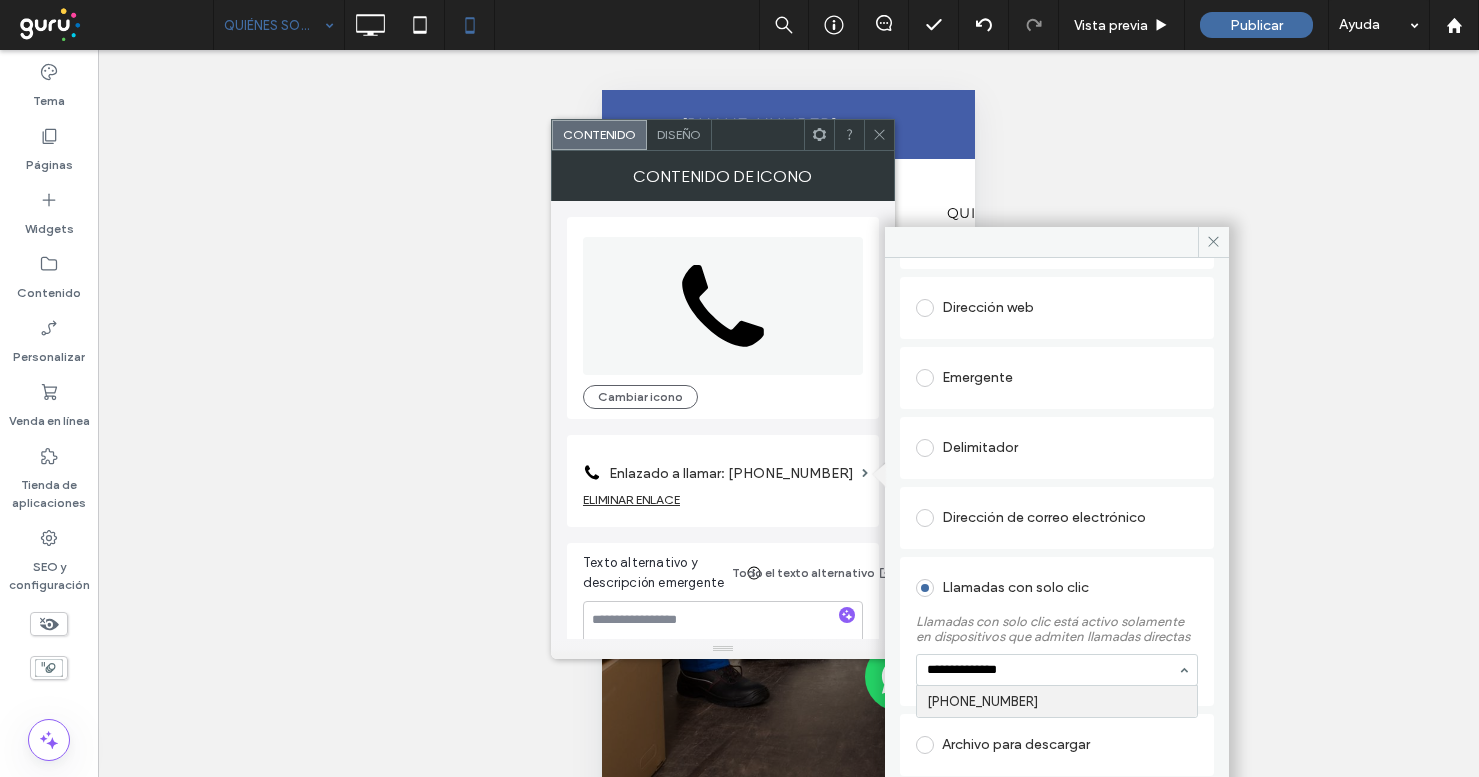 type 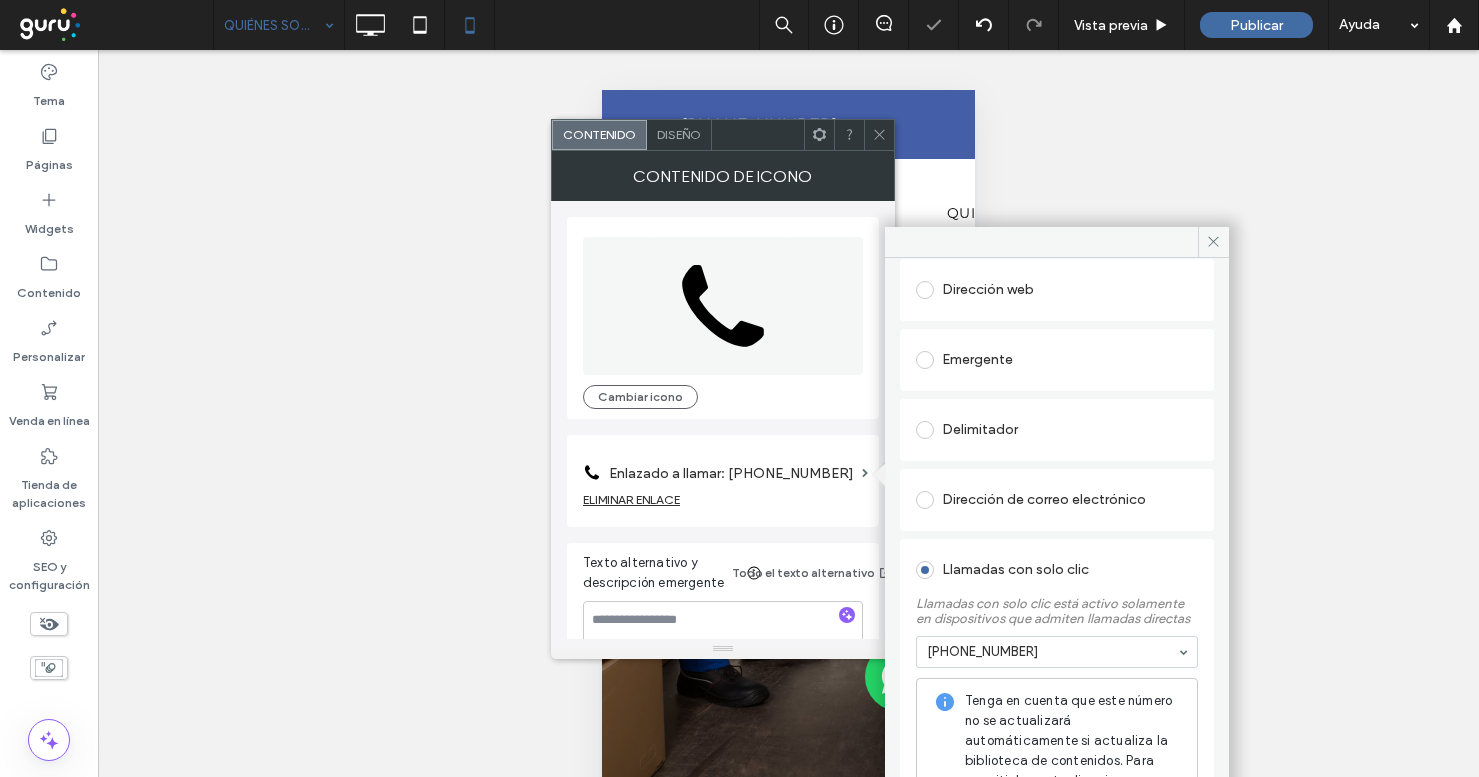 click at bounding box center (879, 135) 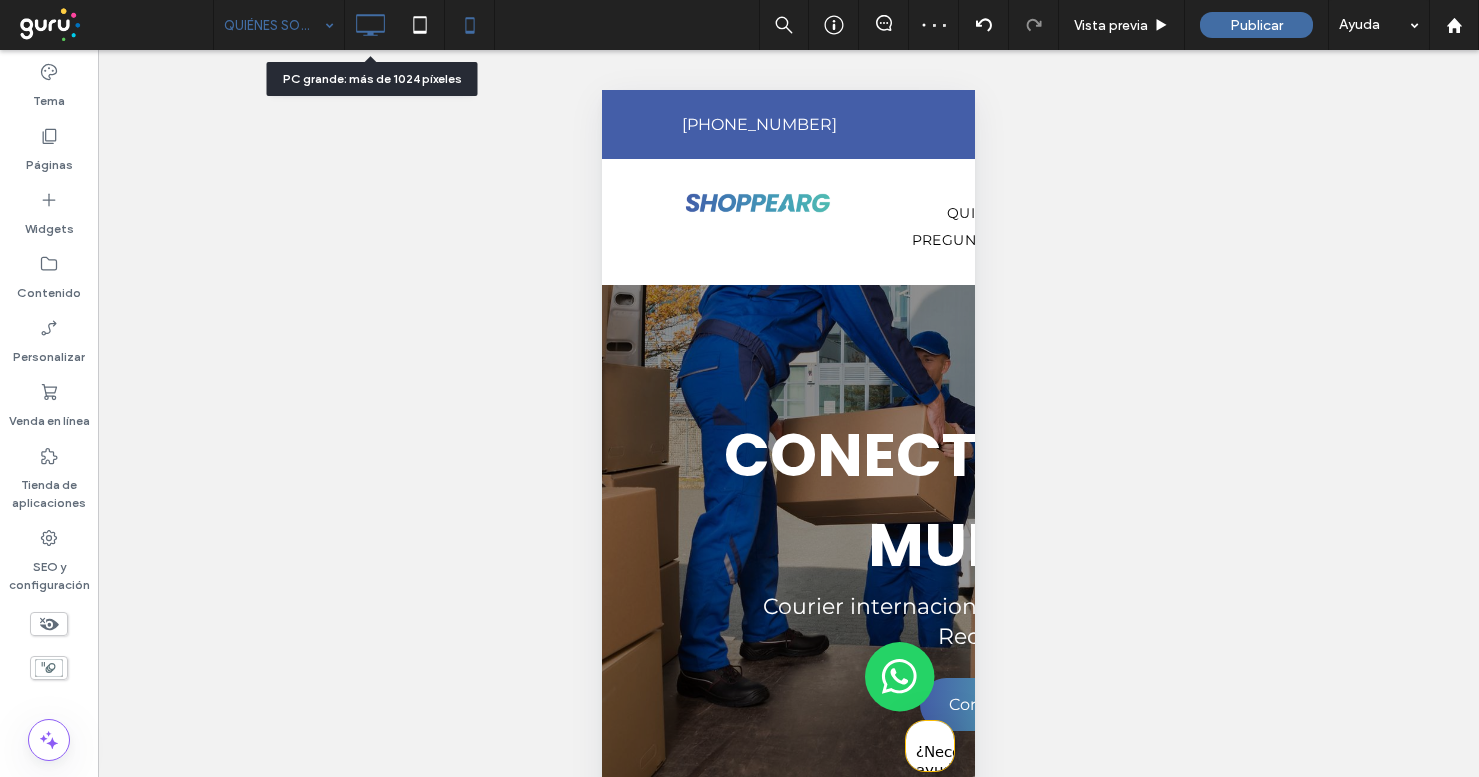 click 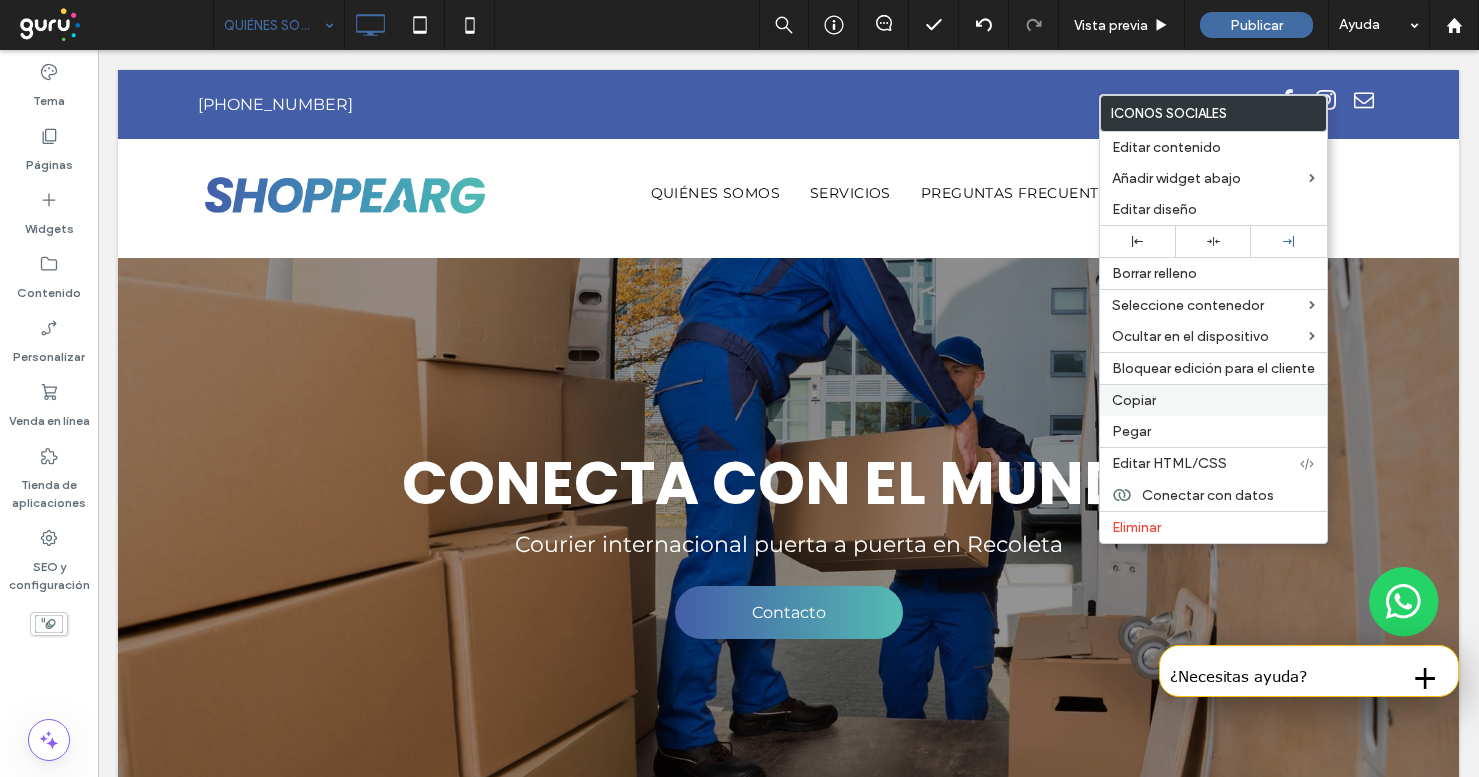 click on "Copiar" at bounding box center [1213, 400] 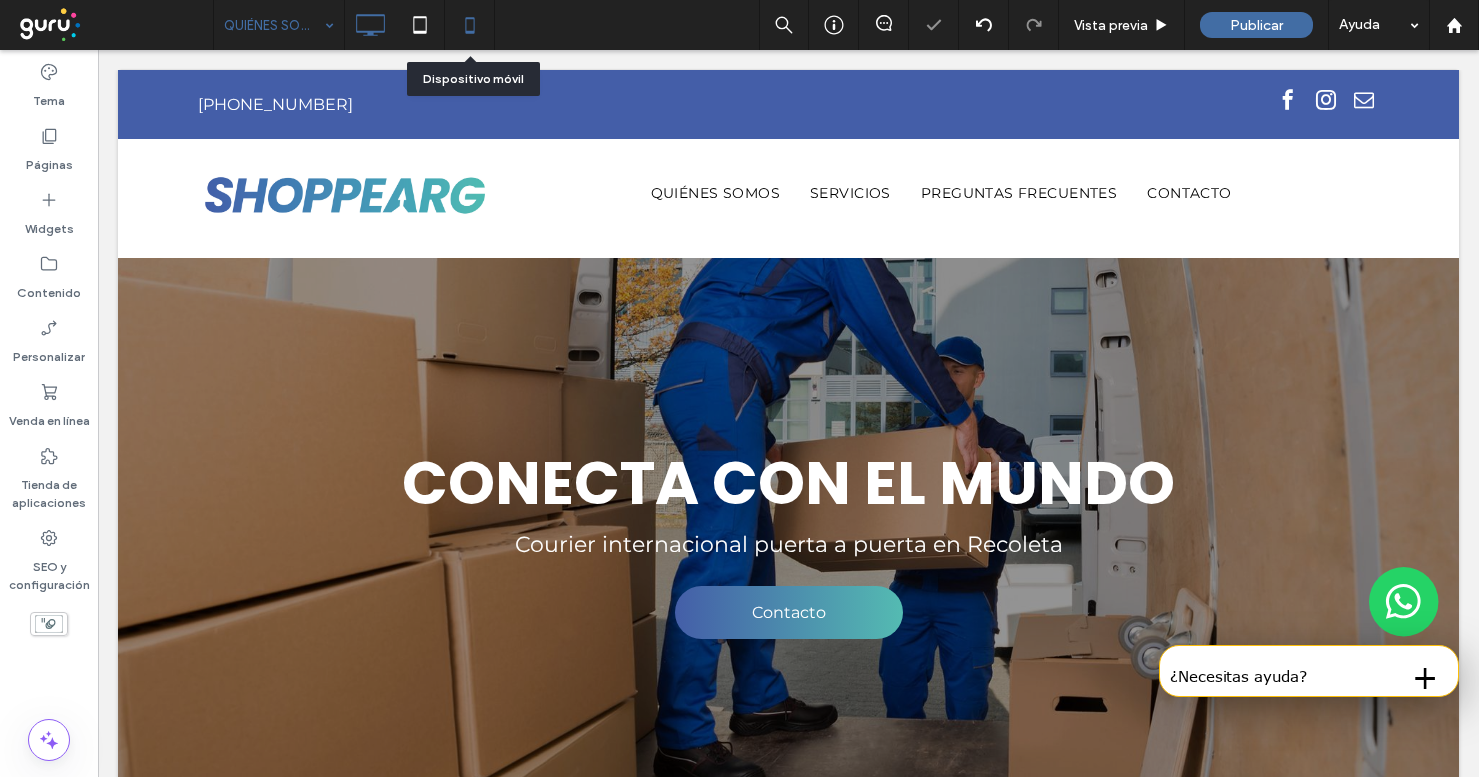 click 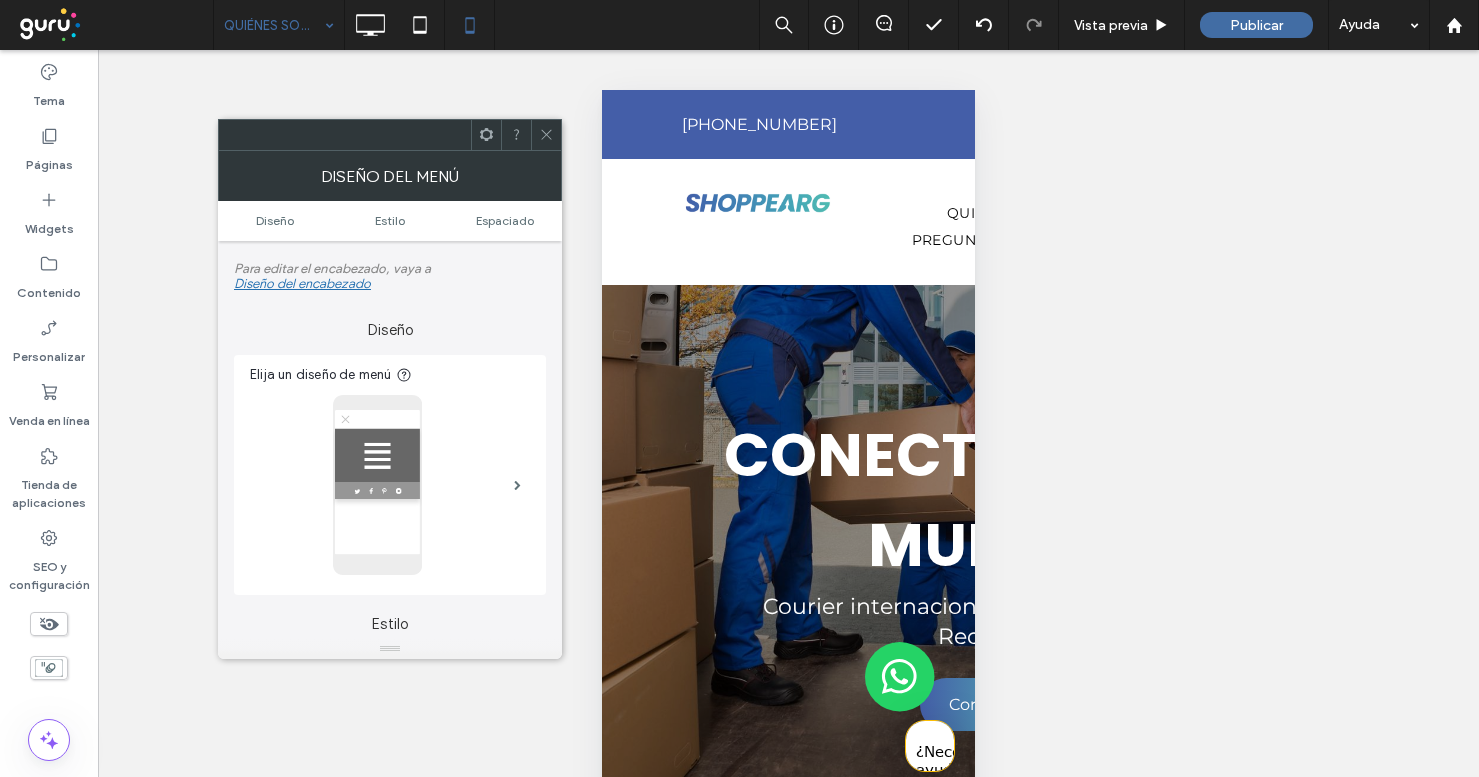 click 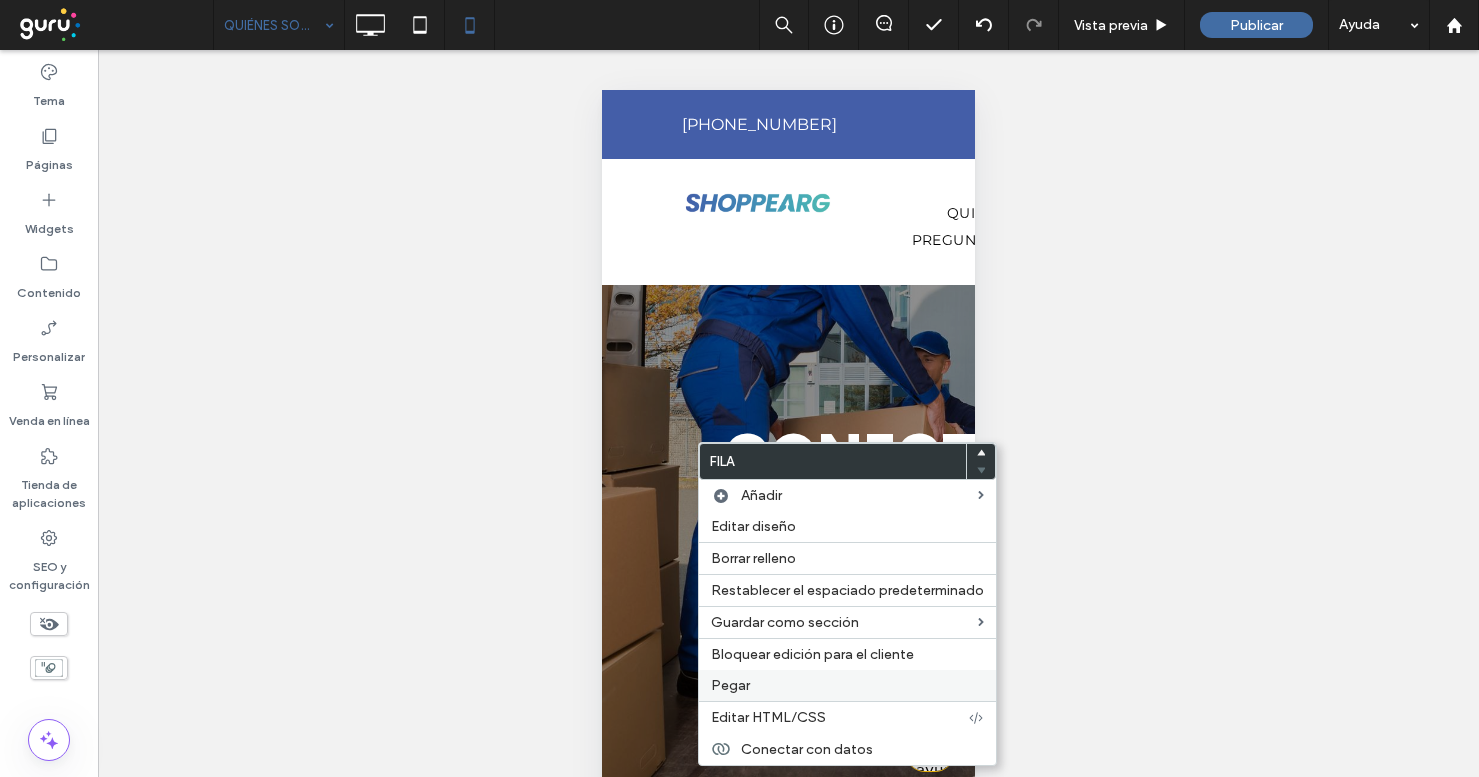 click on "Pegar" at bounding box center (847, 685) 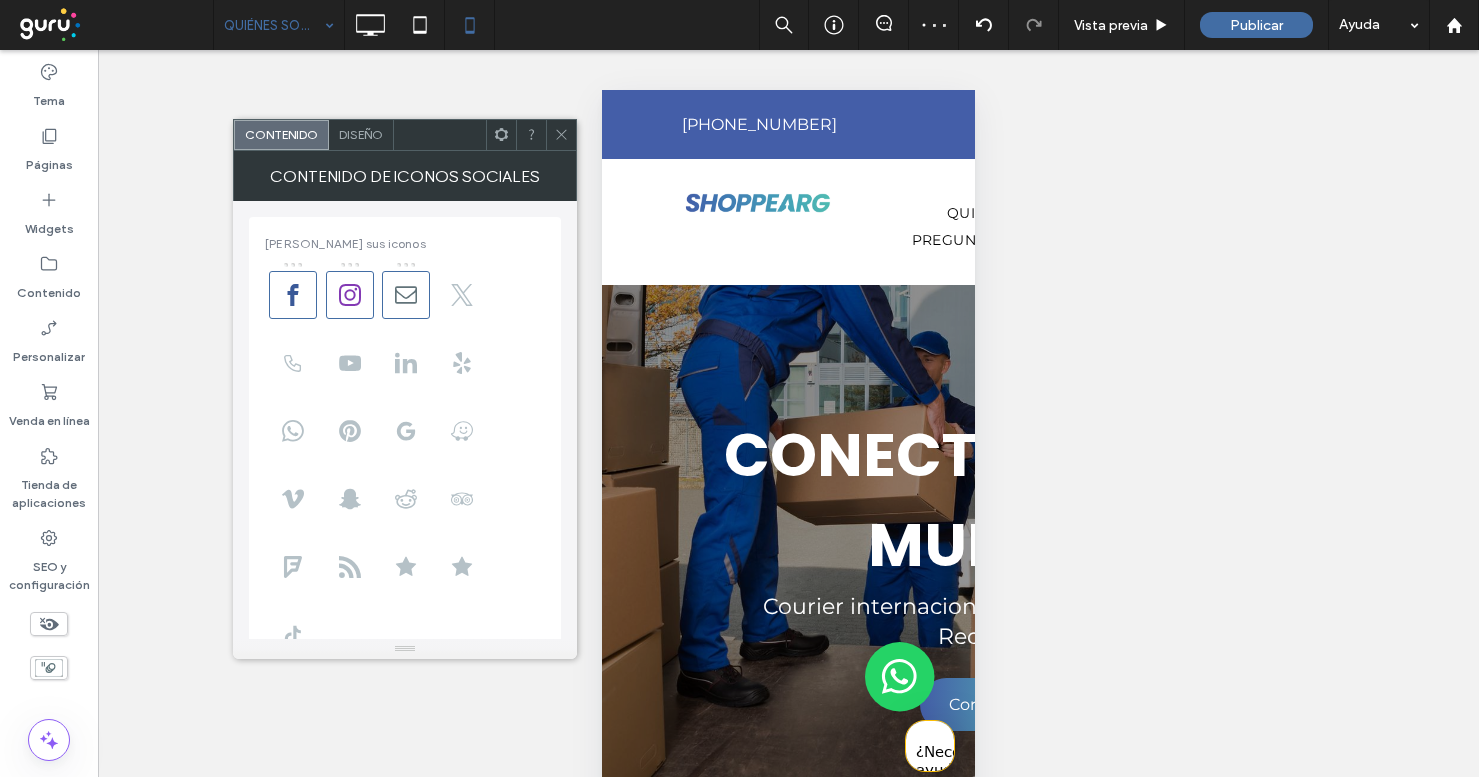 click on "Diseño" at bounding box center (361, 134) 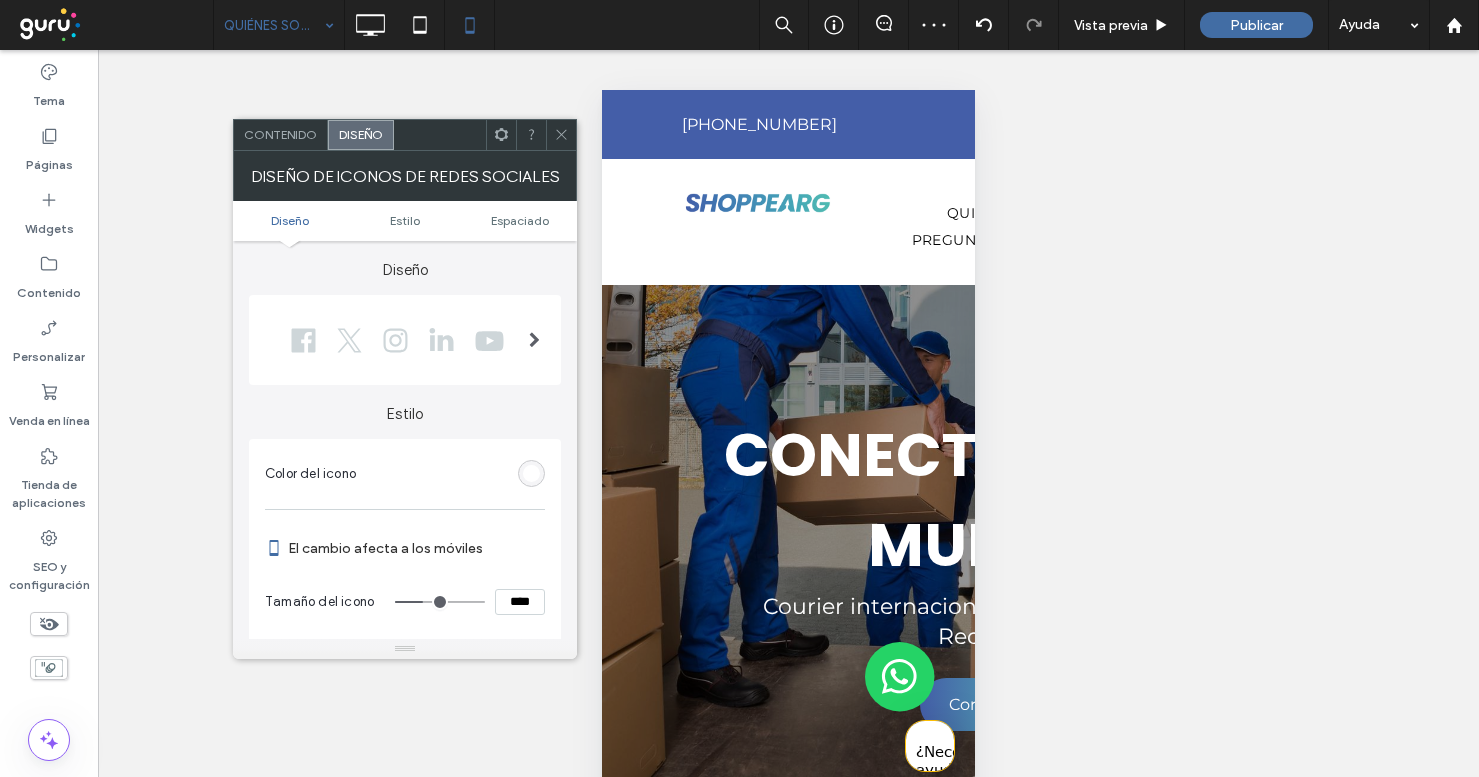 click at bounding box center (531, 473) 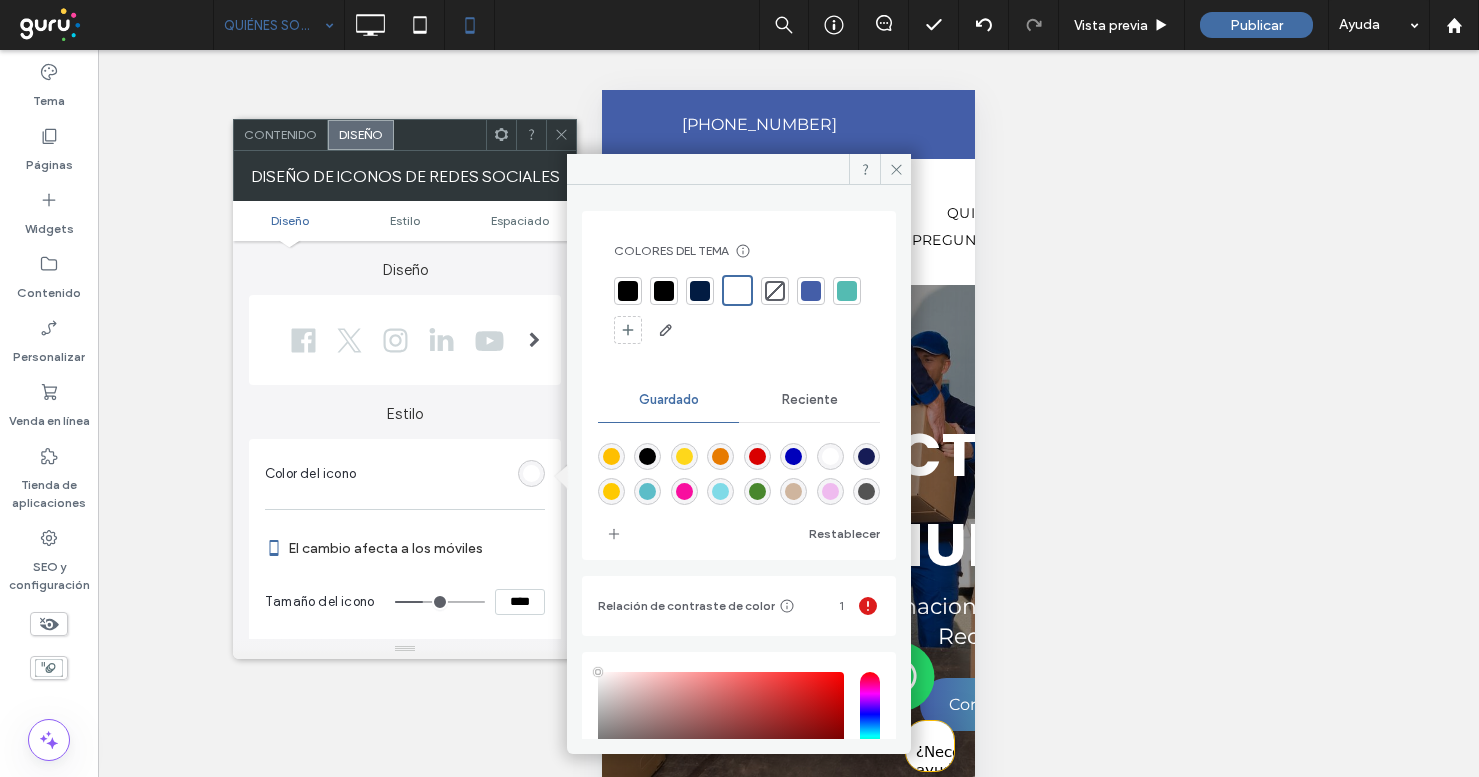 click at bounding box center (628, 291) 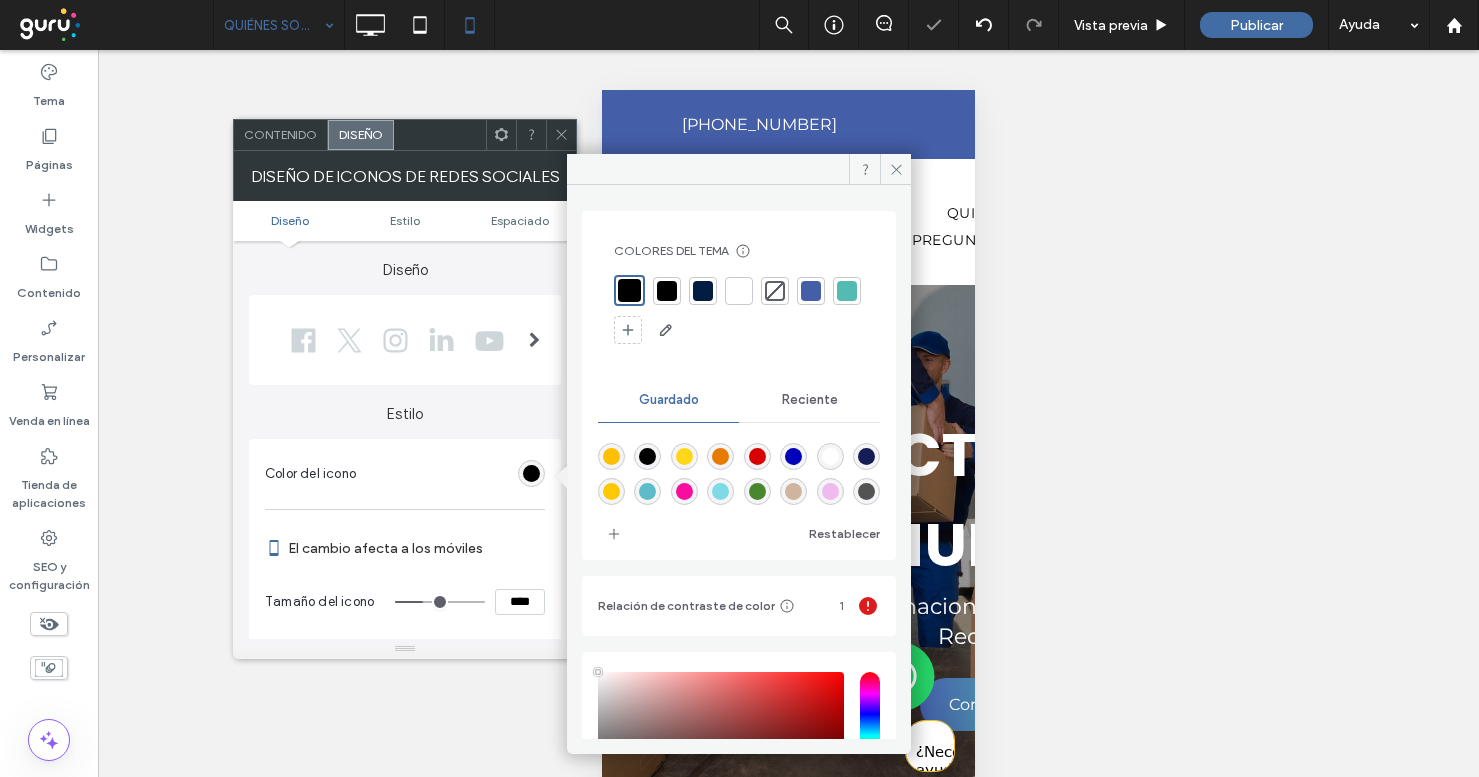 click on "Diseño" at bounding box center [405, 260] 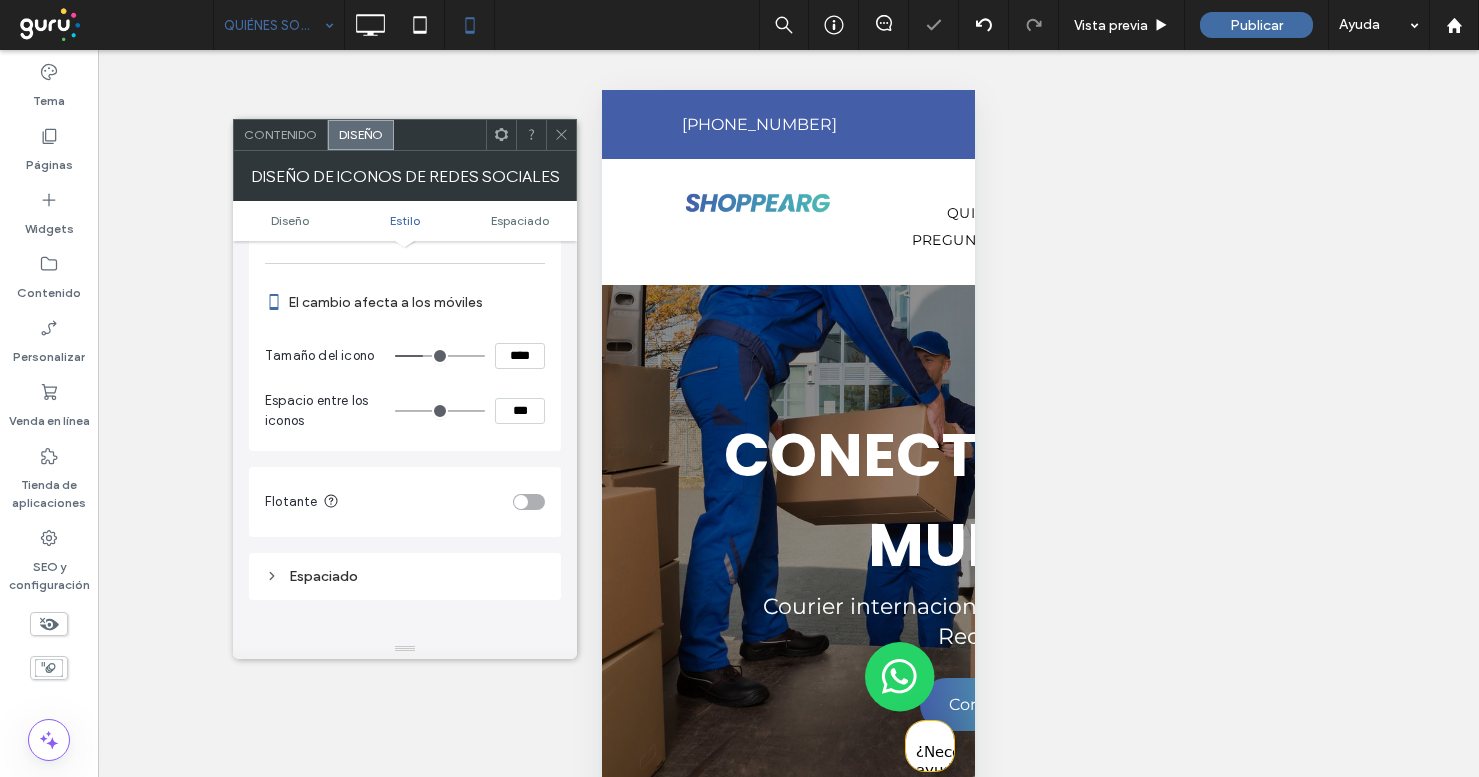 scroll, scrollTop: 253, scrollLeft: 0, axis: vertical 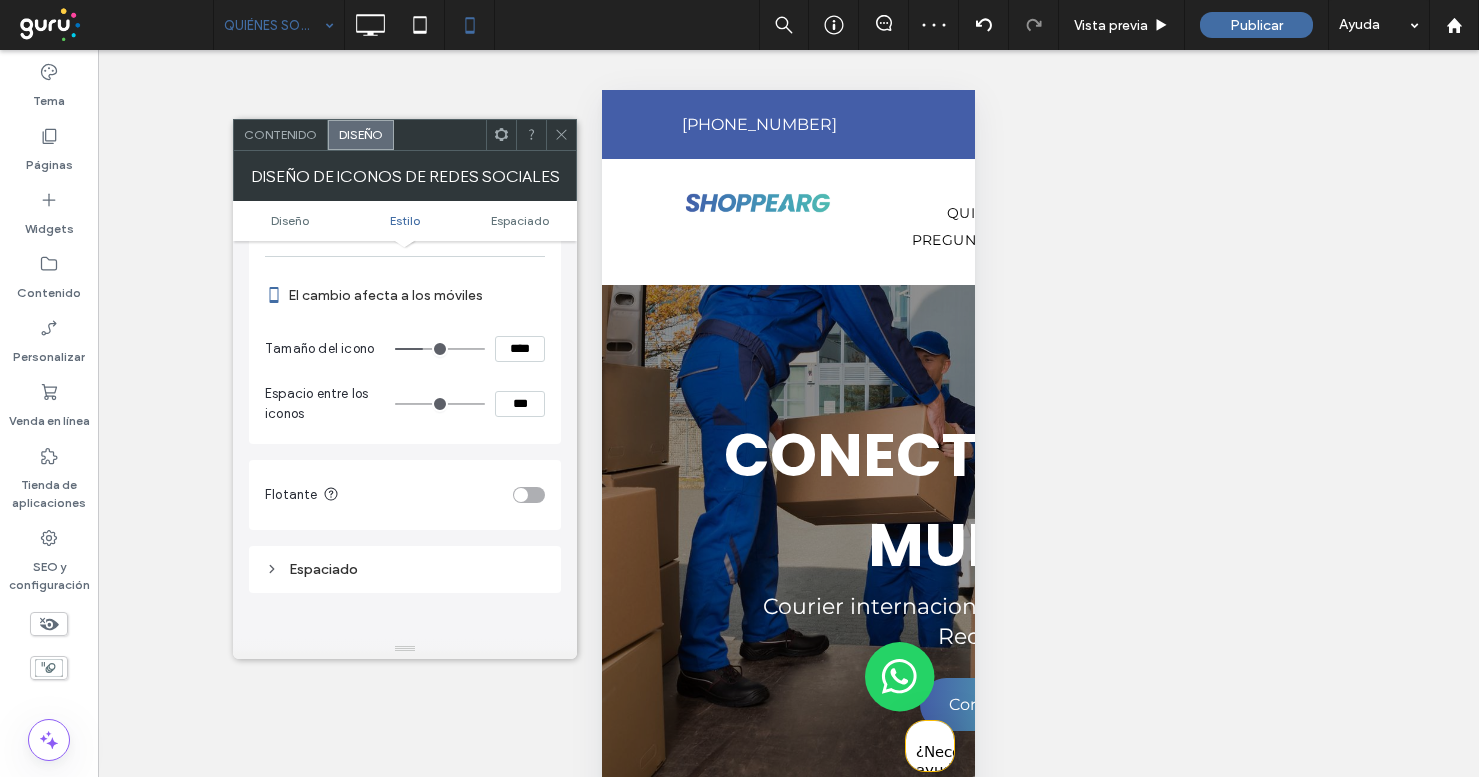 type on "**" 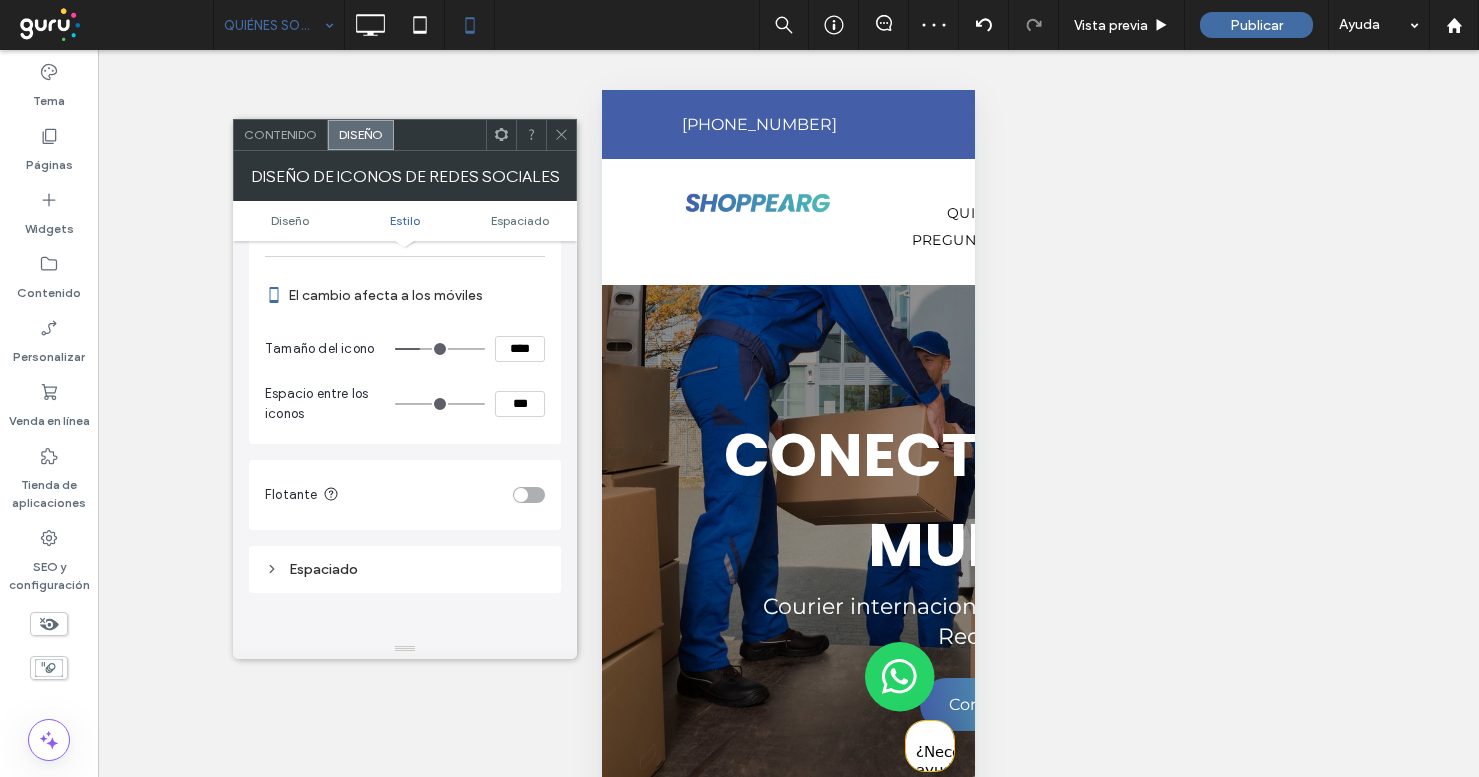 type on "**" 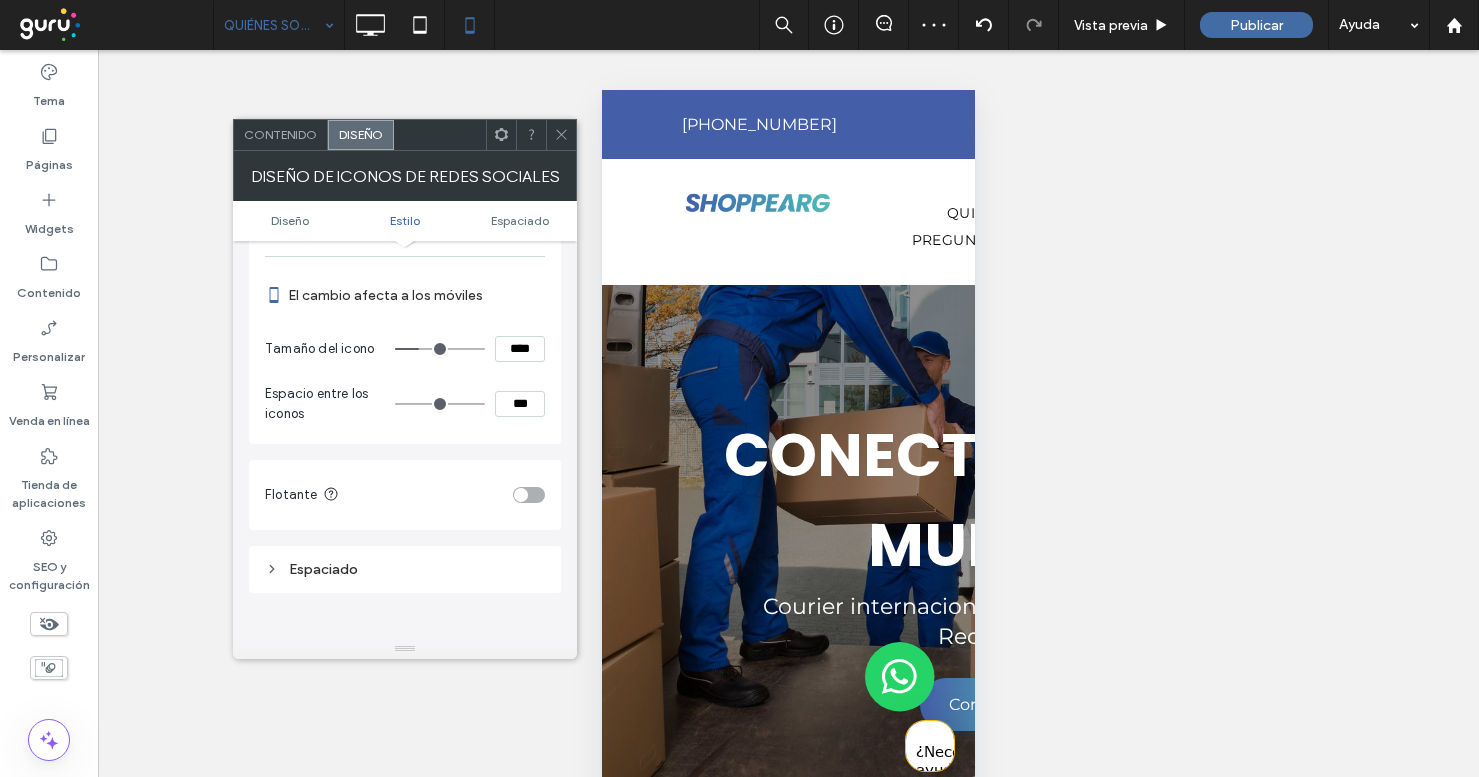 type on "**" 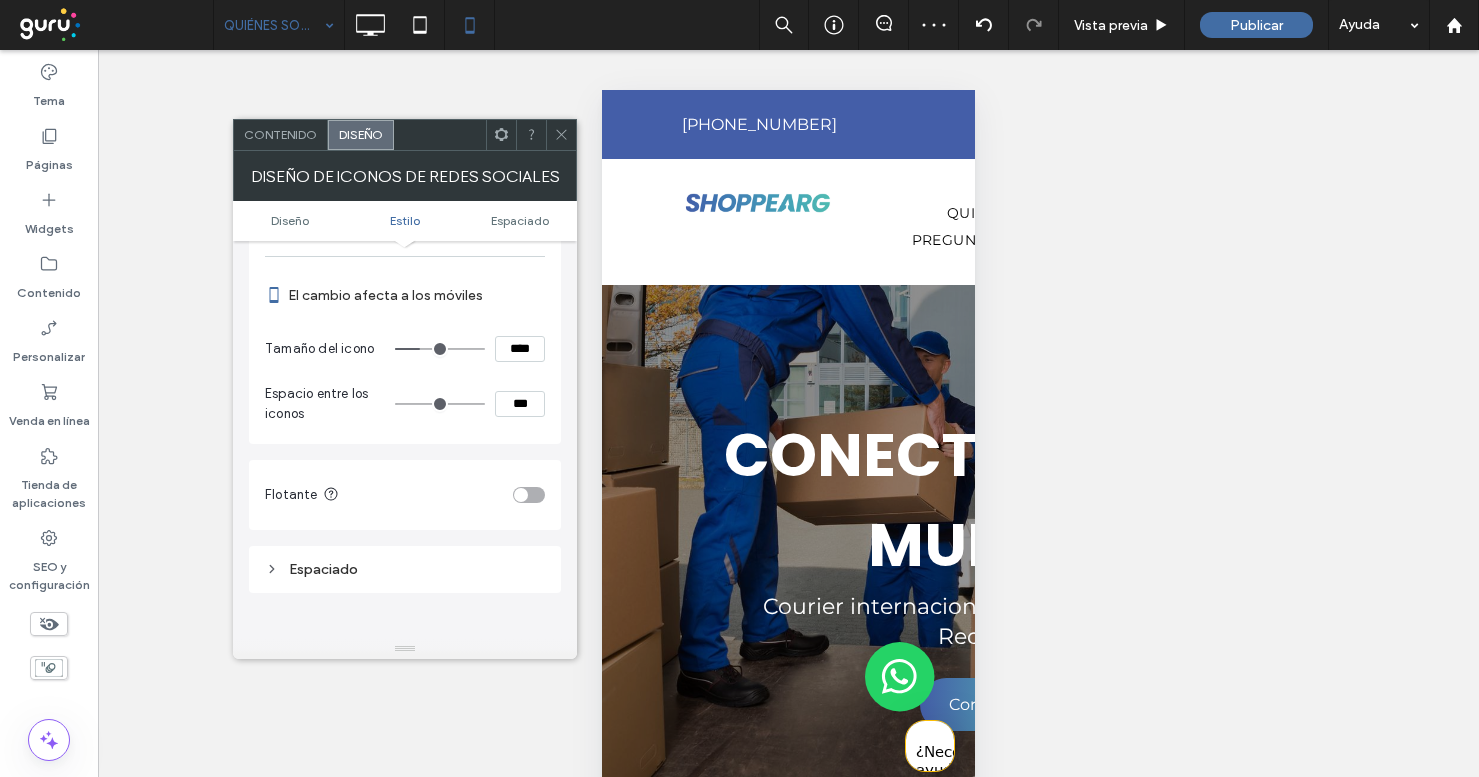 type on "**" 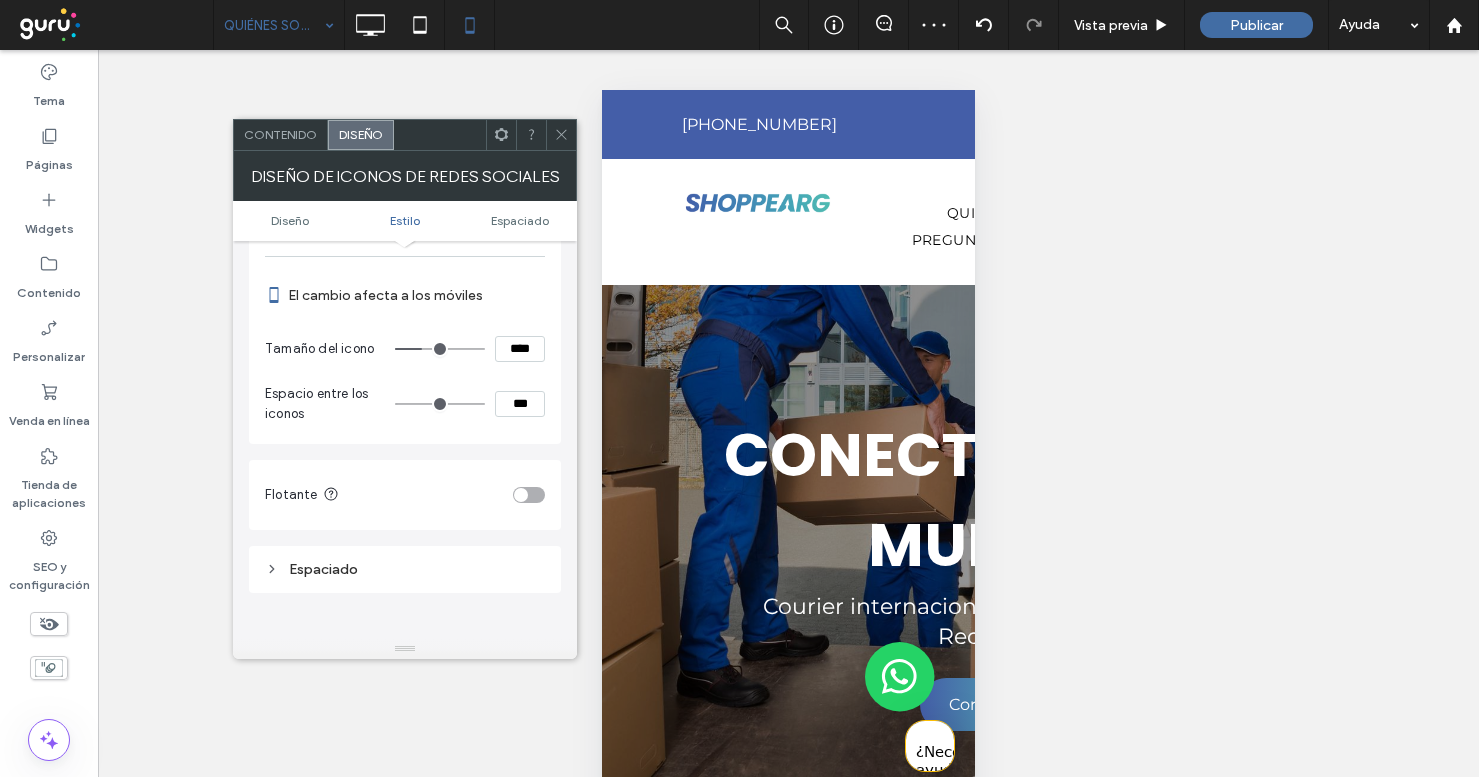 type on "**" 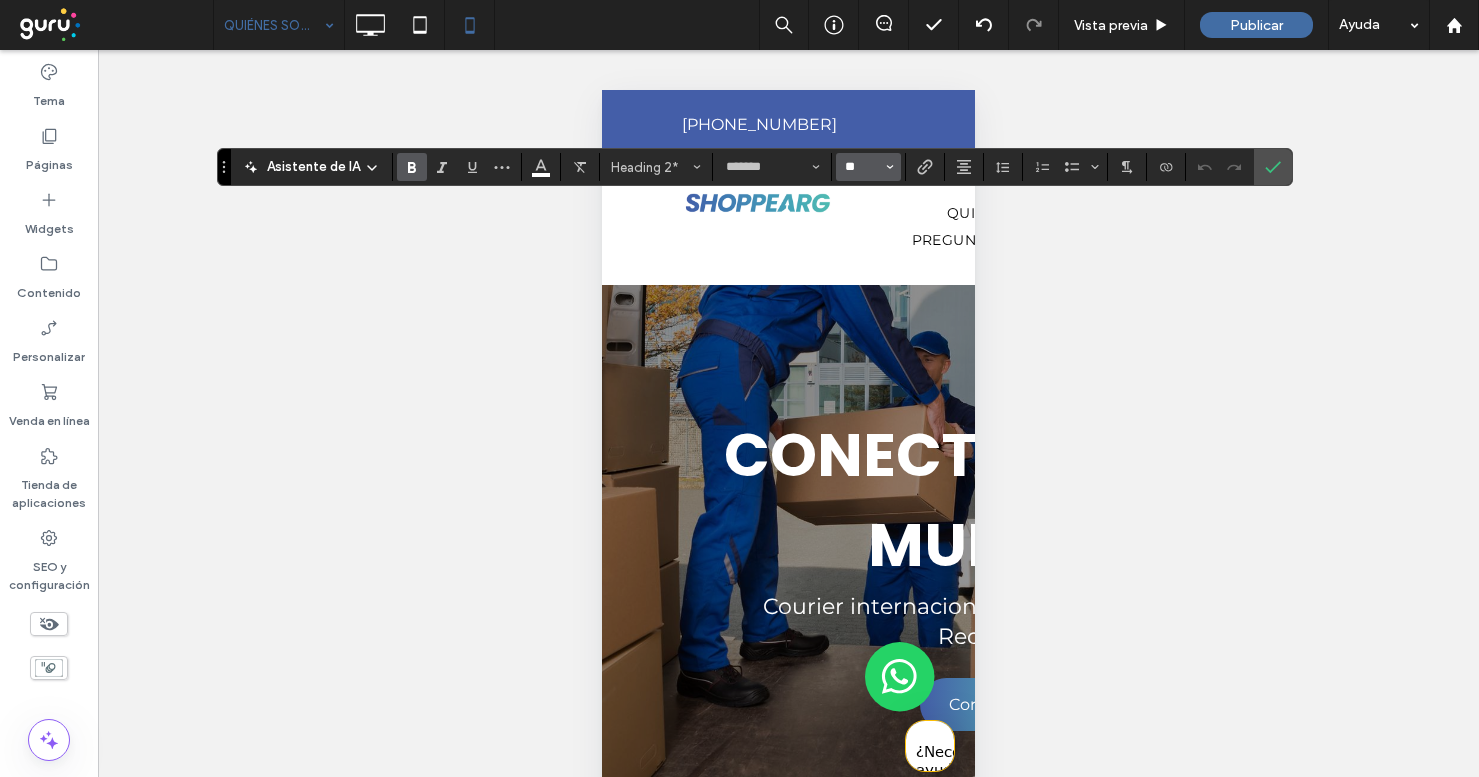 click on "**" at bounding box center [862, 167] 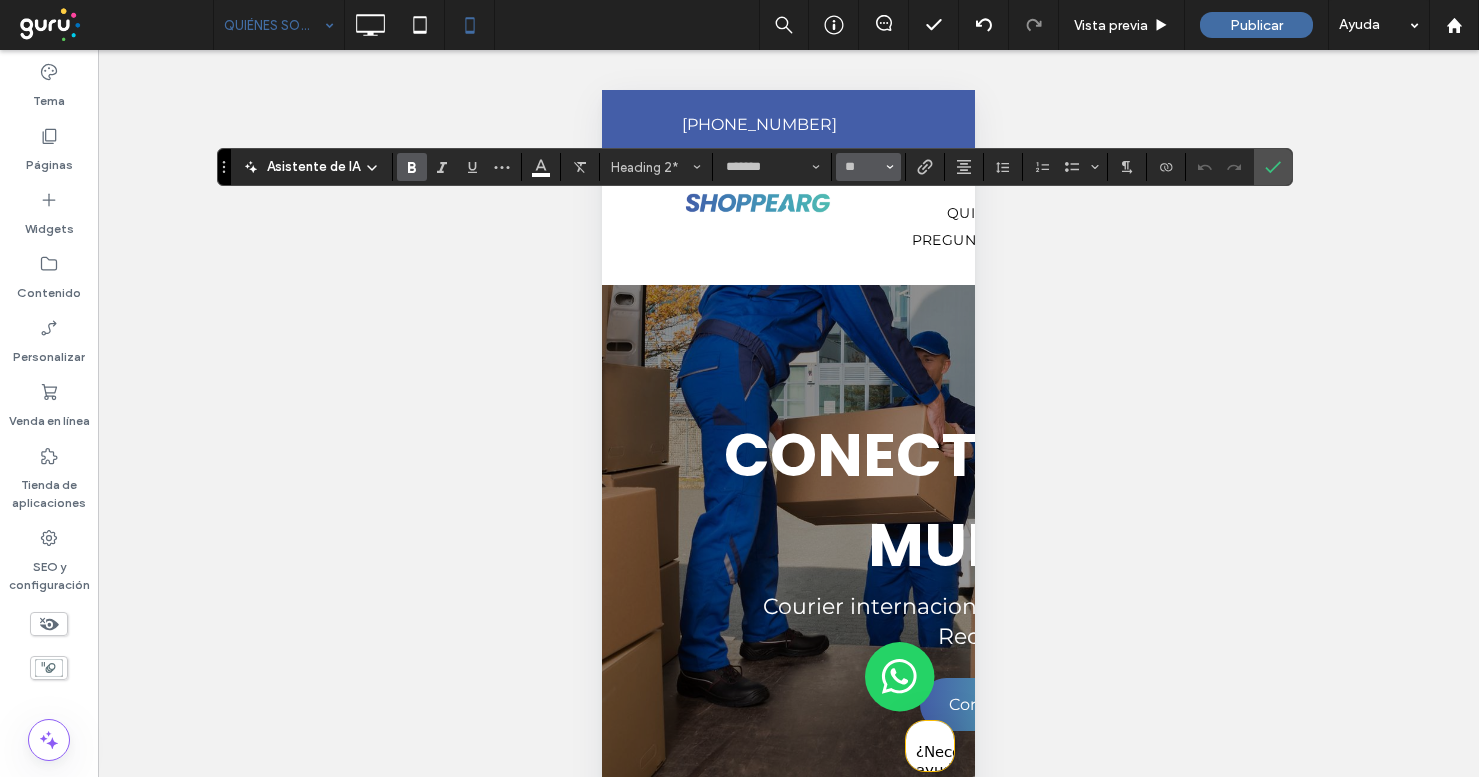 type on "**" 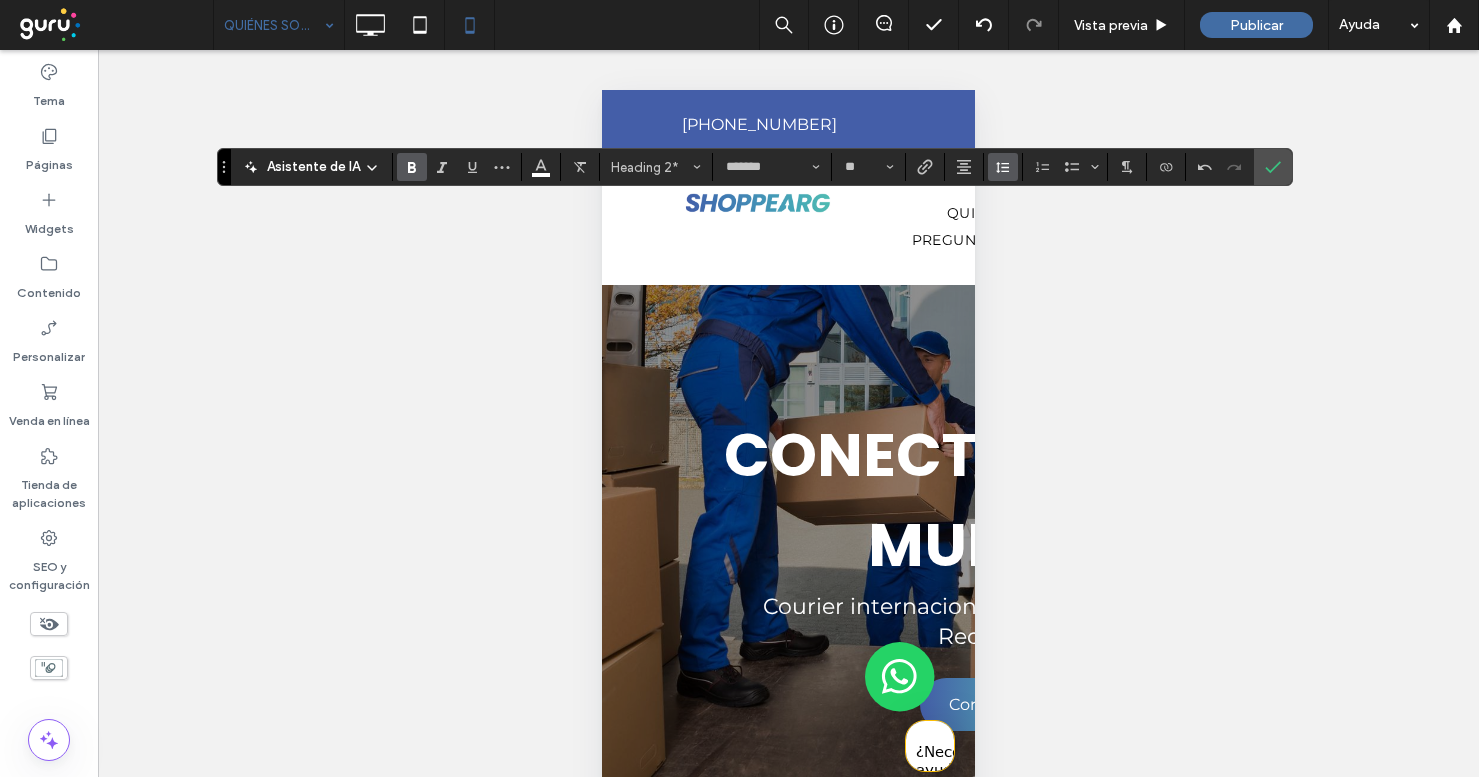 click at bounding box center (1003, 167) 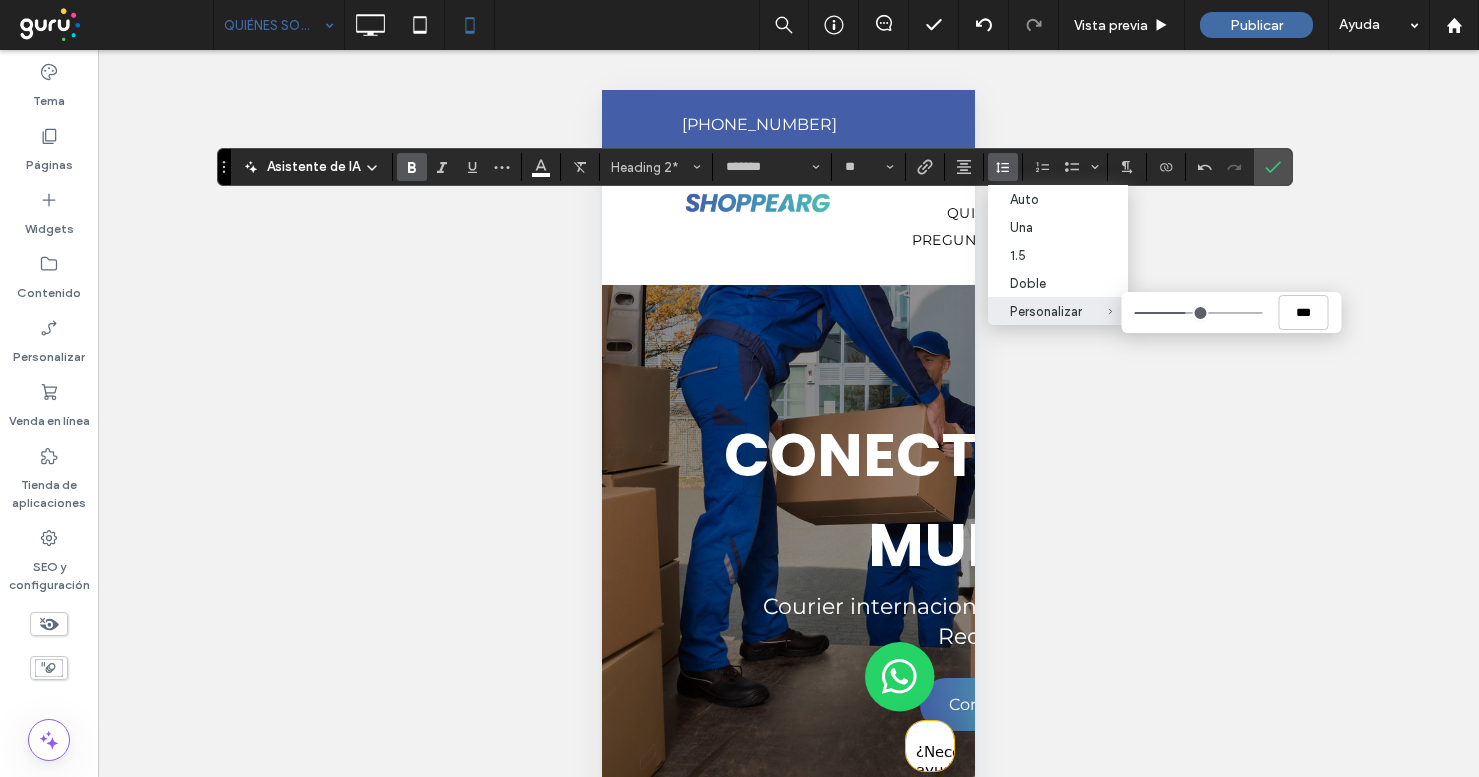 type on "***" 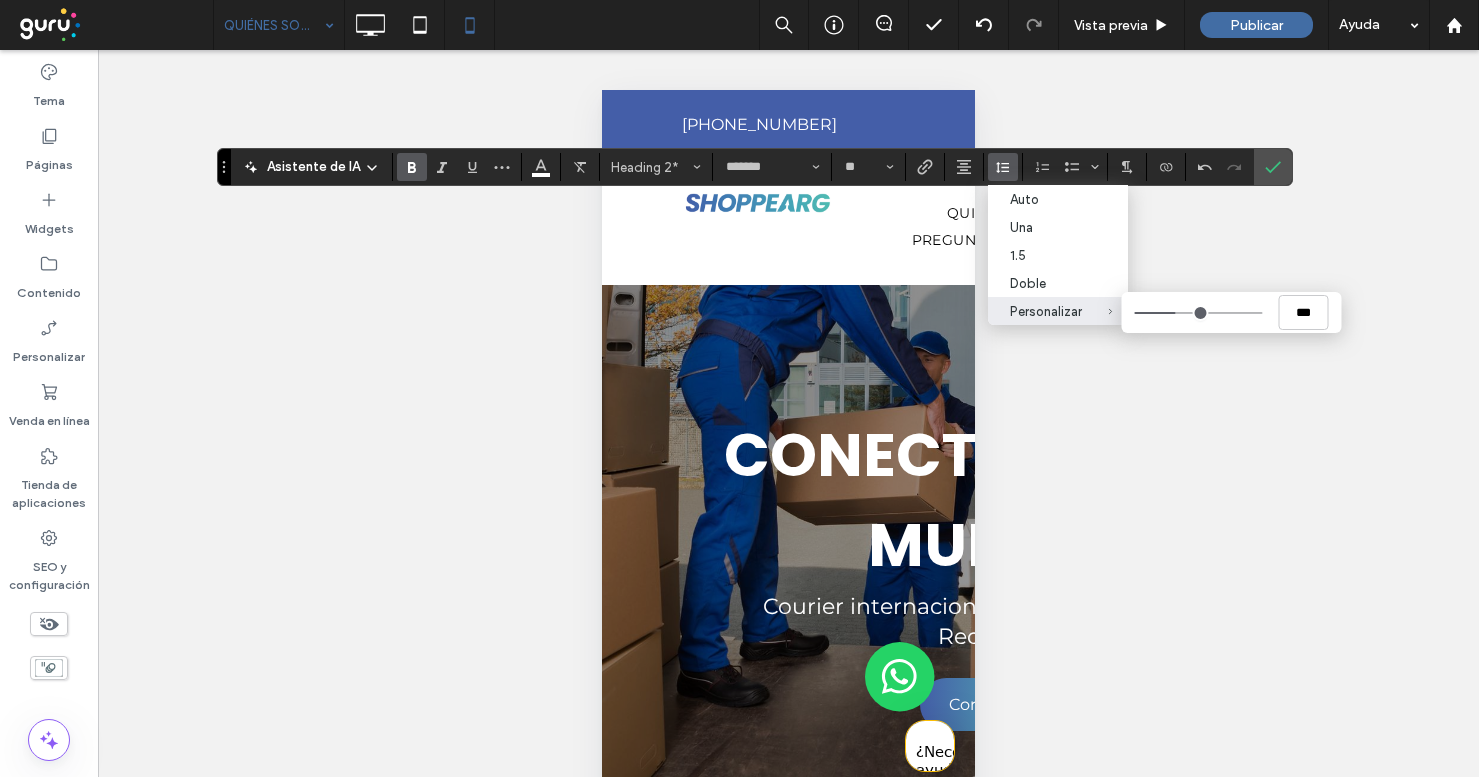 type on "***" 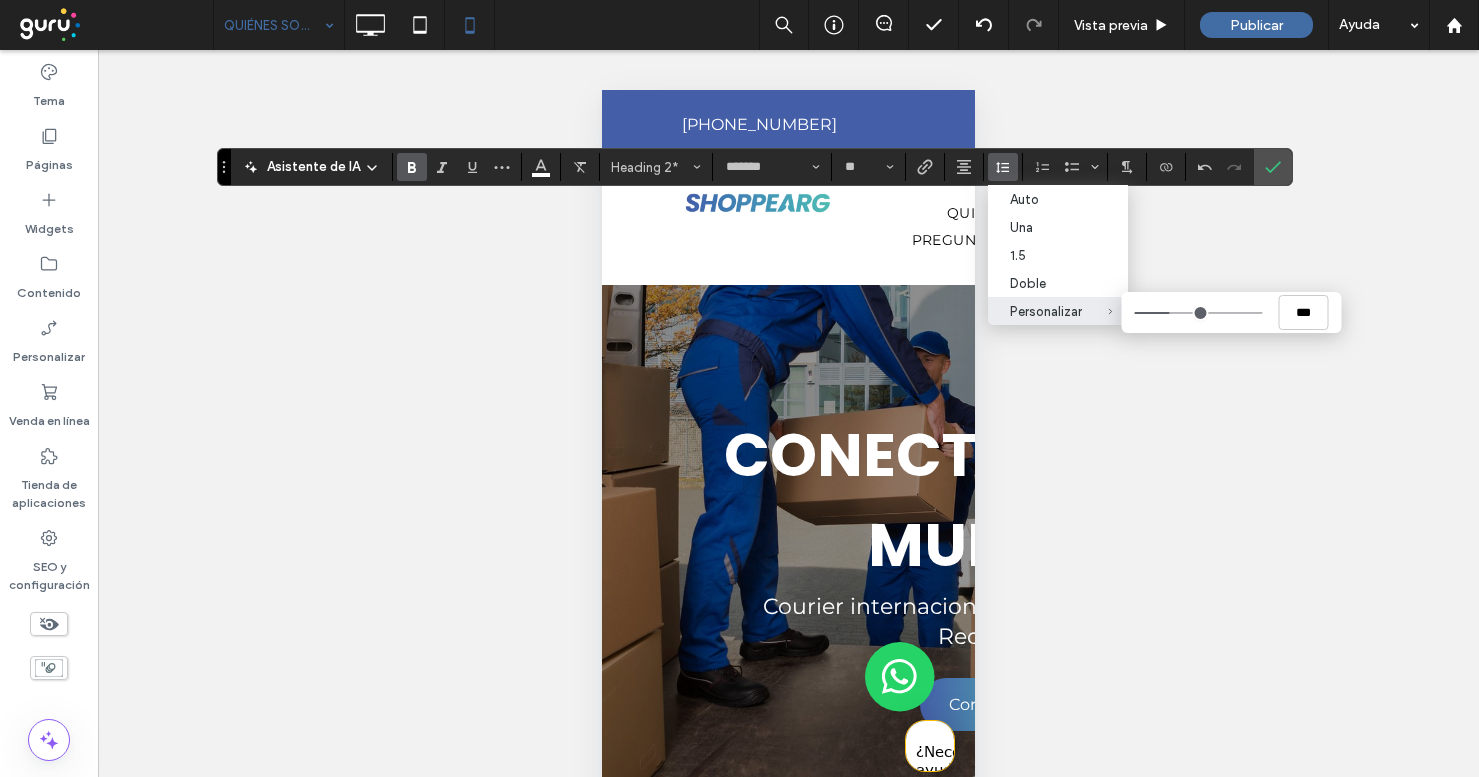 drag, startPoint x: 1186, startPoint y: 314, endPoint x: 1173, endPoint y: 314, distance: 13 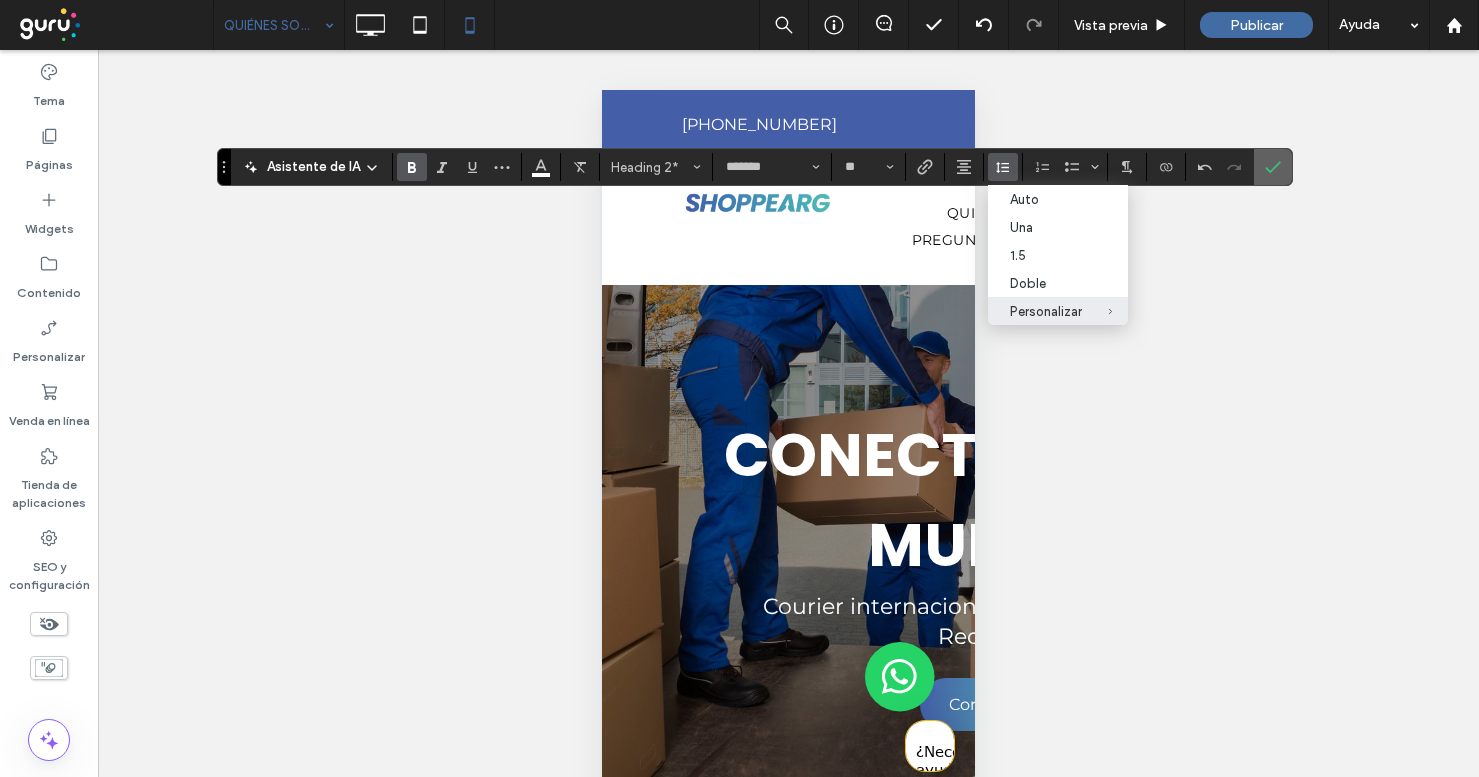 click 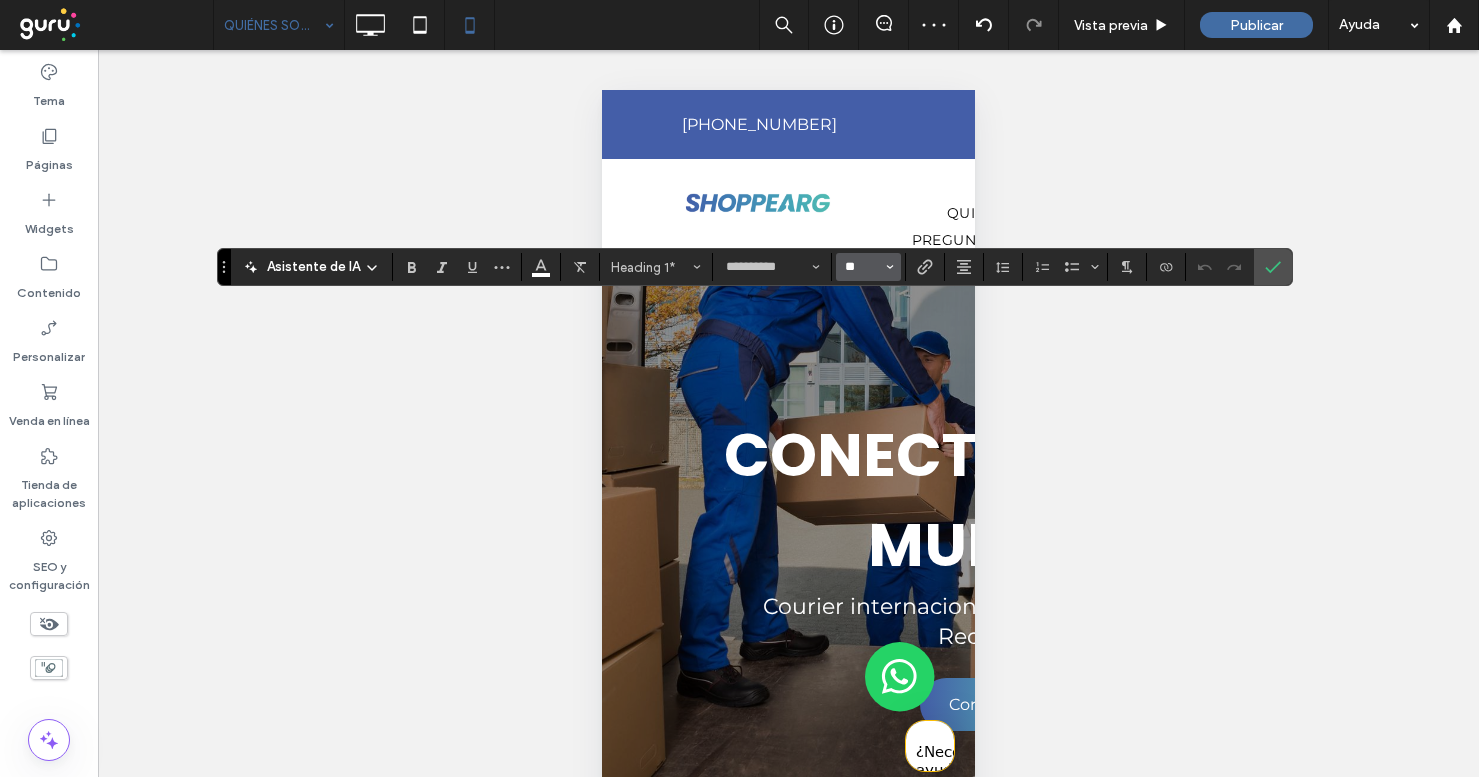 click on "**" at bounding box center (862, 267) 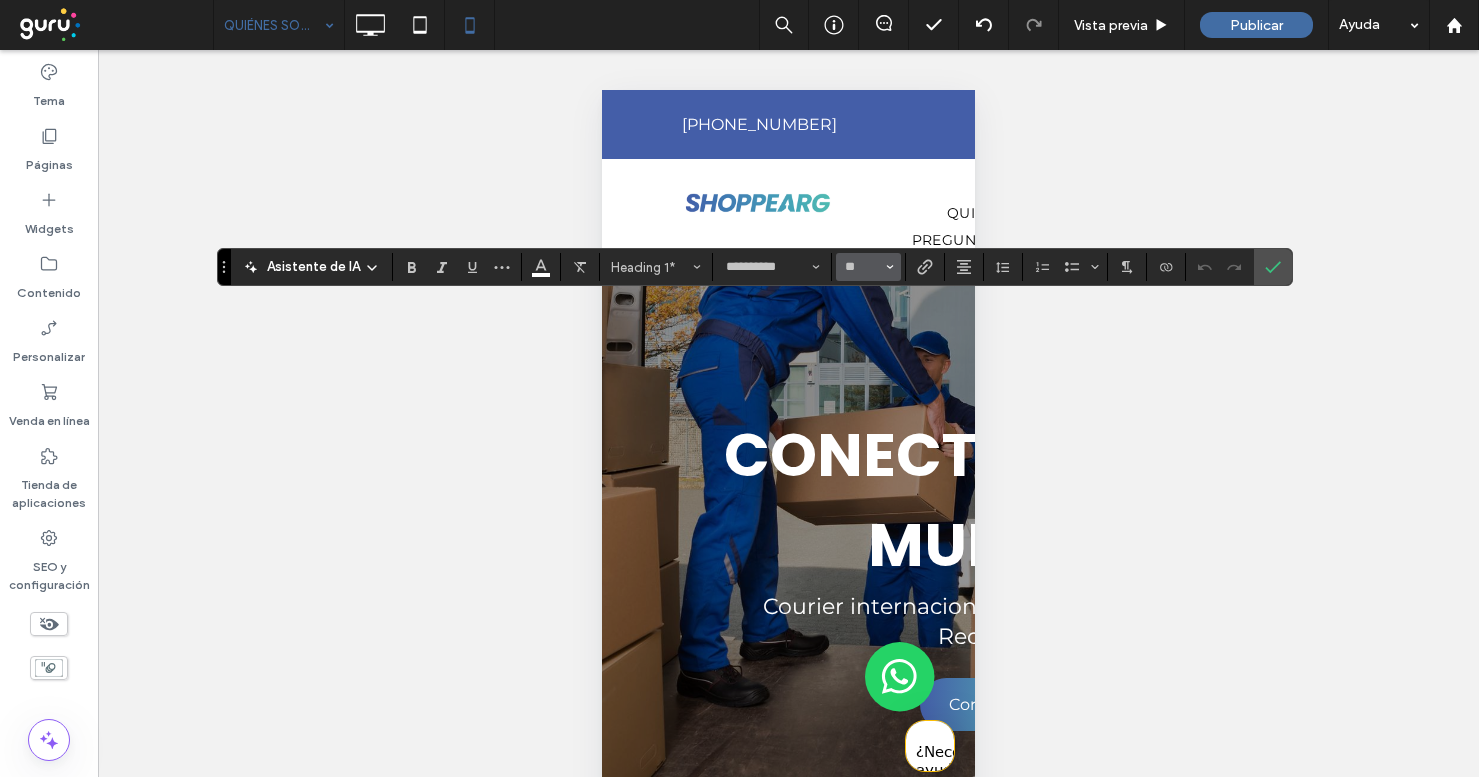 type on "**" 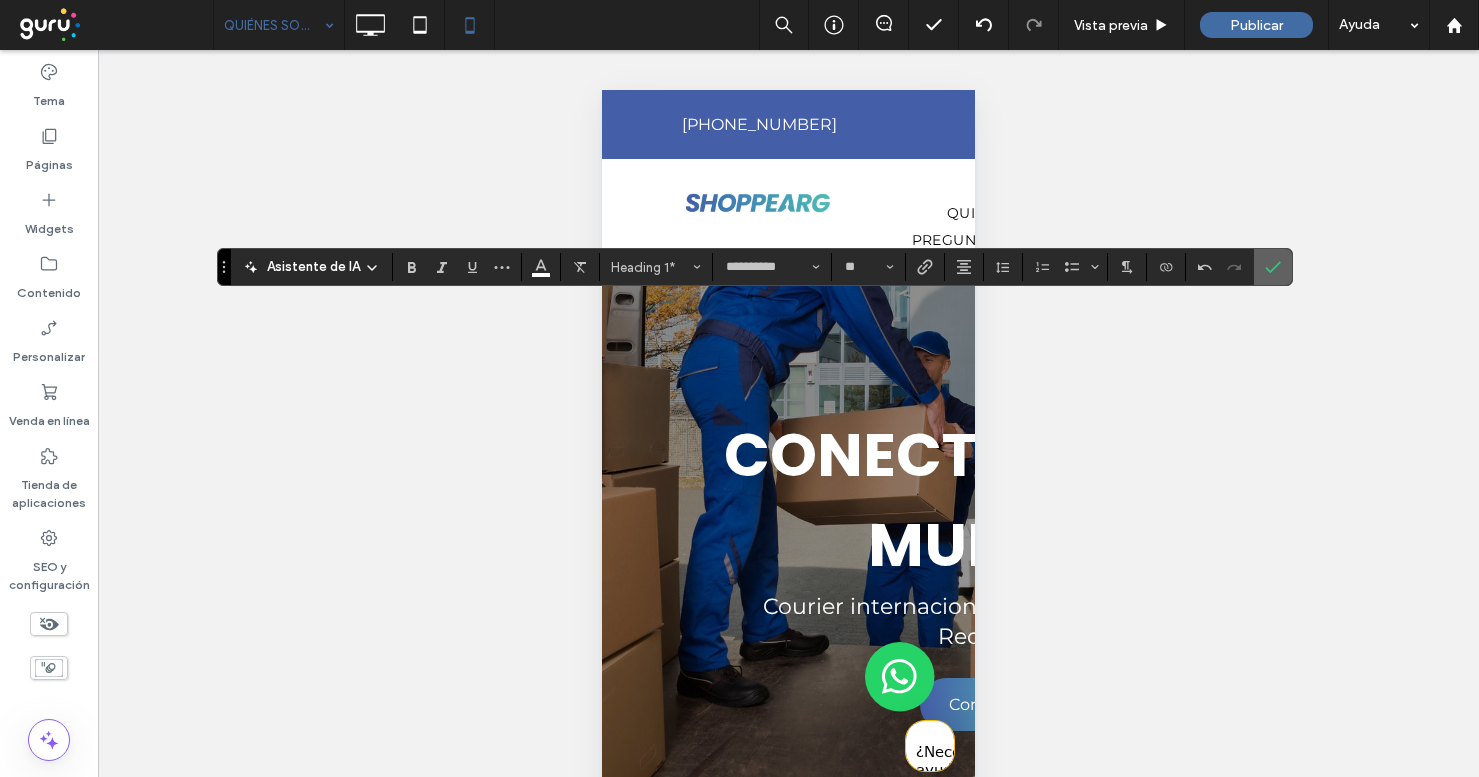 click 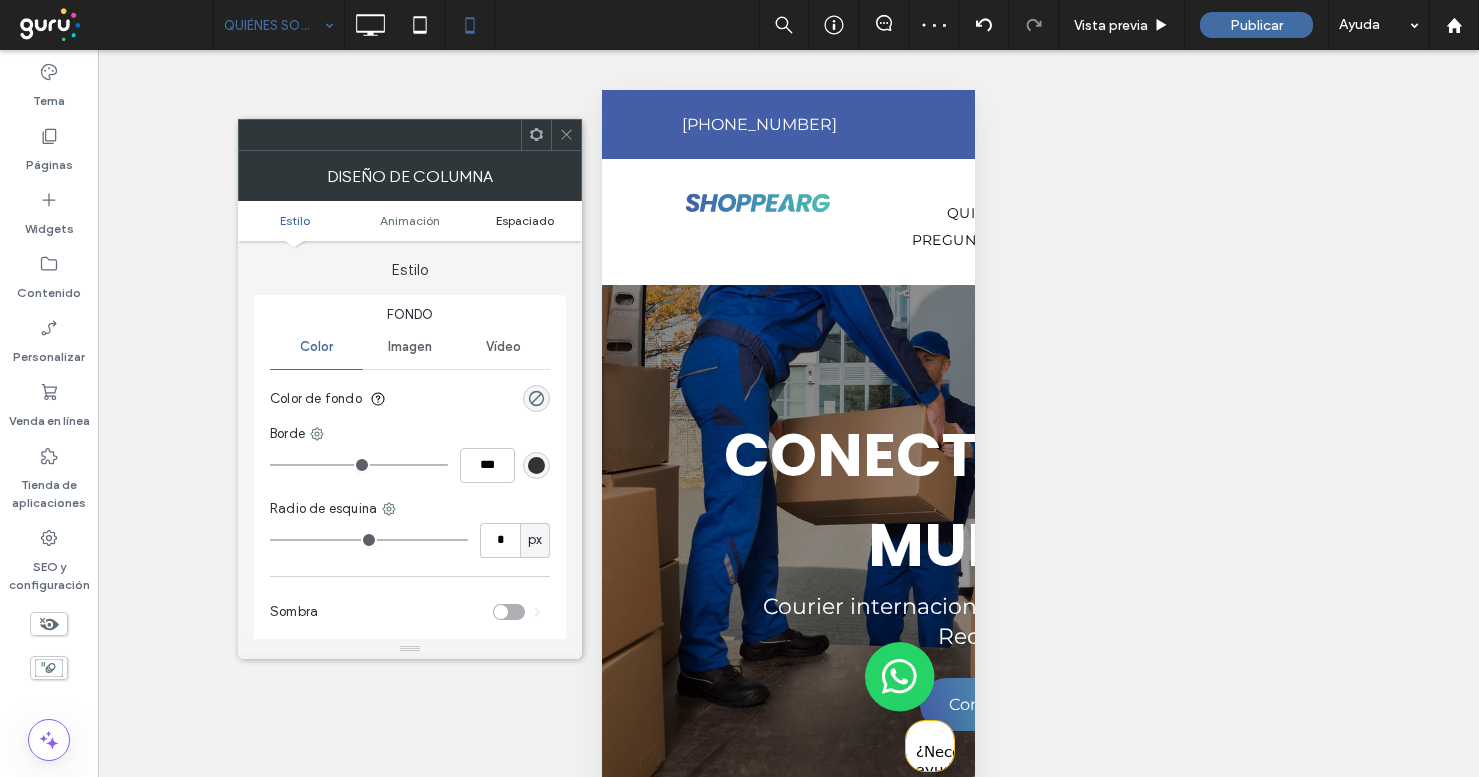 click on "Espaciado" at bounding box center [525, 220] 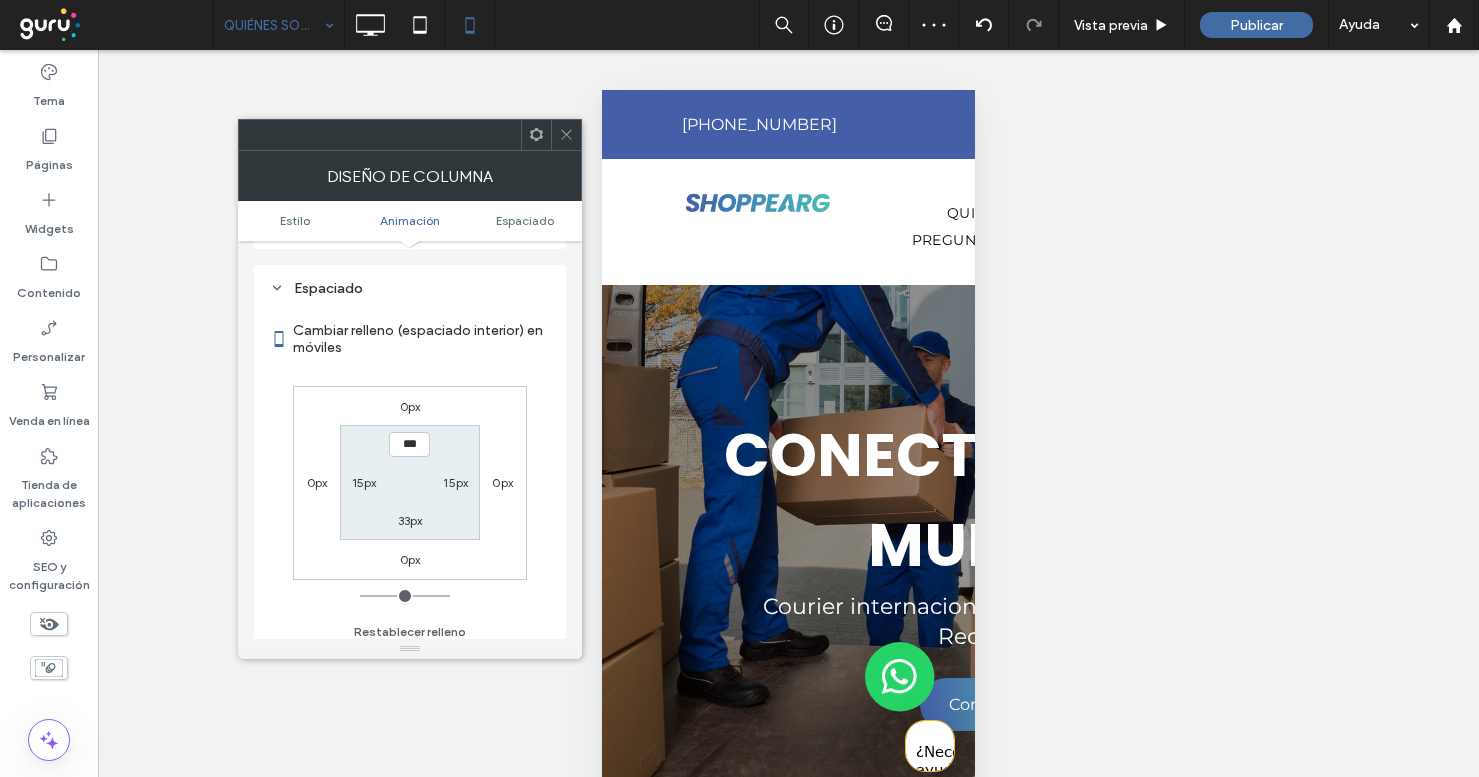 scroll, scrollTop: 470, scrollLeft: 0, axis: vertical 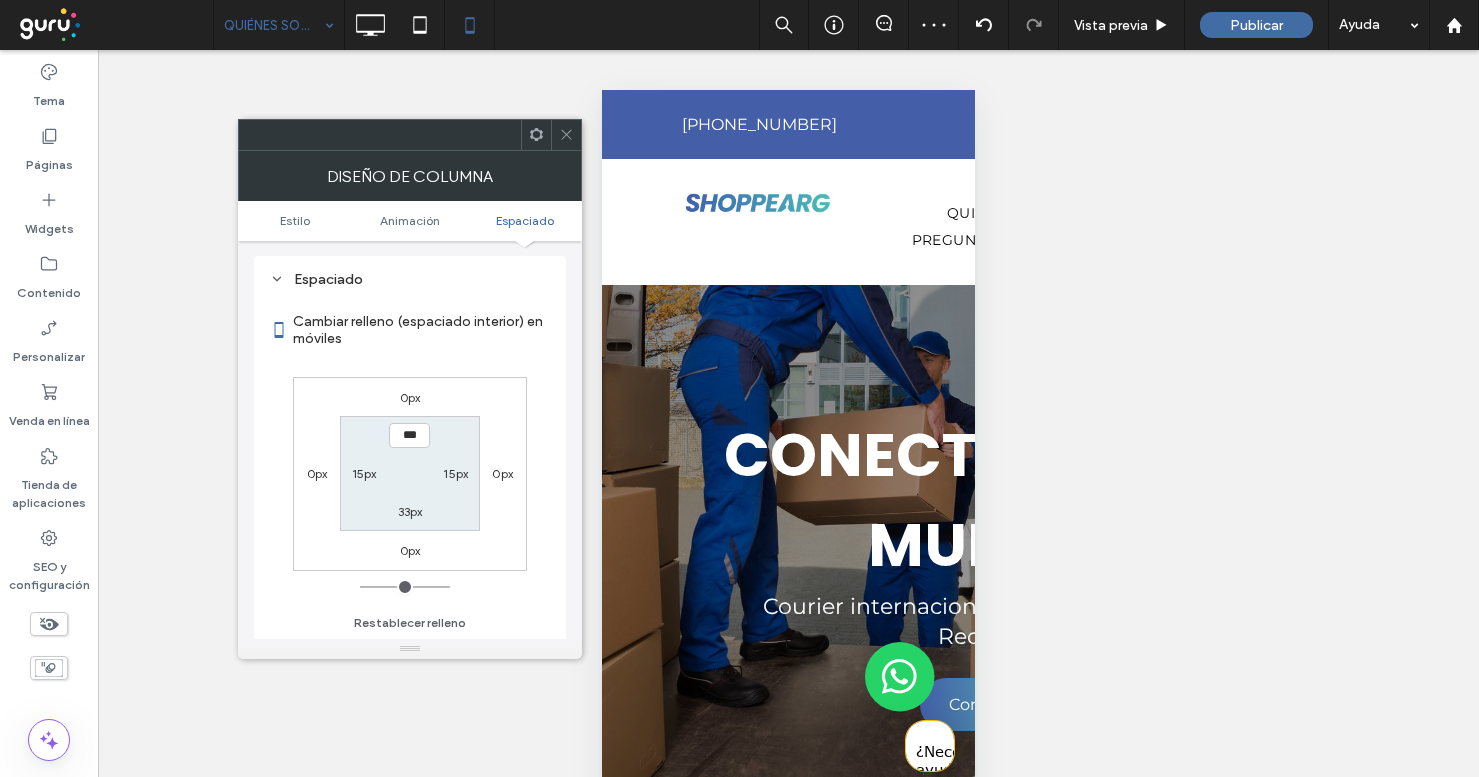 click on "15px" at bounding box center (455, 473) 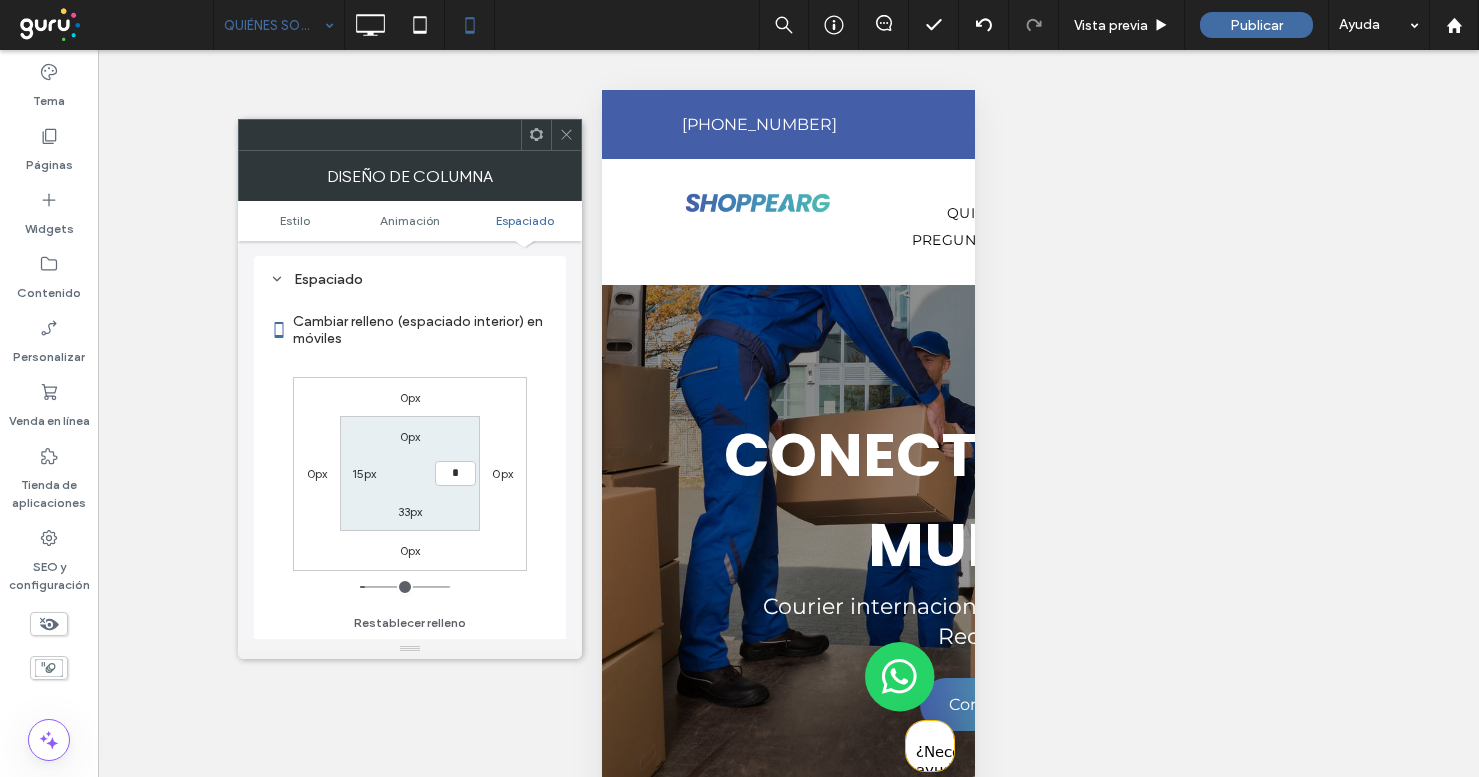 type on "*" 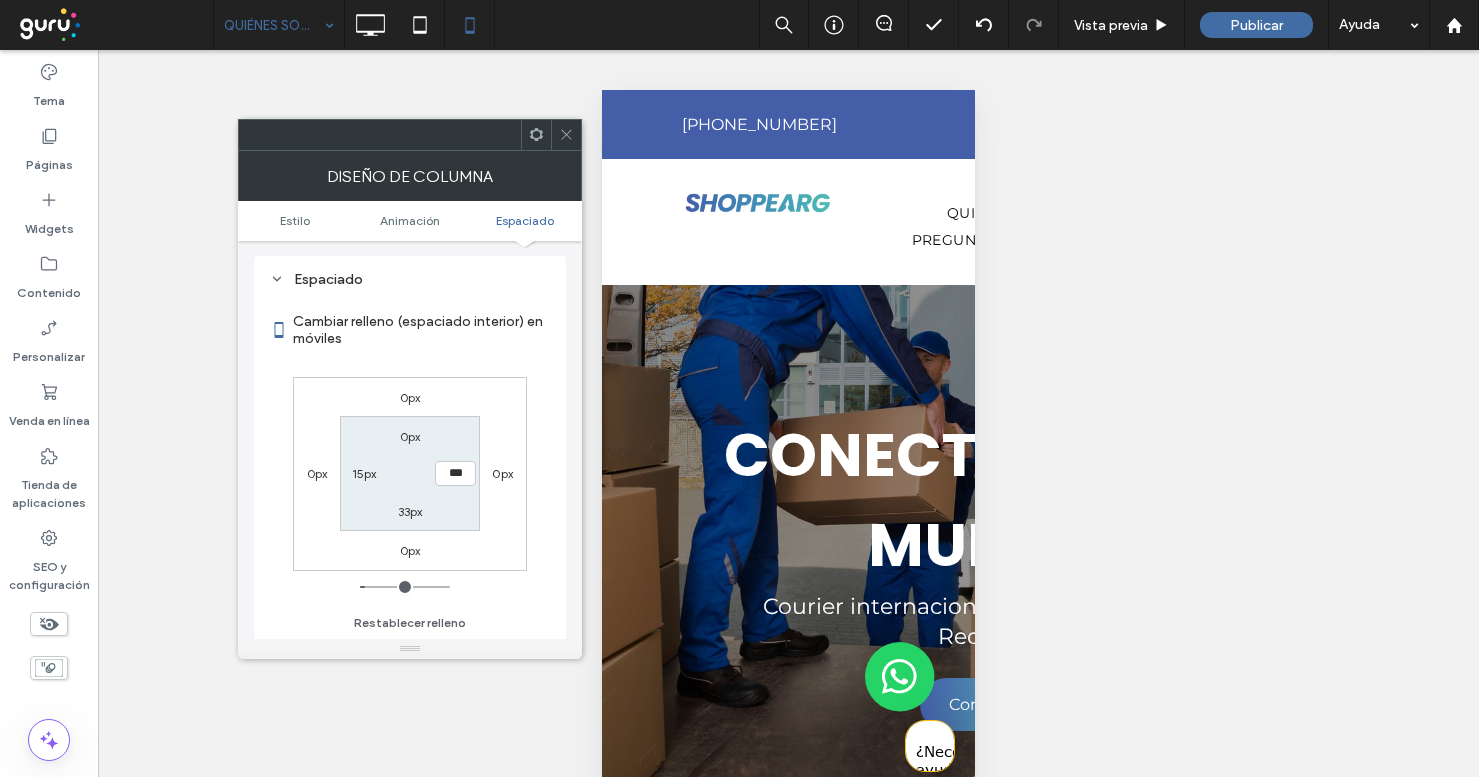 click on "15px" at bounding box center [364, 473] 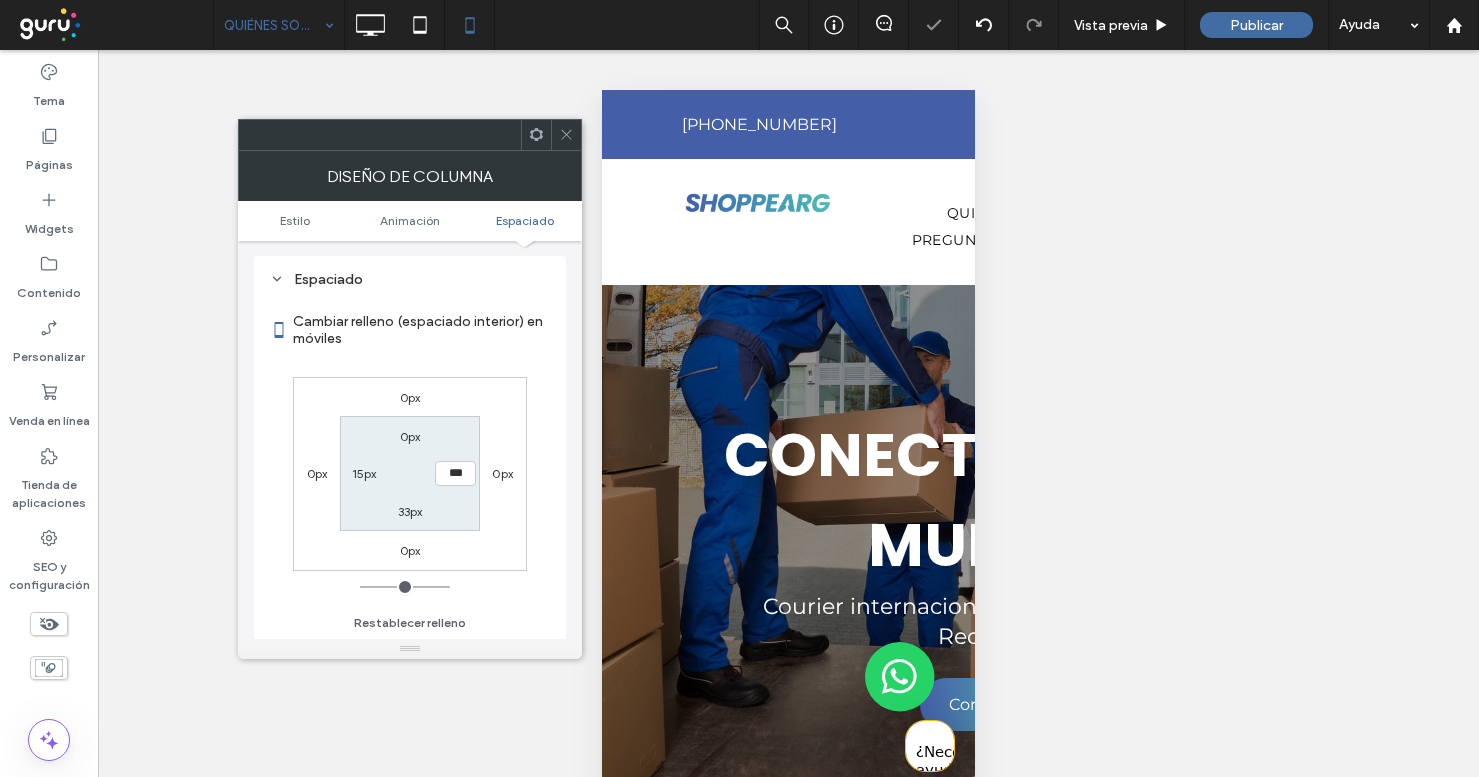 click on "15px" at bounding box center (364, 473) 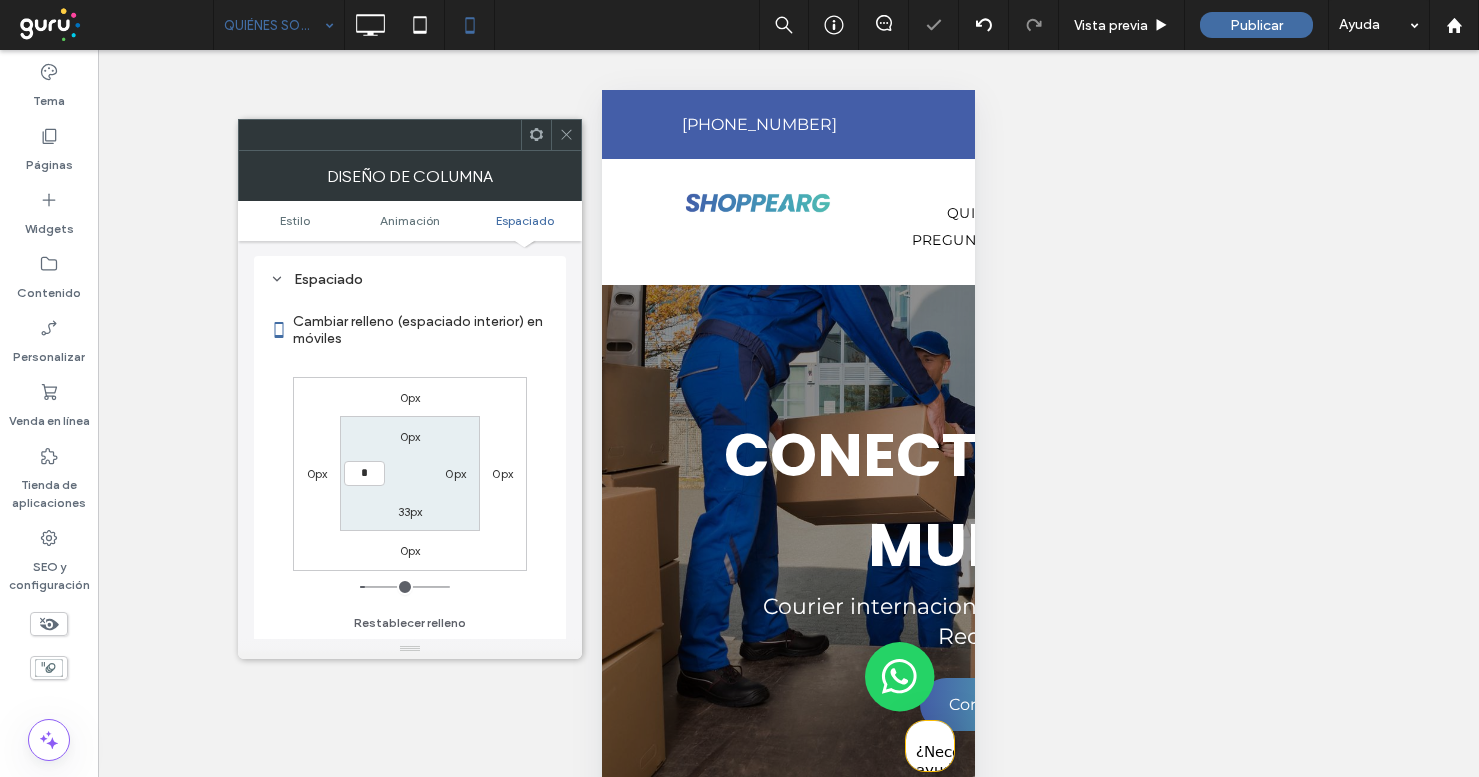 type on "*" 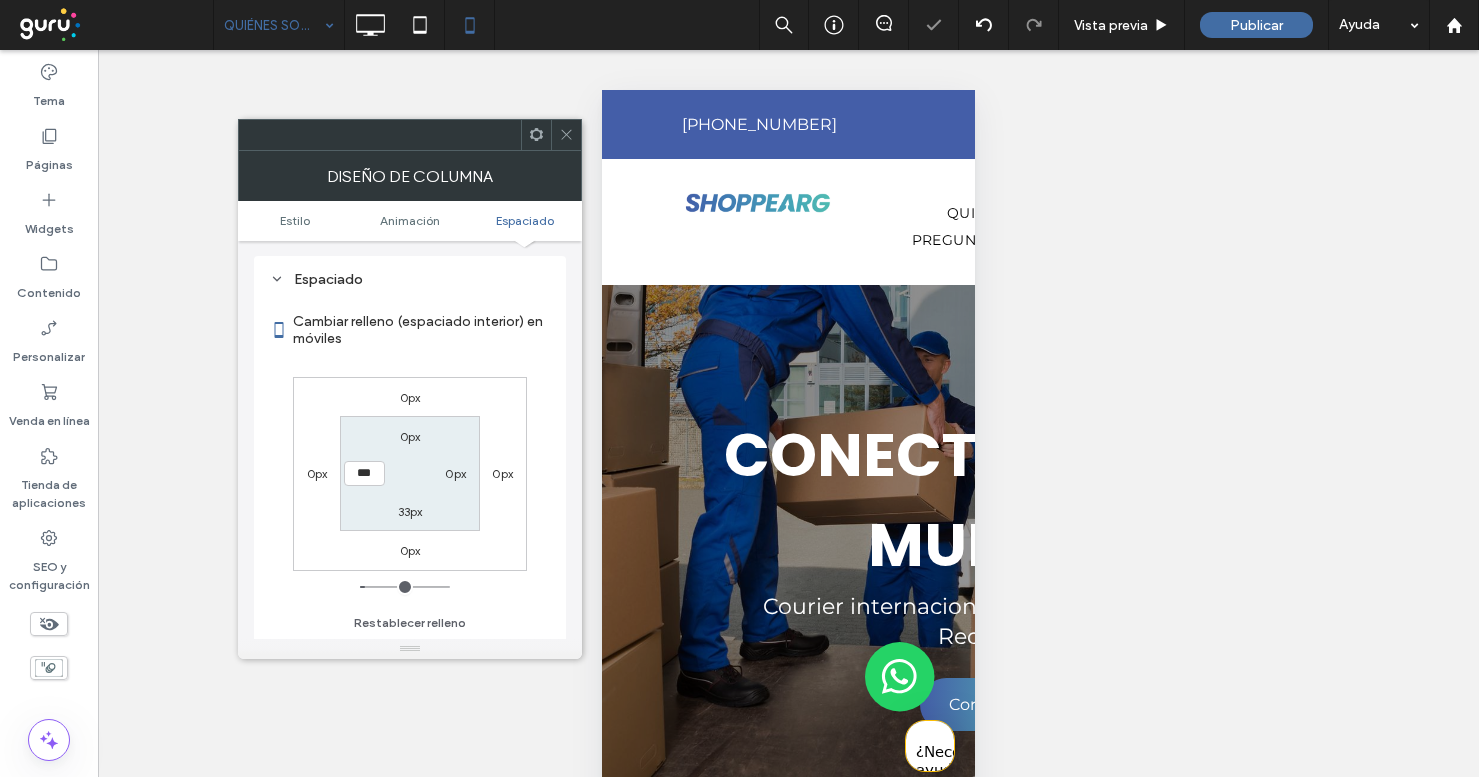 click on "0px" at bounding box center [455, 473] 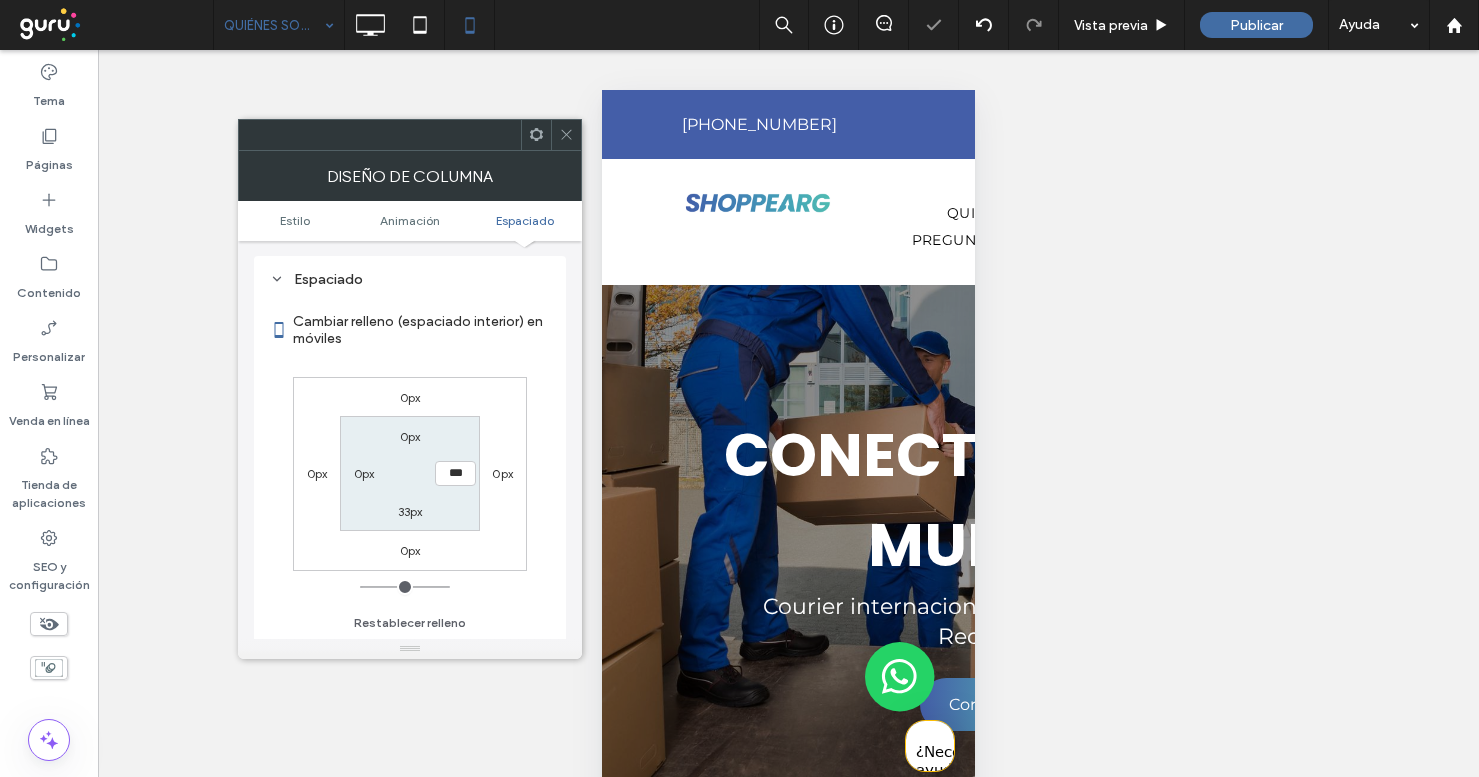 click 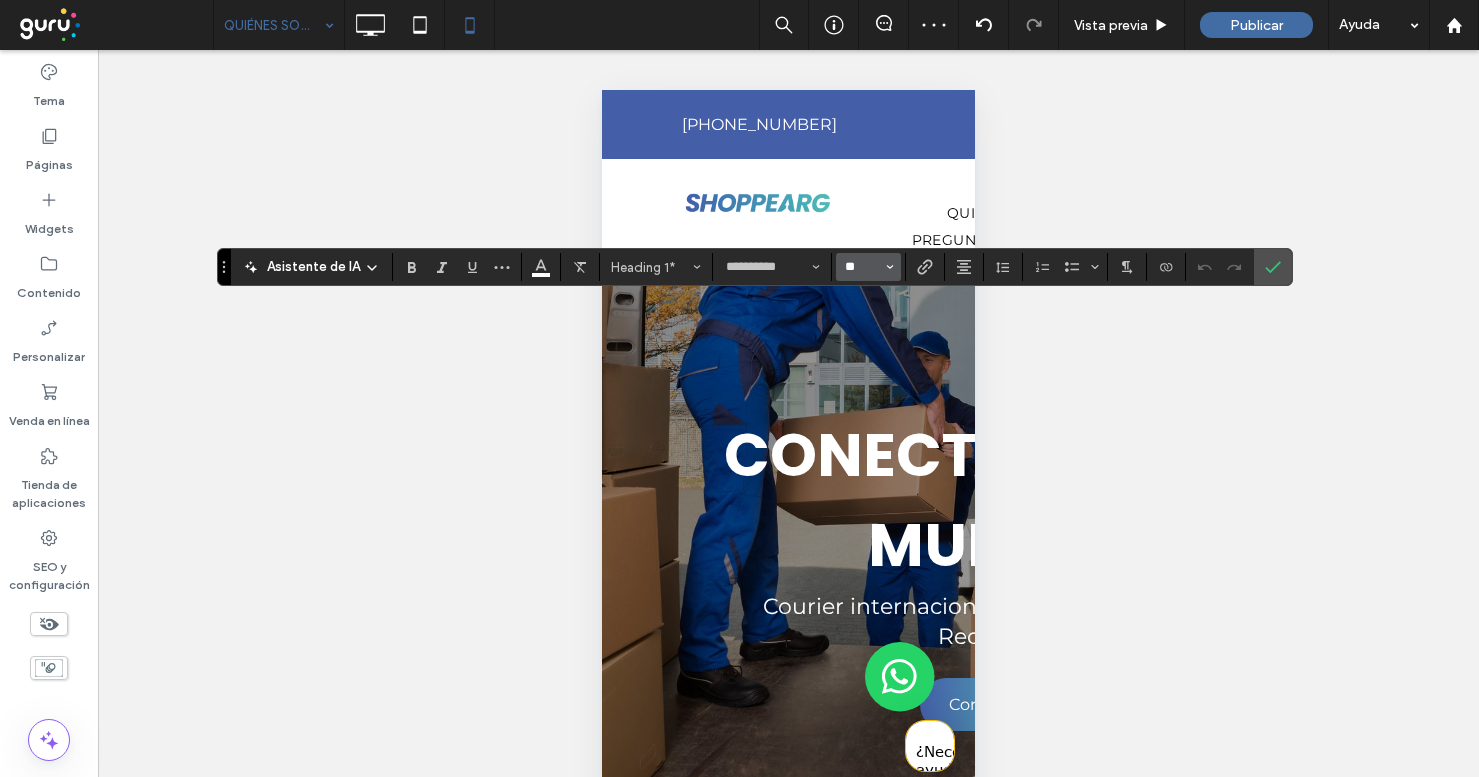 click on "**" at bounding box center [862, 267] 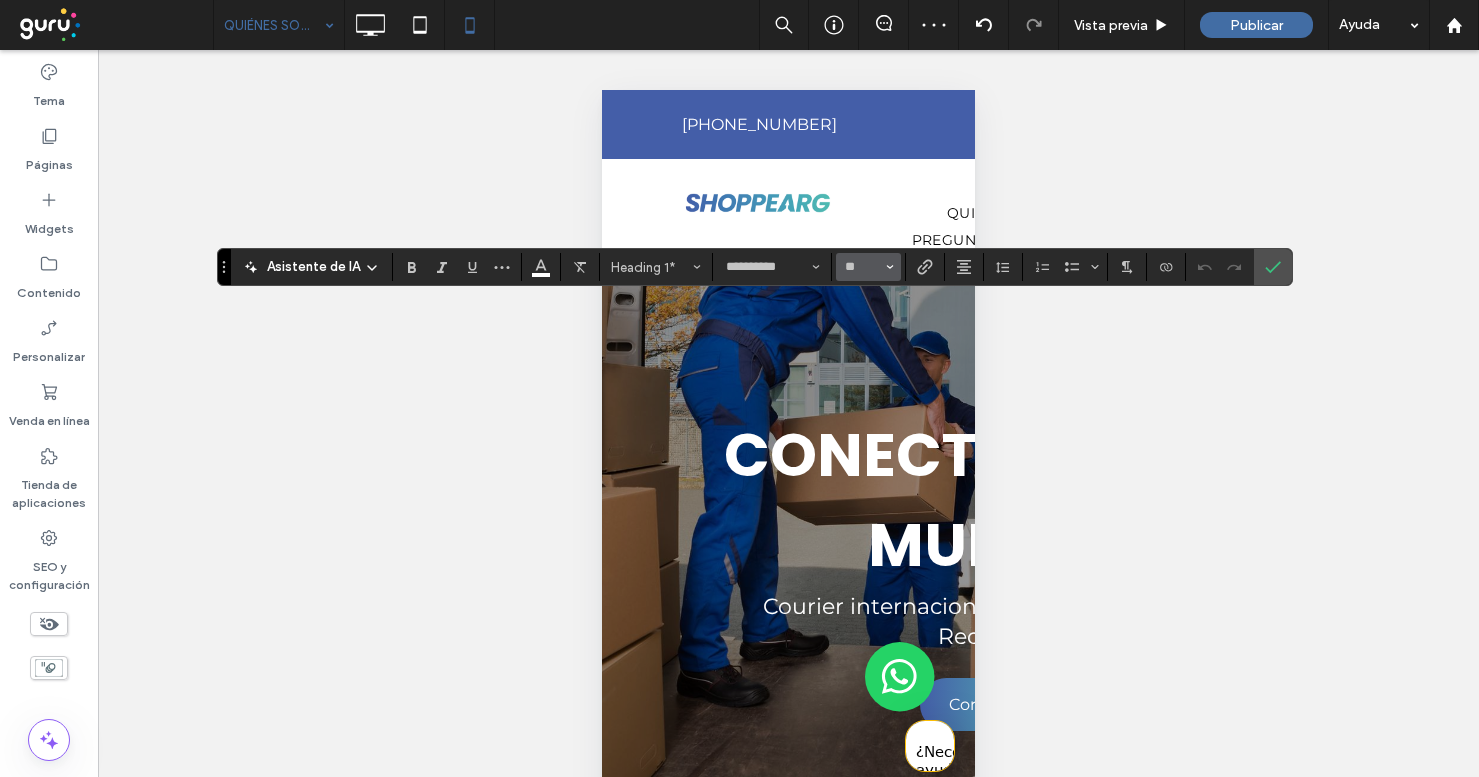 type on "**" 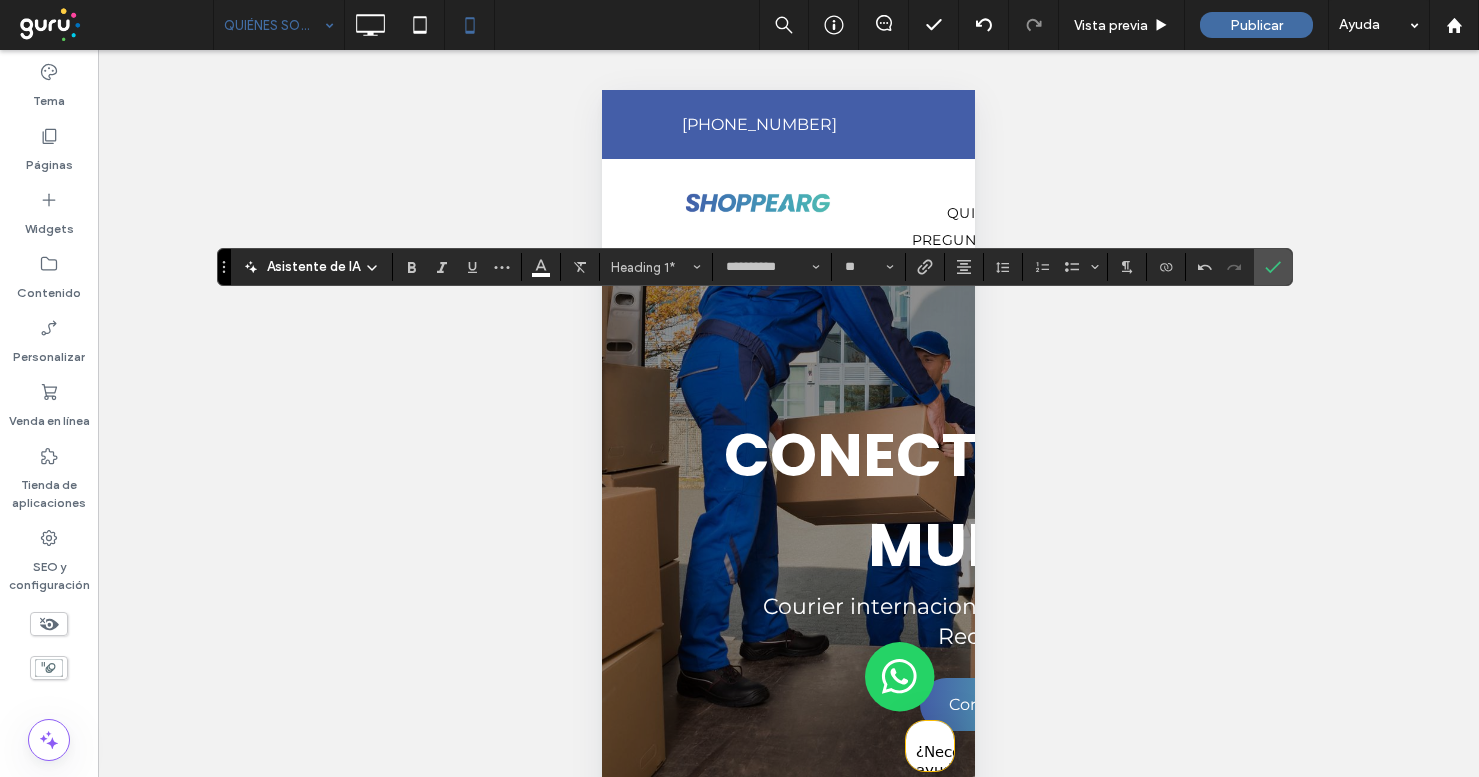 click on "Hacer visible?
Sí
Hacer visible?
Sí
Hacer visible?
Sí
Hacer visible?
Sí
Hacer visible?
Sí
Unhide?
Yes
Hacer visible?
Sí
Hacer visible?
Sí" at bounding box center [788, 438] 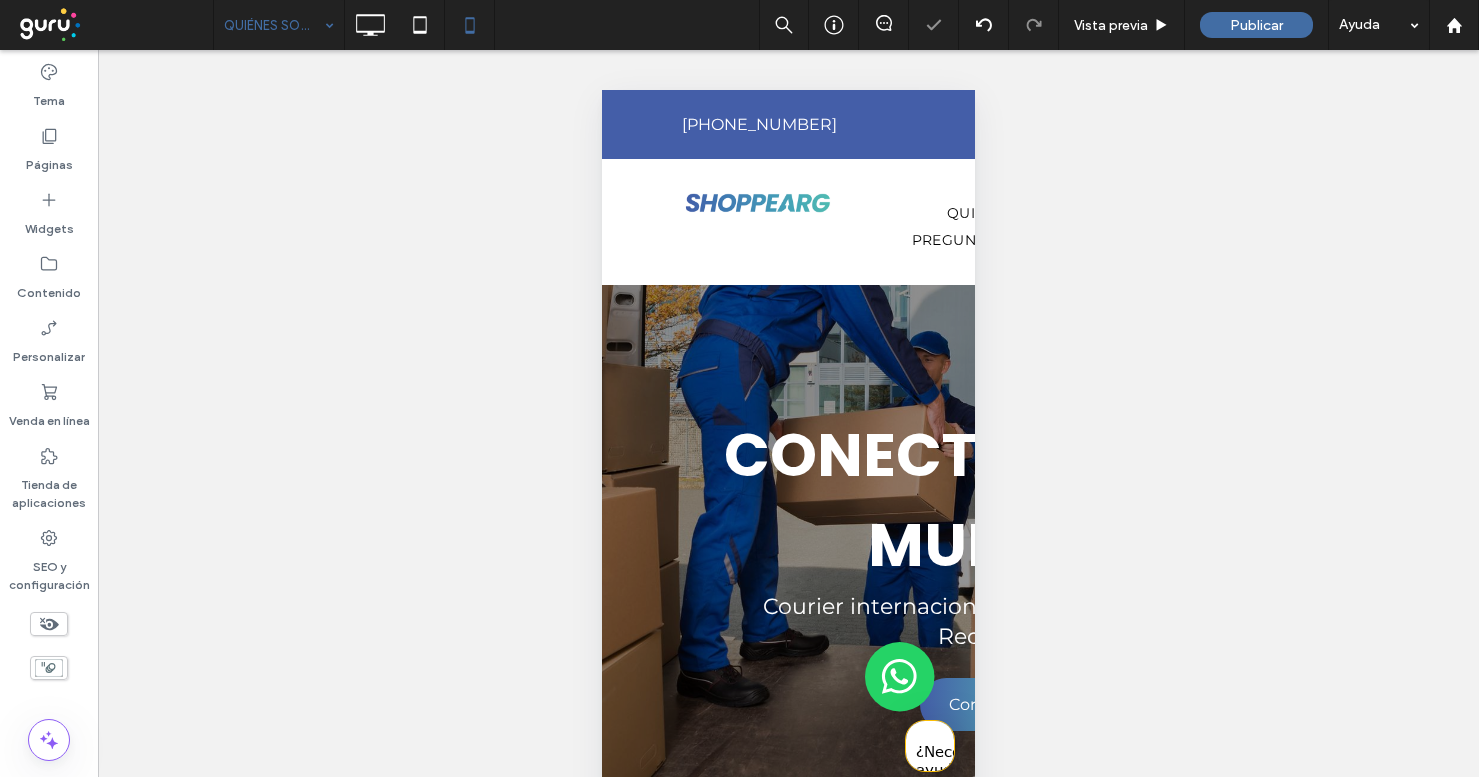 click on "Hacer visible?
Sí
Hacer visible?
Sí
Hacer visible?
Sí
Hacer visible?
Sí
Hacer visible?
Sí
Unhide?
Yes
Hacer visible?
Sí
Hacer visible?
Sí" at bounding box center [788, 438] 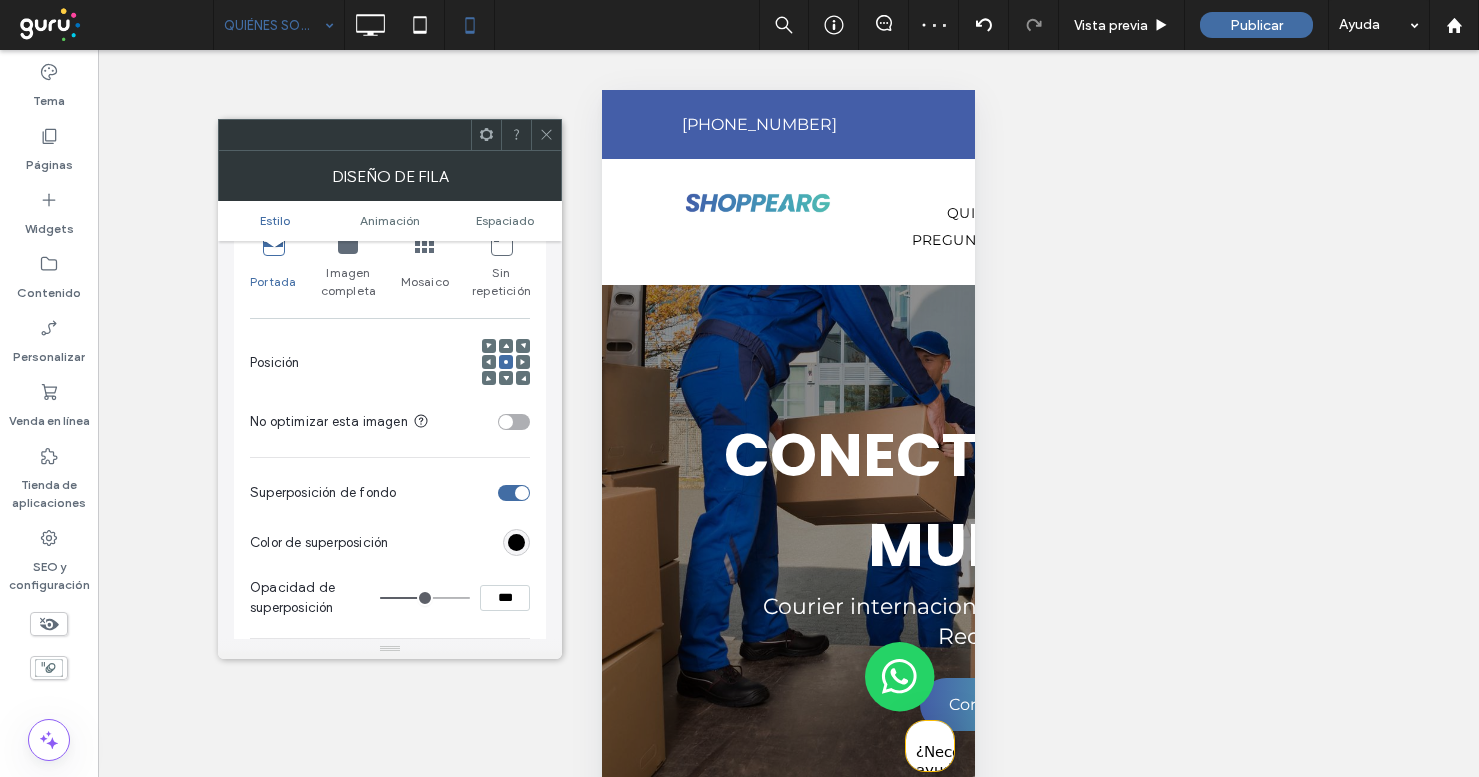 scroll, scrollTop: 463, scrollLeft: 0, axis: vertical 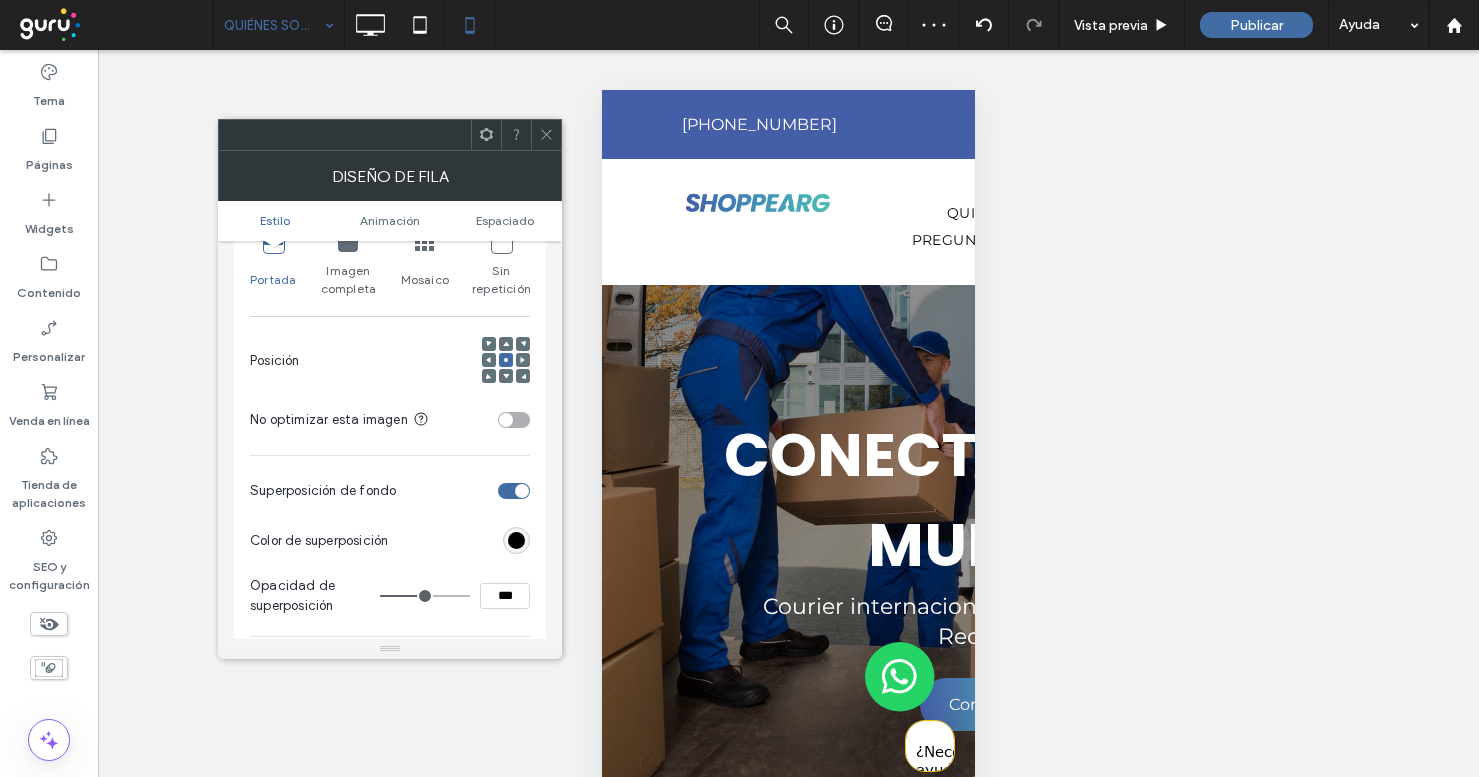 type on "**" 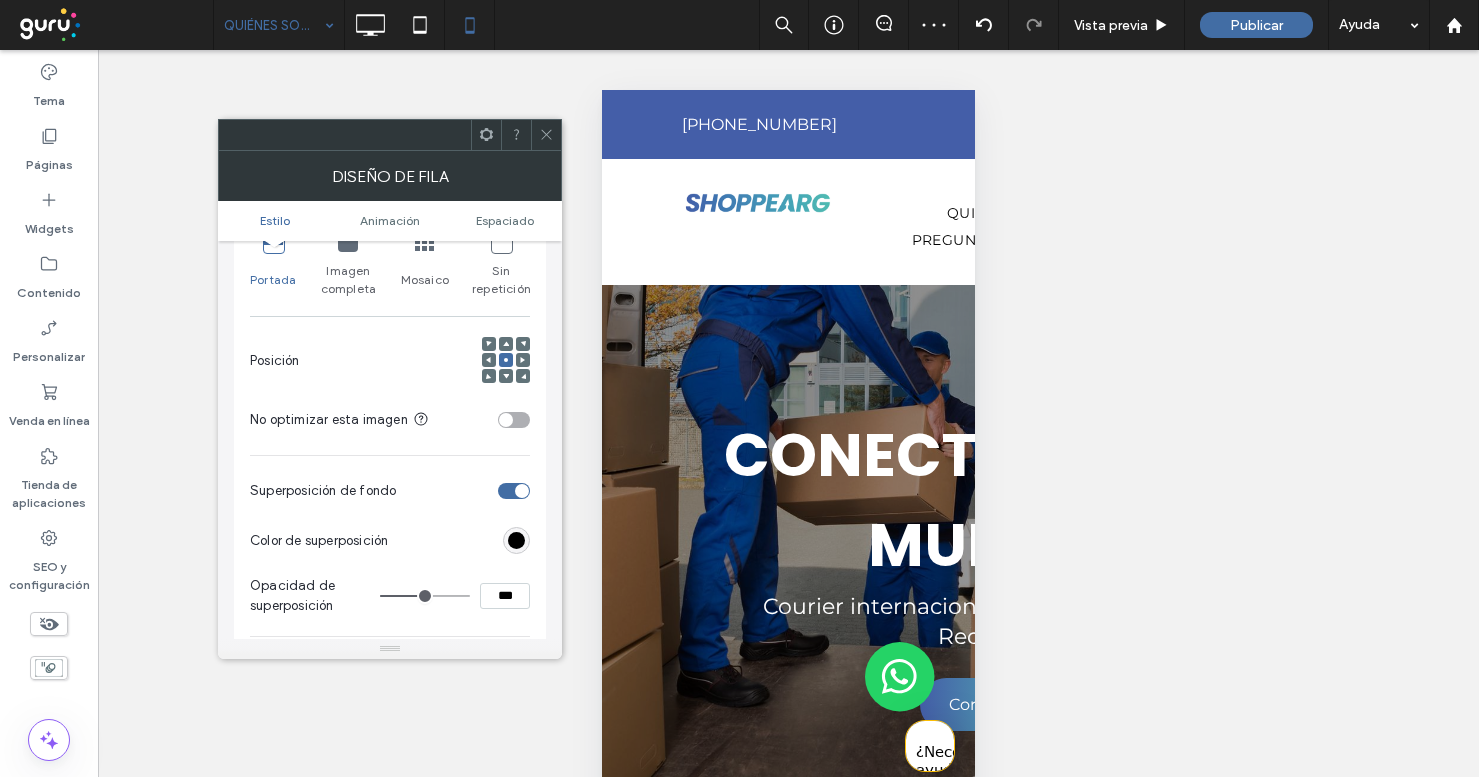 click at bounding box center [425, 596] 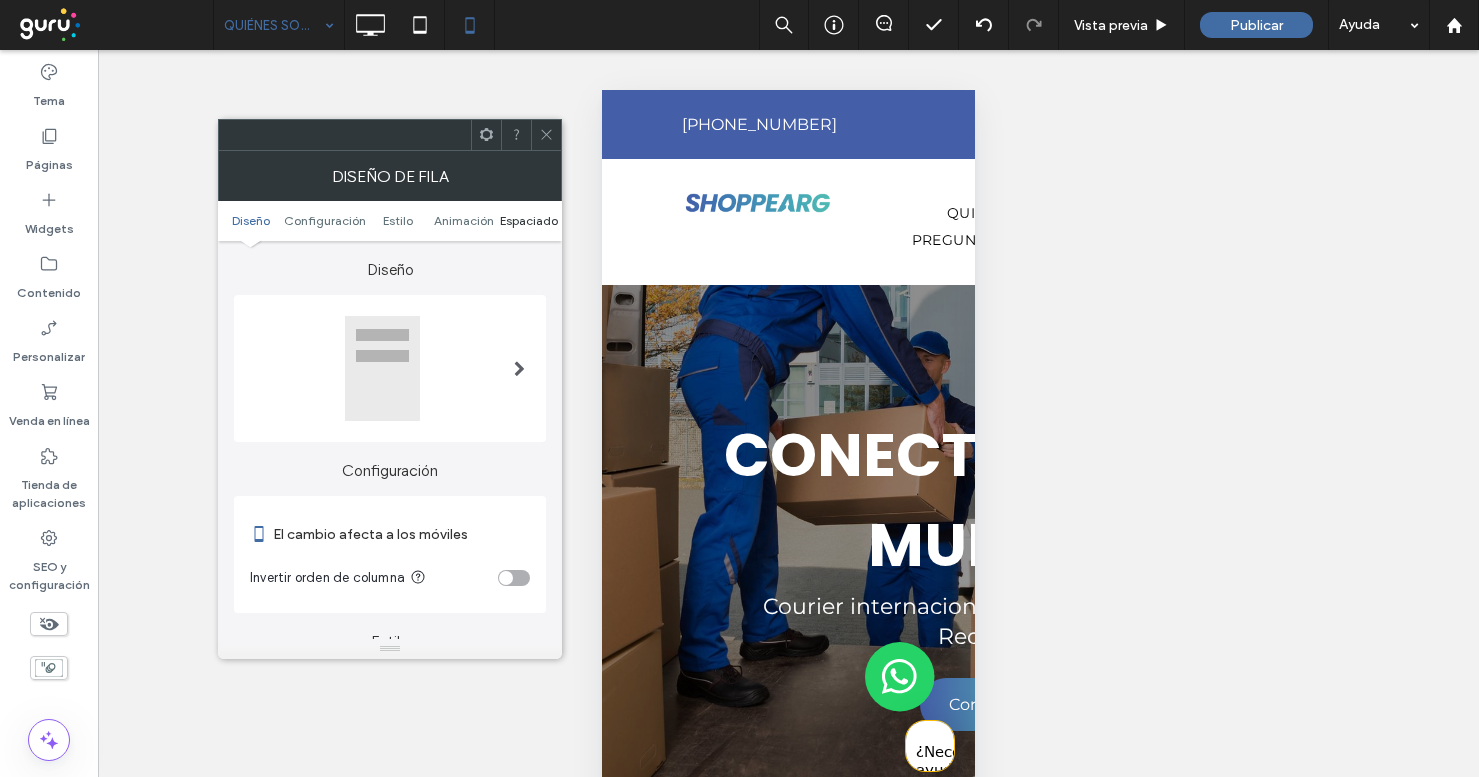 click on "Espaciado" at bounding box center [529, 220] 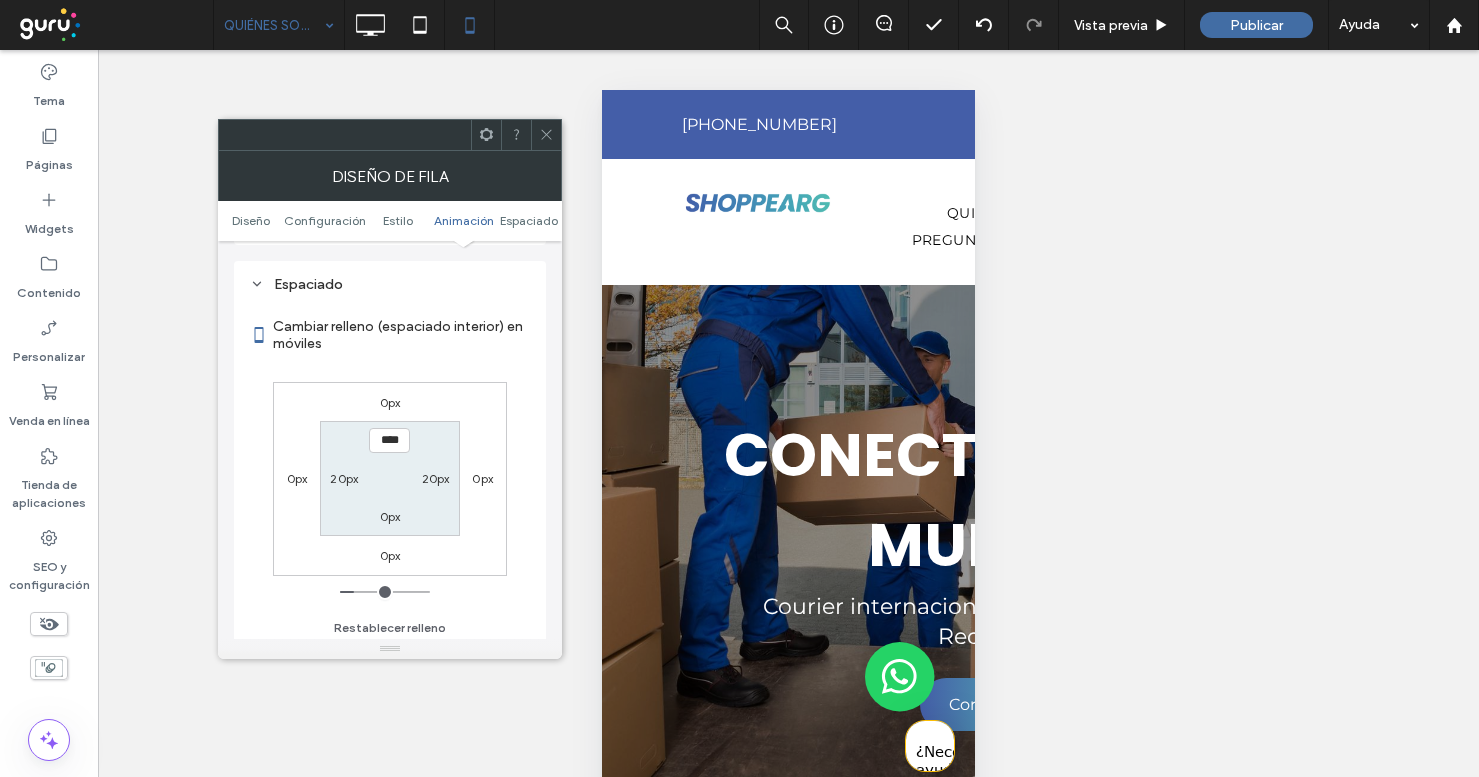 scroll, scrollTop: 768, scrollLeft: 0, axis: vertical 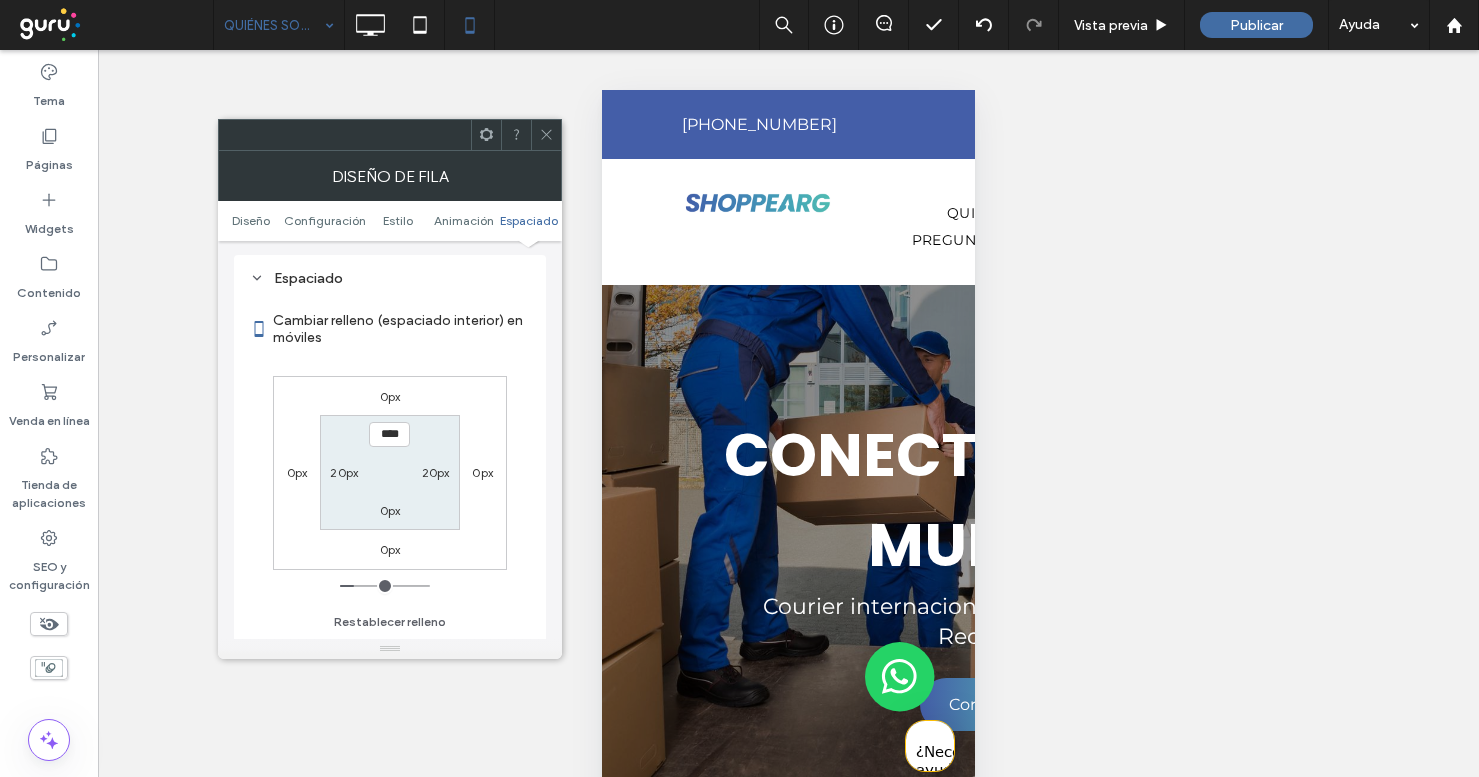 click on "0px" at bounding box center [390, 510] 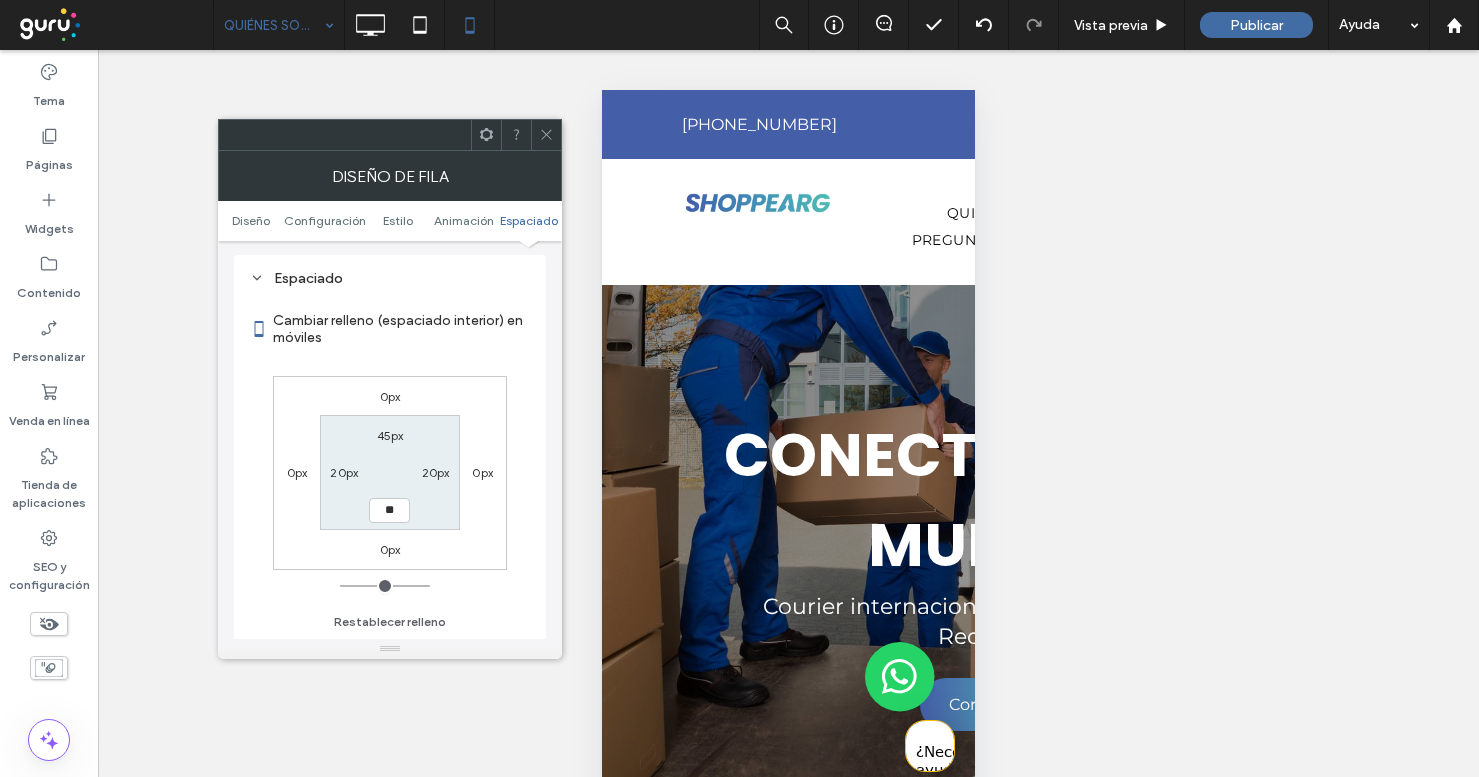 type on "**" 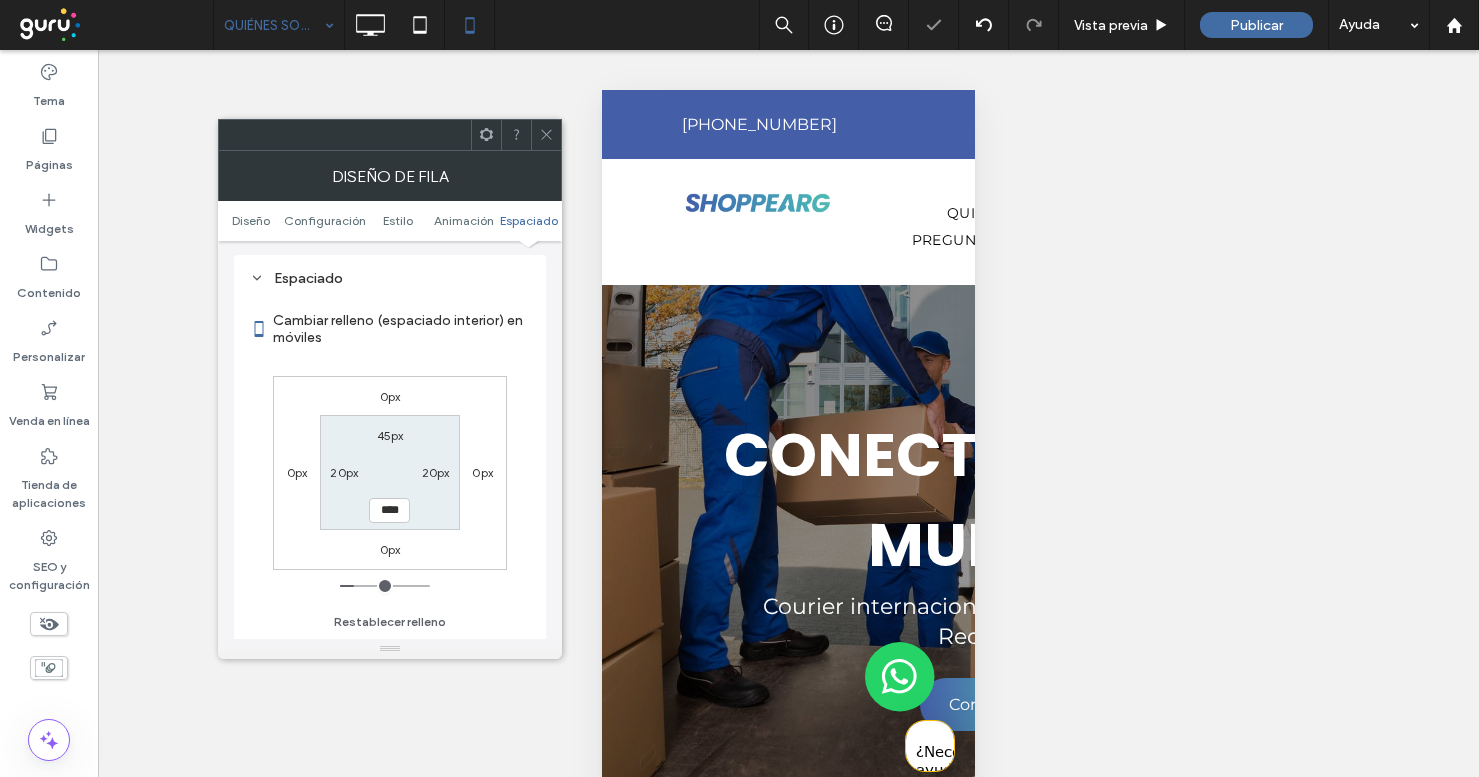 click at bounding box center (546, 135) 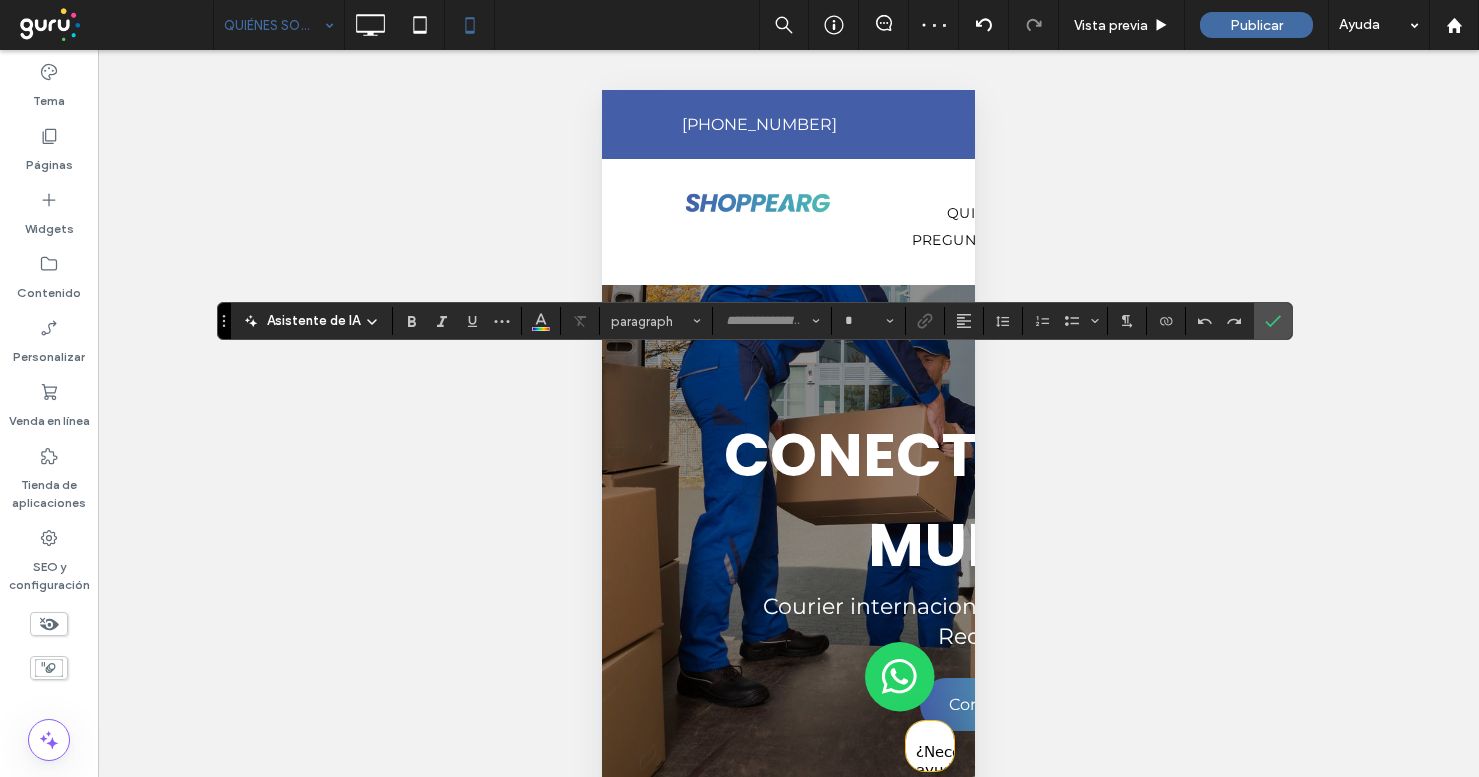 type on "*******" 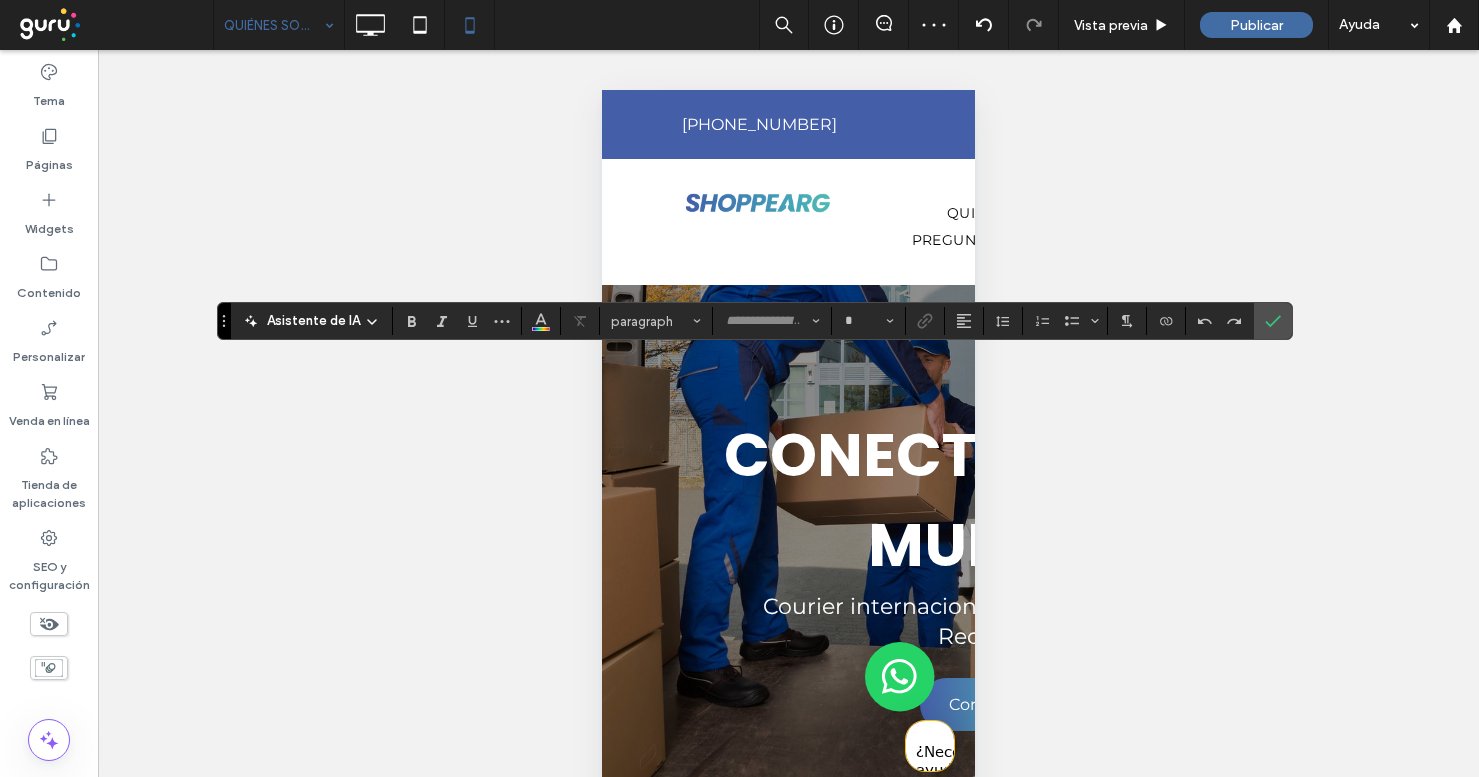 type on "**" 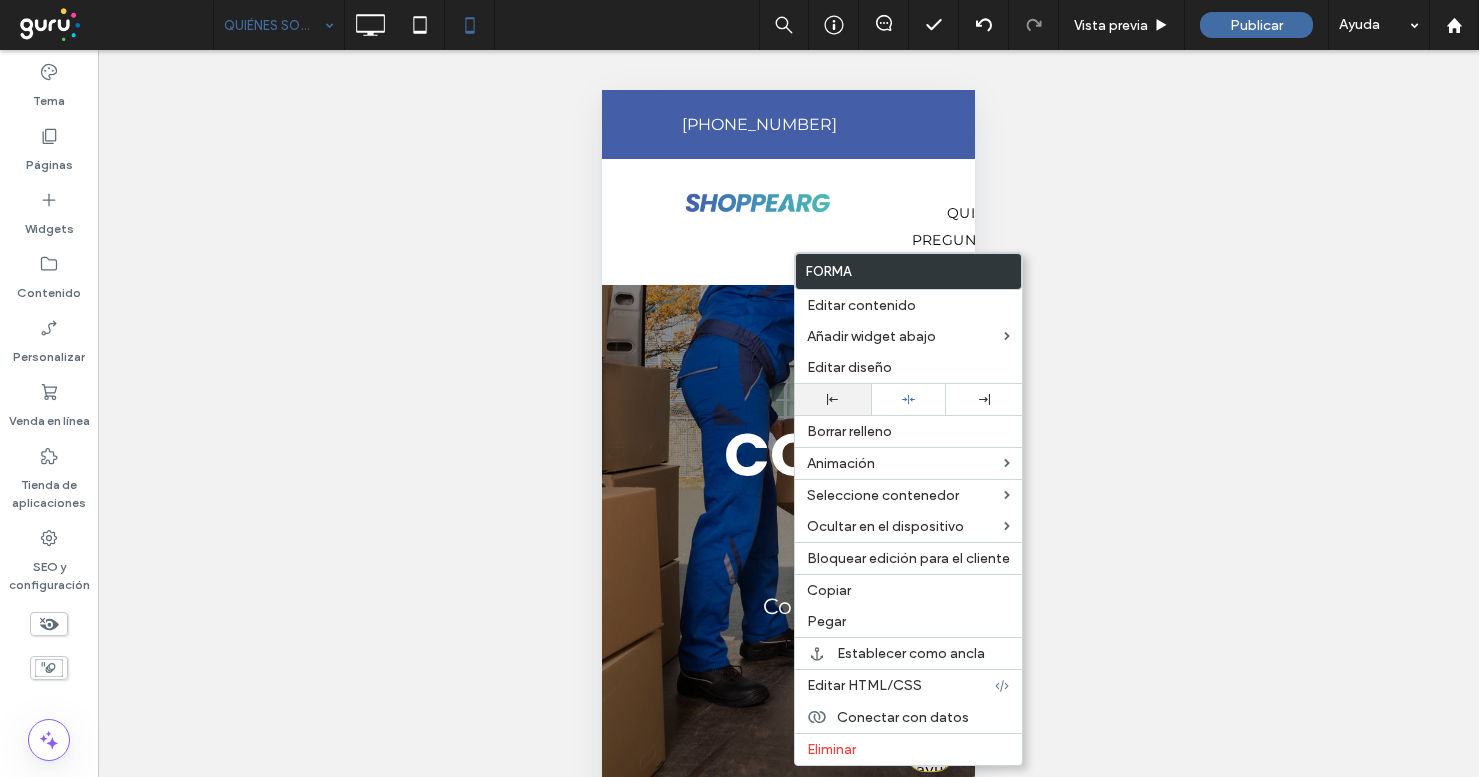 click at bounding box center [833, 399] 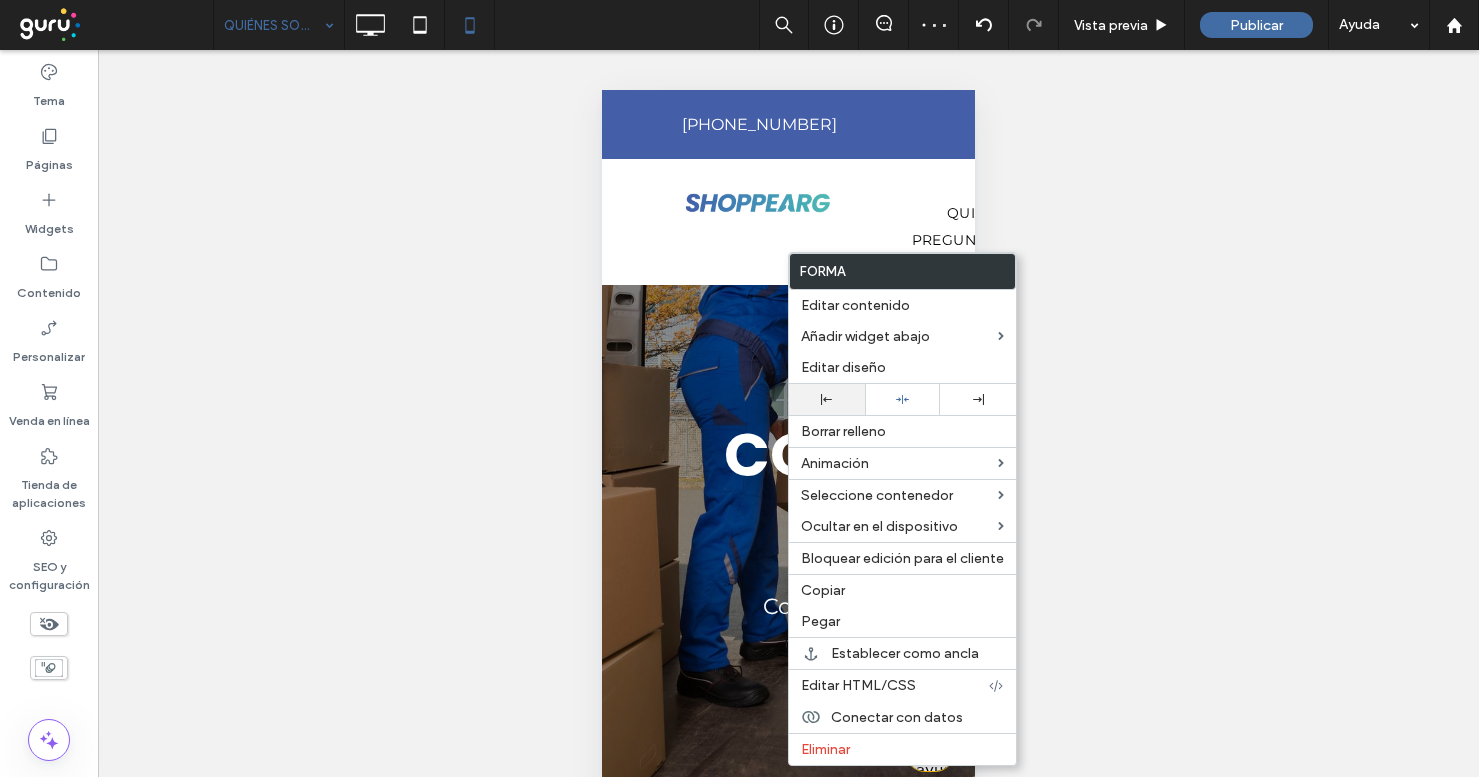 click 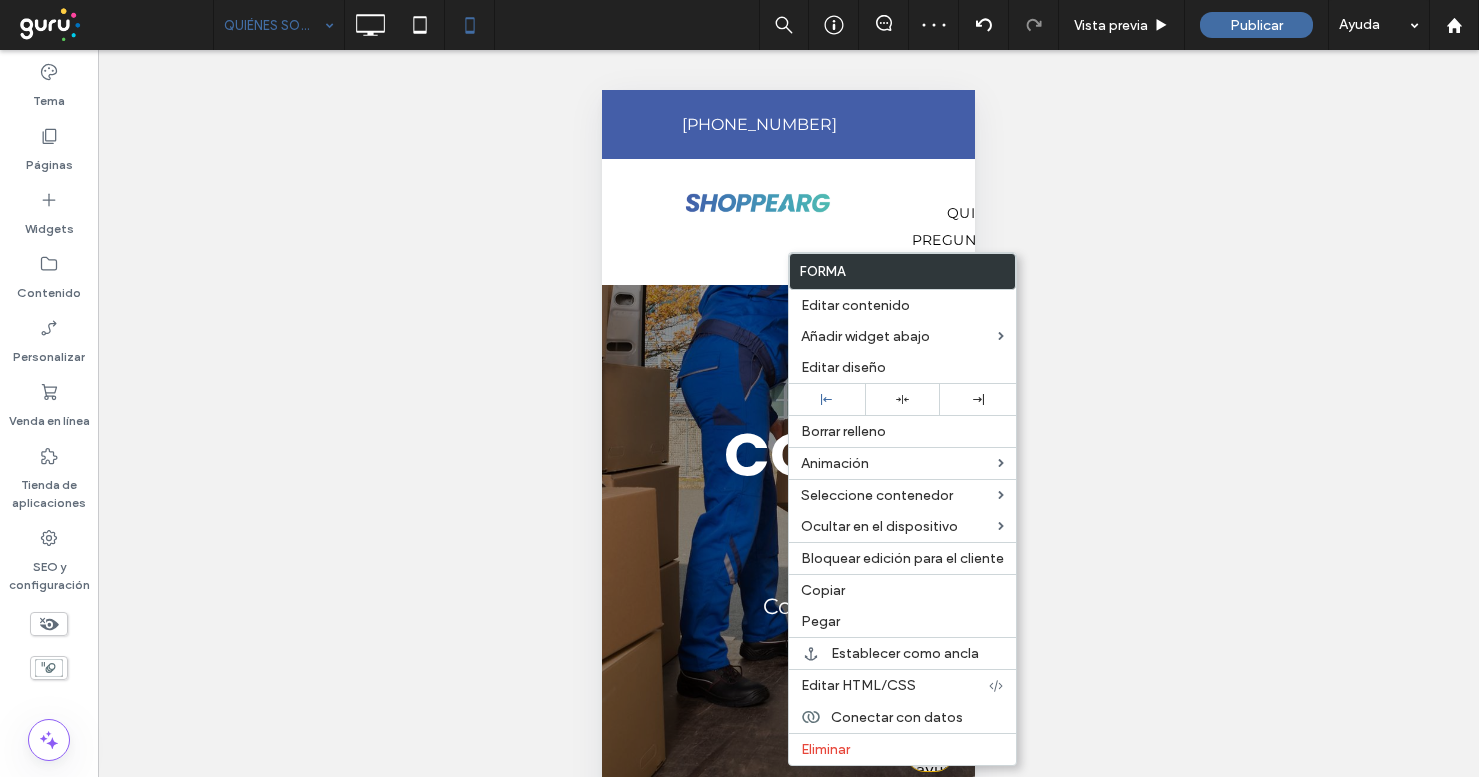 click at bounding box center [739, 388] 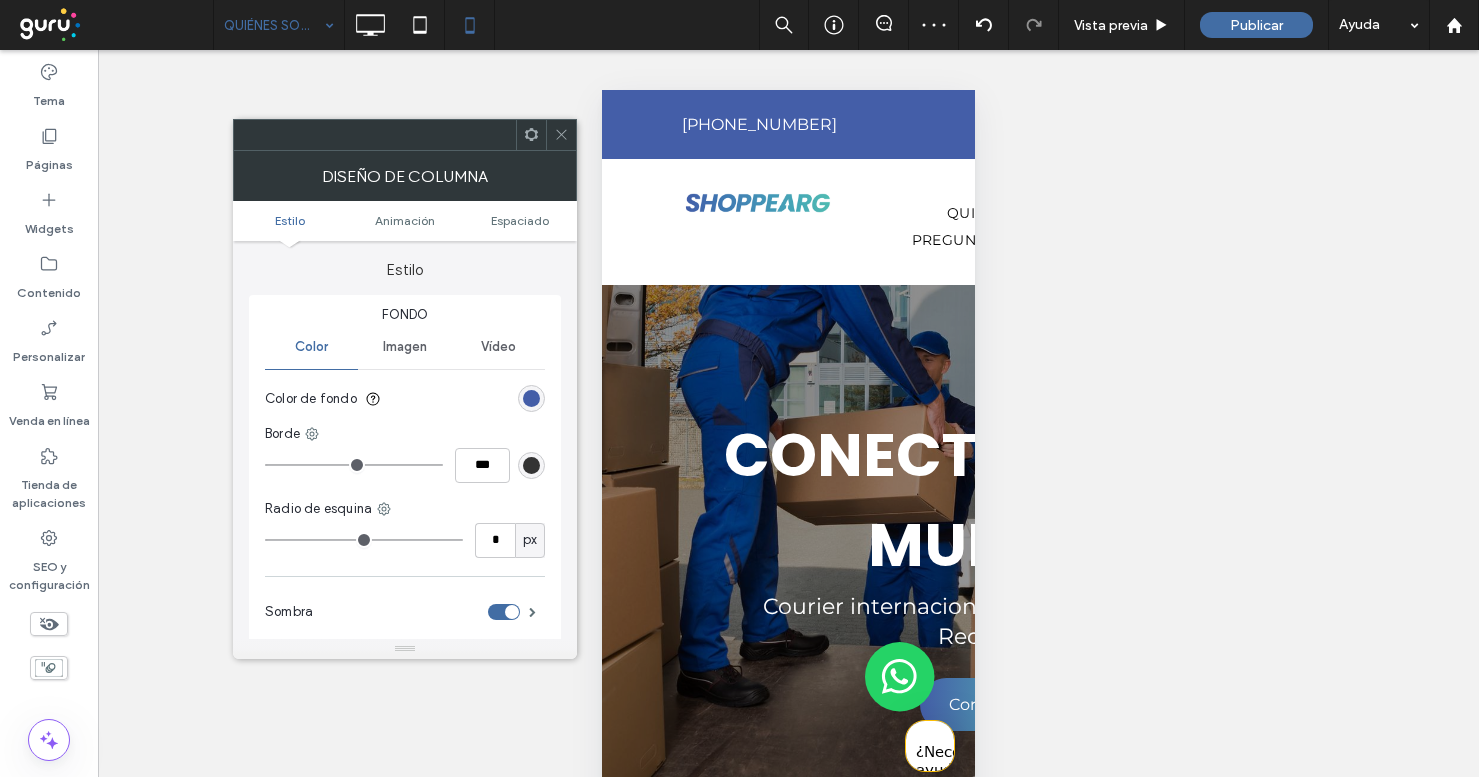 type on "**" 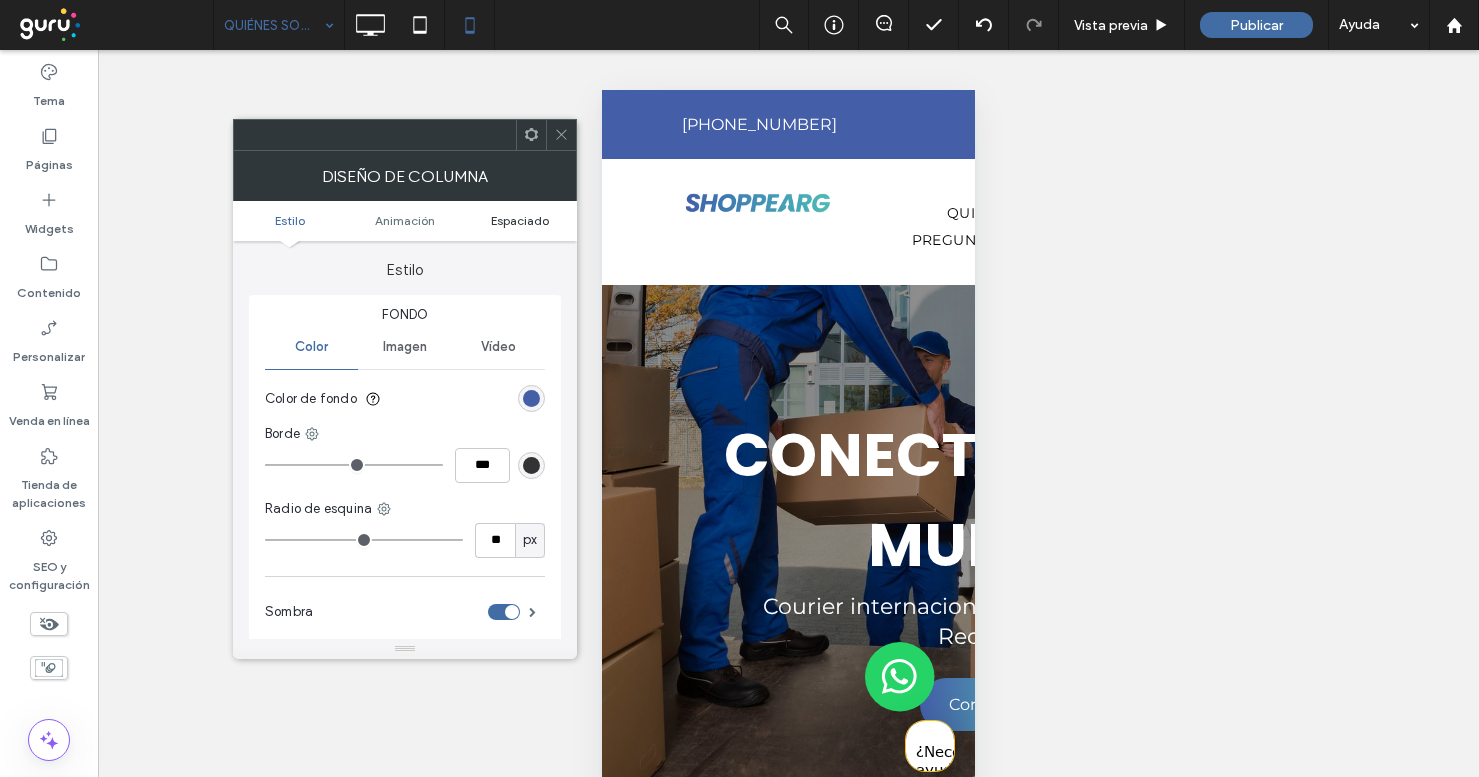 click on "Espaciado" at bounding box center (520, 220) 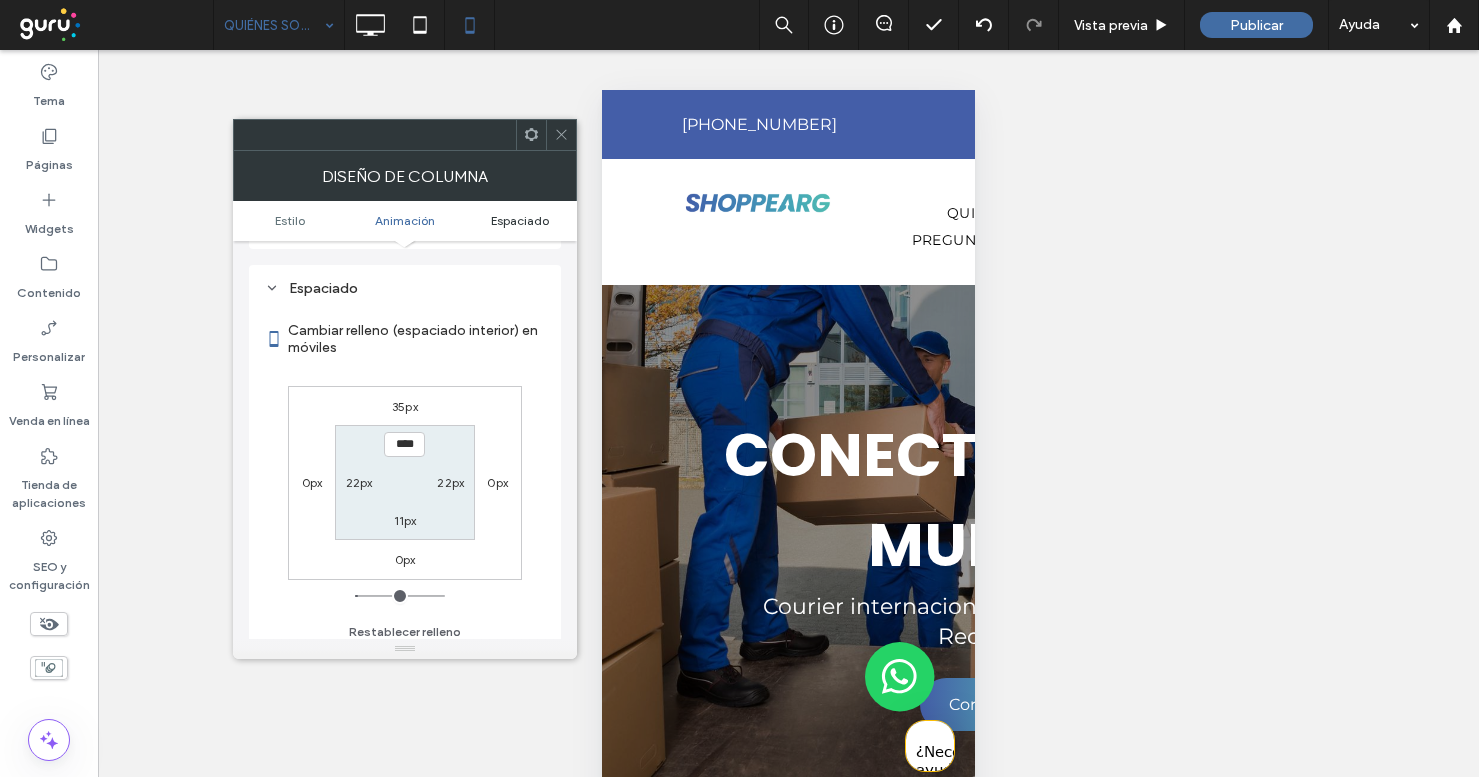 scroll, scrollTop: 470, scrollLeft: 0, axis: vertical 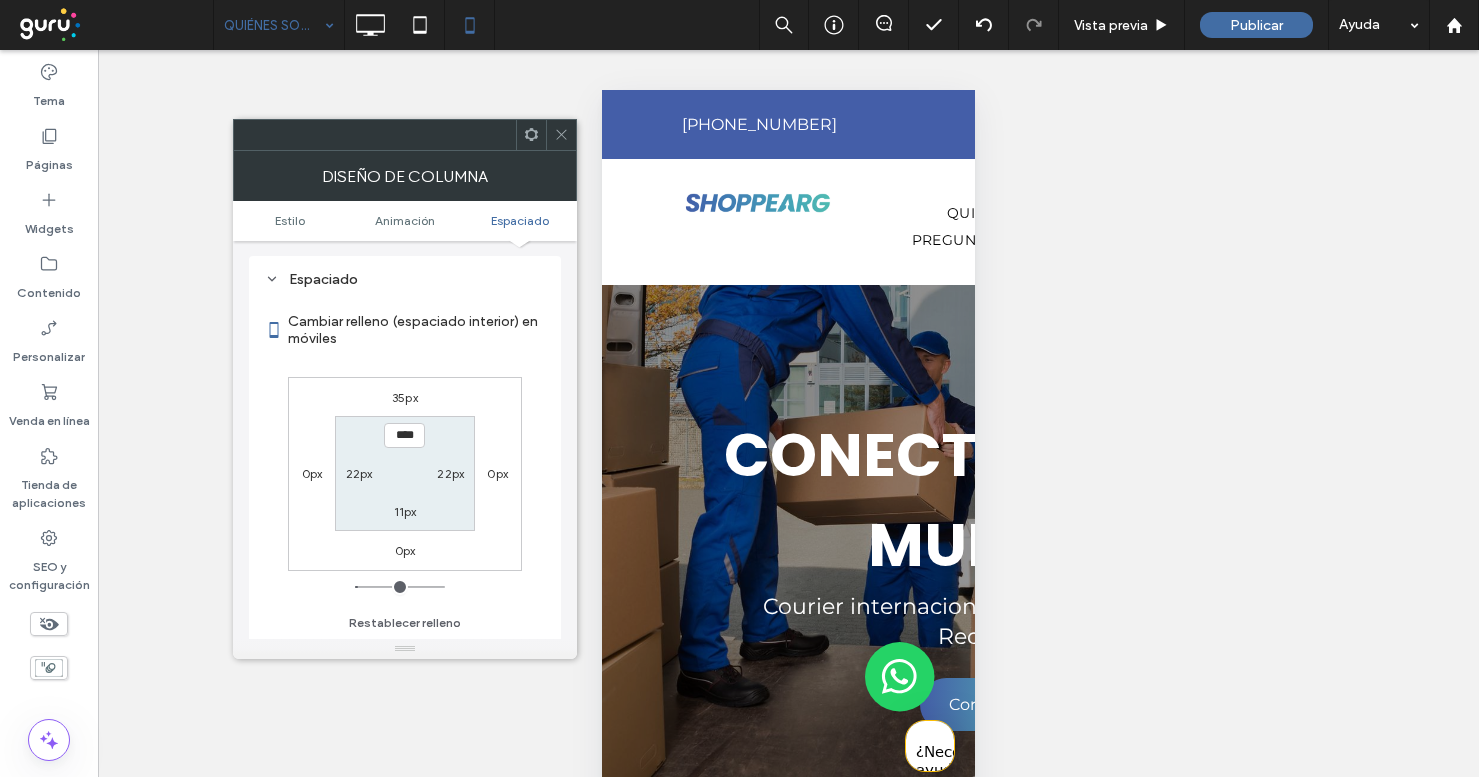 click 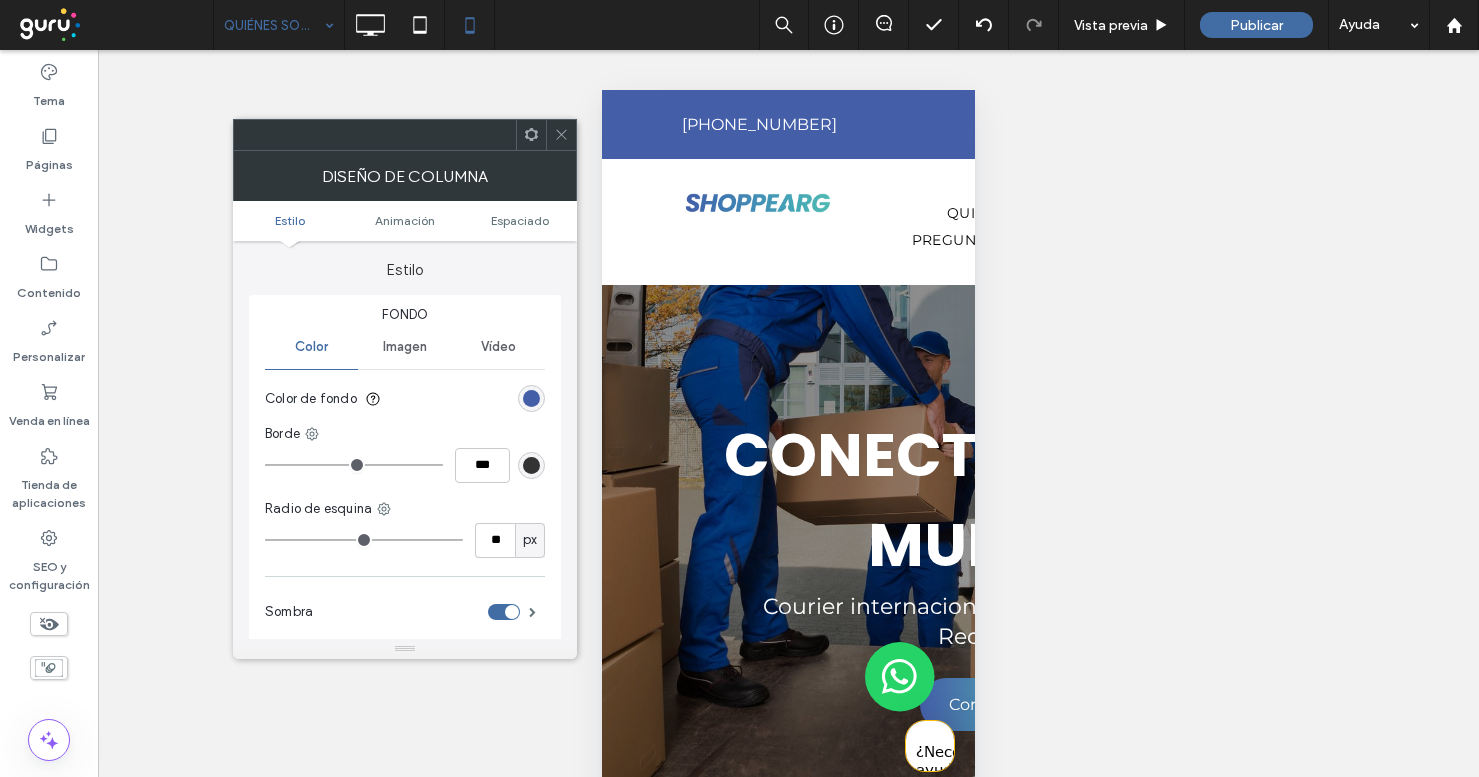 click on "Estilo Animación Espaciado" at bounding box center (405, 221) 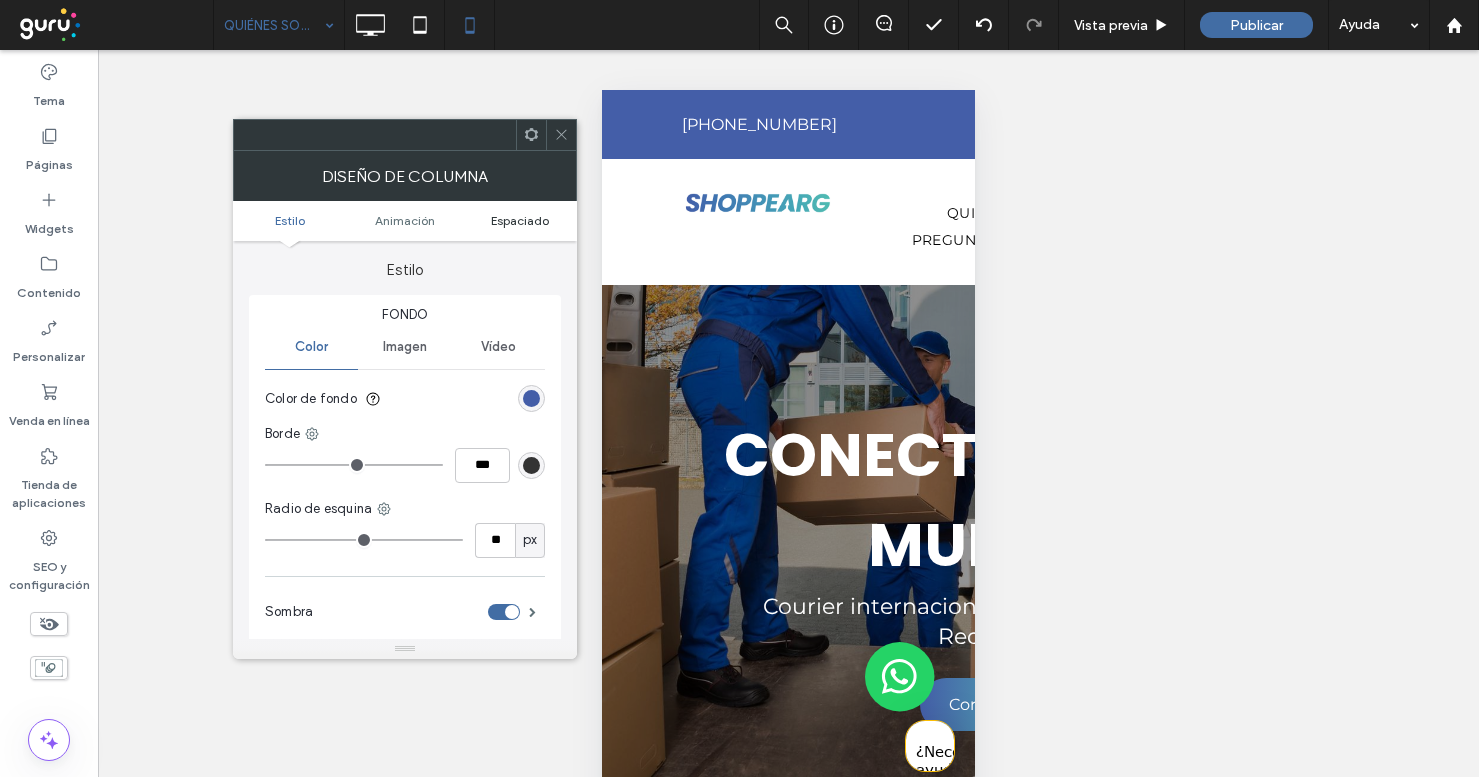 click on "Espaciado" at bounding box center (520, 220) 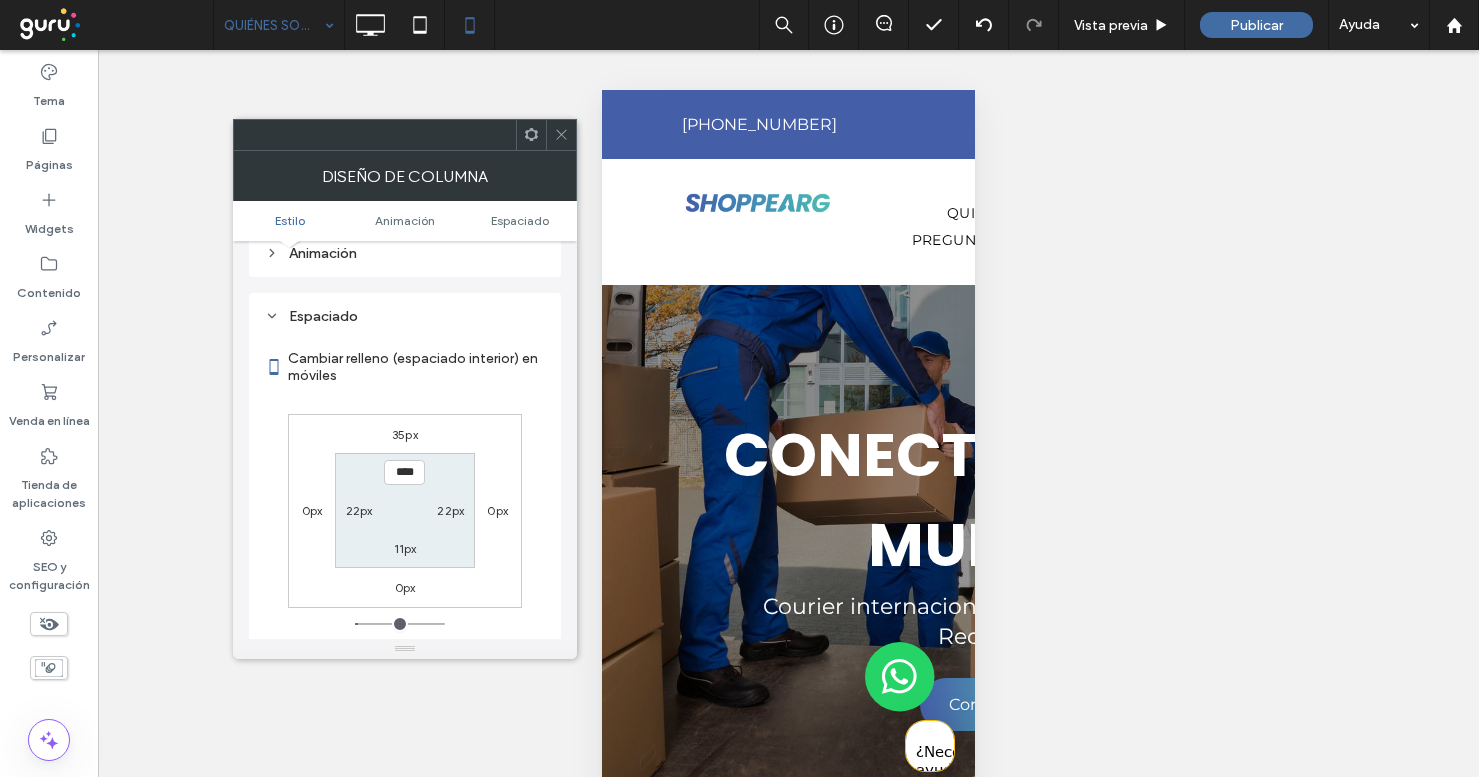 scroll, scrollTop: 470, scrollLeft: 0, axis: vertical 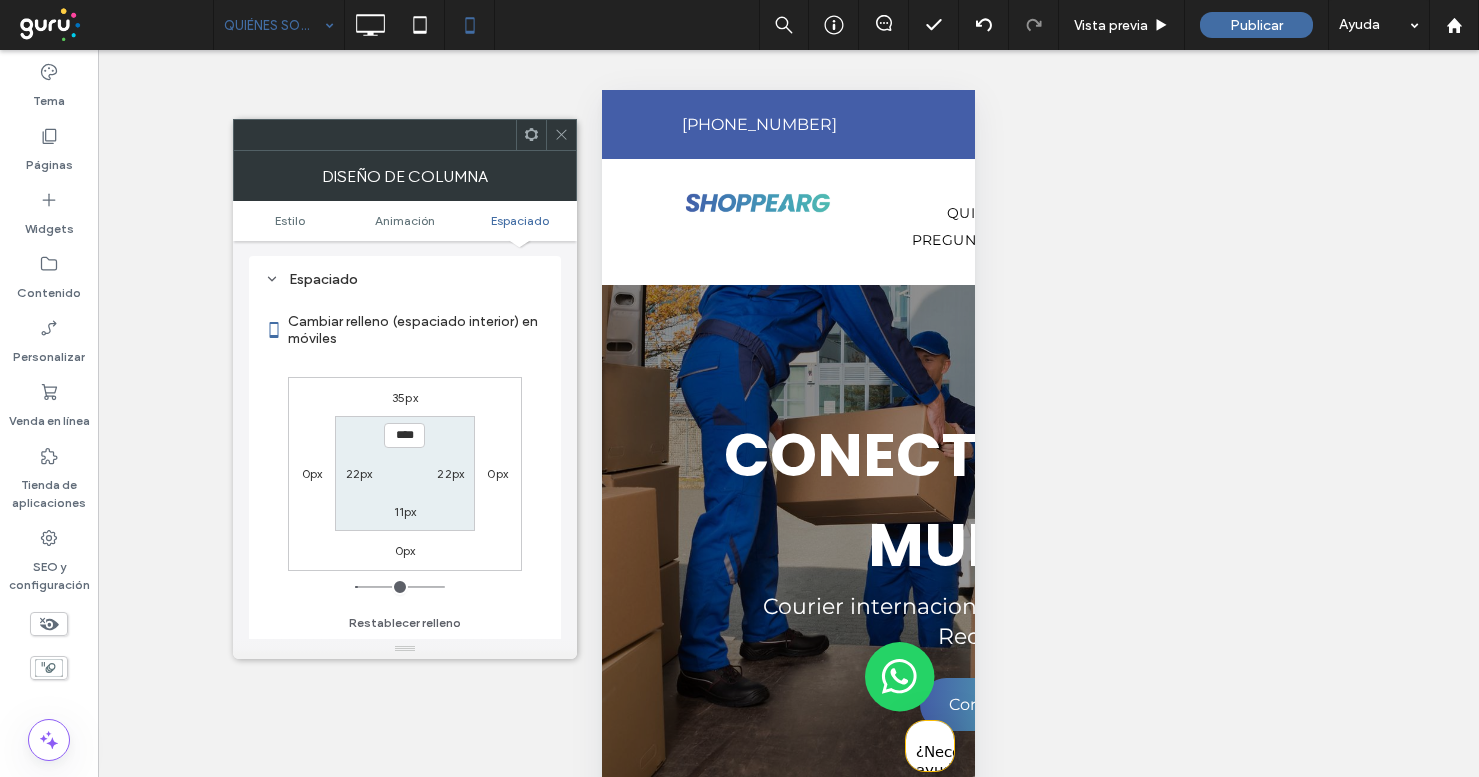 click 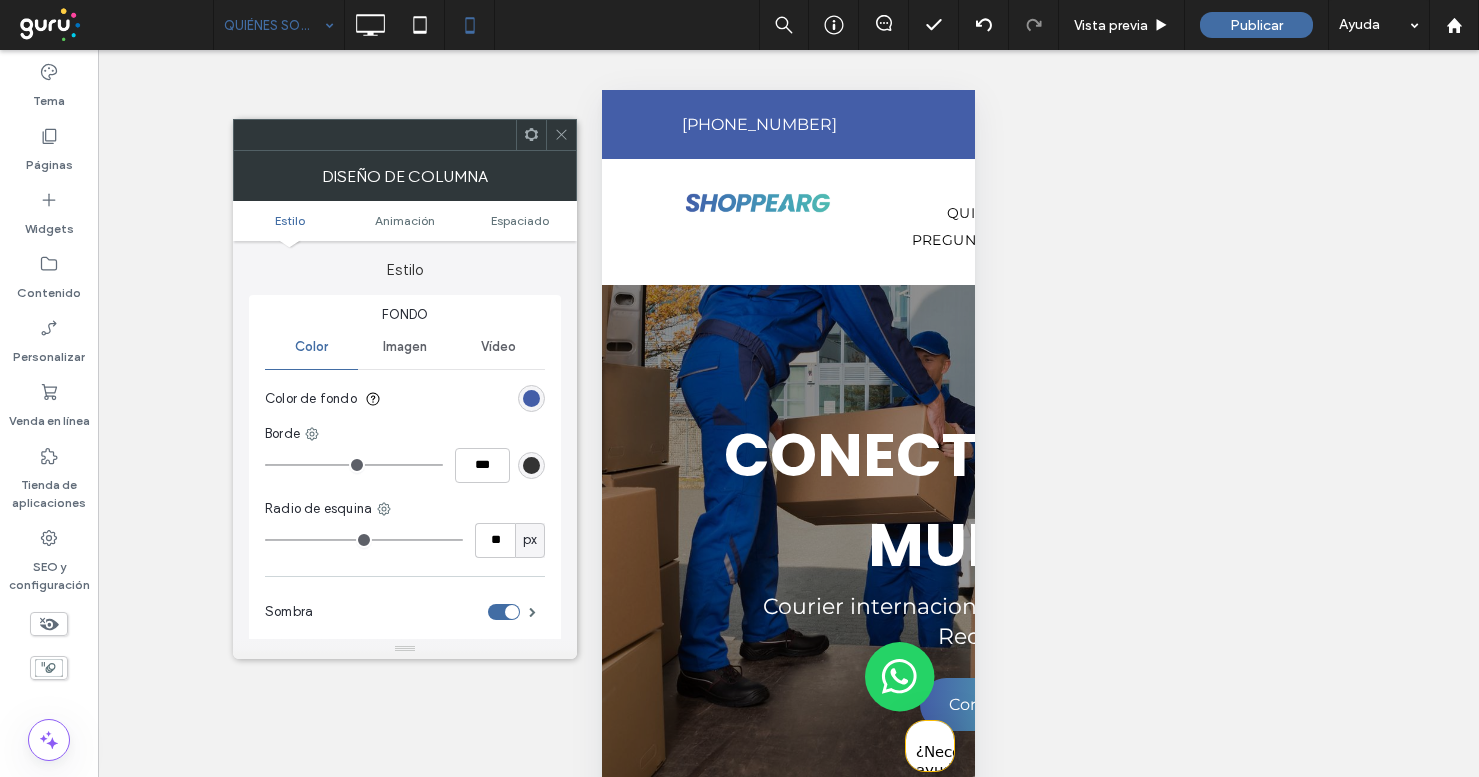 click on "Estilo Animación Espaciado" at bounding box center (405, 221) 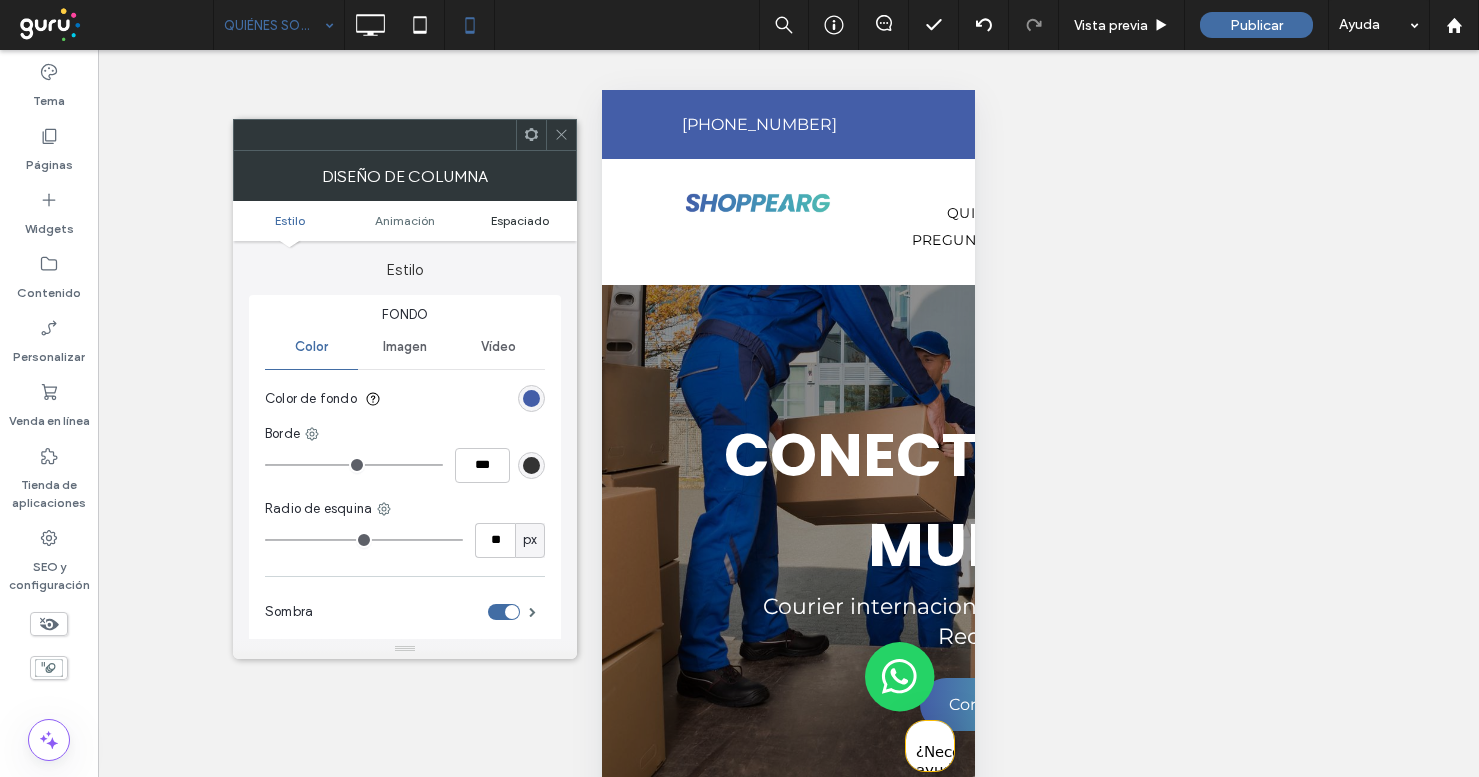 click on "Espaciado" at bounding box center [520, 220] 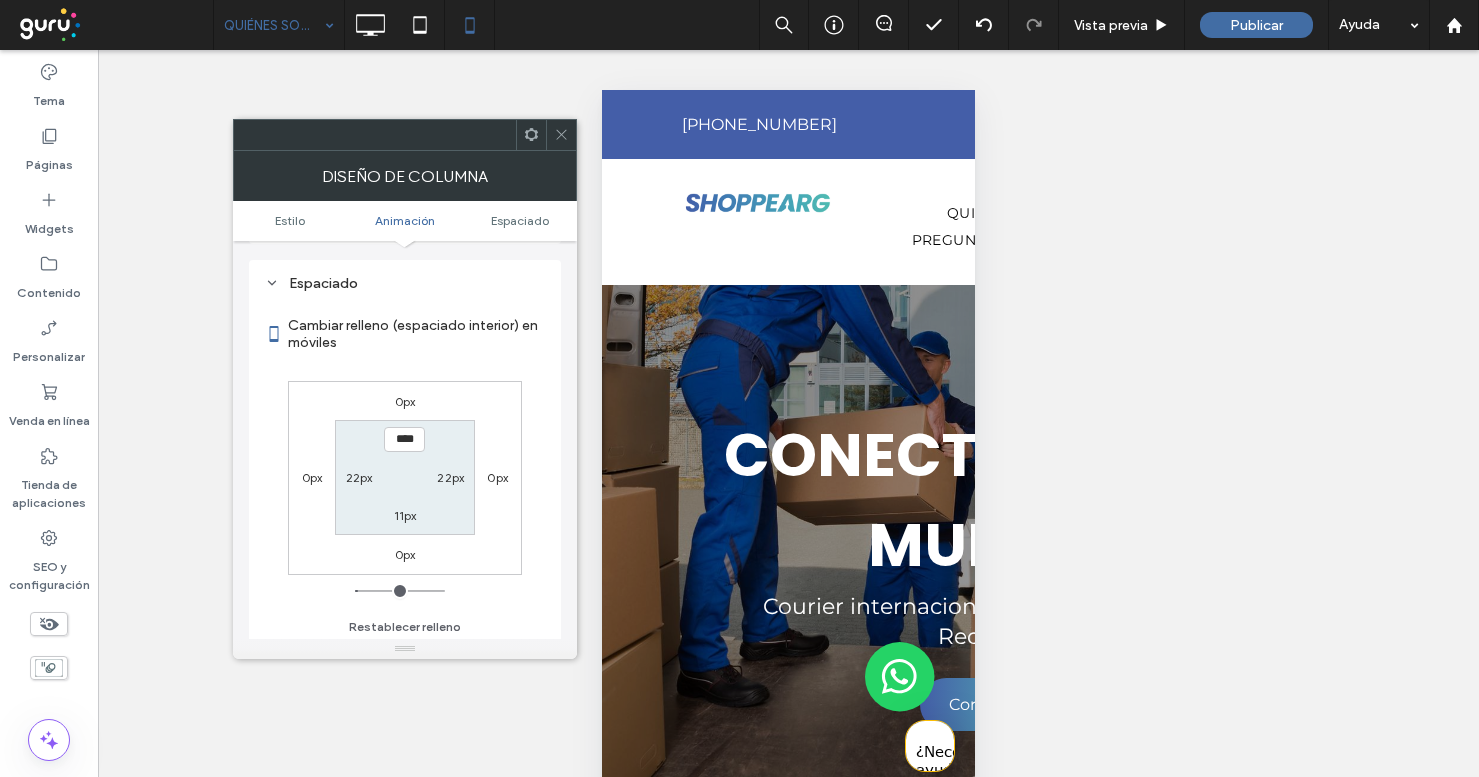 scroll, scrollTop: 470, scrollLeft: 0, axis: vertical 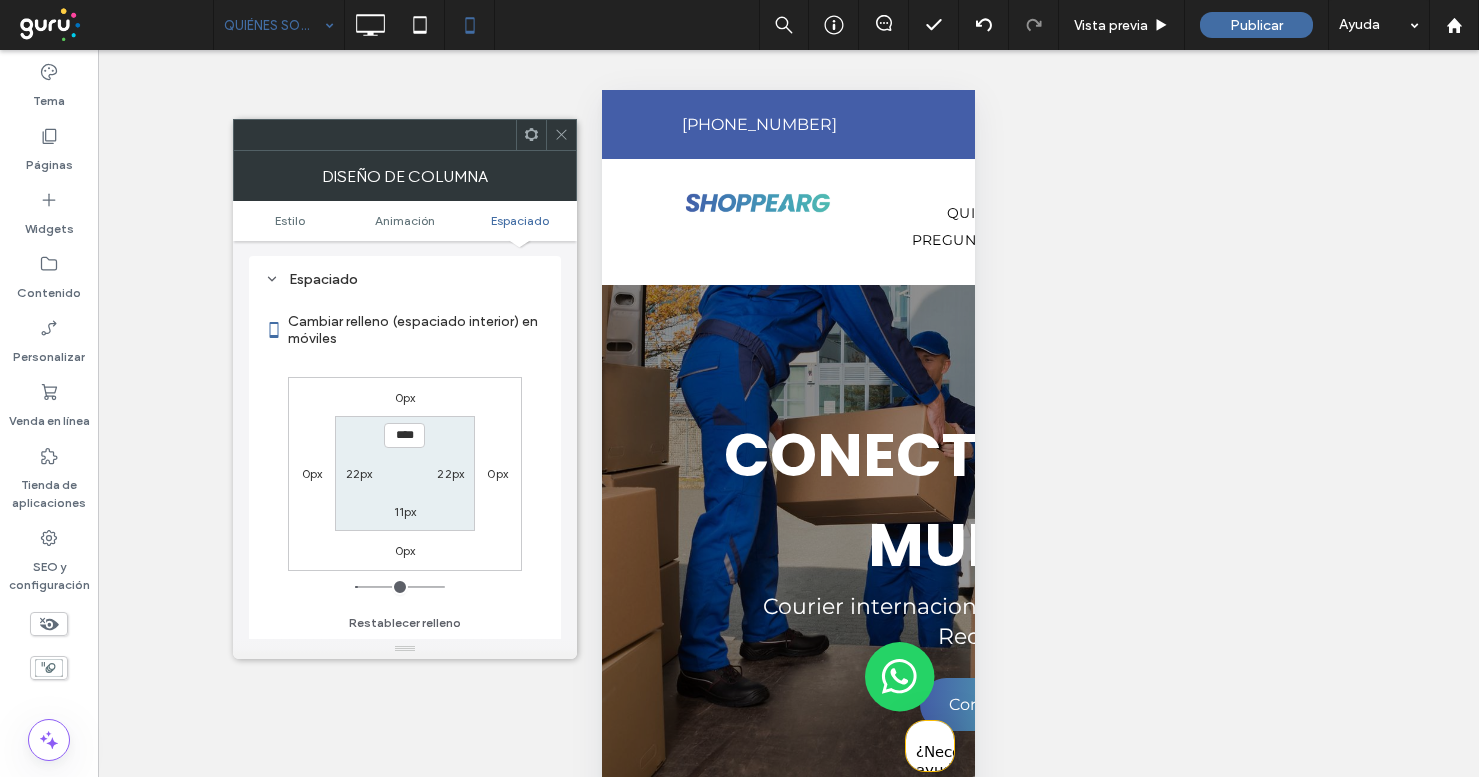 click on "0px" at bounding box center (405, 397) 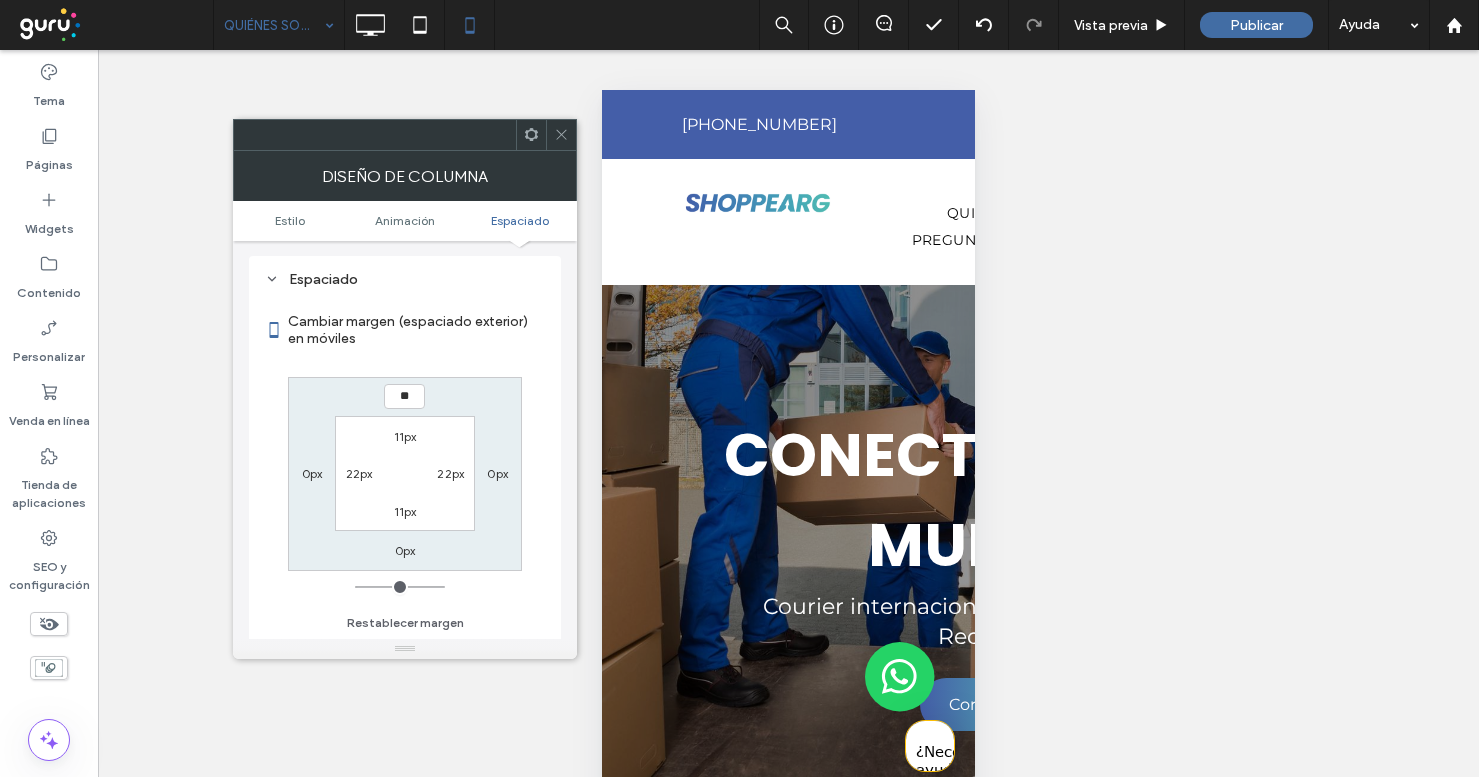 type on "**" 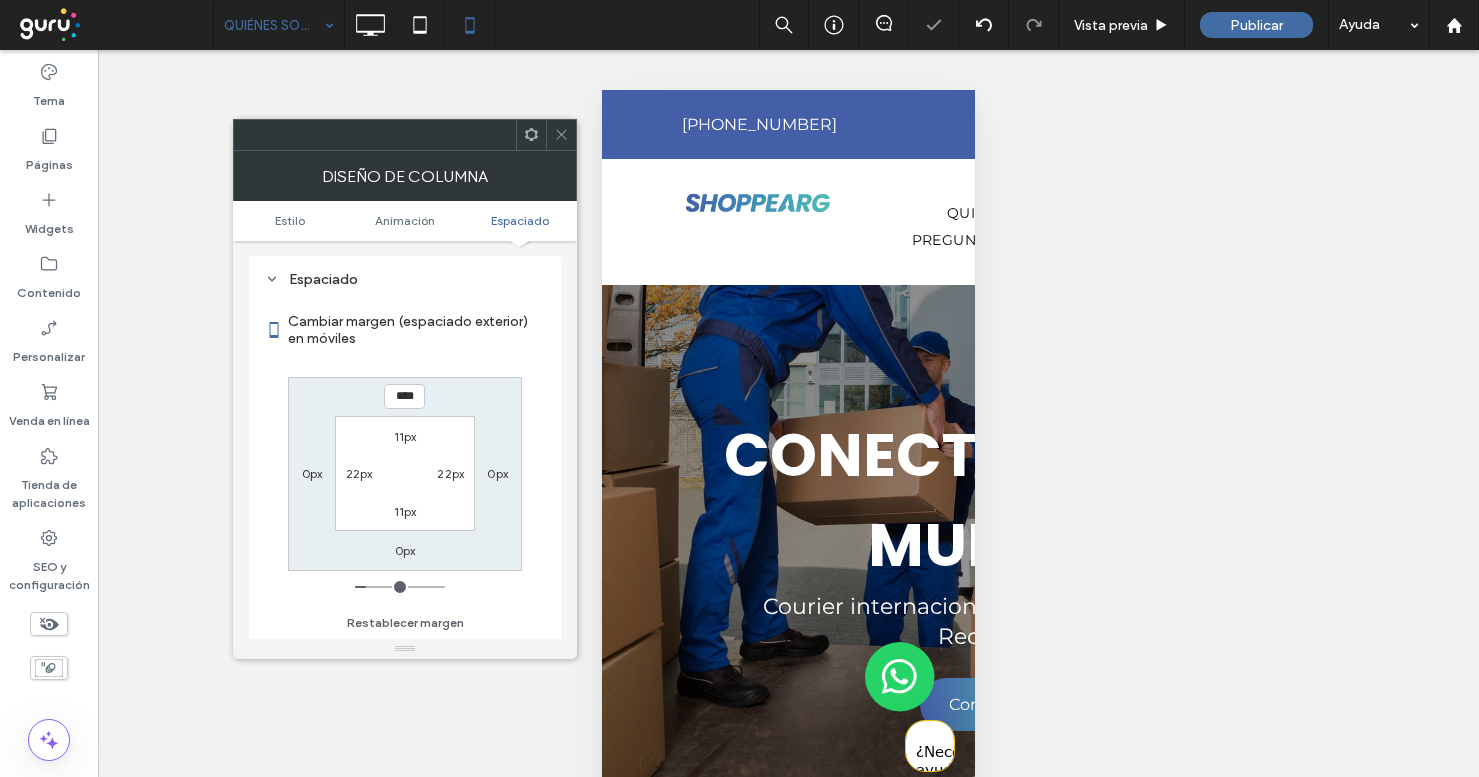 click 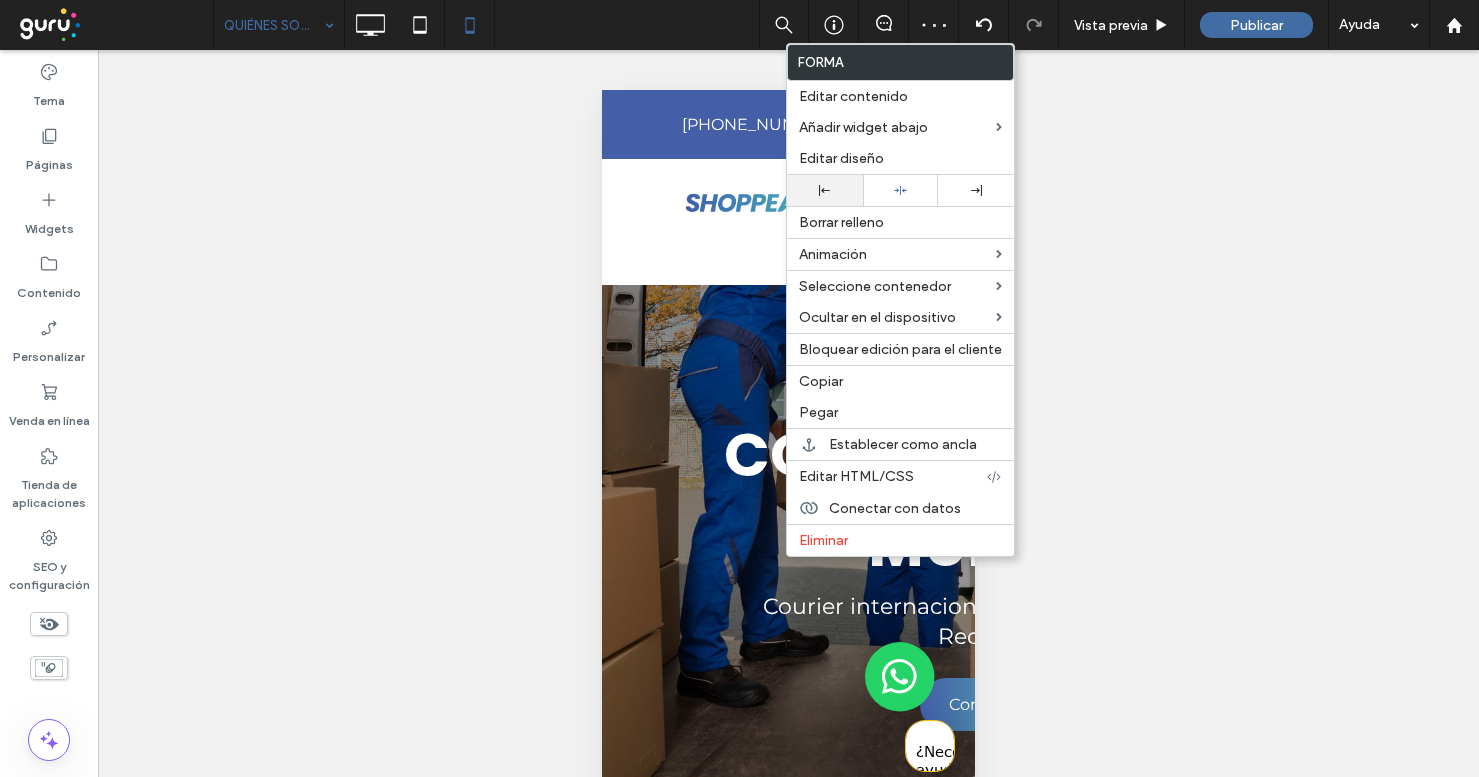 click 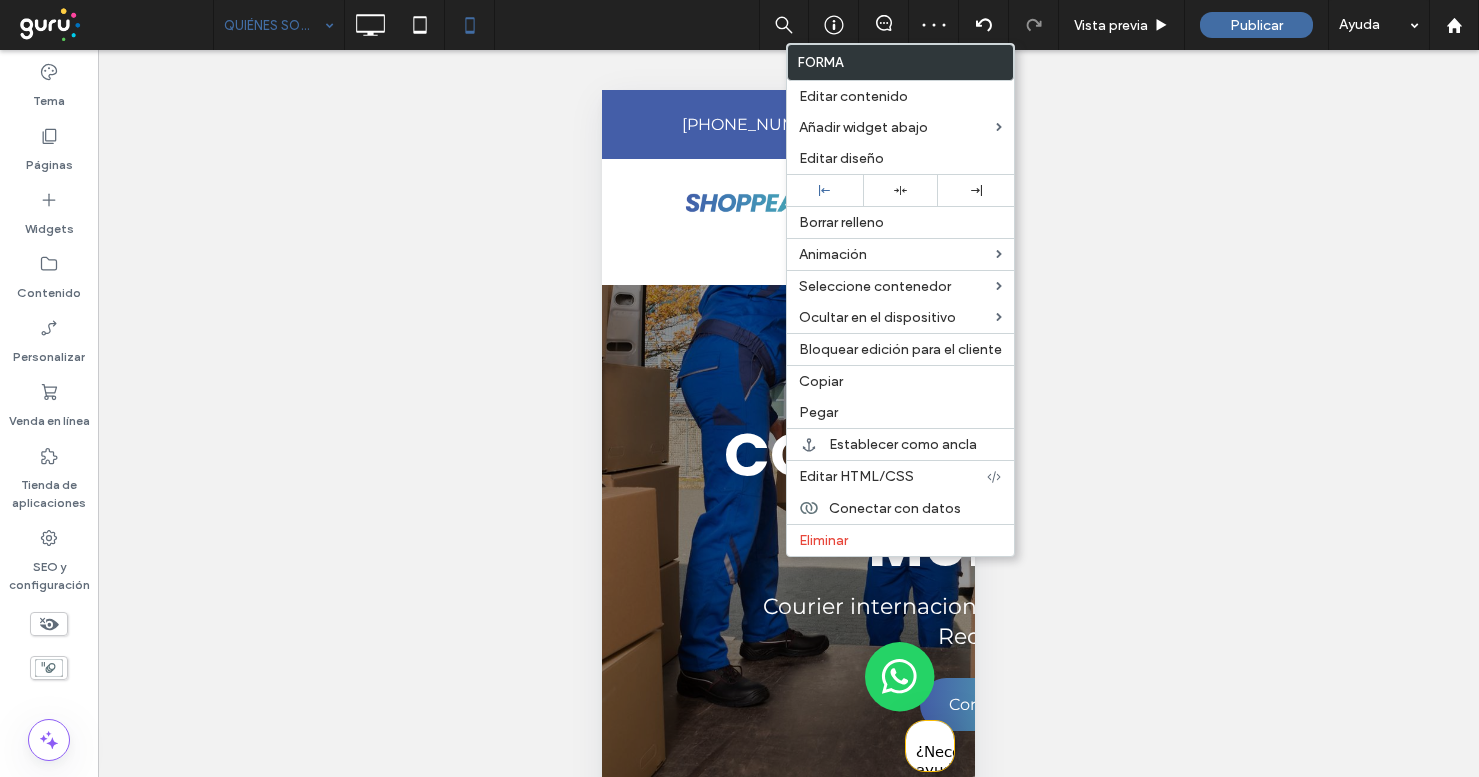 click on "Hacer visible?
Sí
Hacer visible?
Sí
Hacer visible?
Sí
Hacer visible?
Sí
Hacer visible?
Sí
Unhide?
Yes
Hacer visible?
Sí
Hacer visible?
Sí" at bounding box center [788, 438] 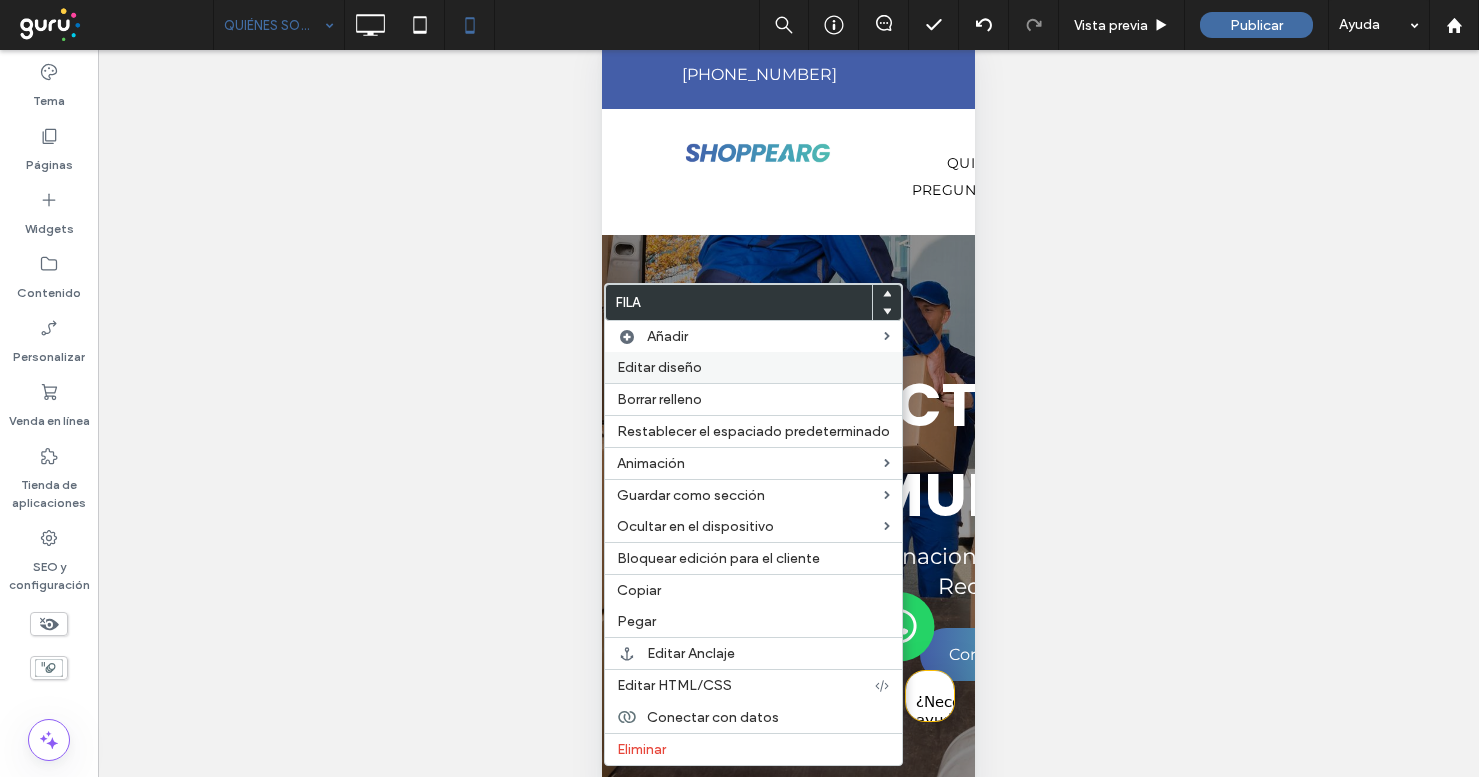 click on "Editar diseño" at bounding box center [659, 367] 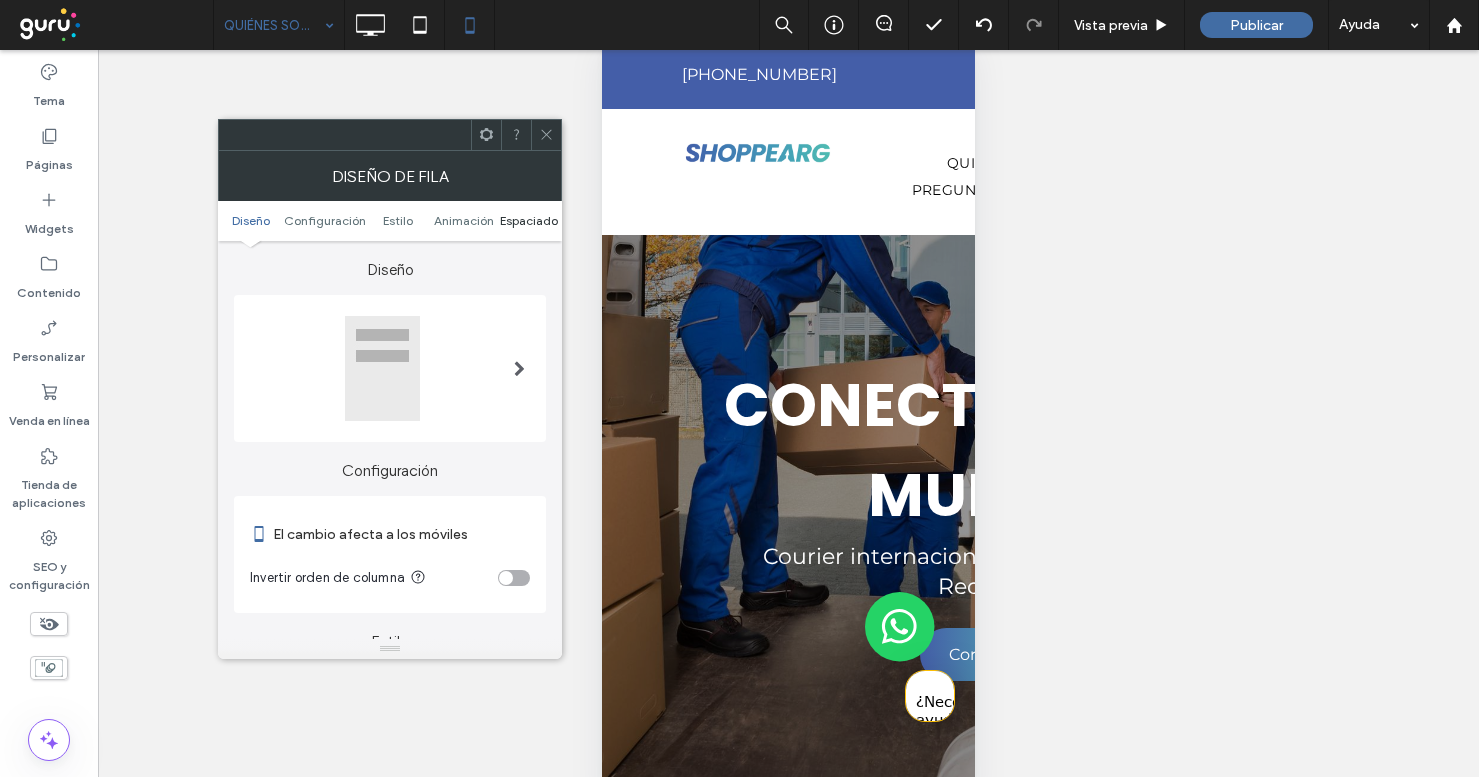 click on "Espaciado" at bounding box center [529, 220] 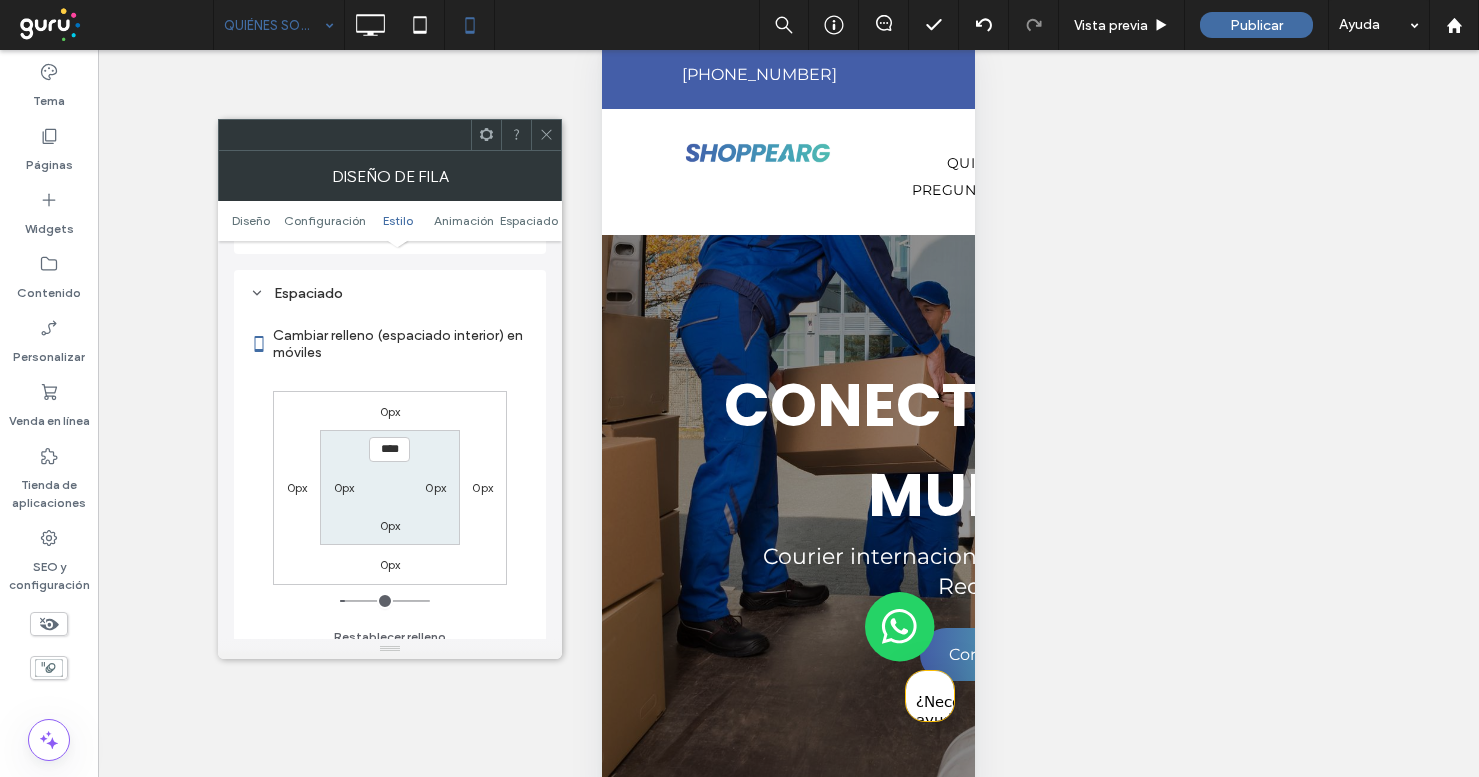 scroll, scrollTop: 768, scrollLeft: 0, axis: vertical 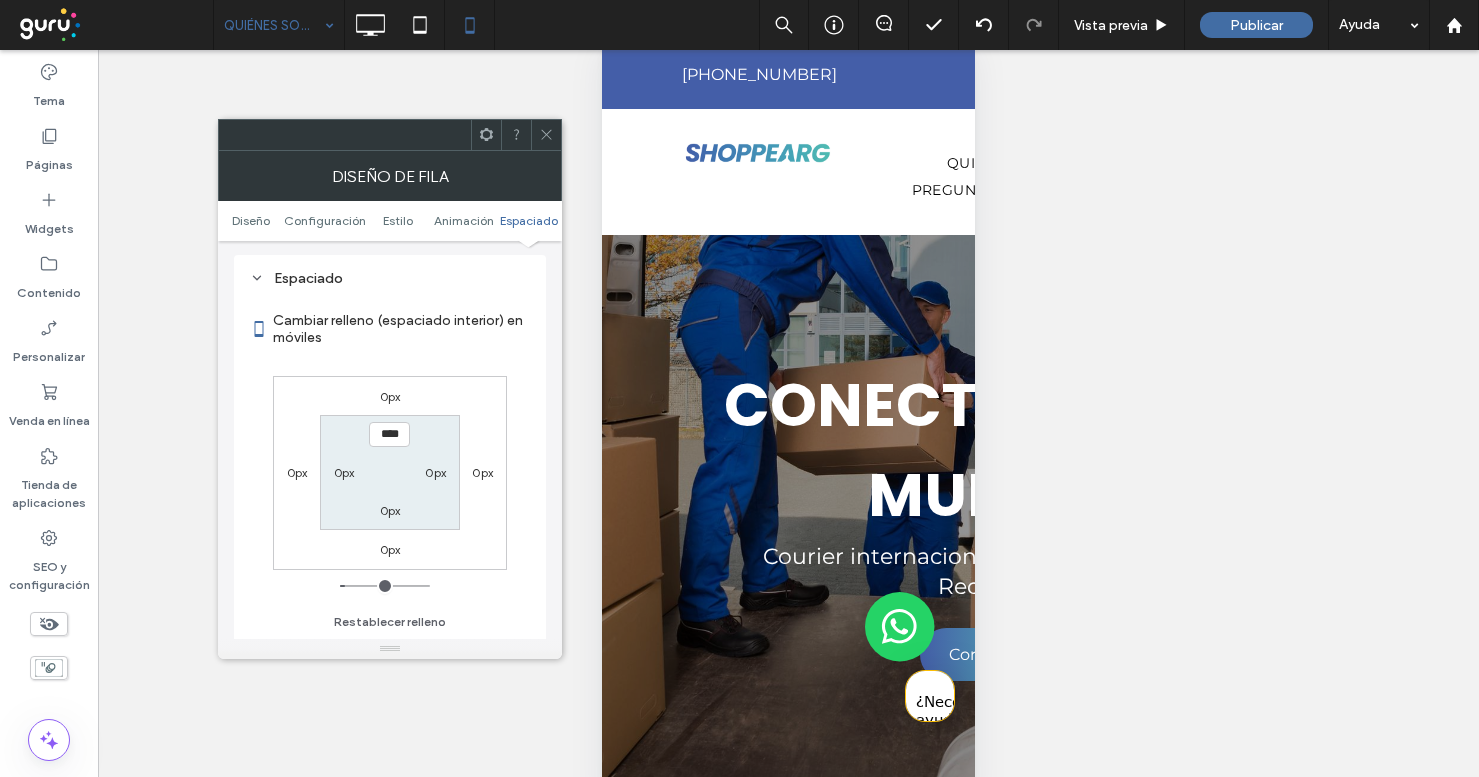 click on "0px" at bounding box center (344, 472) 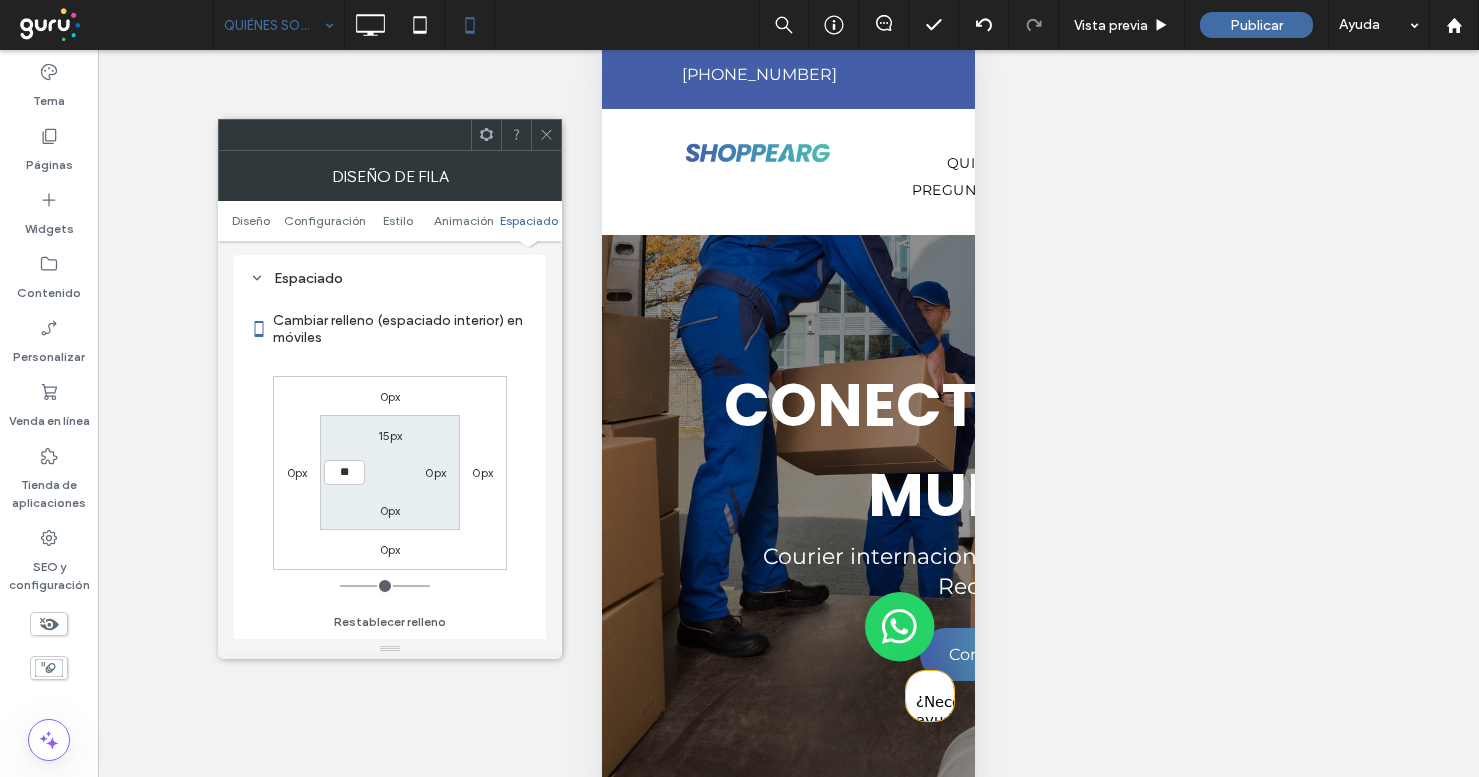 type on "**" 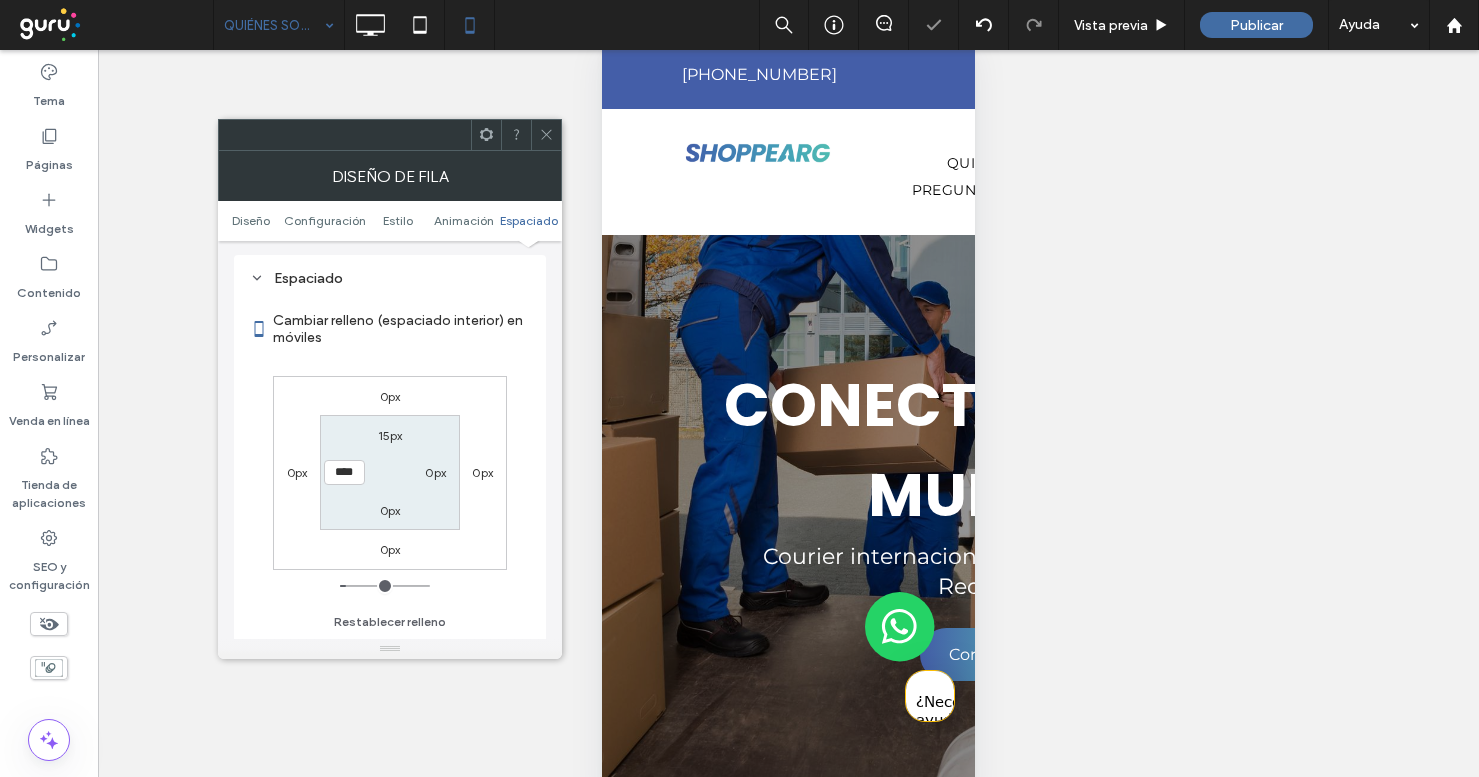 click on "15px 0px 0px ****" at bounding box center [389, 472] 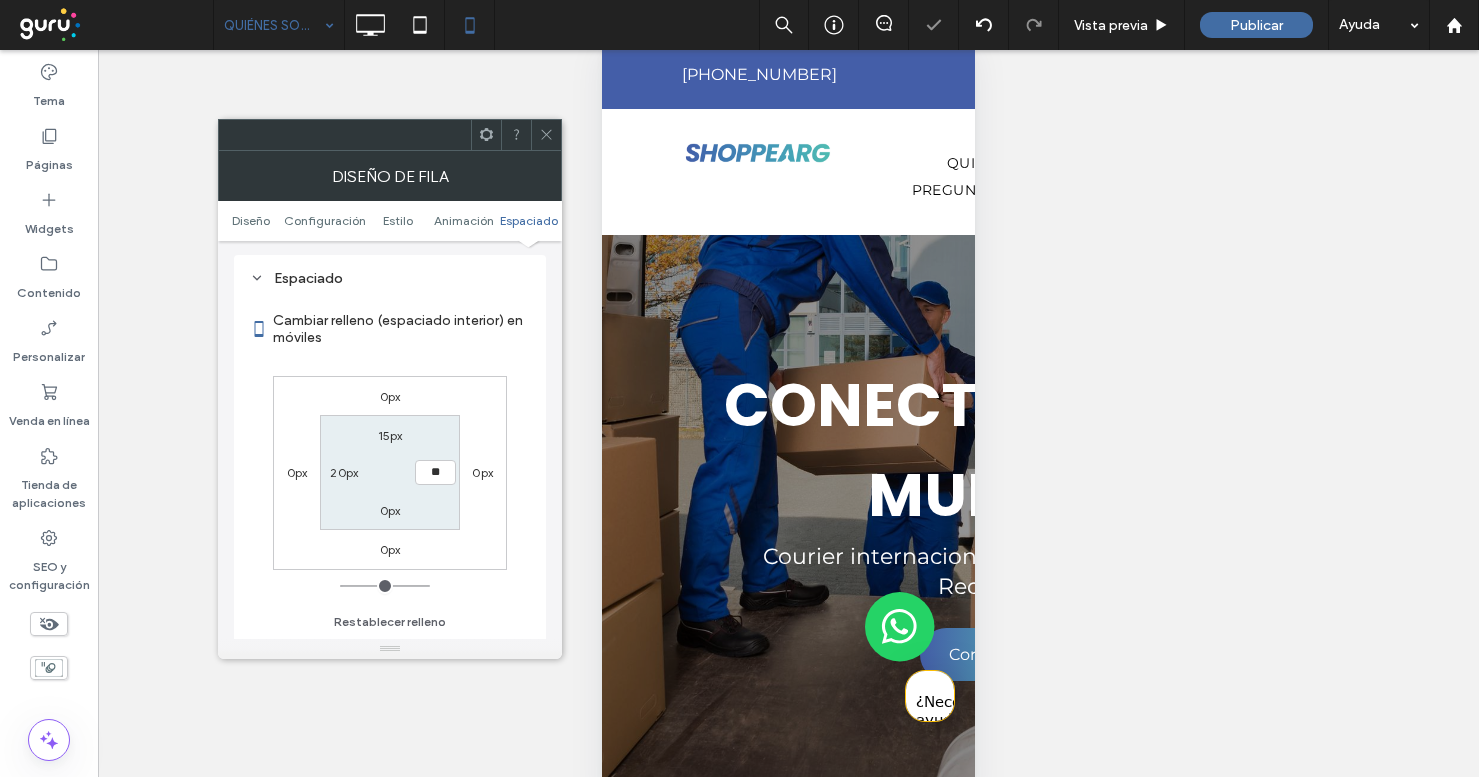 type on "**" 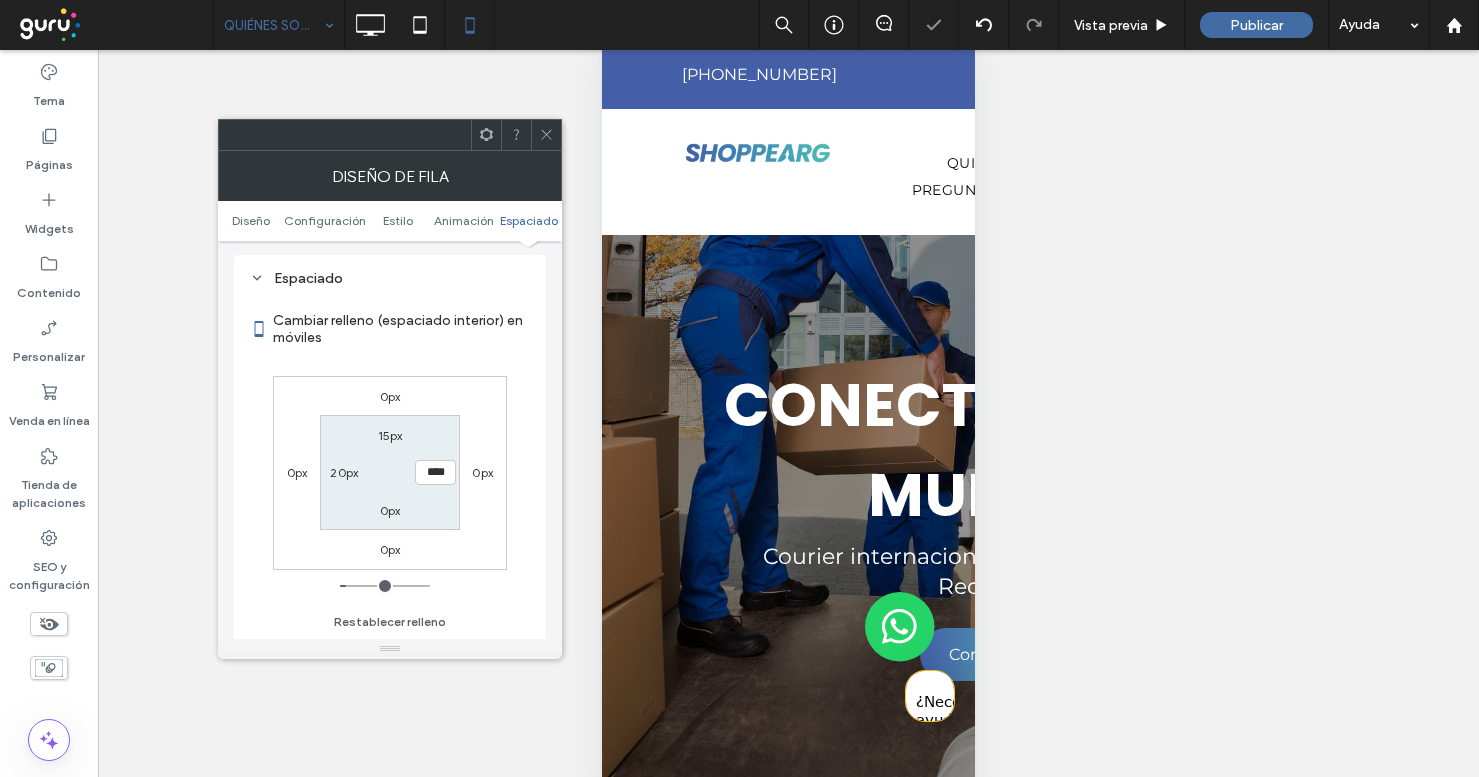 click on "15px" at bounding box center [390, 435] 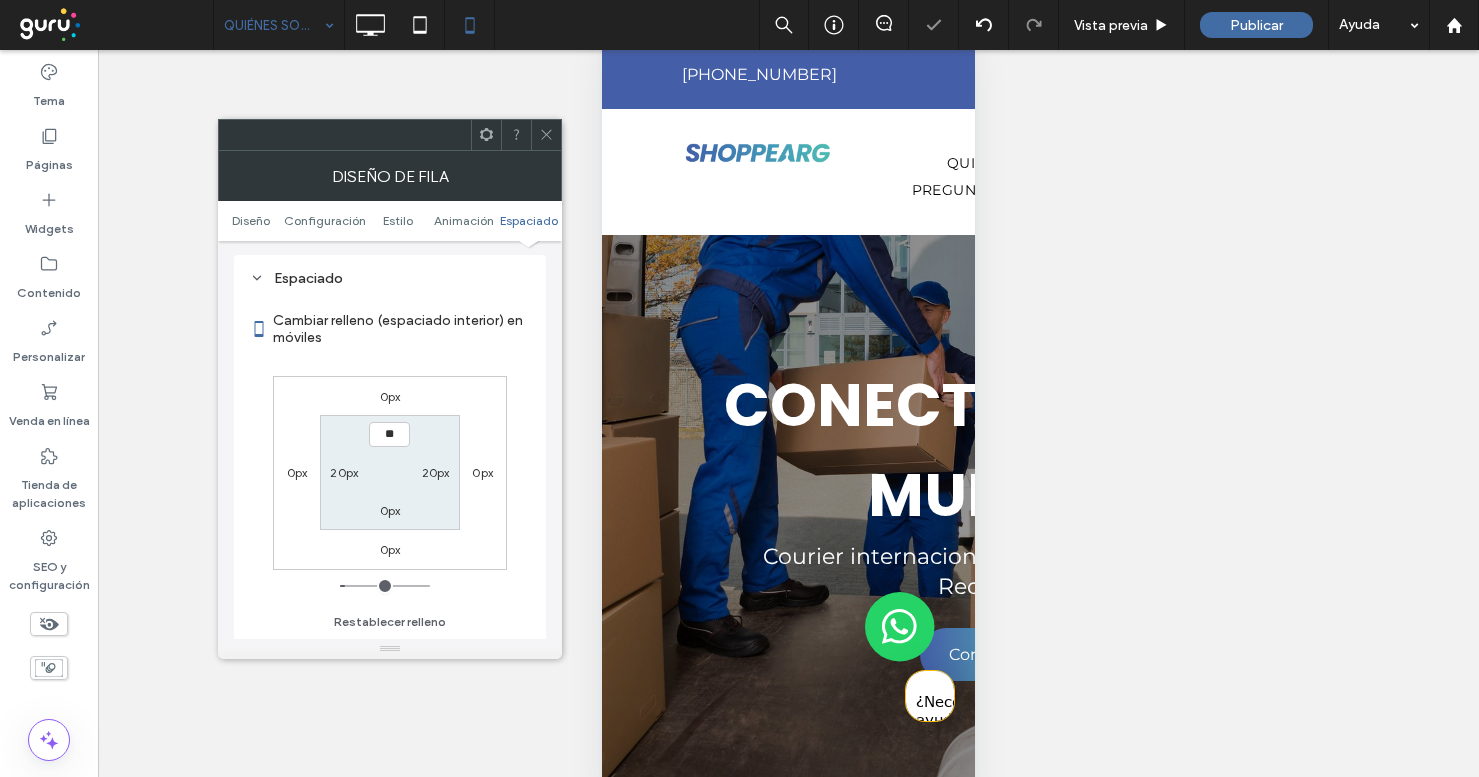 type on "**" 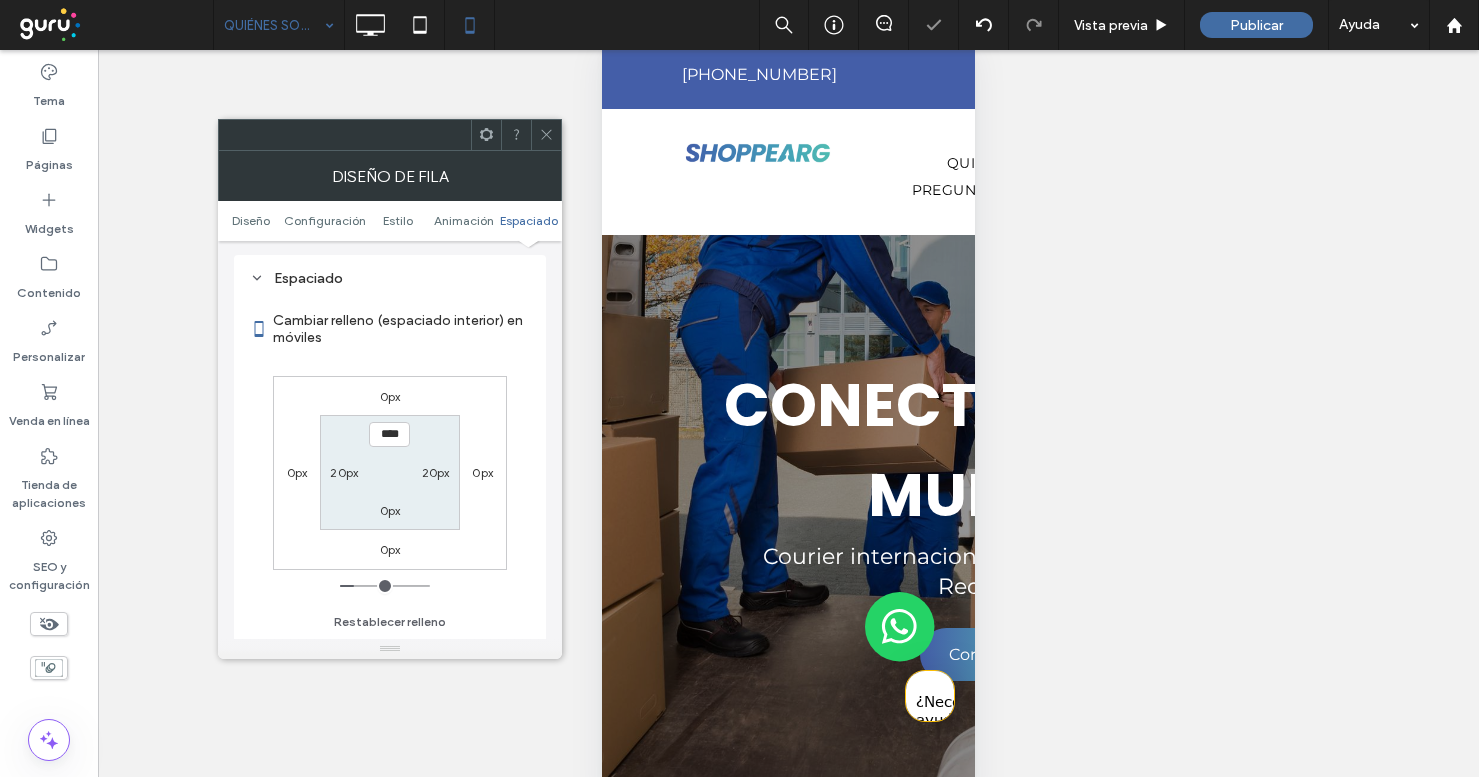 click on "0px" at bounding box center [390, 510] 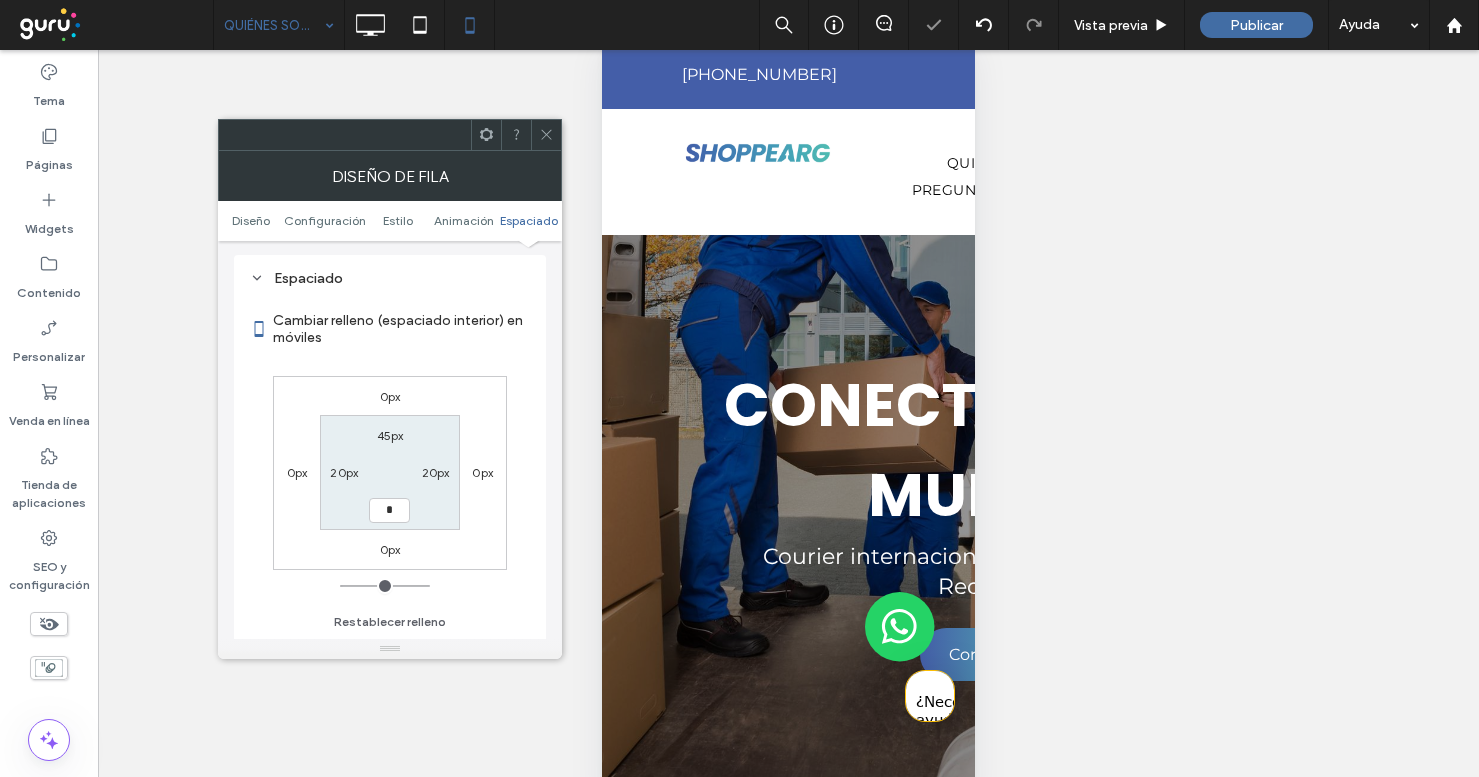 type on "**" 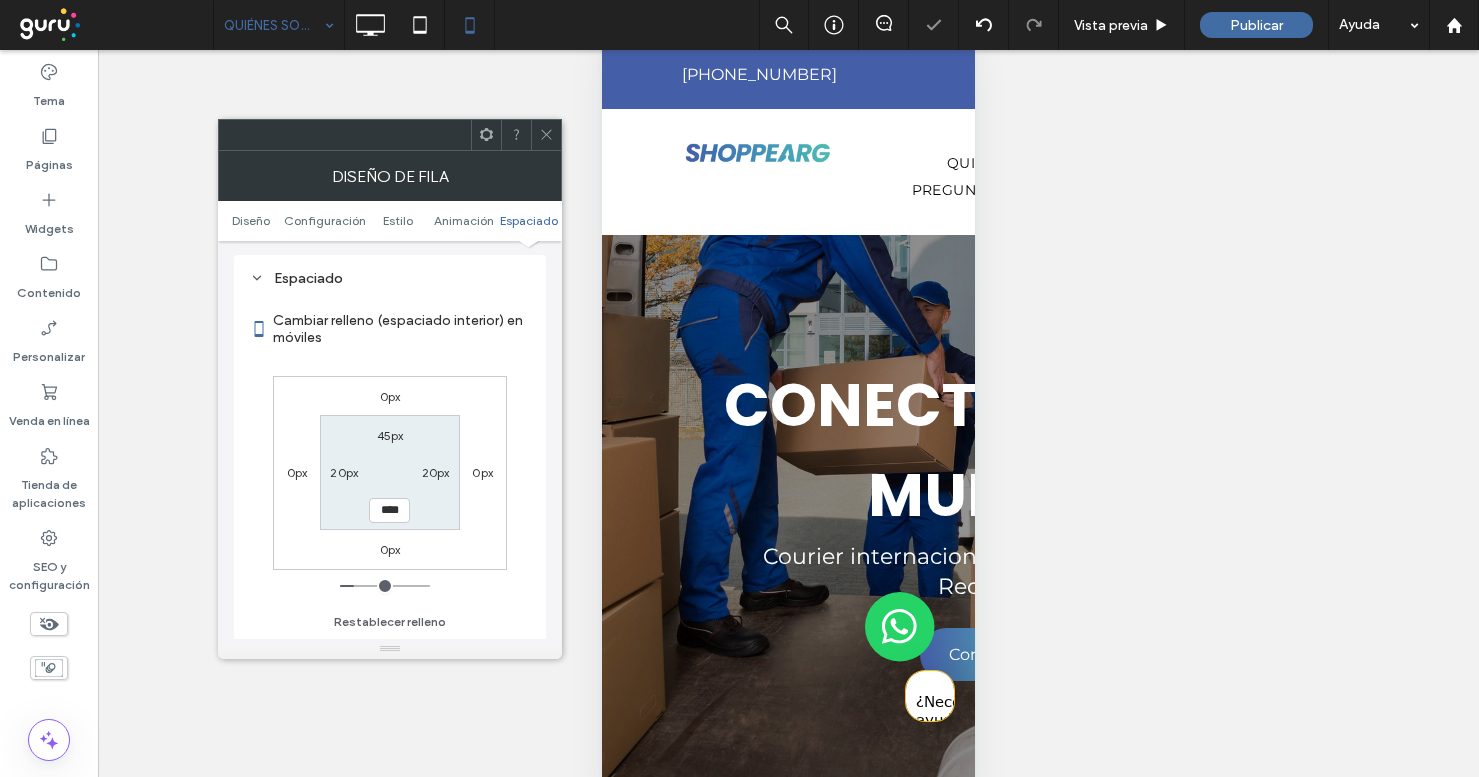 click on "20px" at bounding box center (436, 472) 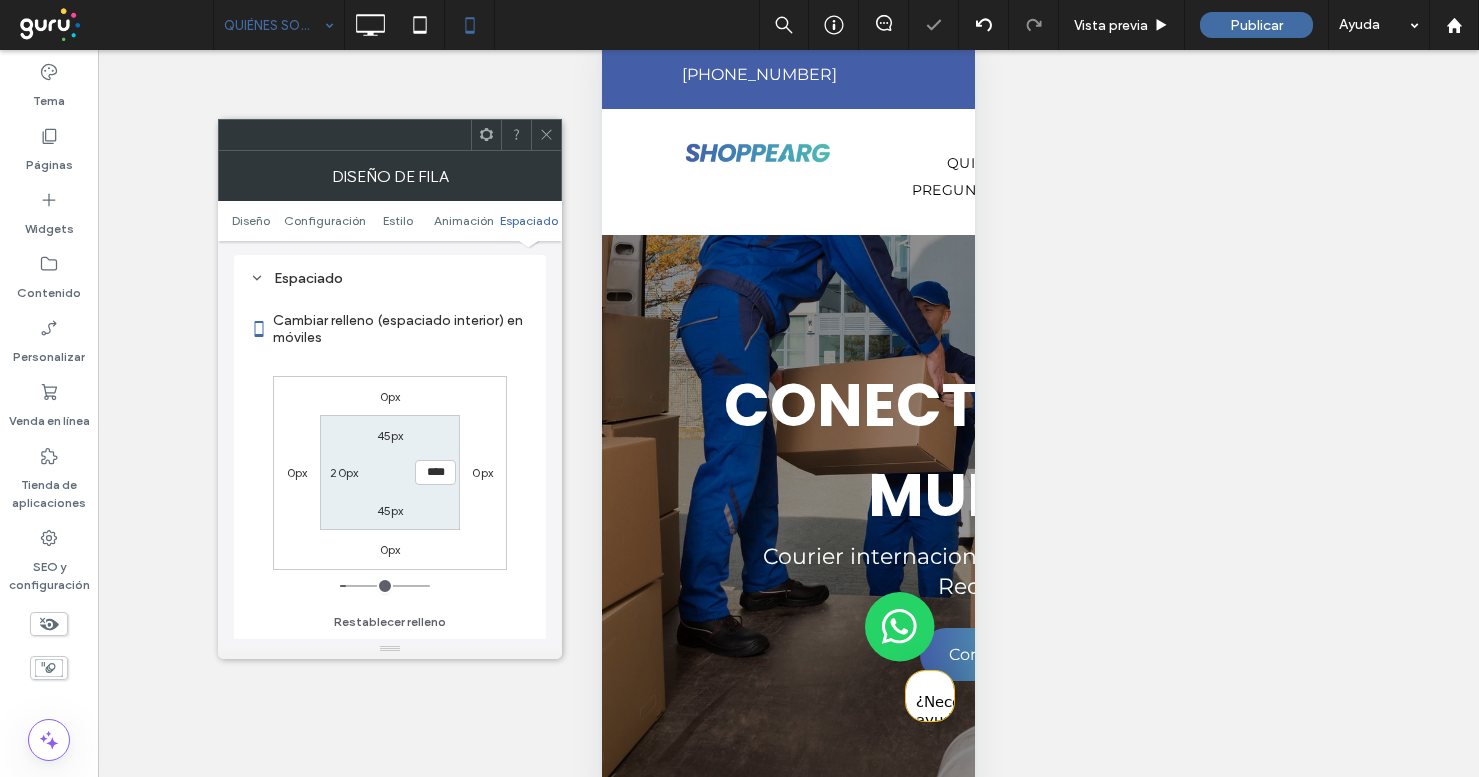 click 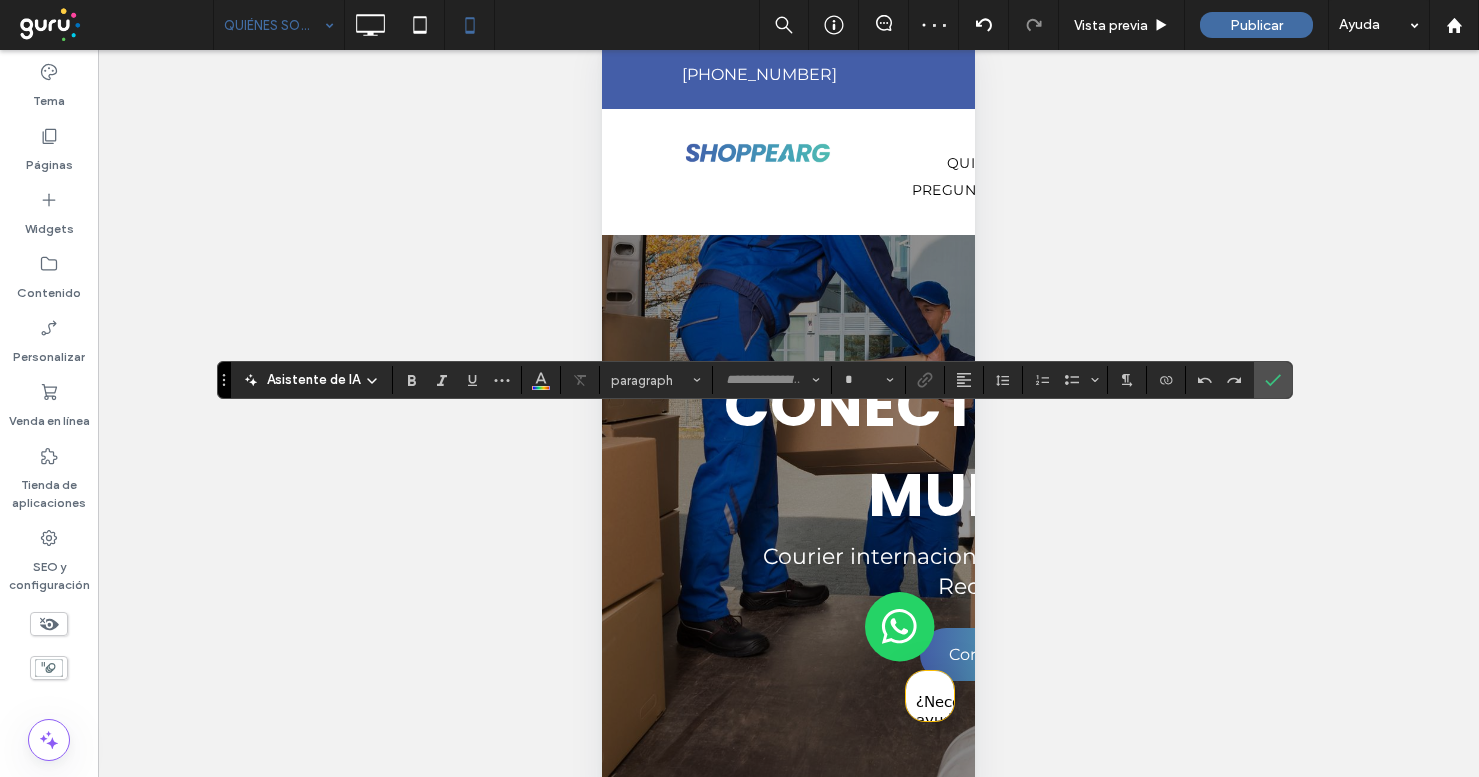 type on "*******" 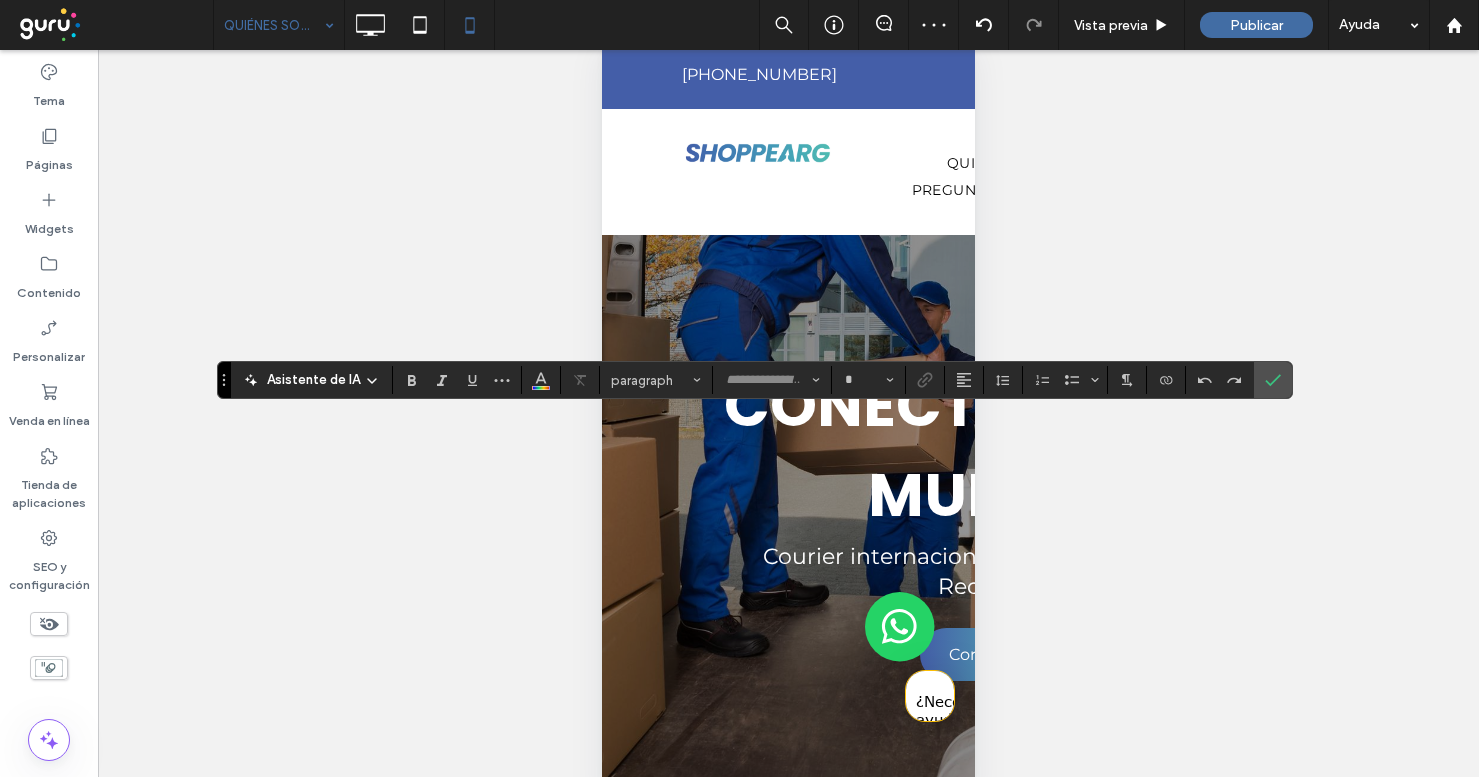 type on "**" 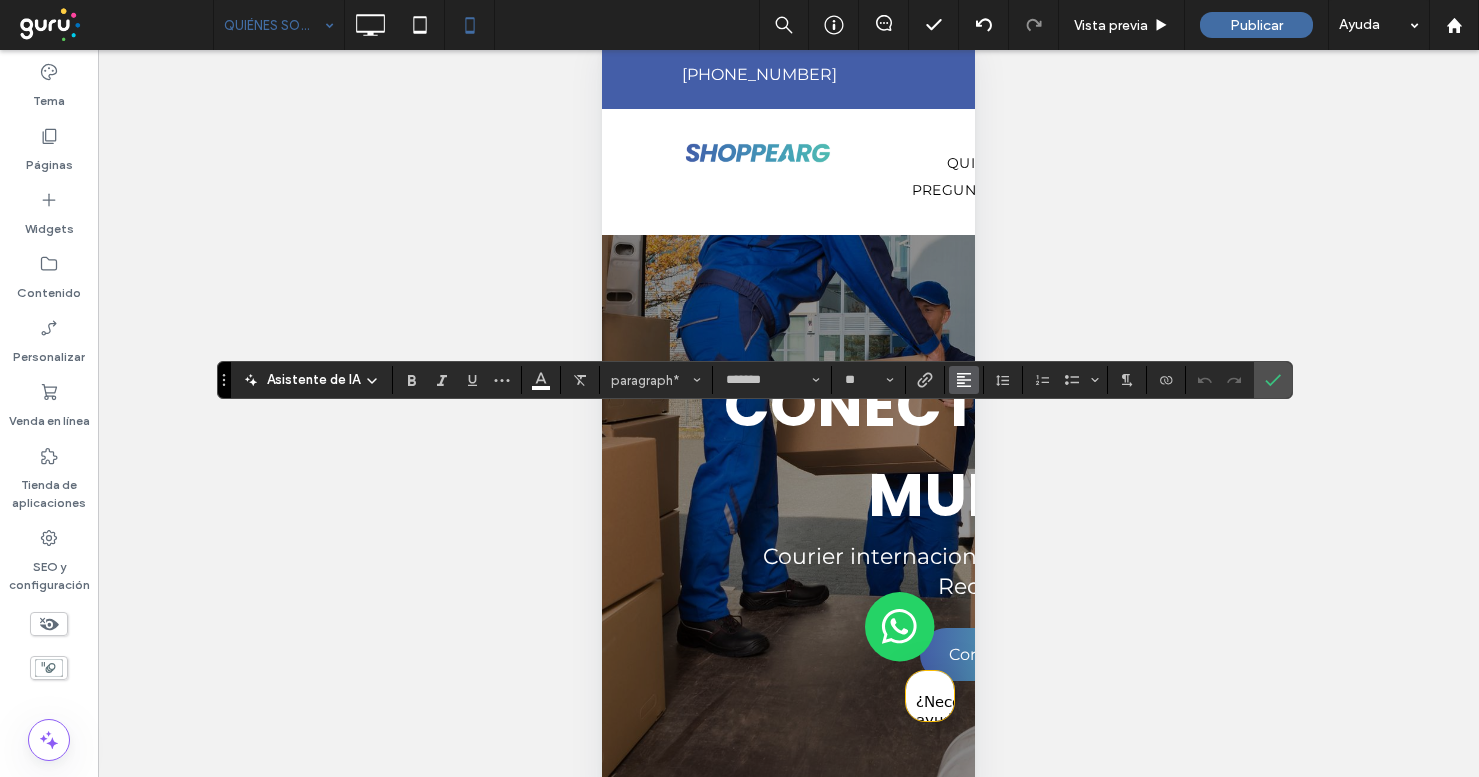 click 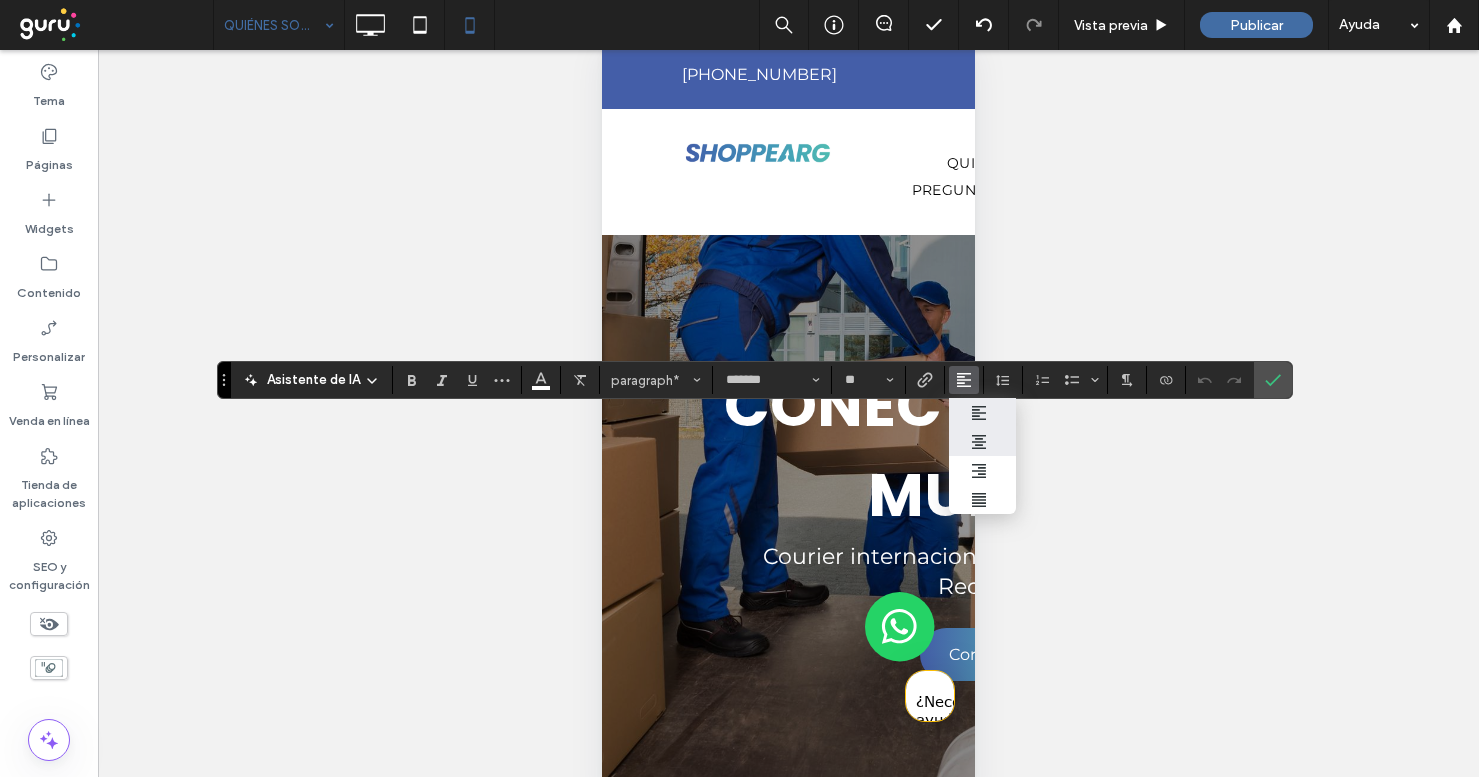 click 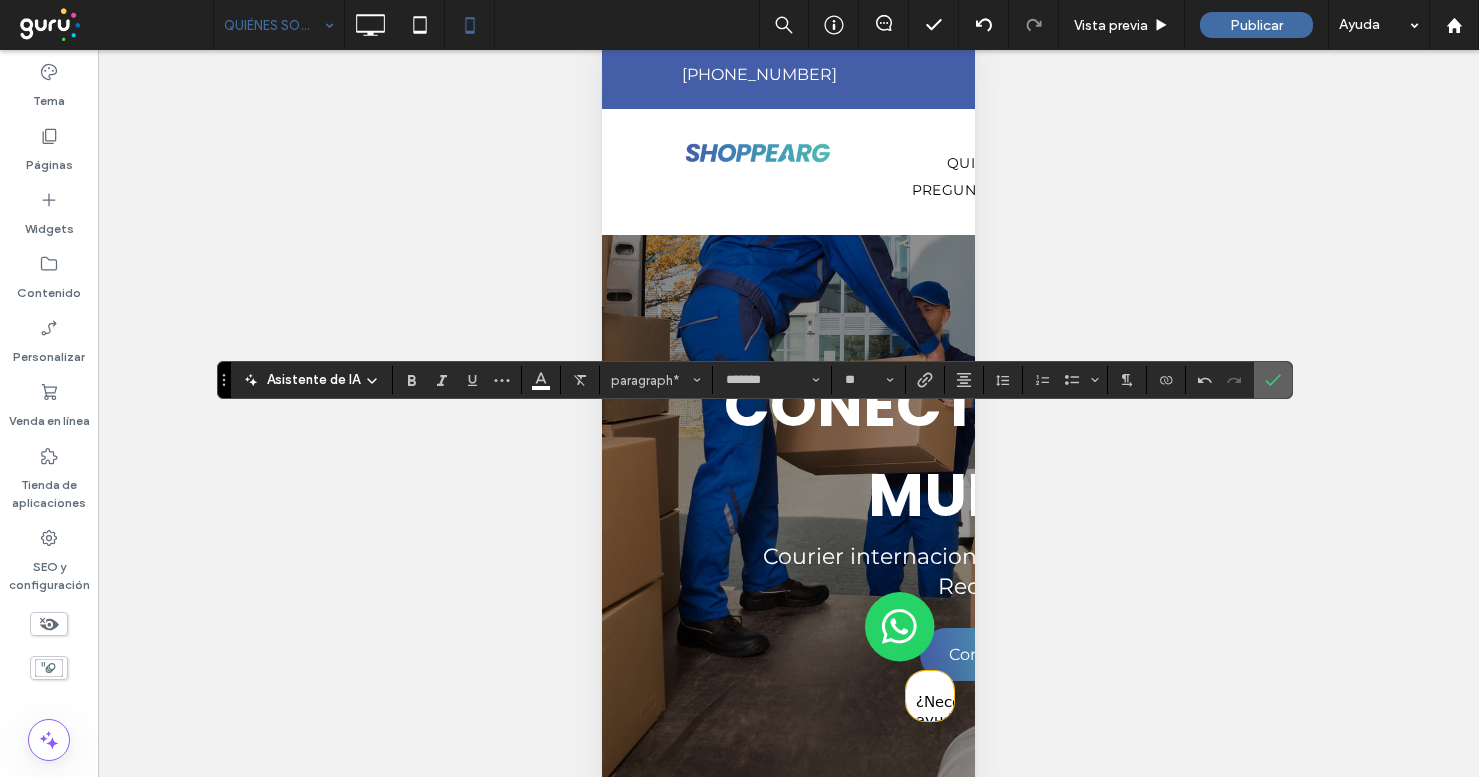 click 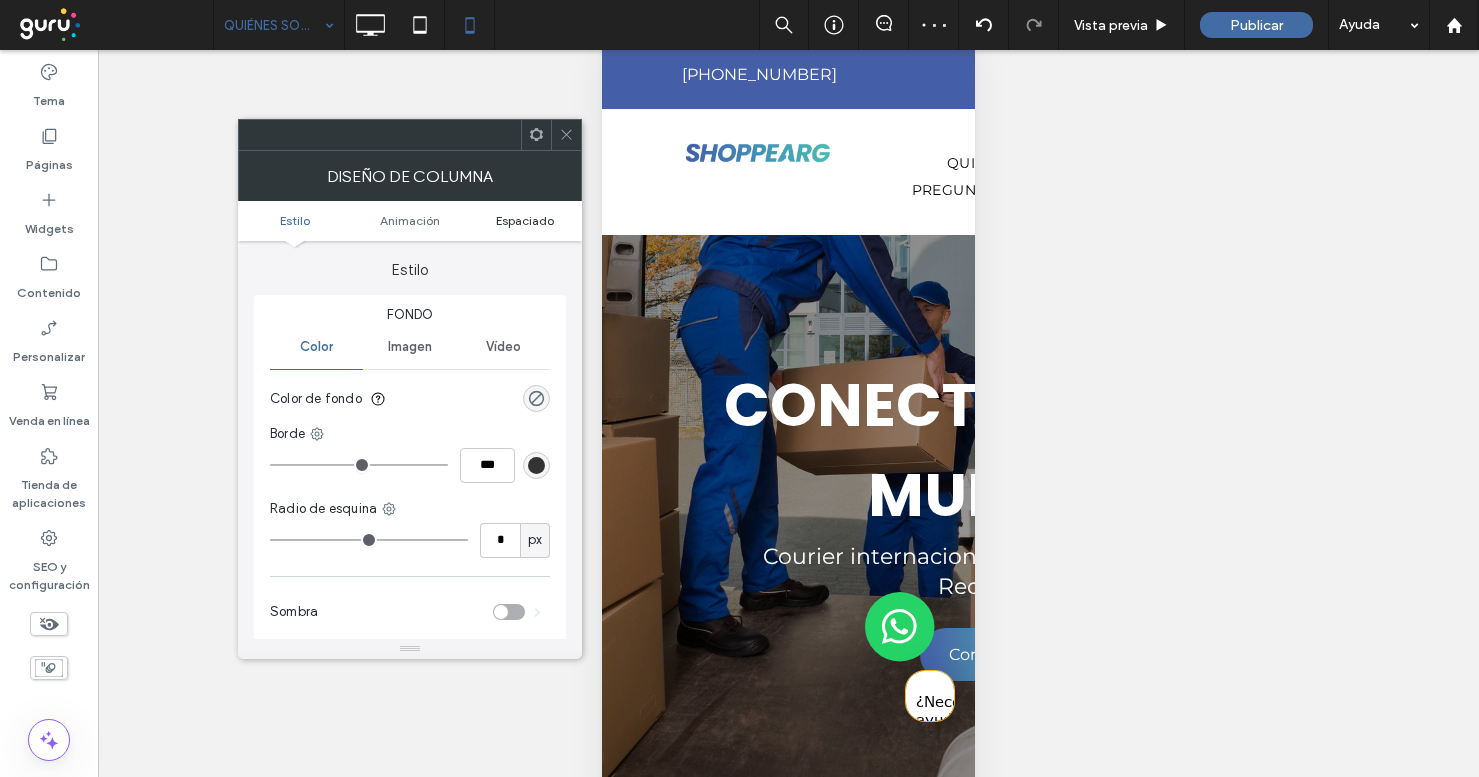 click on "Espaciado" at bounding box center [525, 220] 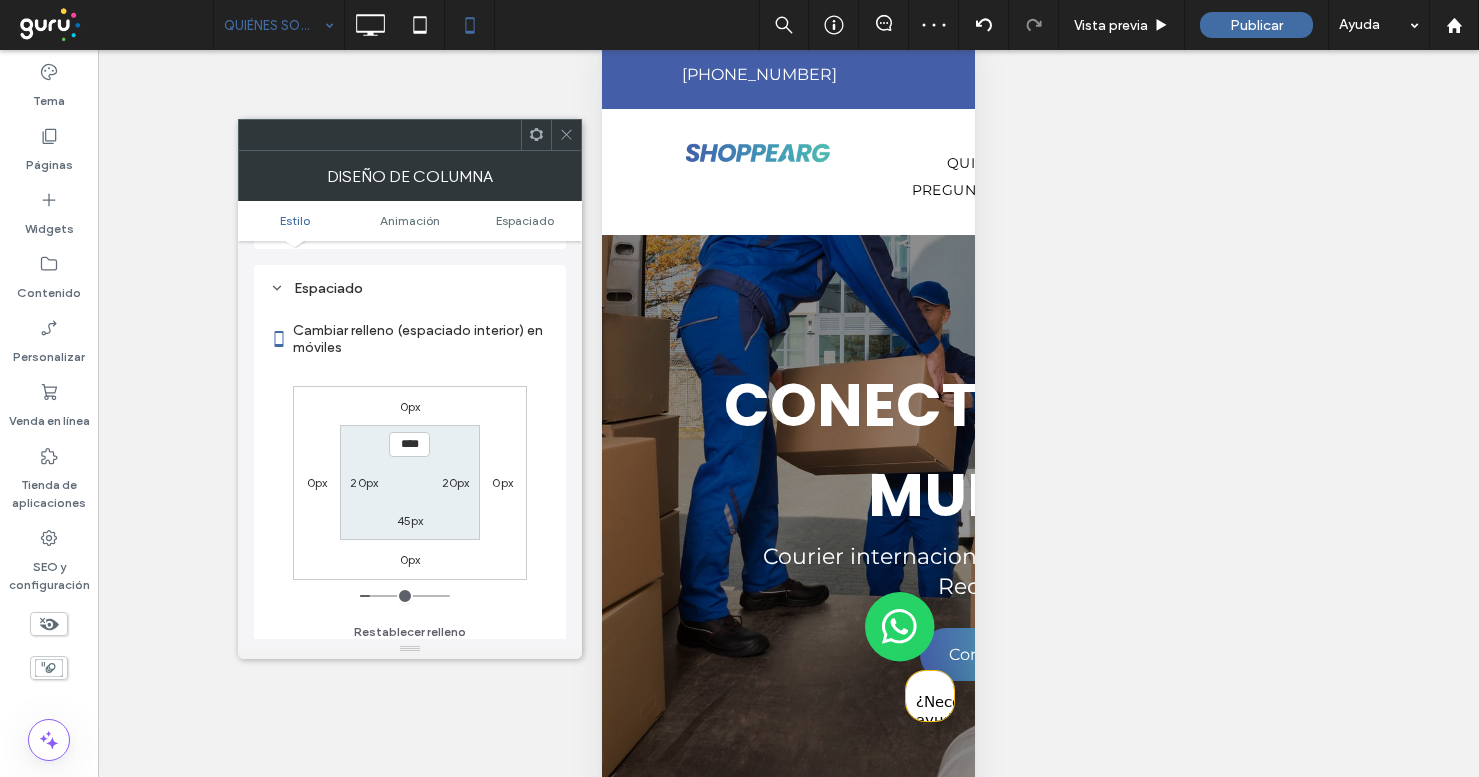 scroll, scrollTop: 470, scrollLeft: 0, axis: vertical 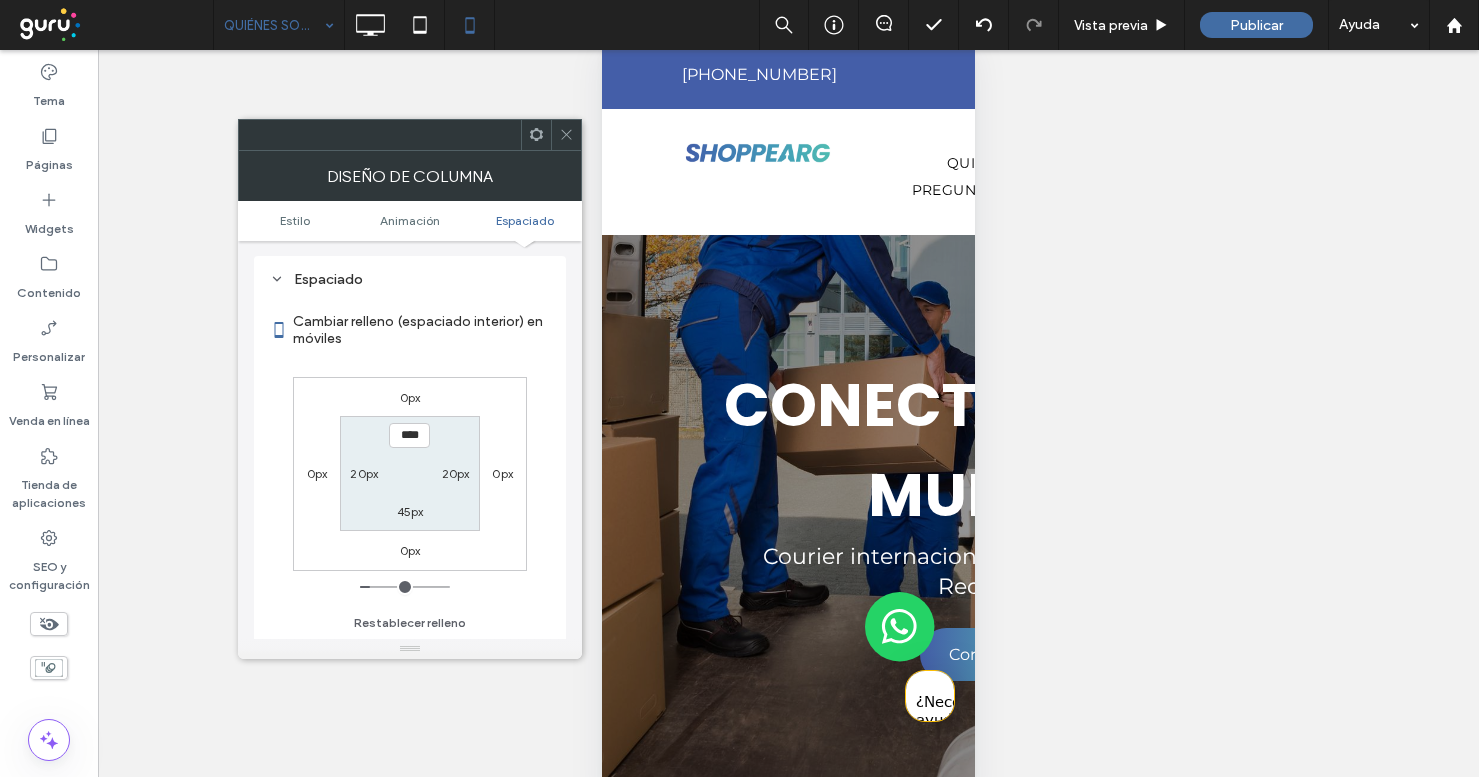 click on "20px" at bounding box center [456, 473] 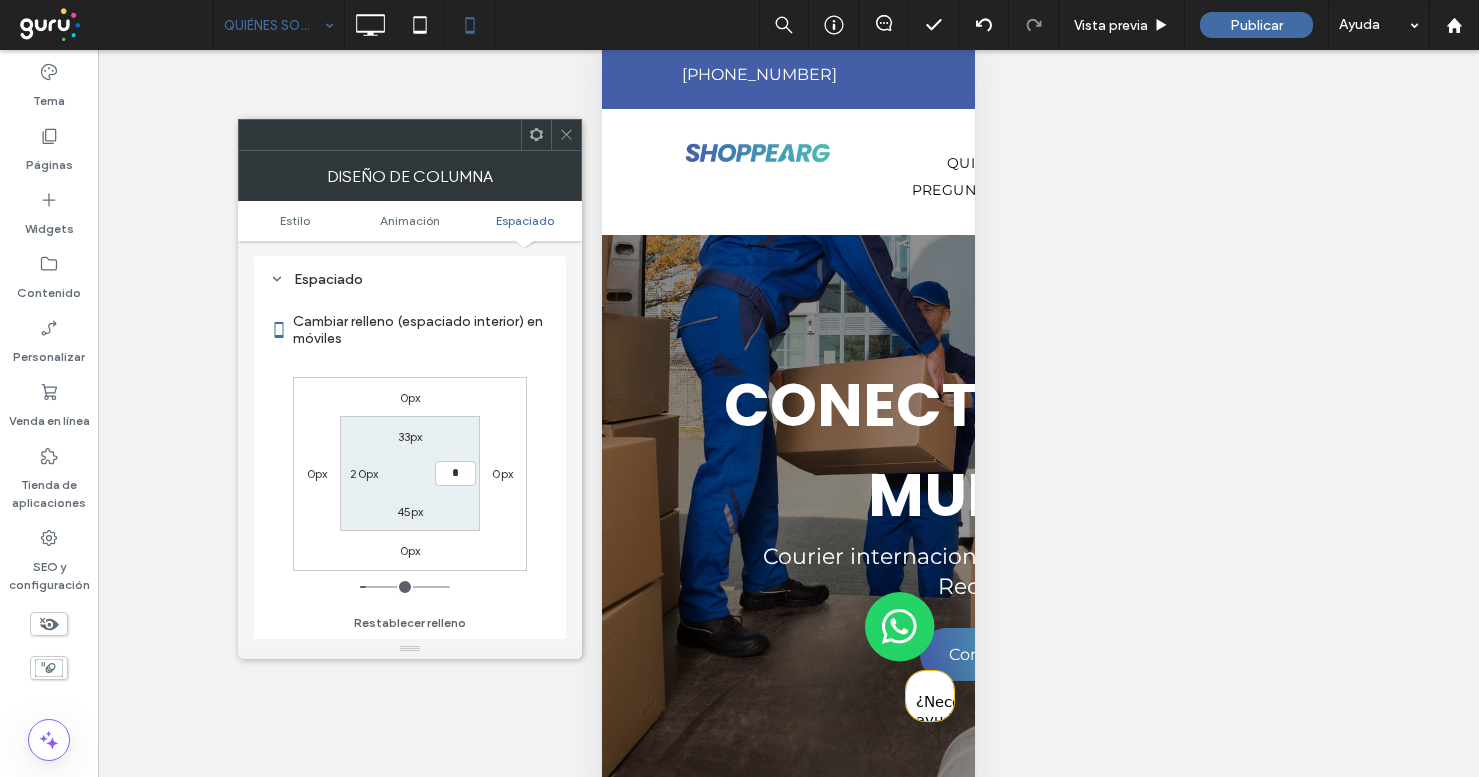 type on "*" 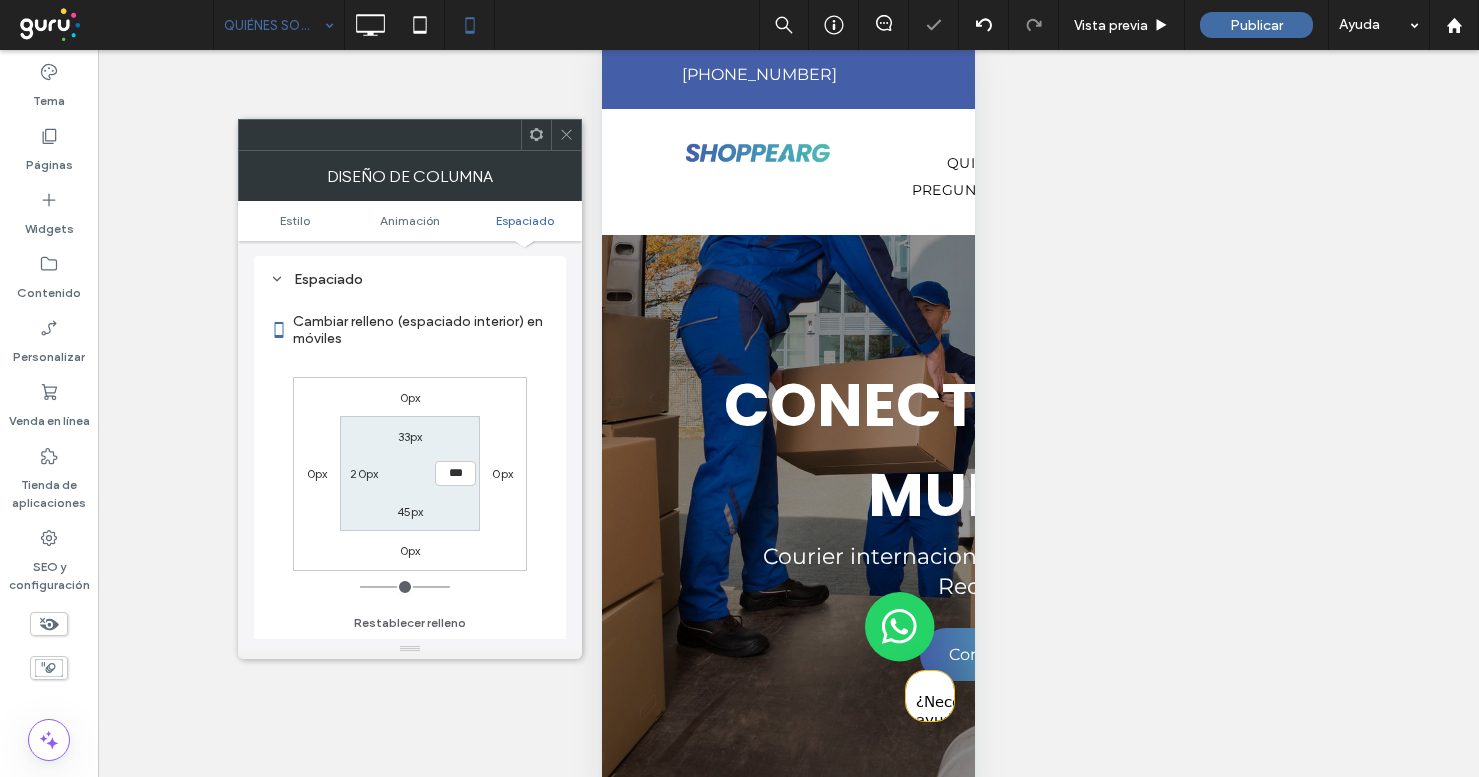 click on "20px" at bounding box center (364, 473) 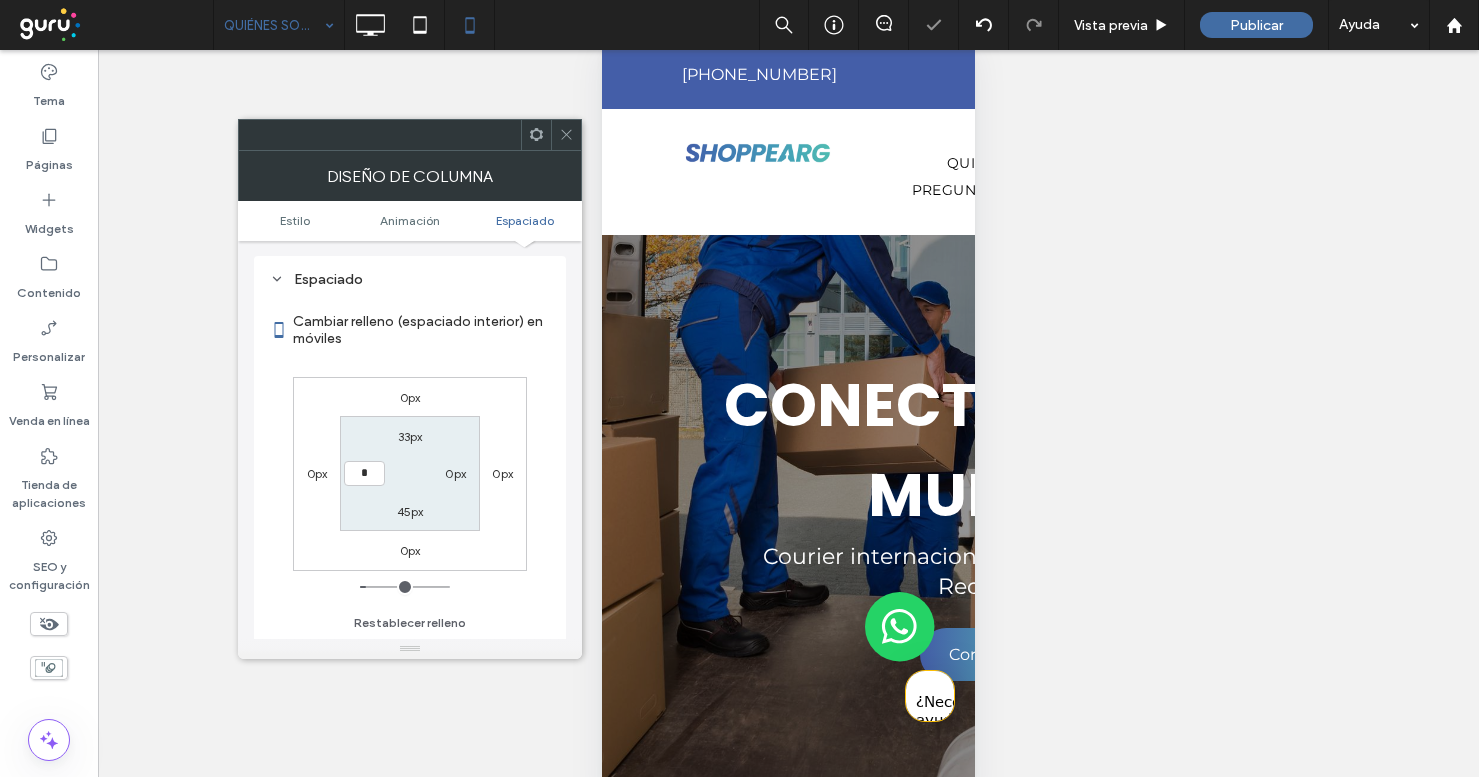 type on "*" 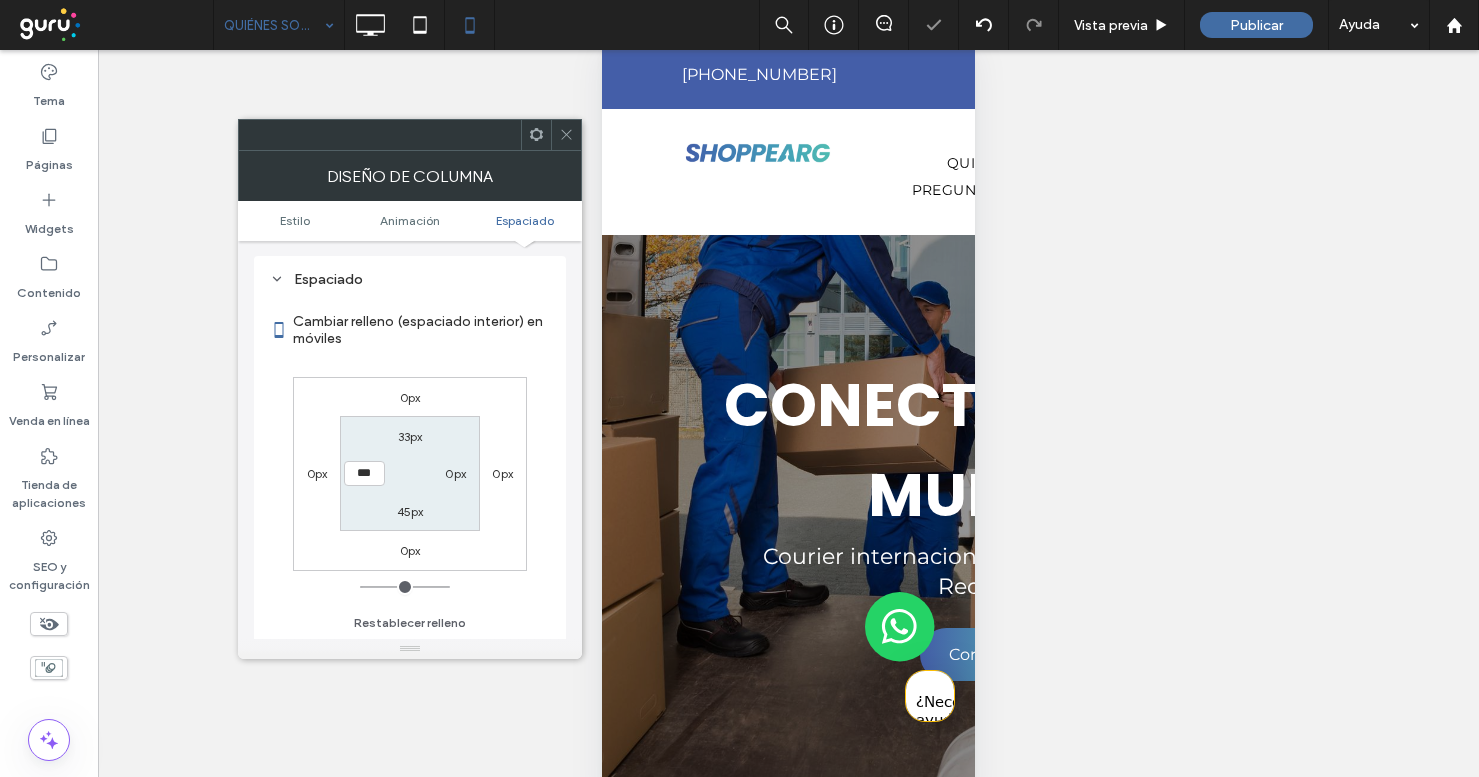 click on "0px" at bounding box center [455, 473] 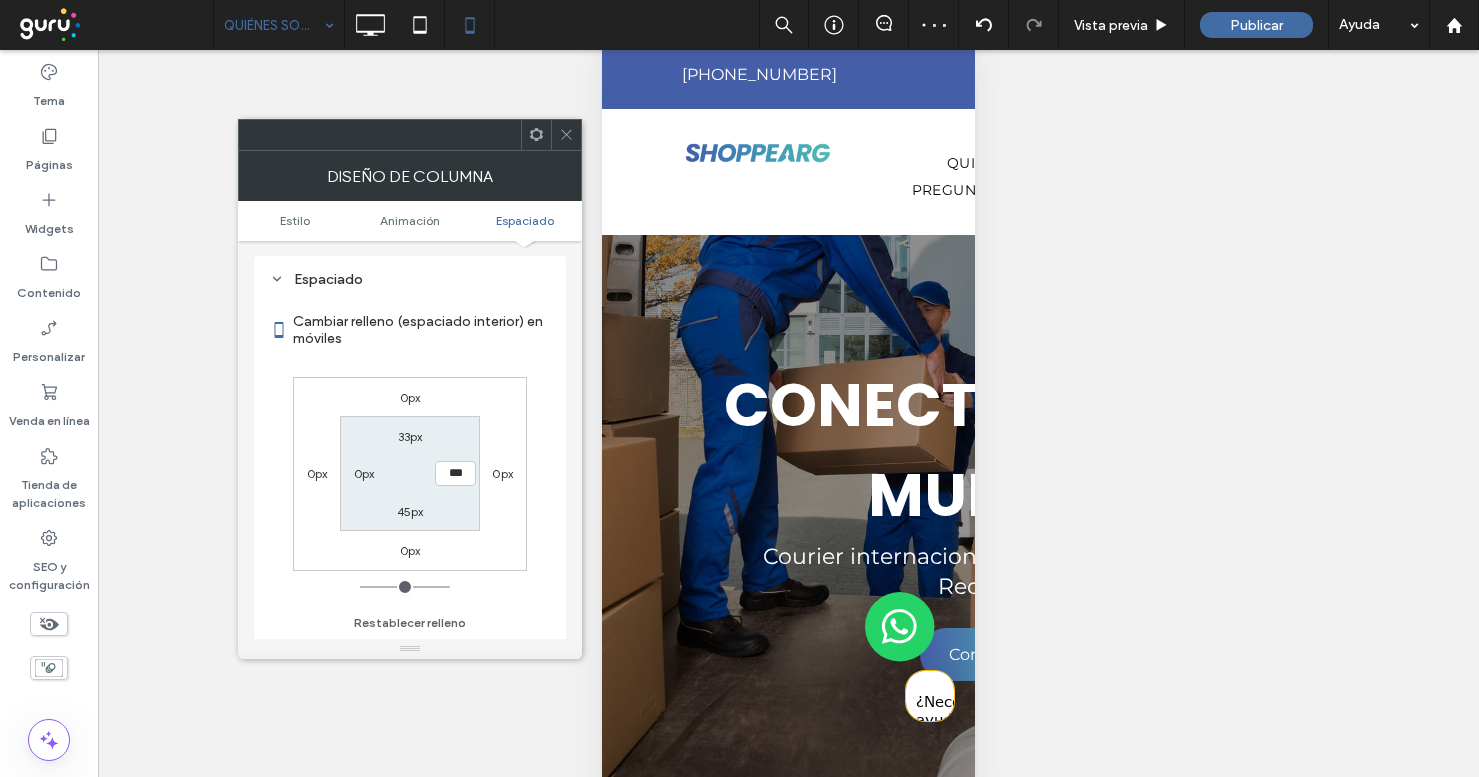 click on "33px" at bounding box center (410, 436) 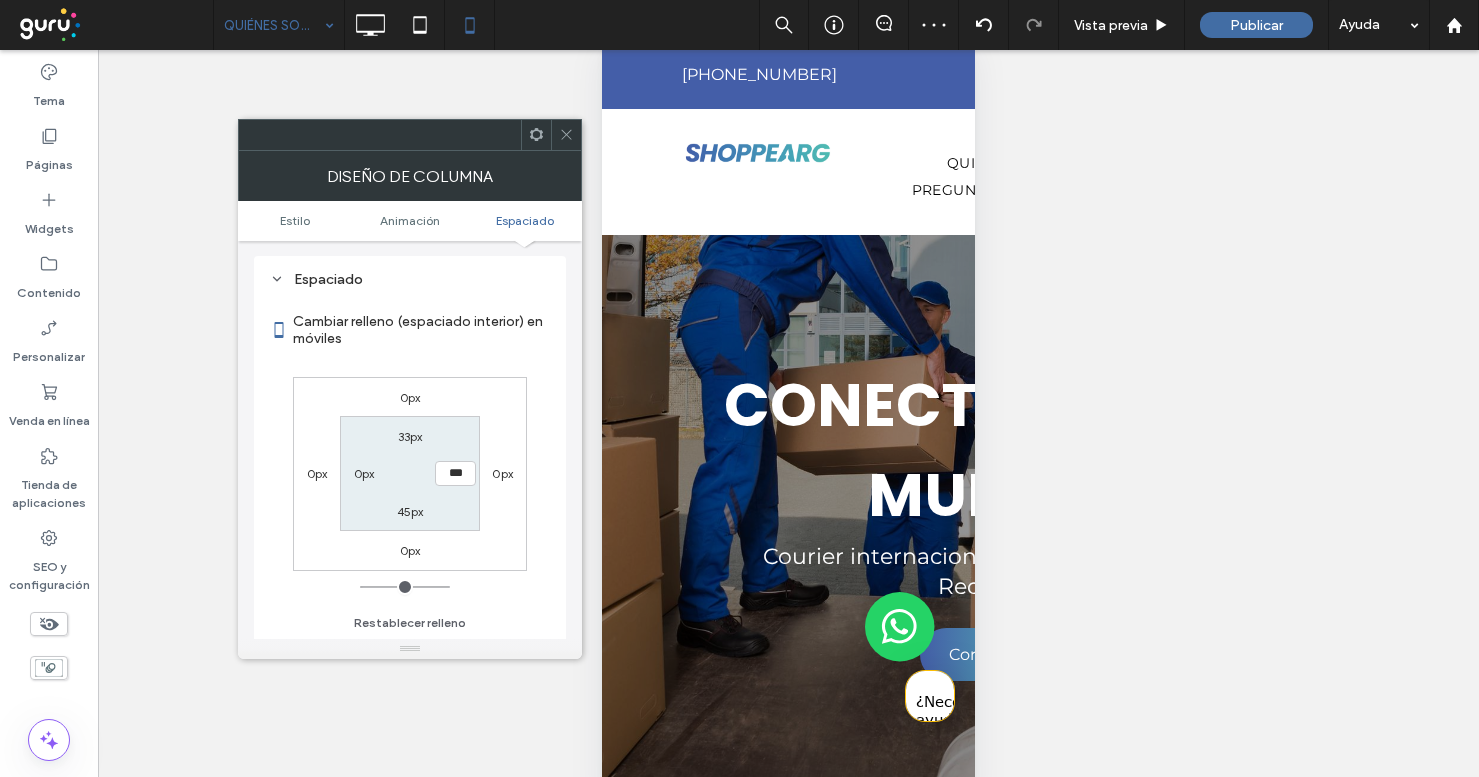 type on "**" 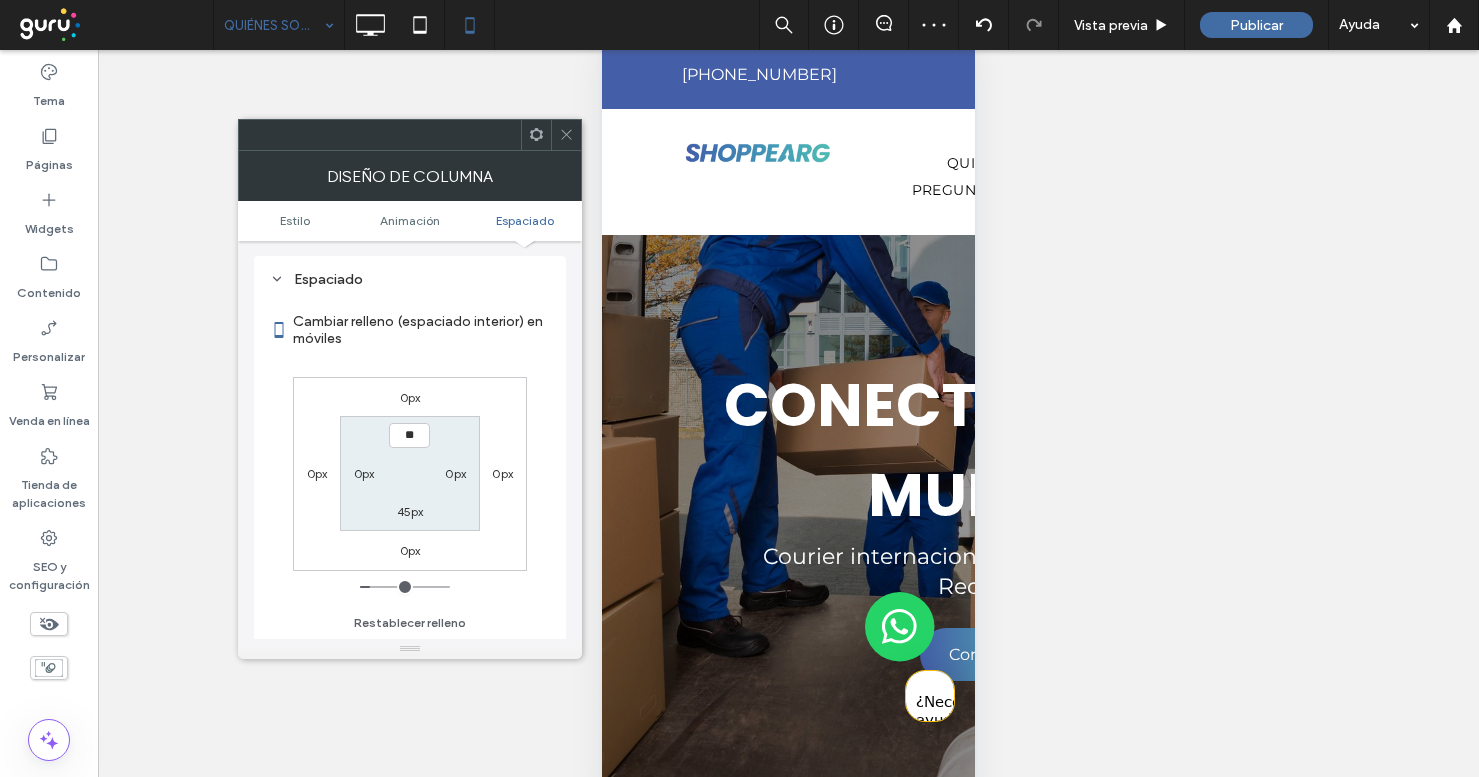 type on "**" 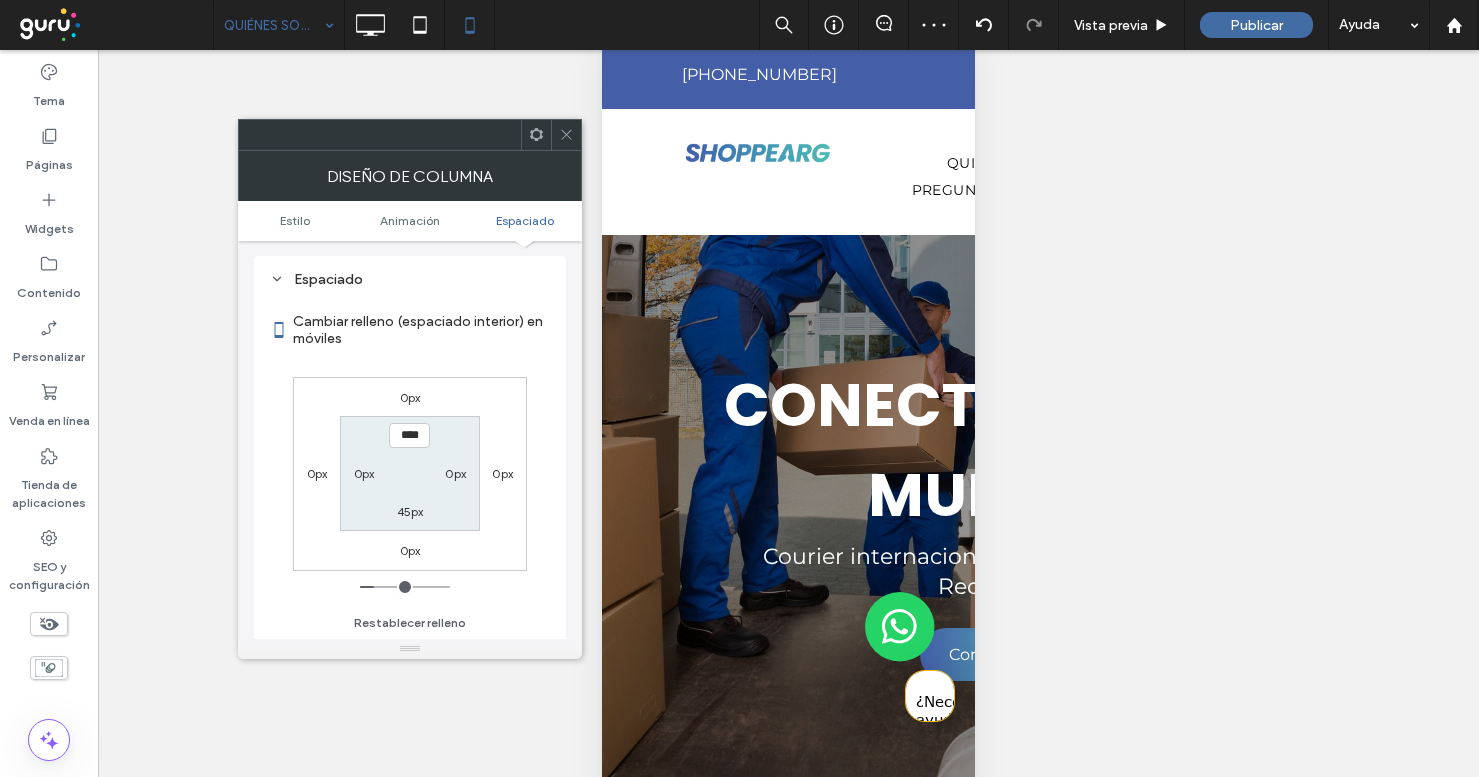 click 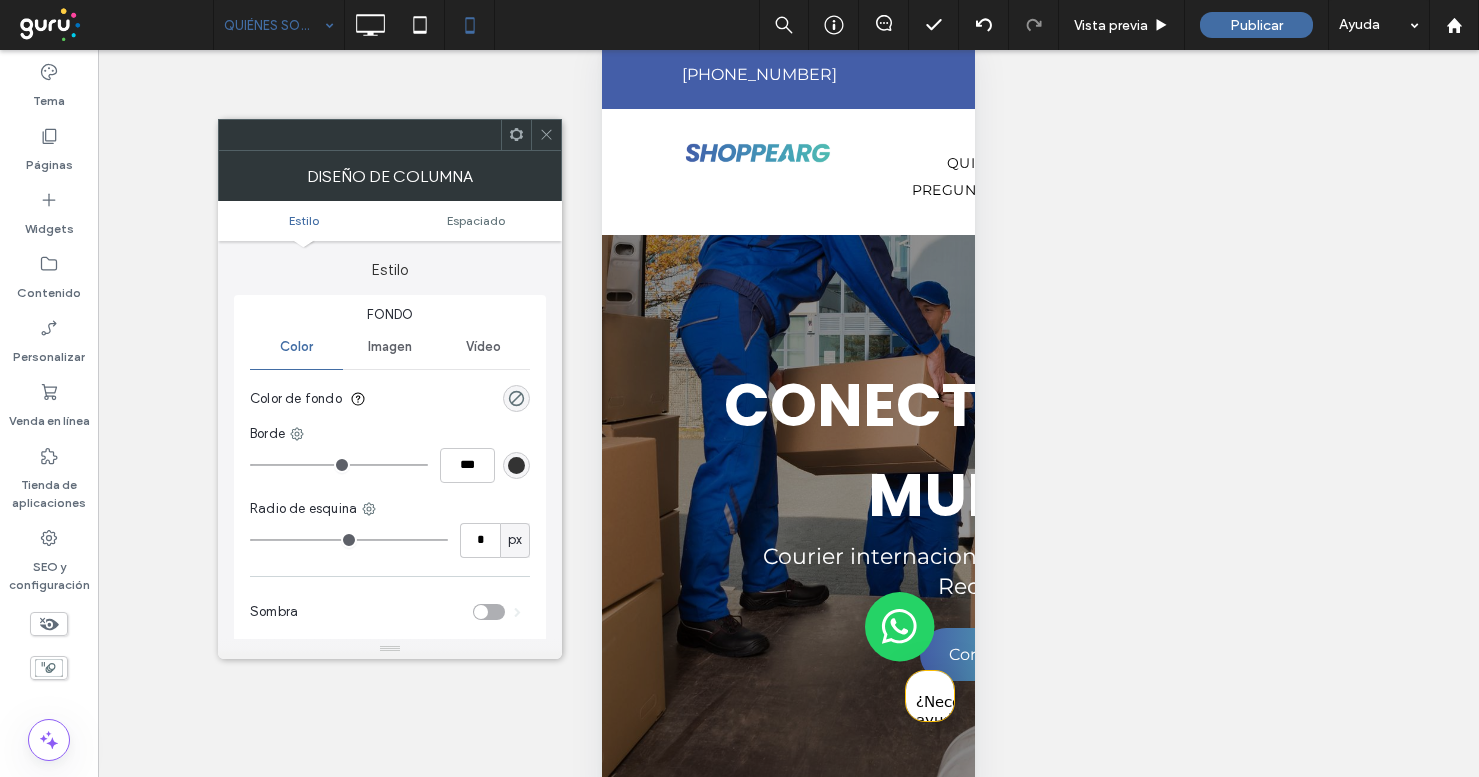 click on "Estilo Espaciado" at bounding box center [390, 221] 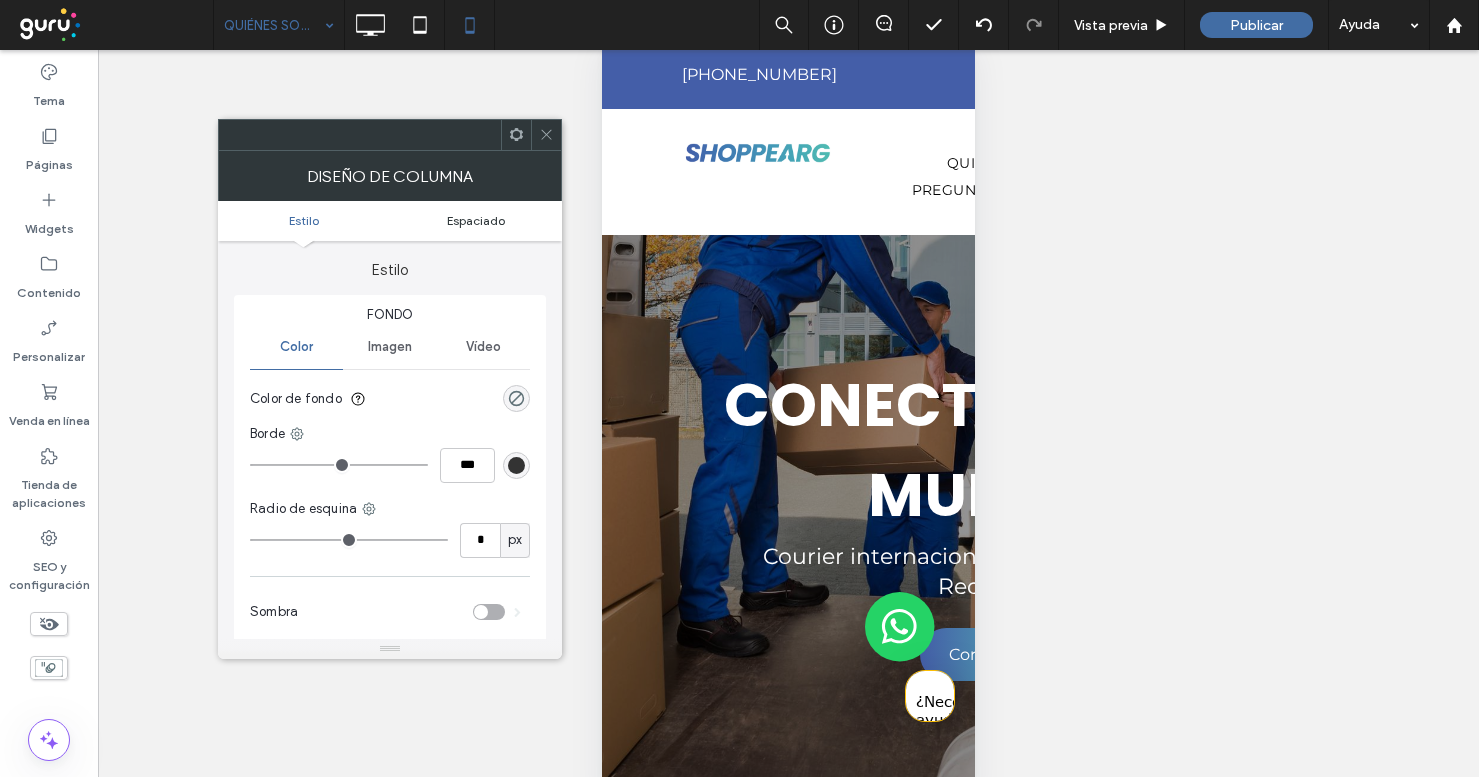 click on "Espaciado" at bounding box center [476, 220] 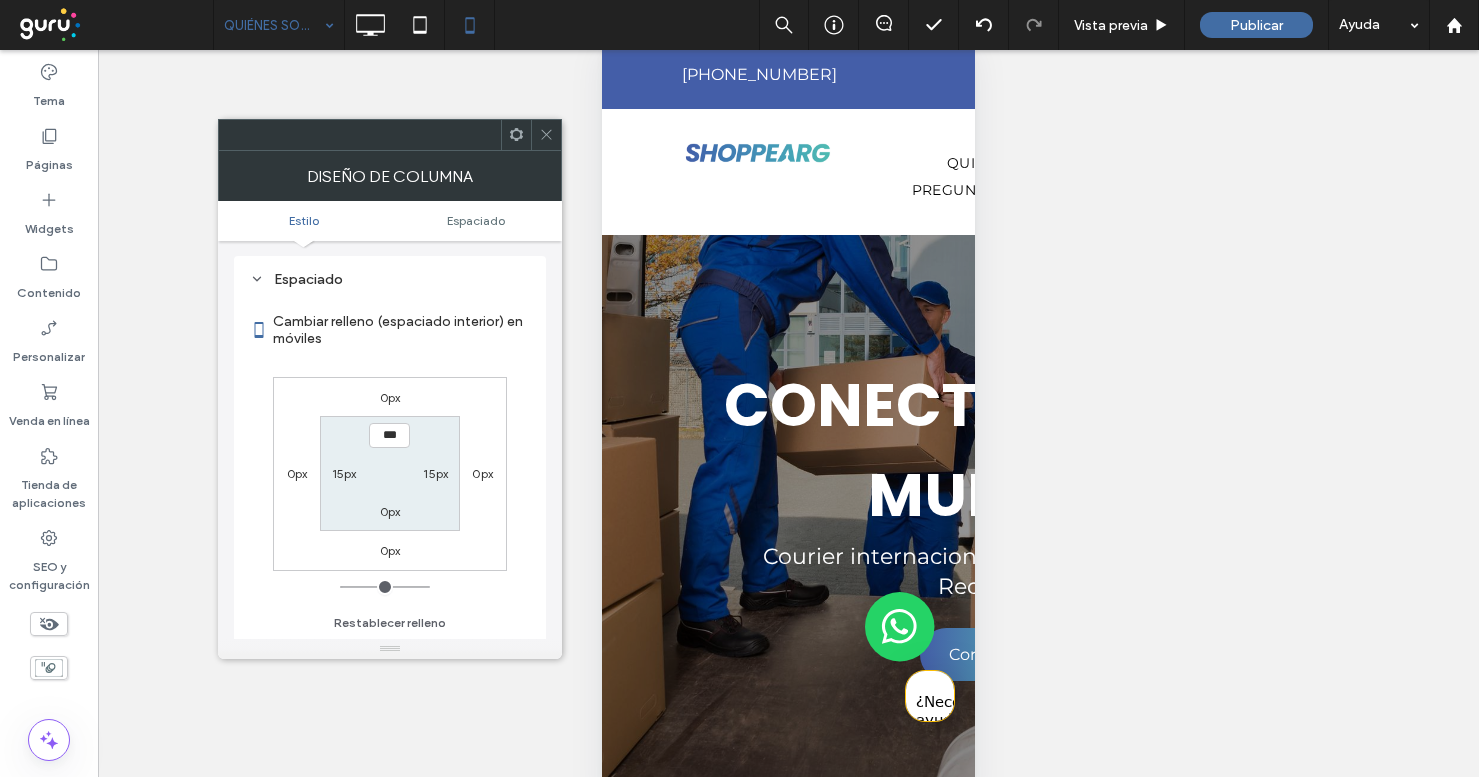 scroll, scrollTop: 407, scrollLeft: 0, axis: vertical 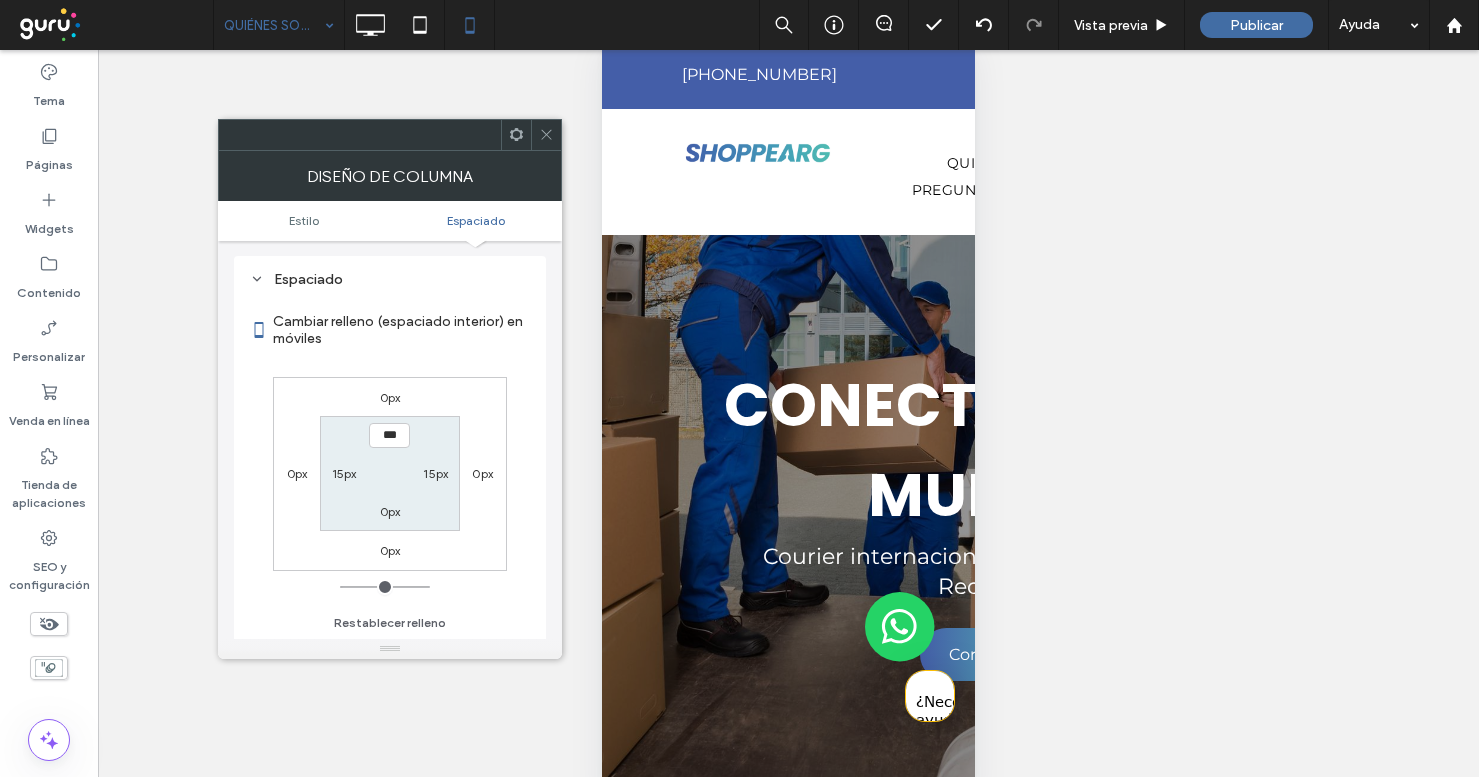 click on "15px" at bounding box center (435, 473) 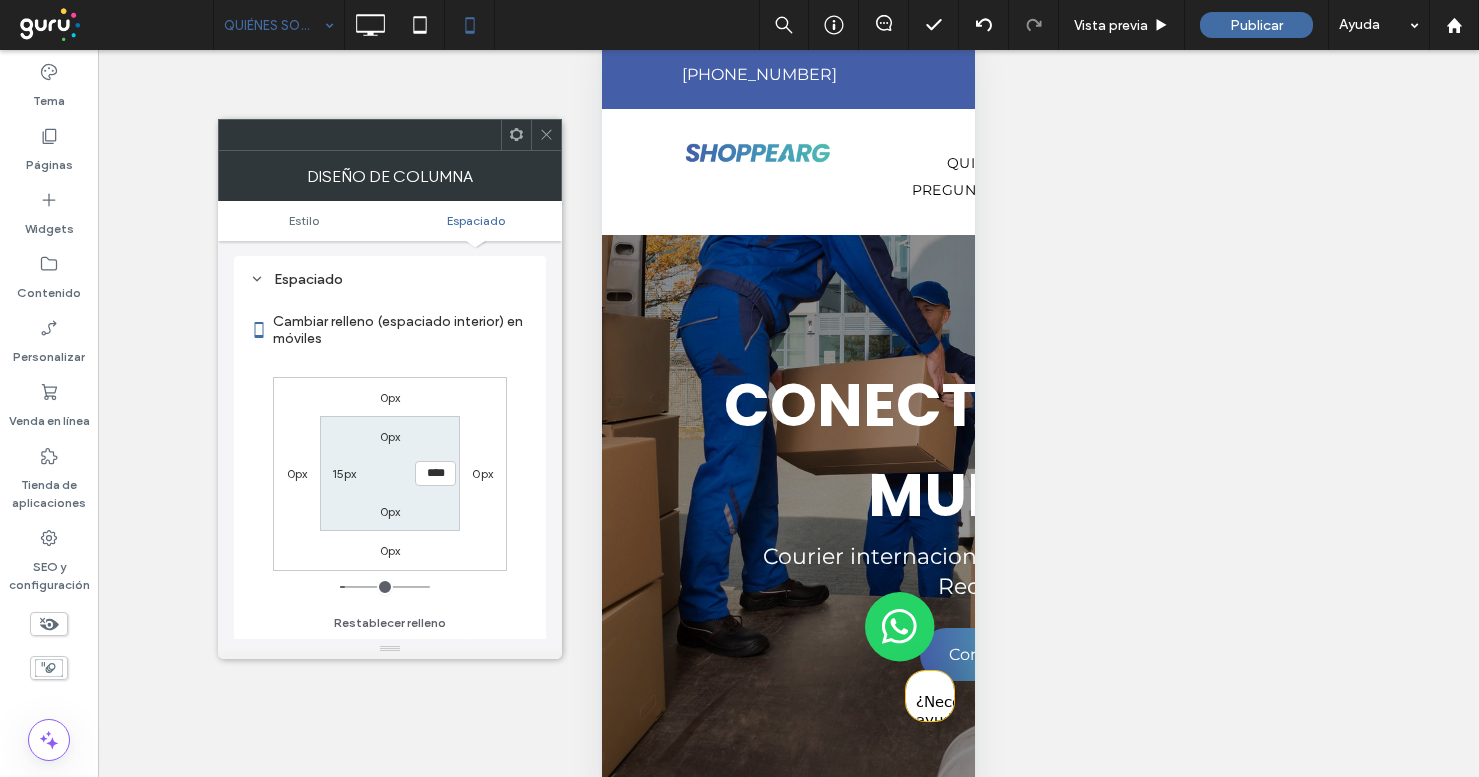type on "**" 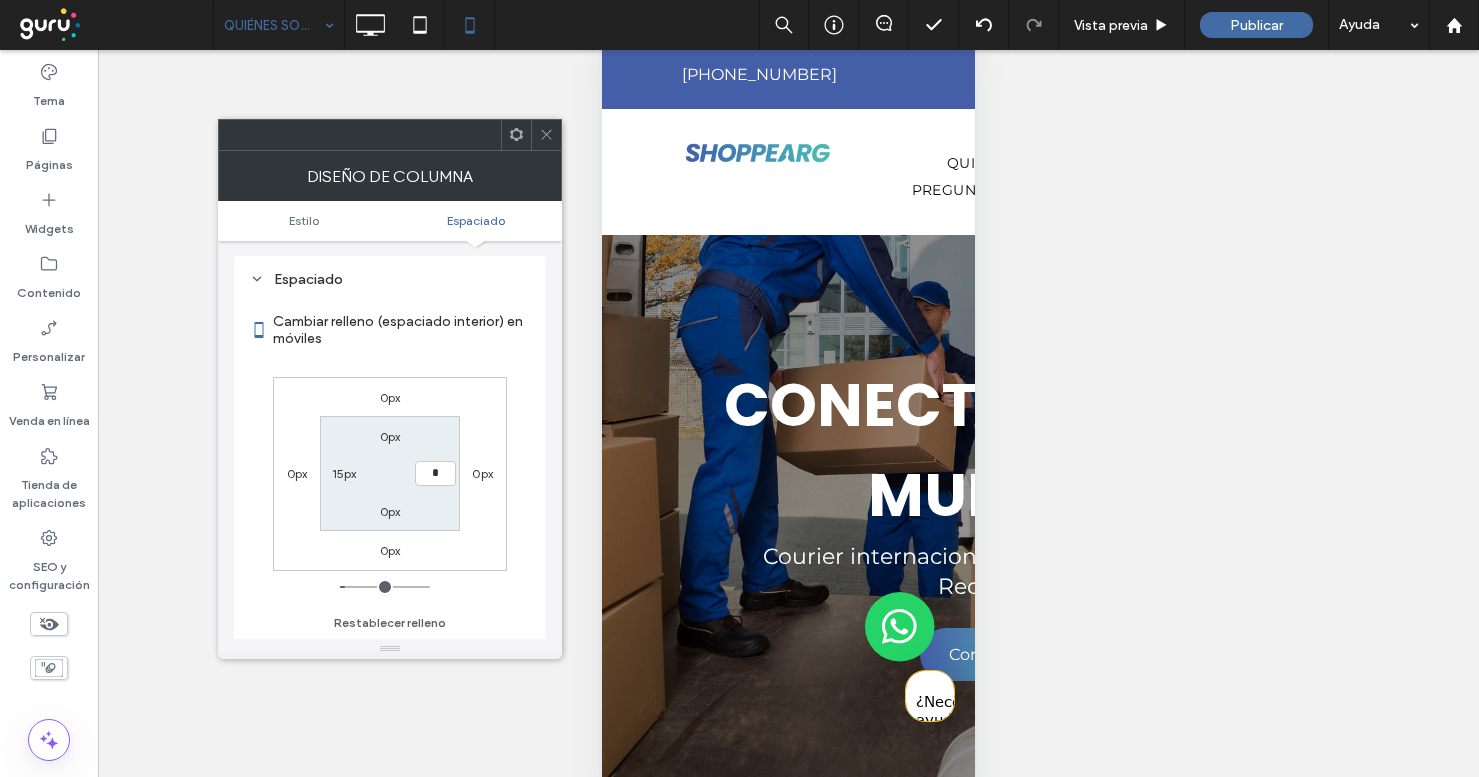 type on "*" 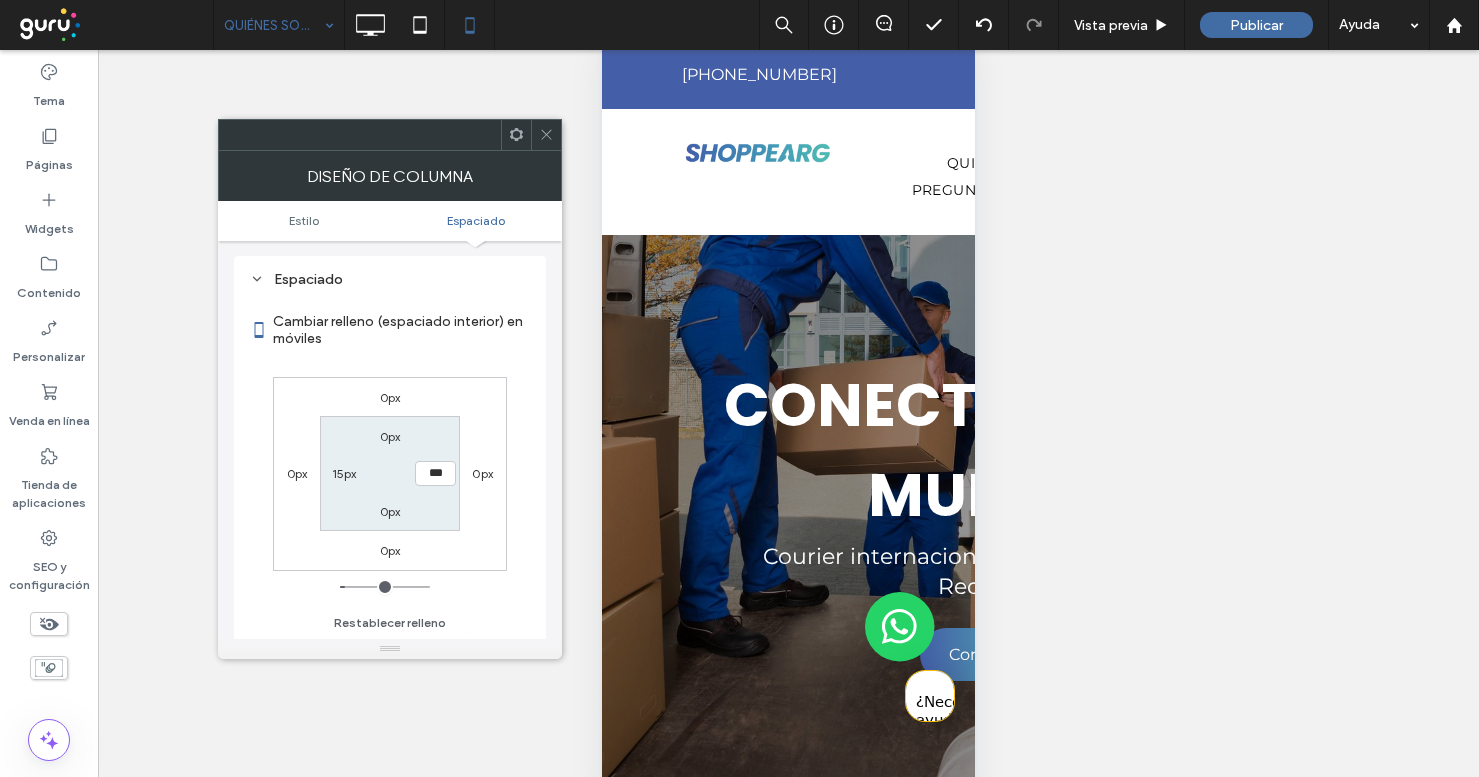 click on "15px" at bounding box center [344, 473] 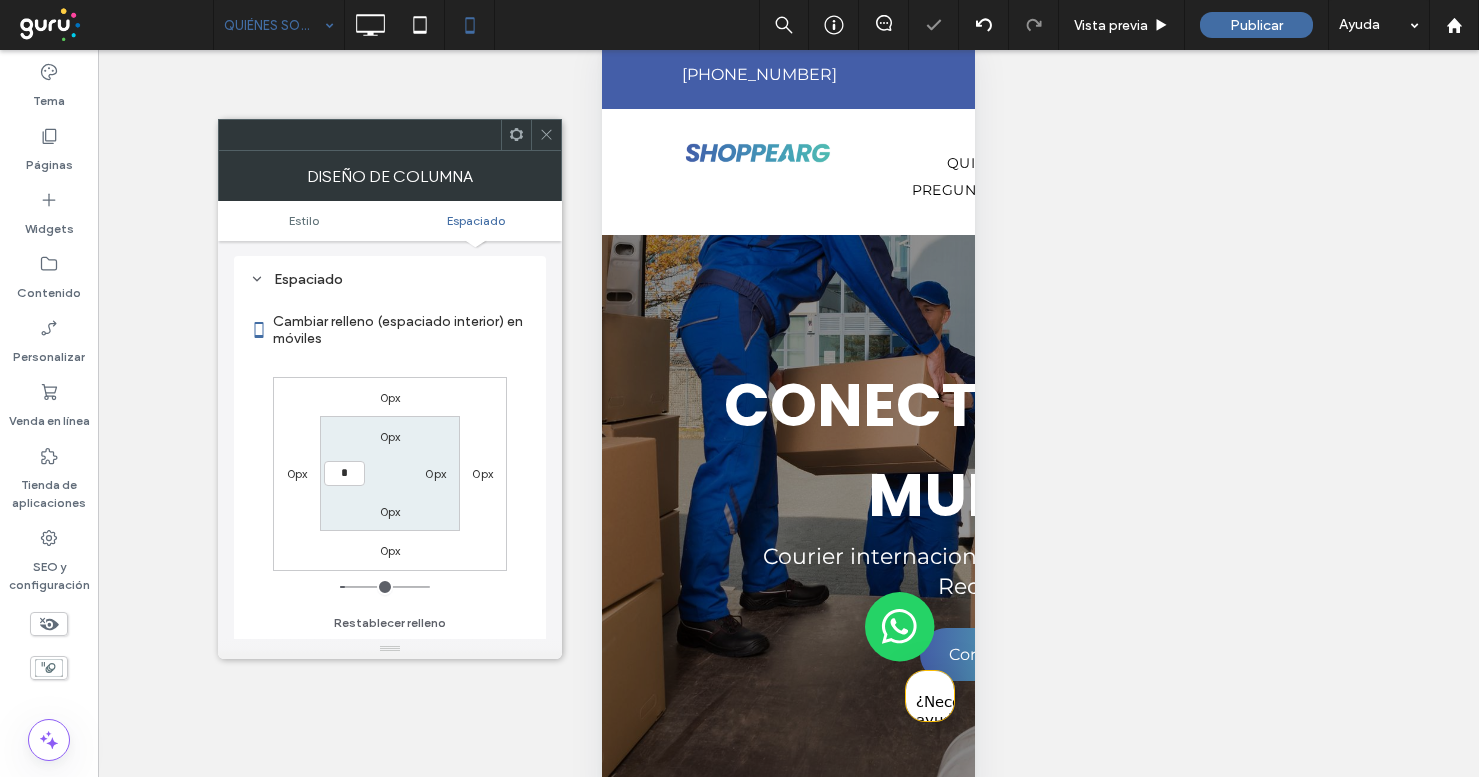 type on "*" 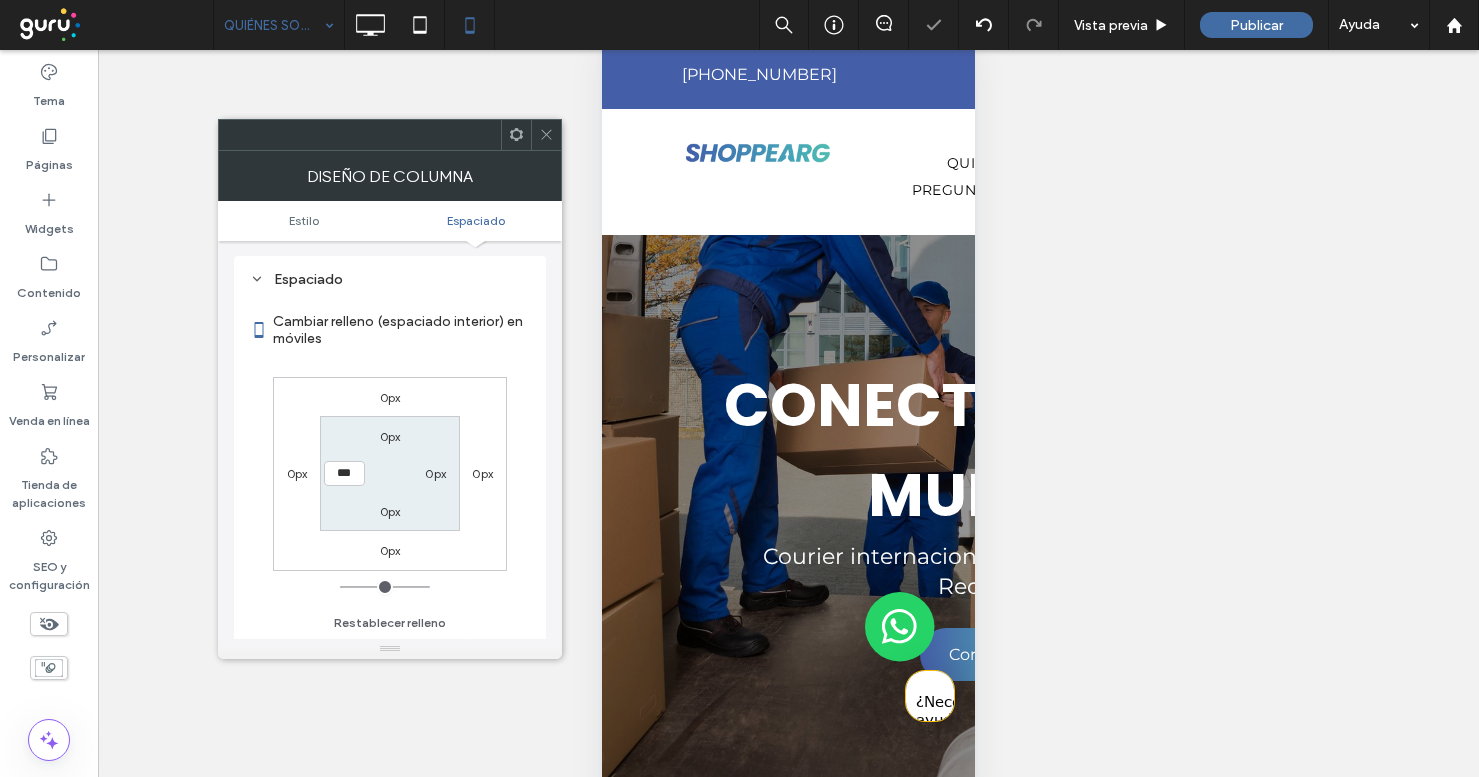 click on "0px" at bounding box center [390, 436] 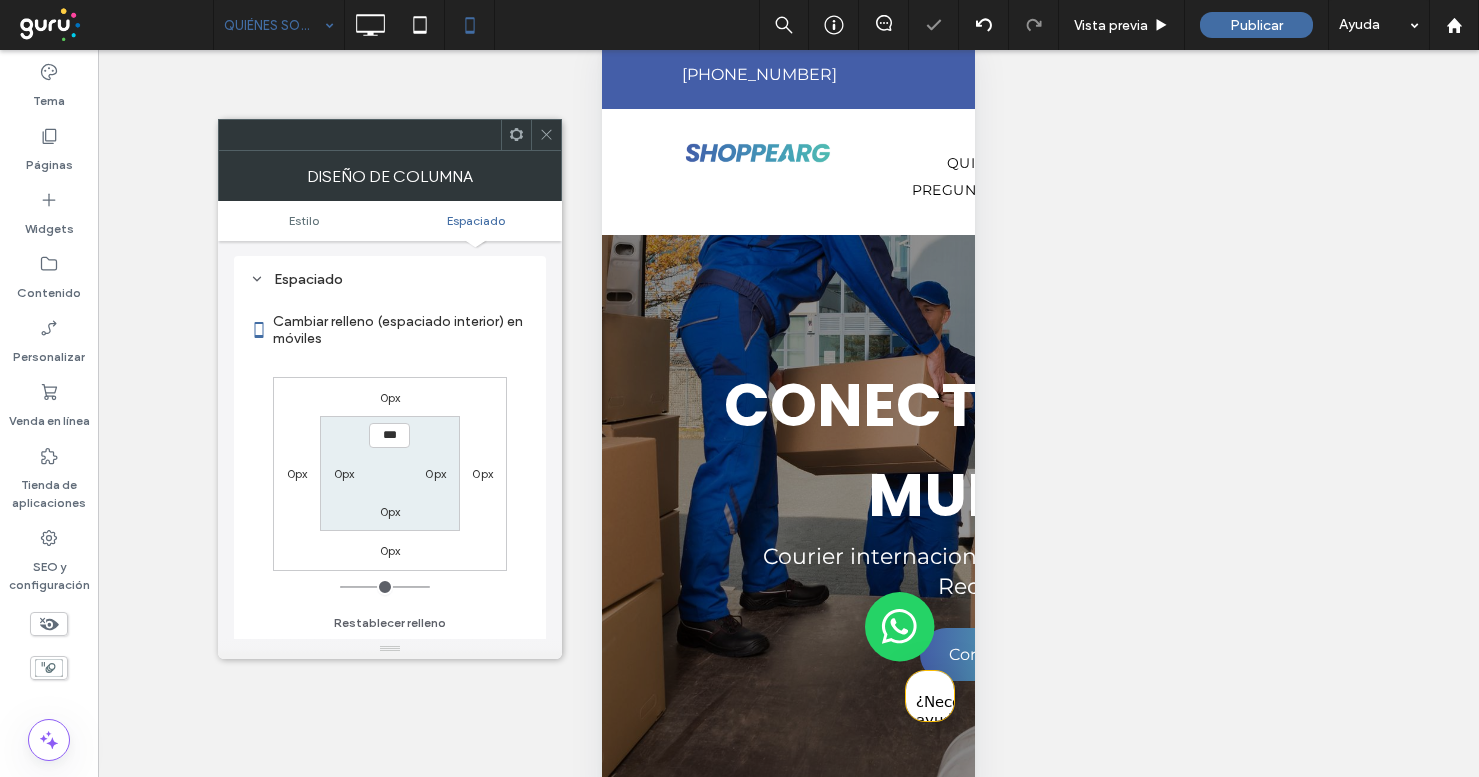 click on "0px 0px 0px 0px *** 0px 0px 0px" at bounding box center [390, 474] 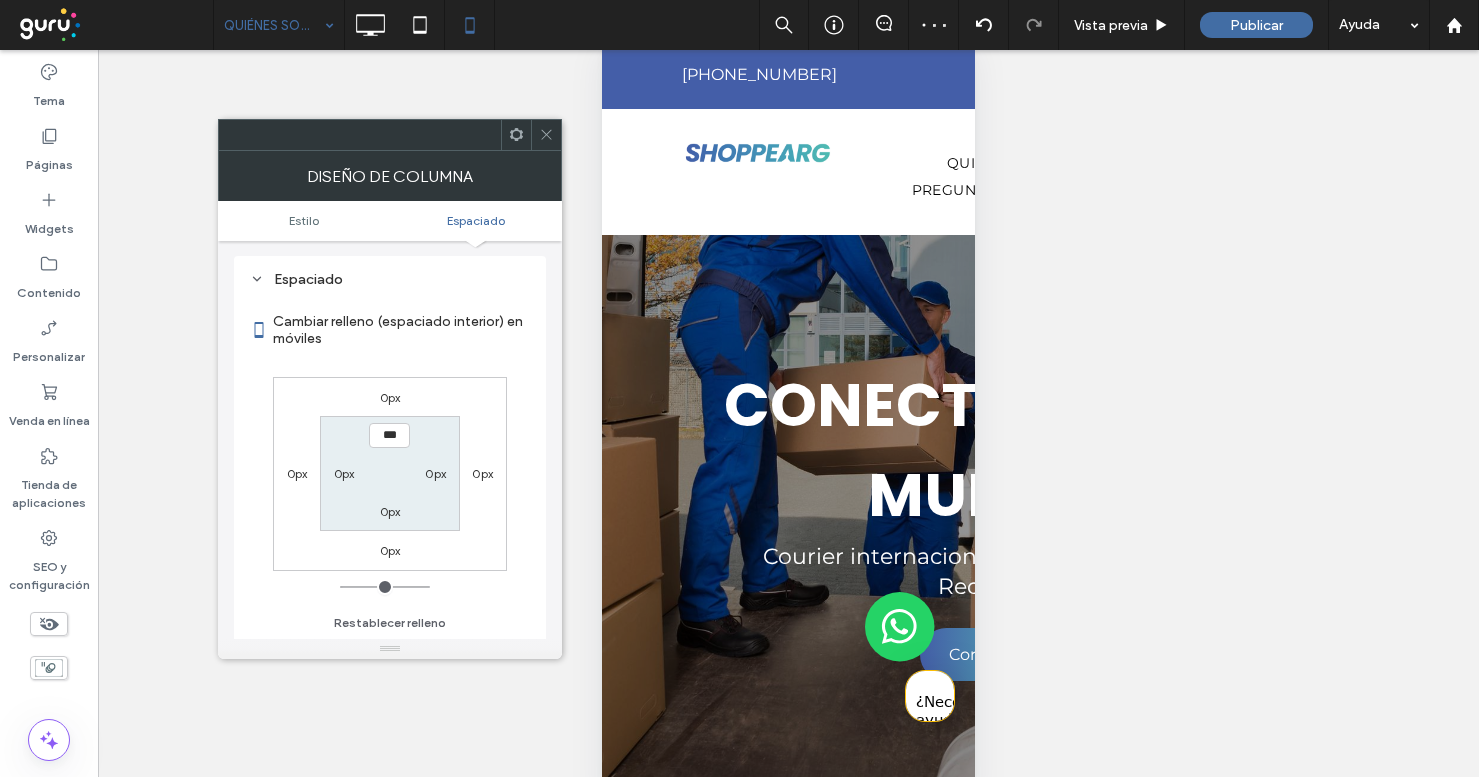 click at bounding box center [546, 135] 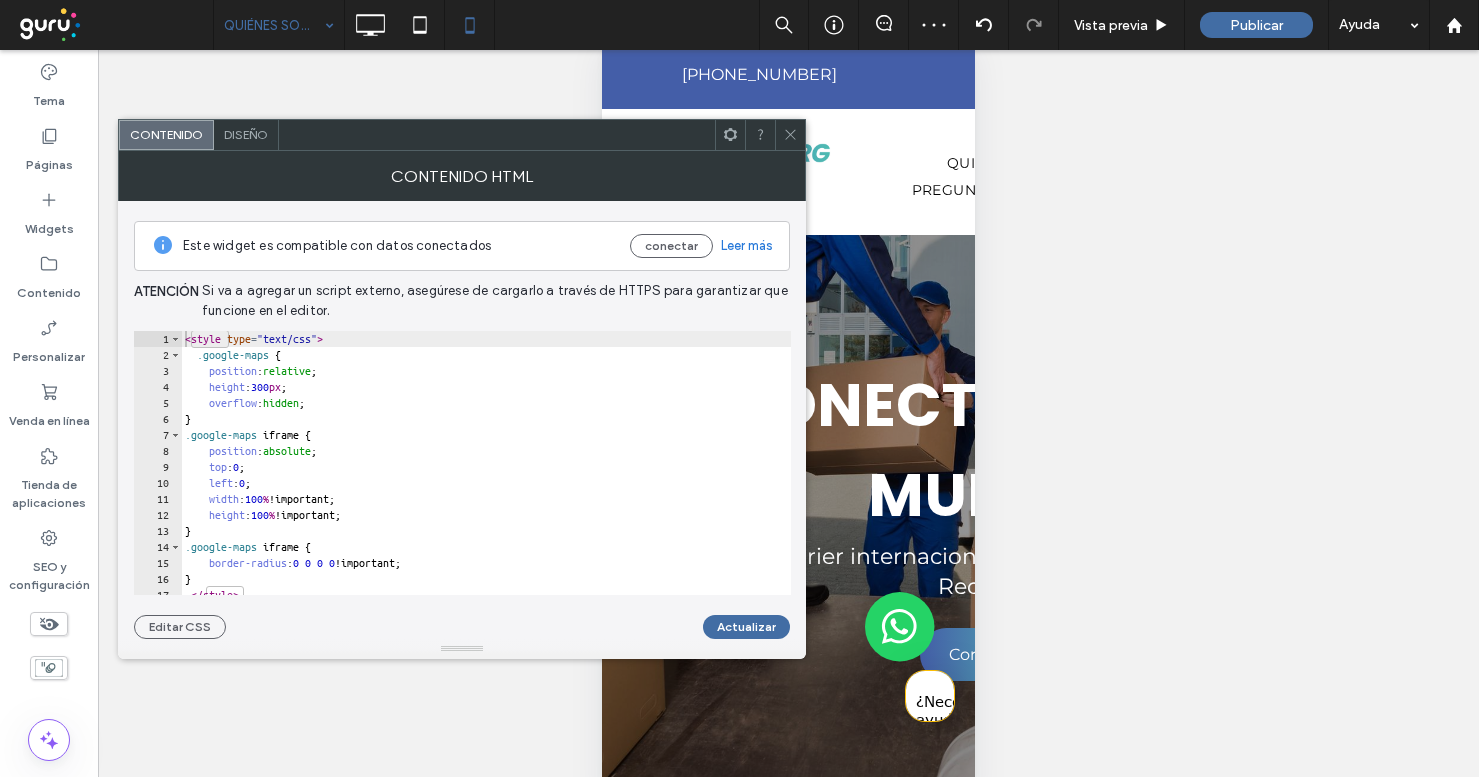 click on "Diseño" at bounding box center (246, 134) 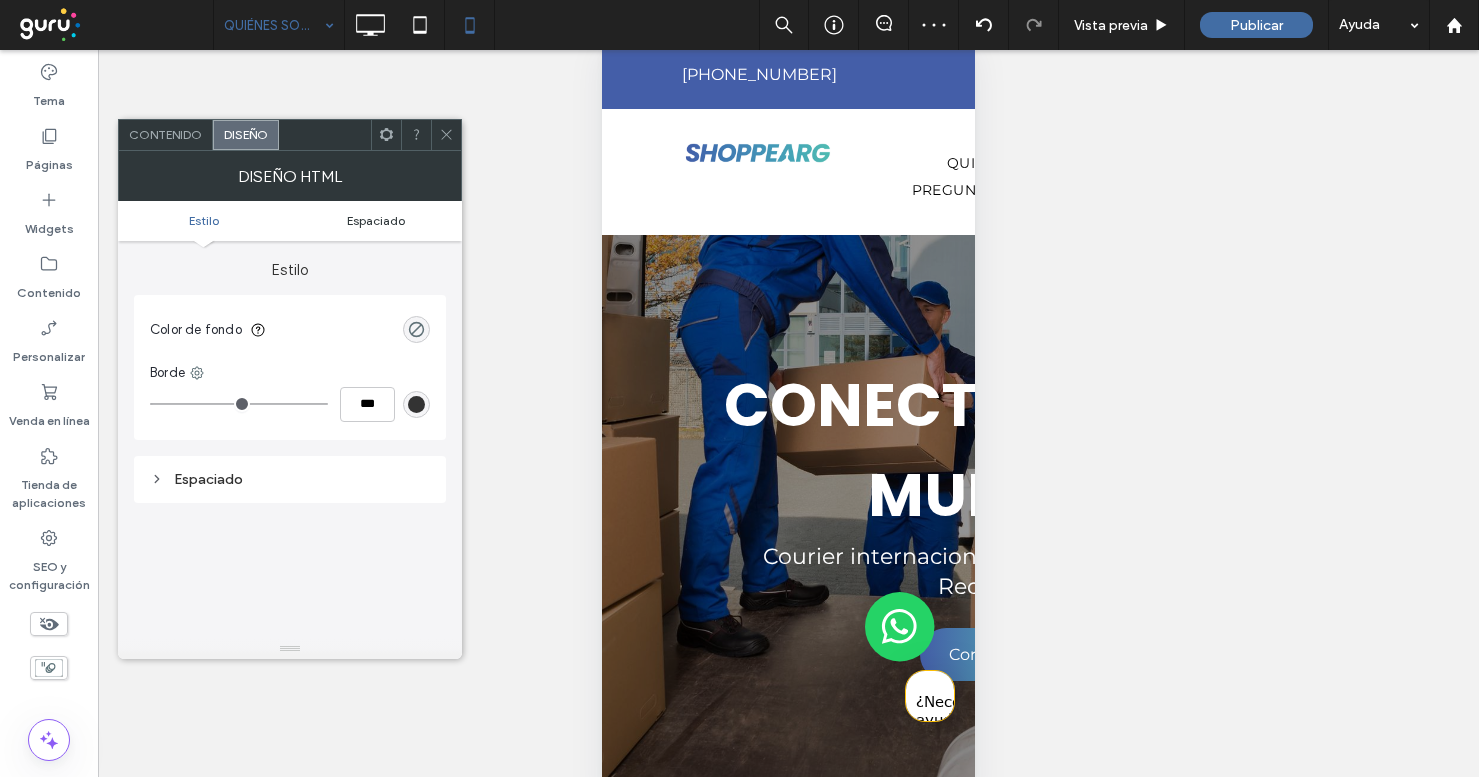 click on "Espaciado" at bounding box center (376, 220) 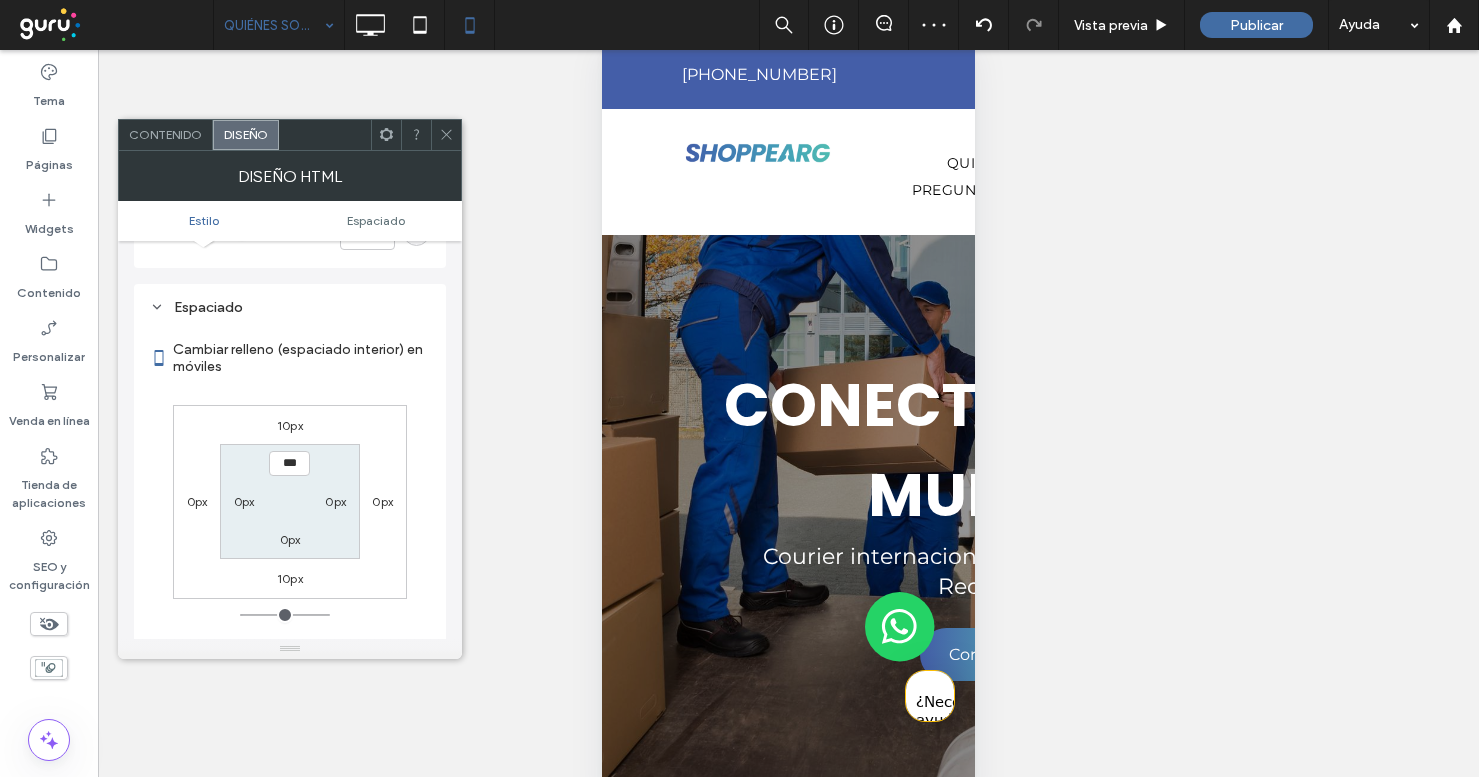 scroll, scrollTop: 200, scrollLeft: 0, axis: vertical 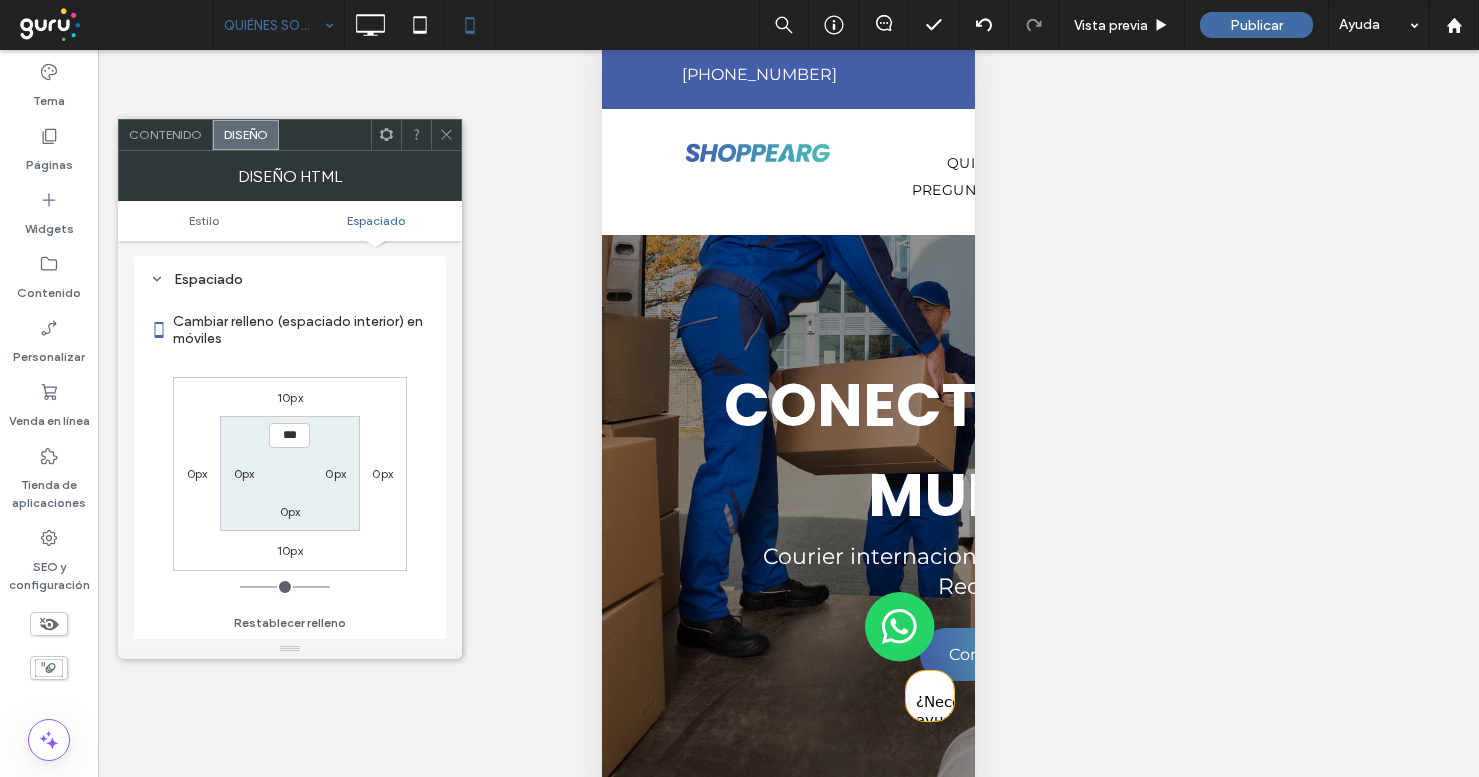 click on "10px" at bounding box center [290, 397] 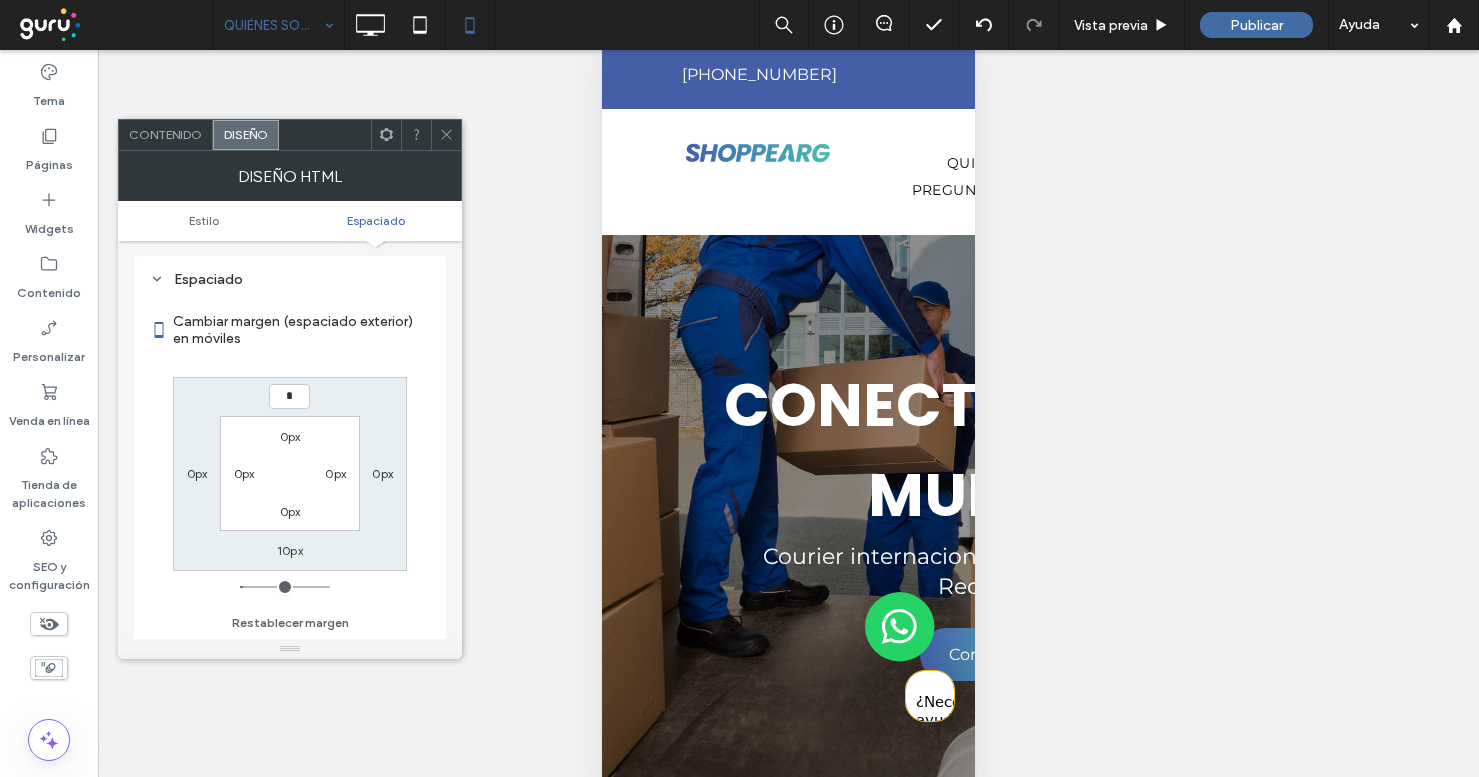 type on "*" 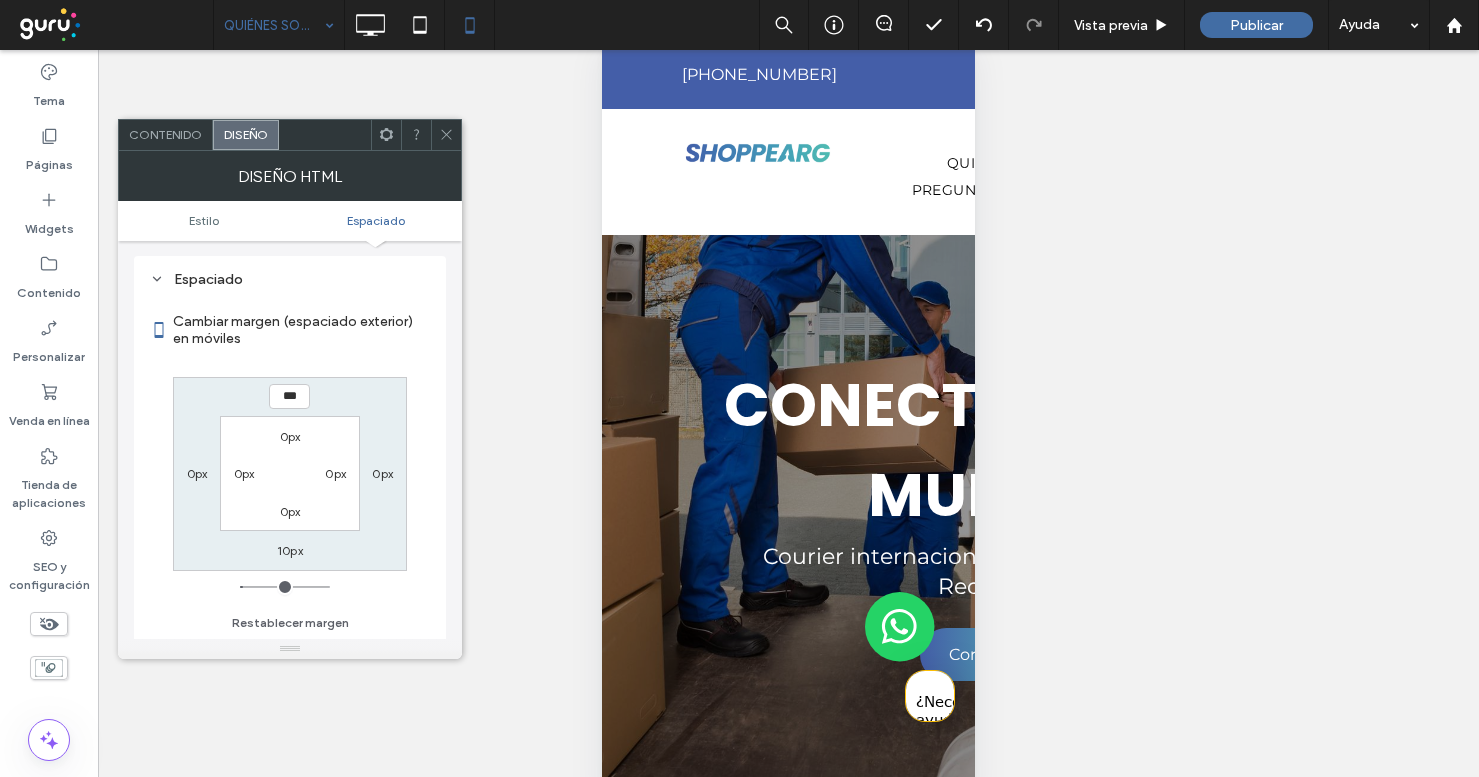 click on "10px" at bounding box center (290, 550) 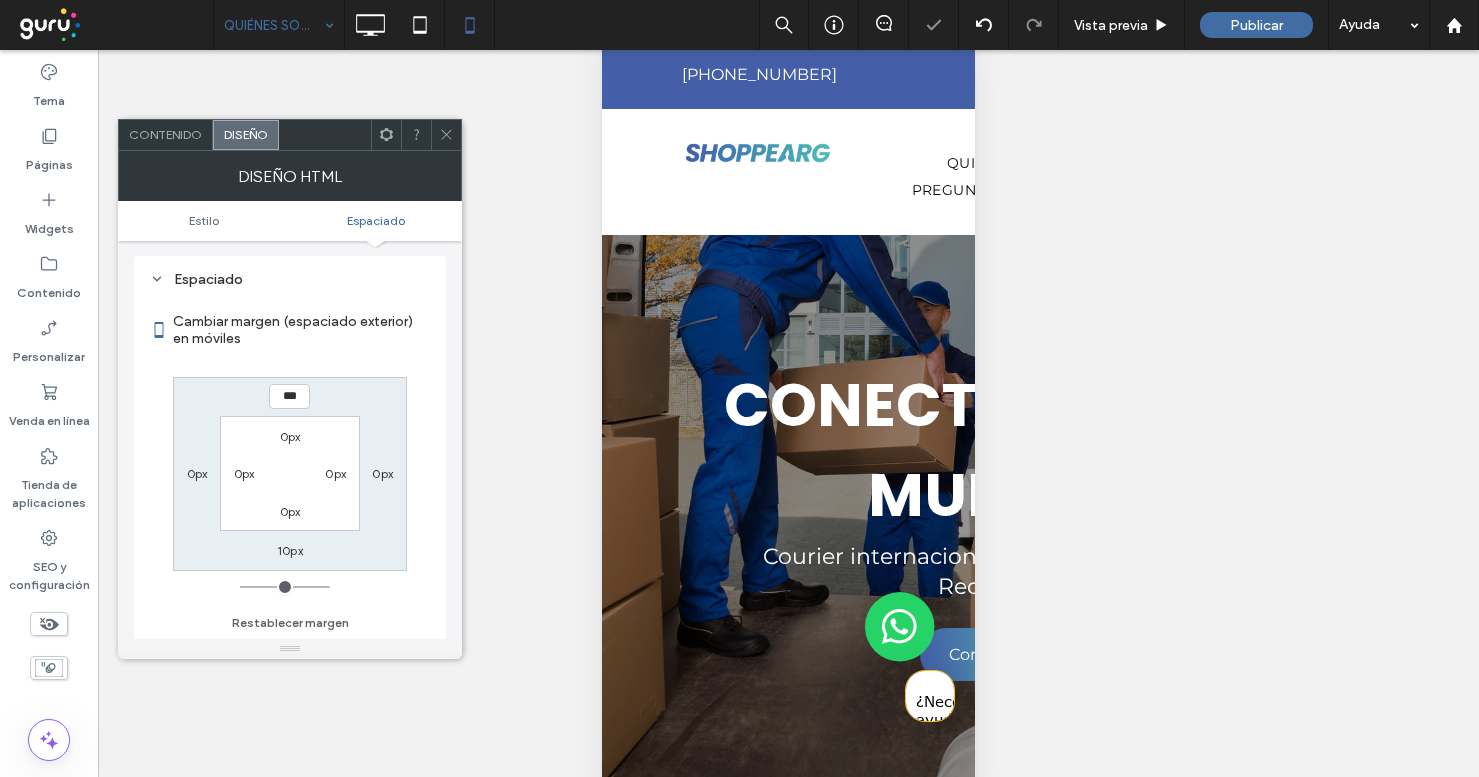 click on "10px" at bounding box center [290, 550] 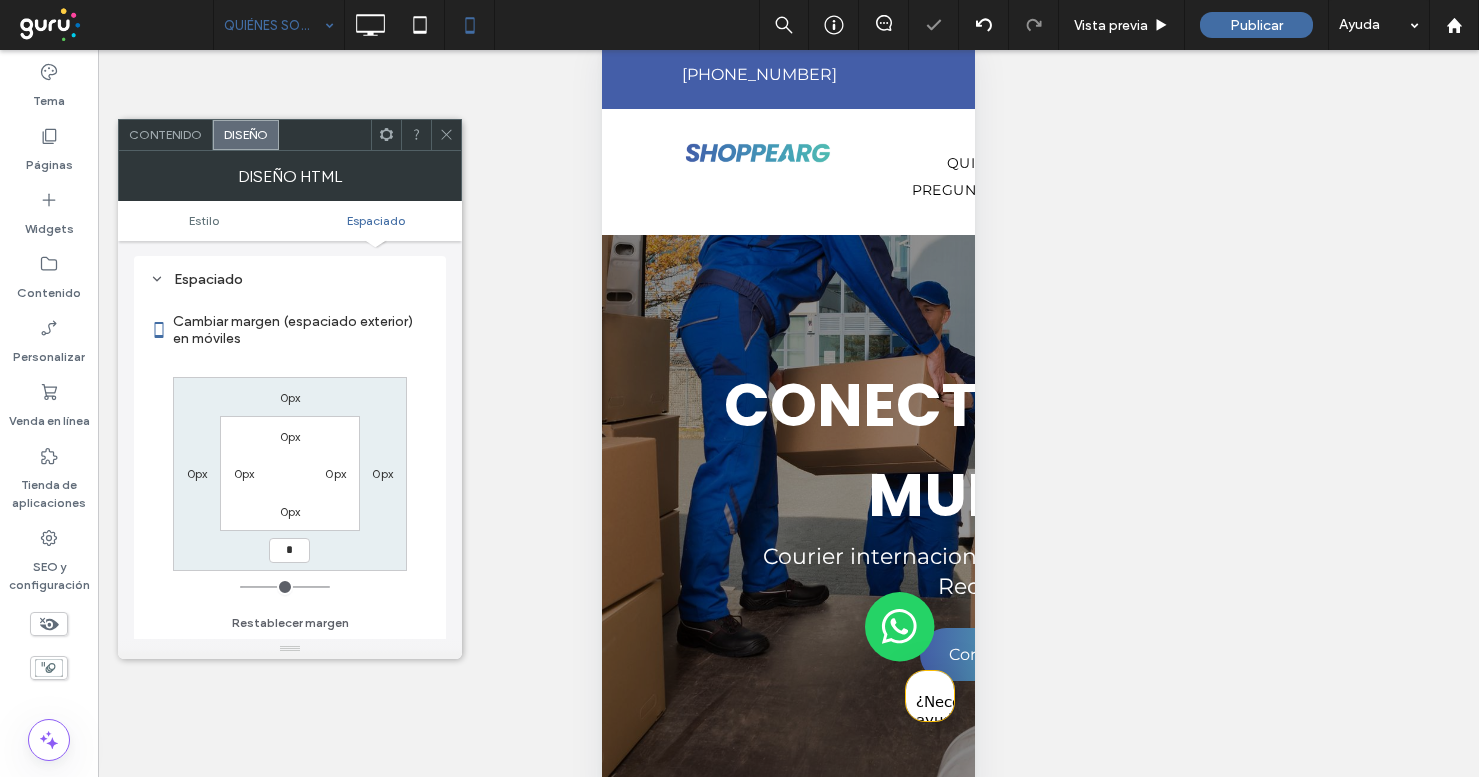 type on "*" 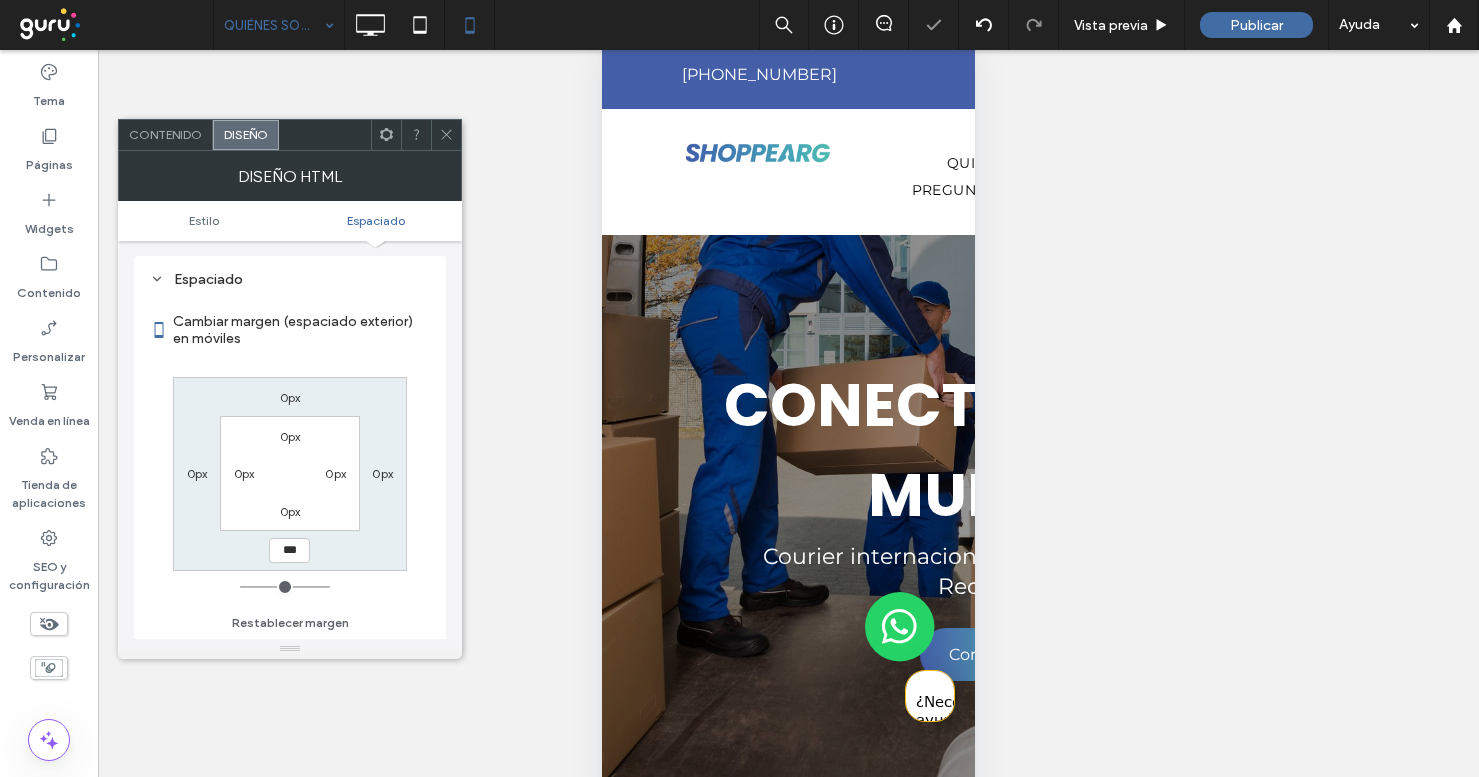 click on "0px" at bounding box center [290, 511] 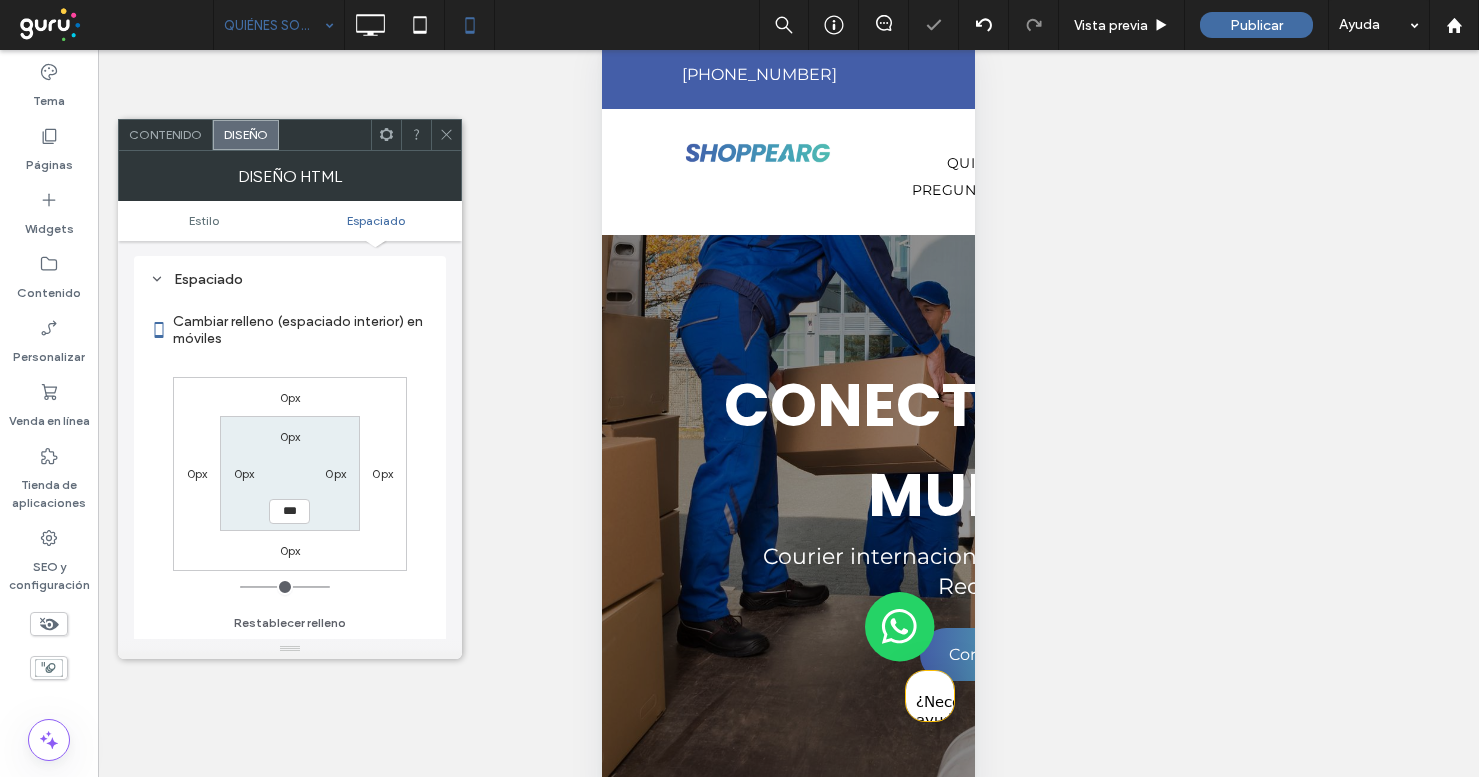 click 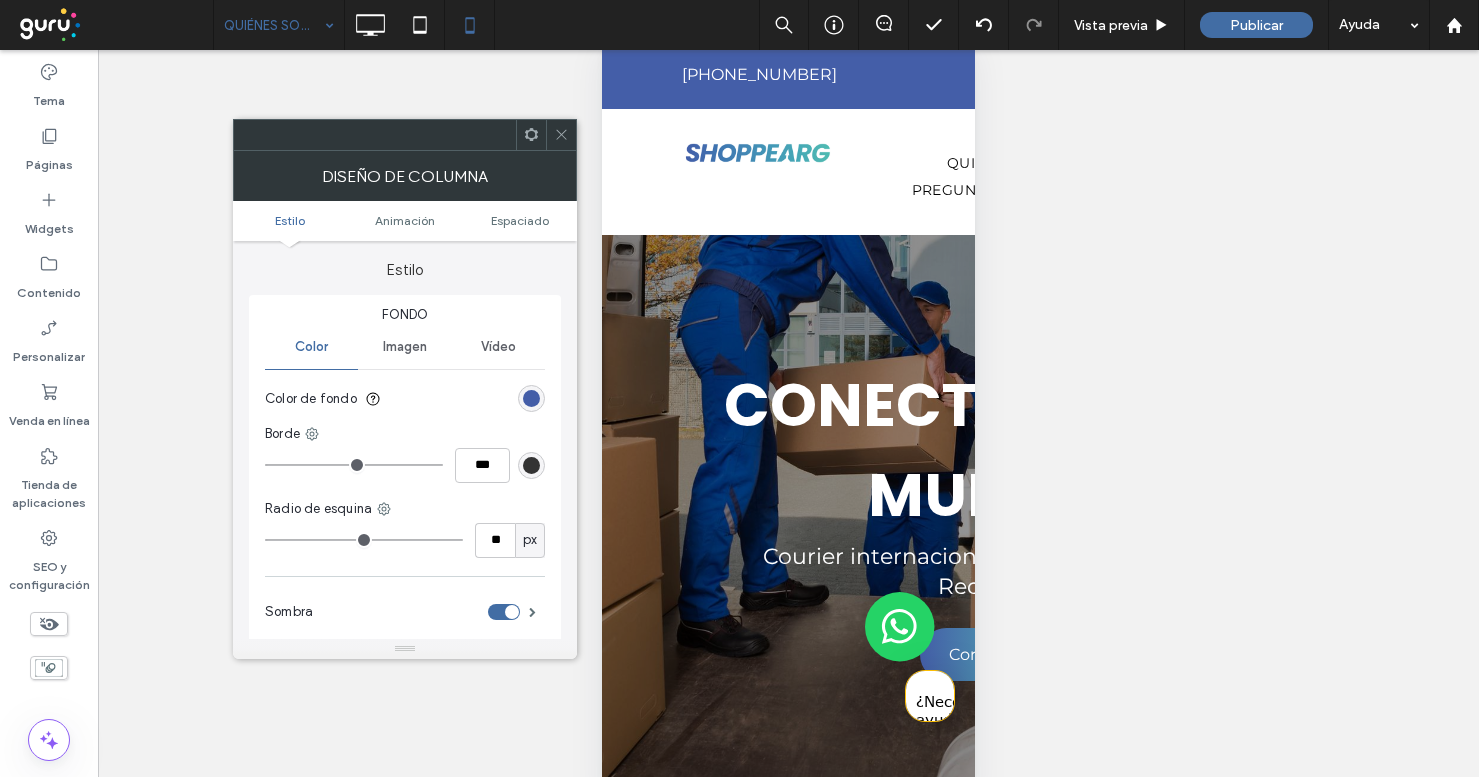 click 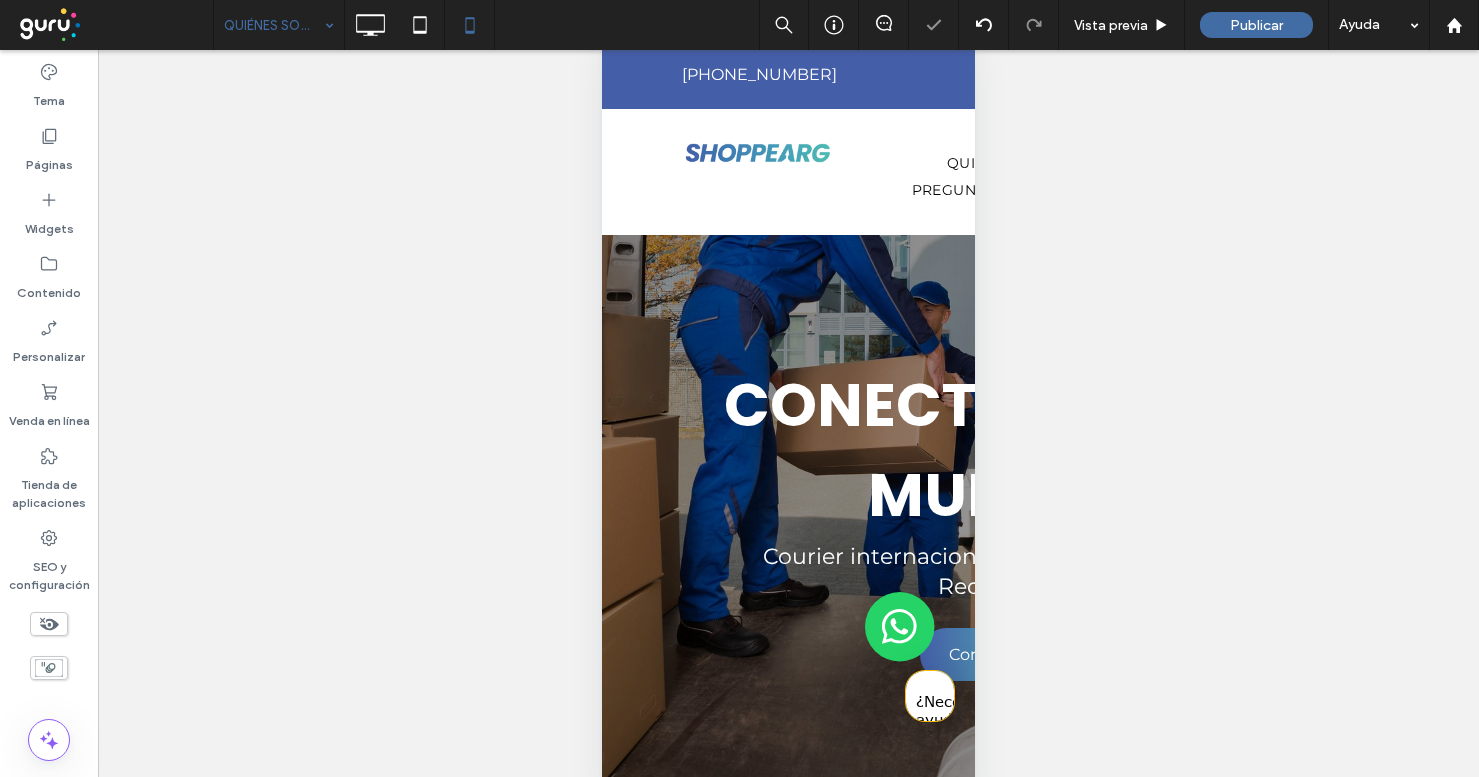 click at bounding box center (739, 388) 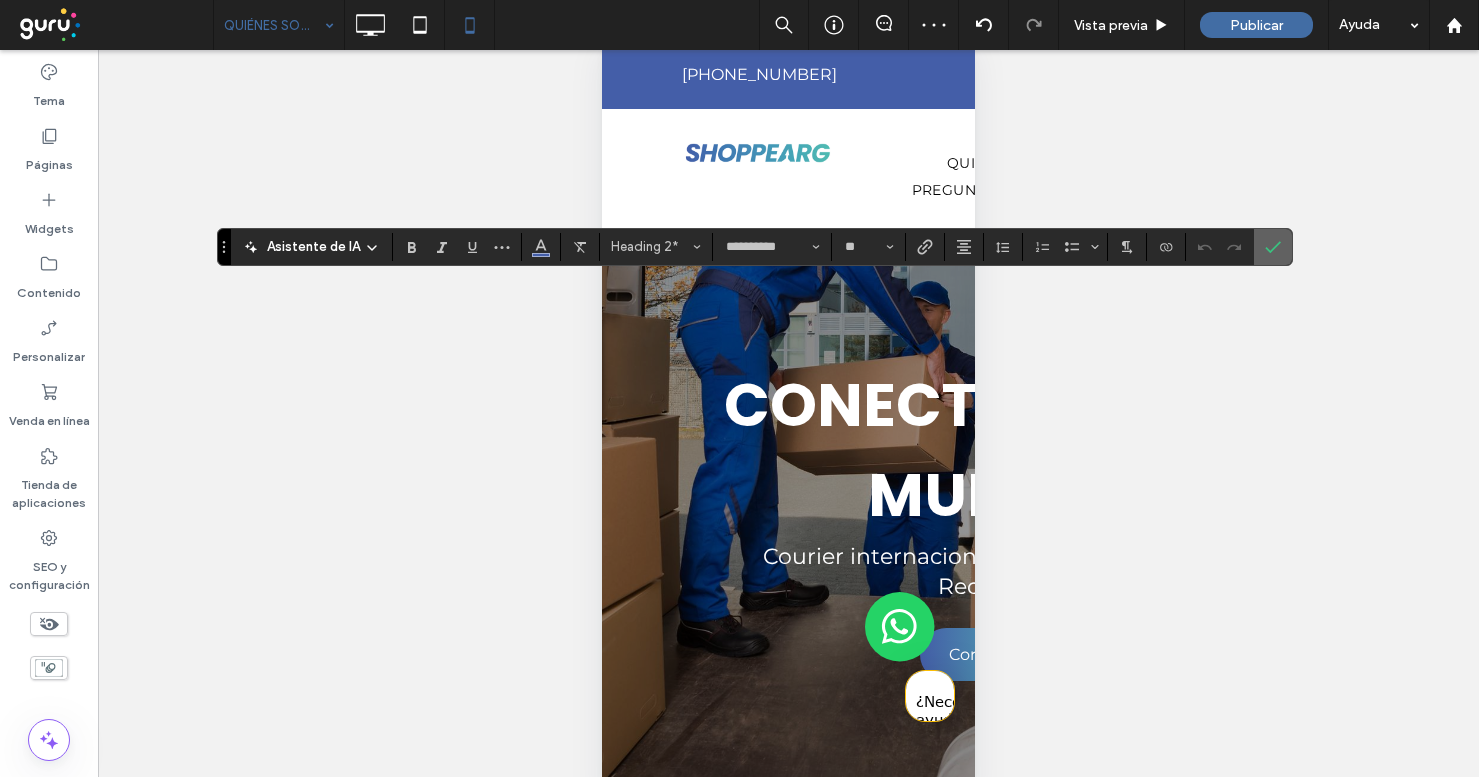 click 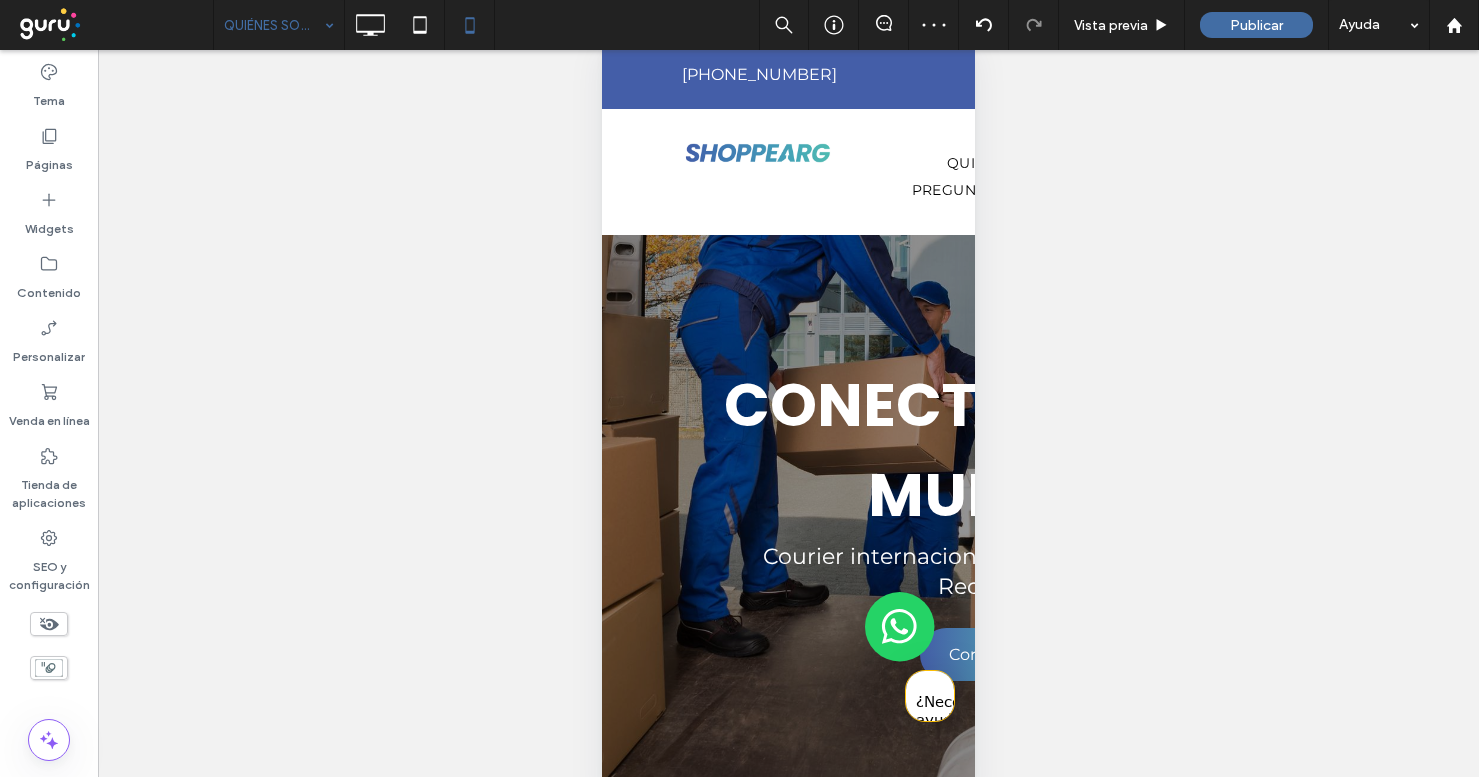 scroll, scrollTop: 0, scrollLeft: 0, axis: both 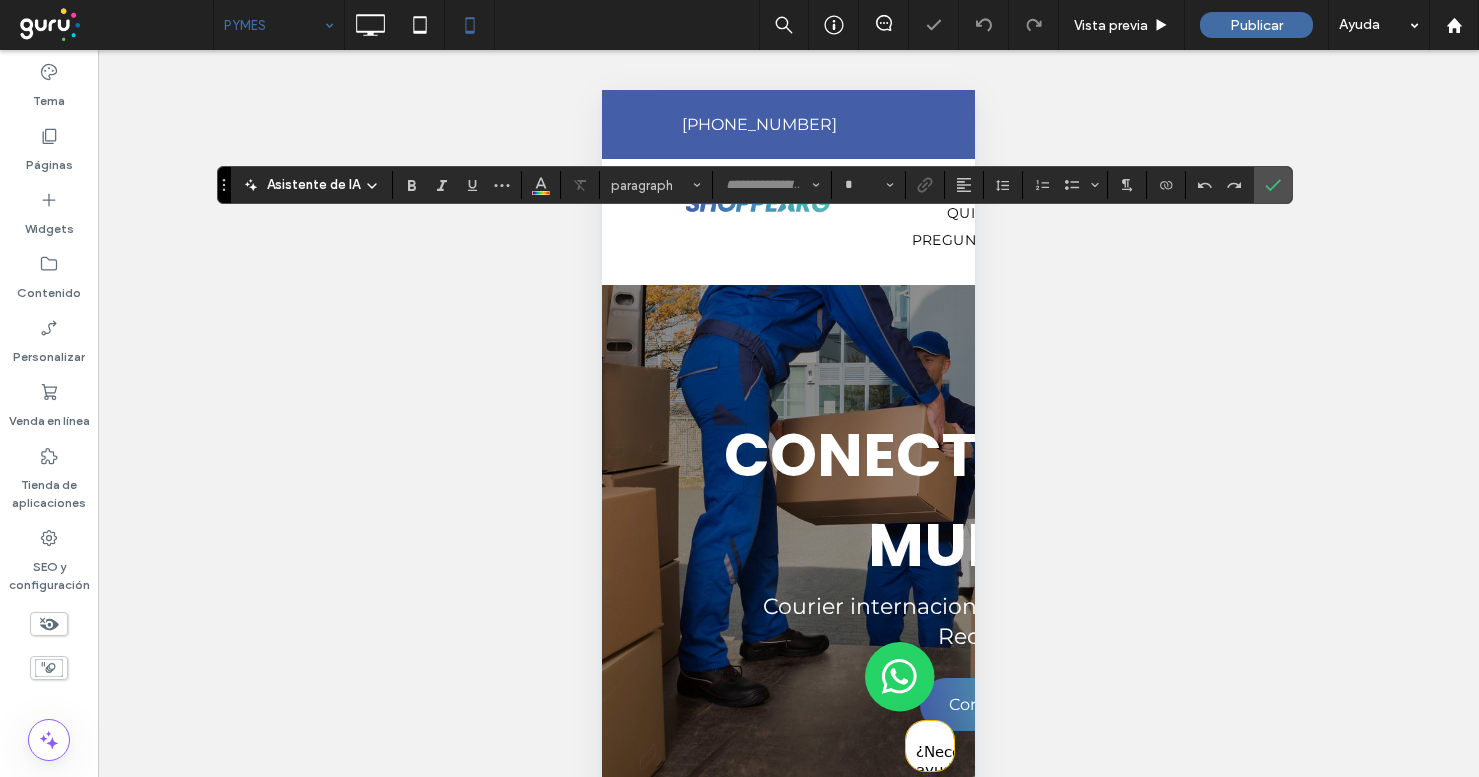 type on "*******" 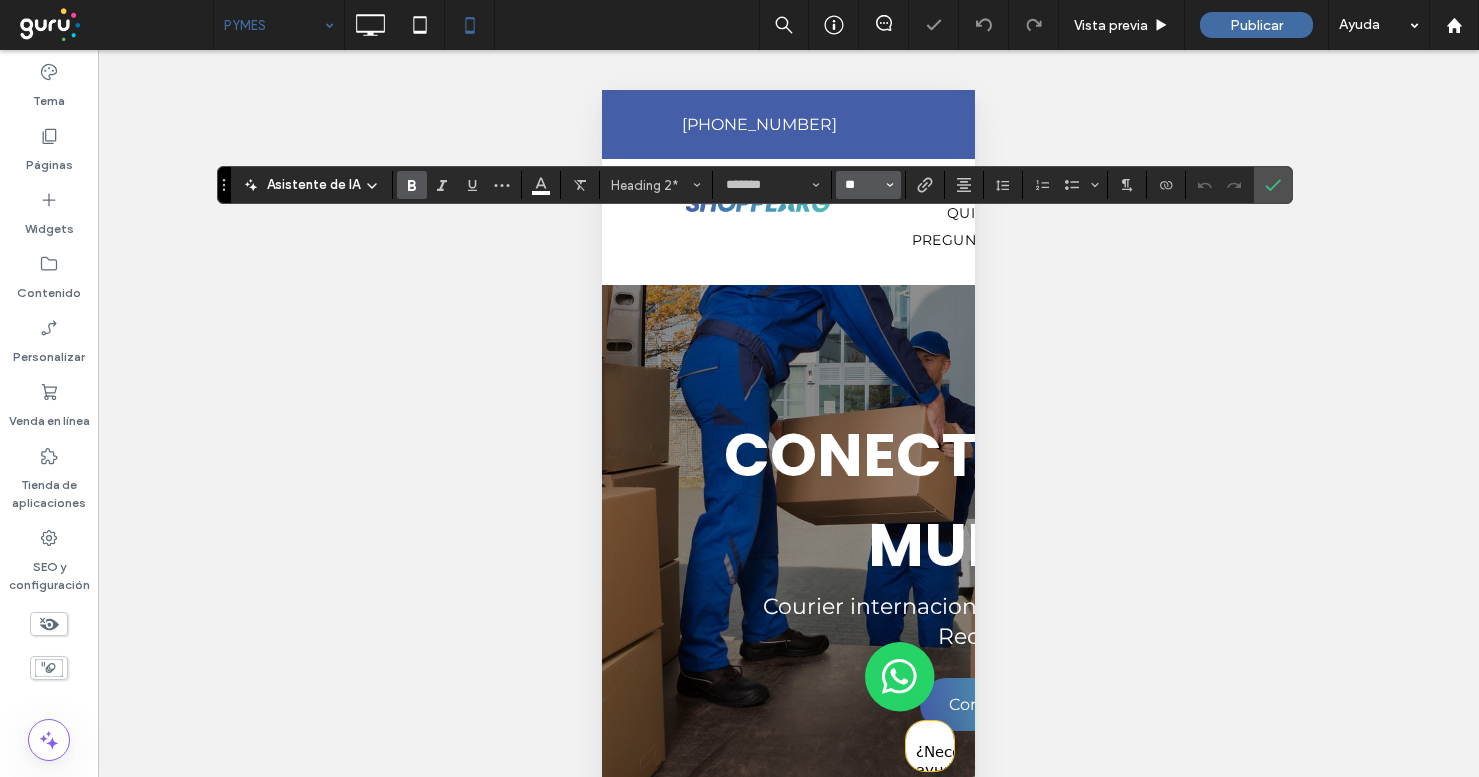 click on "**" at bounding box center [862, 185] 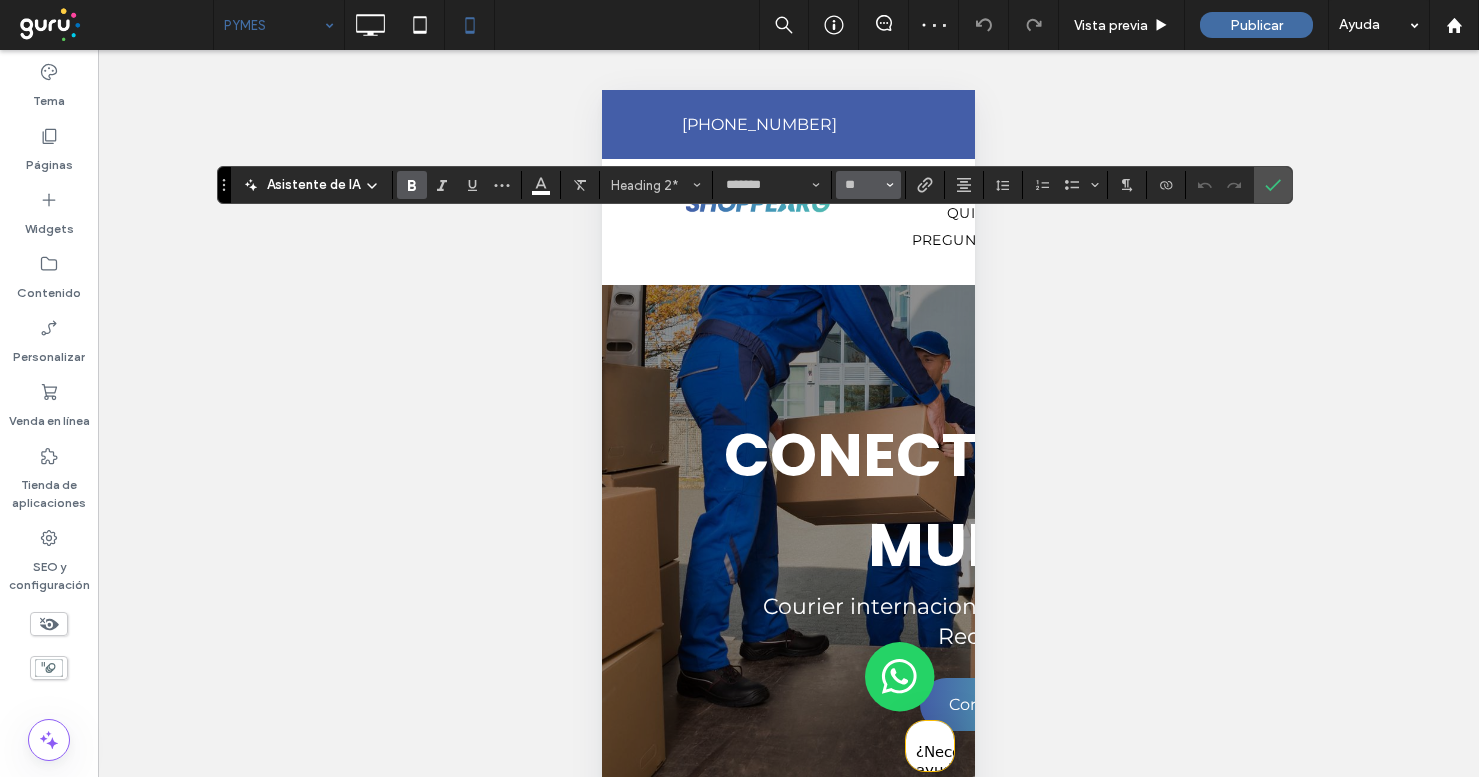 type on "**" 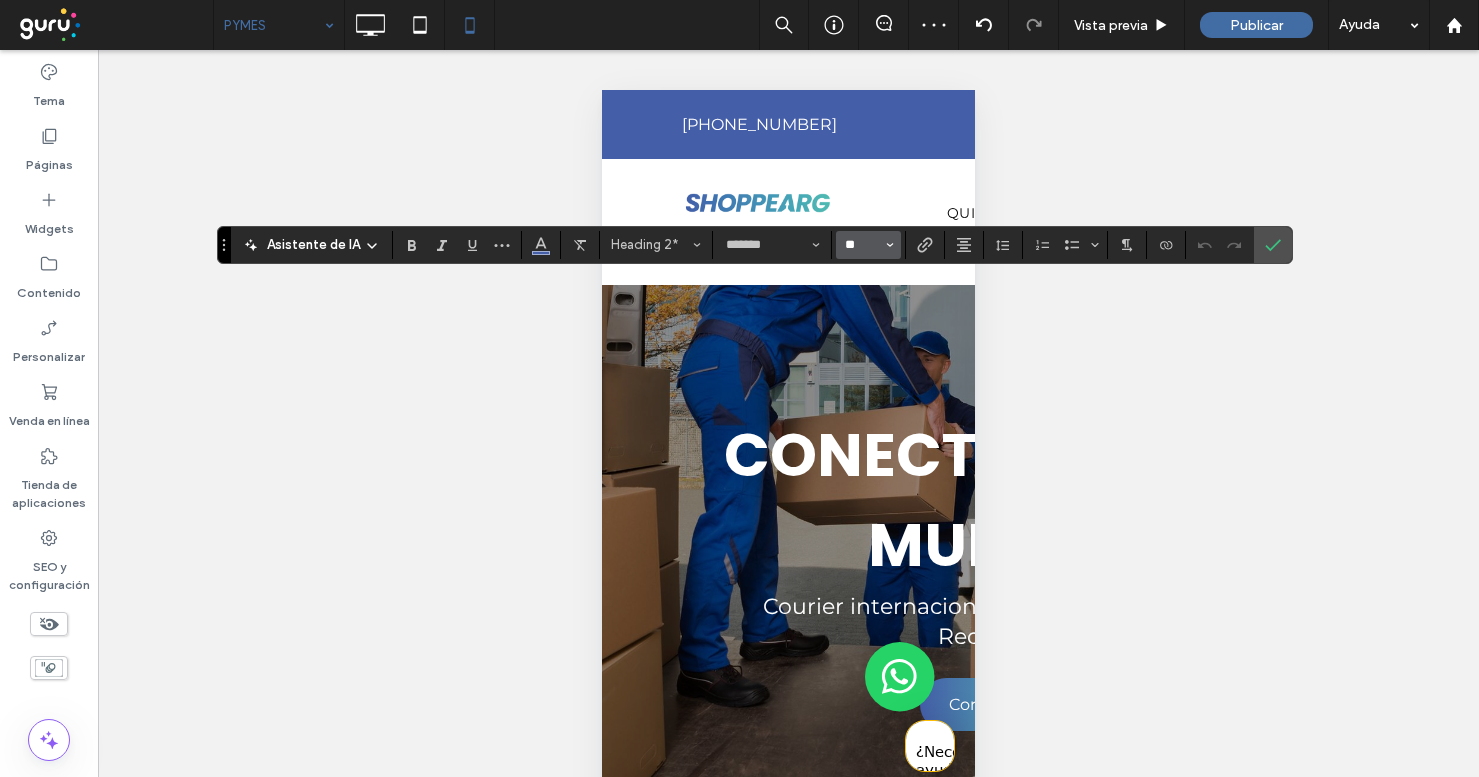 click on "**" at bounding box center [862, 245] 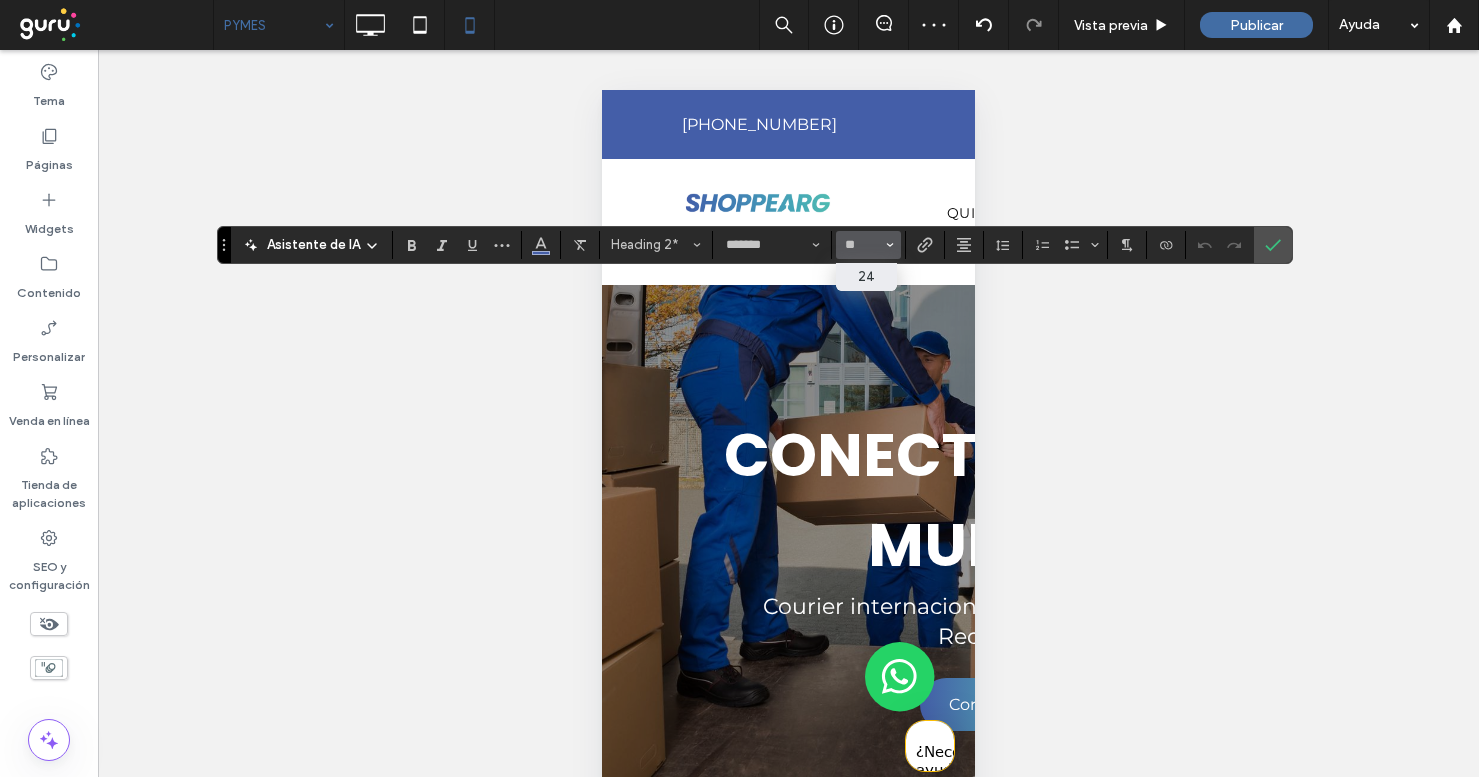type on "**" 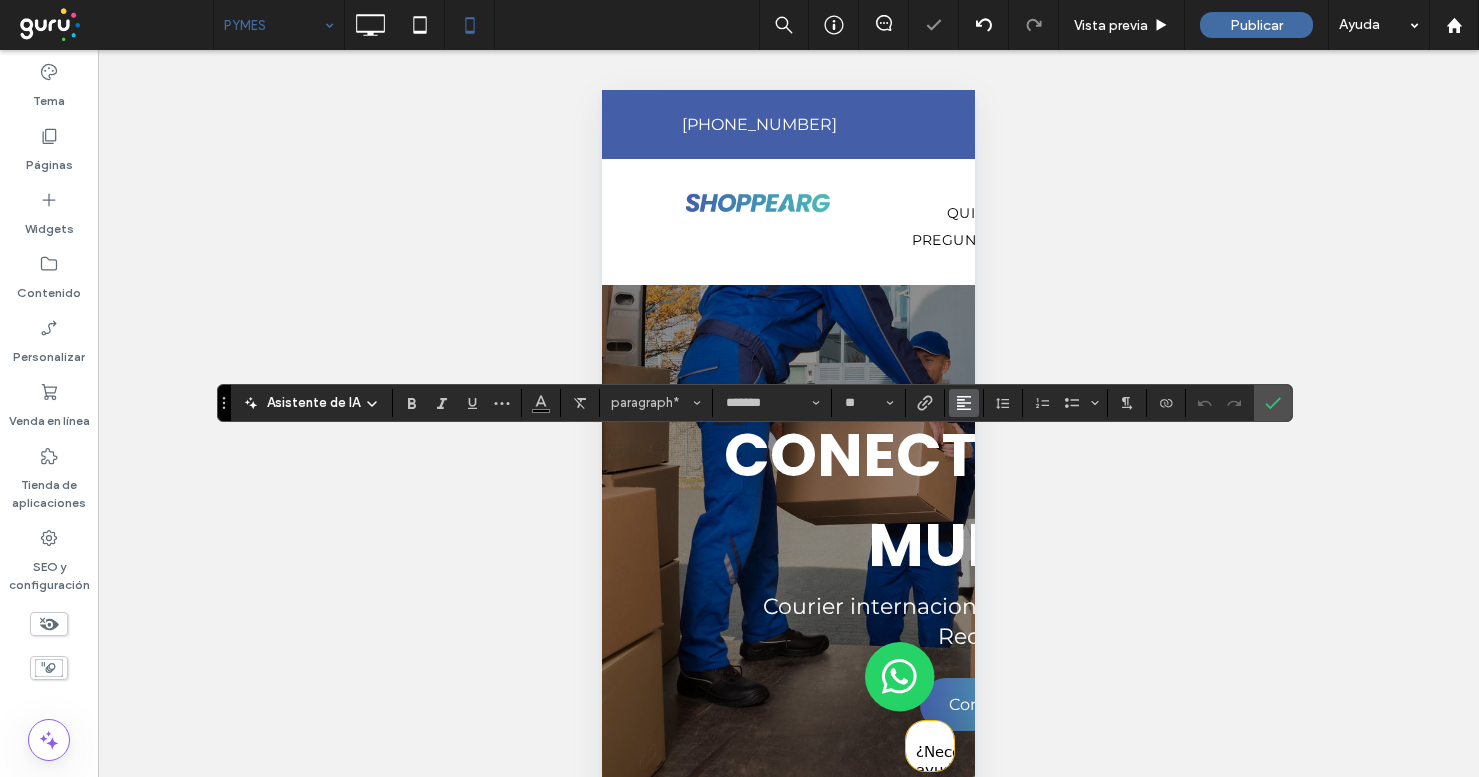 click 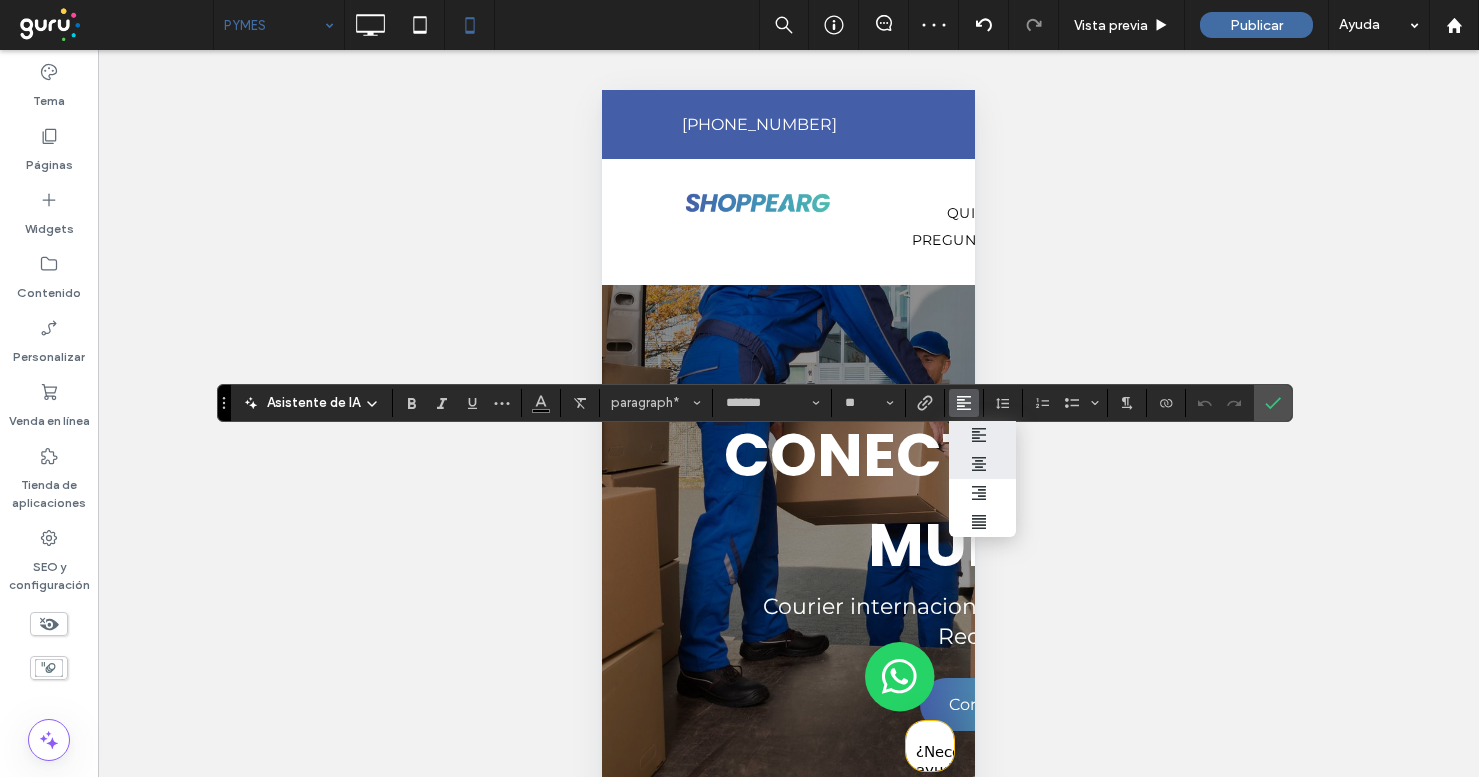 click 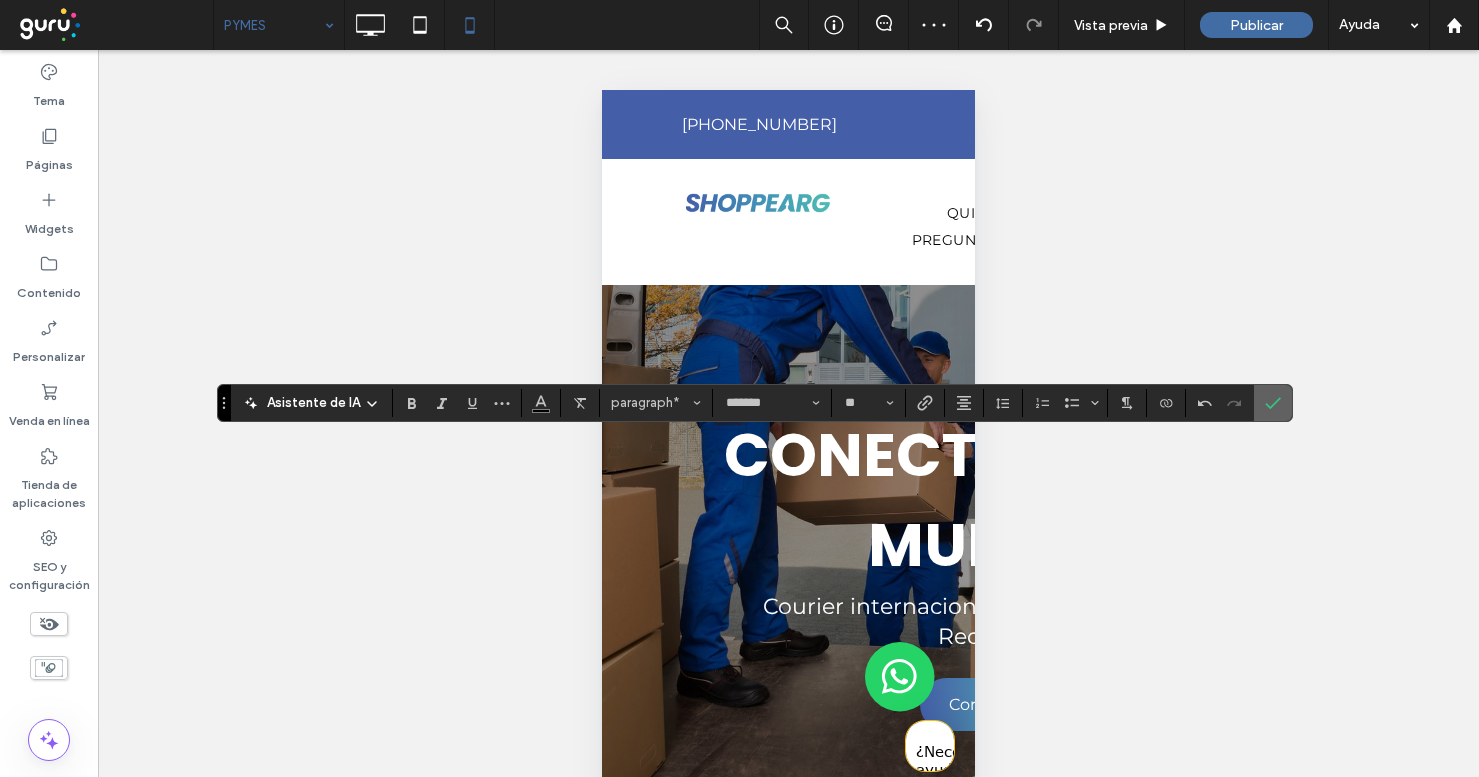 click 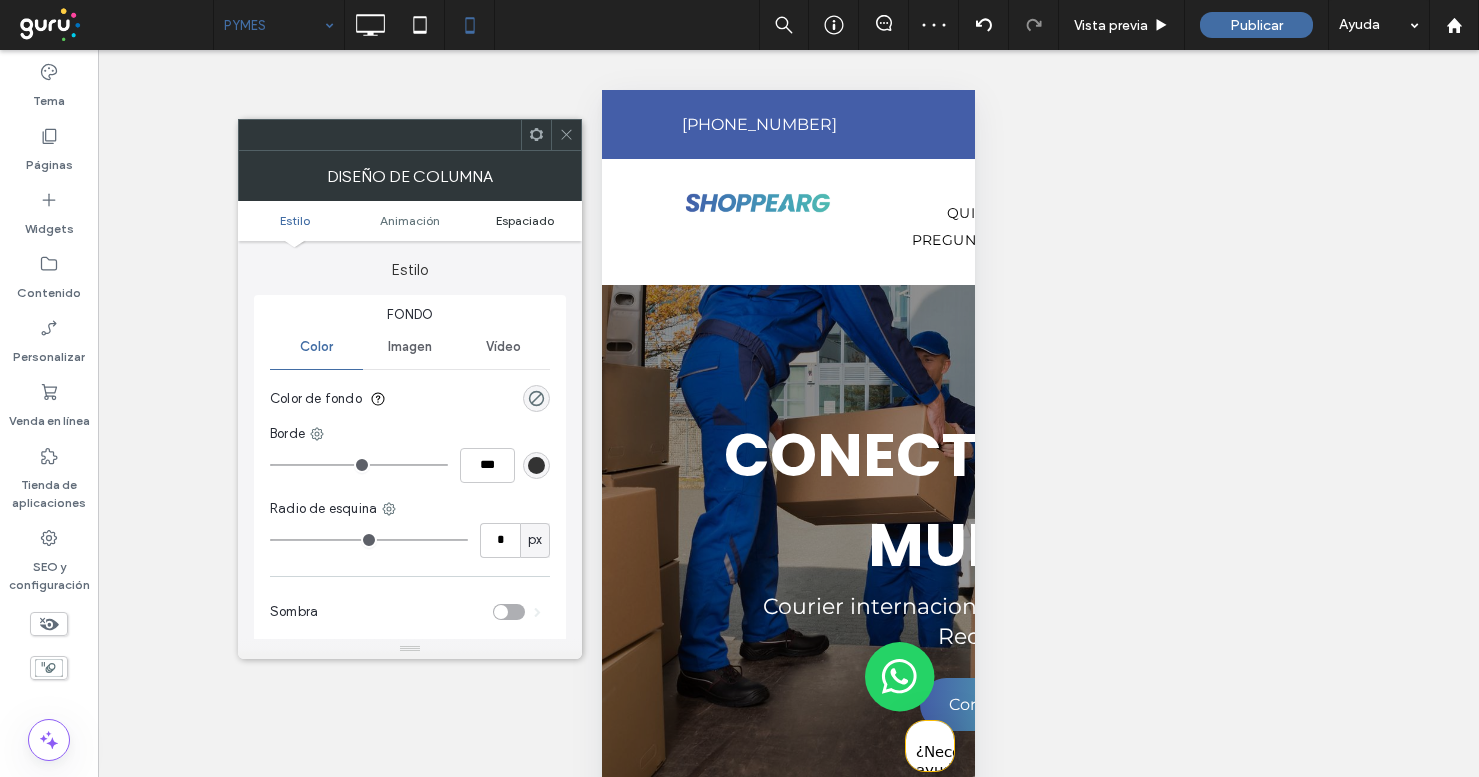click on "Espaciado" at bounding box center [525, 220] 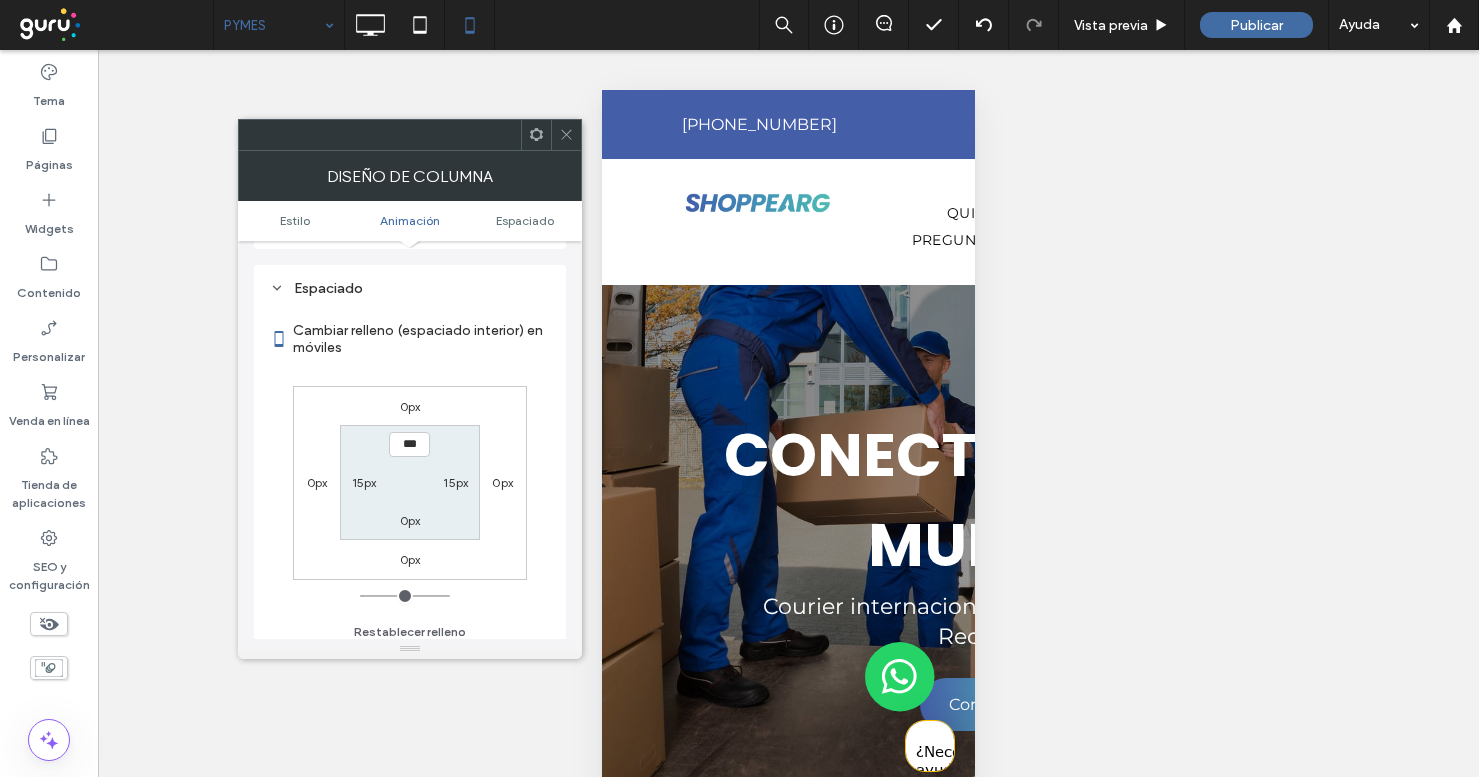 scroll, scrollTop: 470, scrollLeft: 0, axis: vertical 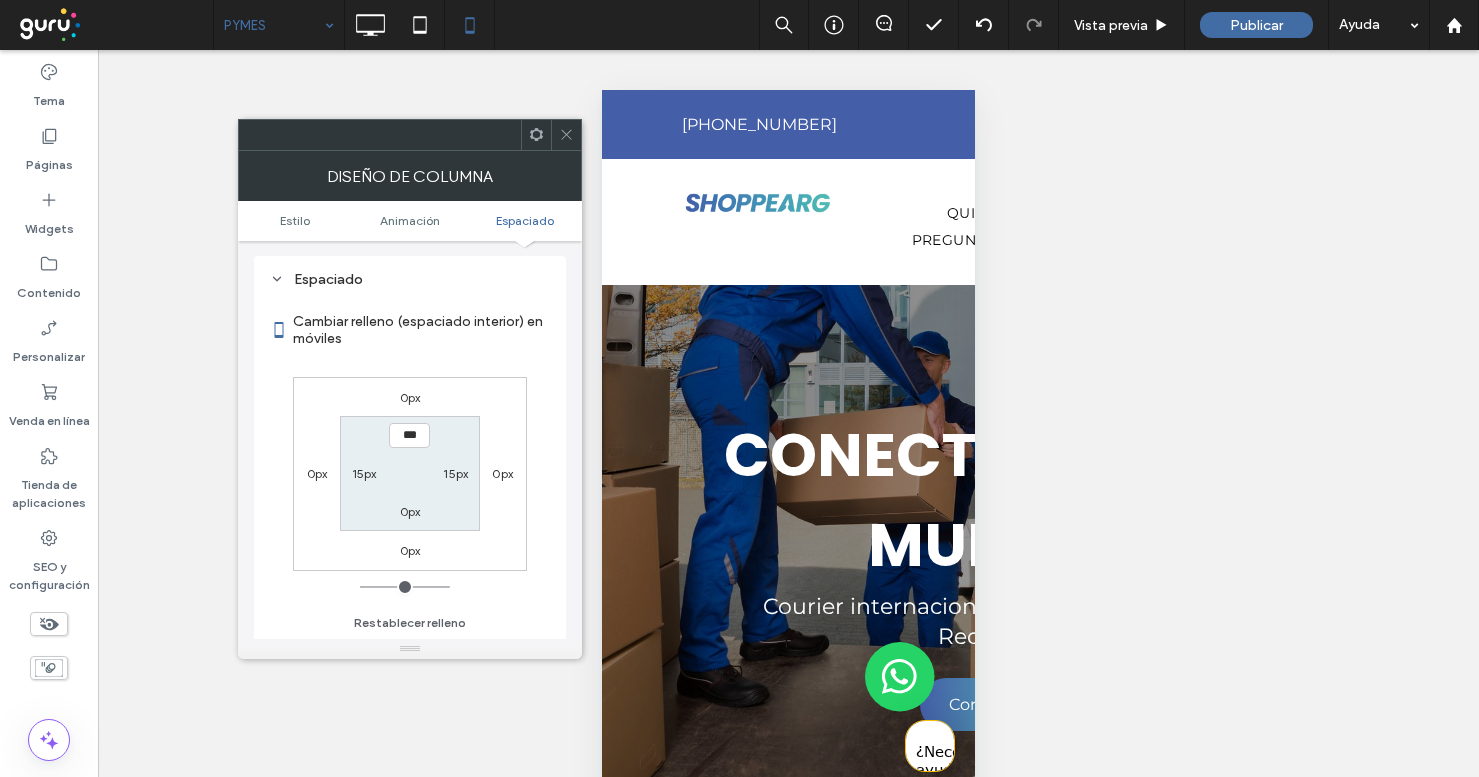 click on "15px" at bounding box center [364, 473] 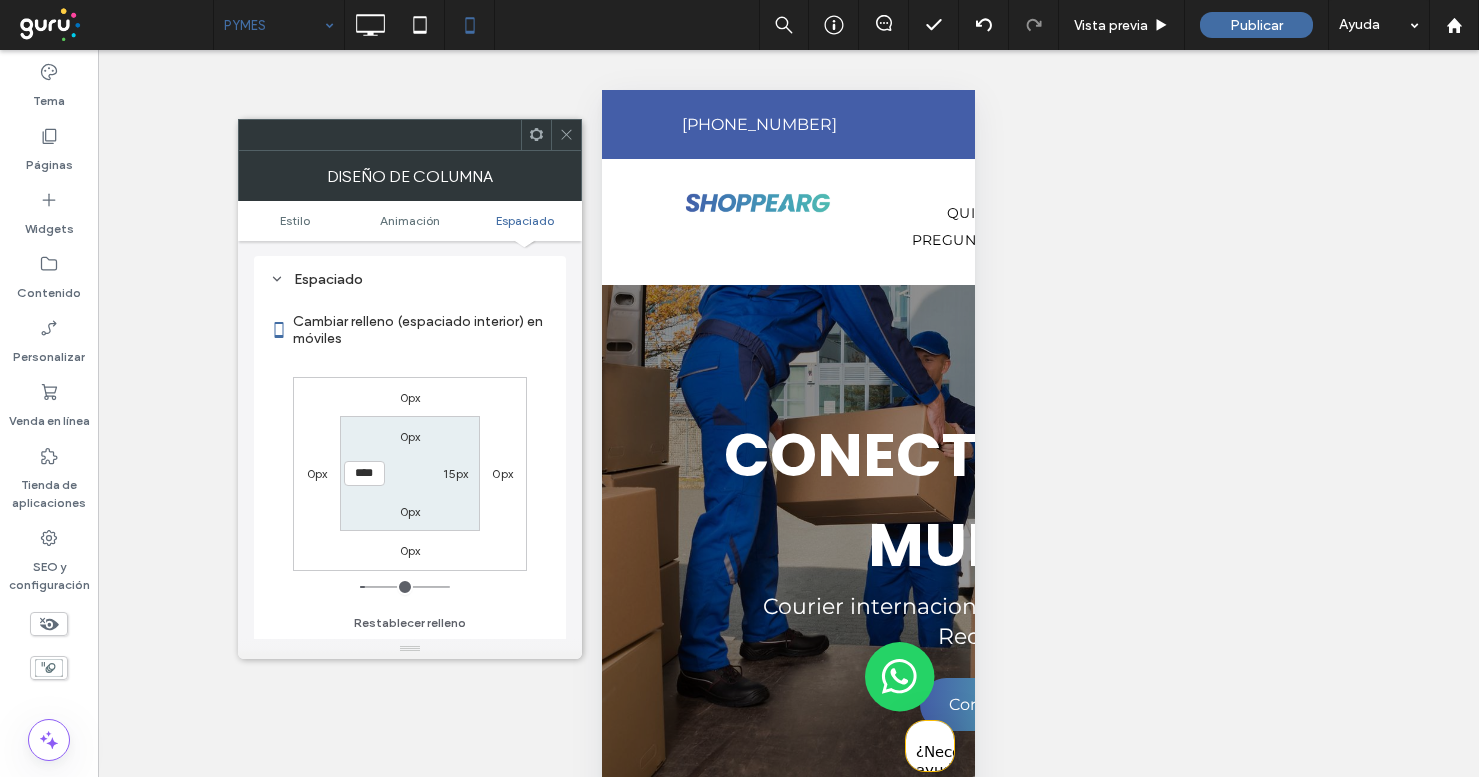 type on "*" 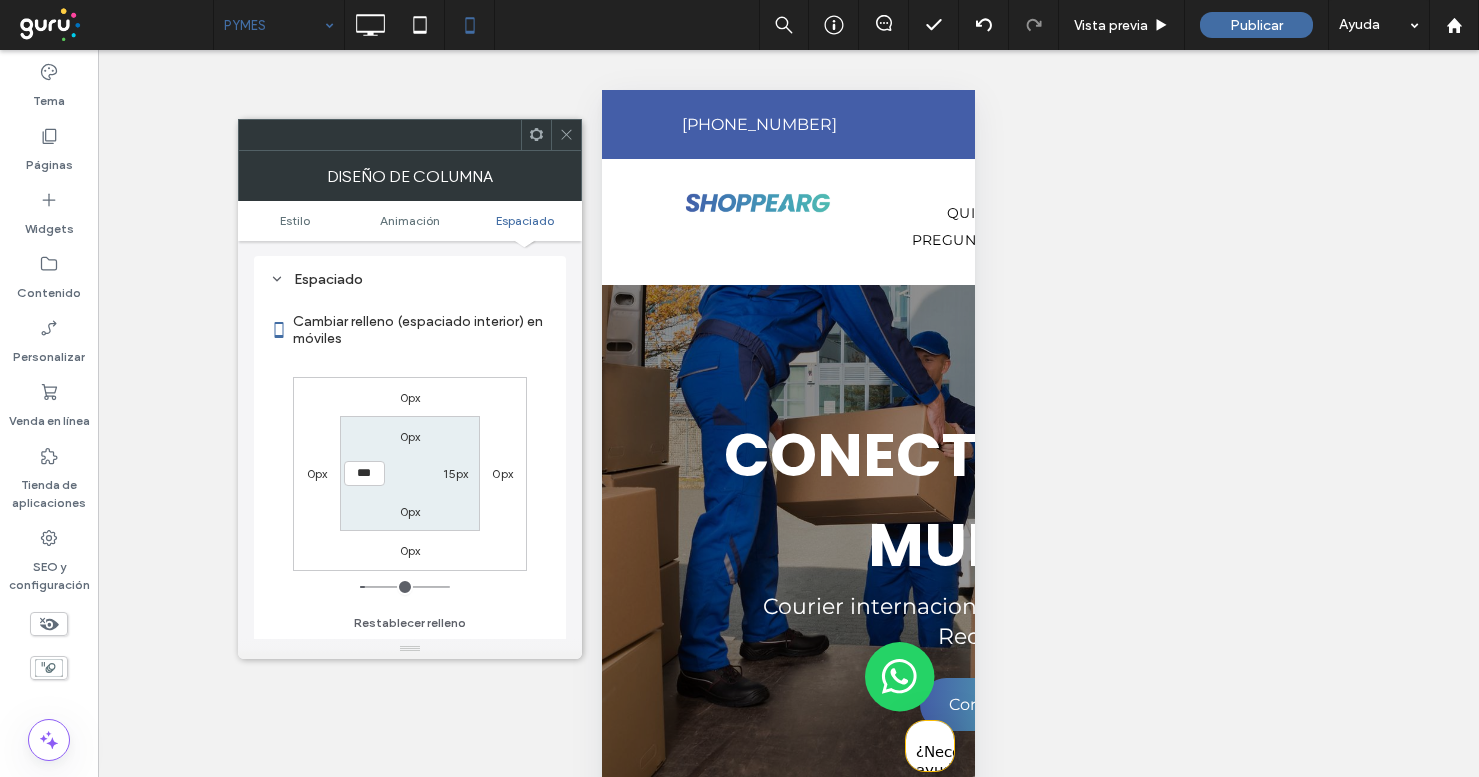 click on "15px" at bounding box center (455, 473) 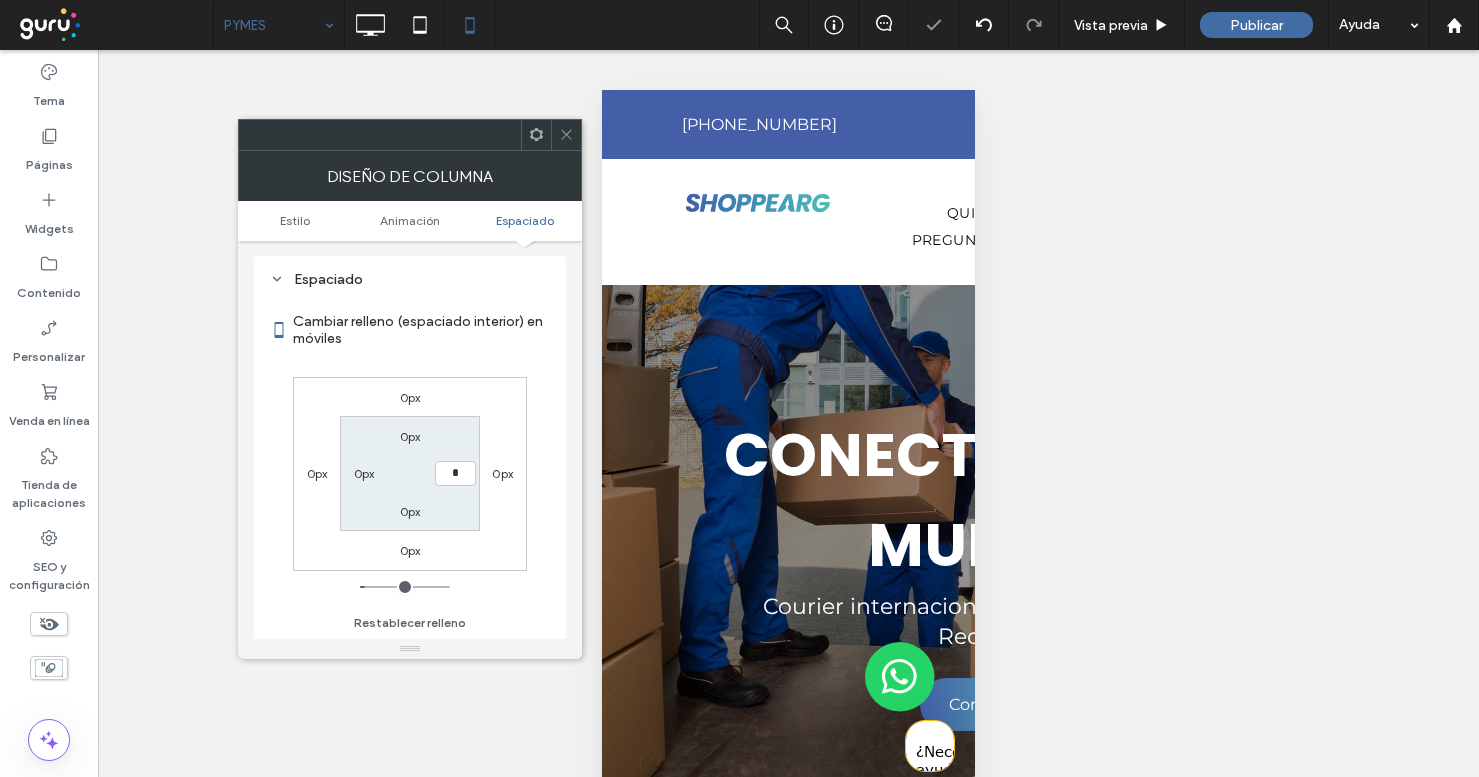 type on "*" 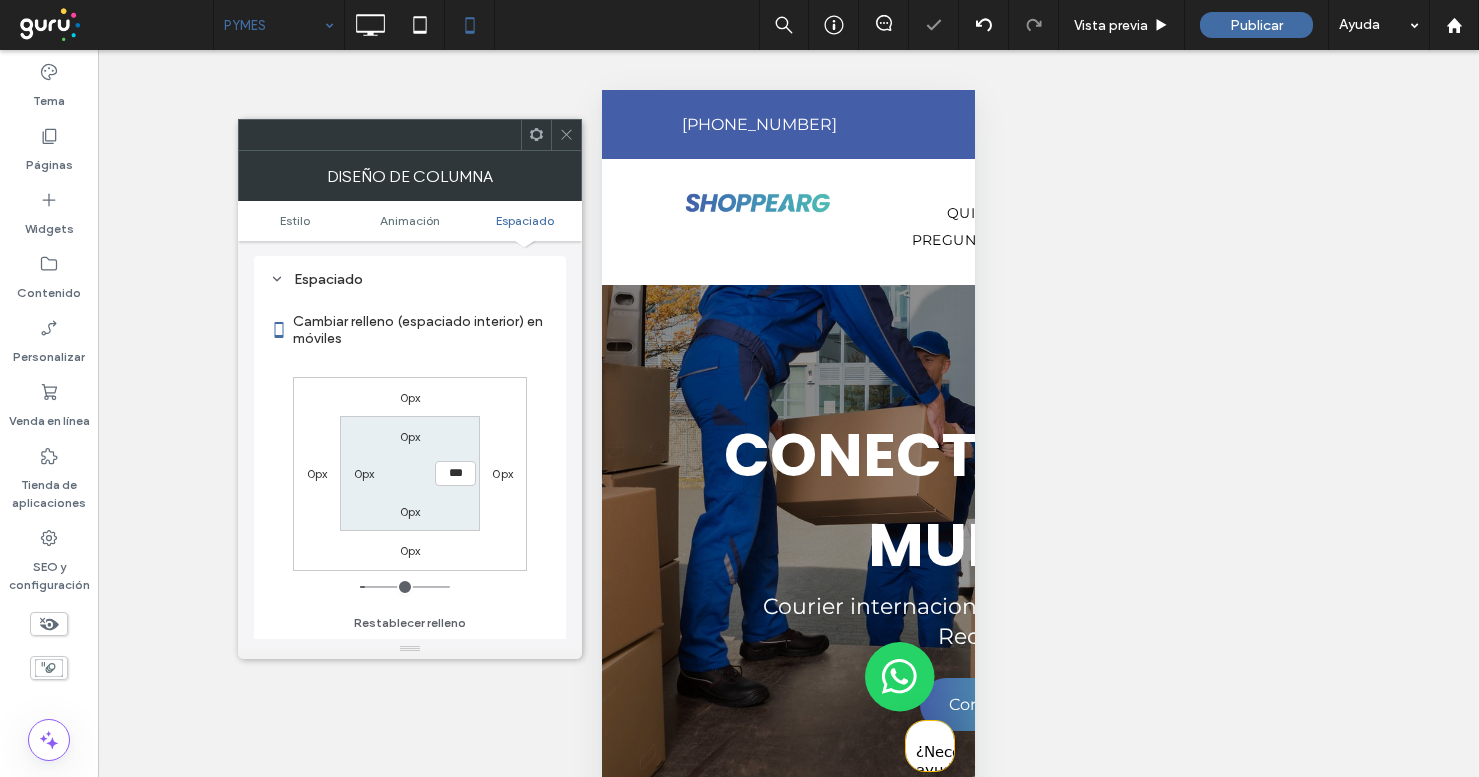 click on "0px" at bounding box center (410, 436) 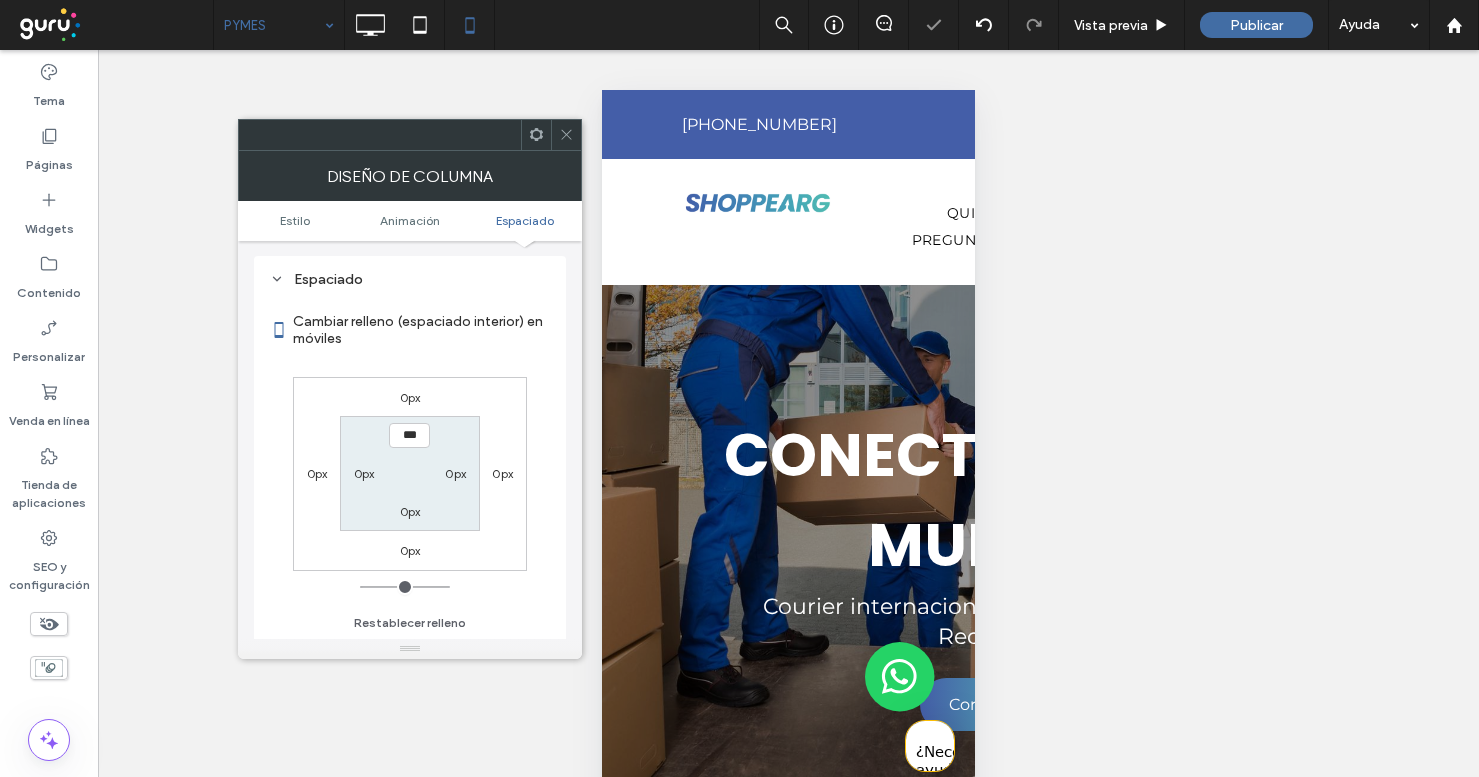 click 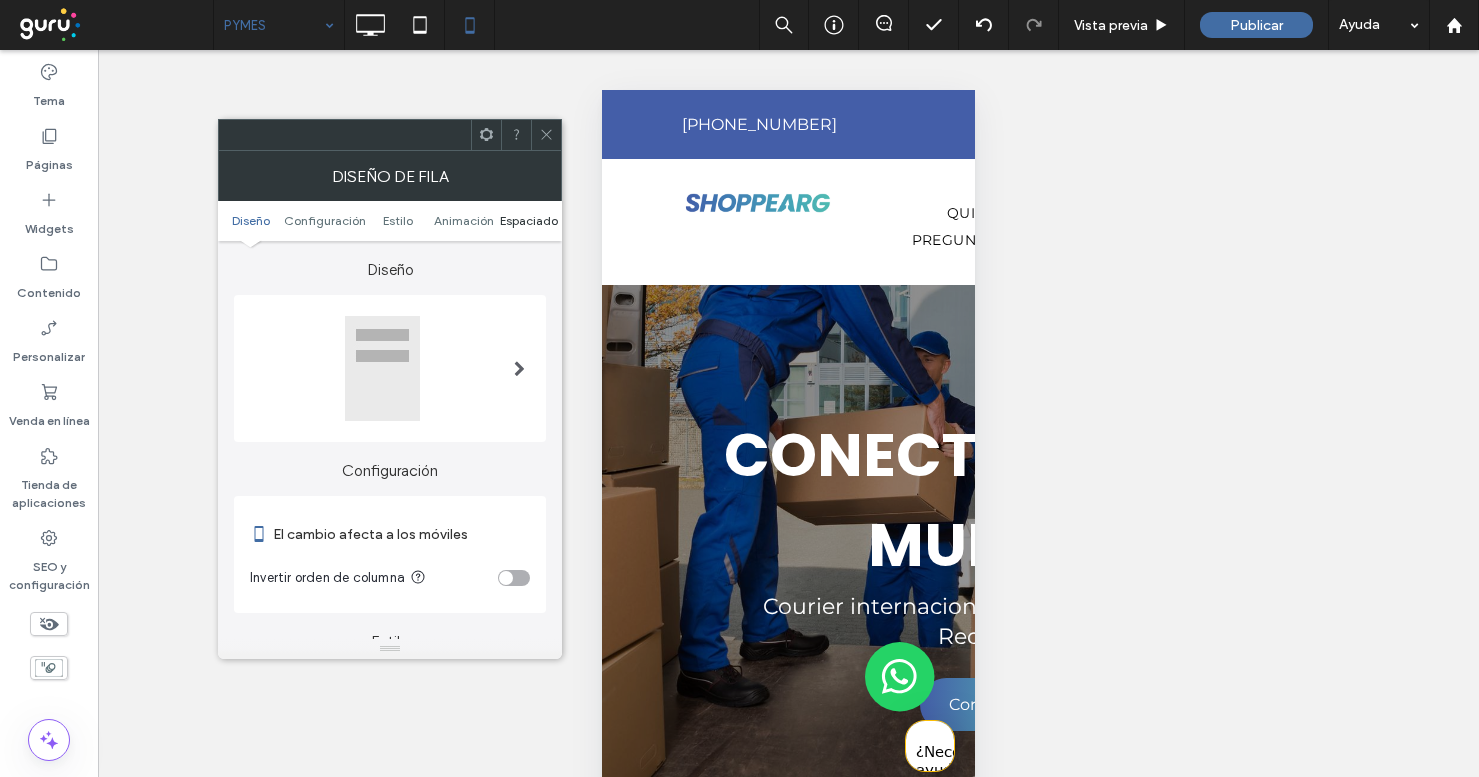 click on "Espaciado" at bounding box center (529, 220) 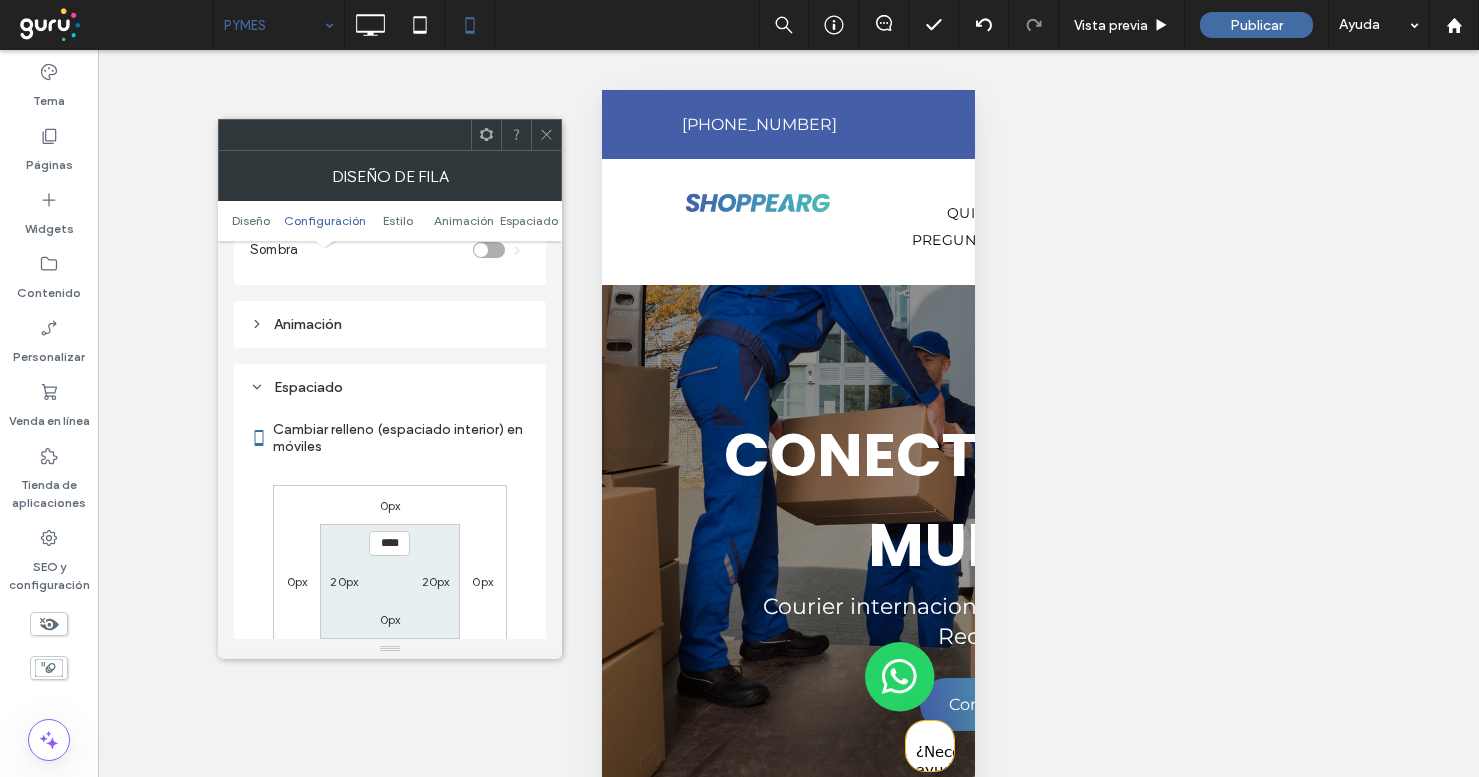 scroll, scrollTop: 768, scrollLeft: 0, axis: vertical 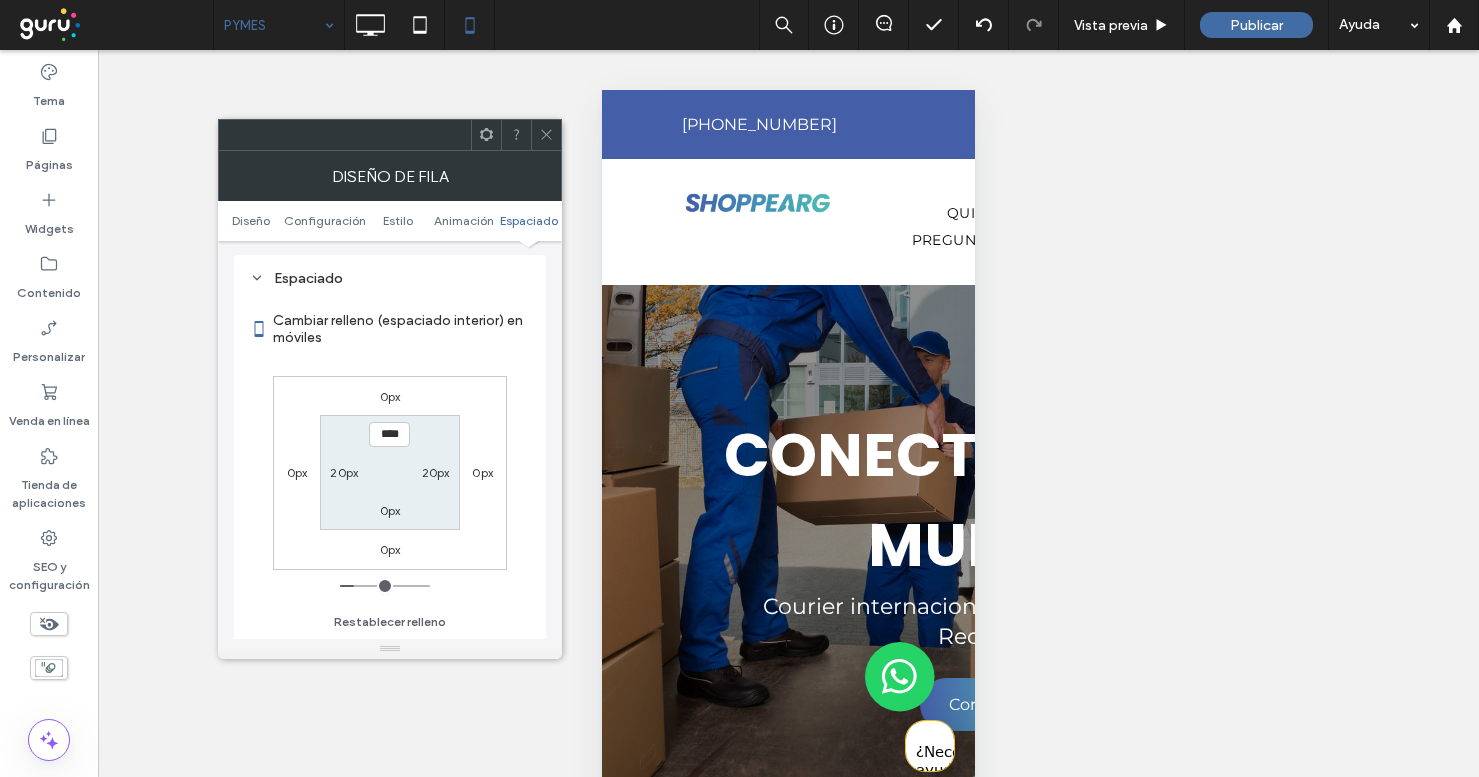 click on "0px" at bounding box center (390, 510) 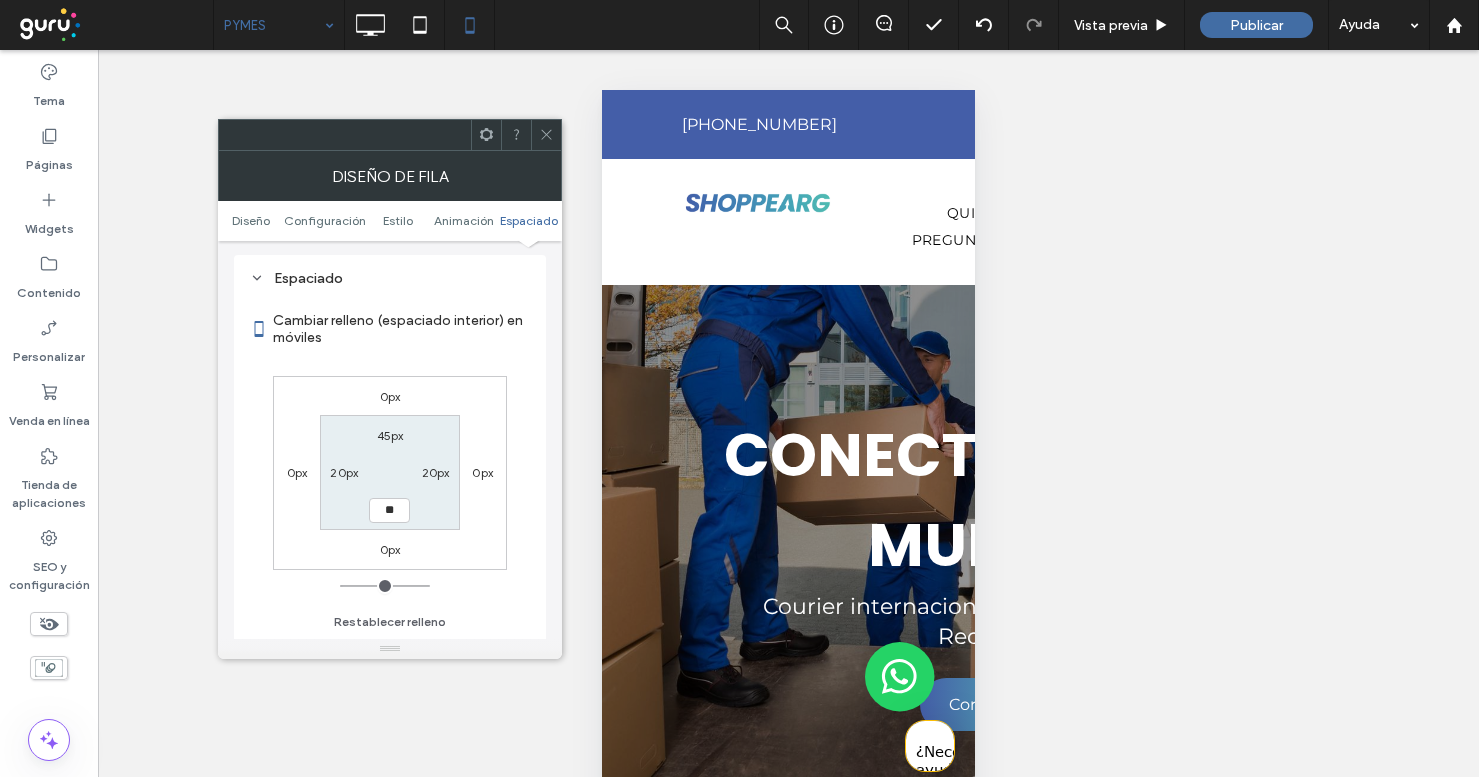 type on "**" 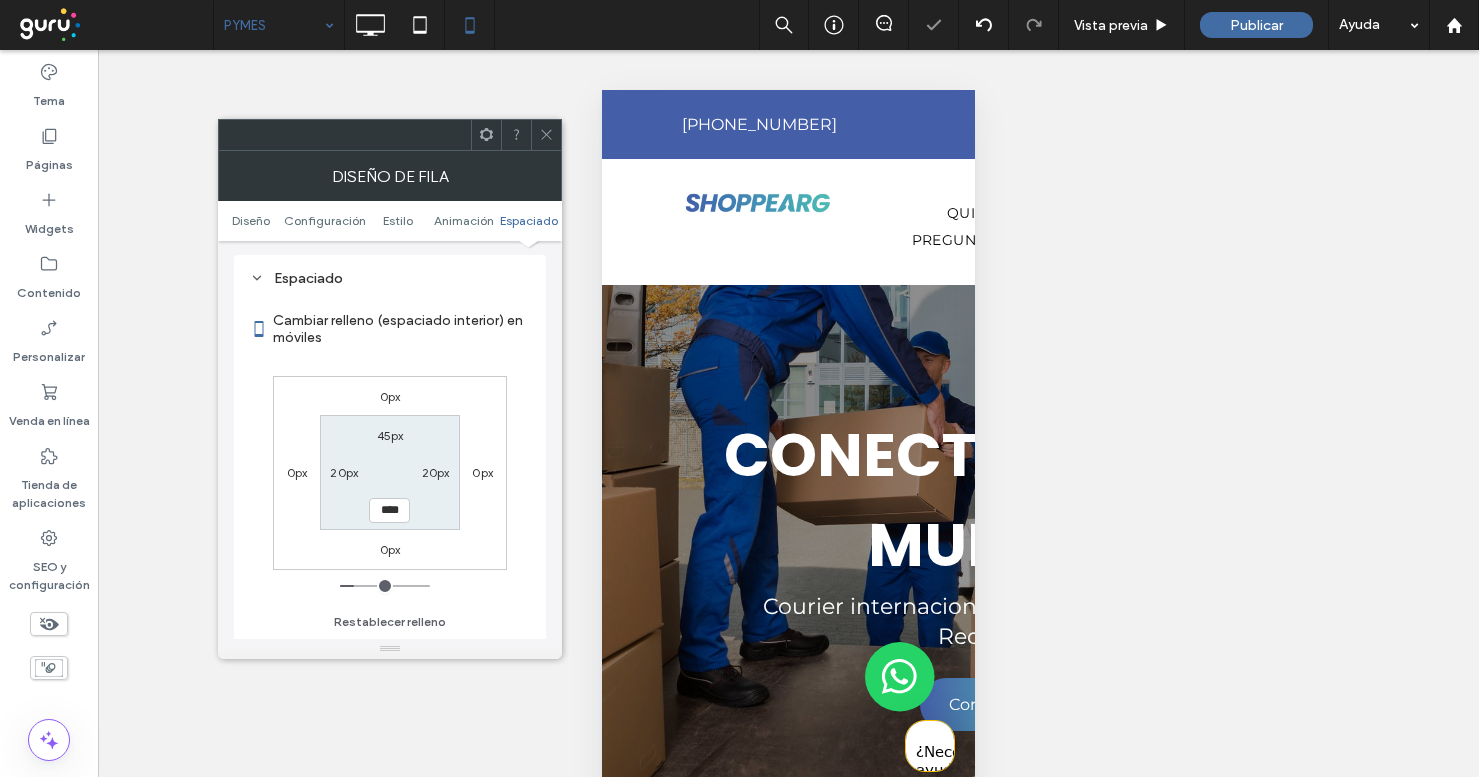 click on "45px" at bounding box center [390, 435] 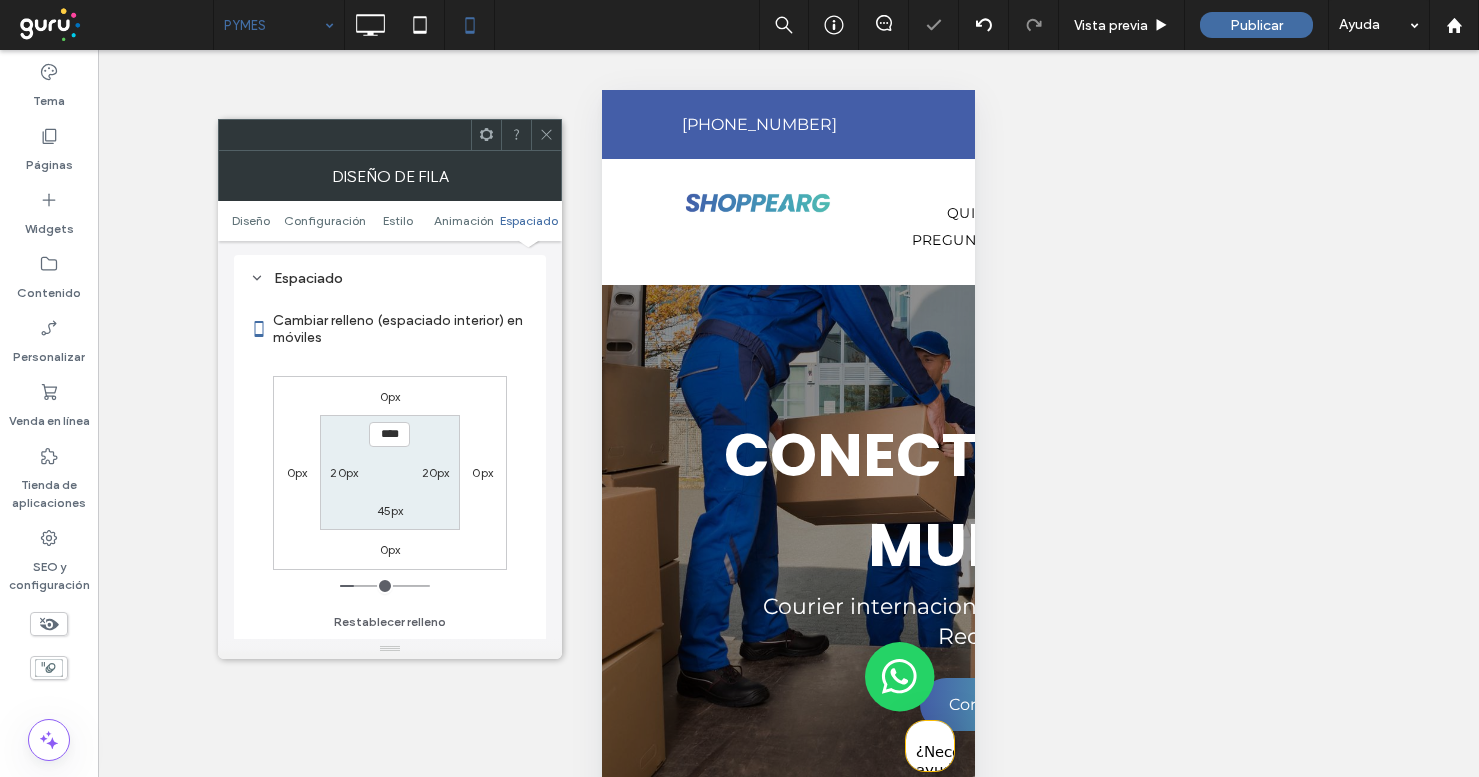 click 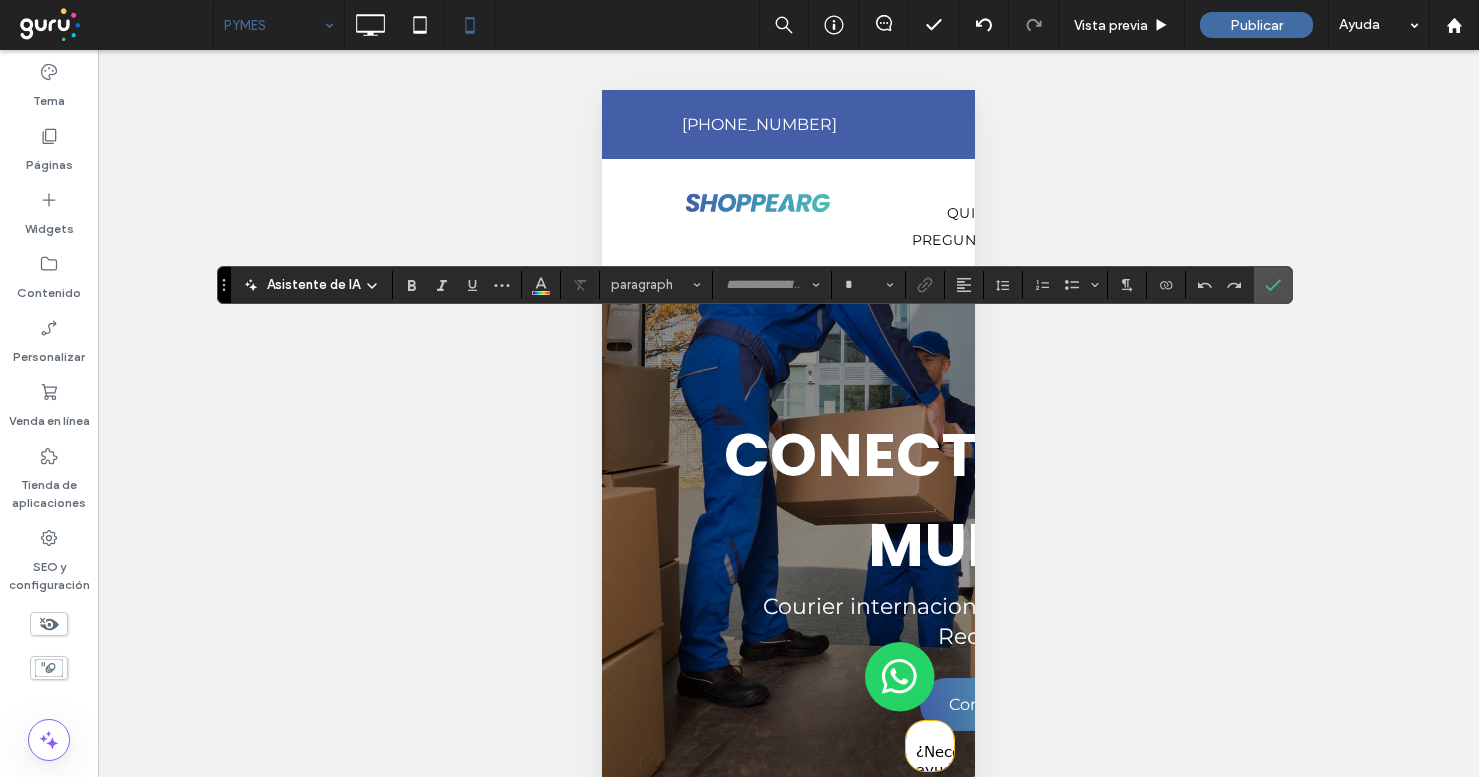 type on "*******" 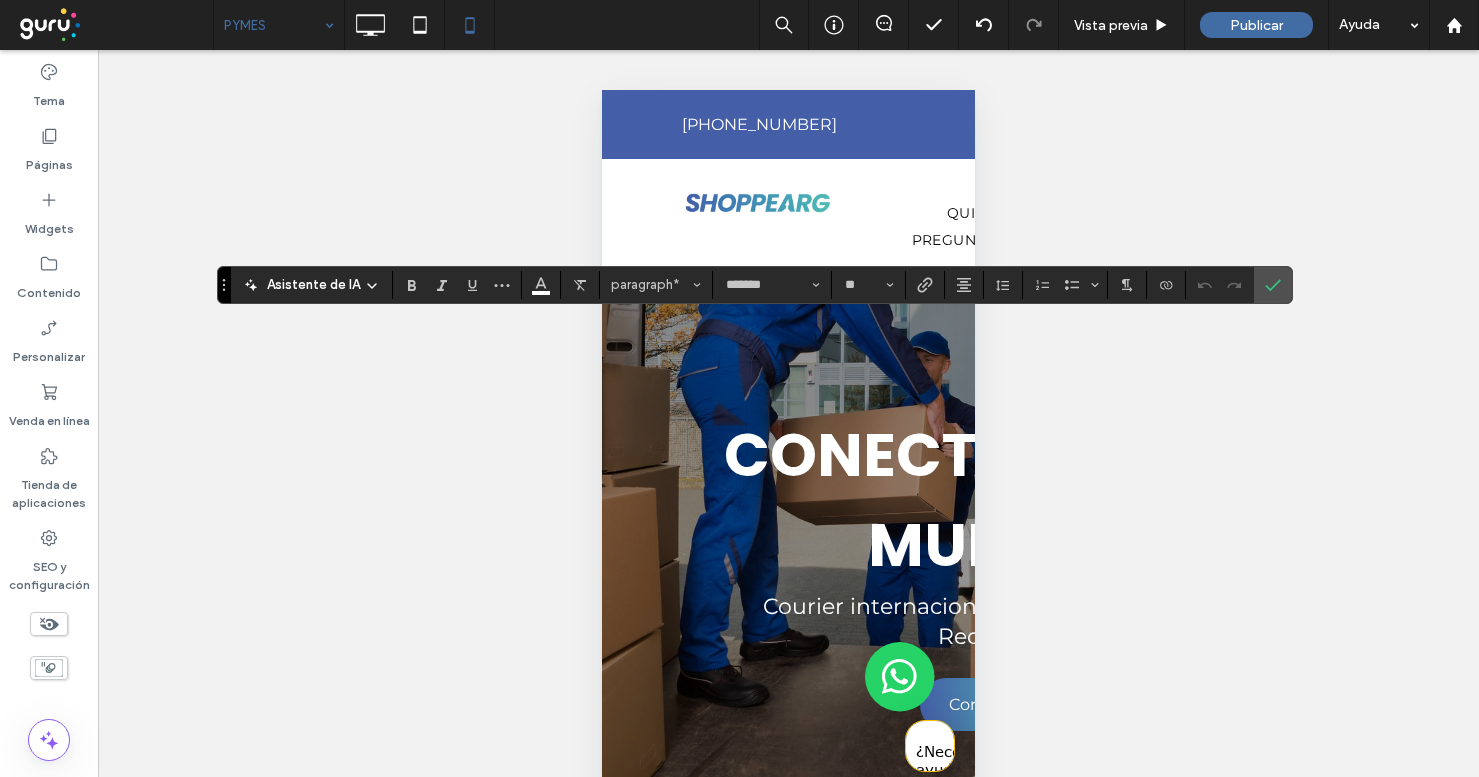 scroll, scrollTop: 50, scrollLeft: 0, axis: vertical 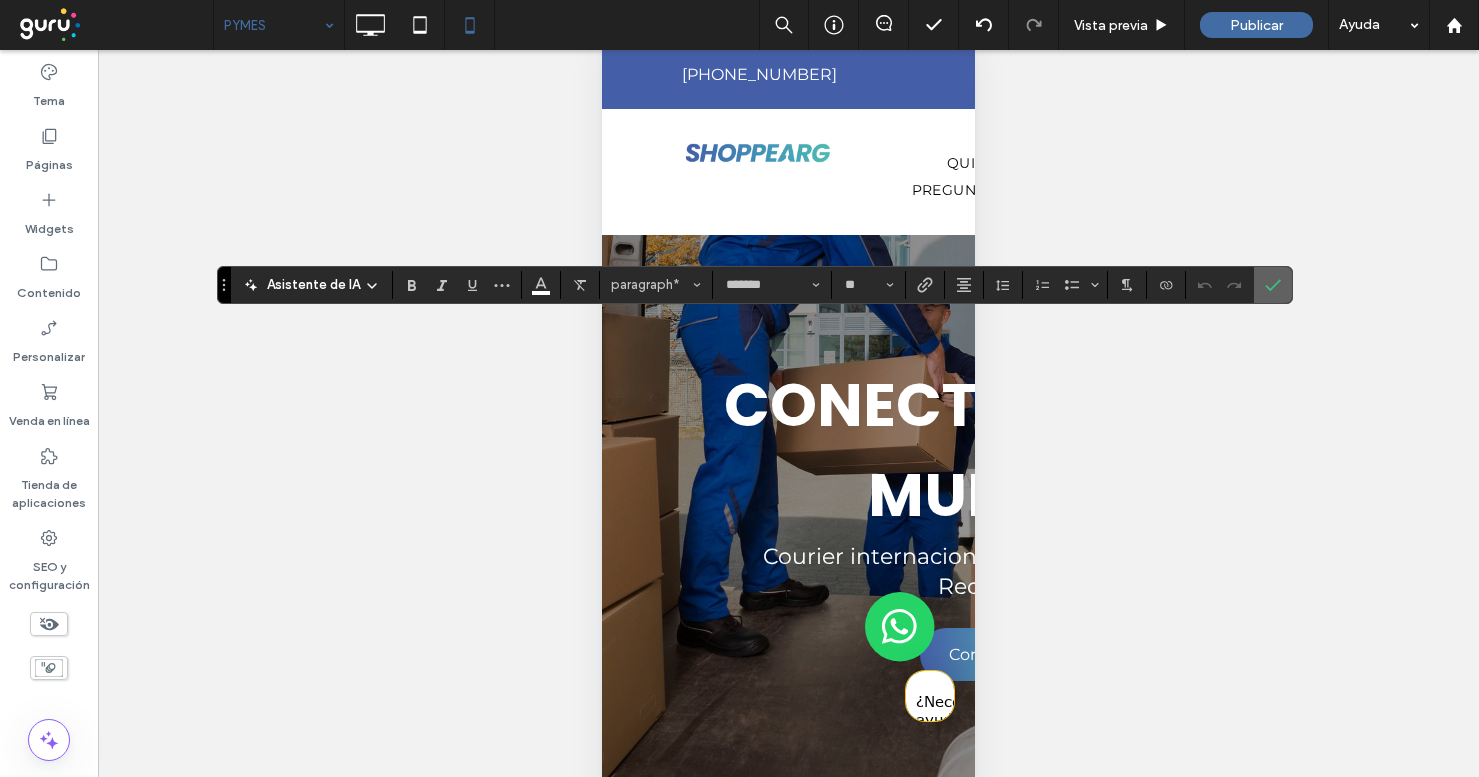 click at bounding box center [1269, 285] 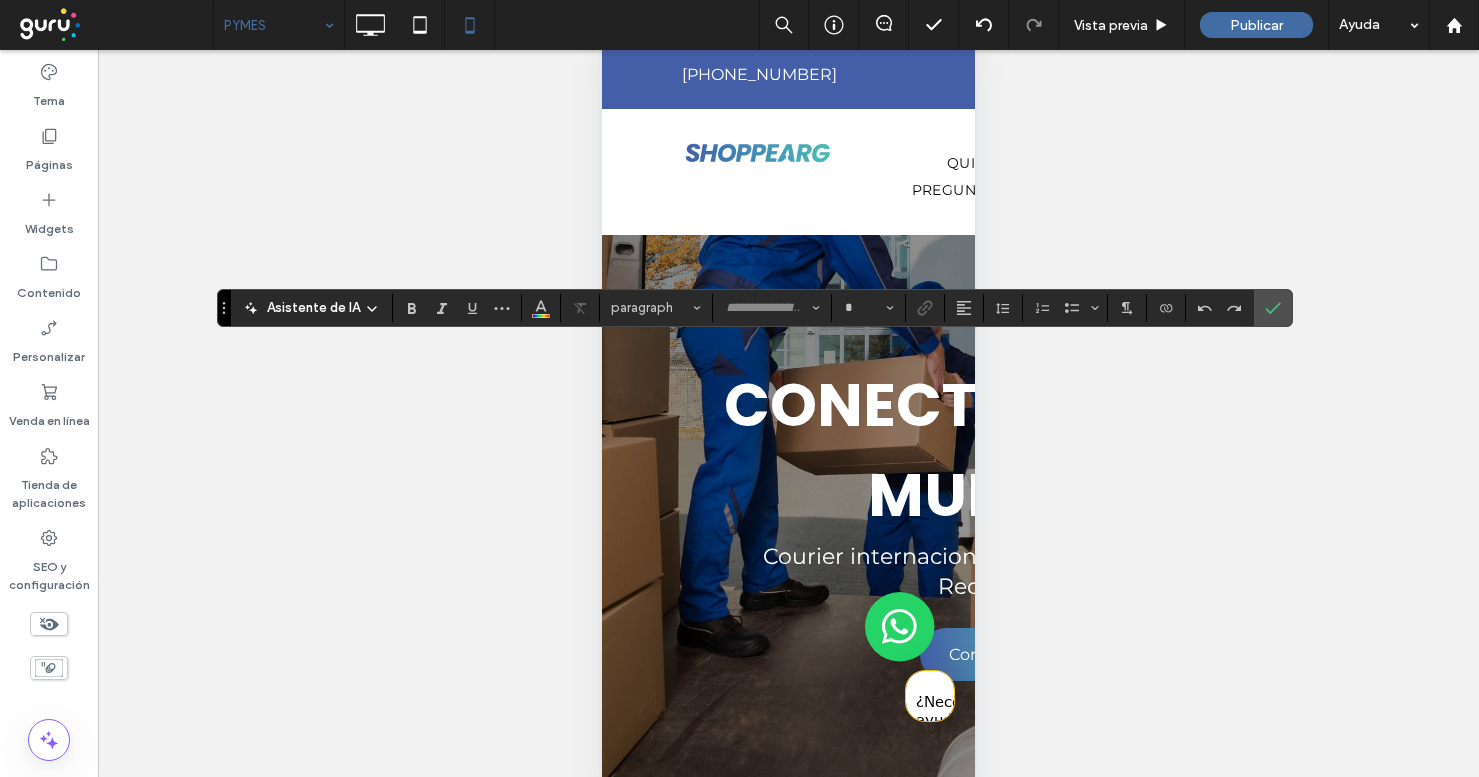type on "*******" 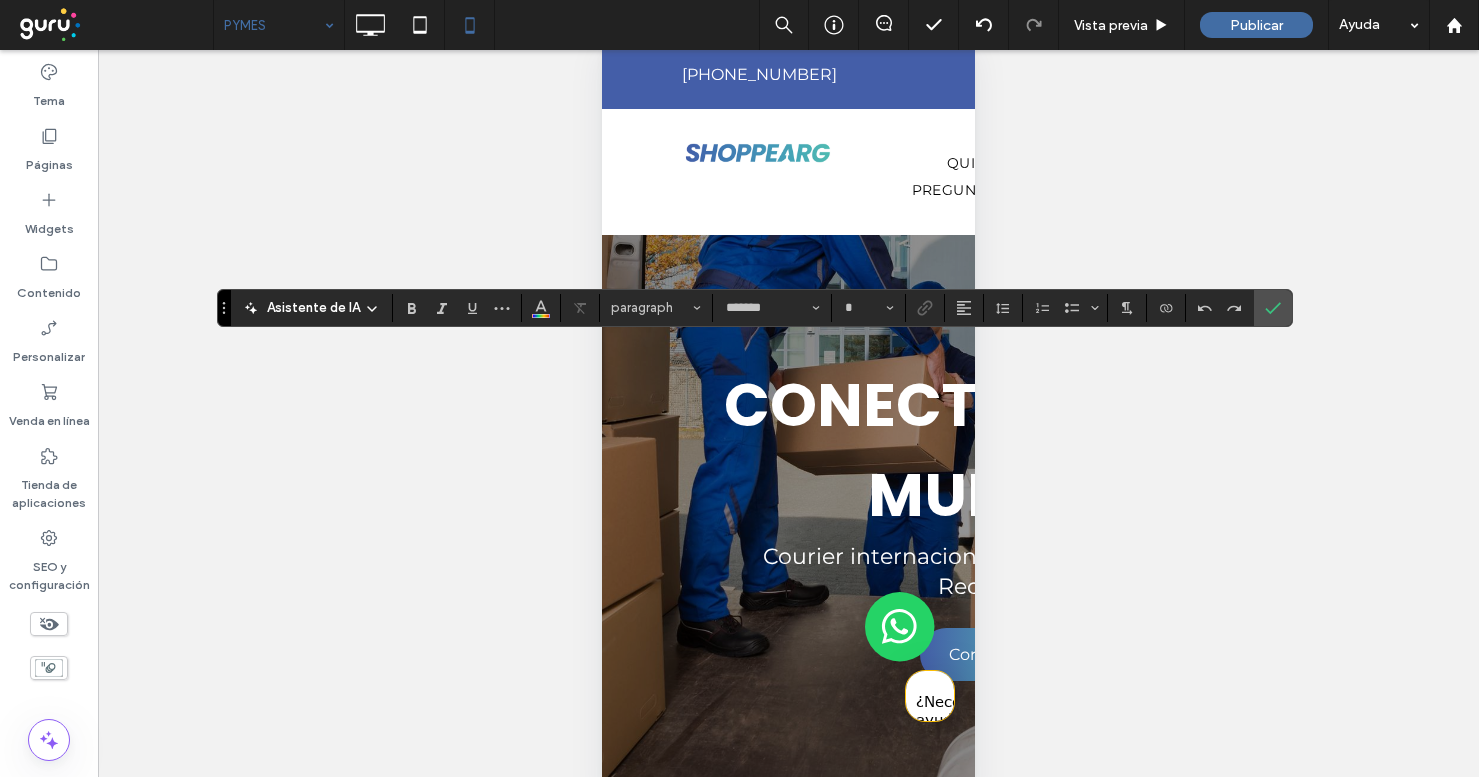 type on "**" 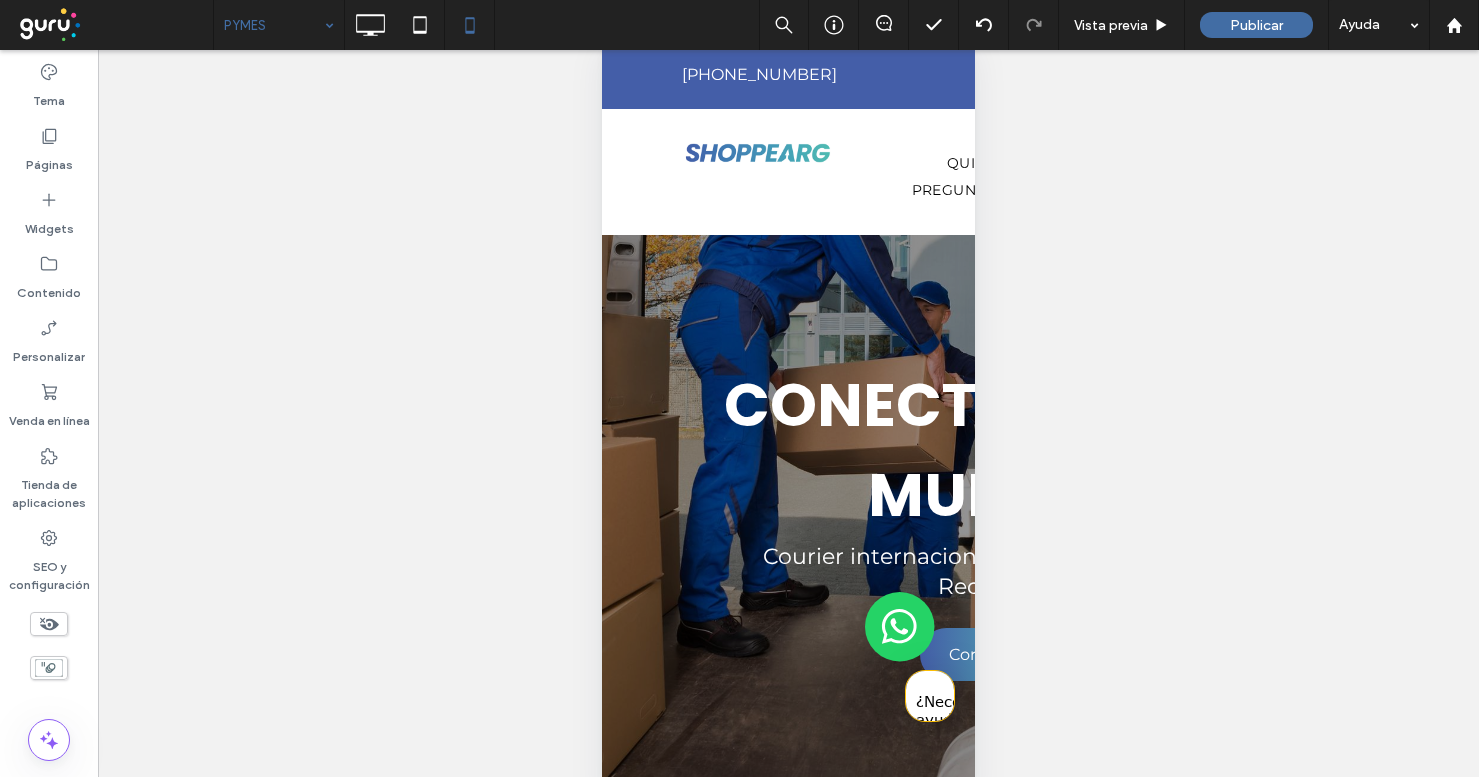 type on "*******" 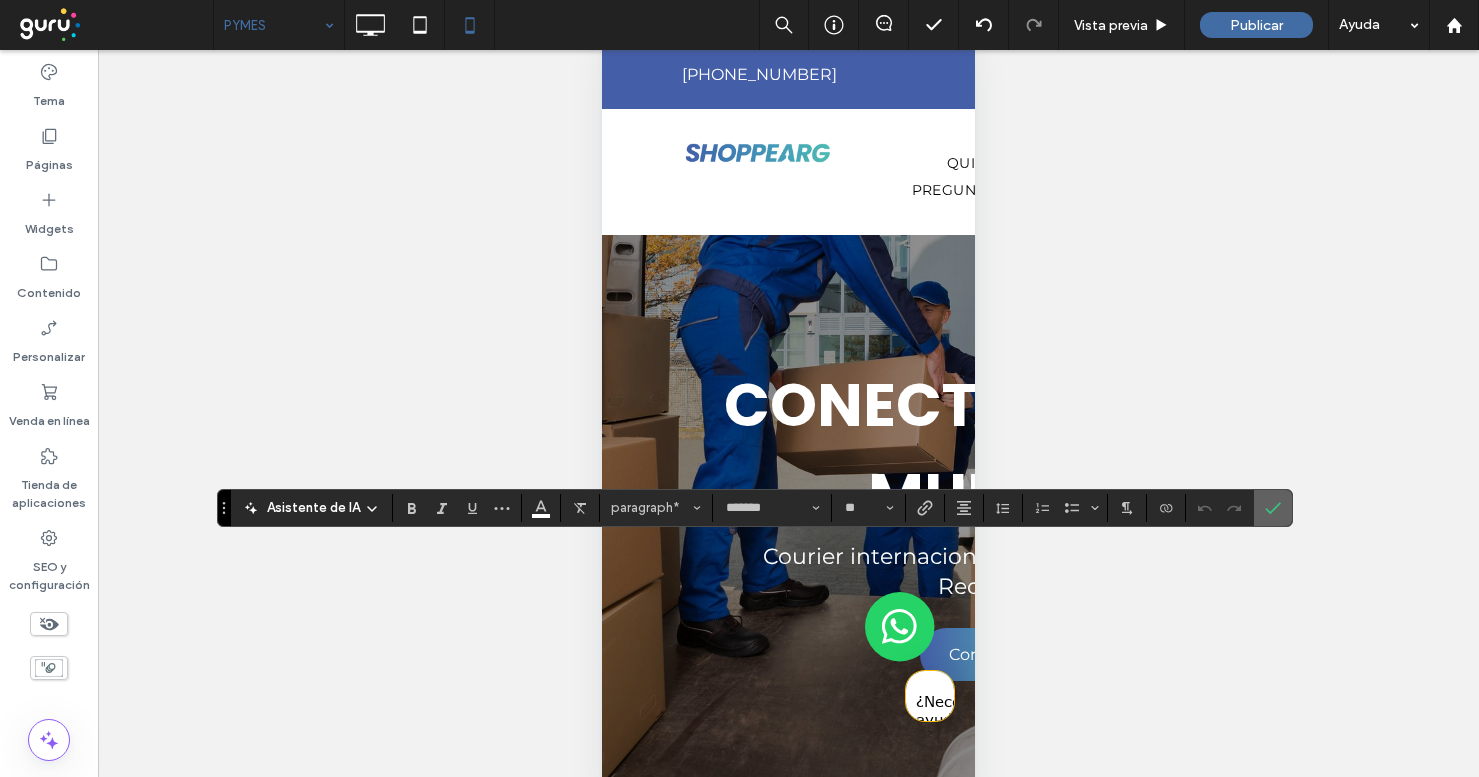 click at bounding box center (1273, 508) 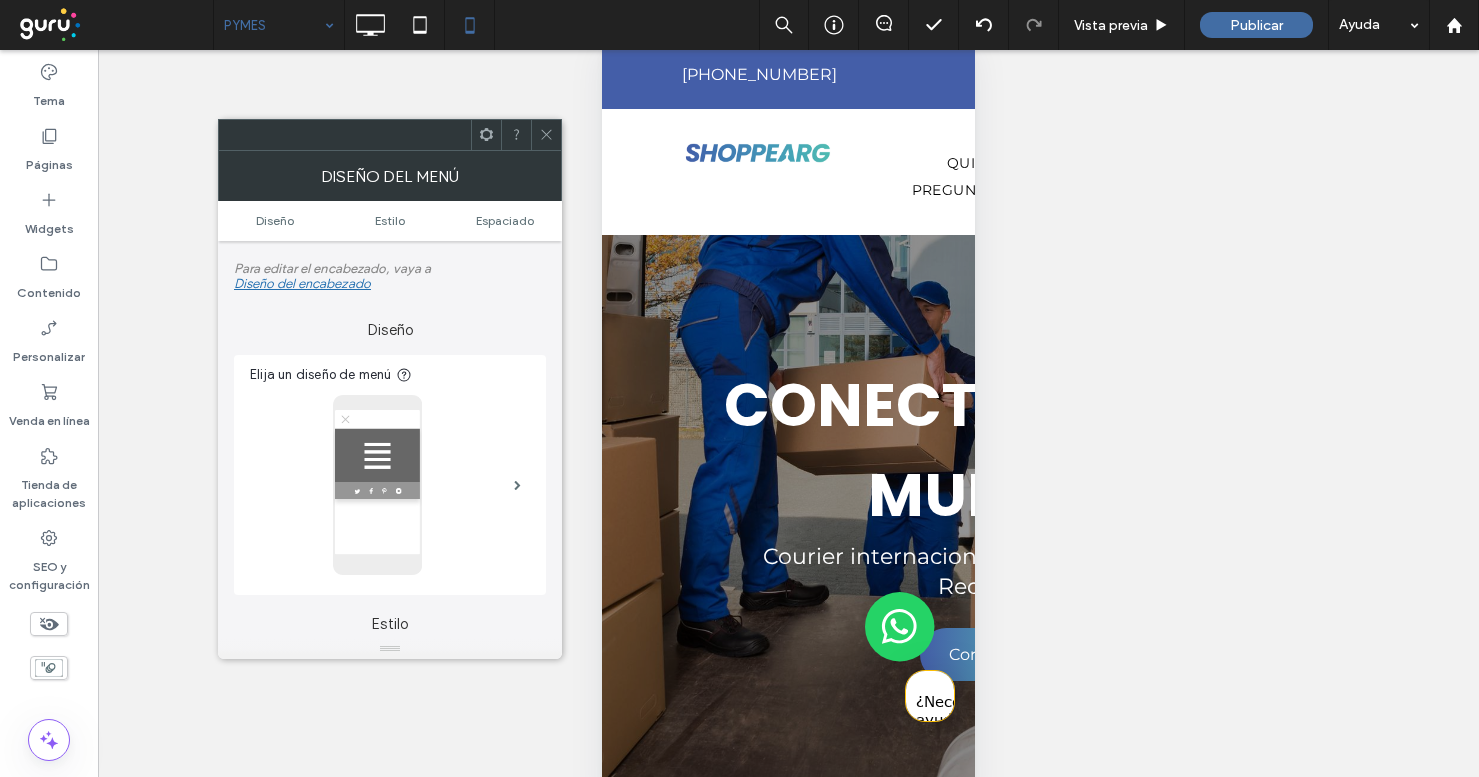 click at bounding box center (546, 135) 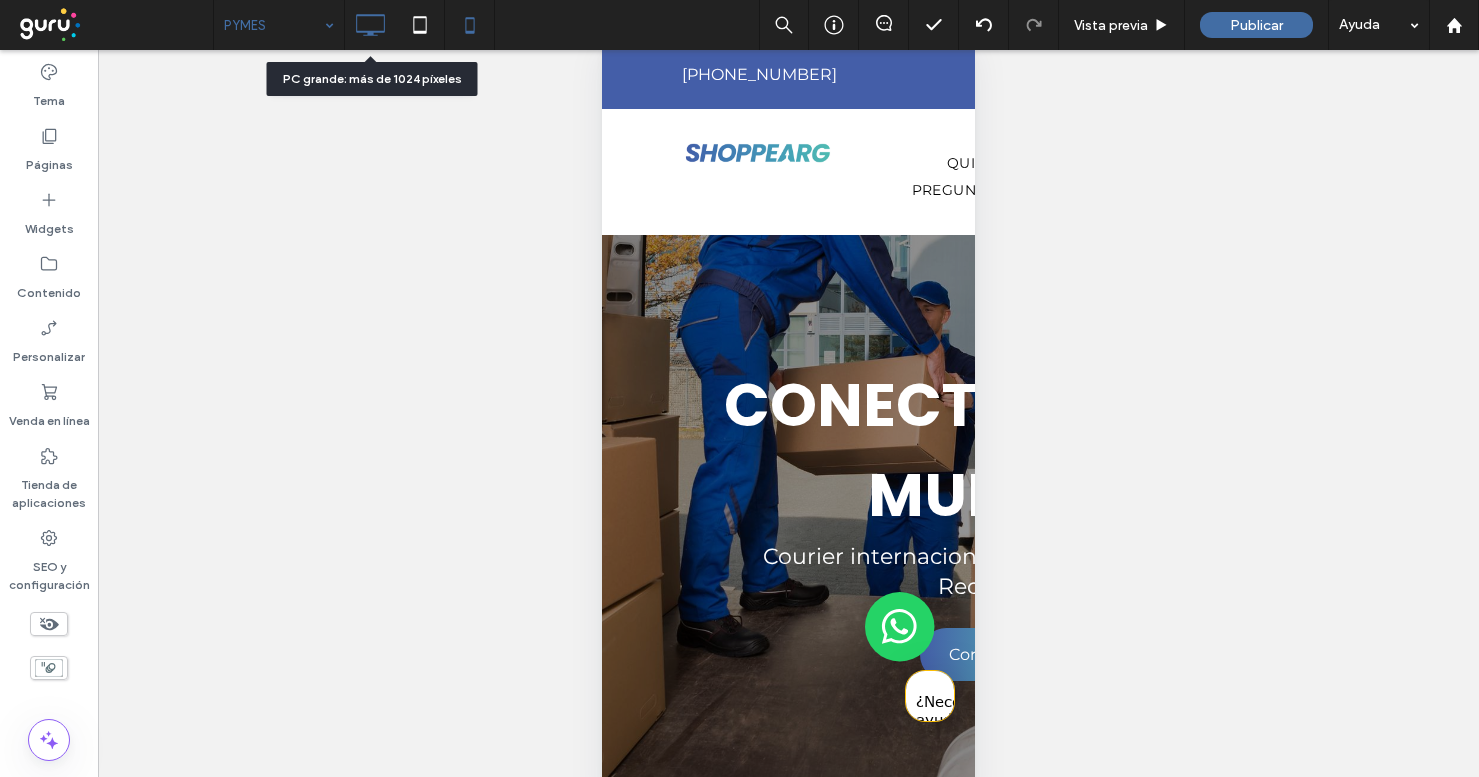 click 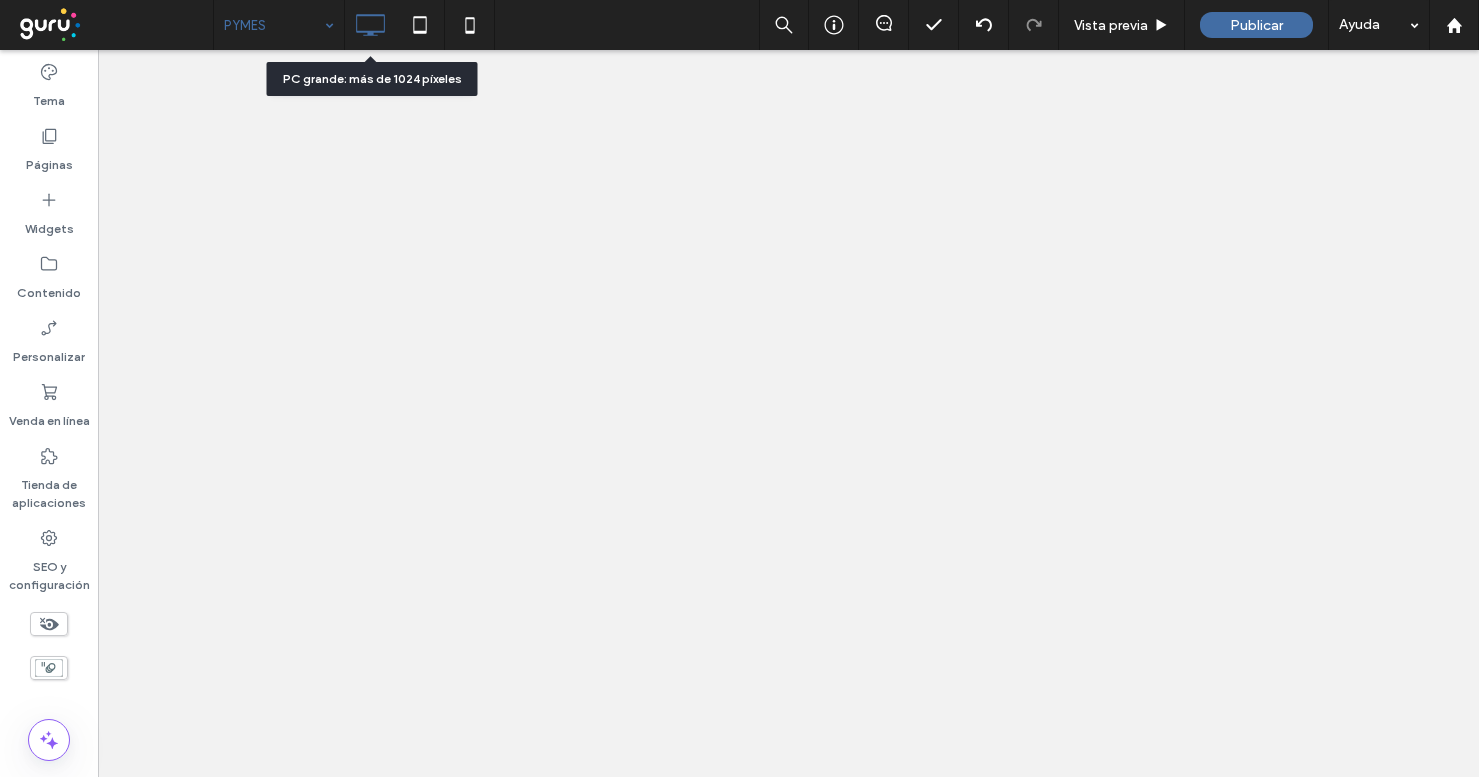 scroll, scrollTop: 0, scrollLeft: 0, axis: both 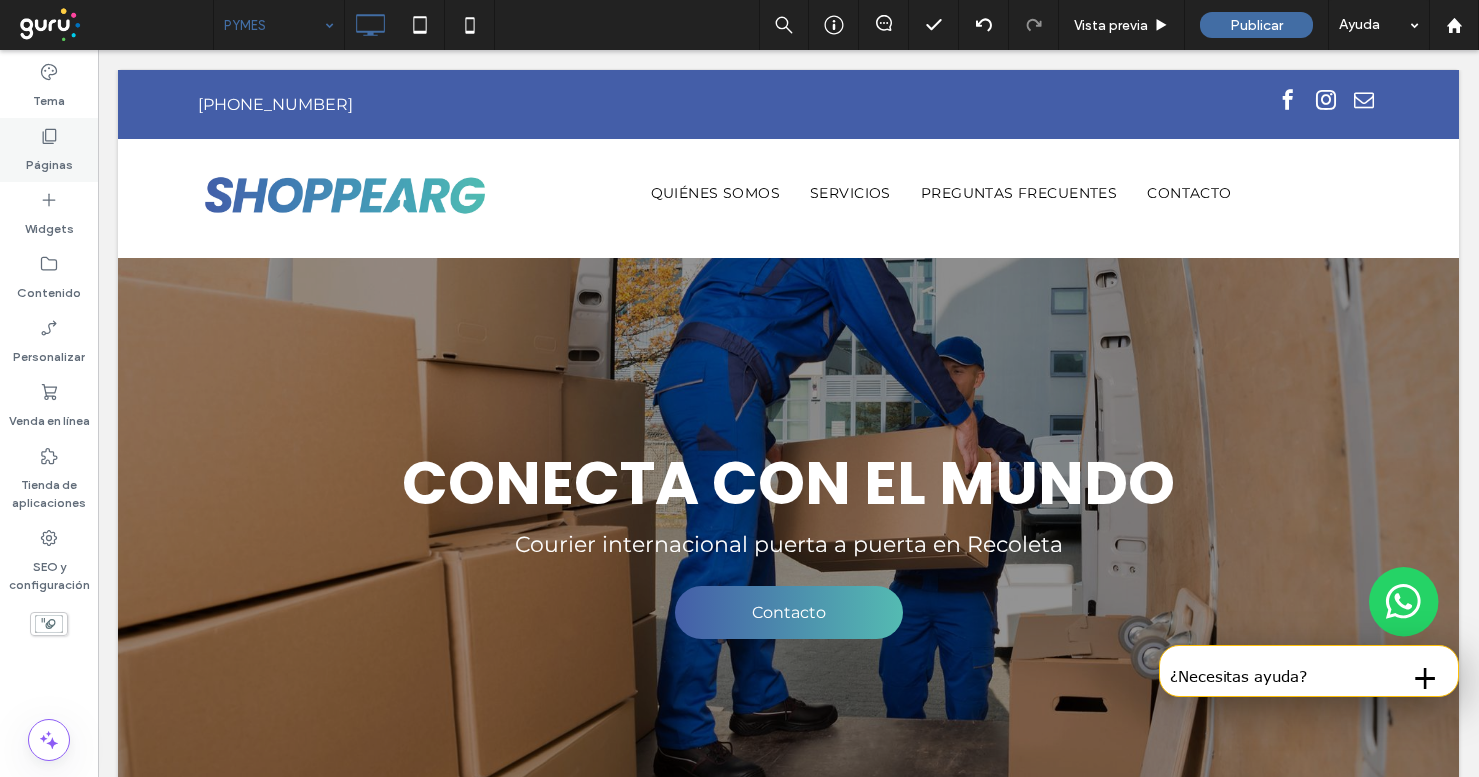 click 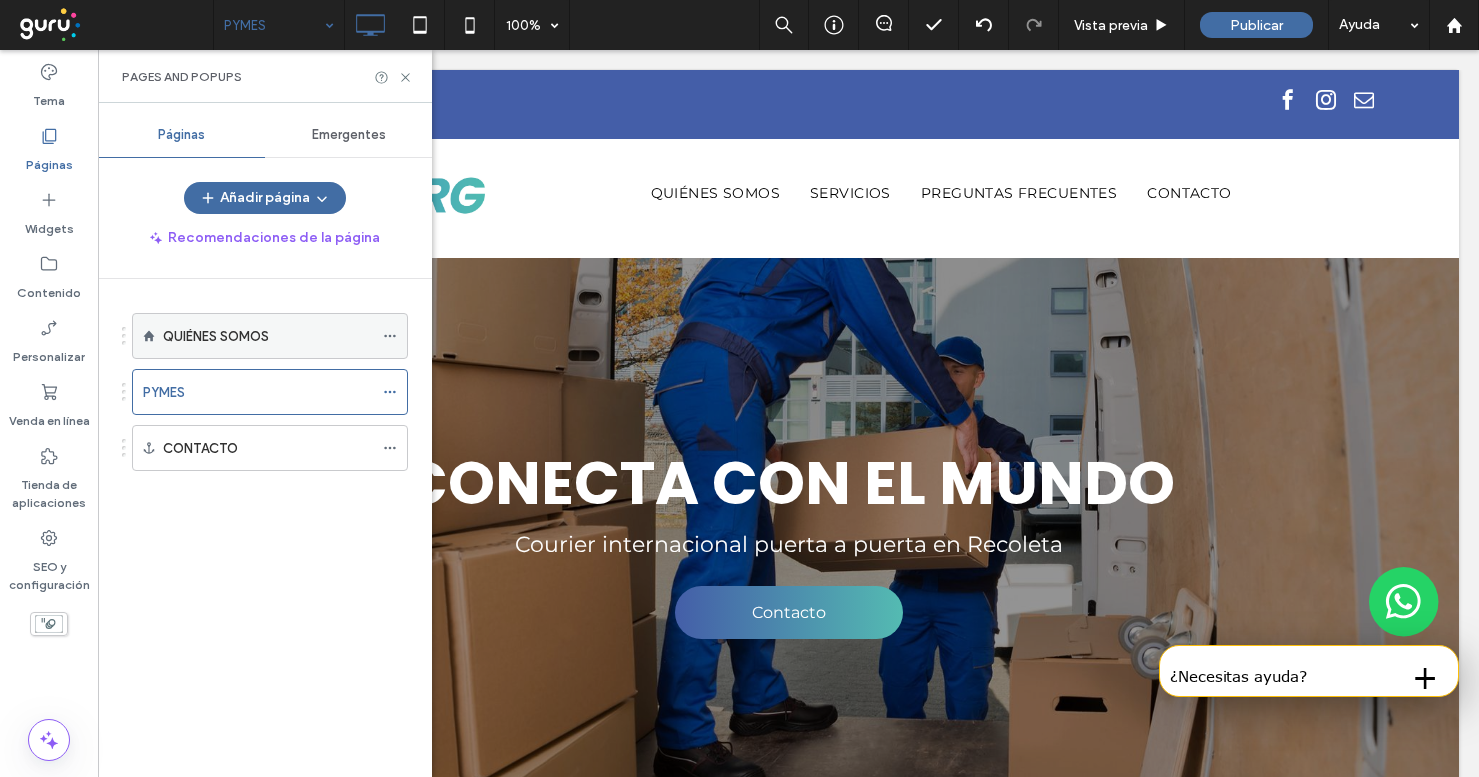 click at bounding box center (395, 336) 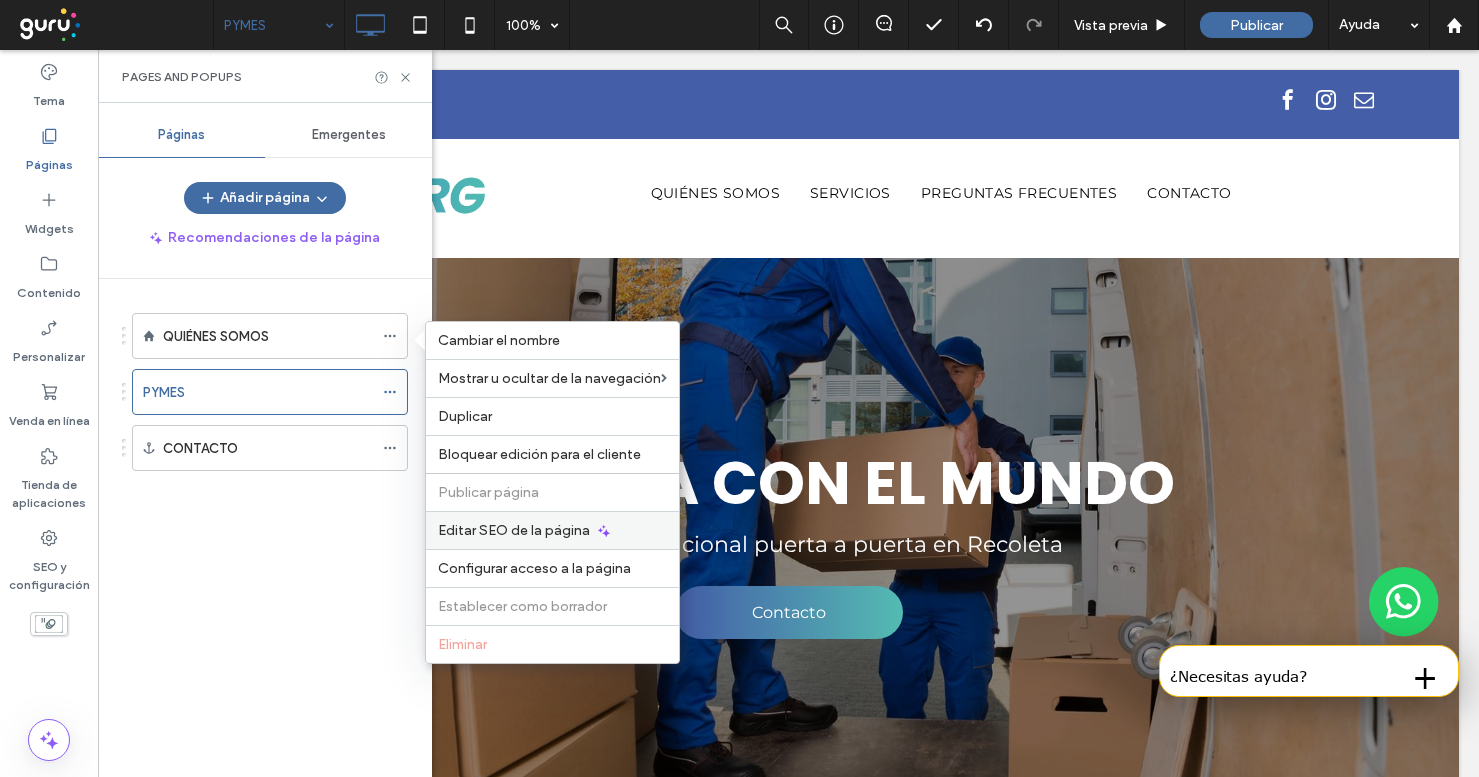 click on "Editar SEO de la página" at bounding box center [514, 530] 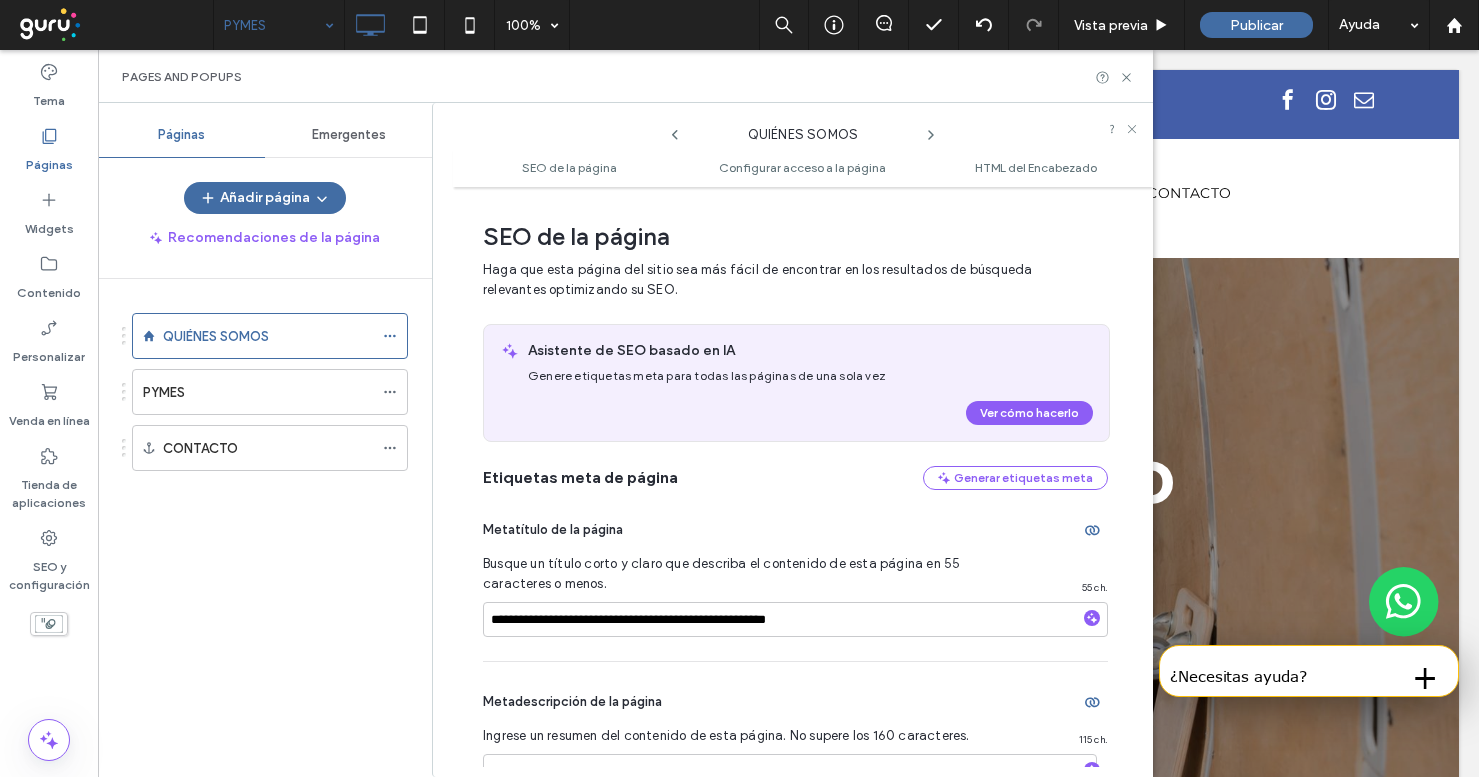 scroll, scrollTop: 10, scrollLeft: 0, axis: vertical 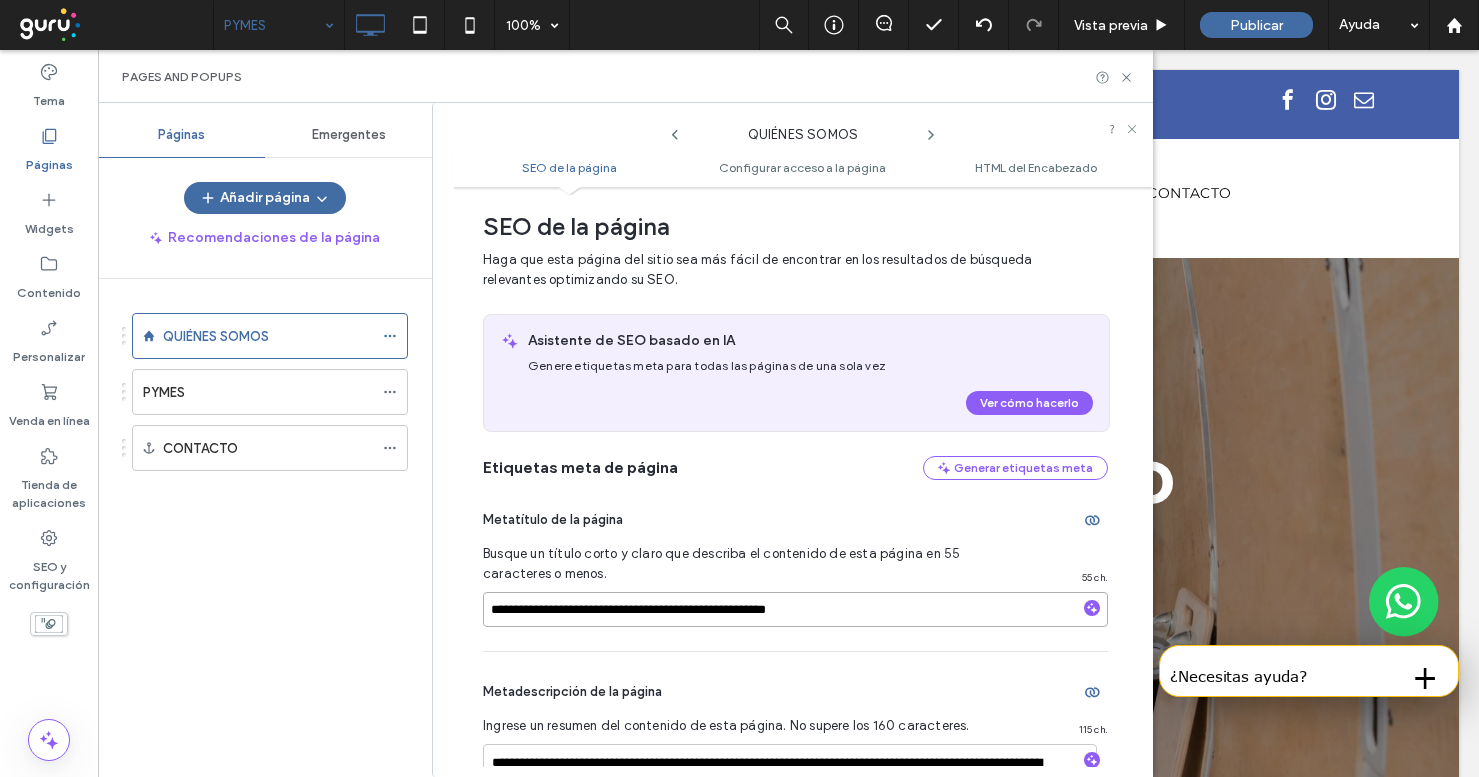 click on "**********" at bounding box center [795, 609] 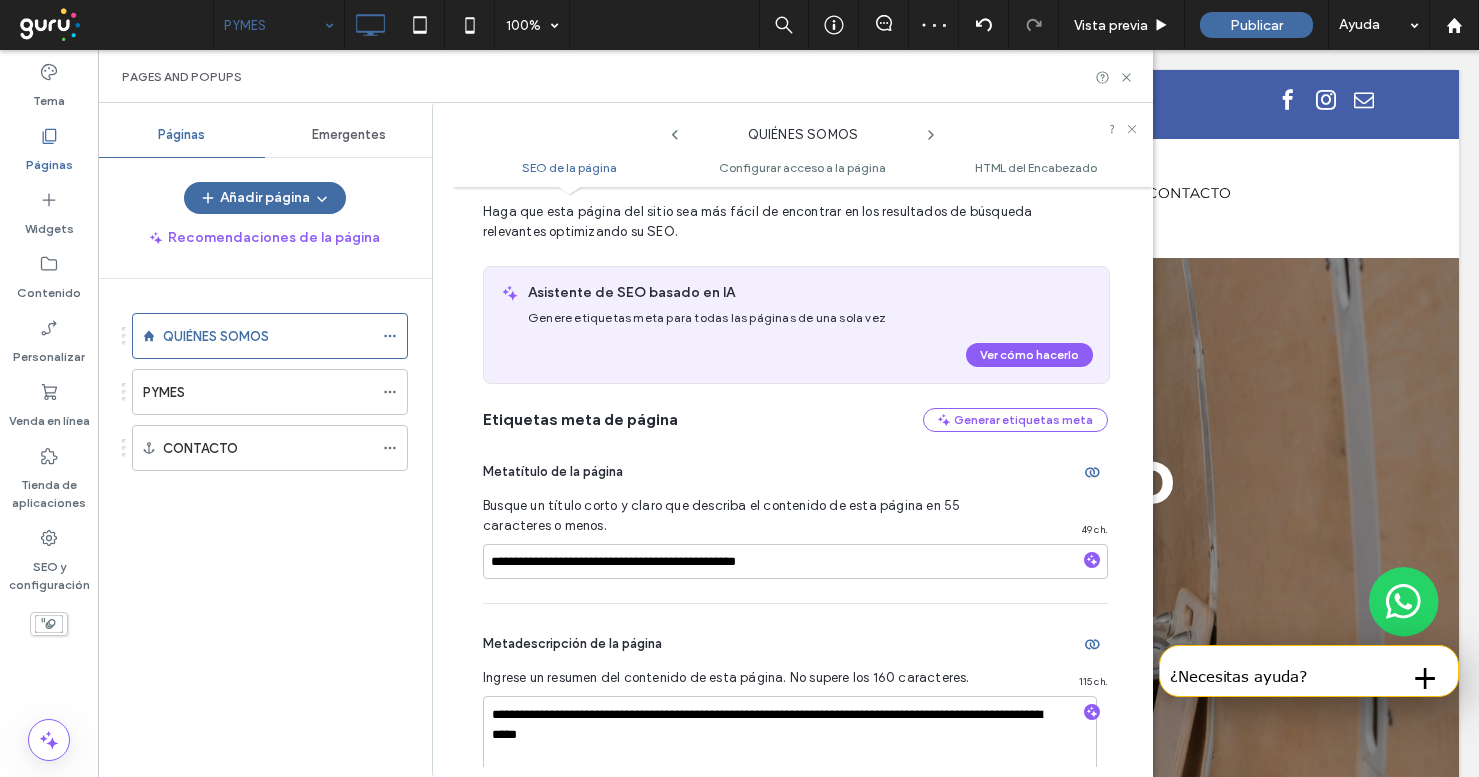 scroll, scrollTop: 168, scrollLeft: 0, axis: vertical 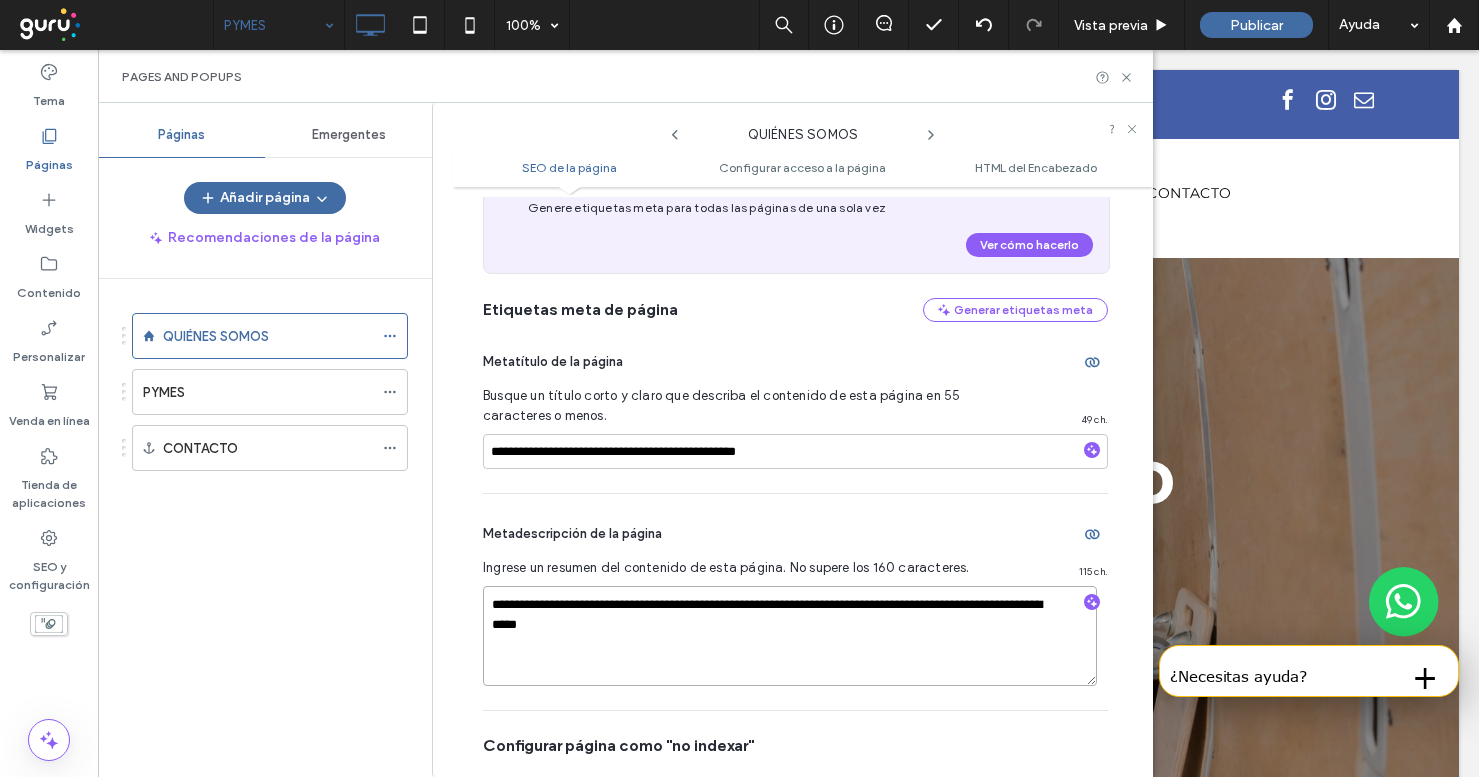 click on "**********" at bounding box center [790, 636] 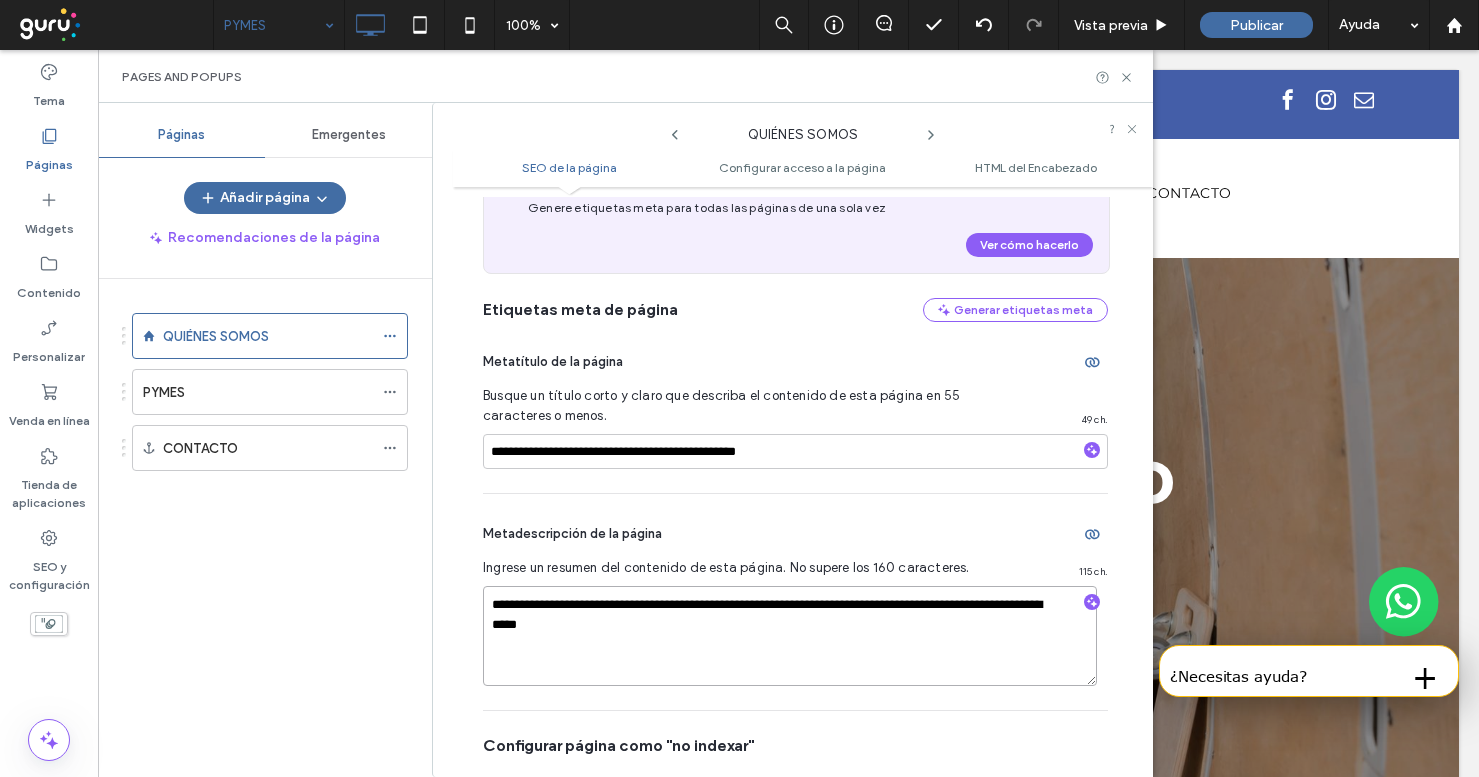 paste on "******" 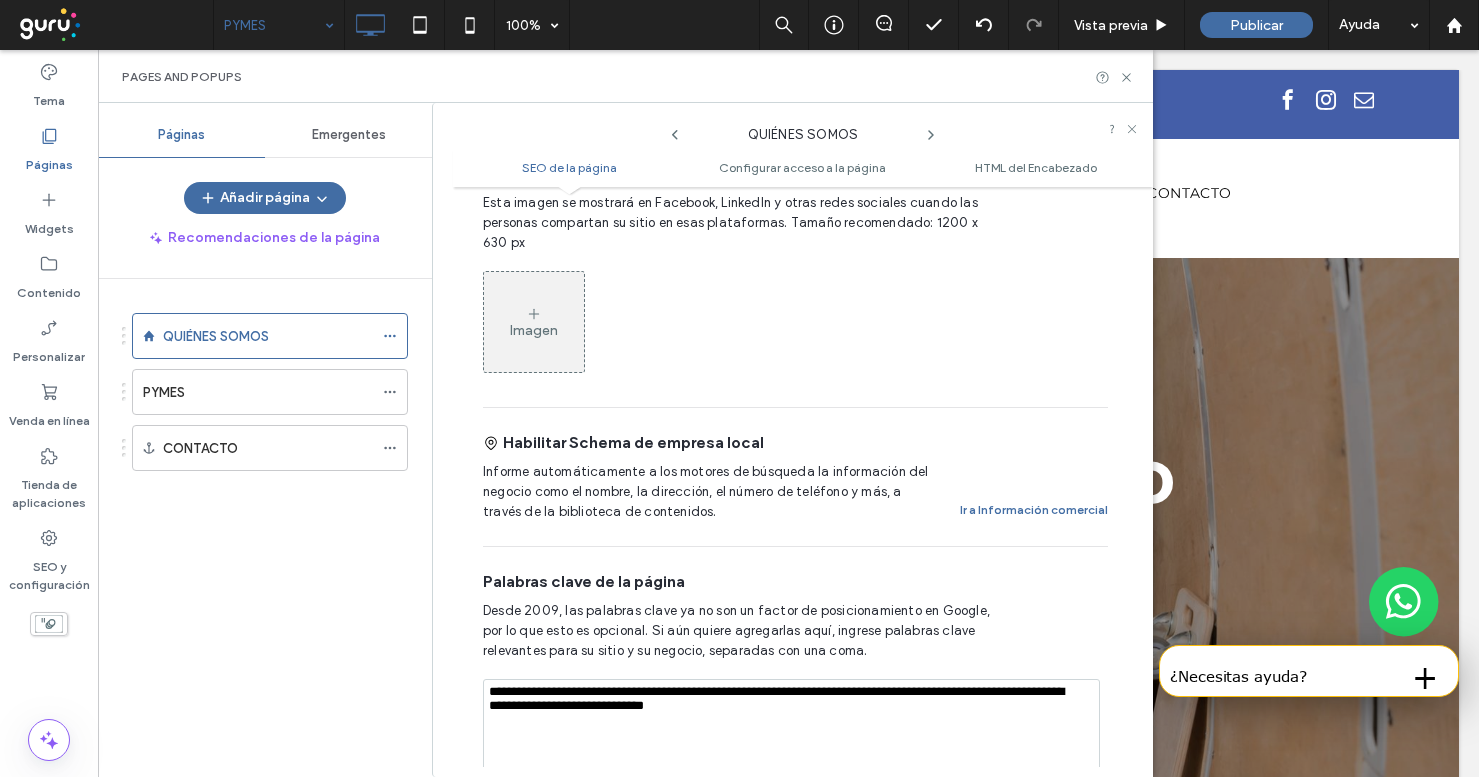 scroll, scrollTop: 1157, scrollLeft: 0, axis: vertical 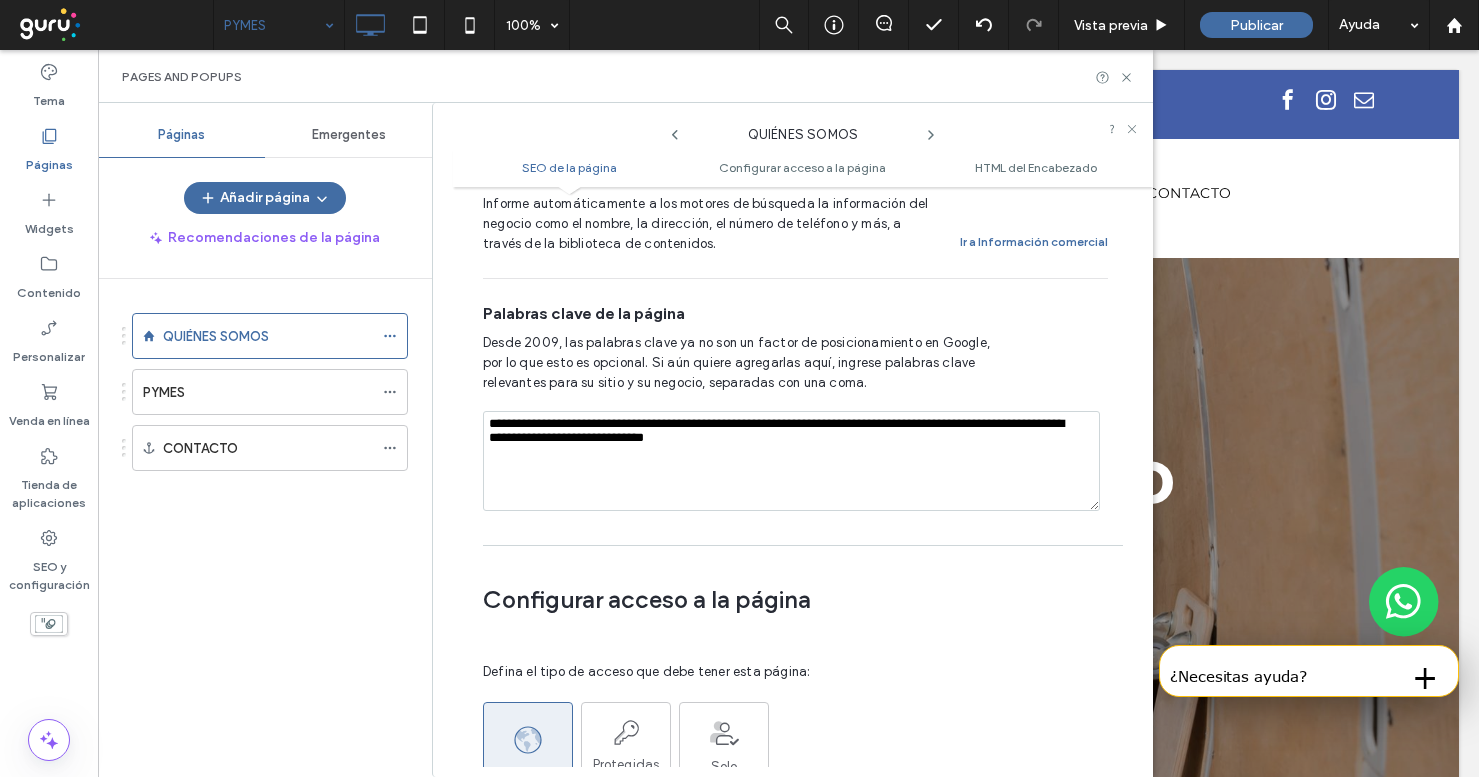 click on "**********" at bounding box center (791, 461) 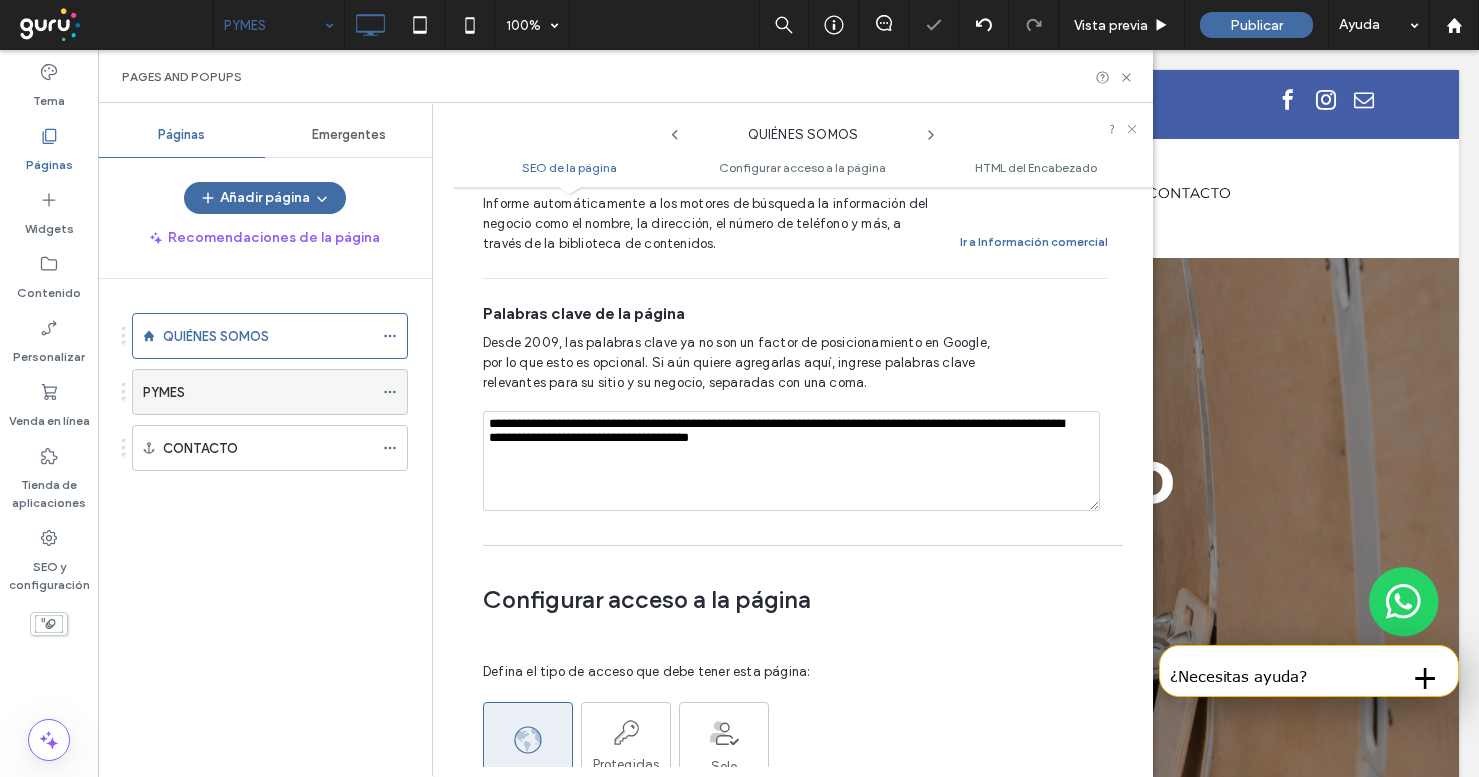 click 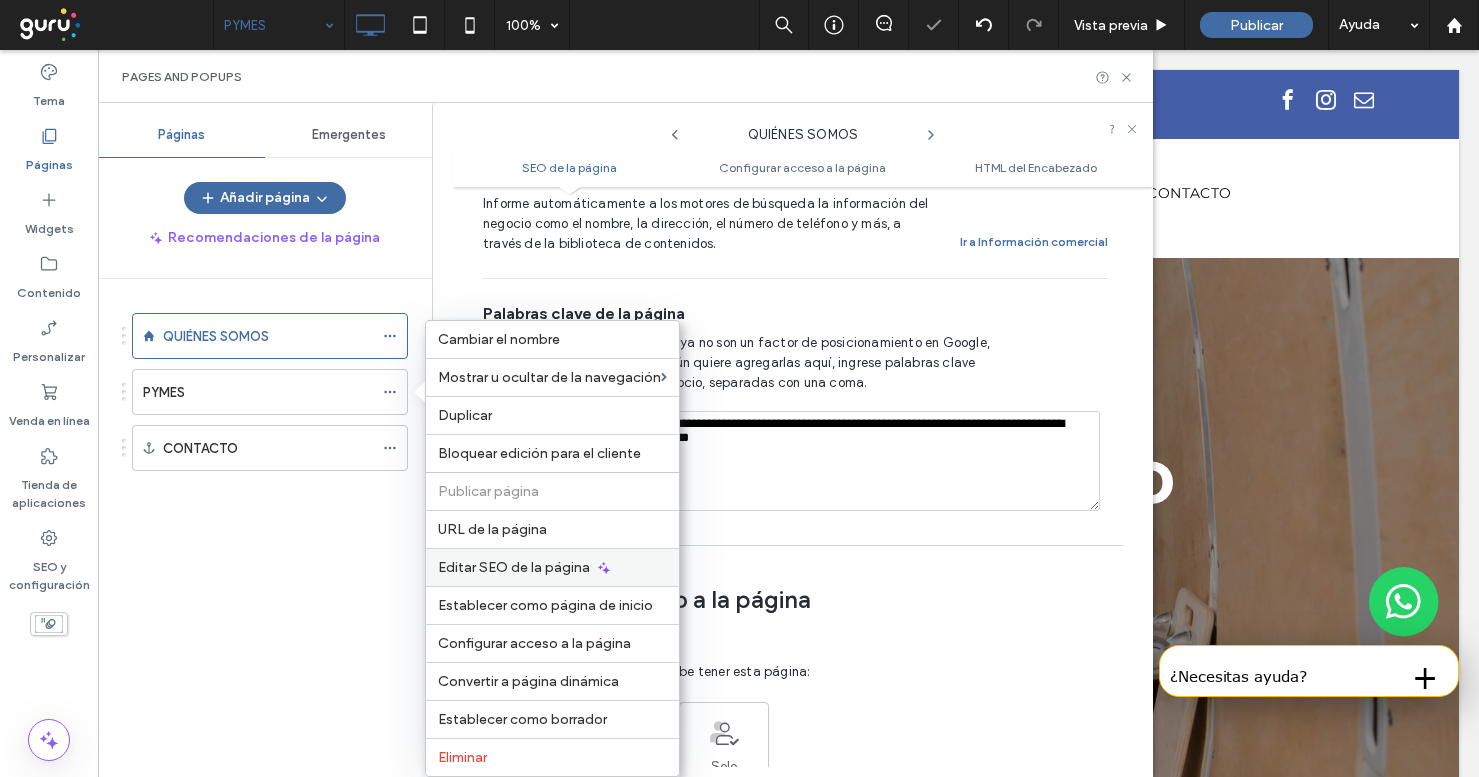 click on "Editar SEO de la página" at bounding box center (514, 567) 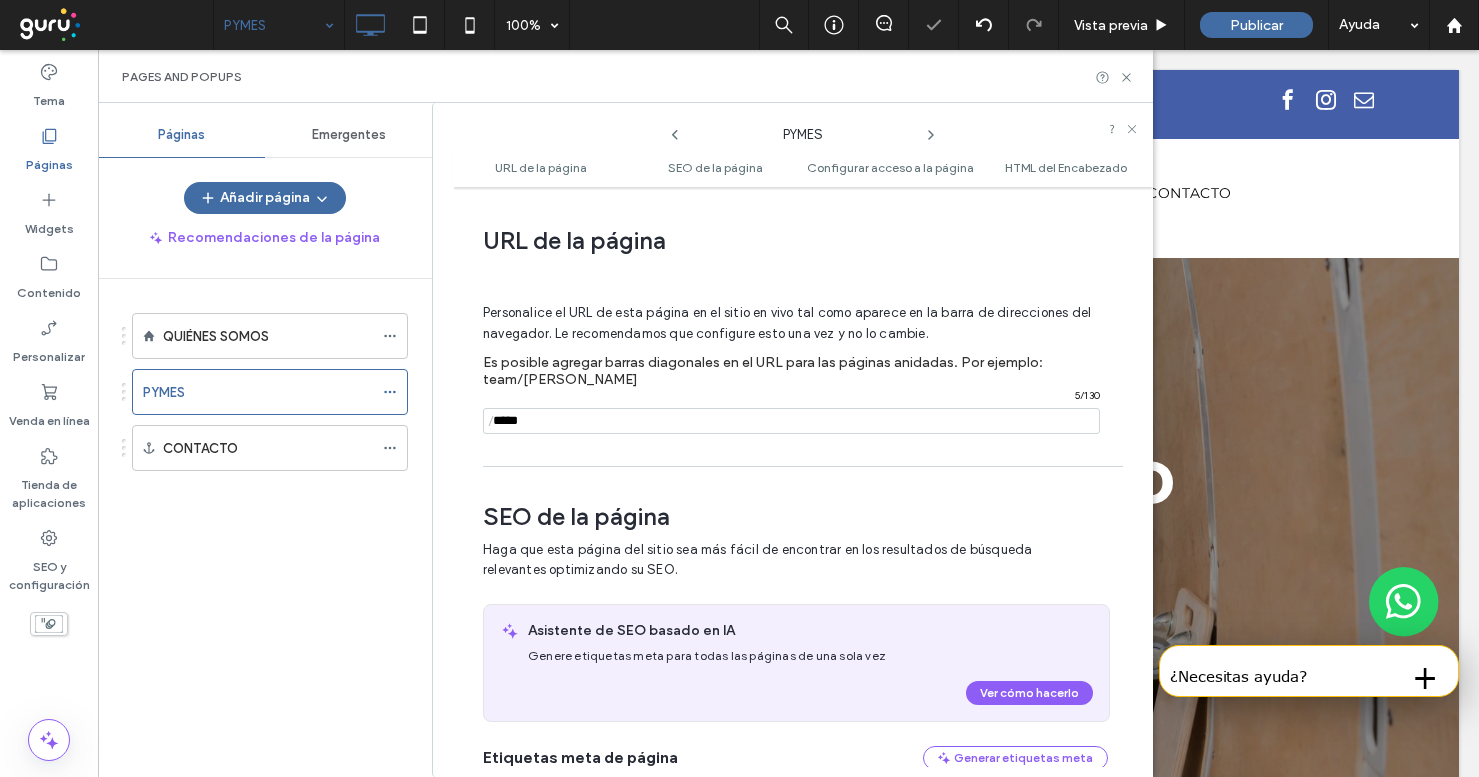 scroll, scrollTop: 292, scrollLeft: 0, axis: vertical 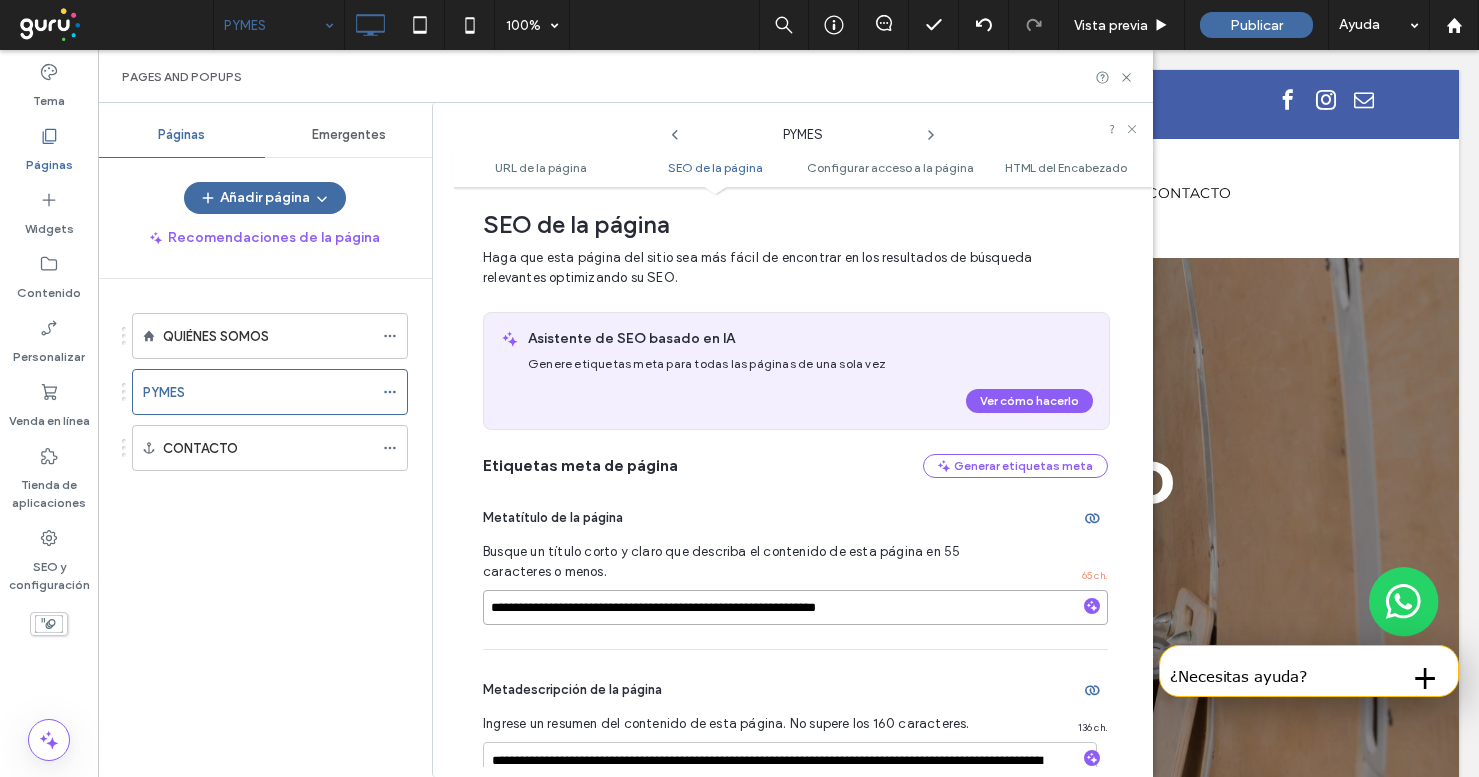 click on "**********" at bounding box center (795, 607) 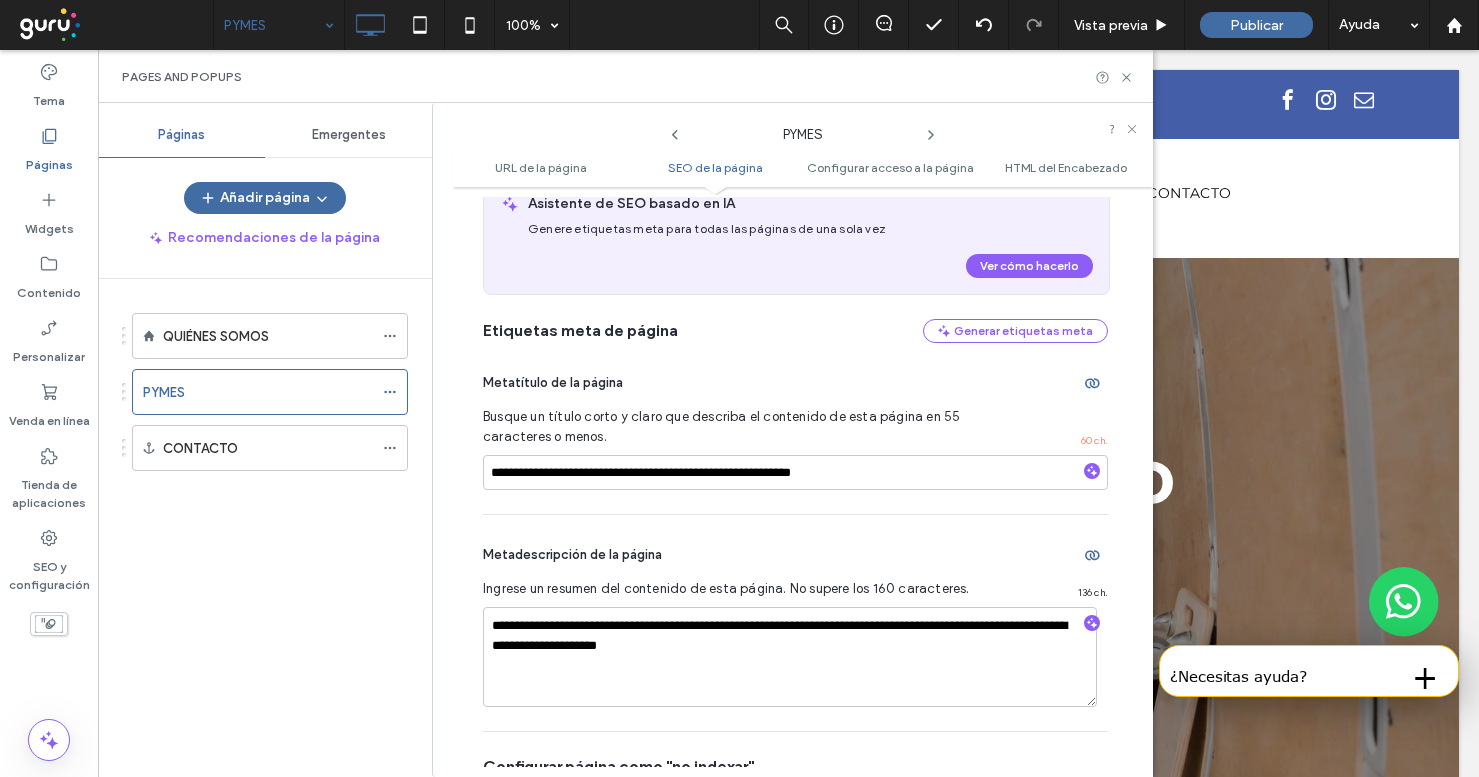 scroll, scrollTop: 605, scrollLeft: 0, axis: vertical 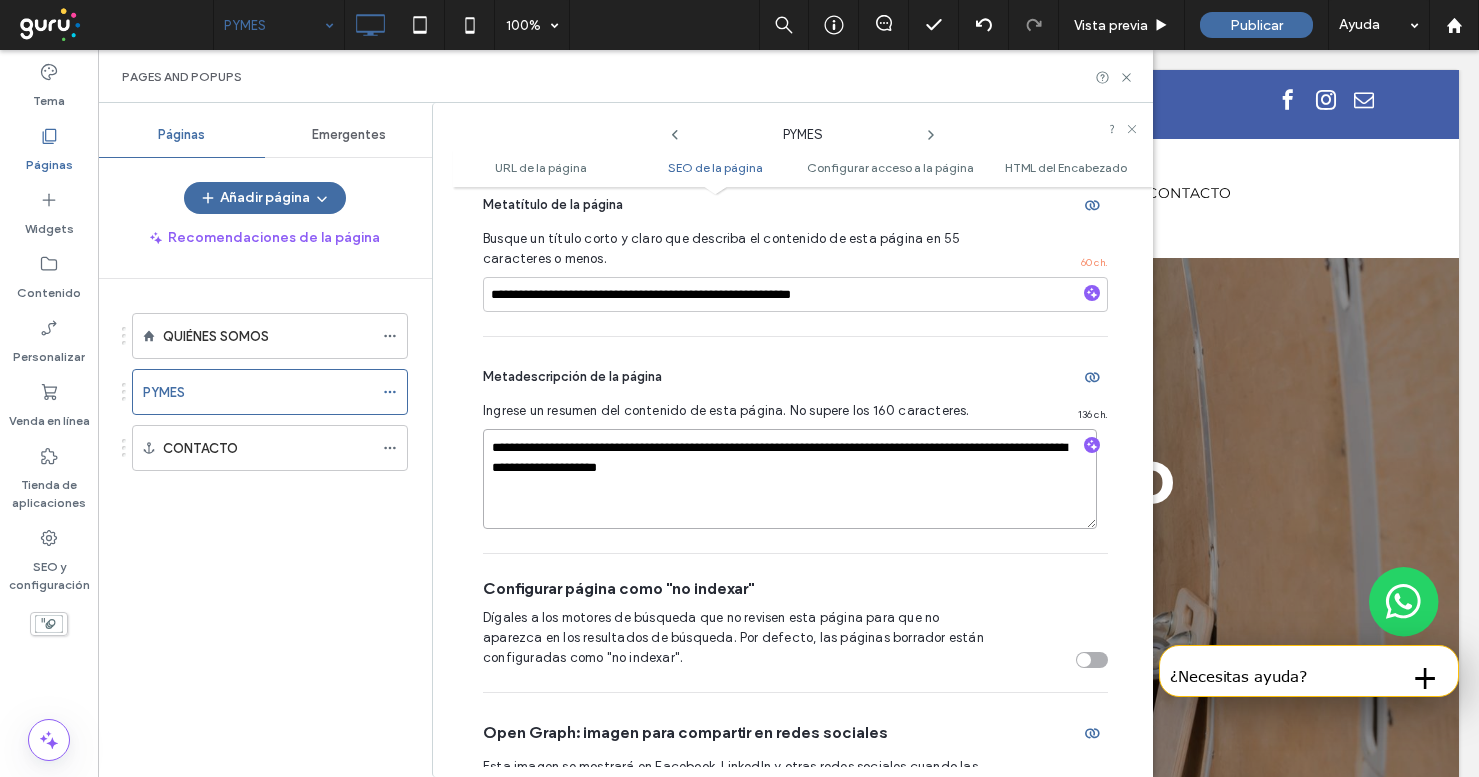 click on "**********" at bounding box center [790, 479] 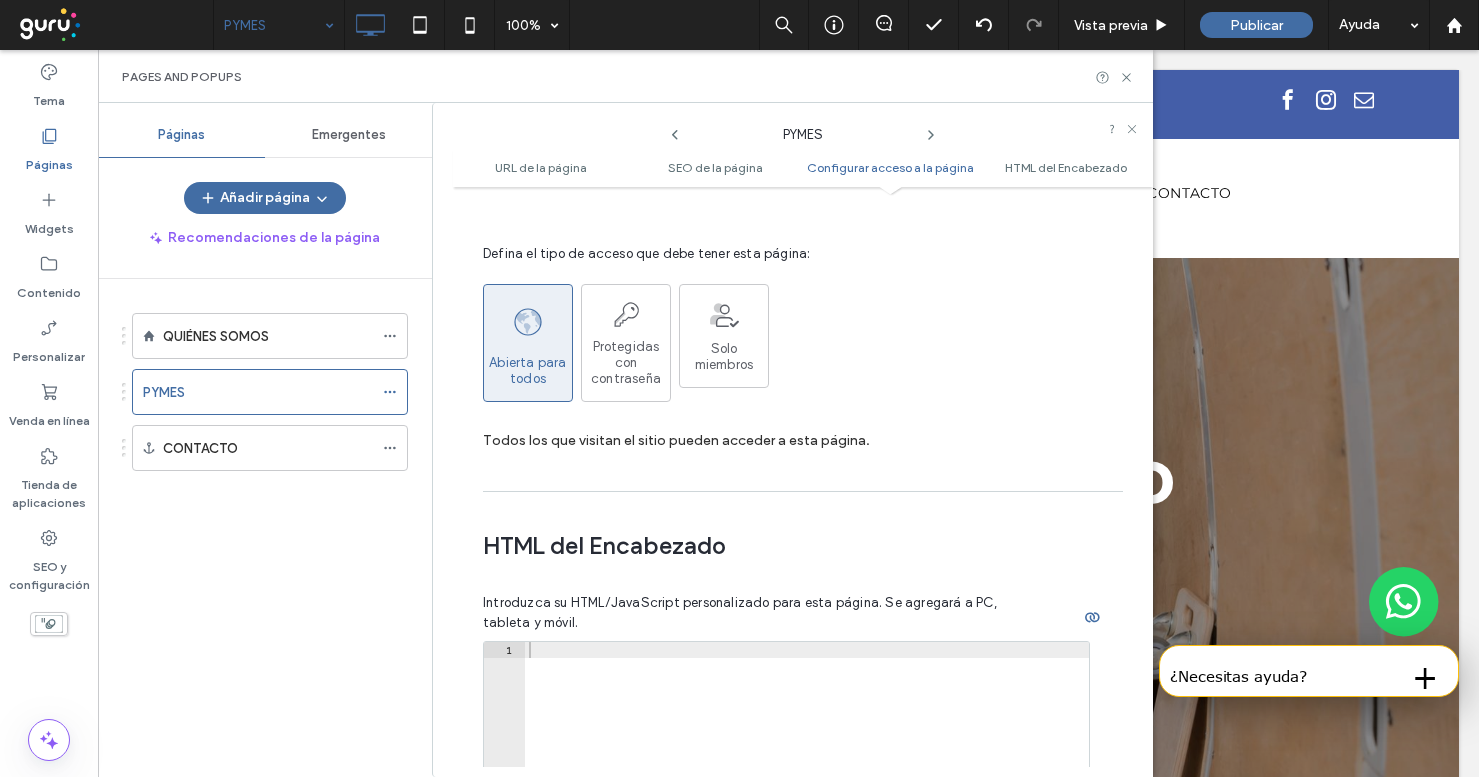 scroll, scrollTop: 1865, scrollLeft: 0, axis: vertical 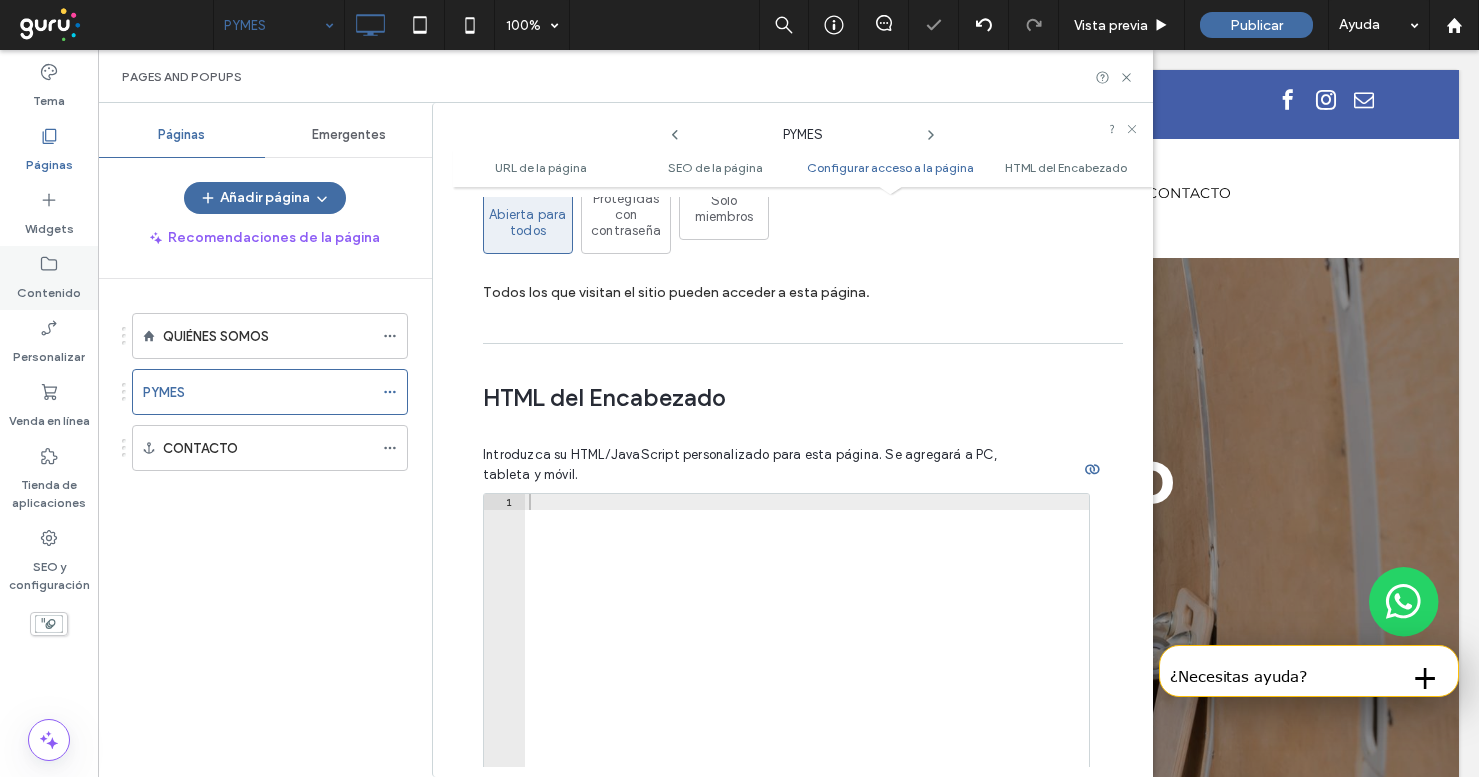 click on "Contenido" at bounding box center (49, 288) 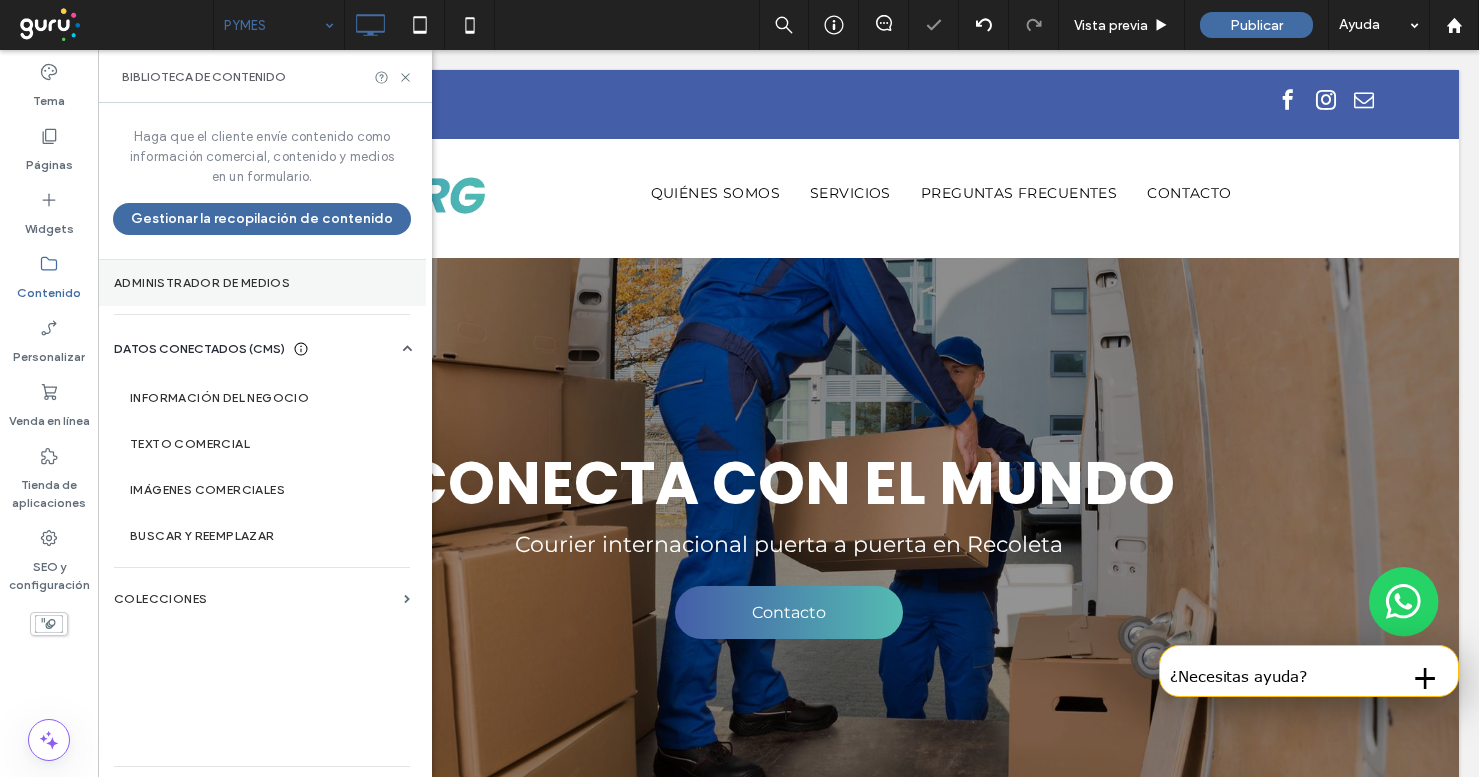 click on "Administrador de medios" at bounding box center [262, 283] 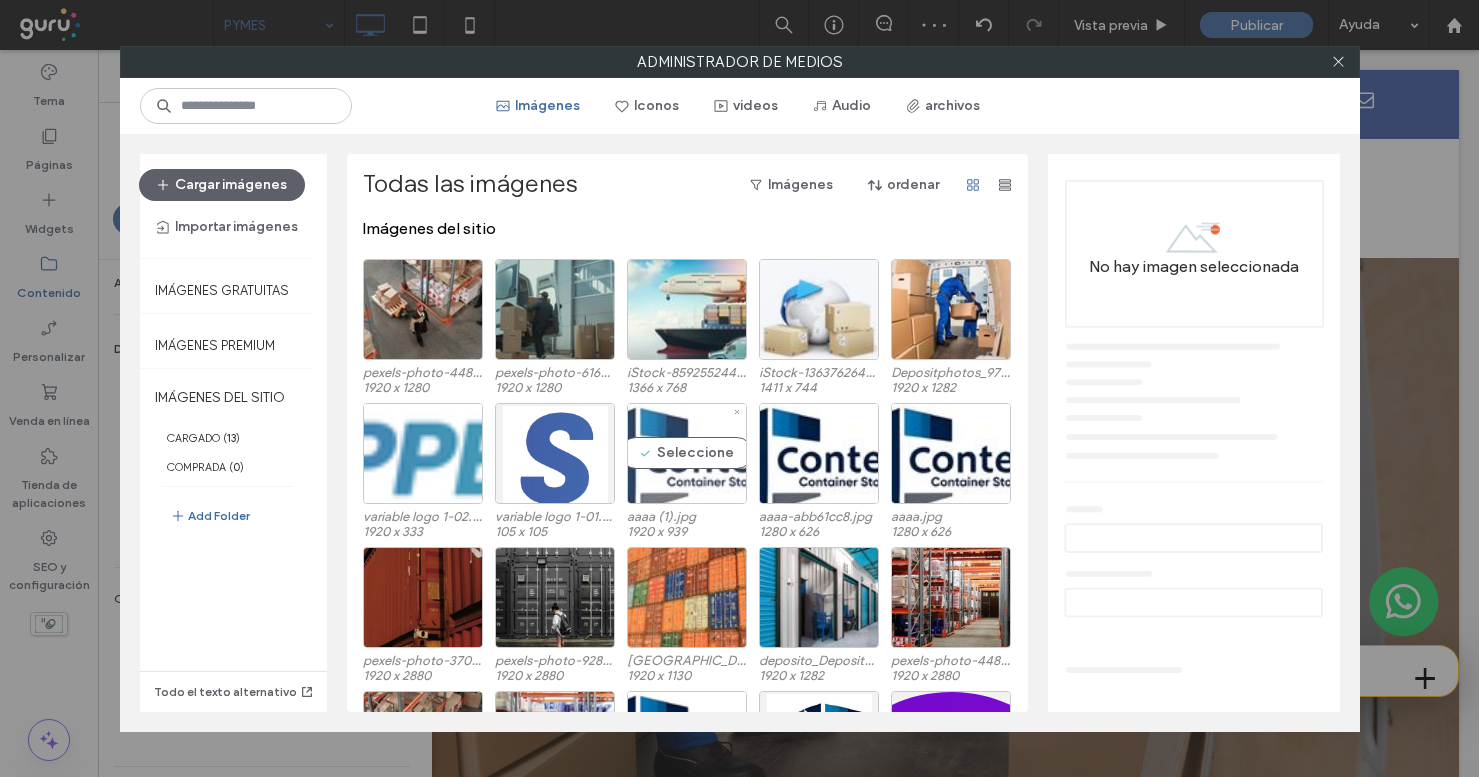click on "Seleccione" at bounding box center (687, 453) 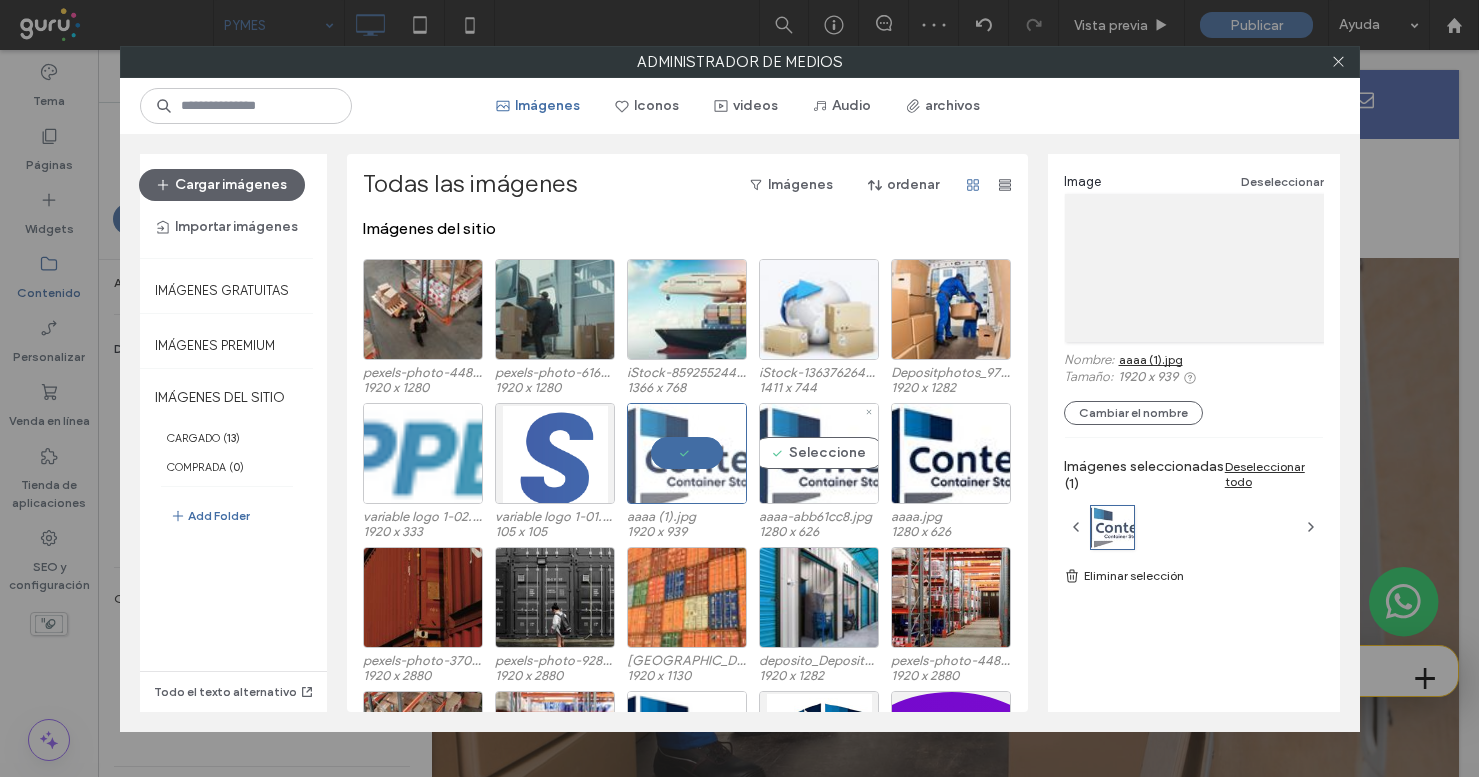 click on "Seleccione" at bounding box center [819, 453] 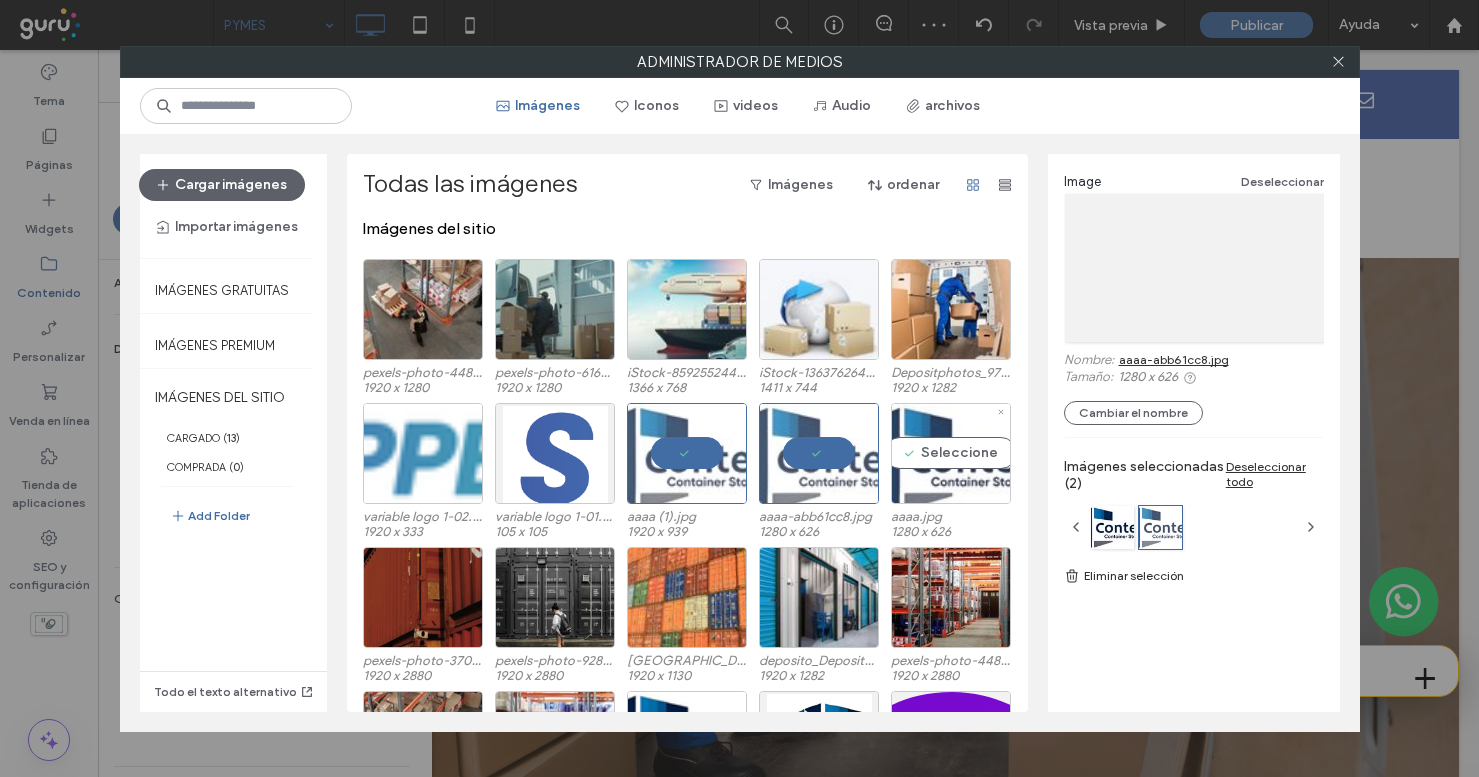 click on "Seleccione" at bounding box center (951, 453) 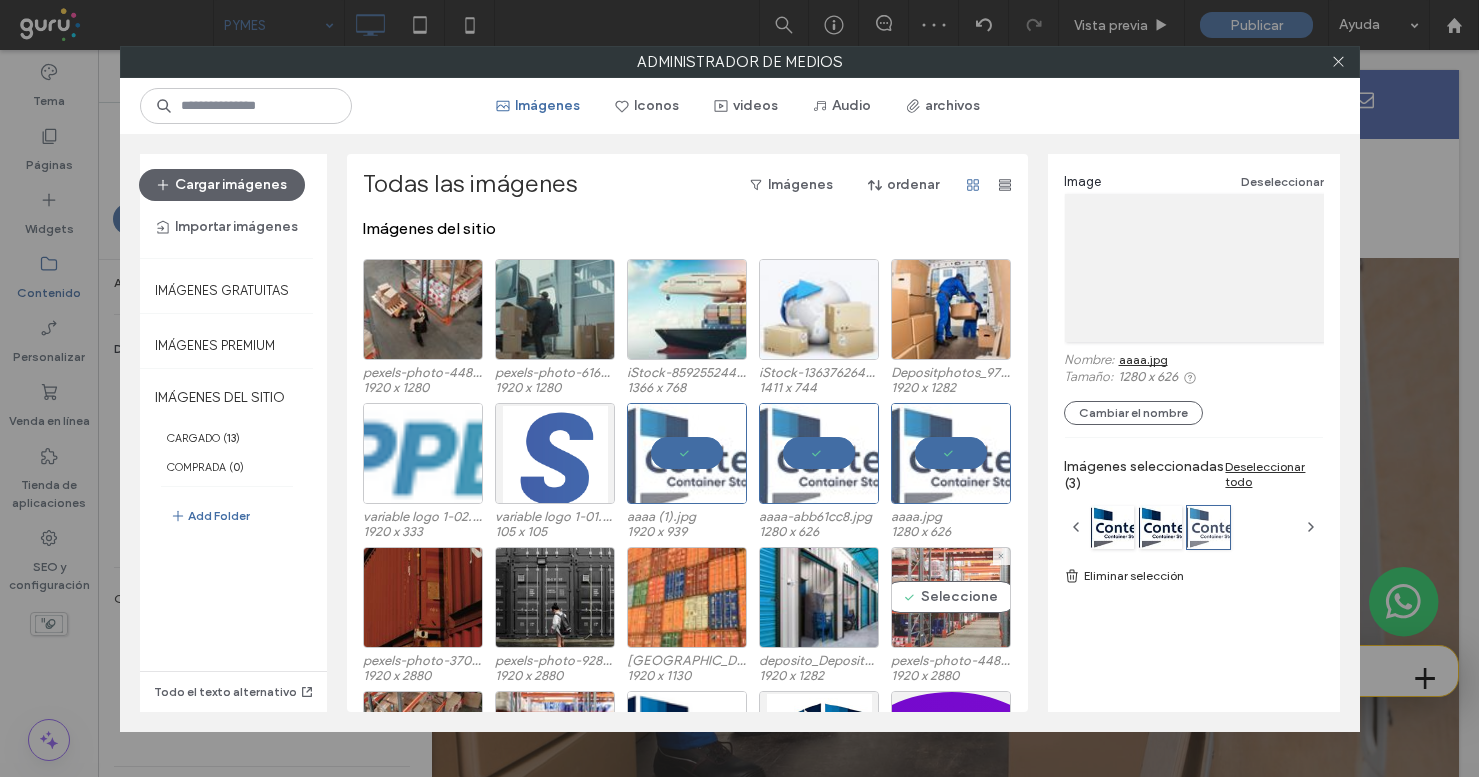click on "Seleccione" at bounding box center (951, 597) 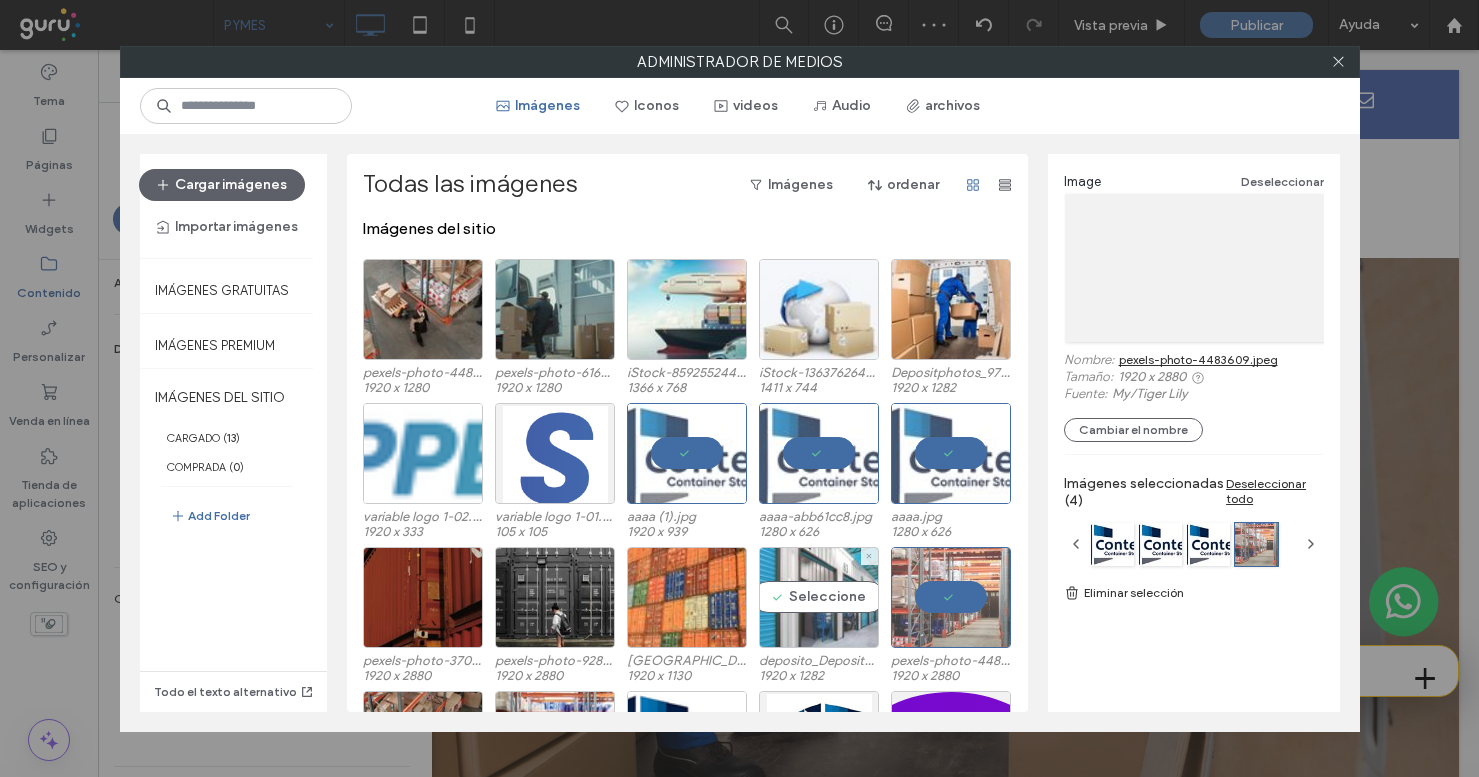click on "Seleccione" at bounding box center [819, 597] 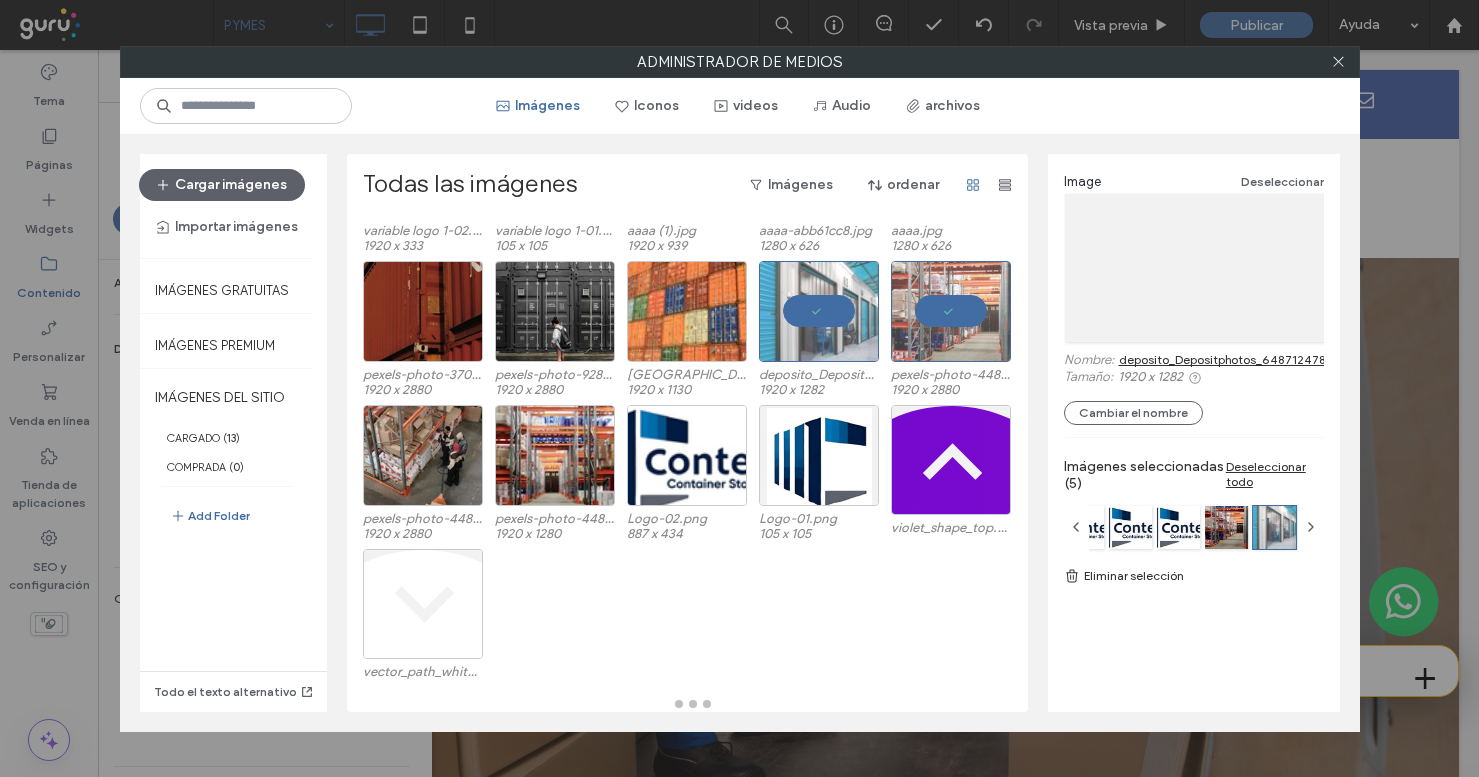 scroll, scrollTop: 286, scrollLeft: 0, axis: vertical 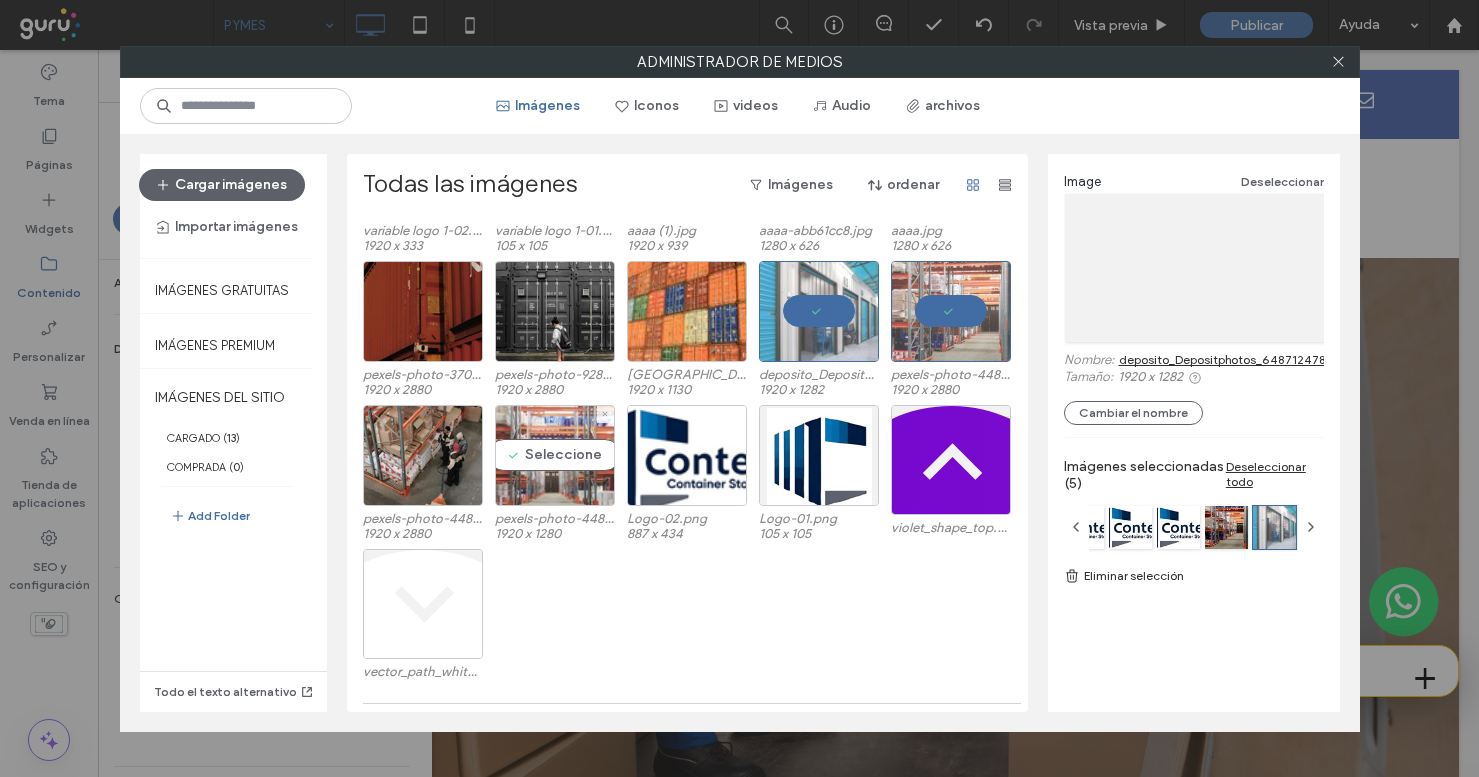 click on "Seleccione" at bounding box center [555, 455] 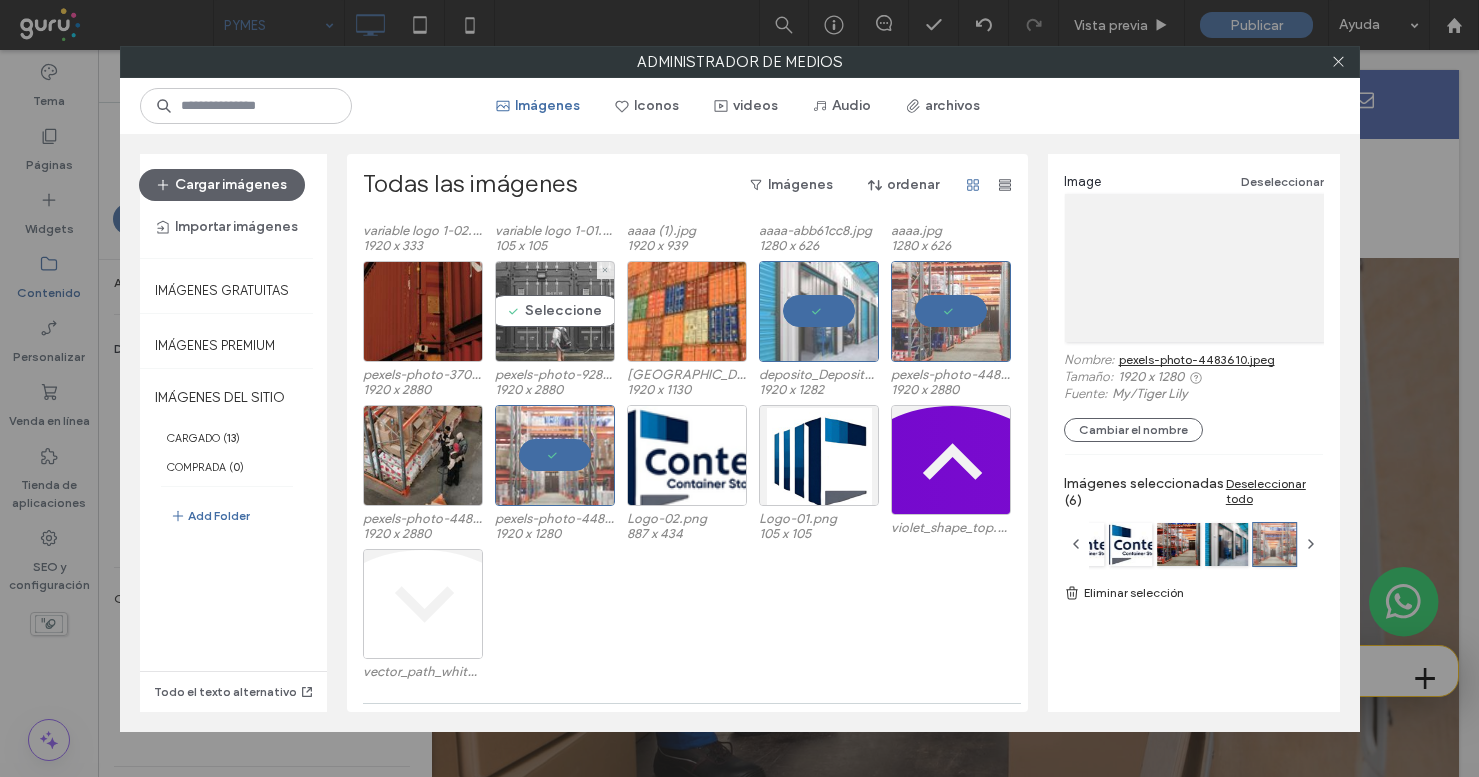 click on "Seleccione" at bounding box center [555, 311] 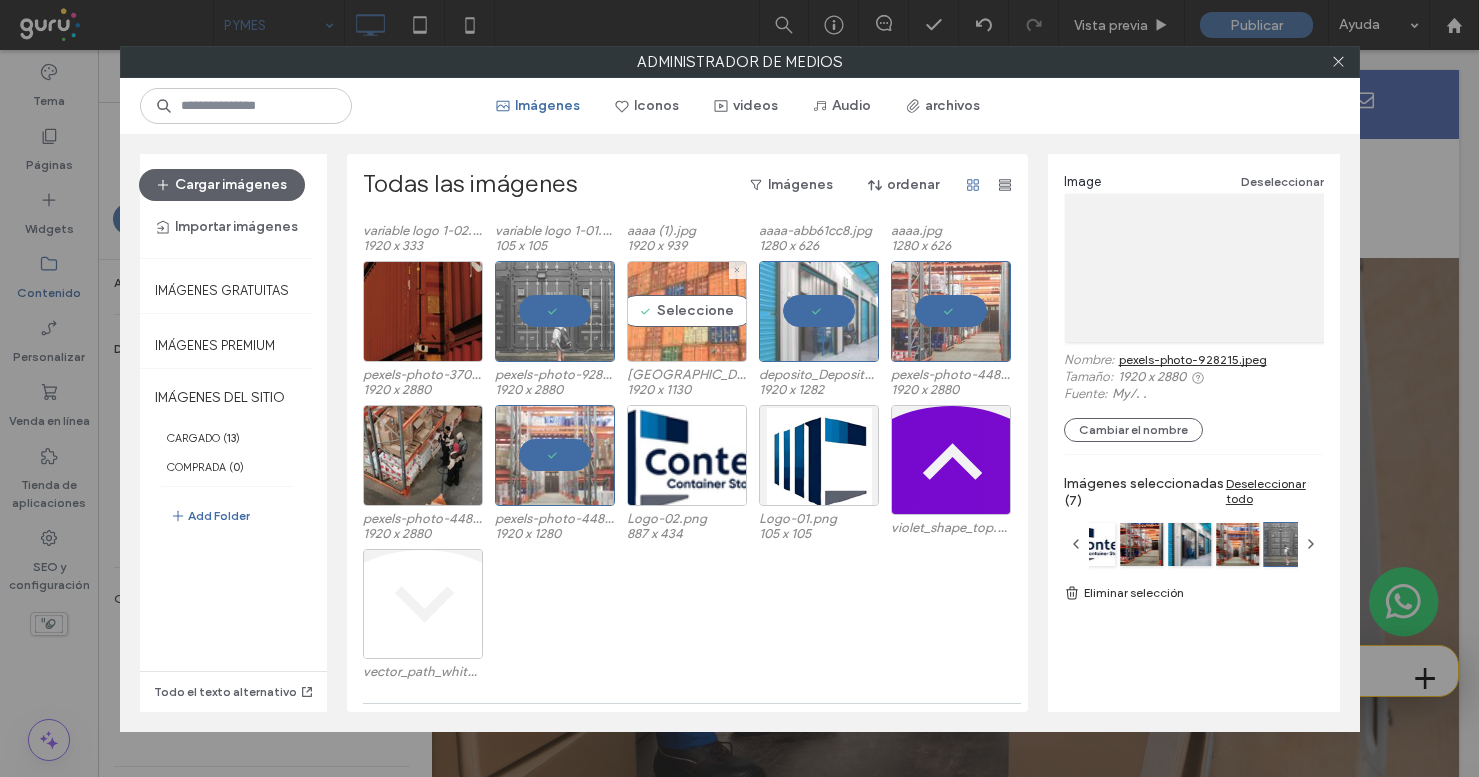 click on "Seleccione" at bounding box center (687, 311) 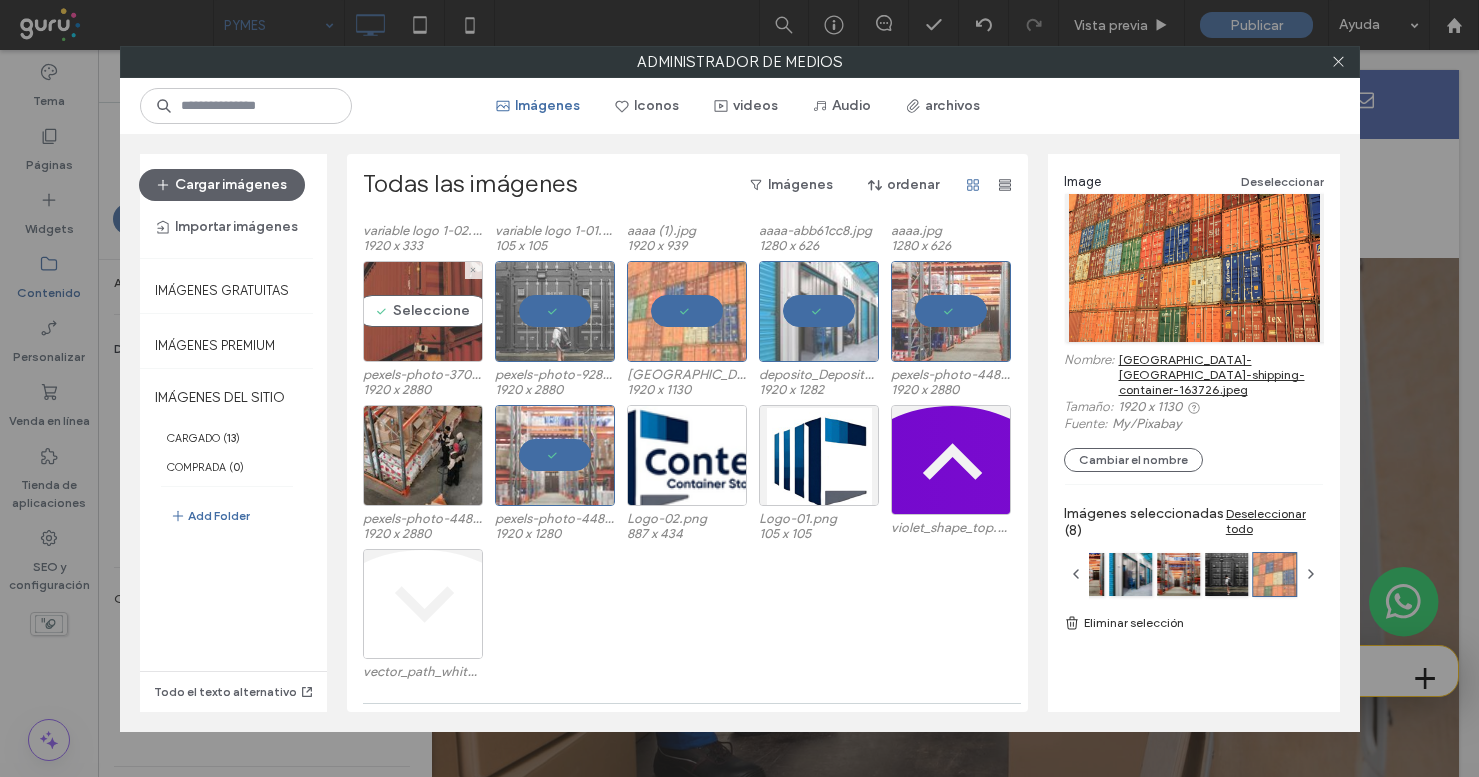 click on "Seleccione" at bounding box center (423, 311) 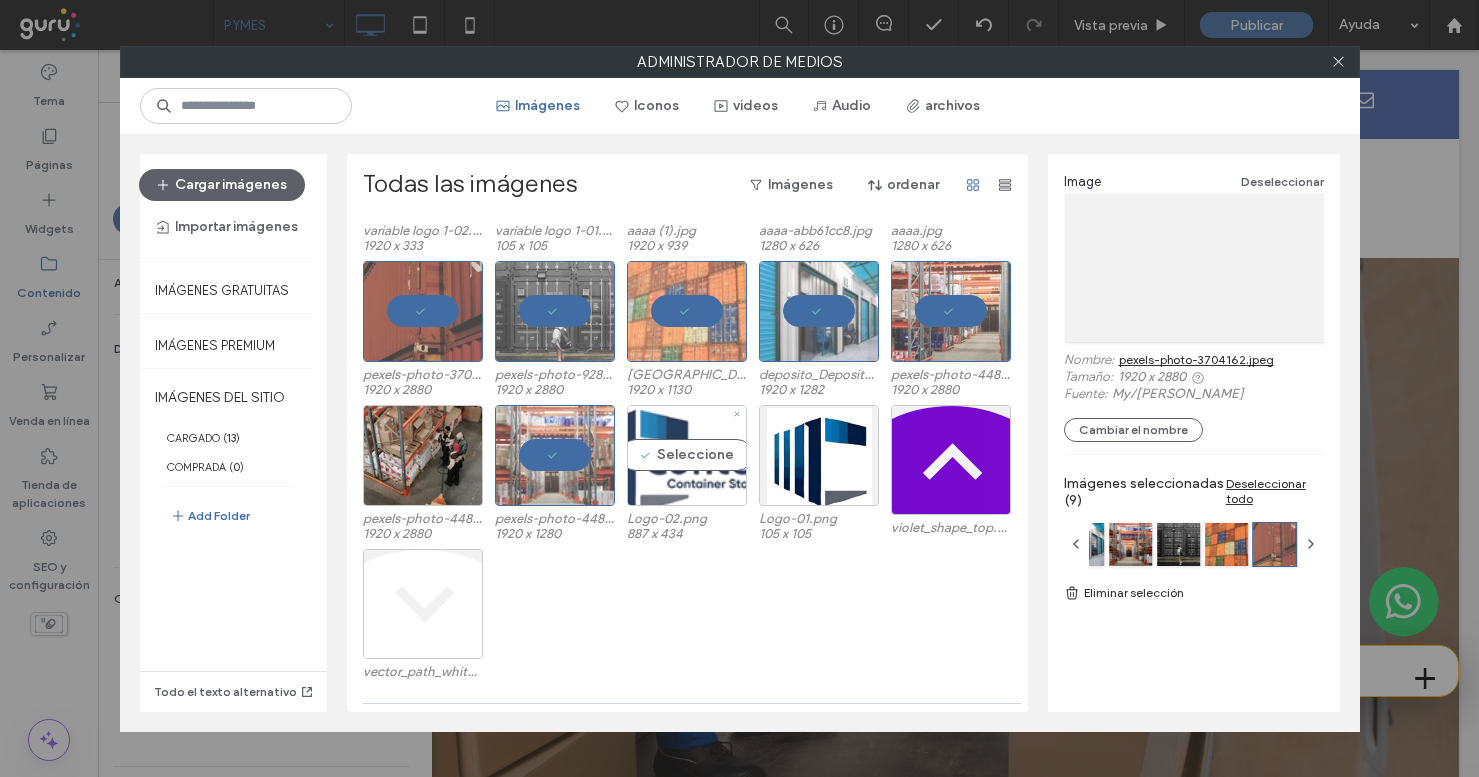 click on "Seleccione" at bounding box center (687, 455) 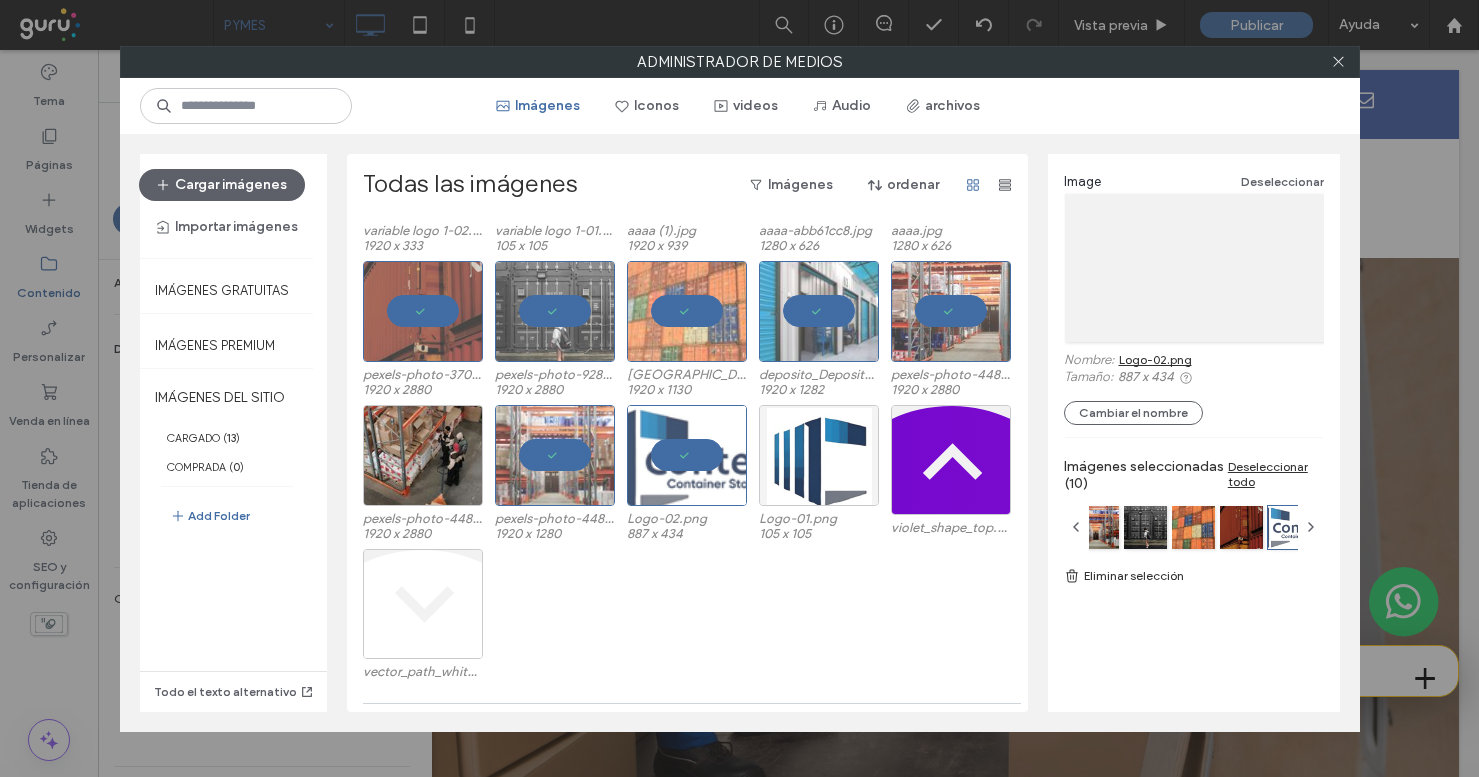 click at bounding box center [819, 455] 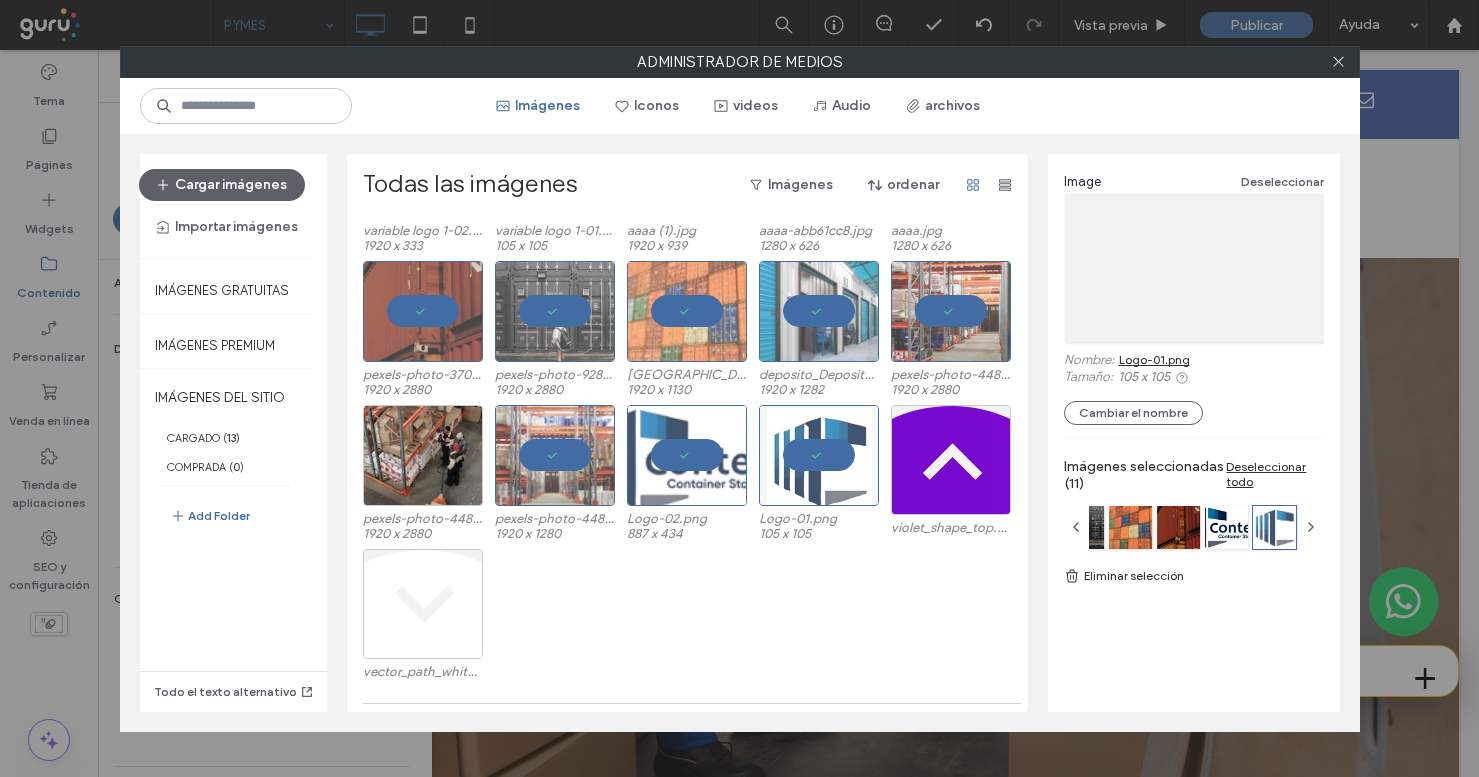 click on "Eliminar selección" at bounding box center (1194, 576) 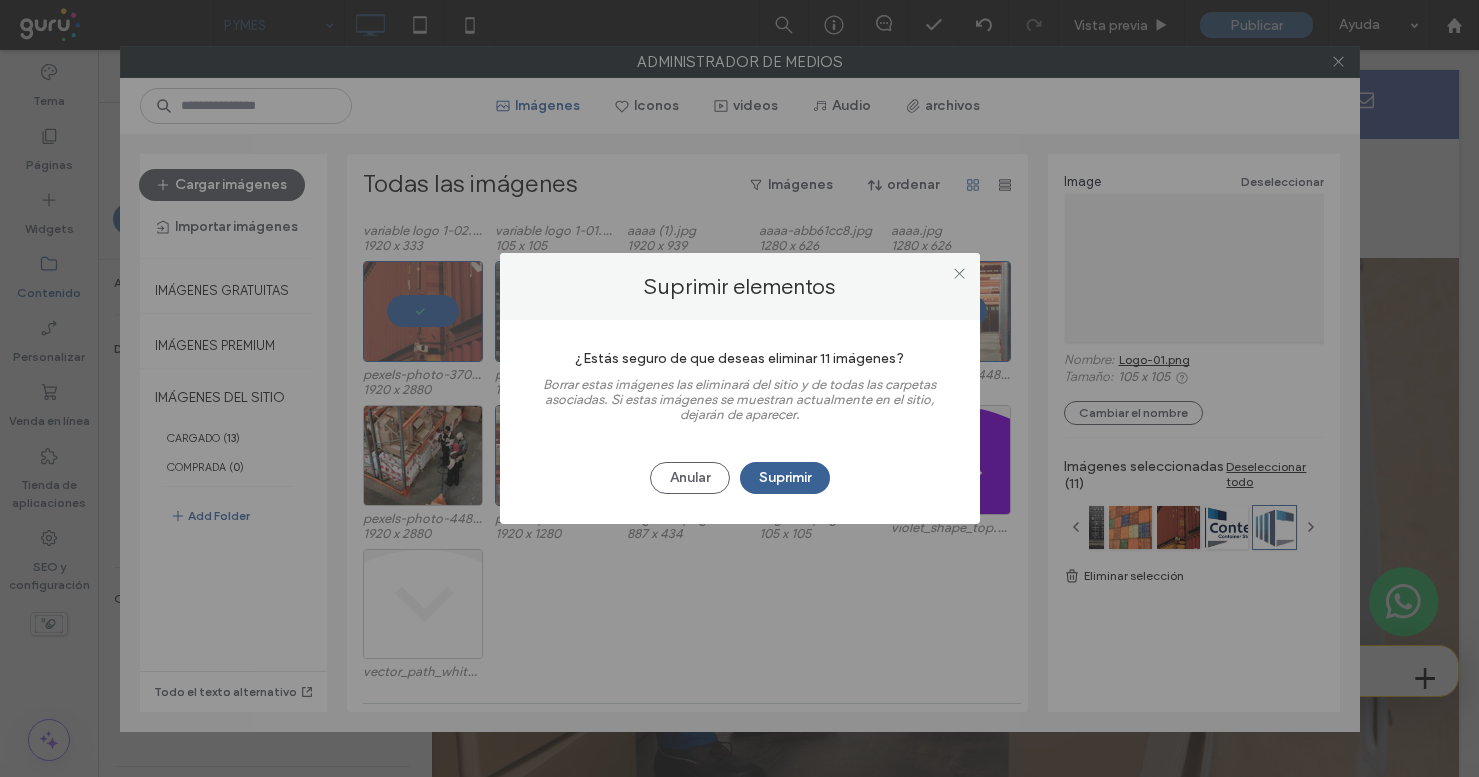 click on "Suprimir" at bounding box center (785, 478) 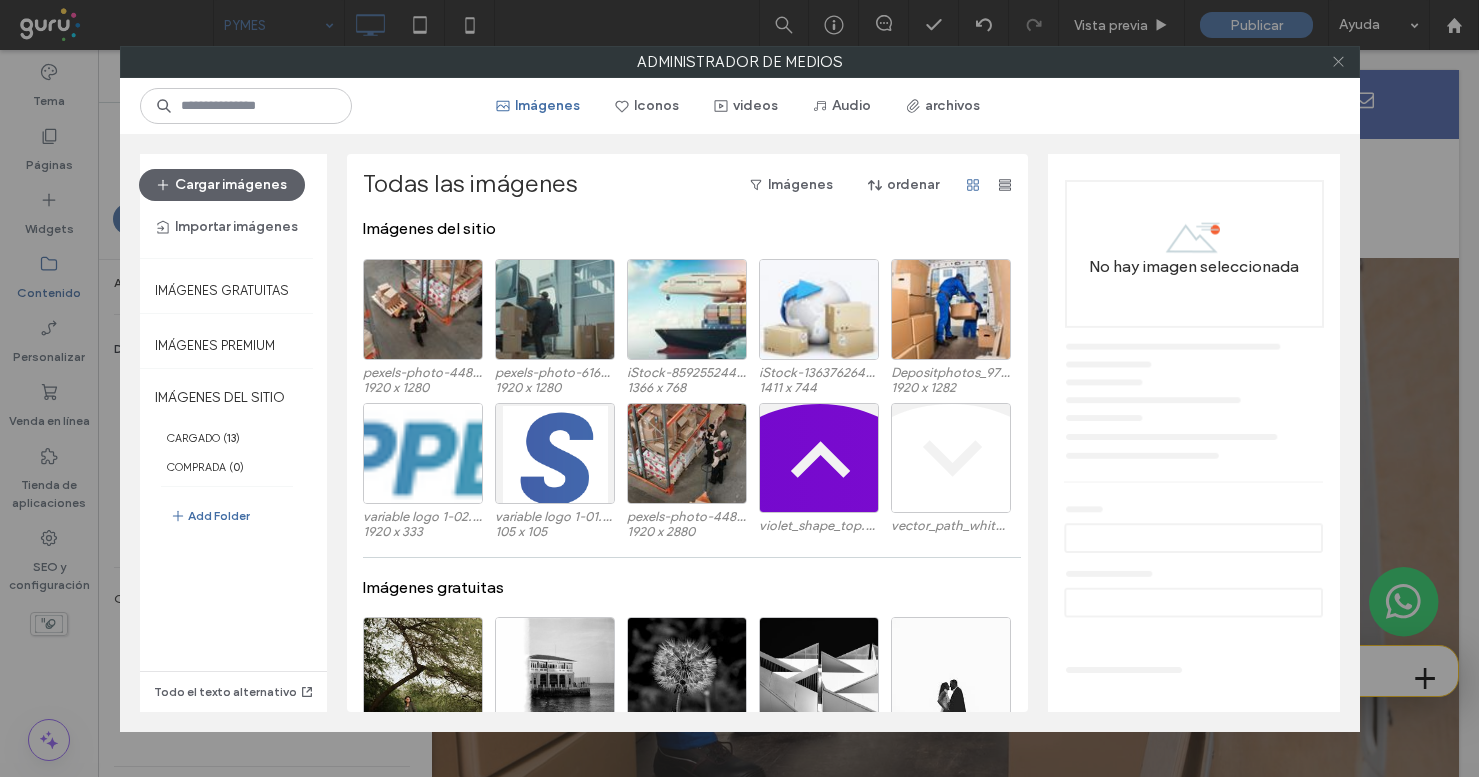 click 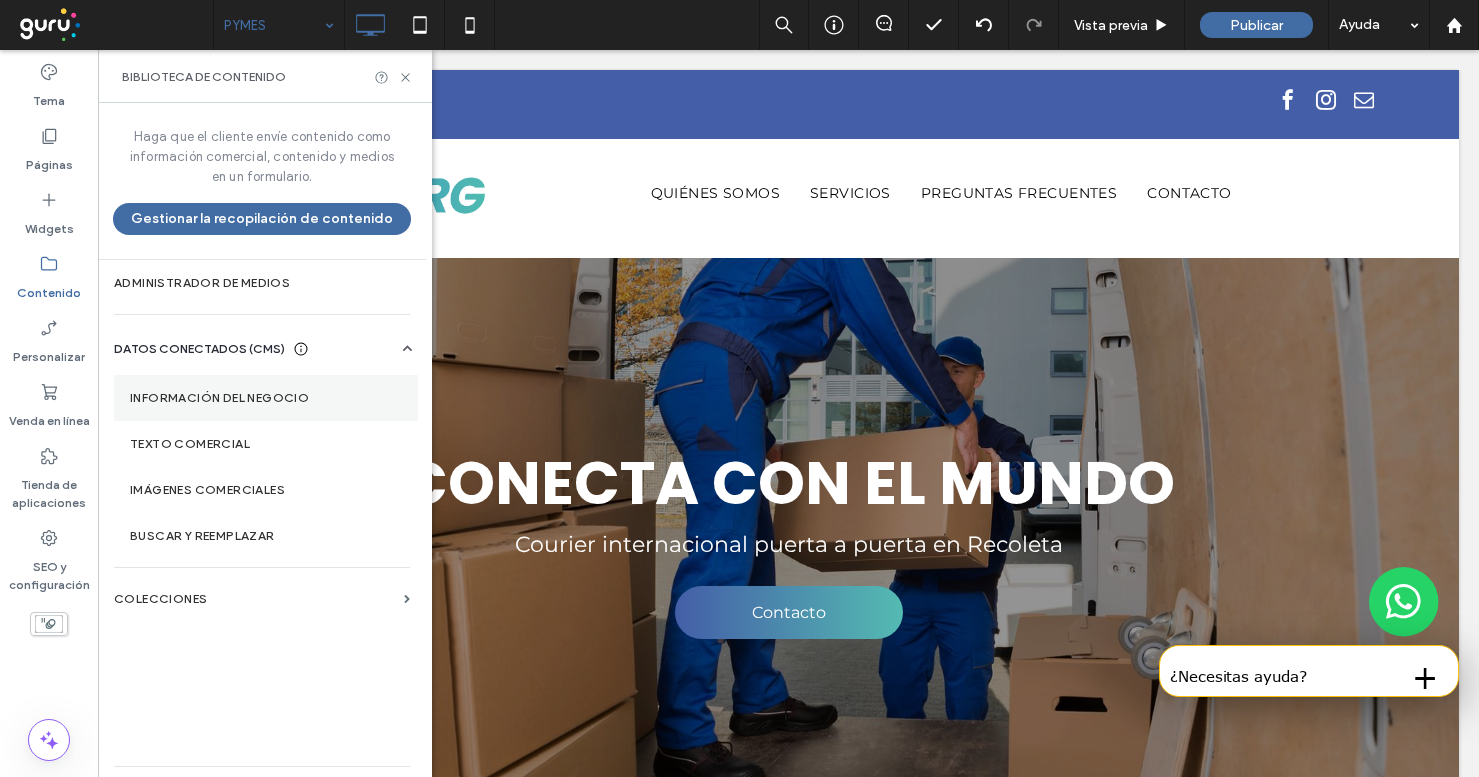 click on "Información del negocio" at bounding box center (266, 398) 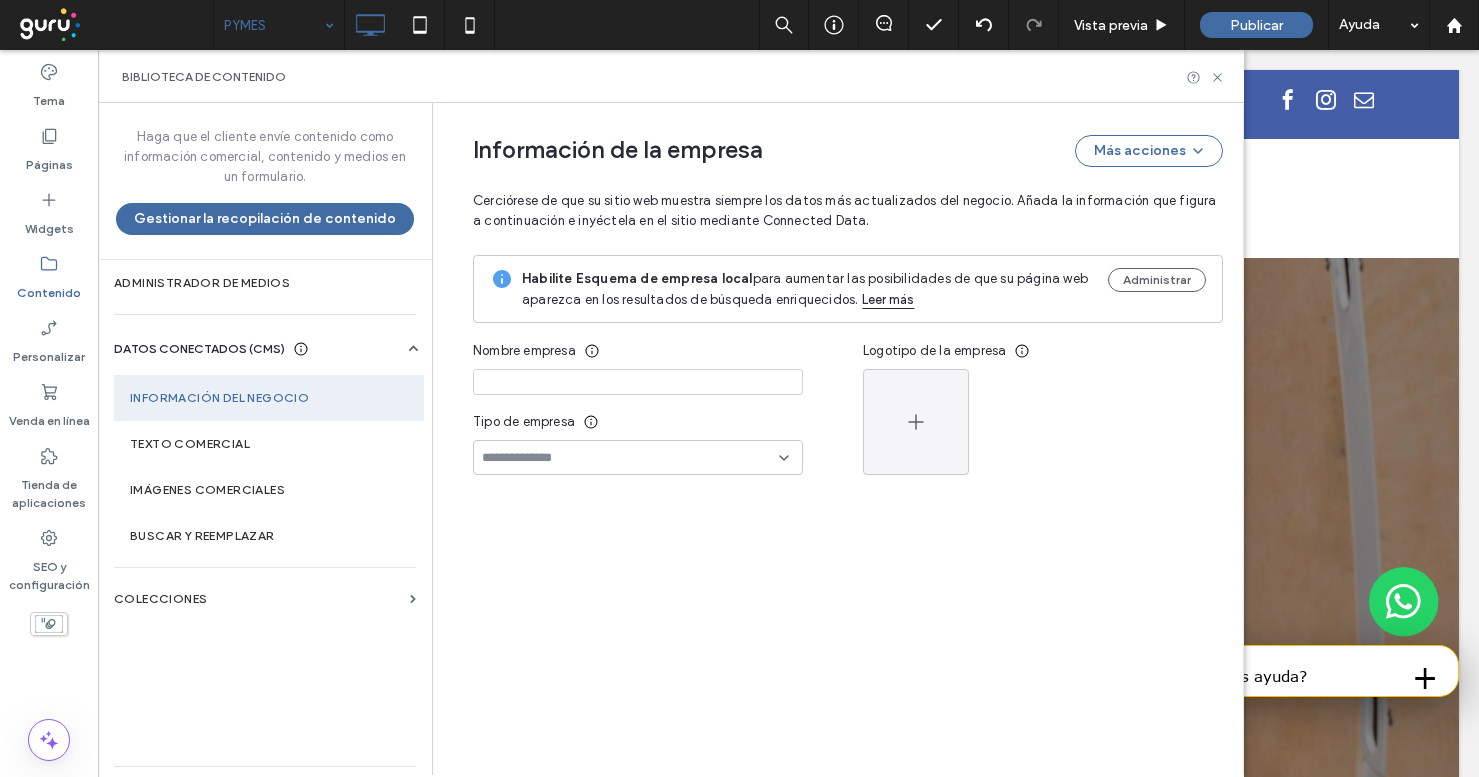 type on "**********" 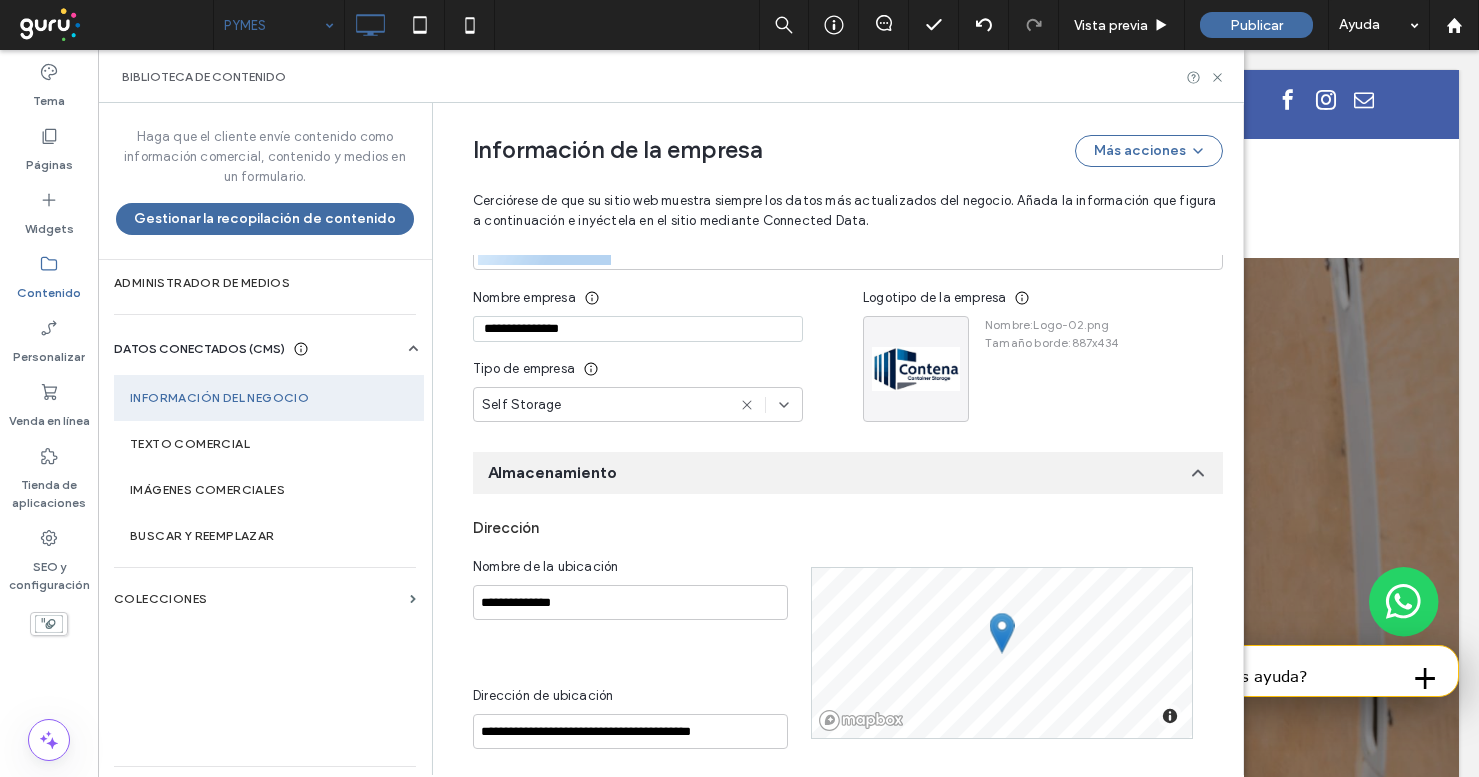 scroll, scrollTop: 0, scrollLeft: 0, axis: both 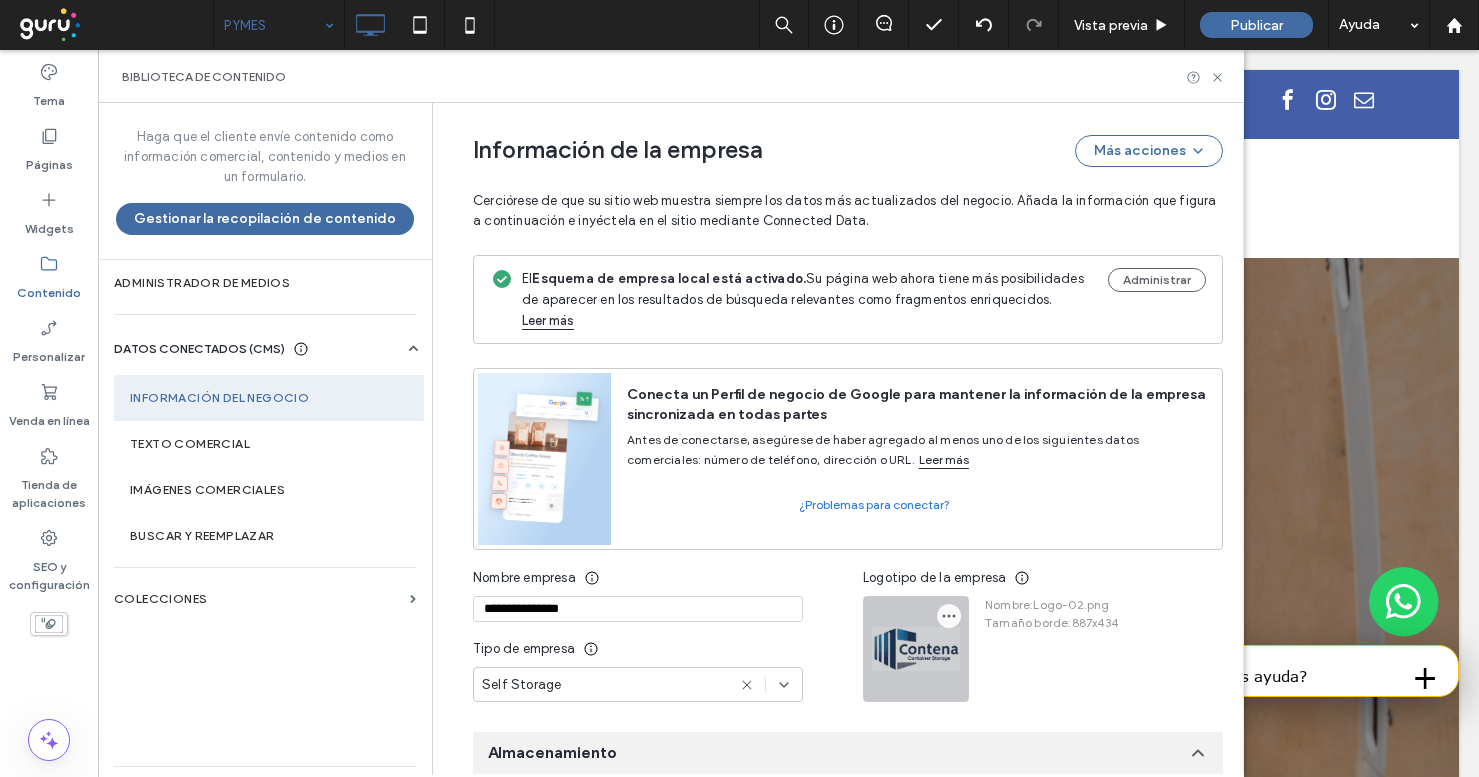 click at bounding box center [949, 616] 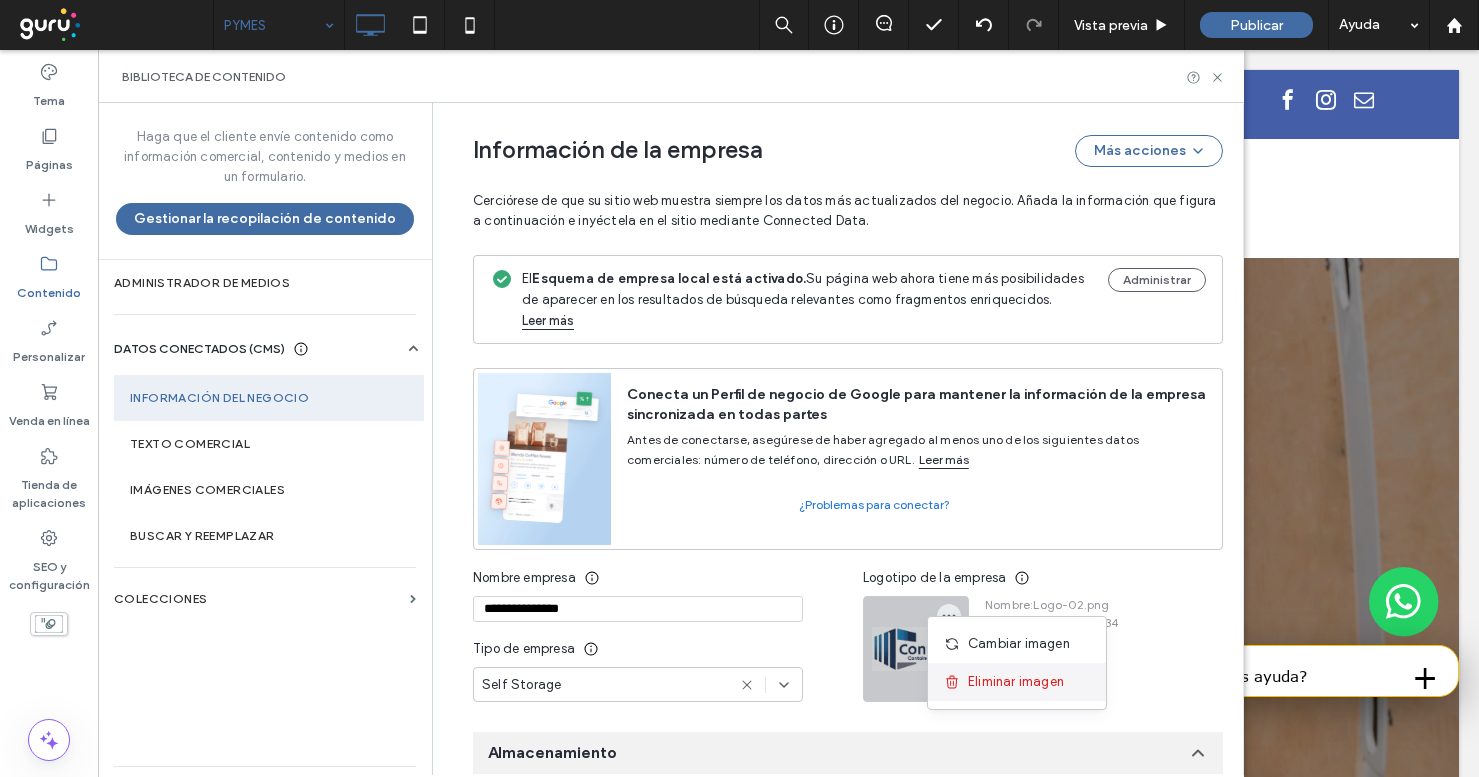 click on "Eliminar imagen" at bounding box center [1016, 682] 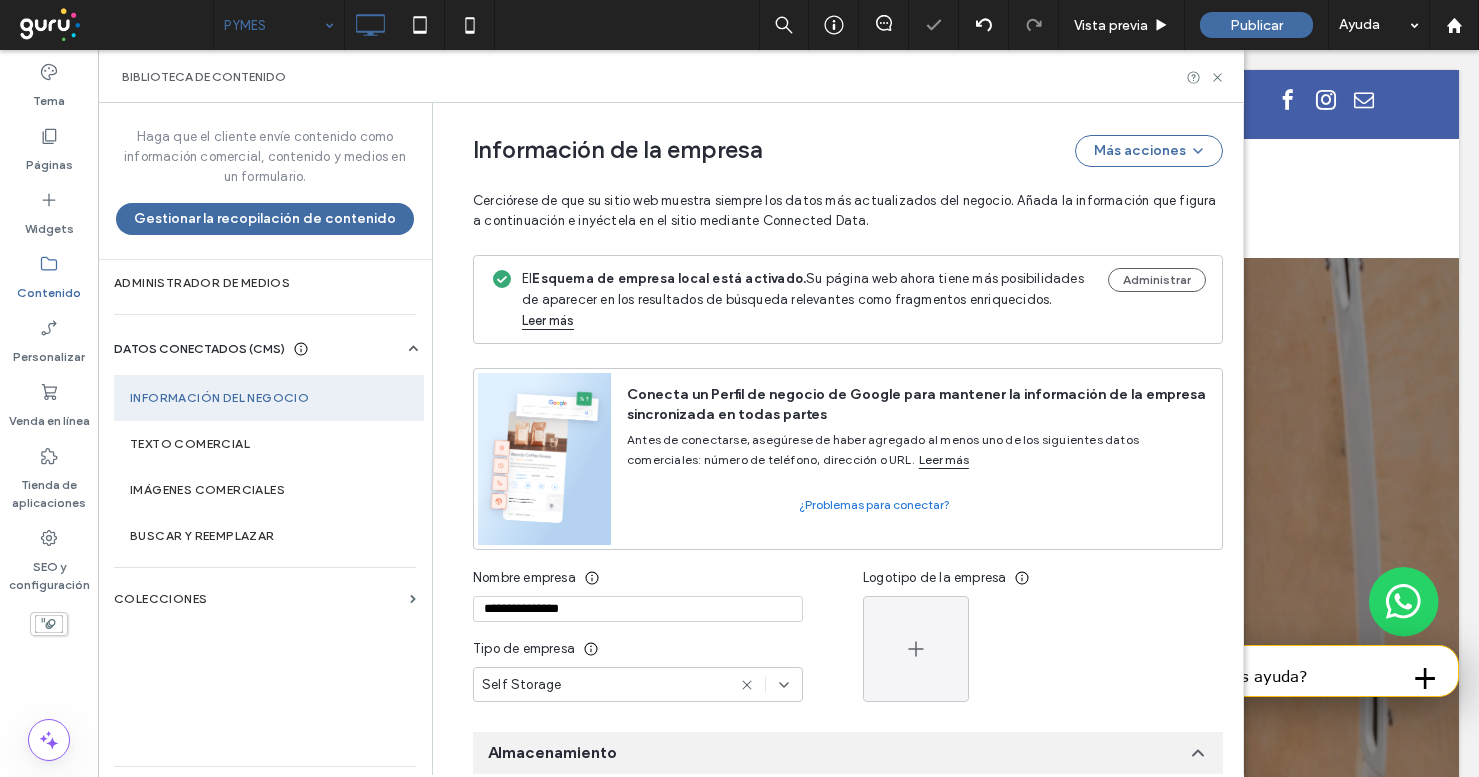 click on "**********" at bounding box center [638, 609] 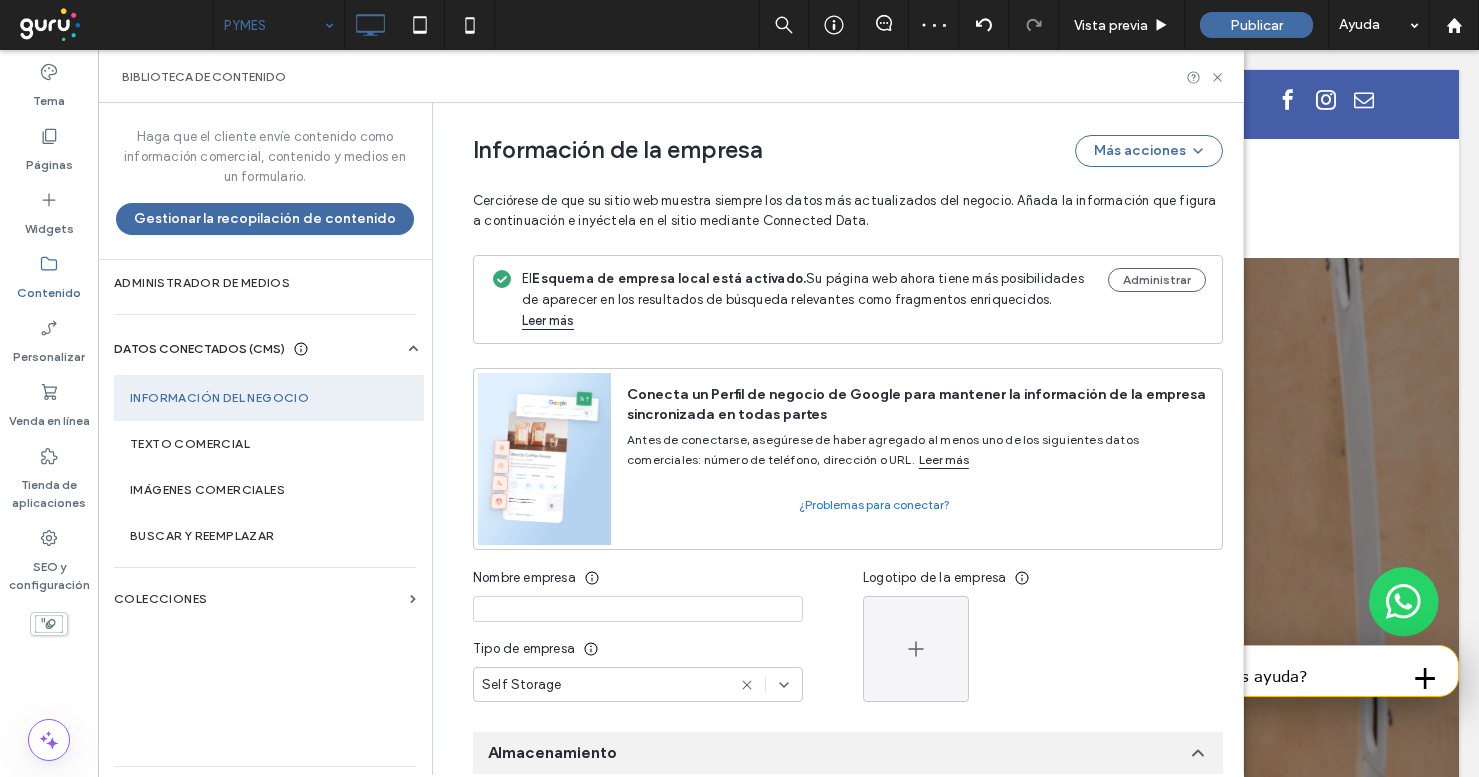 type 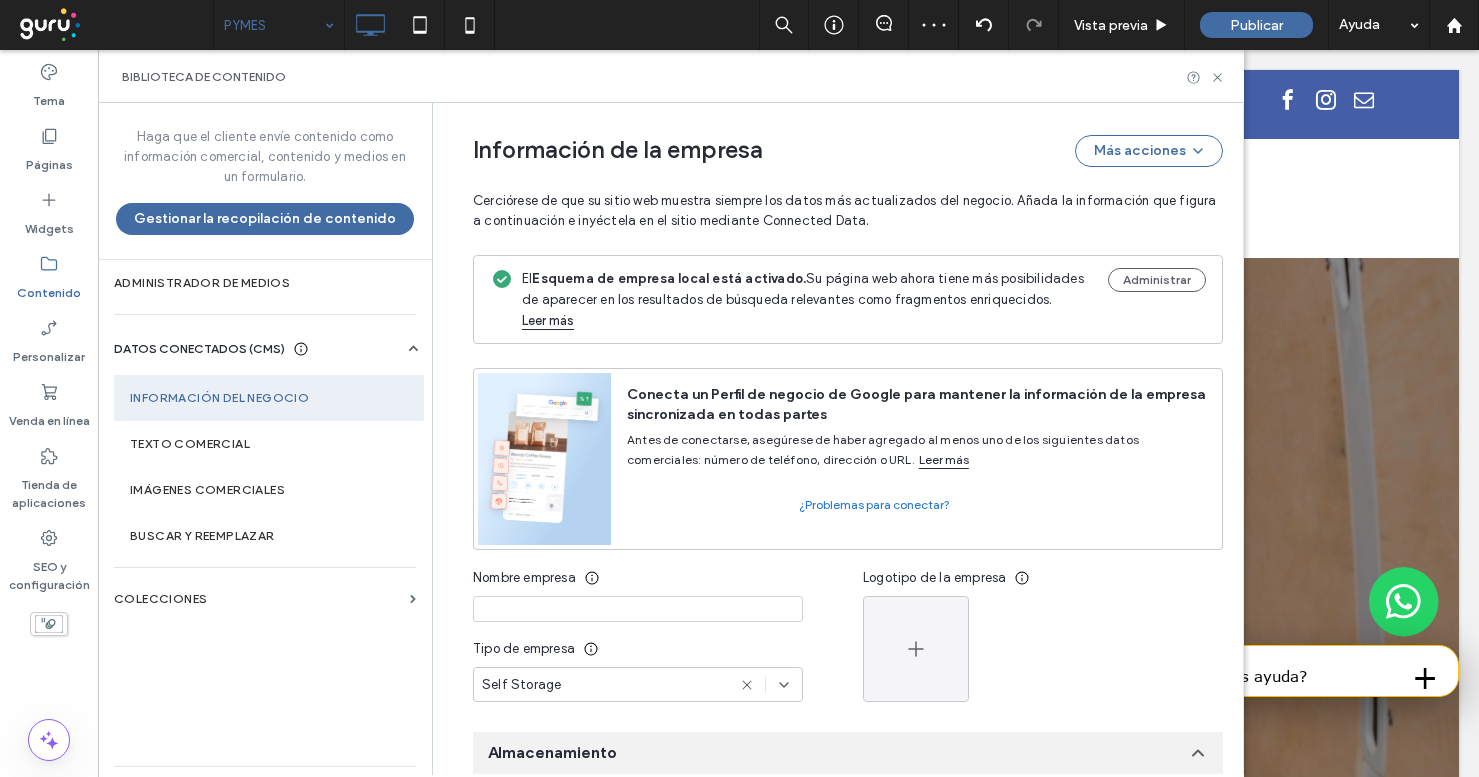 click 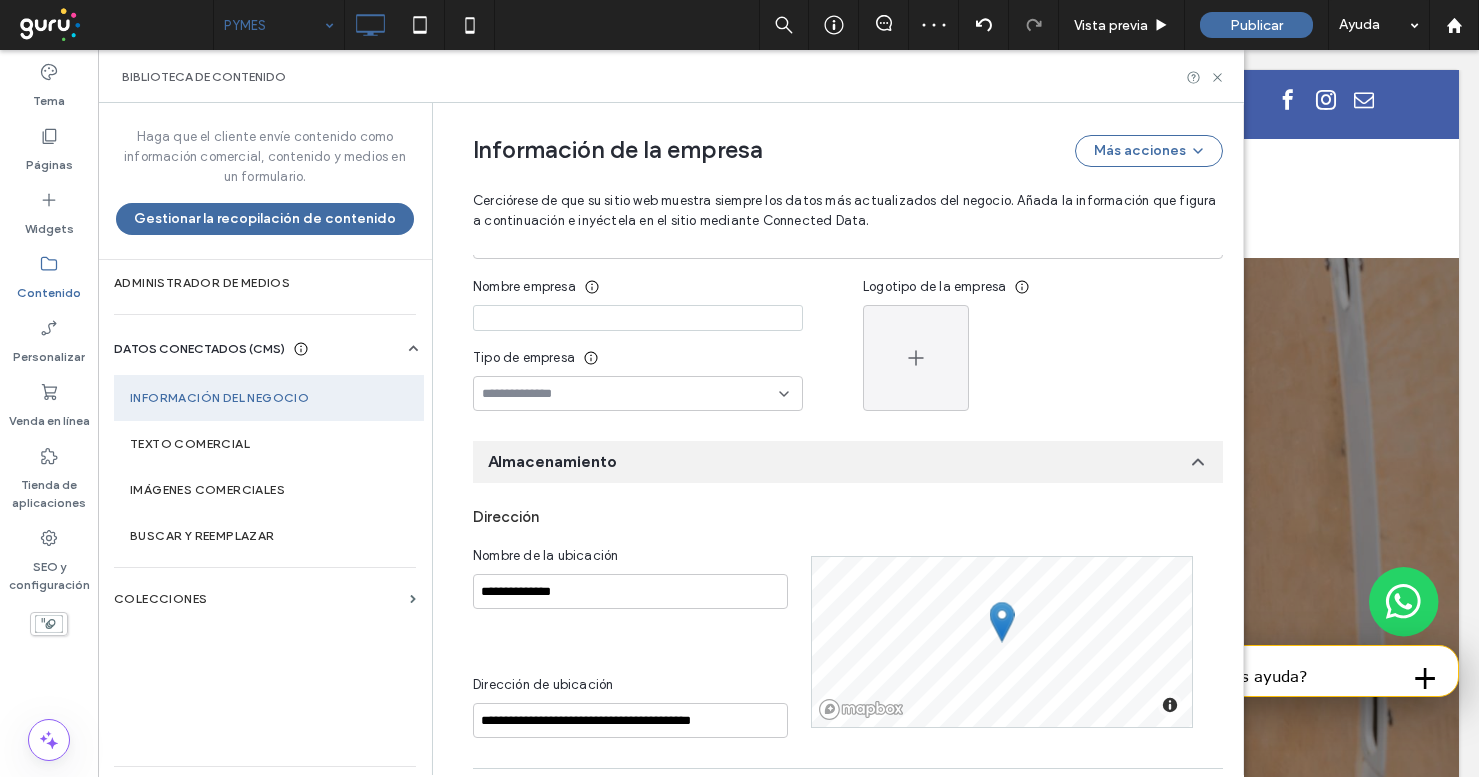 scroll, scrollTop: 339, scrollLeft: 0, axis: vertical 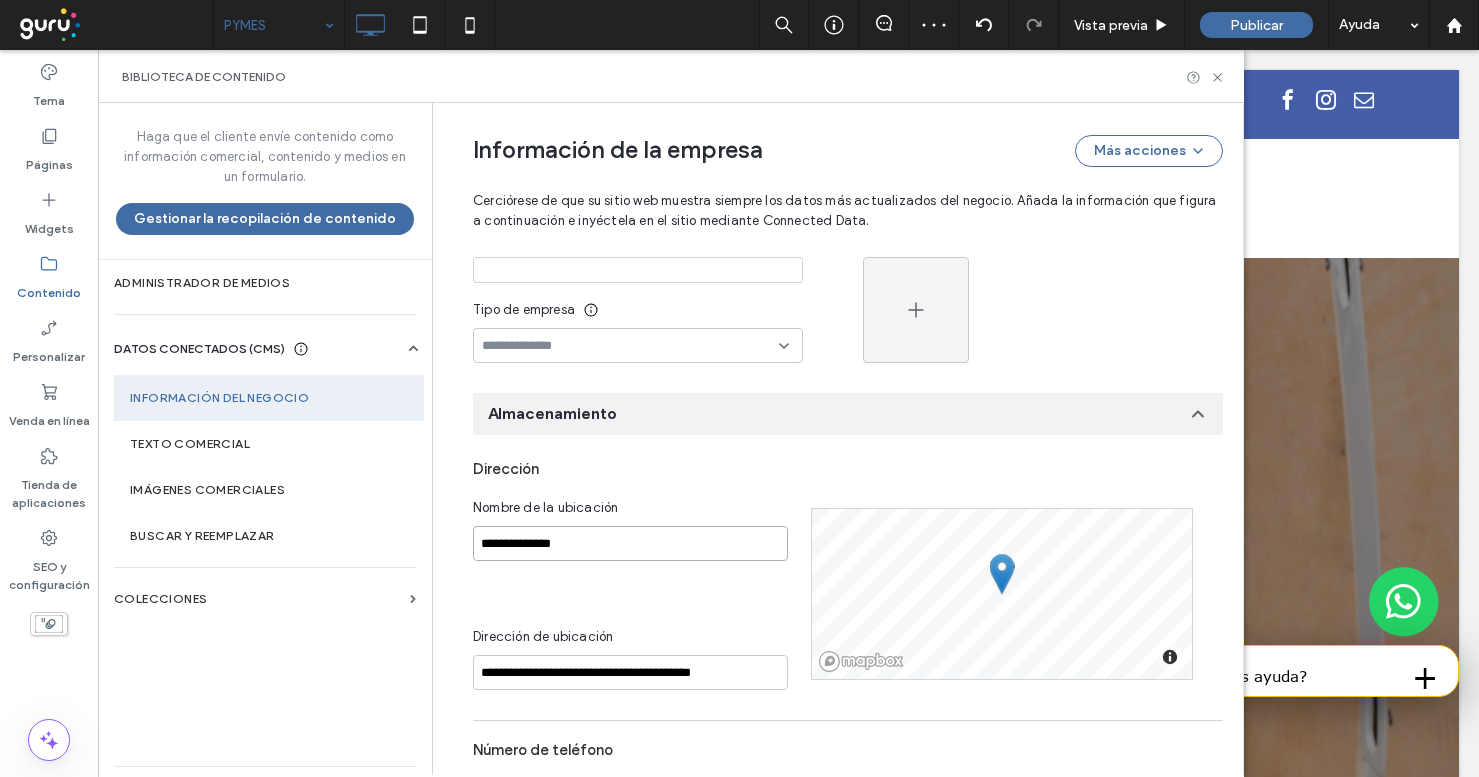 click on "**********" at bounding box center (630, 543) 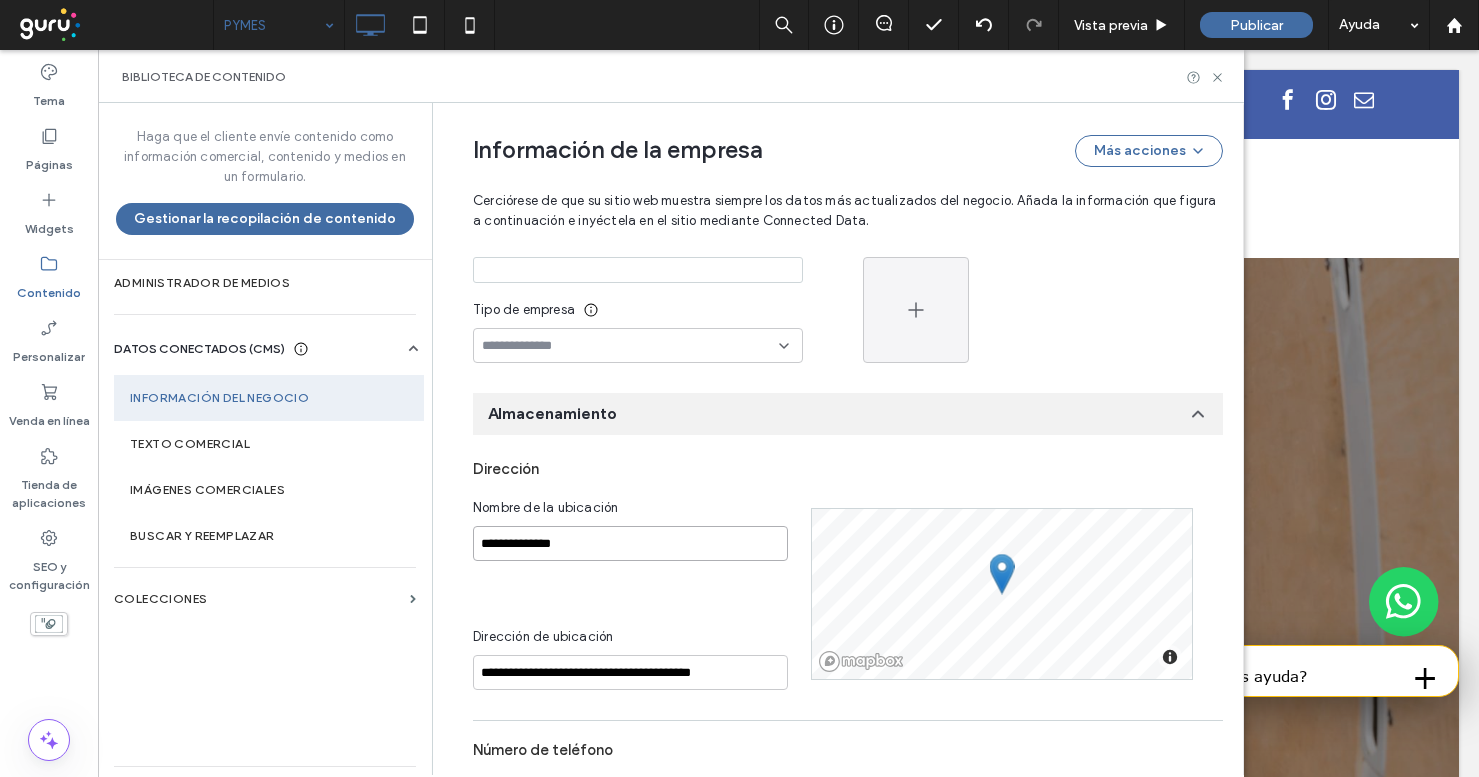 click on "**********" at bounding box center [630, 543] 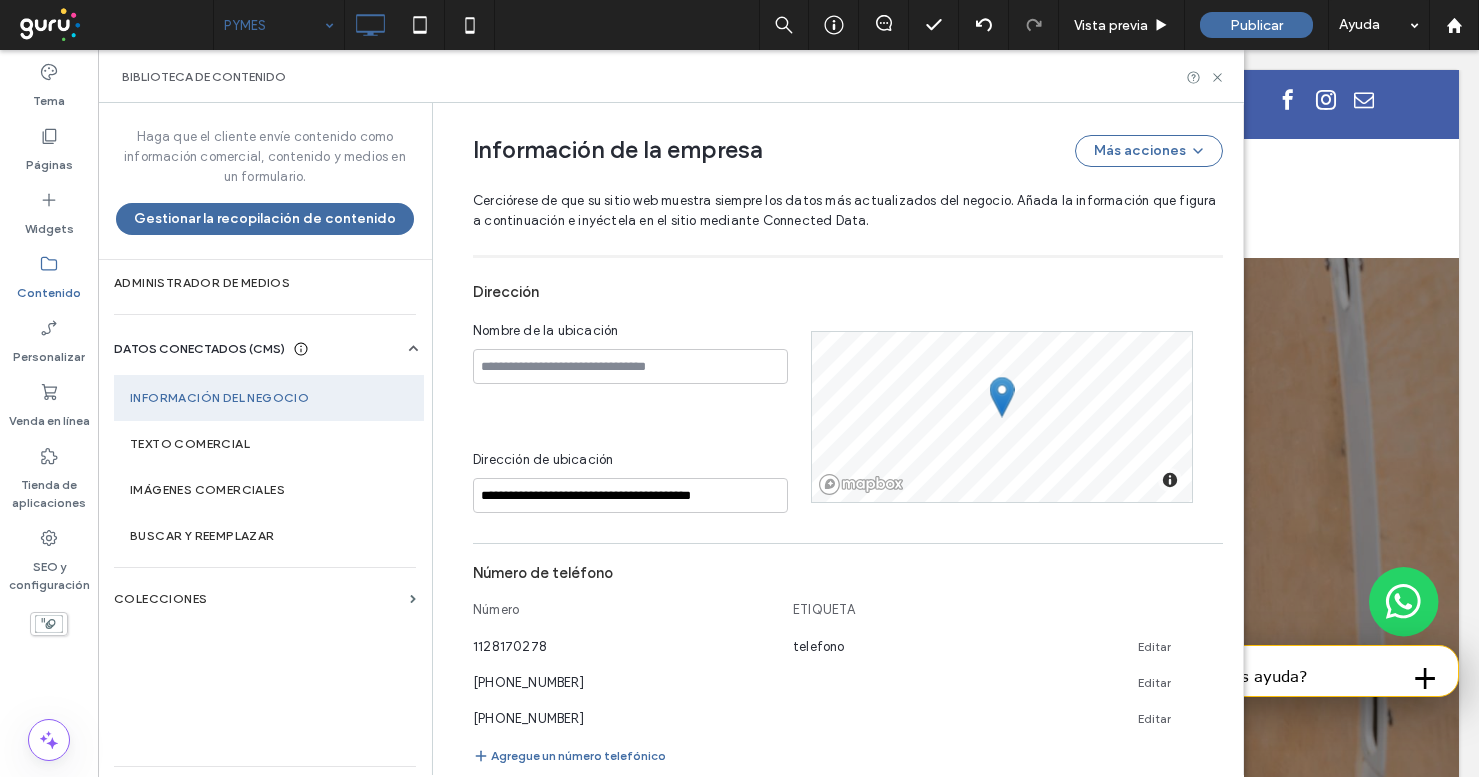 scroll, scrollTop: 487, scrollLeft: 0, axis: vertical 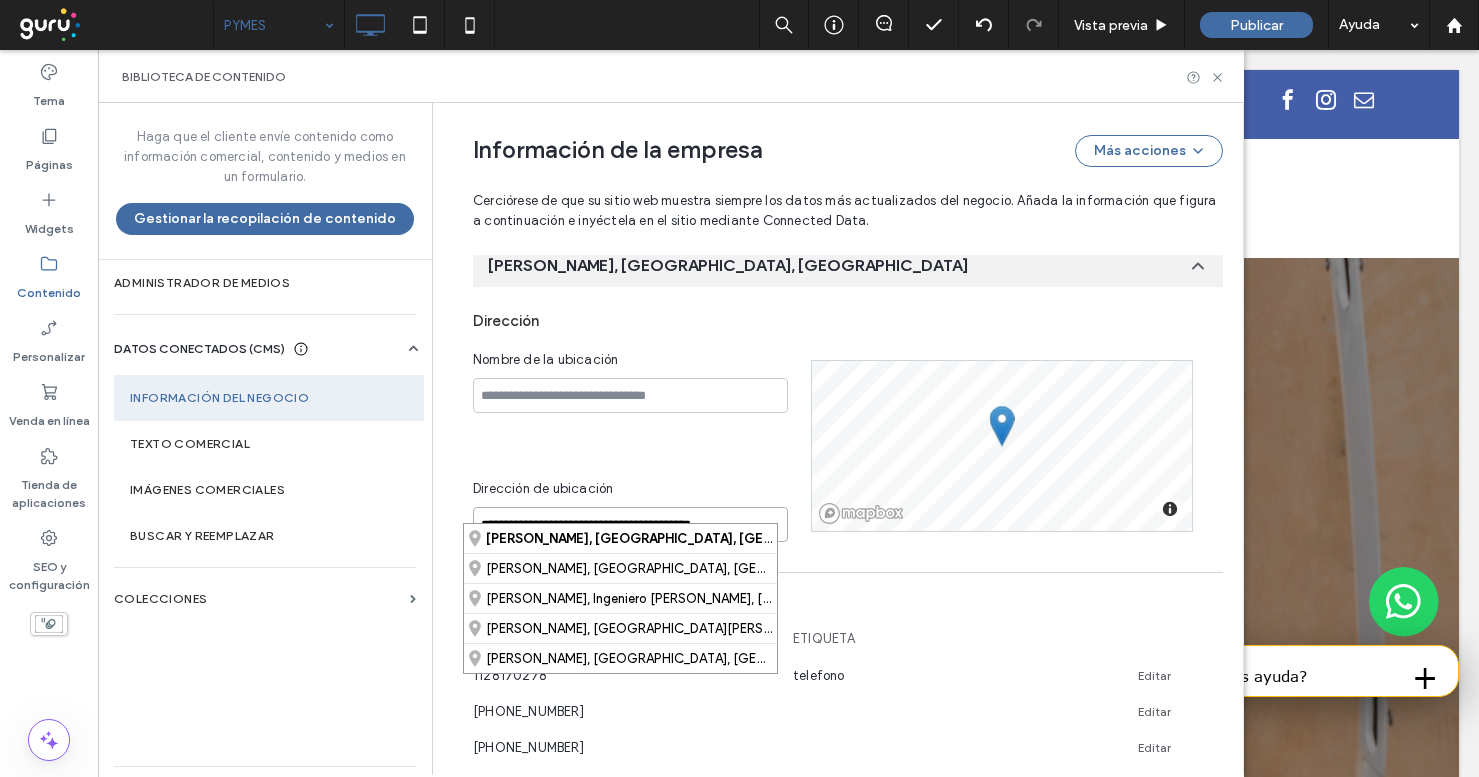 click on "**********" at bounding box center [630, 524] 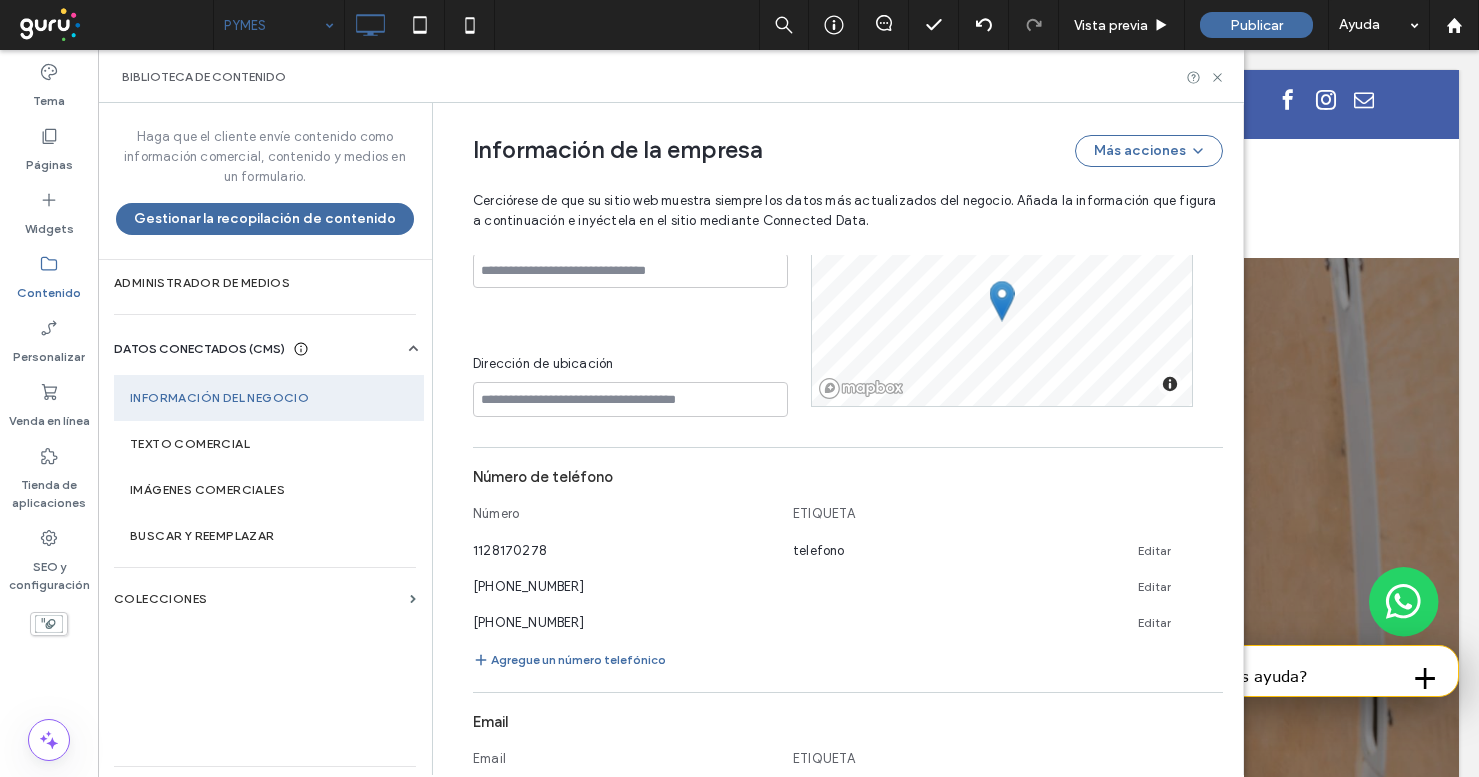 scroll, scrollTop: 650, scrollLeft: 0, axis: vertical 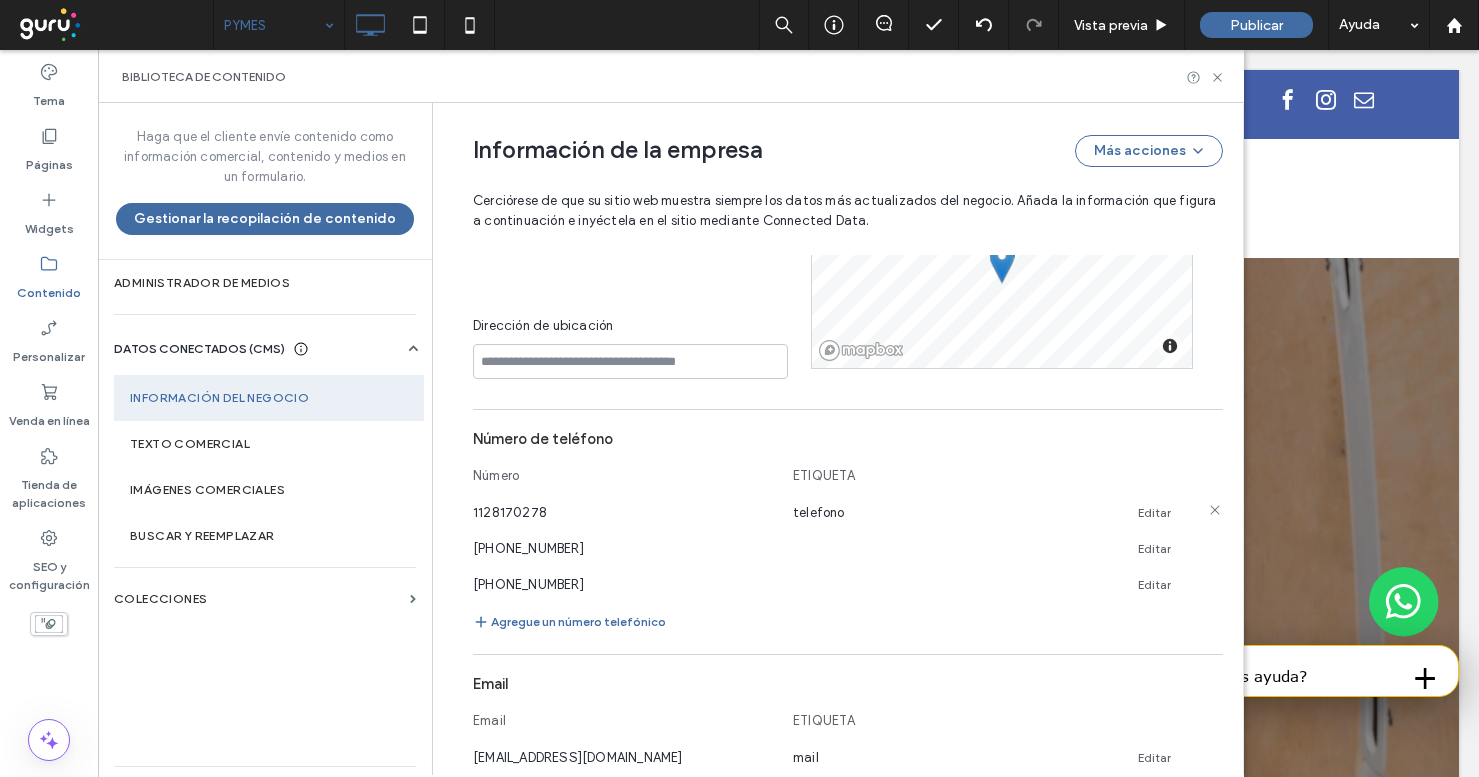 click 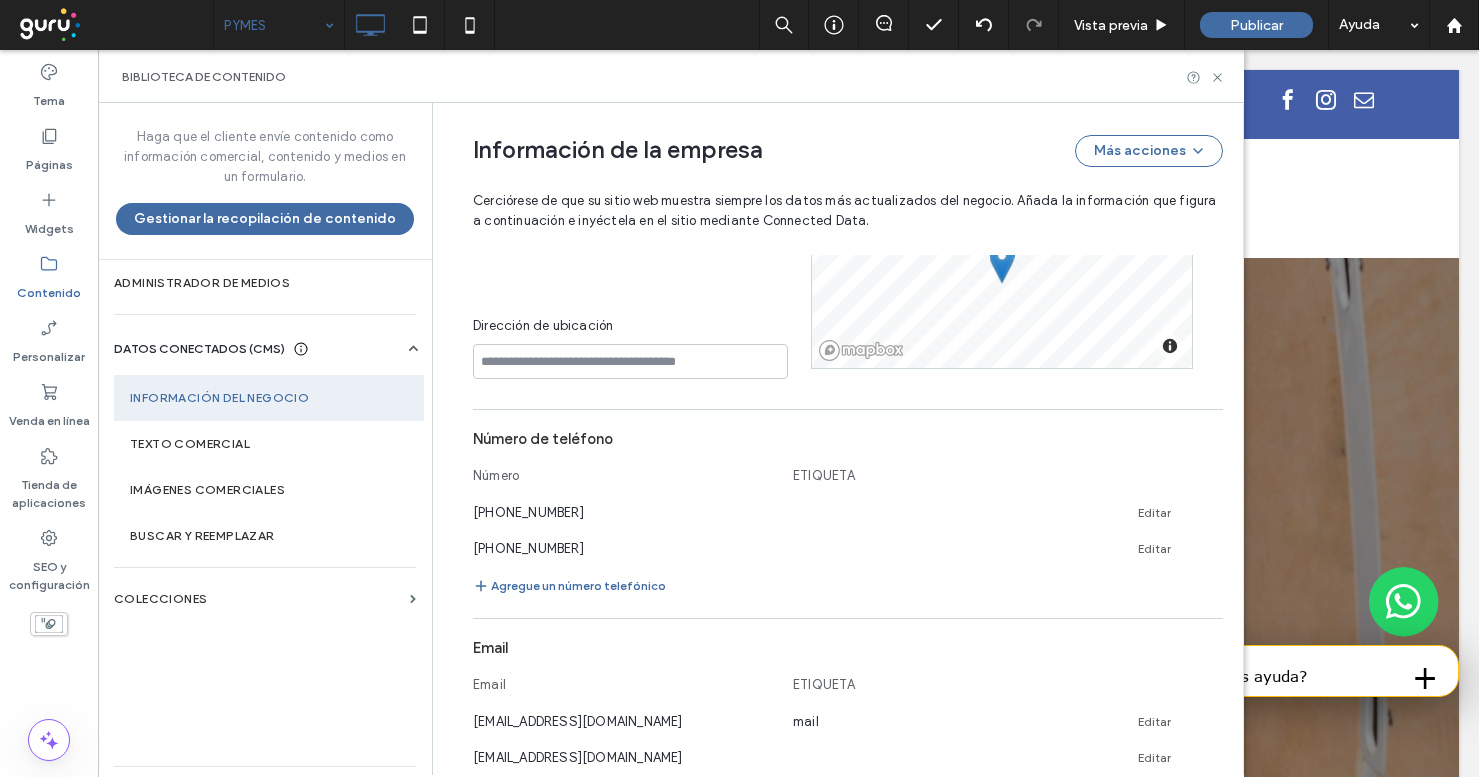 click 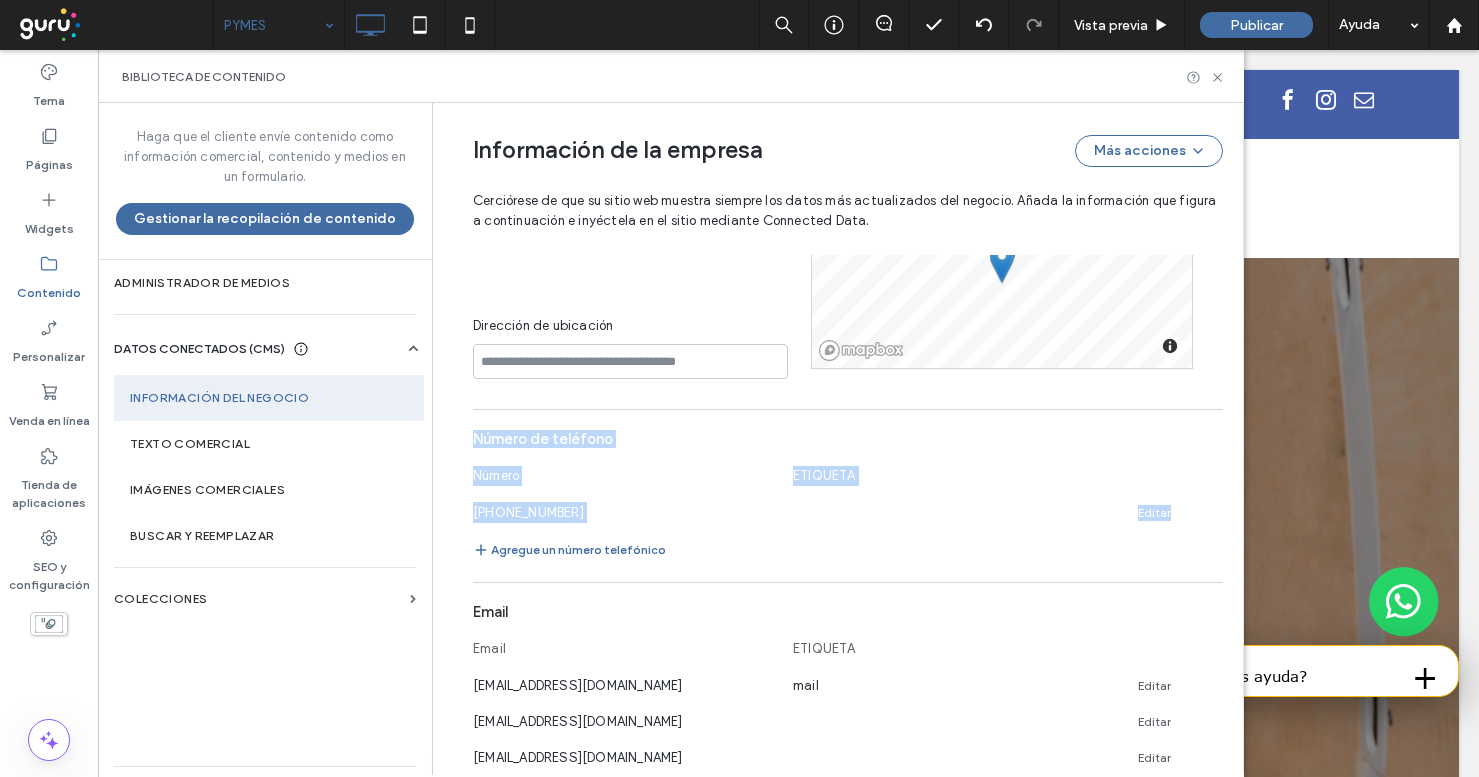 click 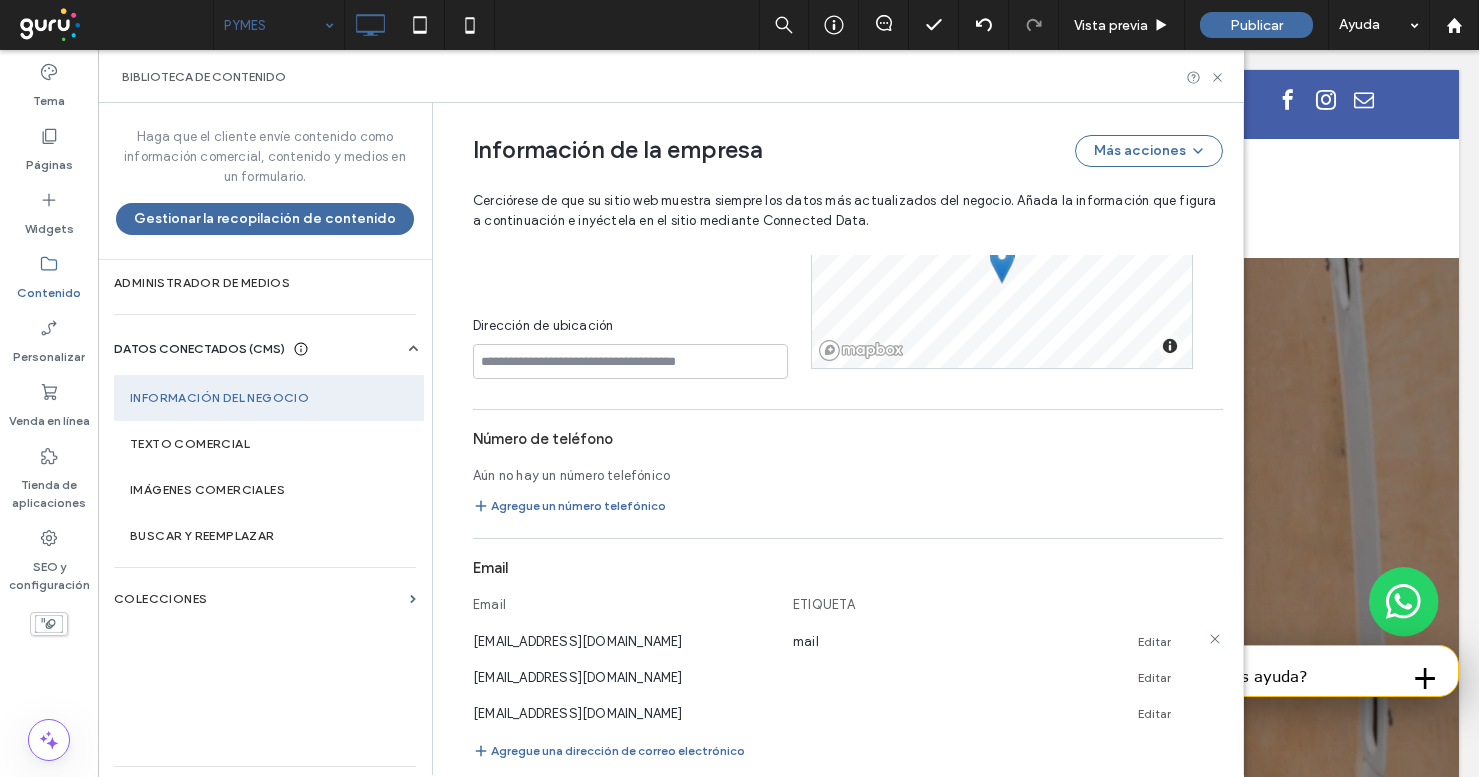 click 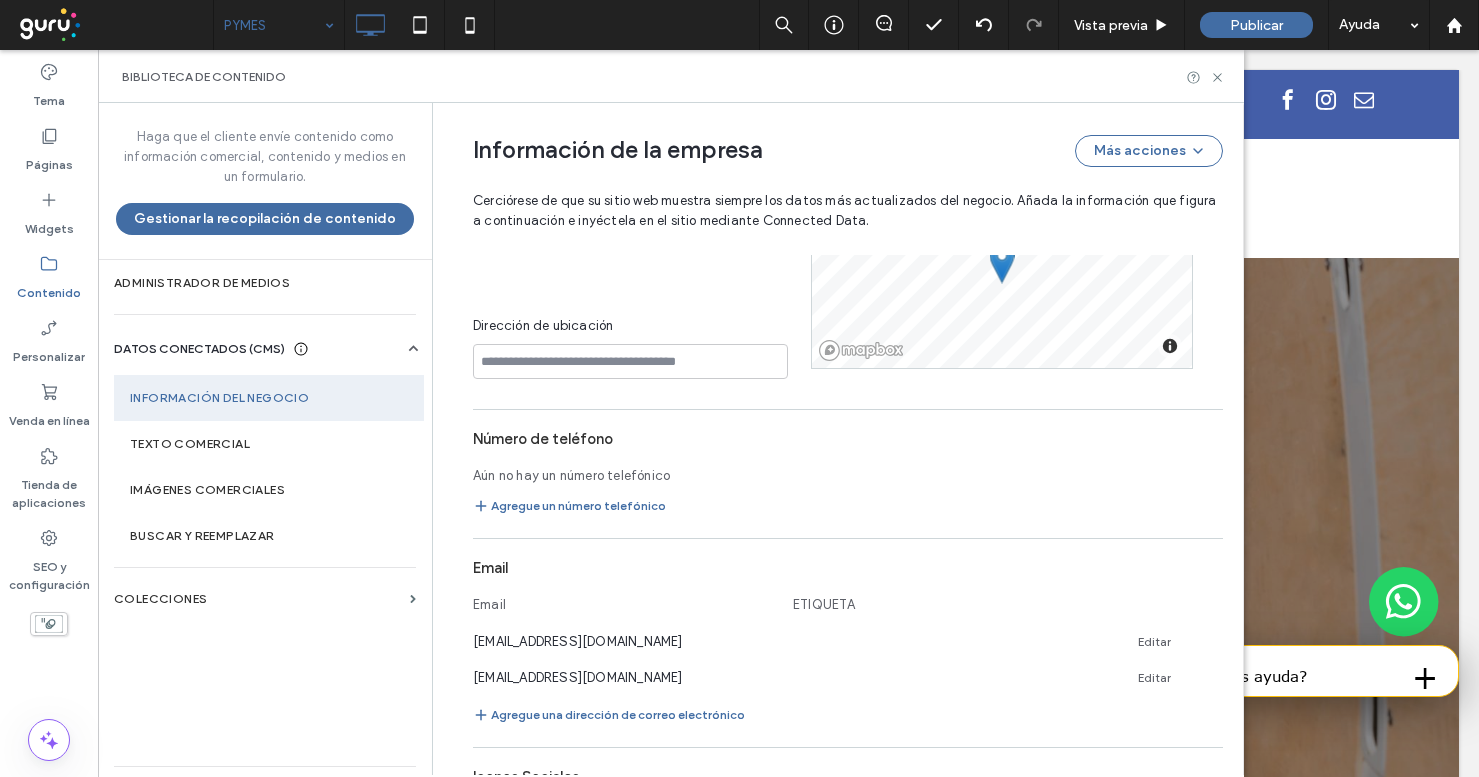 click 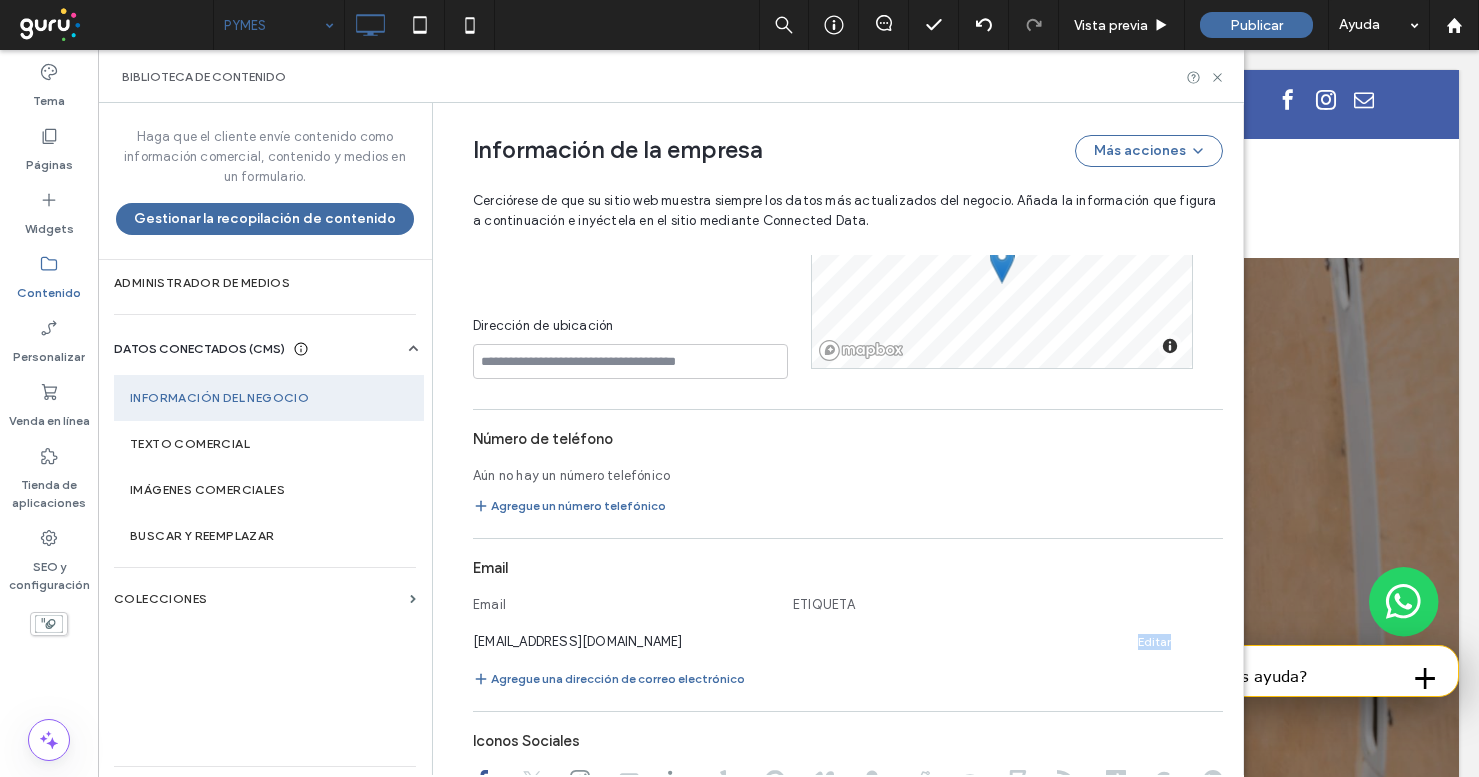 click 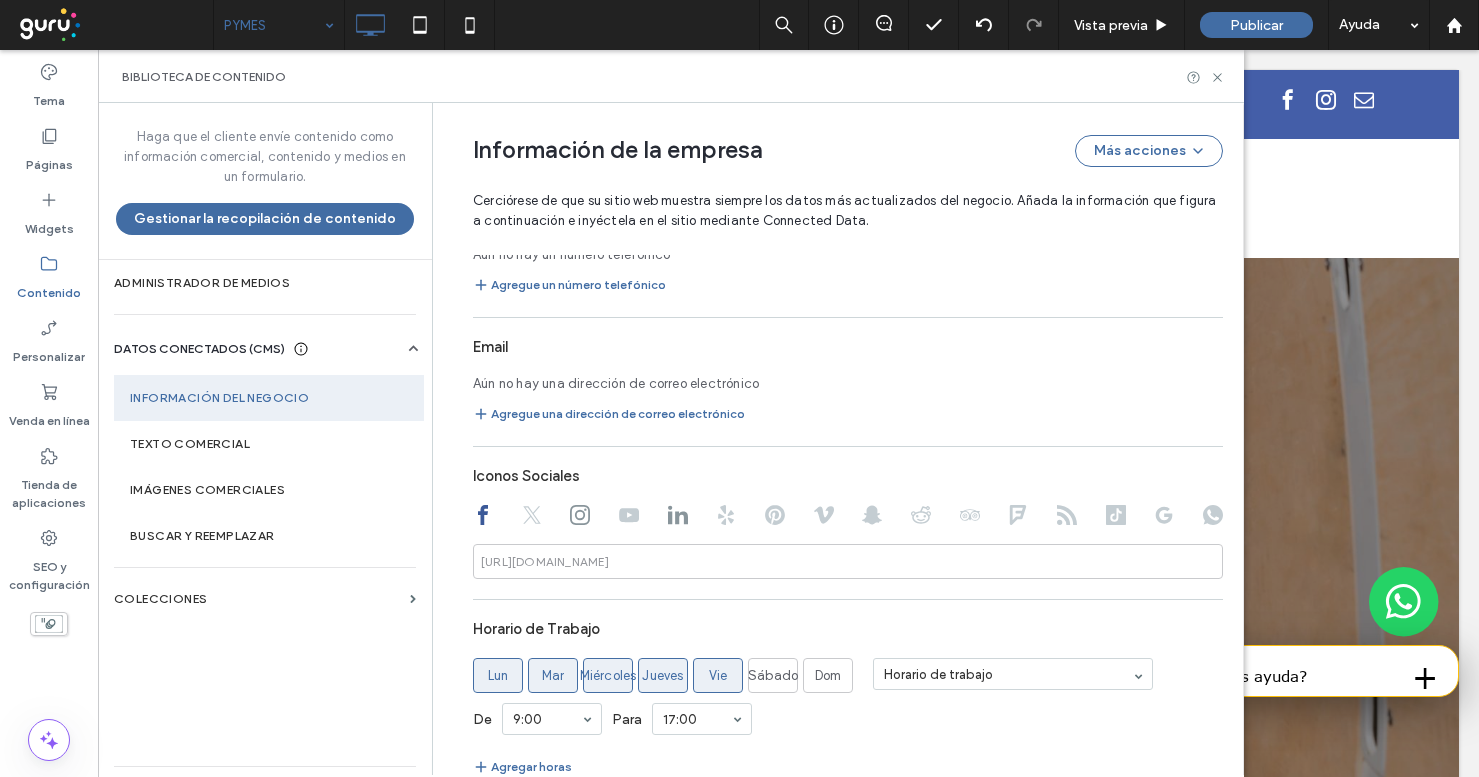 scroll, scrollTop: 953, scrollLeft: 0, axis: vertical 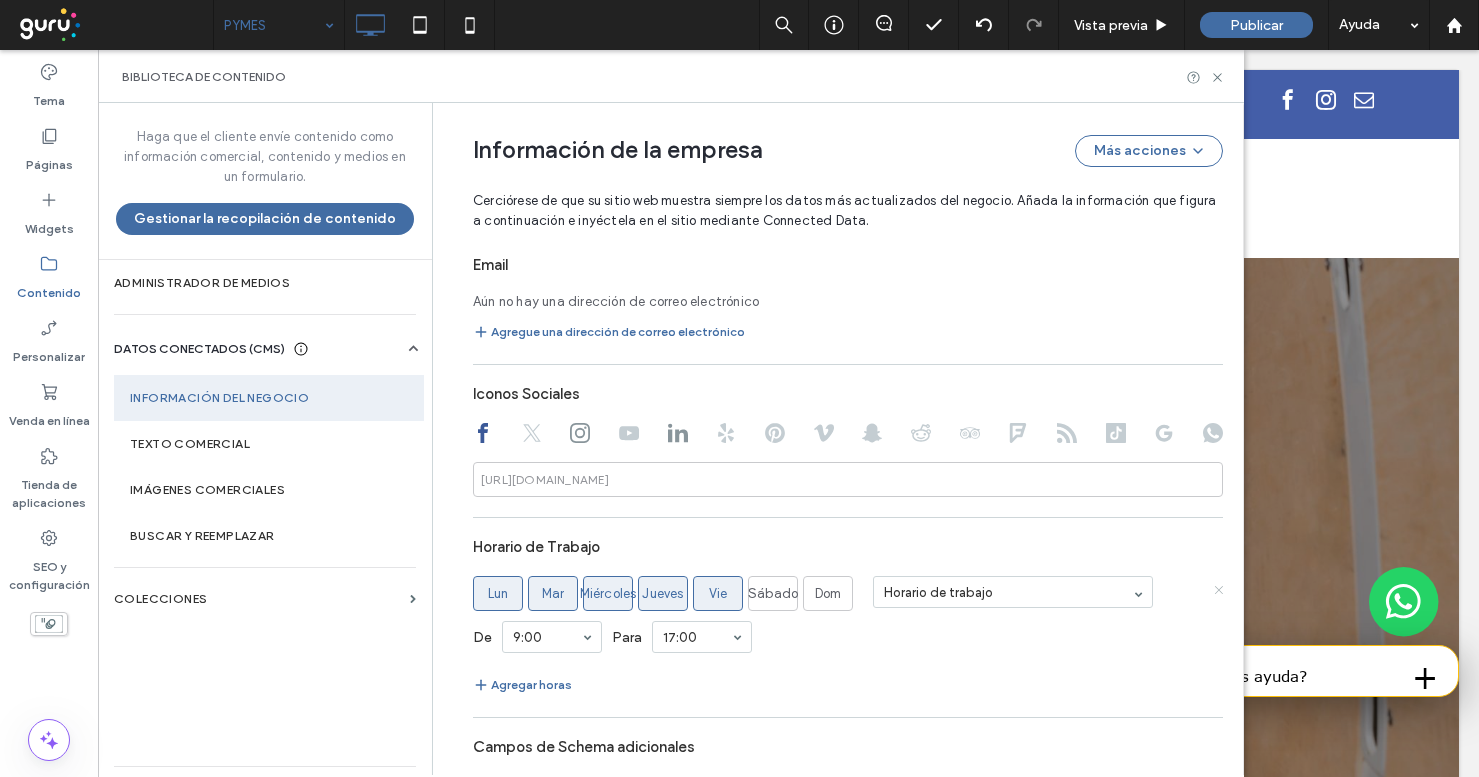 click 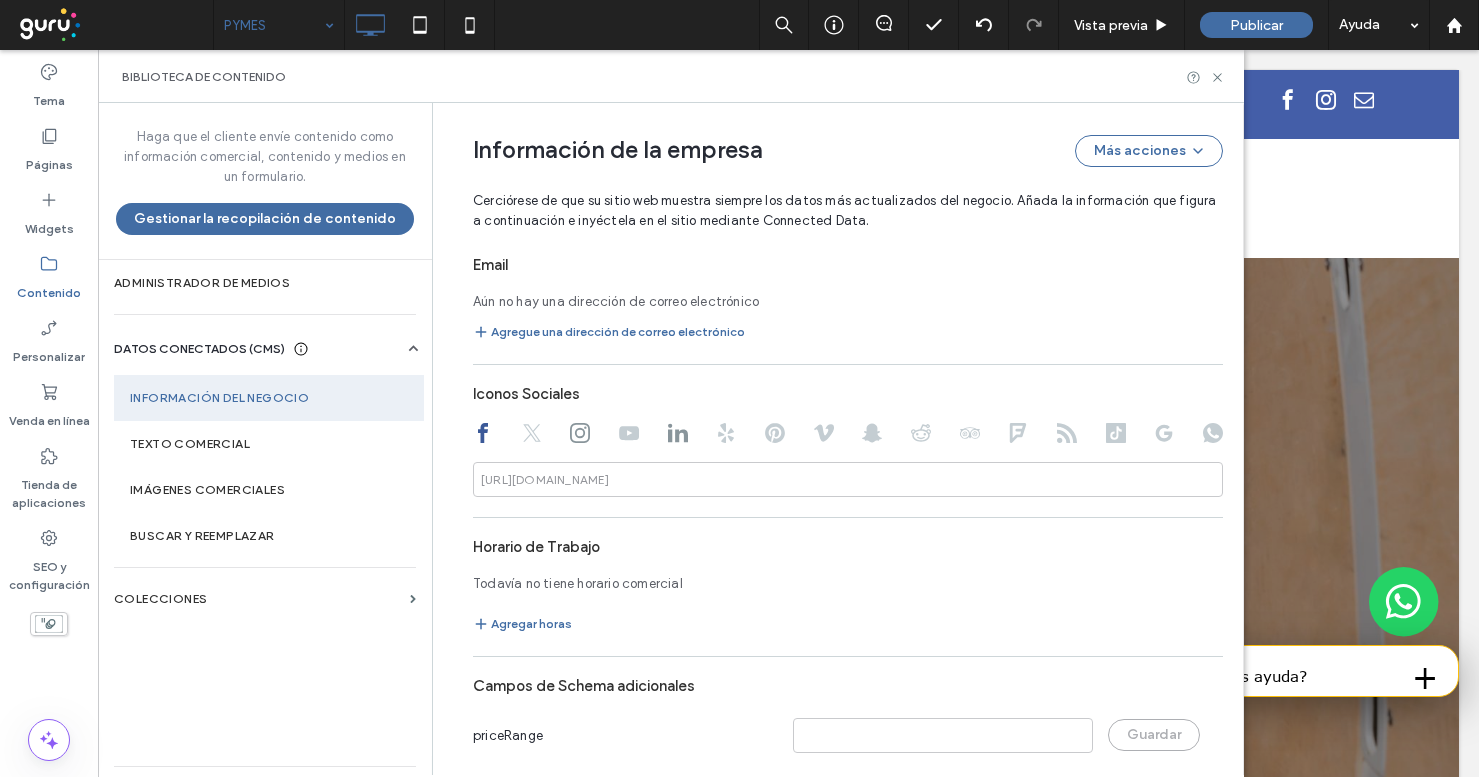 scroll, scrollTop: 995, scrollLeft: 0, axis: vertical 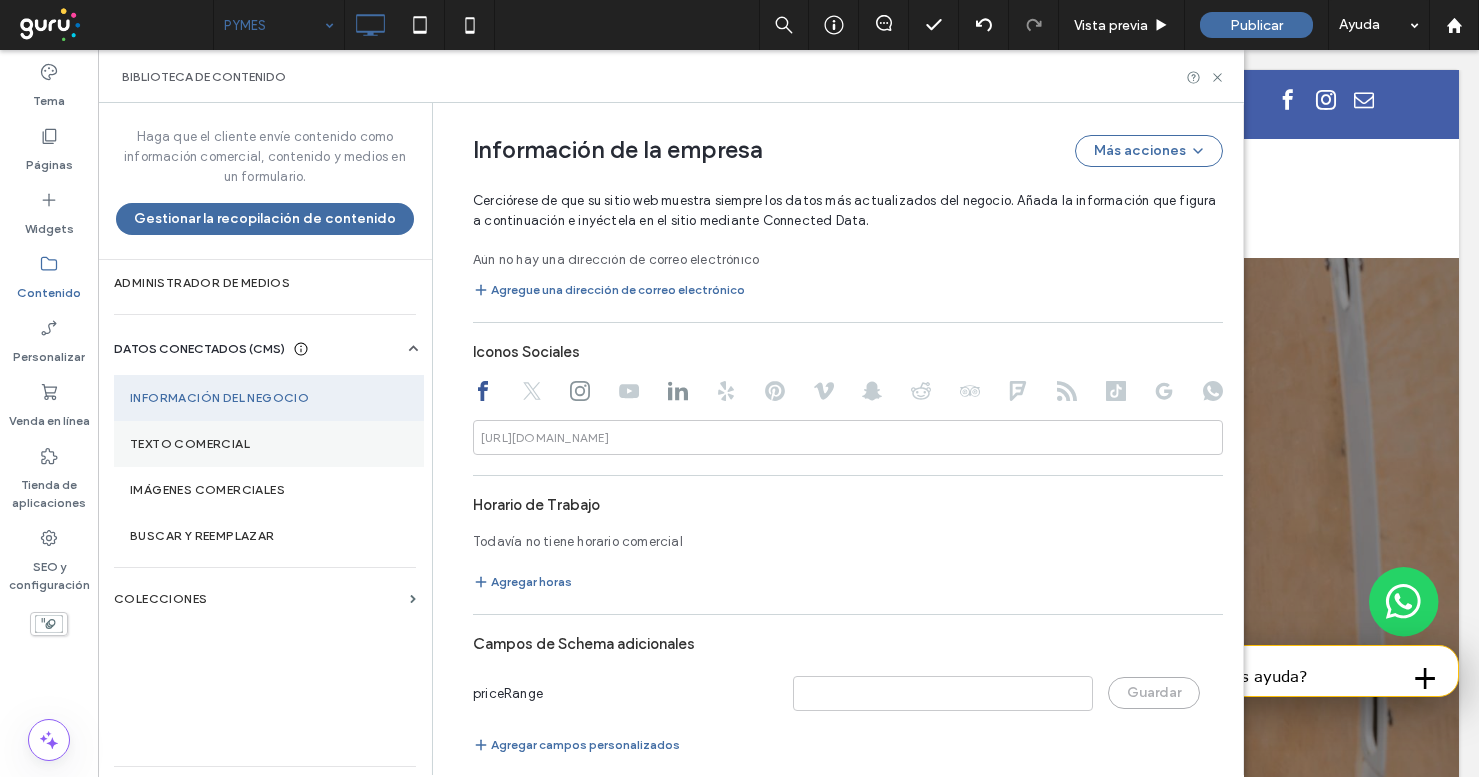 click on "Texto comercial" at bounding box center (269, 444) 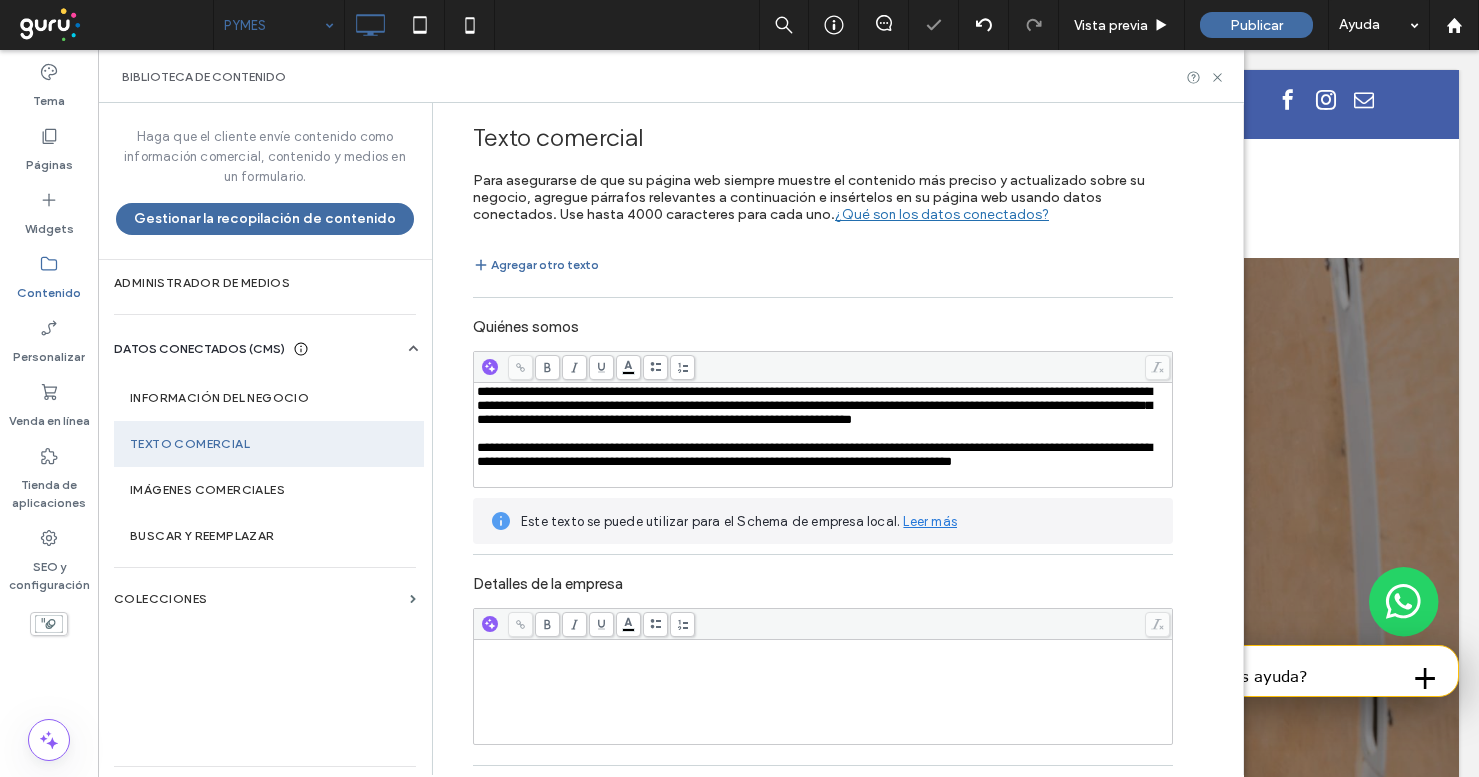 click on "**********" at bounding box center [814, 454] 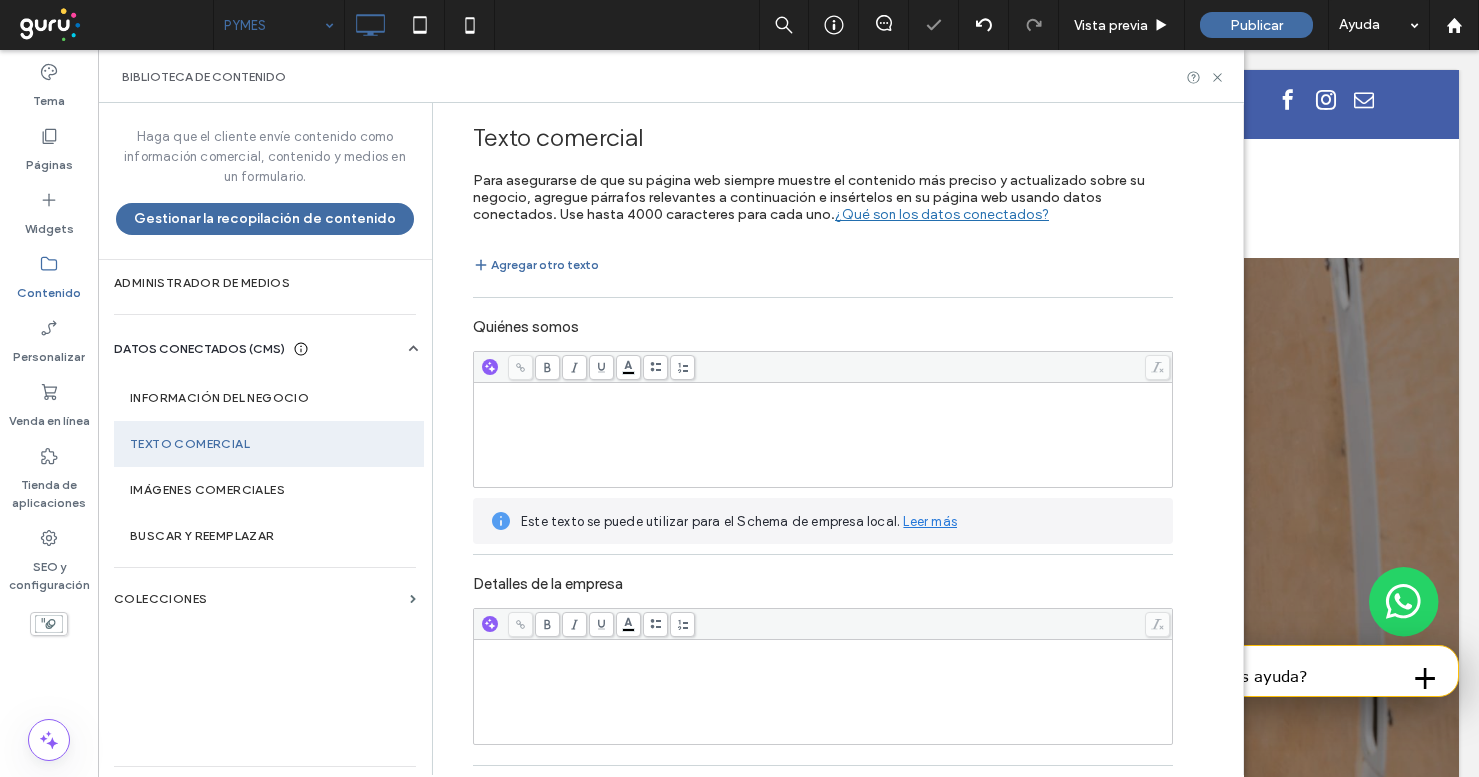 scroll, scrollTop: 265, scrollLeft: 0, axis: vertical 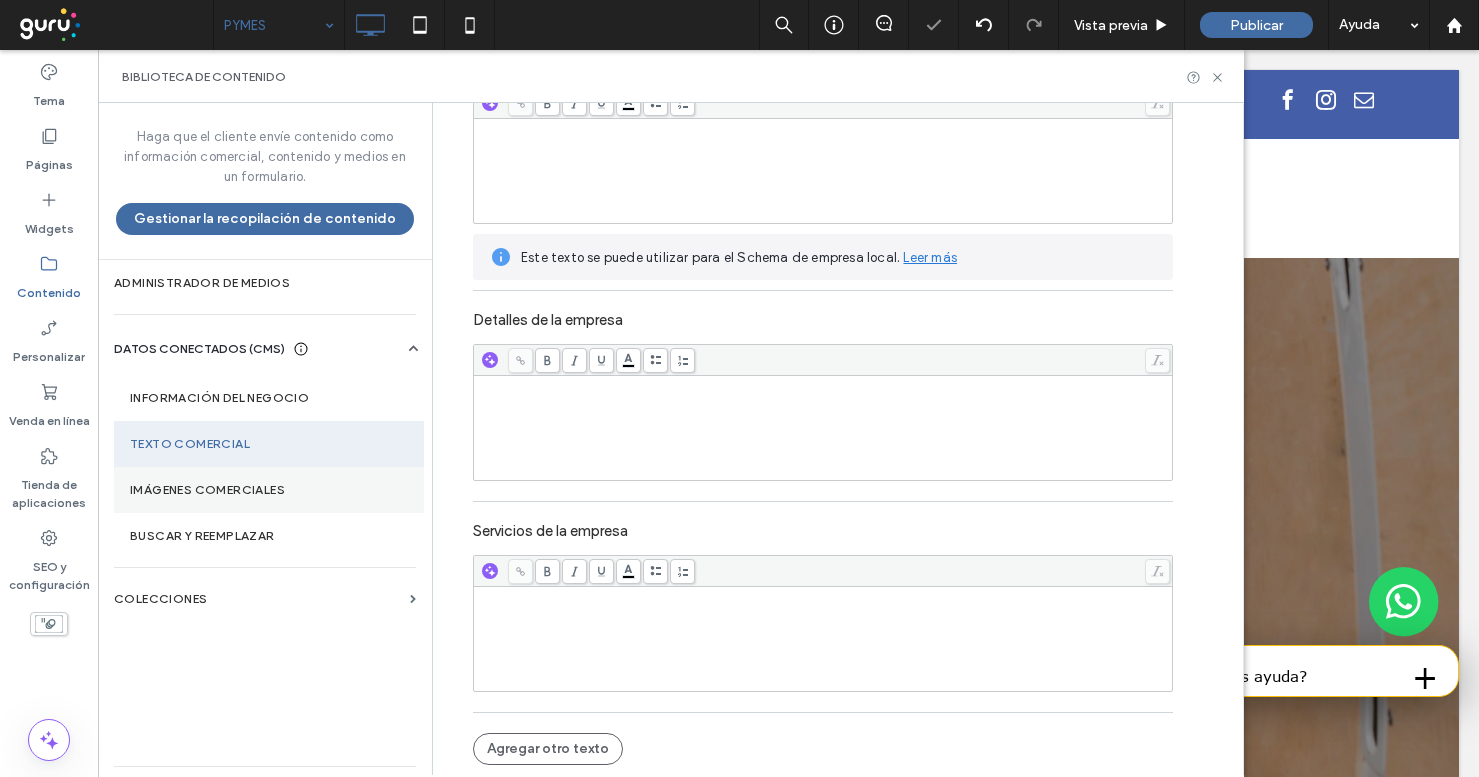 click on "Imágenes comerciales" at bounding box center (269, 490) 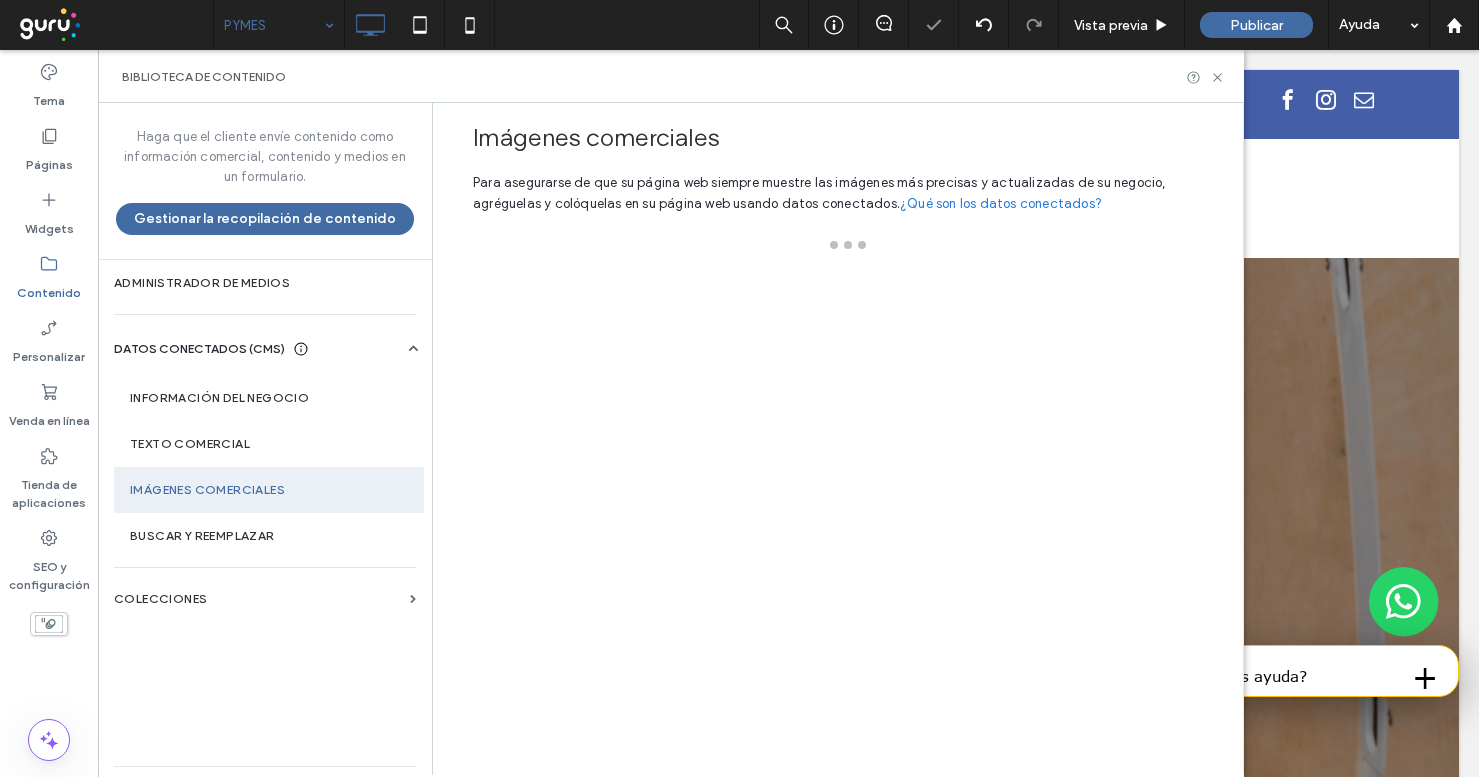 scroll, scrollTop: 0, scrollLeft: 0, axis: both 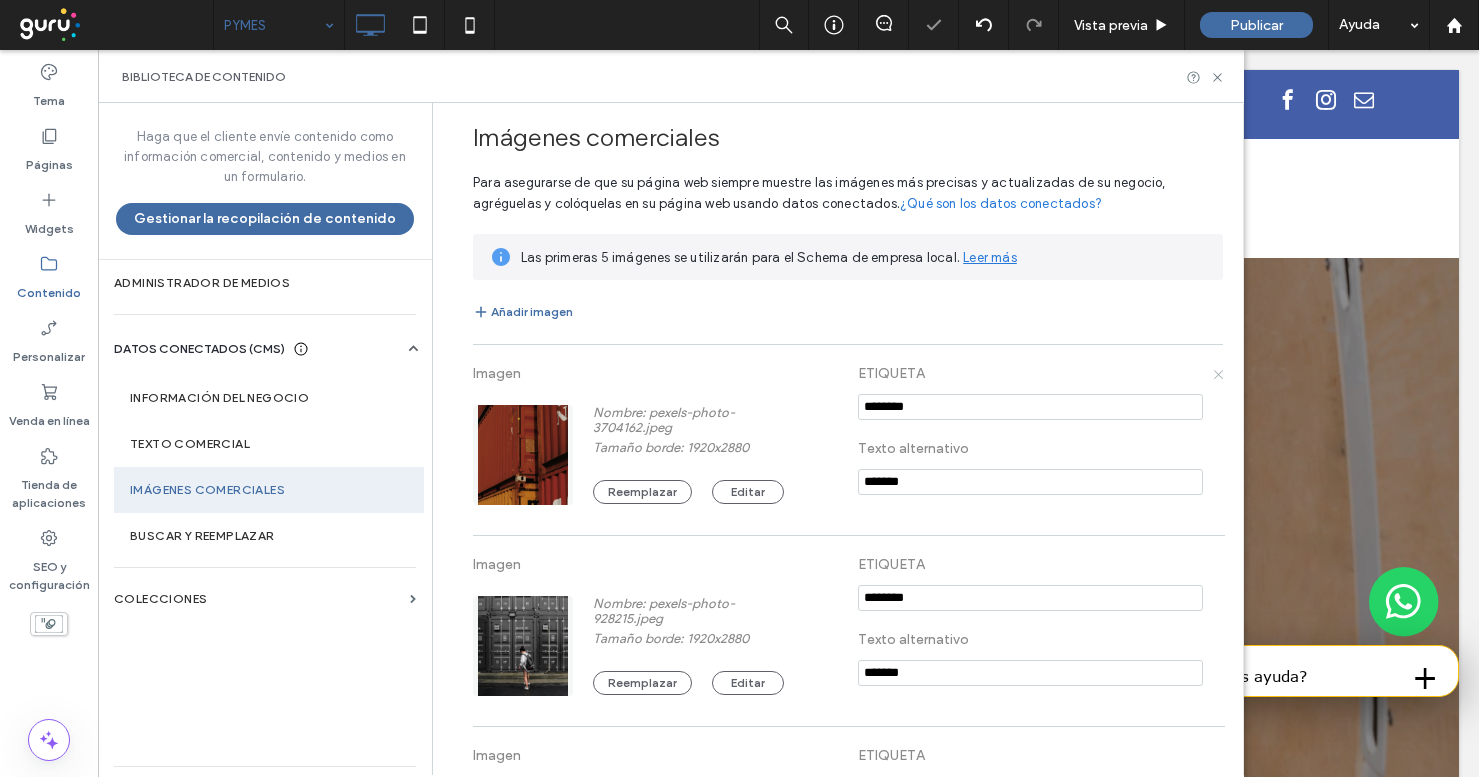 click 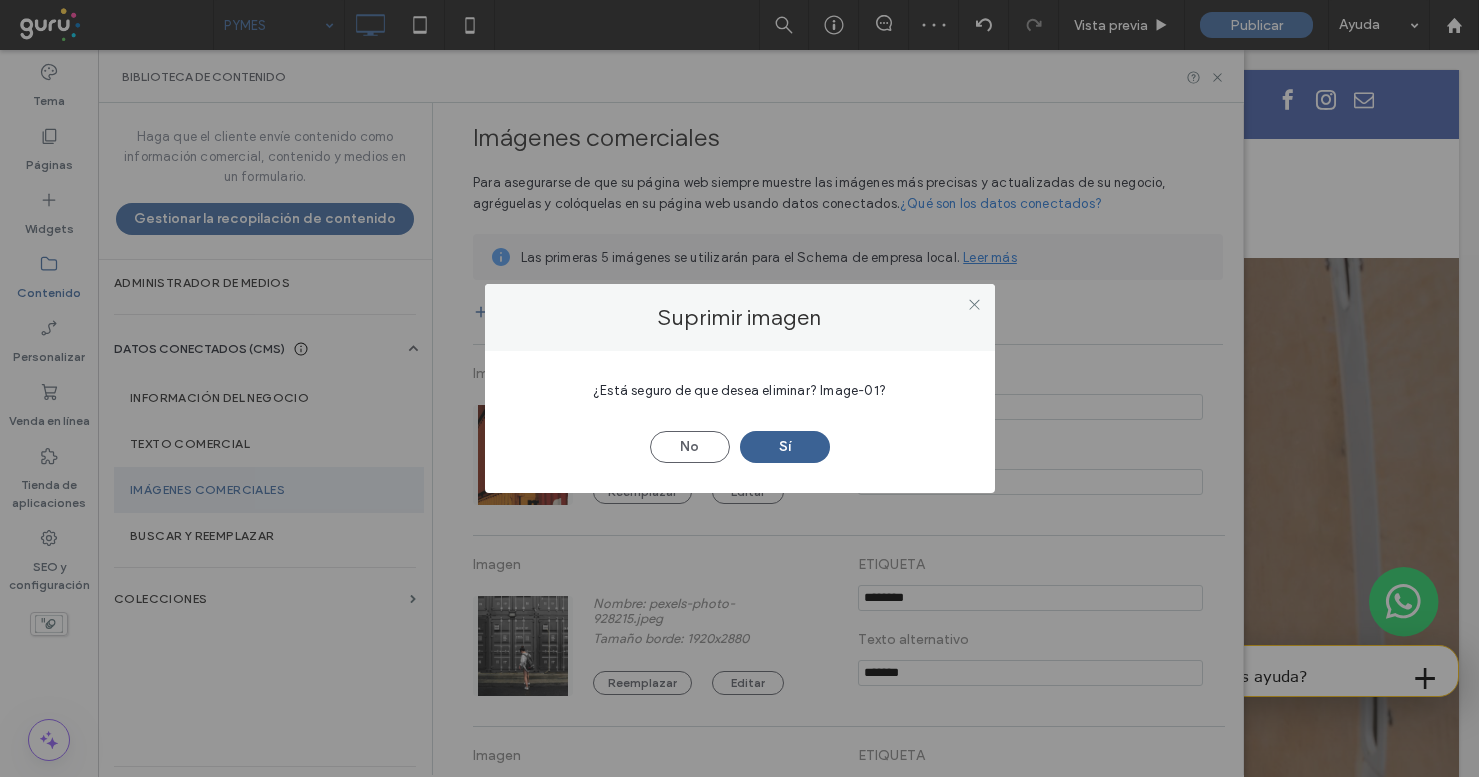 click on "Sí" at bounding box center (785, 447) 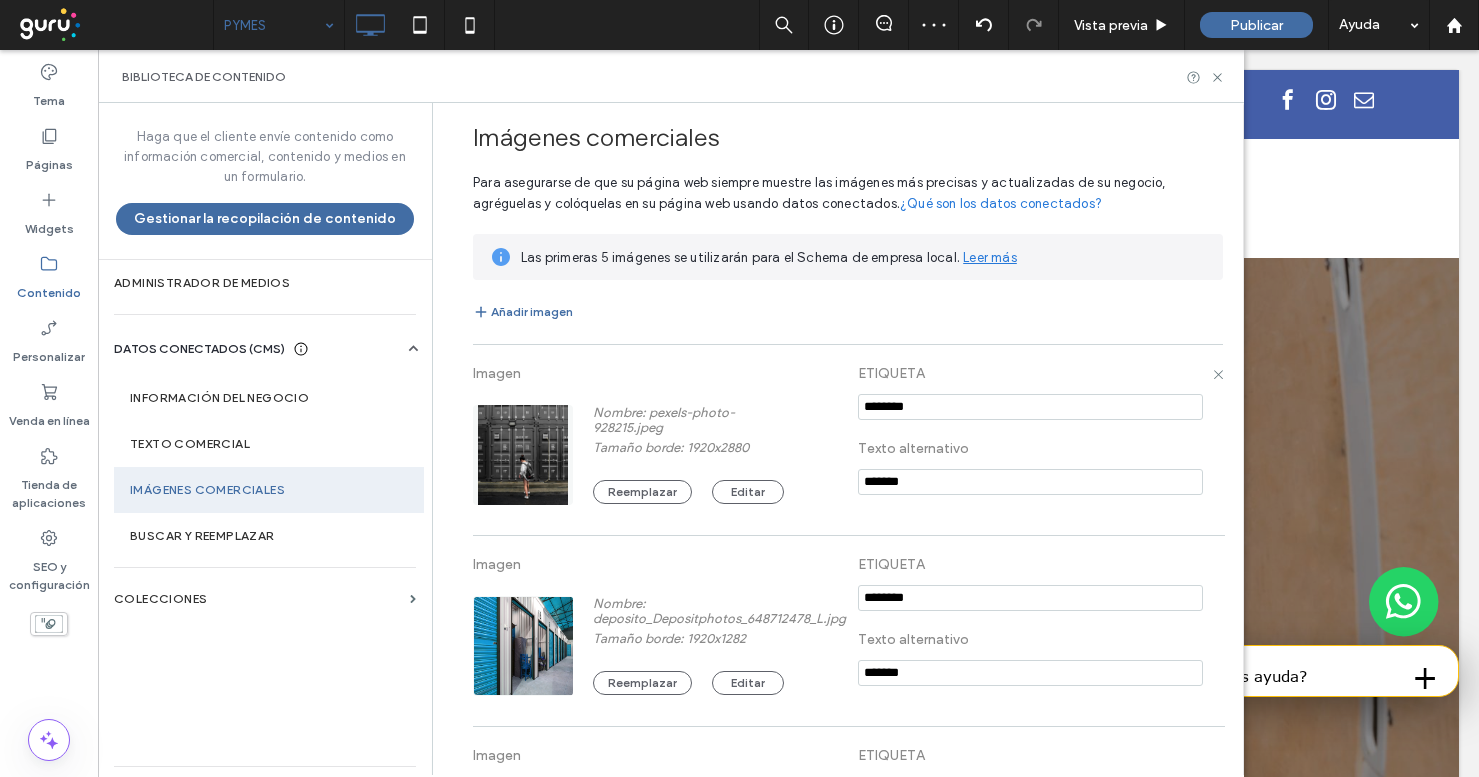click on "Imagen Nombre: pexels-photo-928215.jpeg Tamaño borde: 1920x2880 Reemplazar Editar ETIQUETA Texto alternativo *******" at bounding box center [848, 440] 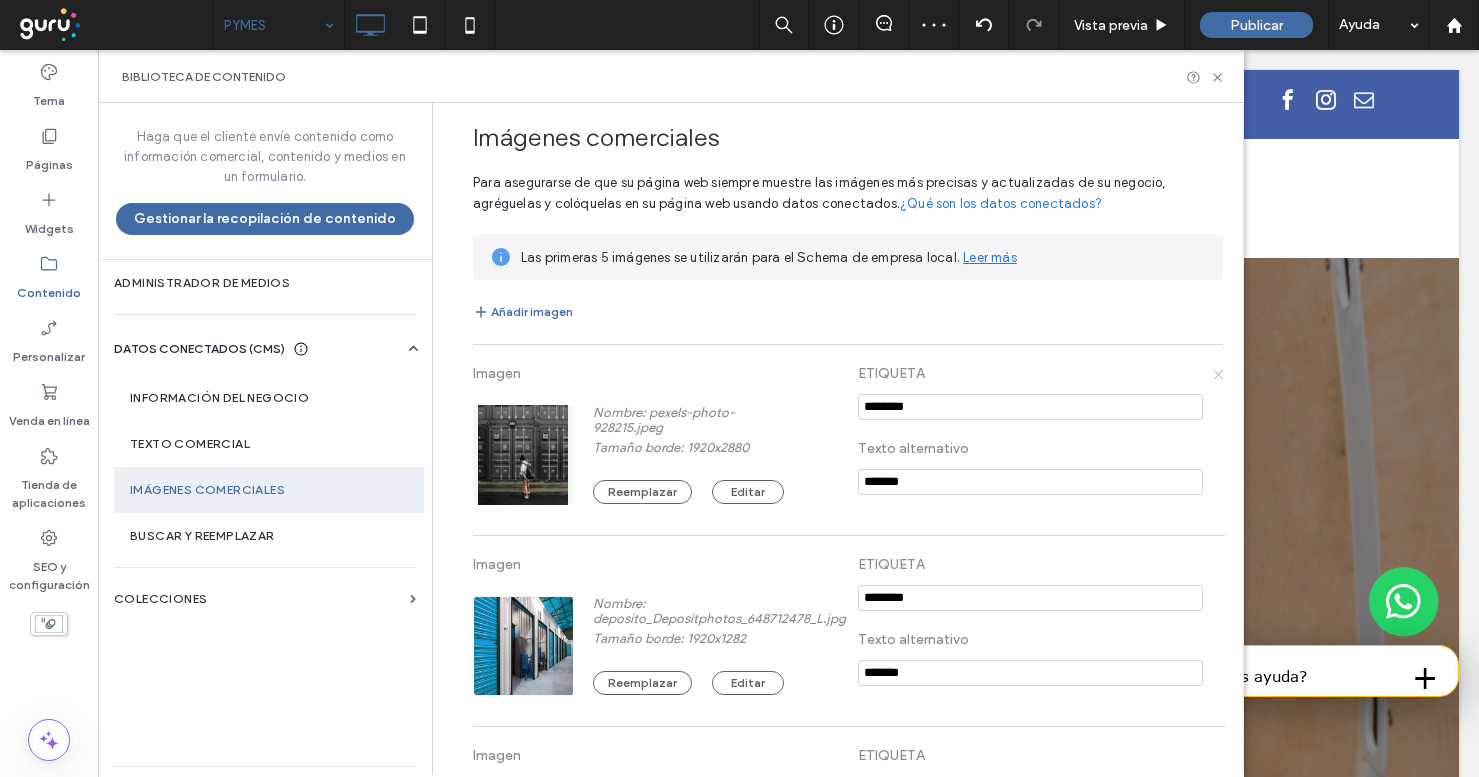 click 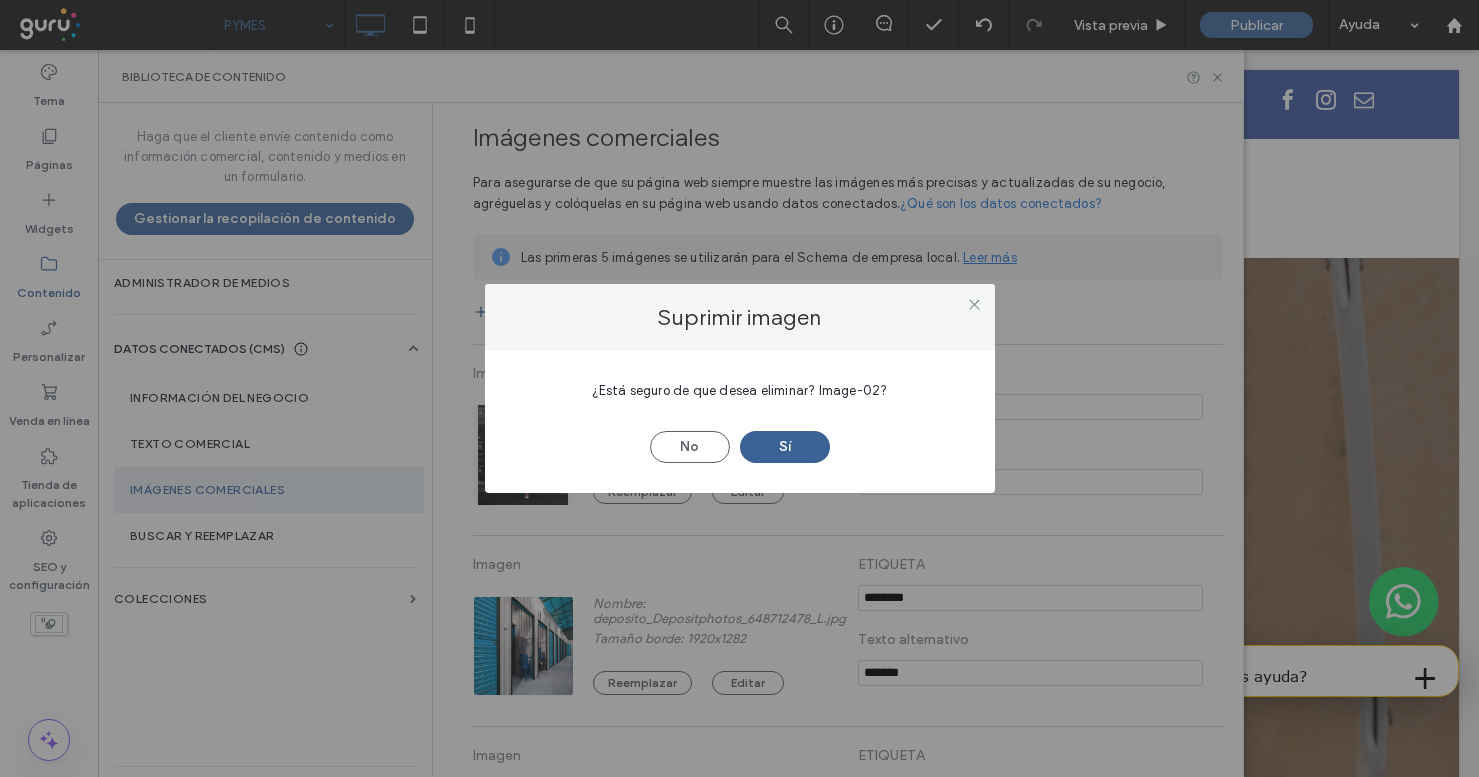 click on "Sí" at bounding box center [785, 447] 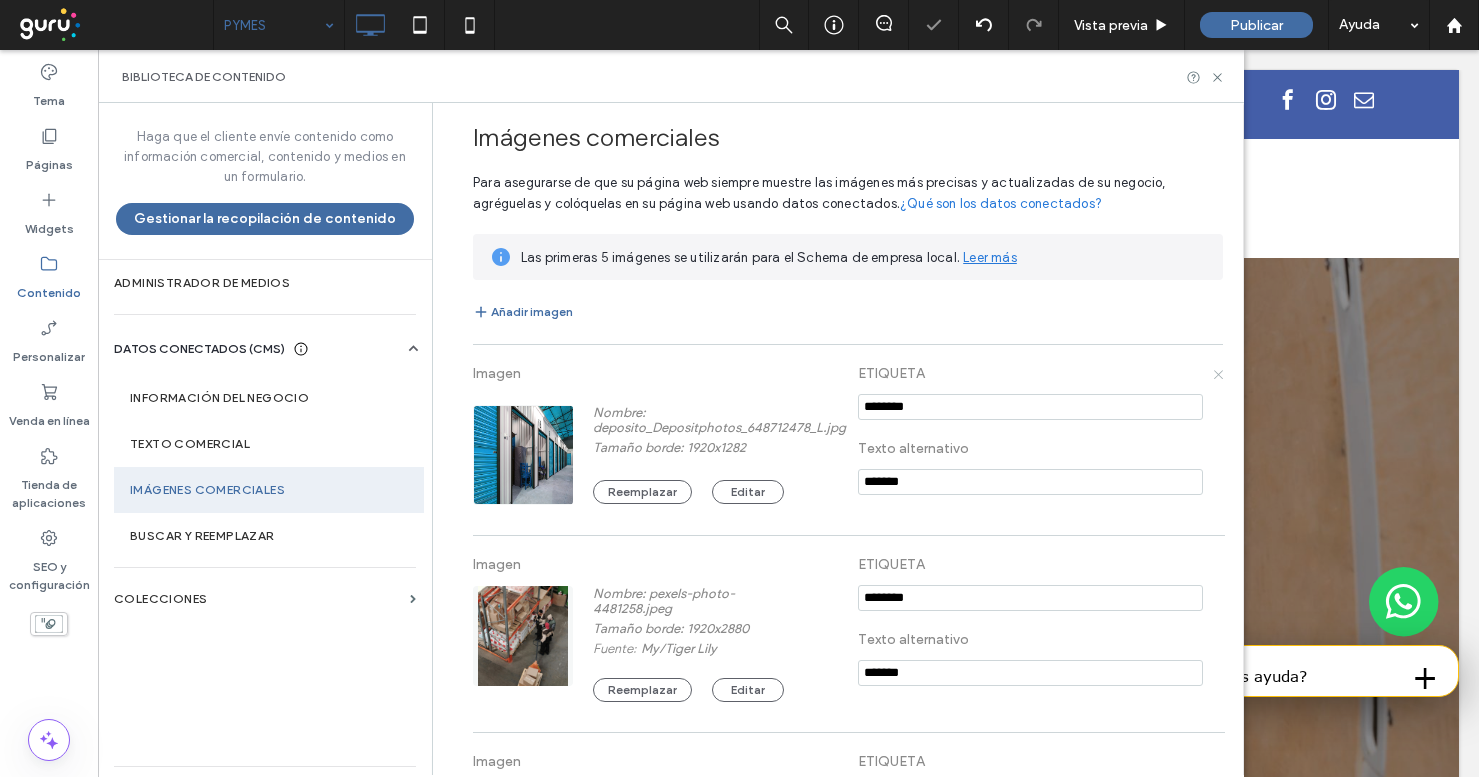 click 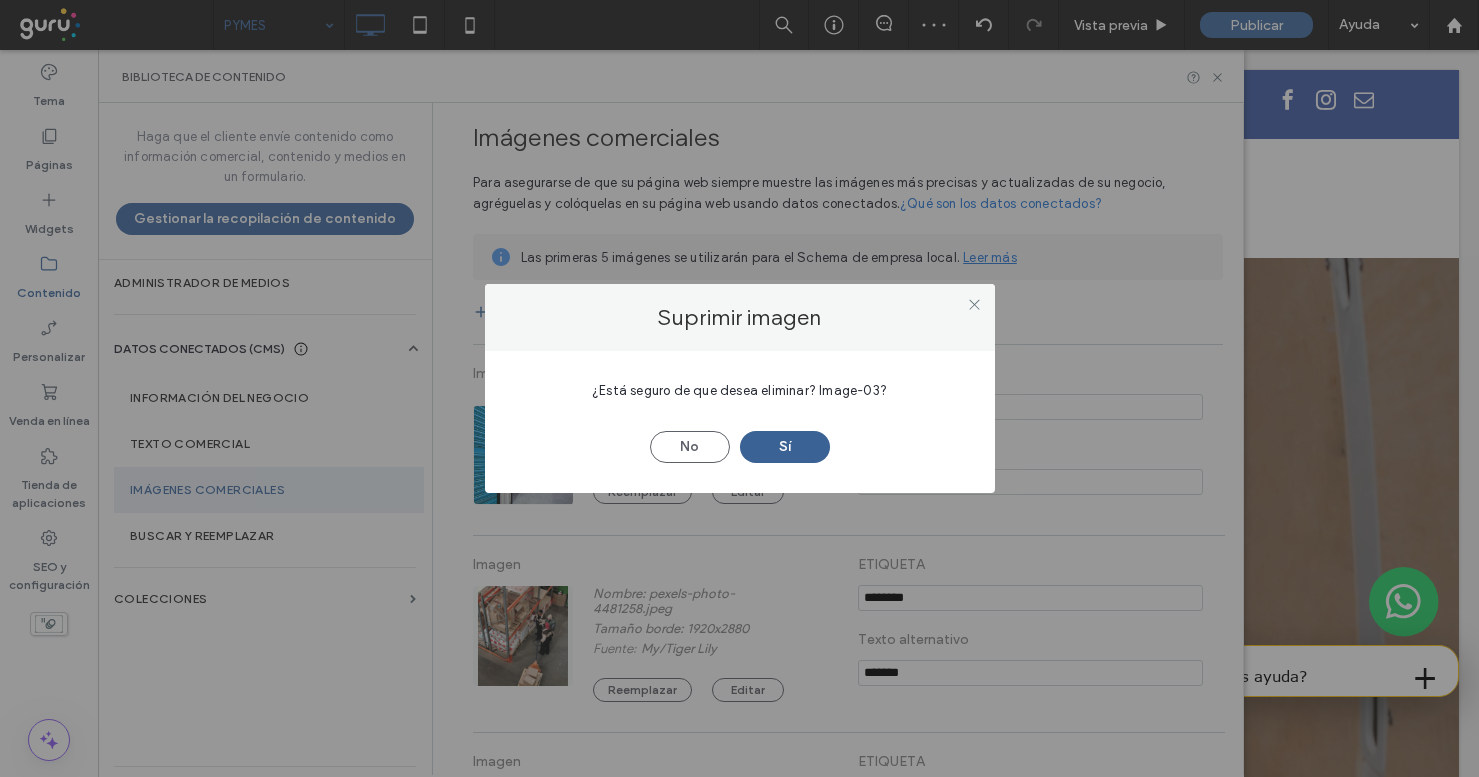 click on "Sí" at bounding box center (785, 447) 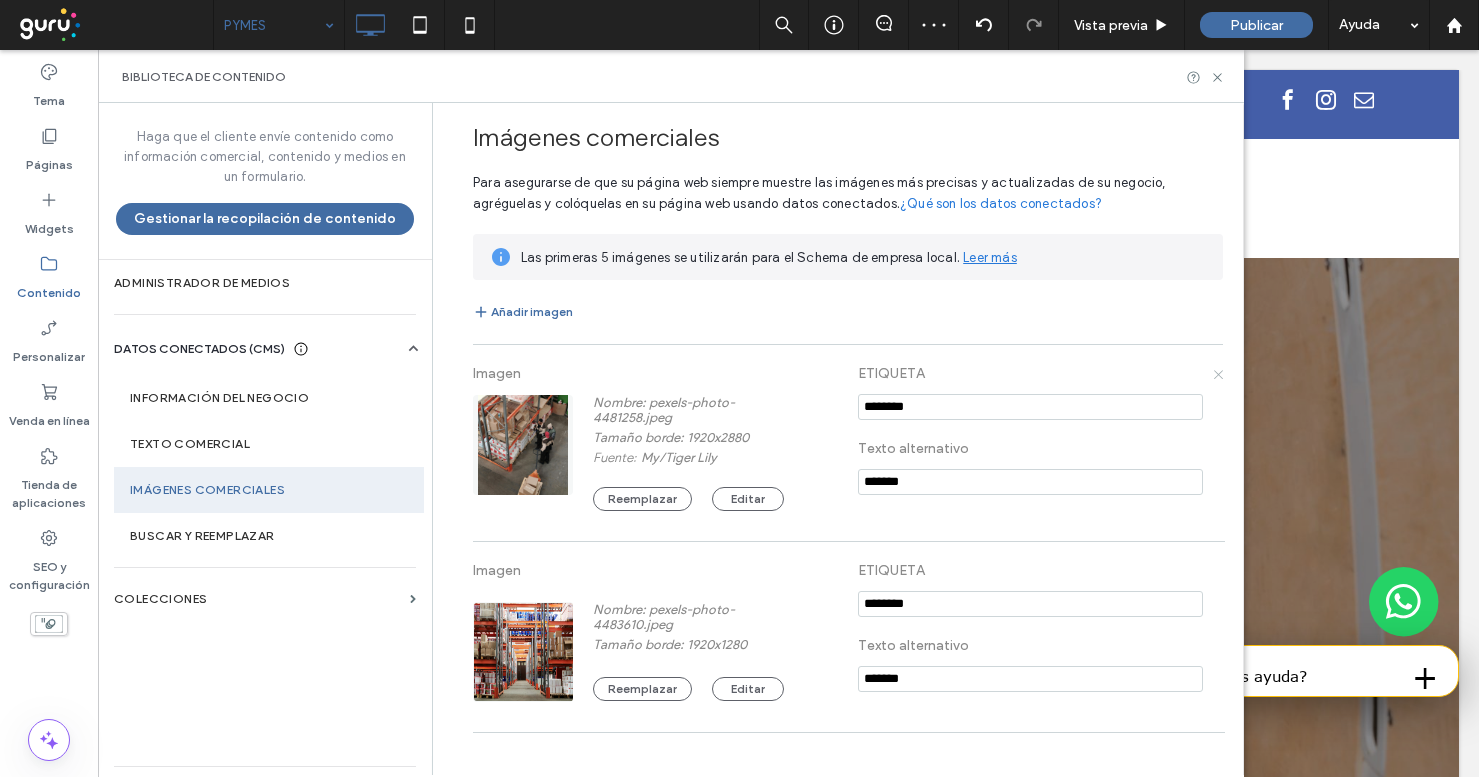click 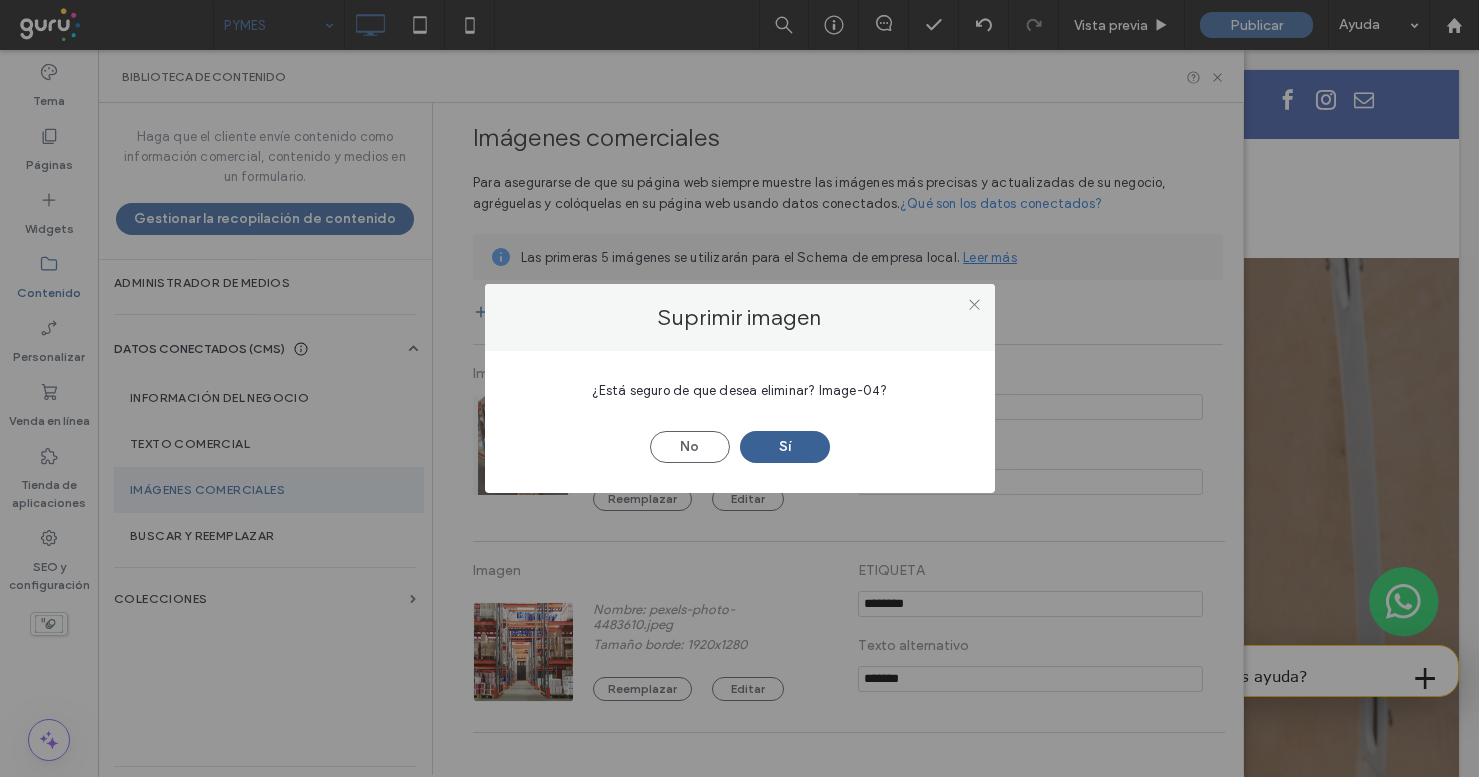click on "Sí" at bounding box center [785, 447] 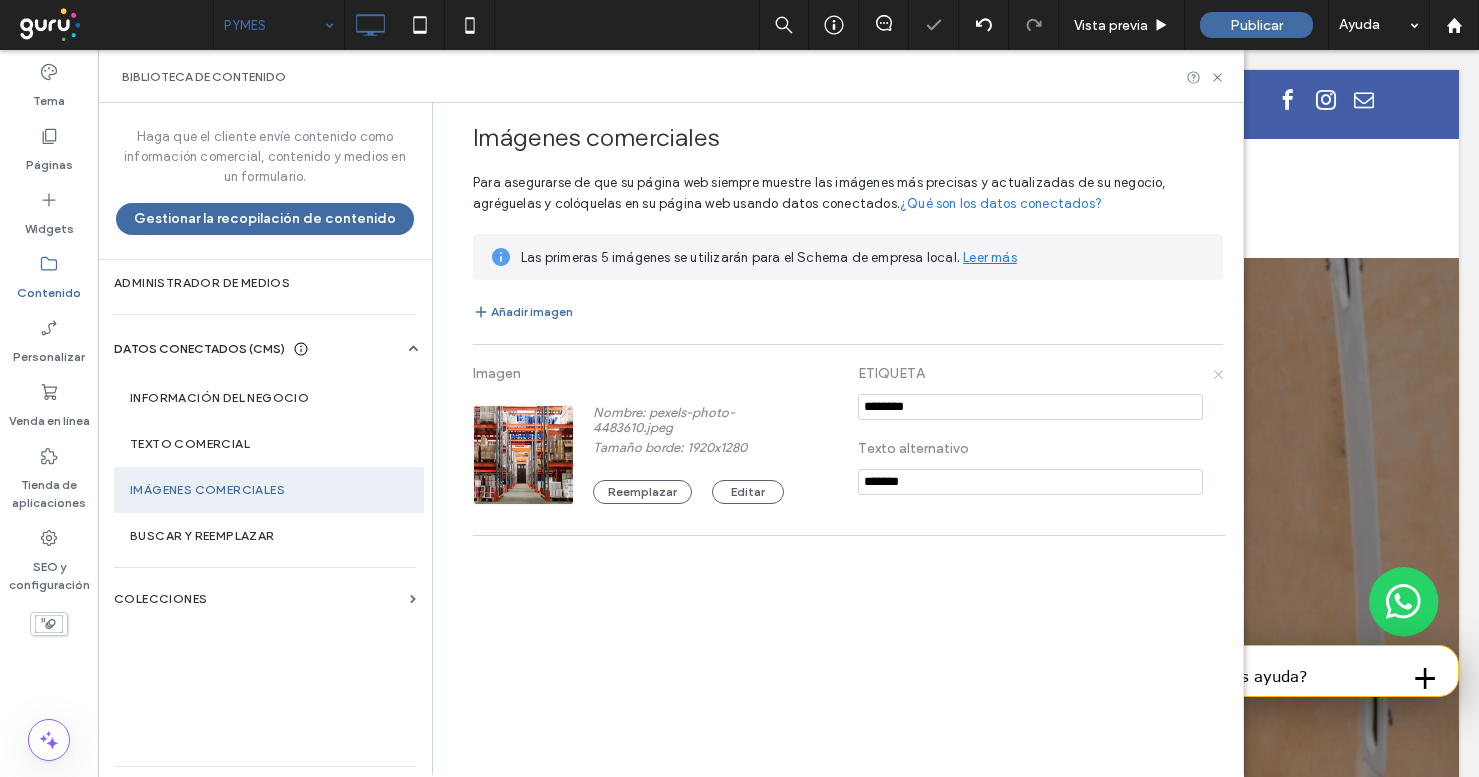 click 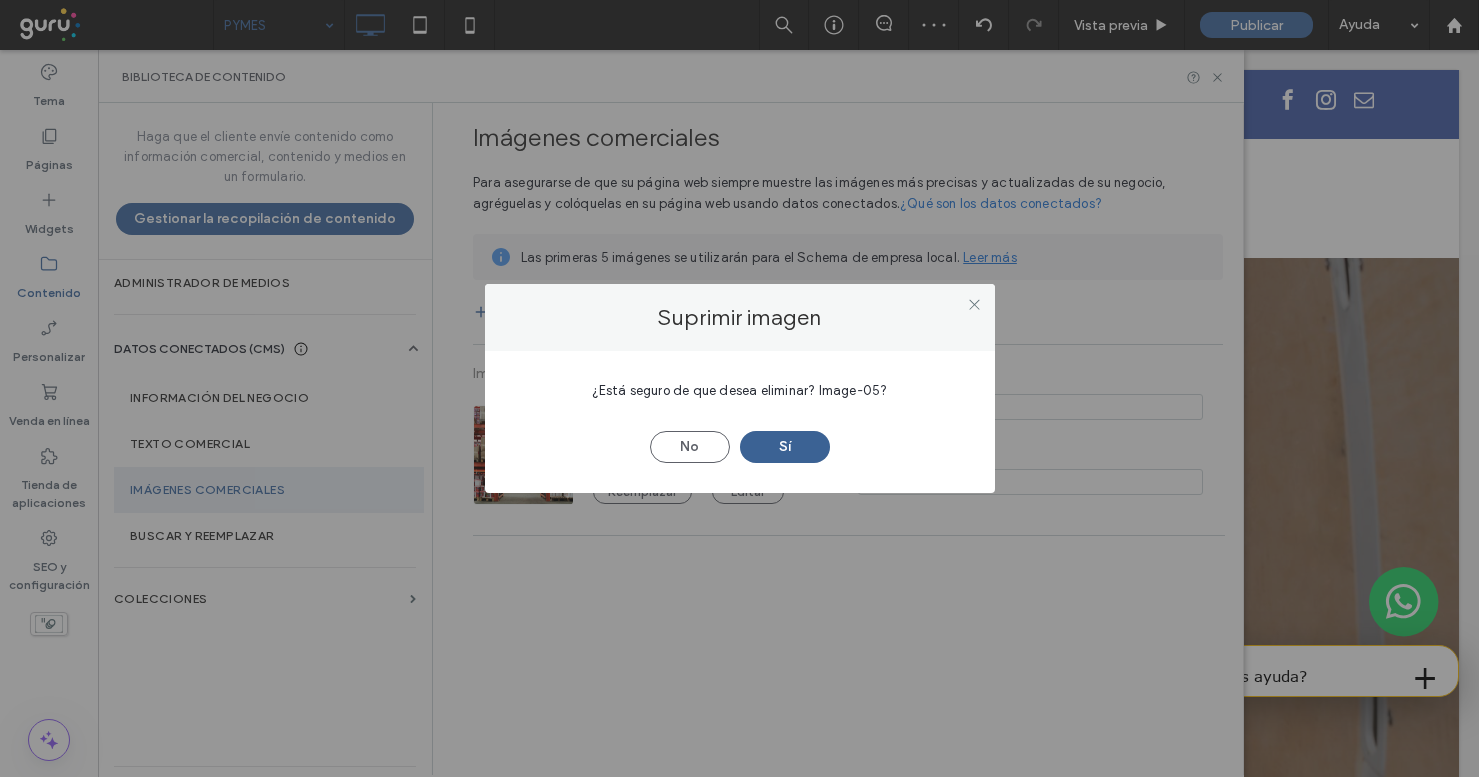 click on "Sí" at bounding box center (785, 447) 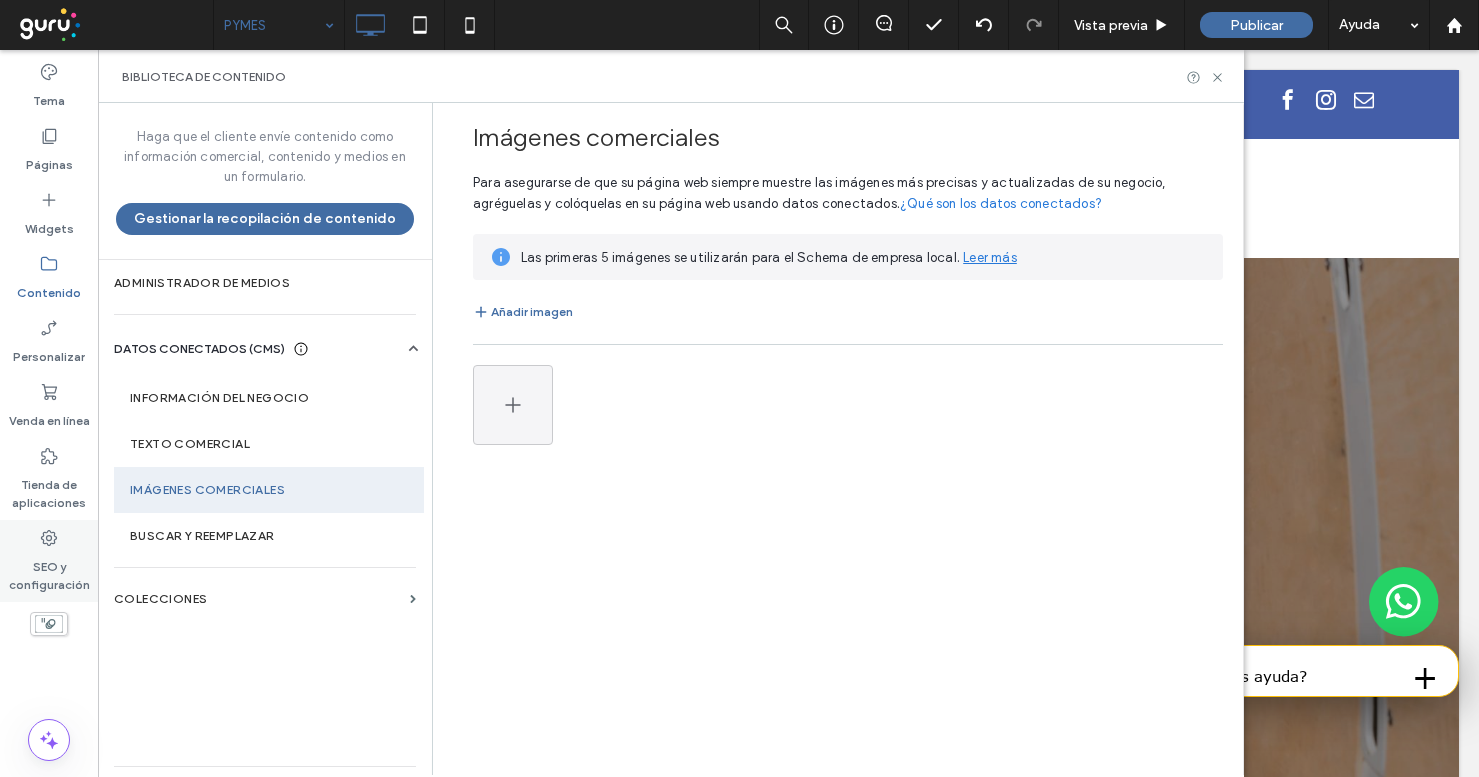 click on "SEO y configuración" at bounding box center [49, 571] 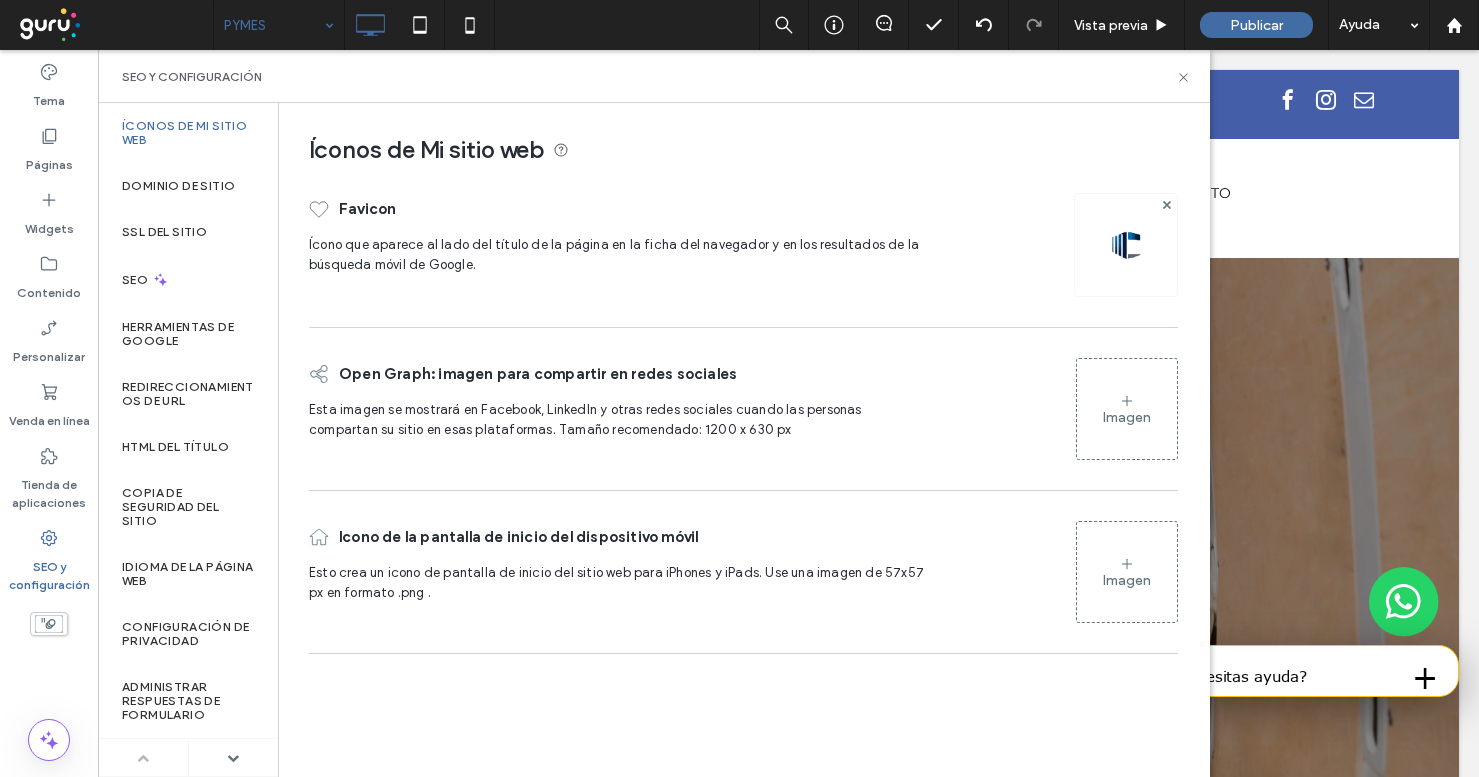 click at bounding box center [1126, 245] 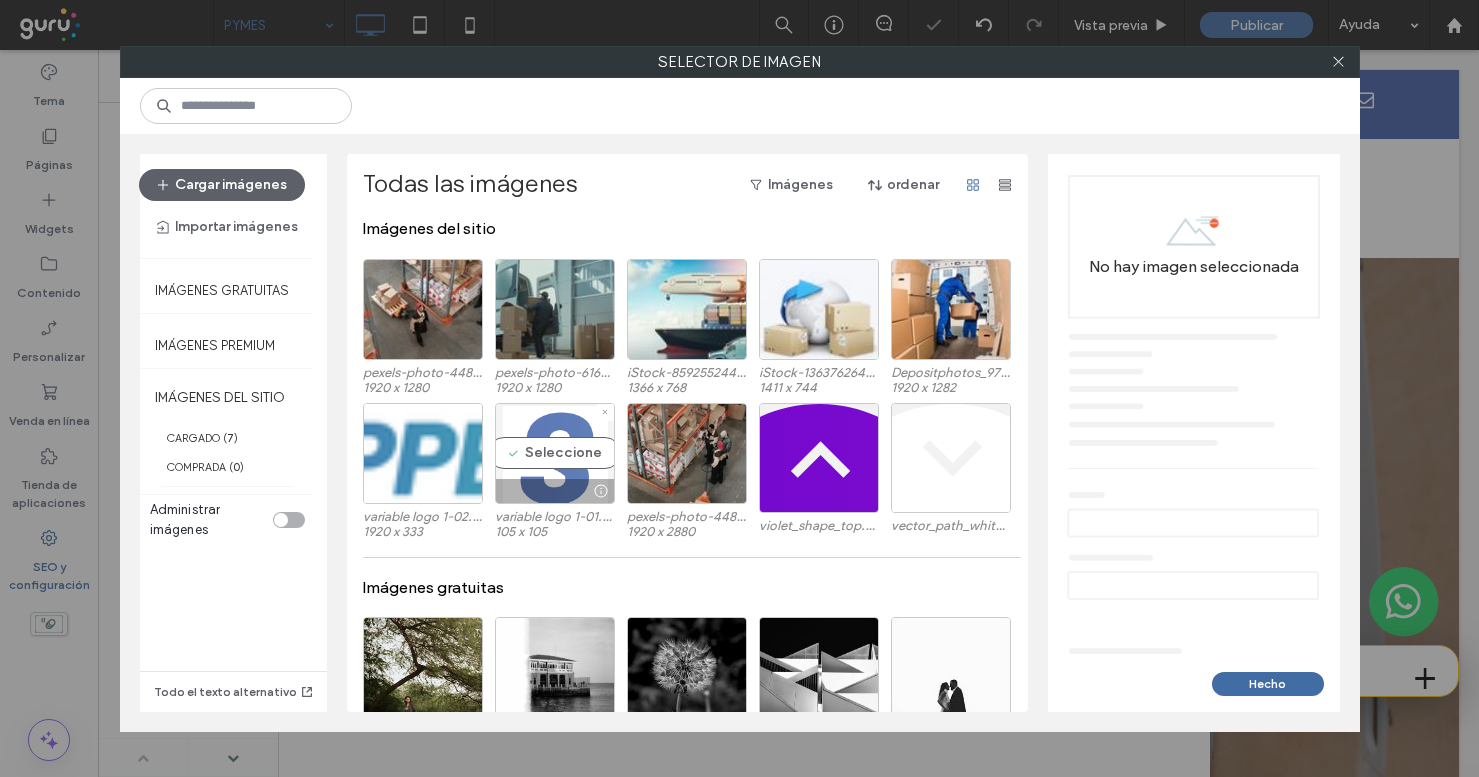 click on "Seleccione" at bounding box center [555, 453] 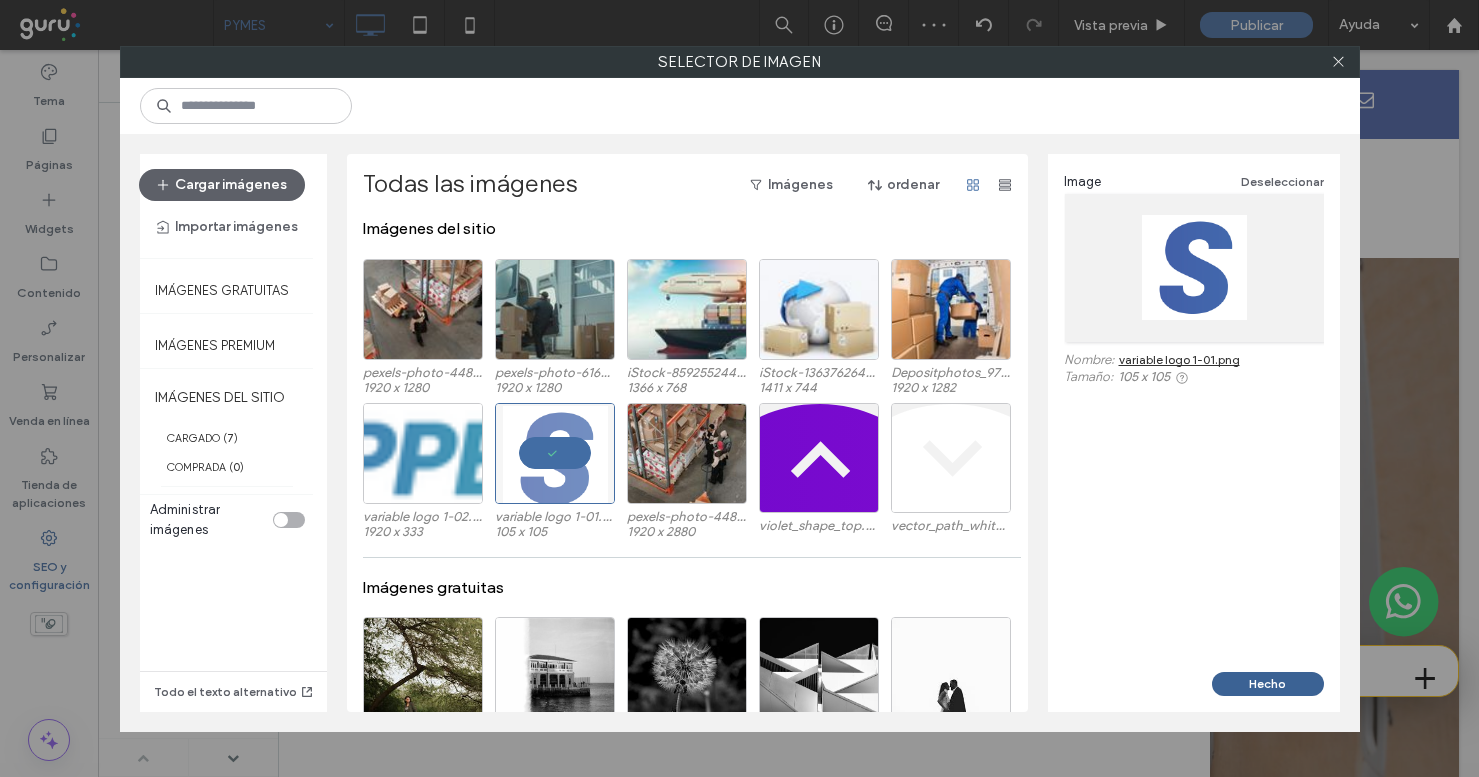 click on "Hecho" at bounding box center [1268, 684] 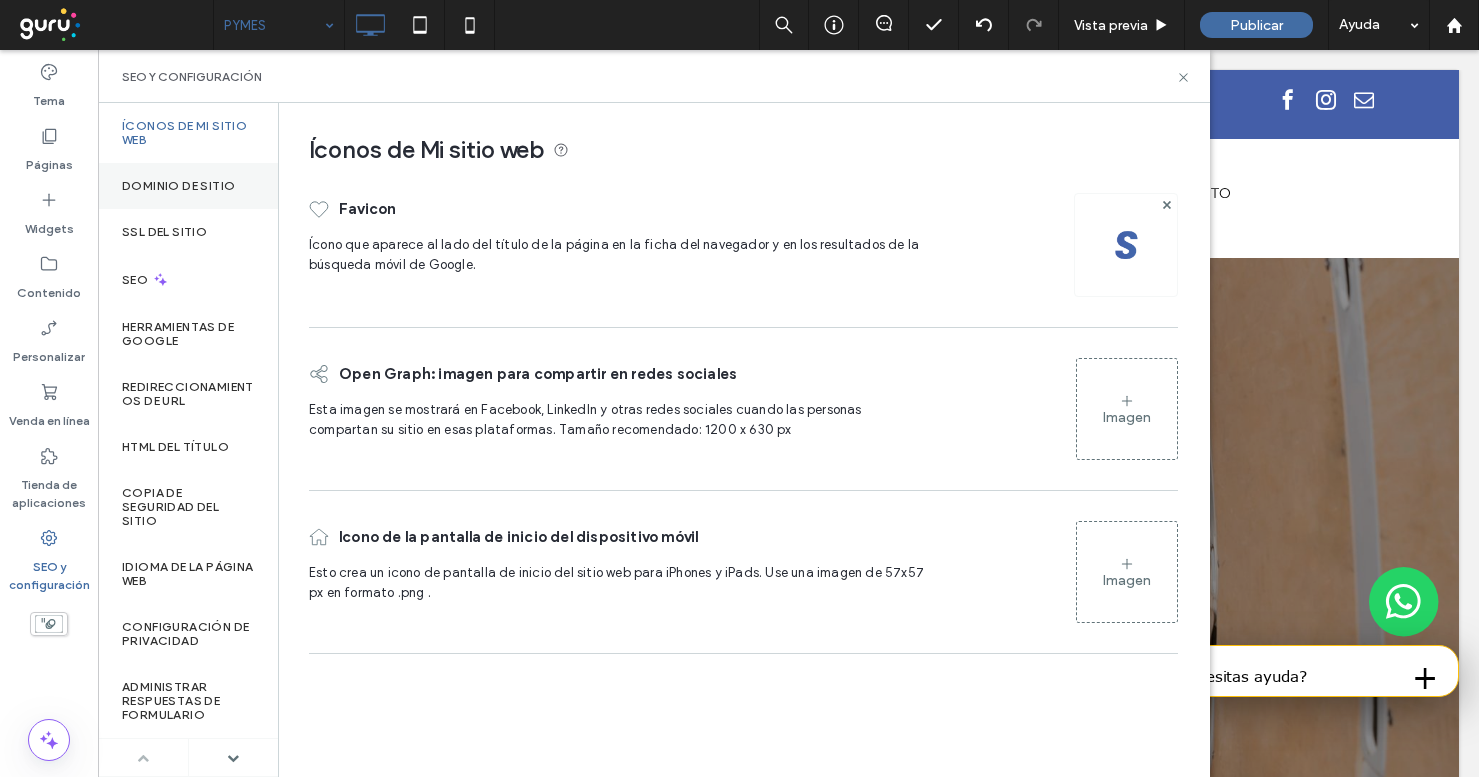 click on "Dominio de sitio" at bounding box center [178, 186] 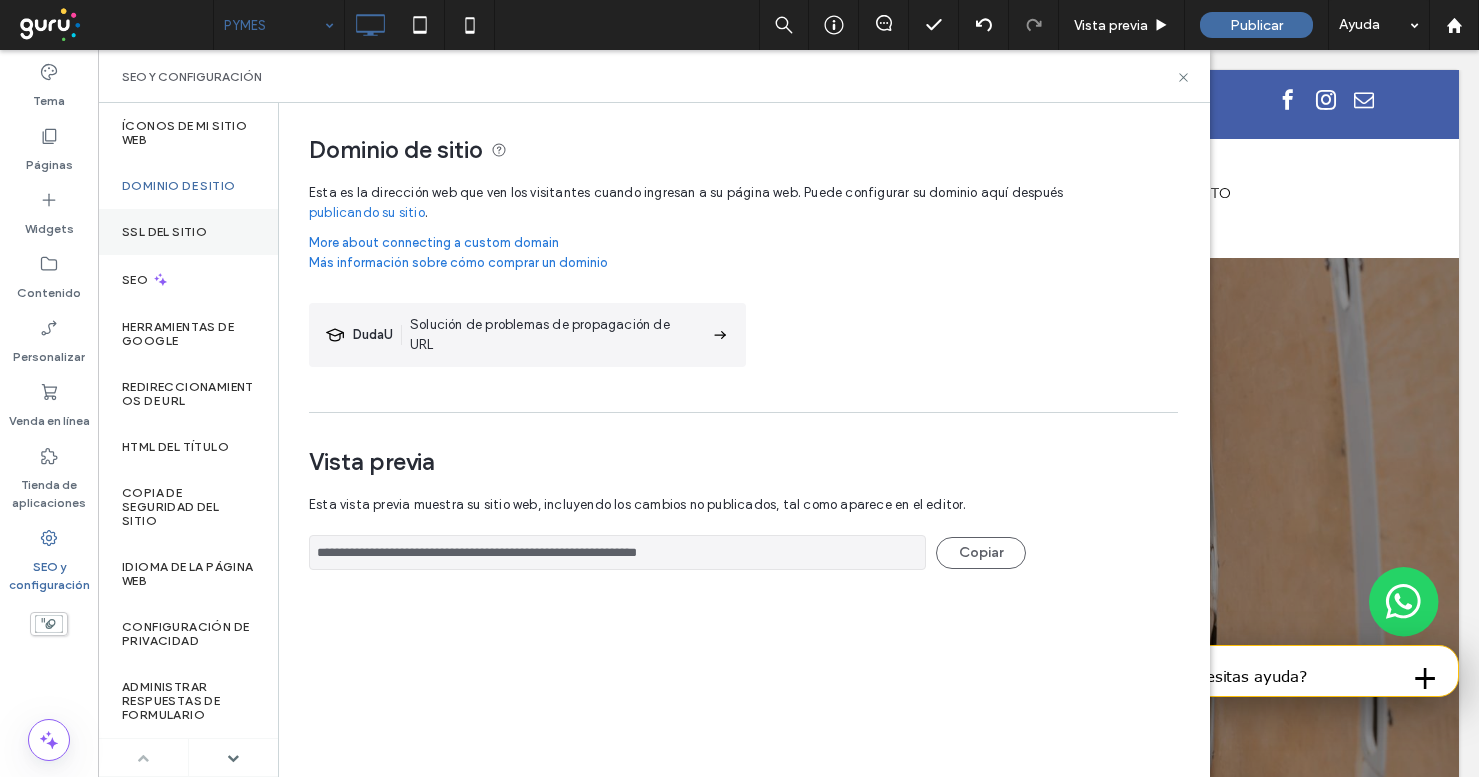 click on "SSL del sitio" at bounding box center (188, 232) 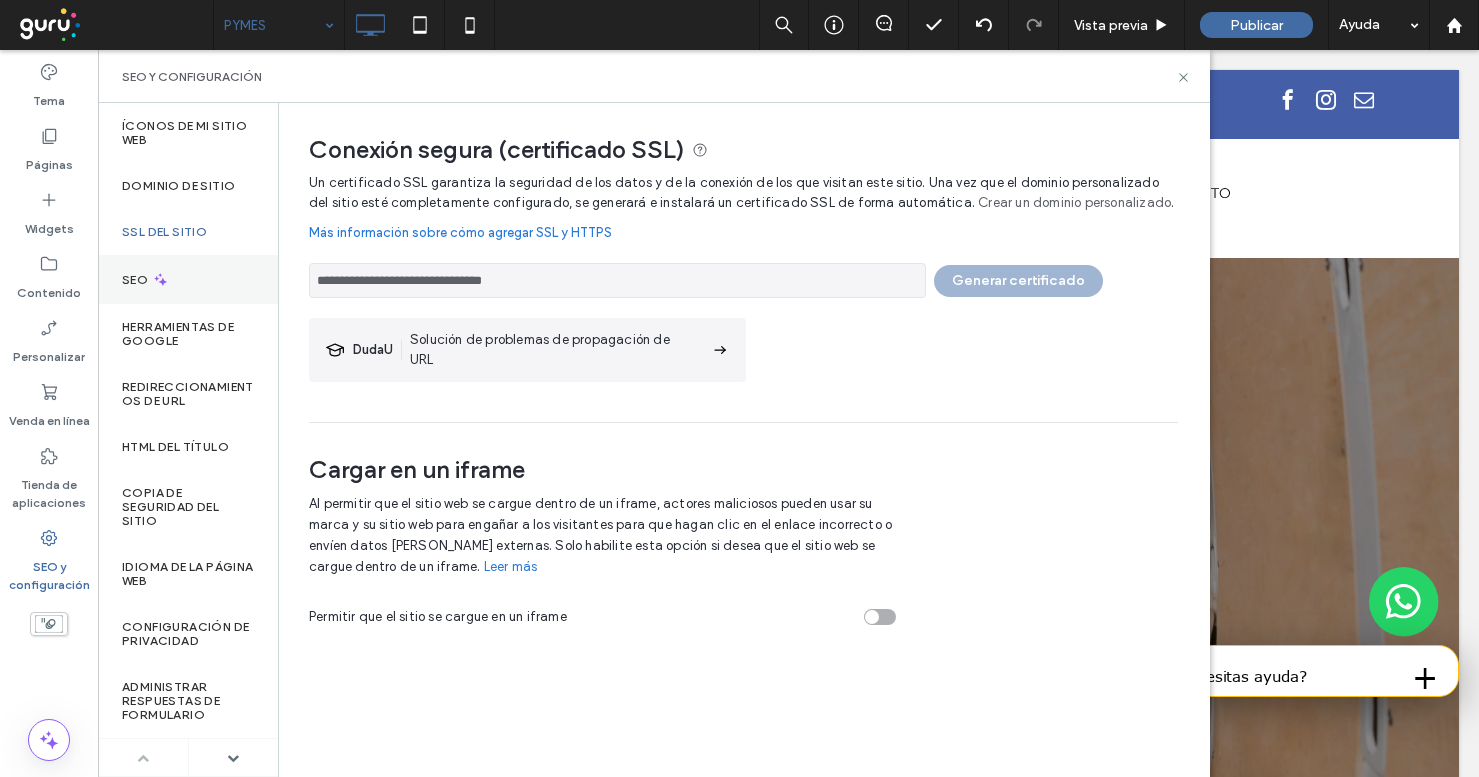 click on "SEO" at bounding box center (188, 279) 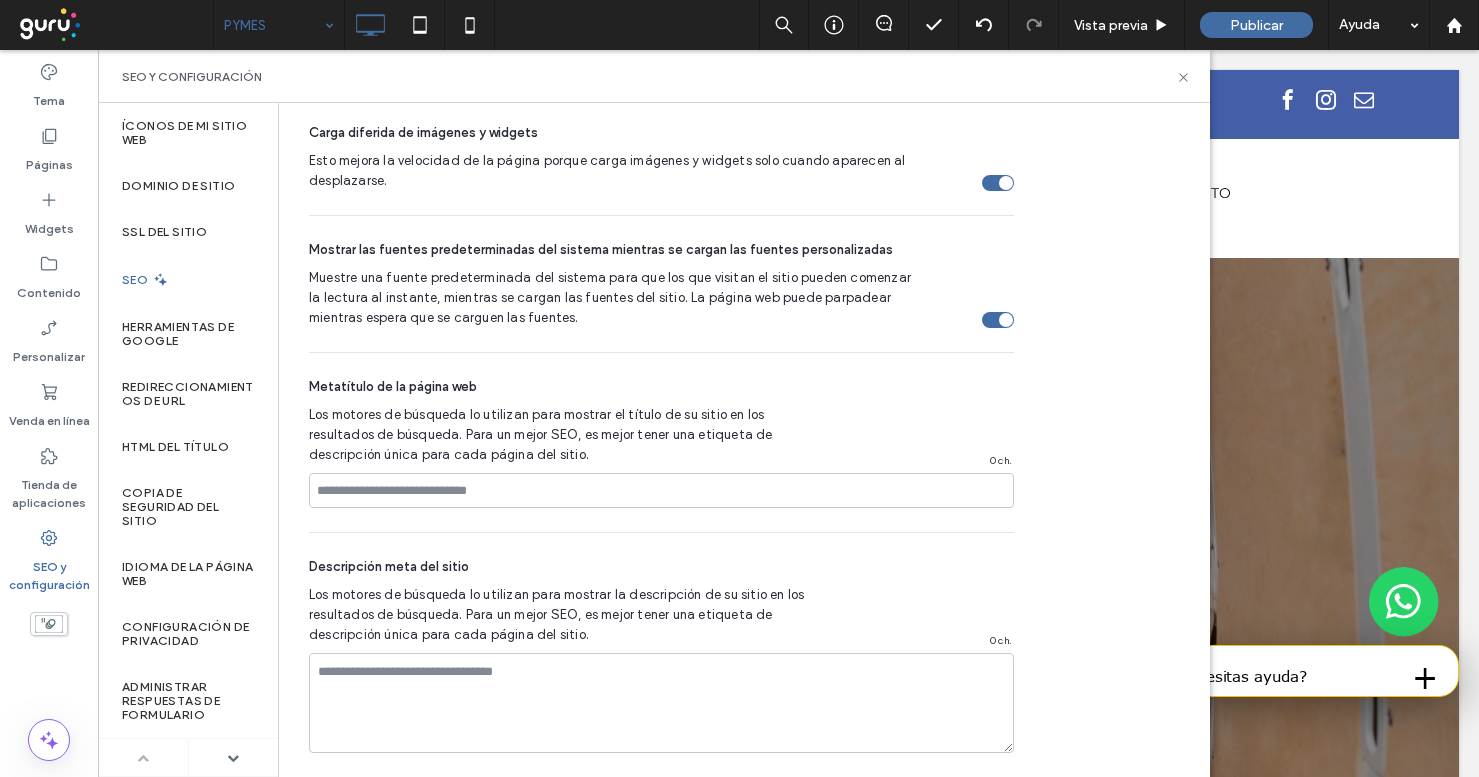 scroll, scrollTop: 1380, scrollLeft: 0, axis: vertical 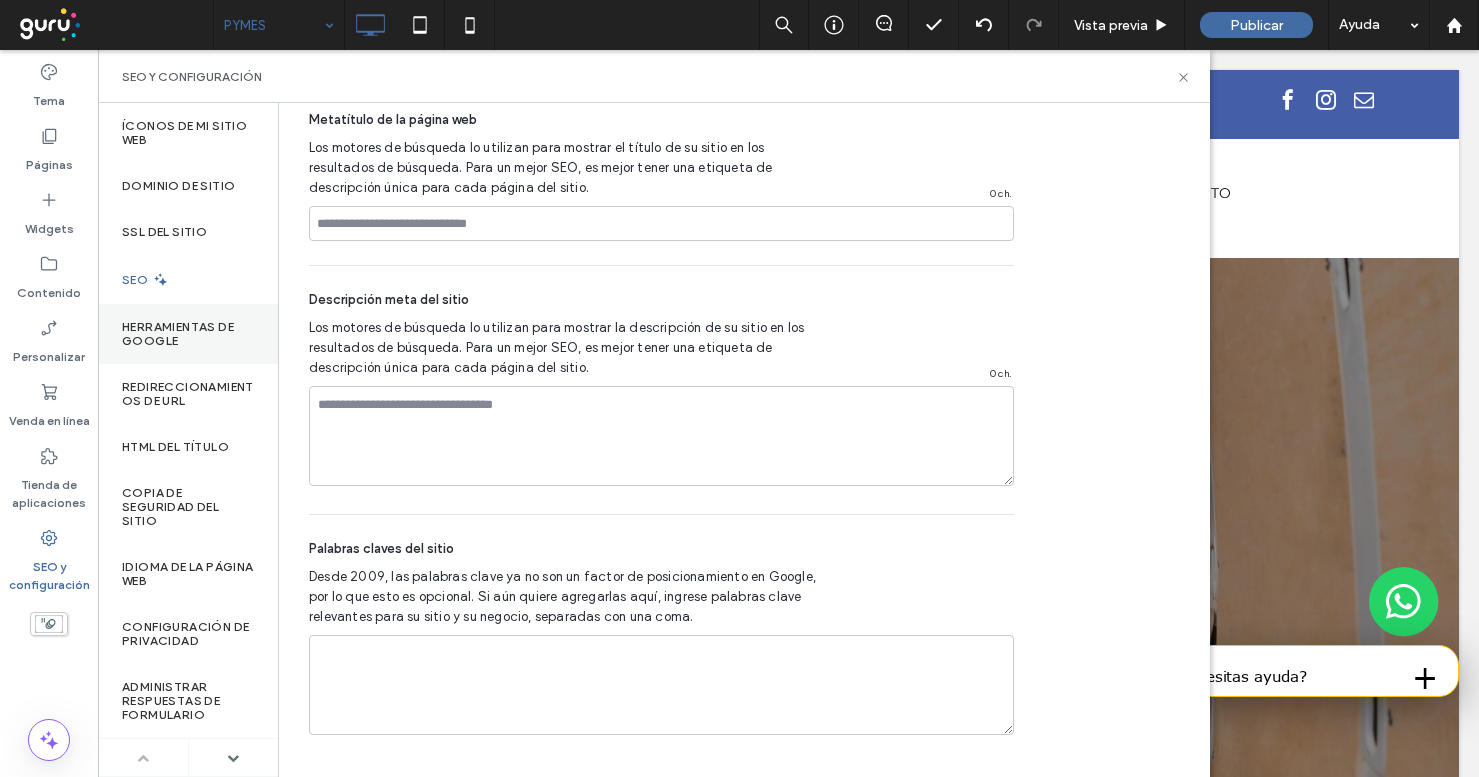 click on "Herramientas de Google" at bounding box center (188, 334) 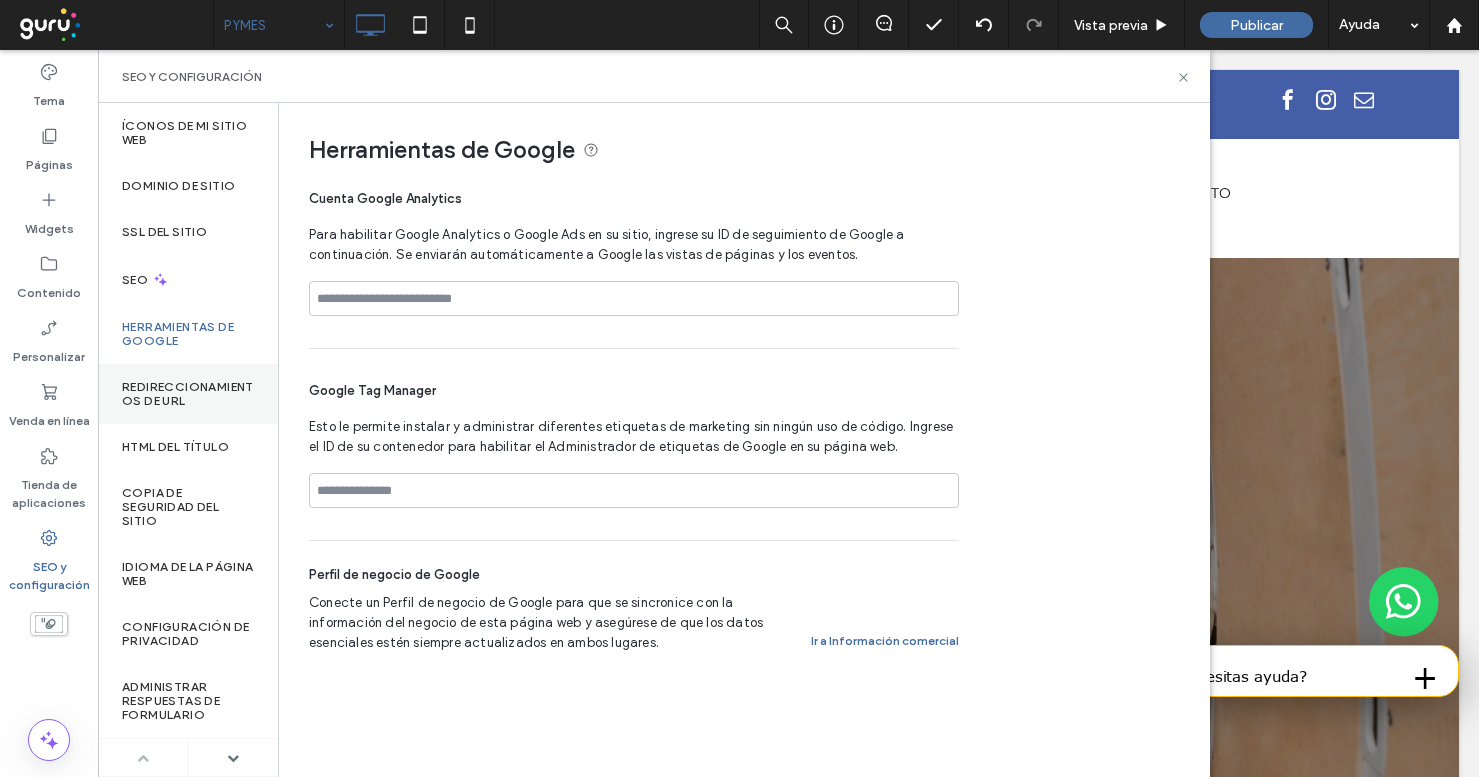 click on "Redireccionamientos de URL" at bounding box center (188, 394) 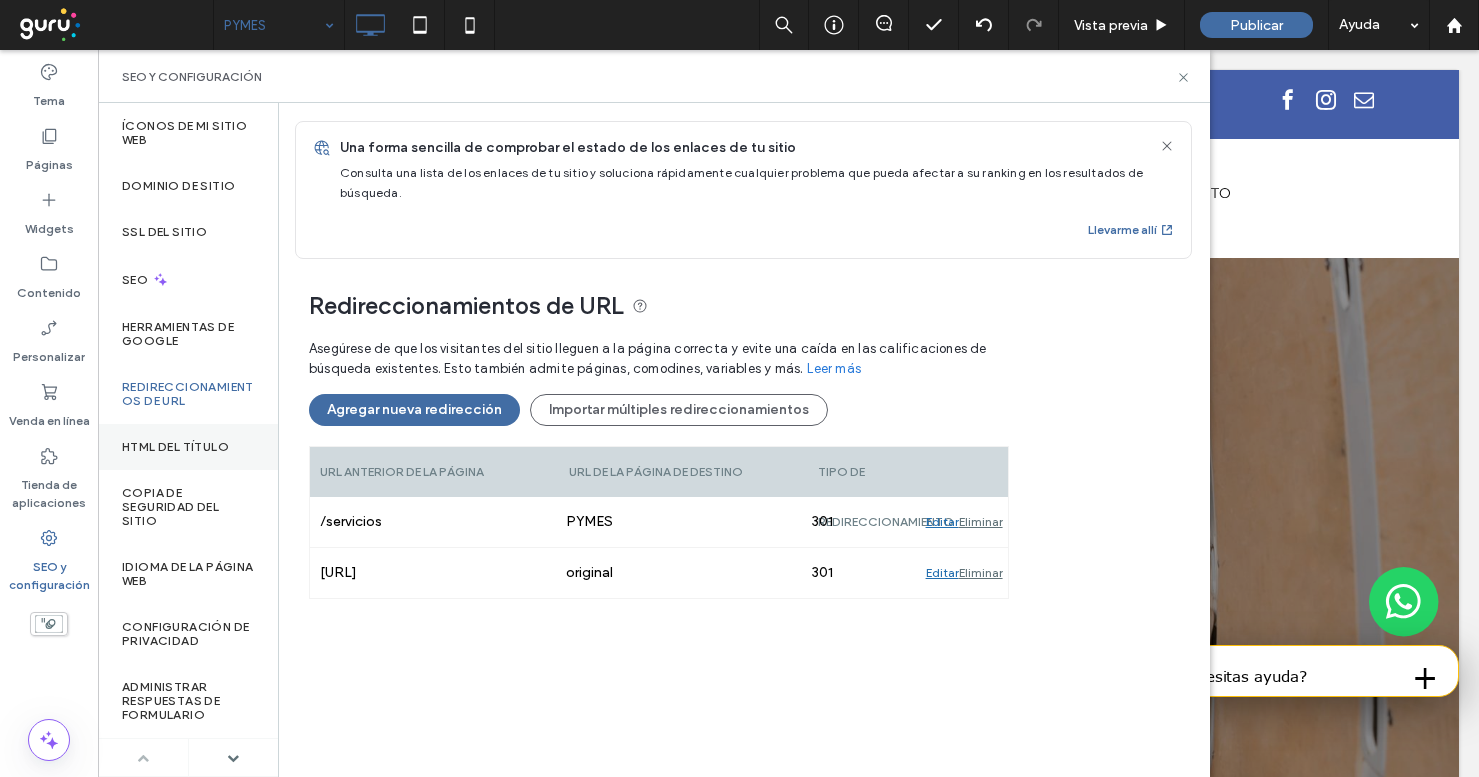 click on "HTML del título" at bounding box center (188, 447) 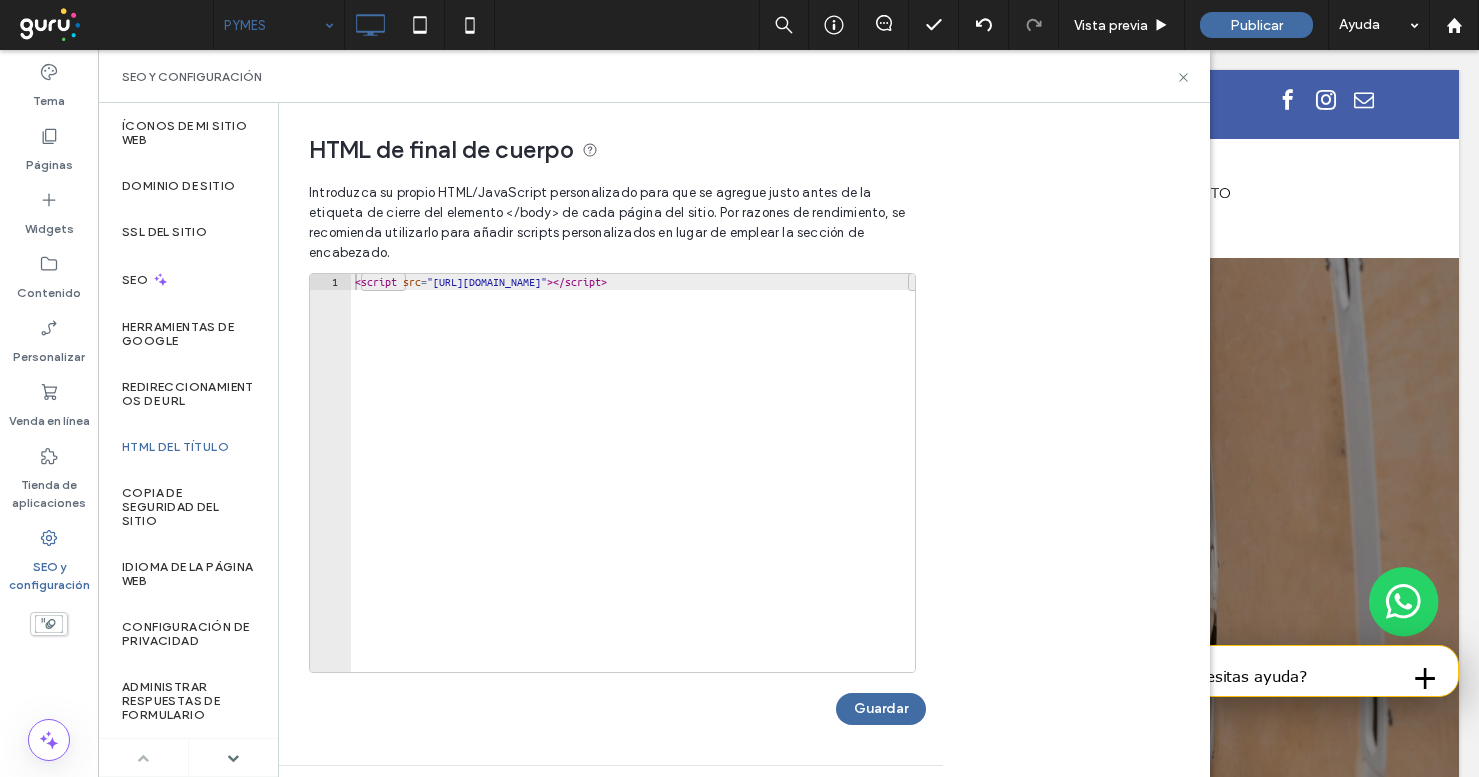 type on "**********" 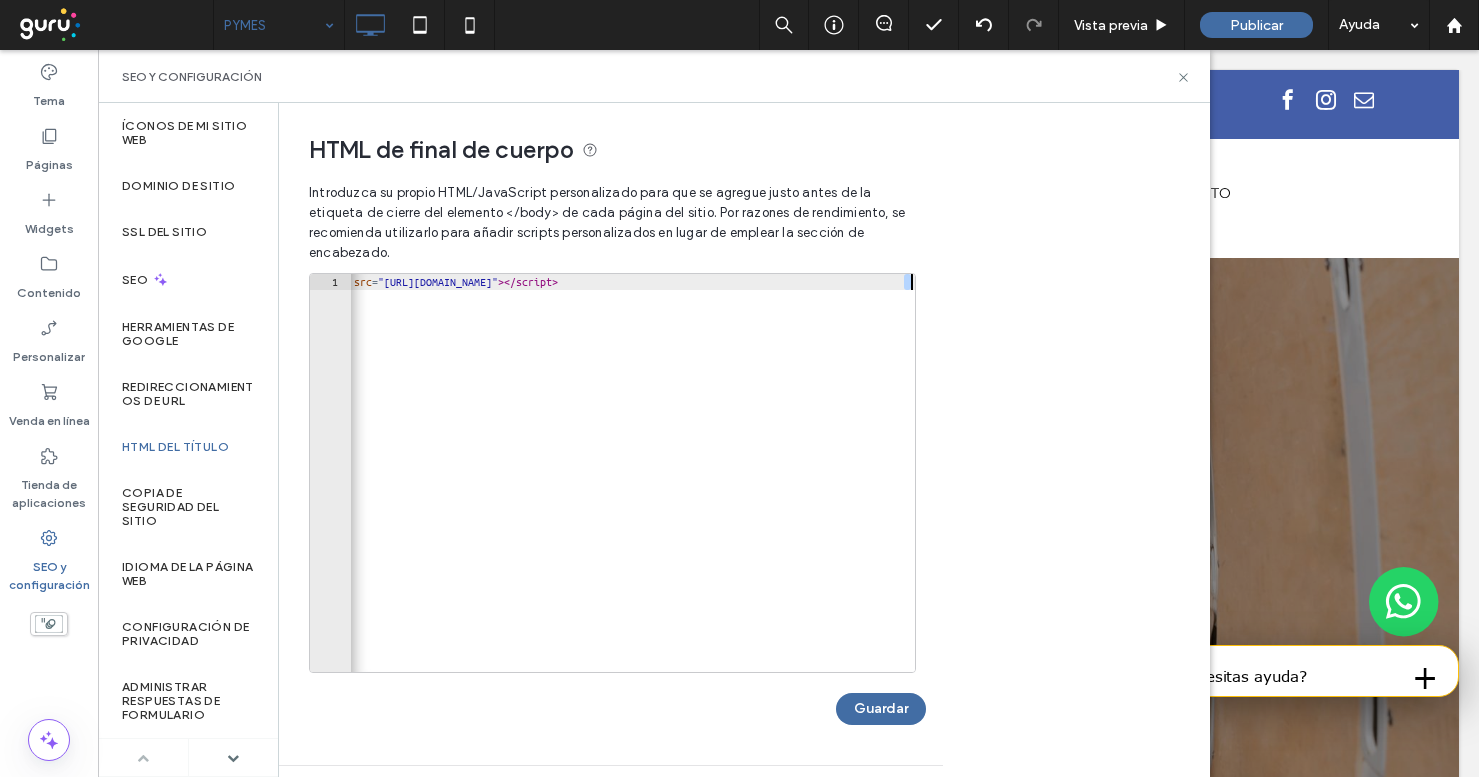 click on "< script   src = "https://chat.gurusoluciones.com/api/assets/chat.js?id=319998" > </ script >" at bounding box center [608, 489] 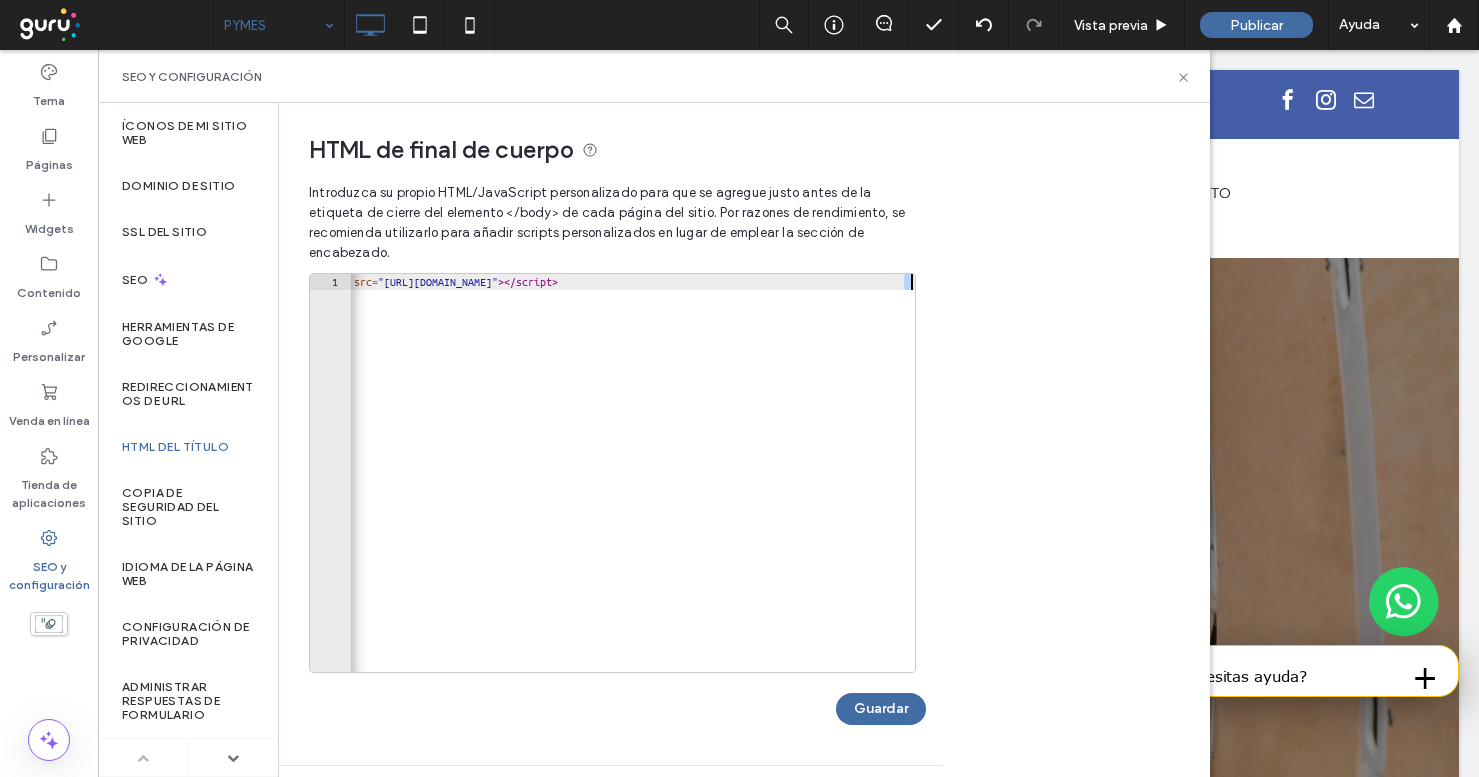 click on "< script   src = "https://chat.gurusoluciones.com/api/assets/chat.js?id=319998" > </ script >" at bounding box center [608, 489] 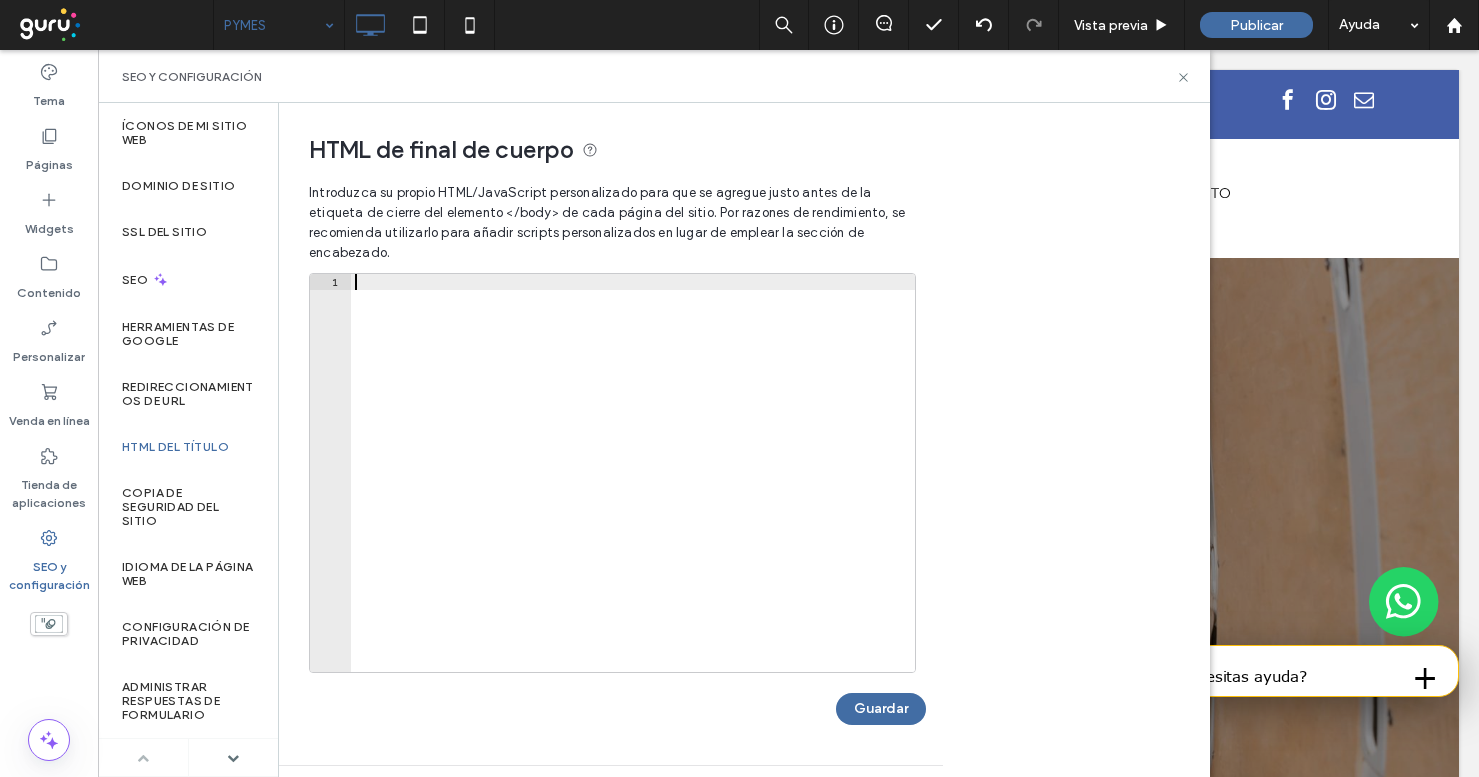 paste on "**********" 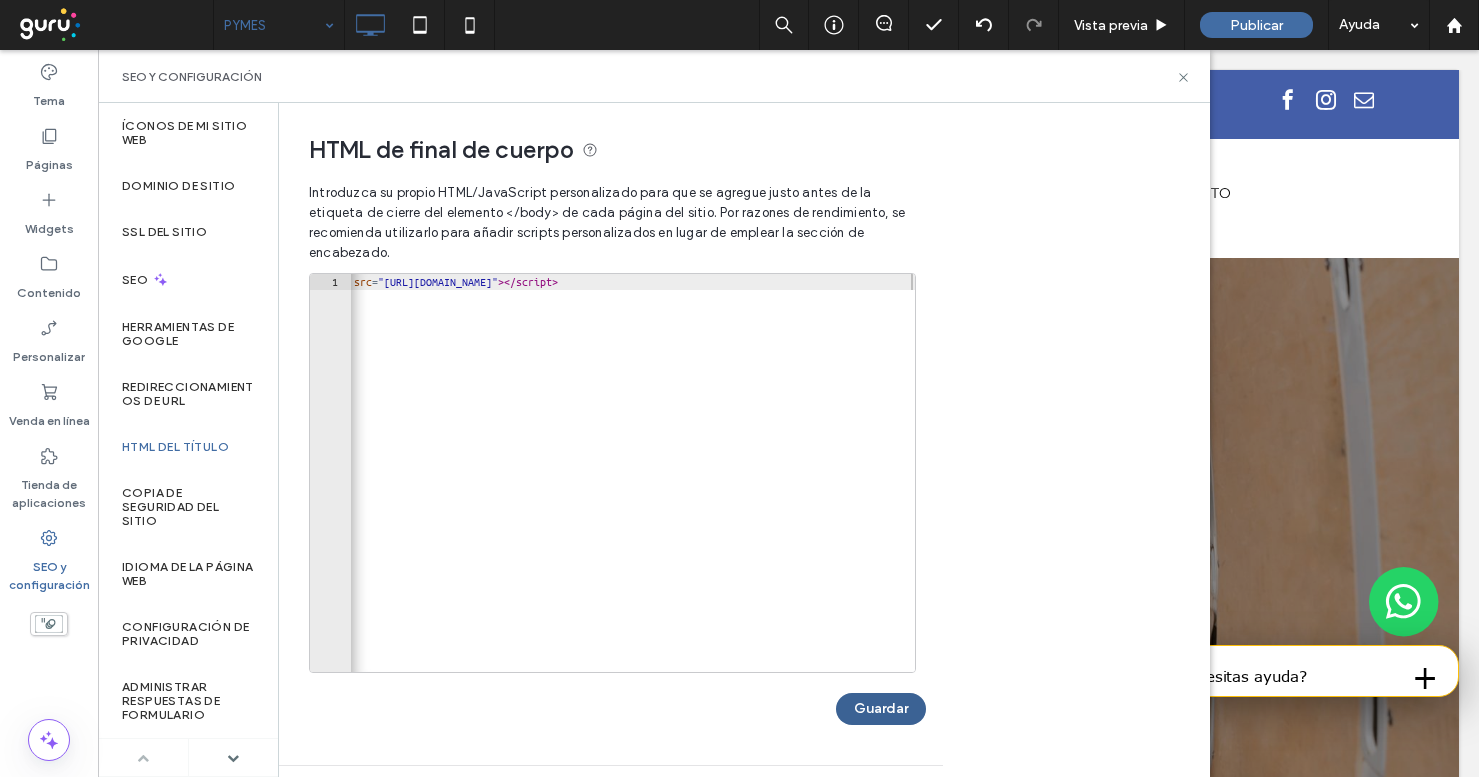 click on "Guardar" at bounding box center [881, 709] 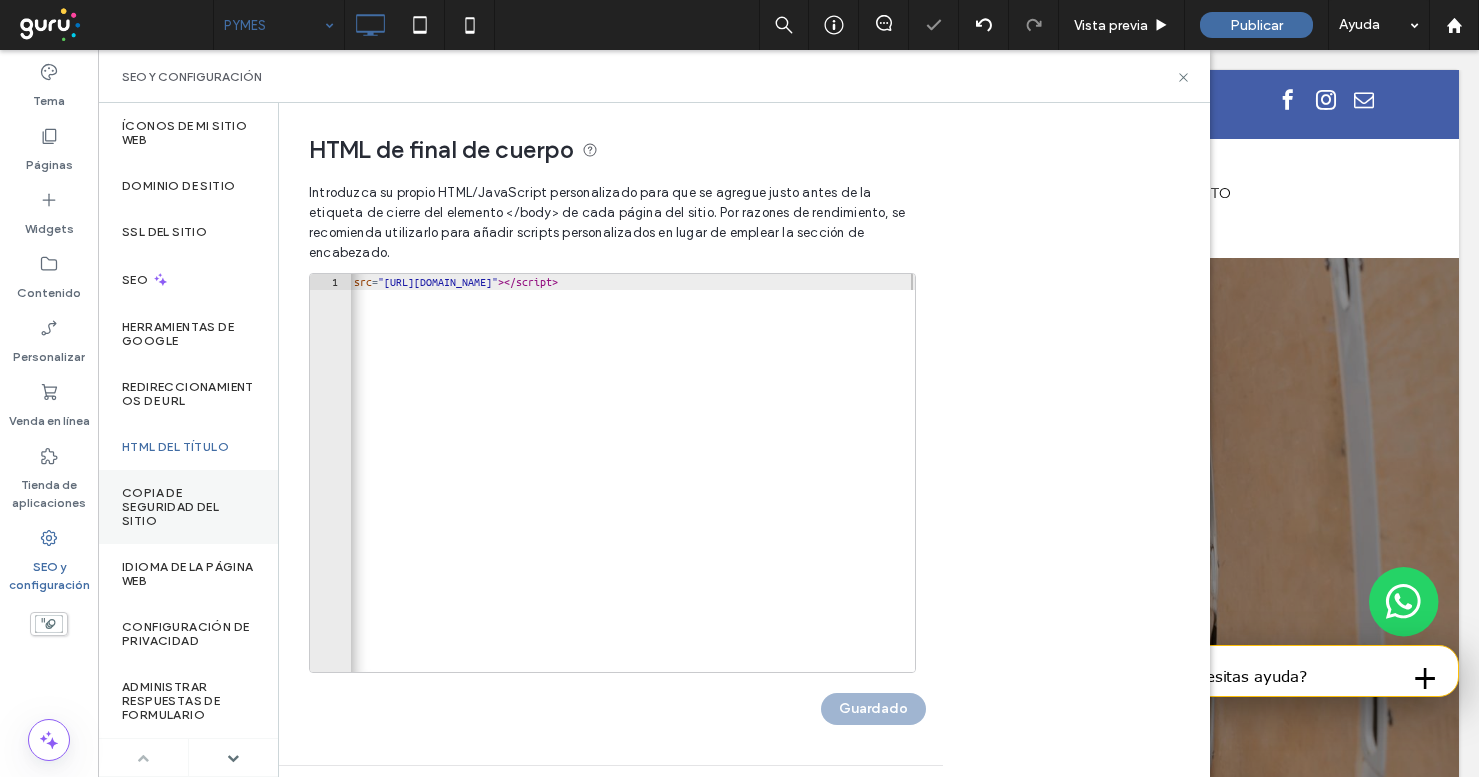 click on "Copia de seguridad del sitio" at bounding box center [188, 507] 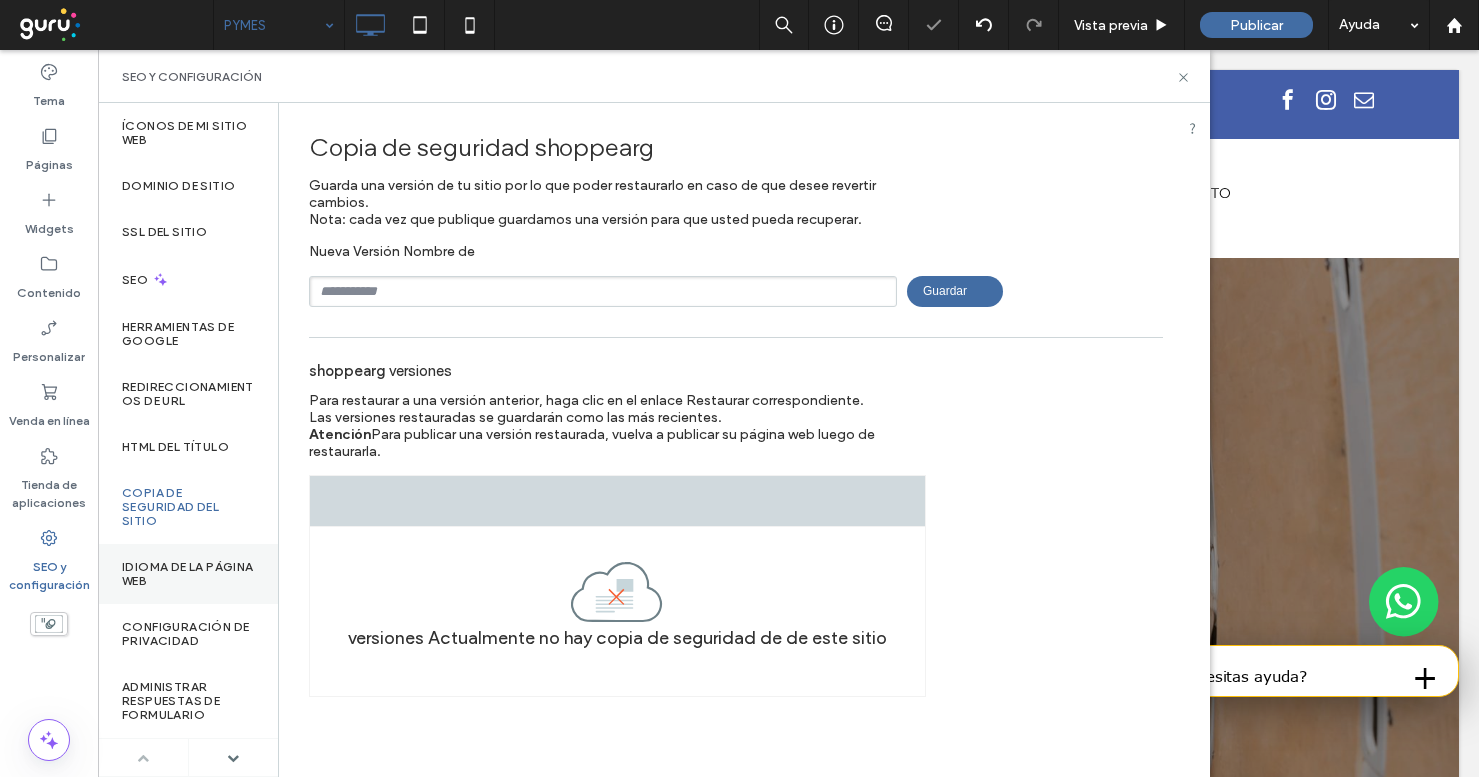 click on "Idioma de la página web" at bounding box center (188, 574) 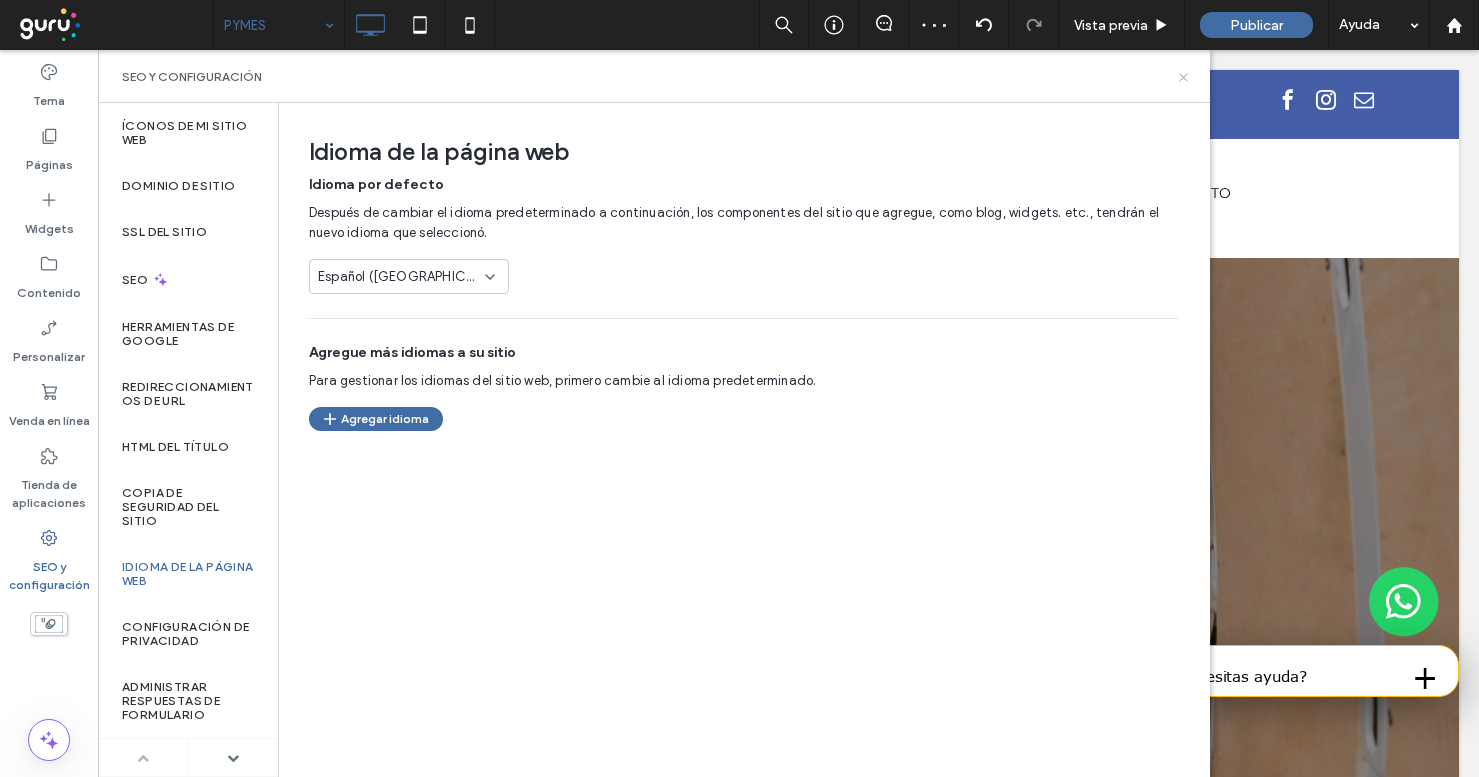 click 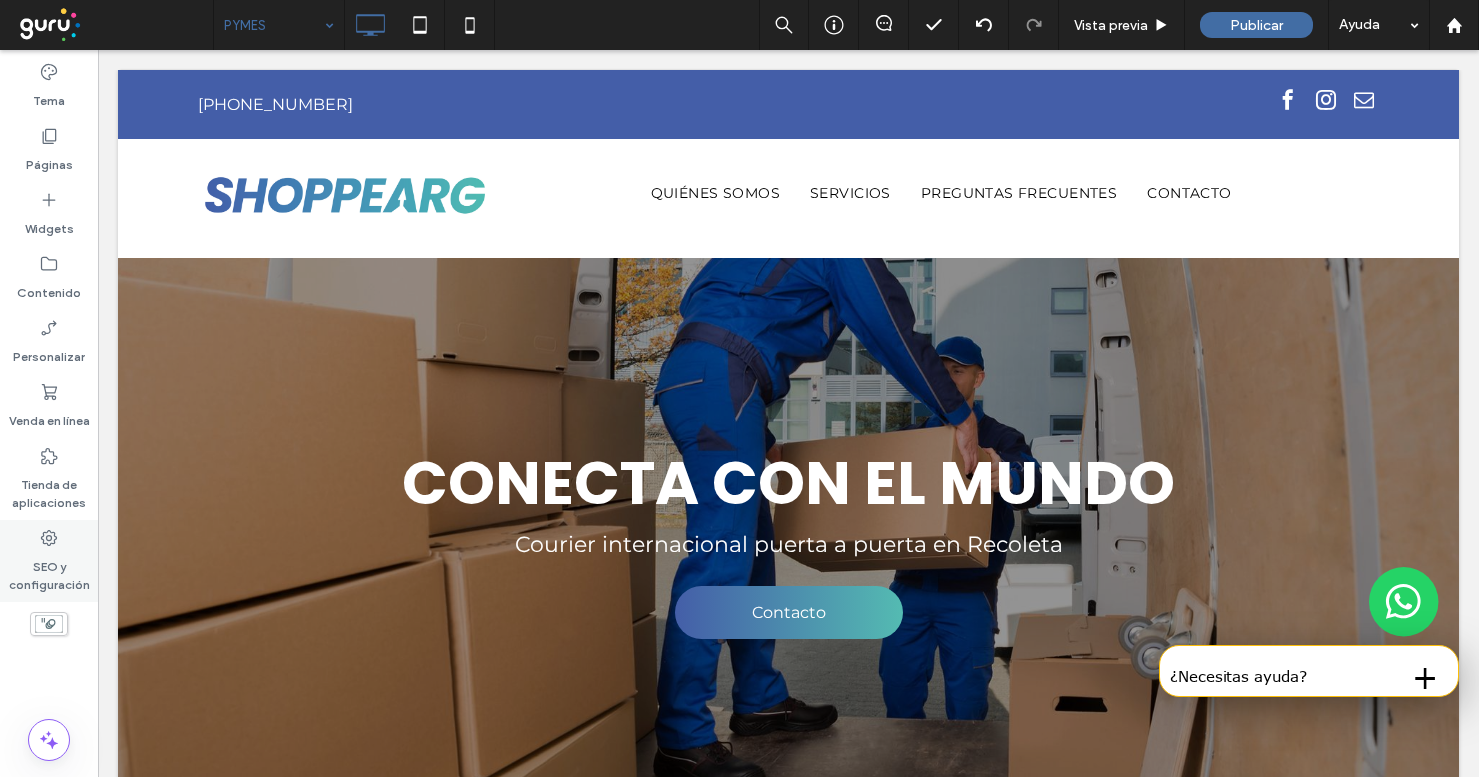 click on "SEO y configuración" at bounding box center [49, 571] 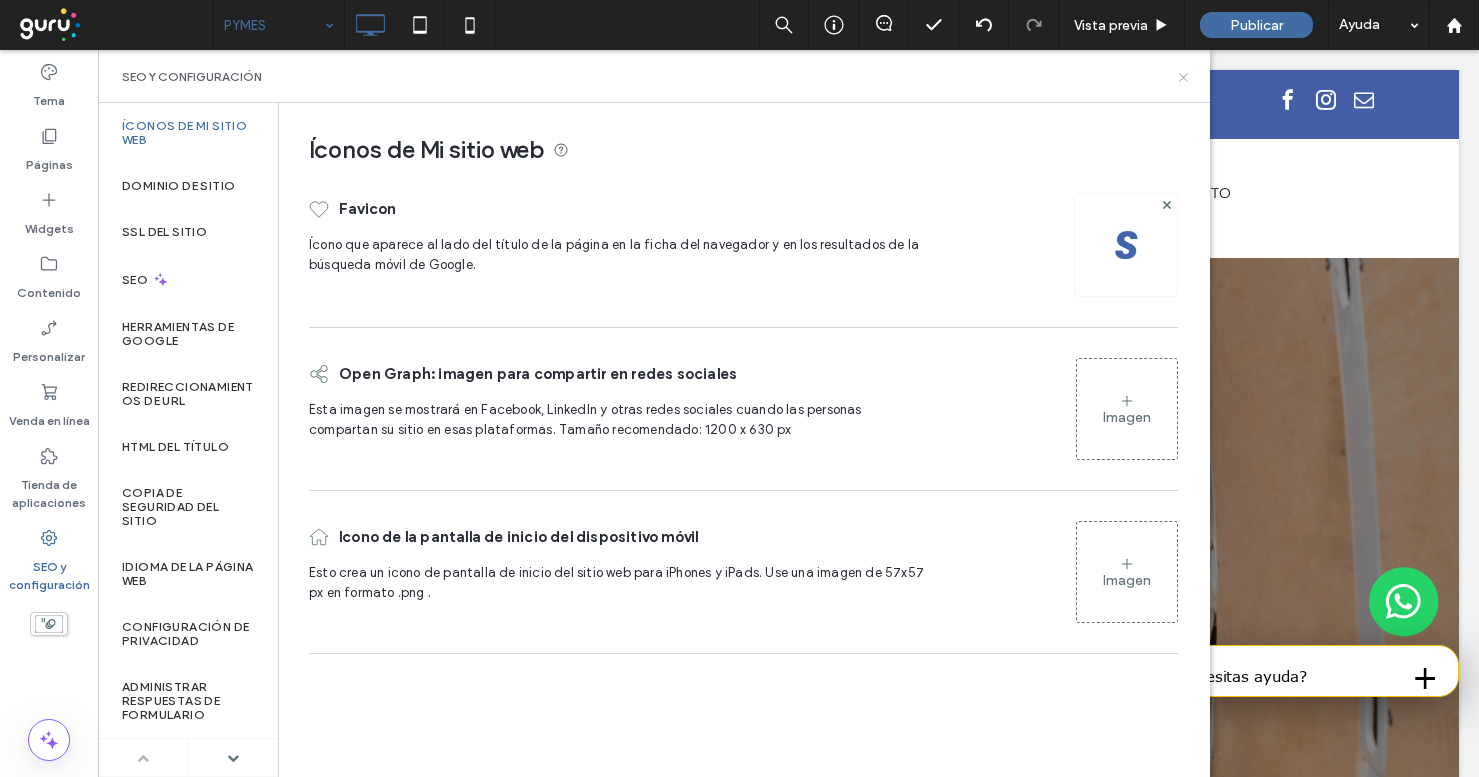 click 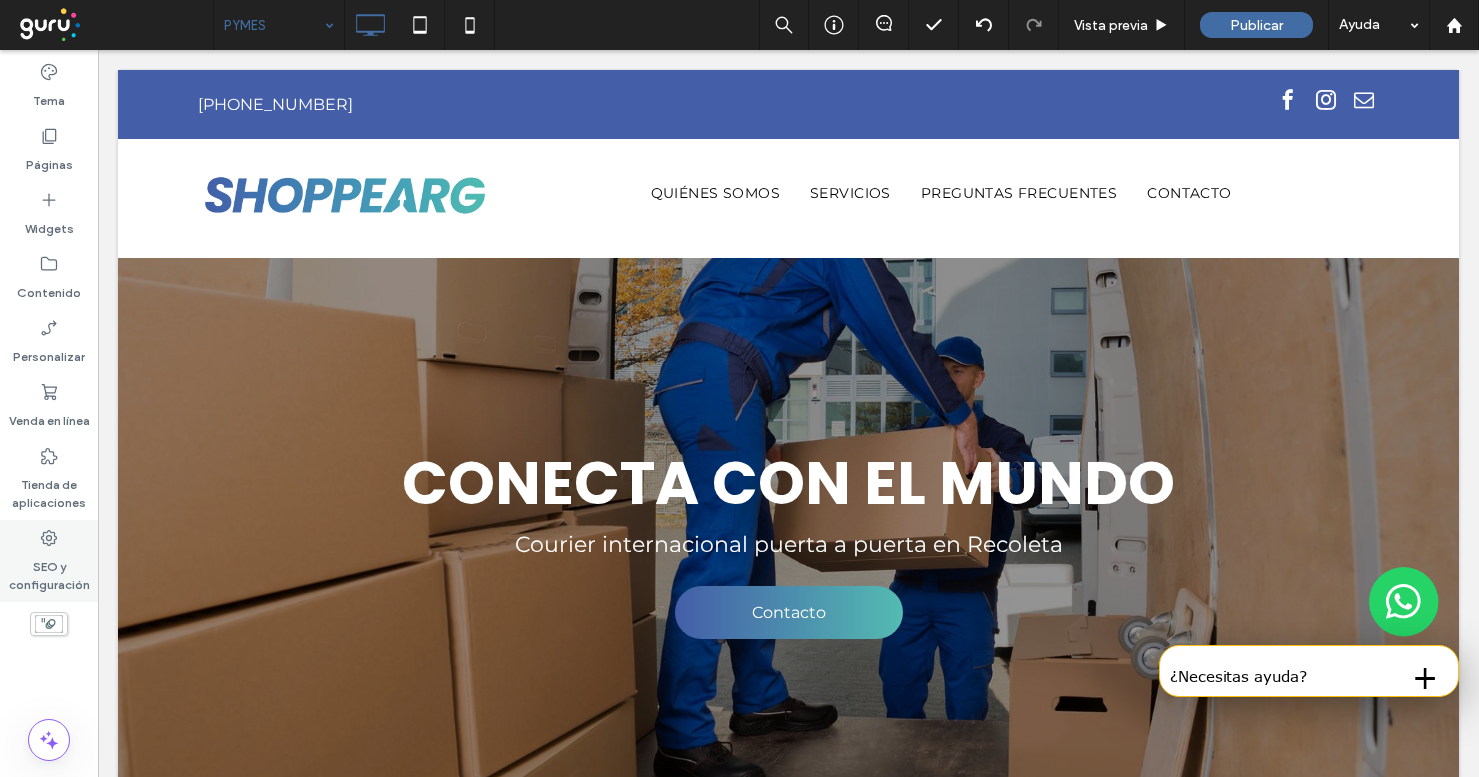 click on "SEO y configuración" at bounding box center (49, 571) 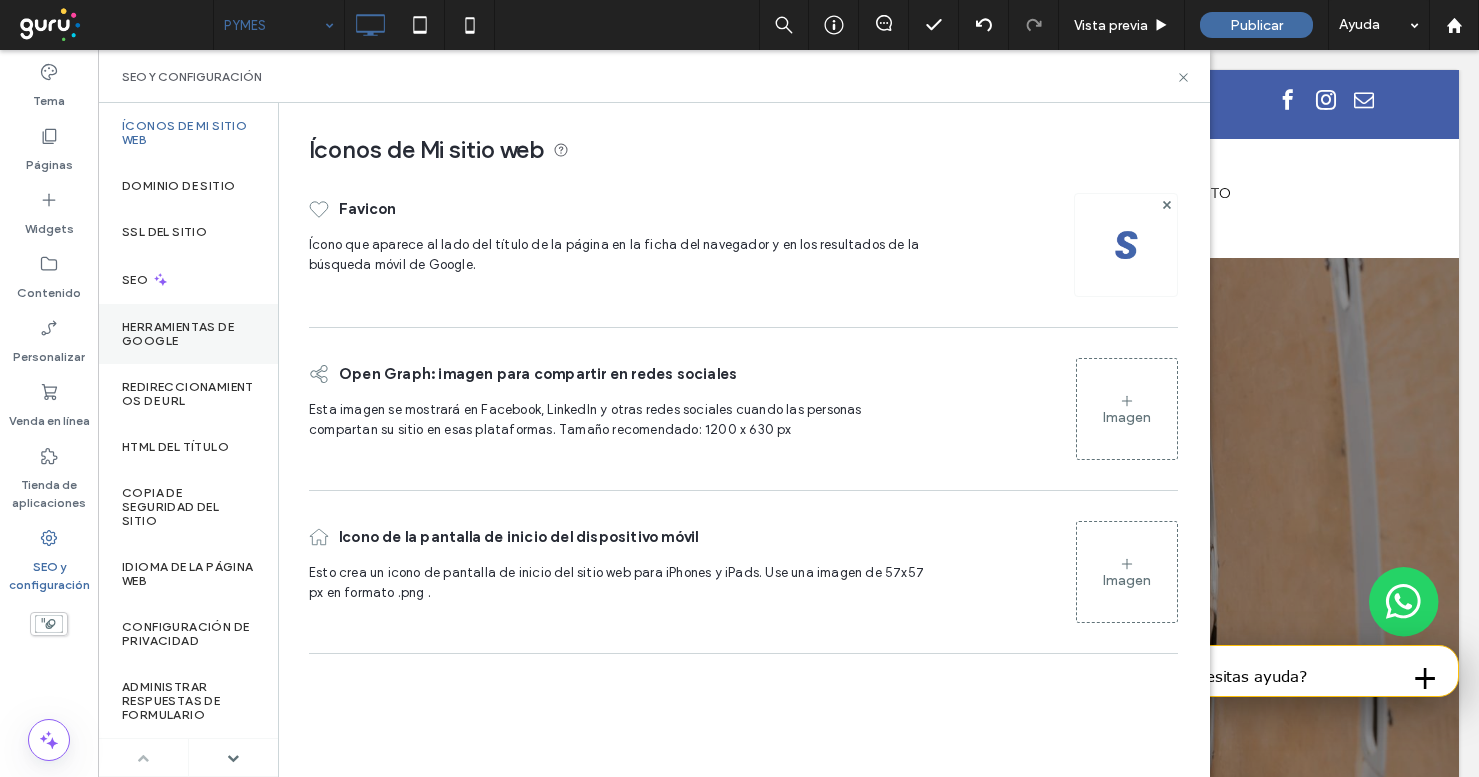 click on "Herramientas de Google" at bounding box center [188, 334] 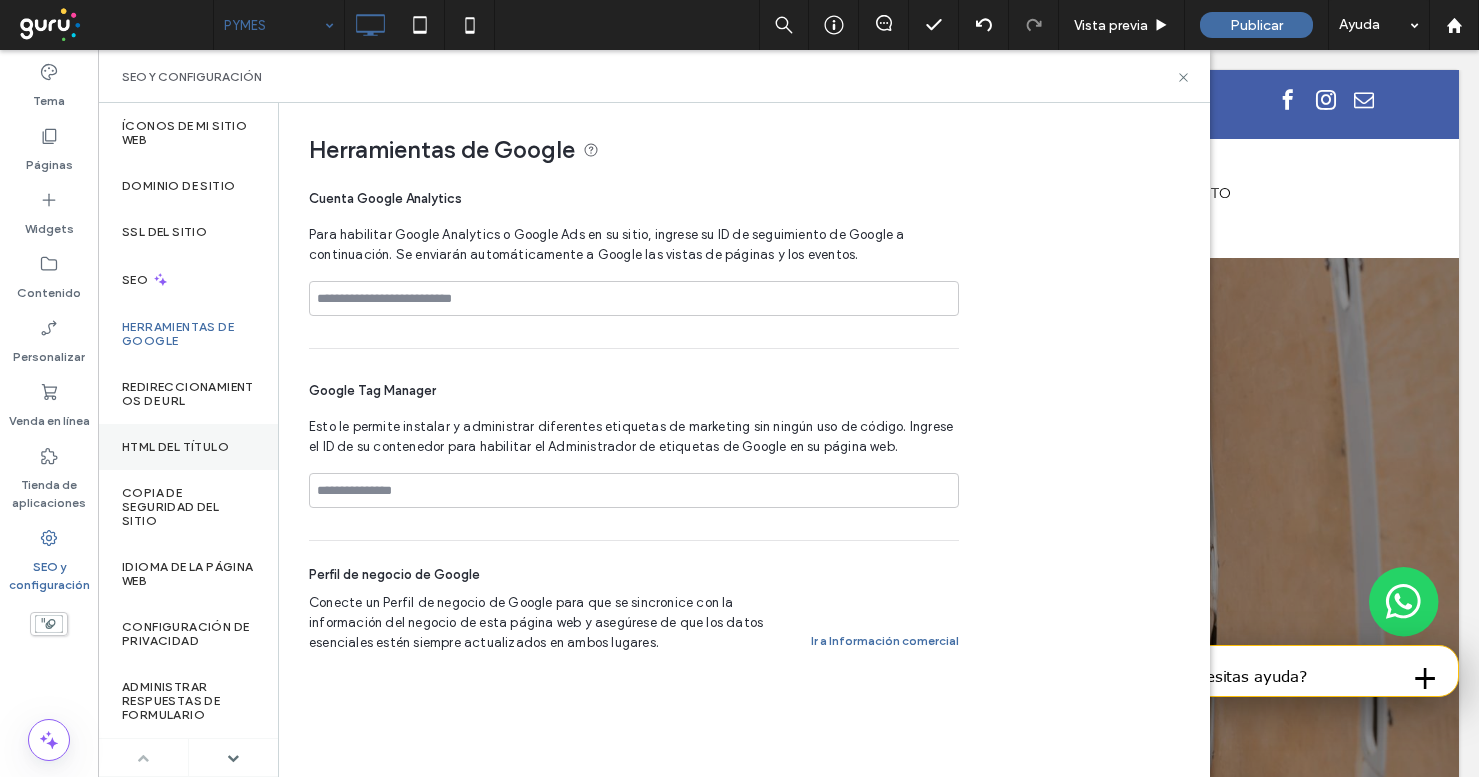 click on "HTML del título" at bounding box center (188, 447) 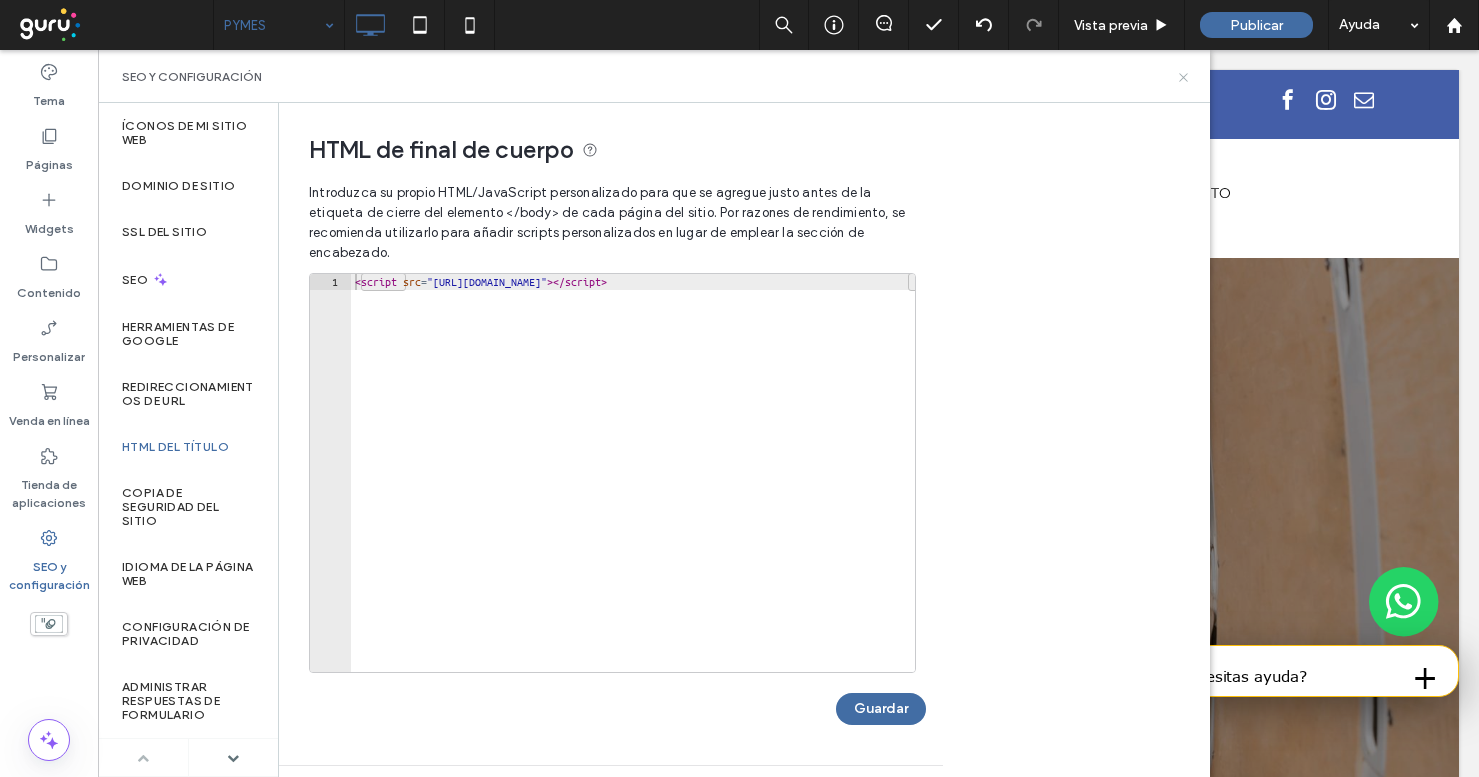 click 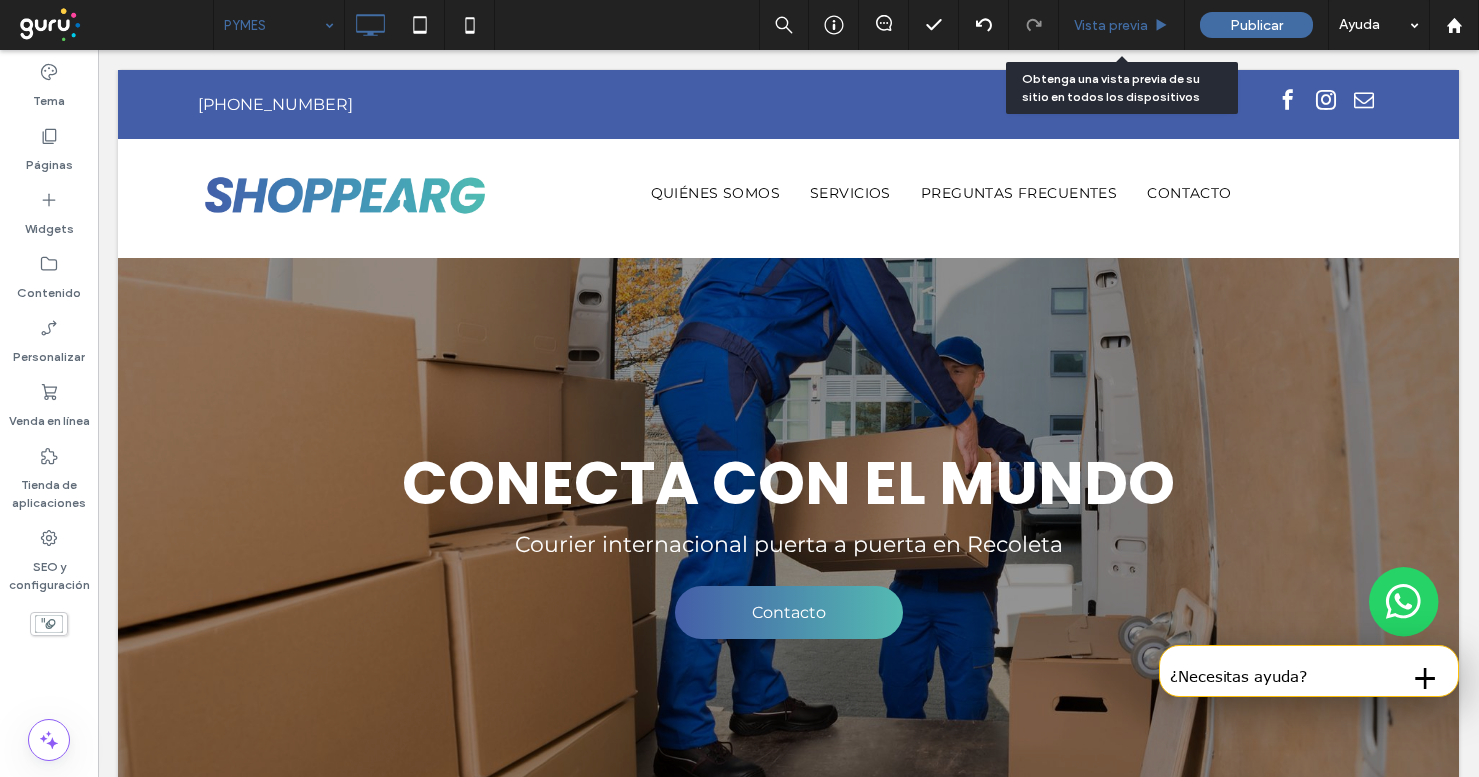 click on "Vista previa" at bounding box center (1111, 25) 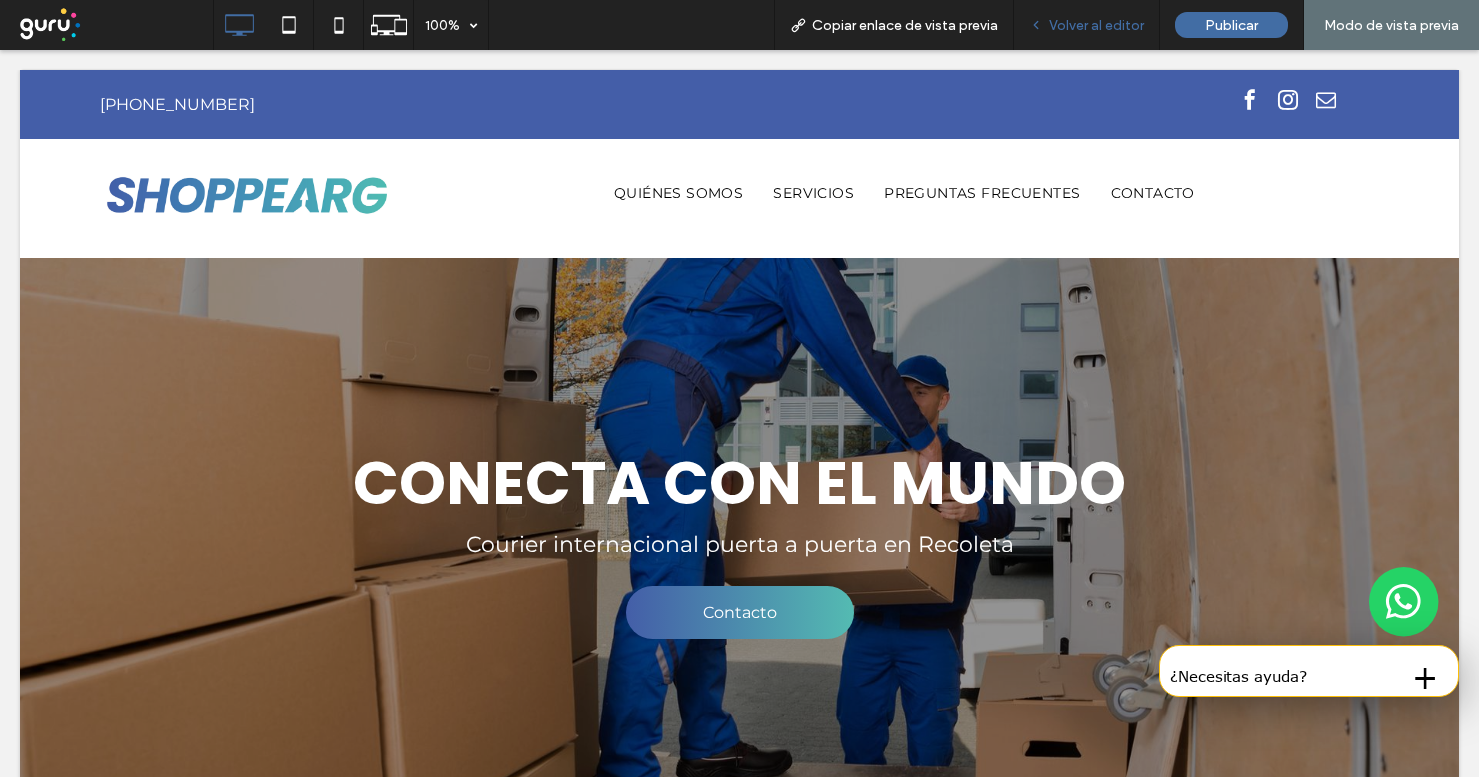 click on "Volver al editor" at bounding box center (1087, 25) 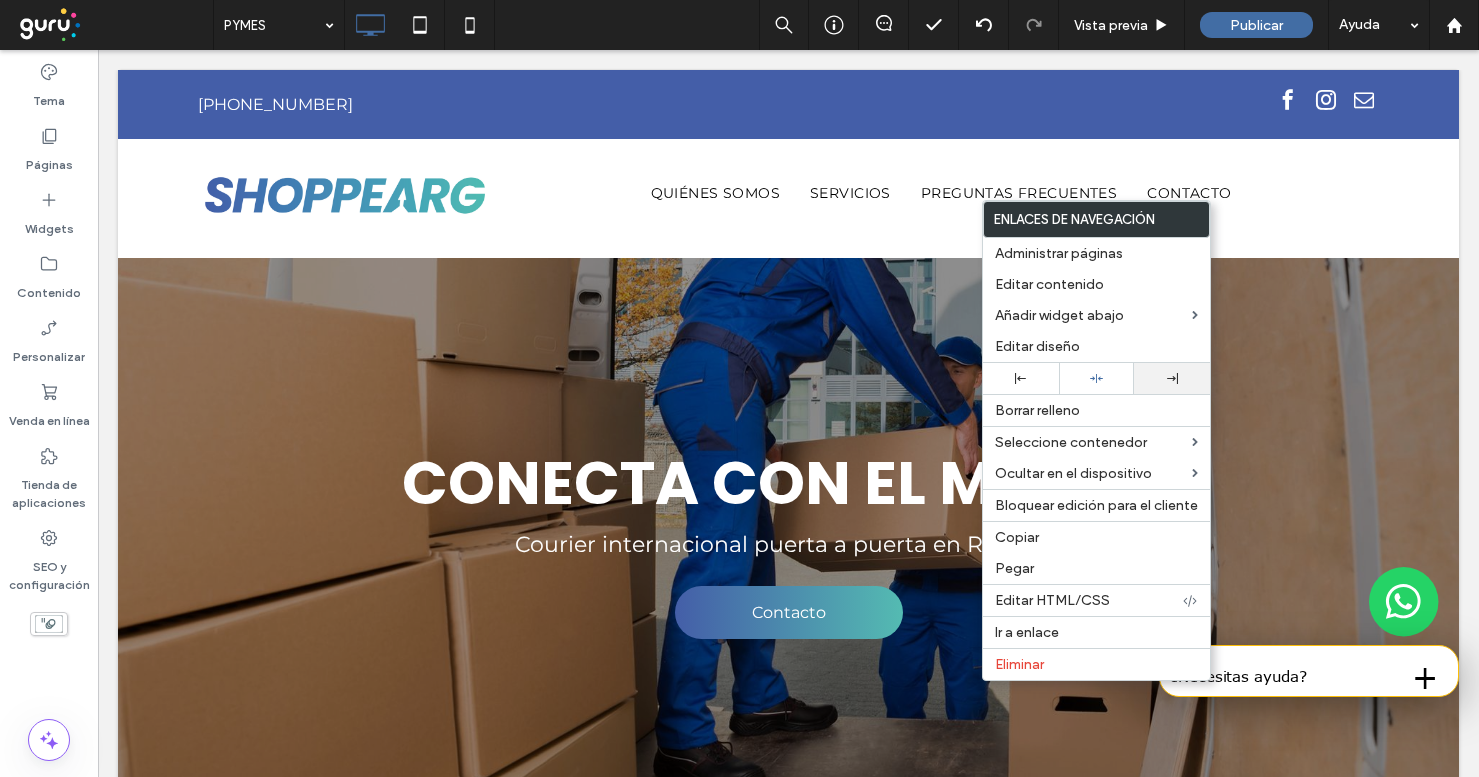 click at bounding box center (1172, 378) 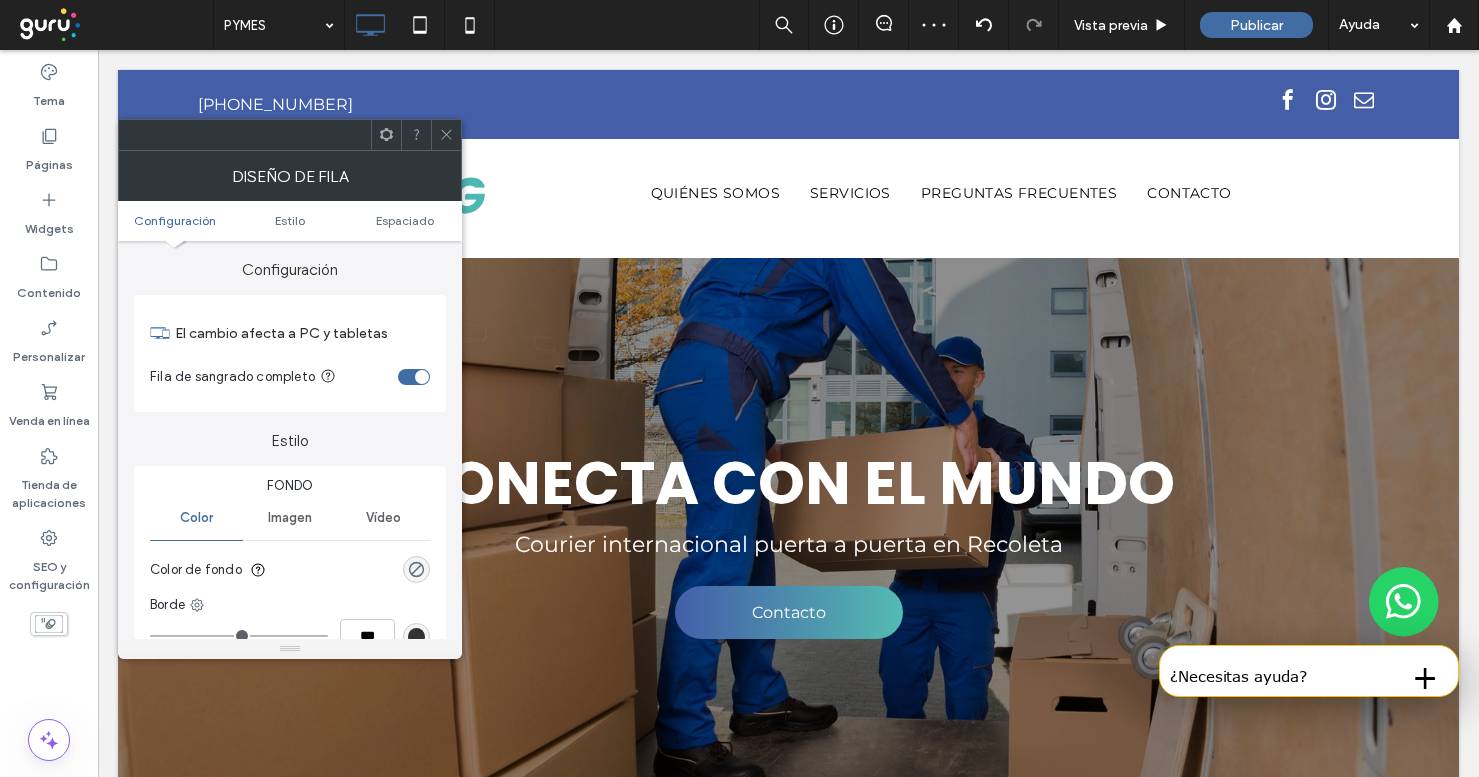 click on "Configuración Estilo Espaciado" at bounding box center (290, 221) 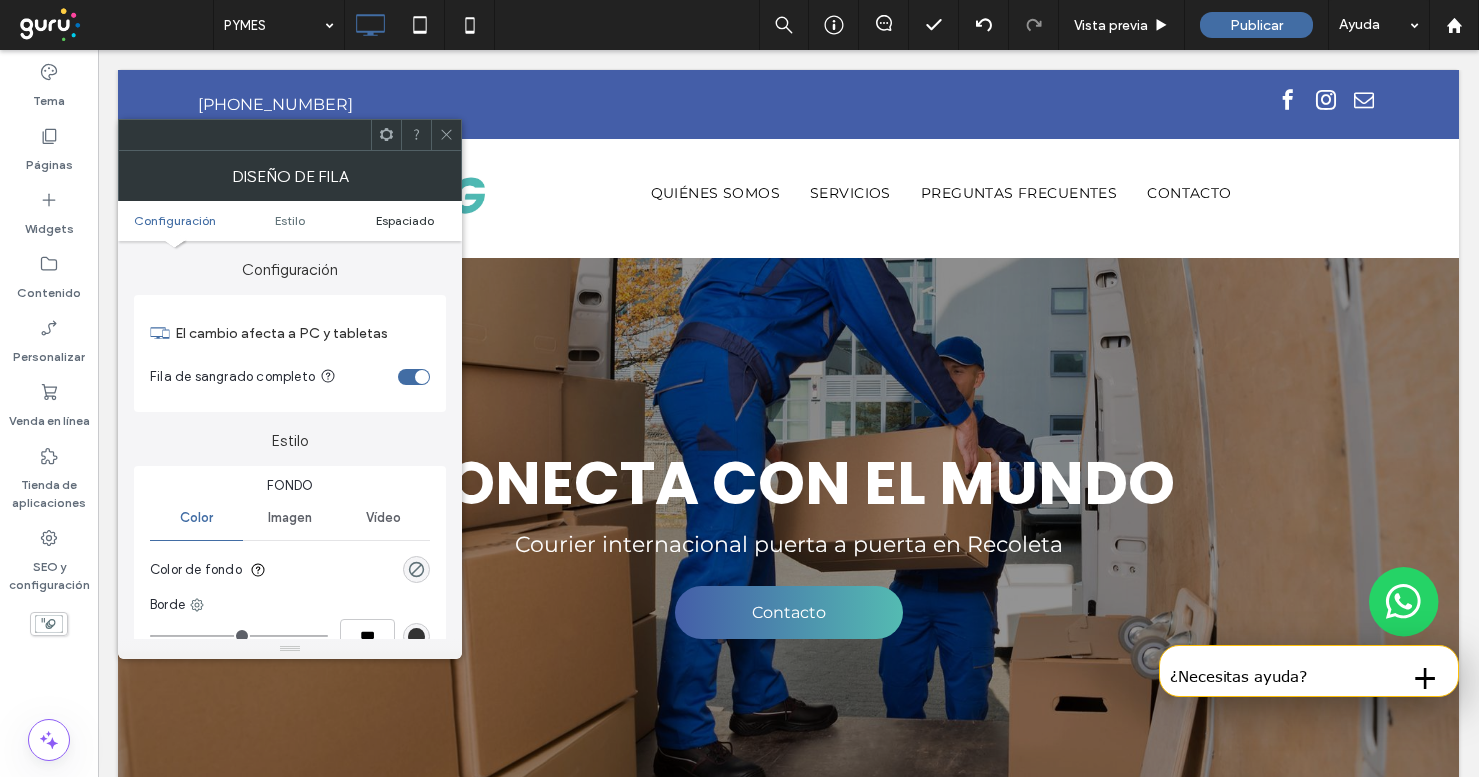 click on "Espaciado" at bounding box center [405, 220] 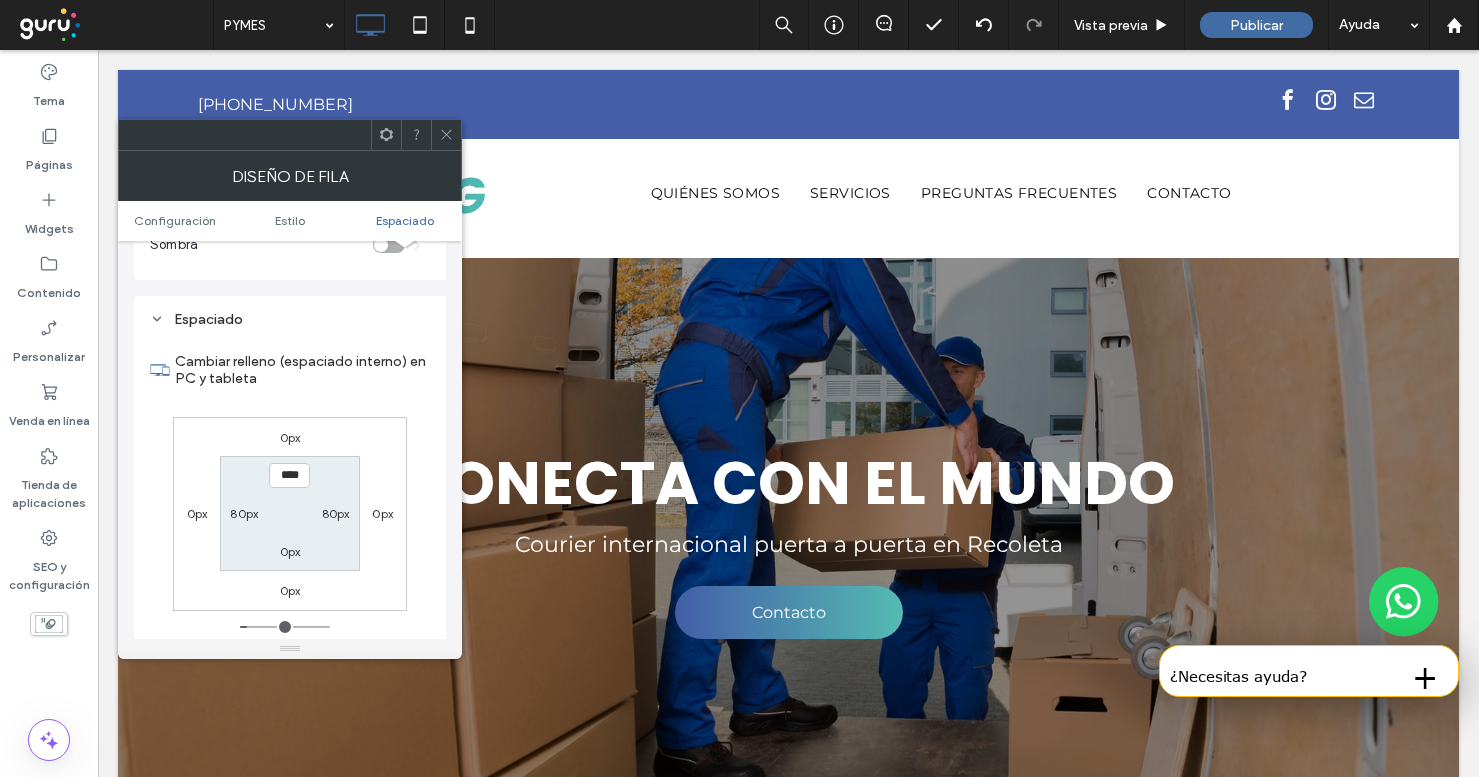 scroll, scrollTop: 503, scrollLeft: 0, axis: vertical 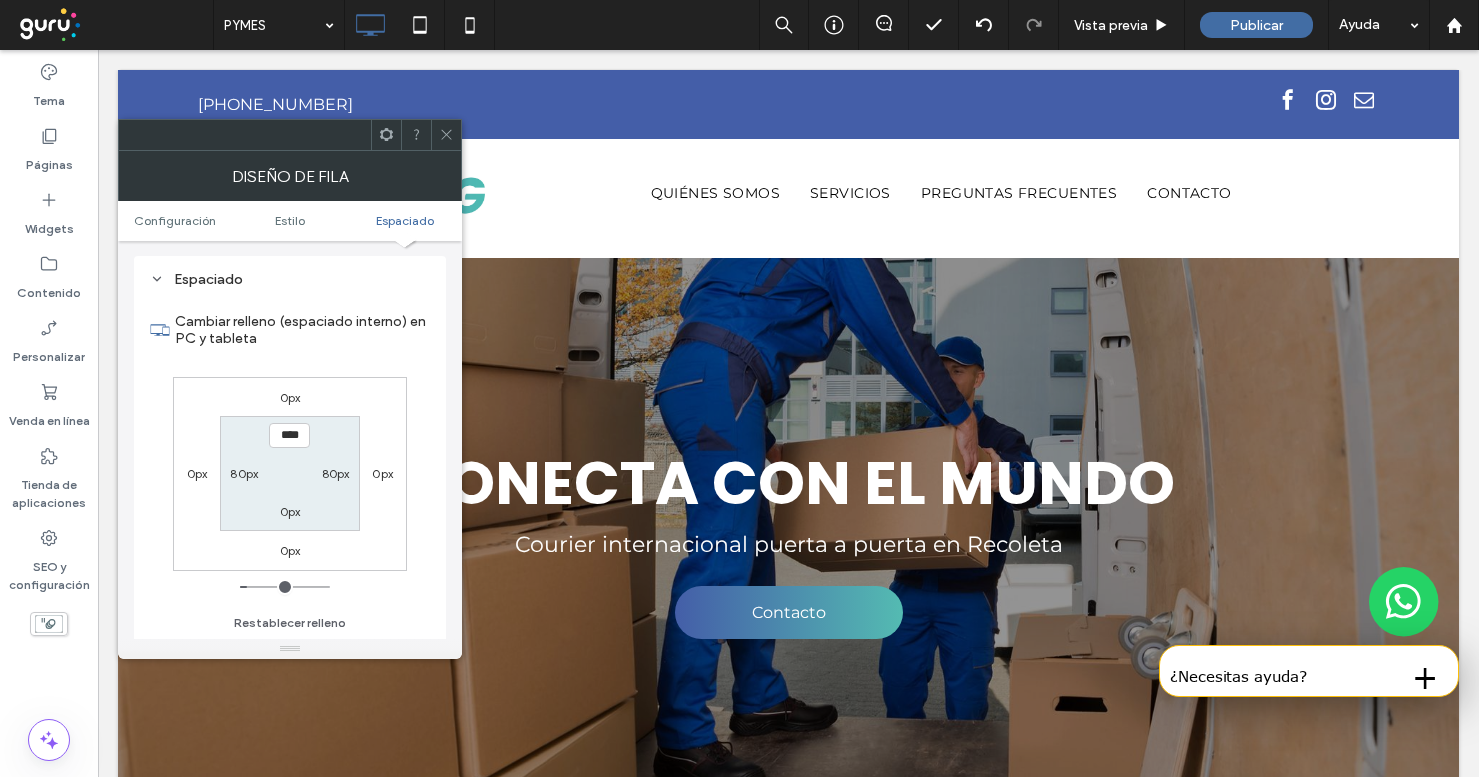 click 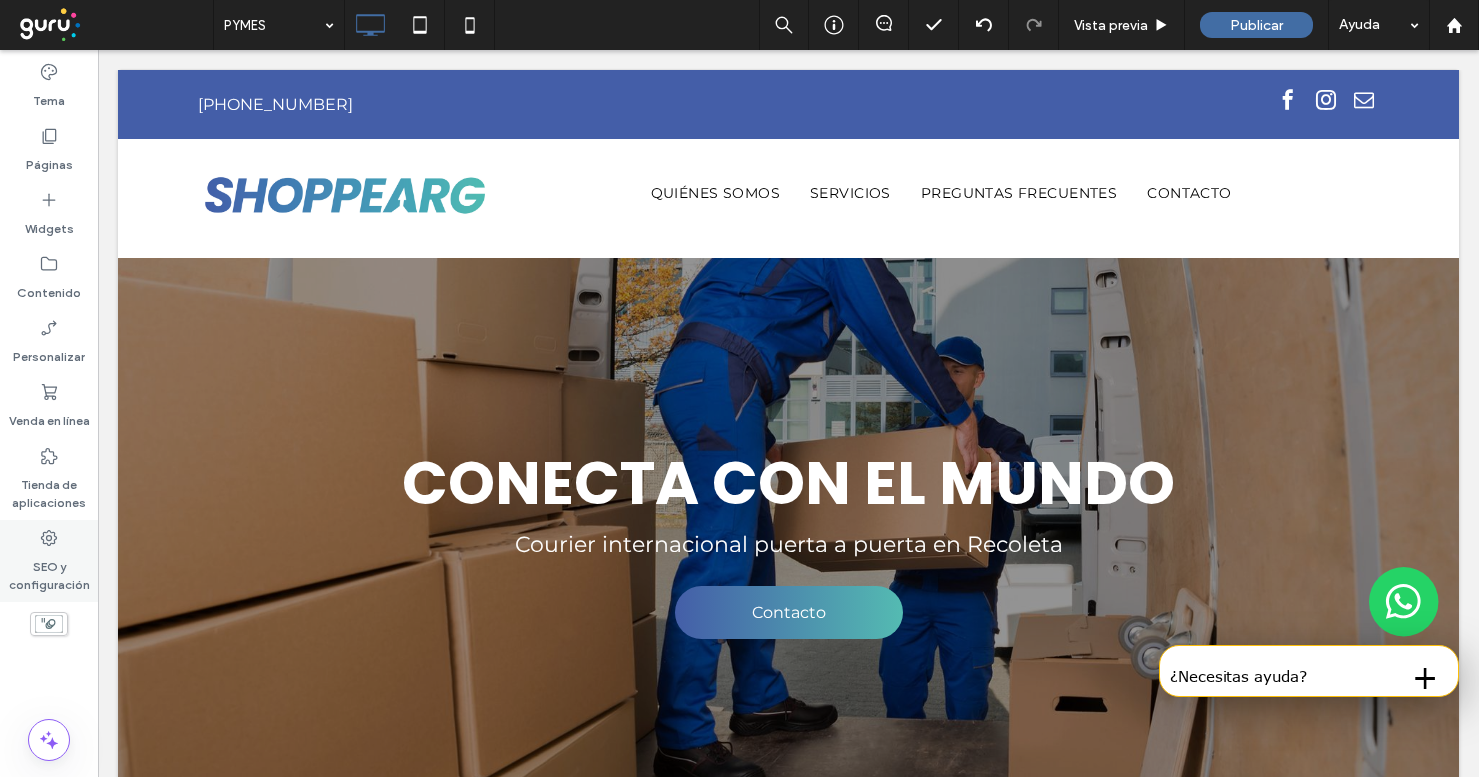 click on "SEO y configuración" at bounding box center (49, 571) 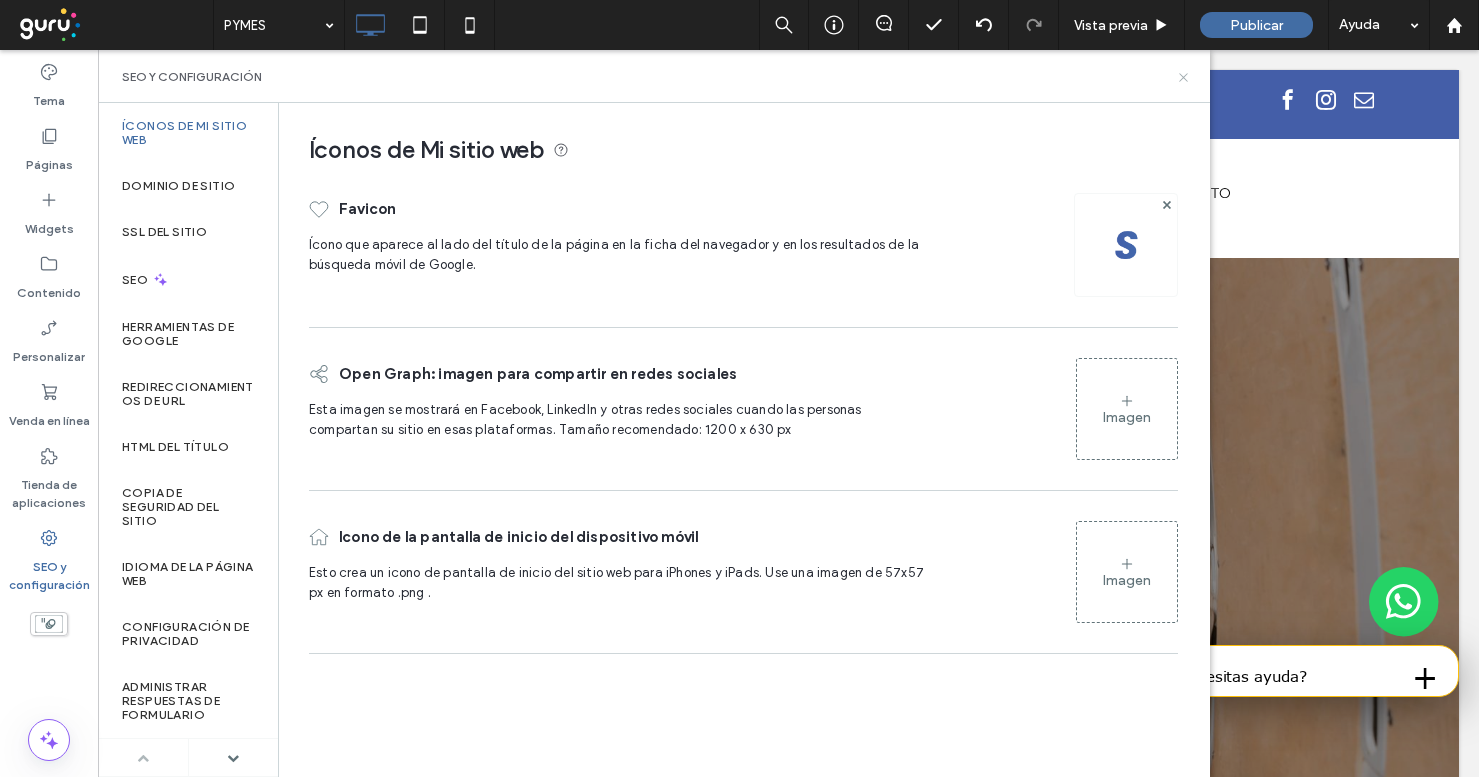click 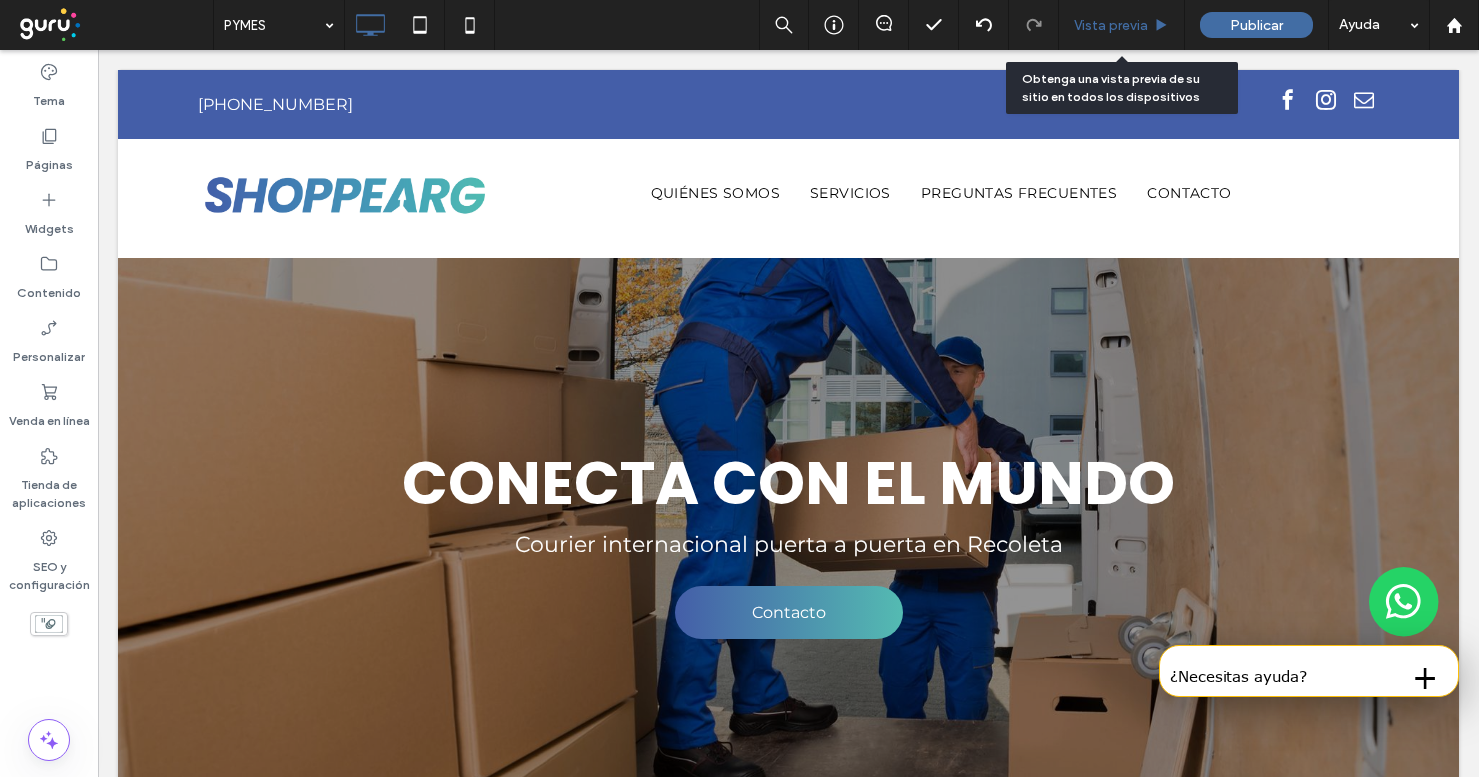 click on "Vista previa" at bounding box center [1111, 25] 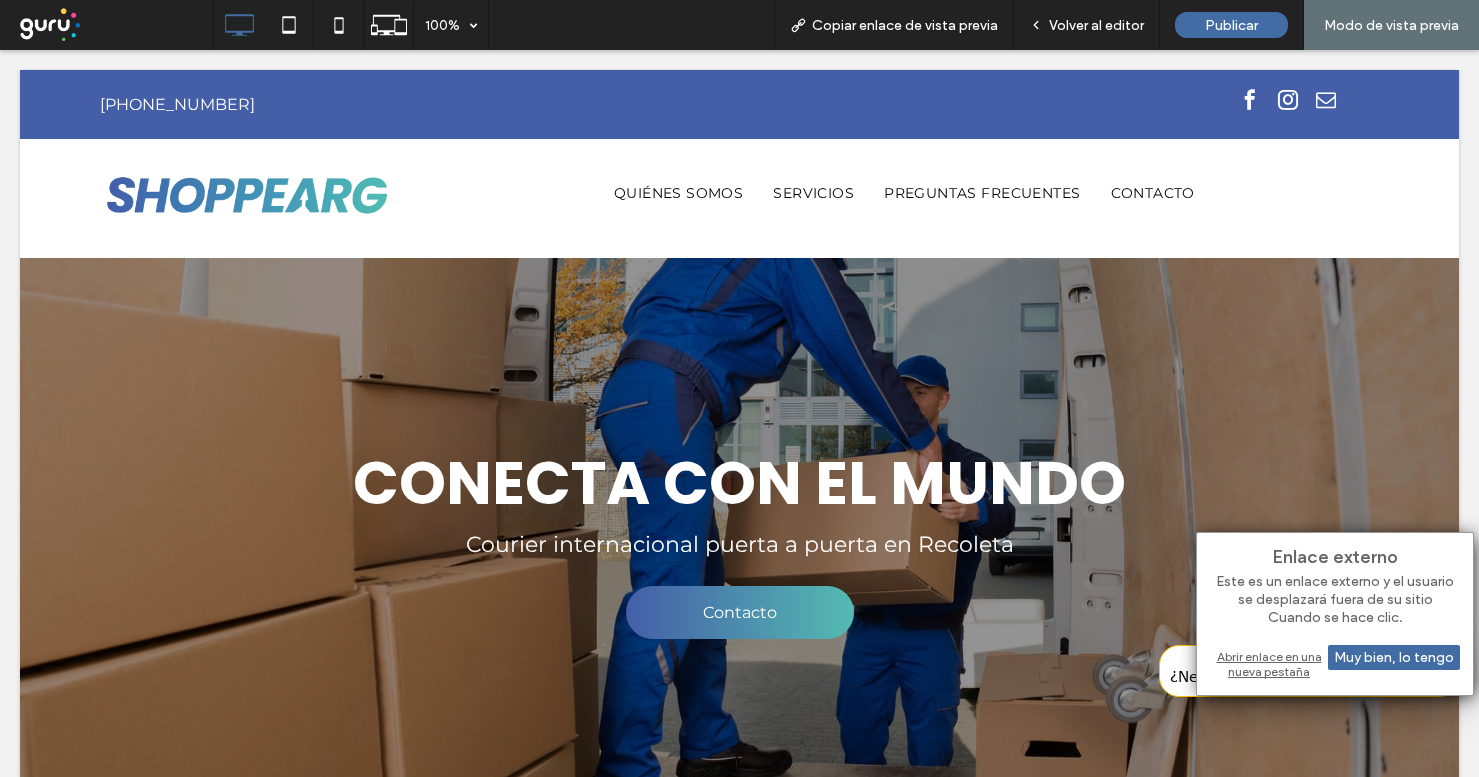 click on "Abrir enlace en una nueva pestaña" at bounding box center (1335, 664) 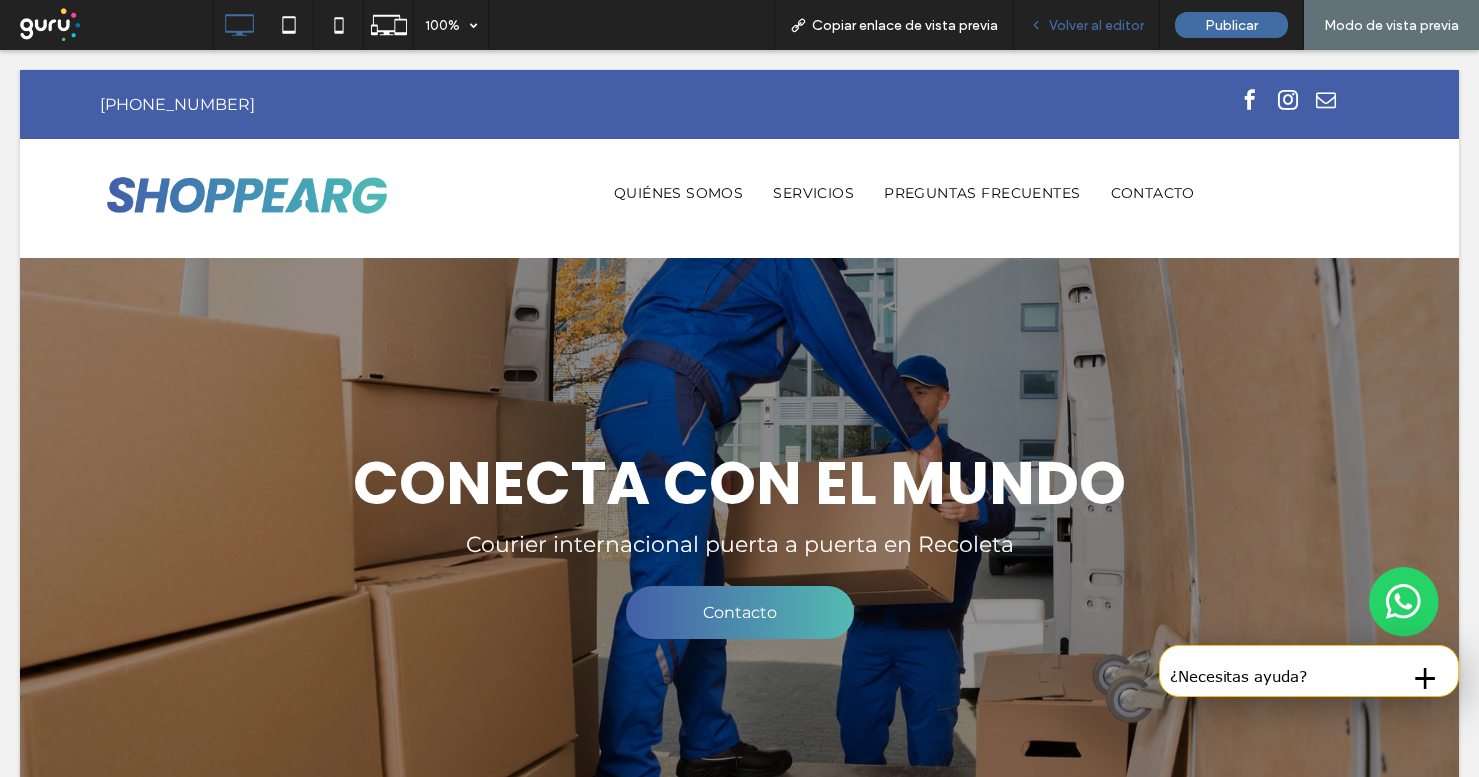 click on "Volver al editor" at bounding box center [1087, 25] 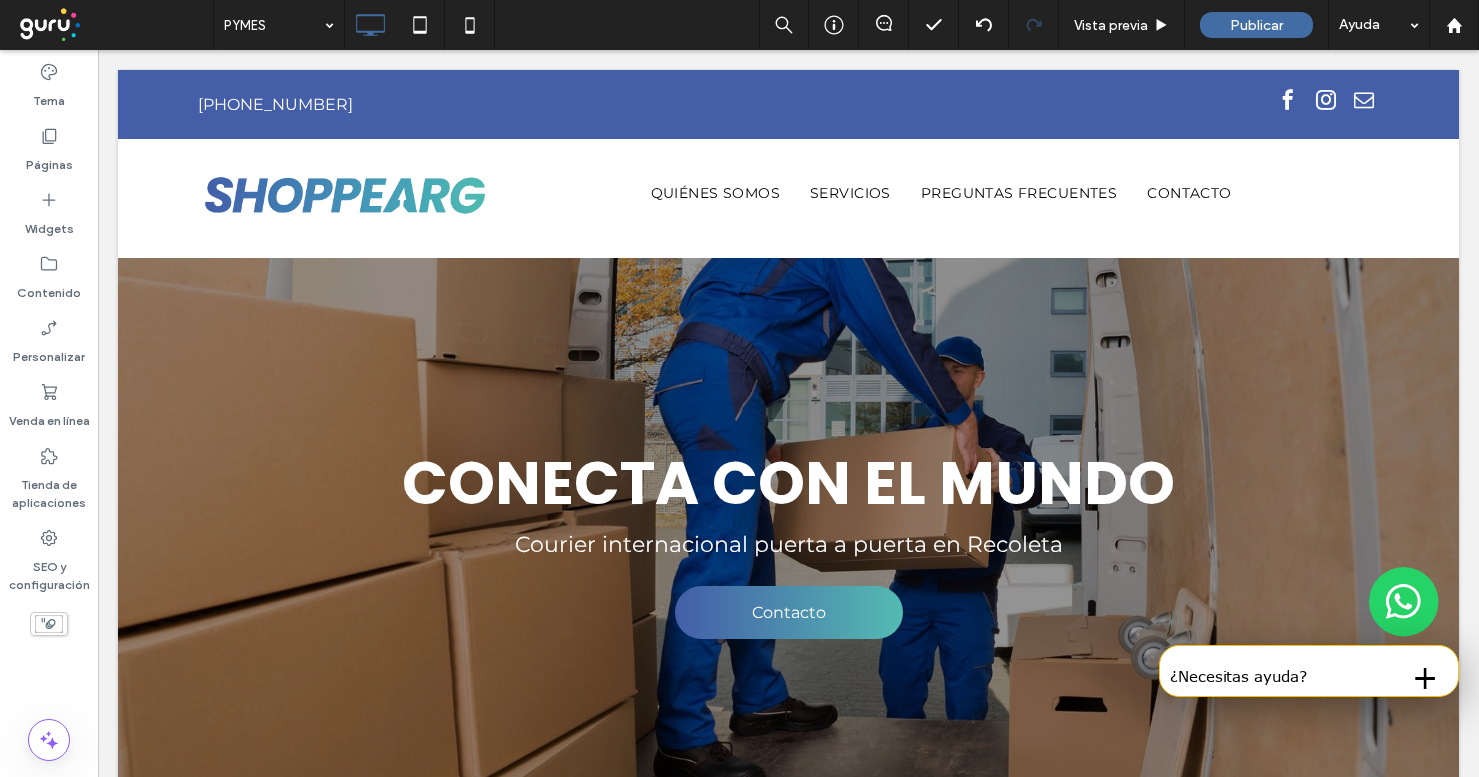 type on "**********" 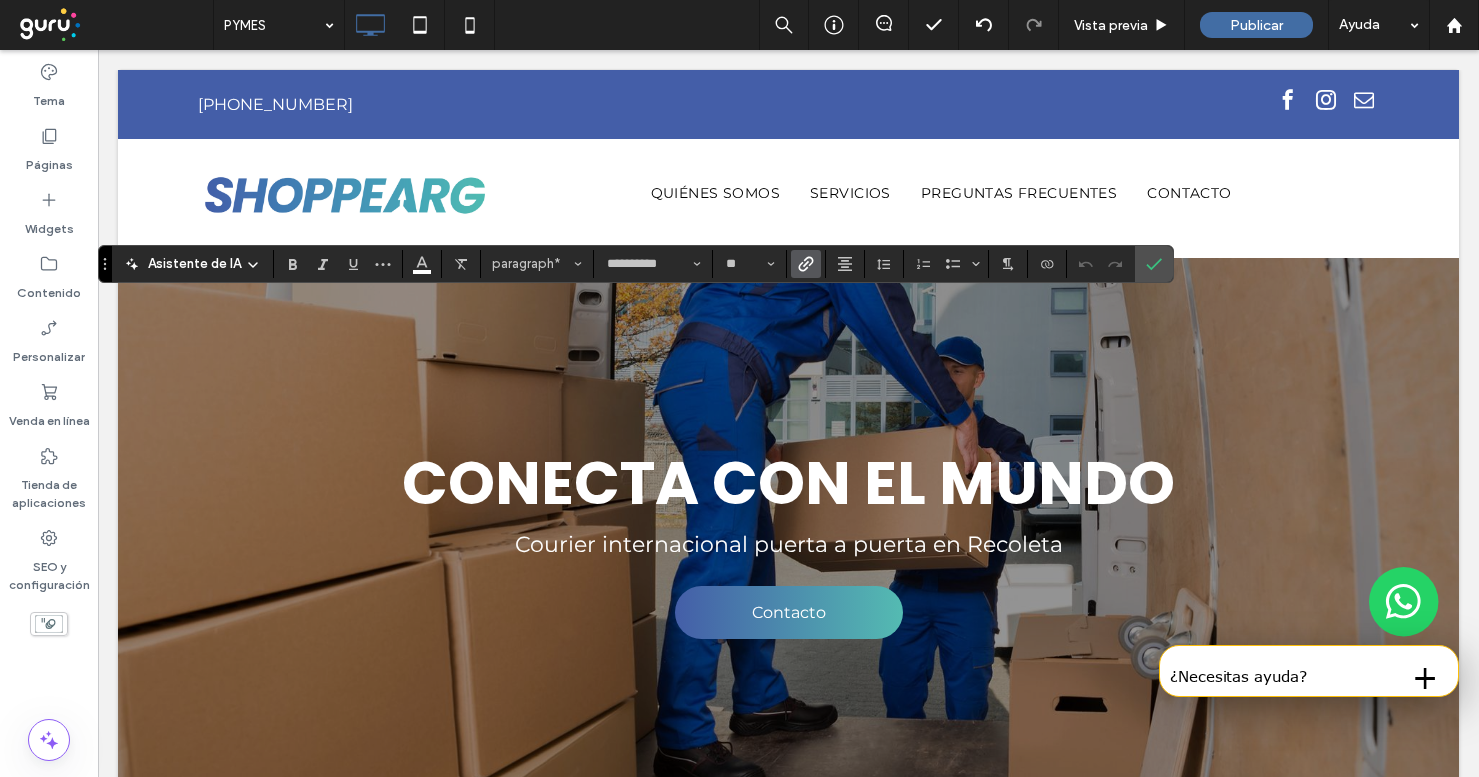 click 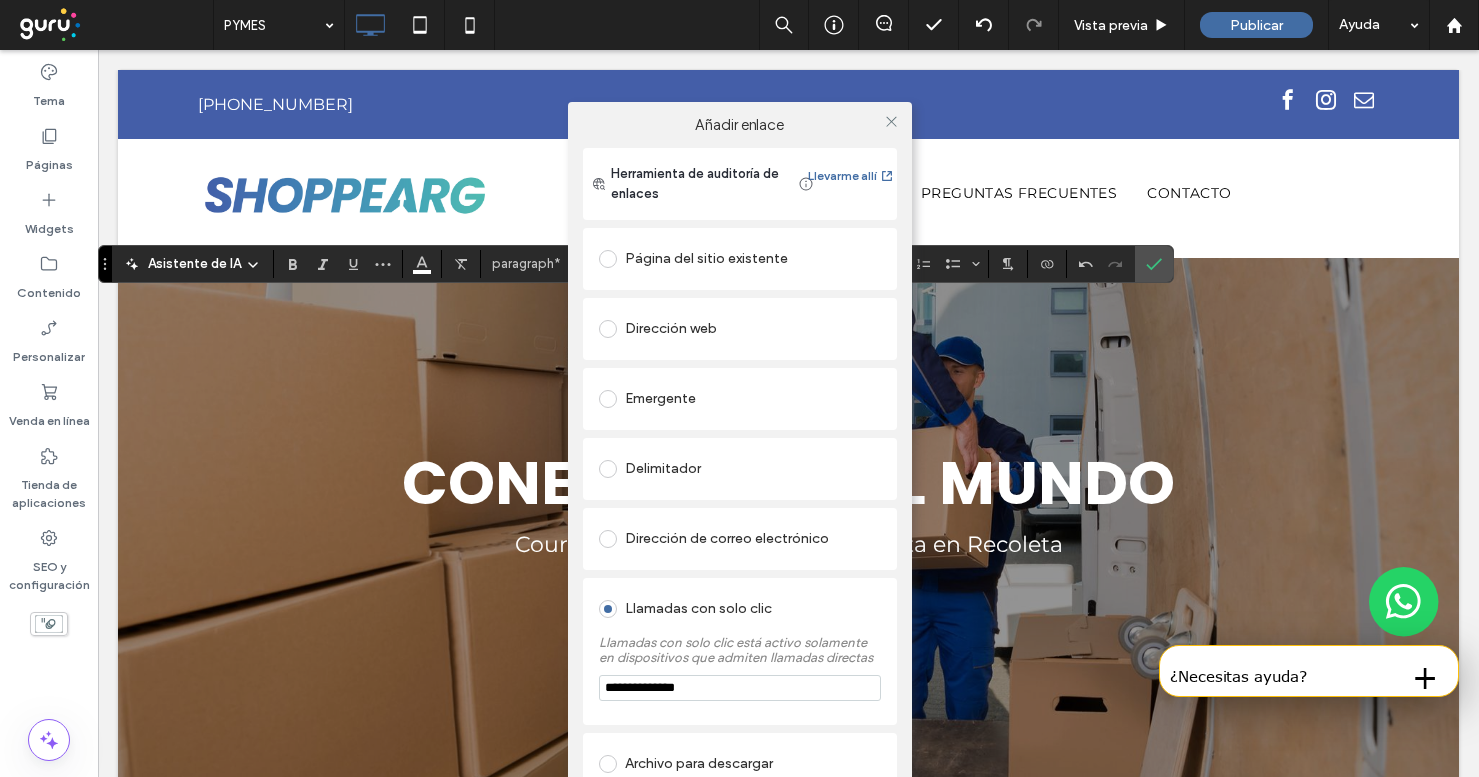 click on "**********" at bounding box center (740, 688) 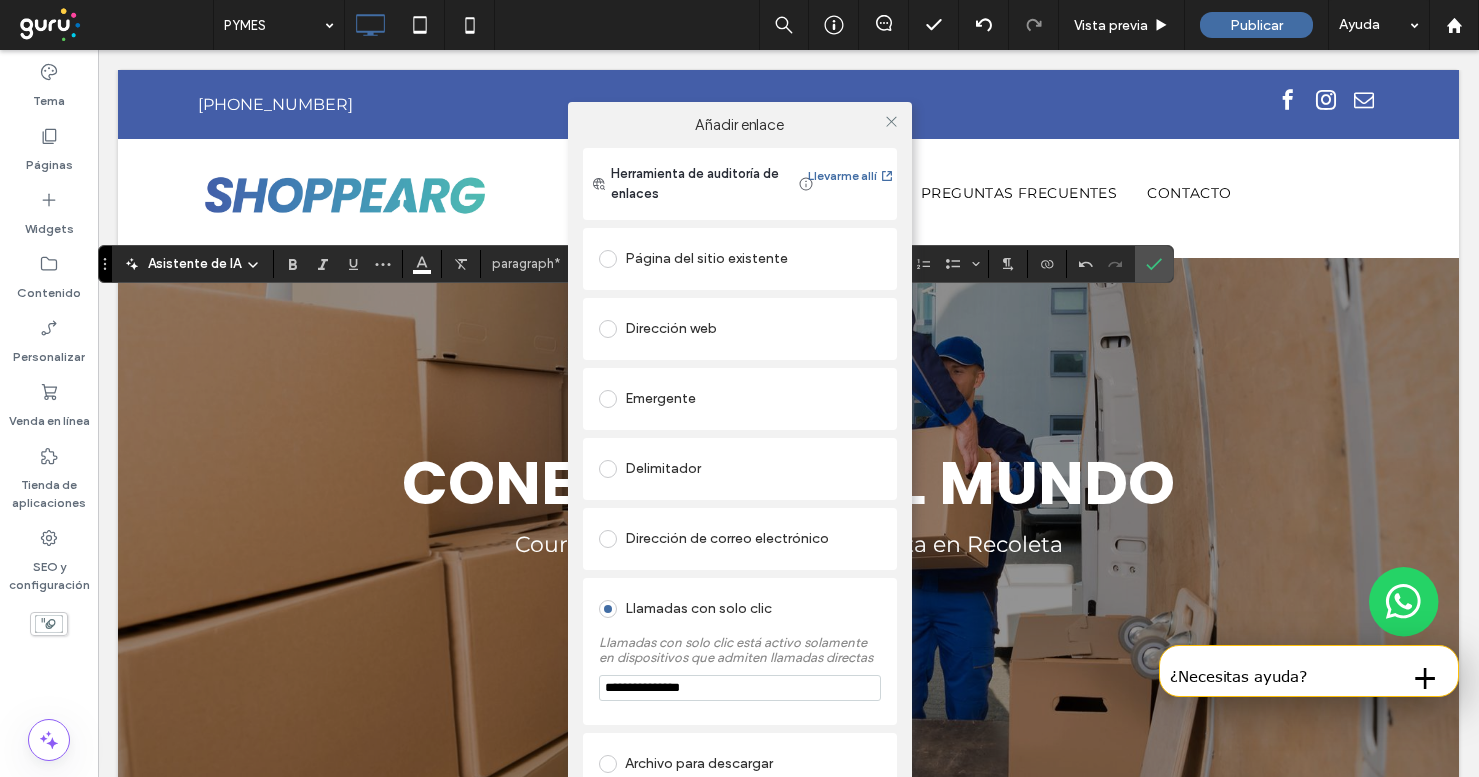 click on "**********" at bounding box center (740, 688) 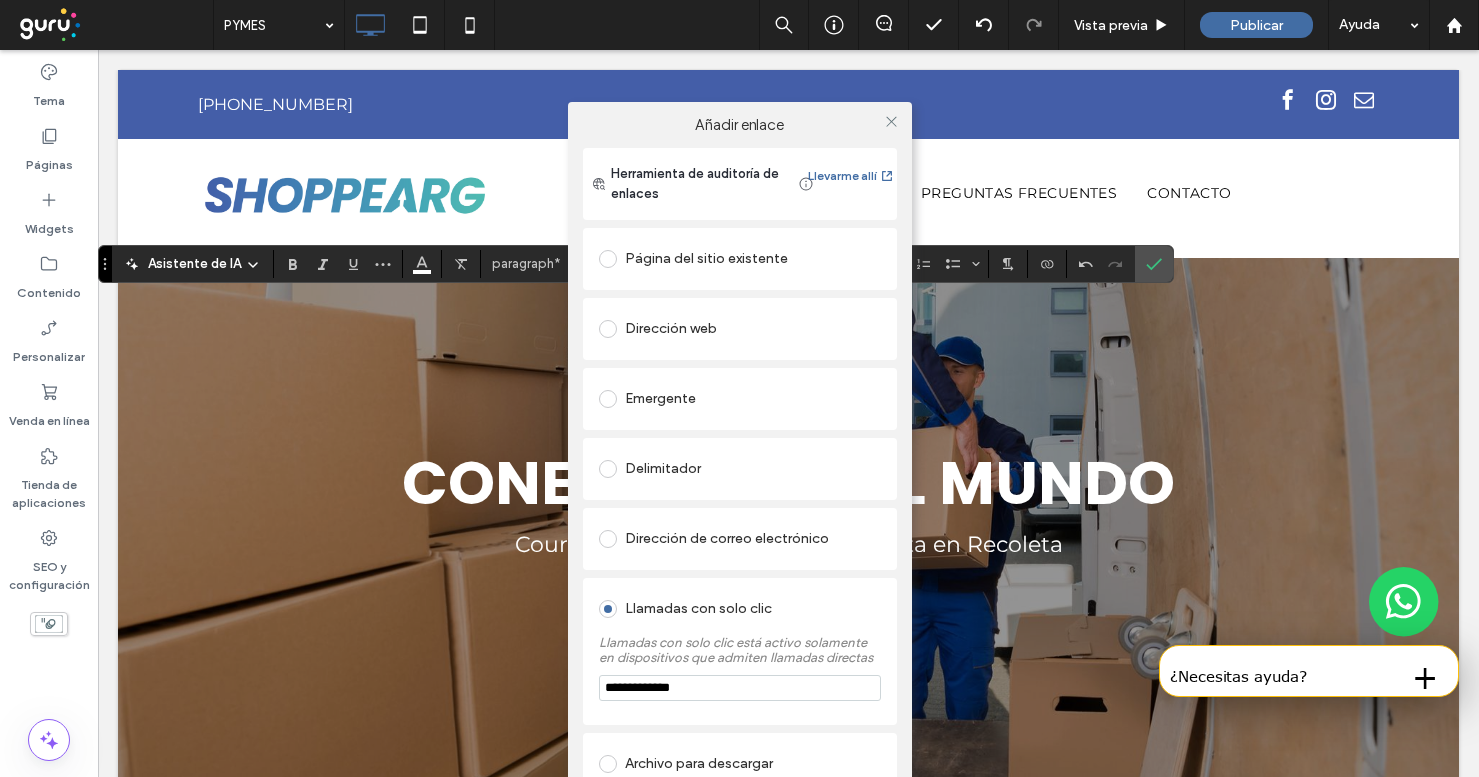 type on "**********" 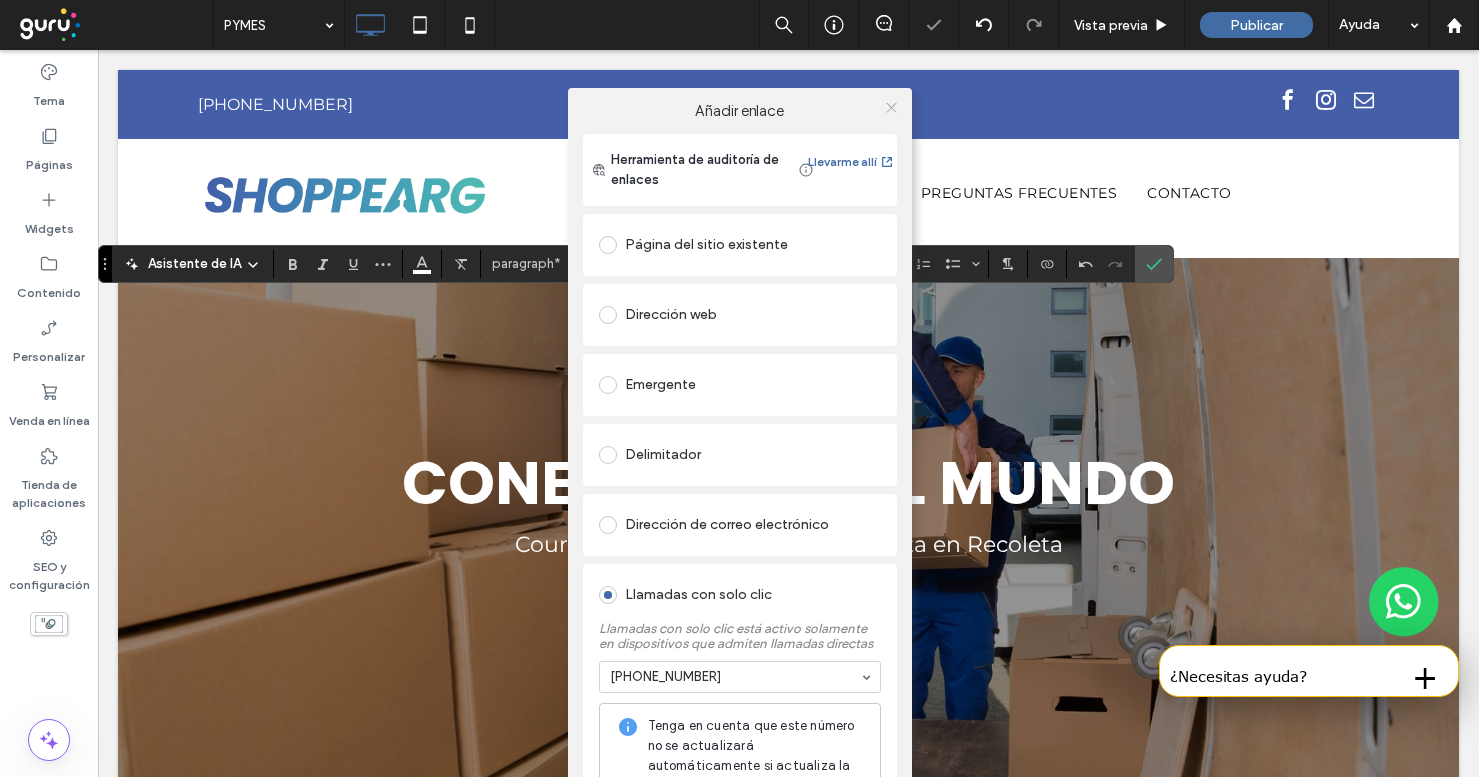 click 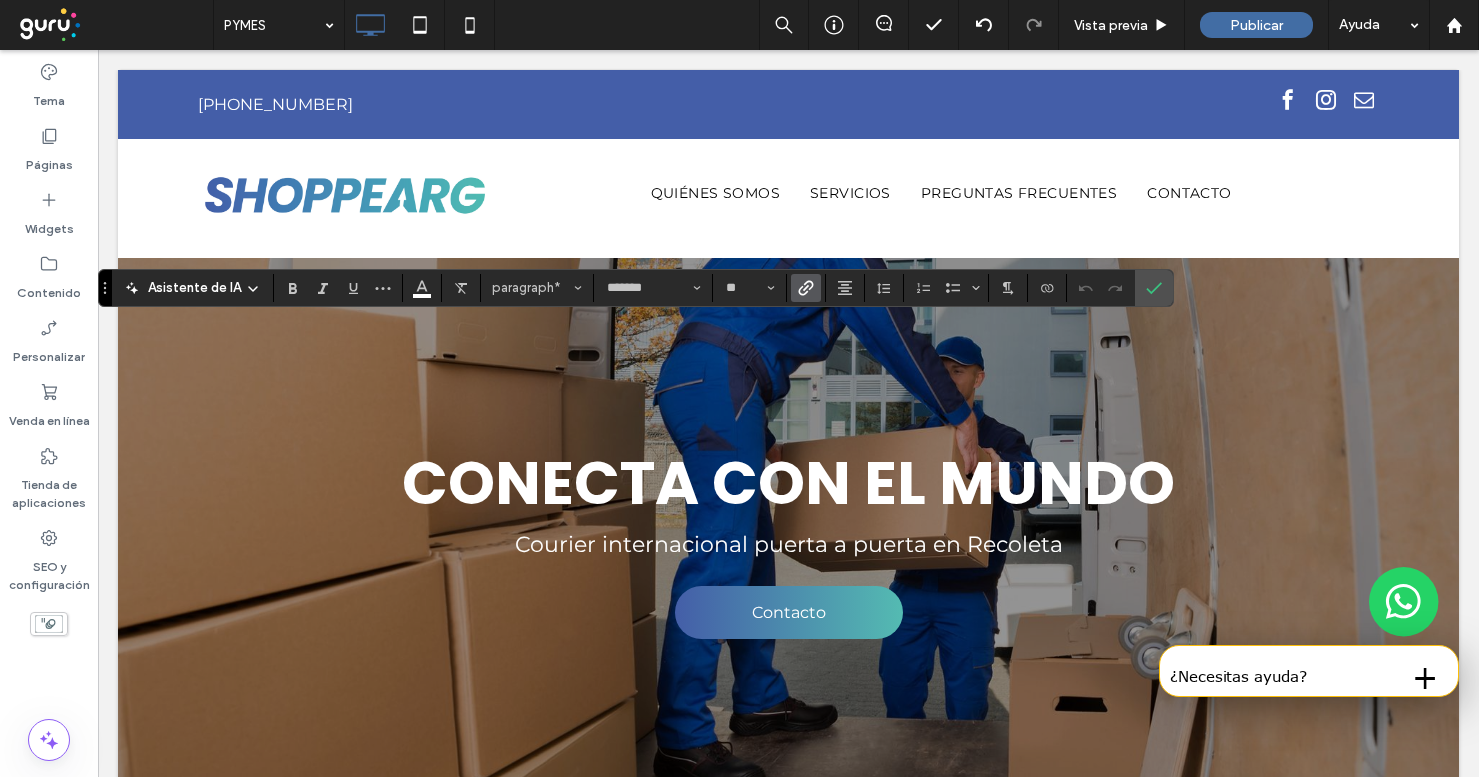 click 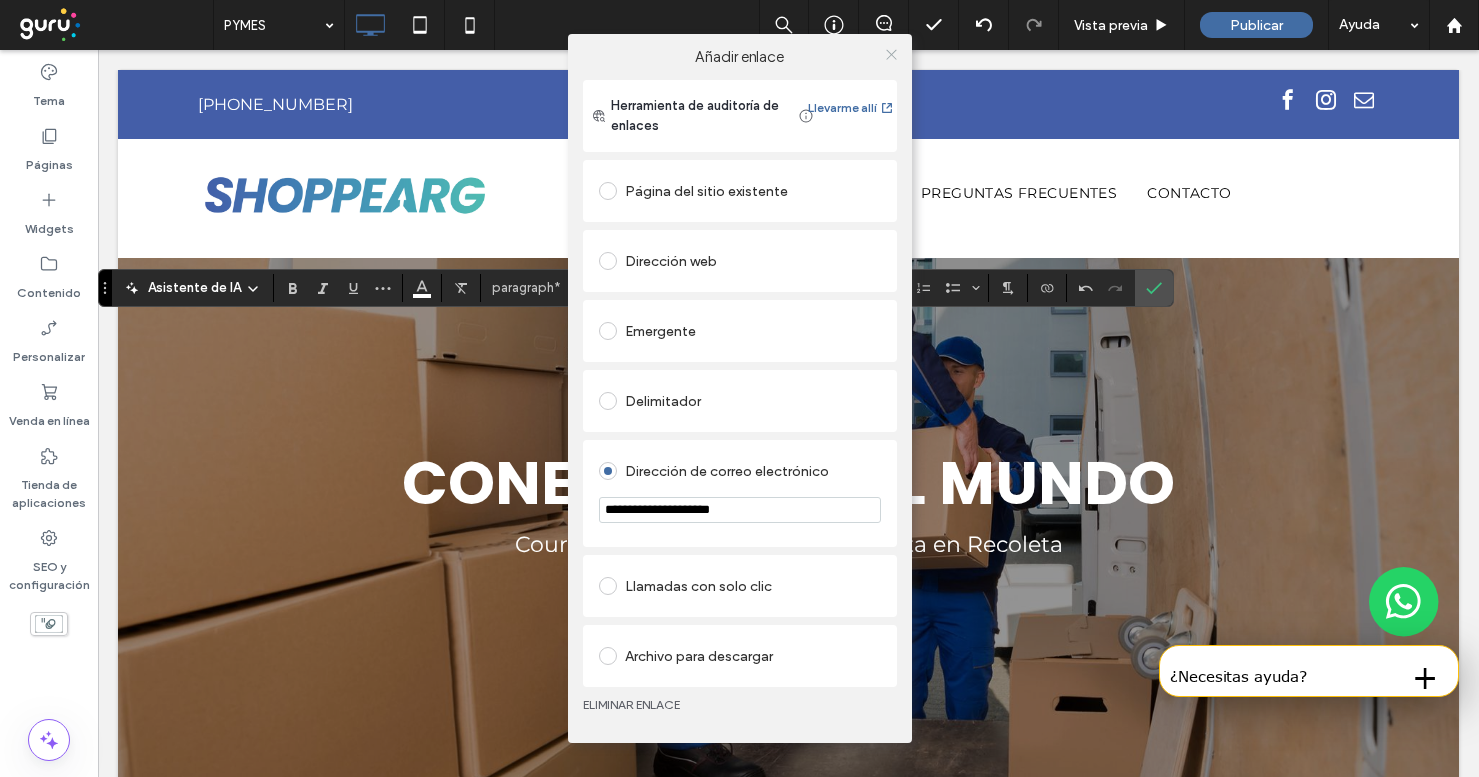 click 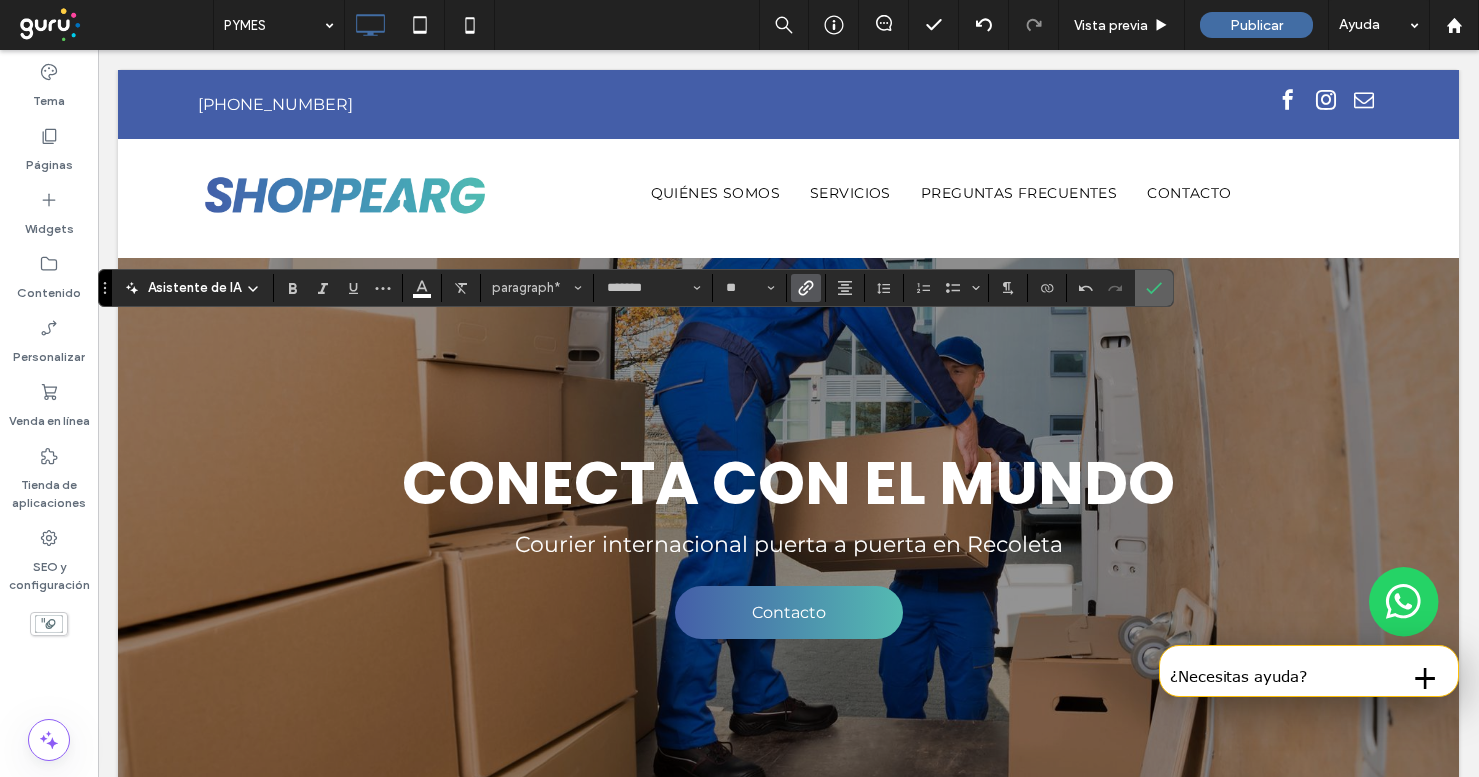 click 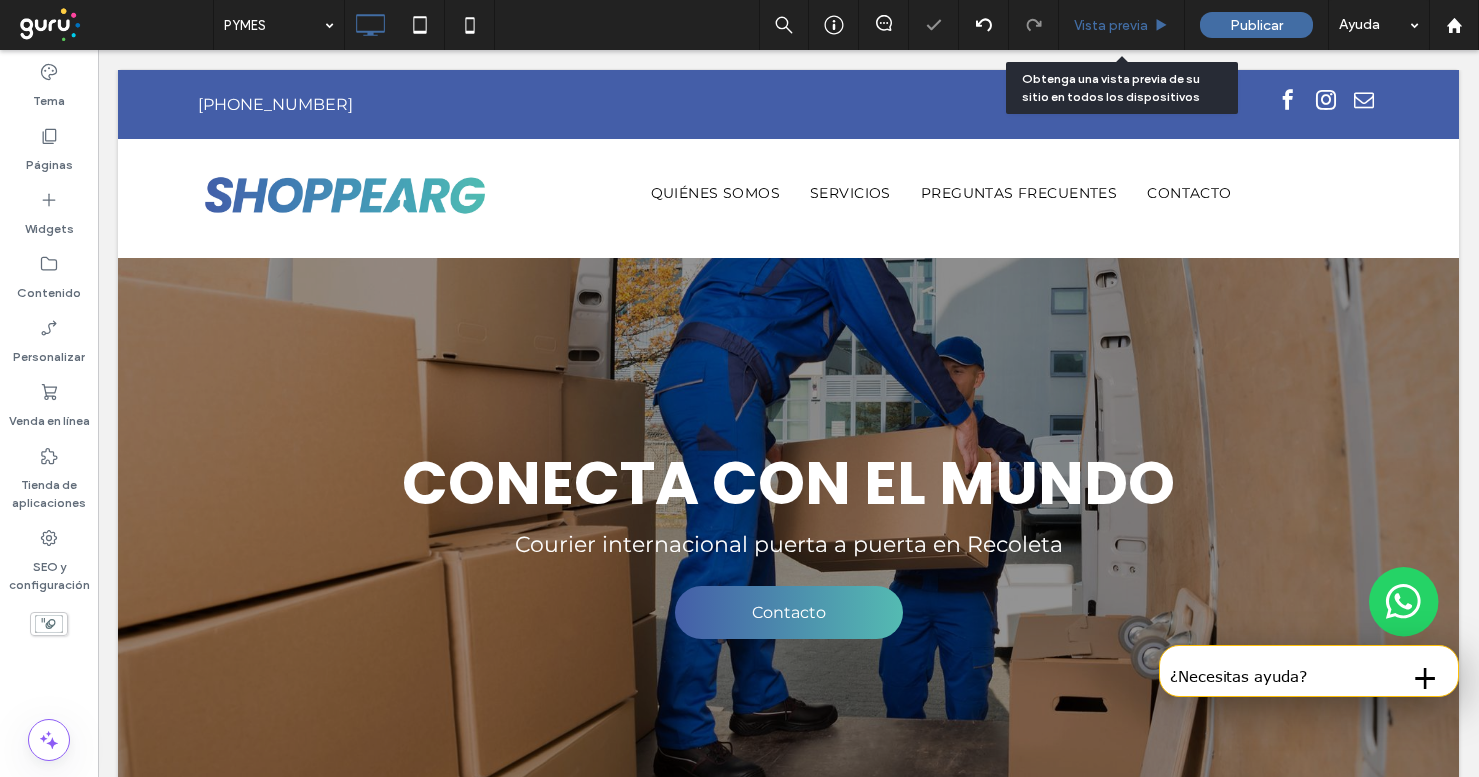 click on "Vista previa" at bounding box center [1111, 25] 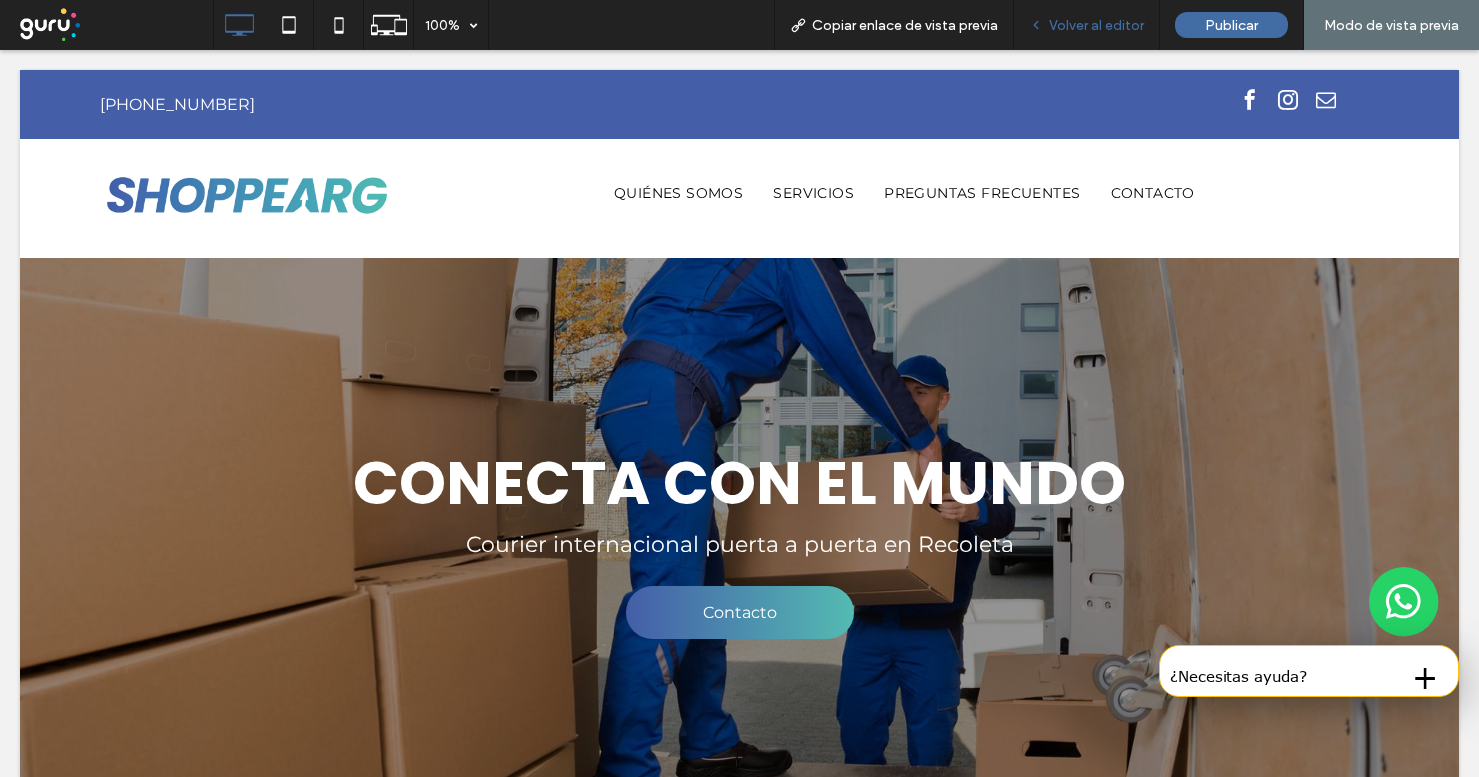 click on "Volver al editor" at bounding box center [1096, 25] 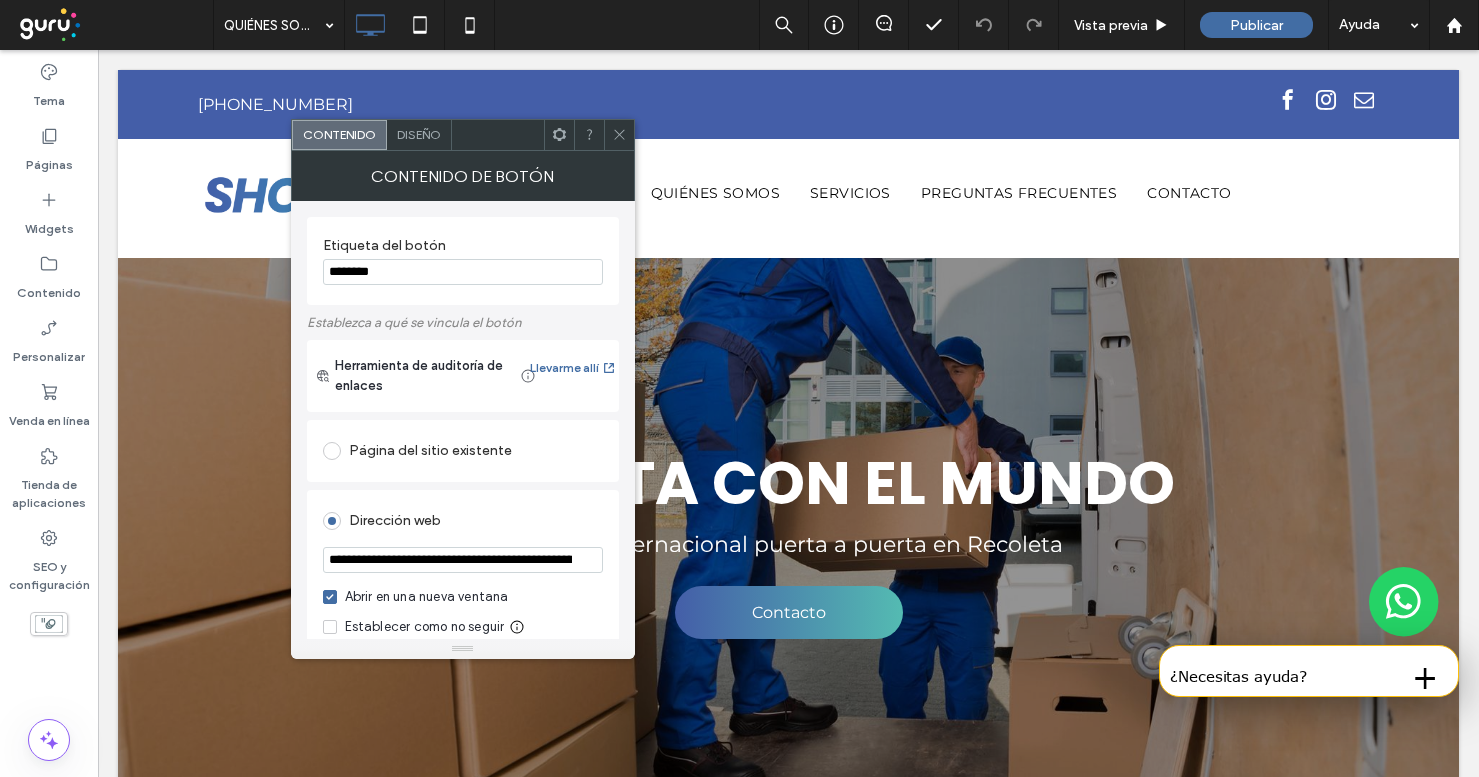 click on "Diseño" at bounding box center [419, 135] 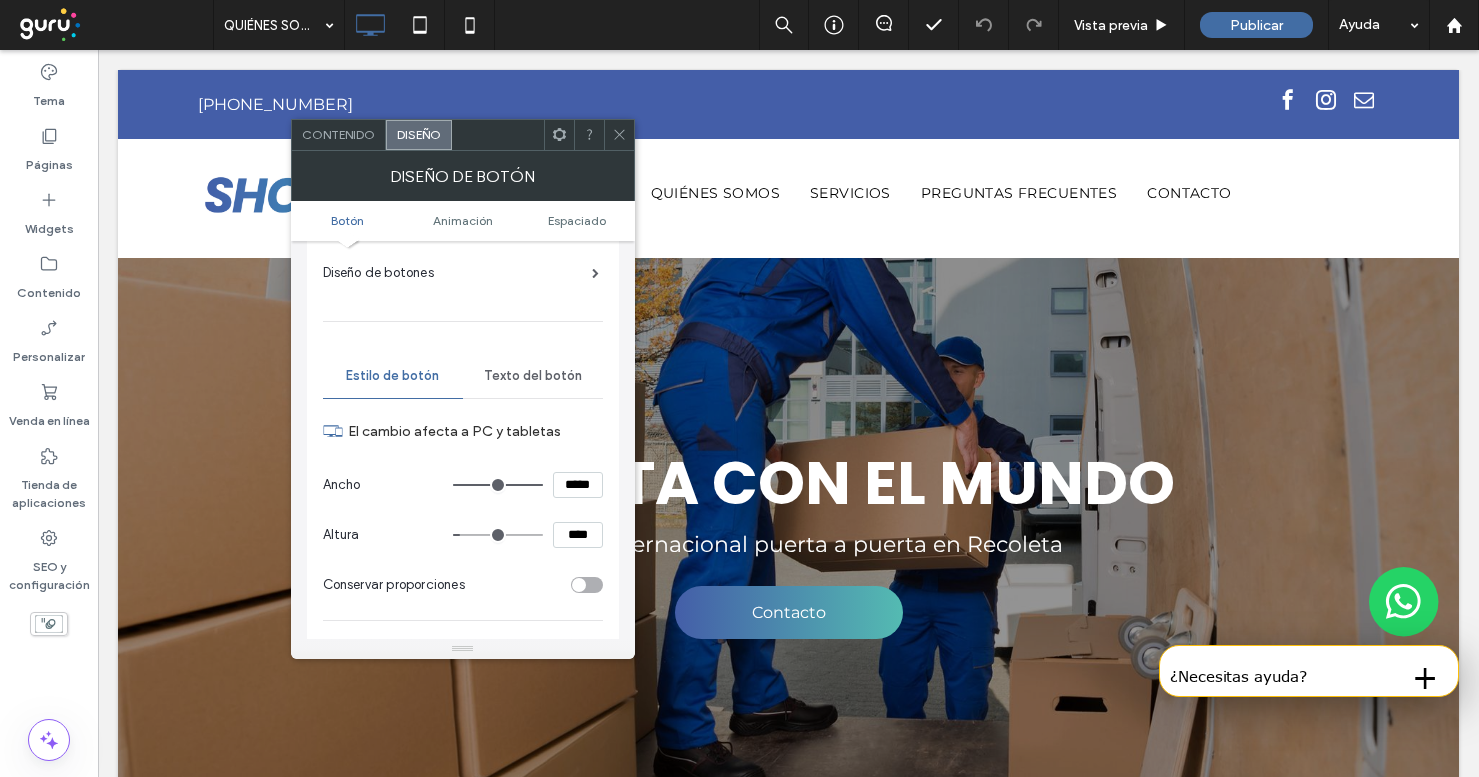 click on "Texto del botón" at bounding box center [533, 376] 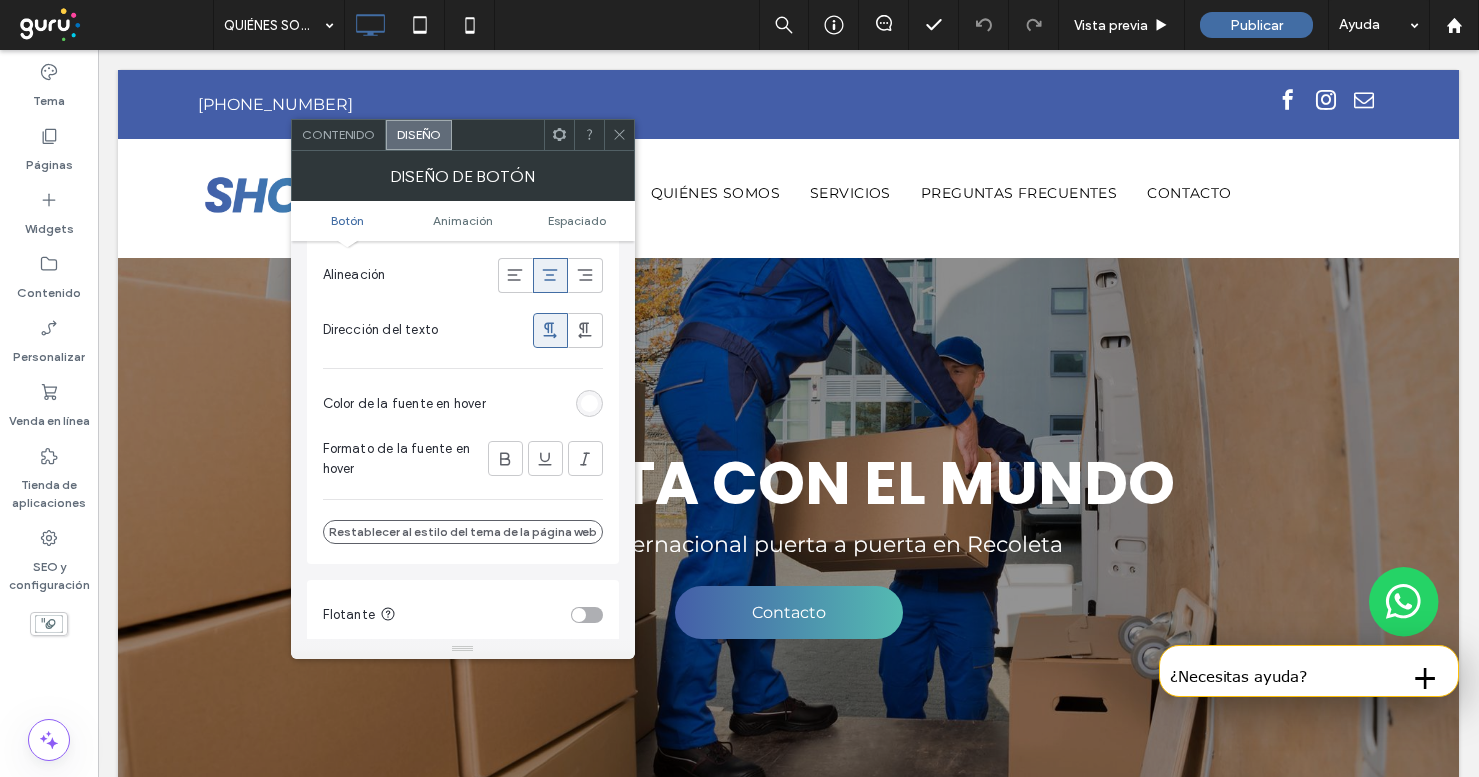 scroll, scrollTop: 533, scrollLeft: 0, axis: vertical 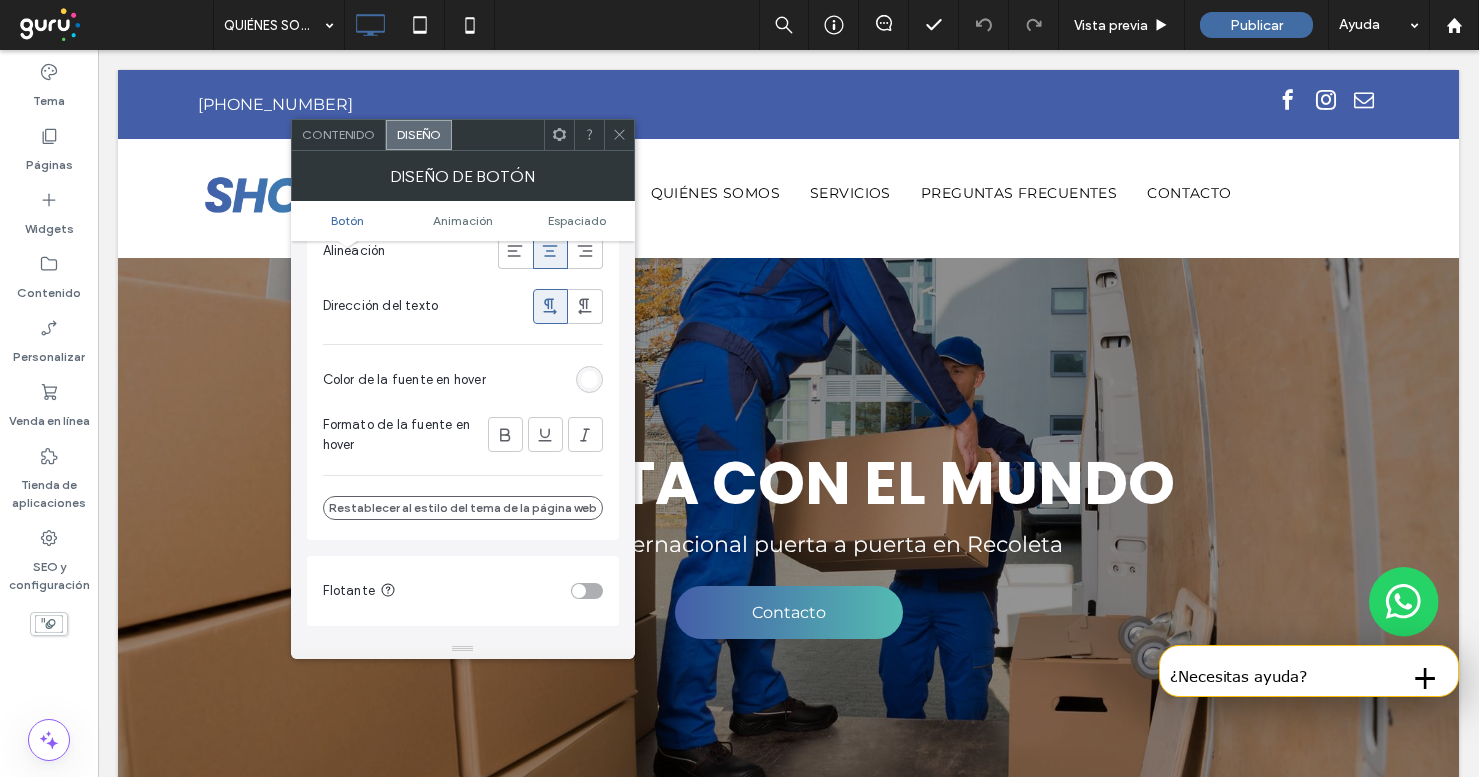 click at bounding box center [589, 379] 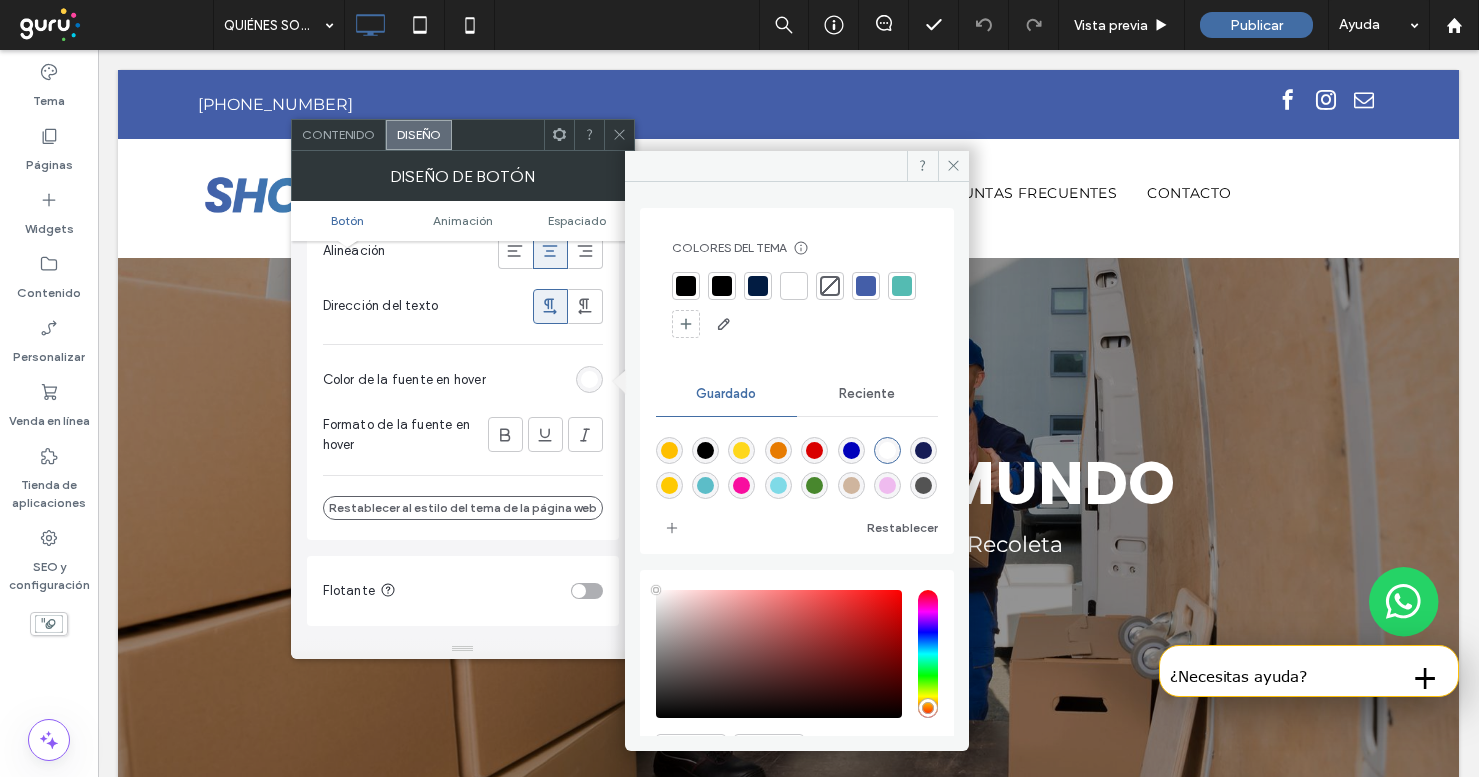 click at bounding box center [794, 286] 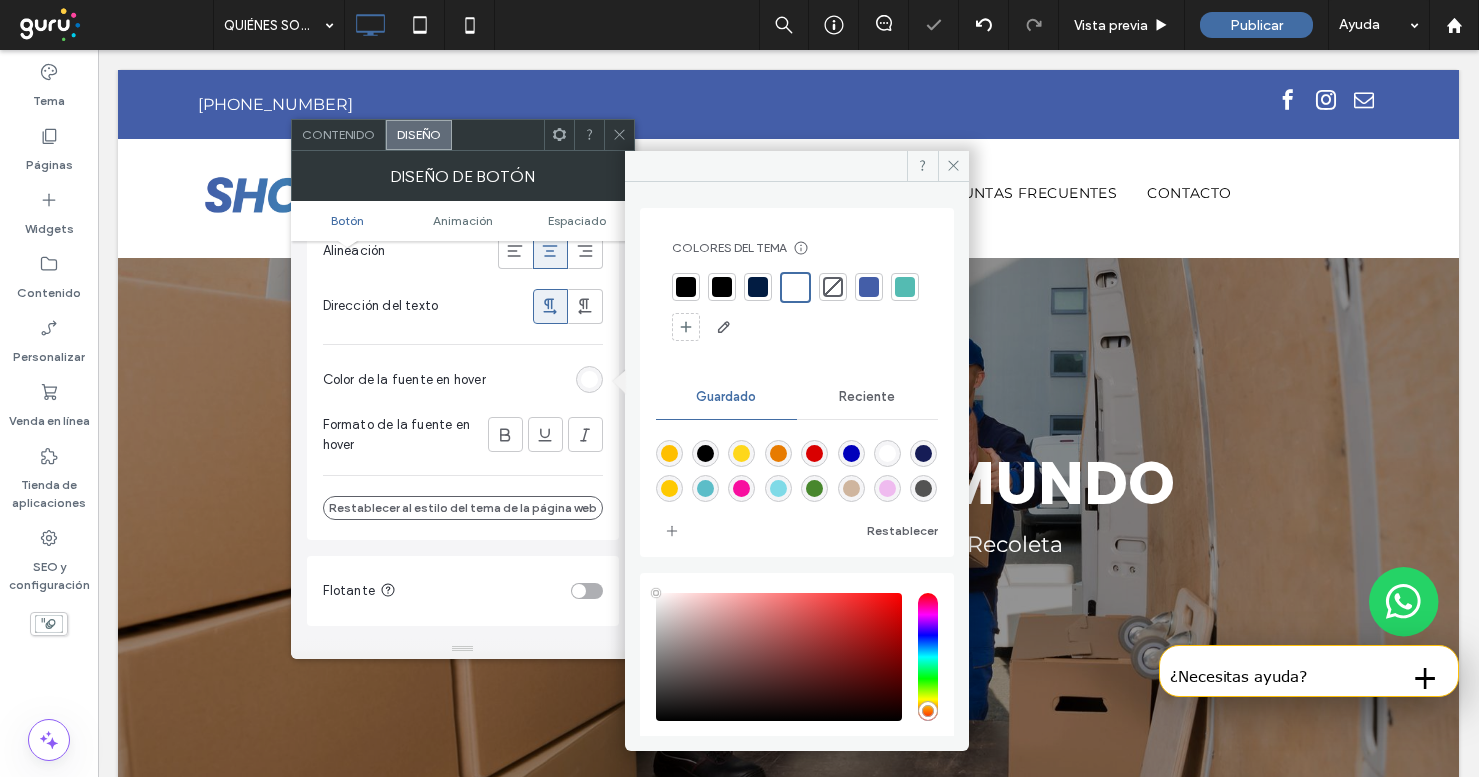 click at bounding box center (619, 135) 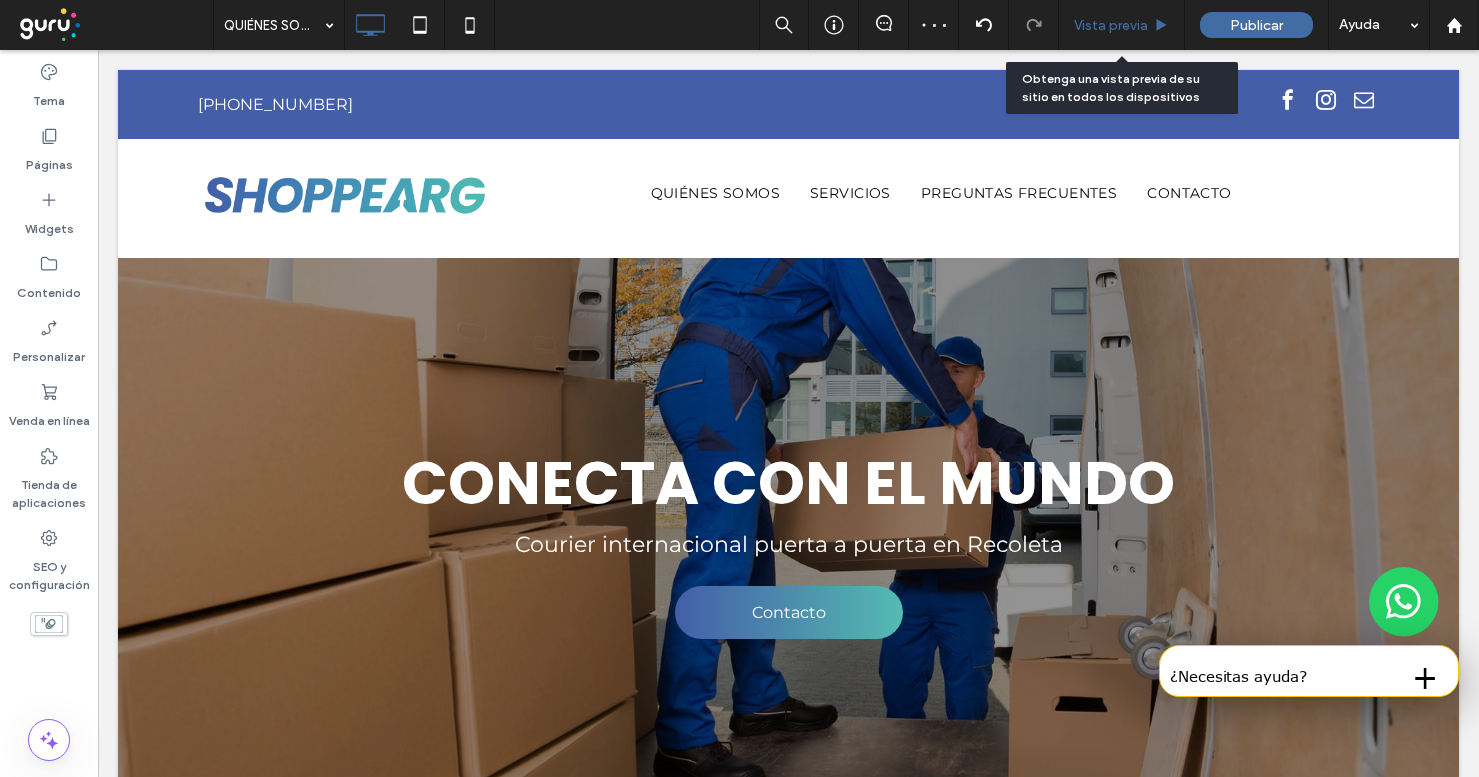click on "Vista previa" at bounding box center [1111, 25] 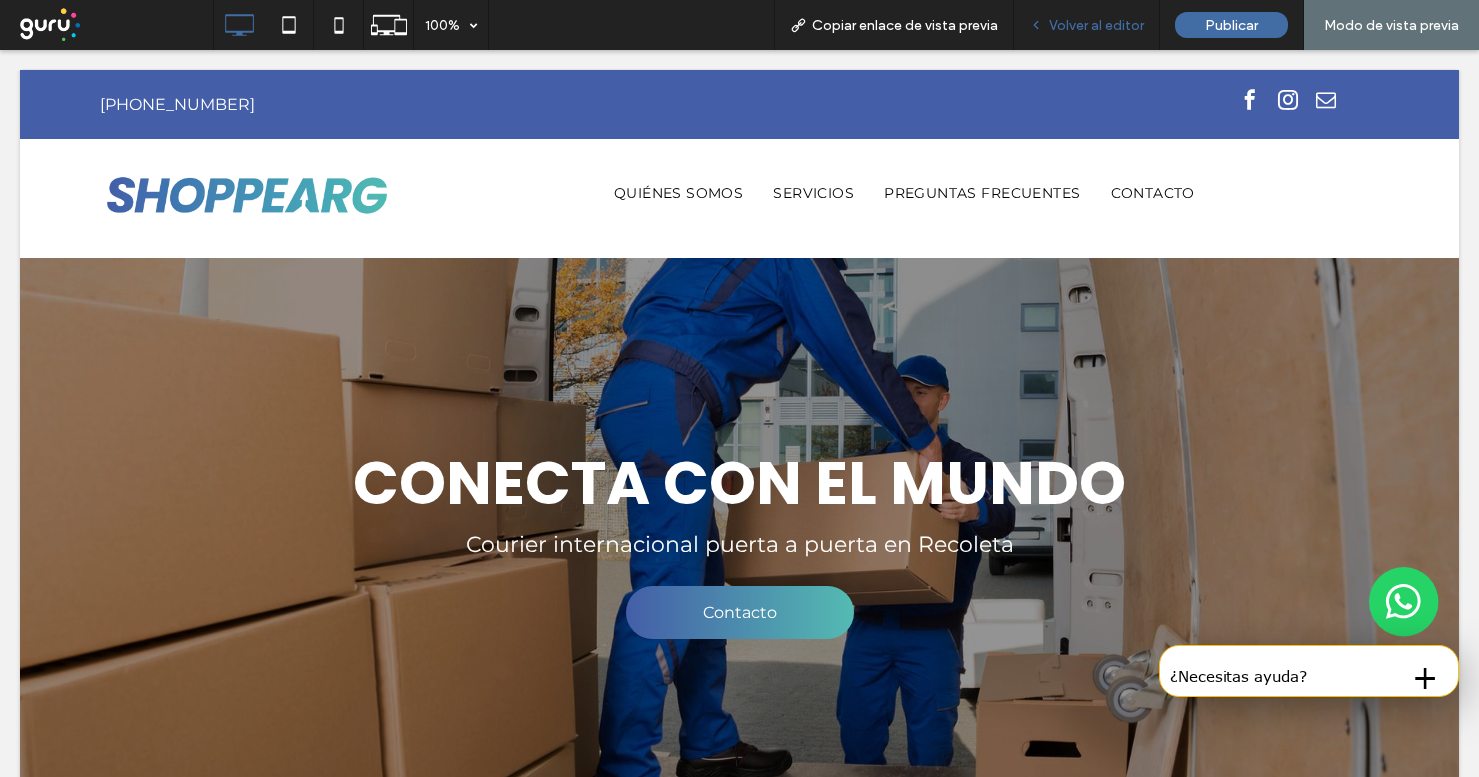 click on "Volver al editor" at bounding box center [1087, 25] 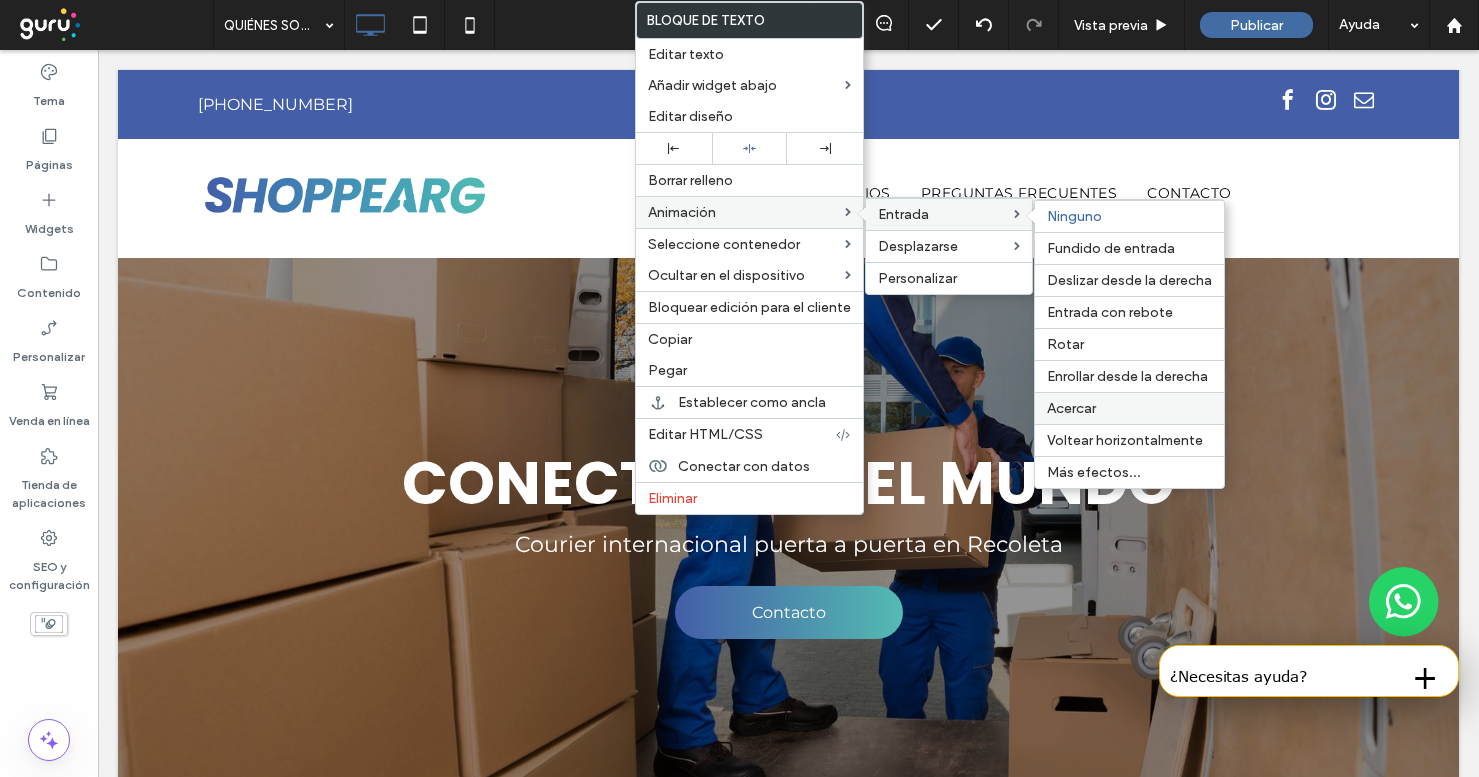 click on "Acercar" at bounding box center (1129, 408) 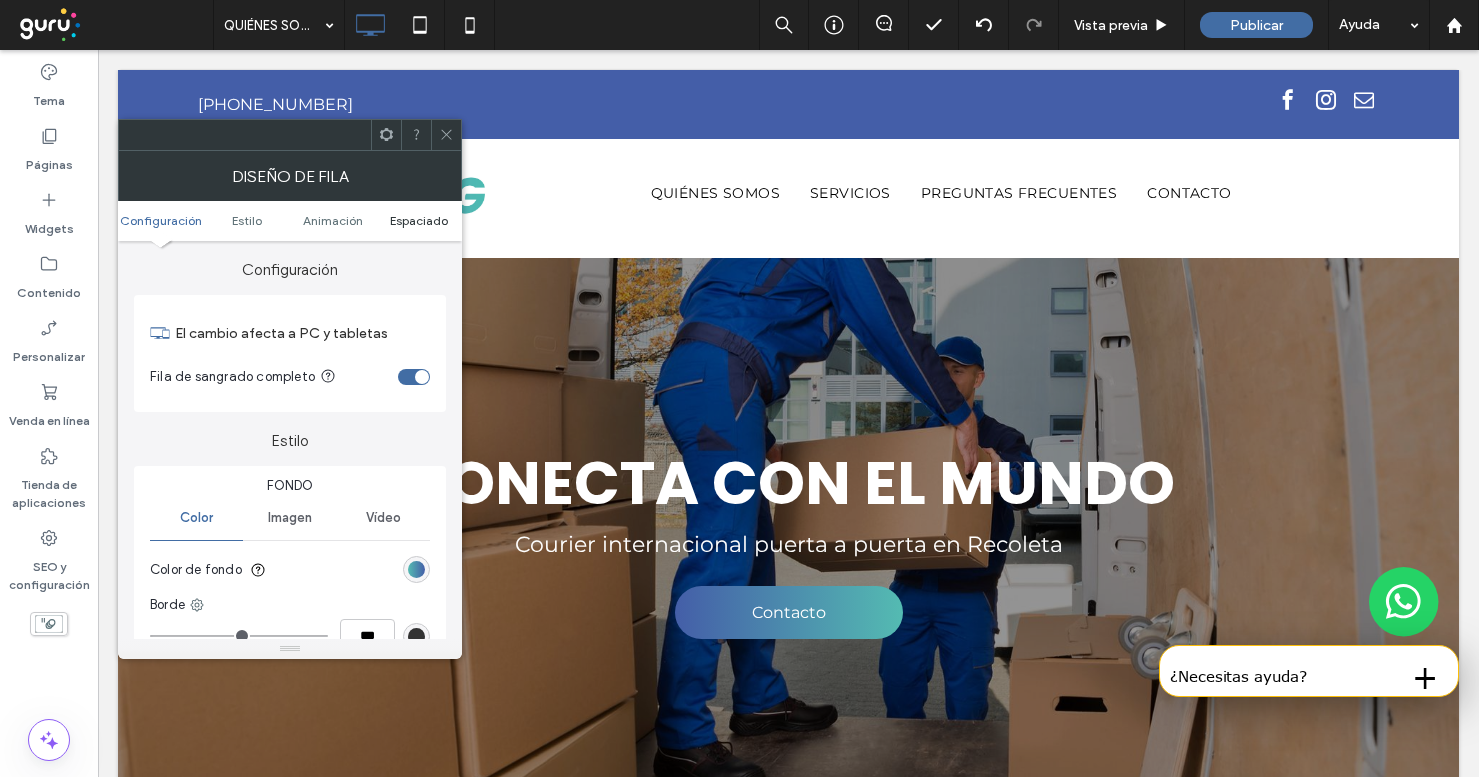 click on "Espaciado" at bounding box center [419, 220] 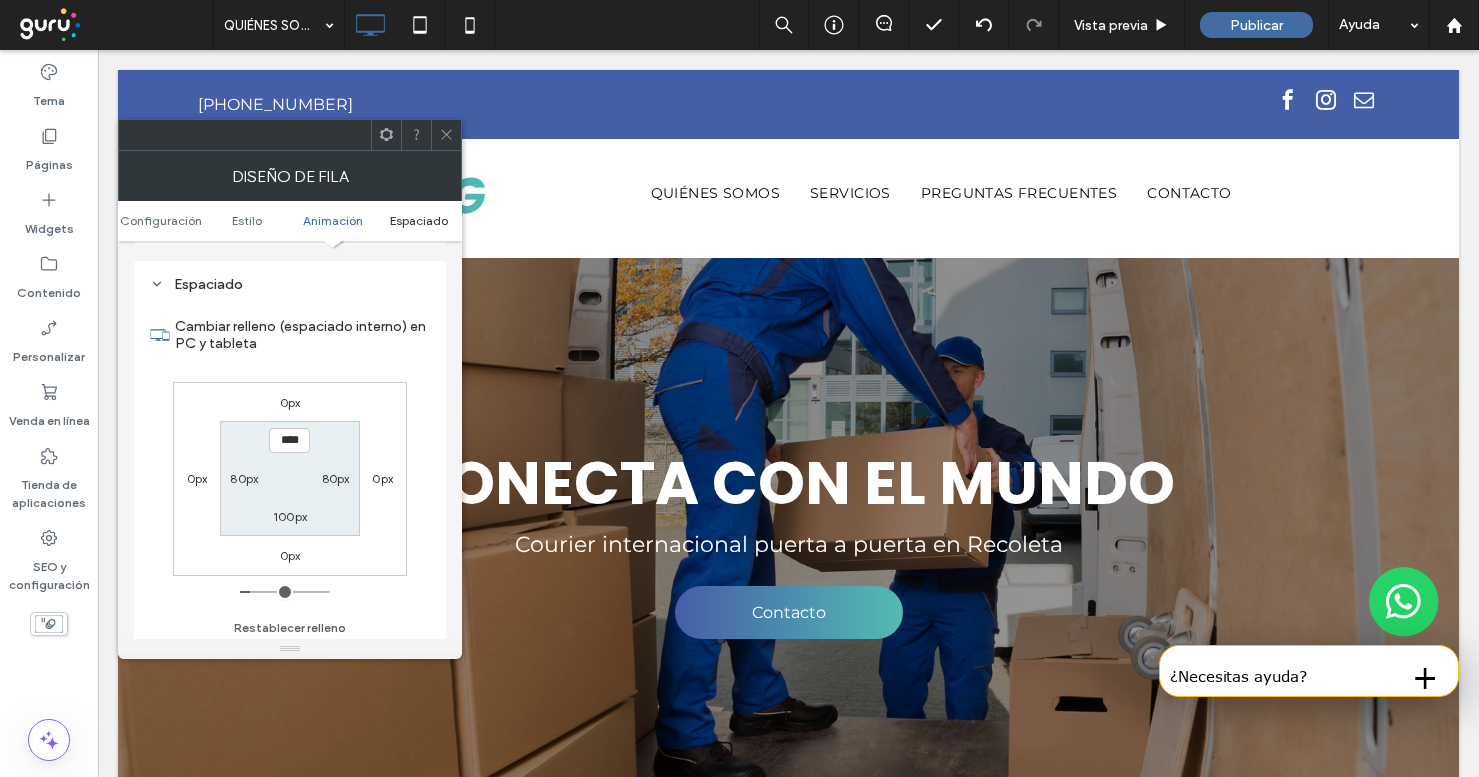 scroll, scrollTop: 566, scrollLeft: 0, axis: vertical 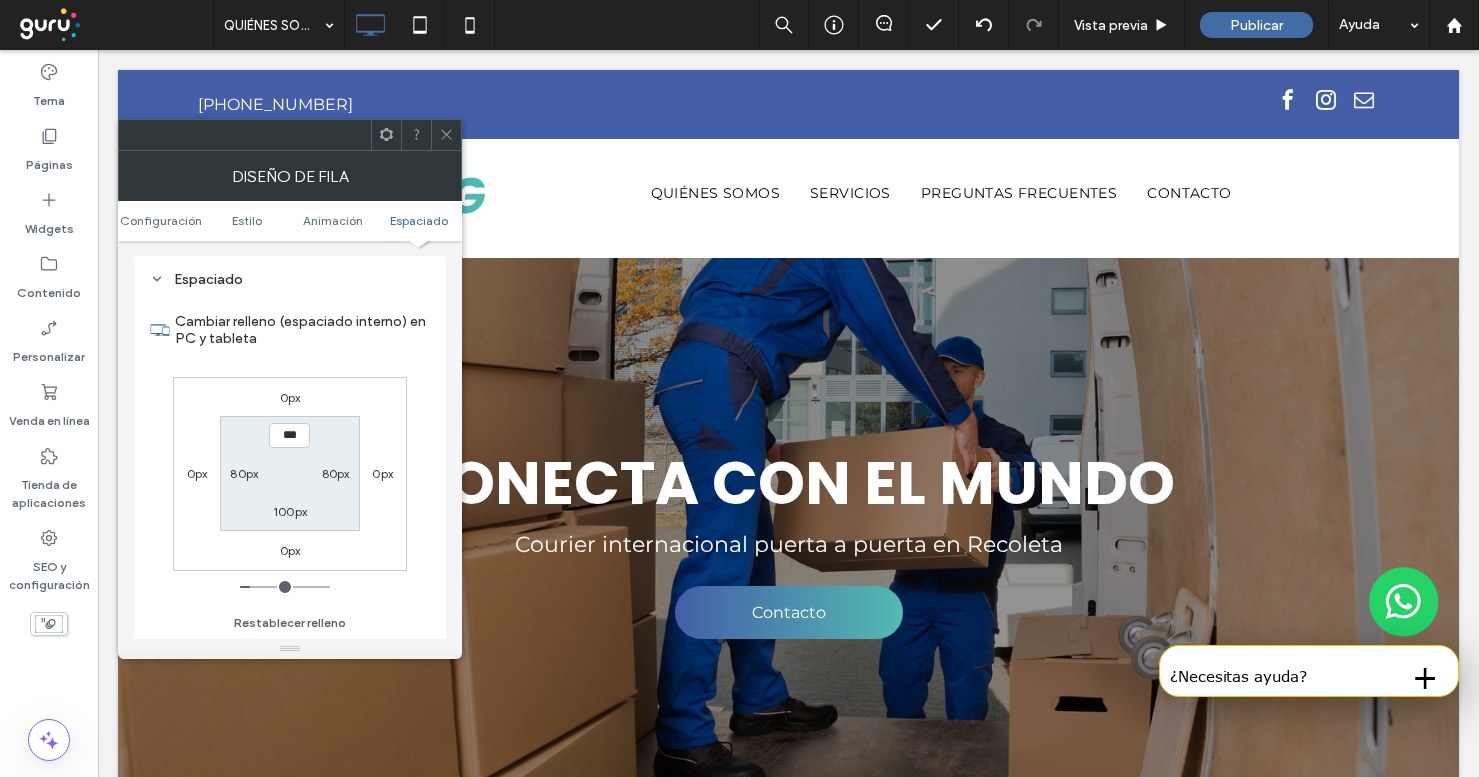 type on "*****" 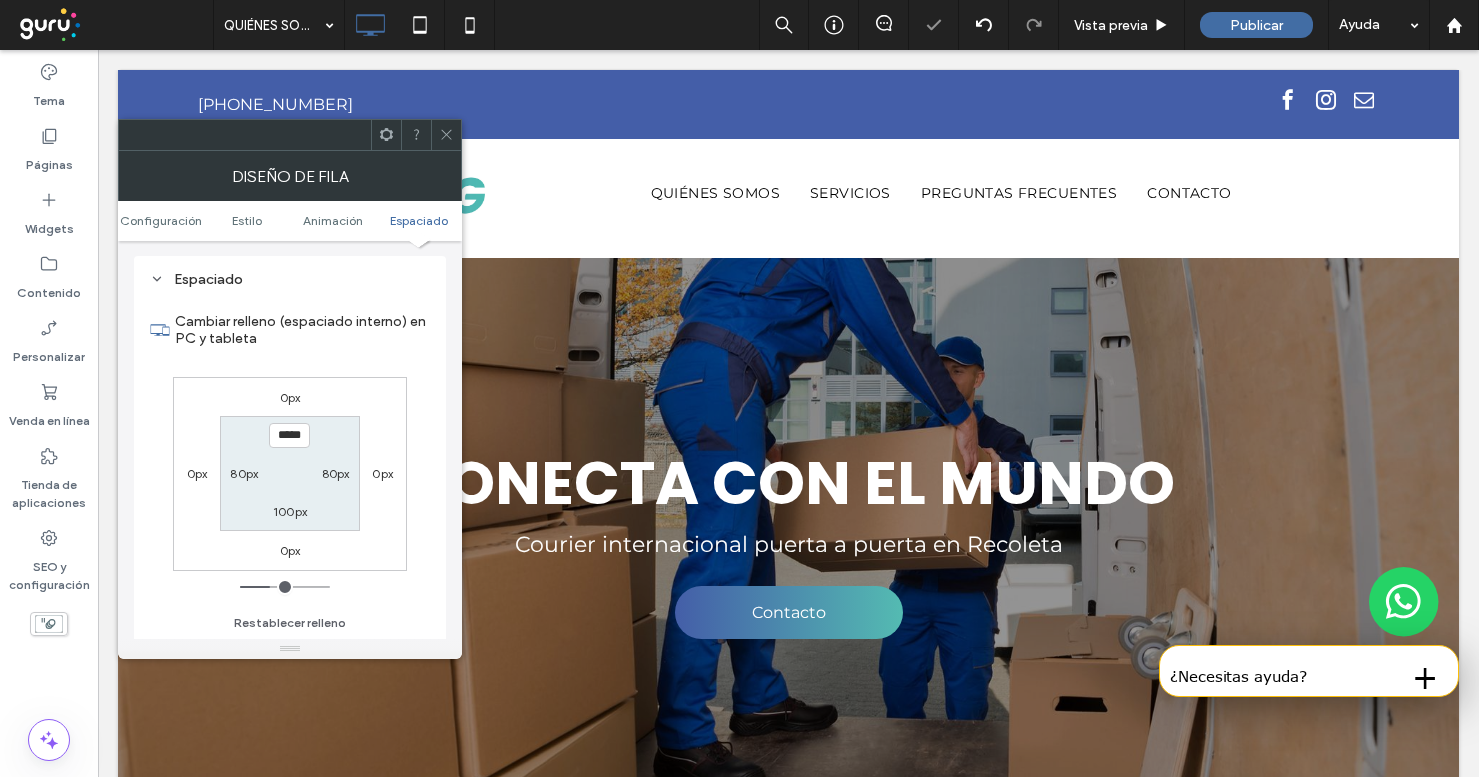 click at bounding box center (446, 135) 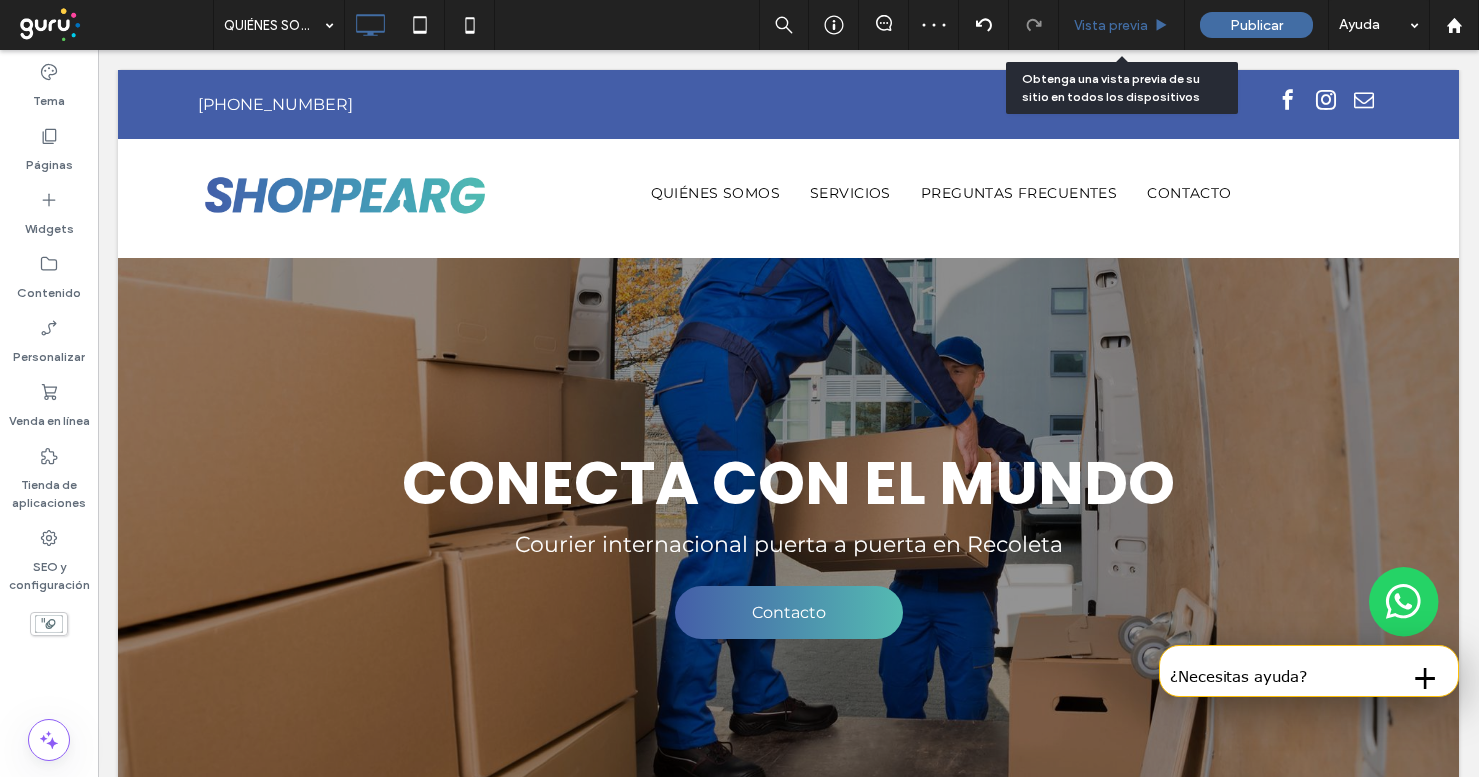 click on "Vista previa" at bounding box center [1111, 25] 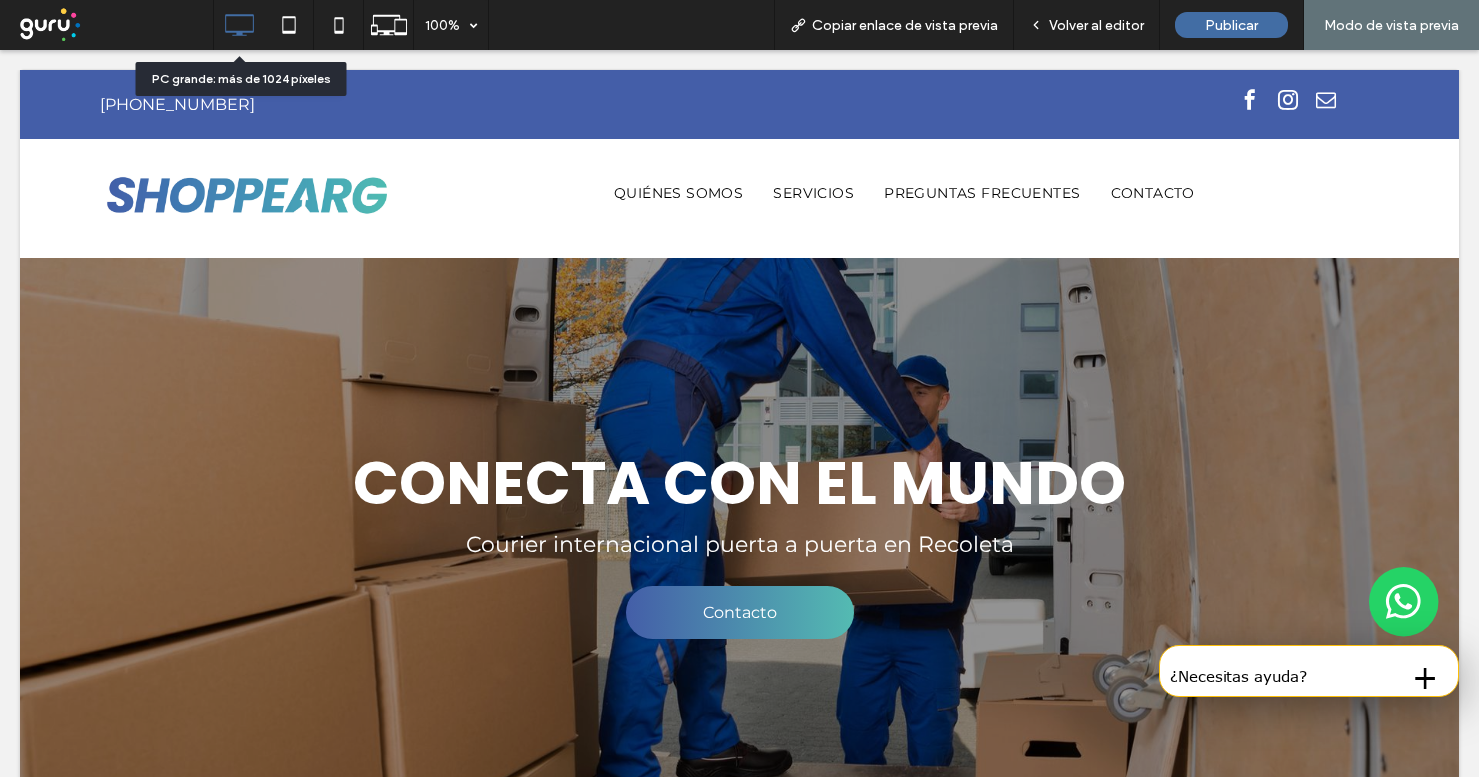 click at bounding box center (239, 25) 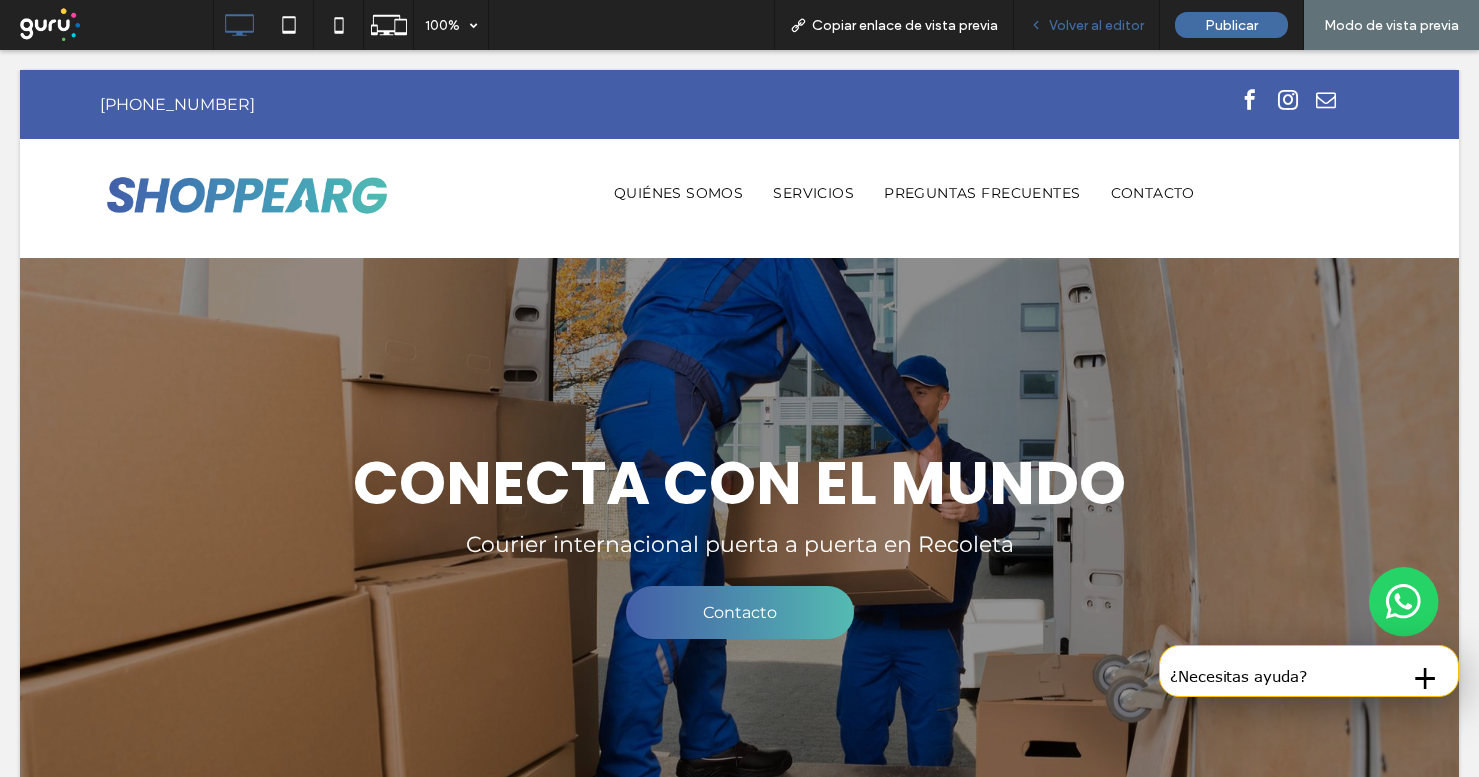 click on "Volver al editor" at bounding box center [1096, 25] 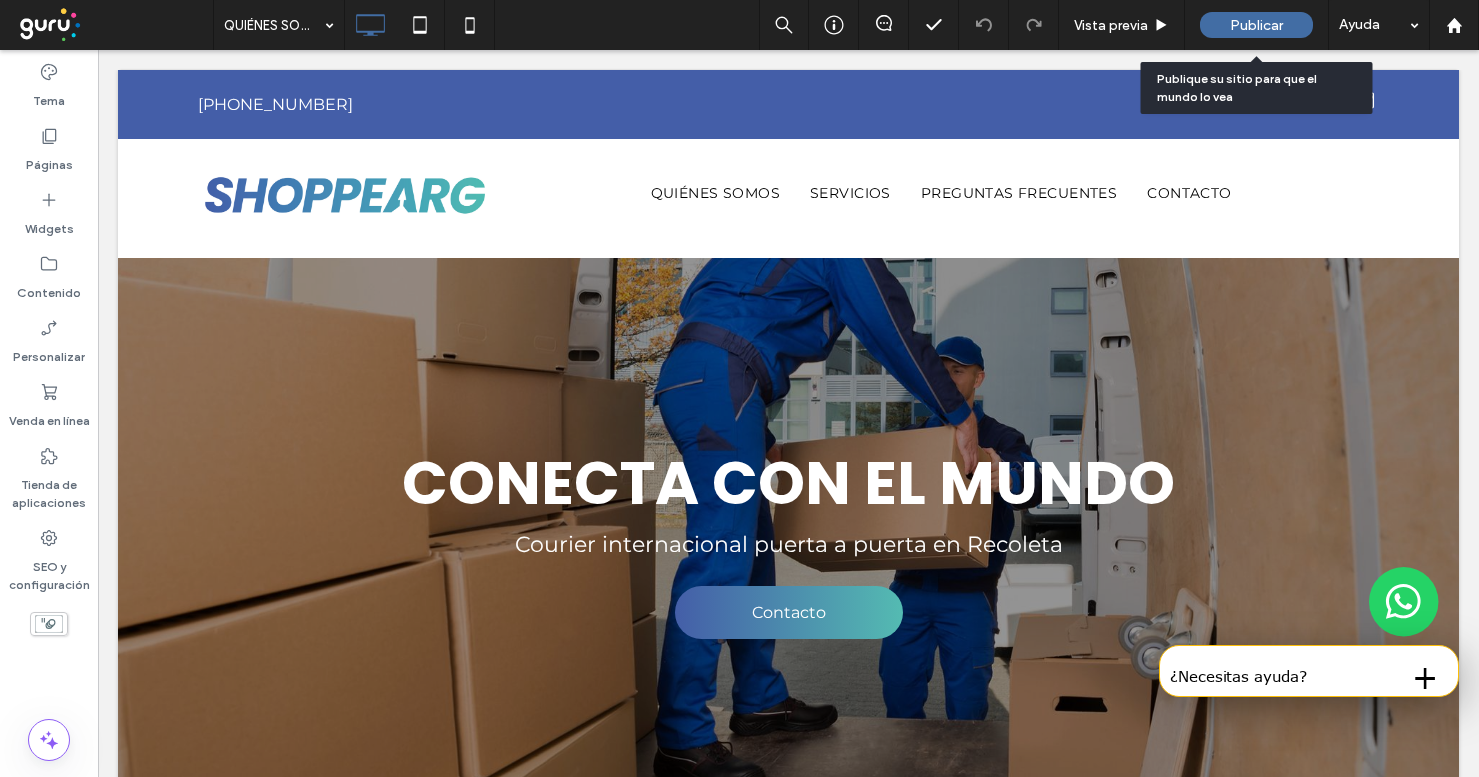 click on "Publicar" at bounding box center [1256, 25] 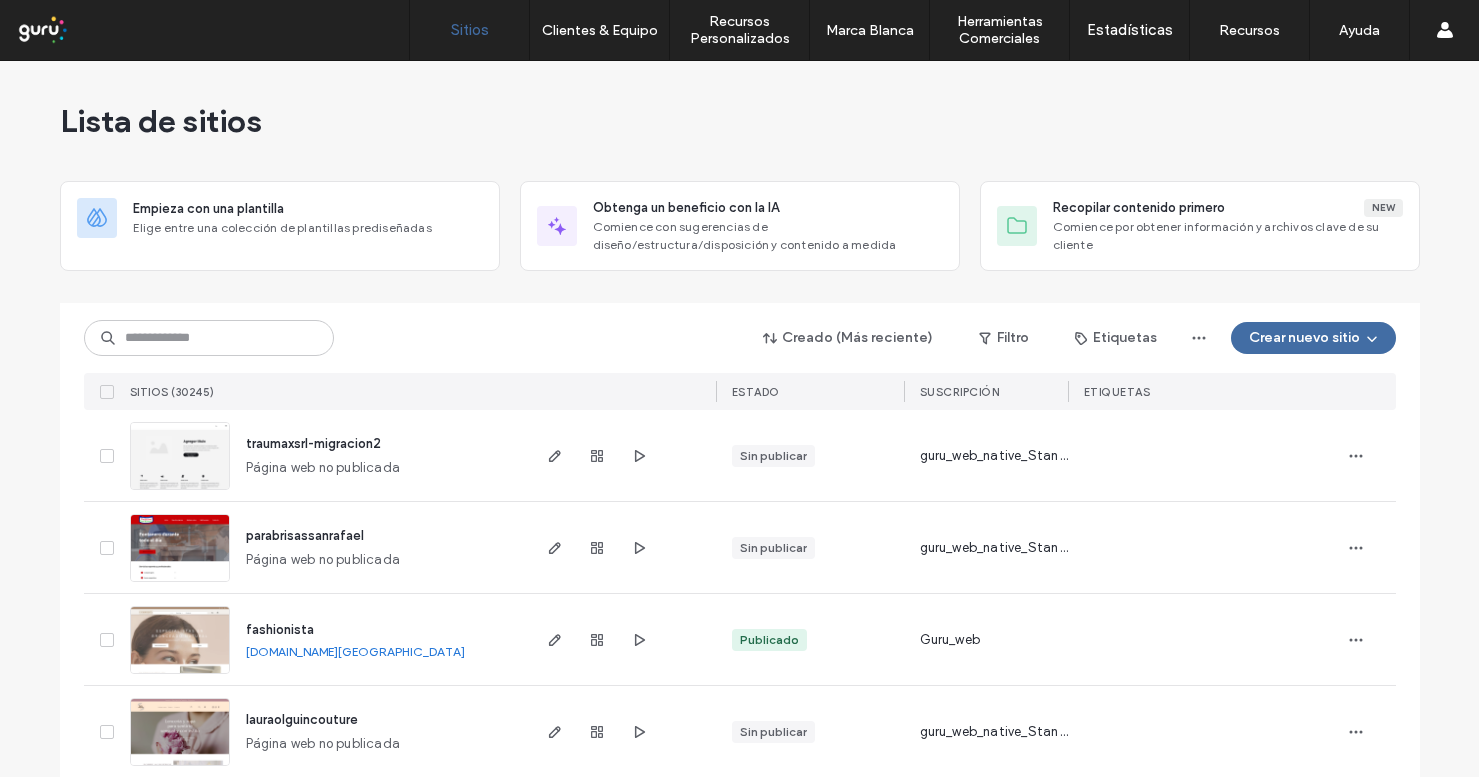 scroll, scrollTop: 0, scrollLeft: 0, axis: both 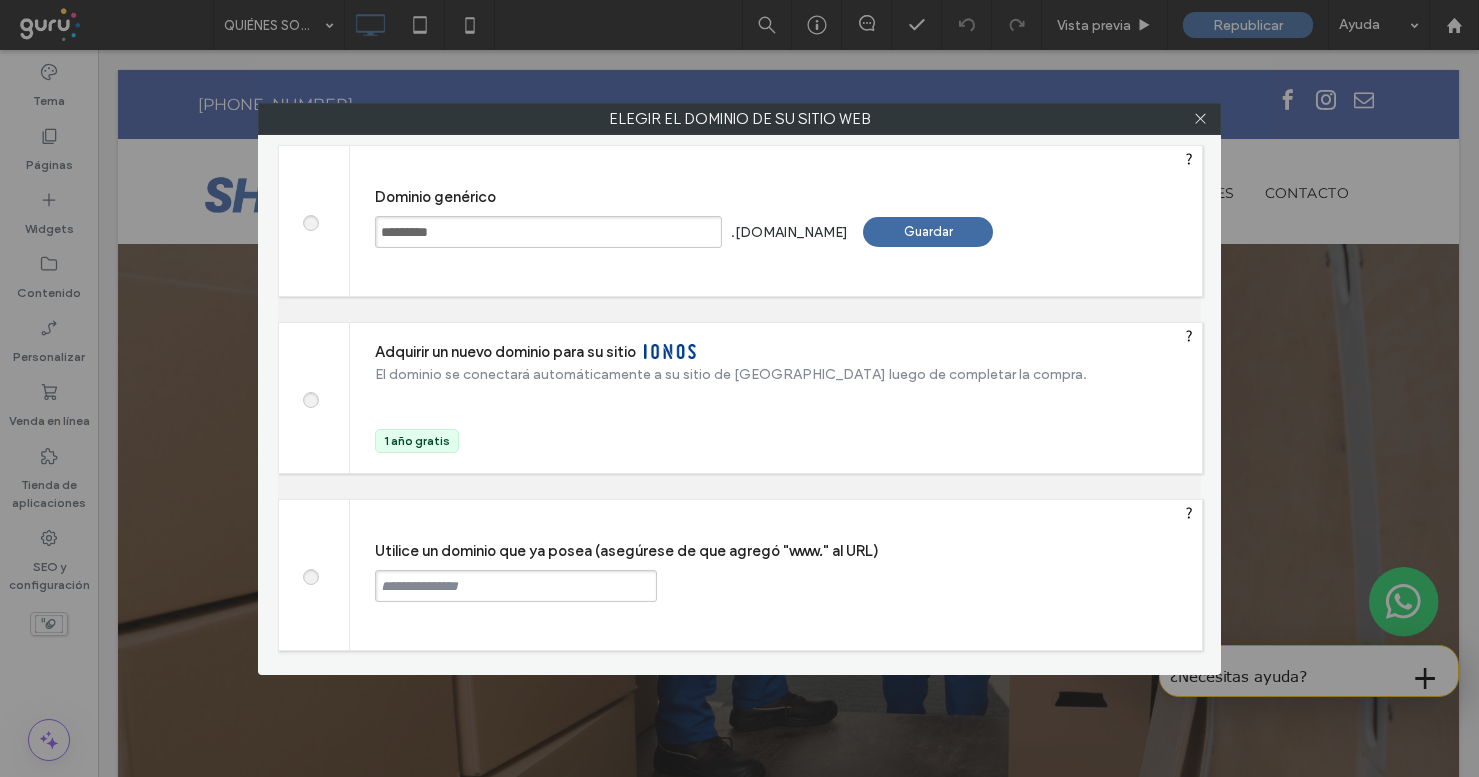 click on "Guardar" at bounding box center (928, 232) 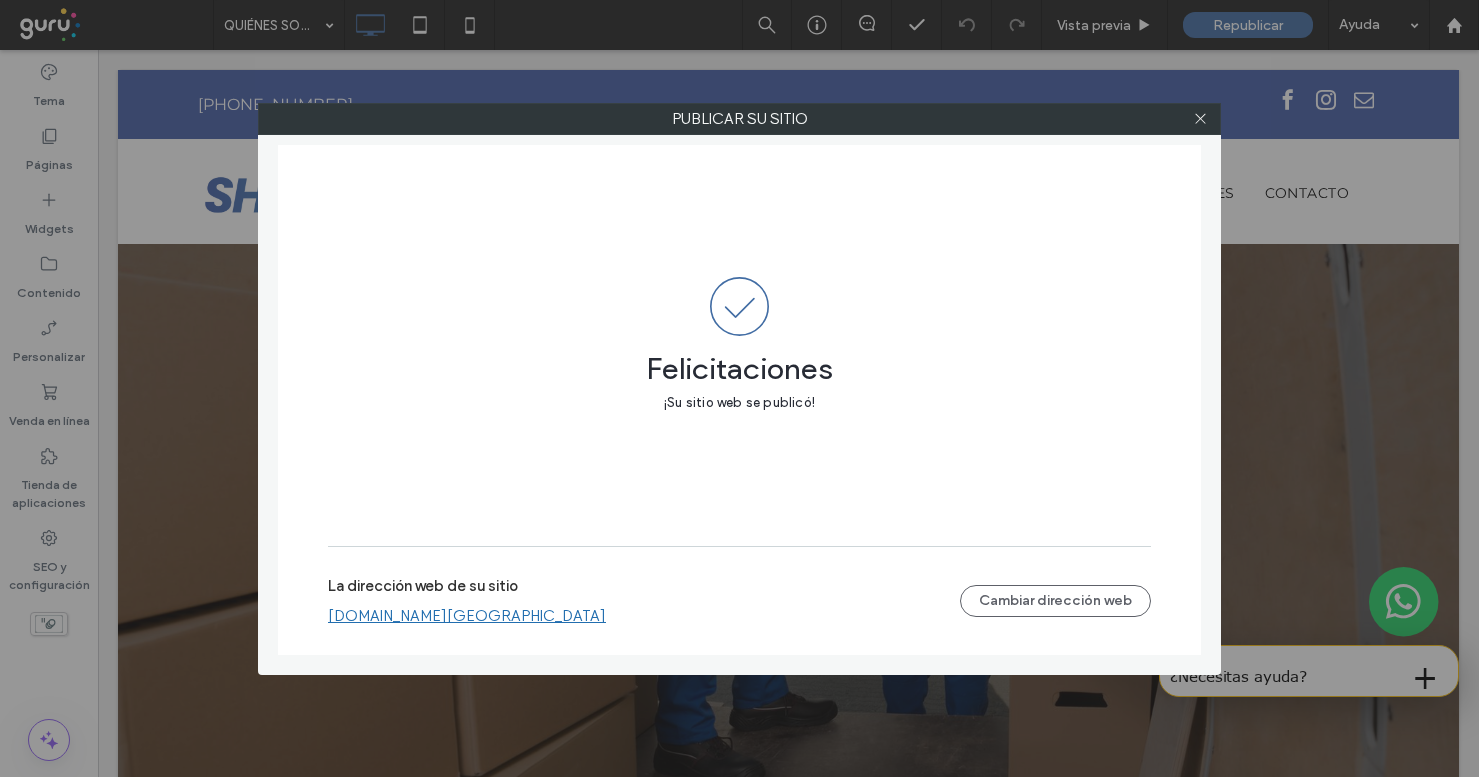 click on "shoppearg.argentina.publicar.guru" at bounding box center [467, 616] 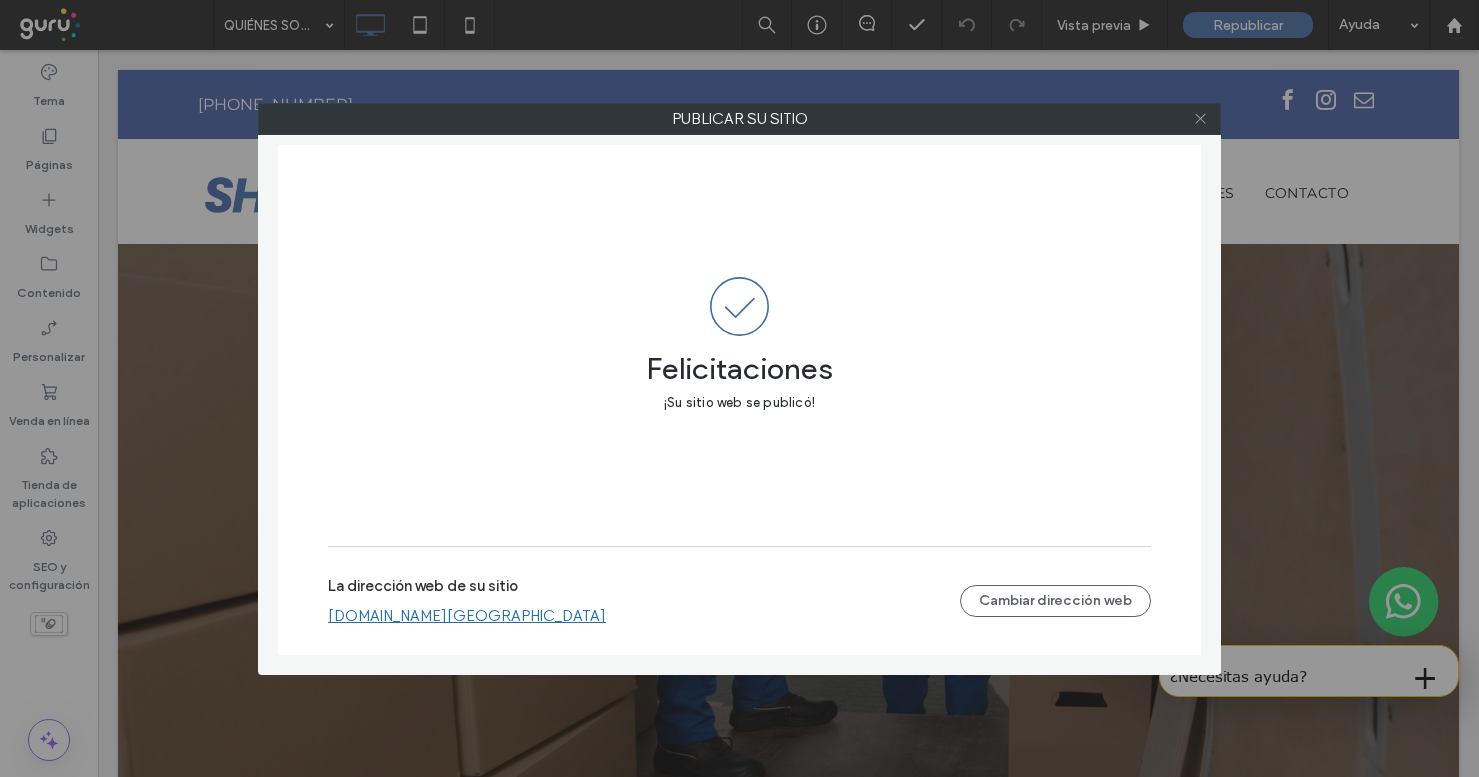 click 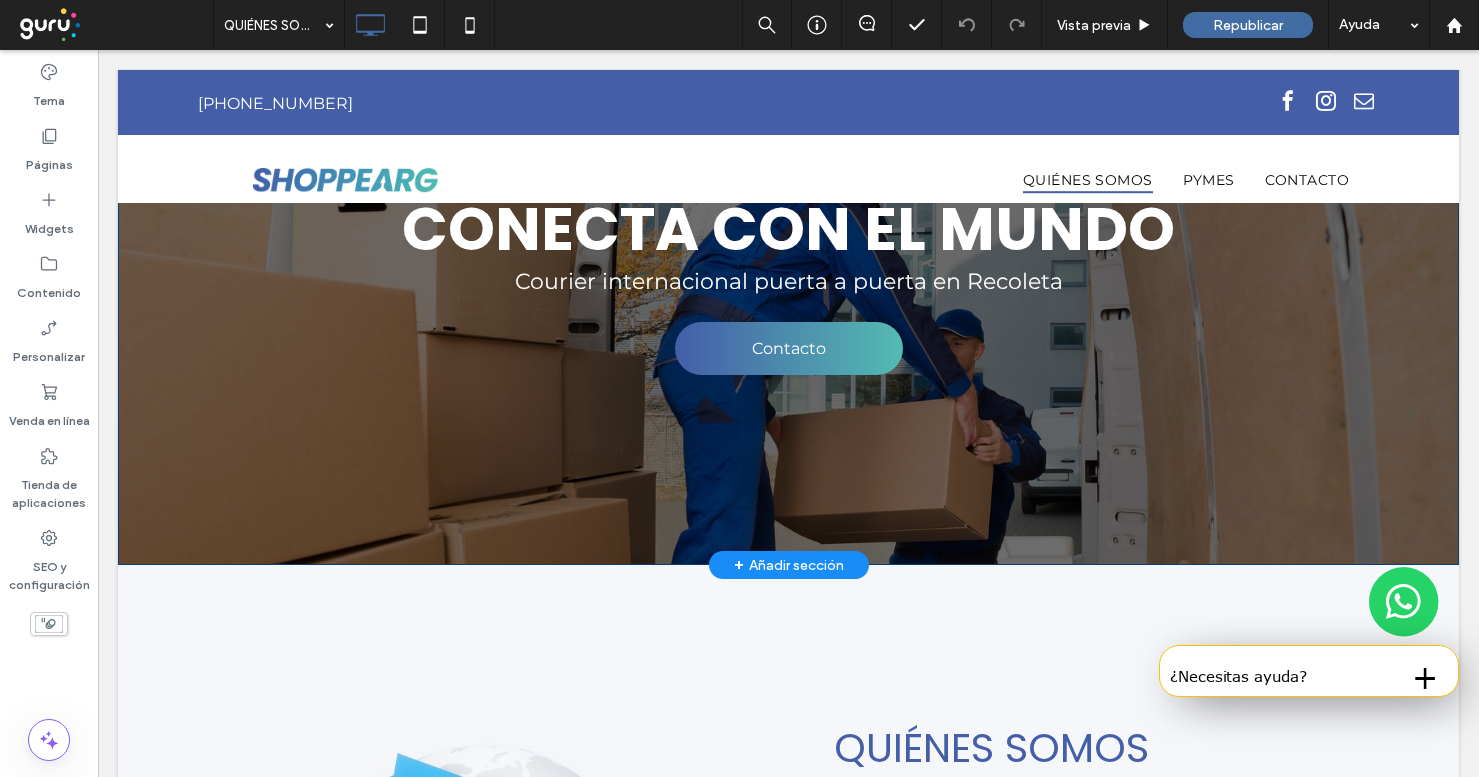 scroll, scrollTop: 285, scrollLeft: 0, axis: vertical 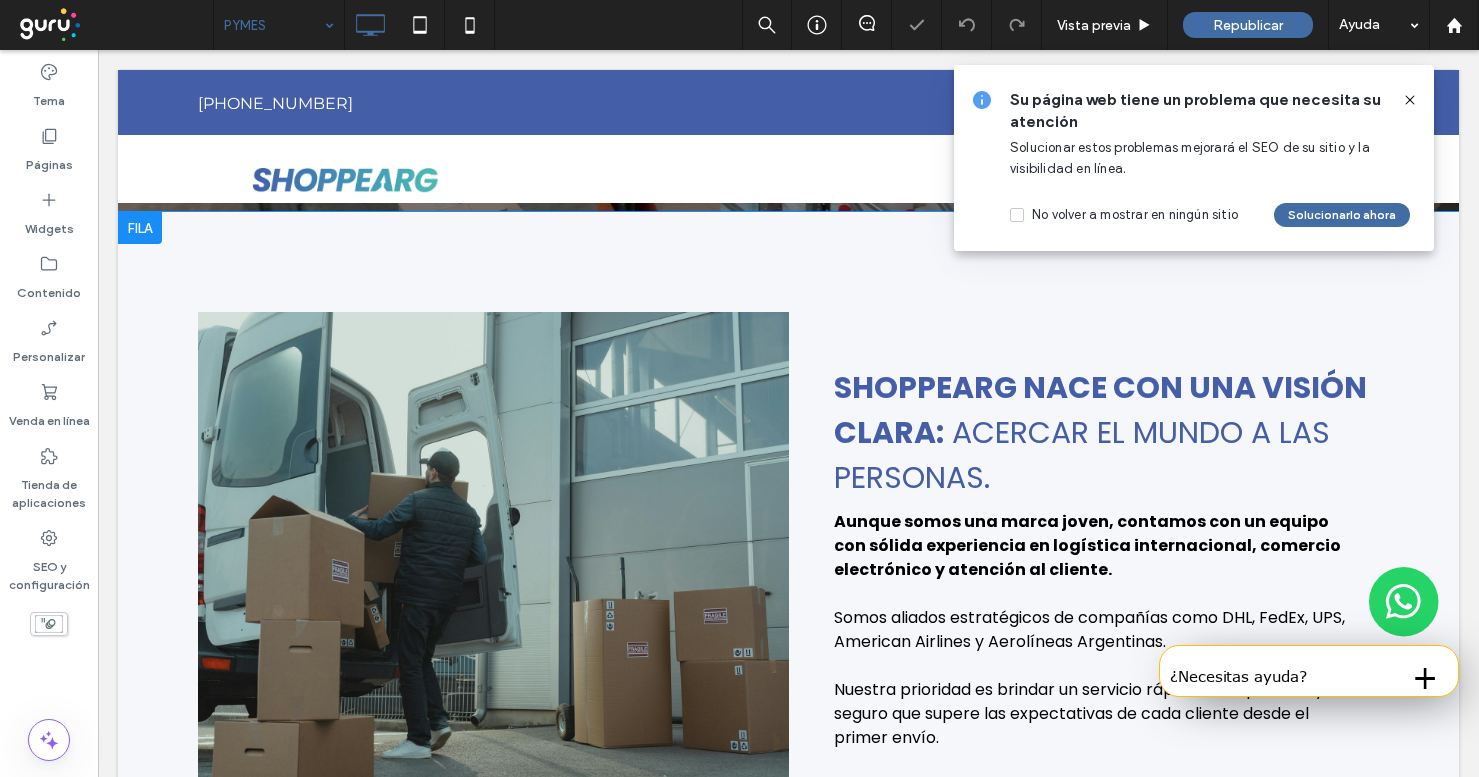 click on "Shoppearg nace con una visión clara:   acercar el mundo a las personas.
Aunque somos una marca joven, contamos con un equipo con sólida experiencia en logística internacional, comercio electrónico y atención al cliente. Somos aliados estratégicos de compañías como DHL, FedEx, UPS, American Airlines y Aerolíneas Argentinas. Nuestra prioridad es brindar un servicio rápido, transparente y seguro que supere las expectativas de cada cliente desde el primer envío.
Click To Paste" at bounding box center (1084, 554) 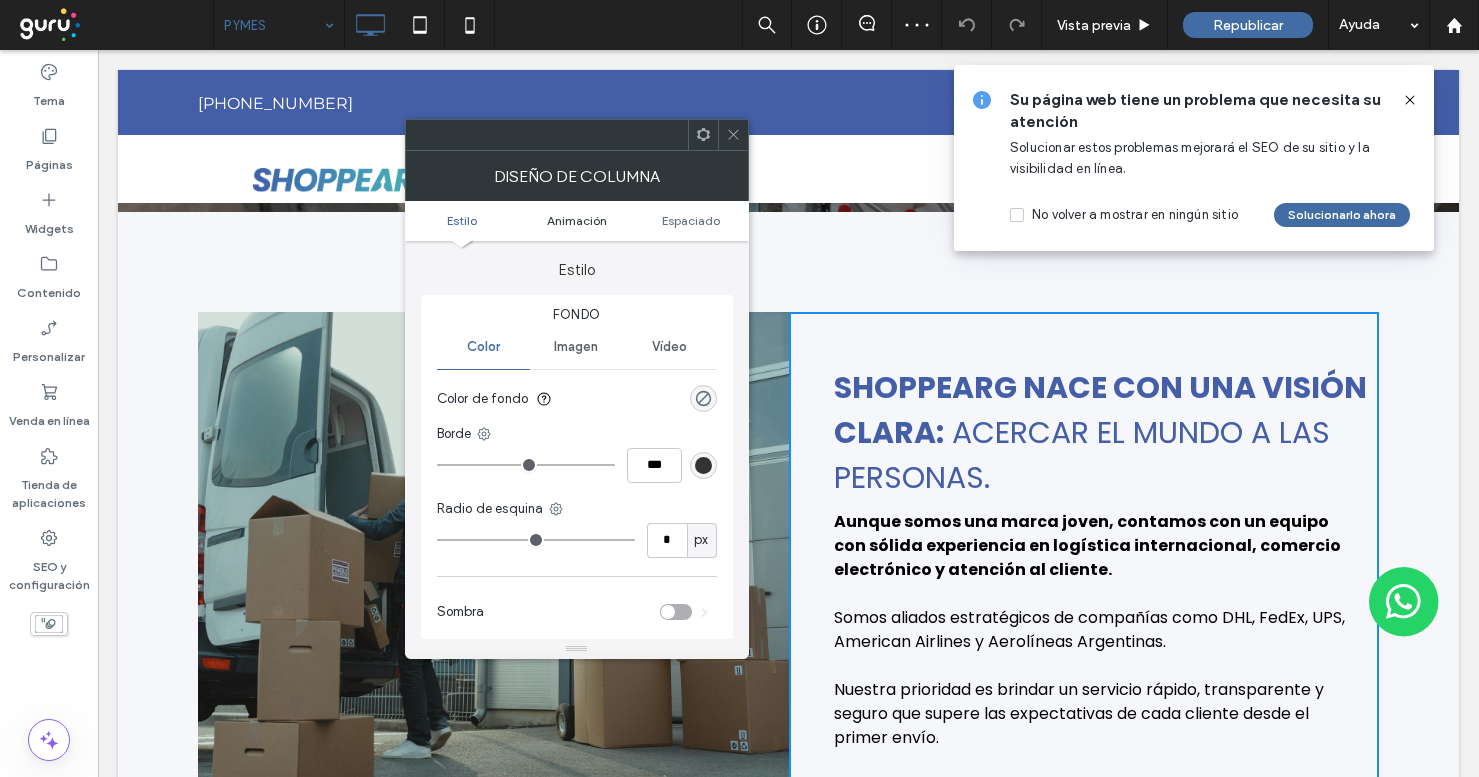 click on "Animación" at bounding box center [577, 220] 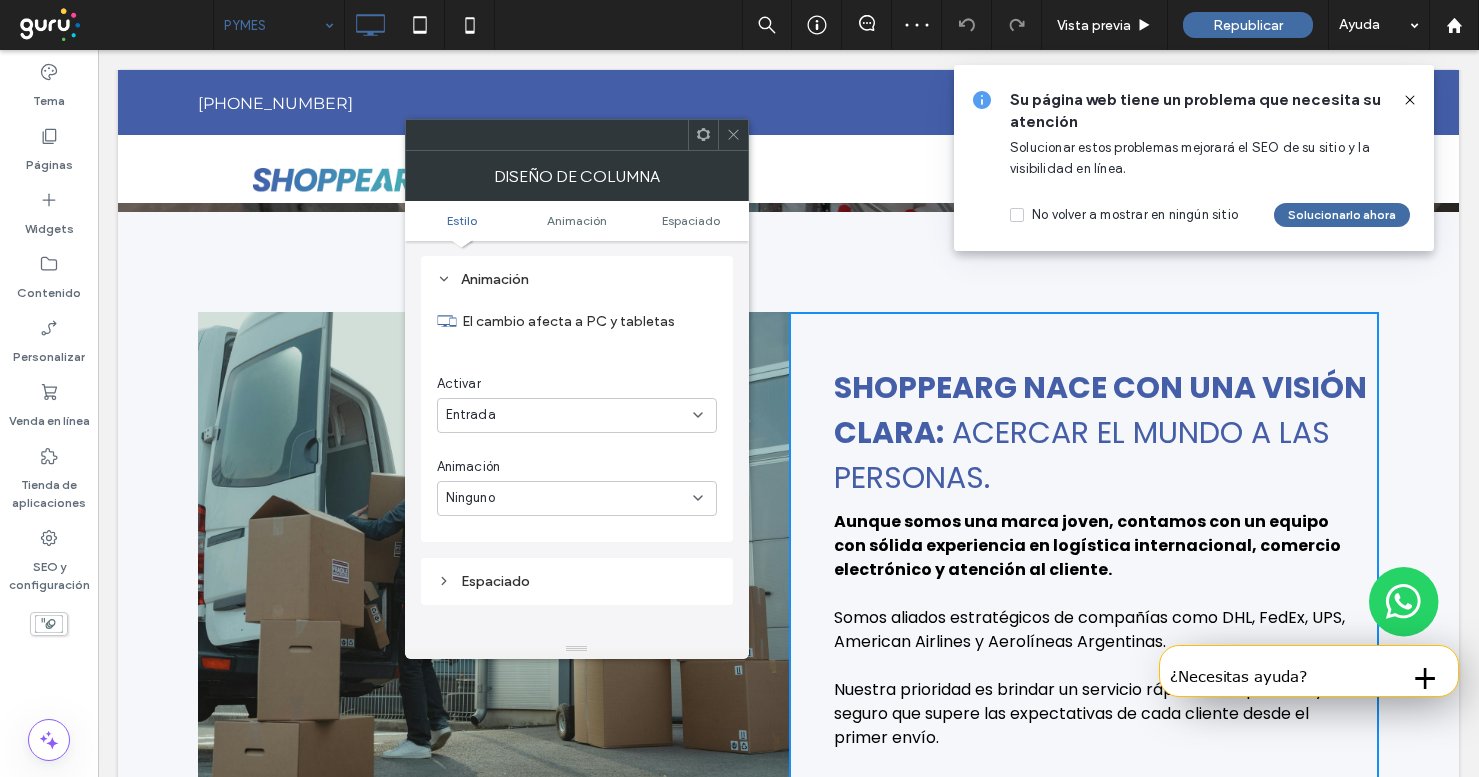 scroll, scrollTop: 407, scrollLeft: 0, axis: vertical 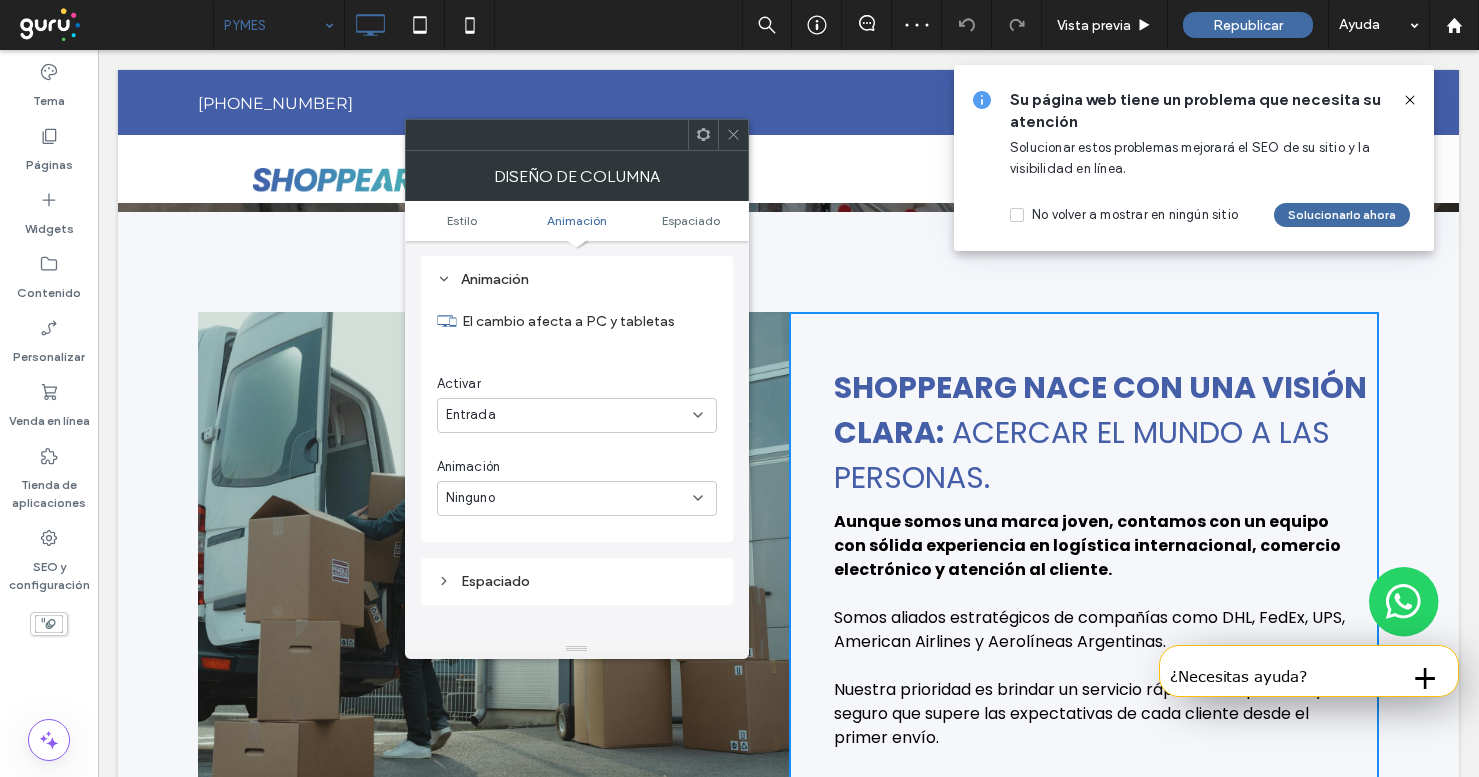 click on "Ninguno" at bounding box center [569, 498] 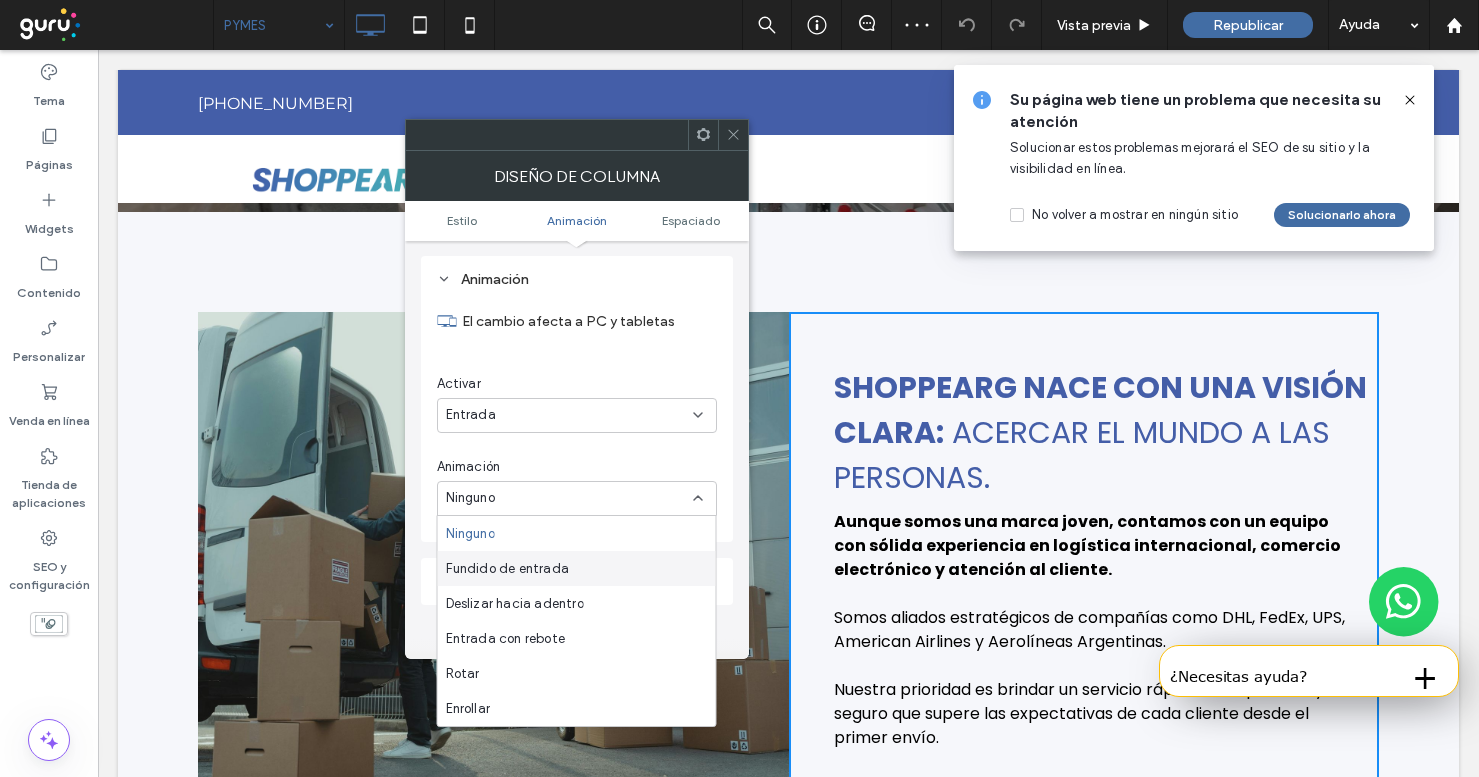click on "Fundido de entrada" at bounding box center (508, 569) 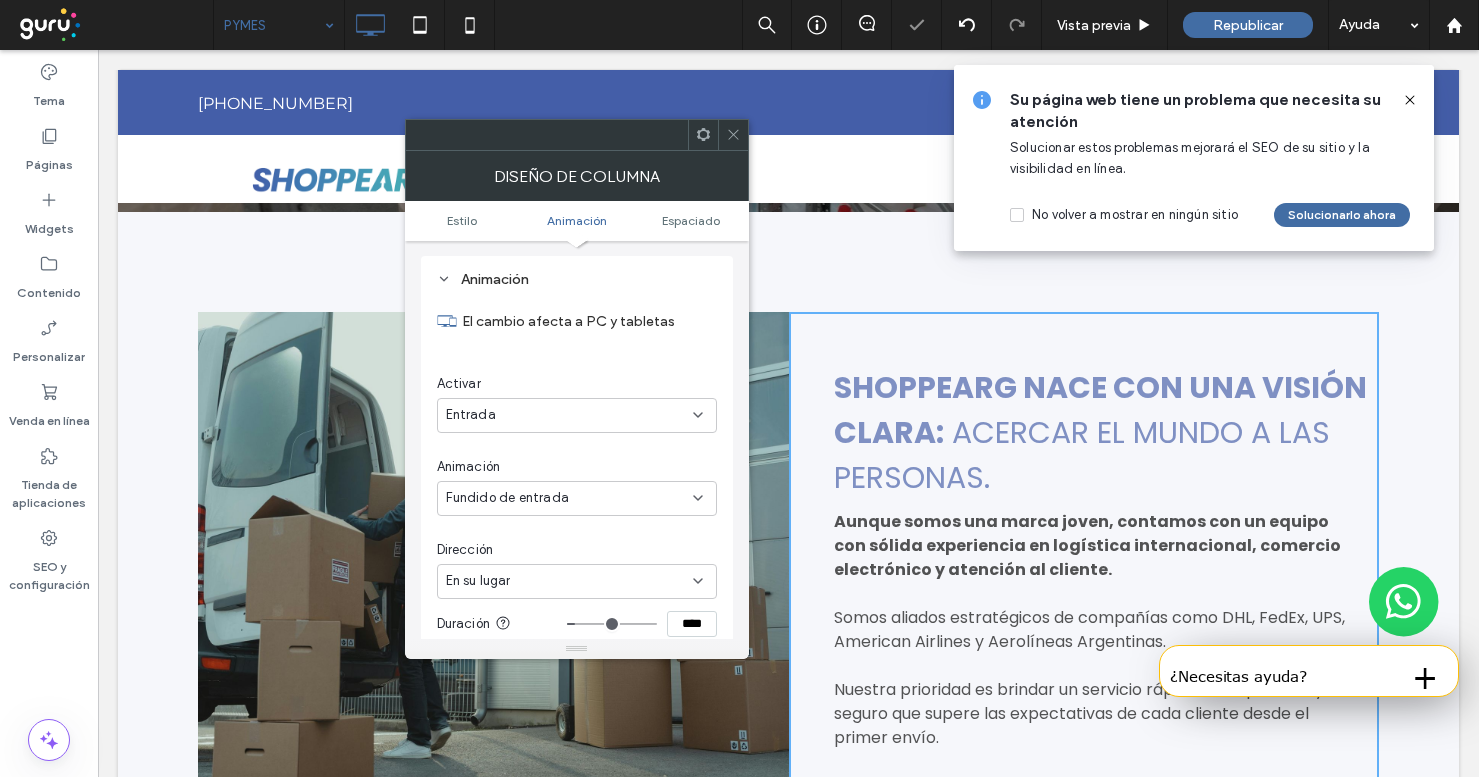 click on "En su lugar" at bounding box center (569, 581) 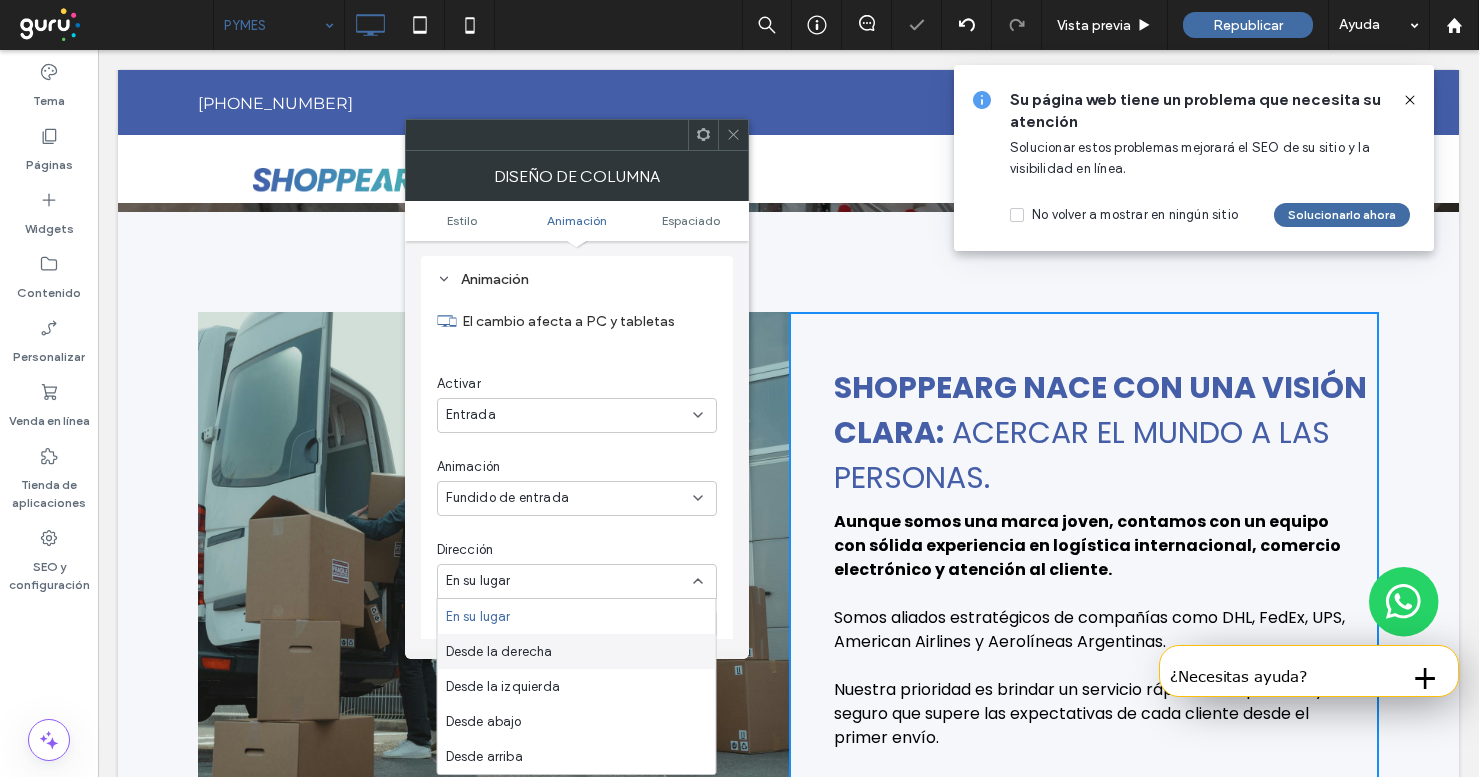 click on "Desde la derecha" at bounding box center [577, 651] 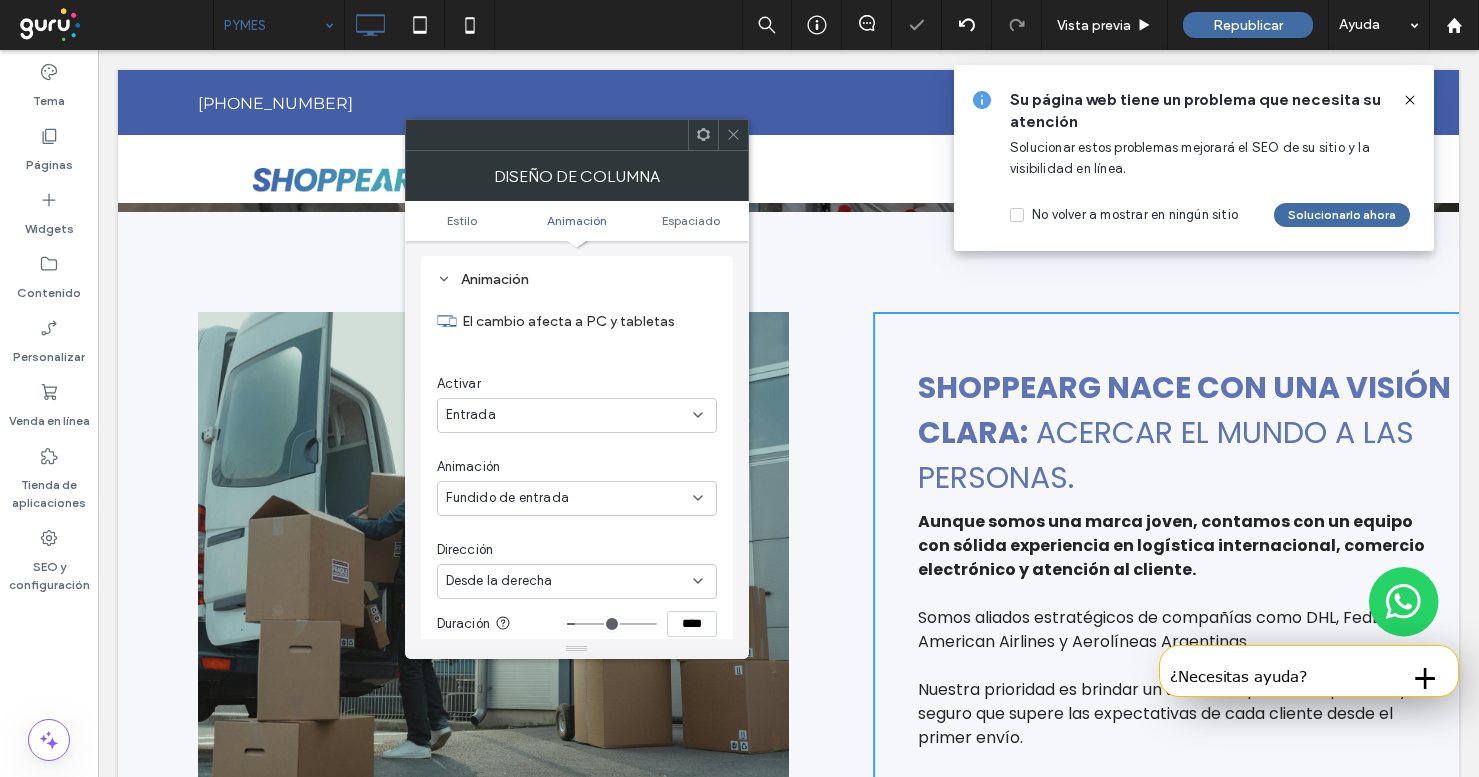 click at bounding box center (733, 135) 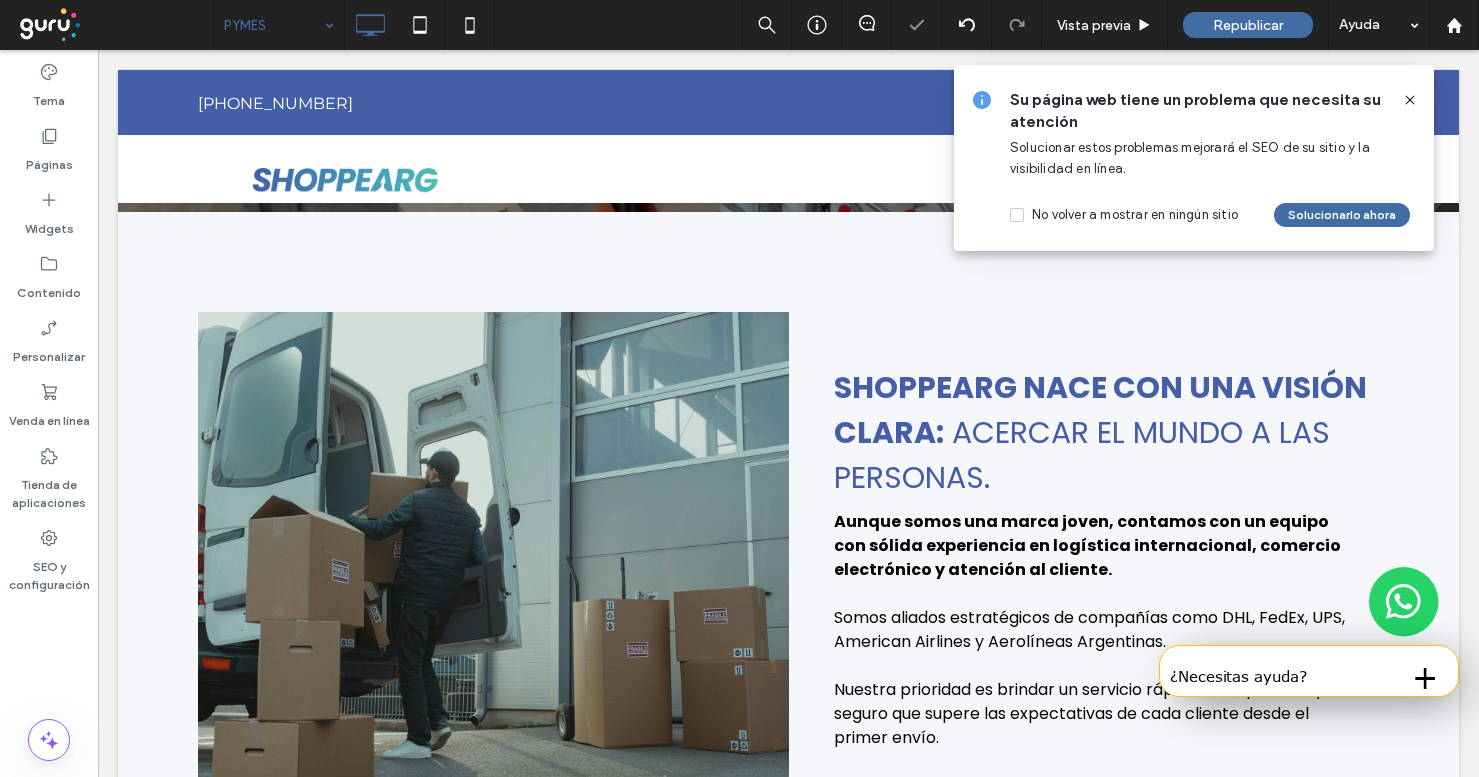 click 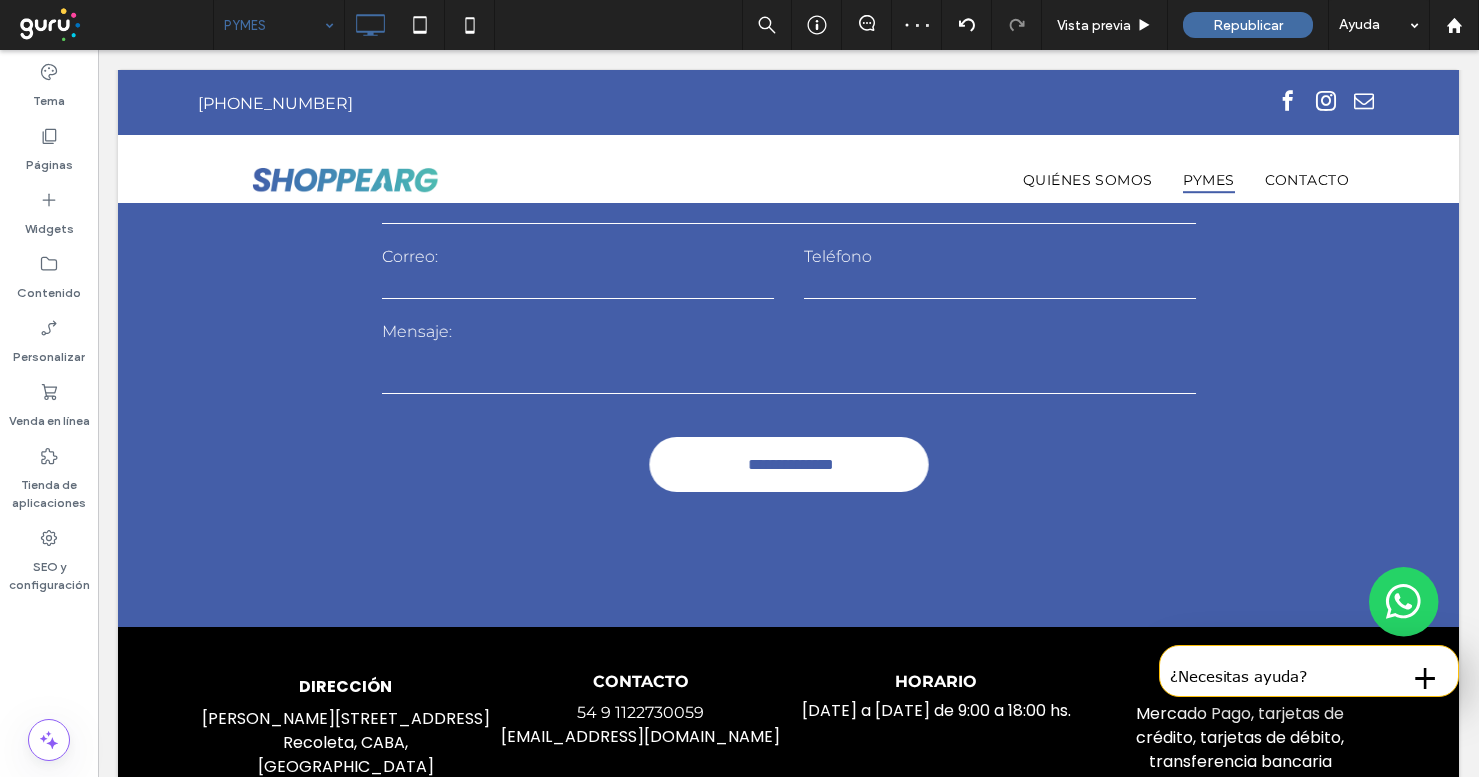 scroll, scrollTop: 0, scrollLeft: 0, axis: both 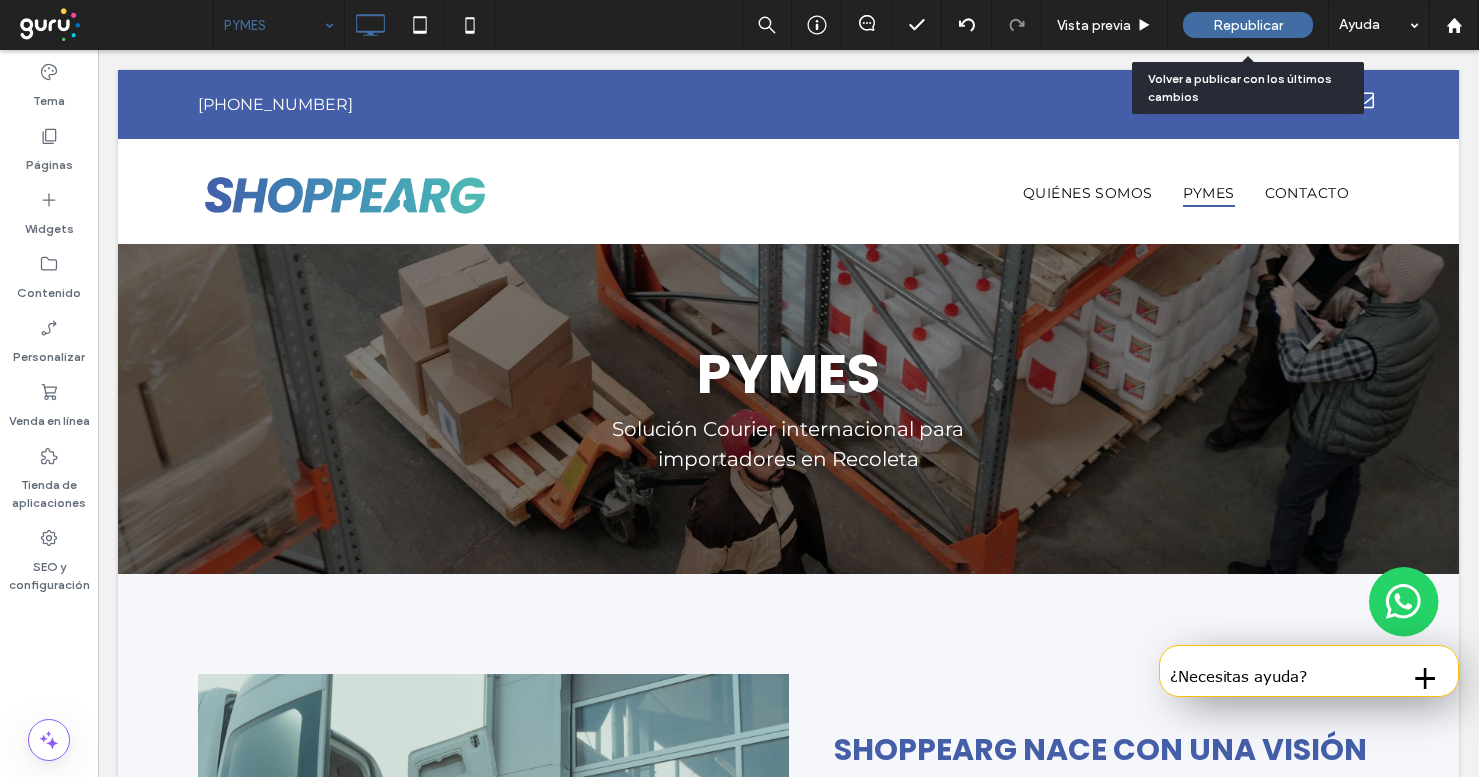 click on "Republicar" at bounding box center (1248, 25) 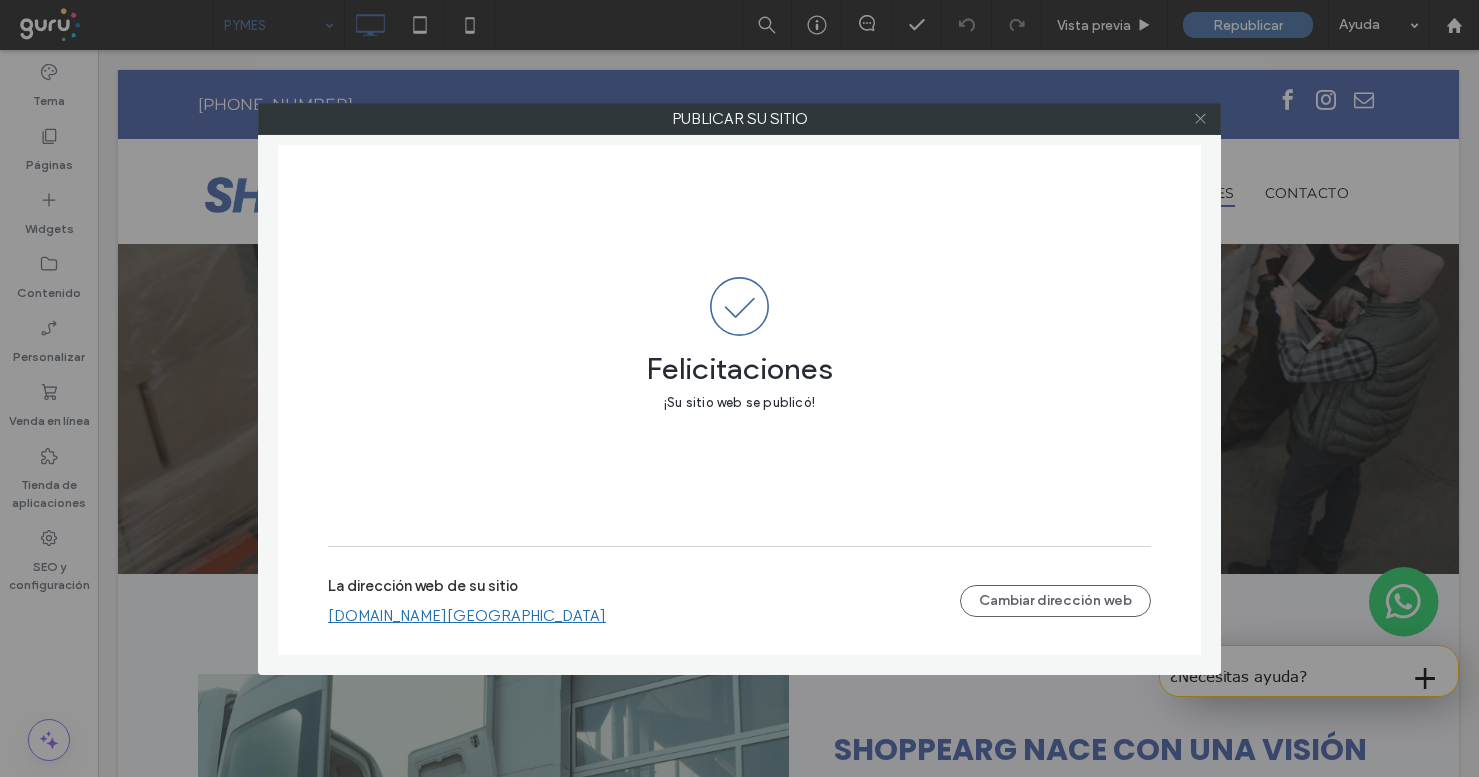 click 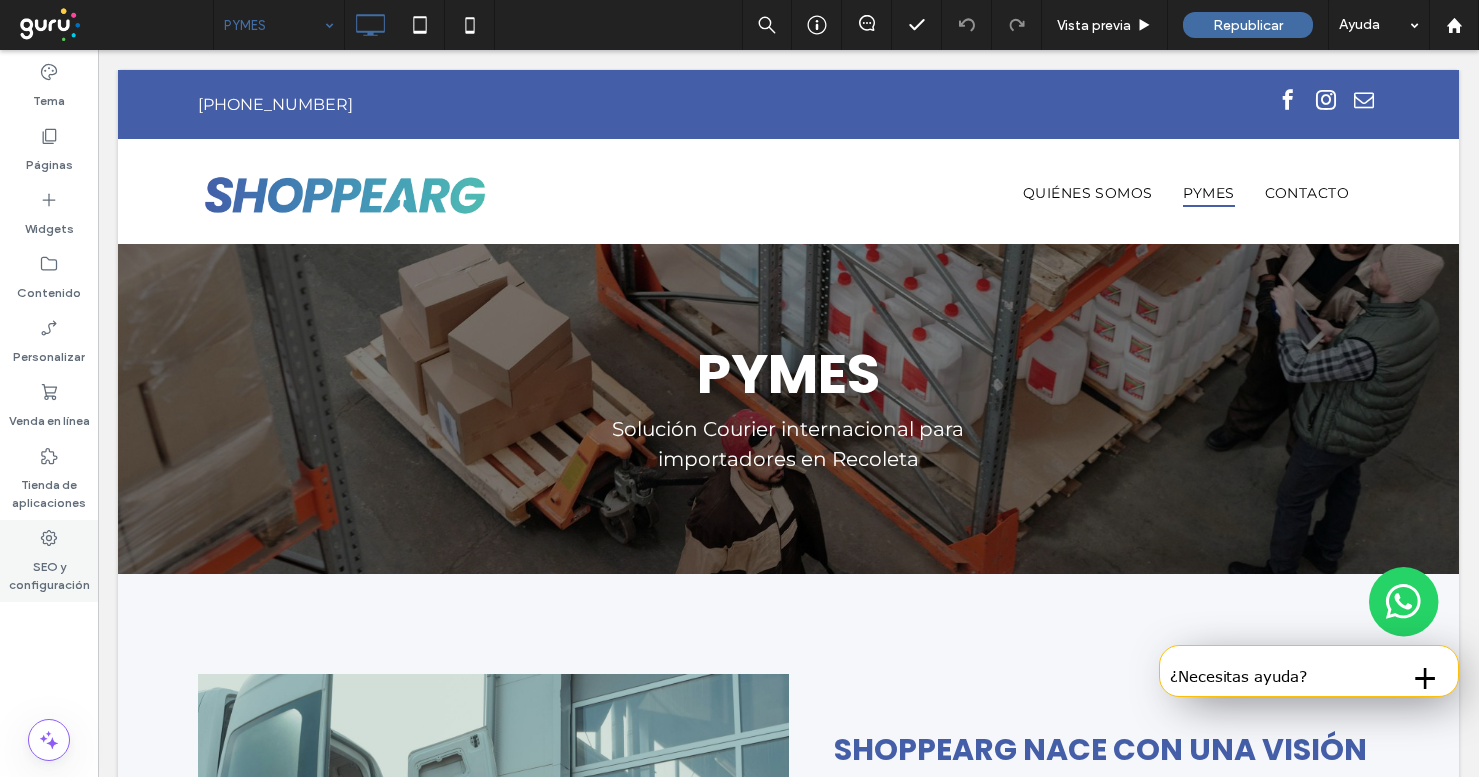 click on "SEO y configuración" at bounding box center [49, 571] 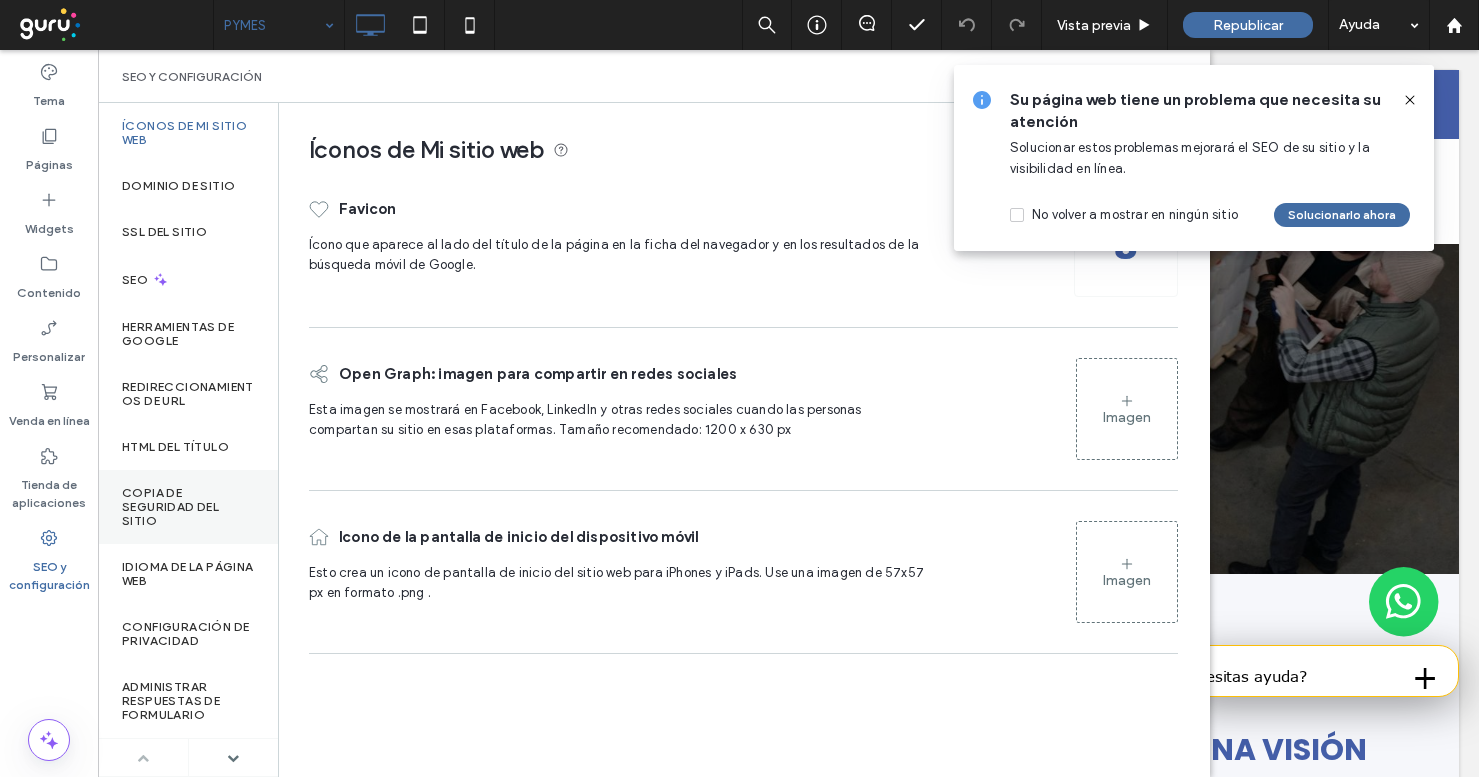 click on "Copia de seguridad del sitio" at bounding box center (188, 507) 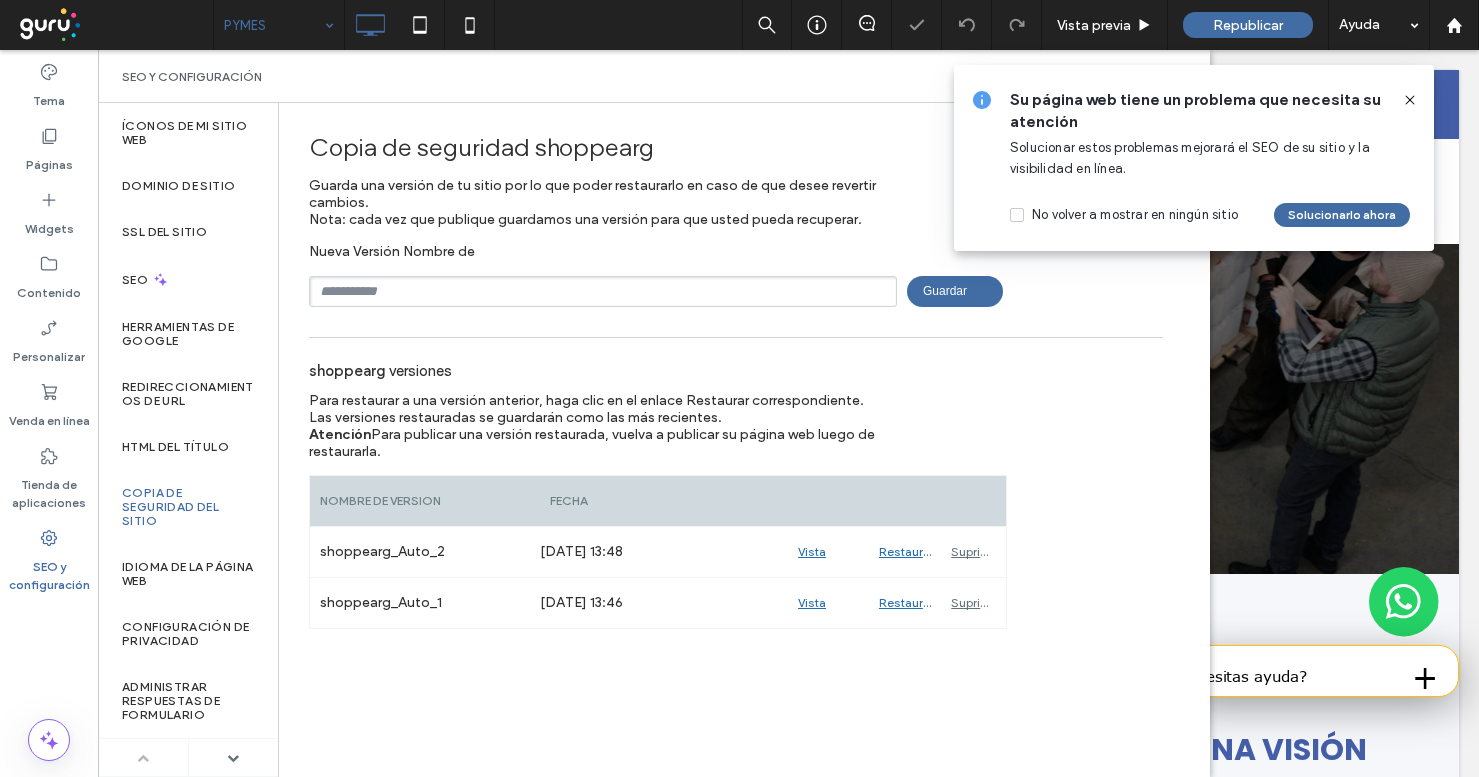 click at bounding box center [603, 291] 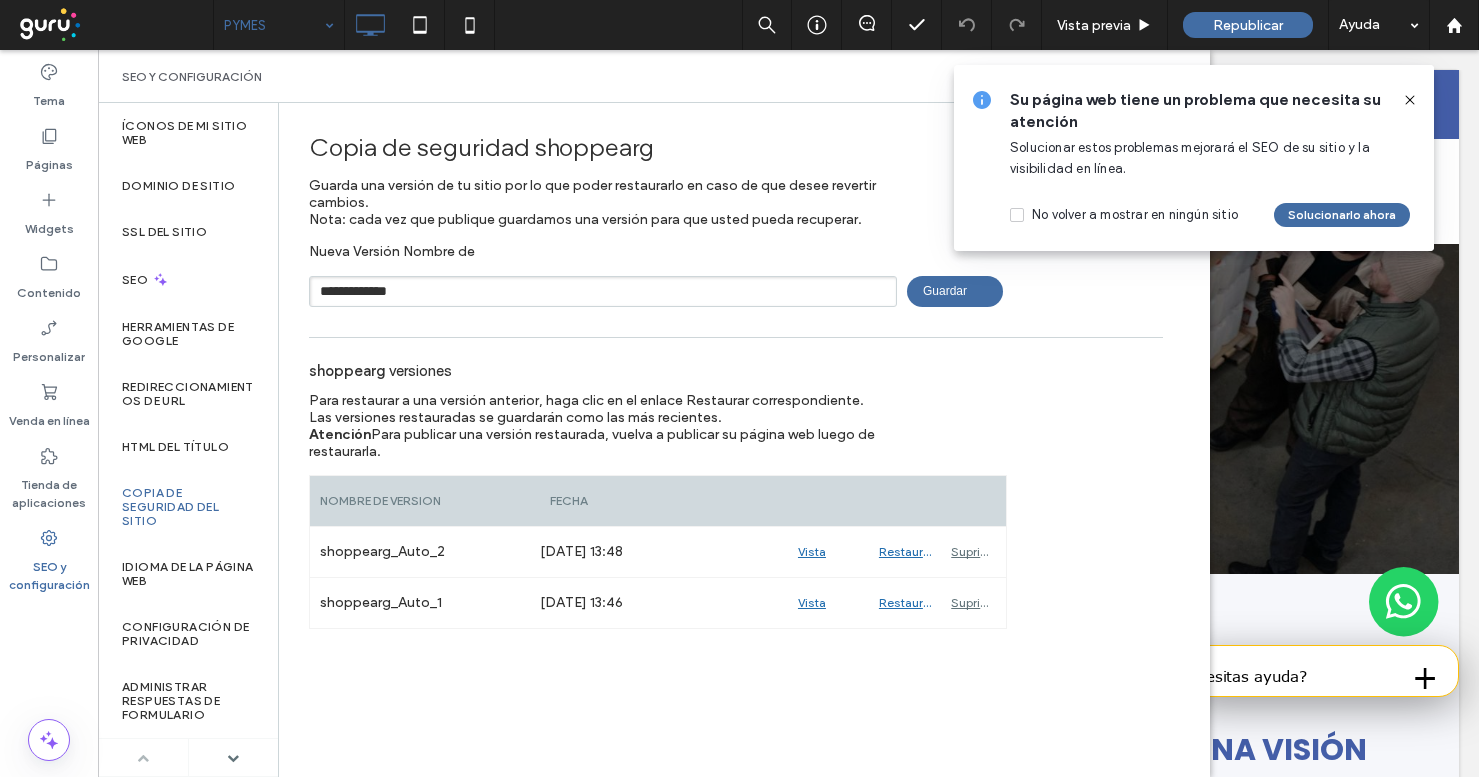 type on "**********" 